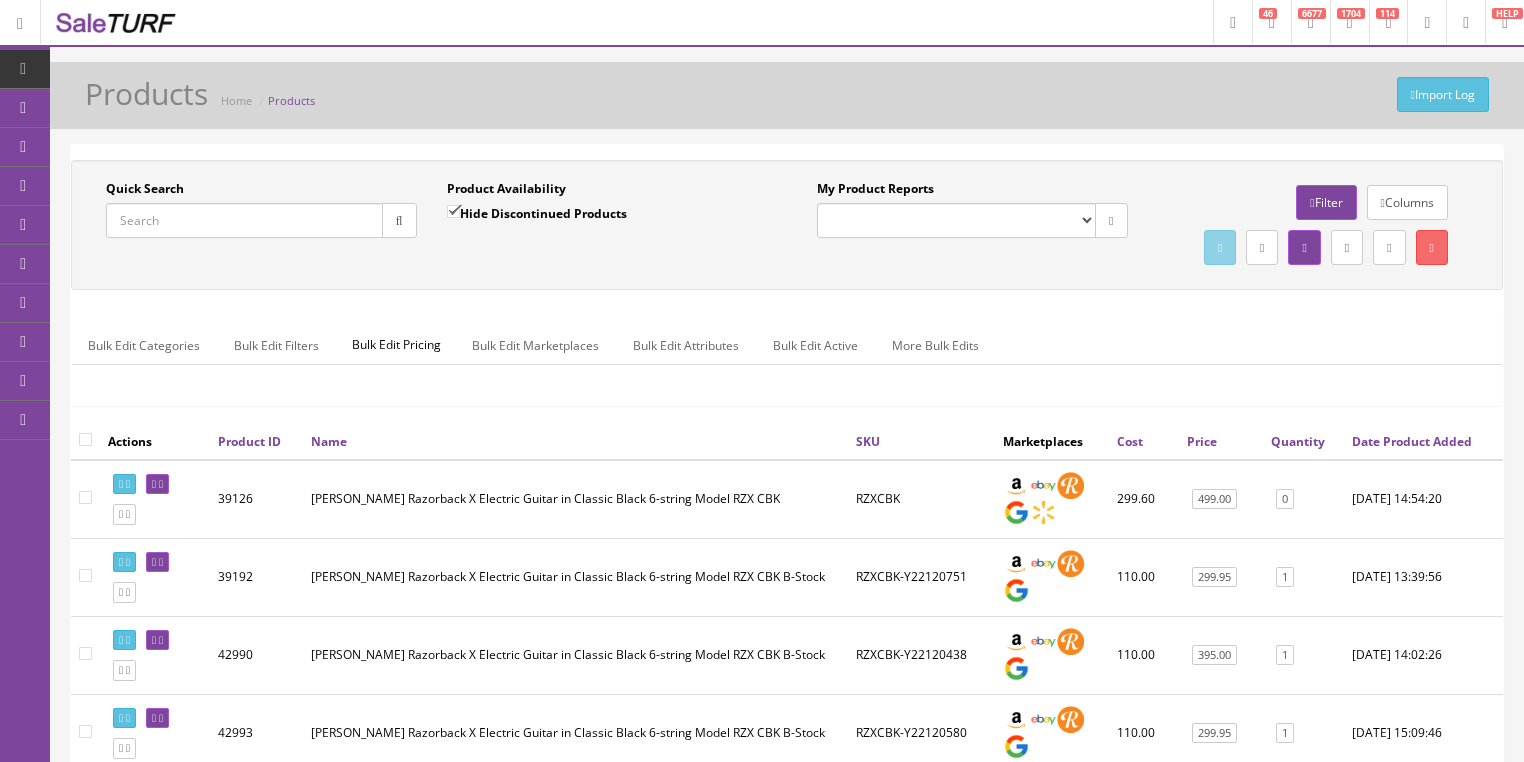 scroll, scrollTop: 0, scrollLeft: 0, axis: both 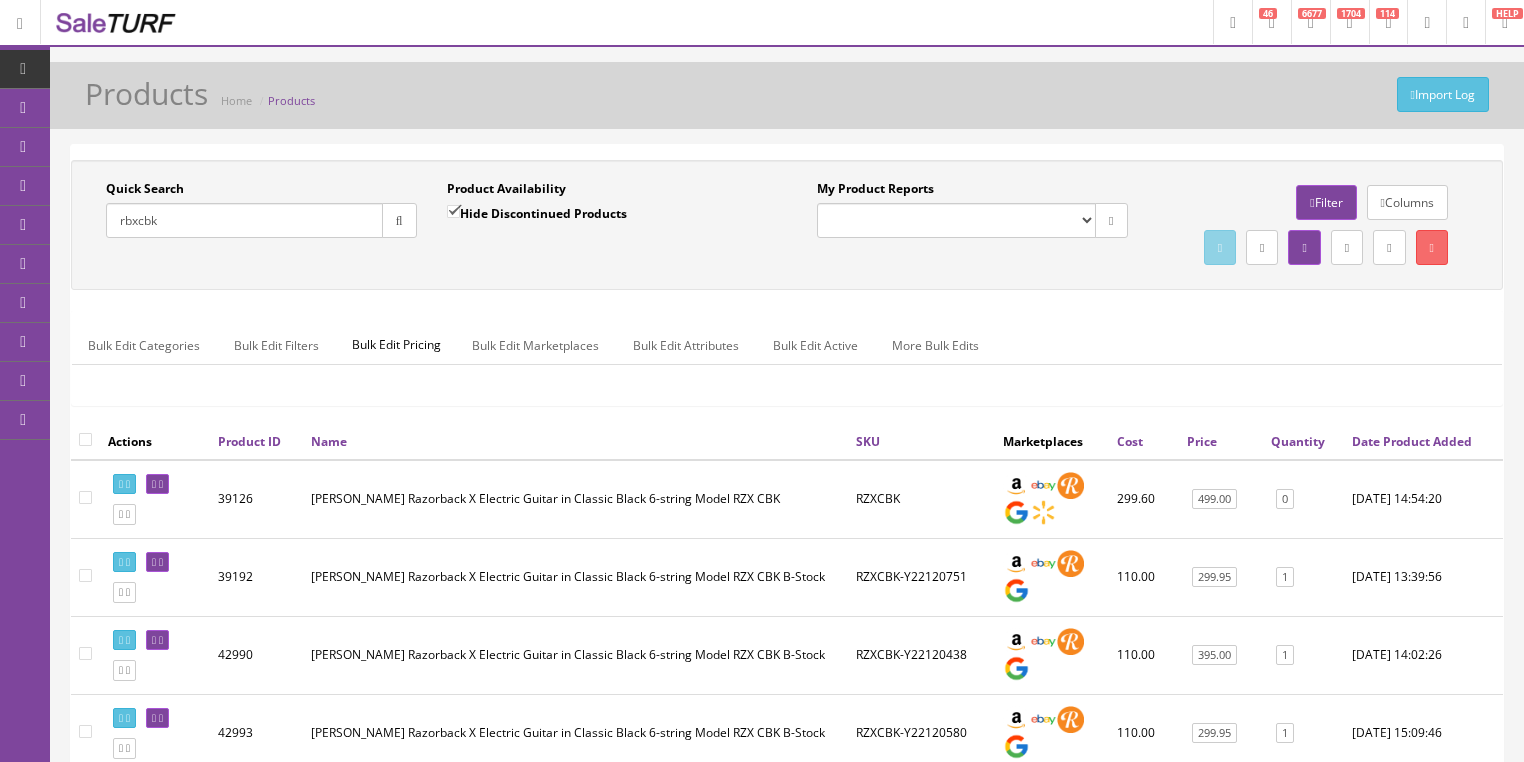 type on "rbxcbk" 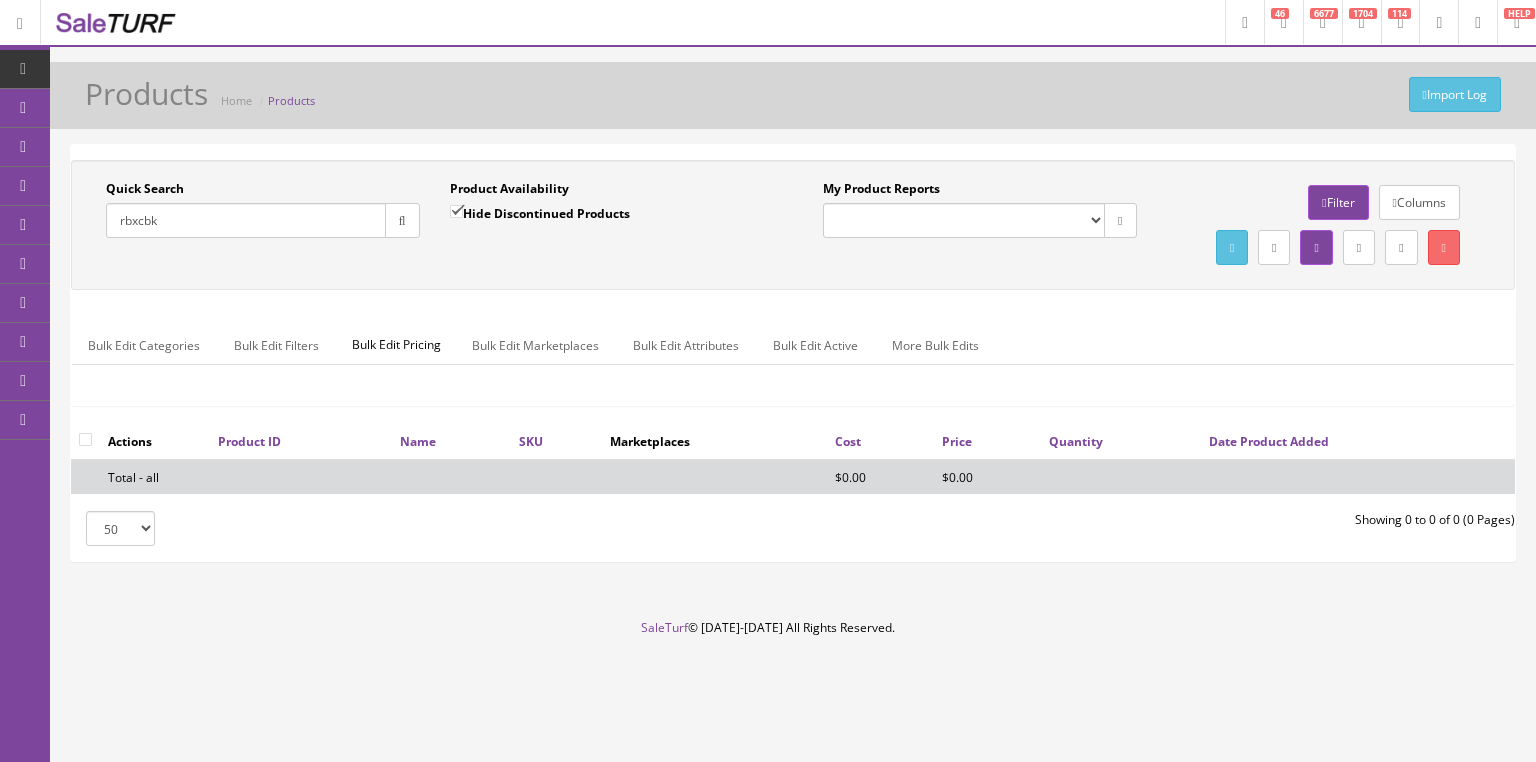 click on "Hide Discontinued Products" at bounding box center [456, 211] 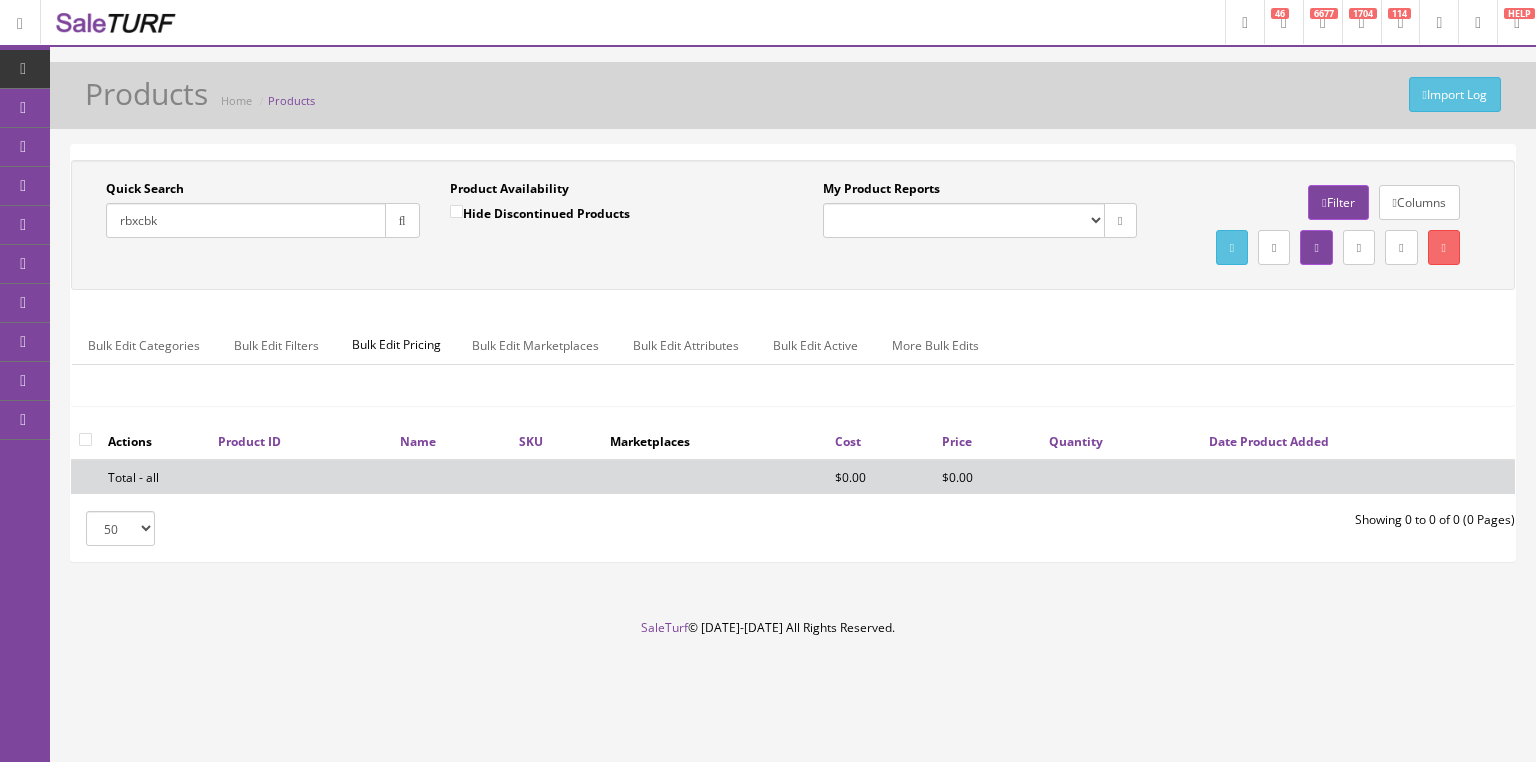 click on "rbxcbk" at bounding box center (246, 220) 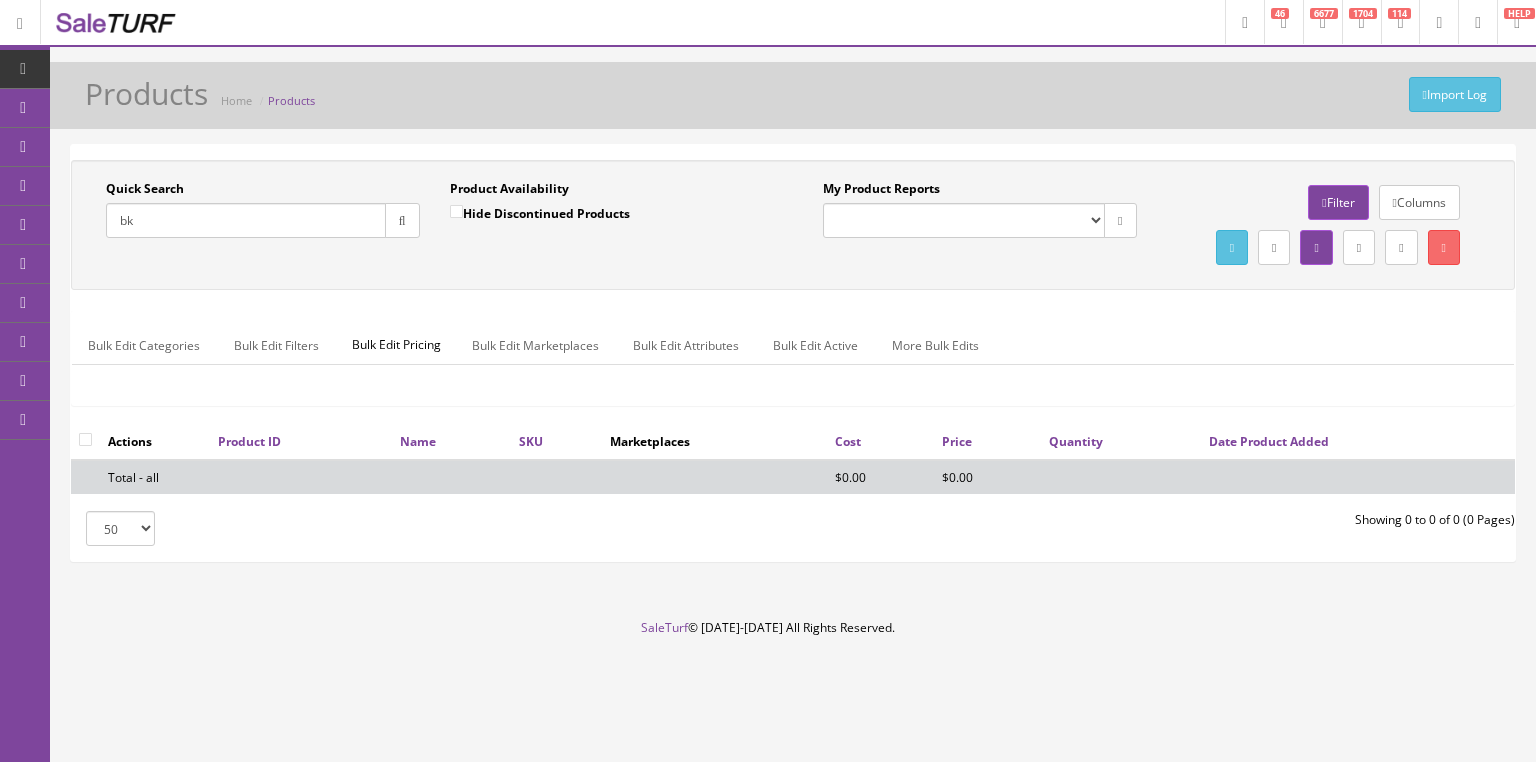 type on "k" 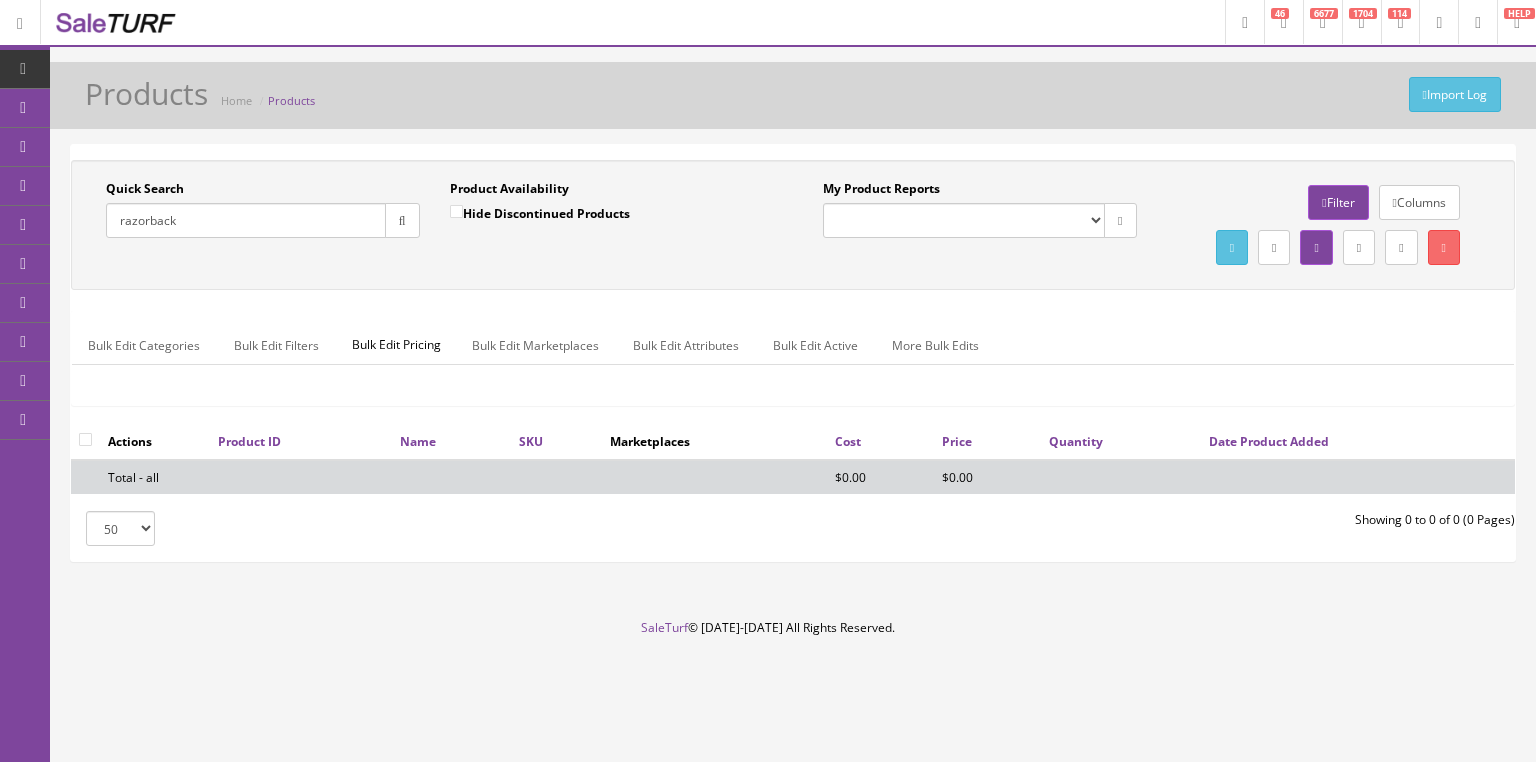 type on "razorback" 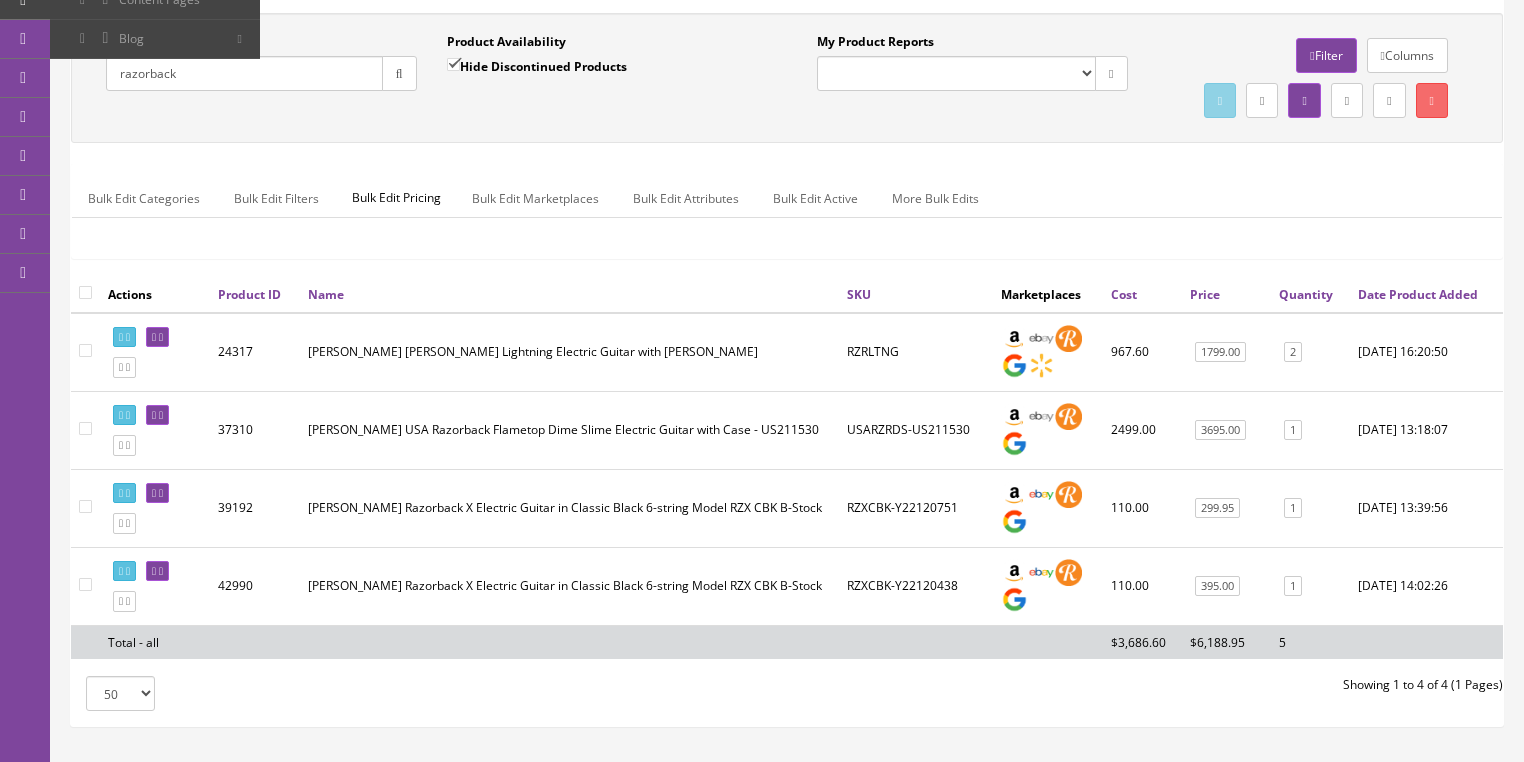 scroll, scrollTop: 305, scrollLeft: 0, axis: vertical 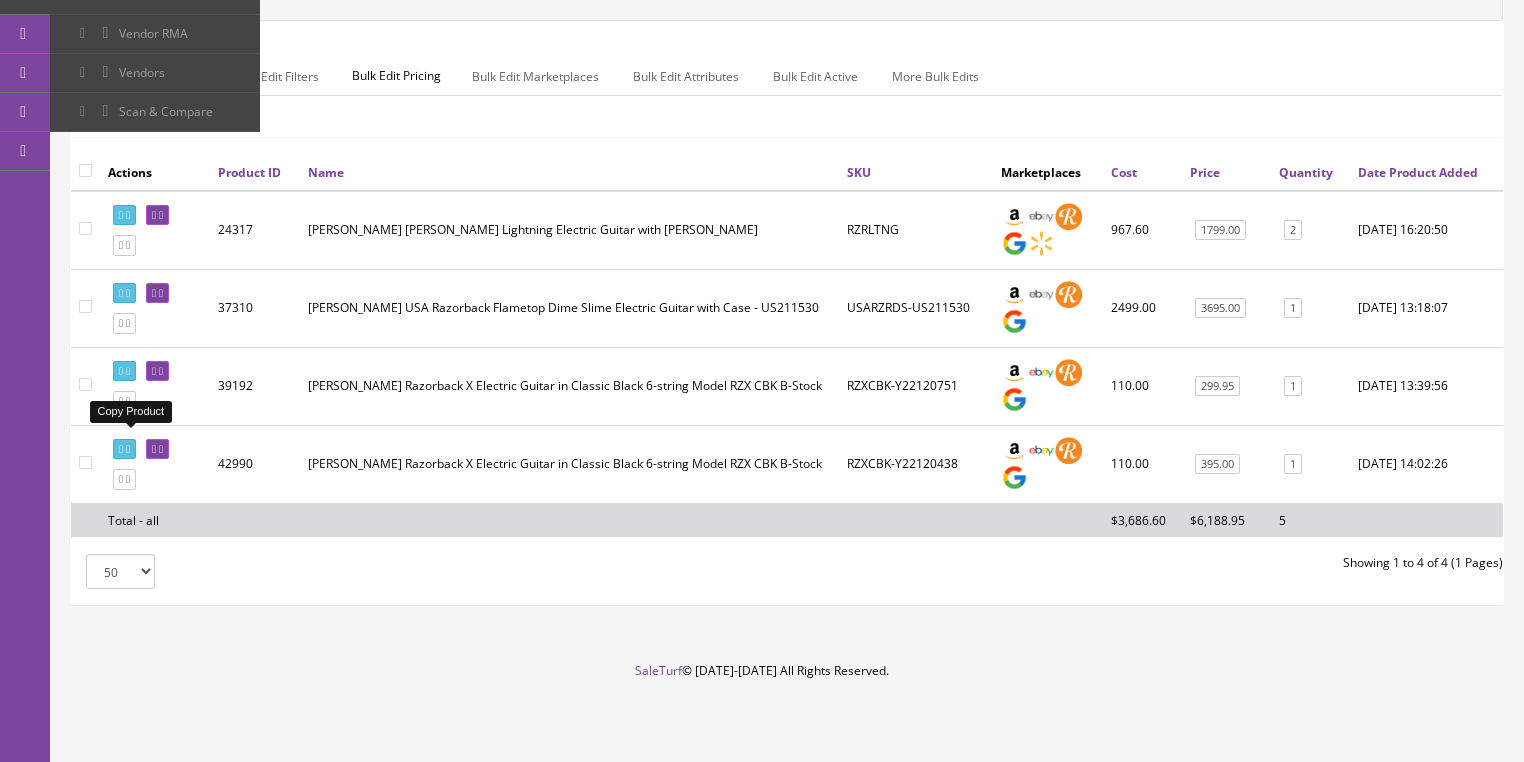 click at bounding box center (124, 401) 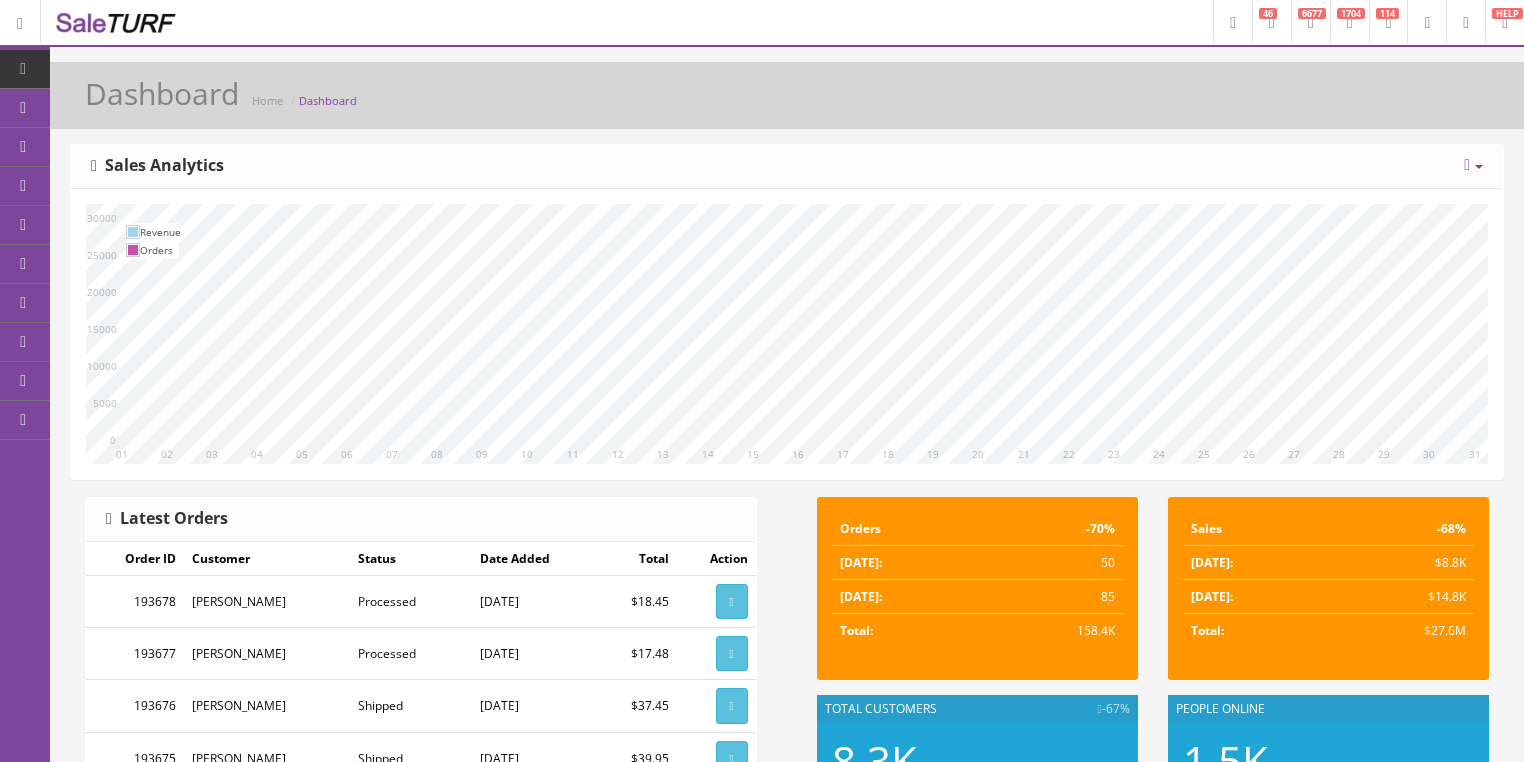scroll, scrollTop: 0, scrollLeft: 0, axis: both 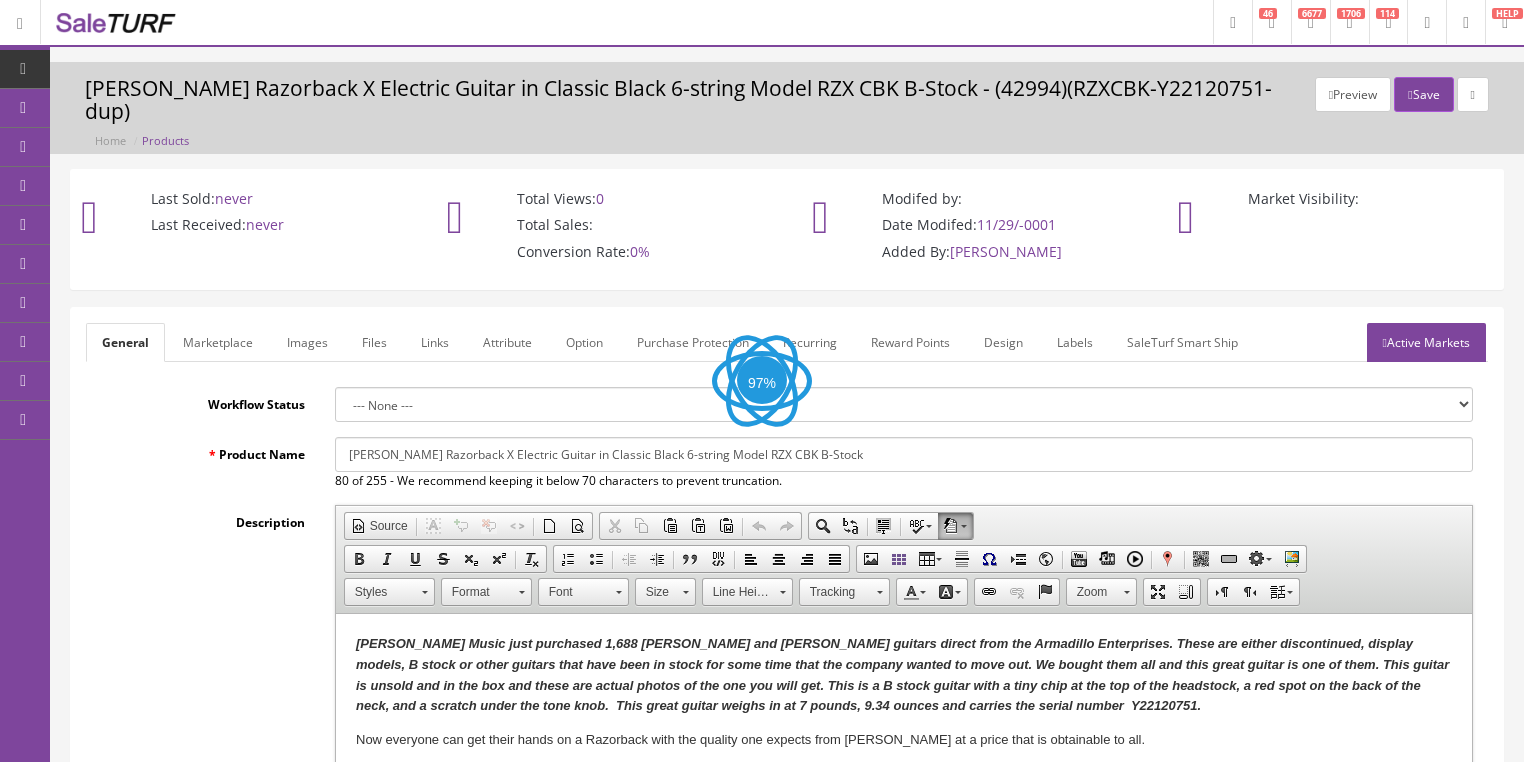 click on "Attribute" at bounding box center (507, 342) 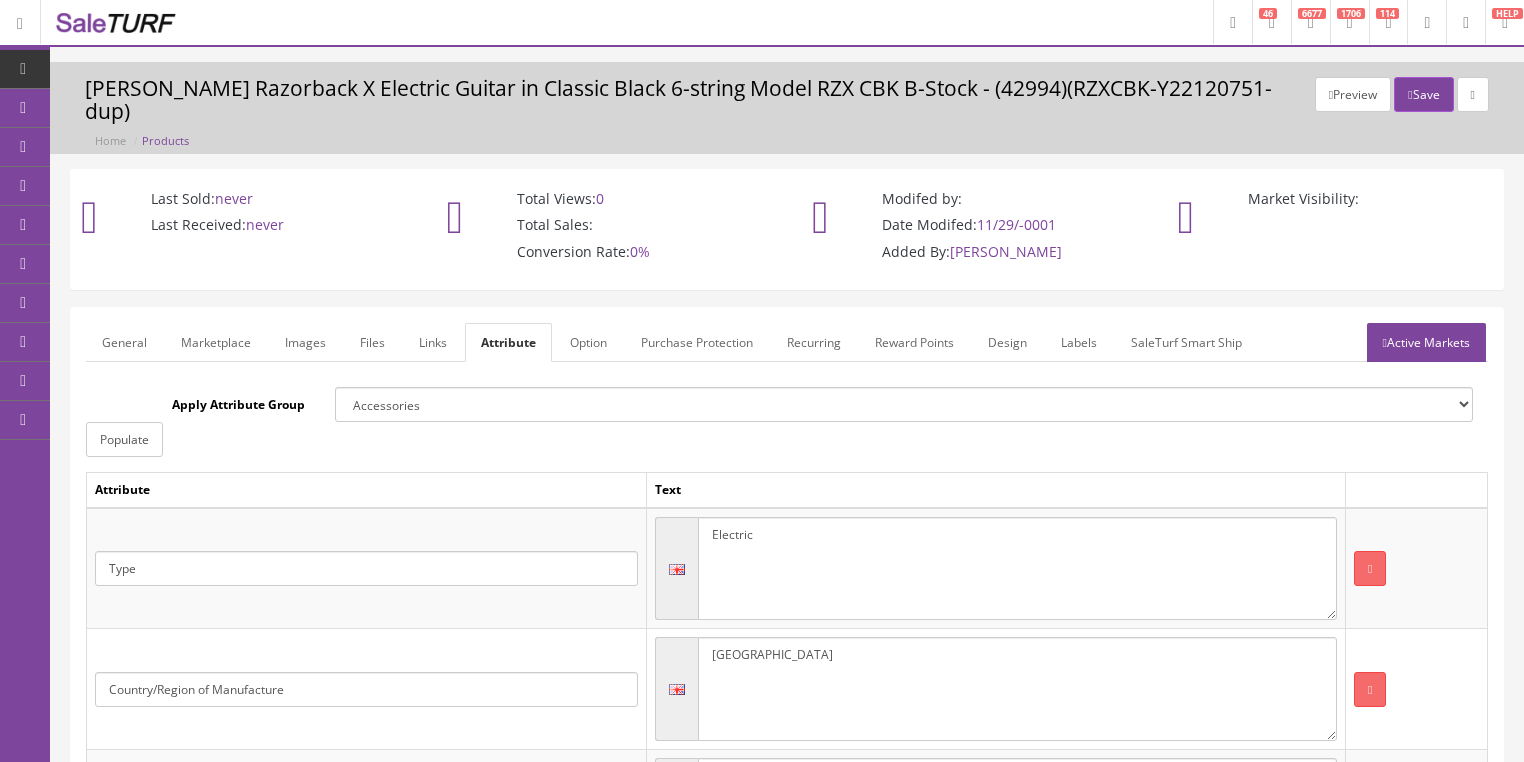 click on "Images" at bounding box center (305, 342) 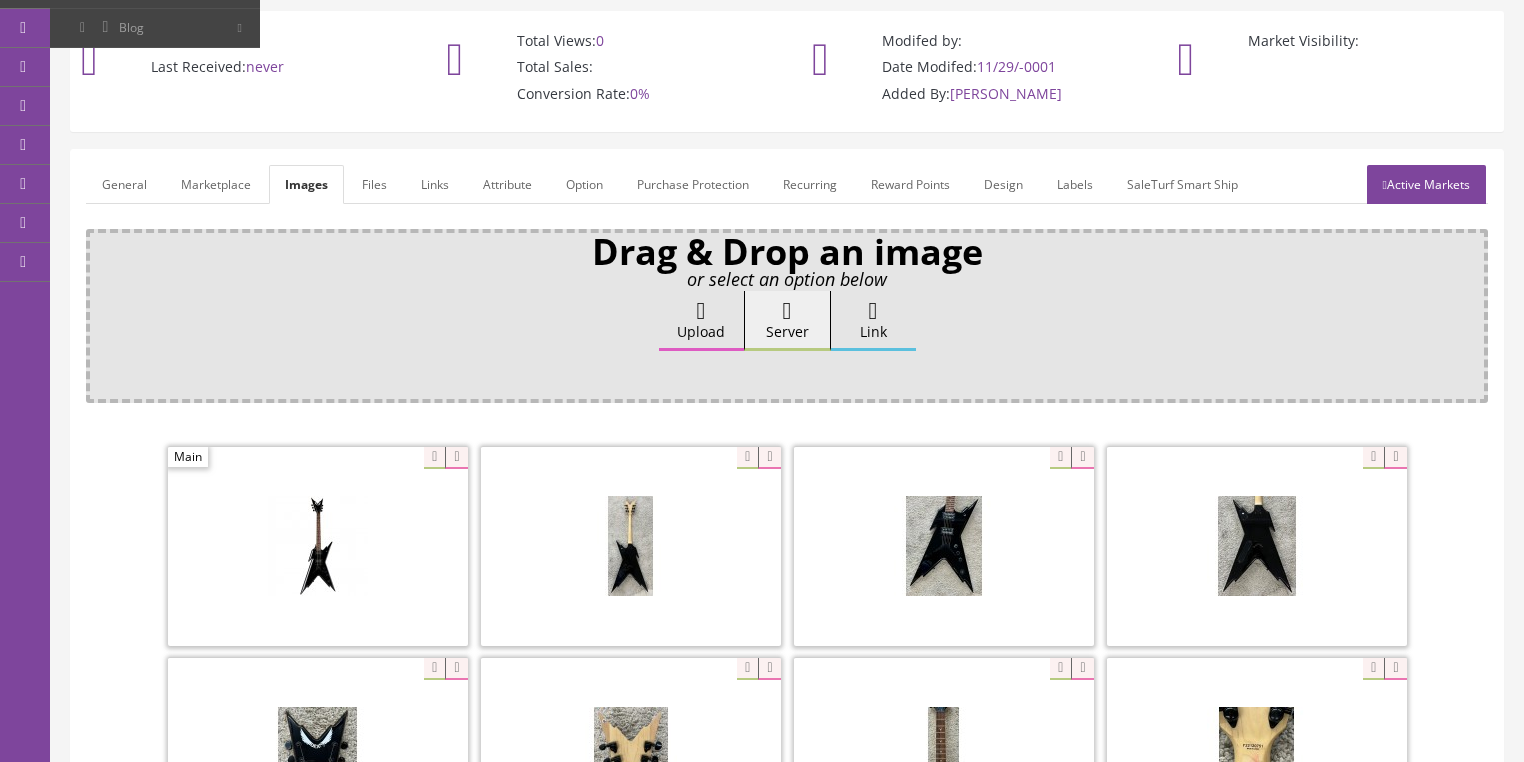 scroll, scrollTop: 160, scrollLeft: 0, axis: vertical 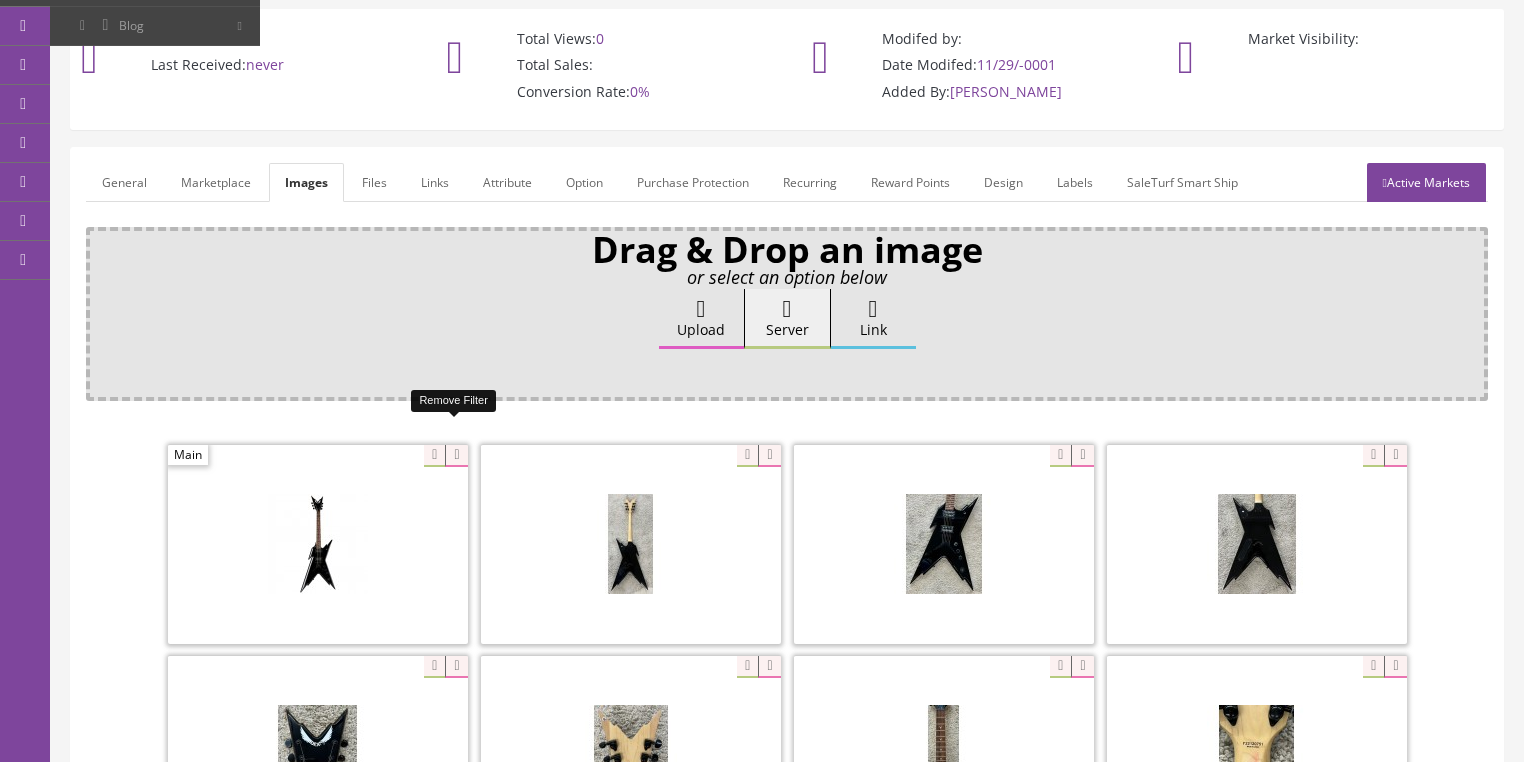 click at bounding box center (456, 456) 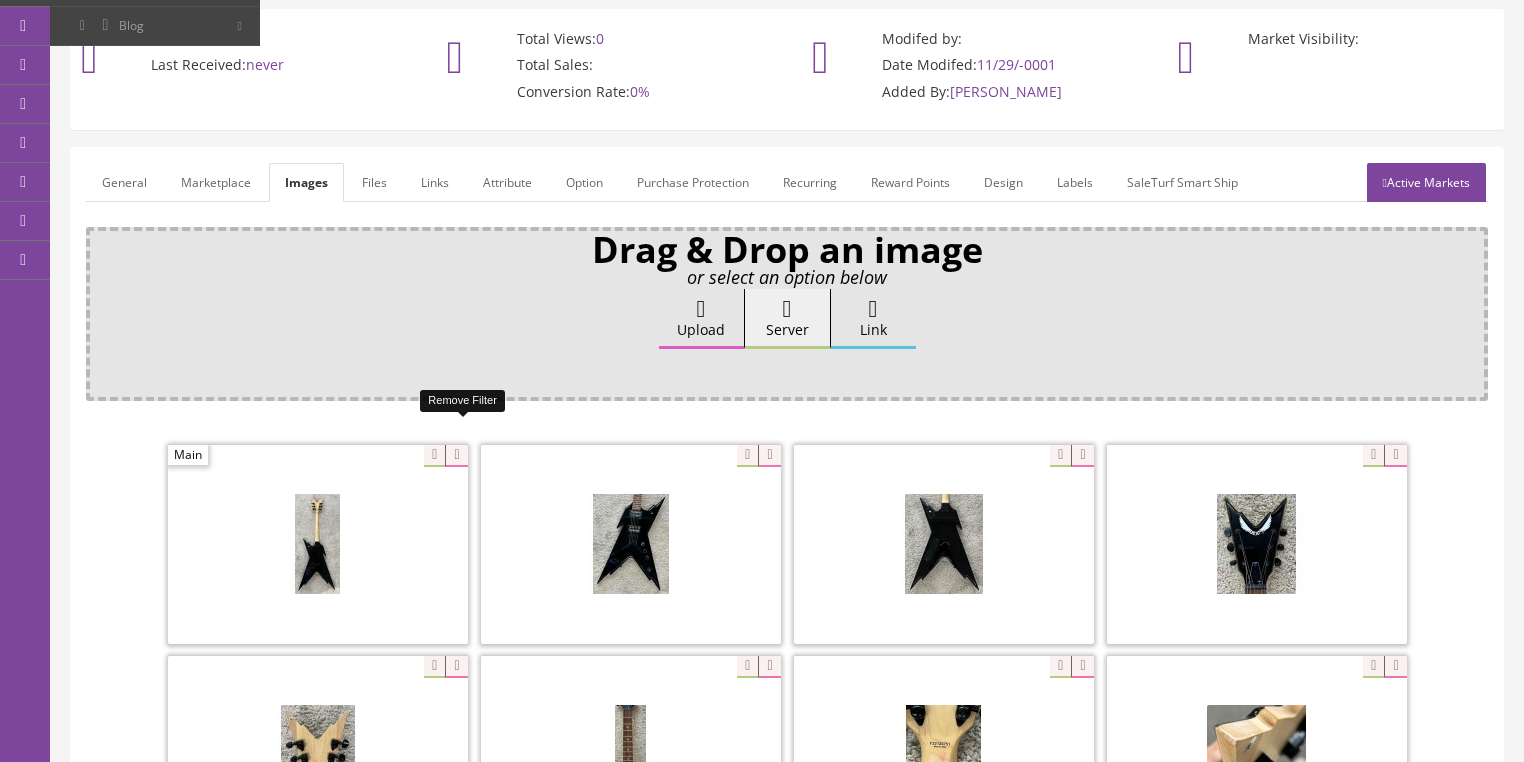 click at bounding box center (456, 456) 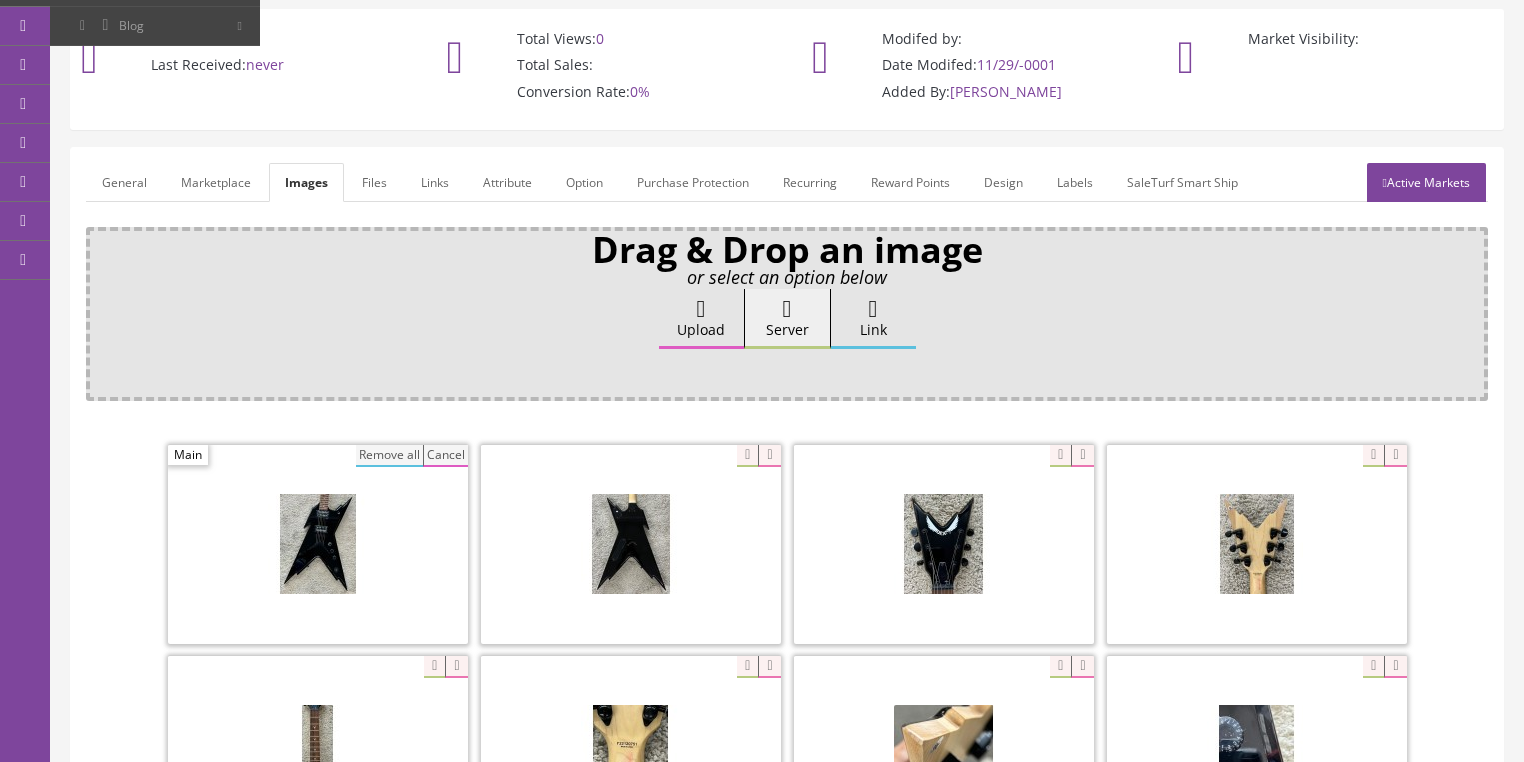 click on "Remove all" at bounding box center [389, 456] 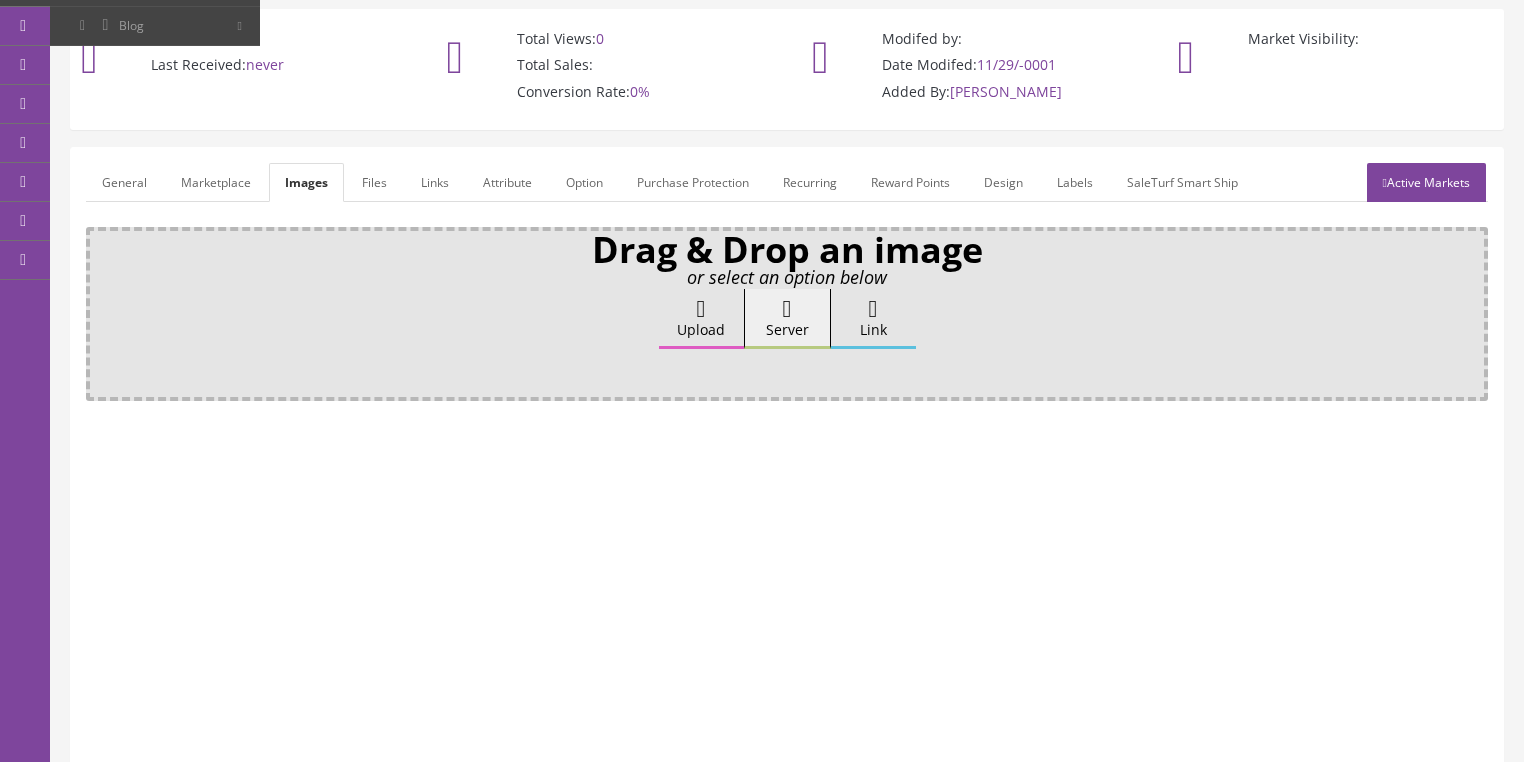 click on "Upload" at bounding box center (701, 319) 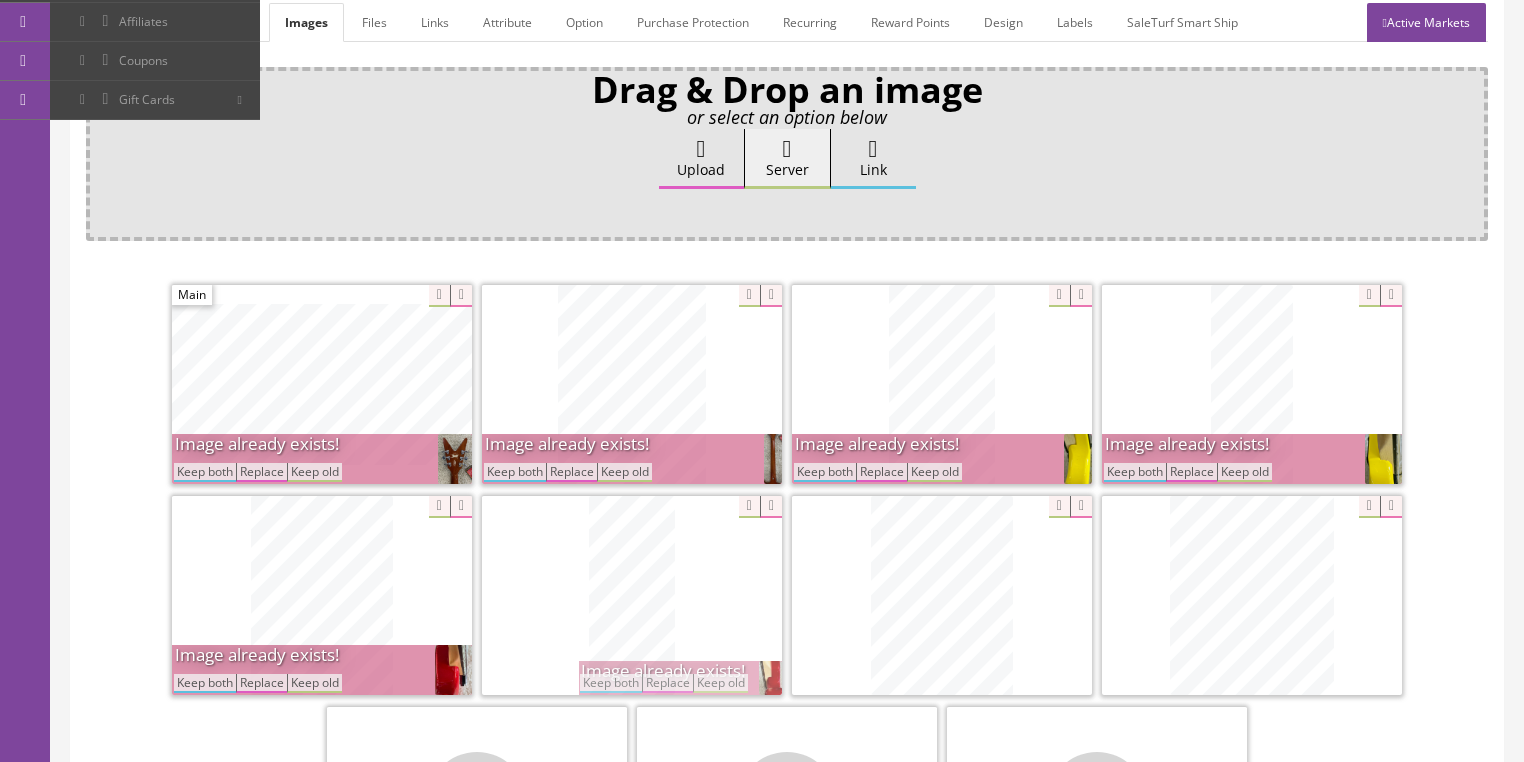 scroll, scrollTop: 400, scrollLeft: 0, axis: vertical 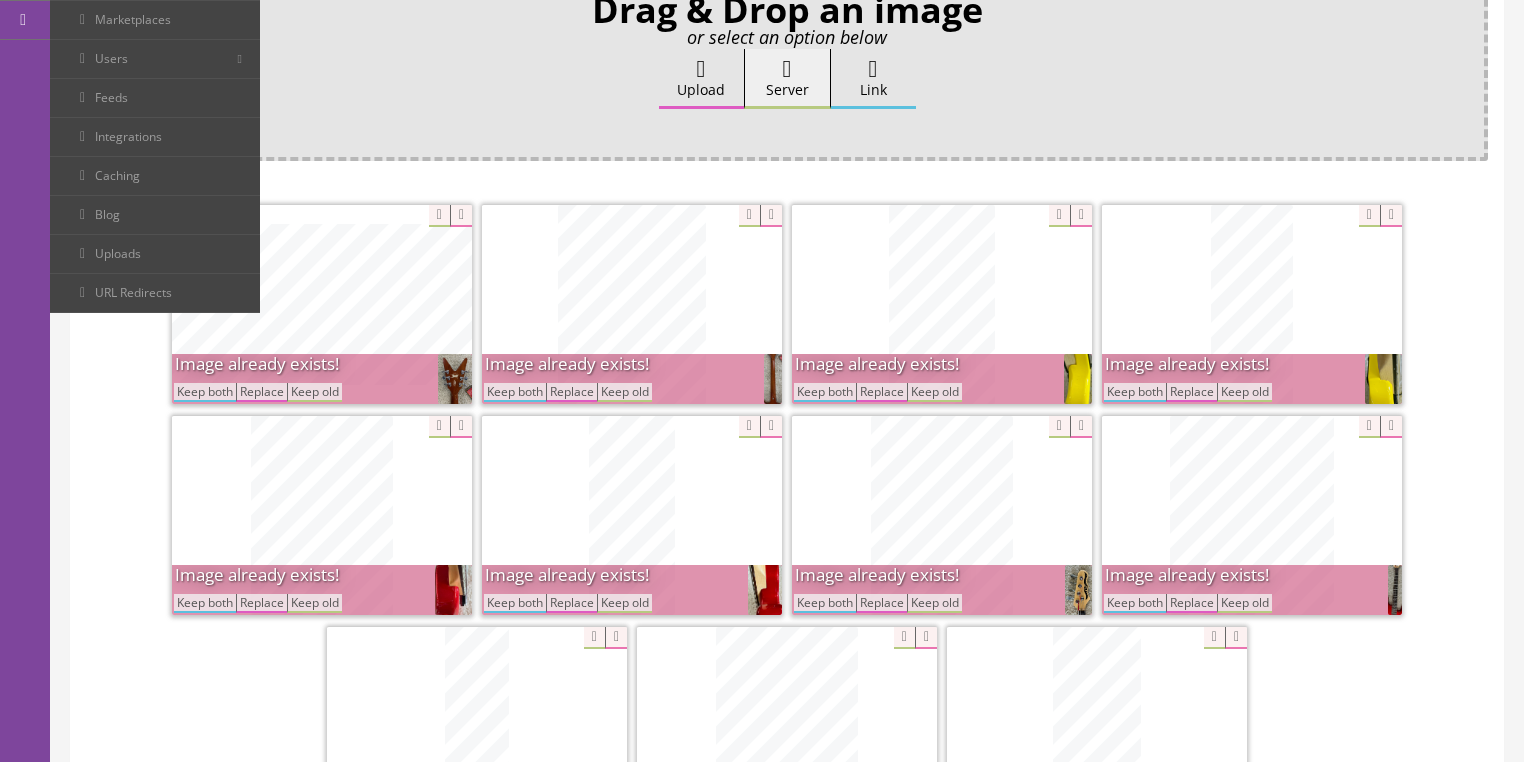 click on "Keep both" at bounding box center (1135, 392) 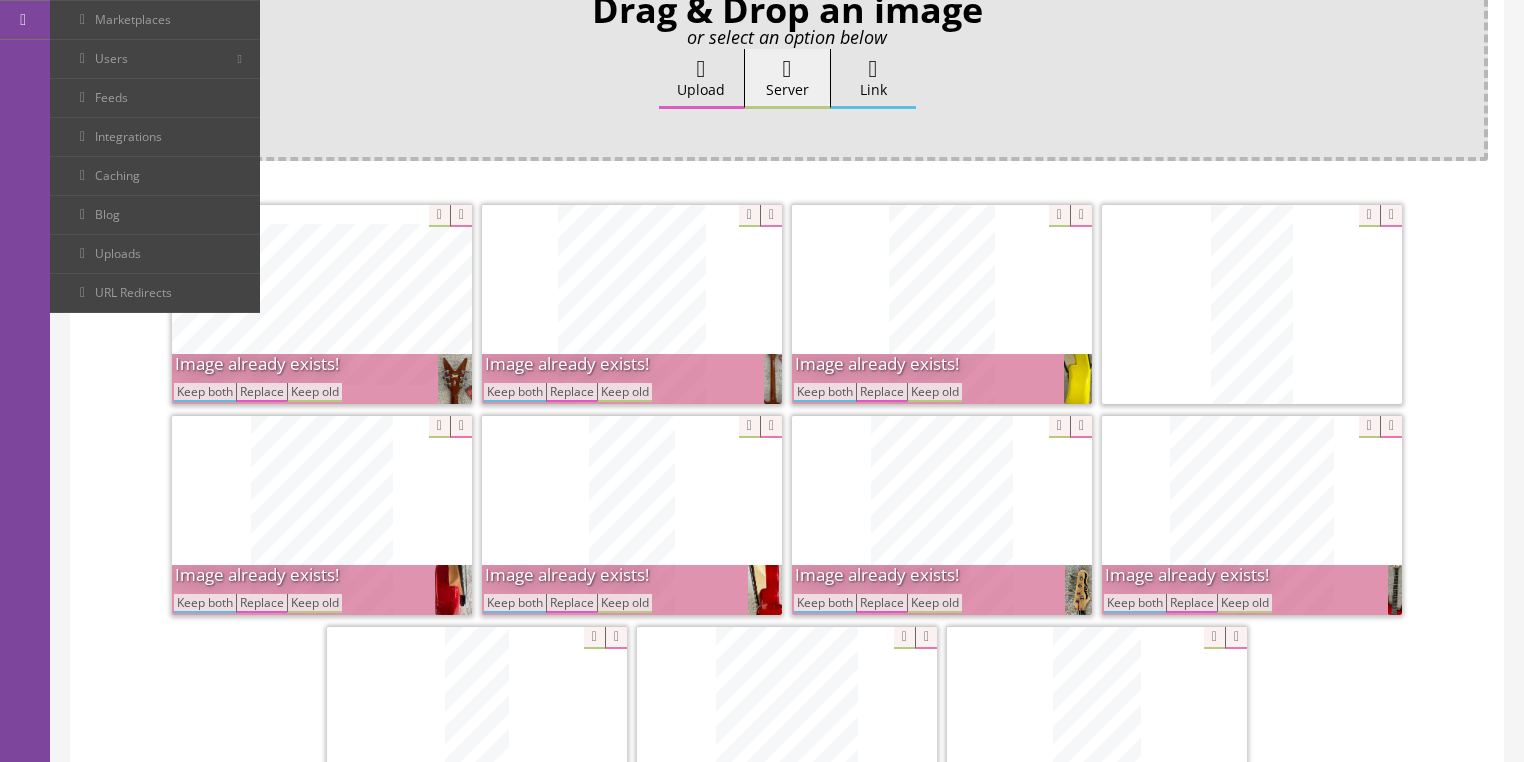 drag, startPoint x: 1148, startPoint y: 568, endPoint x: 1128, endPoint y: 572, distance: 20.396078 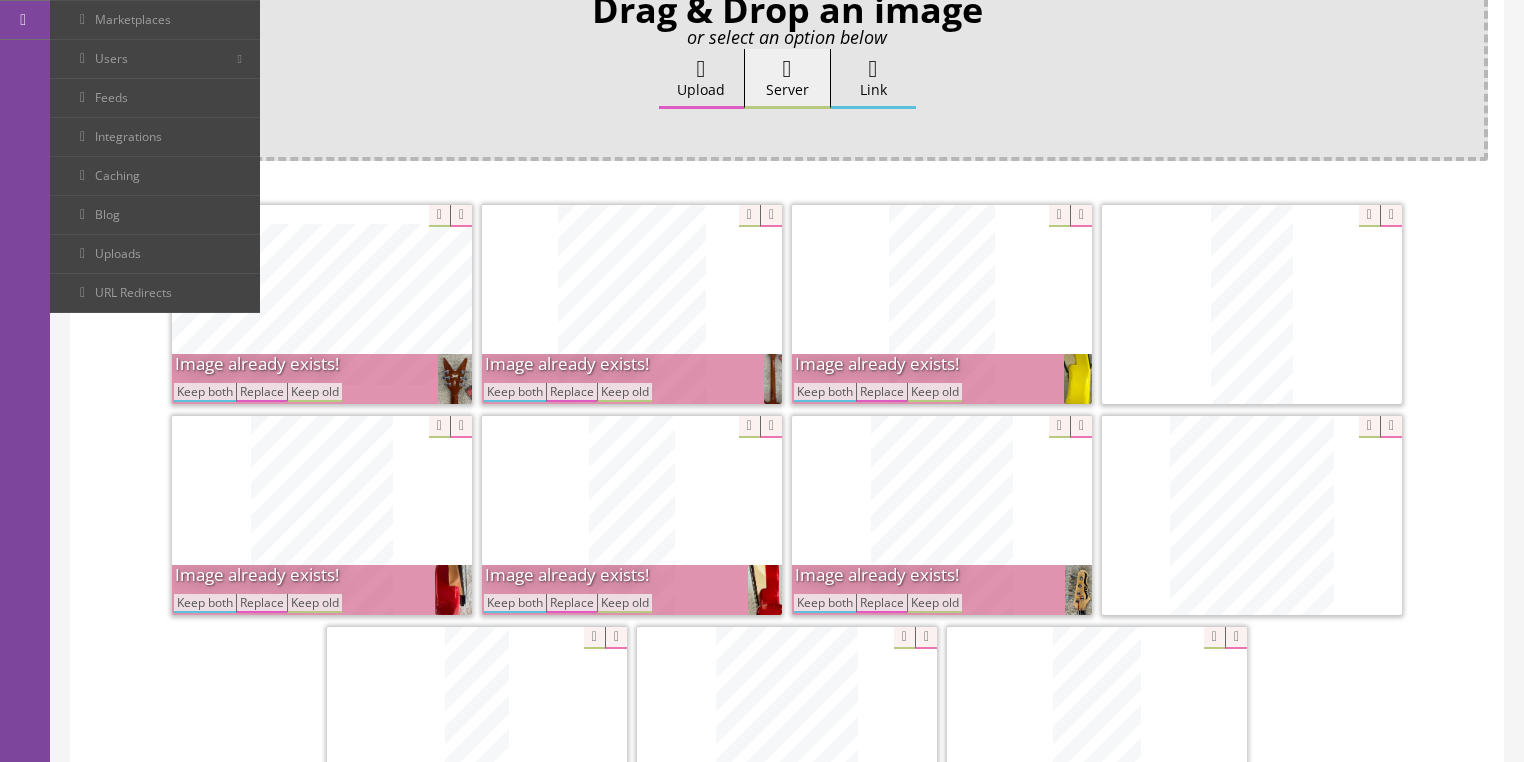 click on "Keep both" at bounding box center [825, 603] 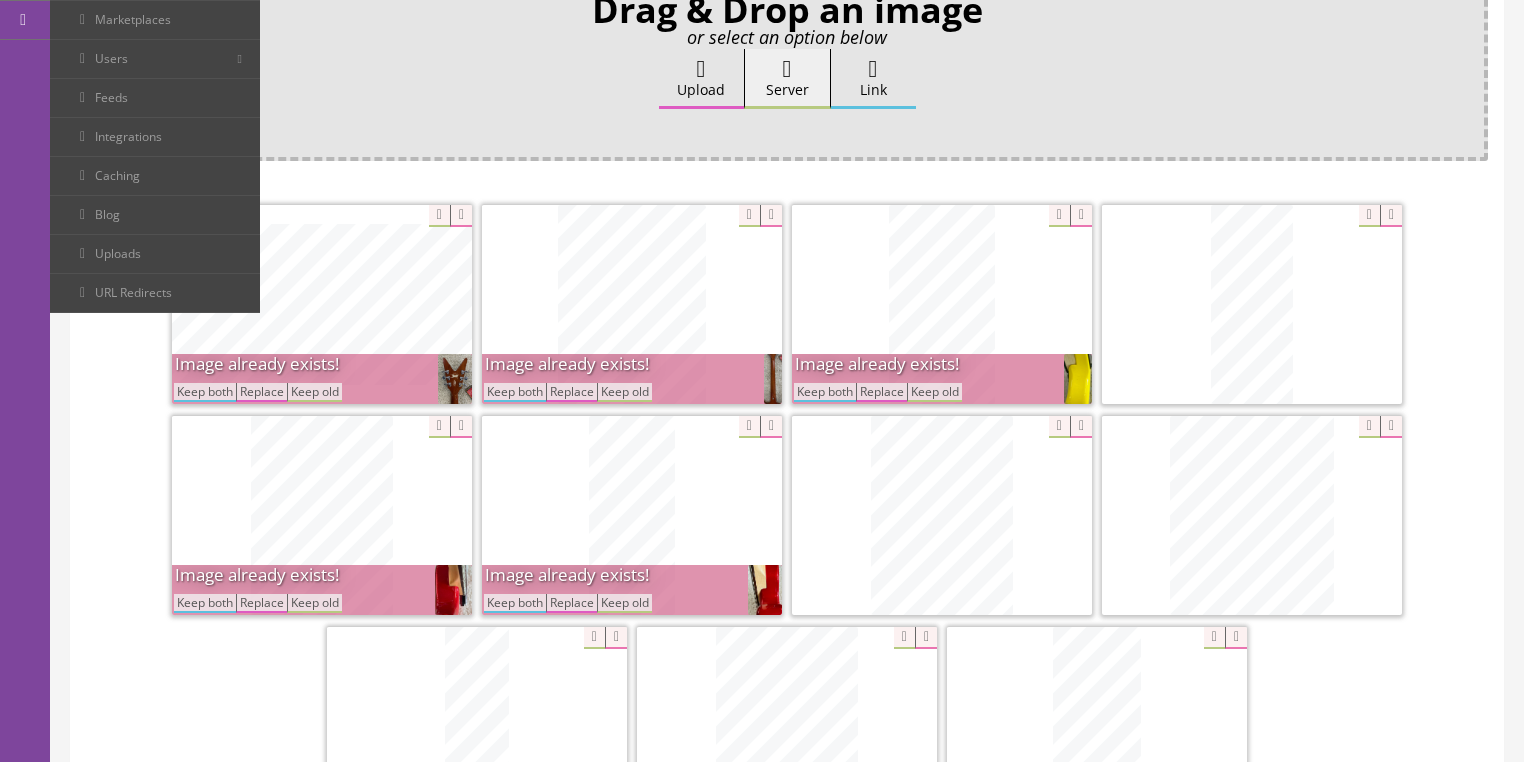 click on "Keep both" at bounding box center [825, 392] 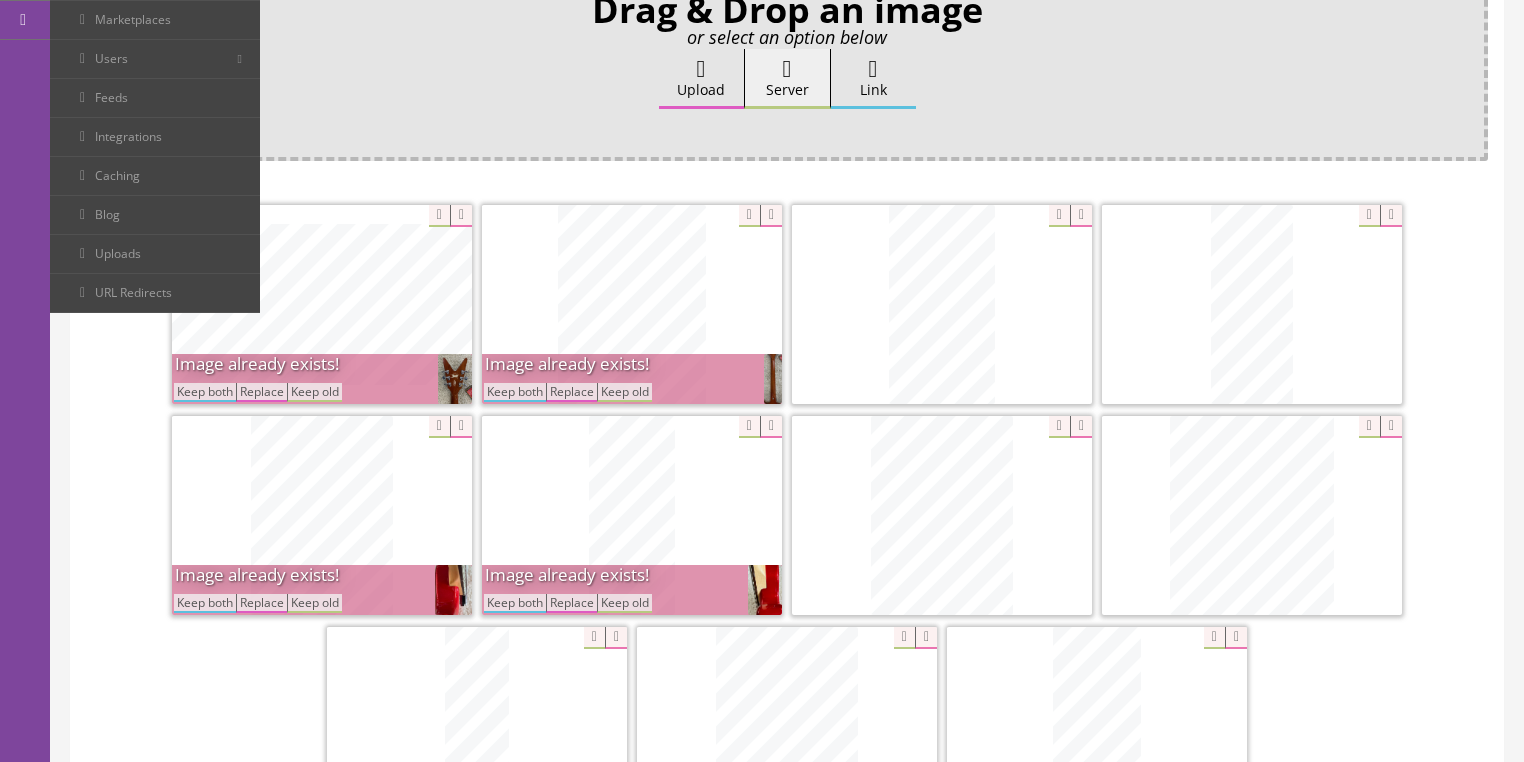 click on "Keep both" at bounding box center [515, 392] 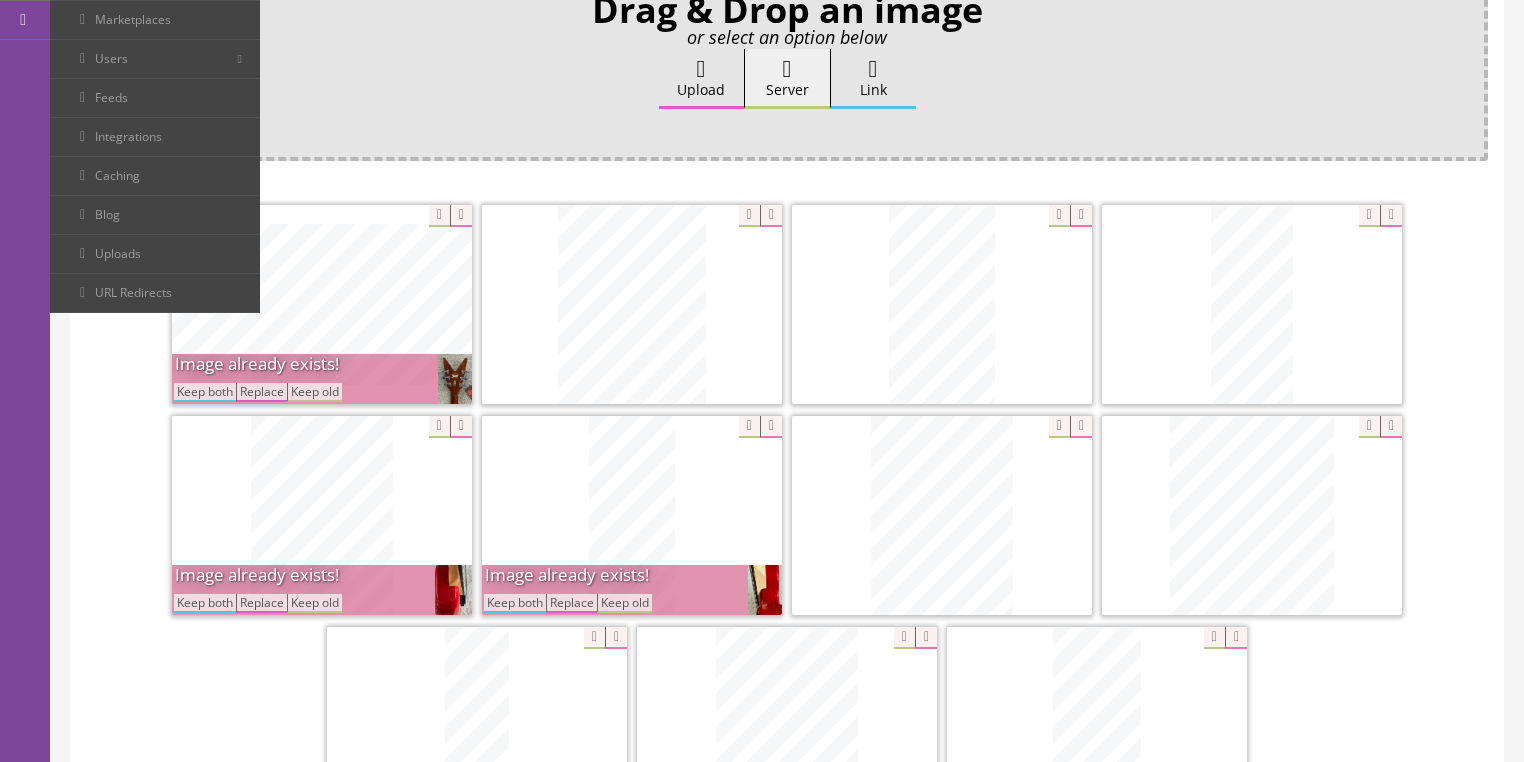 click on "Keep both" at bounding box center [205, 392] 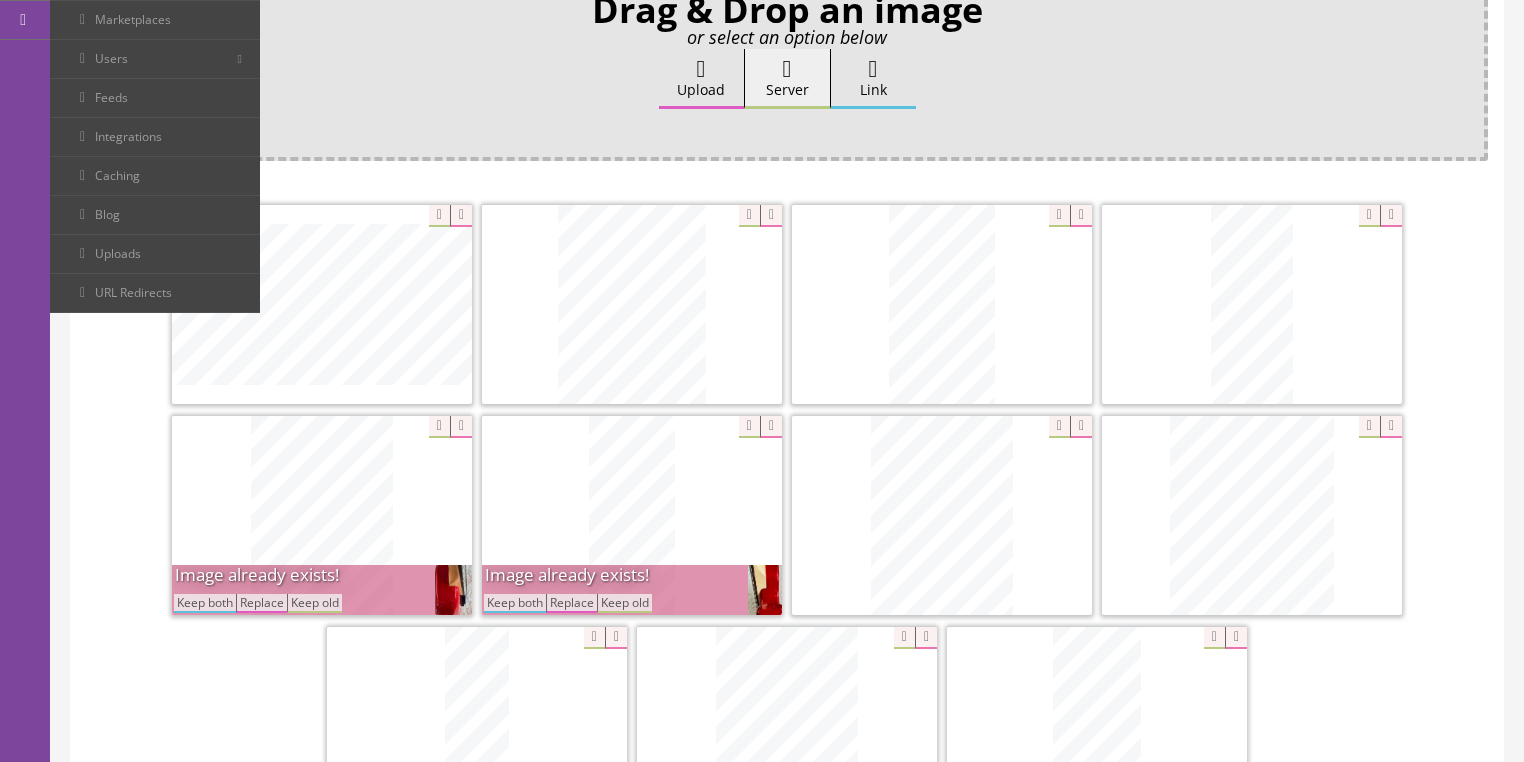 click on "Keep both" at bounding box center (205, 603) 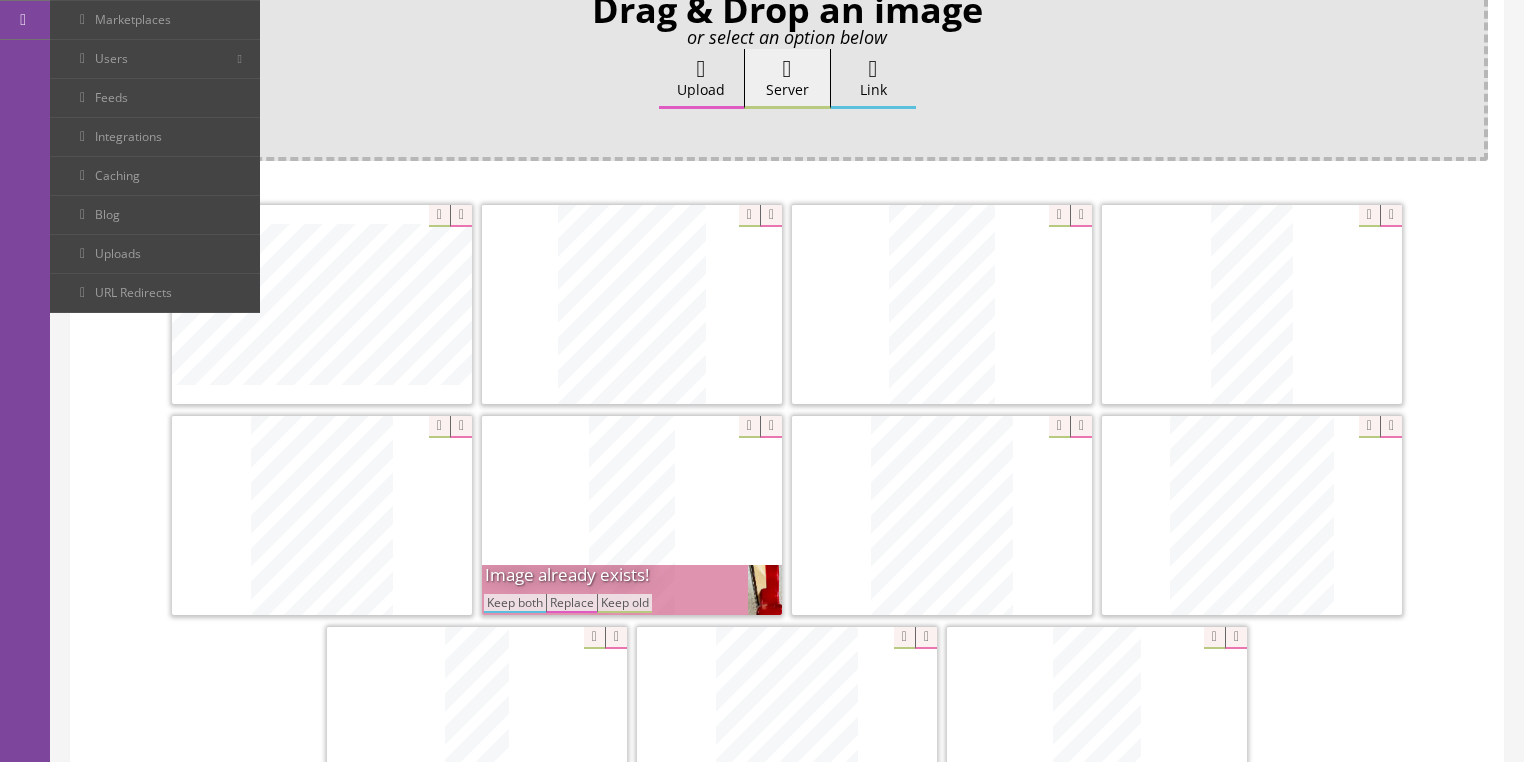 click on "Keep both" at bounding box center [515, 603] 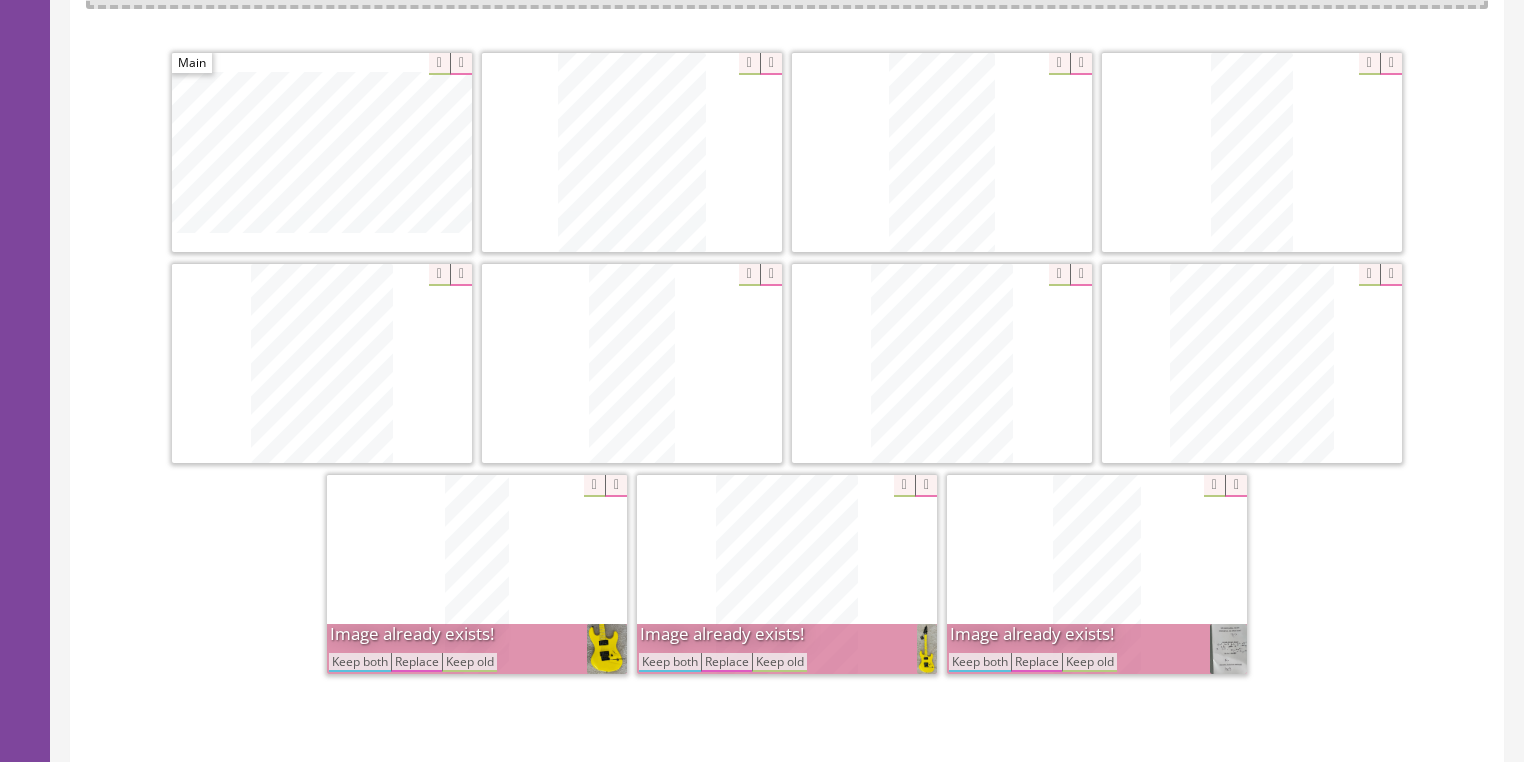 scroll, scrollTop: 560, scrollLeft: 0, axis: vertical 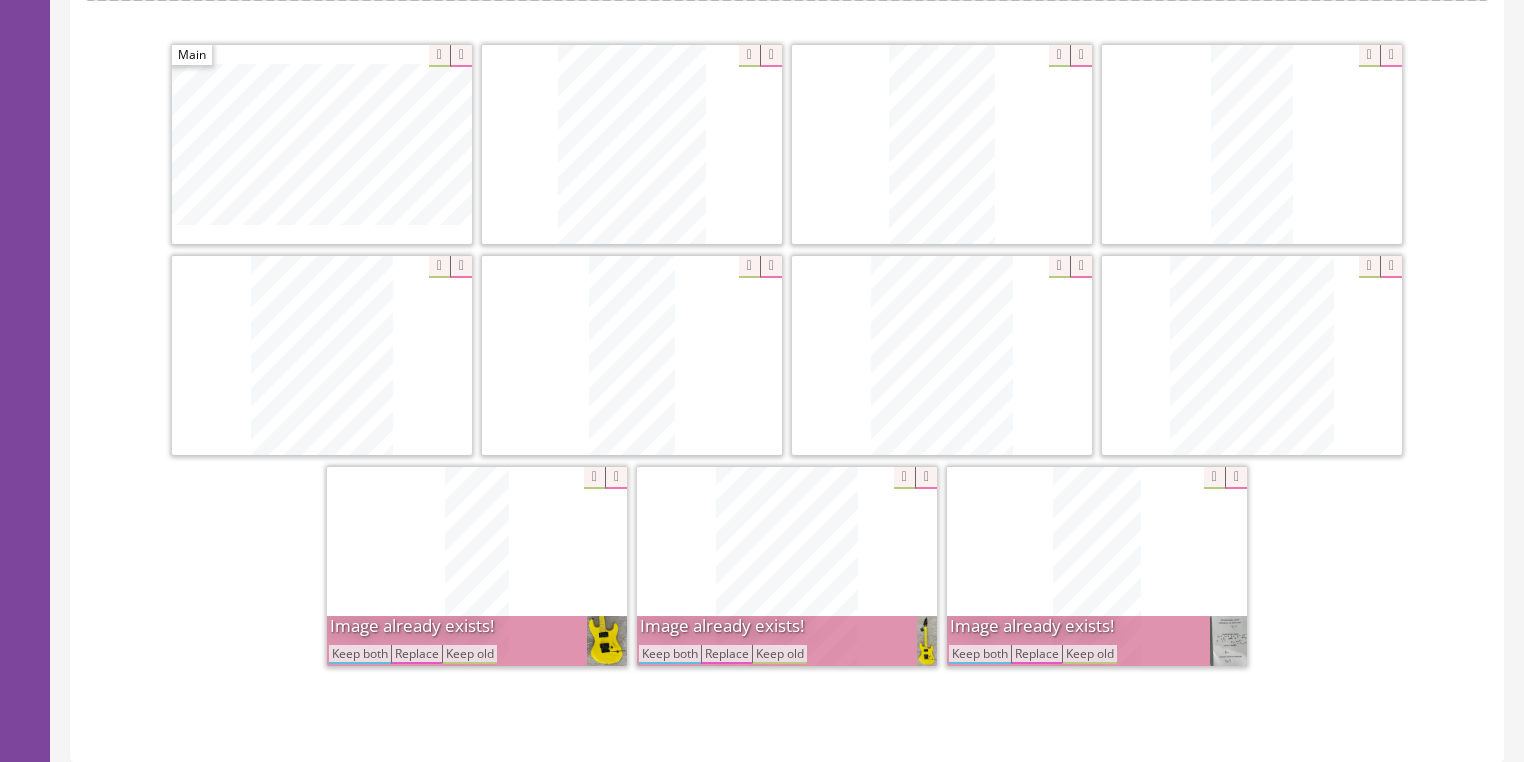 click on "Keep both" at bounding box center [980, 654] 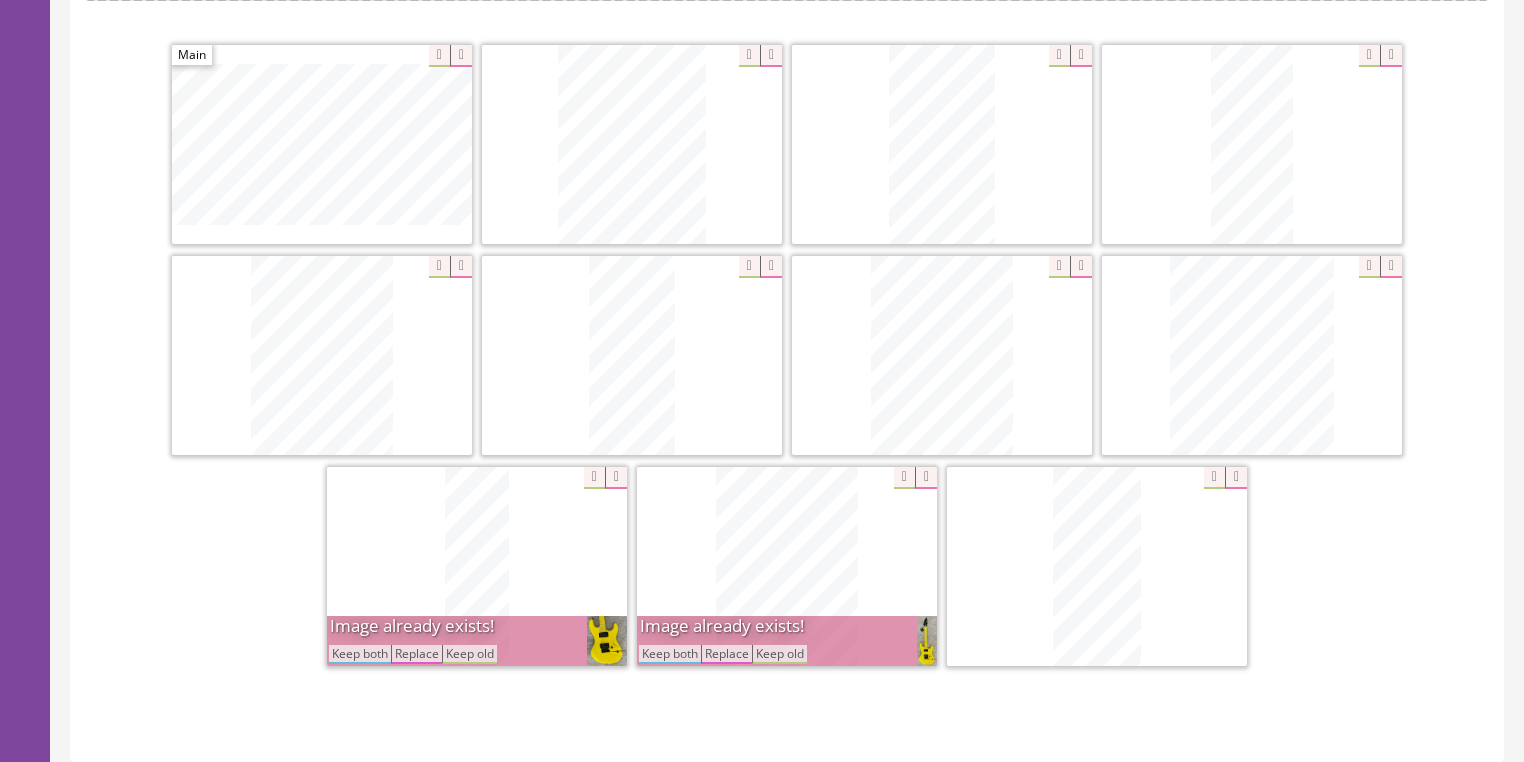 drag, startPoint x: 688, startPoint y: 626, endPoint x: 632, endPoint y: 626, distance: 56 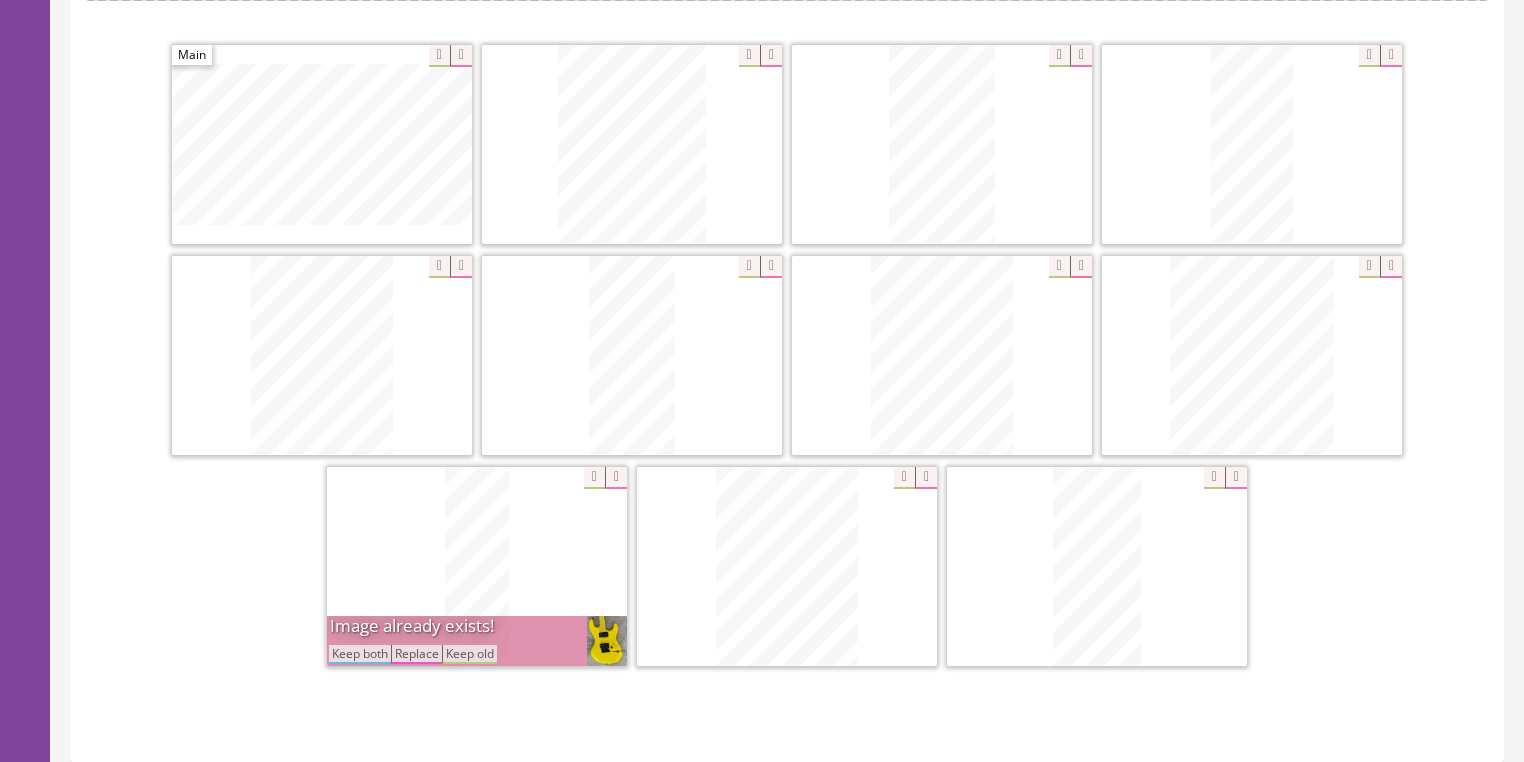 click on "Keep both" at bounding box center [360, 654] 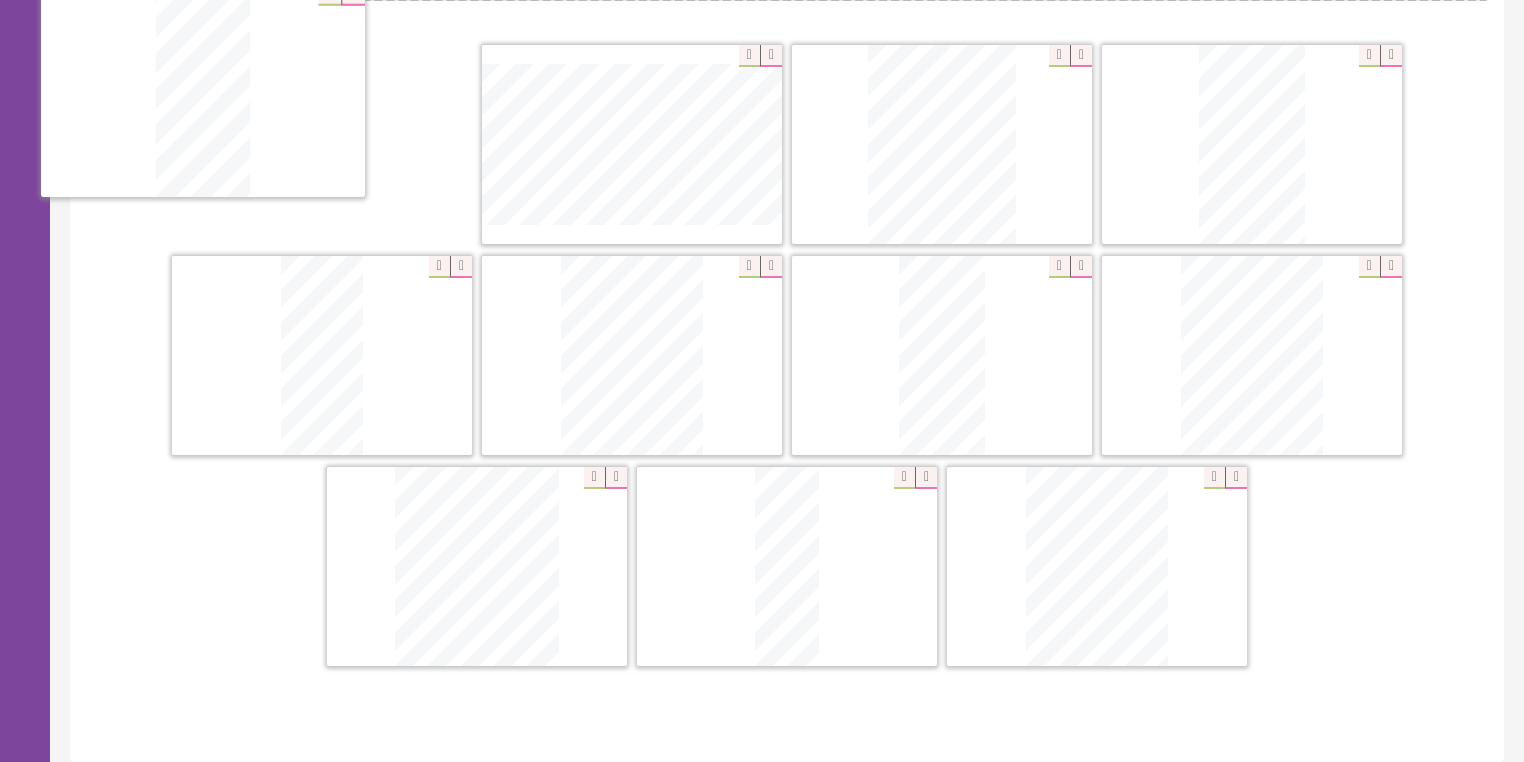 drag, startPoint x: 1055, startPoint y: 546, endPoint x: 182, endPoint y: 99, distance: 980.78436 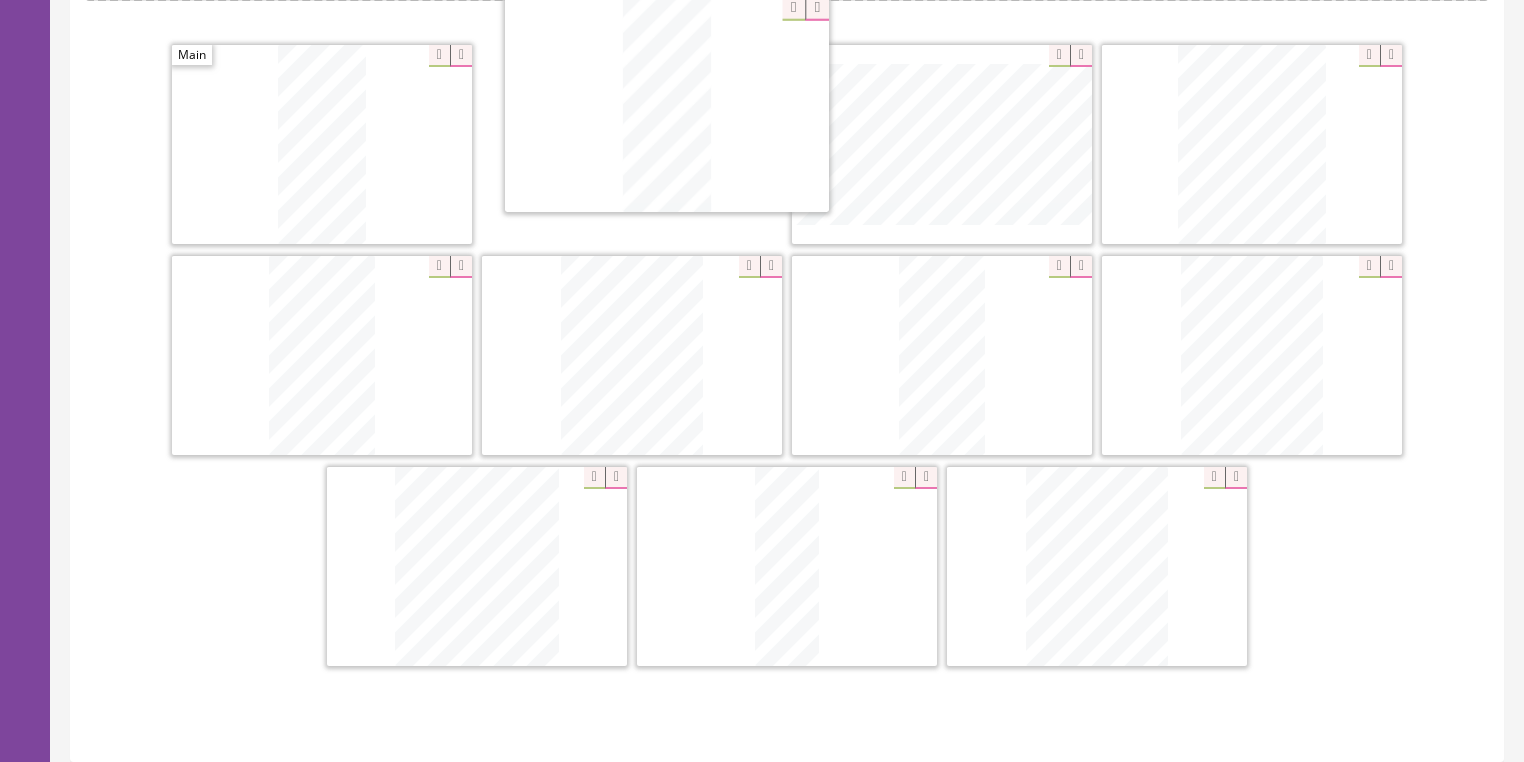 drag, startPoint x: 269, startPoint y: 306, endPoint x: 624, endPoint y: 92, distance: 414.51297 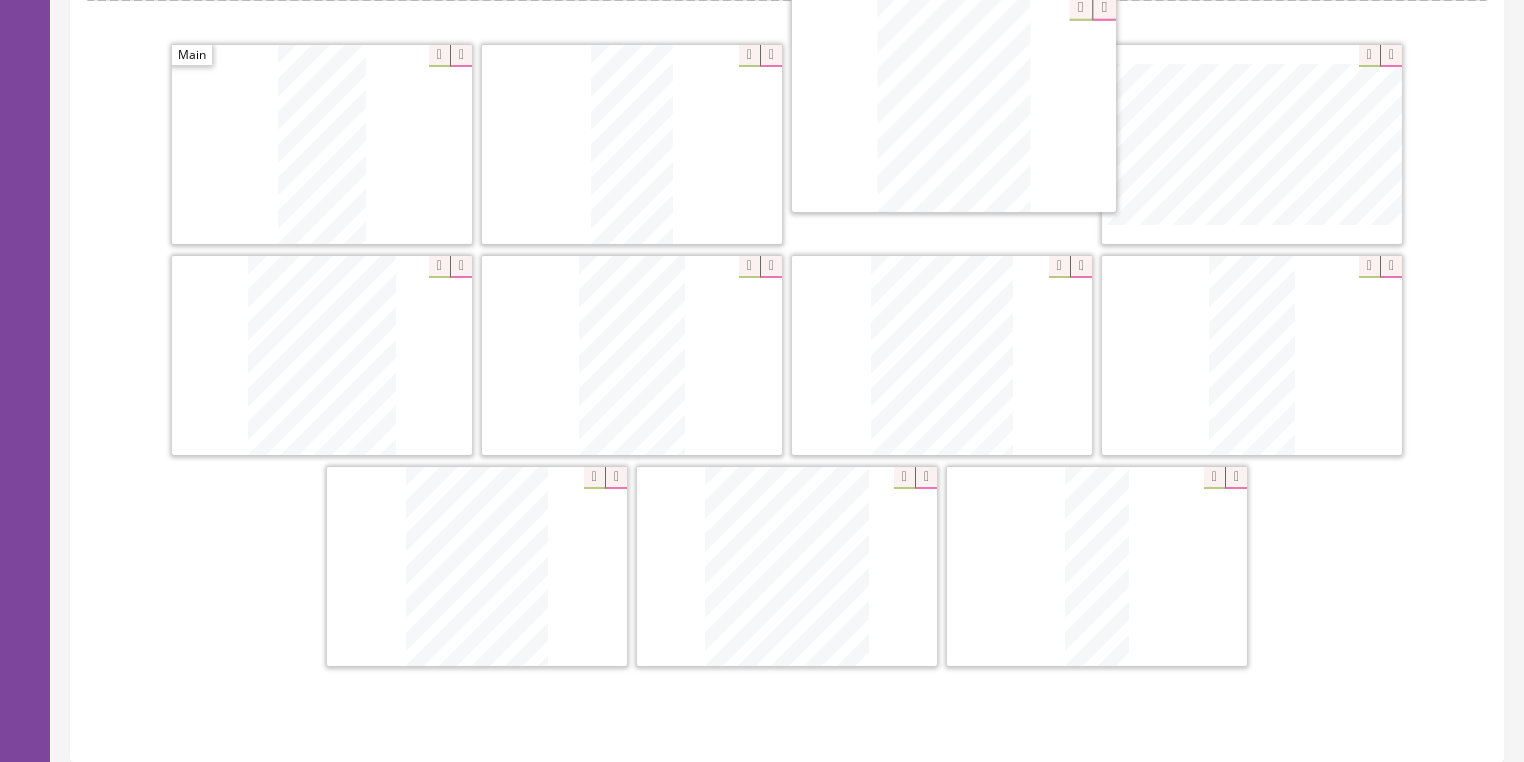 drag, startPoint x: 1126, startPoint y: 543, endPoint x: 995, endPoint y: 110, distance: 452.38257 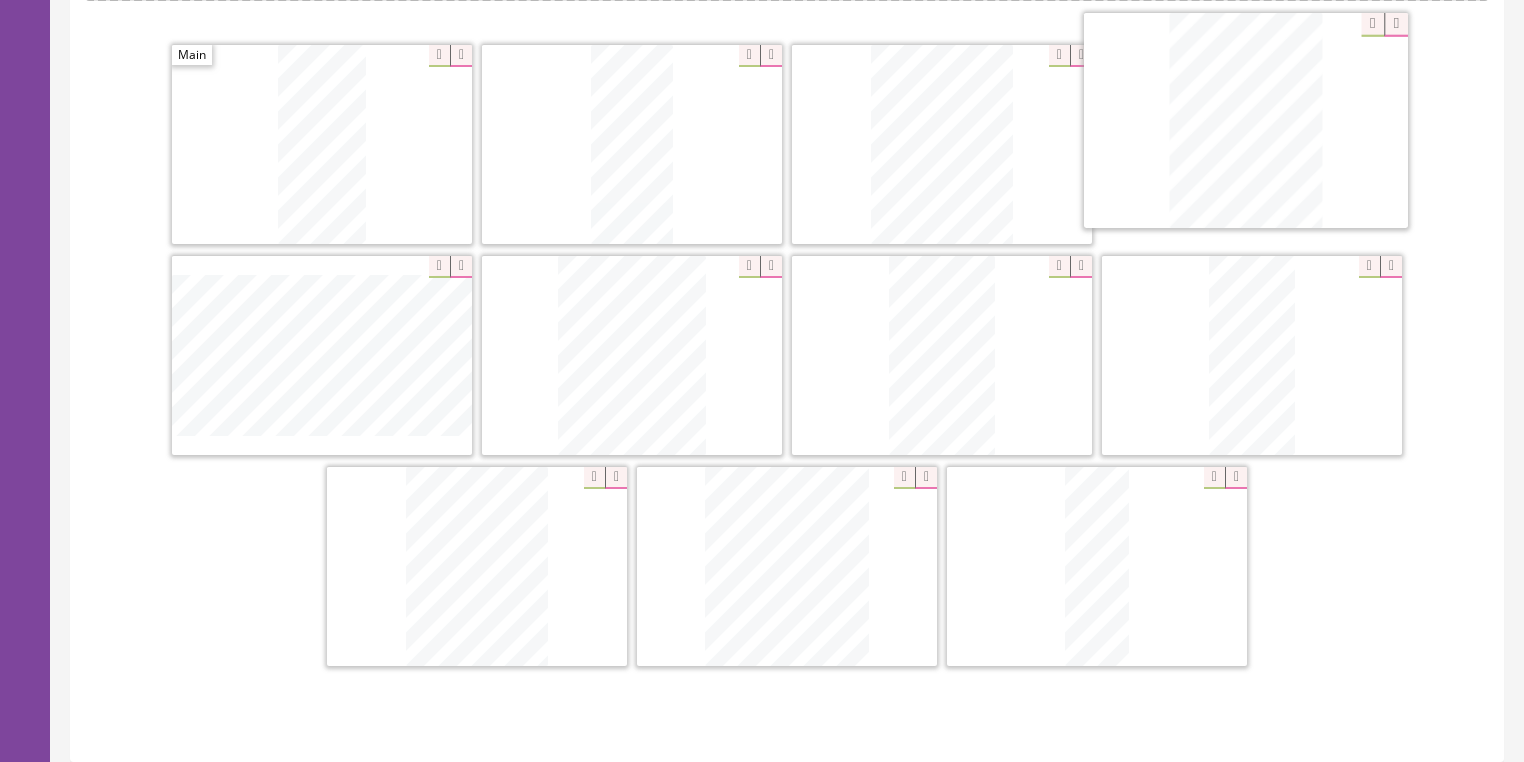 drag, startPoint x: 961, startPoint y: 284, endPoint x: 1248, endPoint y: 107, distance: 337.19135 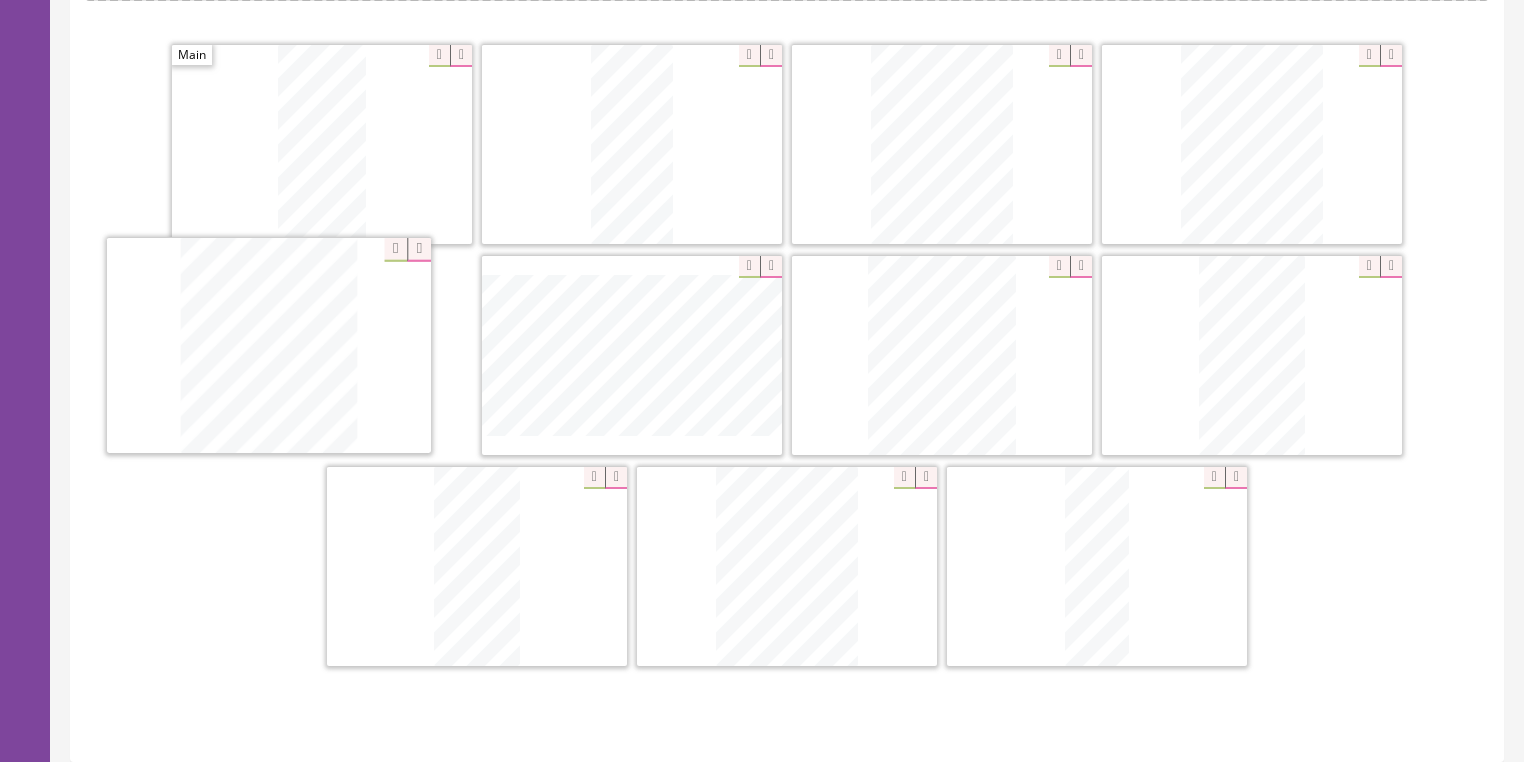 drag, startPoint x: 788, startPoint y: 562, endPoint x: 363, endPoint y: 417, distance: 449.05457 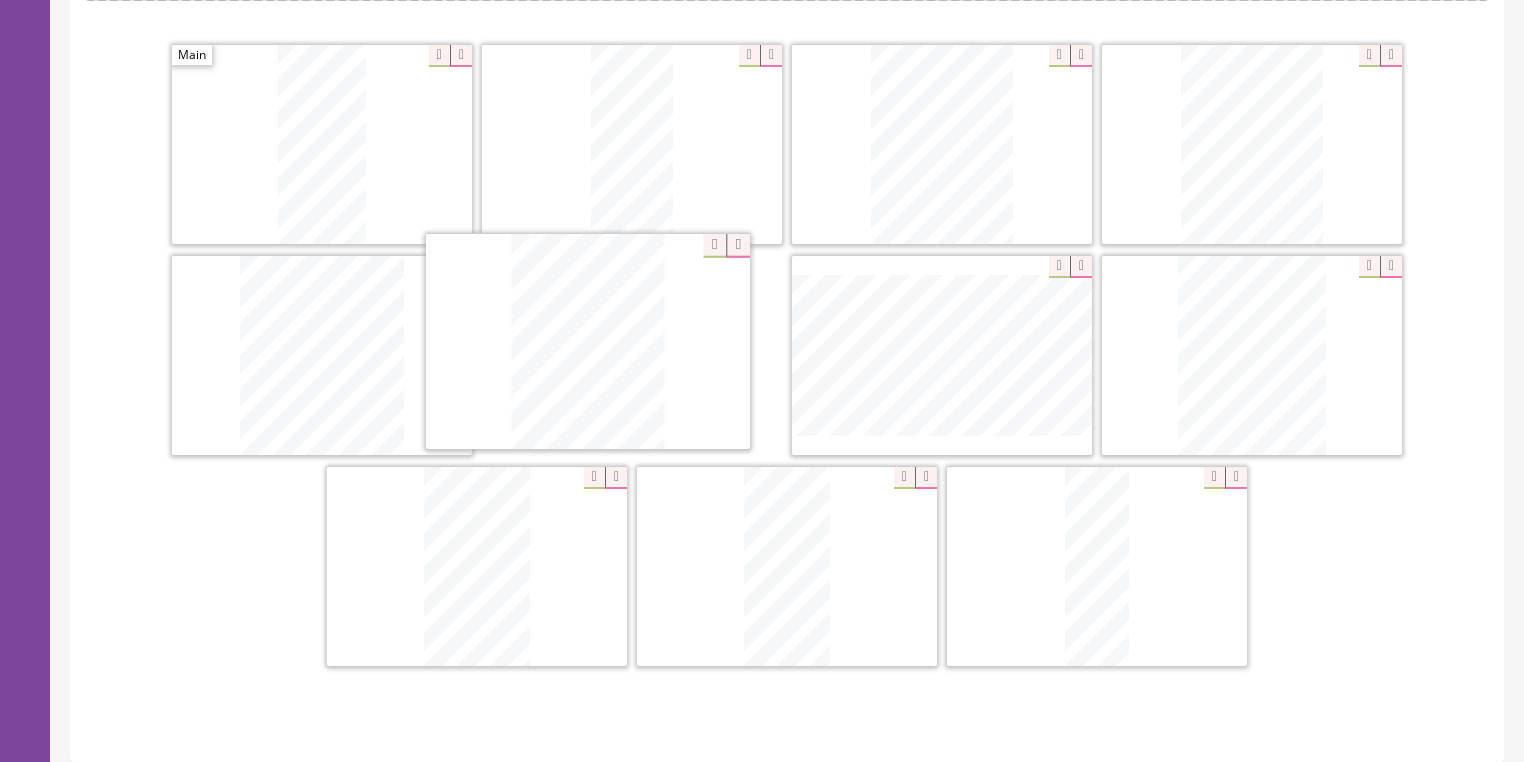 drag, startPoint x: 784, startPoint y: 534, endPoint x: 585, endPoint y: 312, distance: 298.13586 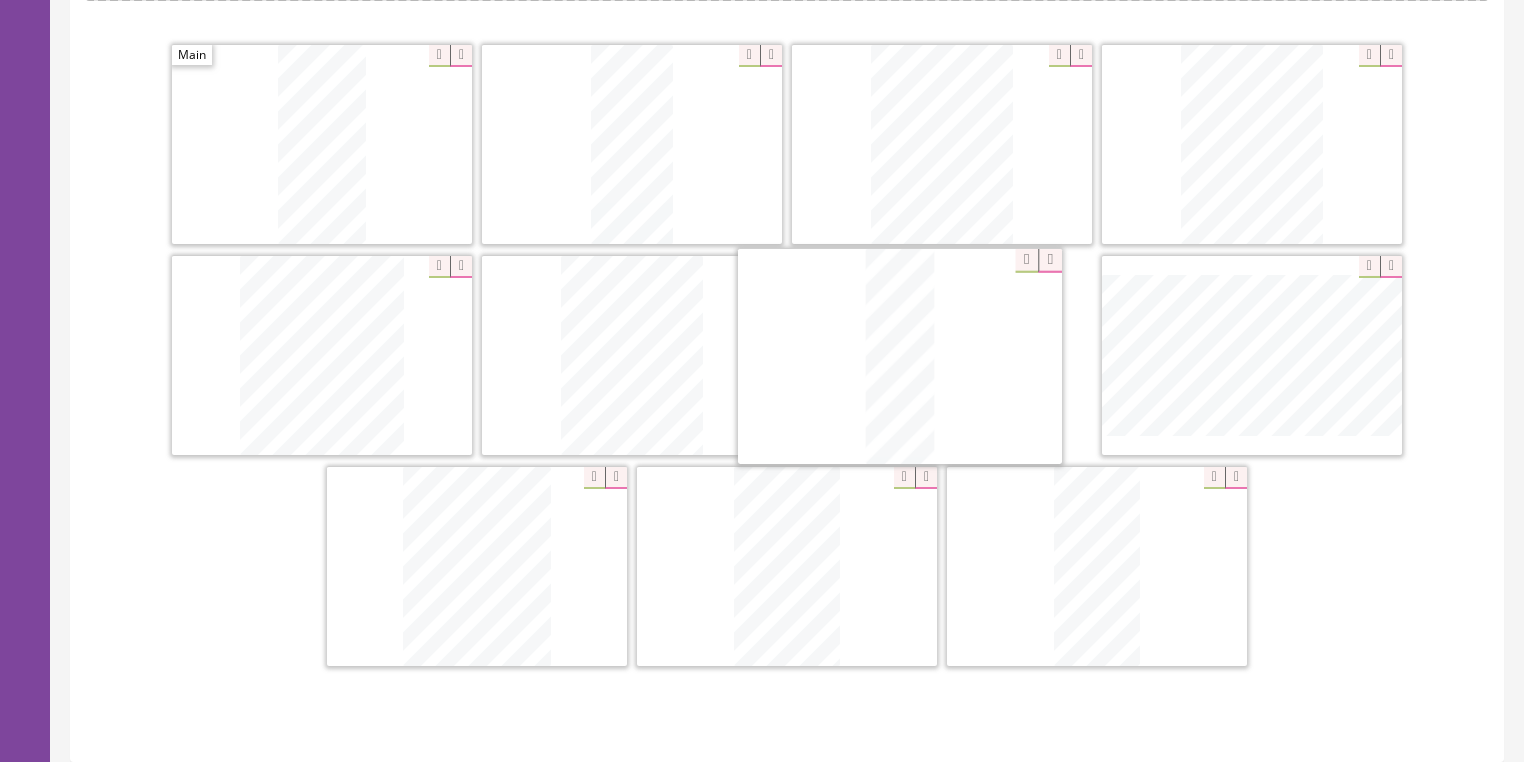 drag, startPoint x: 1076, startPoint y: 533, endPoint x: 879, endPoint y: 326, distance: 285.75864 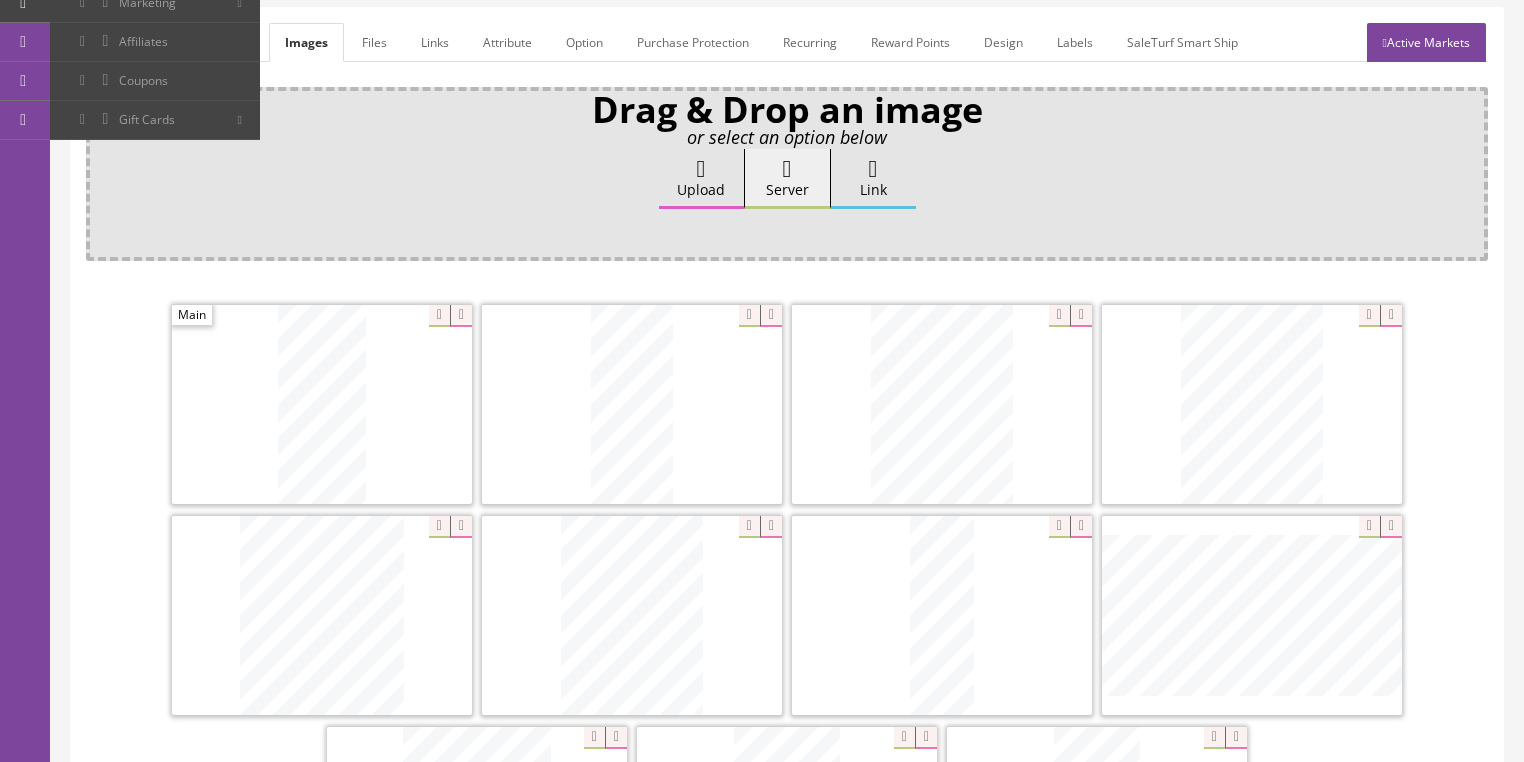 scroll, scrollTop: 288, scrollLeft: 0, axis: vertical 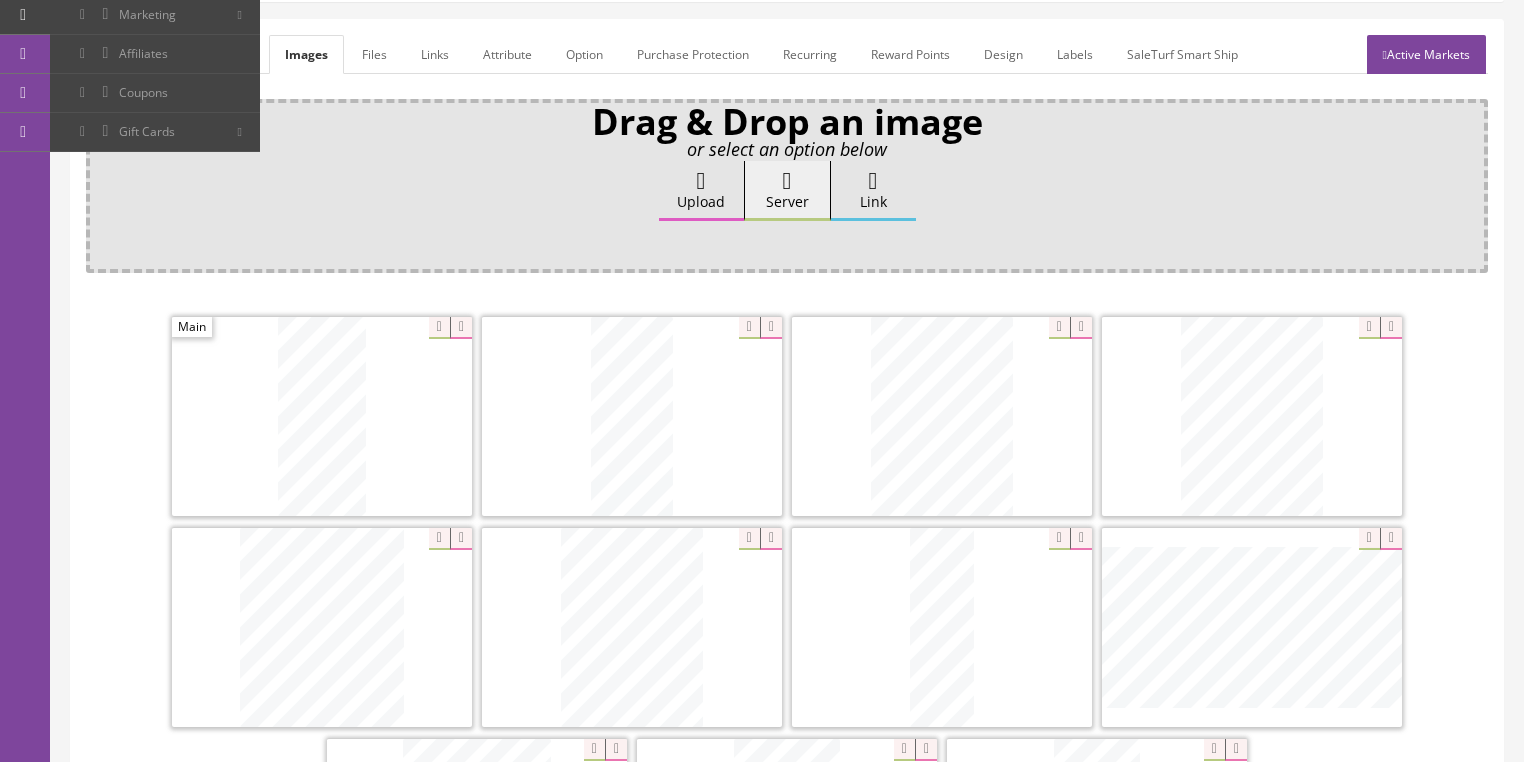 click on "General" at bounding box center (124, 54) 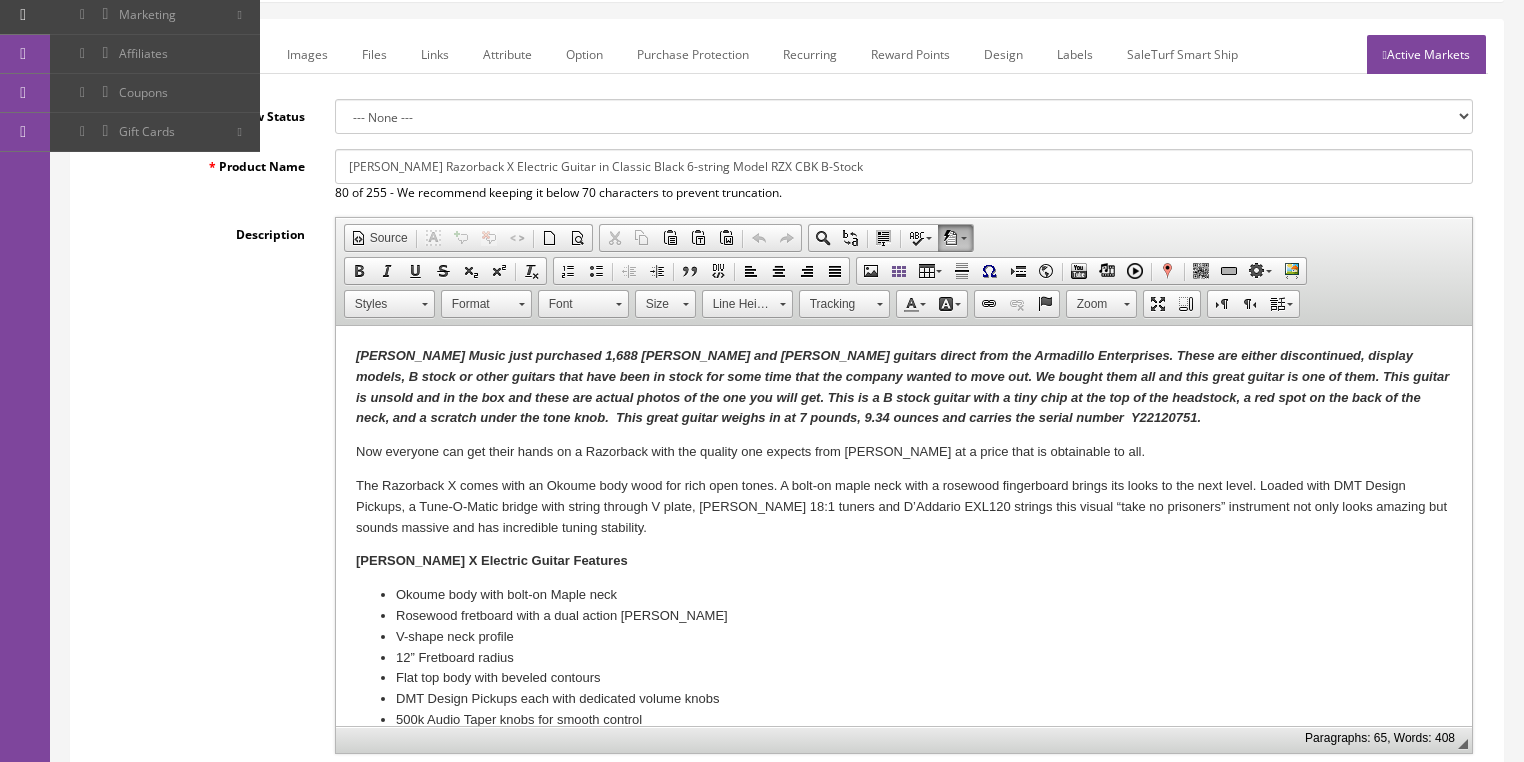 click on "Butler Music just purchased 1,688 Dean and Luna guitars direct from the Armadillo Enterprises. These are either discontinued, display models, B stock or other guitars that have been in stock for some time that the company wanted to move out. We bought them all and this great guitar is one of them. This guitar is unsold and in the box and these are actual photos of the one you will get. This is a B stock guitar with a tiny chip at the top of the headstock, a red spot on the back of the neck, and a scratch under the tone knob.  This great guitar weighs in at 7 pounds, 9.34 ounces and carries the serial number  Y22120751." at bounding box center (901, 386) 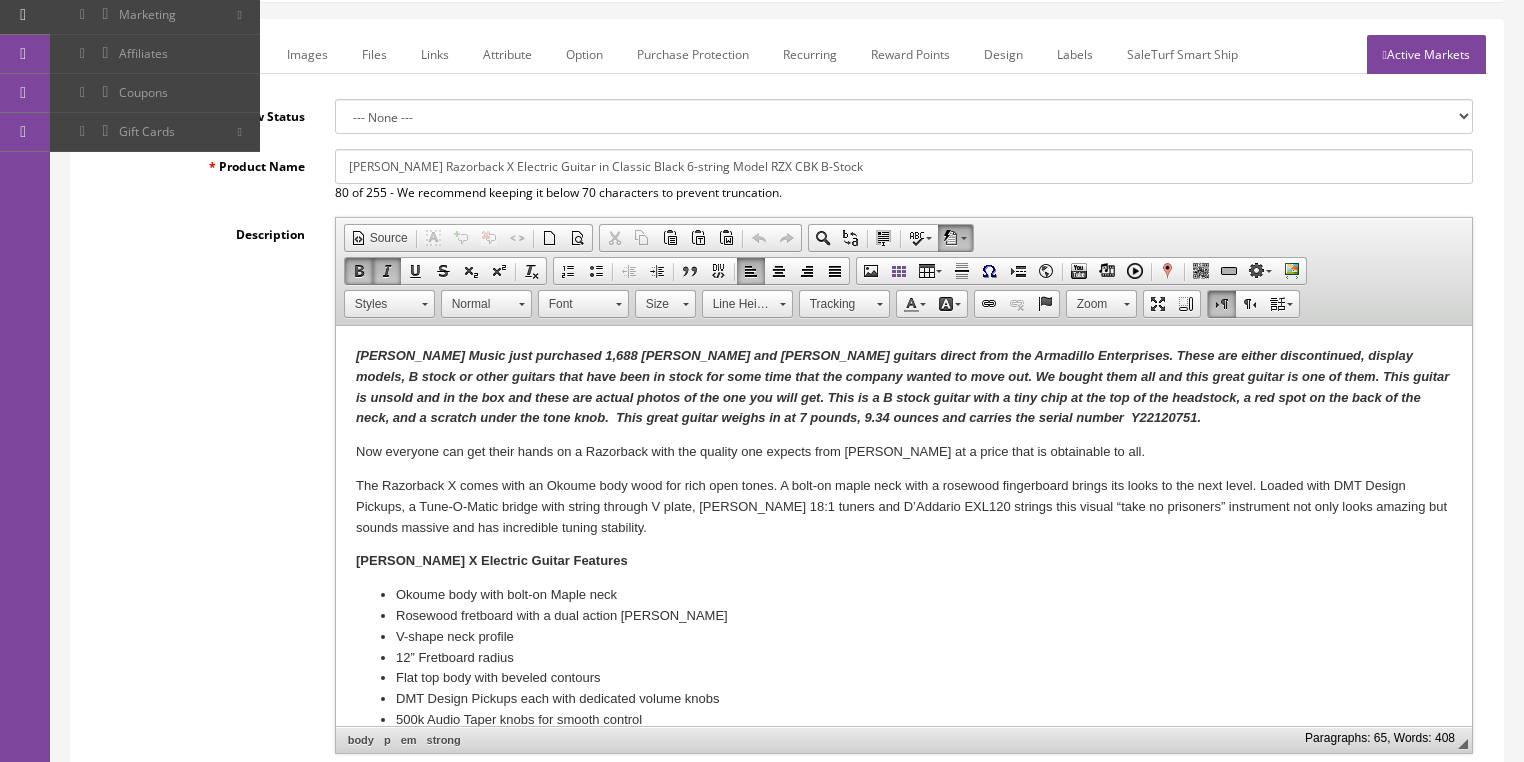 type 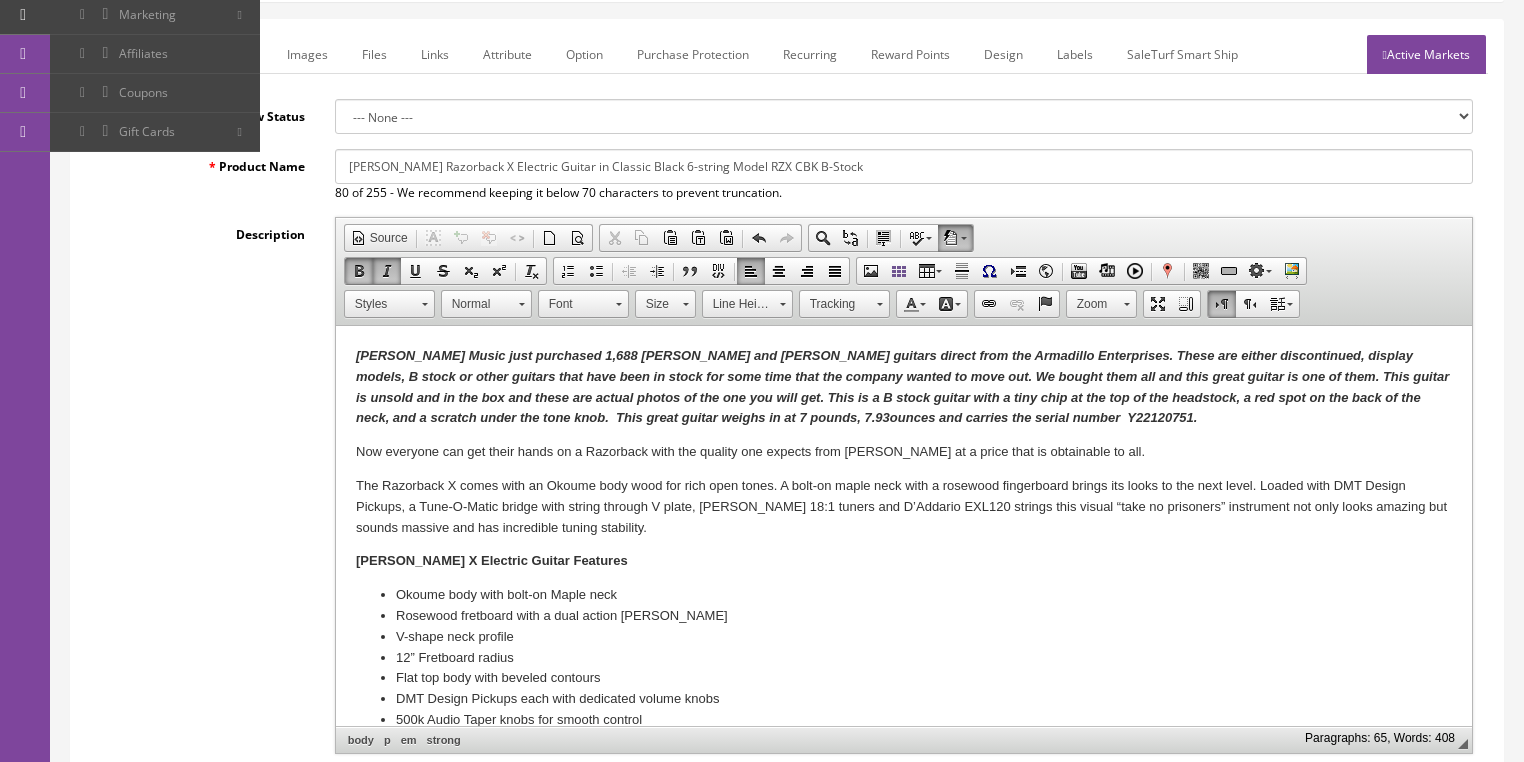 click on "Butler Music just purchased 1,688 Dean and Luna guitars direct from the Armadillo Enterprises. These are either discontinued, display models, B stock or other guitars that have been in stock for some time that the company wanted to move out. We bought them all and this great guitar is one of them. This guitar is unsold and in the box and these are actual photos of the one you will get. This is a B stock guitar with a tiny chip at the top of the headstock, a red spot on the back of the neck, and a scratch under the tone knob.  This great guitar weighs in at 7 pounds, 7.93  ounces and carries the serial number  Y22120751." at bounding box center (901, 386) 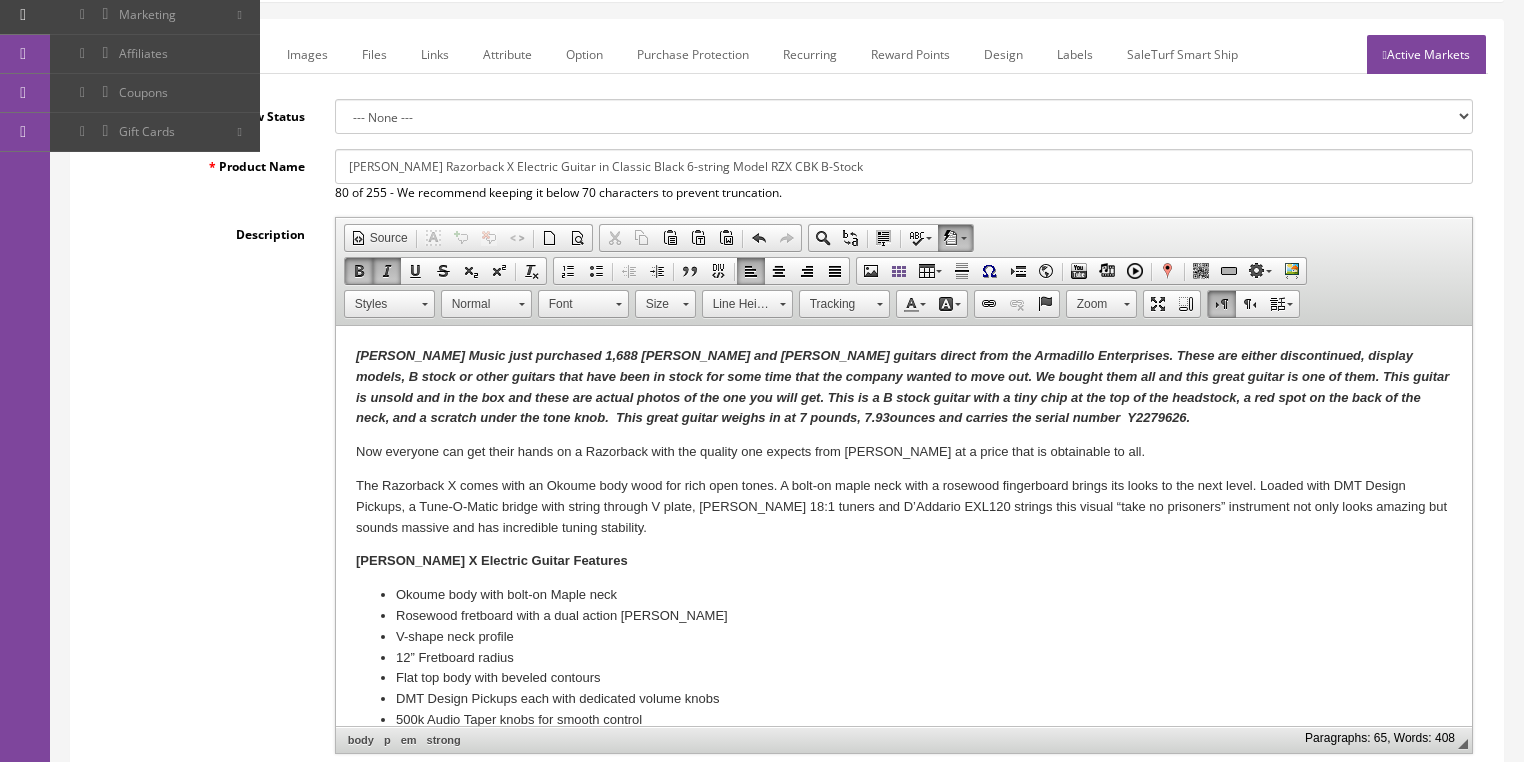 click on "Butler Music just purchased 1,688 Dean and Luna guitars direct from the Armadillo Enterprises. These are either discontinued, display models, B stock or other guitars that have been in stock for some time that the company wanted to move out. We bought them all and this great guitar is one of them. This guitar is unsold and in the box and these are actual photos of the one you will get. This is a B stock guitar with a tiny chip at the top of the headstock, a red spot on the back of the neck, and a scratch under the tone knob.  This great guitar weighs in at 7 pounds, 7.93  ounces and carries the serial number  Y2279626 ." at bounding box center [903, 387] 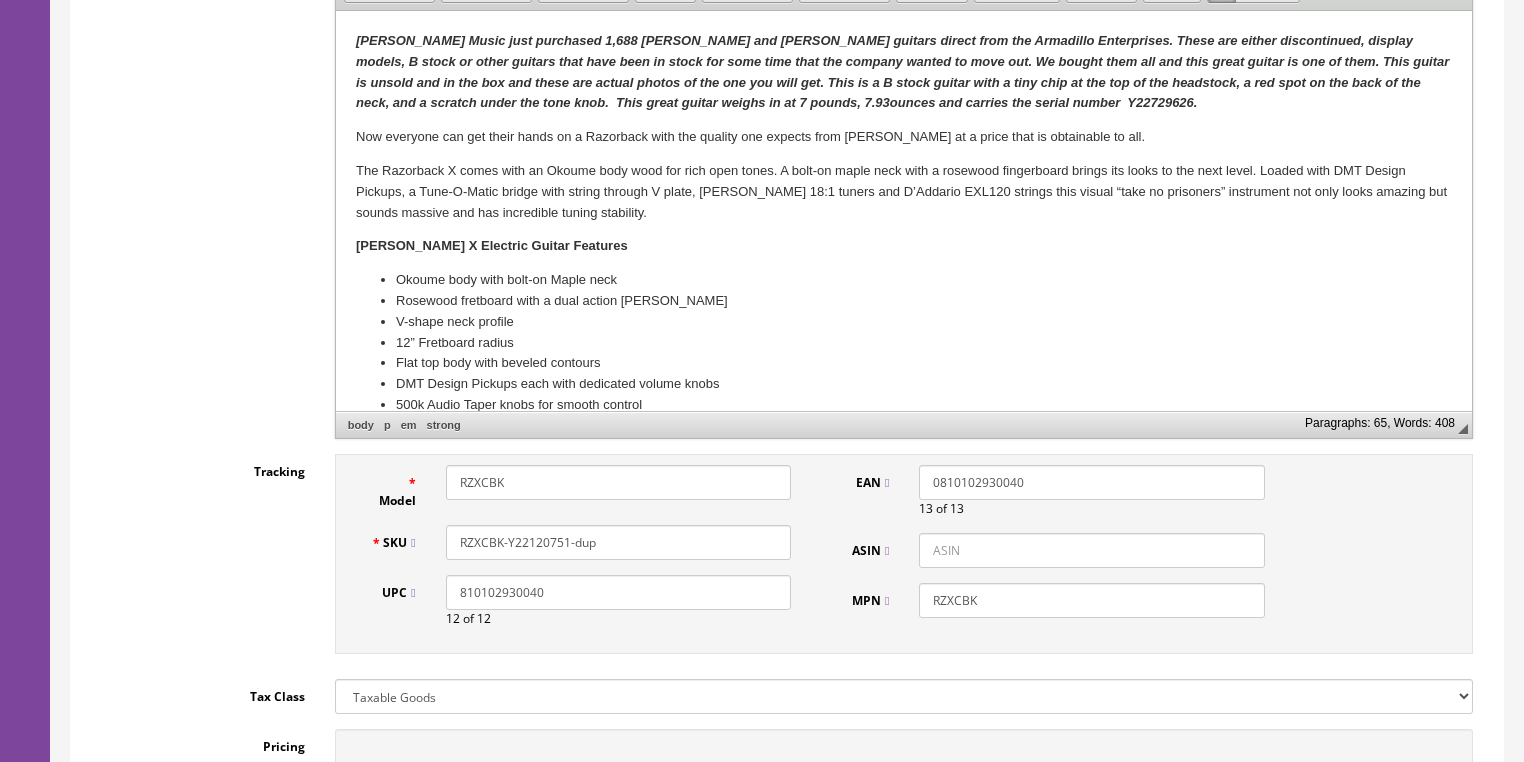 scroll, scrollTop: 608, scrollLeft: 0, axis: vertical 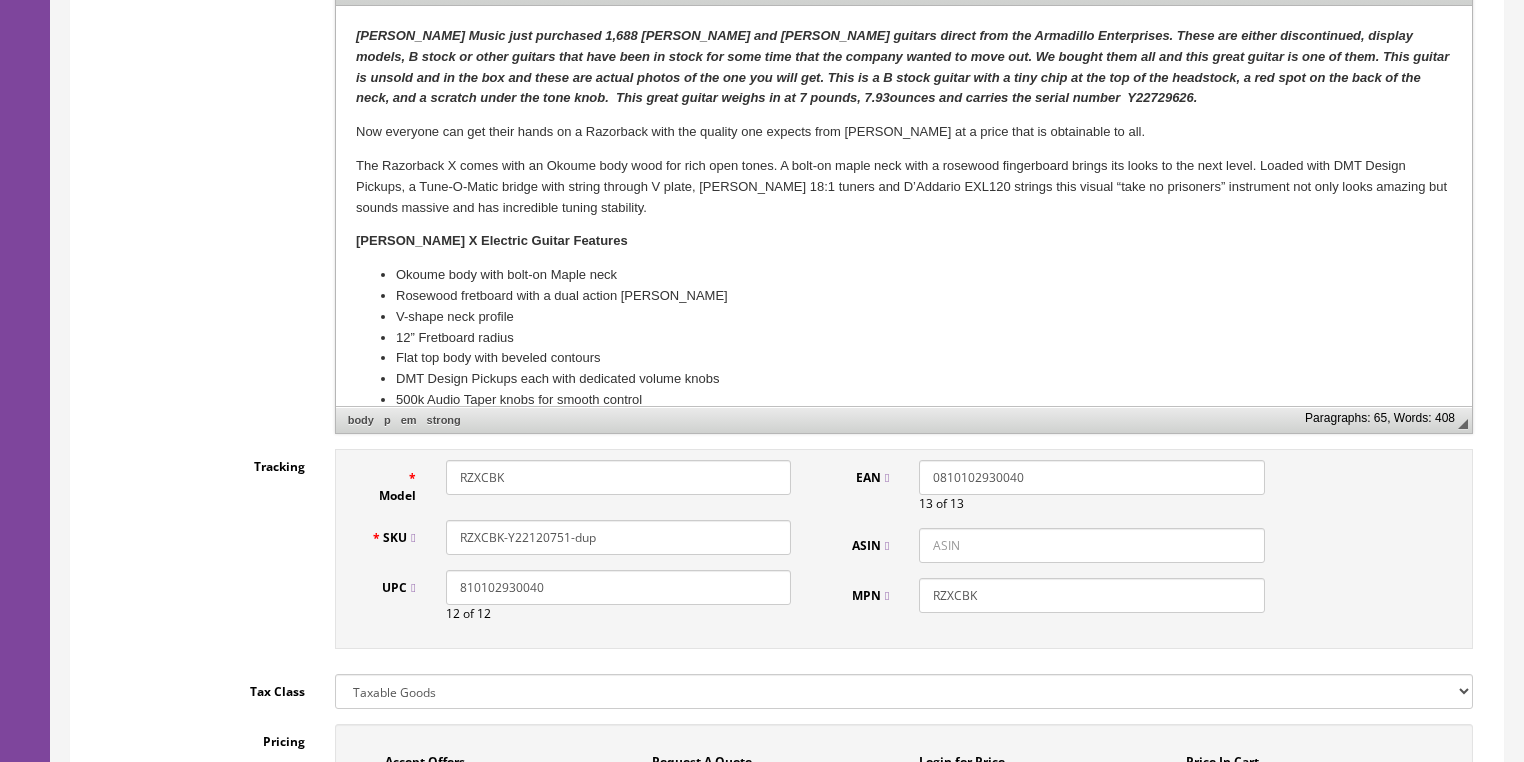 drag, startPoint x: 525, startPoint y: 509, endPoint x: 728, endPoint y: 512, distance: 203.02217 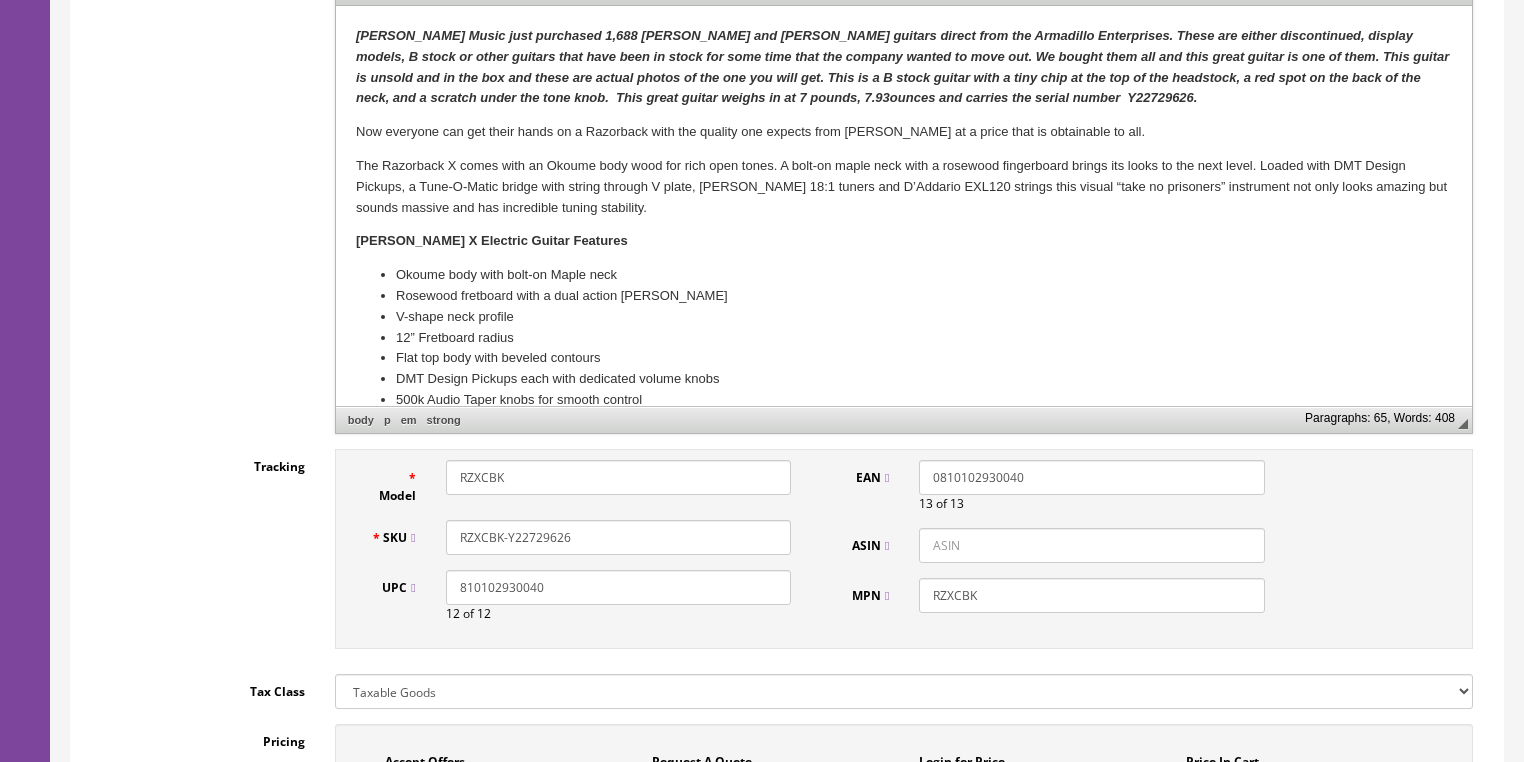 type on "RZXCBK-Y22729626" 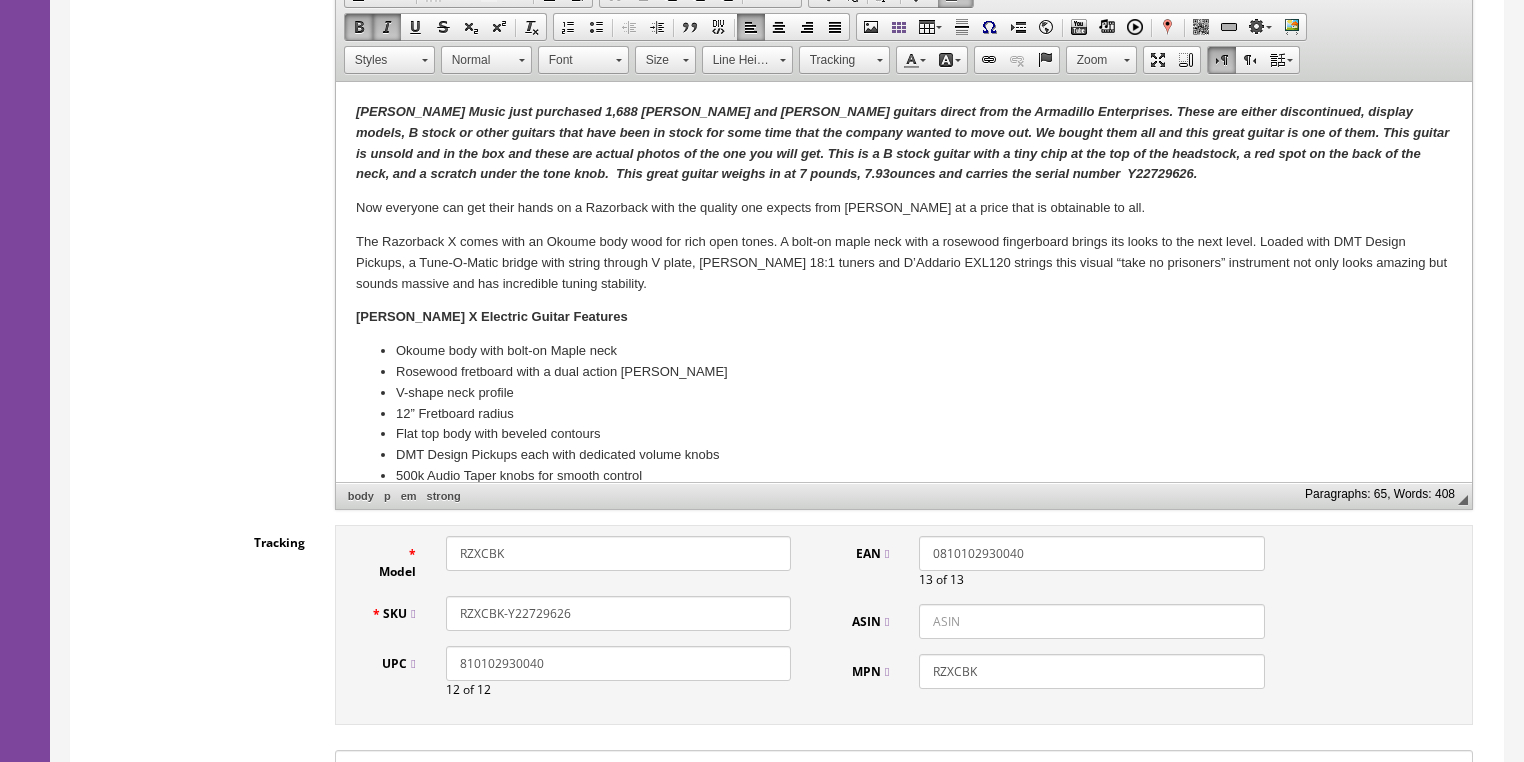 scroll, scrollTop: 528, scrollLeft: 0, axis: vertical 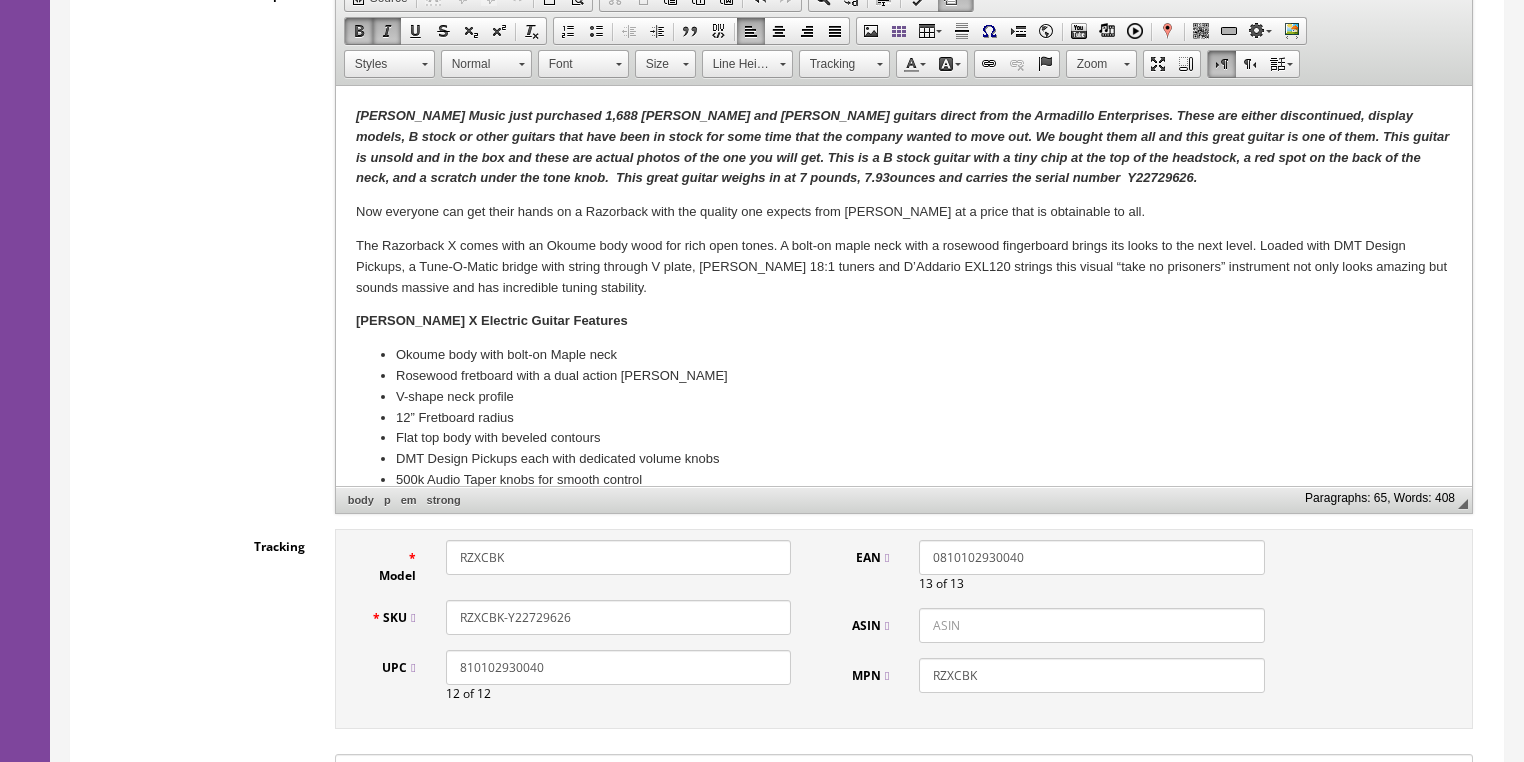 click on "Butler Music just purchased 1,688 Dean and Luna guitars direct from the Armadillo Enterprises. These are either discontinued, display models, B stock or other guitars that have been in stock for some time that the company wanted to move out. We bought them all and this great guitar is one of them. This guitar is unsold and in the box and these are actual photos of the one you will get. This is a B stock guitar with a tiny chip at the top of the headstock, a red spot on the back of the neck, and a scratch under the tone knob.  This great guitar weighs in at 7 pounds, 7.93  ounces and carries the serial number  Y22729626 ." at bounding box center [901, 146] 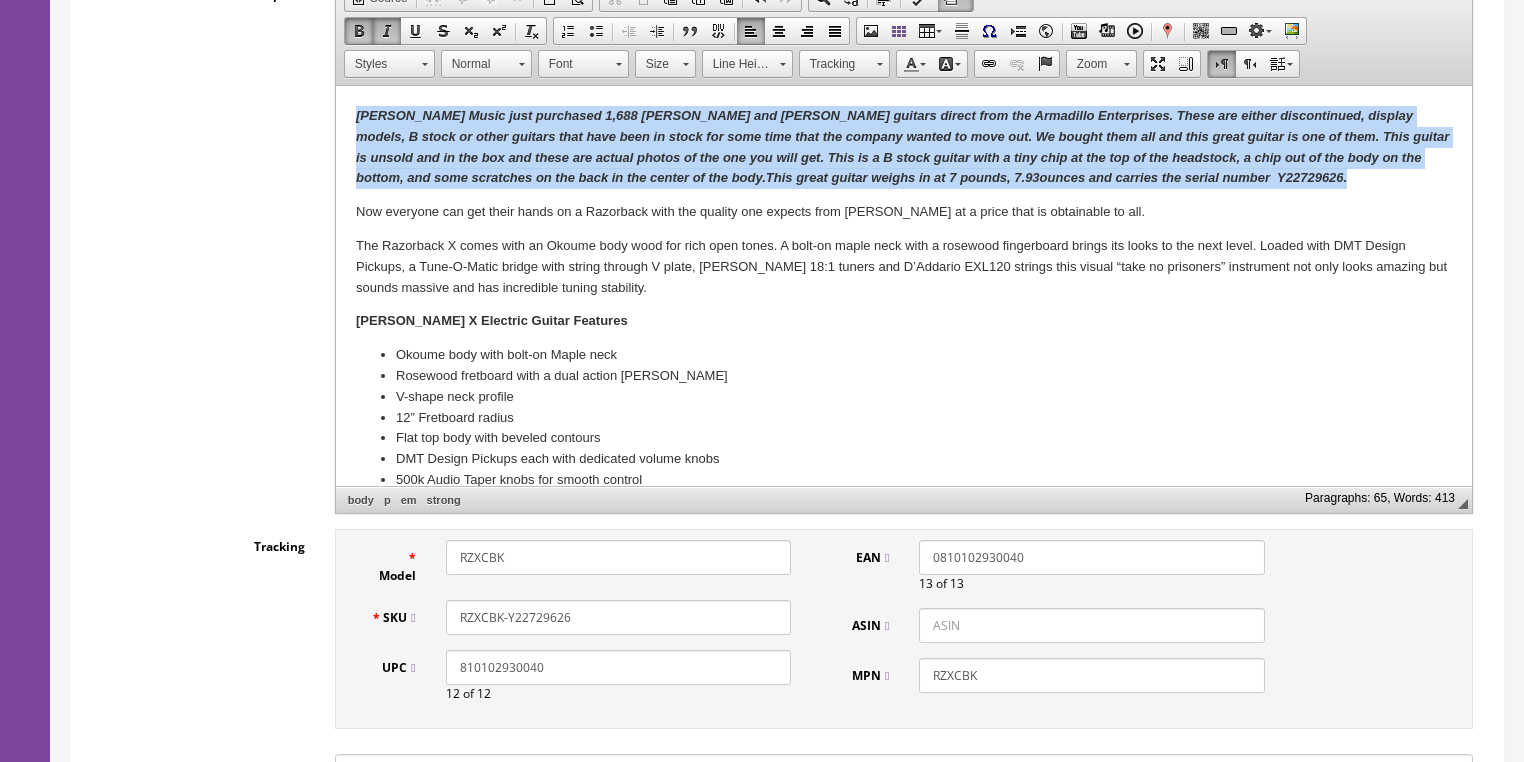 drag, startPoint x: 346, startPoint y: 113, endPoint x: 1184, endPoint y: 184, distance: 841.0024 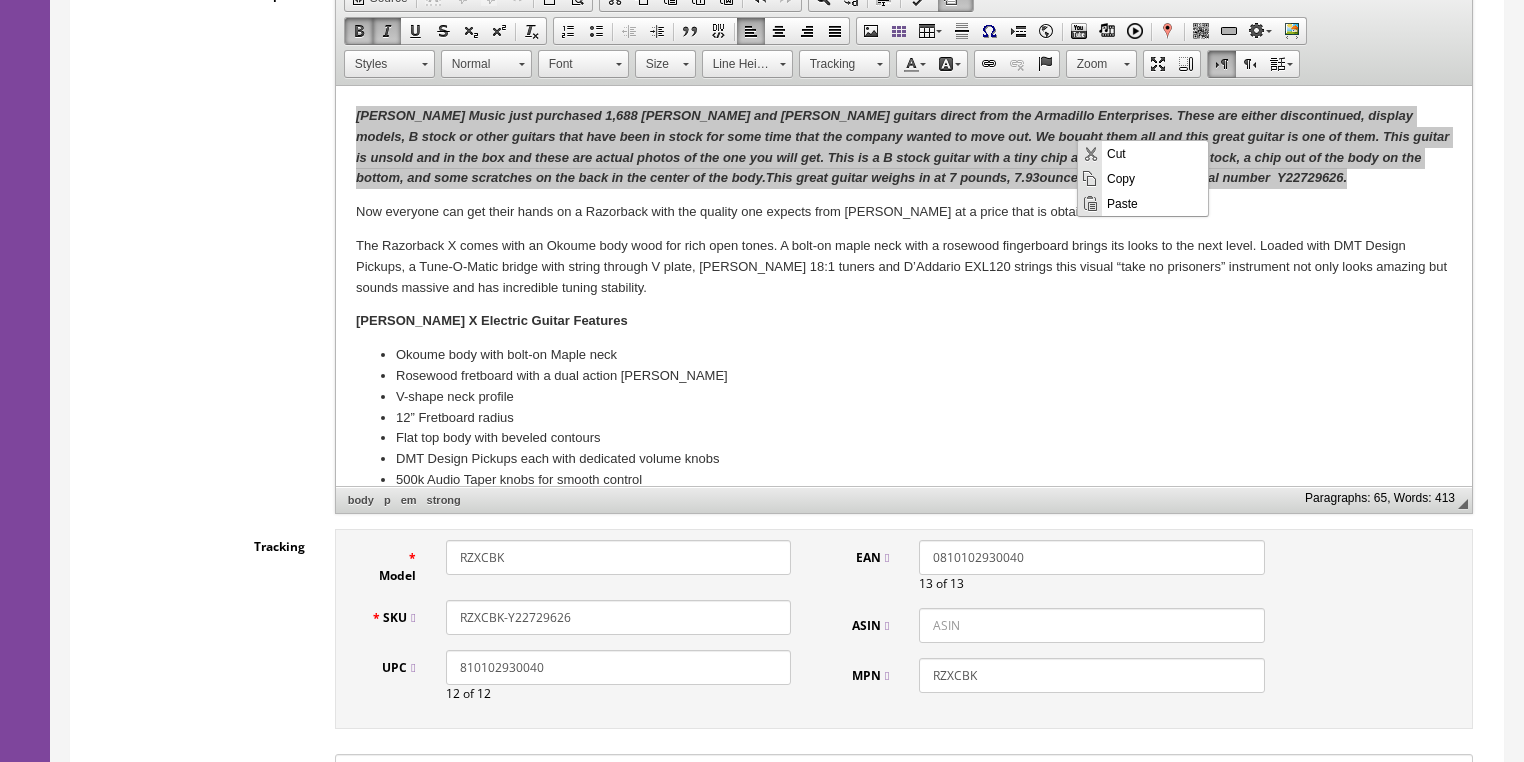scroll, scrollTop: 0, scrollLeft: 0, axis: both 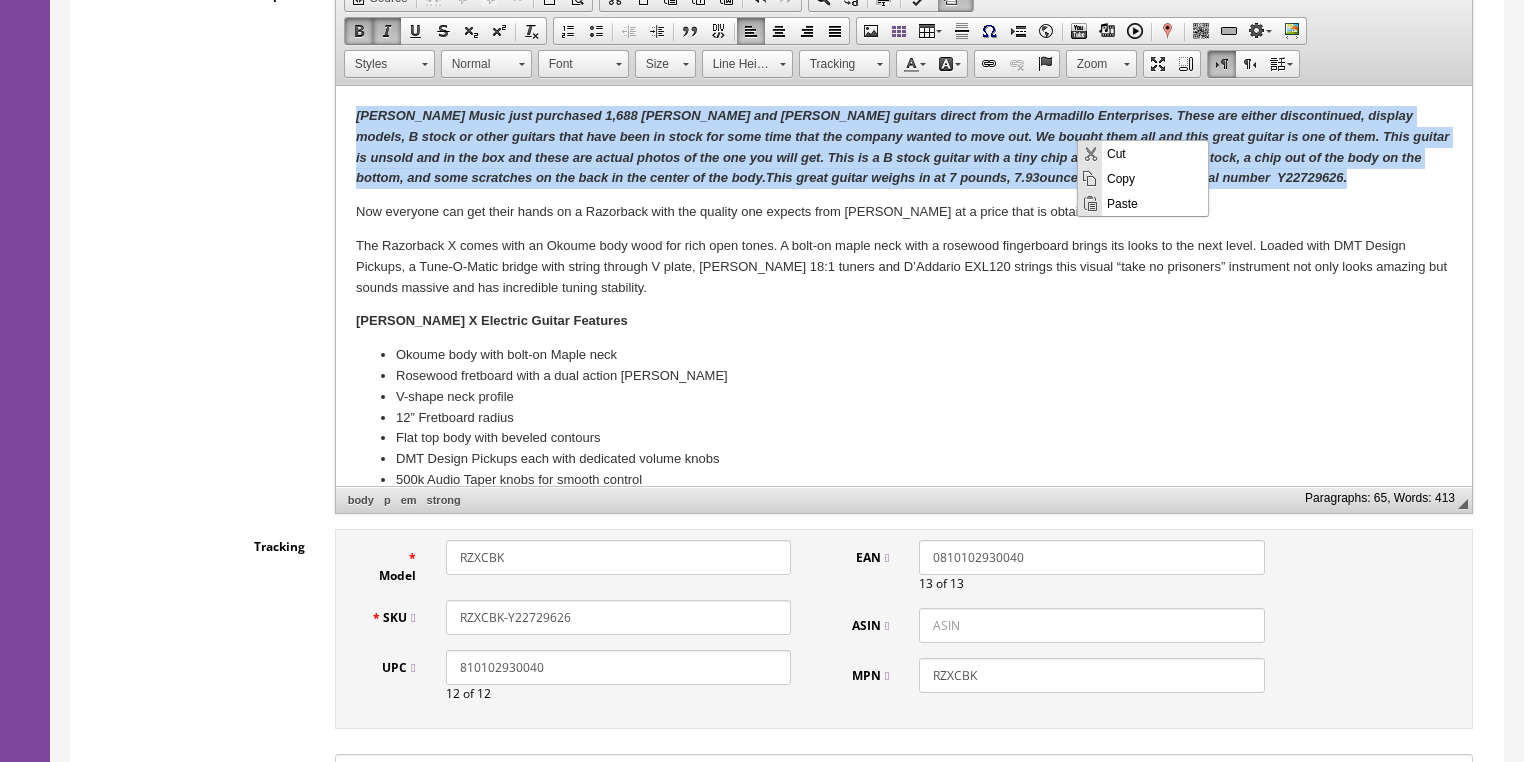 copy on "Butler Music just purchased 1,688 Dean and Luna guitars direct from the Armadillo Enterprises. These are either discontinued, display models, B stock or other guitars that have been in stock for some time that the company wanted to move out. We bought them all and this great guitar is one of them. This guitar is unsold and in the box and these are actual photos of the one you will get. This is a B stock guitar with a tiny chip at the top of the headstock, a chip out of the body on the bottom, and some scratches on the back in the center of the body.   This great guitar weighs in at 7 pounds, 7.93  ounces and carries the serial number  Y22729626 ." 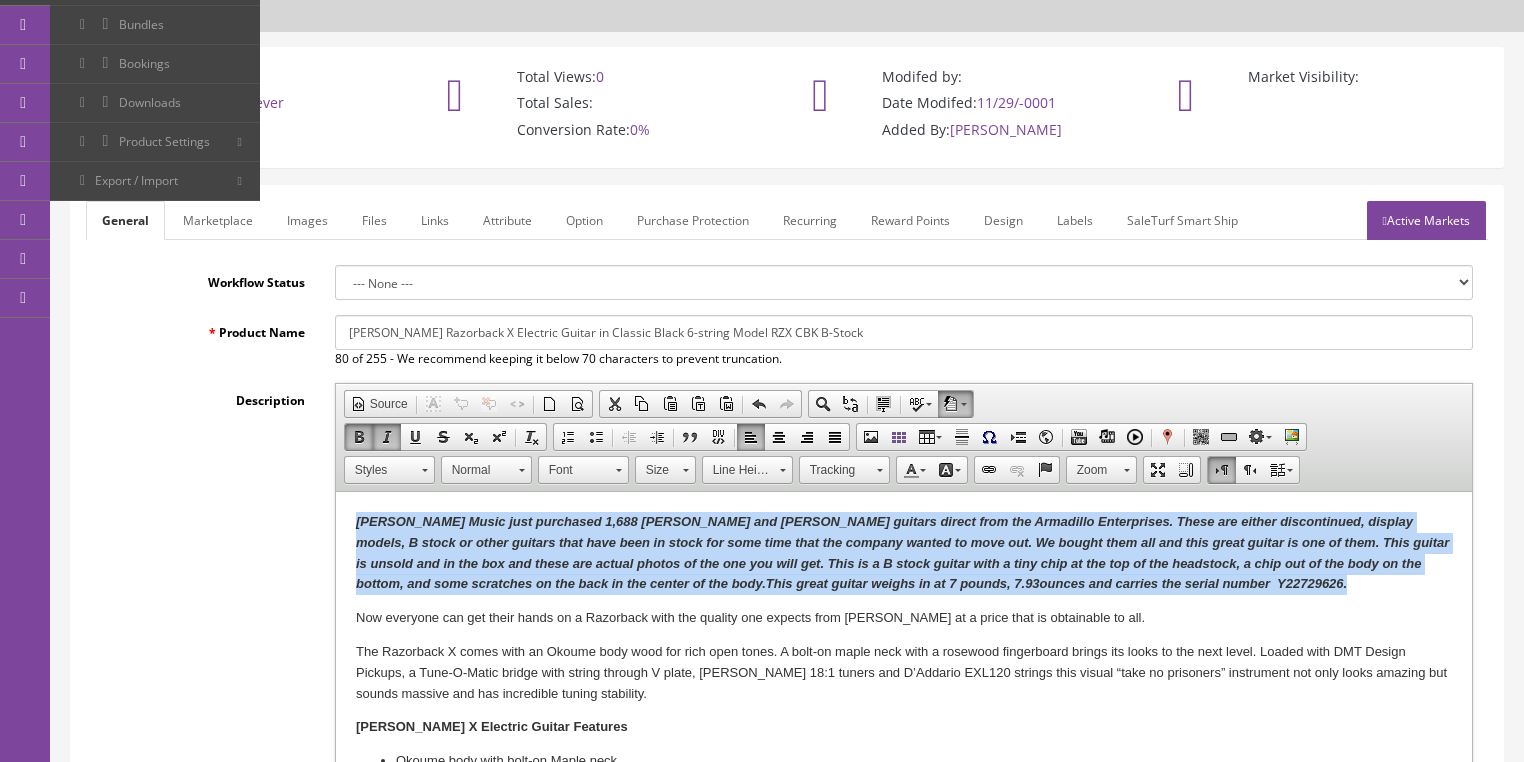 scroll, scrollTop: 48, scrollLeft: 0, axis: vertical 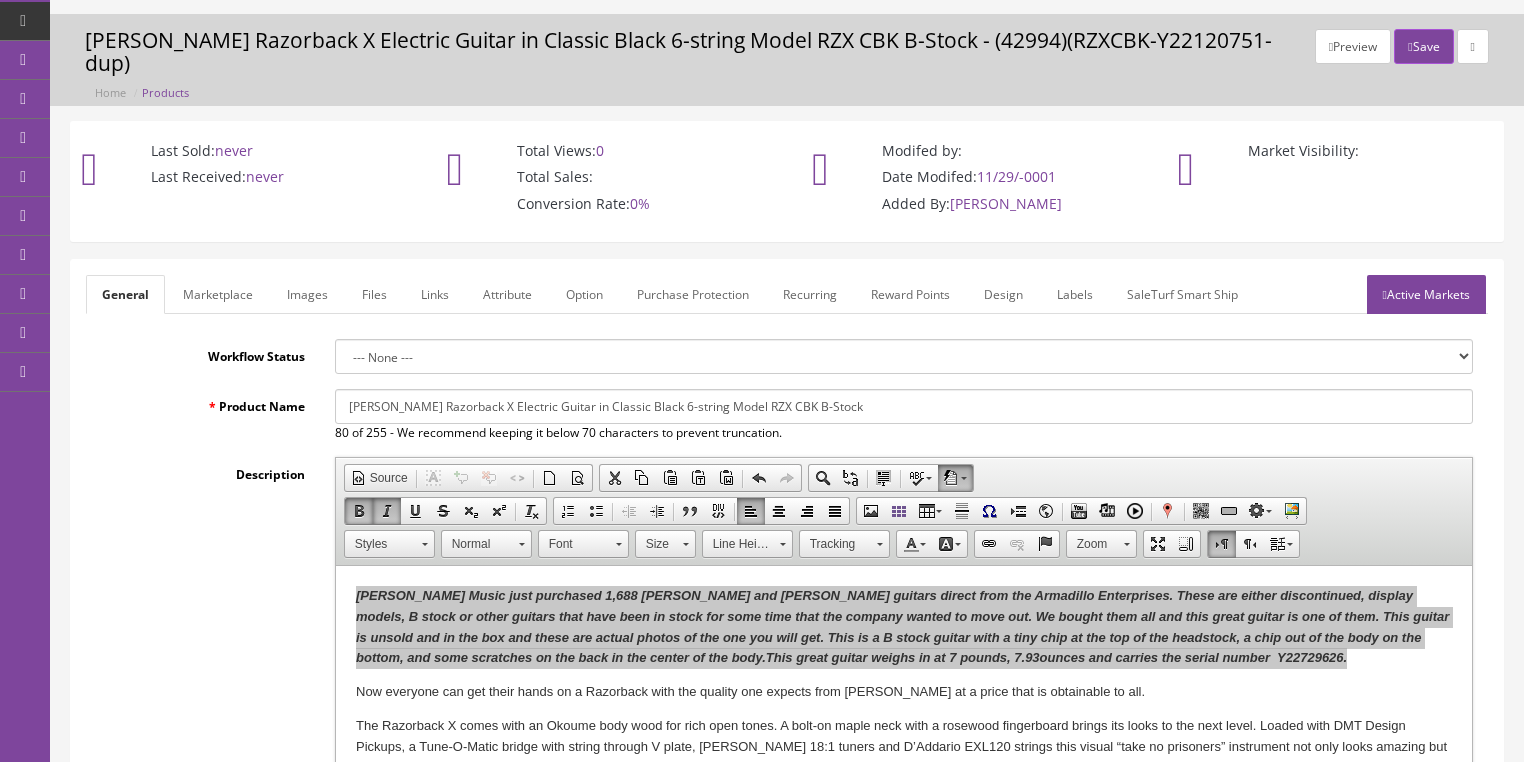 click on "Marketplace" at bounding box center (218, 294) 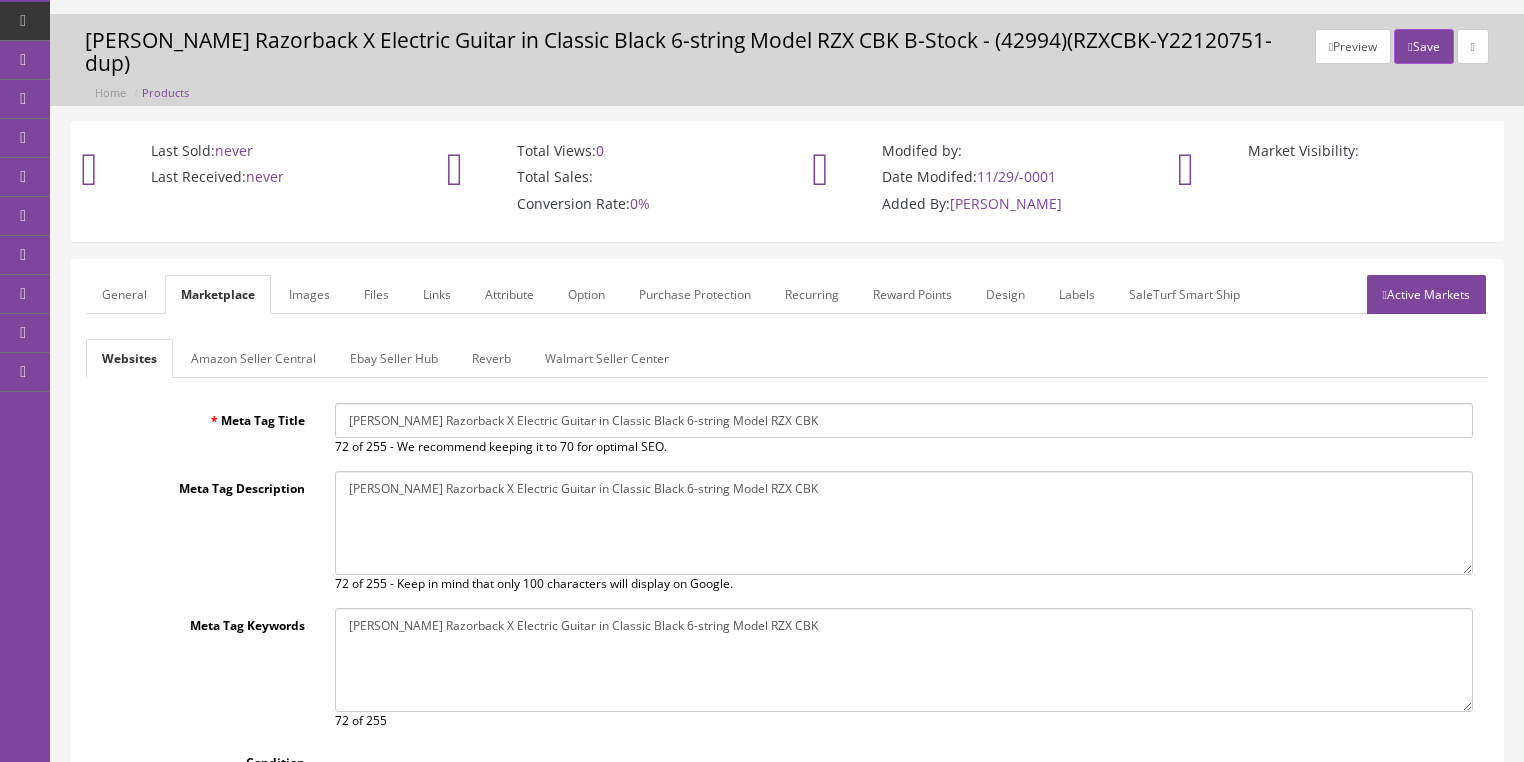 click on "Amazon Seller Central" at bounding box center (253, 358) 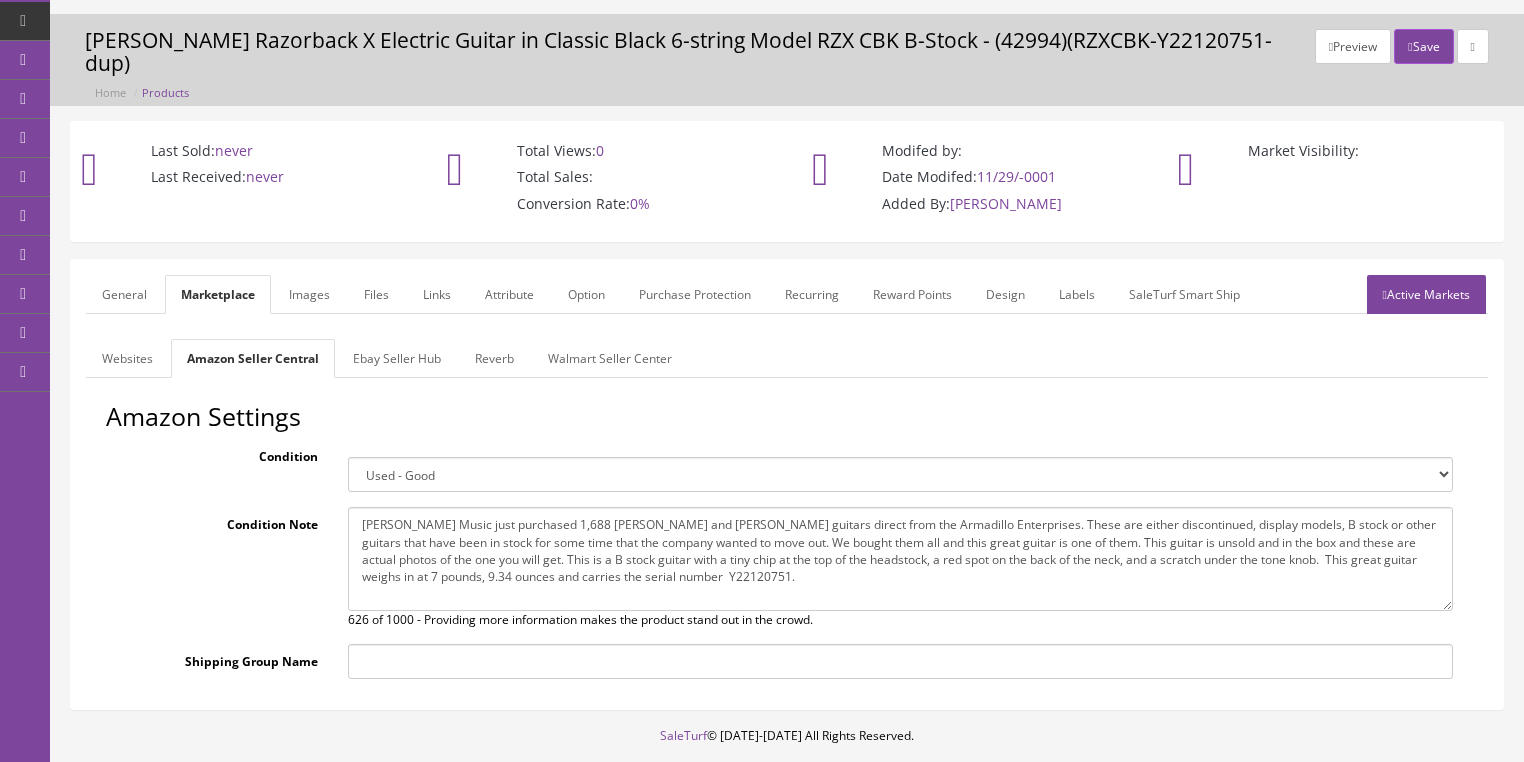 drag, startPoint x: 354, startPoint y: 500, endPoint x: 723, endPoint y: 584, distance: 378.44022 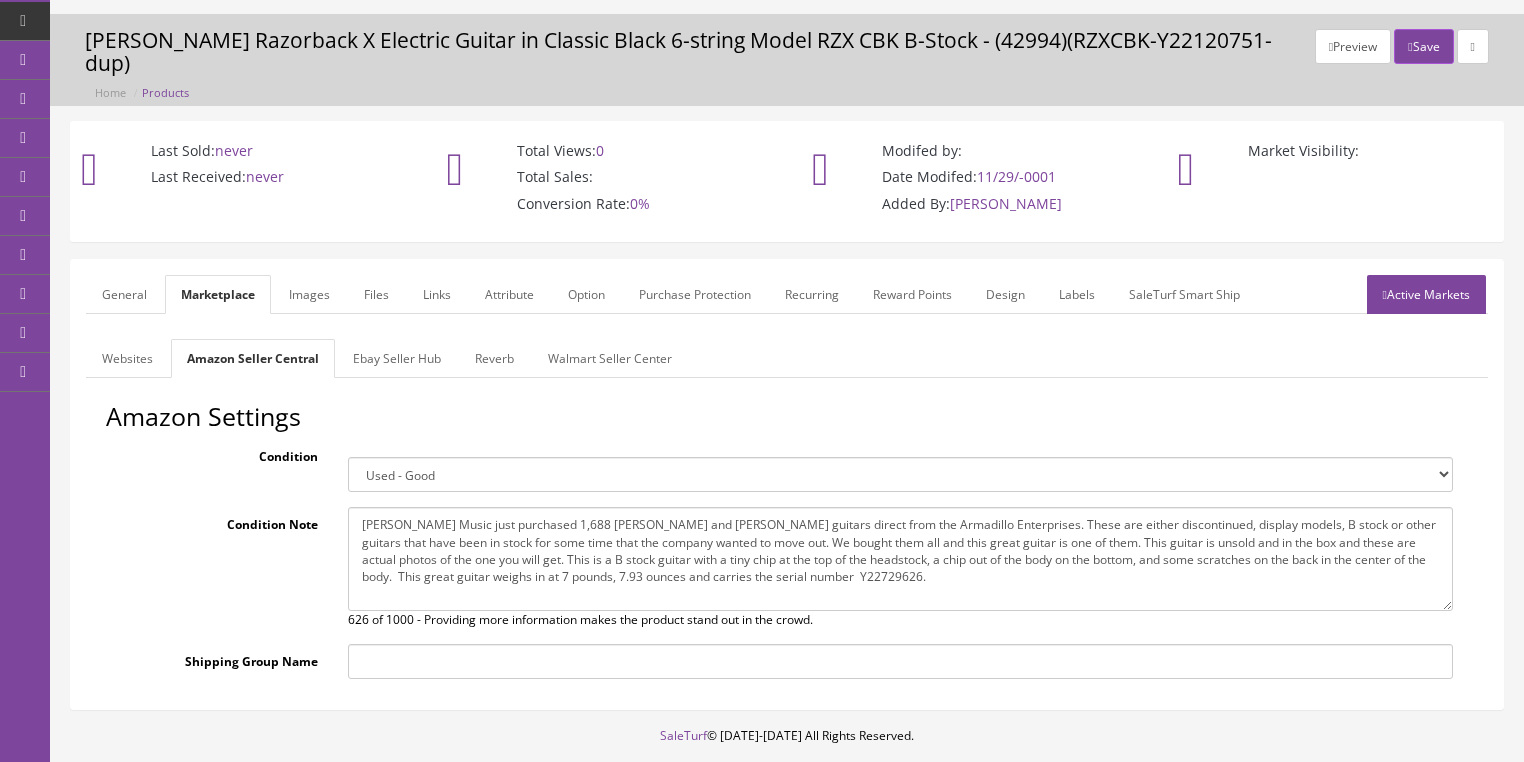 type on "Butler Music just purchased 1,688 Dean and Luna guitars direct from the Armadillo Enterprises. These are either discontinued, display models, B stock or other guitars that have been in stock for some time that the company wanted to move out. We bought them all and this great guitar is one of them. This guitar is unsold and in the box and these are actual photos of the one you will get. This is a B stock guitar with a tiny chip at the top of the headstock, a chip out of the body on the bottom, and some scratches on the back in the center of the body.  This great guitar weighs in at 7 pounds, 7.93 ounces and carries the serial number  Y22729626." 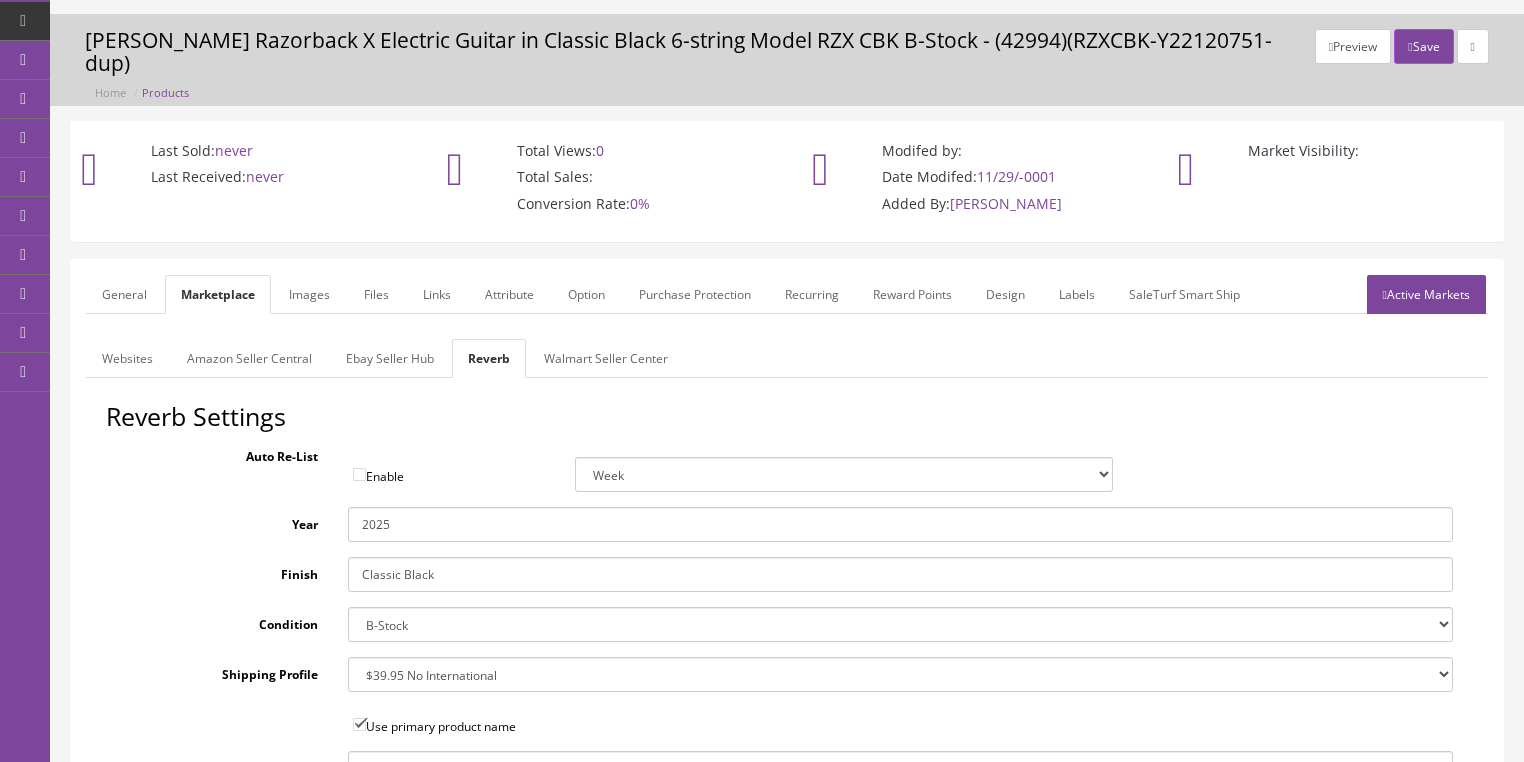 click on "Ebay Seller Hub" at bounding box center [390, 358] 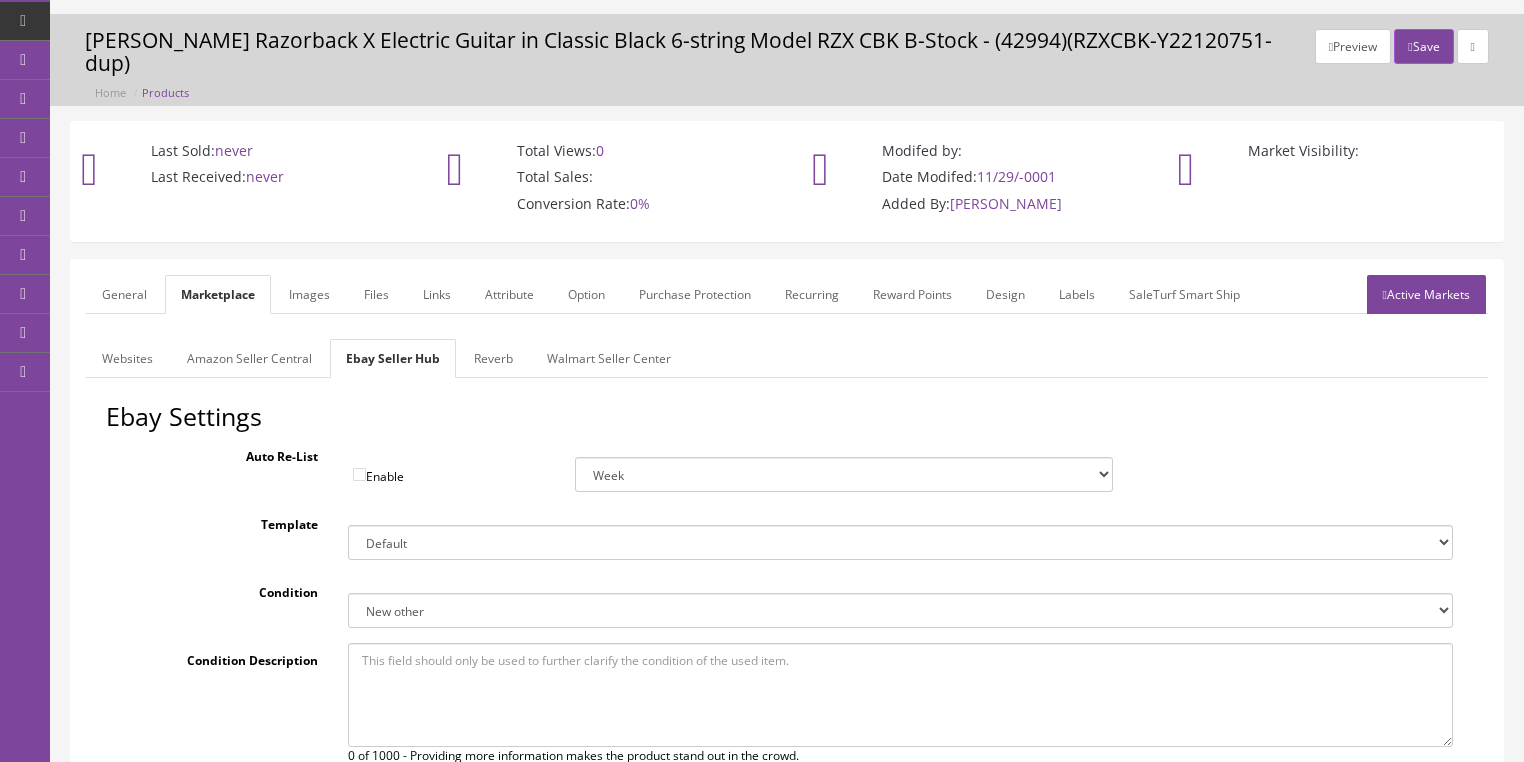click on "Active Markets" at bounding box center [1426, 294] 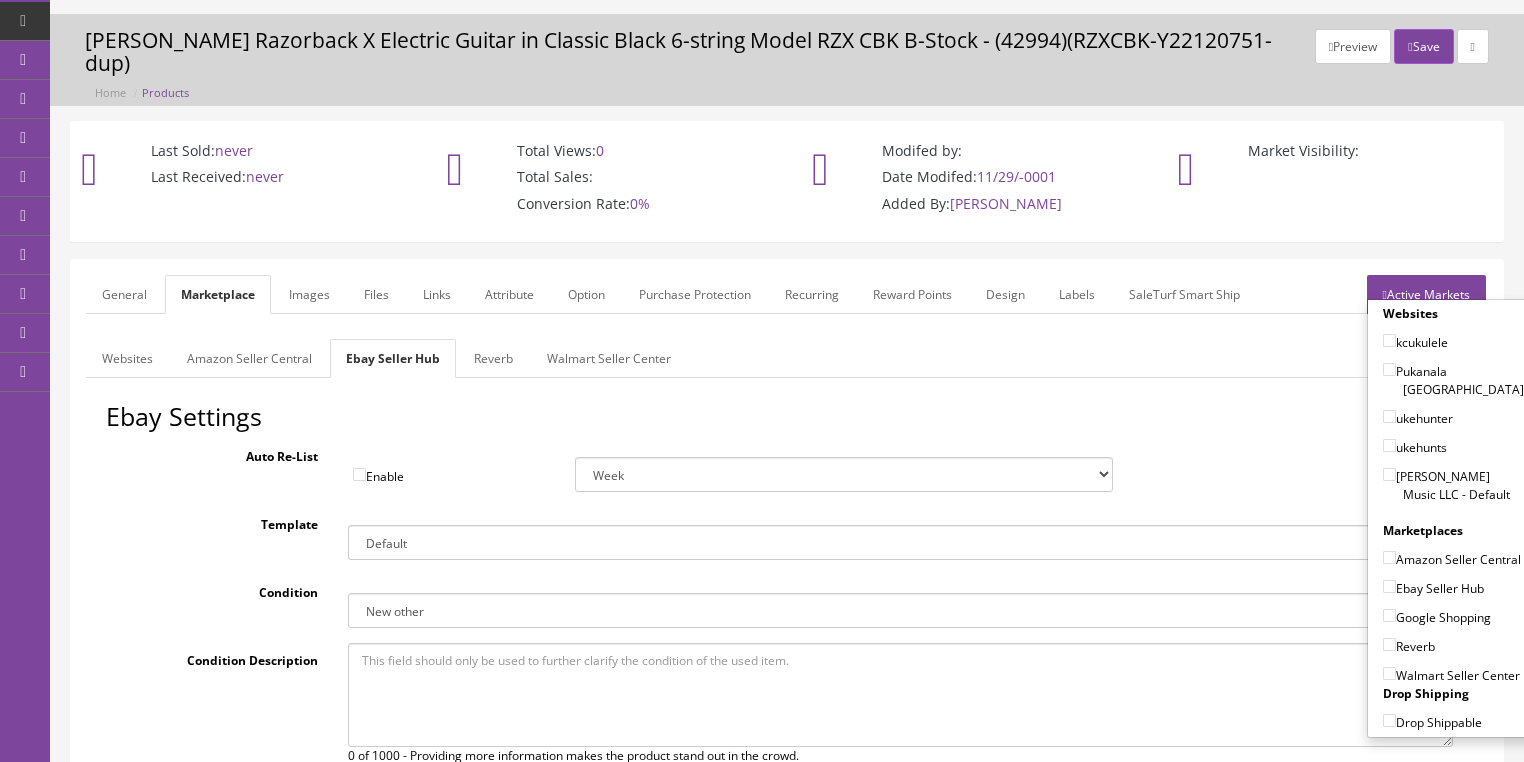drag, startPoint x: 1383, startPoint y: 428, endPoint x: 1382, endPoint y: 466, distance: 38.013157 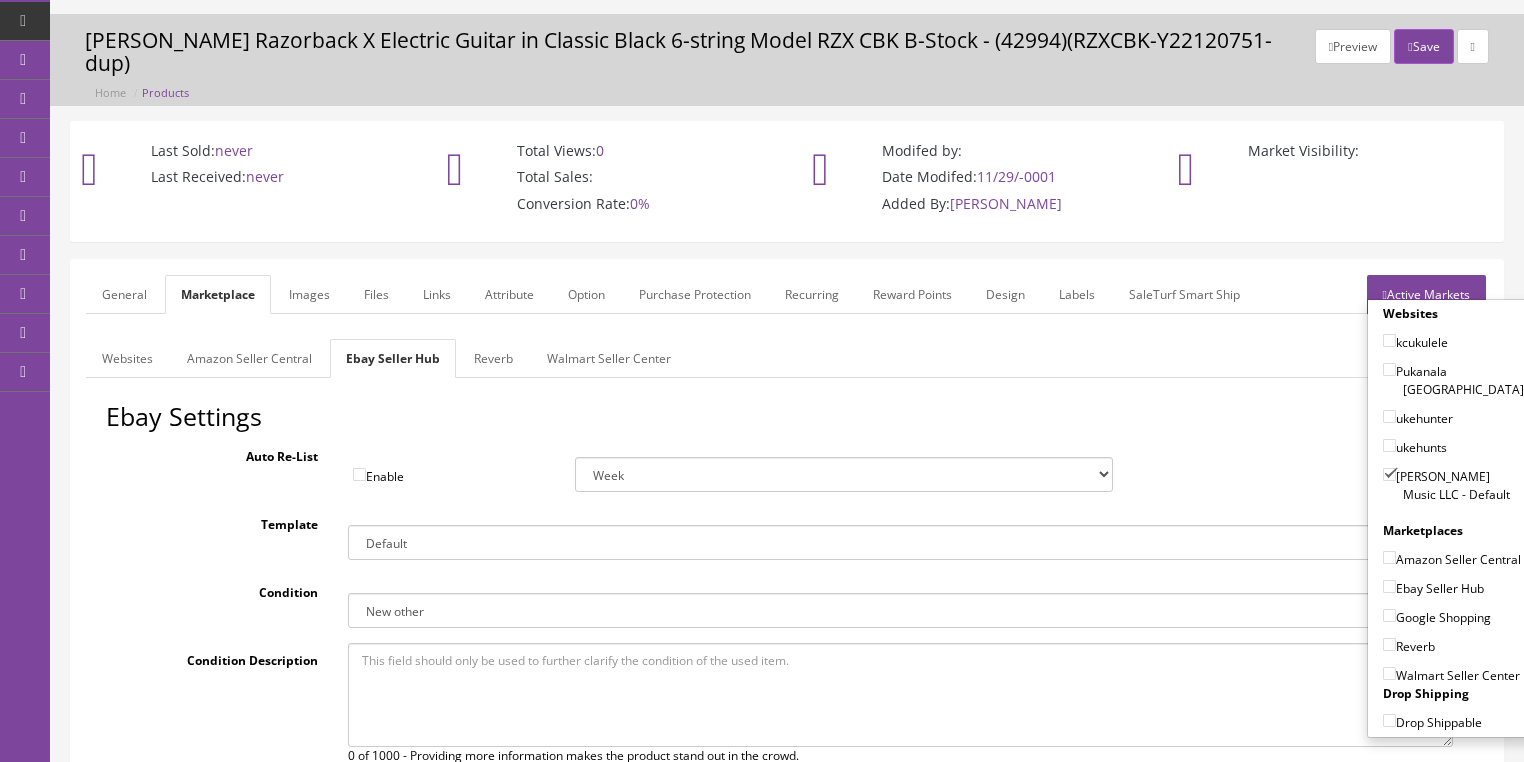 click on "Amazon Seller Central" at bounding box center [1452, 559] 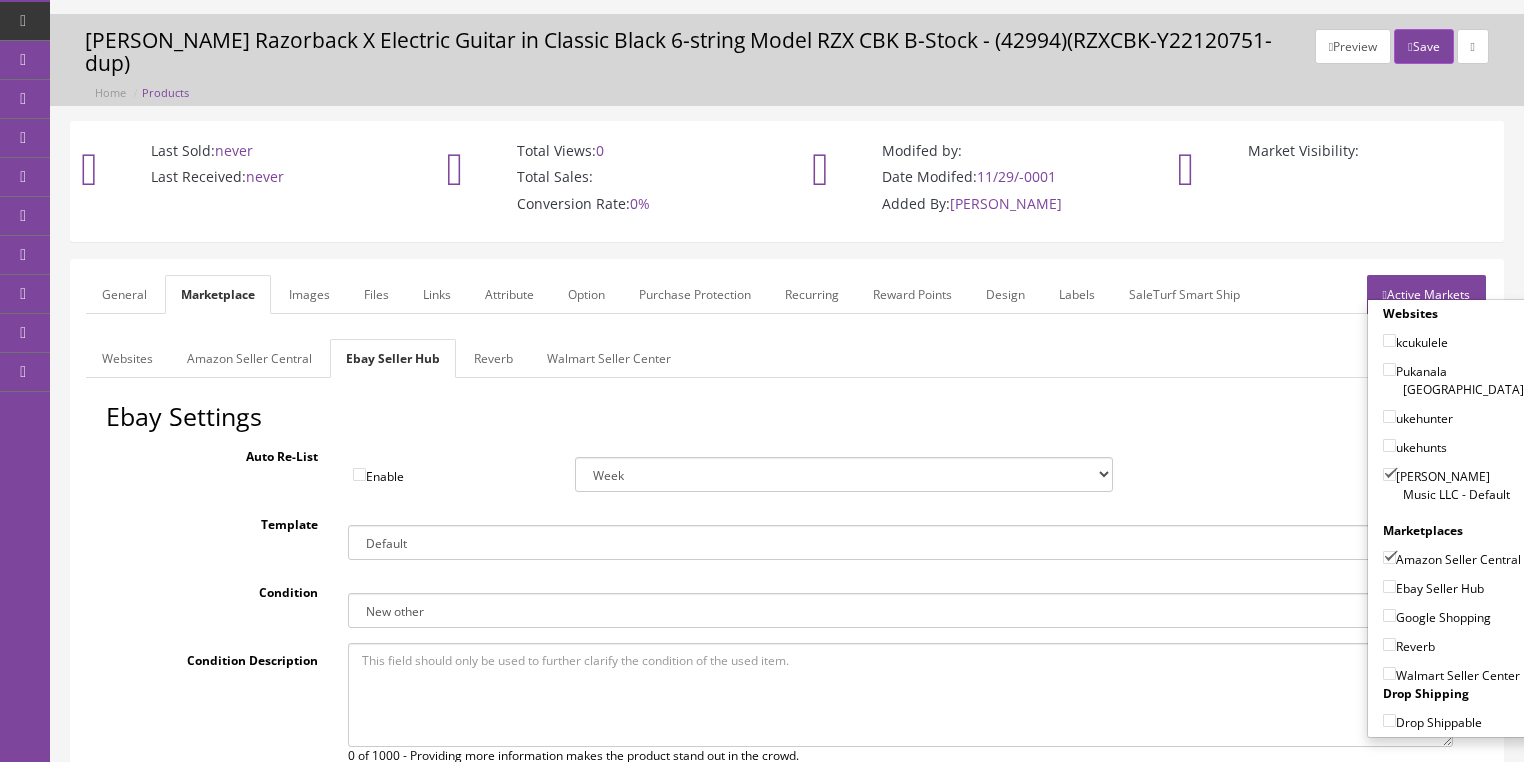 click on "Ebay Seller Hub" at bounding box center (1389, 586) 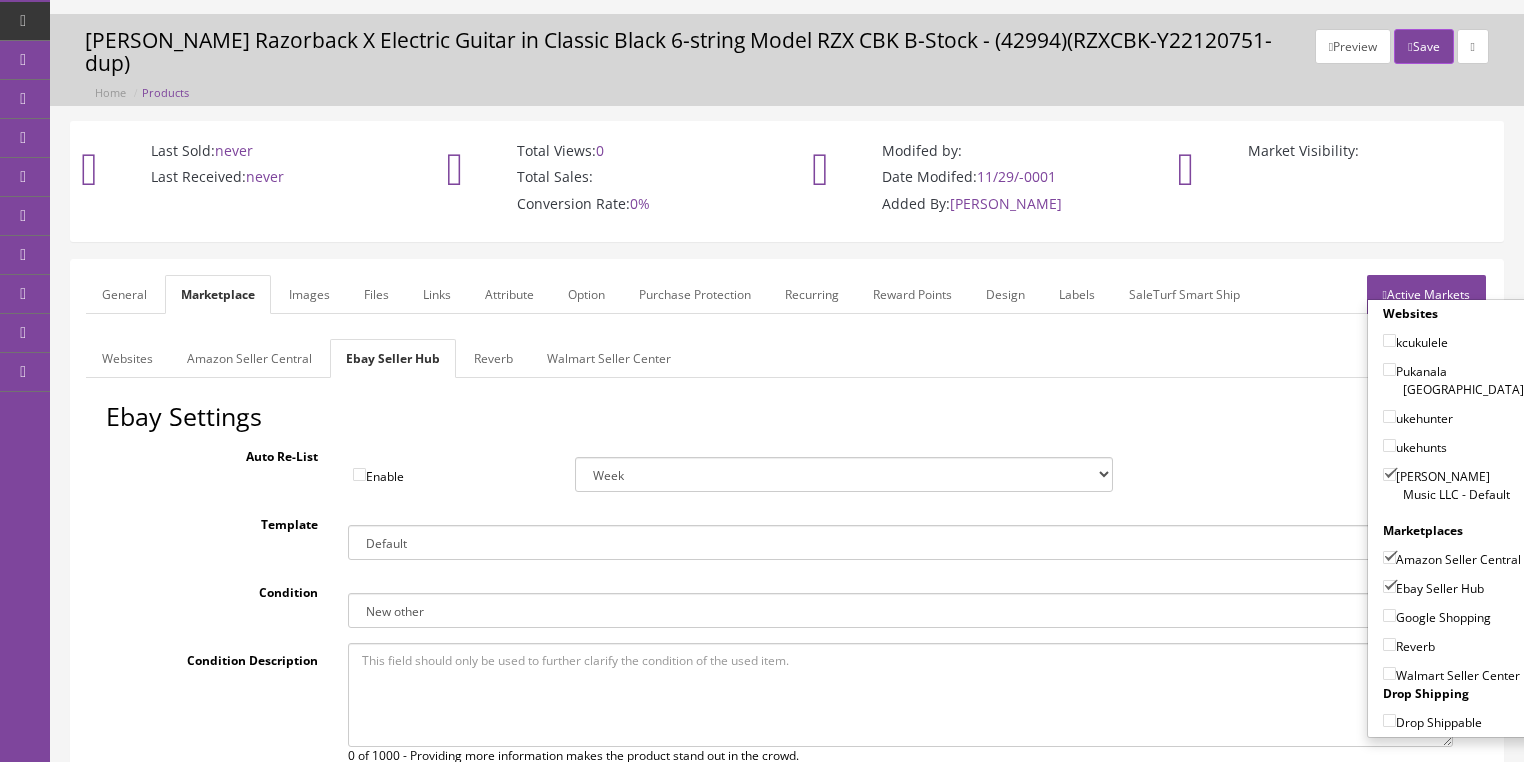 click on "Google Shopping" at bounding box center (1389, 615) 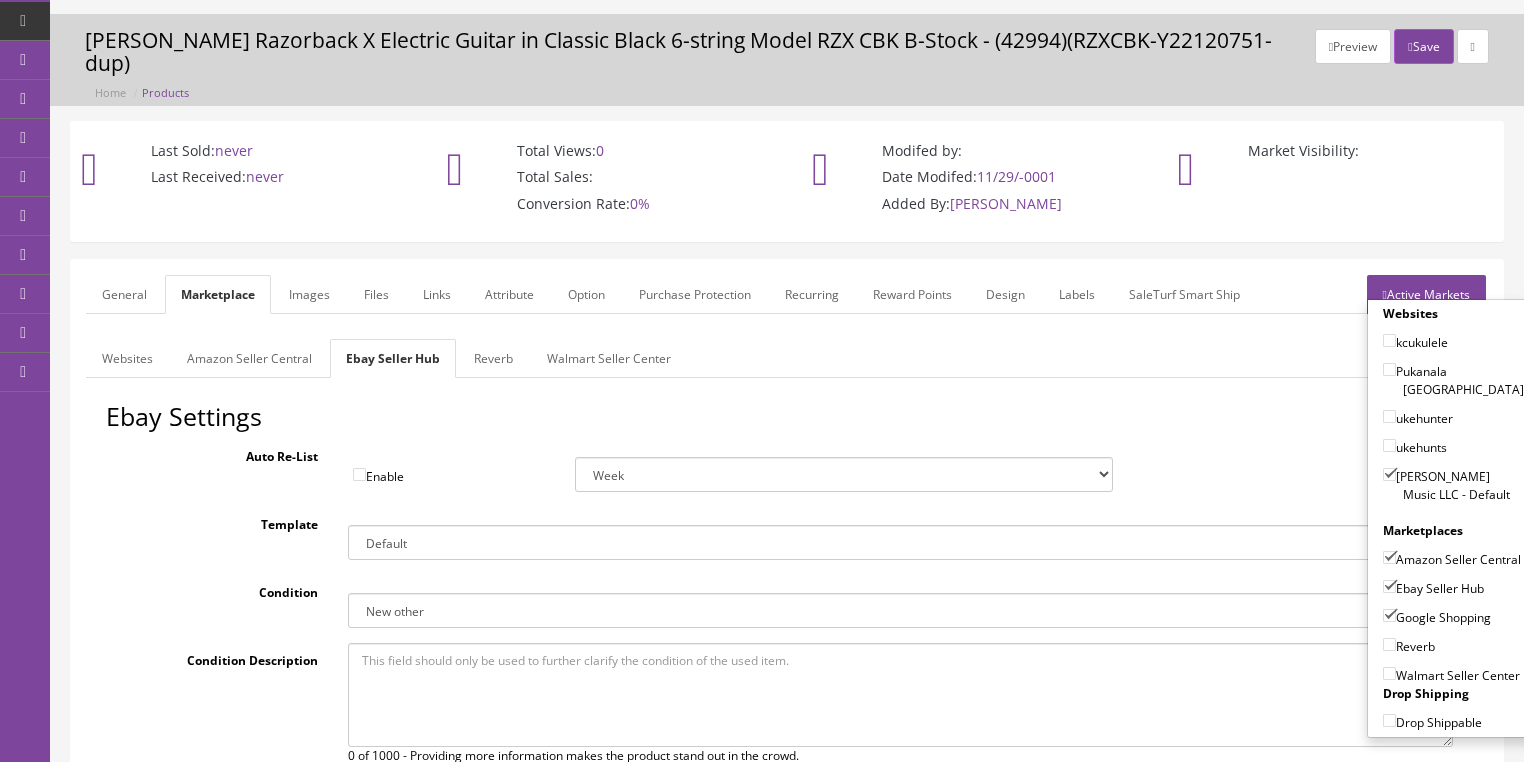 click on "Reverb" at bounding box center [1389, 644] 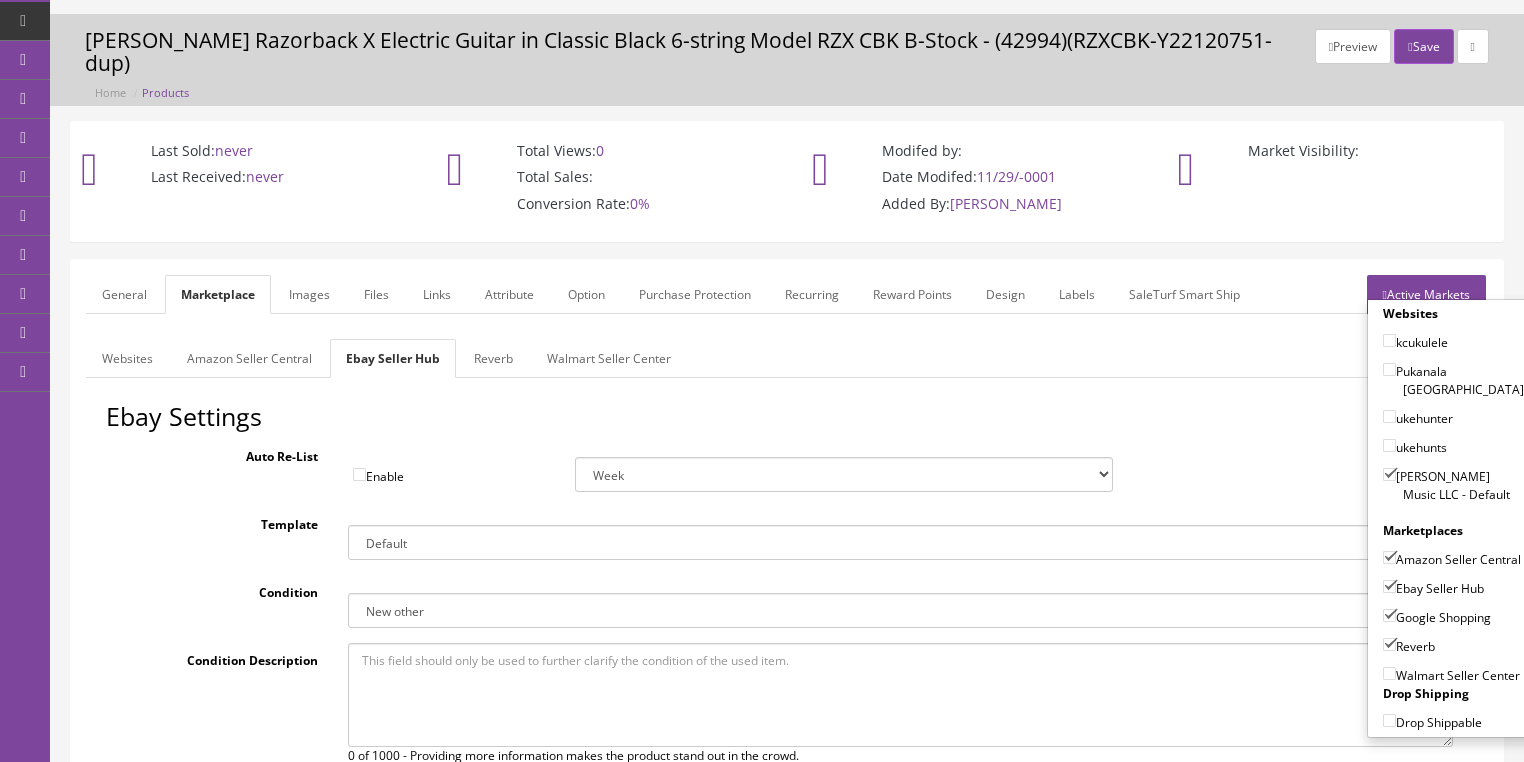 click on "Active Markets" at bounding box center [1426, 294] 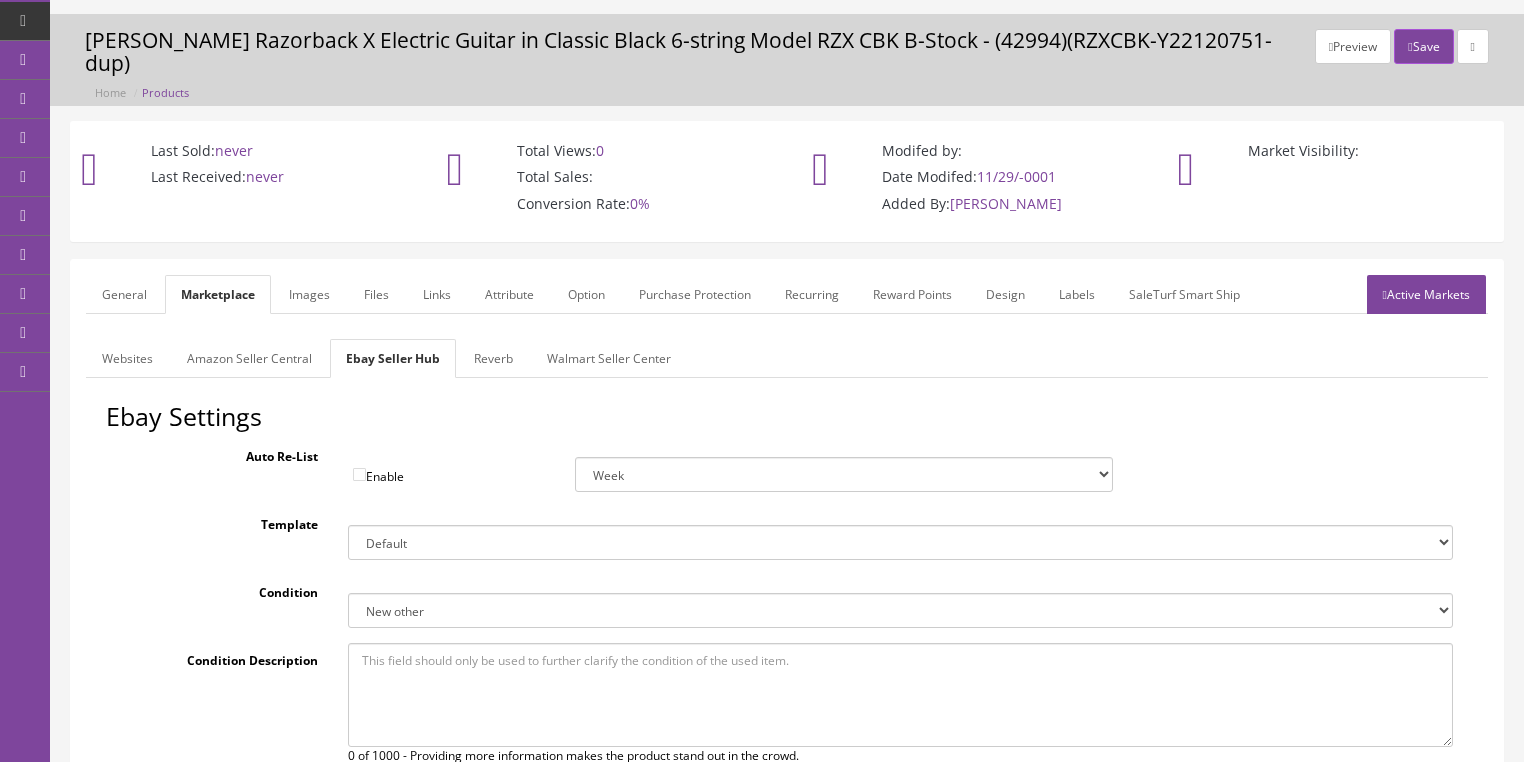 click on "General" at bounding box center (124, 294) 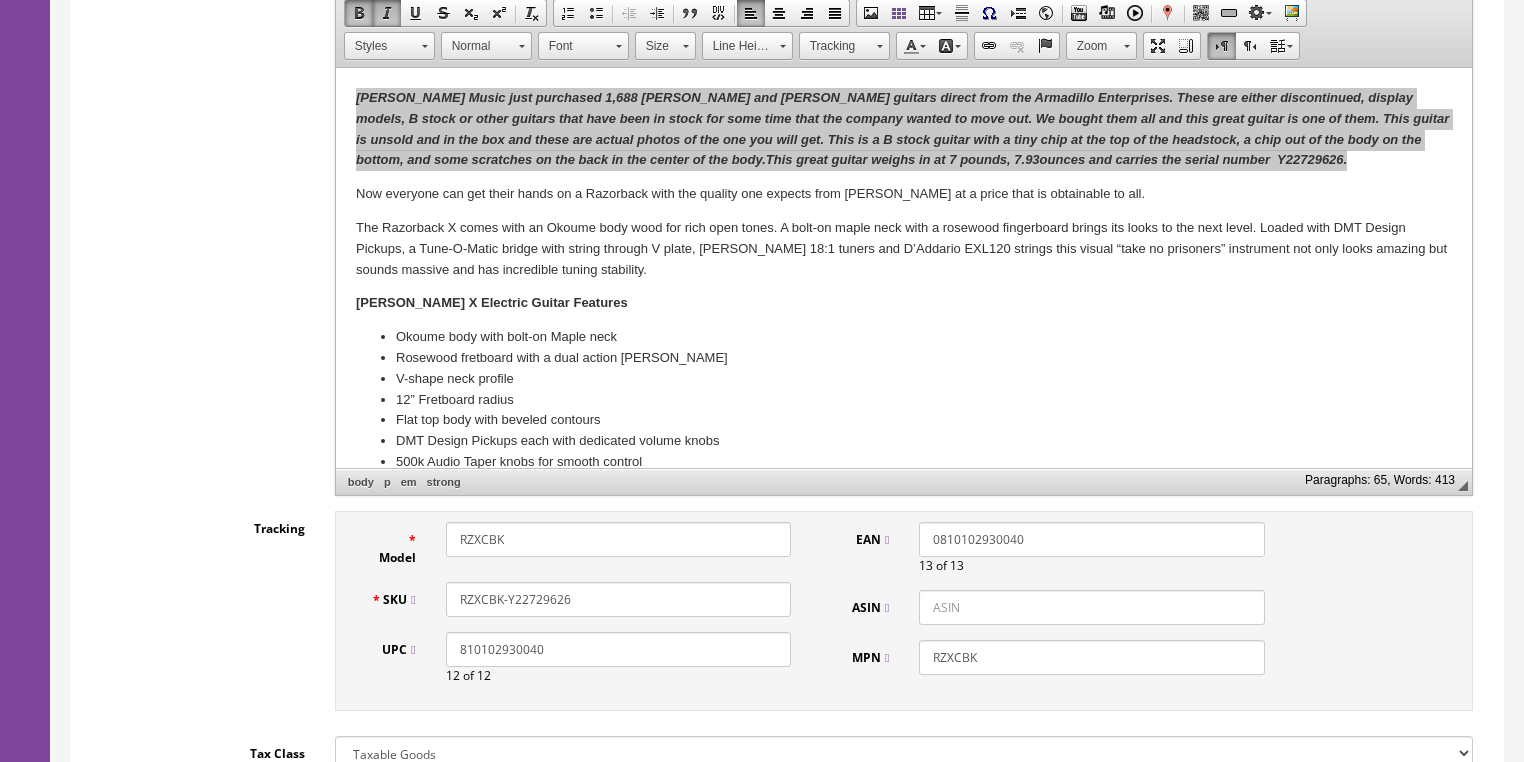 scroll, scrollTop: 560, scrollLeft: 0, axis: vertical 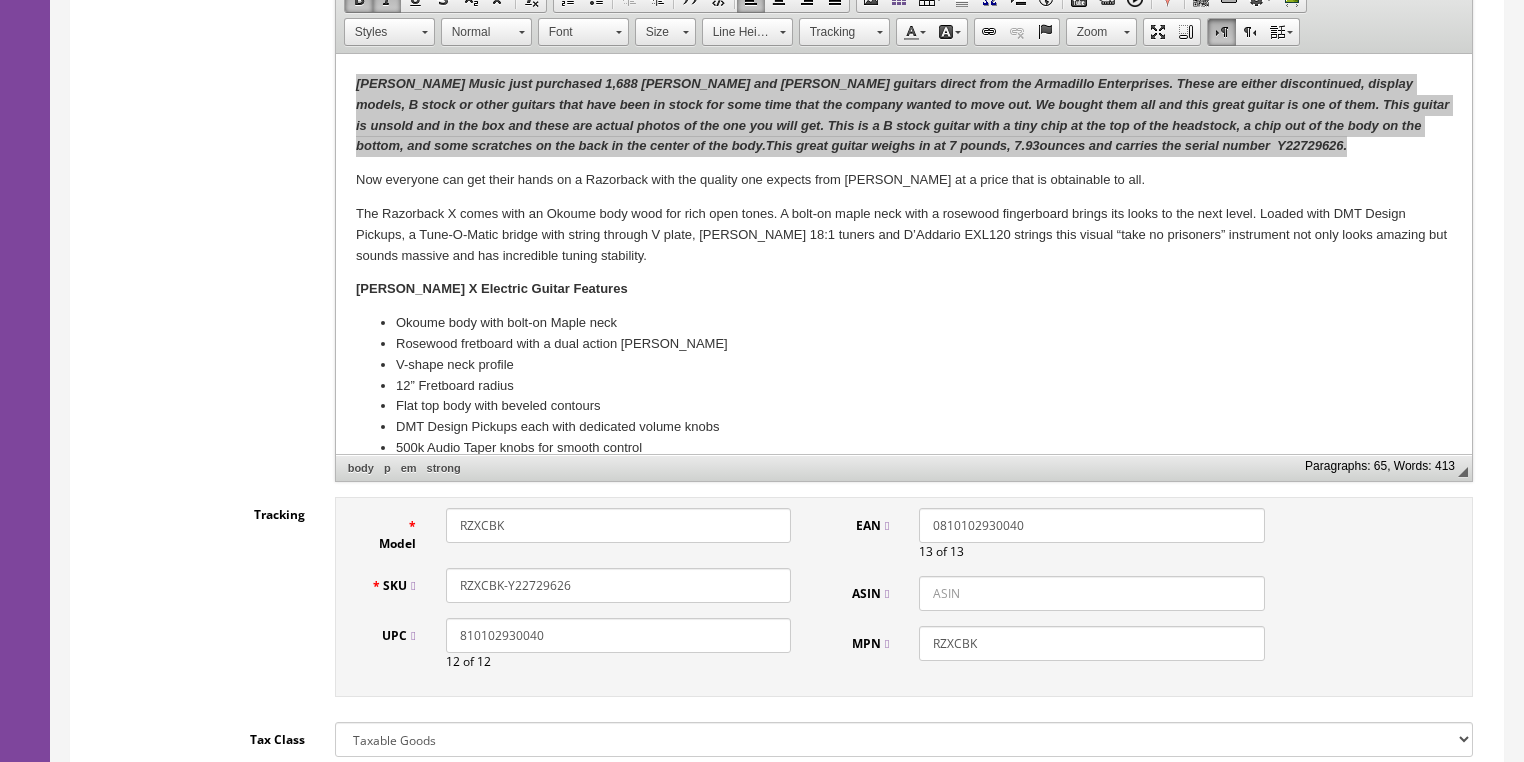 drag, startPoint x: 574, startPoint y: 564, endPoint x: 468, endPoint y: 572, distance: 106.30146 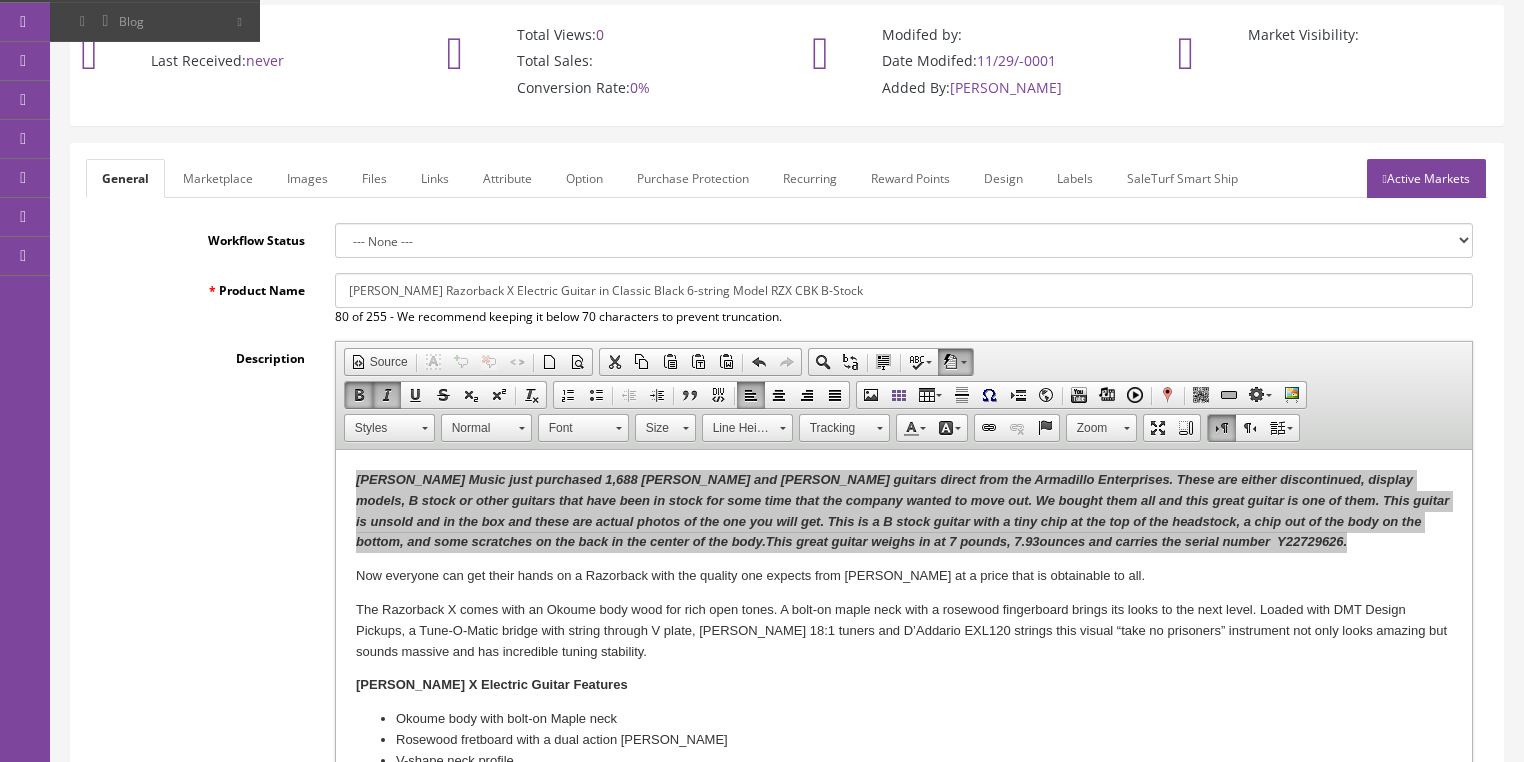 scroll, scrollTop: 80, scrollLeft: 0, axis: vertical 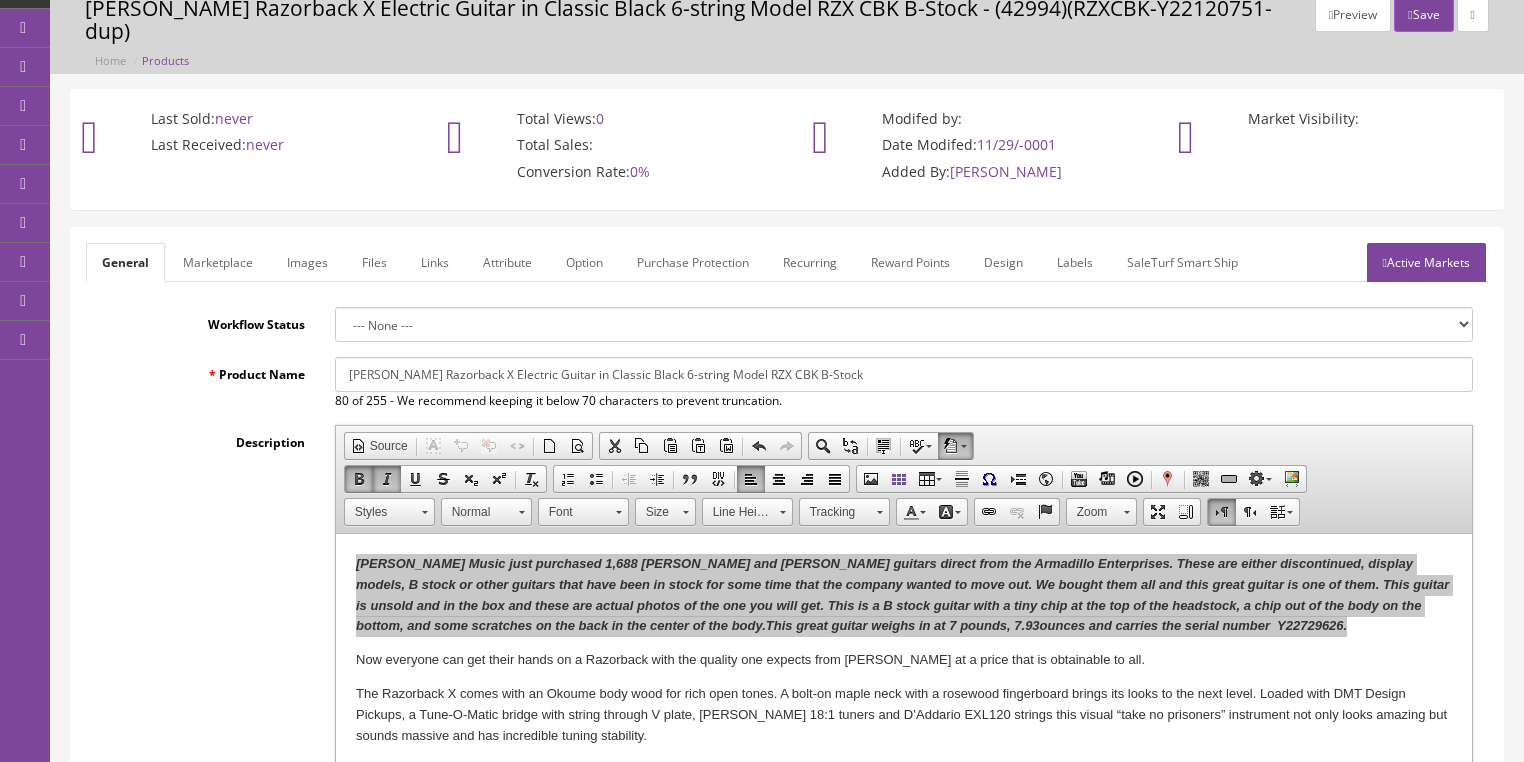 click on "Active Markets" at bounding box center (1426, 262) 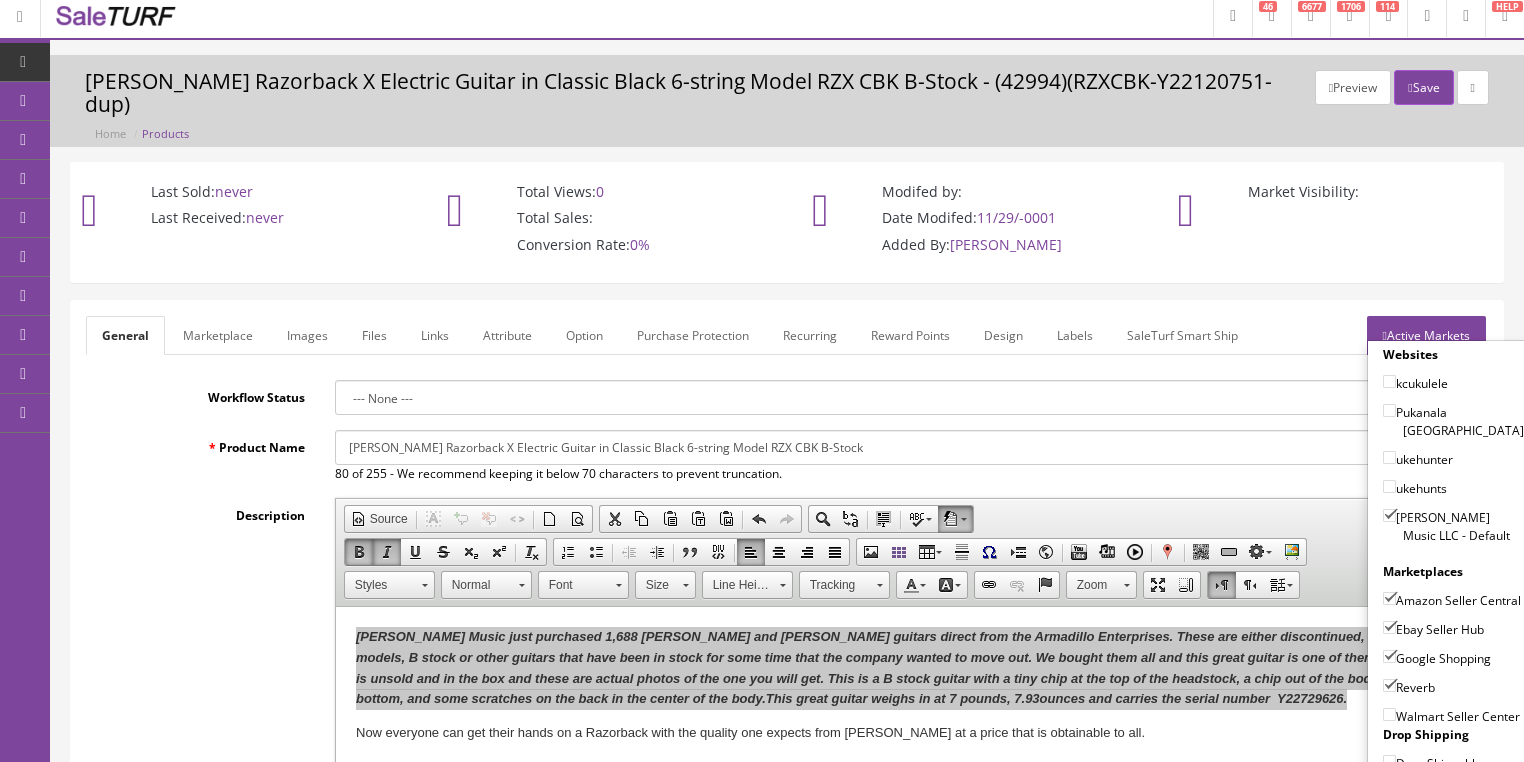 scroll, scrollTop: 0, scrollLeft: 0, axis: both 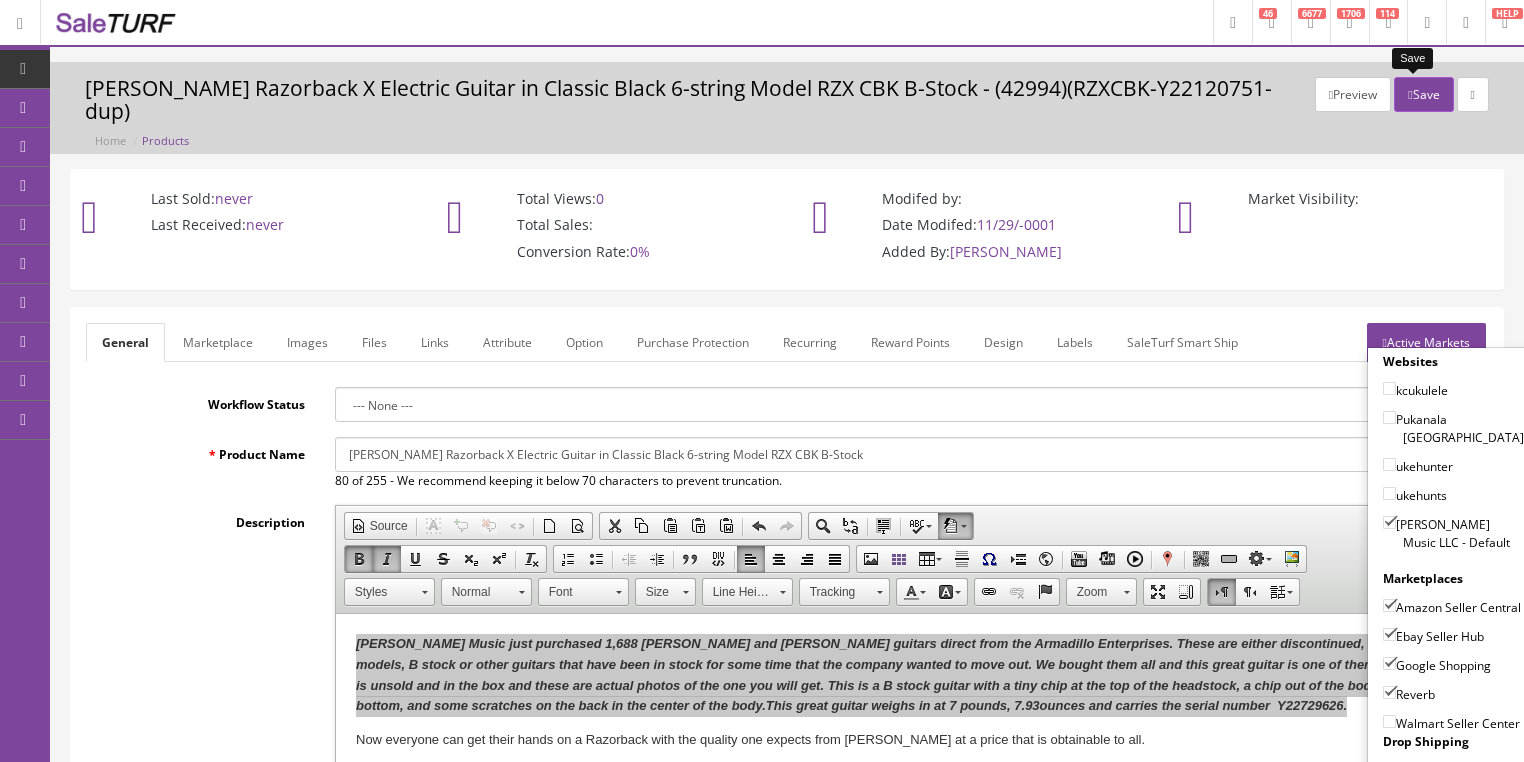 click on "Save" at bounding box center (1423, 94) 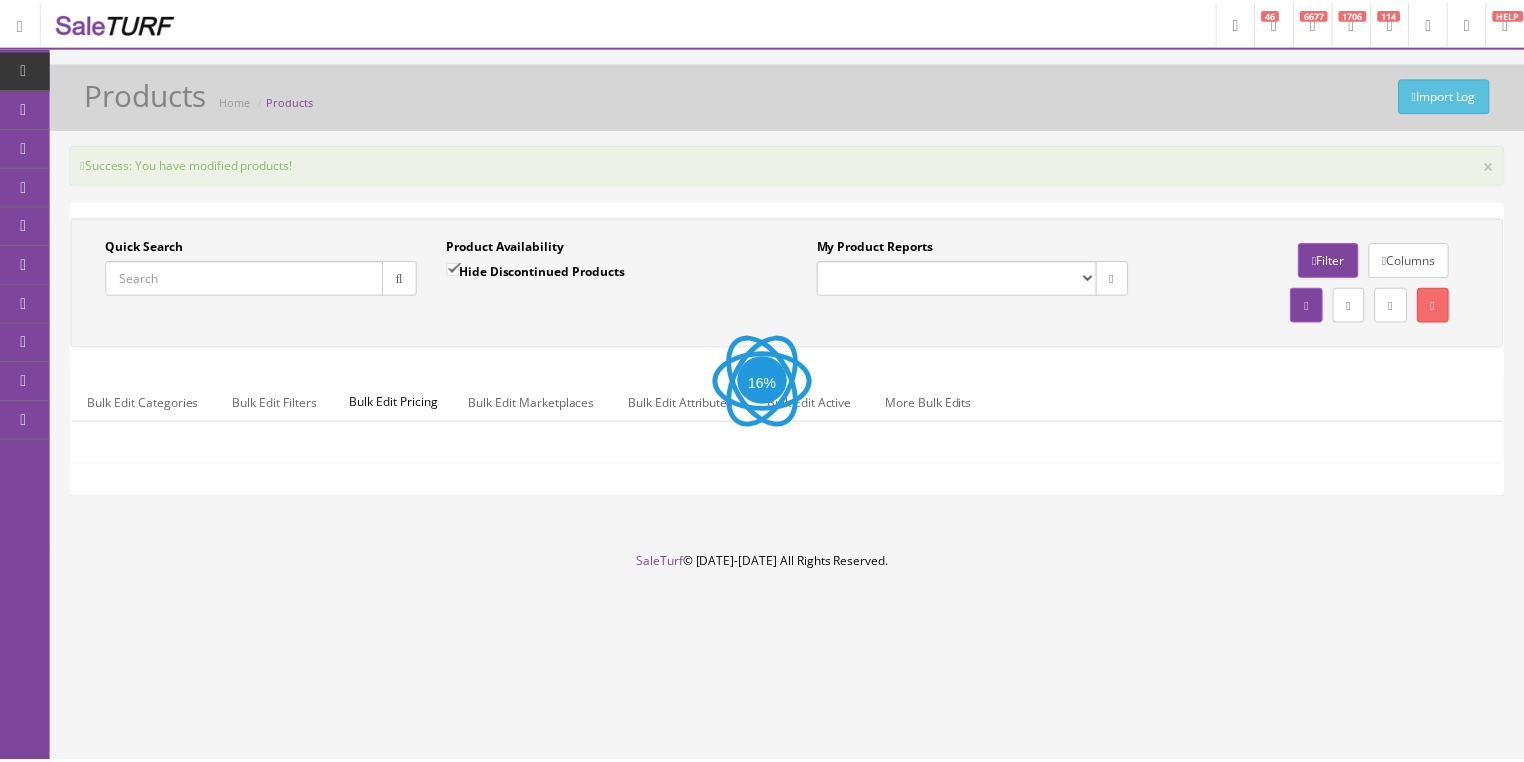 scroll, scrollTop: 0, scrollLeft: 0, axis: both 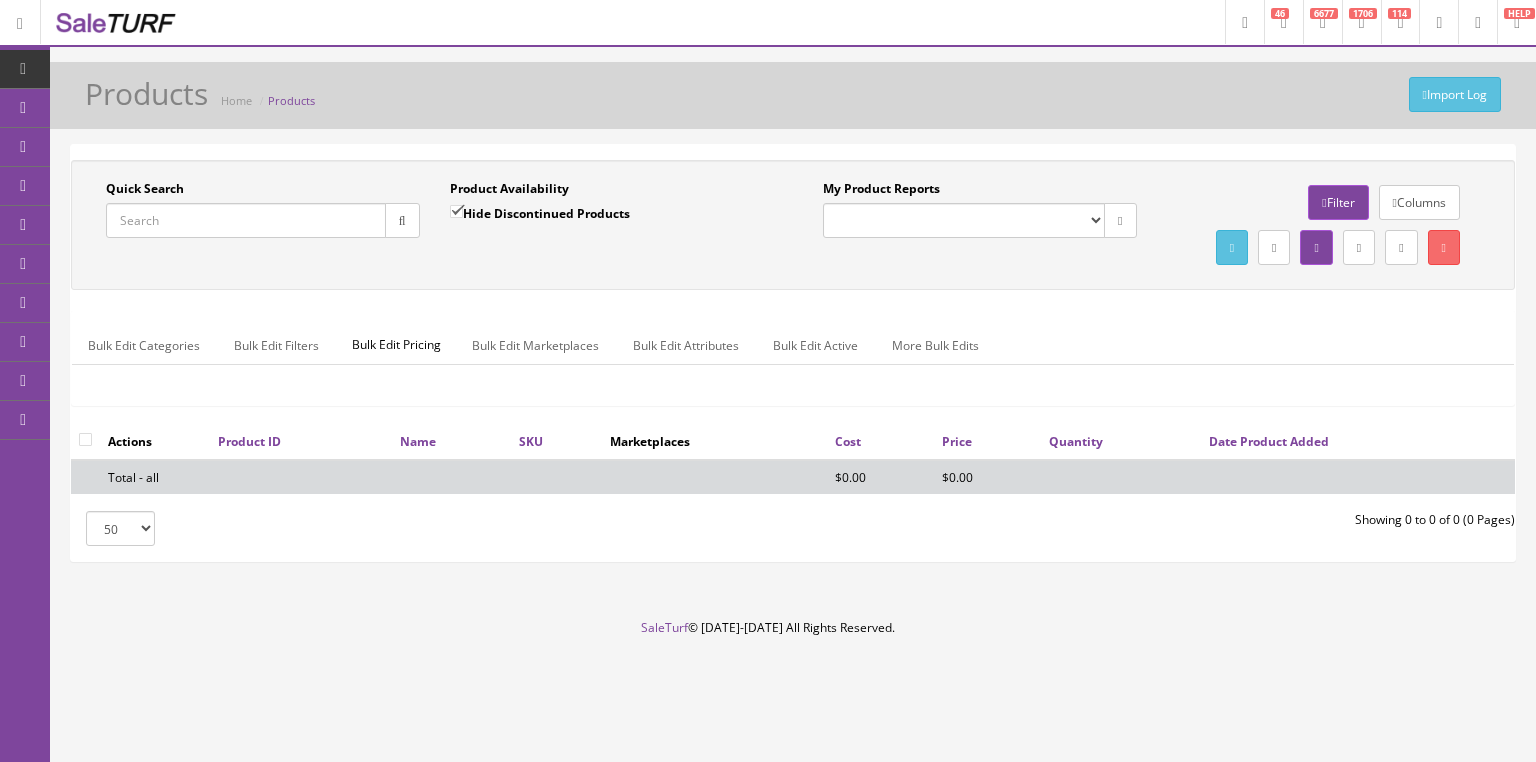 click on "Quick Search" at bounding box center [246, 220] 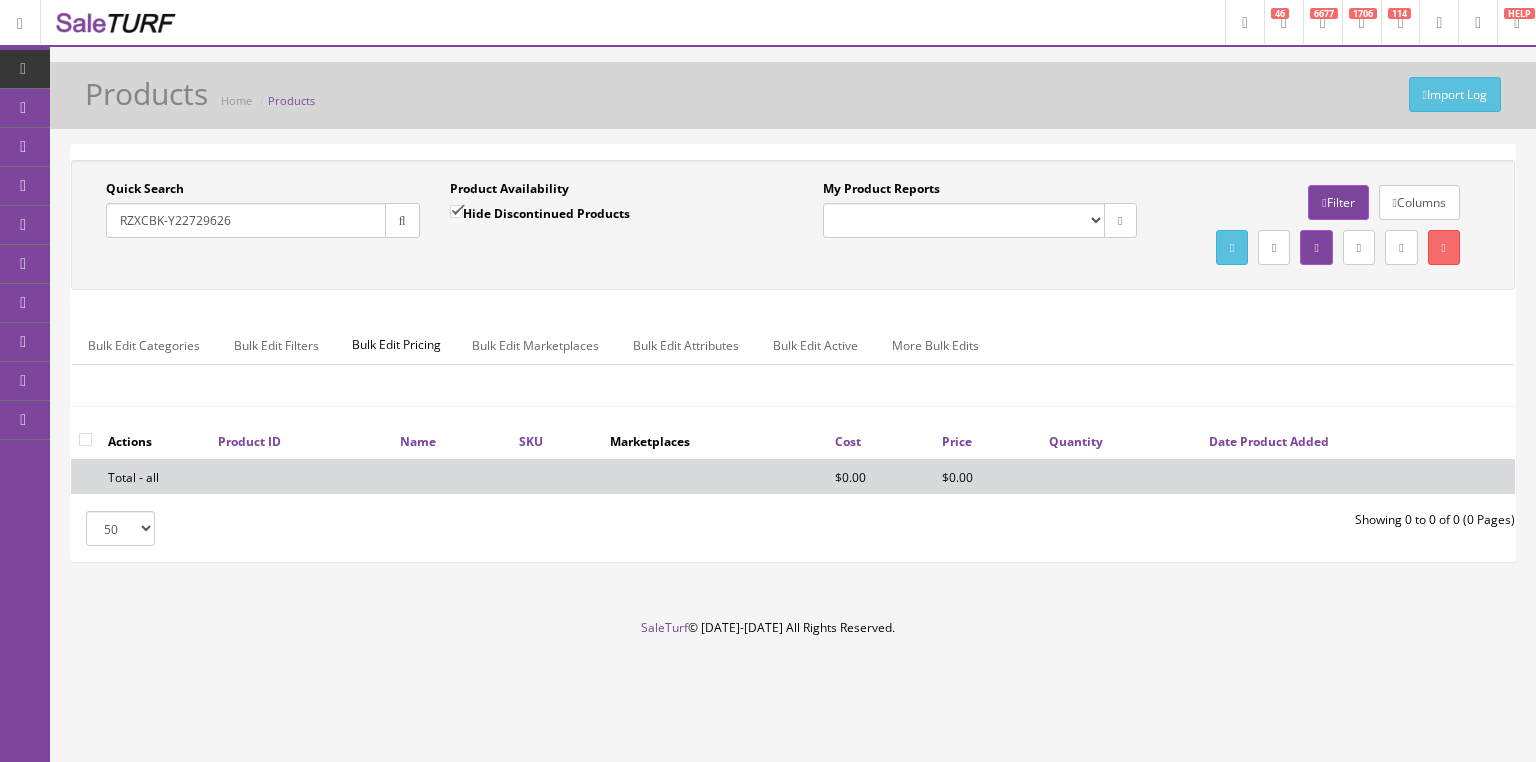 click at bounding box center (402, 220) 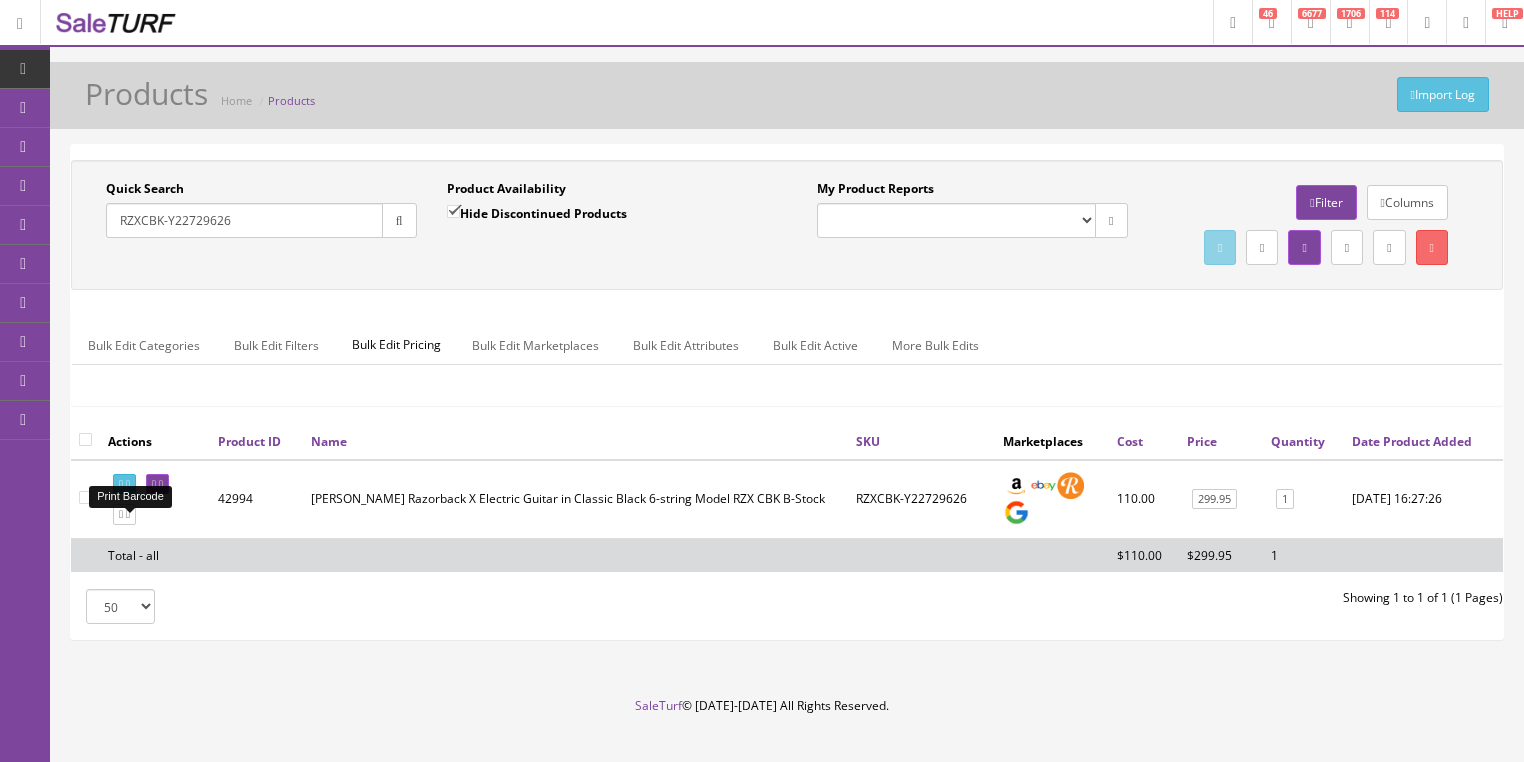 click at bounding box center (121, 484) 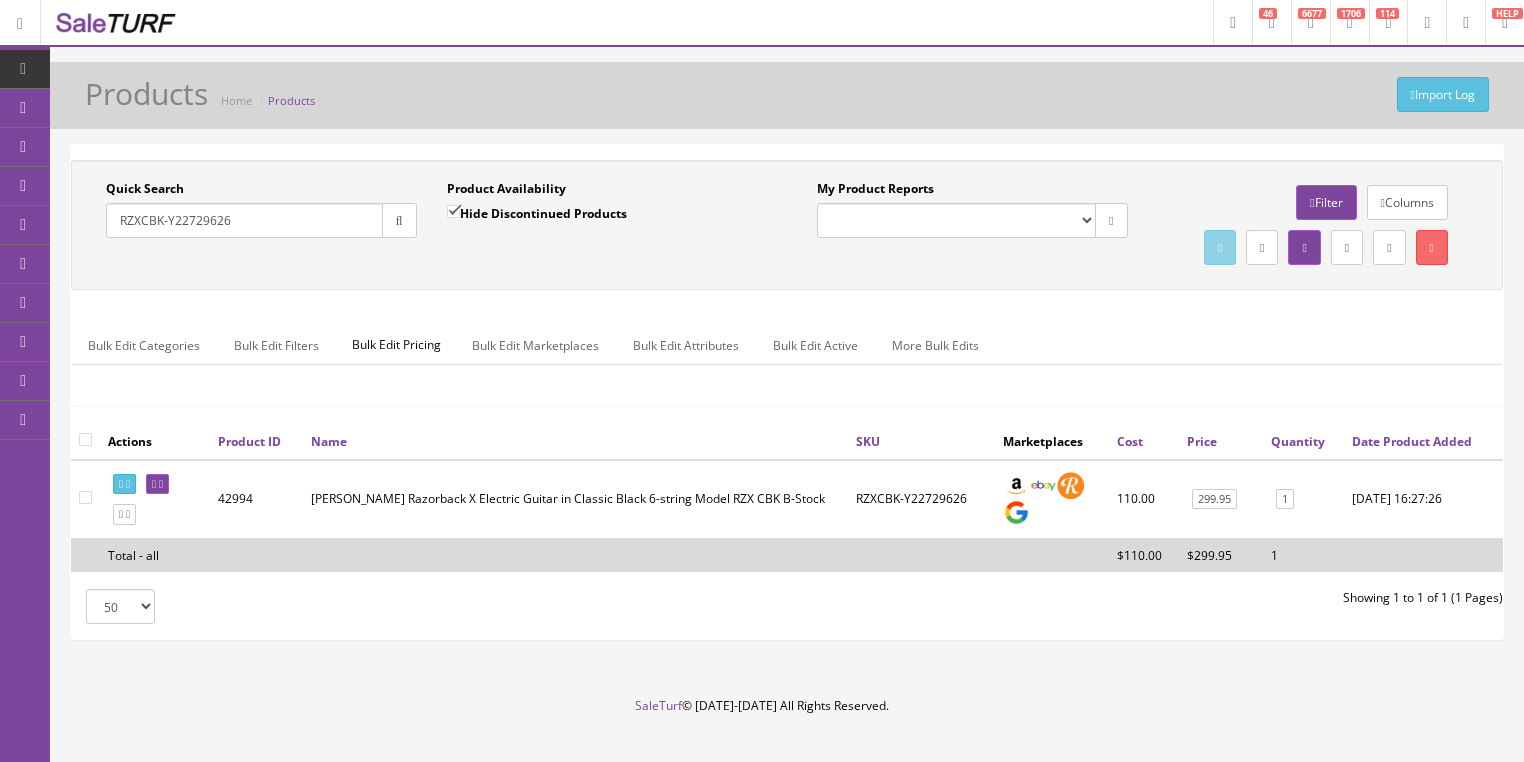 drag, startPoint x: 256, startPoint y: 236, endPoint x: 124, endPoint y: 292, distance: 143.38759 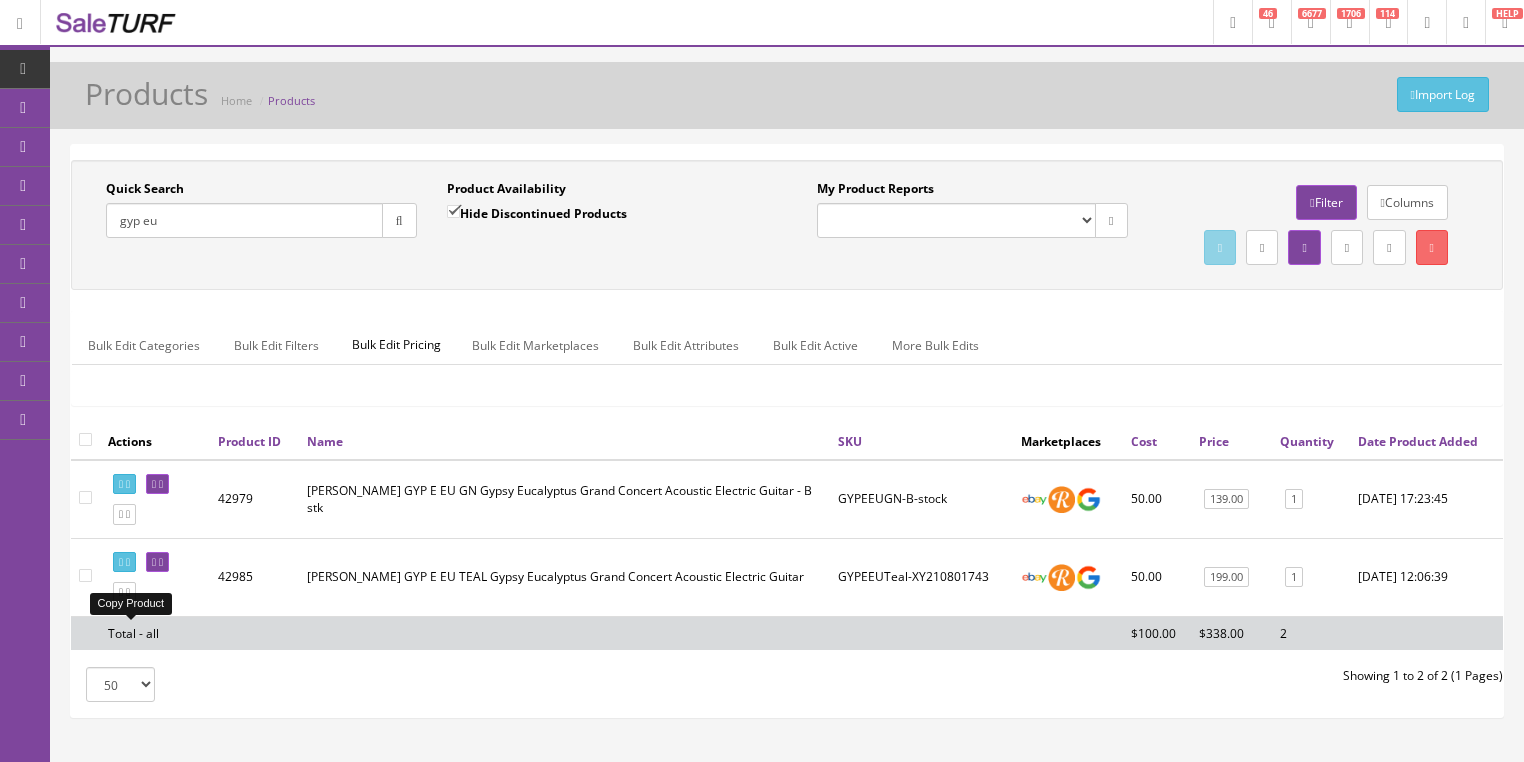 type on "gyp eu" 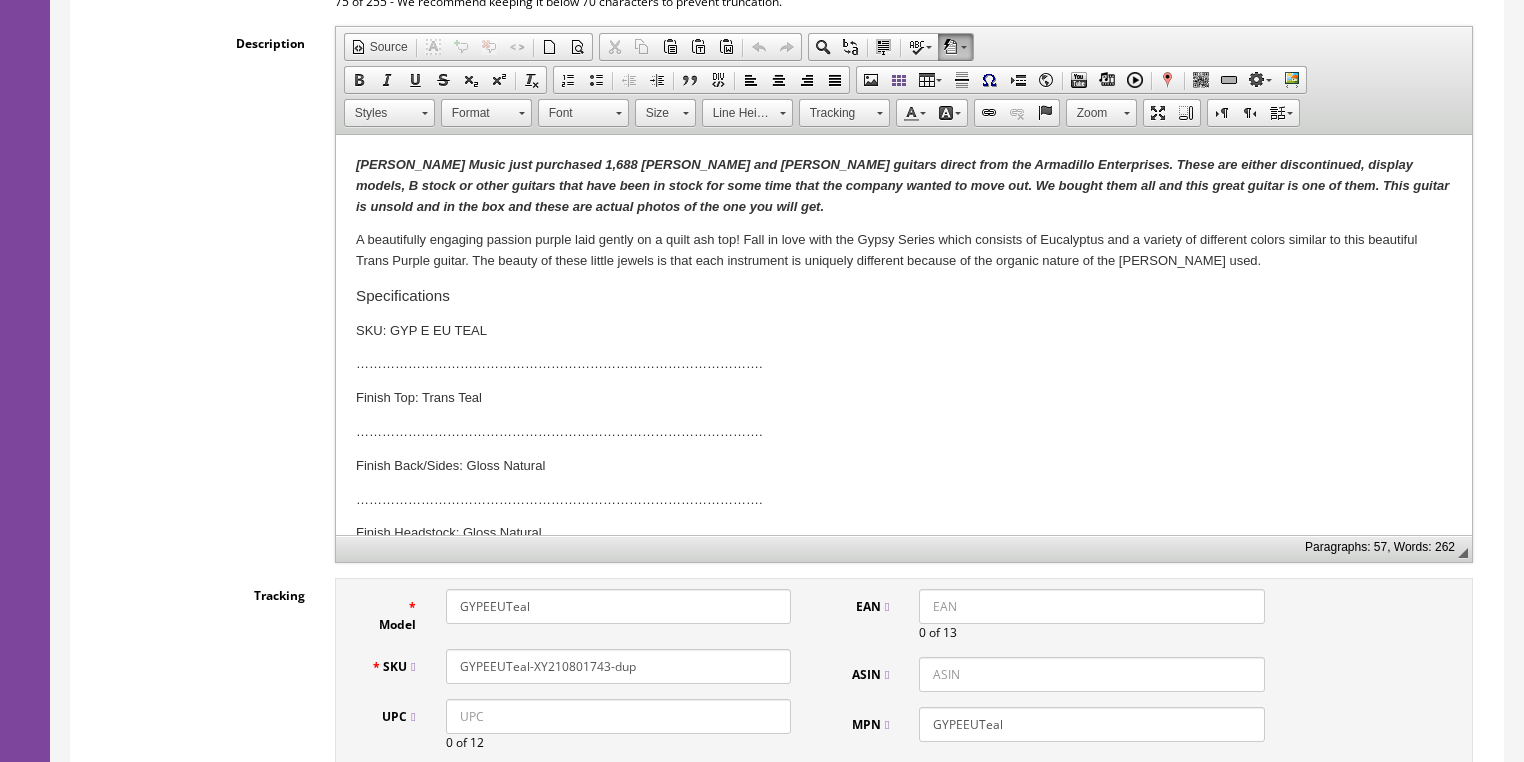scroll, scrollTop: 480, scrollLeft: 0, axis: vertical 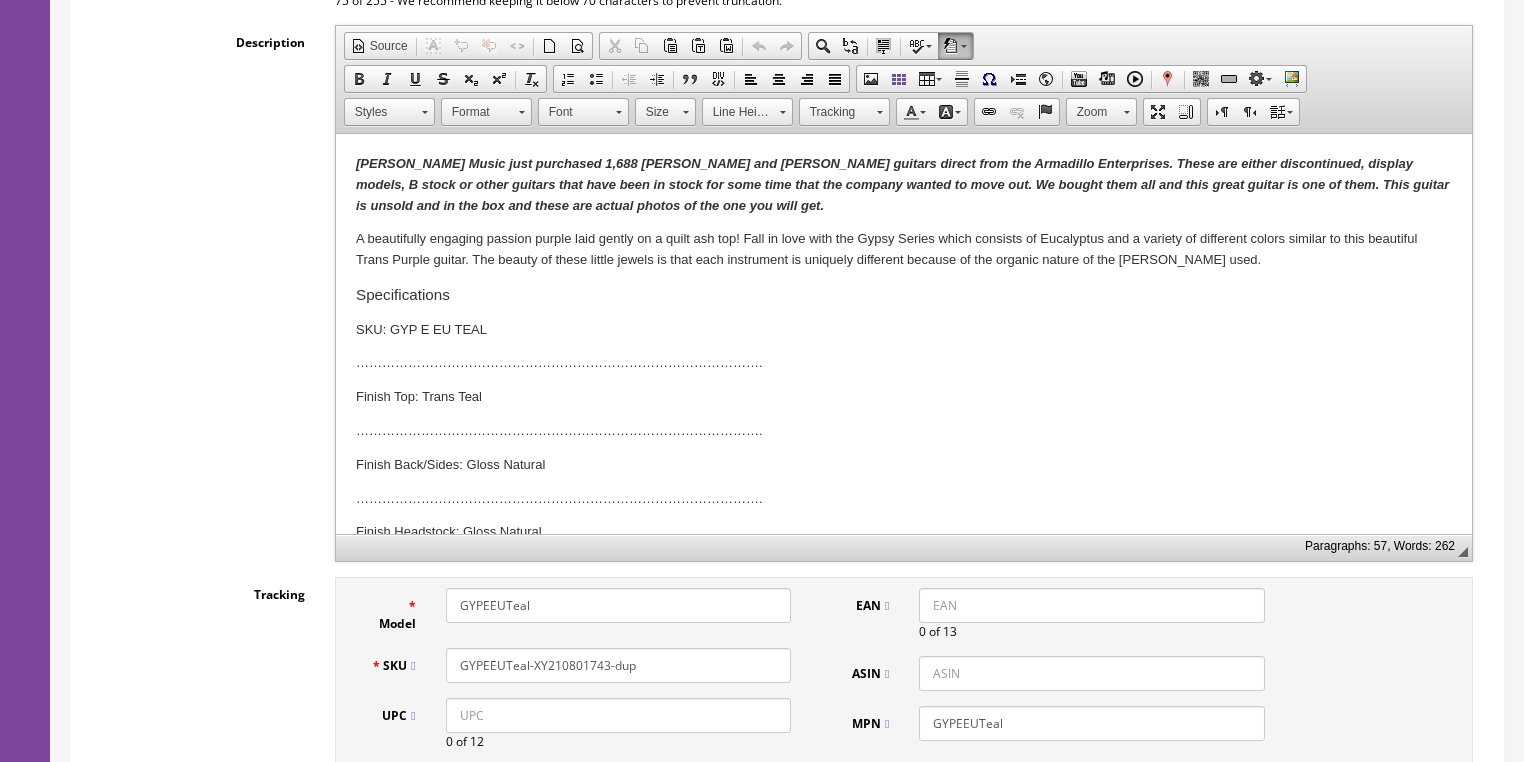 drag, startPoint x: 602, startPoint y: 644, endPoint x: 695, endPoint y: 652, distance: 93.34345 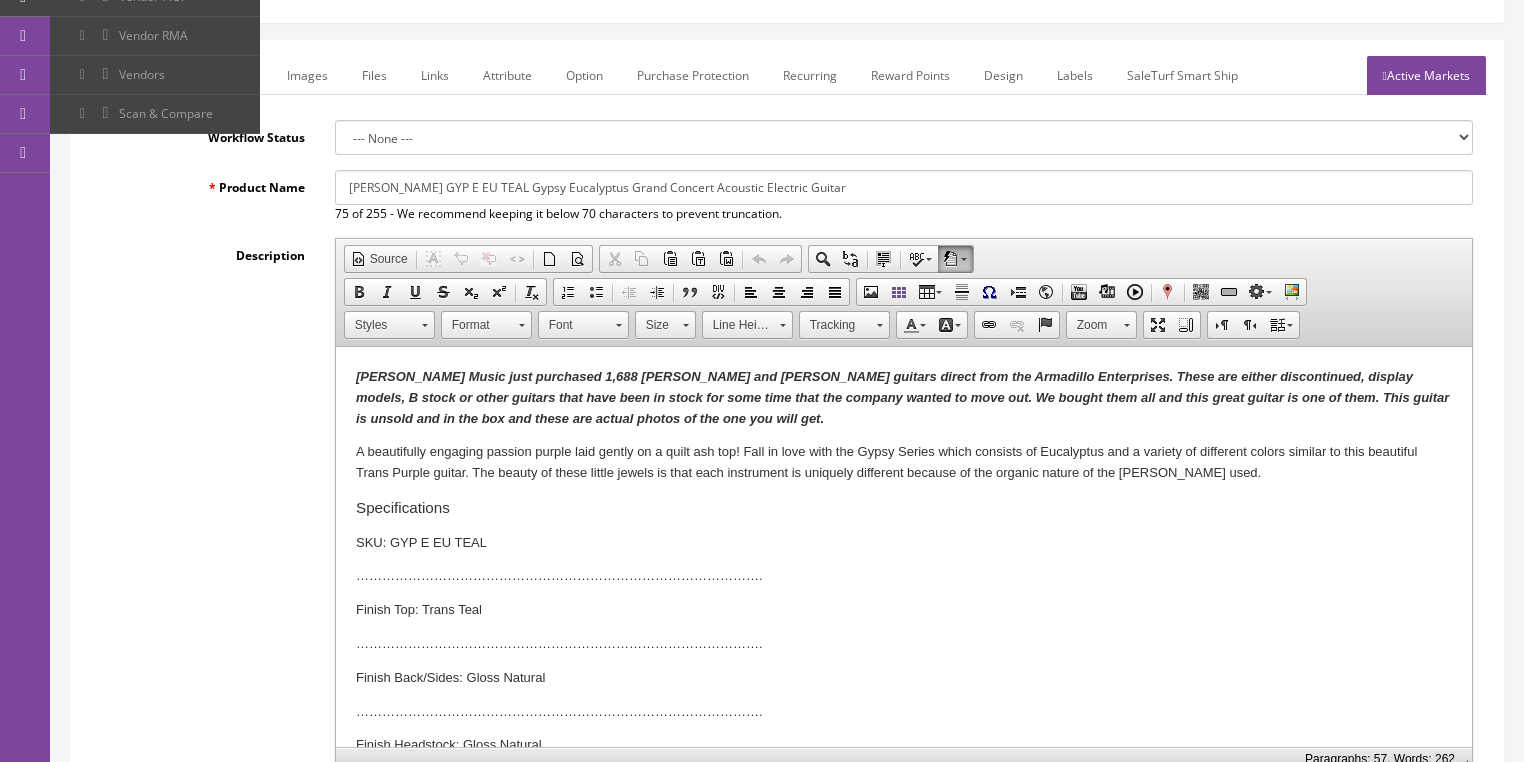 scroll, scrollTop: 240, scrollLeft: 0, axis: vertical 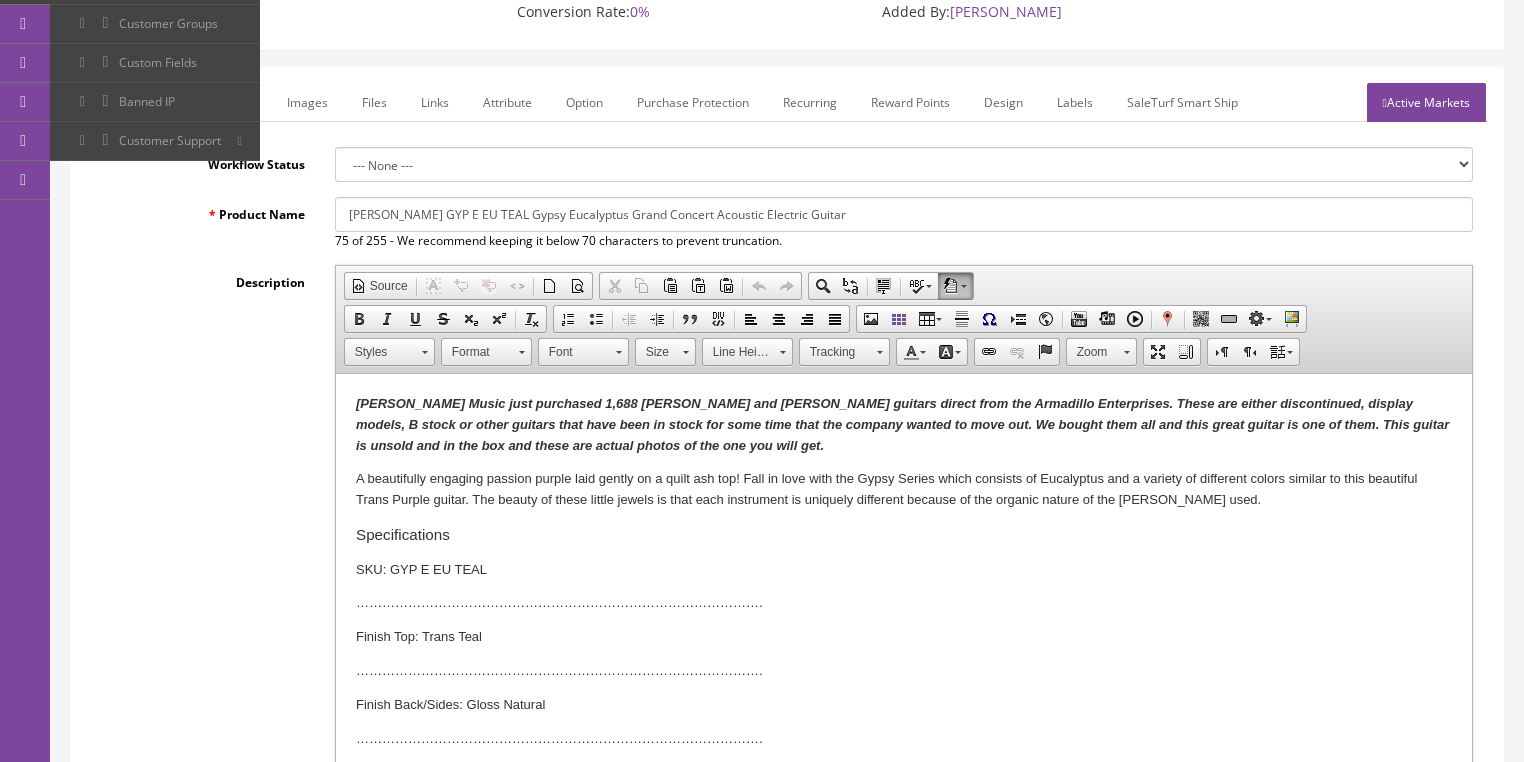 type on "GYPEEUTeal-XY210801698" 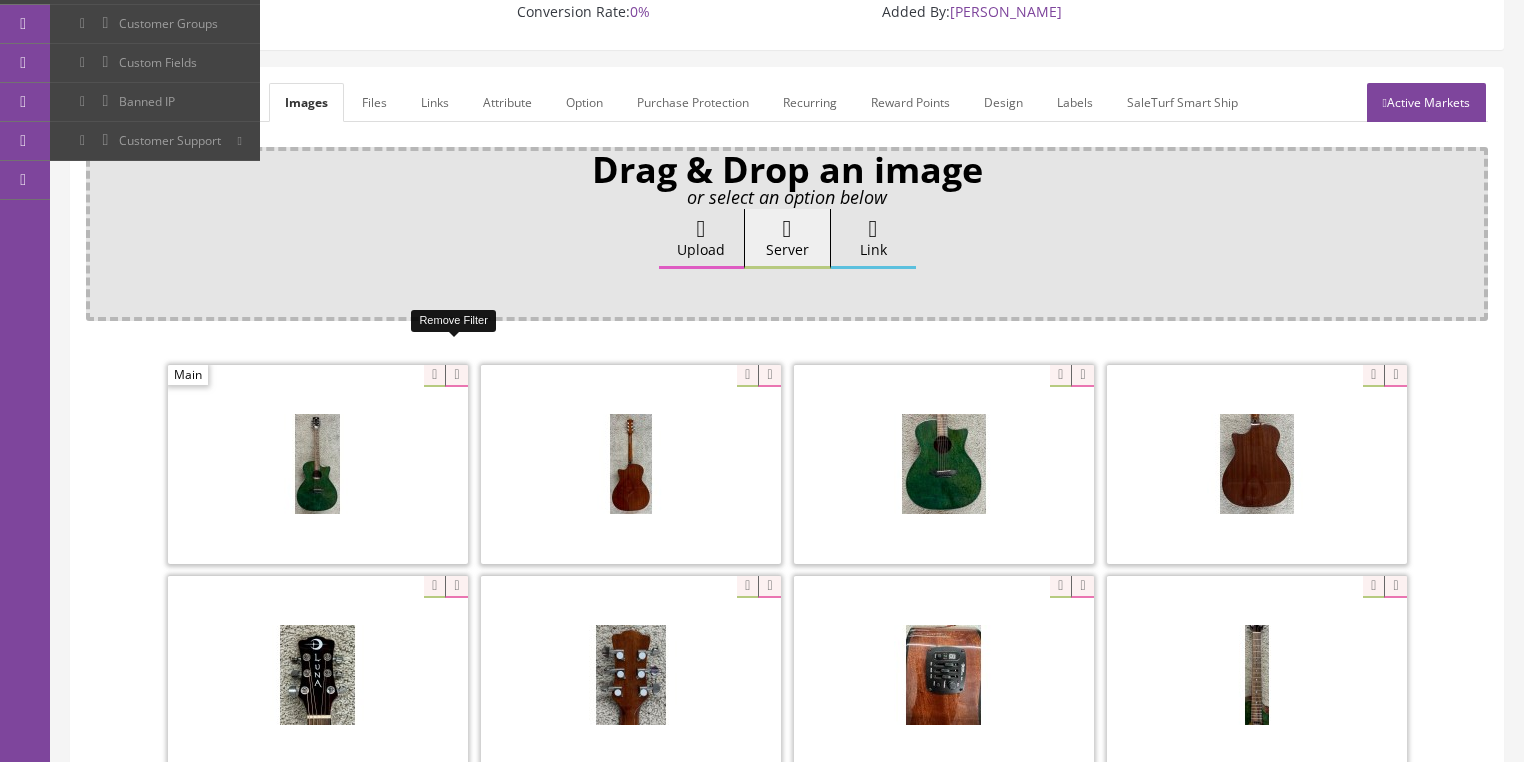 click at bounding box center [456, 376] 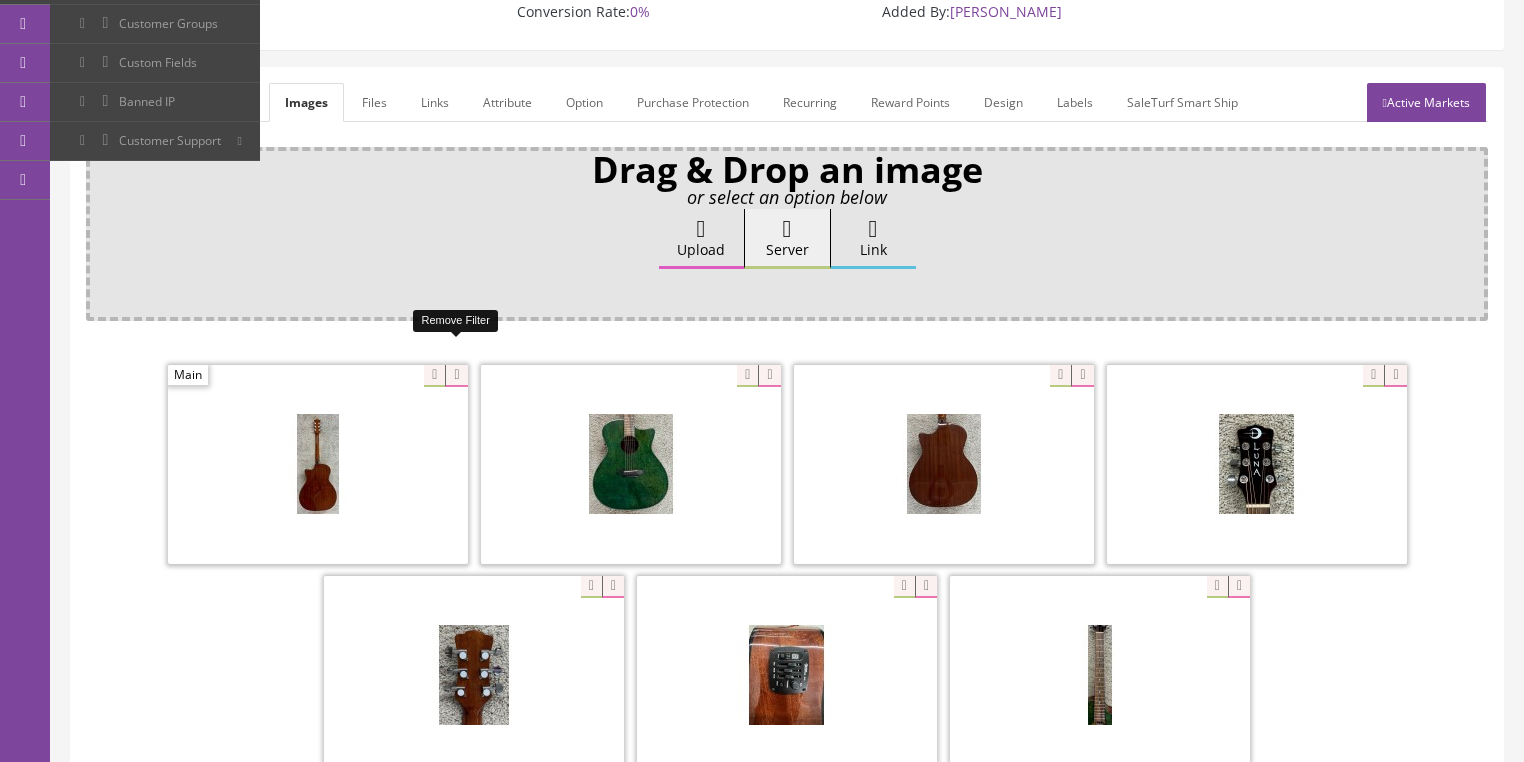click at bounding box center (456, 376) 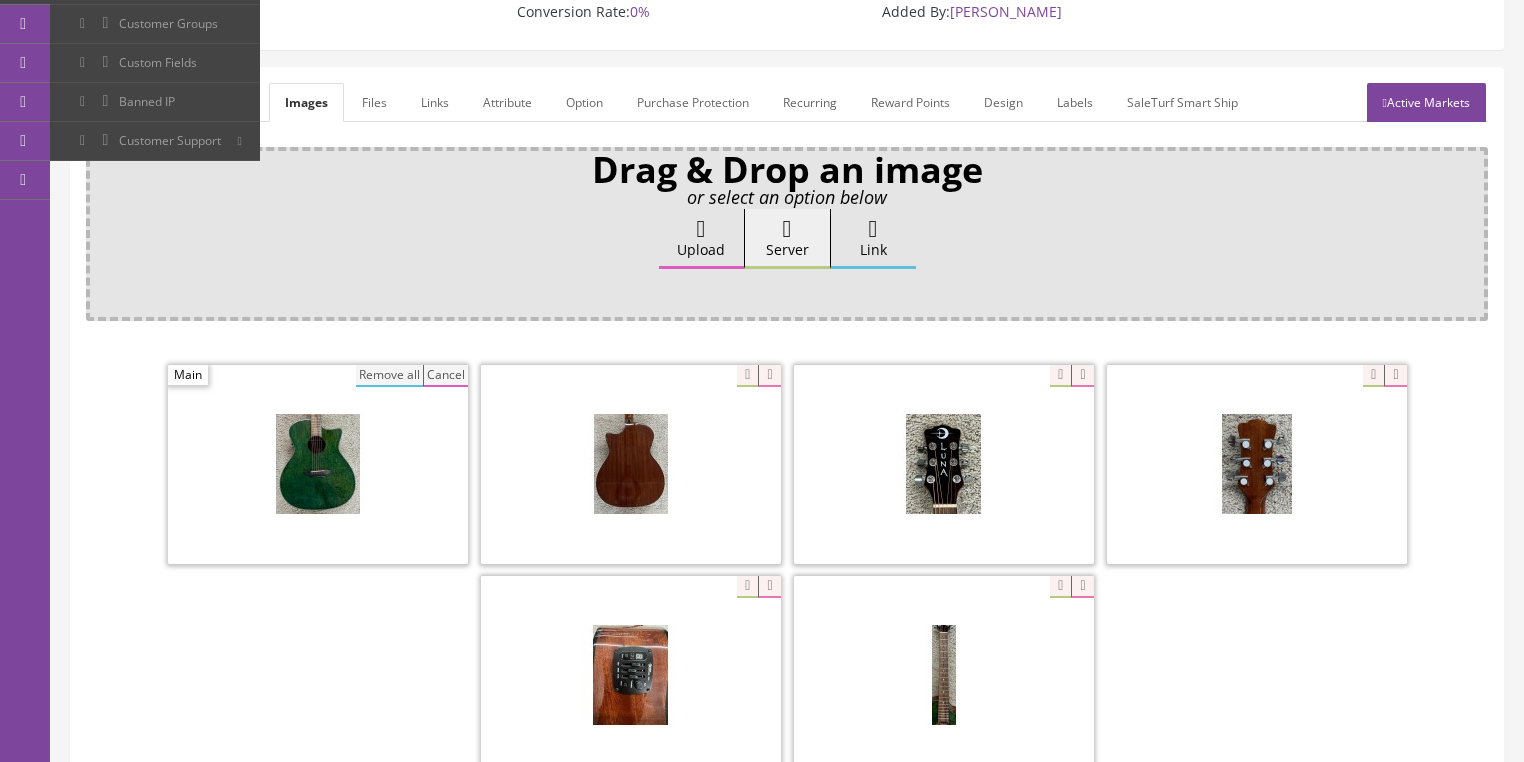 click on "Remove all" at bounding box center [389, 376] 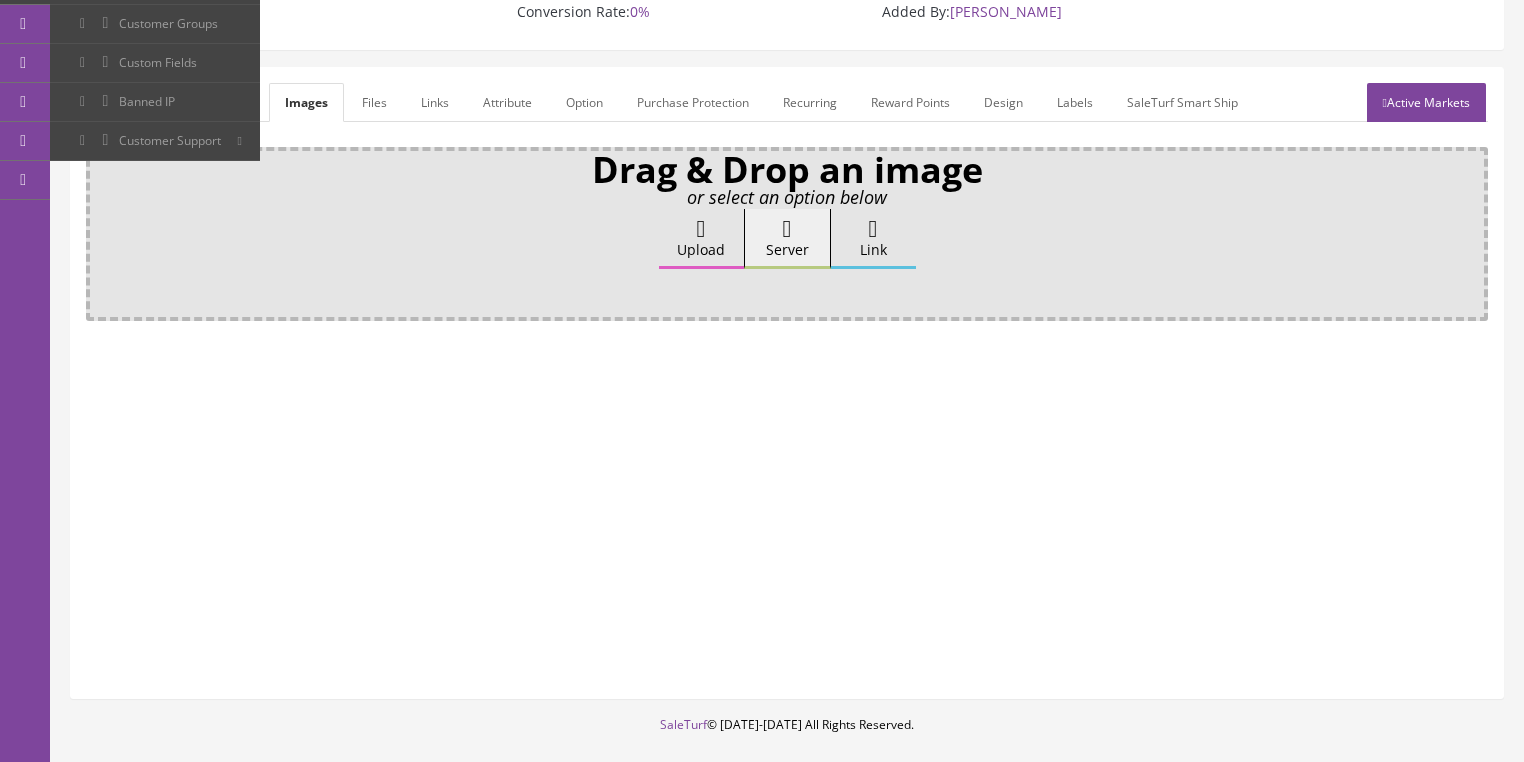 click on "Upload" at bounding box center (701, 239) 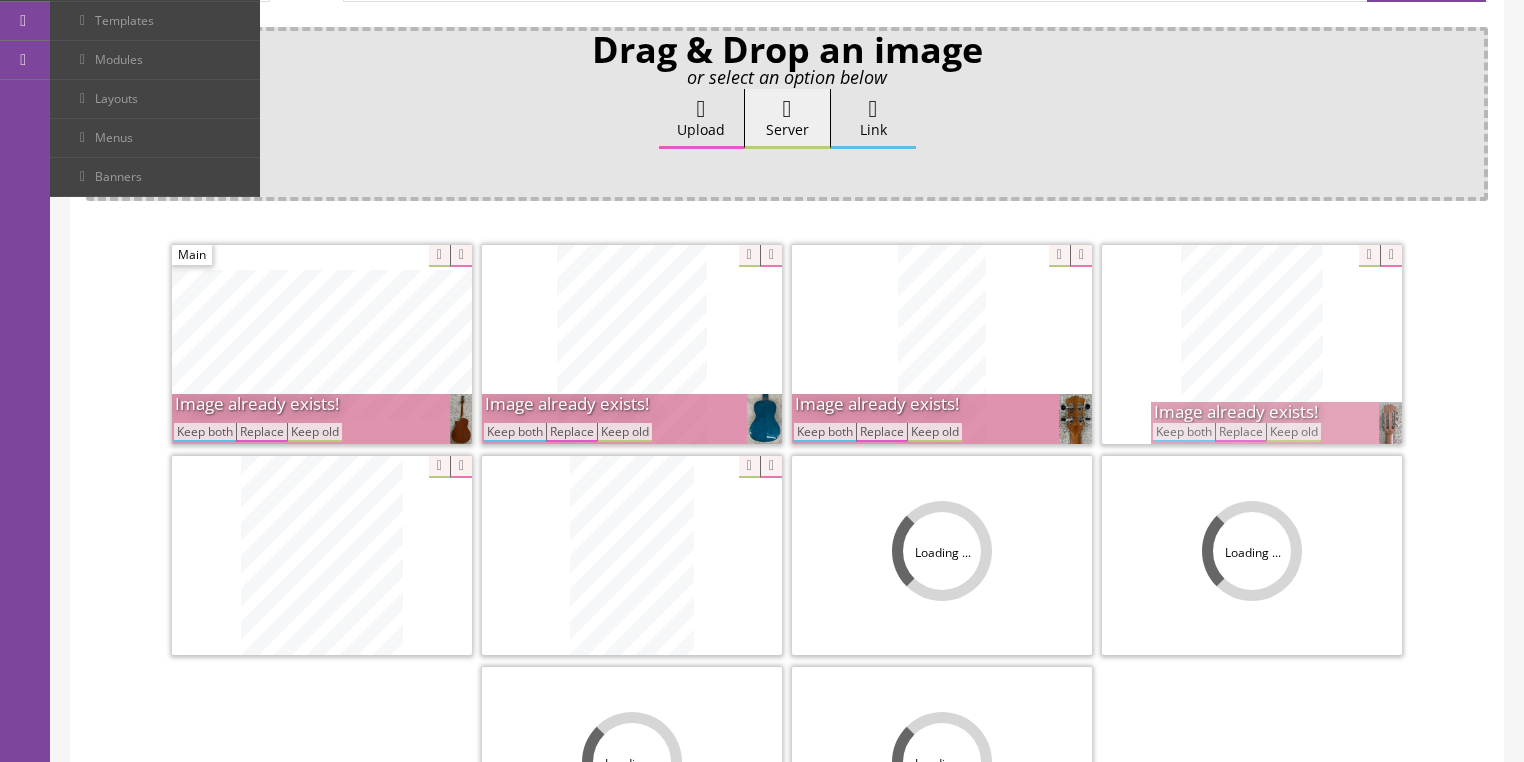 scroll, scrollTop: 400, scrollLeft: 0, axis: vertical 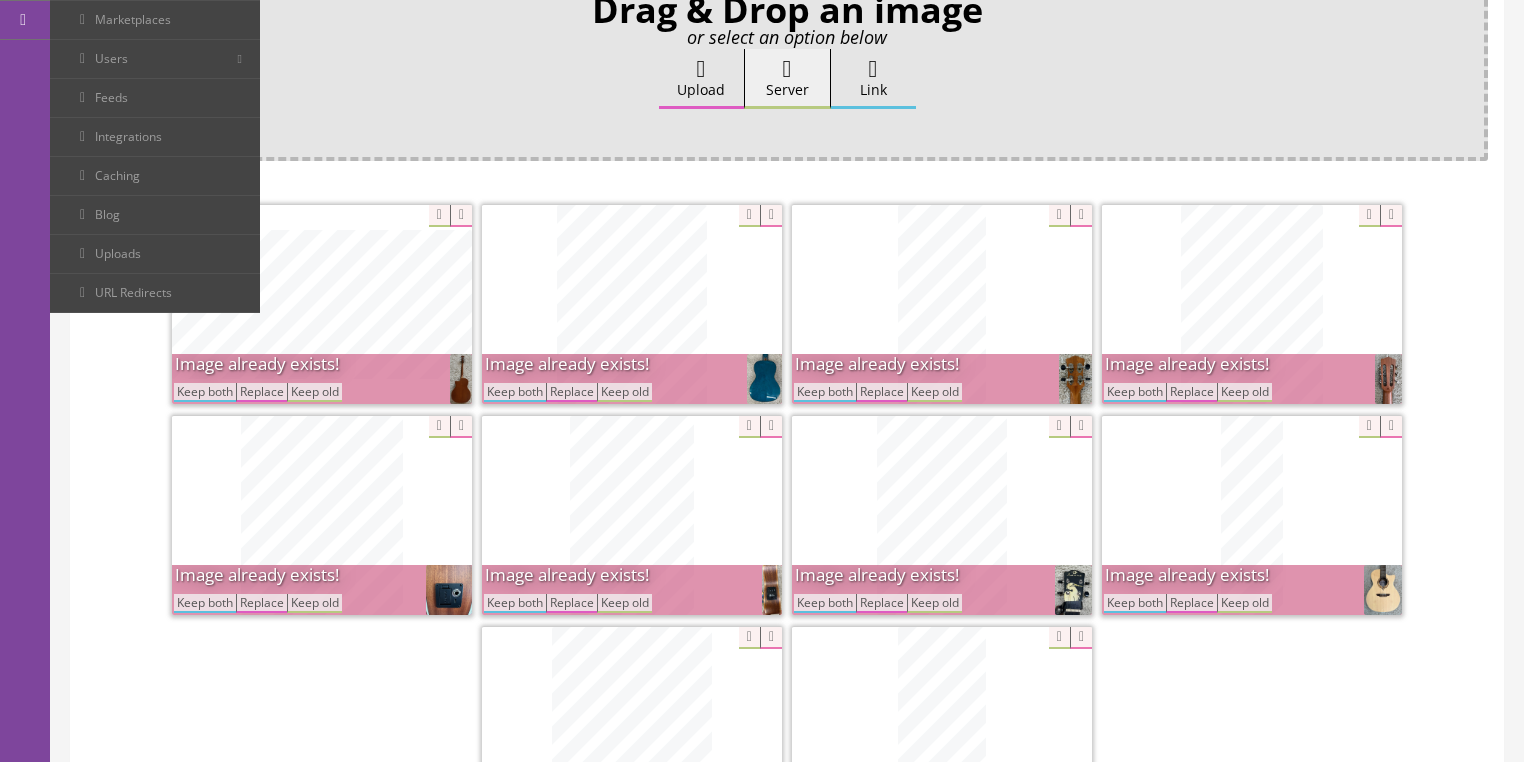 click on "Keep both" at bounding box center [825, 392] 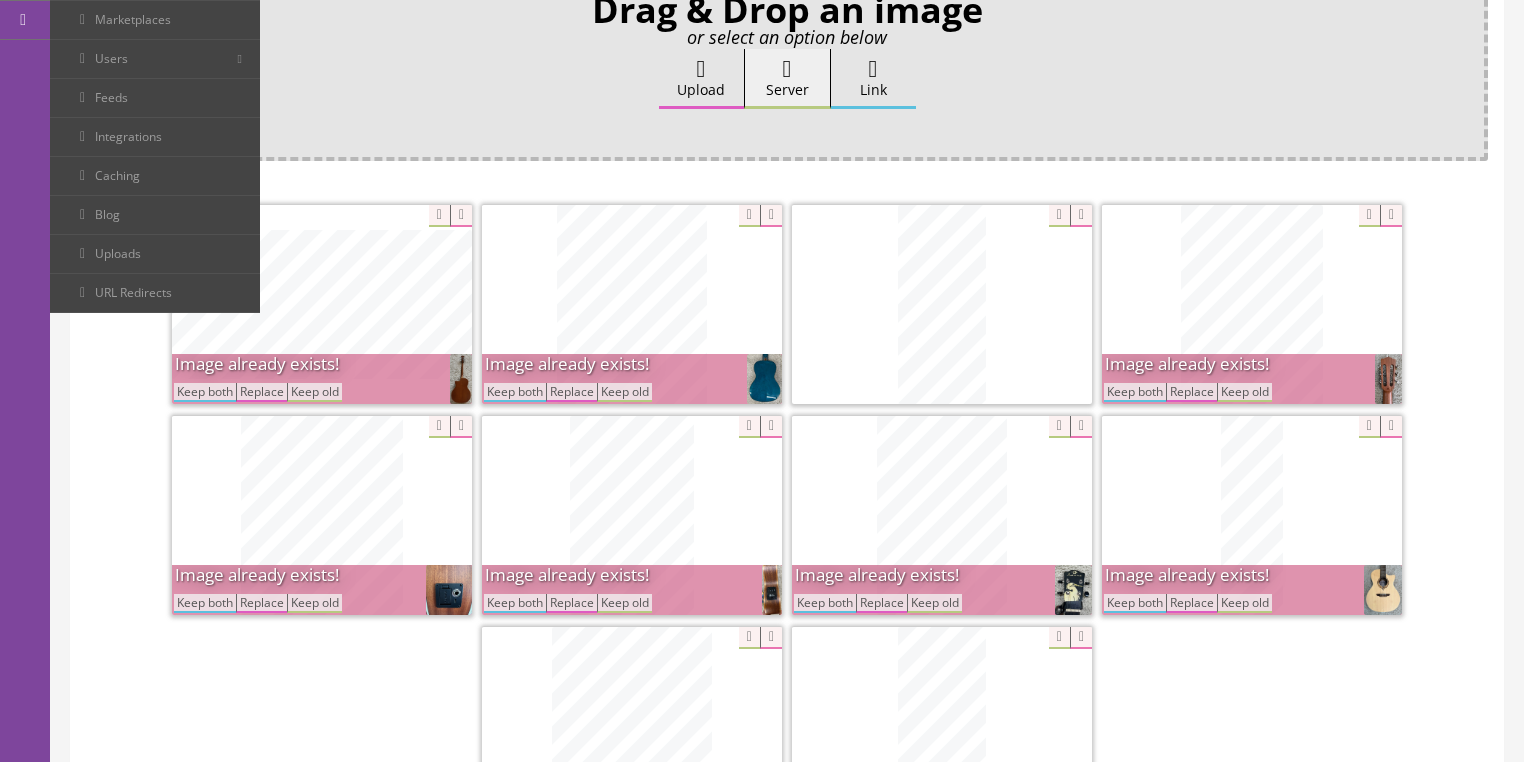 click on "Keep both" at bounding box center (1135, 392) 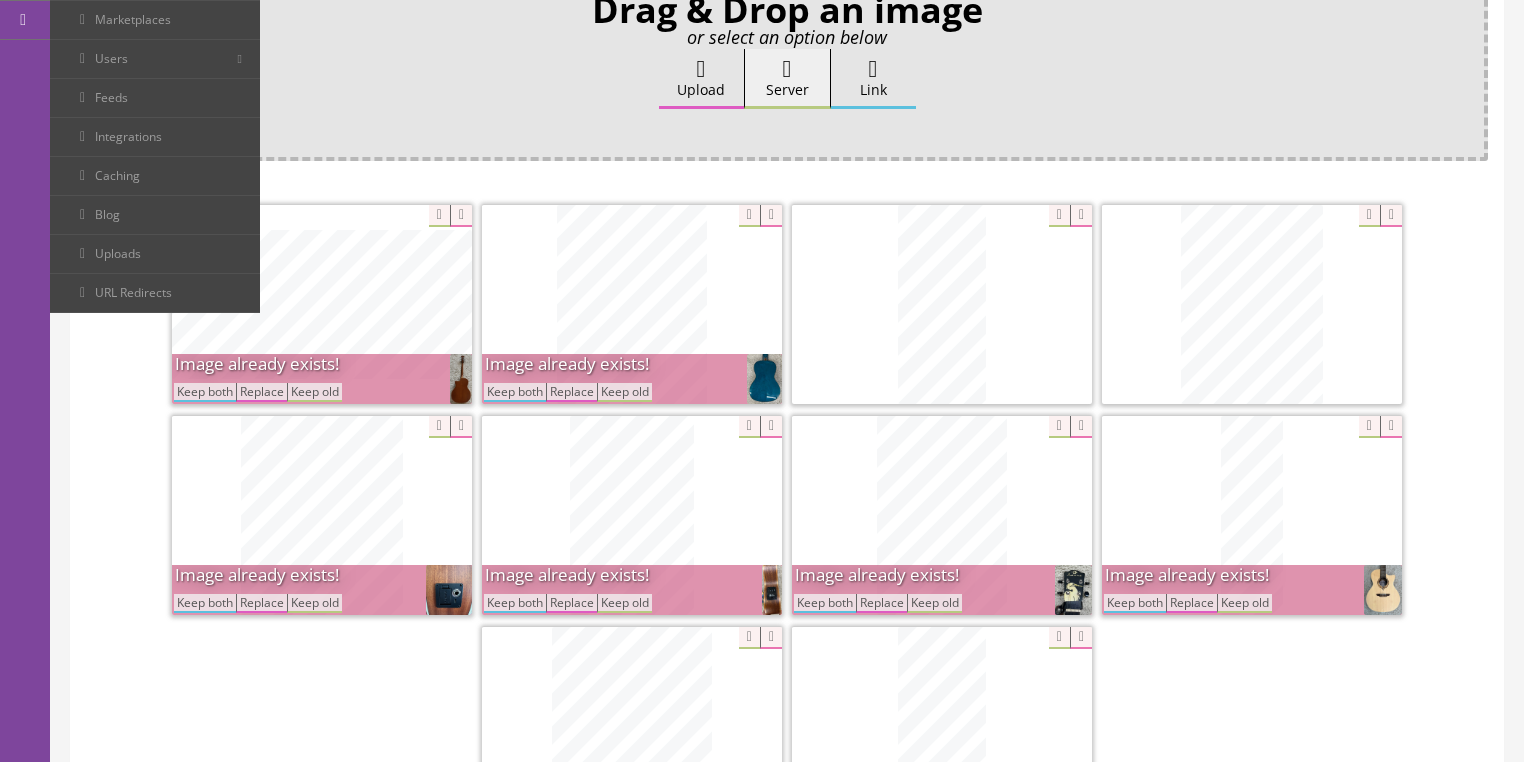 click on "Keep both" at bounding box center [515, 392] 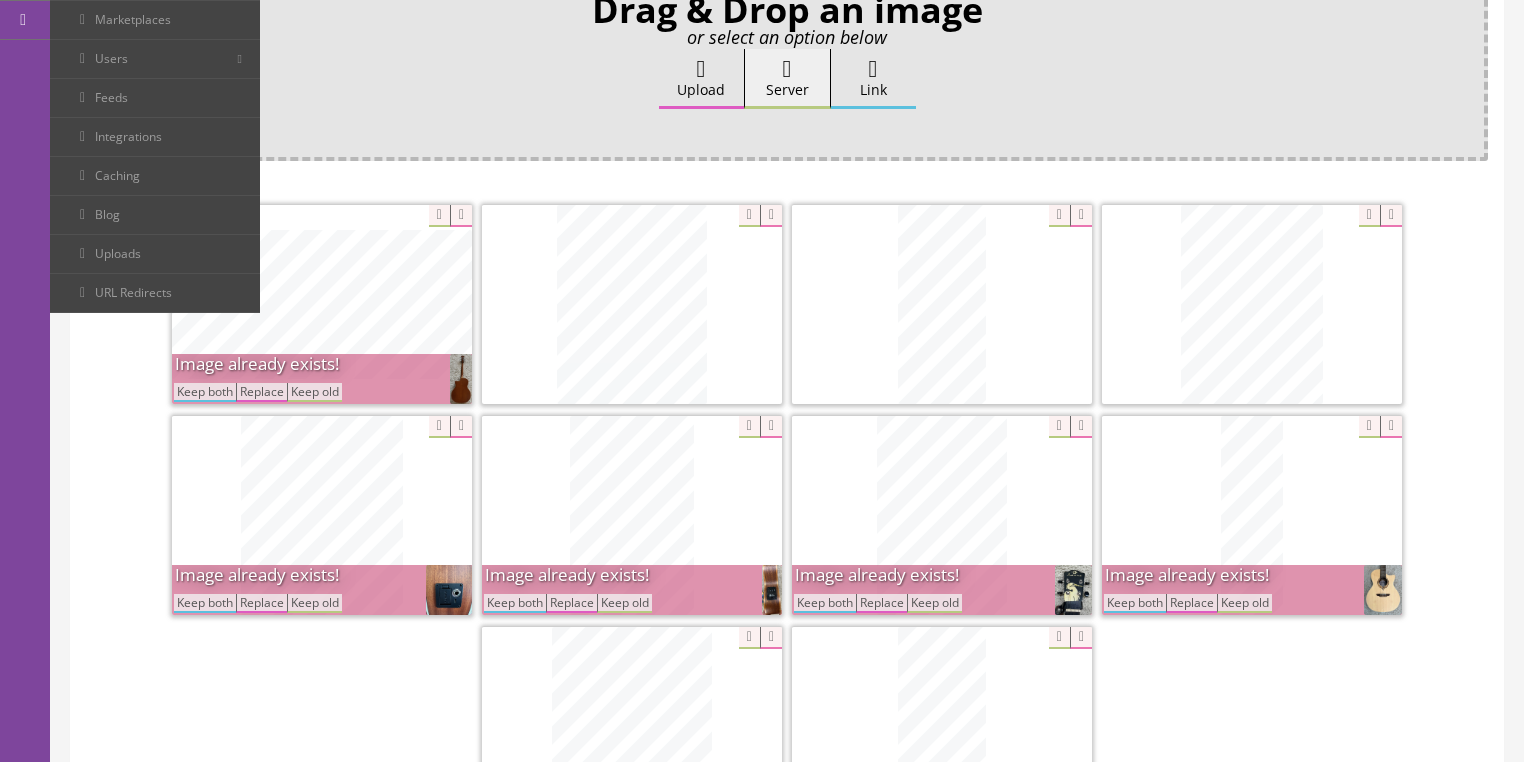 click on "Keep both" at bounding box center [205, 392] 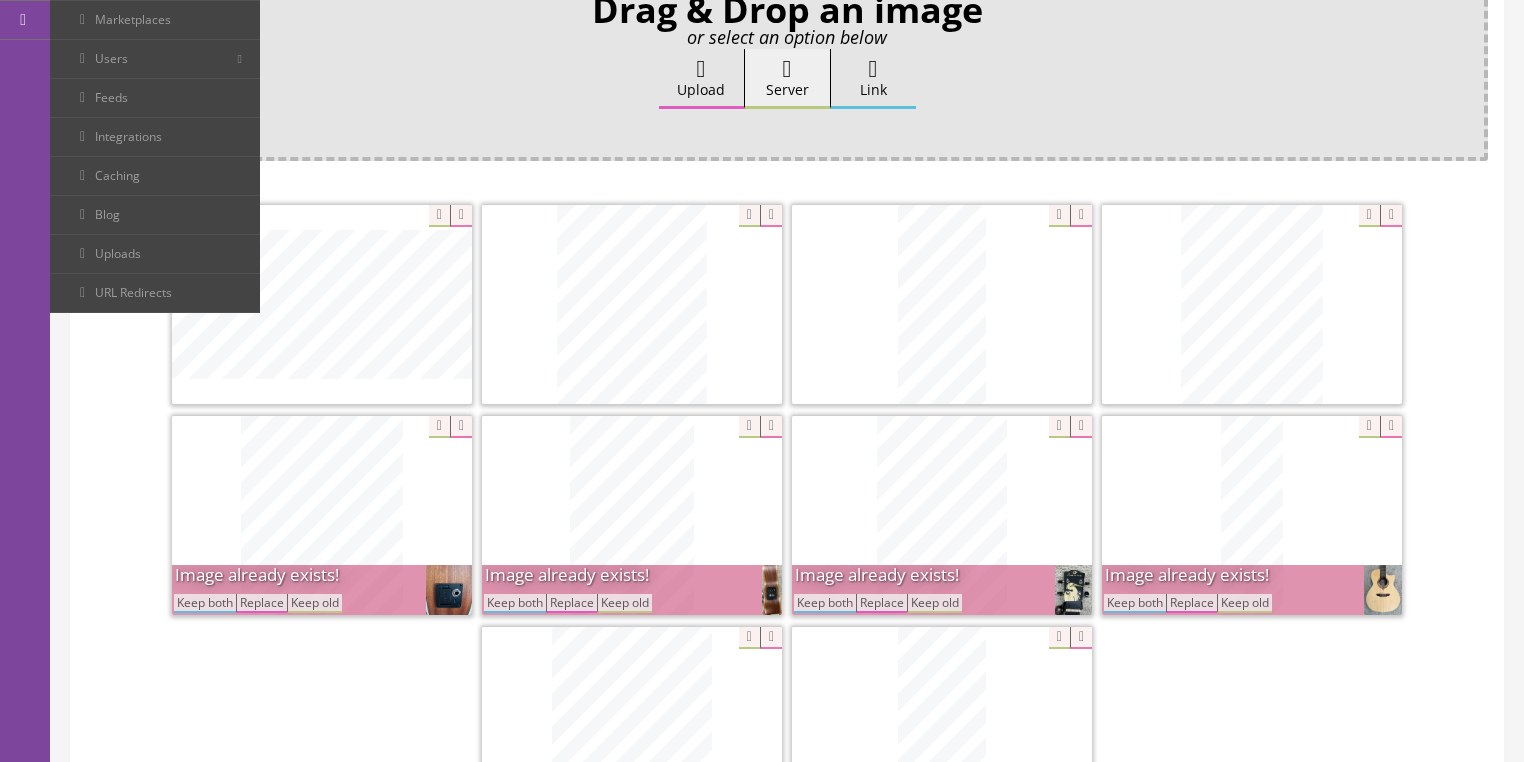 click on "Keep both" at bounding box center (205, 603) 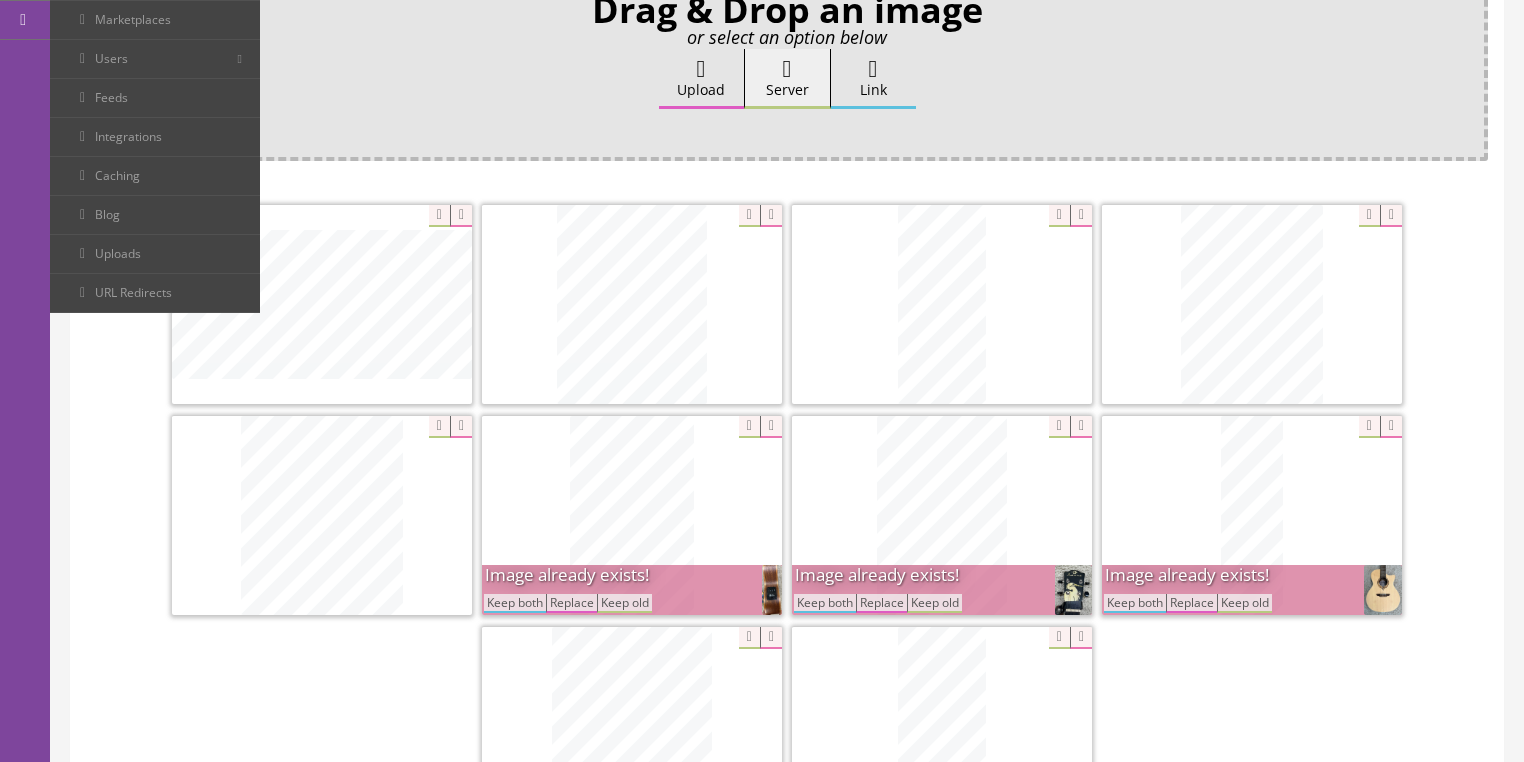 click on "Keep both" at bounding box center [515, 603] 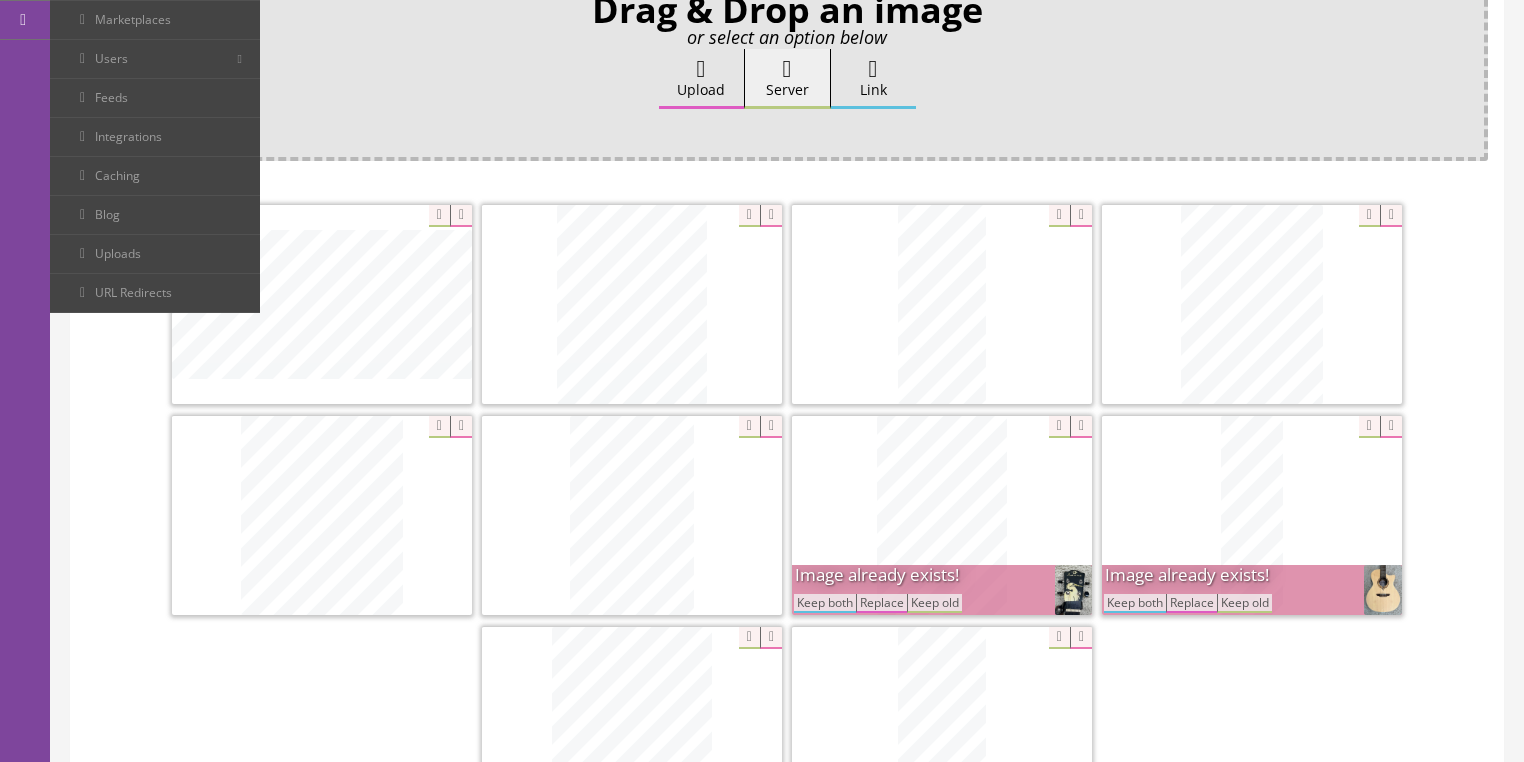 click on "Keep both" at bounding box center [825, 603] 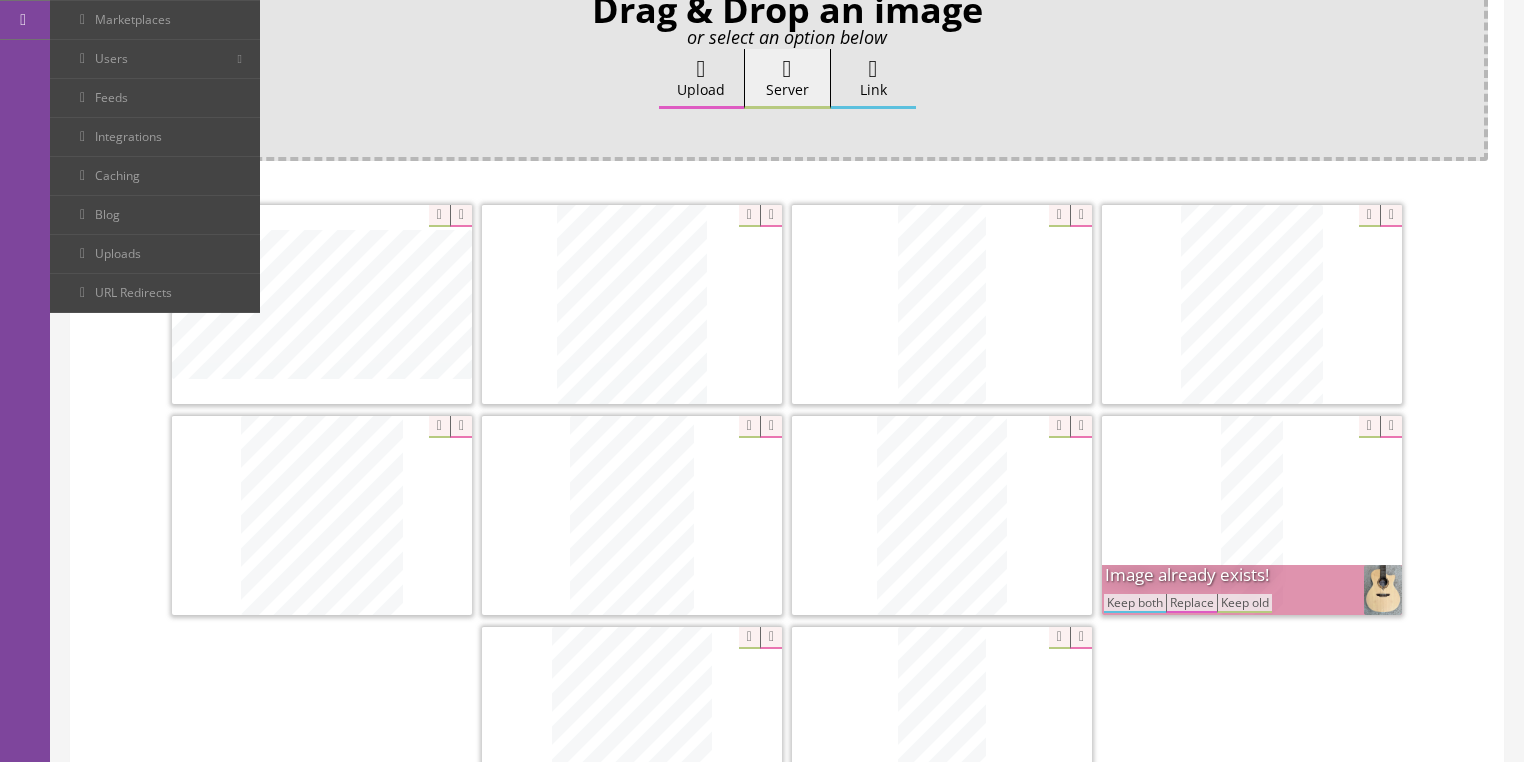 click on "Keep both" at bounding box center [1135, 603] 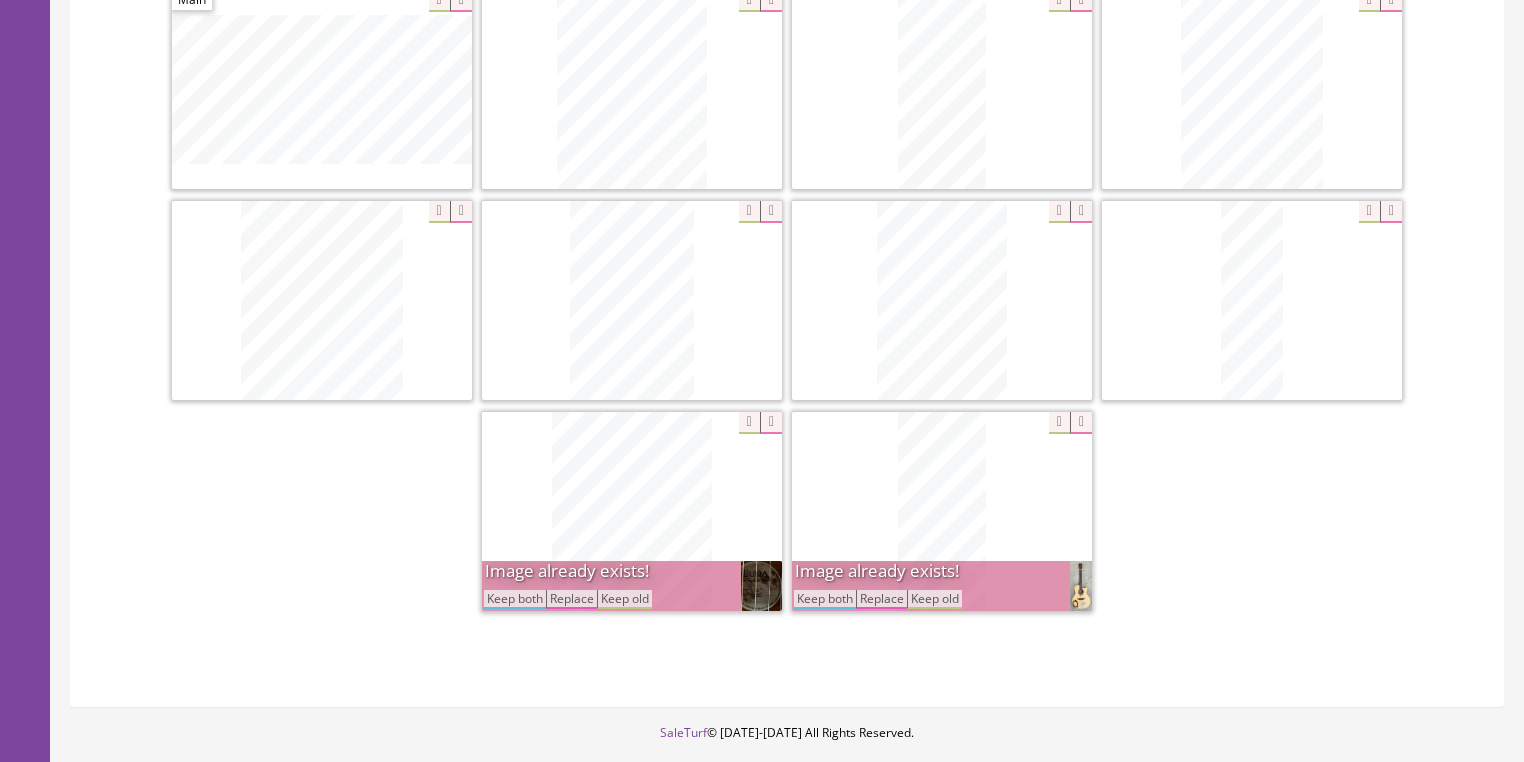 scroll, scrollTop: 640, scrollLeft: 0, axis: vertical 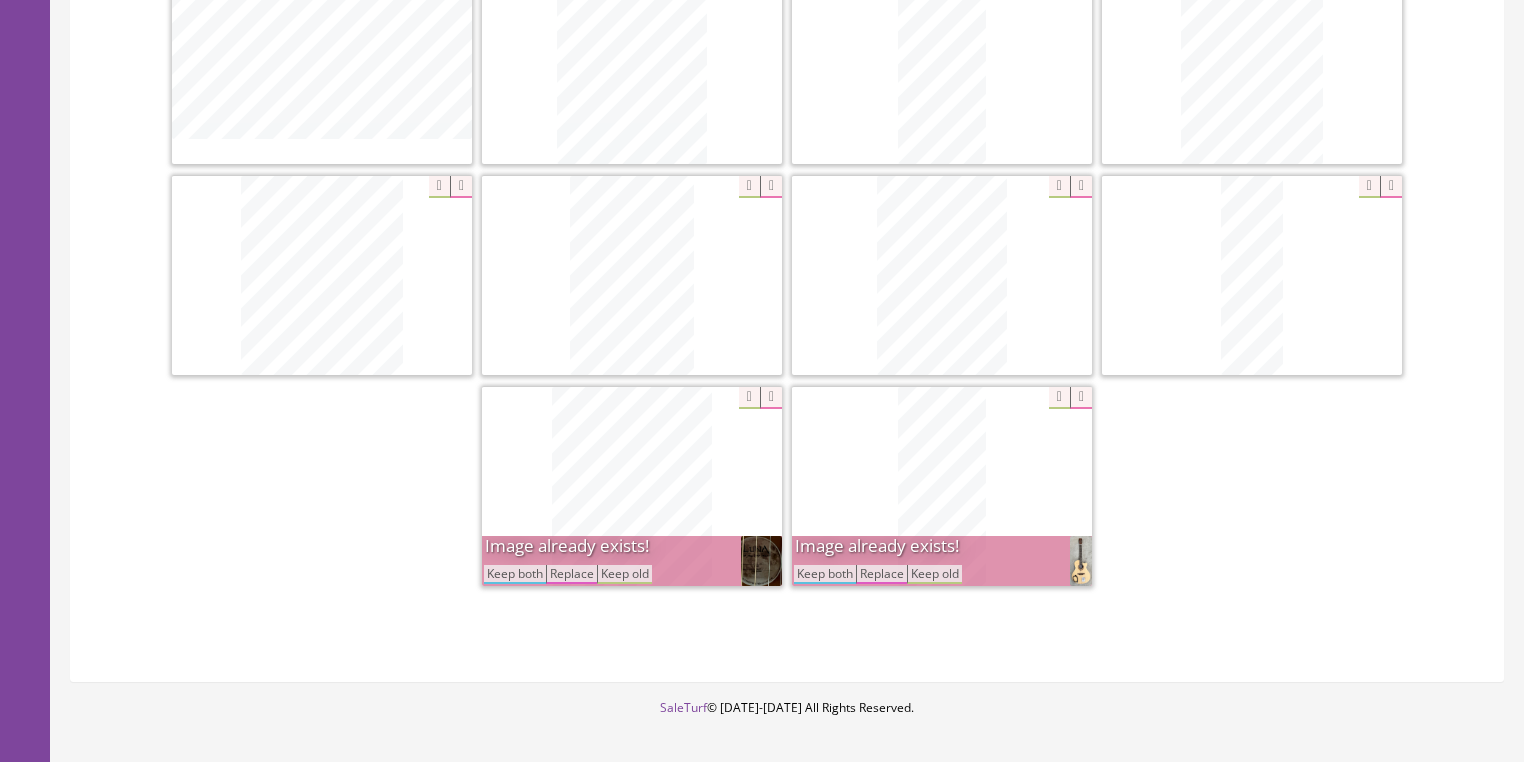 click on "Keep both" at bounding box center [825, 574] 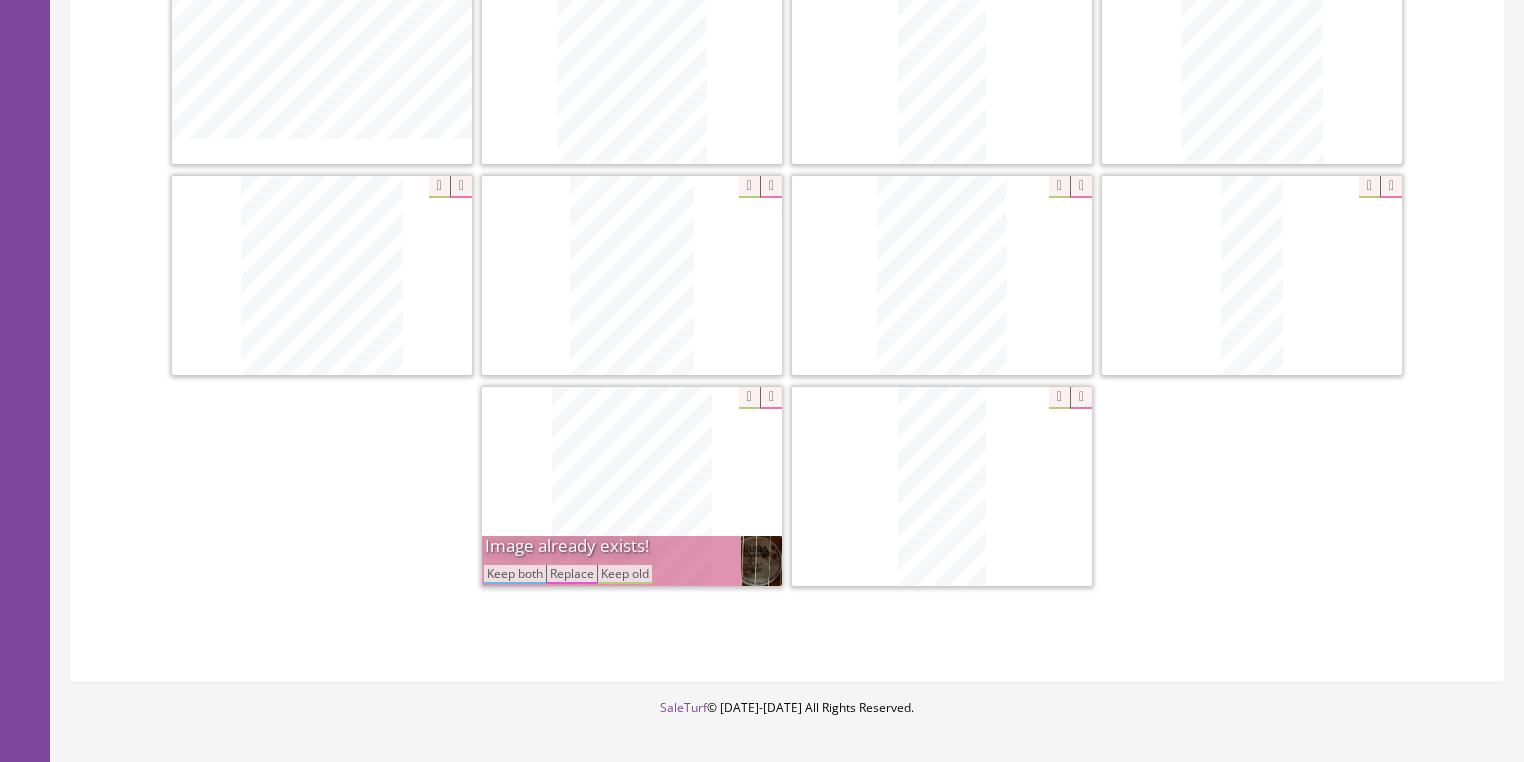 click on "Keep both" at bounding box center (515, 574) 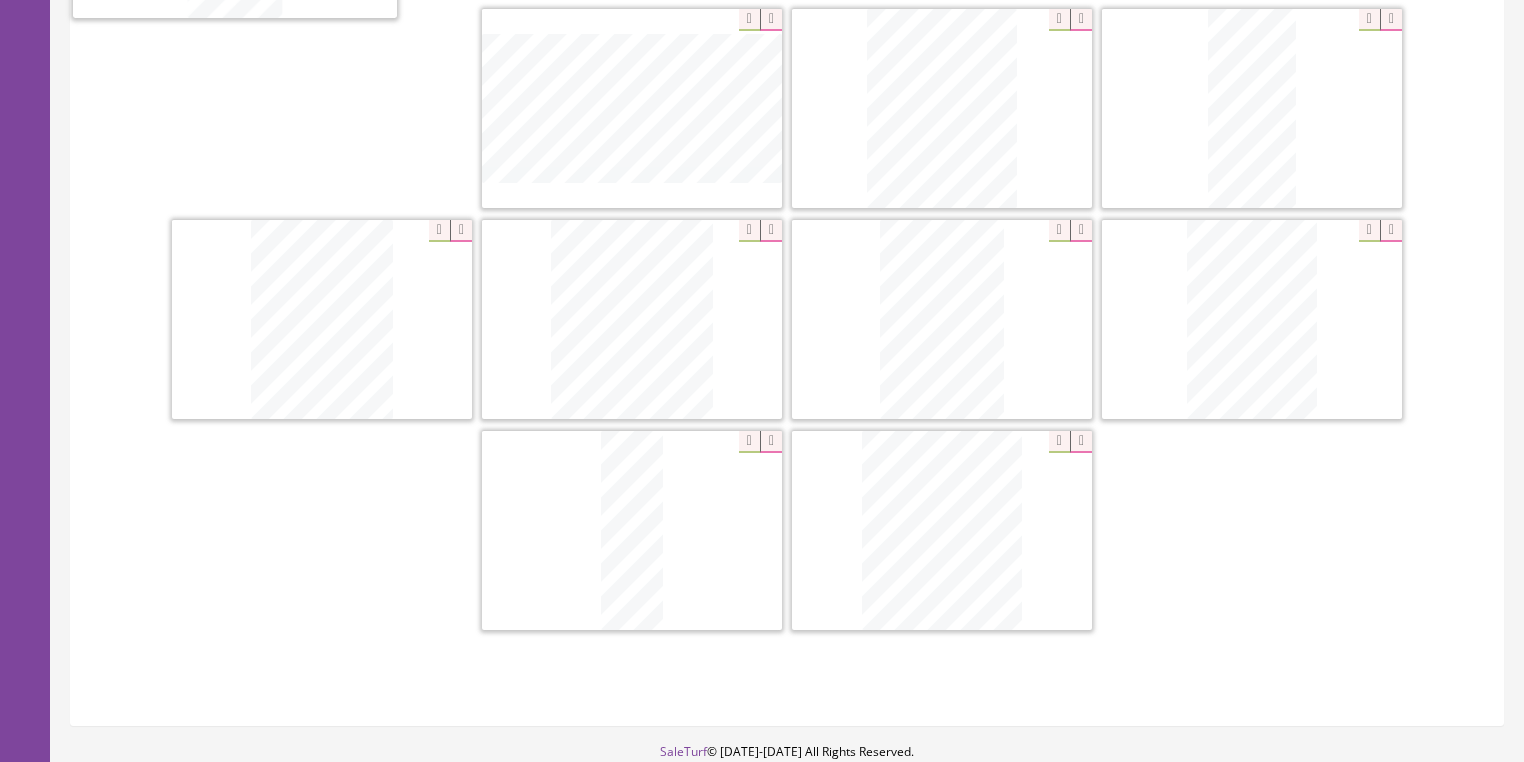scroll, scrollTop: 524, scrollLeft: 0, axis: vertical 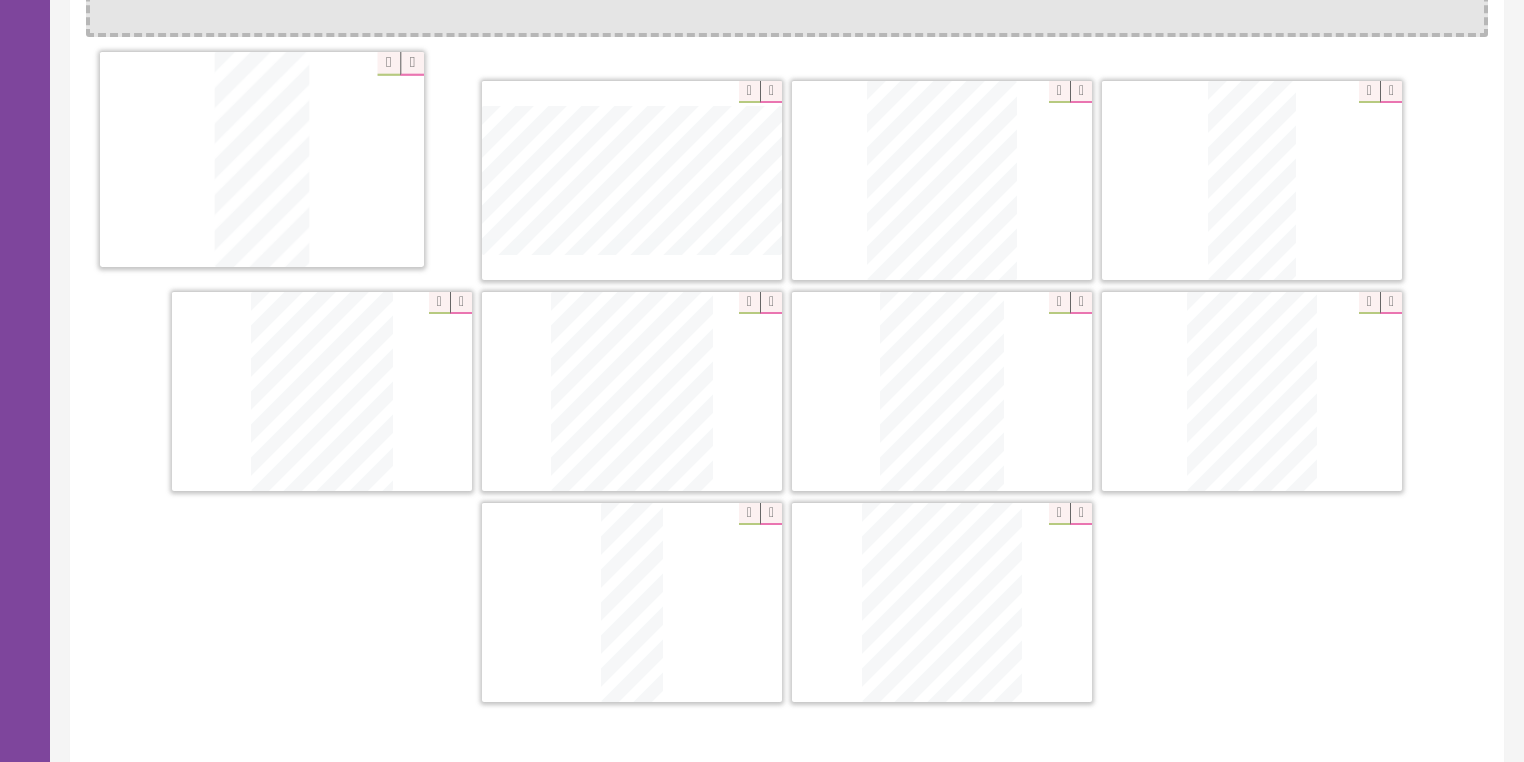 drag, startPoint x: 938, startPoint y: 513, endPoint x: 265, endPoint y: 195, distance: 744.34735 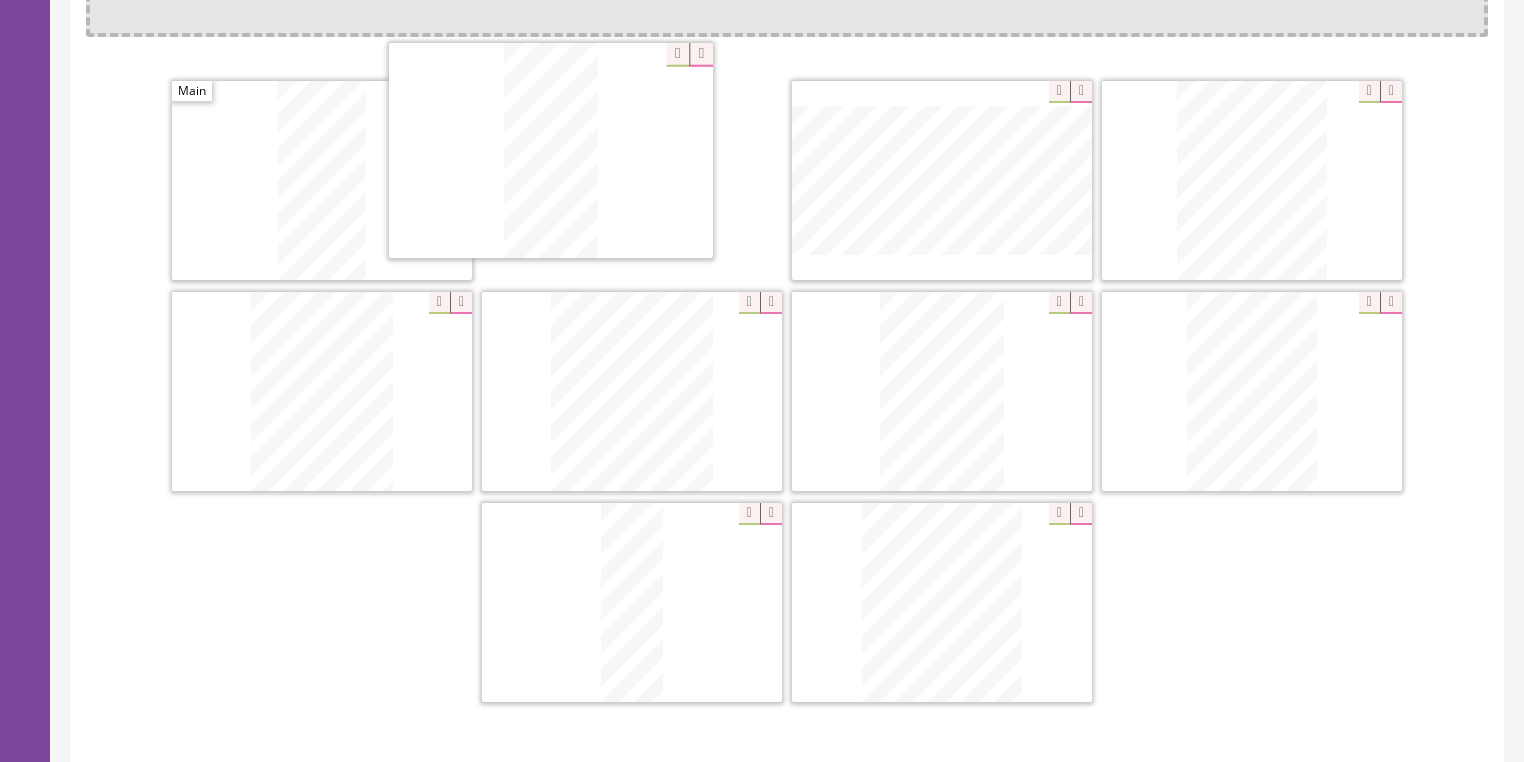 drag, startPoint x: 1236, startPoint y: 171, endPoint x: 550, endPoint y: 152, distance: 686.26306 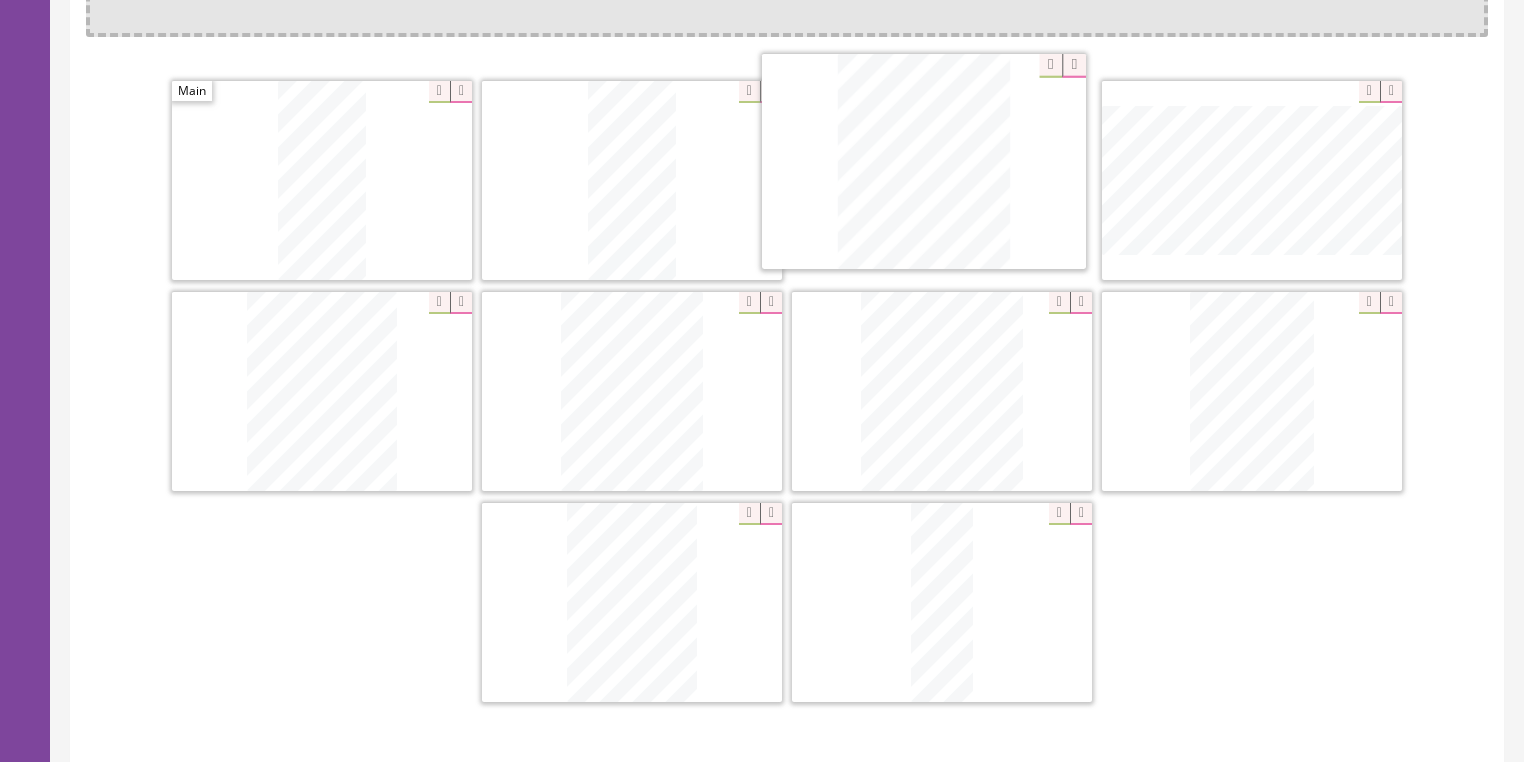 drag, startPoint x: 950, startPoint y: 588, endPoint x: 926, endPoint y: 167, distance: 421.68353 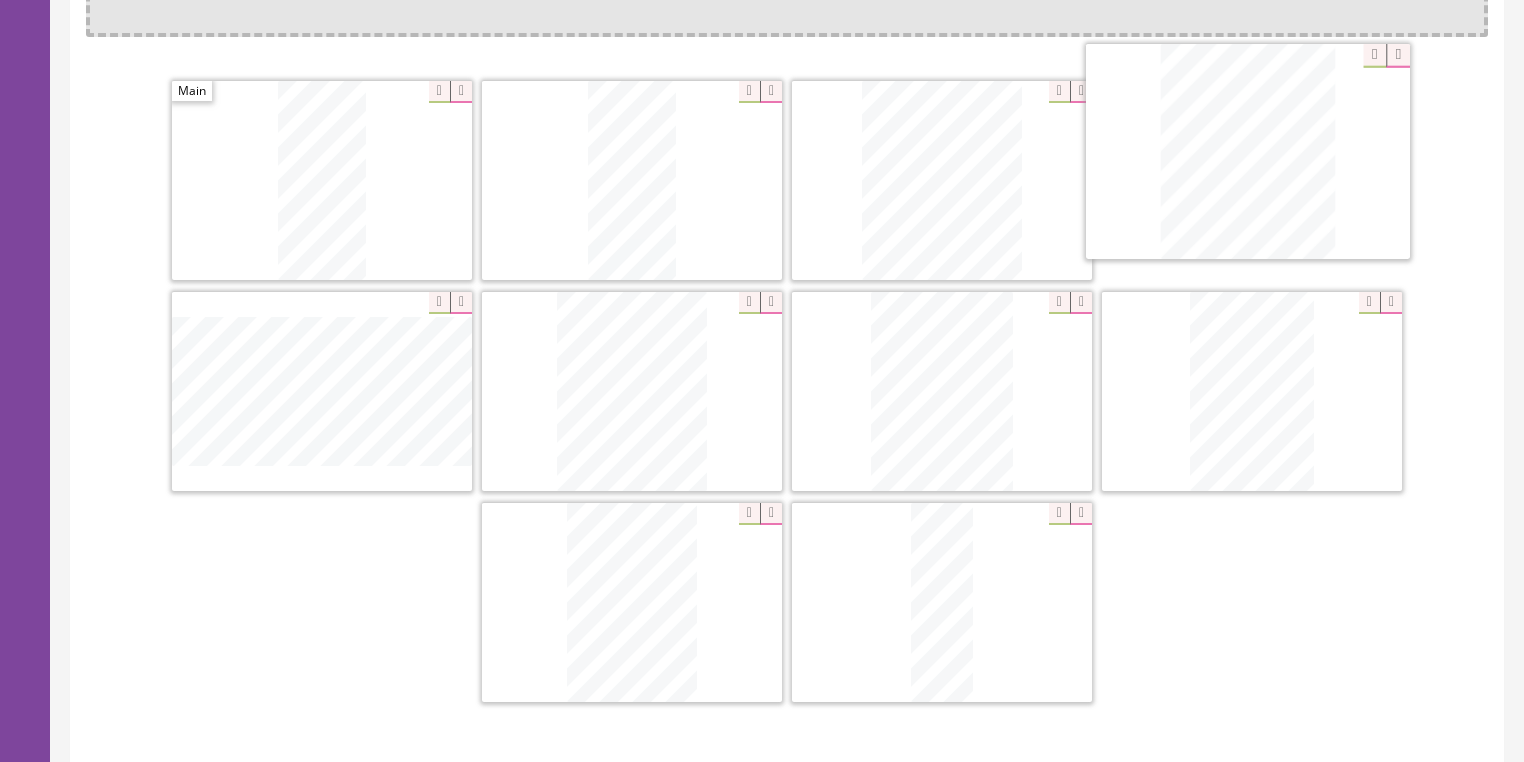 drag, startPoint x: 921, startPoint y: 357, endPoint x: 1231, endPoint y: 160, distance: 367.2996 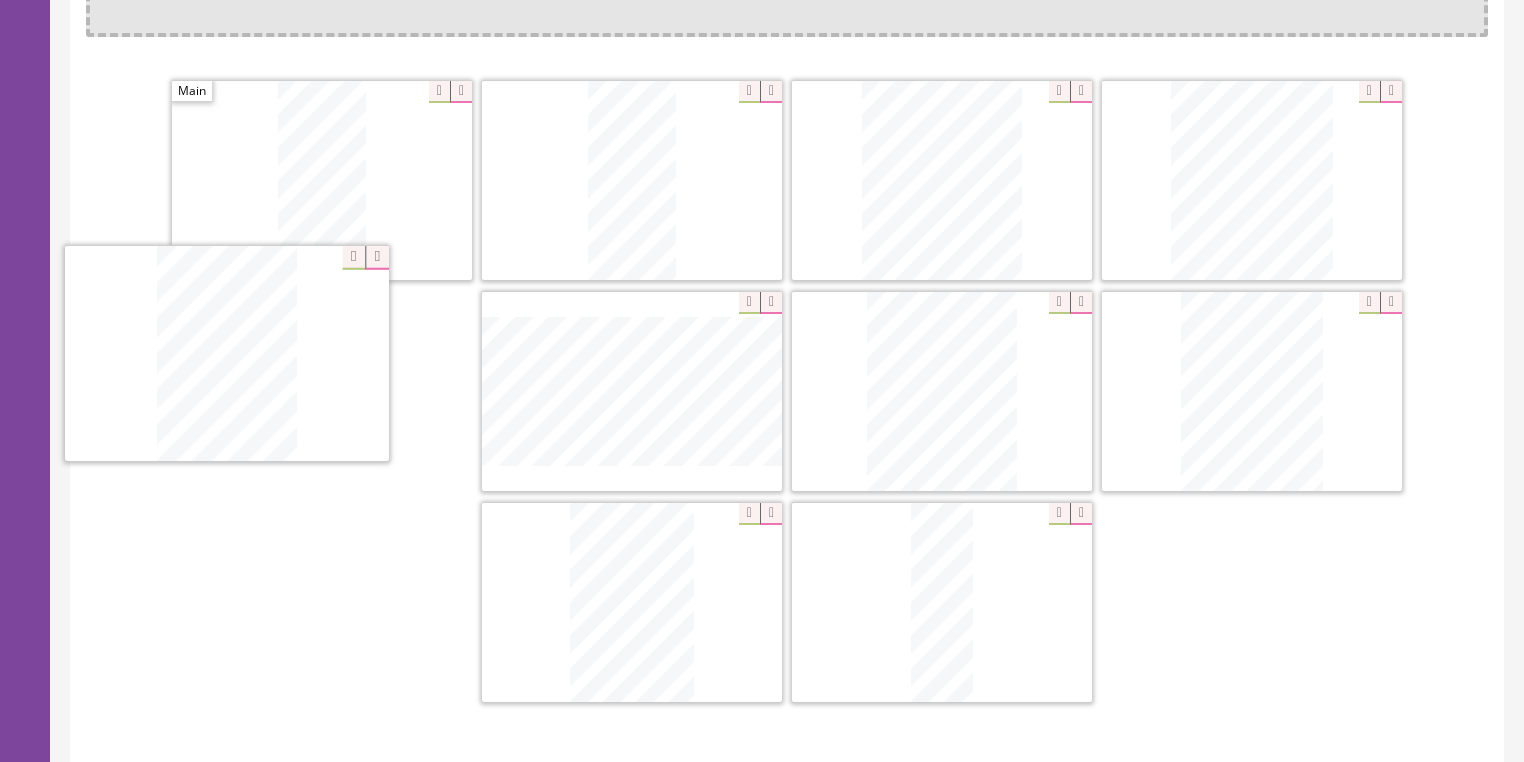drag, startPoint x: 667, startPoint y: 557, endPoint x: 262, endPoint y: 311, distance: 473.85757 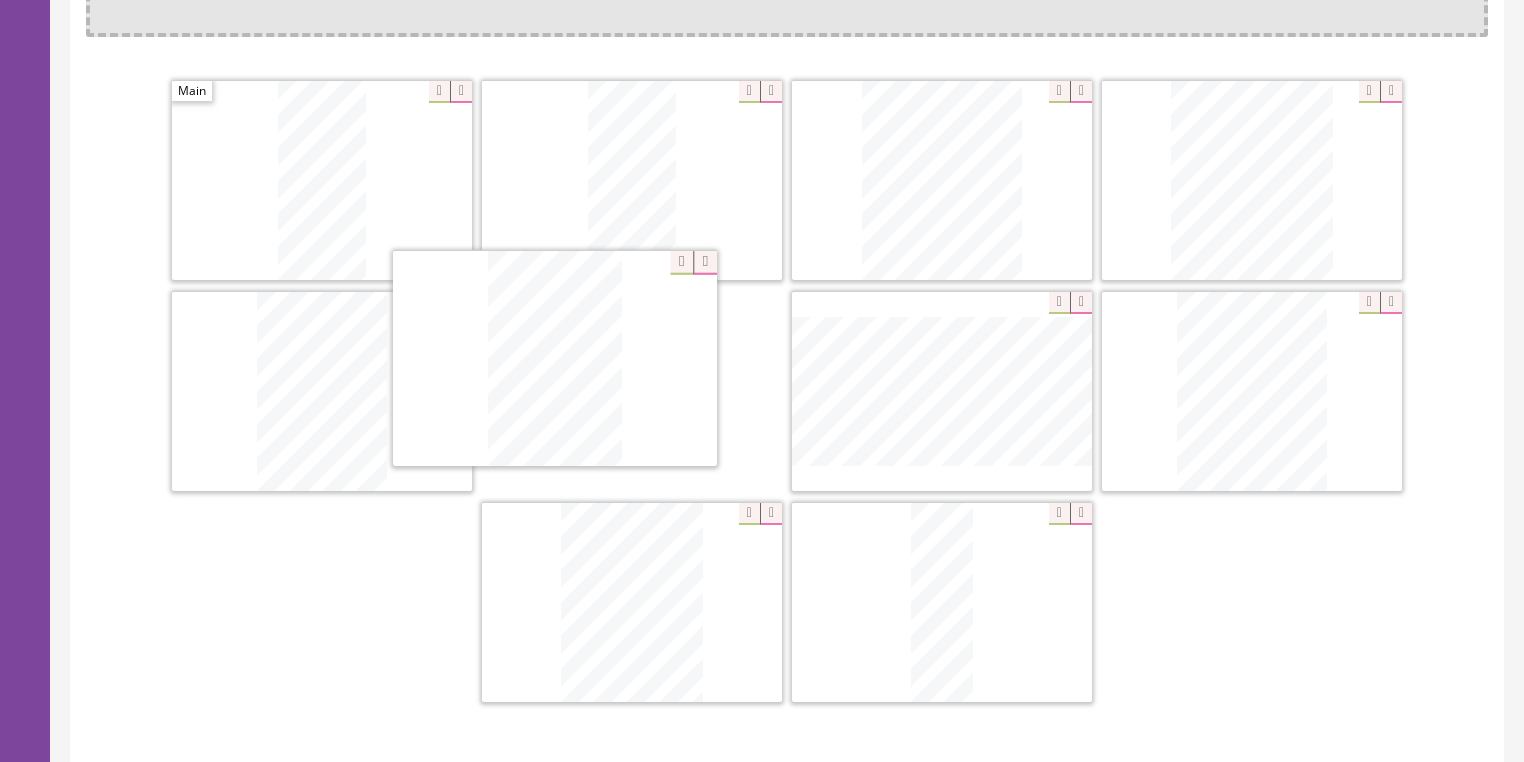 drag, startPoint x: 607, startPoint y: 539, endPoint x: 562, endPoint y: 353, distance: 191.36613 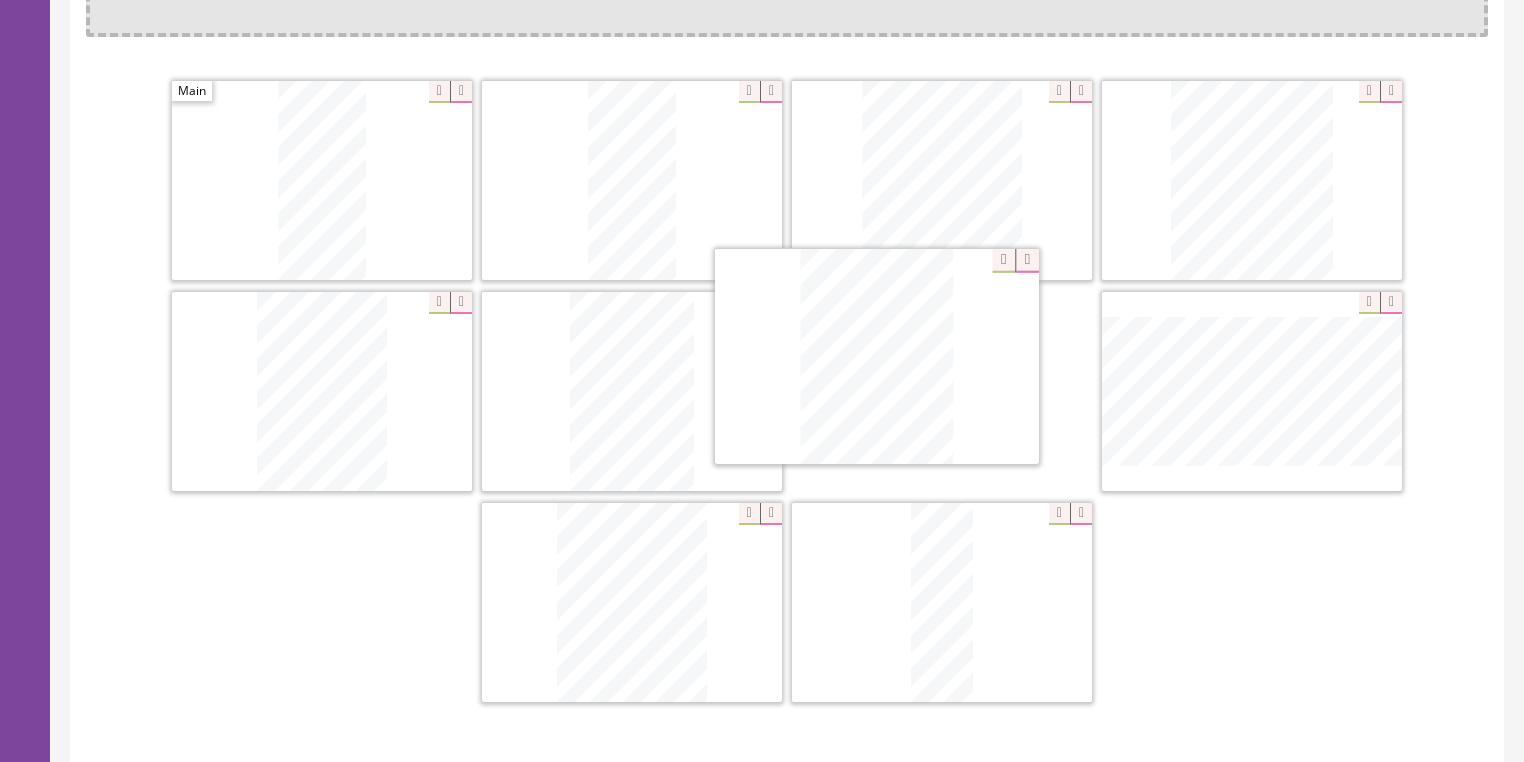 drag, startPoint x: 628, startPoint y: 521, endPoint x: 893, endPoint y: 330, distance: 326.65884 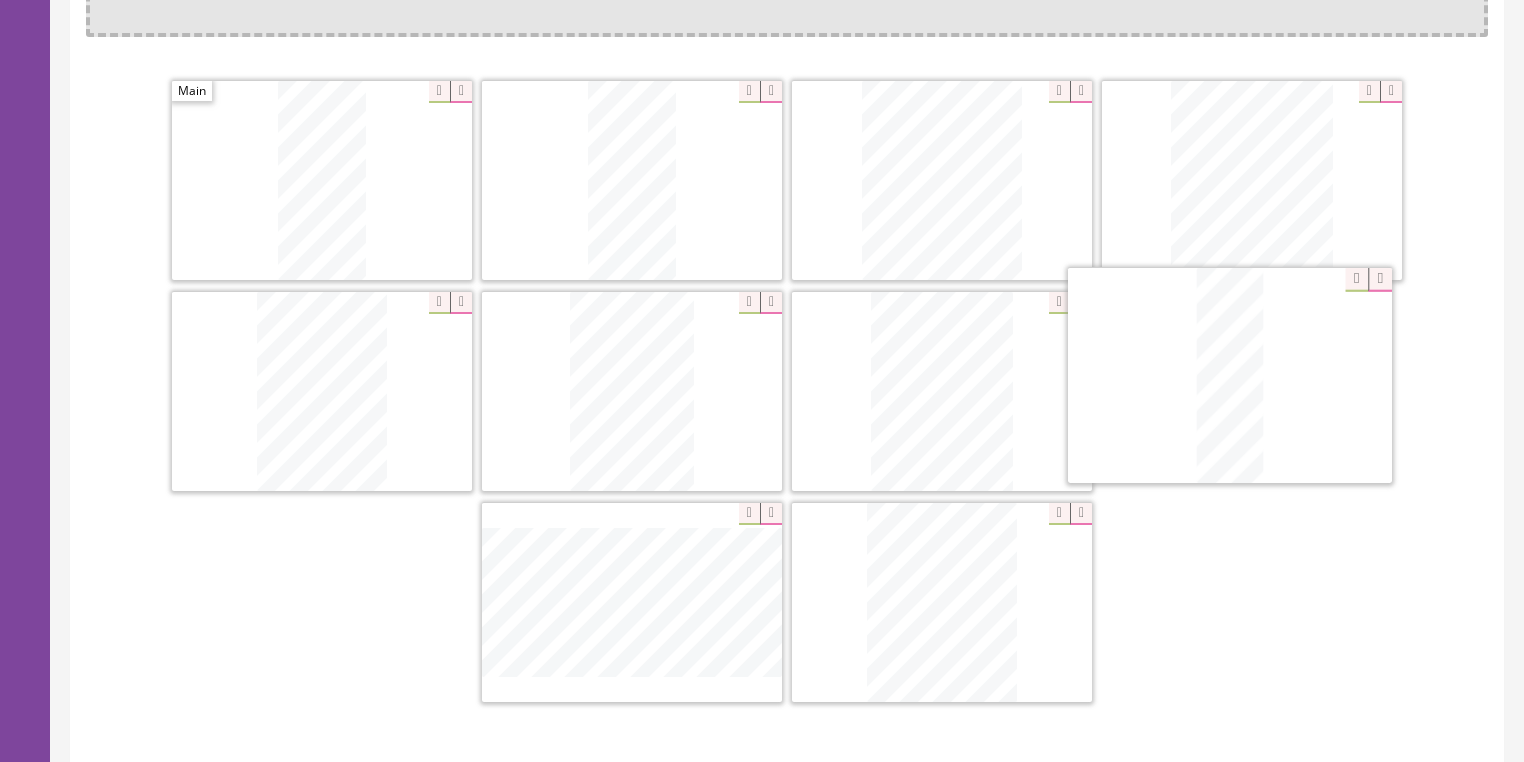 drag, startPoint x: 924, startPoint y: 542, endPoint x: 1374, endPoint y: 400, distance: 471.87286 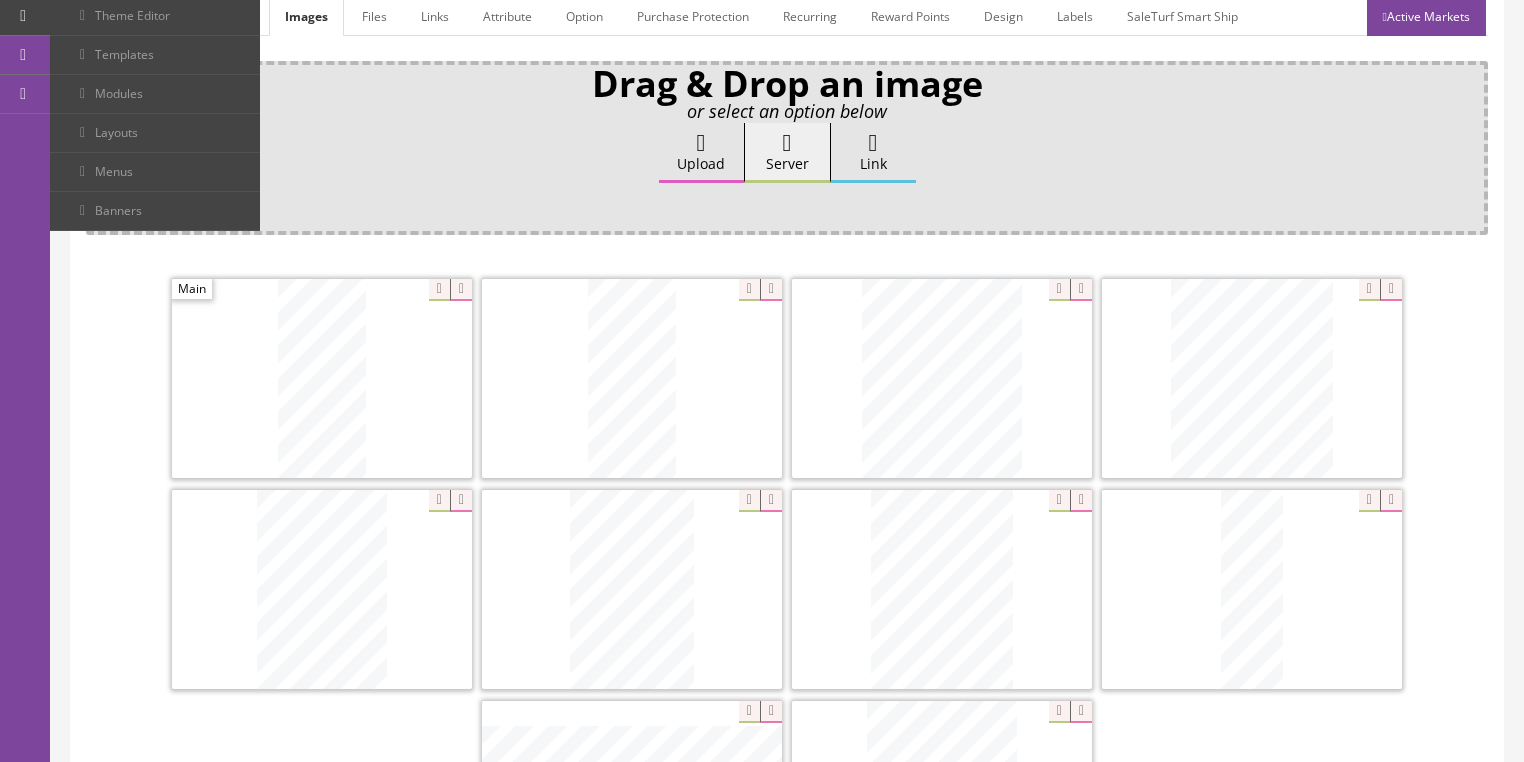scroll, scrollTop: 284, scrollLeft: 0, axis: vertical 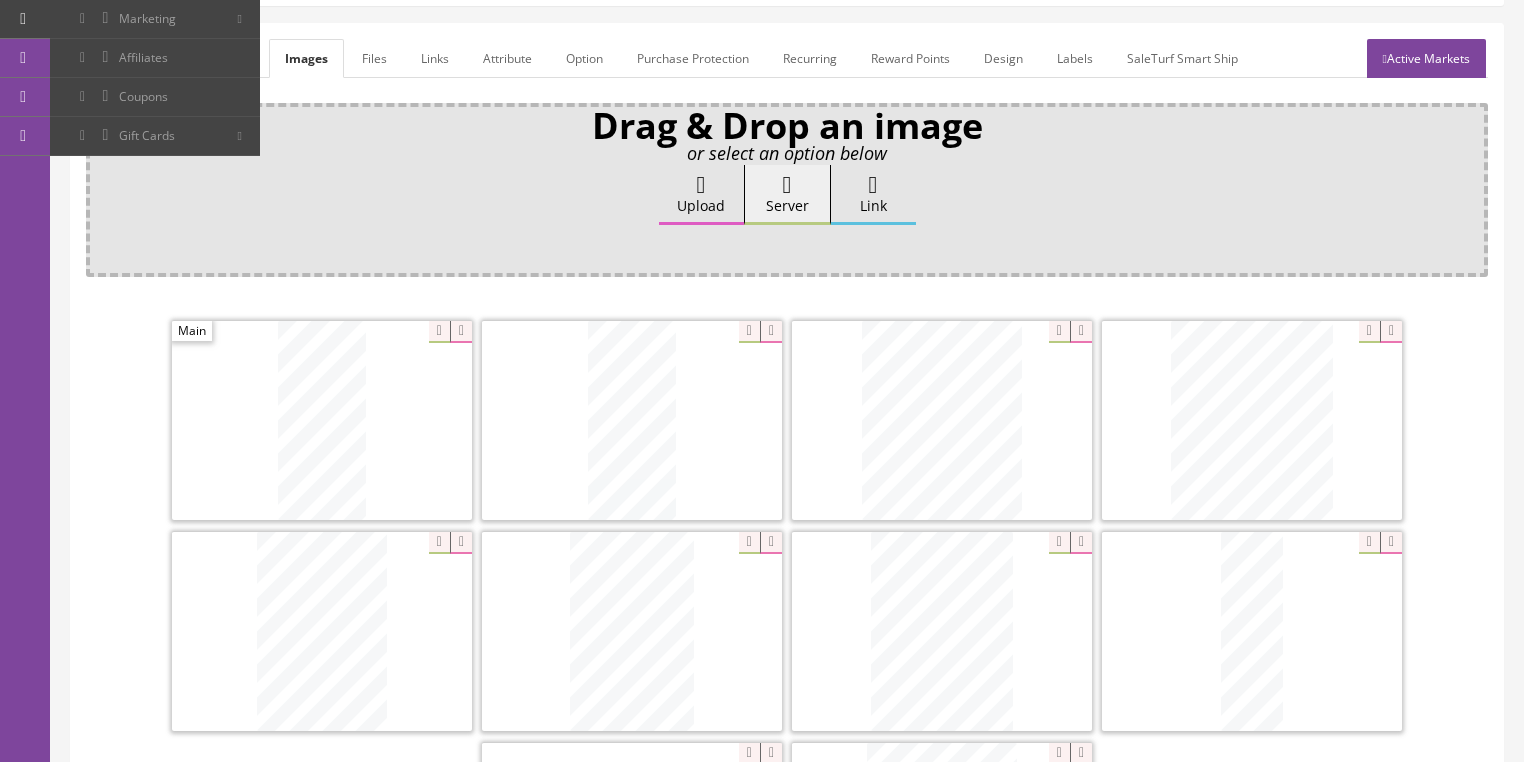 click on "General" at bounding box center [124, 58] 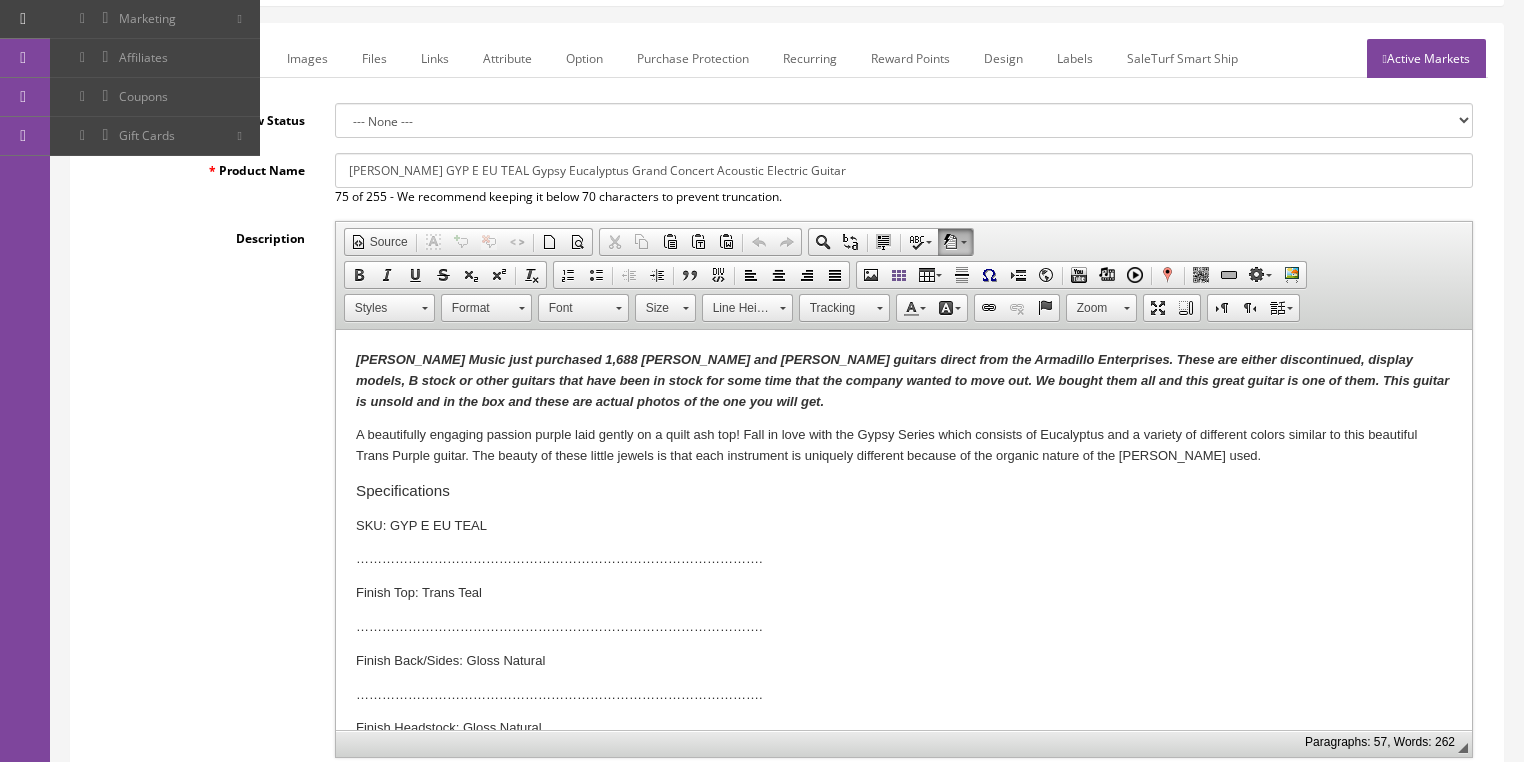 click on "Butler Music just purchased 1,688 Dean and Luna guitars direct from the Armadillo Enterprises. These are either discontinued, display models, B stock or other guitars that have been in stock for some time that the company wanted to move out. We bought them all and this great guitar is one of them. This guitar is unsold and in the box and these are actual photos of the one you will get." at bounding box center [903, 381] 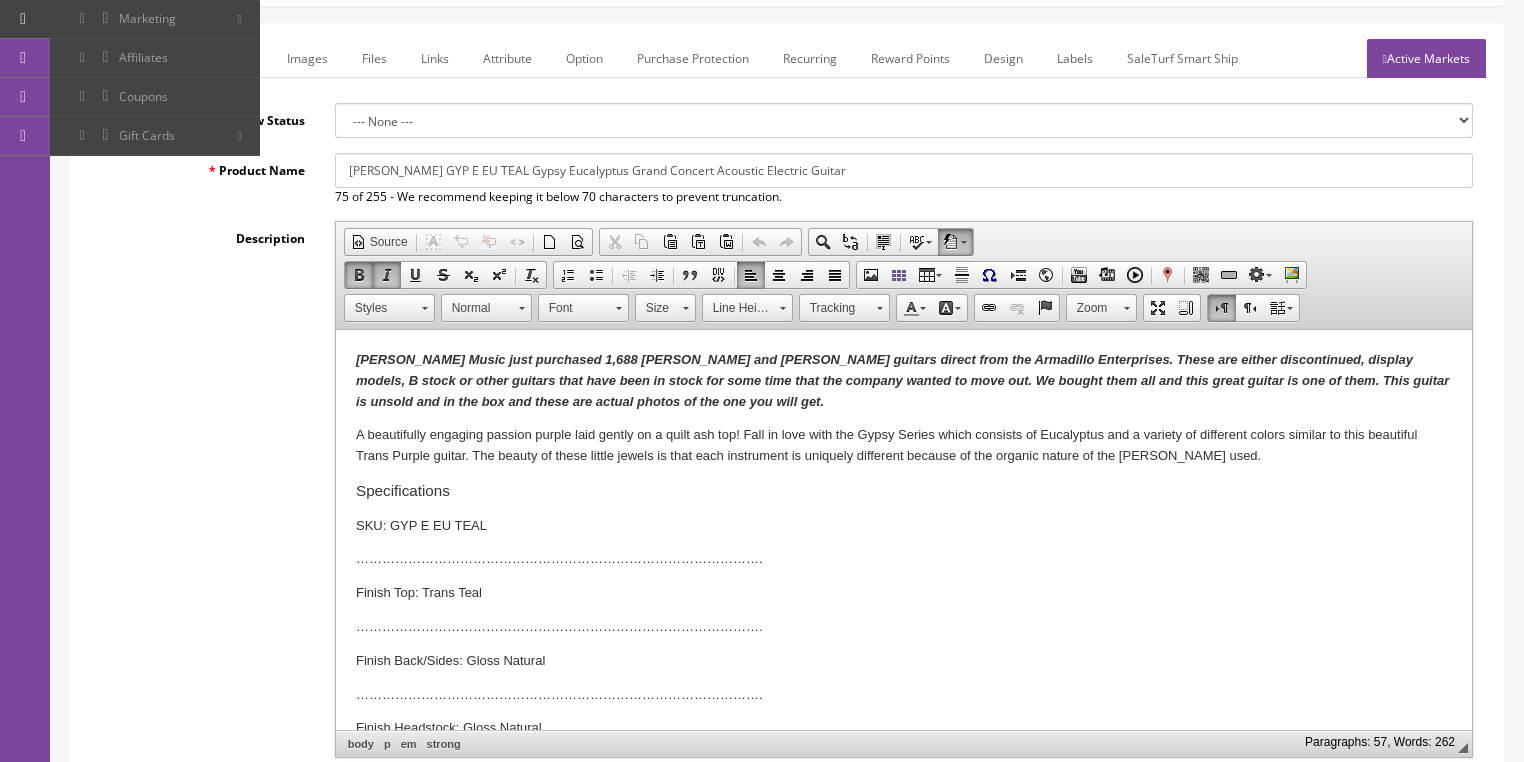type 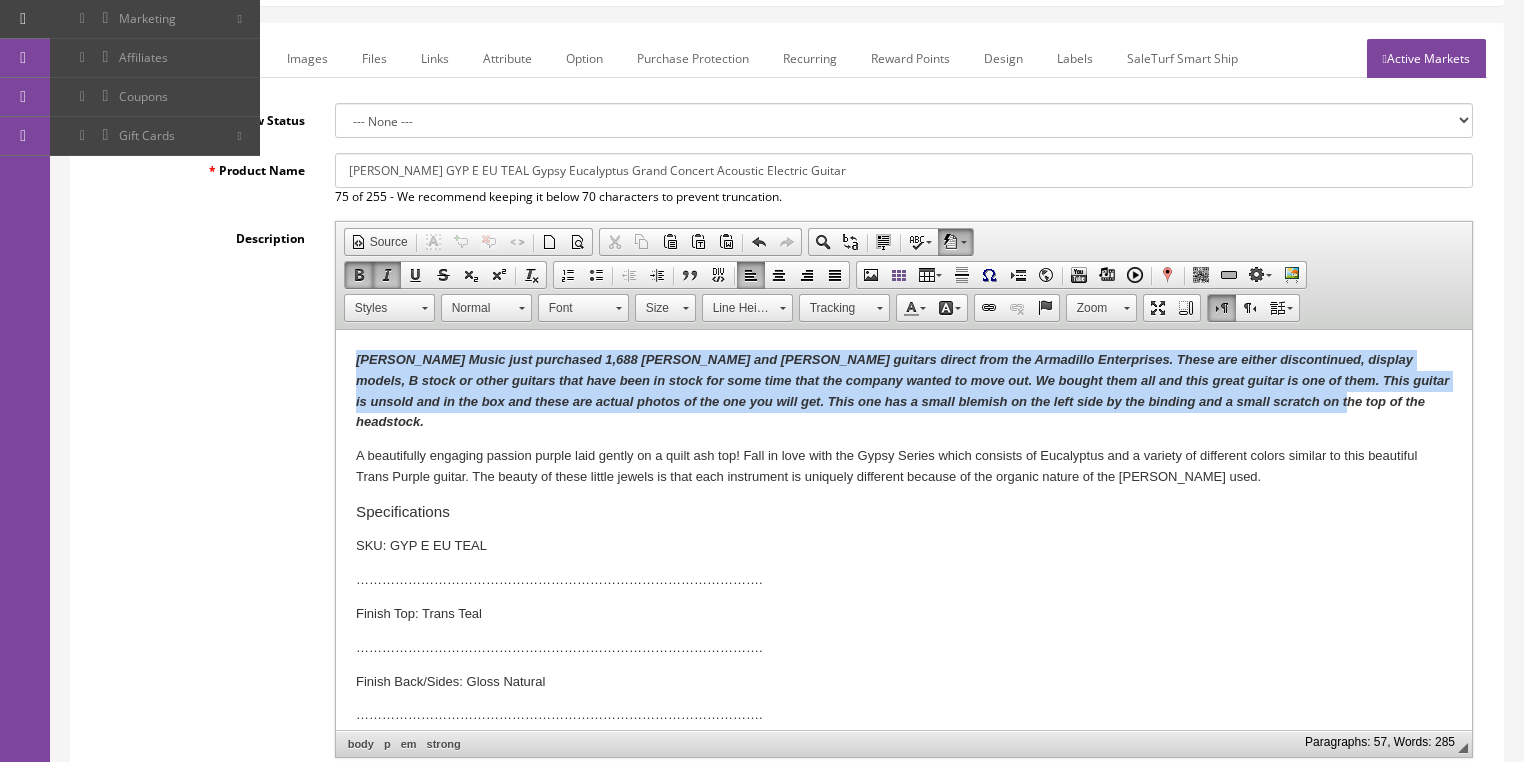 drag, startPoint x: 346, startPoint y: 364, endPoint x: 1283, endPoint y: 401, distance: 937.7302 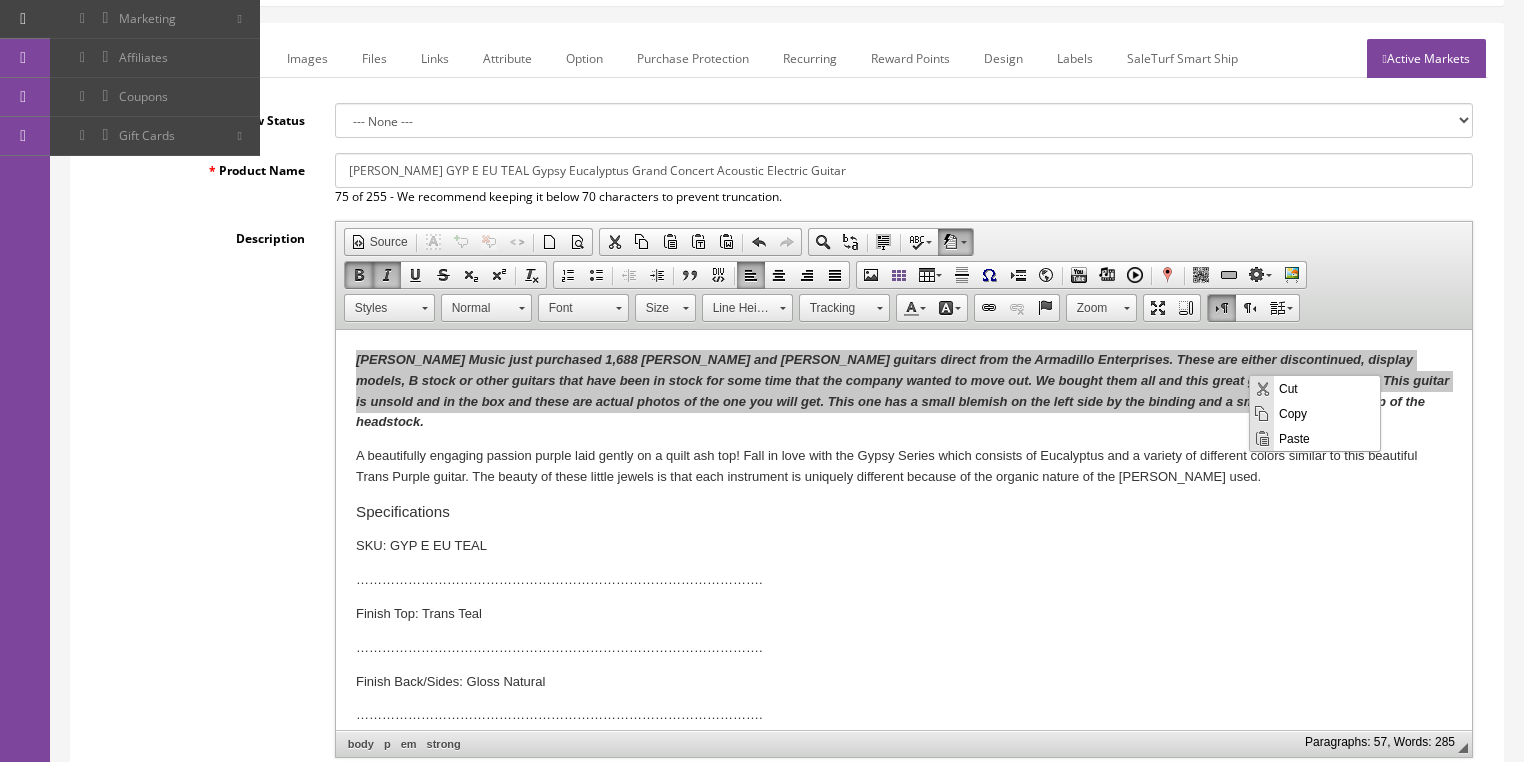 scroll, scrollTop: 0, scrollLeft: 0, axis: both 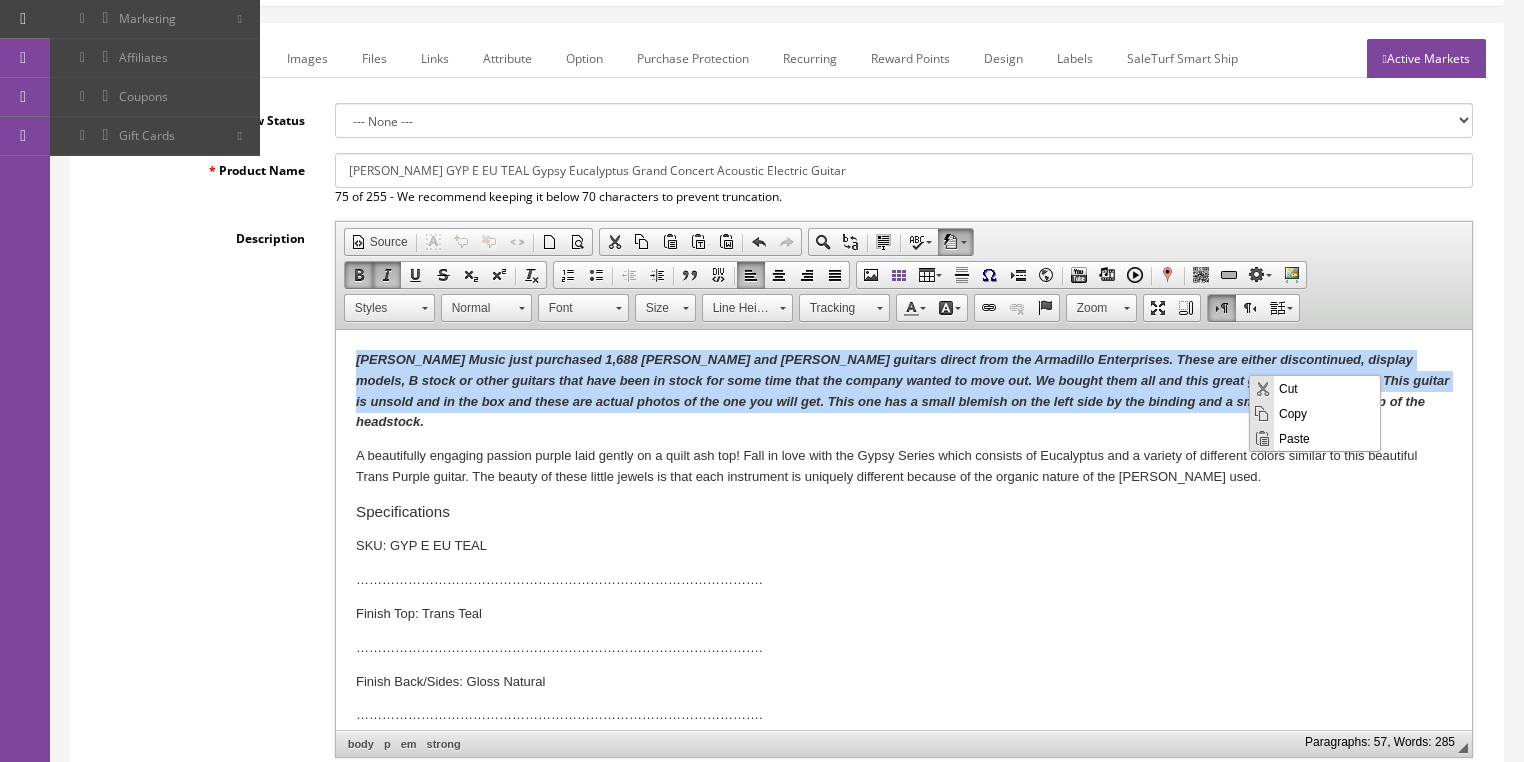 copy on "Butler Music just purchased 1,688 Dean and Luna guitars direct from the Armadillo Enterprises. These are either discontinued, display models, B stock or other guitars that have been in stock for some time that the company wanted to move out. We bought them all and this great guitar is one of them. This guitar is unsold and in the box and these are actual photos of the one you will get. This one has a small blemish on the left side by the binding and a small scratch on the top of the headstock." 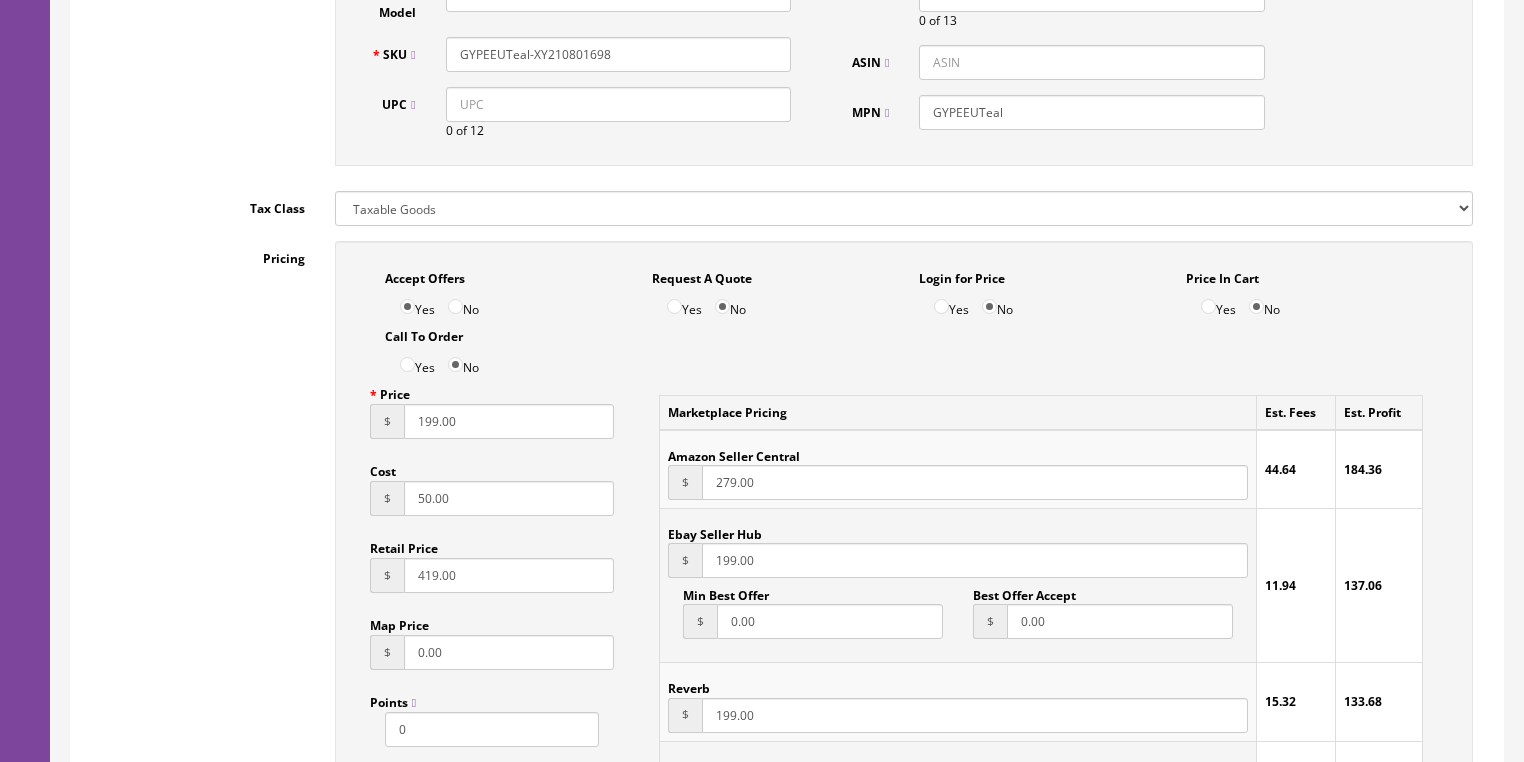 scroll, scrollTop: 1004, scrollLeft: 0, axis: vertical 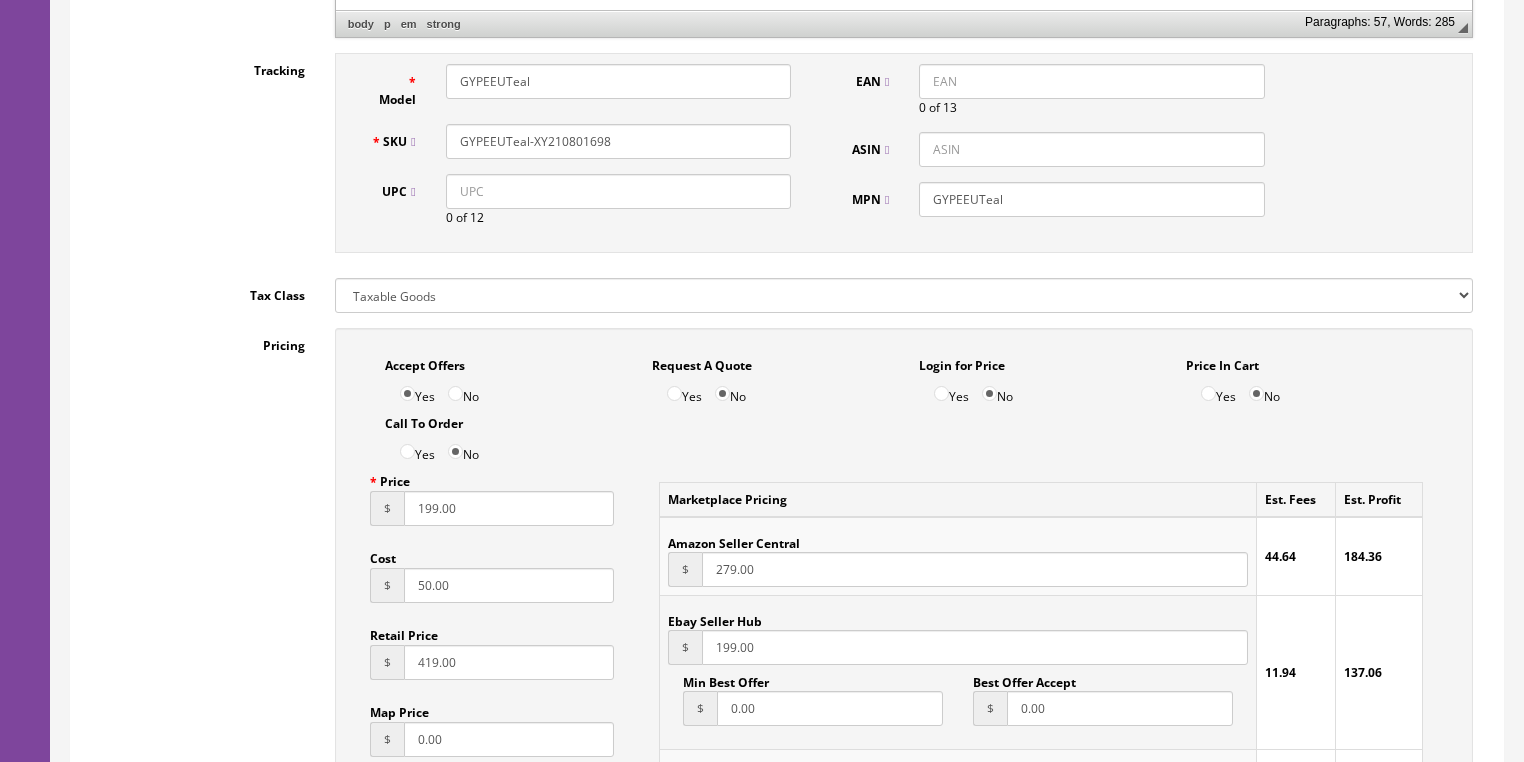 click on "279.00" at bounding box center [974, 569] 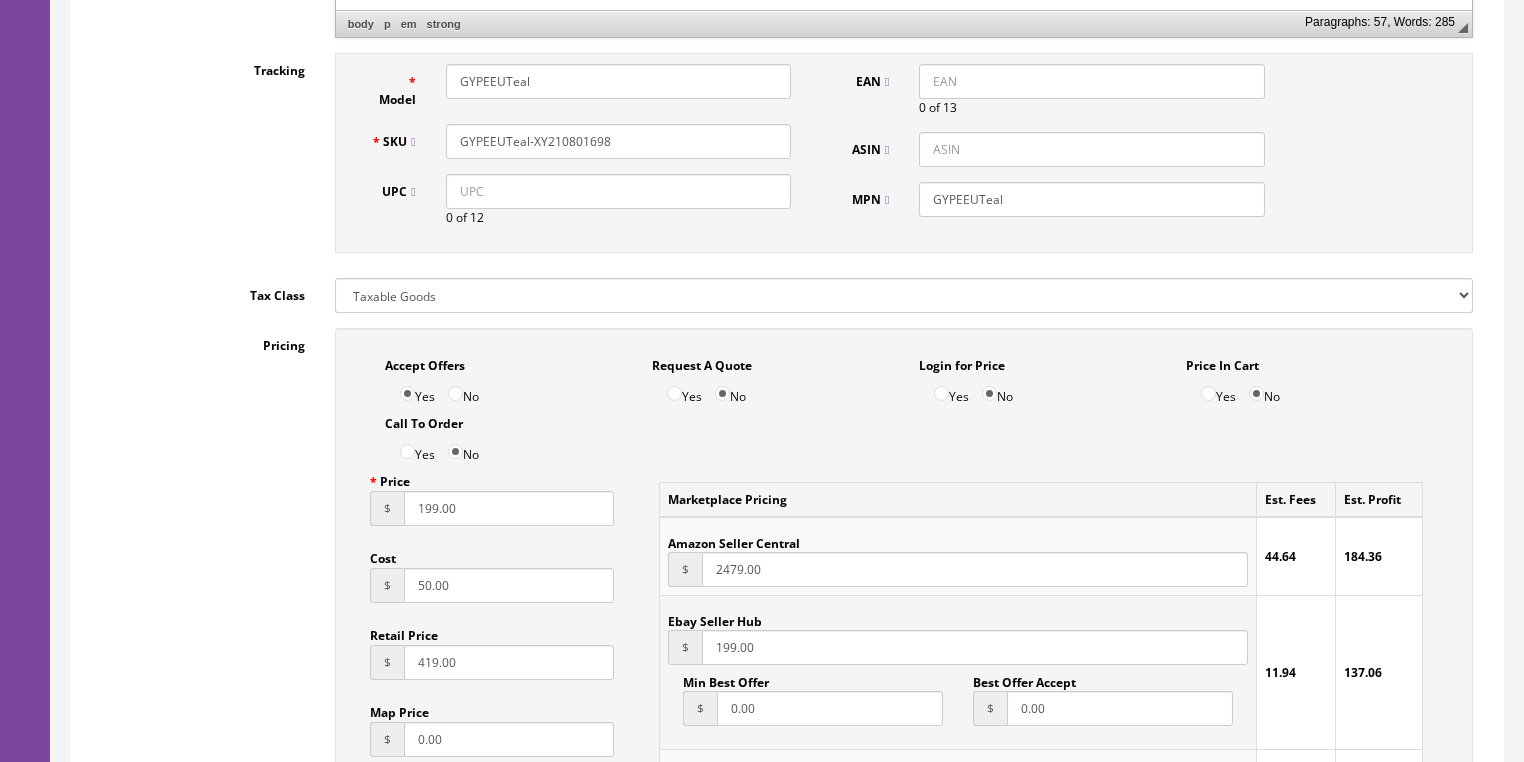 type on "249.00" 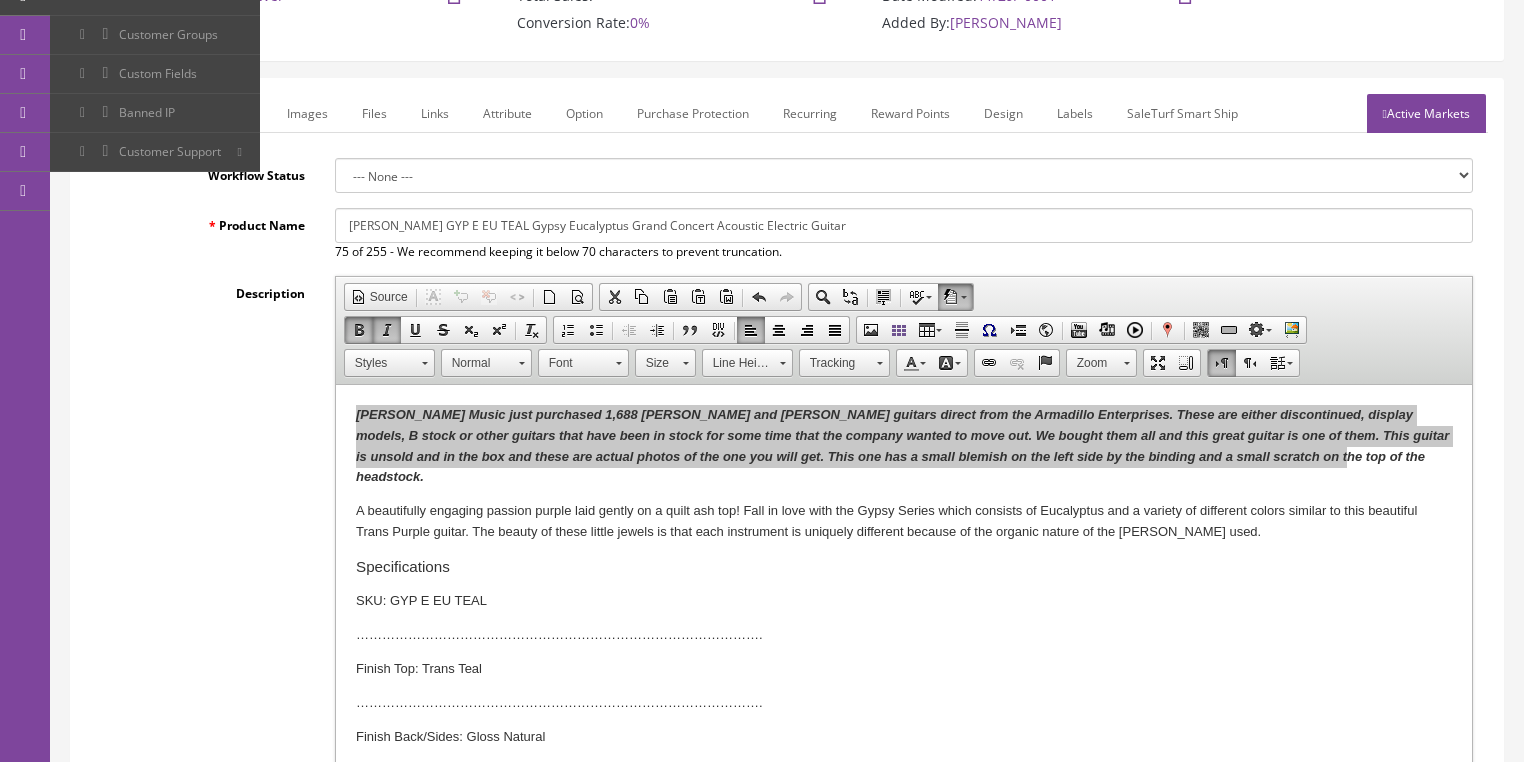 scroll, scrollTop: 0, scrollLeft: 0, axis: both 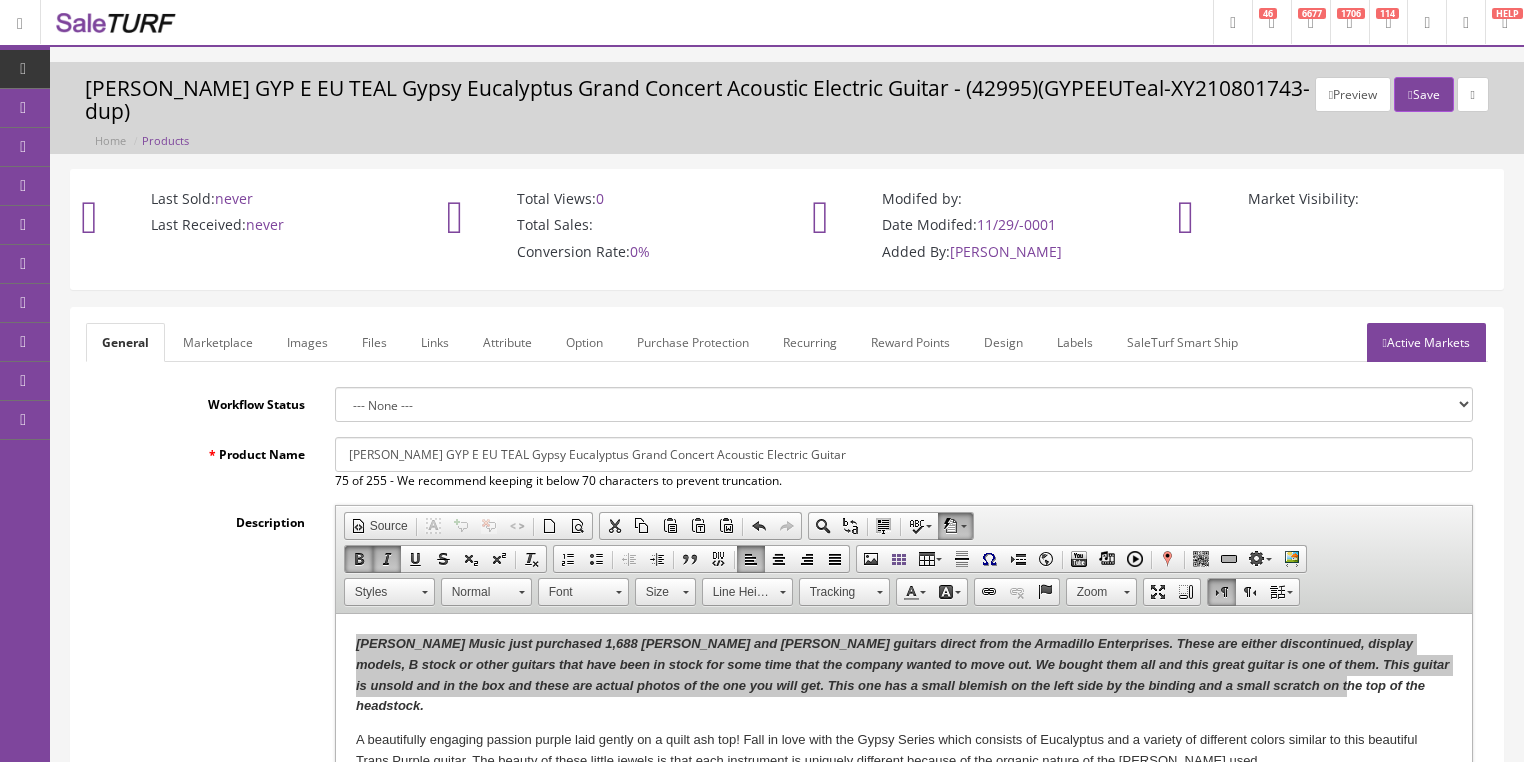 click on "Marketplace" at bounding box center (218, 342) 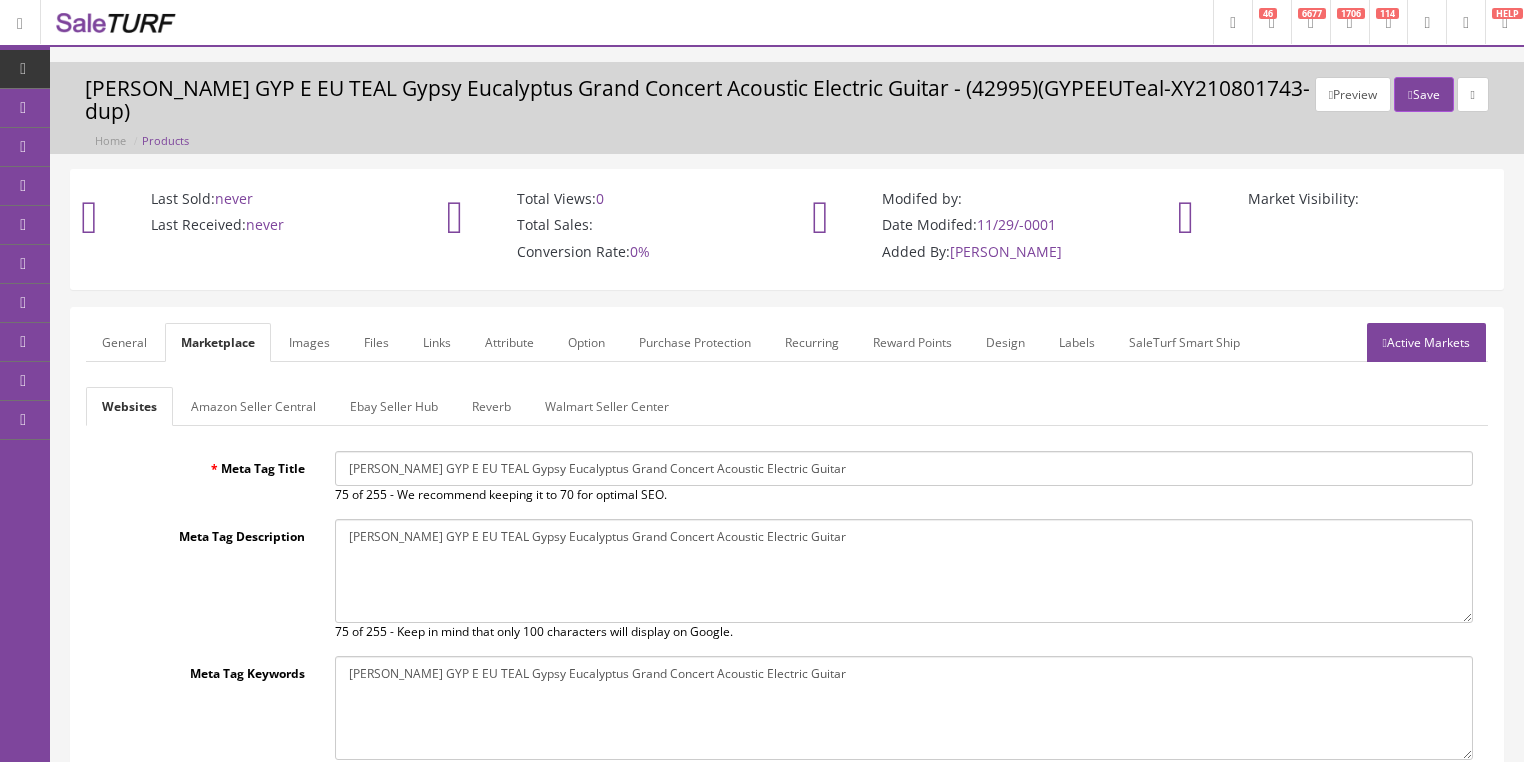 click on "Amazon Seller Central" at bounding box center [253, 406] 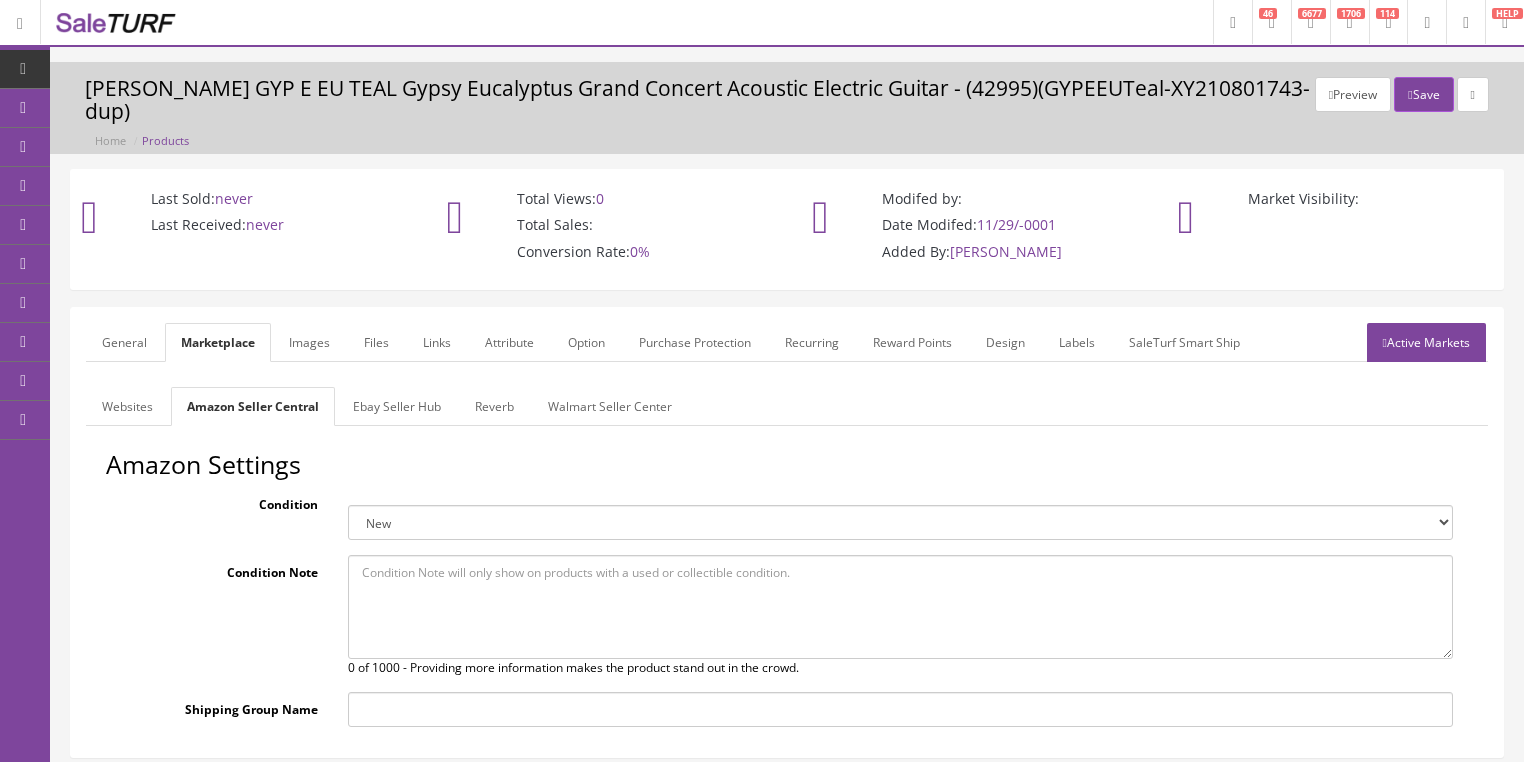 click at bounding box center (900, 607) 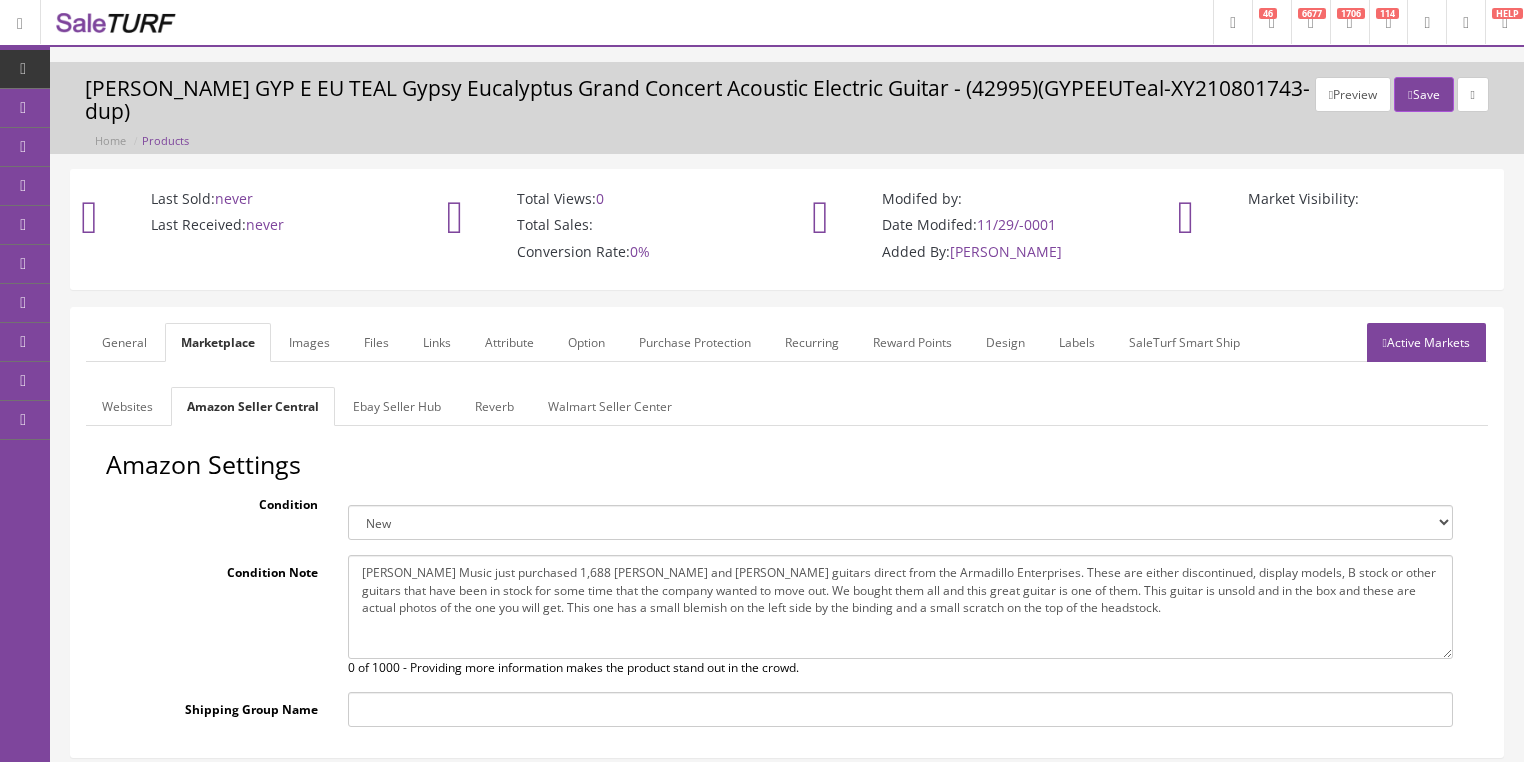 type on "Butler Music just purchased 1,688 Dean and Luna guitars direct from the Armadillo Enterprises. These are either discontinued, display models, B stock or other guitars that have been in stock for some time that the company wanted to move out. We bought them all and this great guitar is one of them. This guitar is unsold and in the box and these are actual photos of the one you will get. This one has a small blemish on the left side by the binding and a small scratch on the top of the headstock." 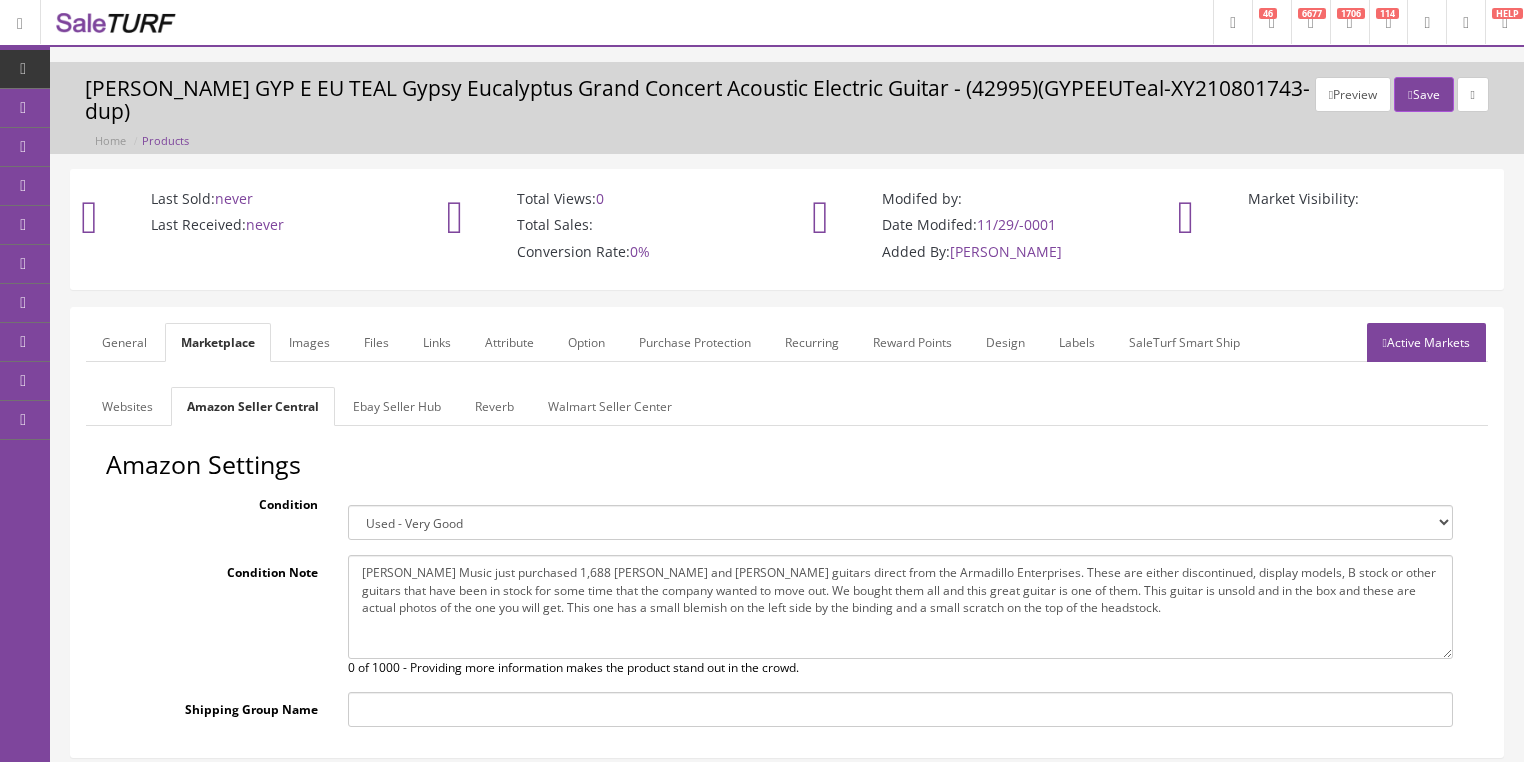 click on "New
Used - Like New
Used - Very Good
Used - Good
Used - Acceptable
Collectible - Like New
Collectible - Very Good
Collectible - Good
Collectible - Acceptable
Refurbished" at bounding box center [900, 522] 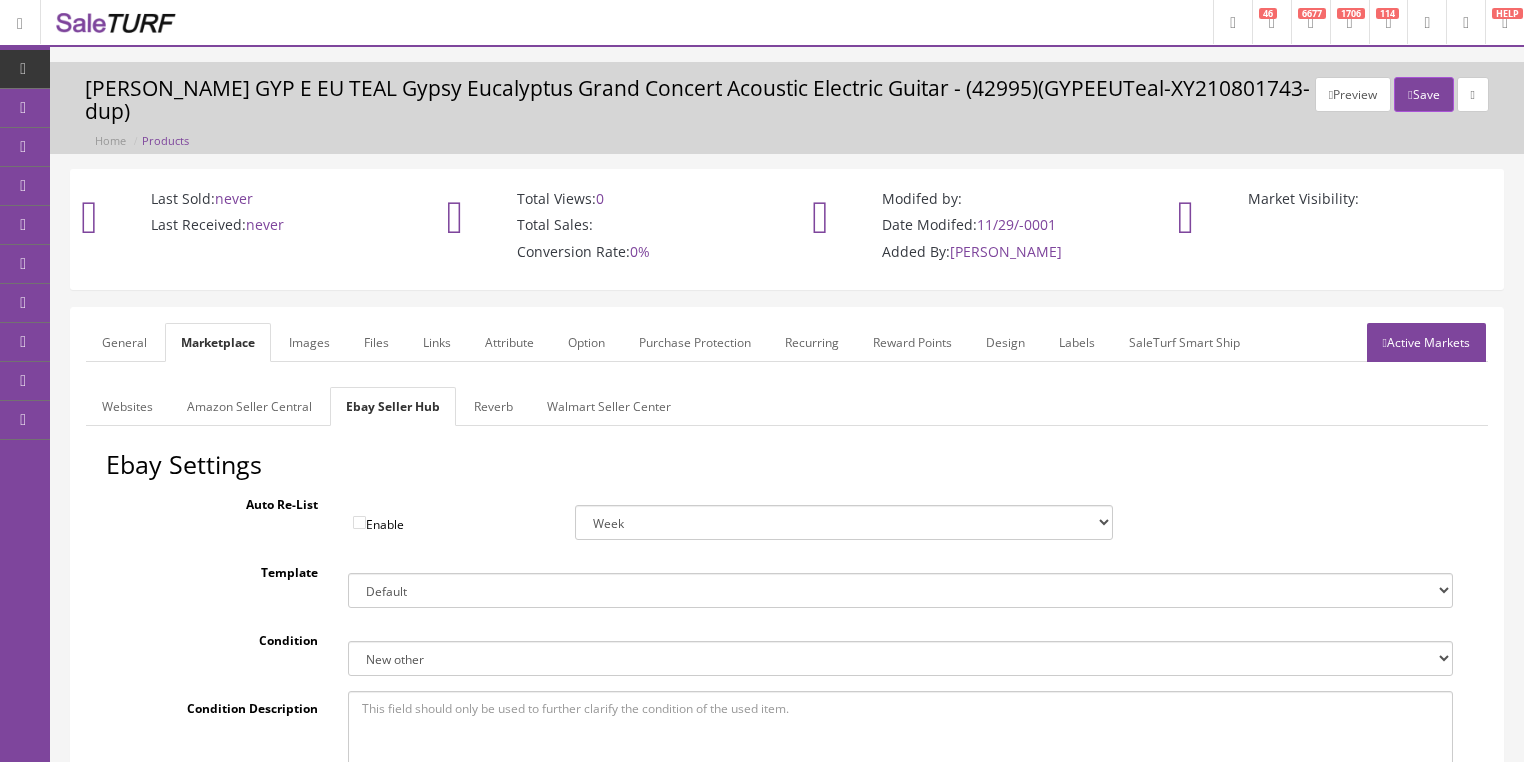 click on "Active Markets" at bounding box center (1426, 342) 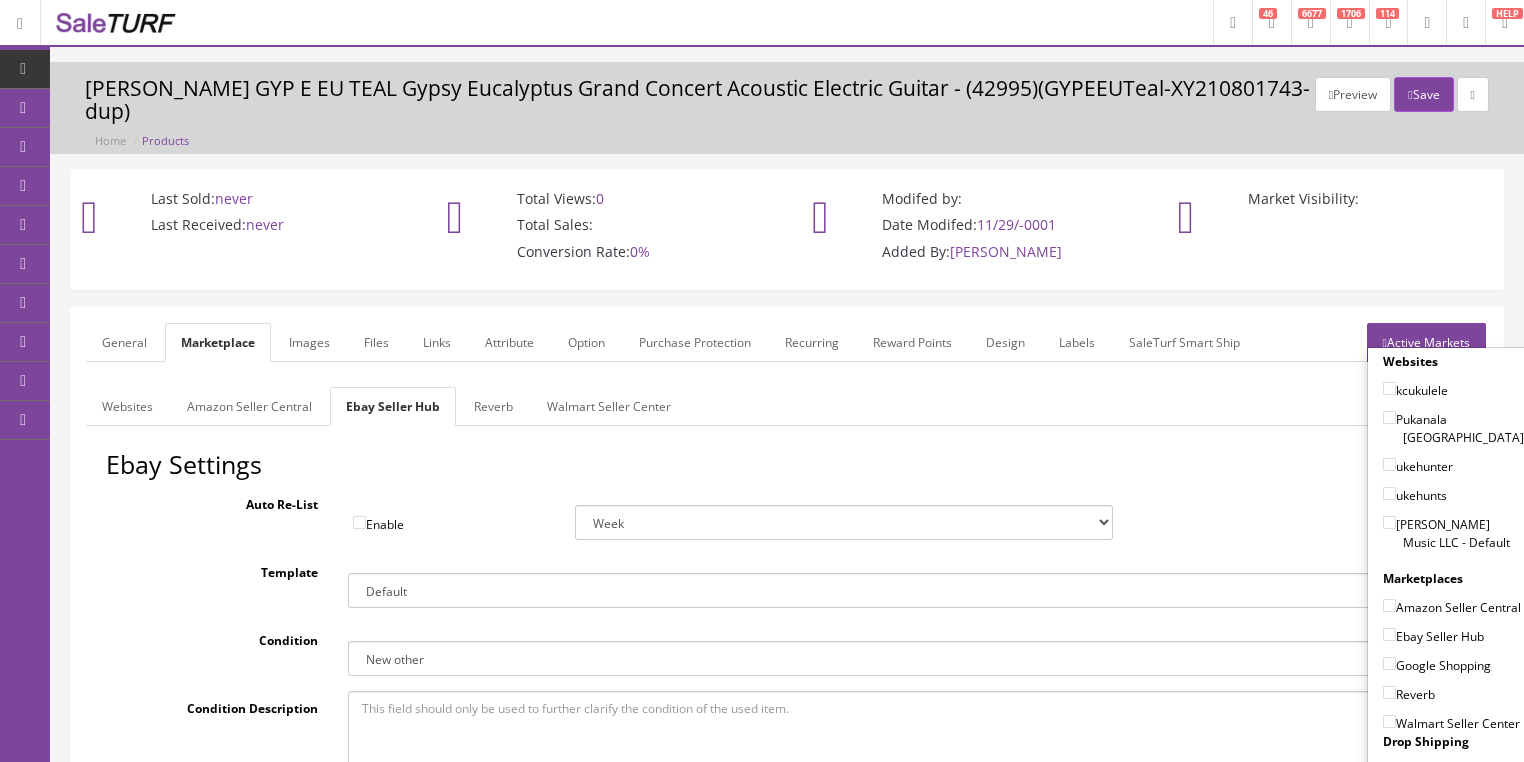click on "[PERSON_NAME] Music LLC - Default" at bounding box center (1389, 522) 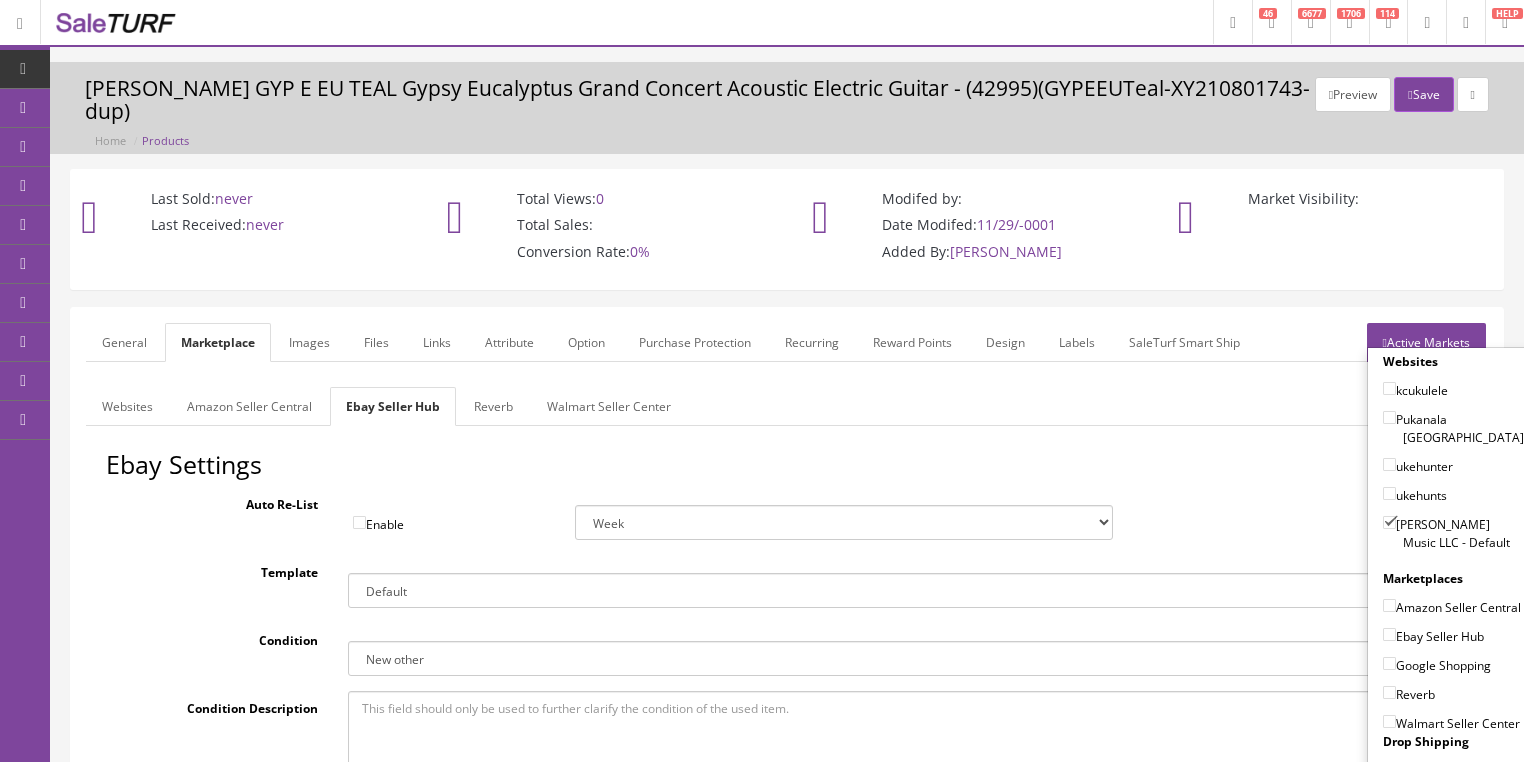 click on "Amazon Seller Central" at bounding box center (1389, 605) 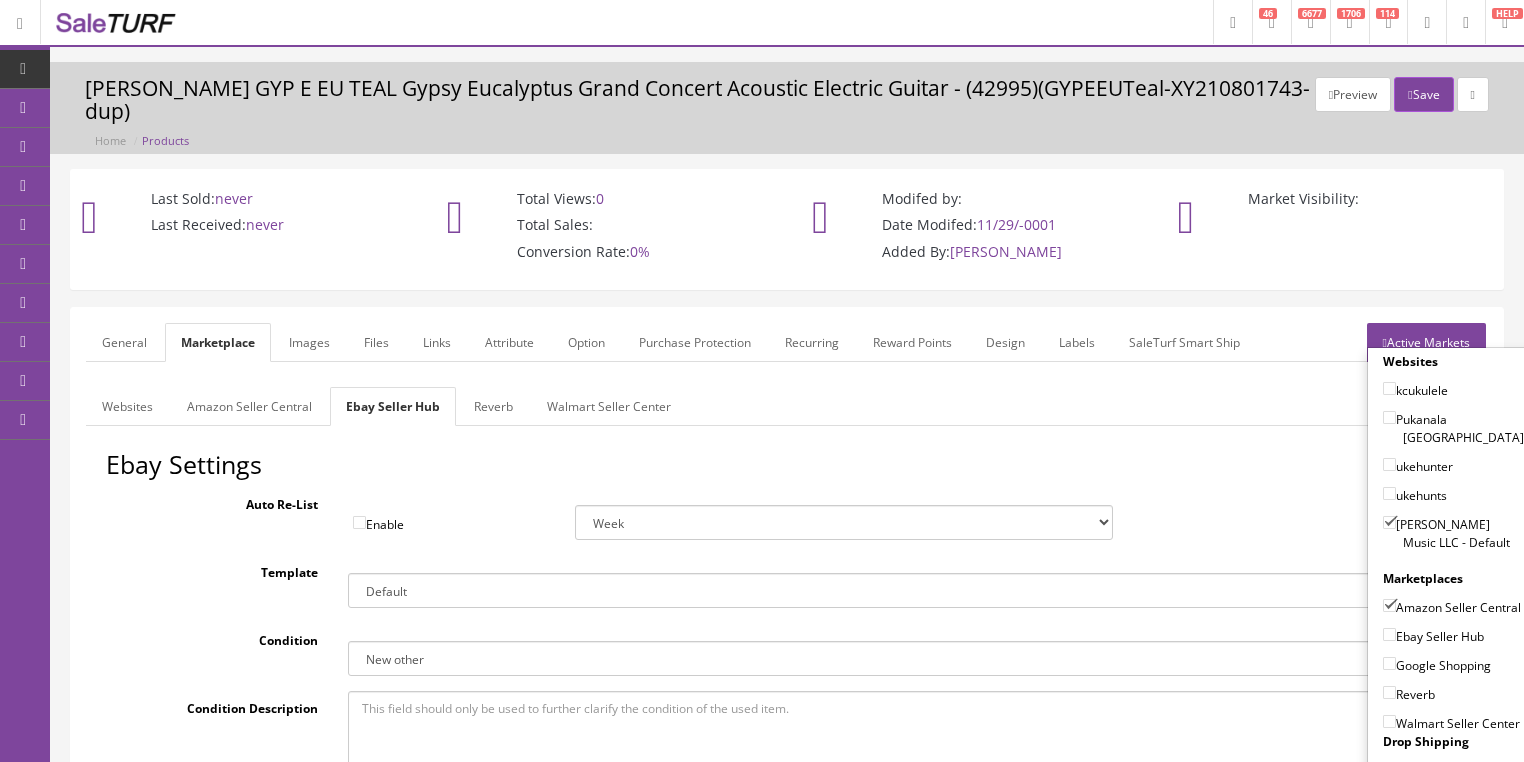 click on "Ebay Seller Hub" at bounding box center (1389, 634) 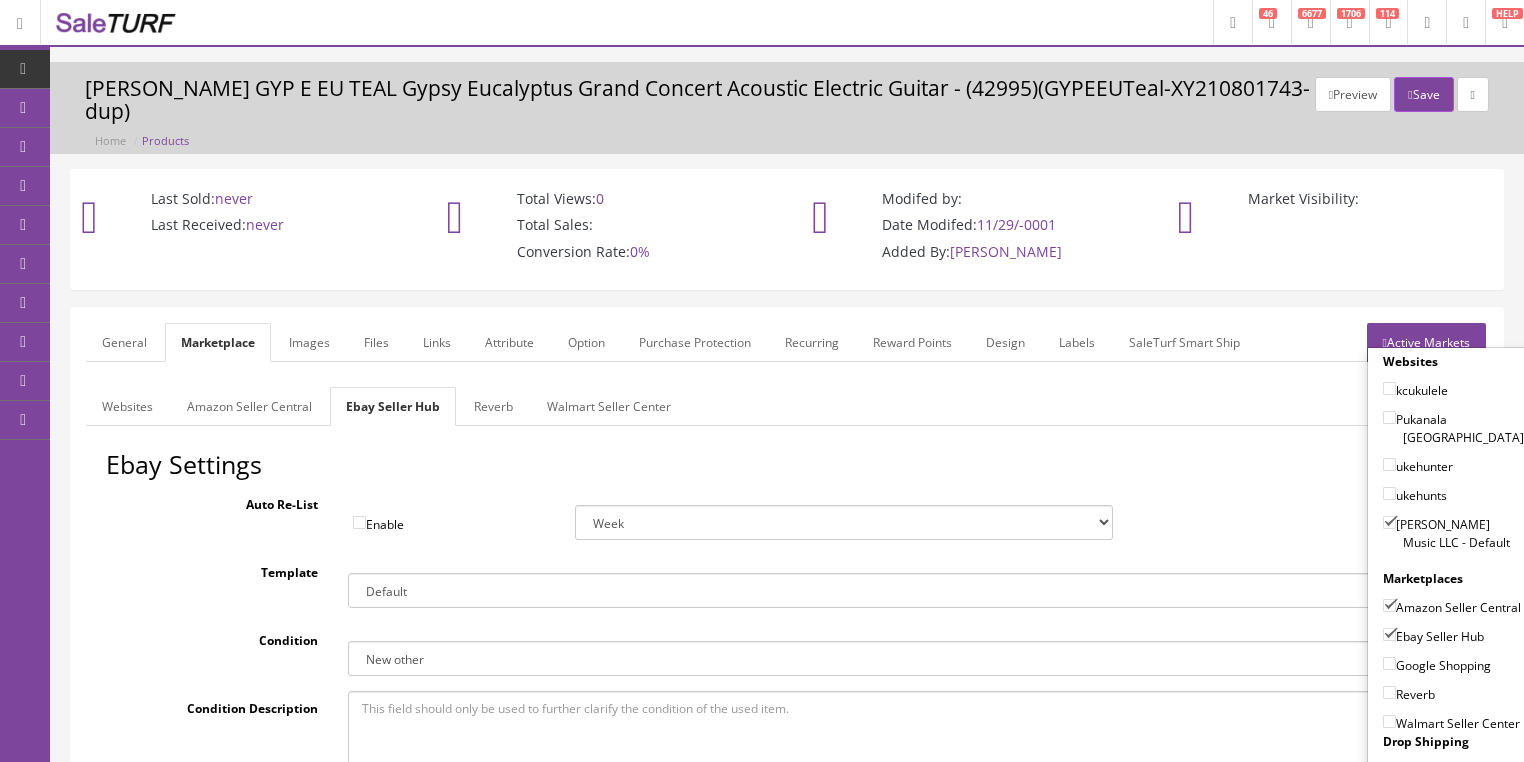 click on "Google Shopping" at bounding box center (1389, 663) 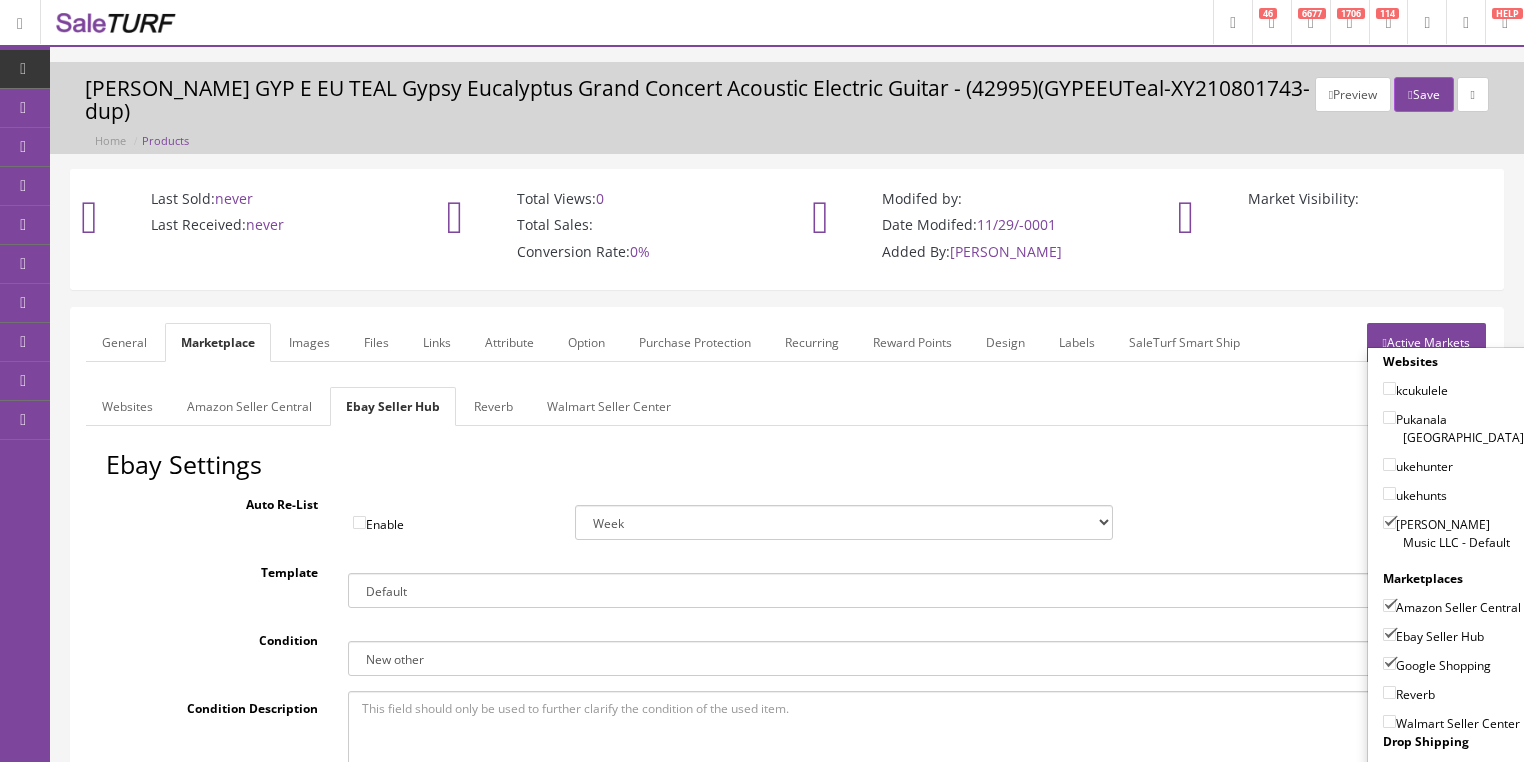 drag, startPoint x: 1382, startPoint y: 664, endPoint x: 1412, endPoint y: 591, distance: 78.92401 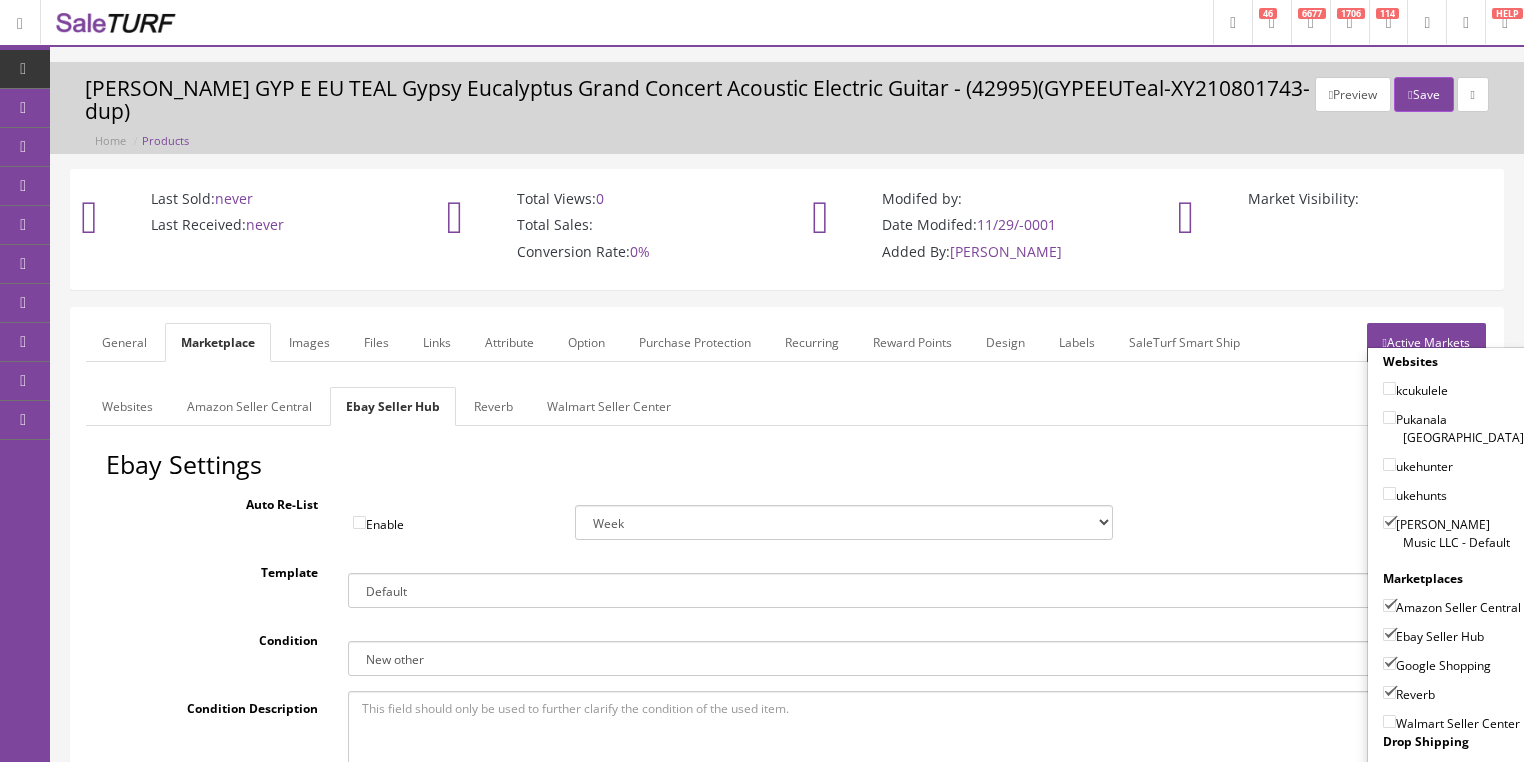 click on "Active Markets" at bounding box center [1426, 342] 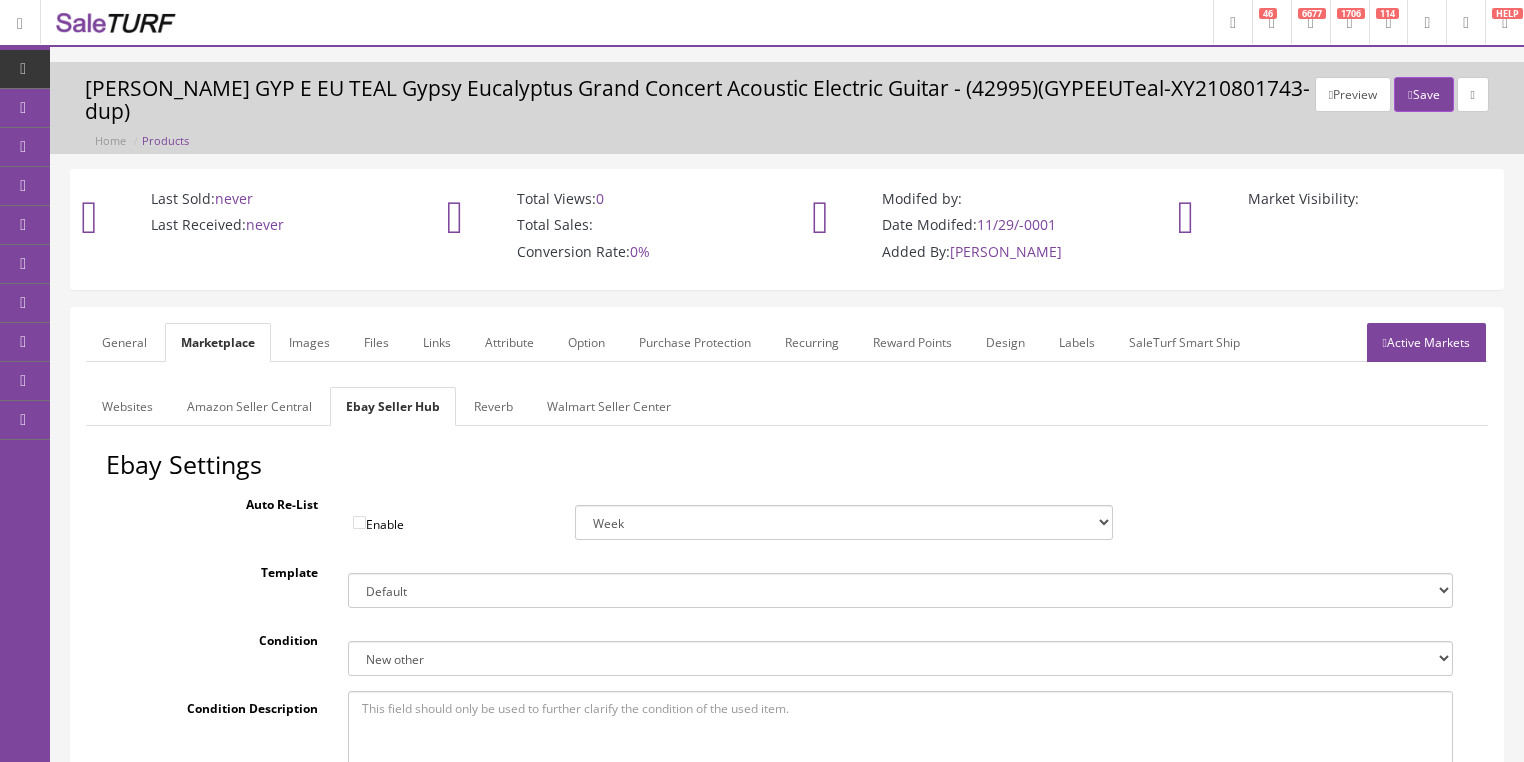 click on "General" at bounding box center [124, 342] 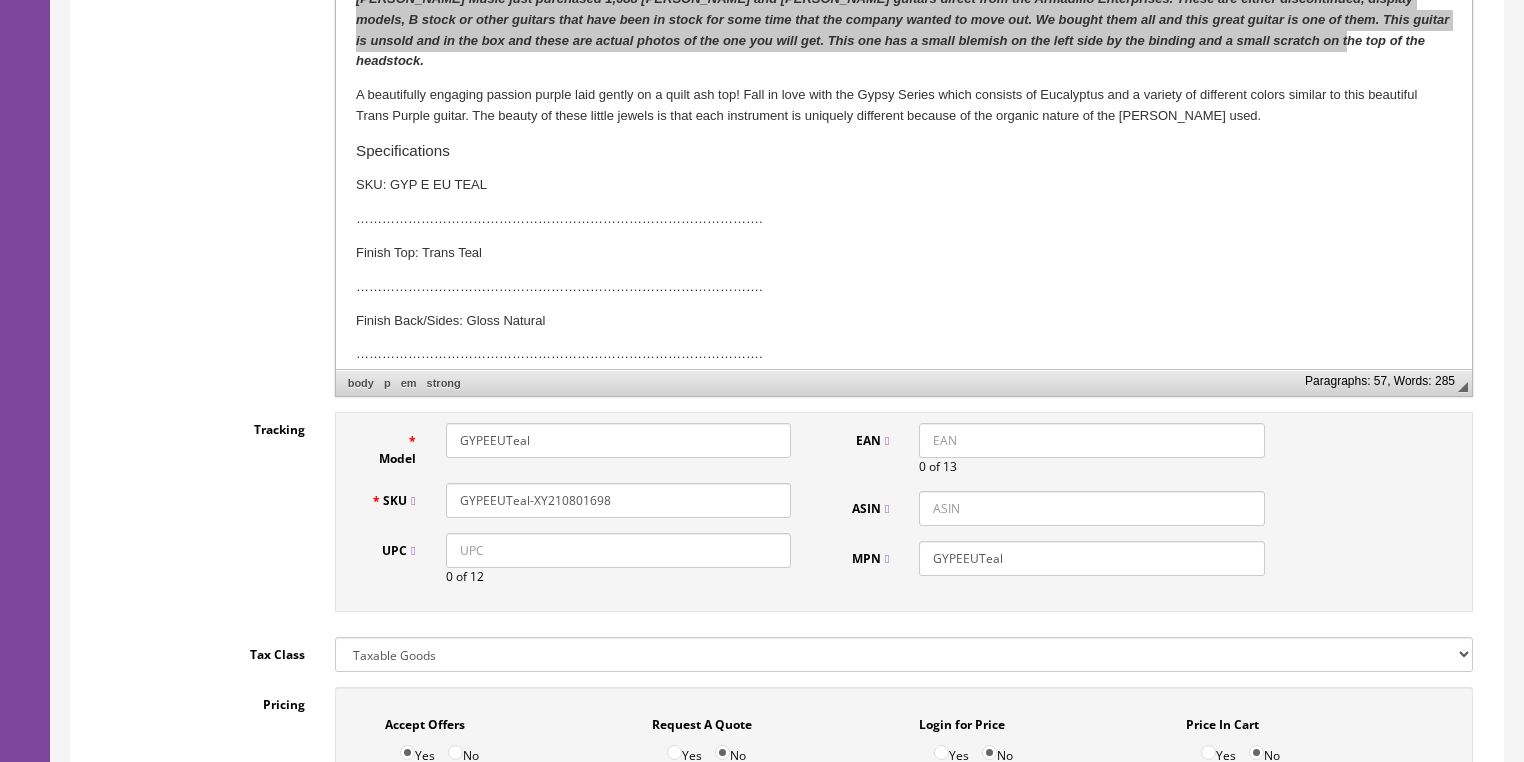 scroll, scrollTop: 880, scrollLeft: 0, axis: vertical 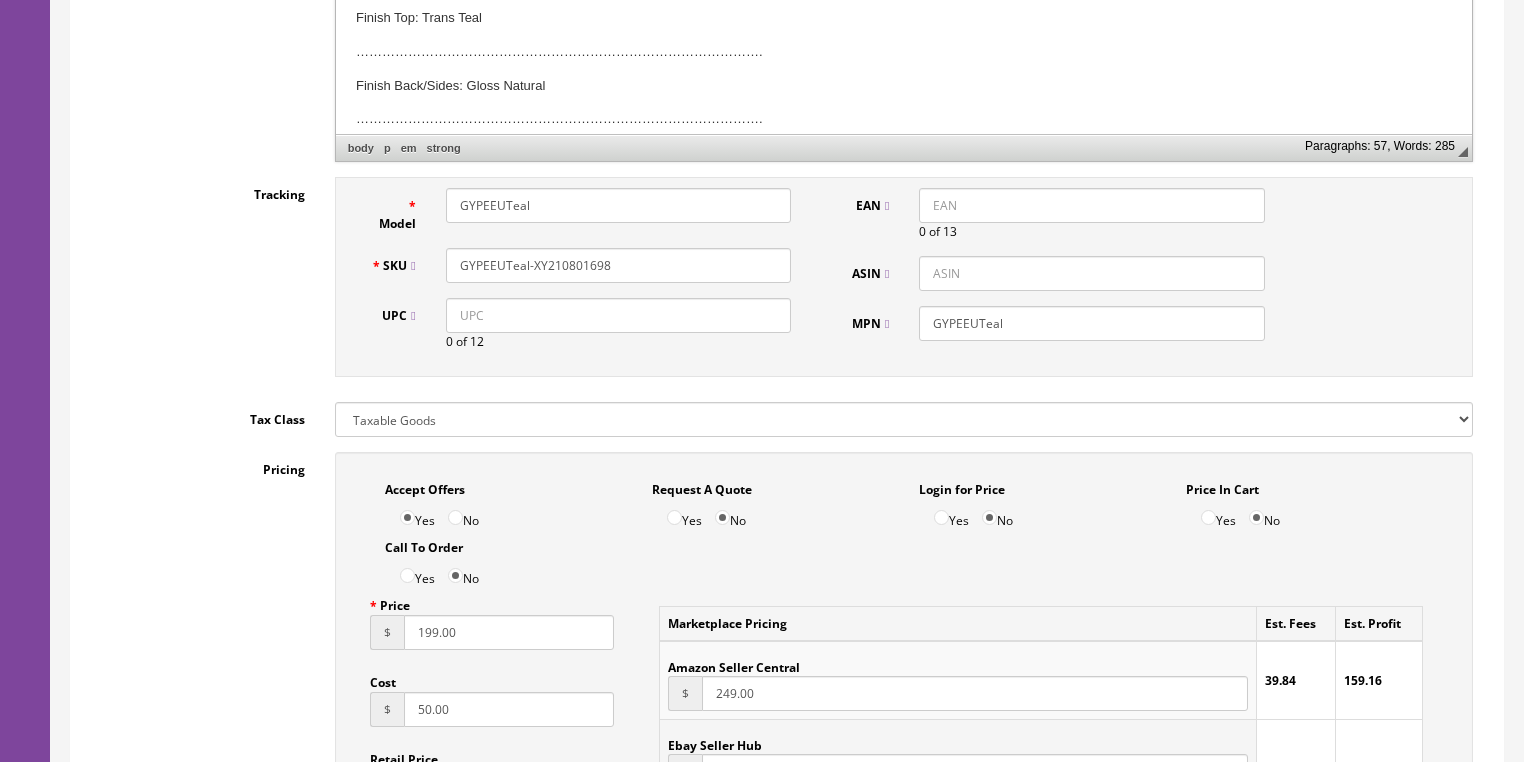 drag, startPoint x: 622, startPoint y: 248, endPoint x: 481, endPoint y: 251, distance: 141.0319 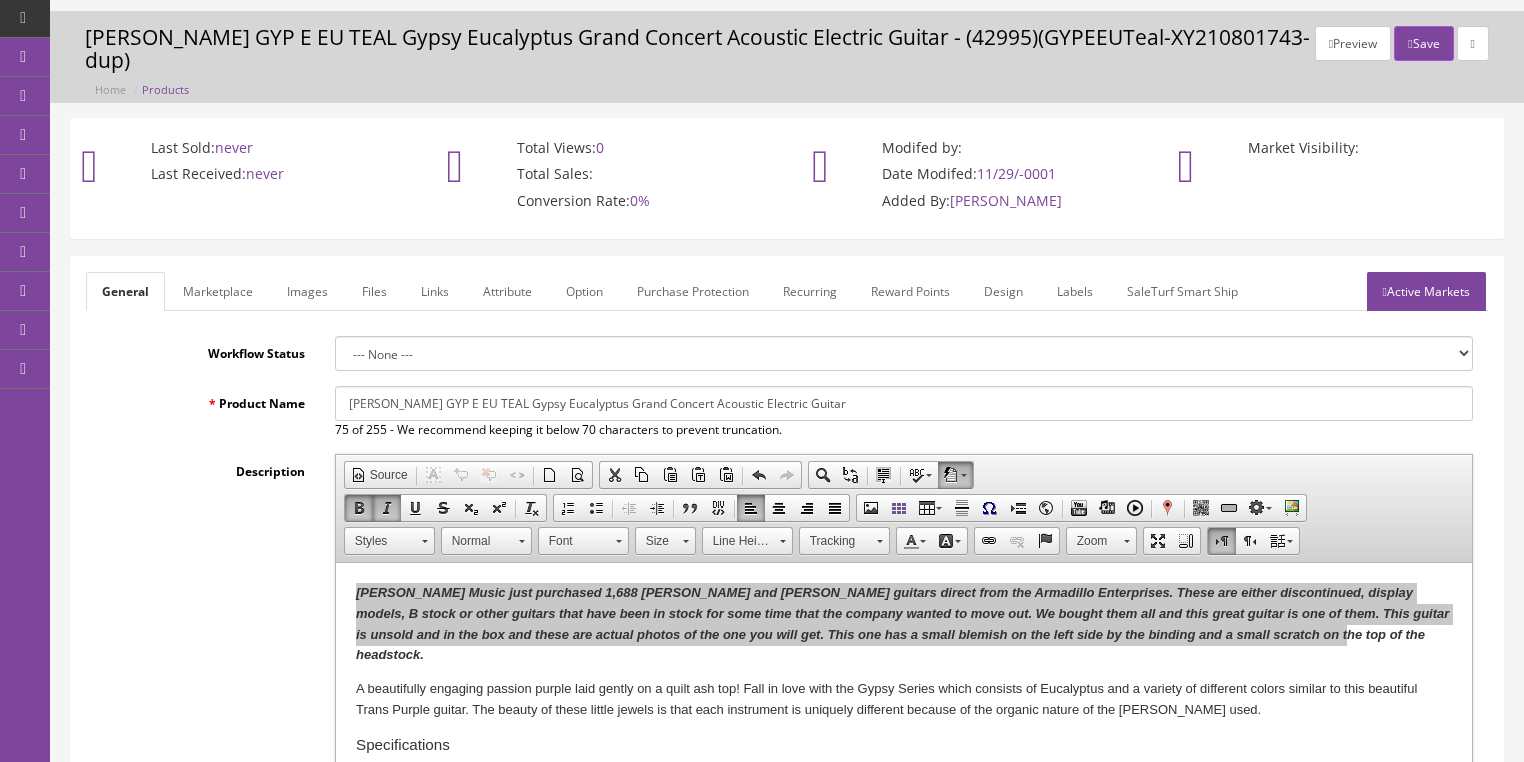scroll, scrollTop: 0, scrollLeft: 0, axis: both 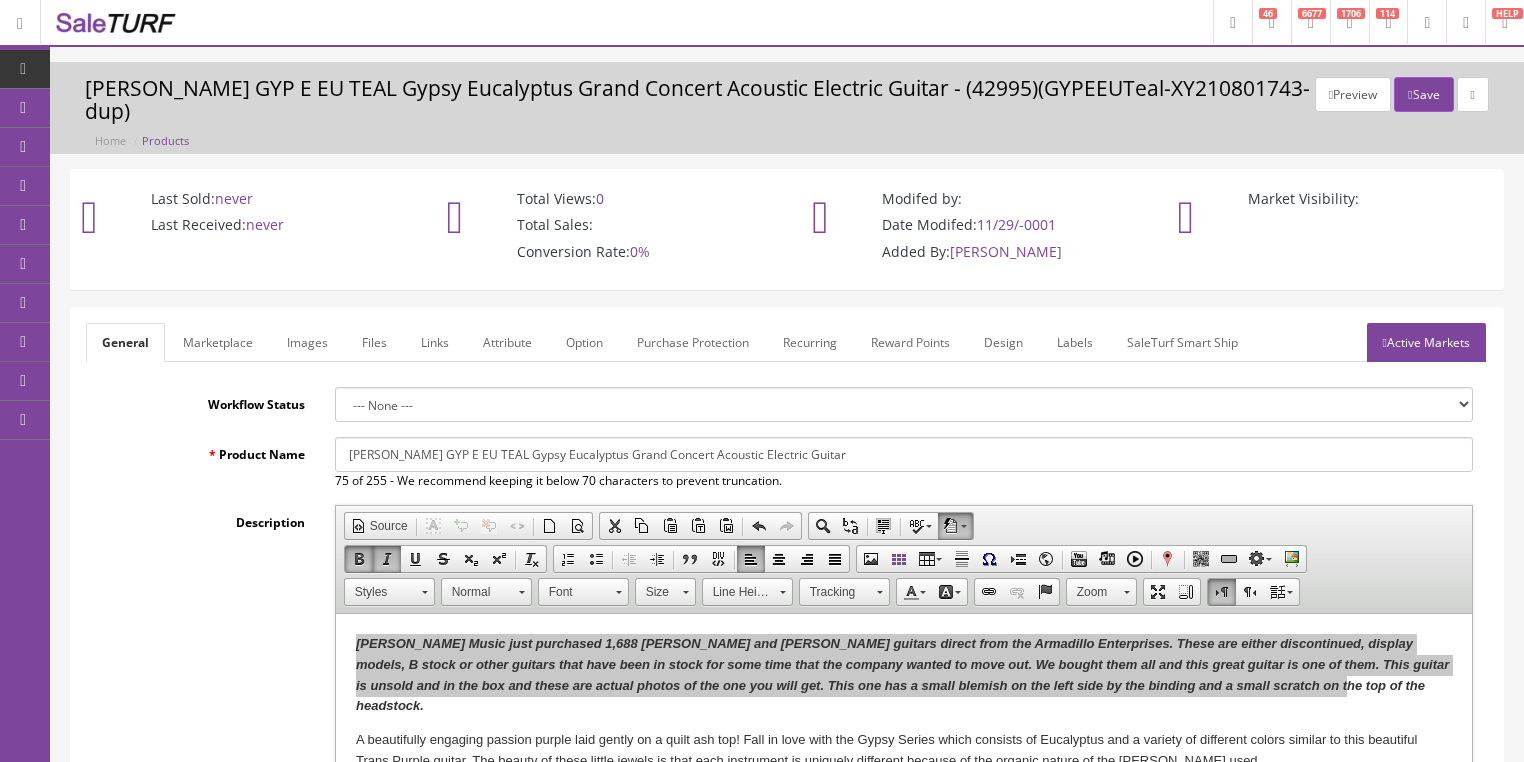 click on "Active Markets" at bounding box center (1426, 342) 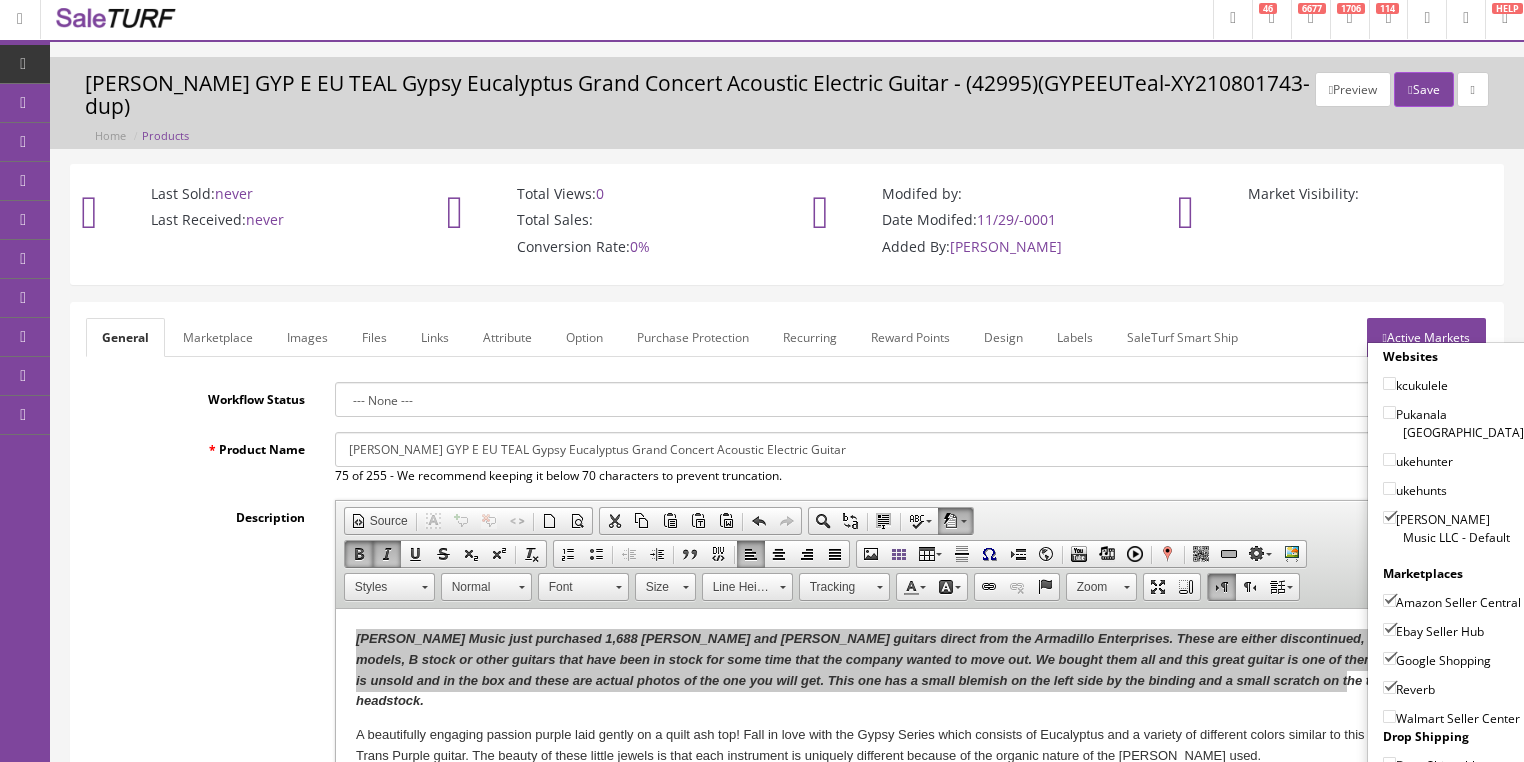 scroll, scrollTop: 0, scrollLeft: 0, axis: both 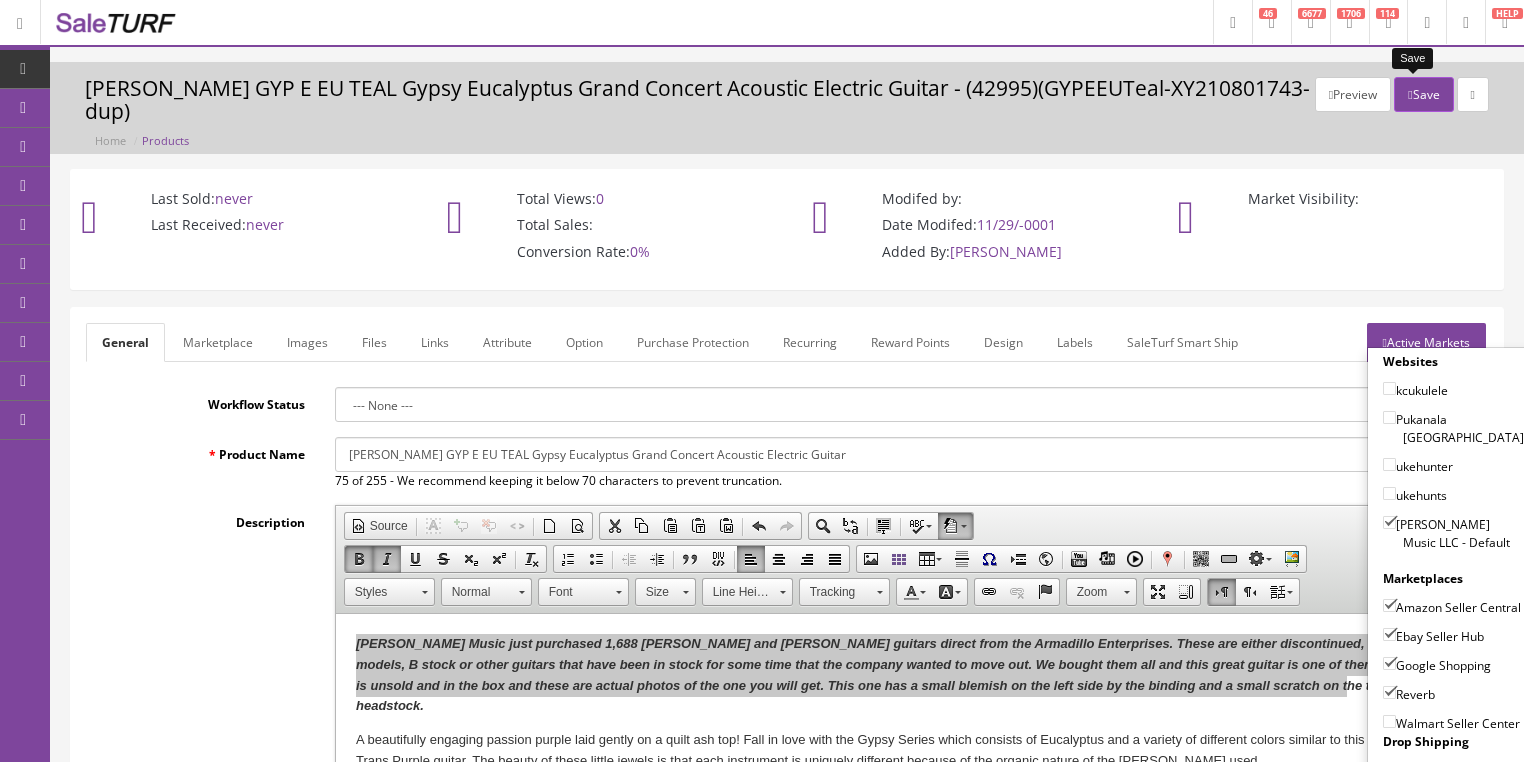 click on "Save" at bounding box center (1423, 94) 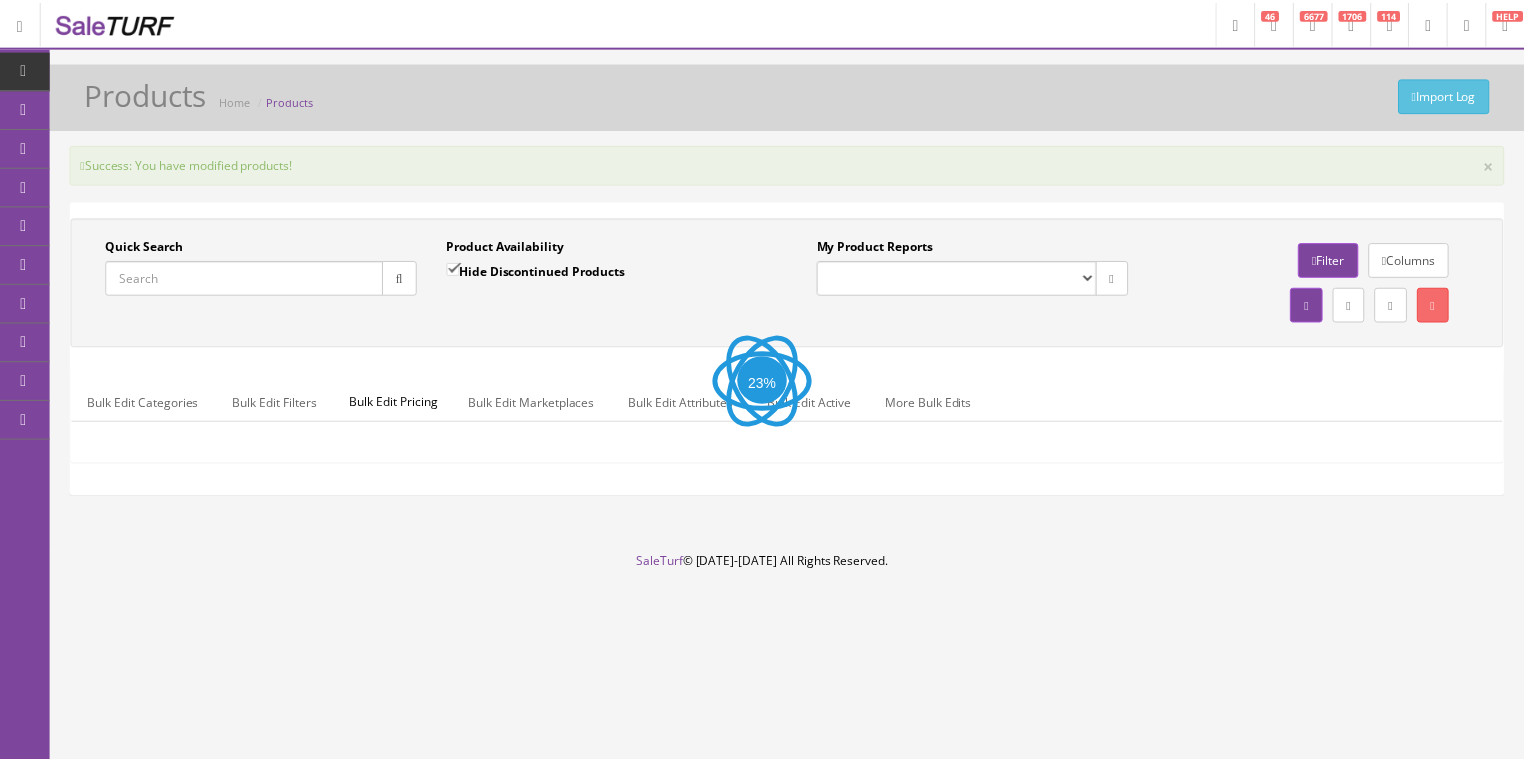 scroll, scrollTop: 0, scrollLeft: 0, axis: both 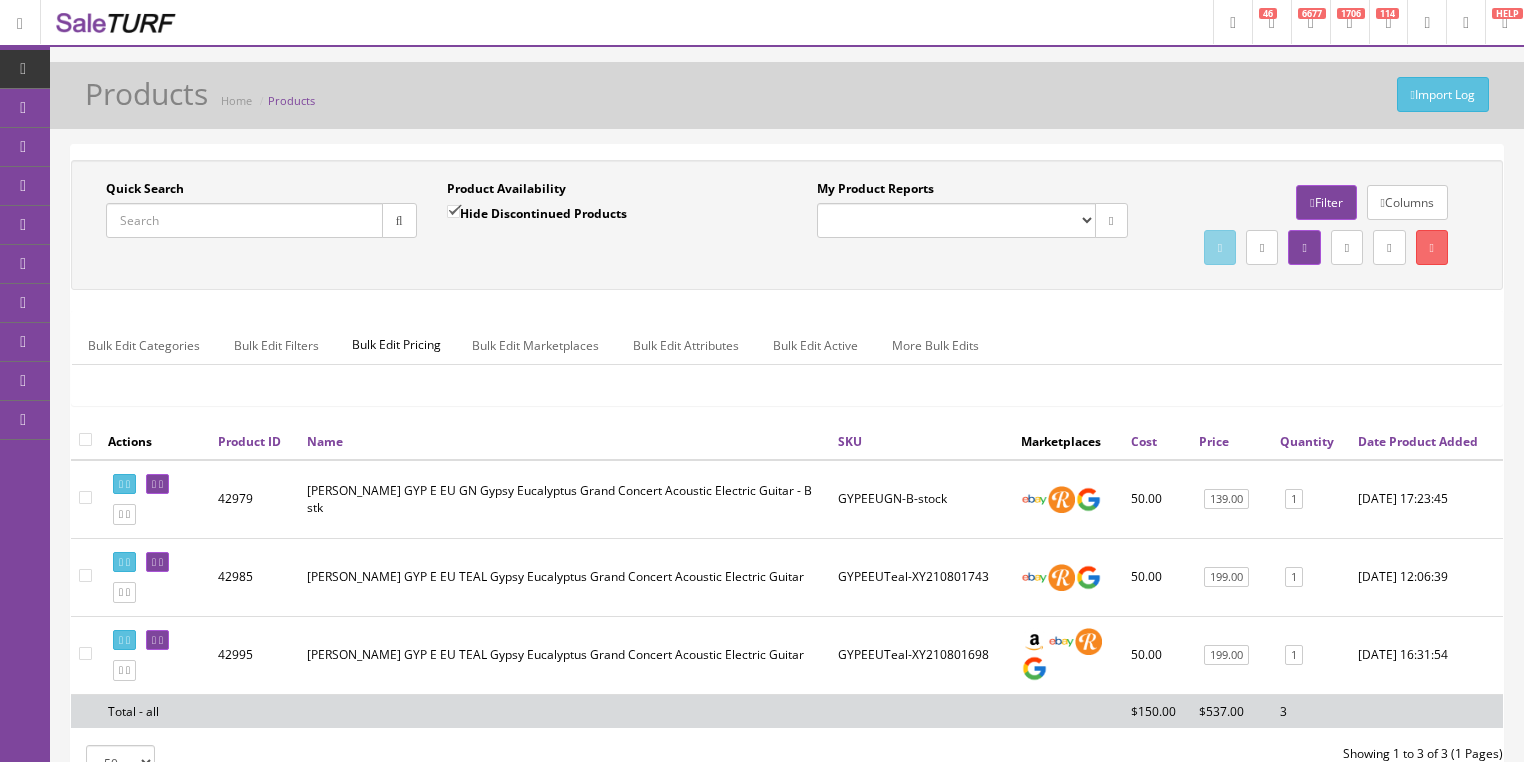 click on "Quick Search" at bounding box center [244, 220] 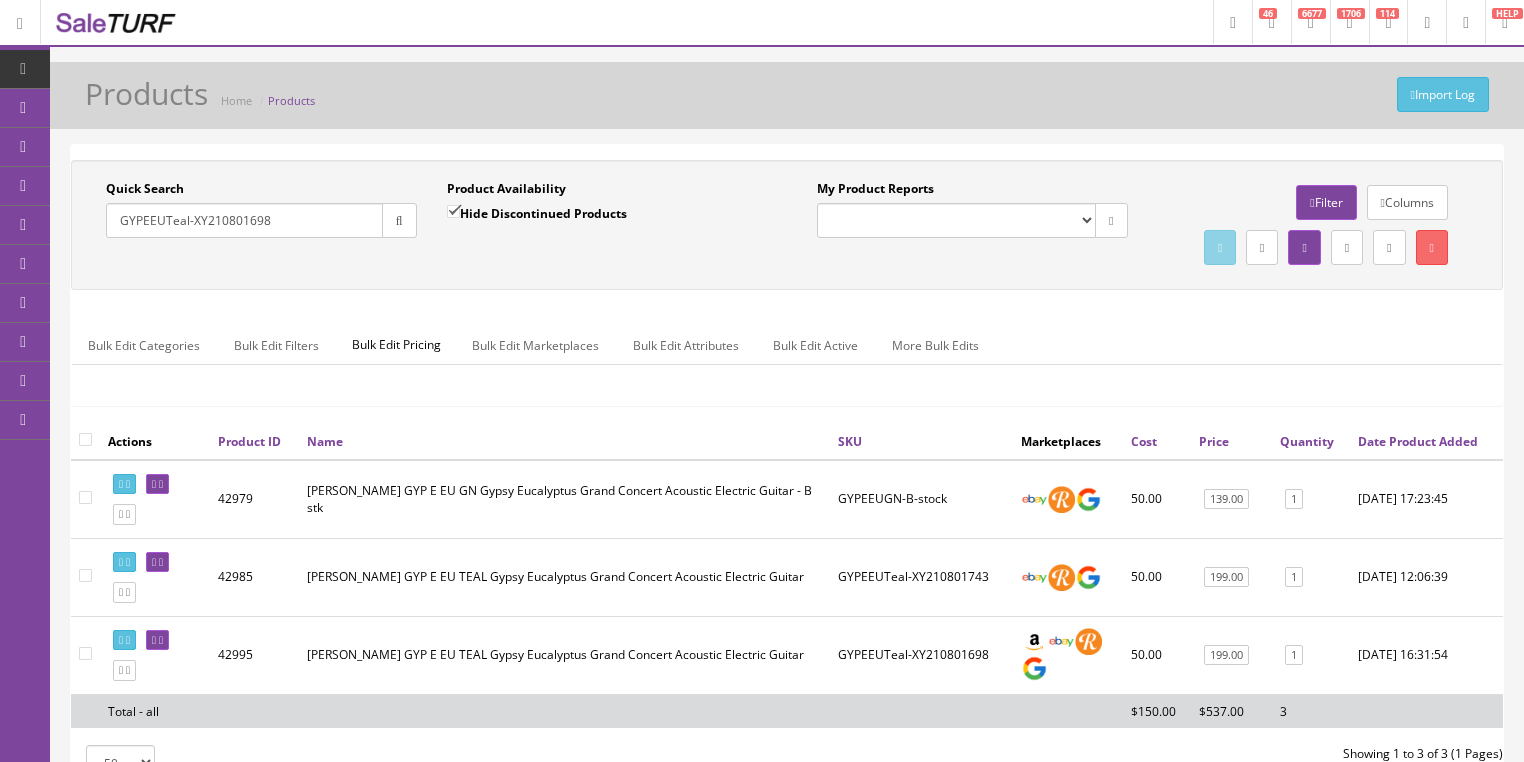 click at bounding box center [399, 220] 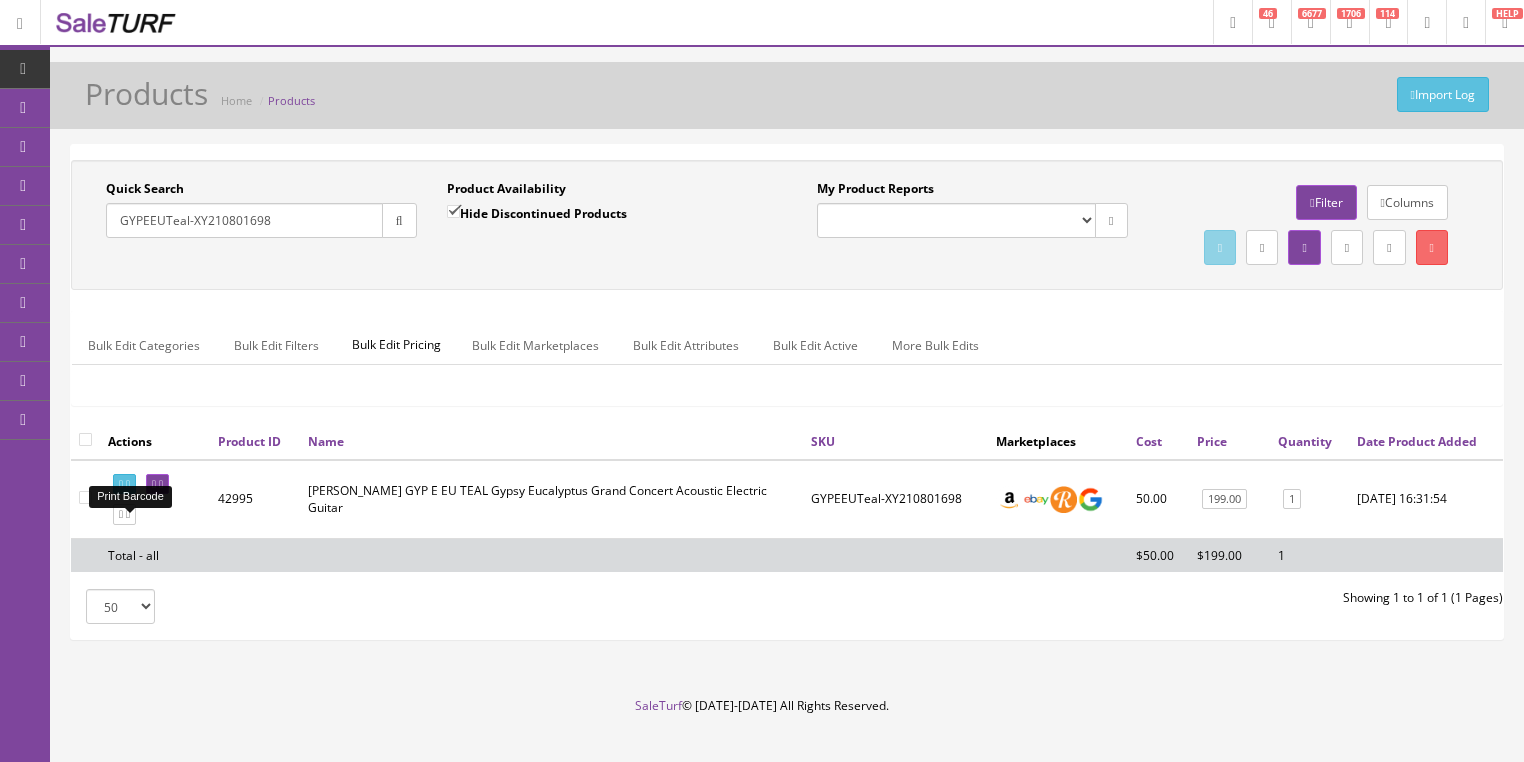 click at bounding box center (124, 484) 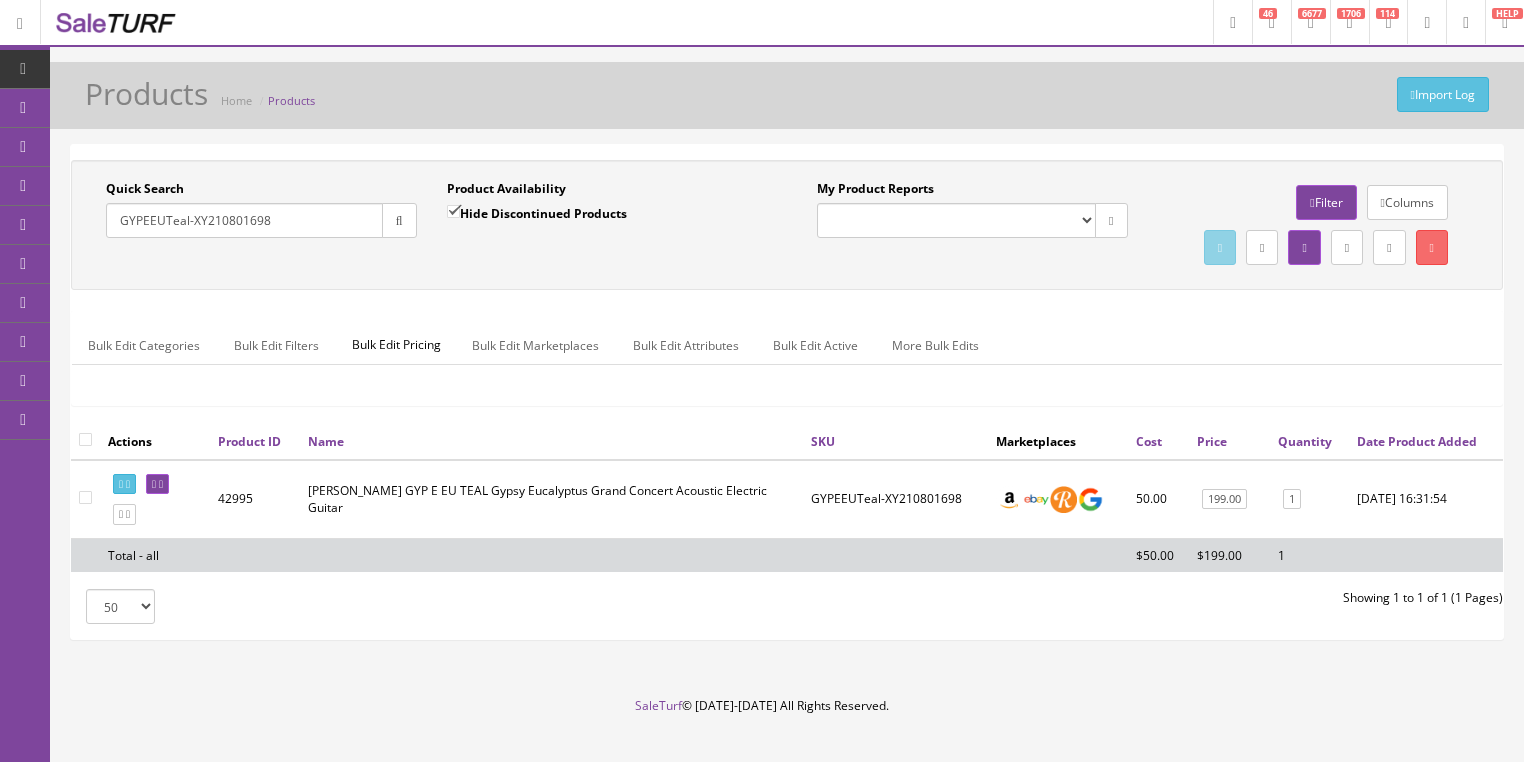 drag, startPoint x: 277, startPoint y: 223, endPoint x: 79, endPoint y: 264, distance: 202.2004 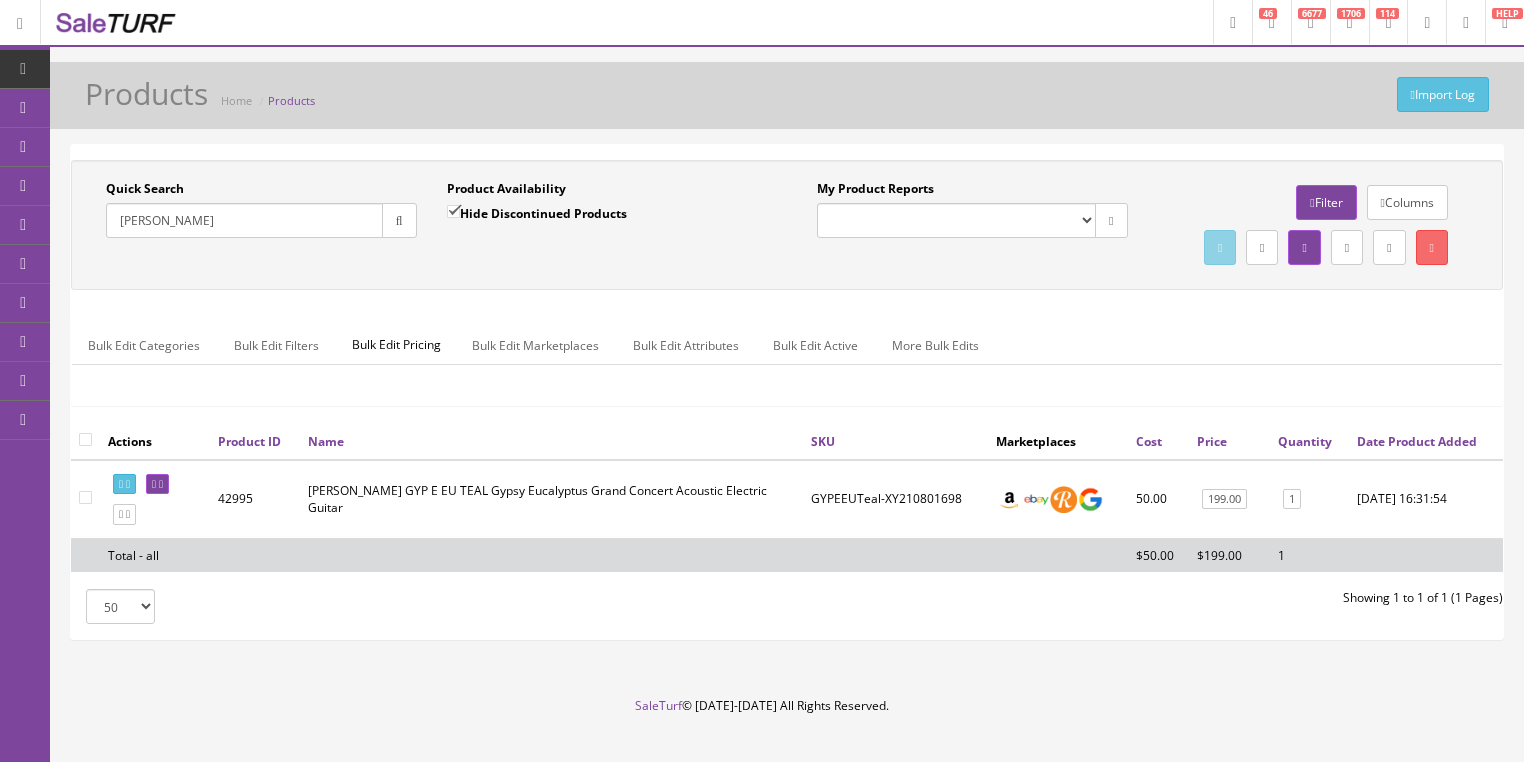type on "saf mah" 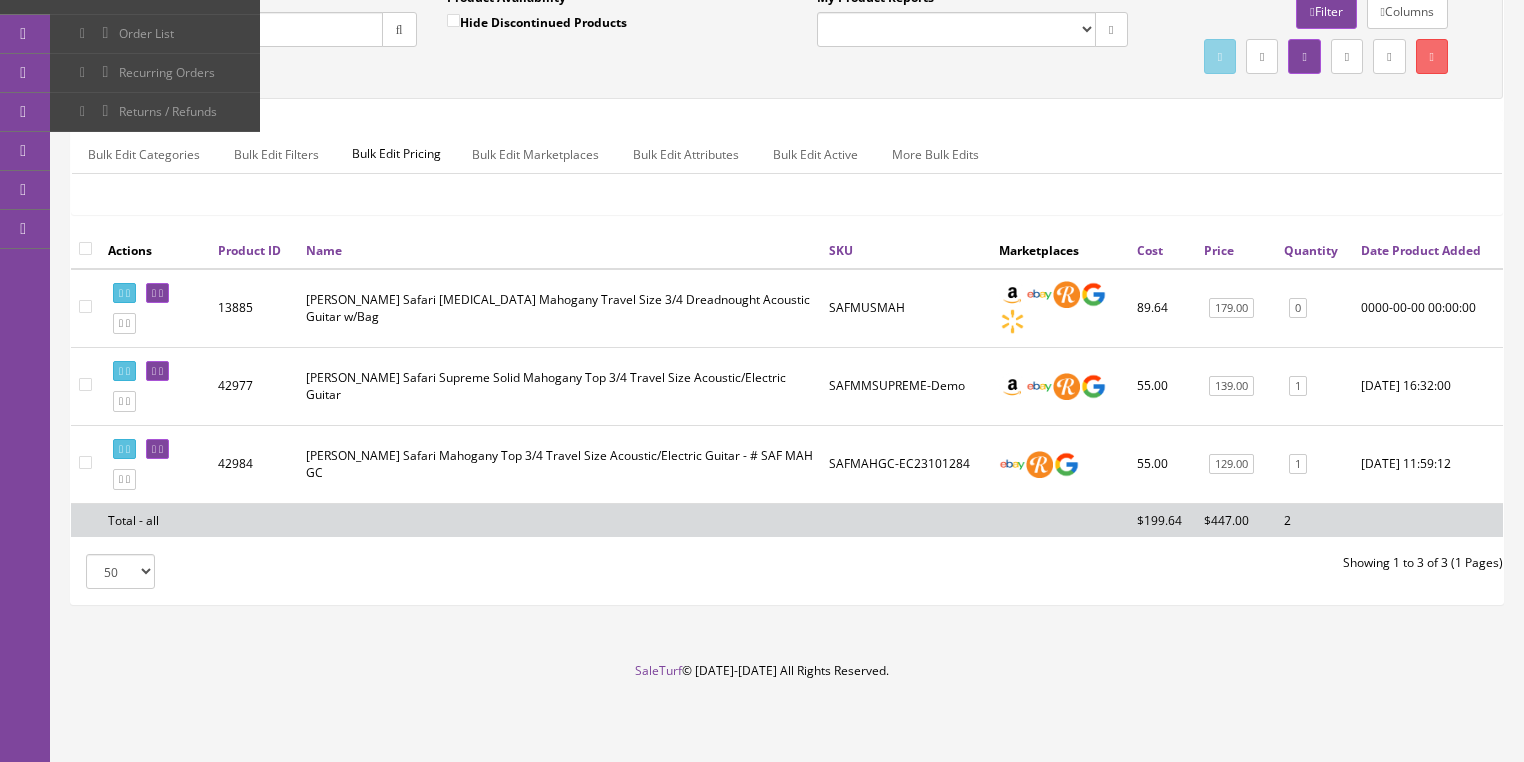 scroll, scrollTop: 228, scrollLeft: 0, axis: vertical 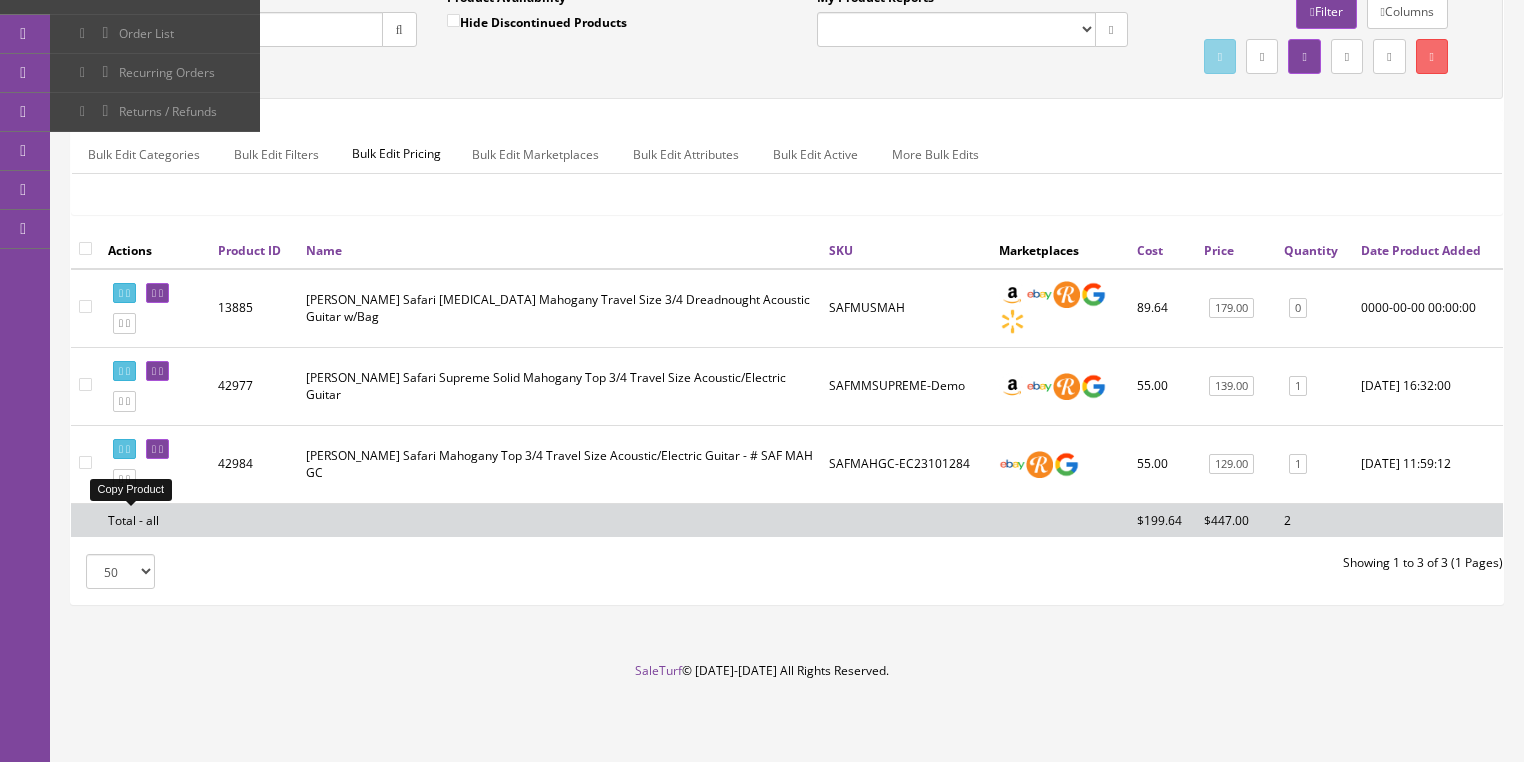 click at bounding box center (124, 479) 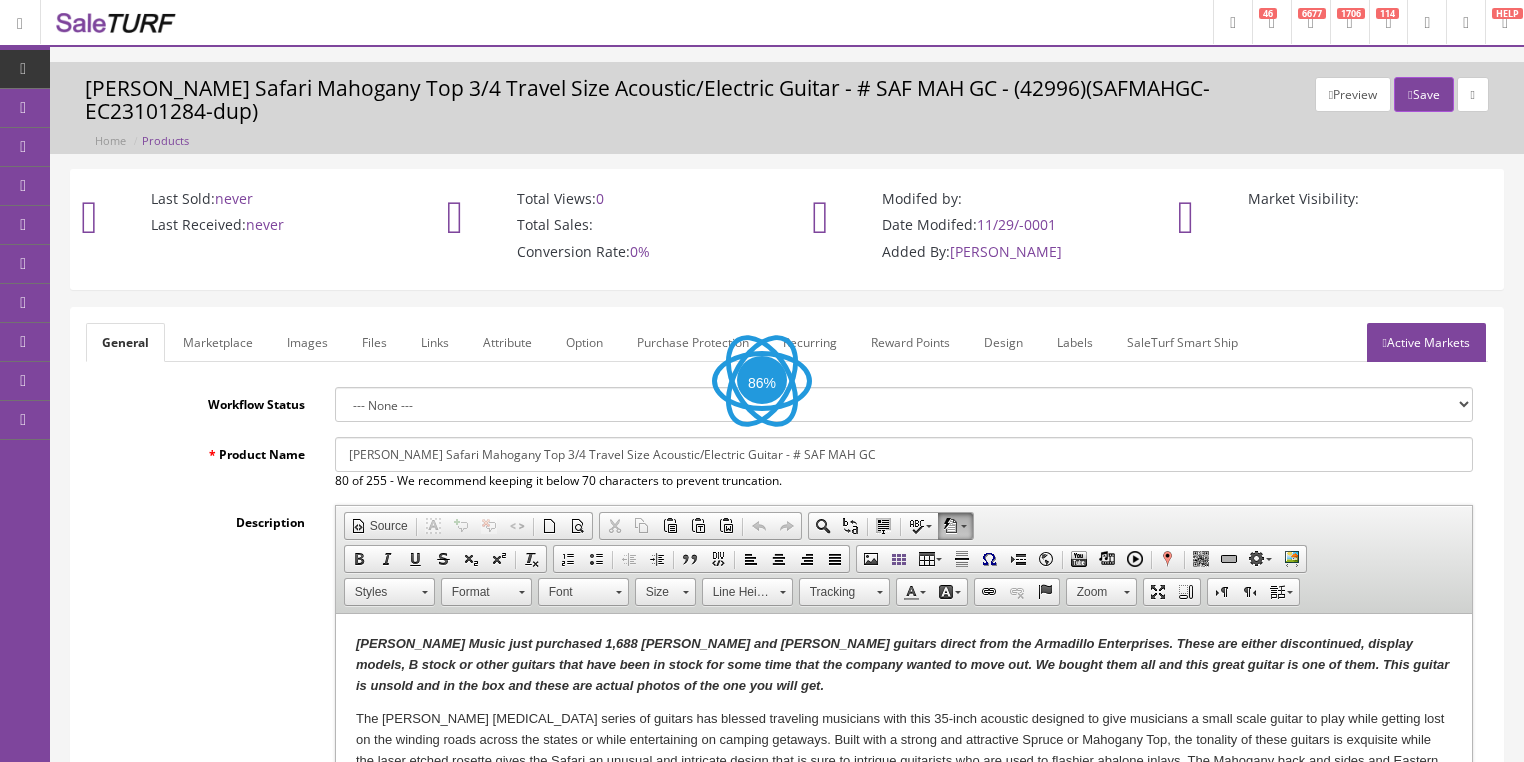 scroll, scrollTop: 0, scrollLeft: 0, axis: both 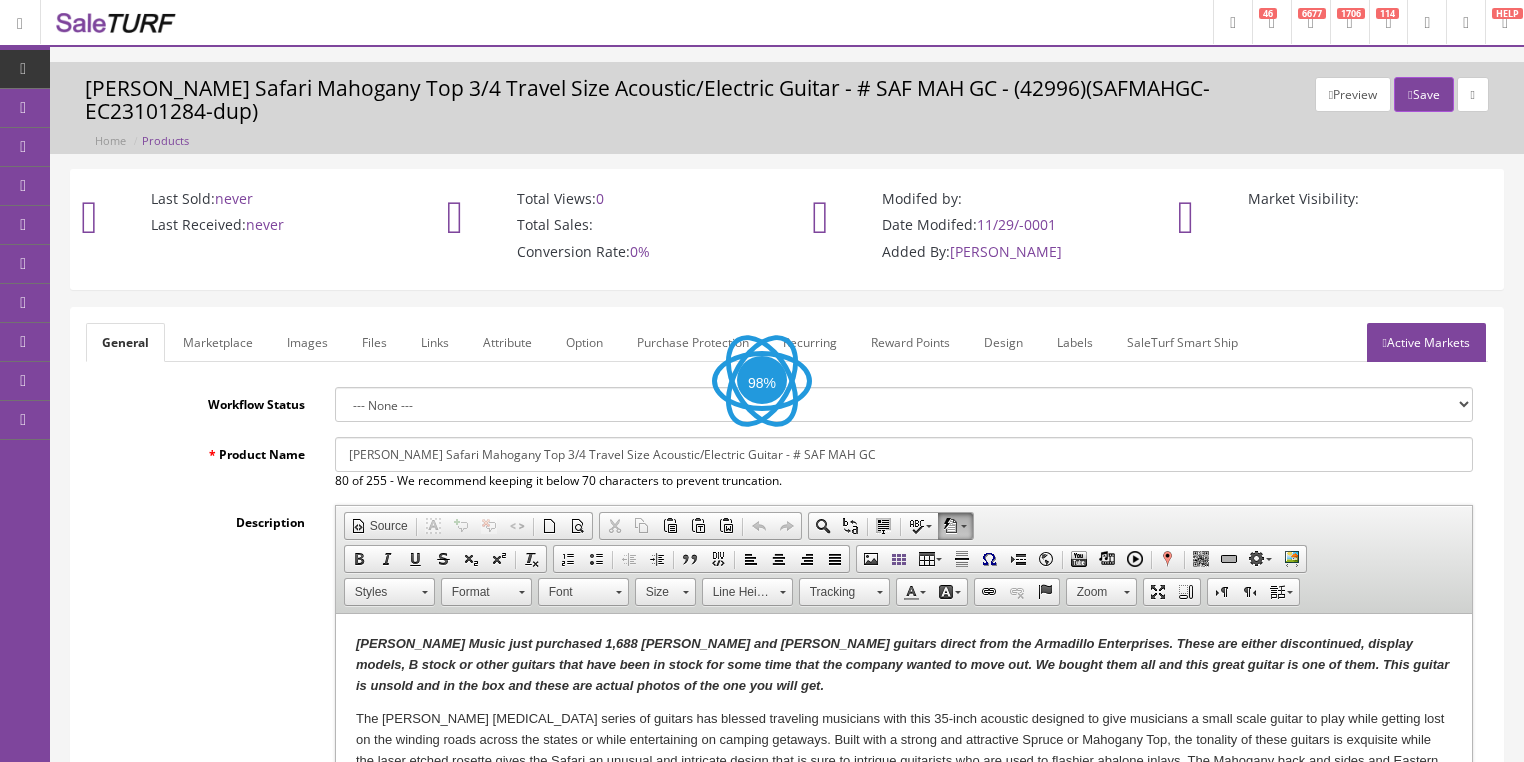 click on "[PERSON_NAME] Music just purchased 1,688 [PERSON_NAME] and [PERSON_NAME] guitars direct from the Armadillo Enterprises. These are either discontinued, display models, B stock or other guitars that have been in stock for some time that the company wanted to move out. We bought them all and this great guitar is one of them. This guitar is unsold and in the box and these are actual photos of the one you will get." at bounding box center [903, 665] 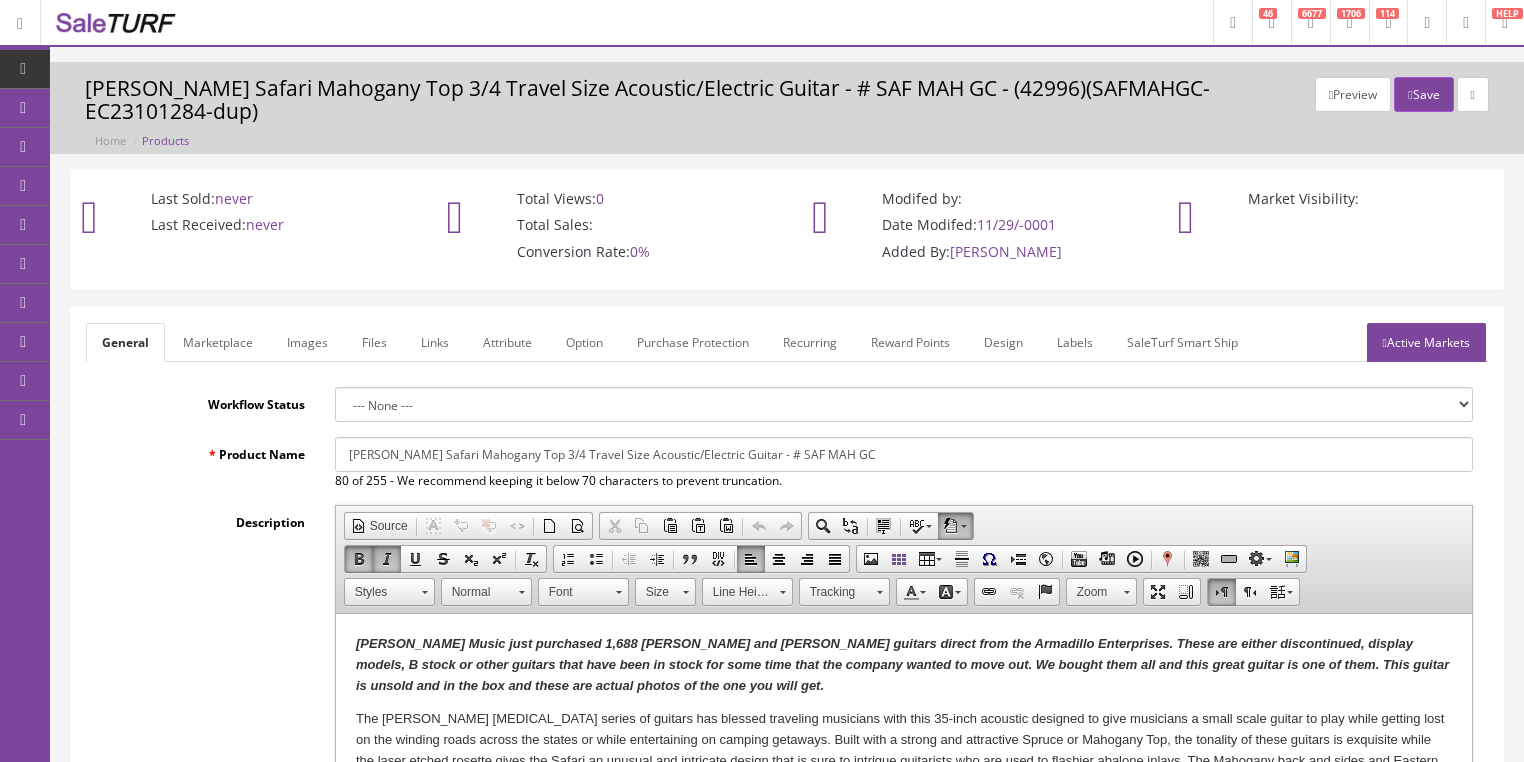 type 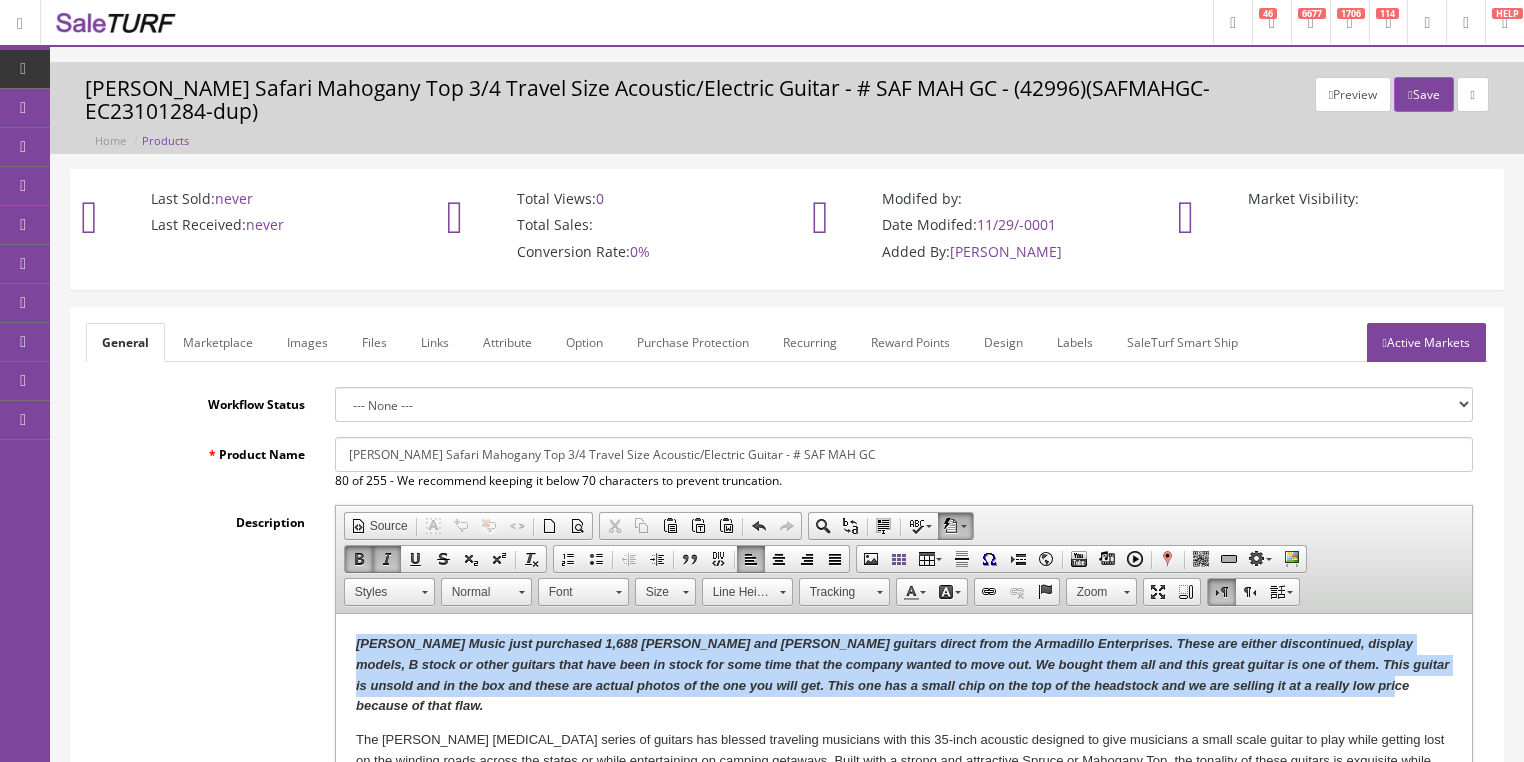 drag, startPoint x: 353, startPoint y: 644, endPoint x: 1341, endPoint y: 685, distance: 988.85034 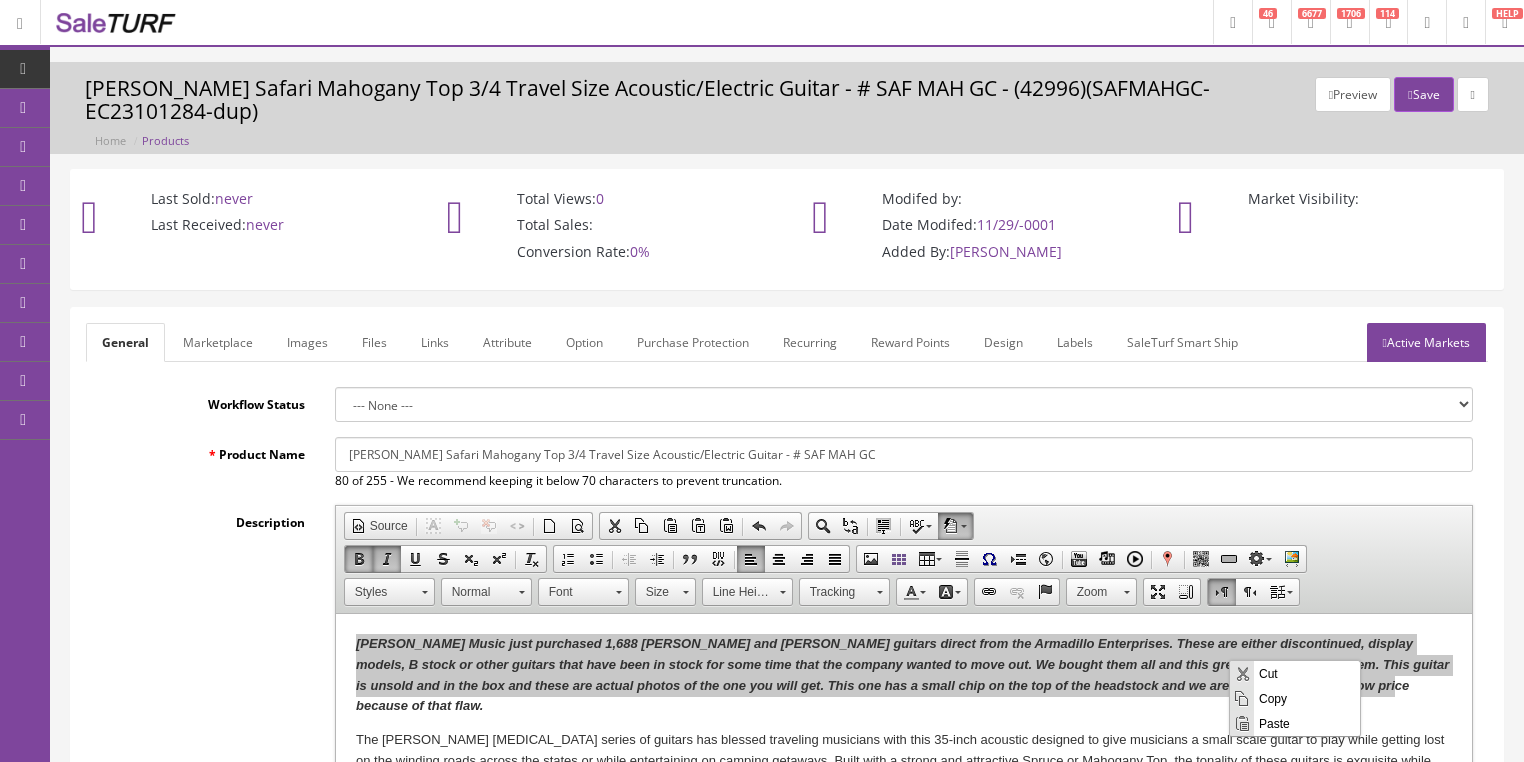 scroll, scrollTop: 0, scrollLeft: 0, axis: both 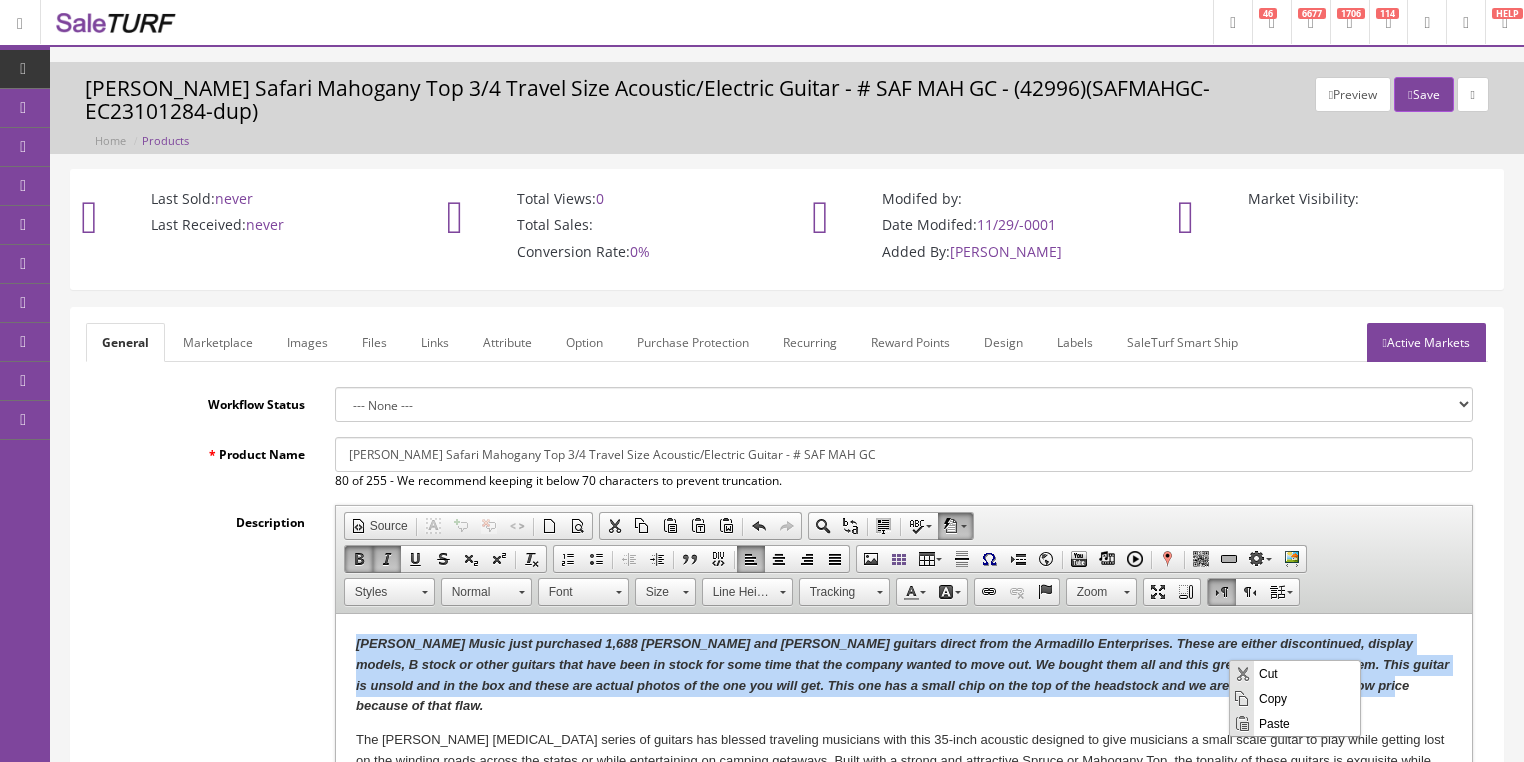 copy on "[PERSON_NAME] Music just purchased 1,688 [PERSON_NAME] and [PERSON_NAME] guitars direct from the Armadillo Enterprises. These are either discontinued, display models, B stock or other guitars that have been in stock for some time that the company wanted to move out. We bought them all and this great guitar is one of them. This guitar is unsold and in the box and these are actual photos of the one you will get. This one has a small chip on the top of the headstock and we are selling it at a really low price because of that flaw." 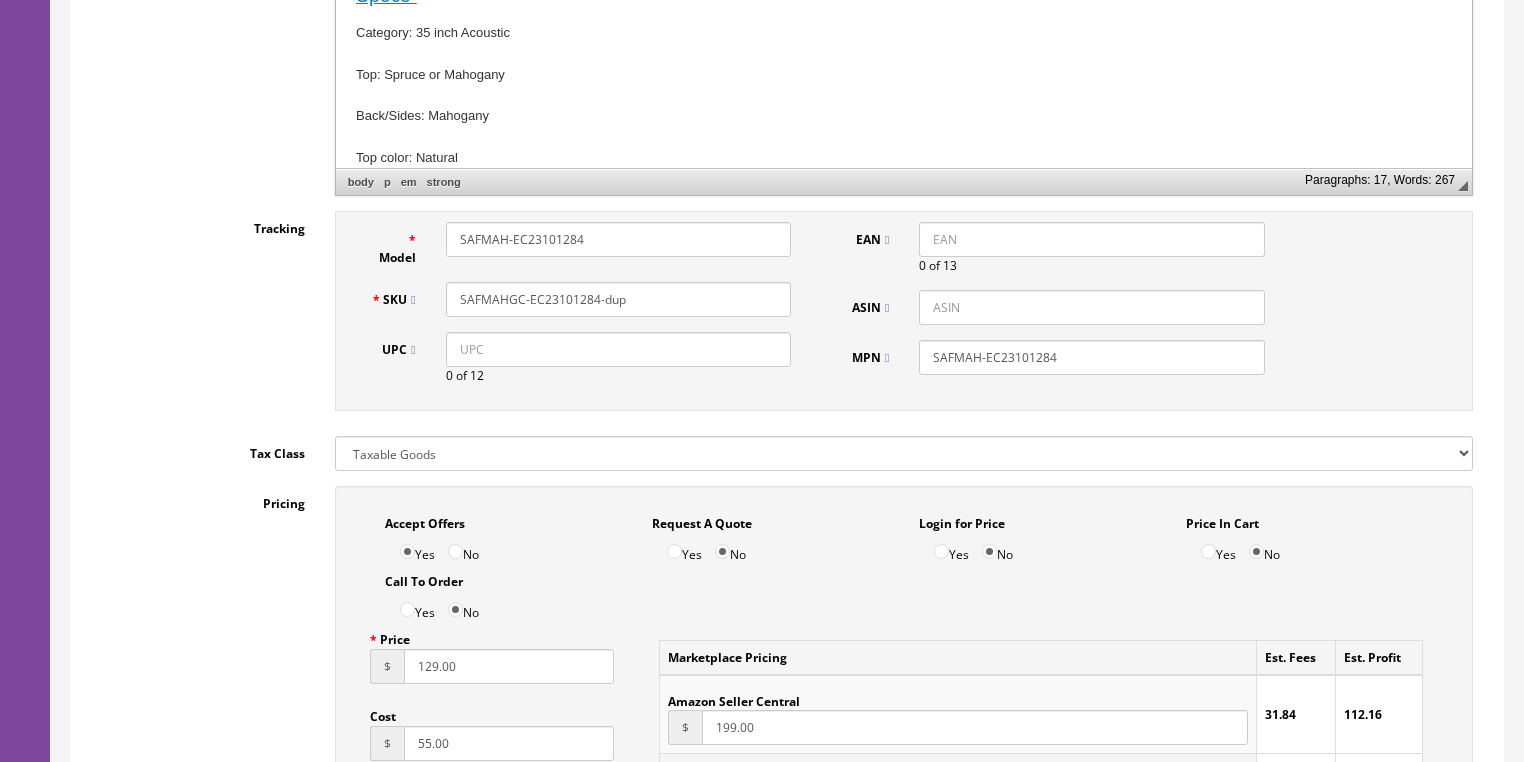 scroll, scrollTop: 1040, scrollLeft: 0, axis: vertical 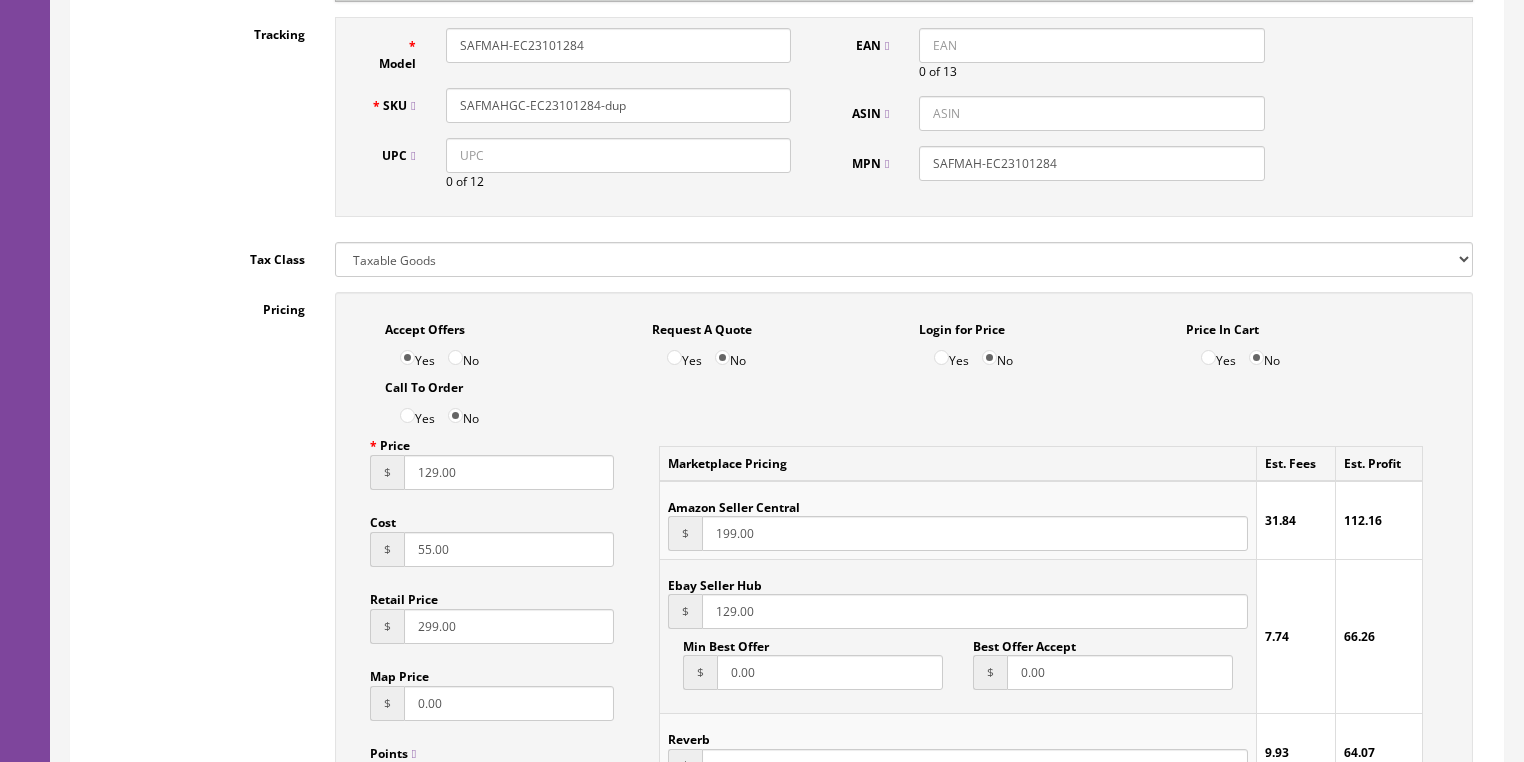 click on "129.00" at bounding box center (509, 472) 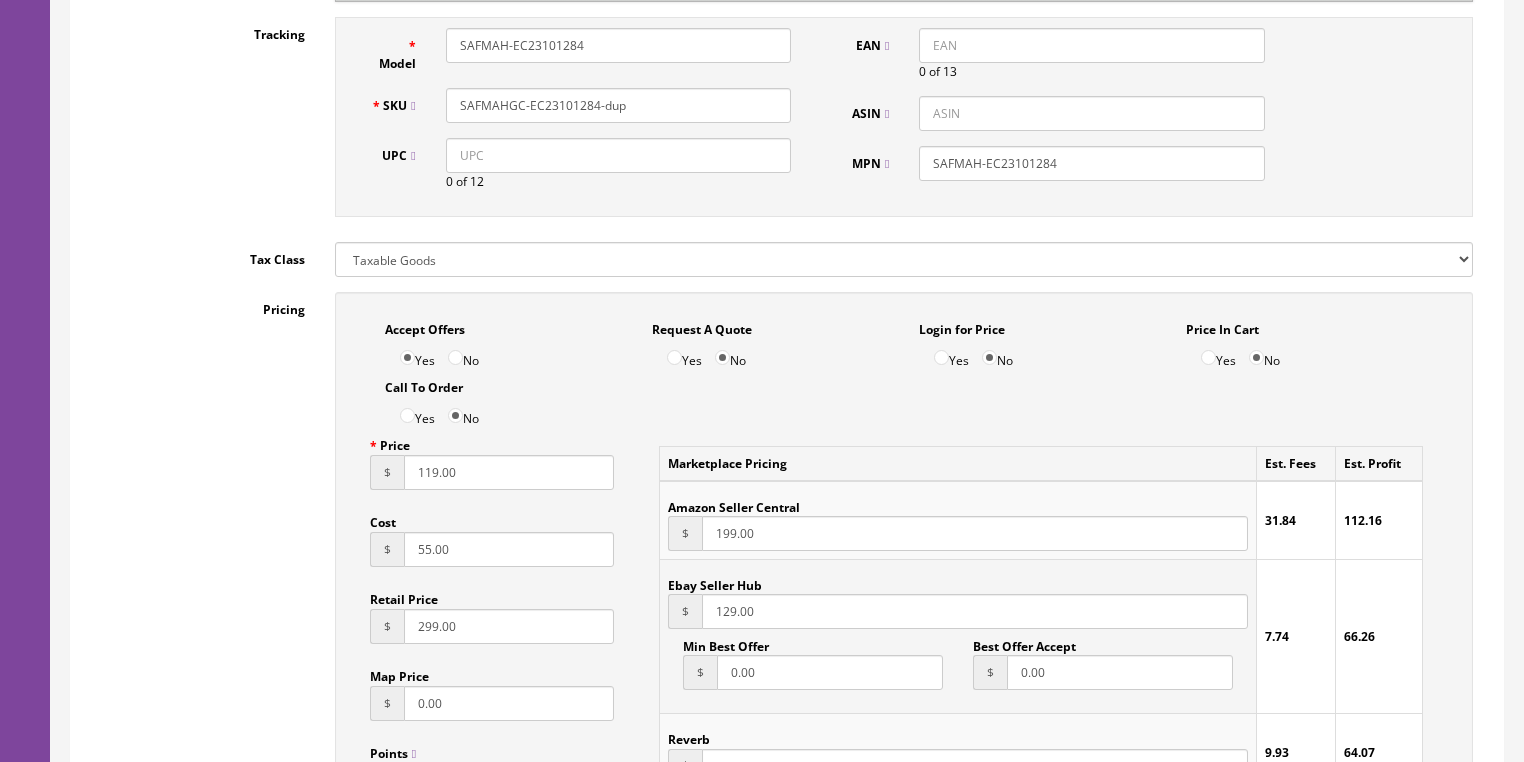 type on "119.00" 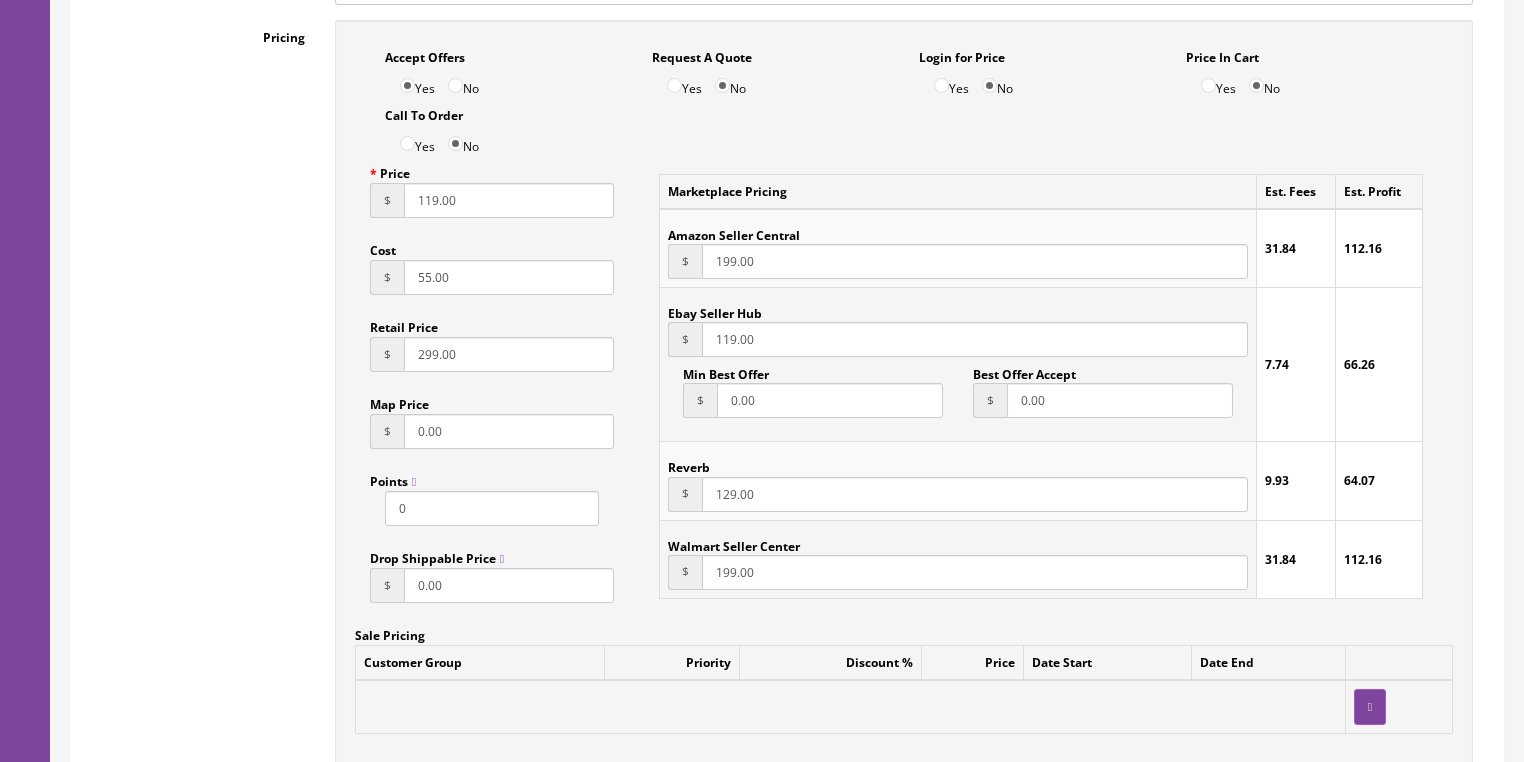 scroll, scrollTop: 1360, scrollLeft: 0, axis: vertical 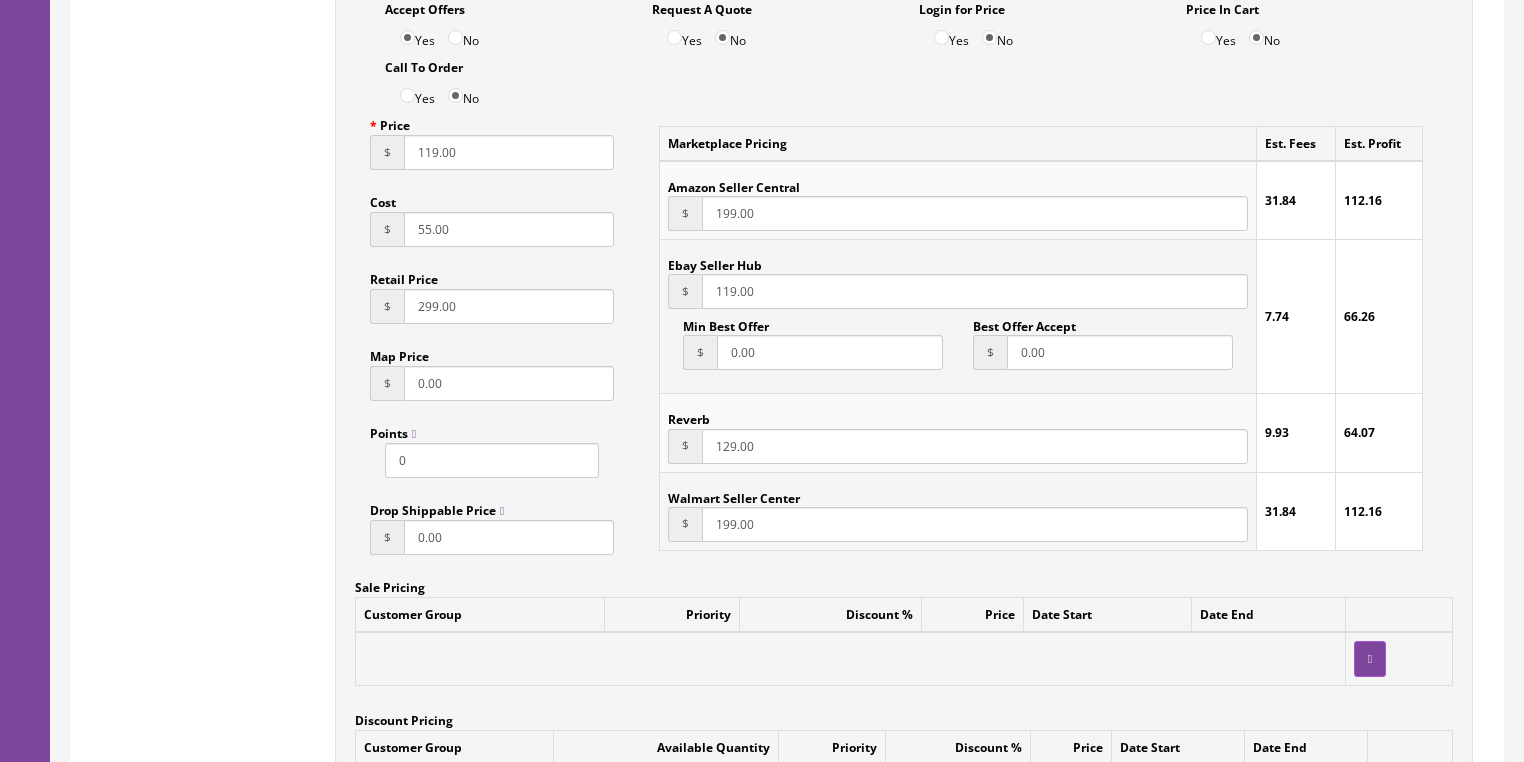 type on "119.00" 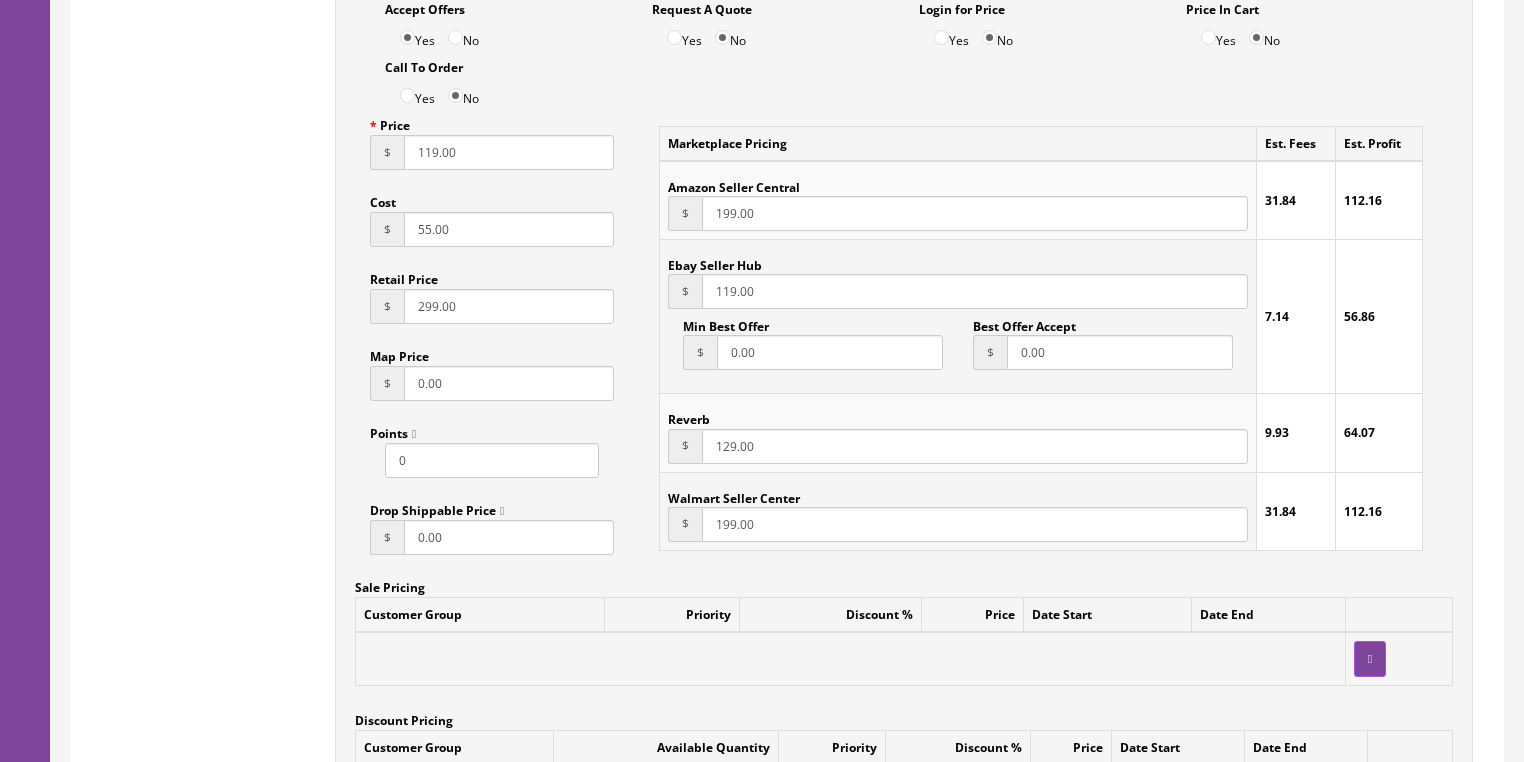 click on "129.00" at bounding box center [974, 446] 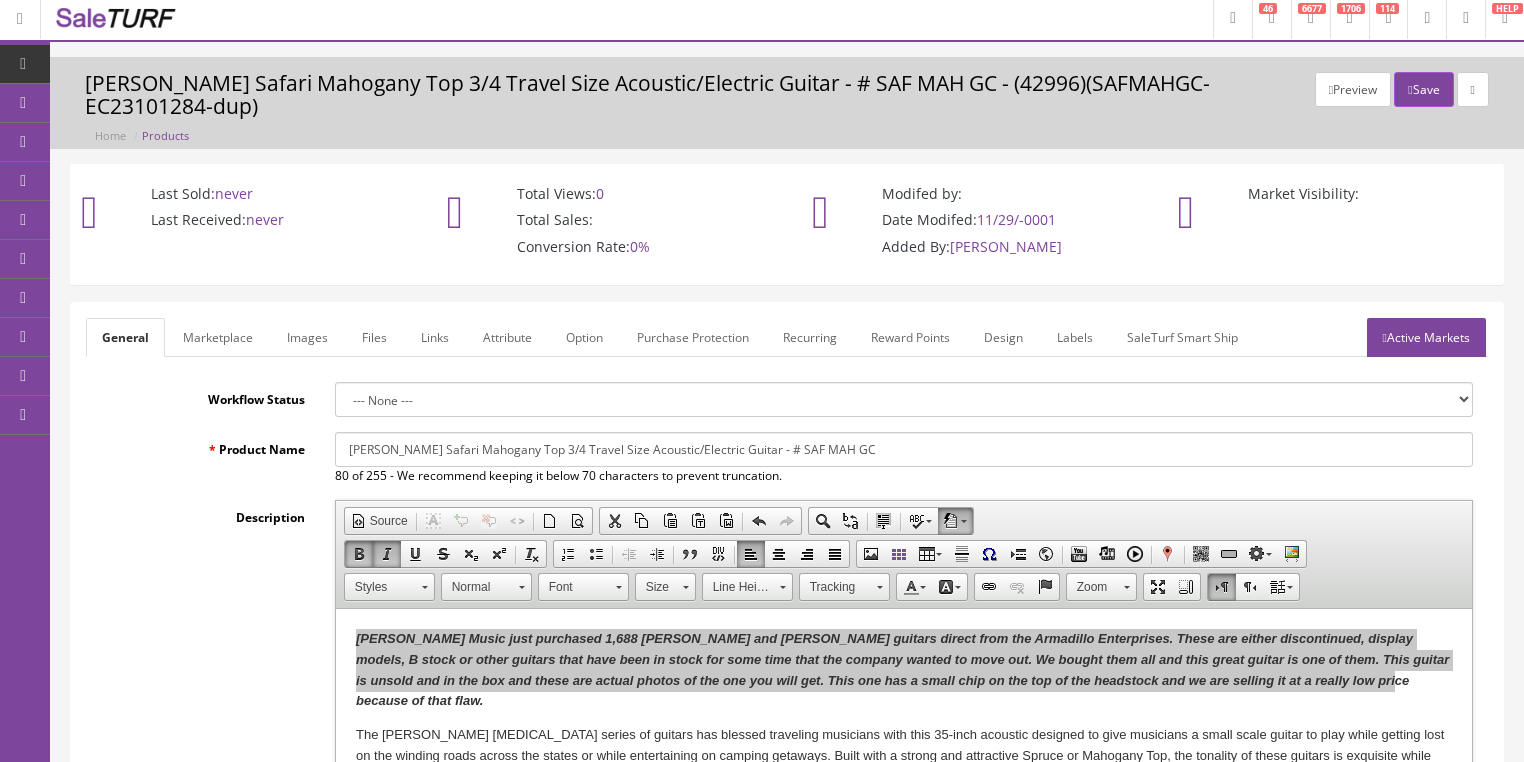 scroll, scrollTop: 0, scrollLeft: 0, axis: both 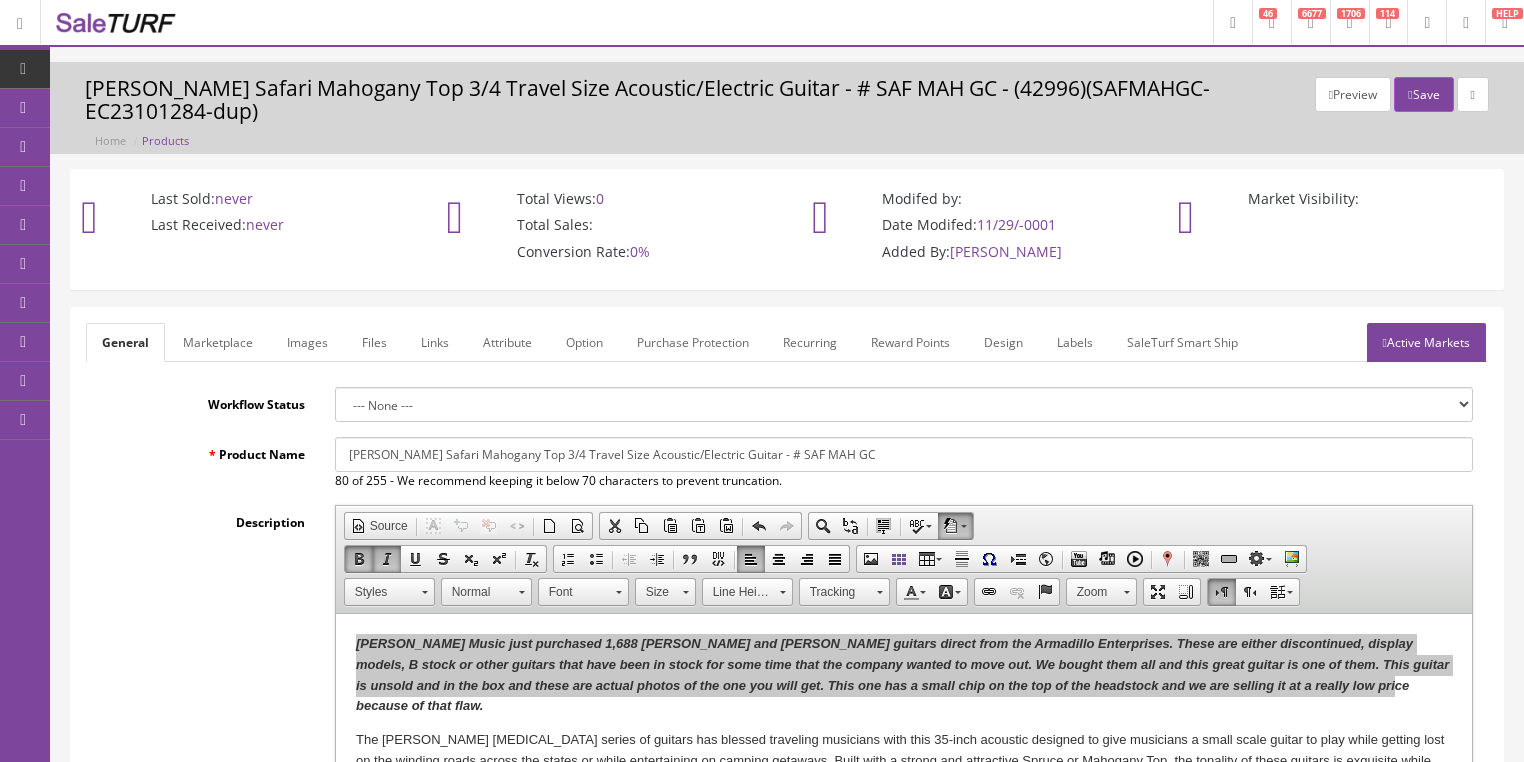type on "119.00" 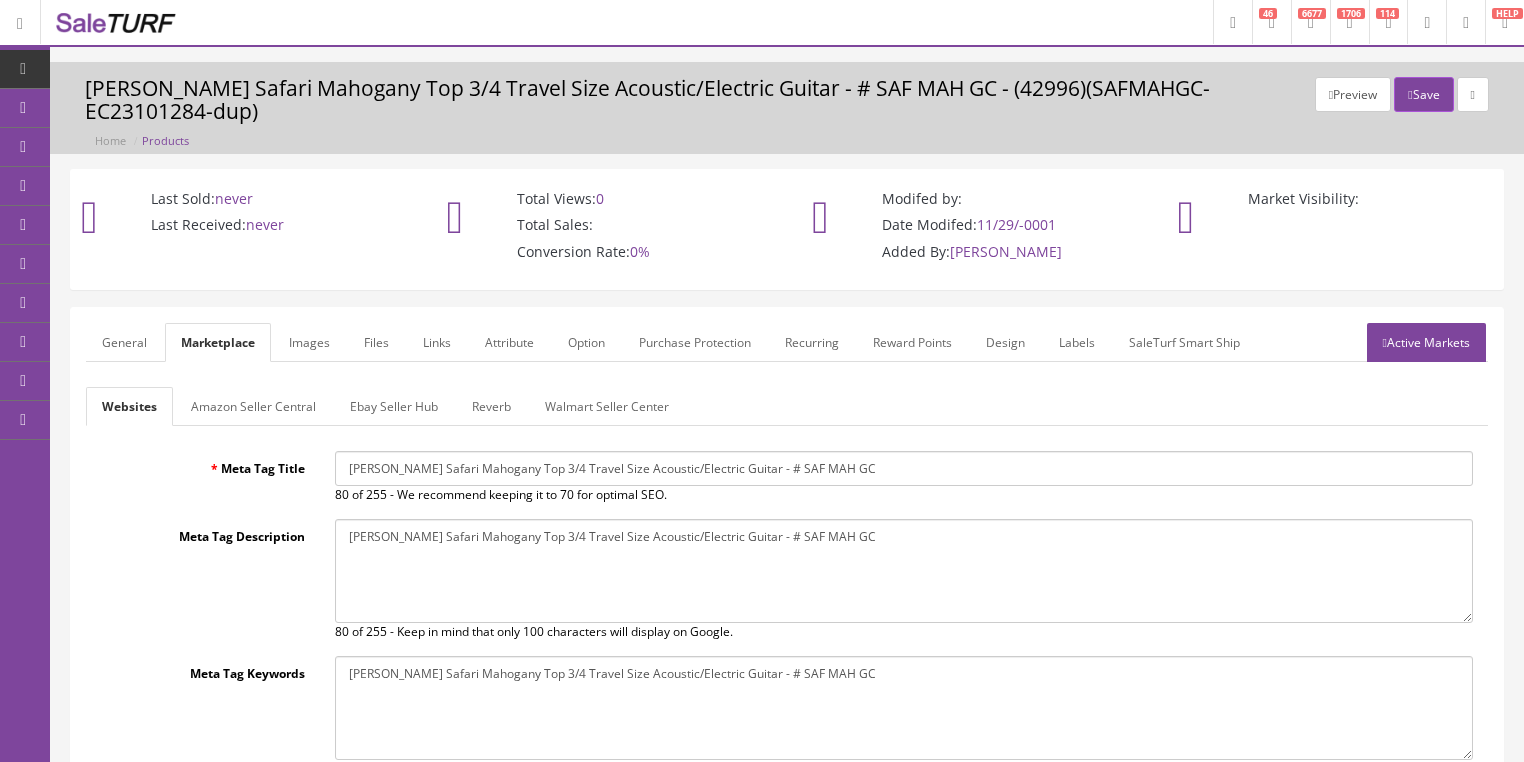 click on "Active Markets" at bounding box center (1426, 342) 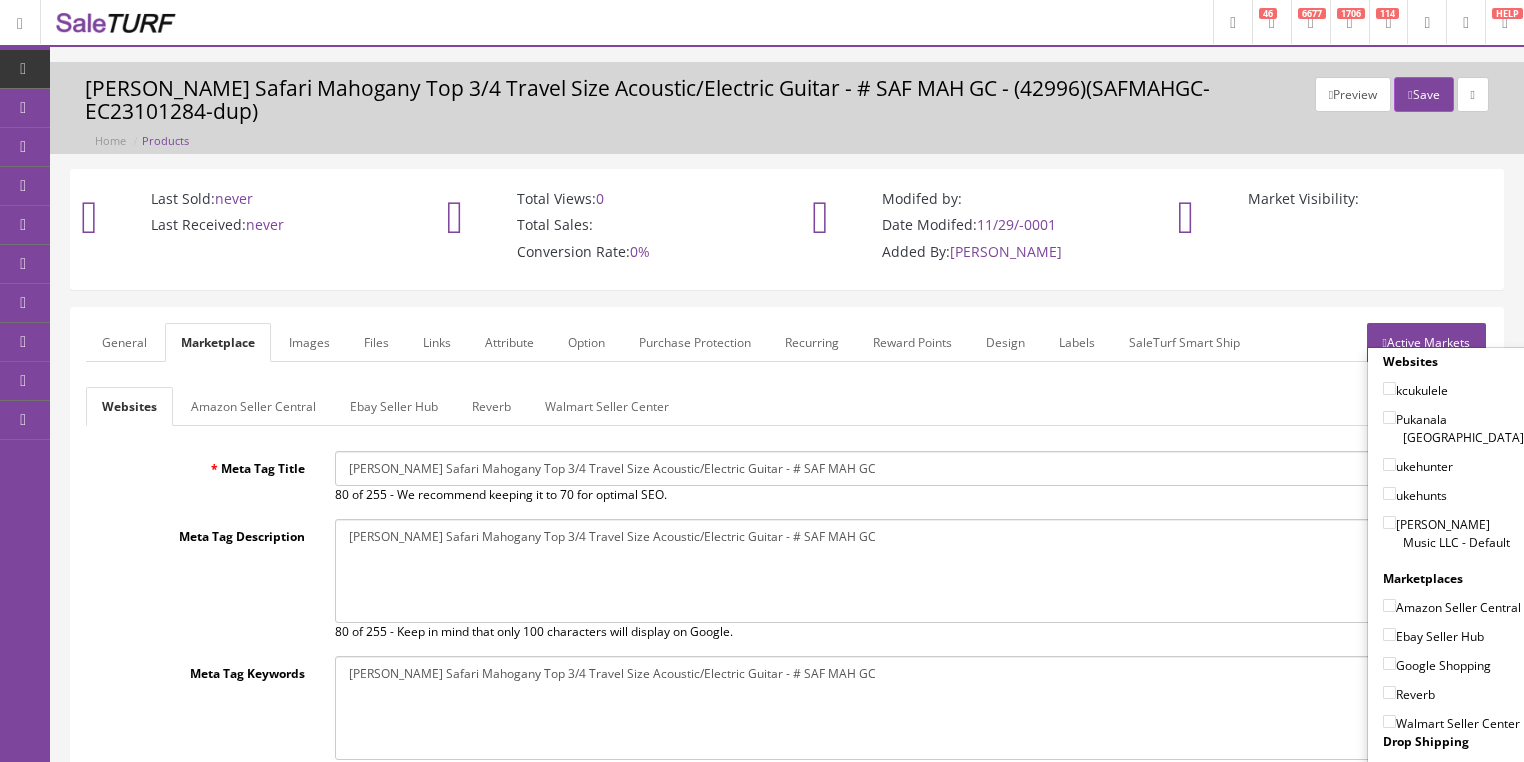 click on "Butler Music LLC - Default" at bounding box center (1453, 533) 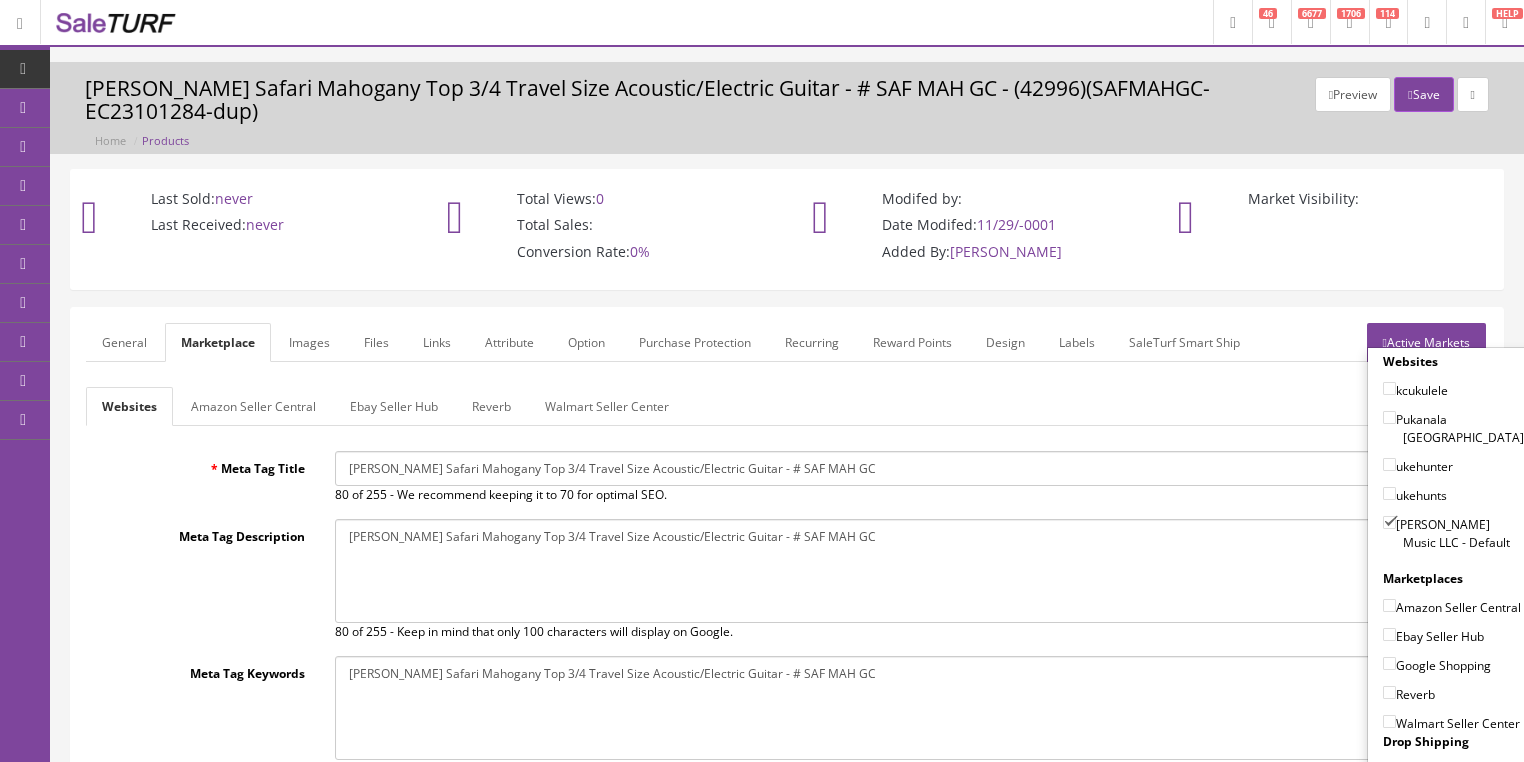 click on "Ebay Seller Hub" at bounding box center (1389, 634) 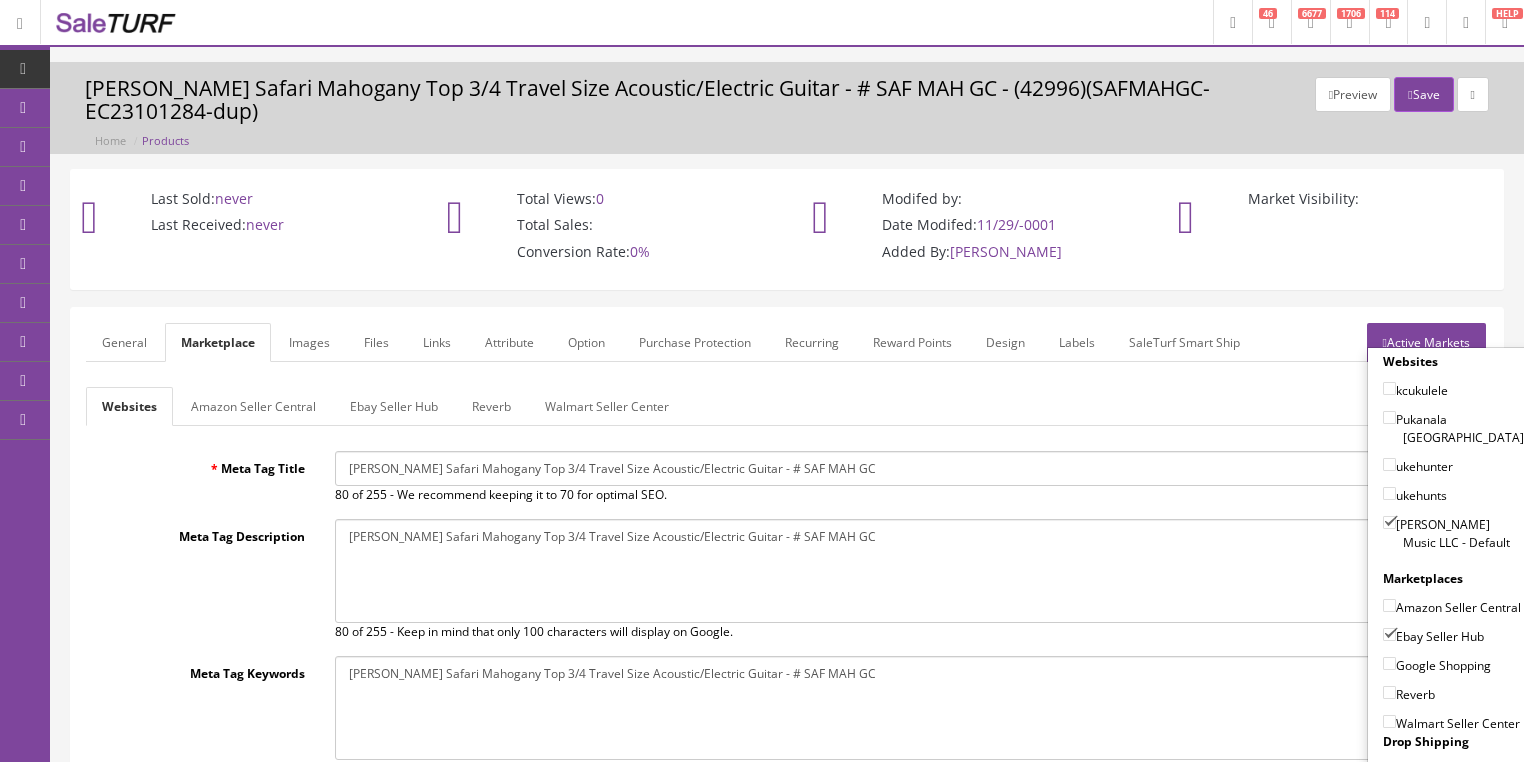 click on "Google Shopping" at bounding box center (1389, 663) 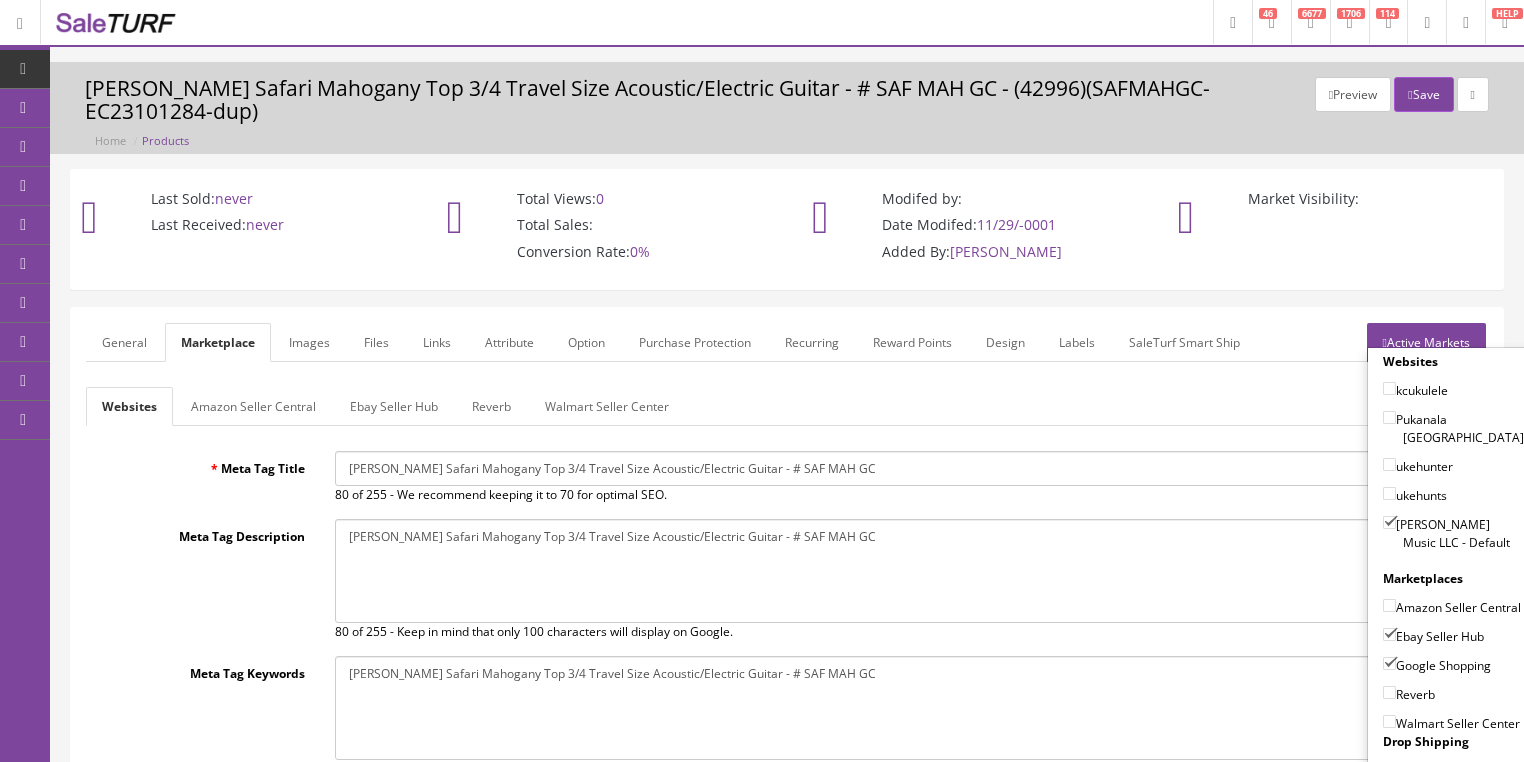 click on "Reverb" at bounding box center (1389, 692) 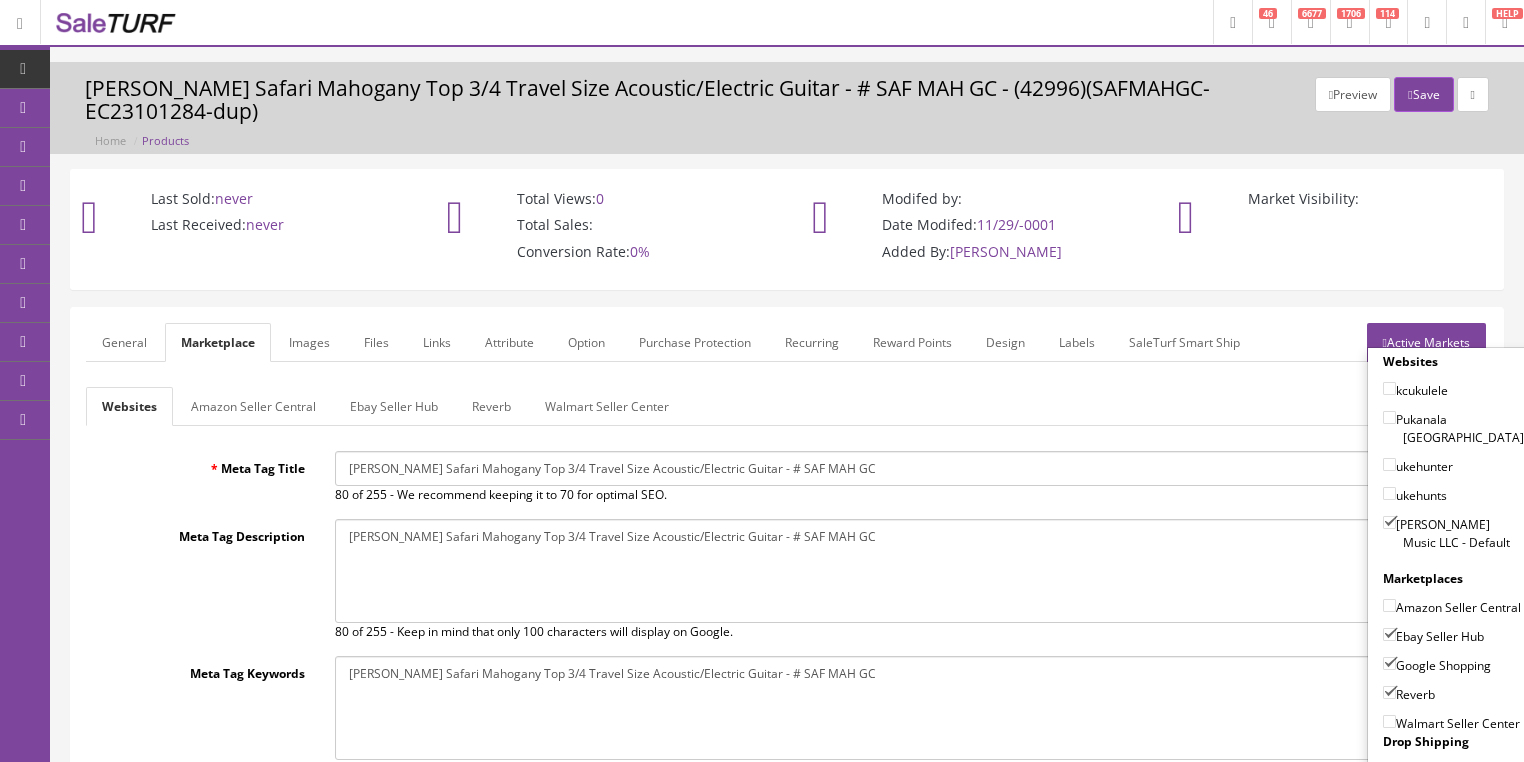 click on "Active Markets" at bounding box center [1426, 342] 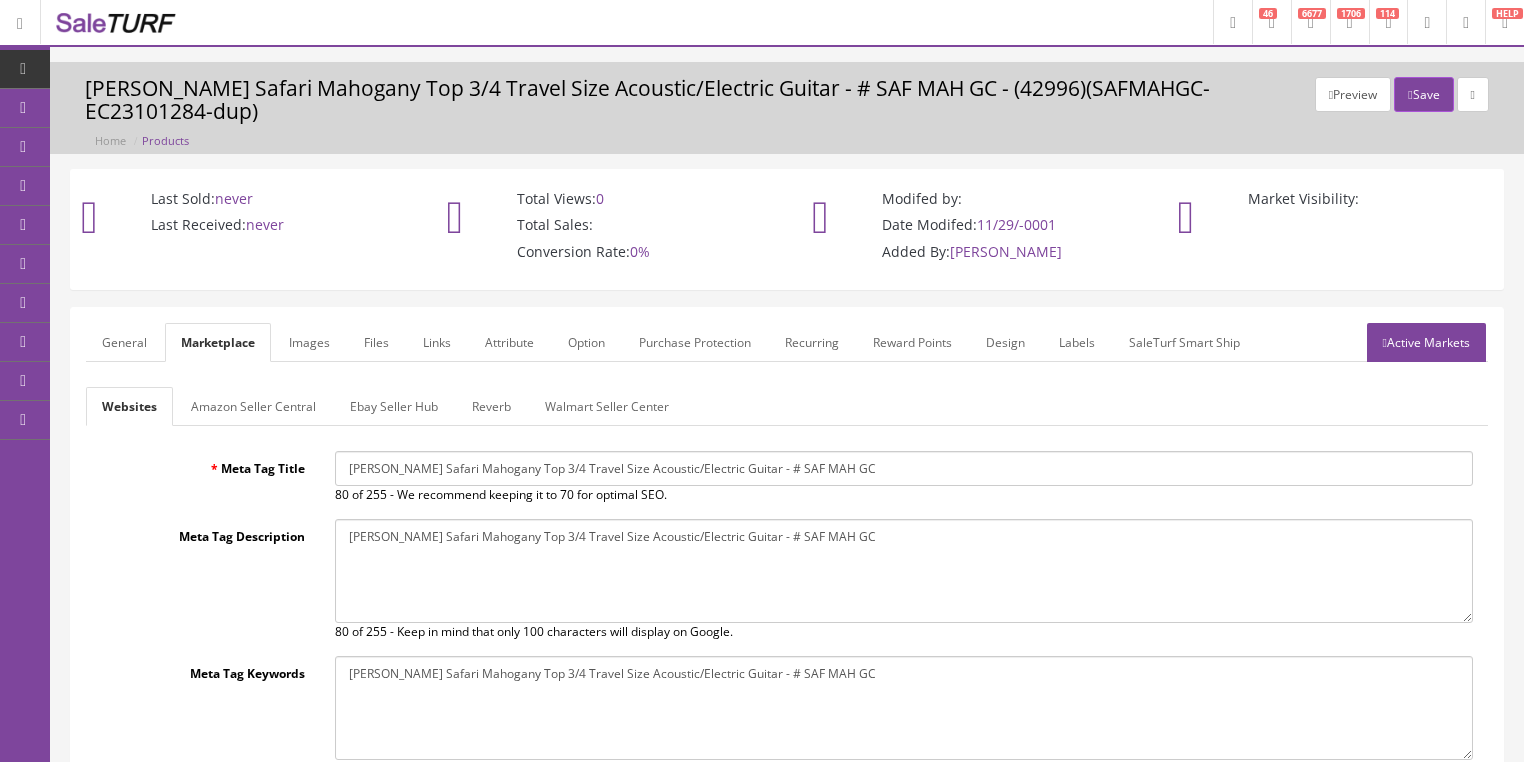 click on "General" at bounding box center [124, 342] 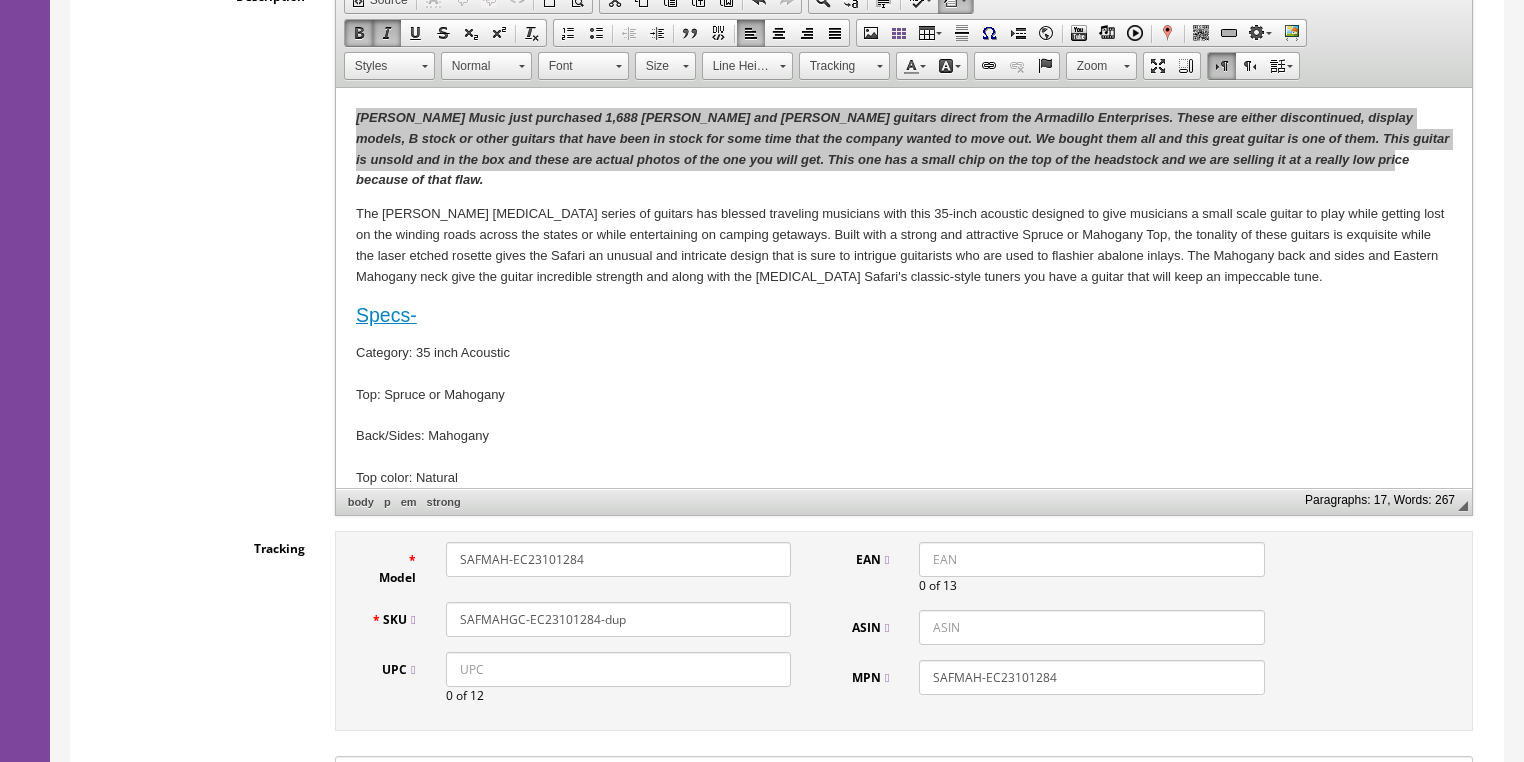 scroll, scrollTop: 560, scrollLeft: 0, axis: vertical 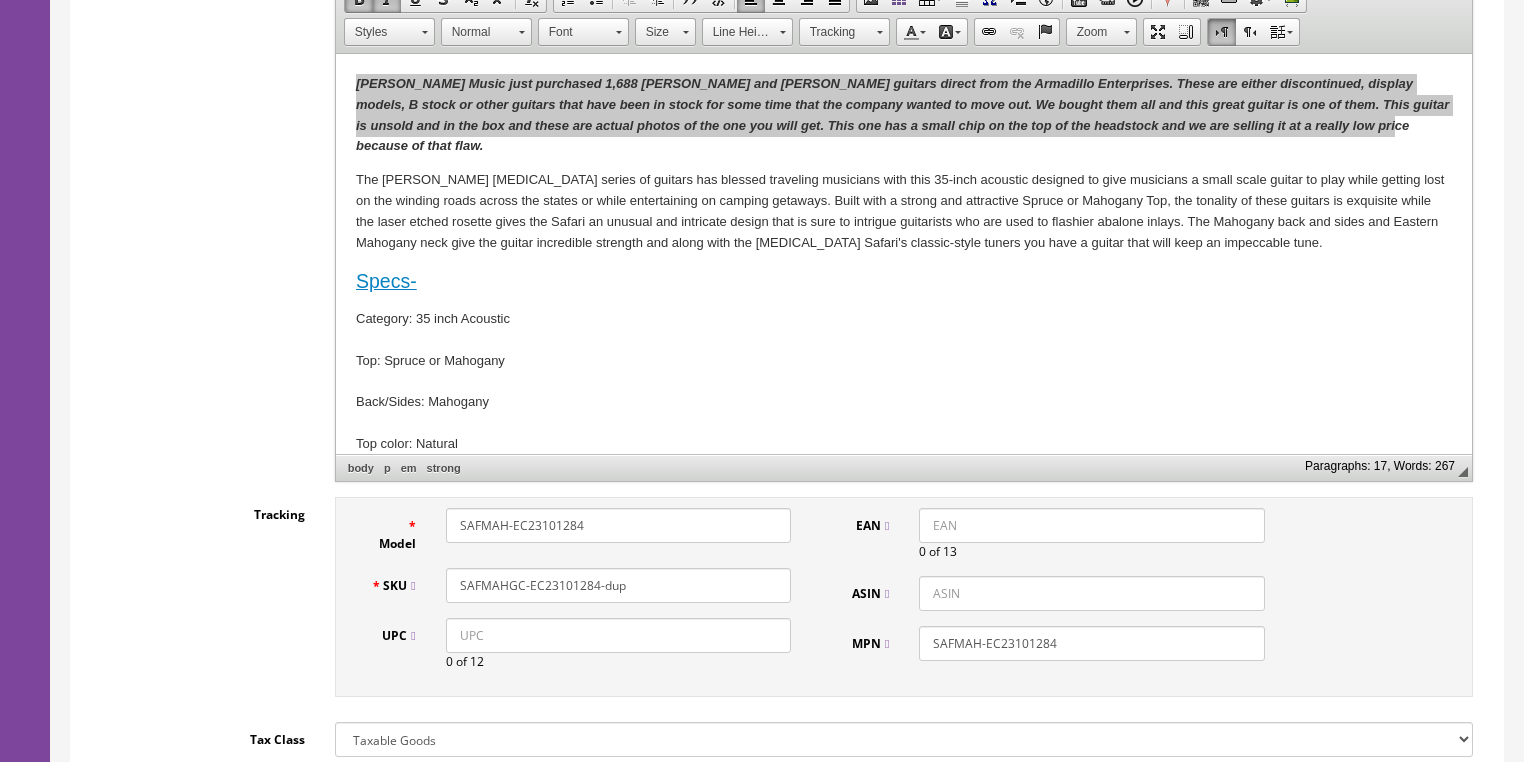 drag, startPoint x: 554, startPoint y: 559, endPoint x: 676, endPoint y: 558, distance: 122.0041 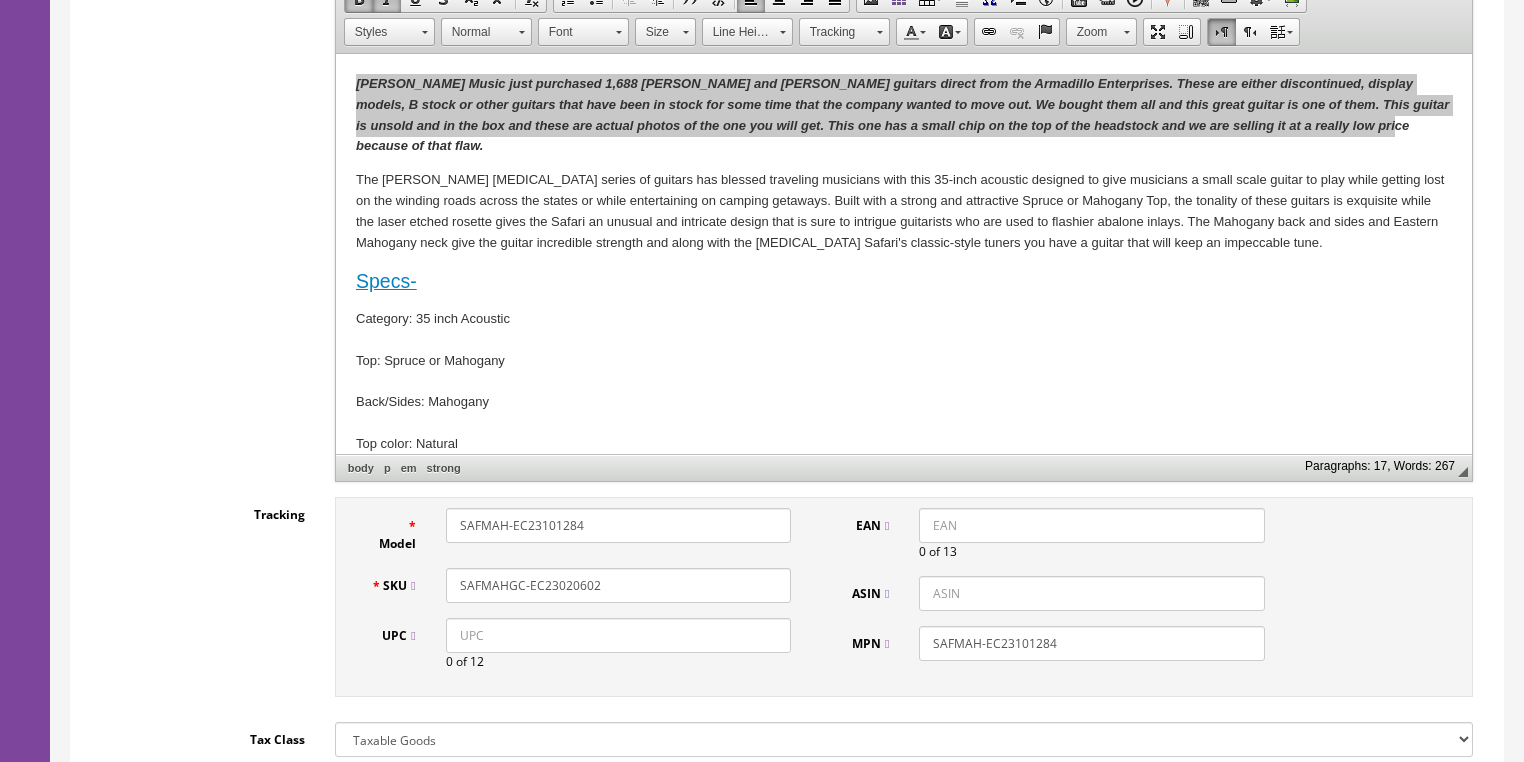drag, startPoint x: 451, startPoint y: 558, endPoint x: 635, endPoint y: 562, distance: 184.04347 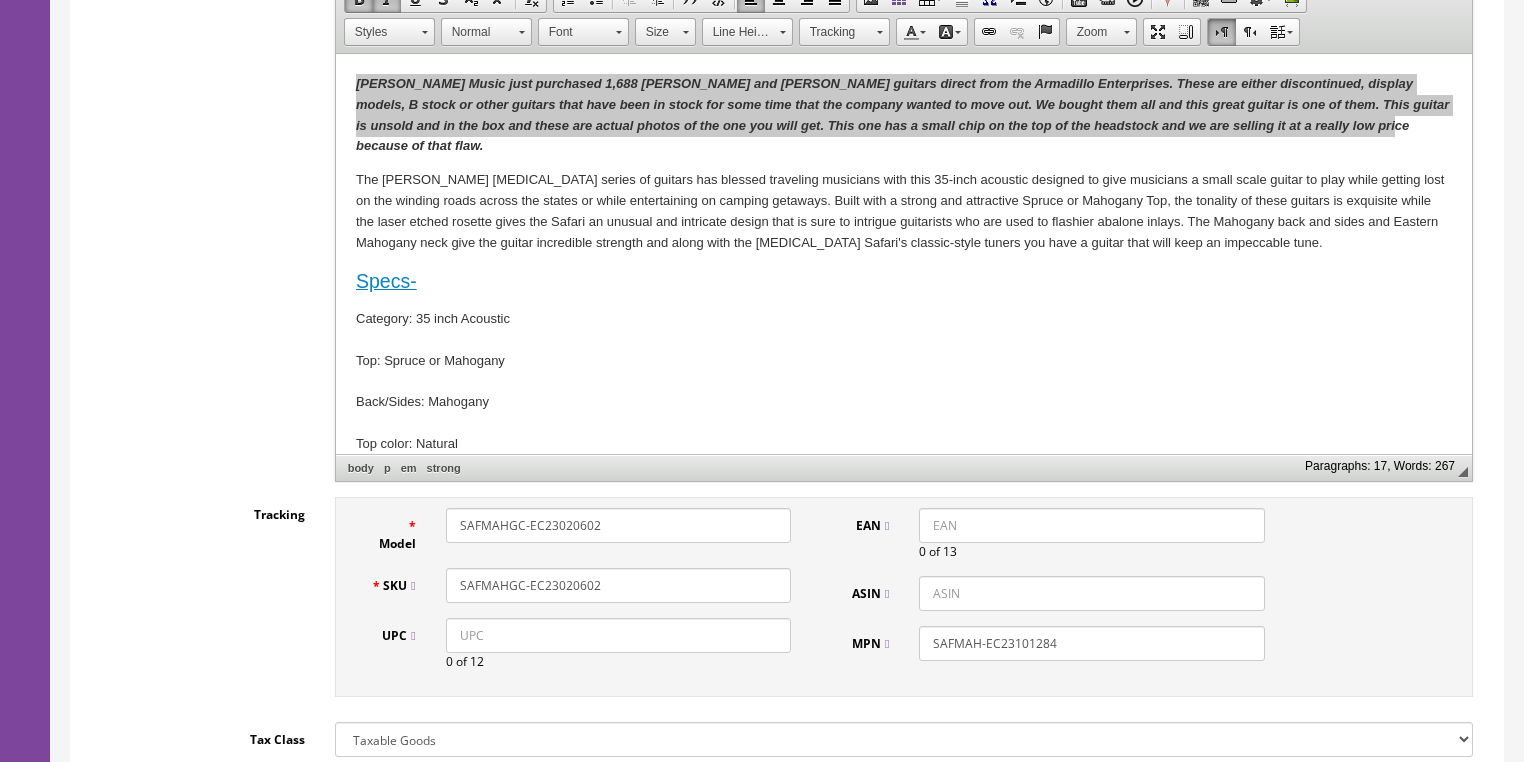 type on "SAFMAHGC-EC23020602" 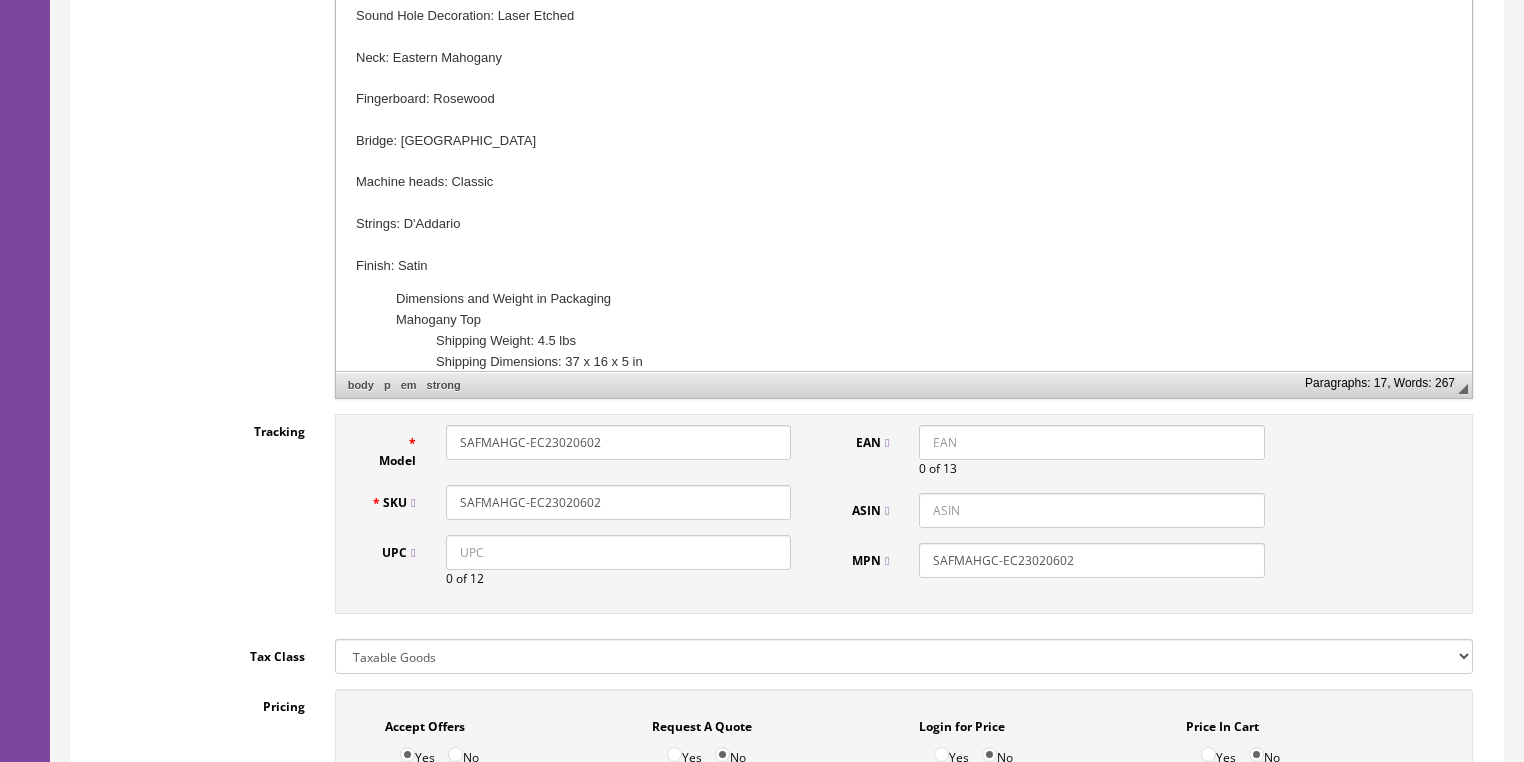 scroll, scrollTop: 640, scrollLeft: 0, axis: vertical 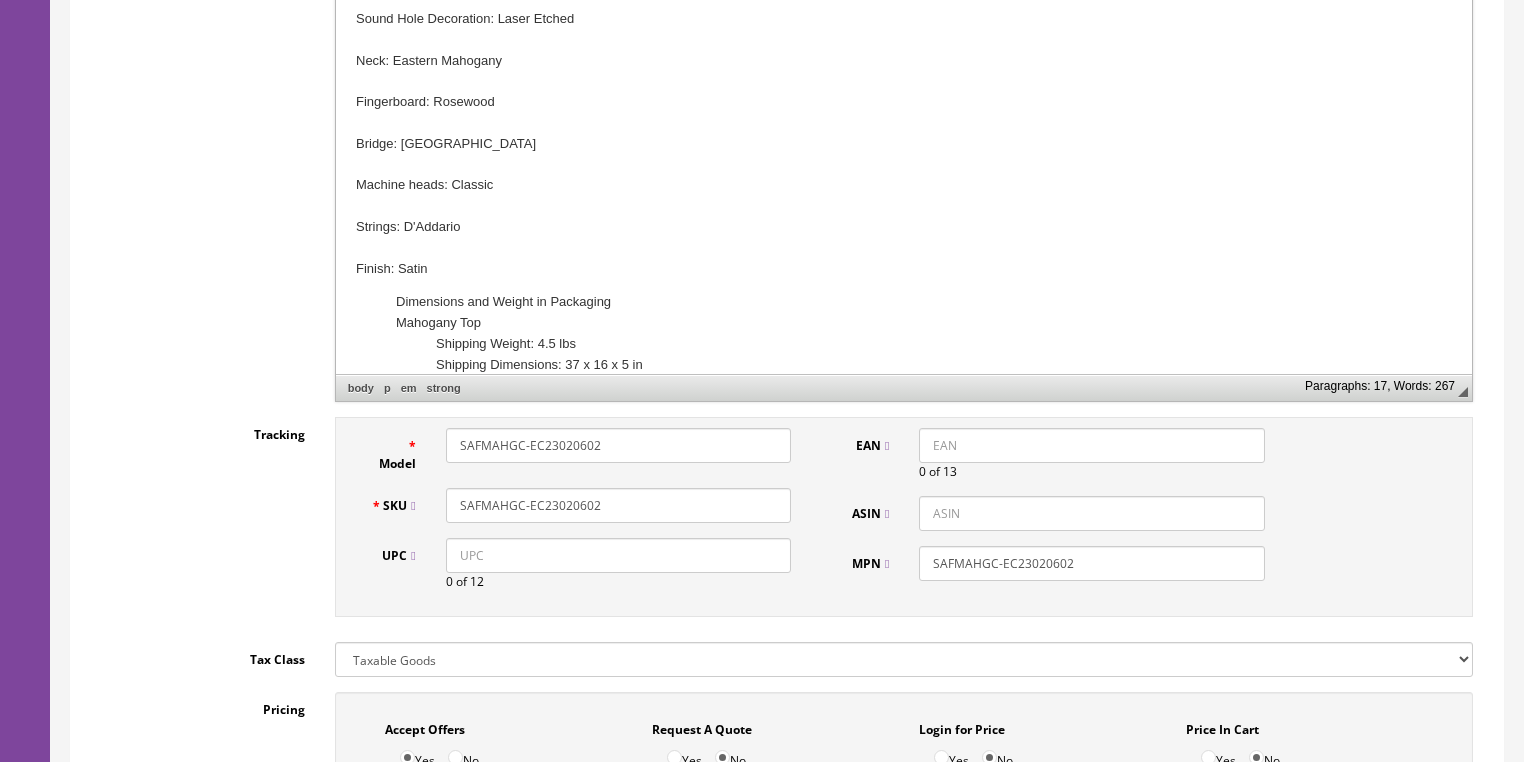 type on "SAFMAHGC-EC23020602" 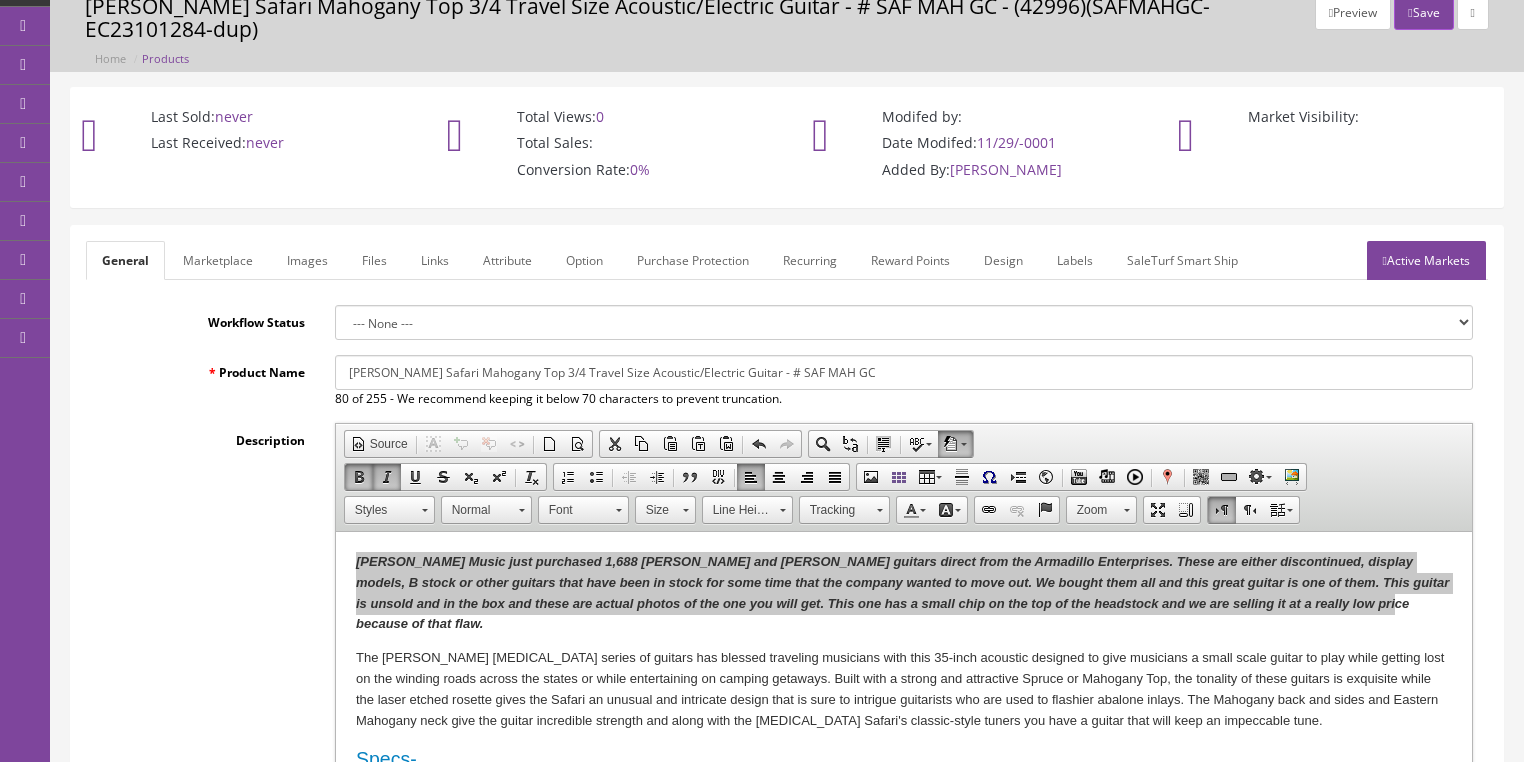 scroll, scrollTop: 80, scrollLeft: 0, axis: vertical 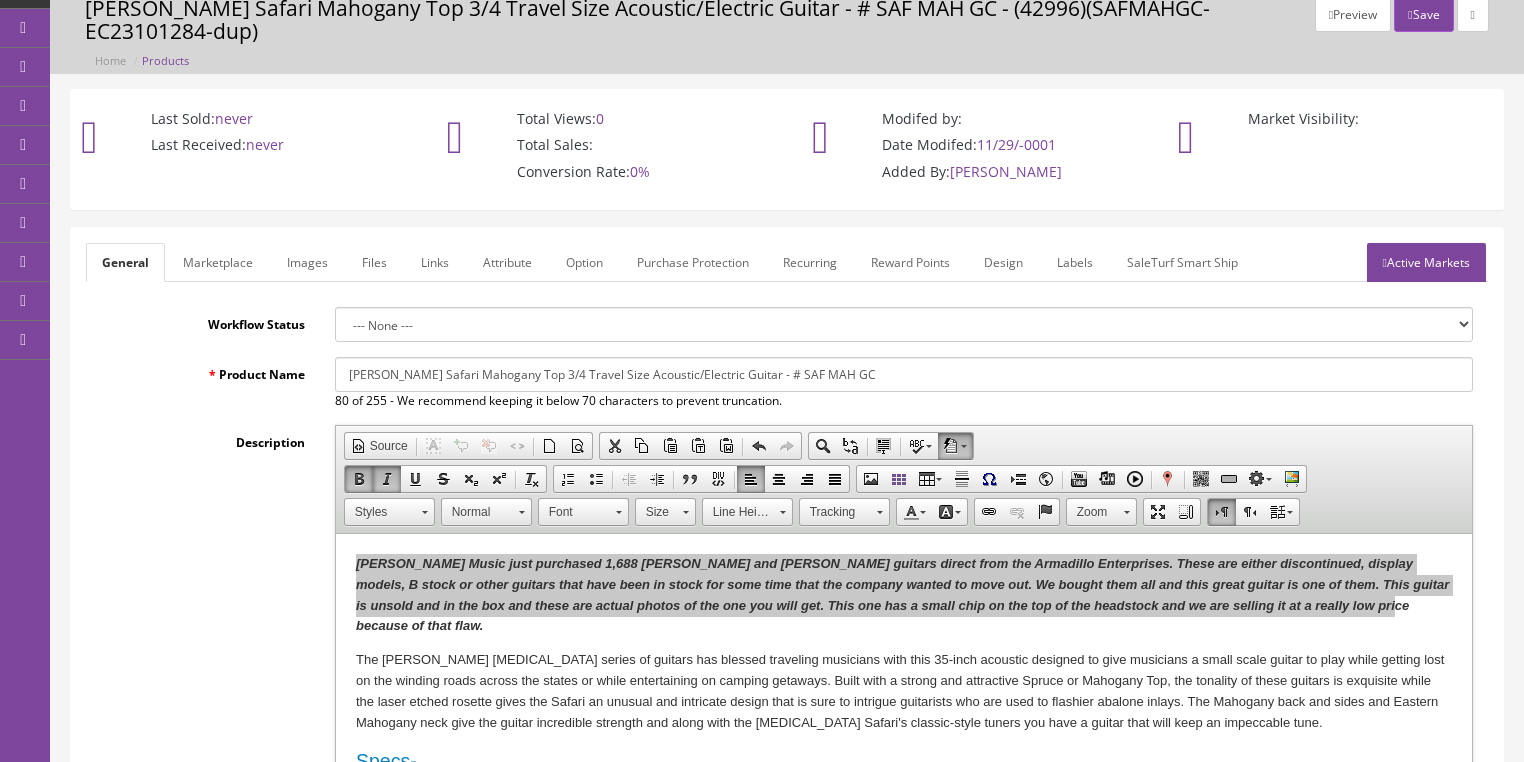 click on "Active Markets" at bounding box center [1426, 262] 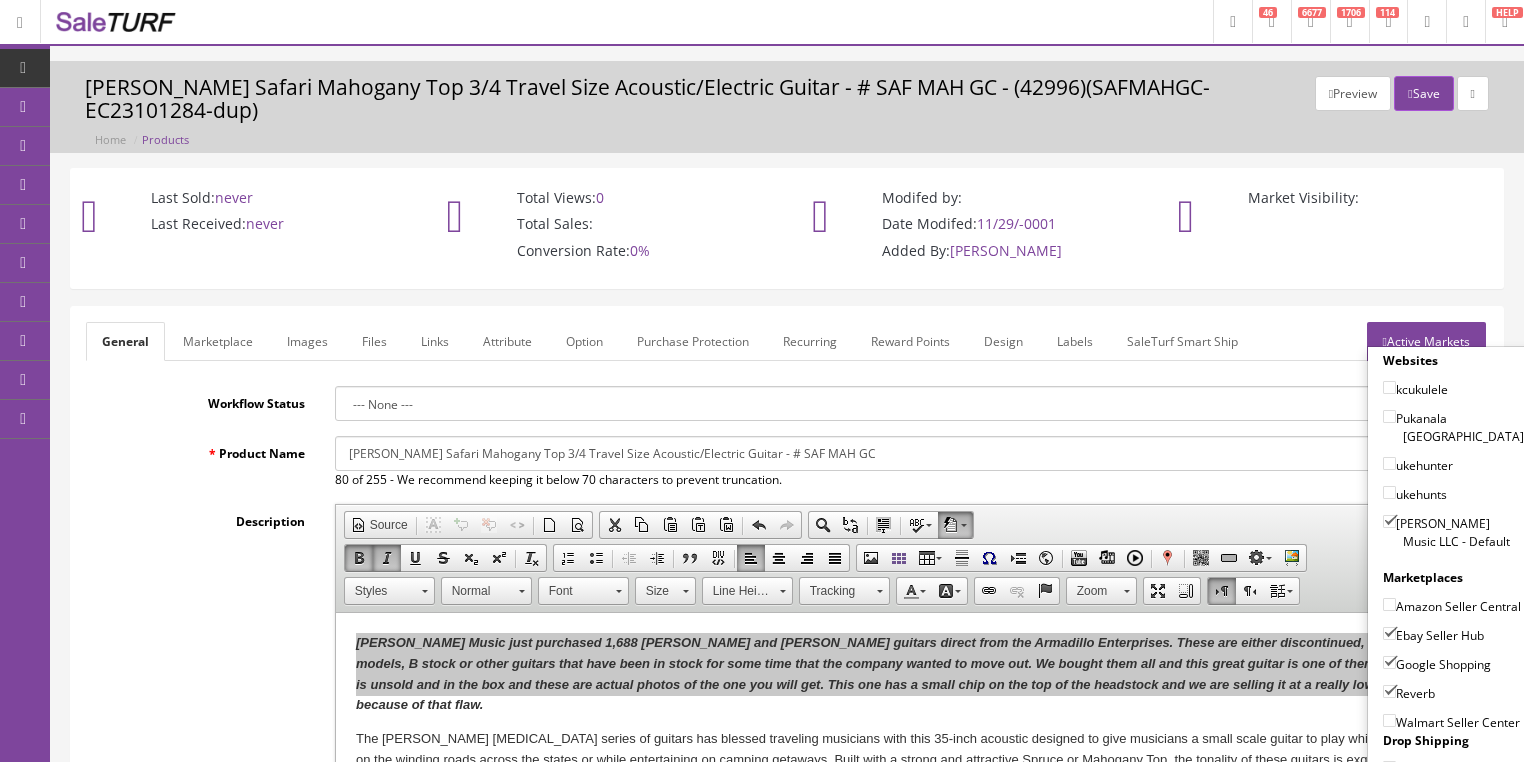 scroll, scrollTop: 0, scrollLeft: 0, axis: both 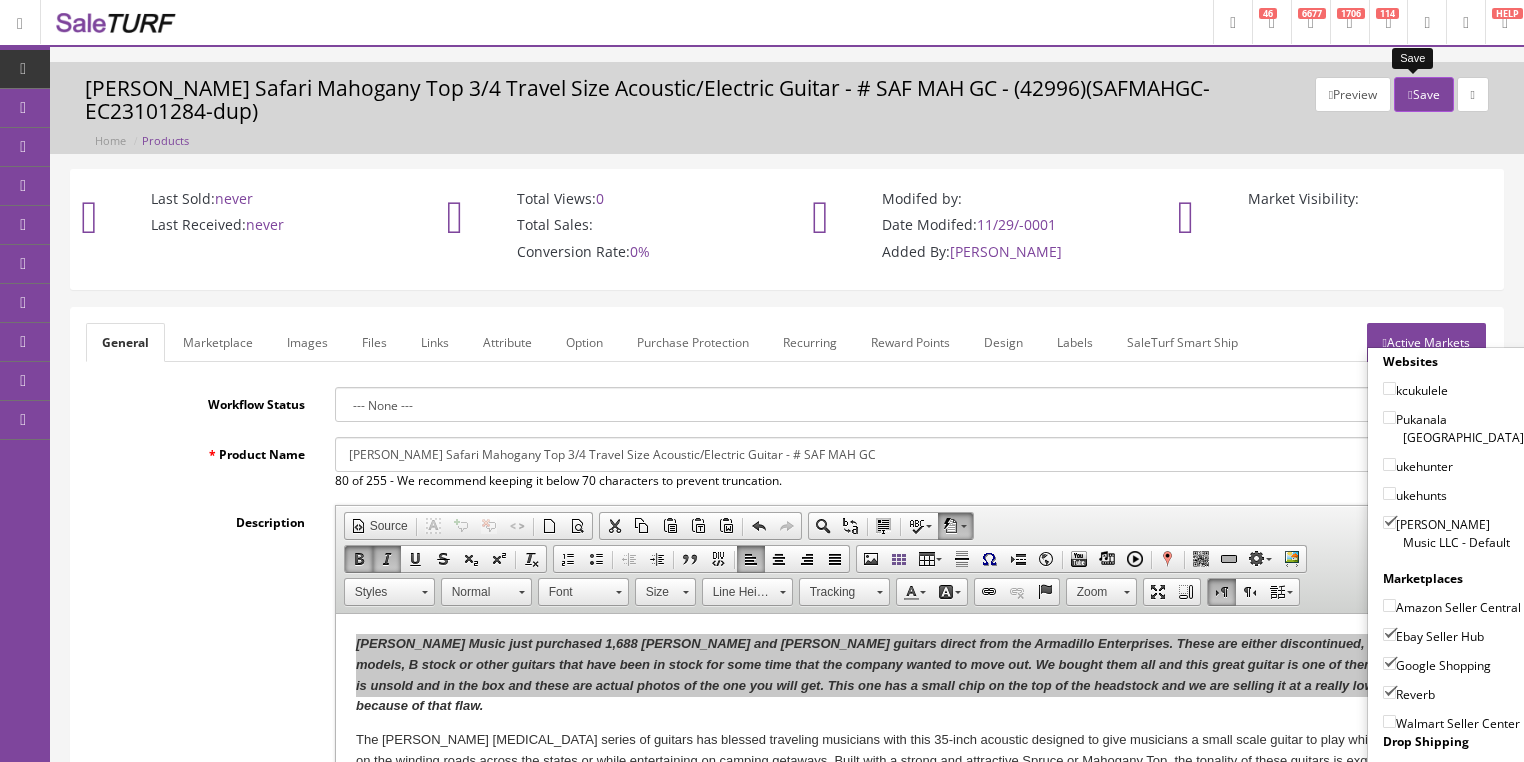 click on "Save" at bounding box center [1423, 94] 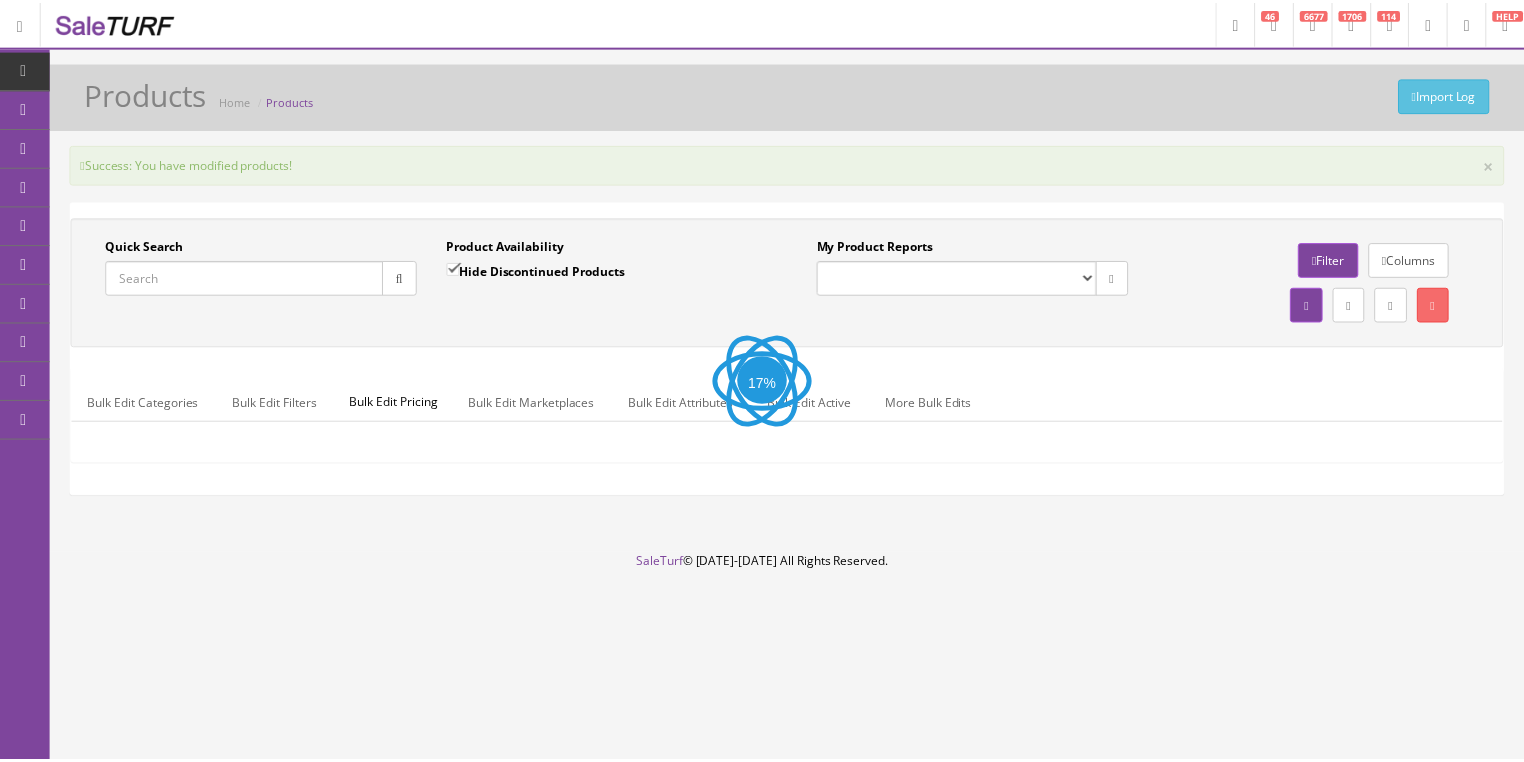 scroll, scrollTop: 0, scrollLeft: 0, axis: both 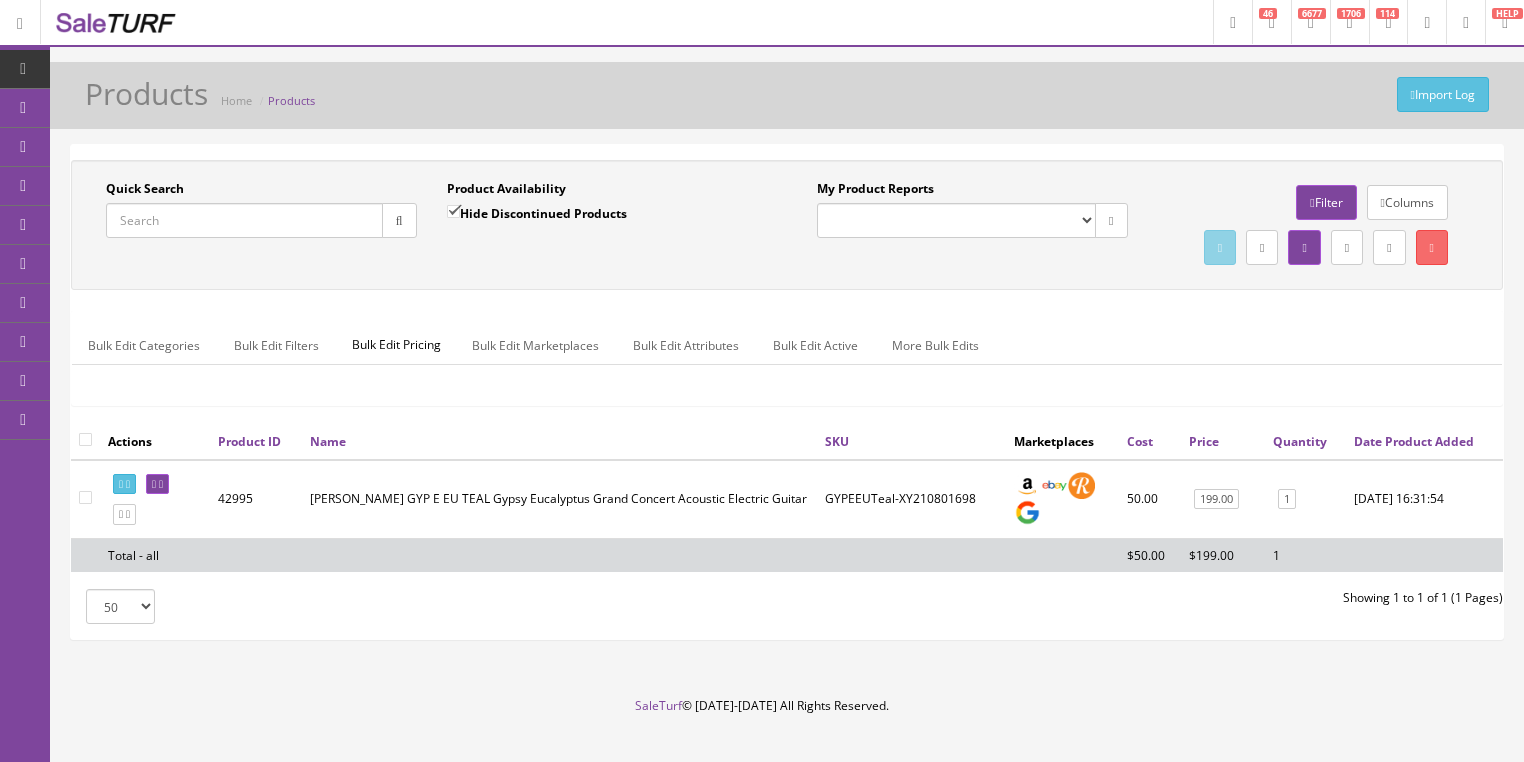 click on "Quick Search" at bounding box center (244, 220) 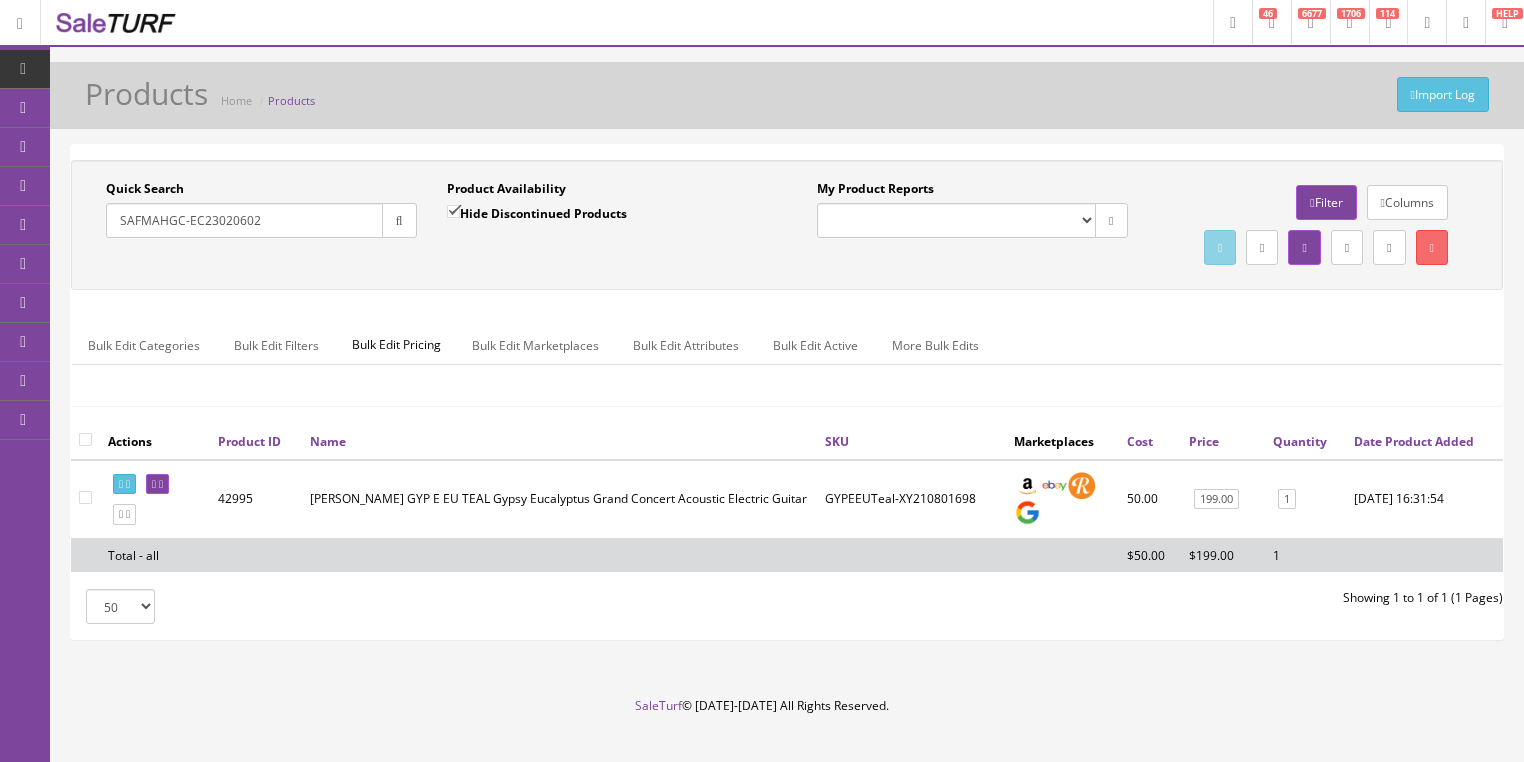 click at bounding box center [399, 221] 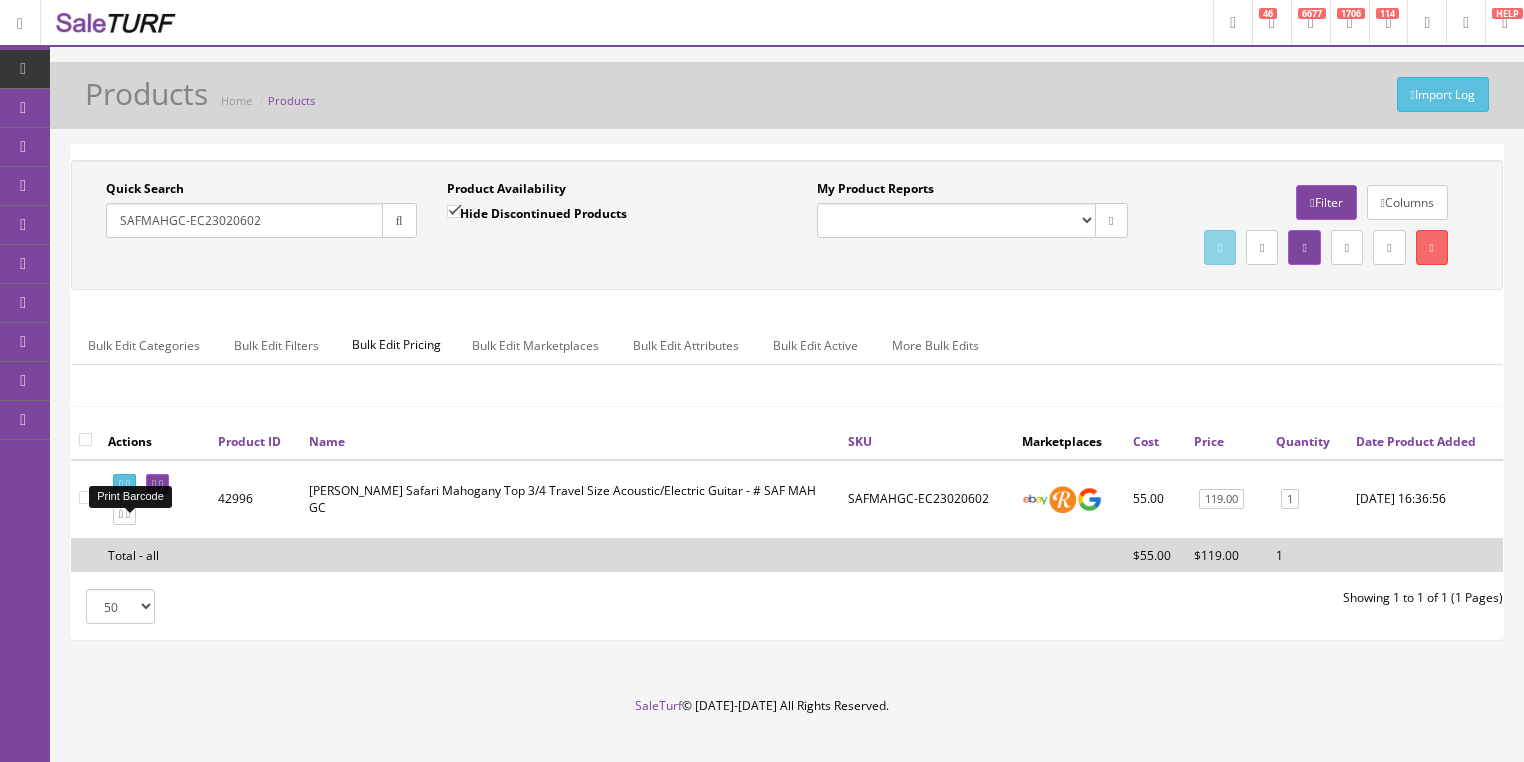 click at bounding box center (124, 484) 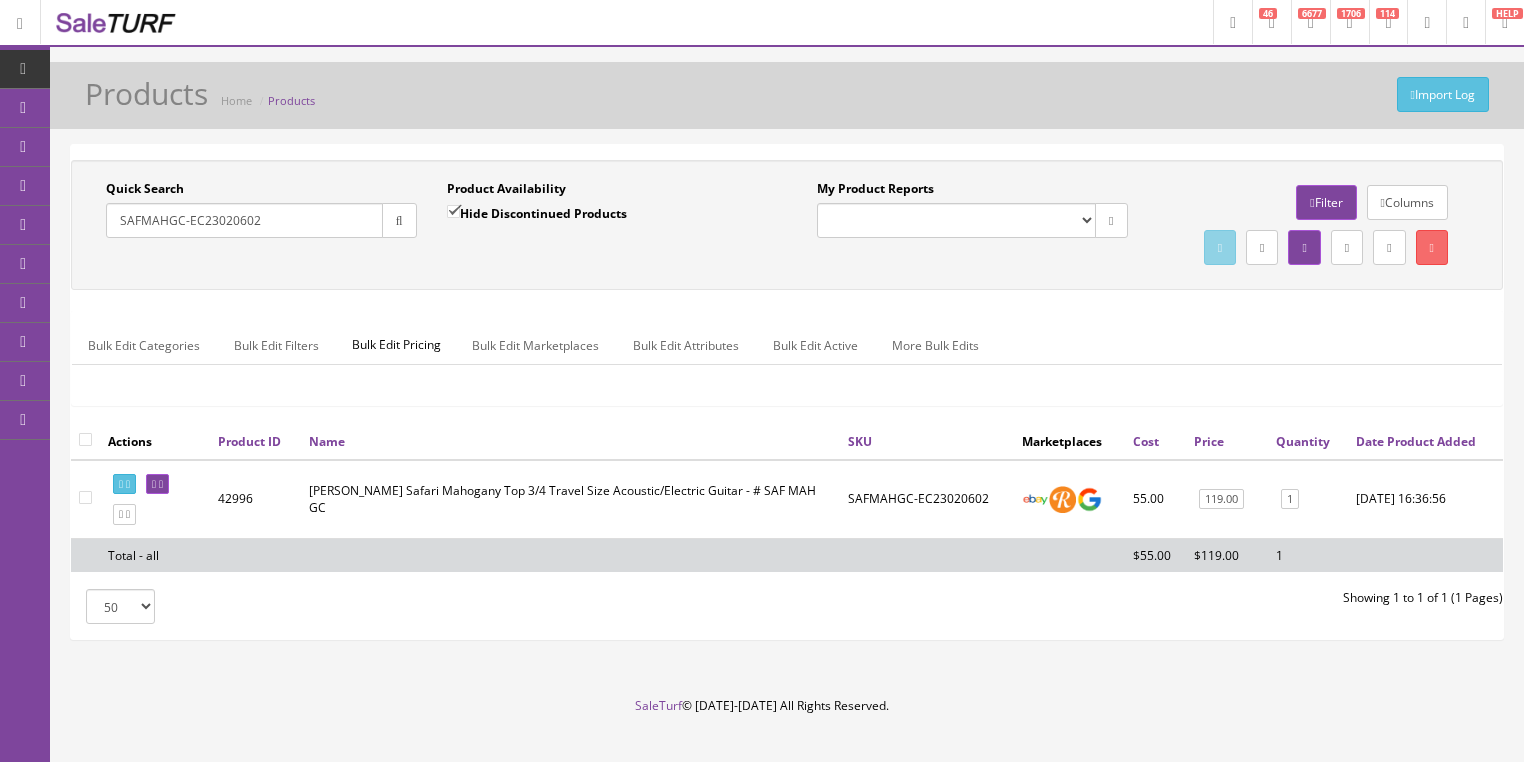 drag, startPoint x: 288, startPoint y: 231, endPoint x: 72, endPoint y: 268, distance: 219.14607 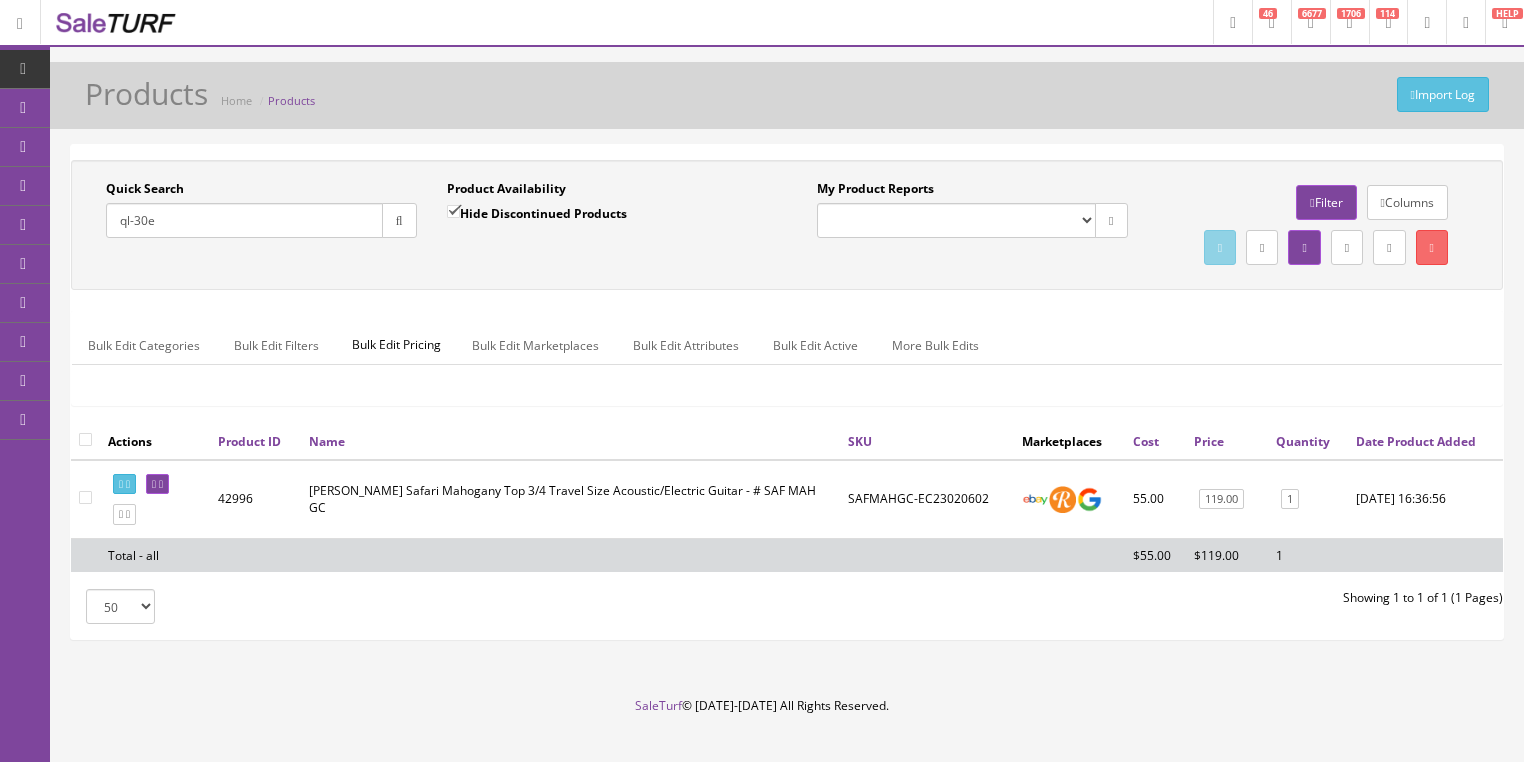 type on "ql-30e" 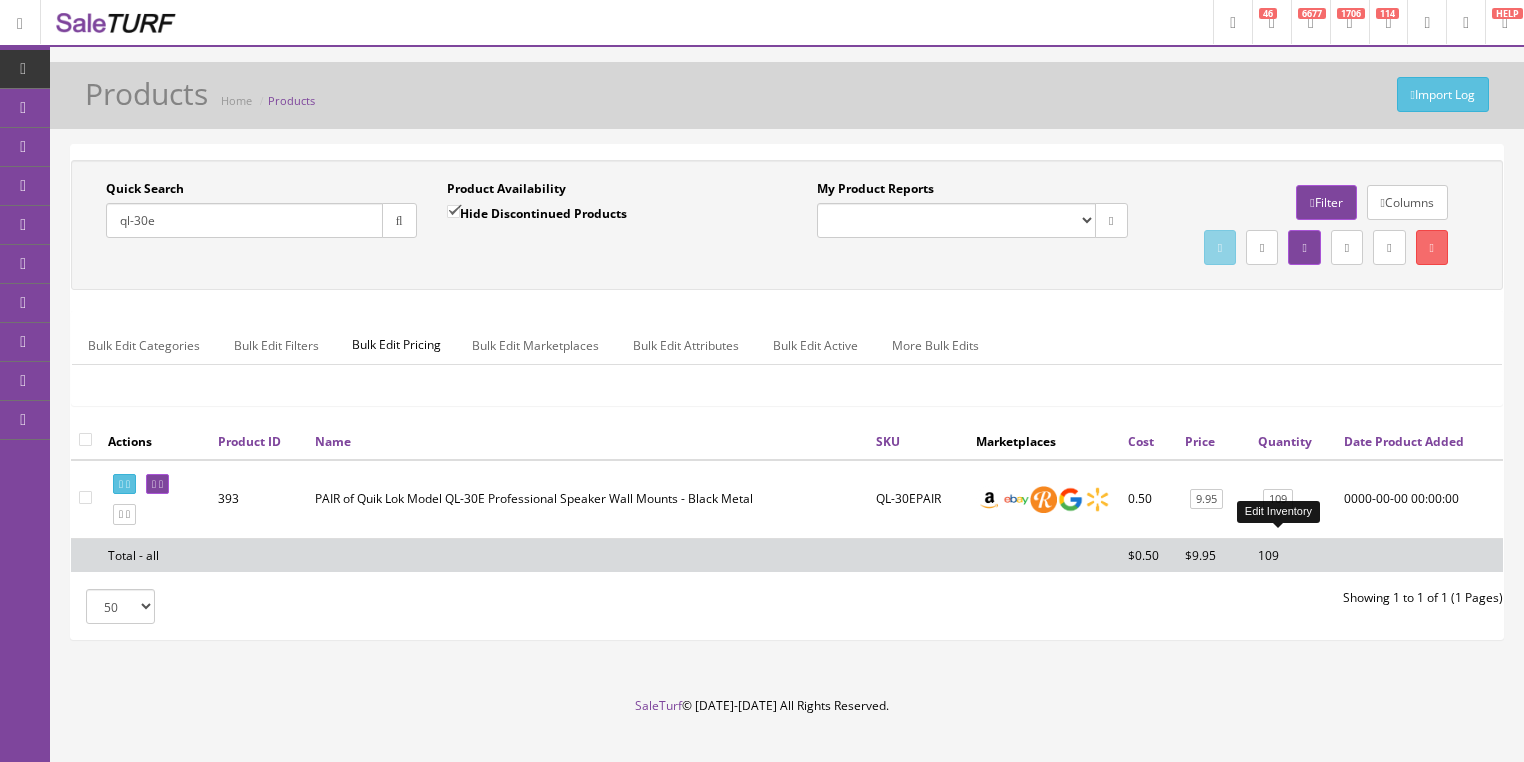 click on "109" at bounding box center (1278, 499) 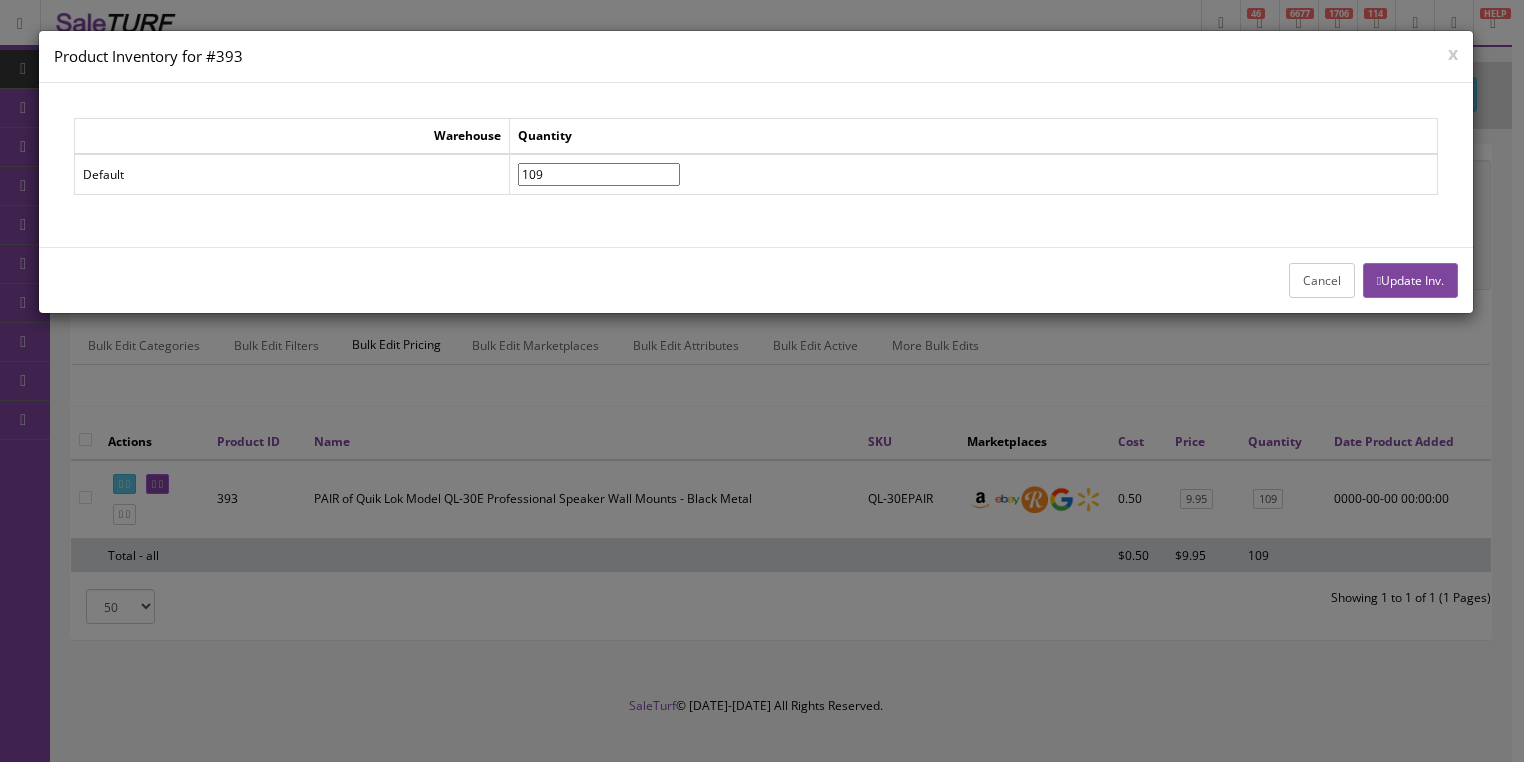 drag, startPoint x: 625, startPoint y: 166, endPoint x: 520, endPoint y: 184, distance: 106.531685 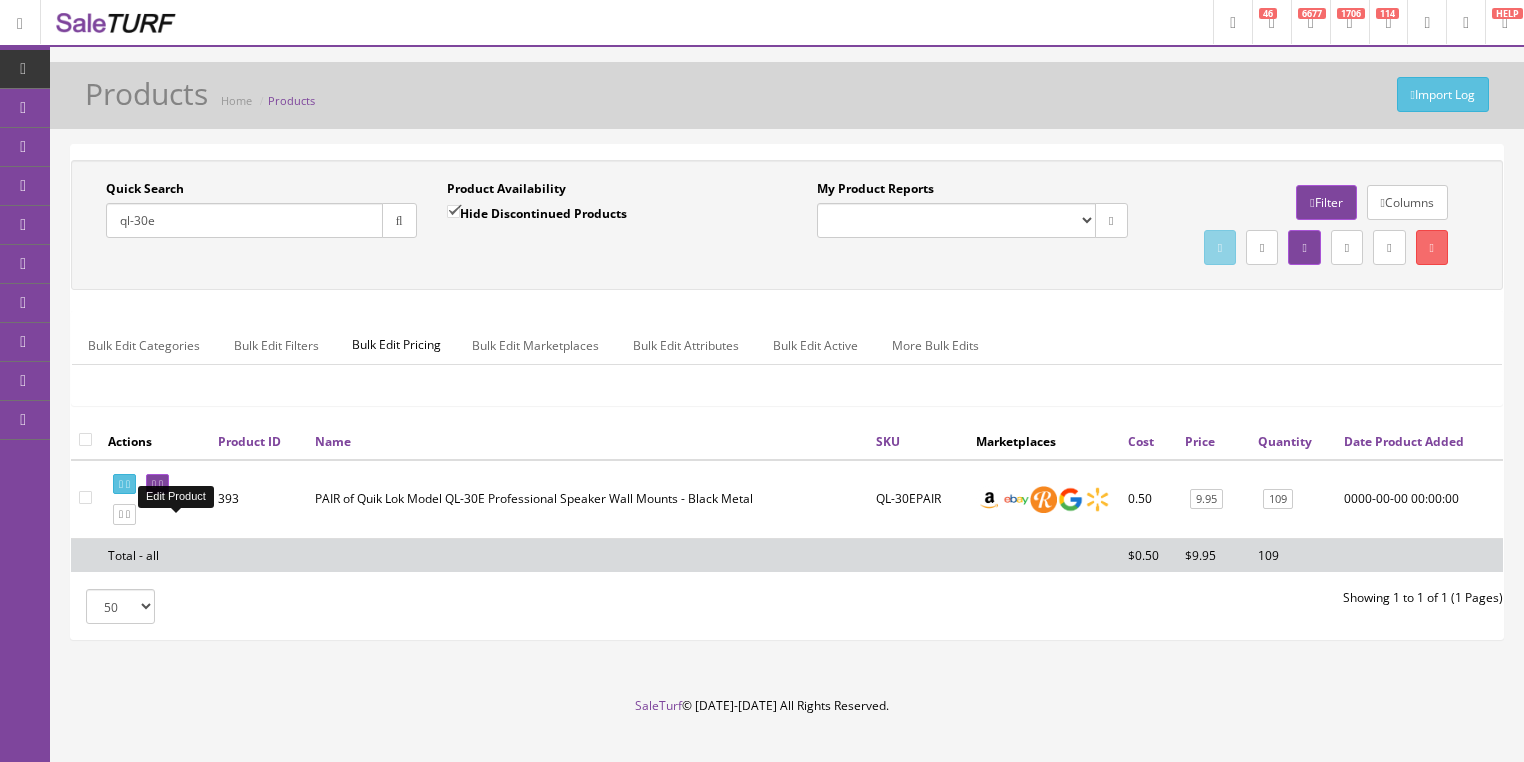 click at bounding box center [154, 484] 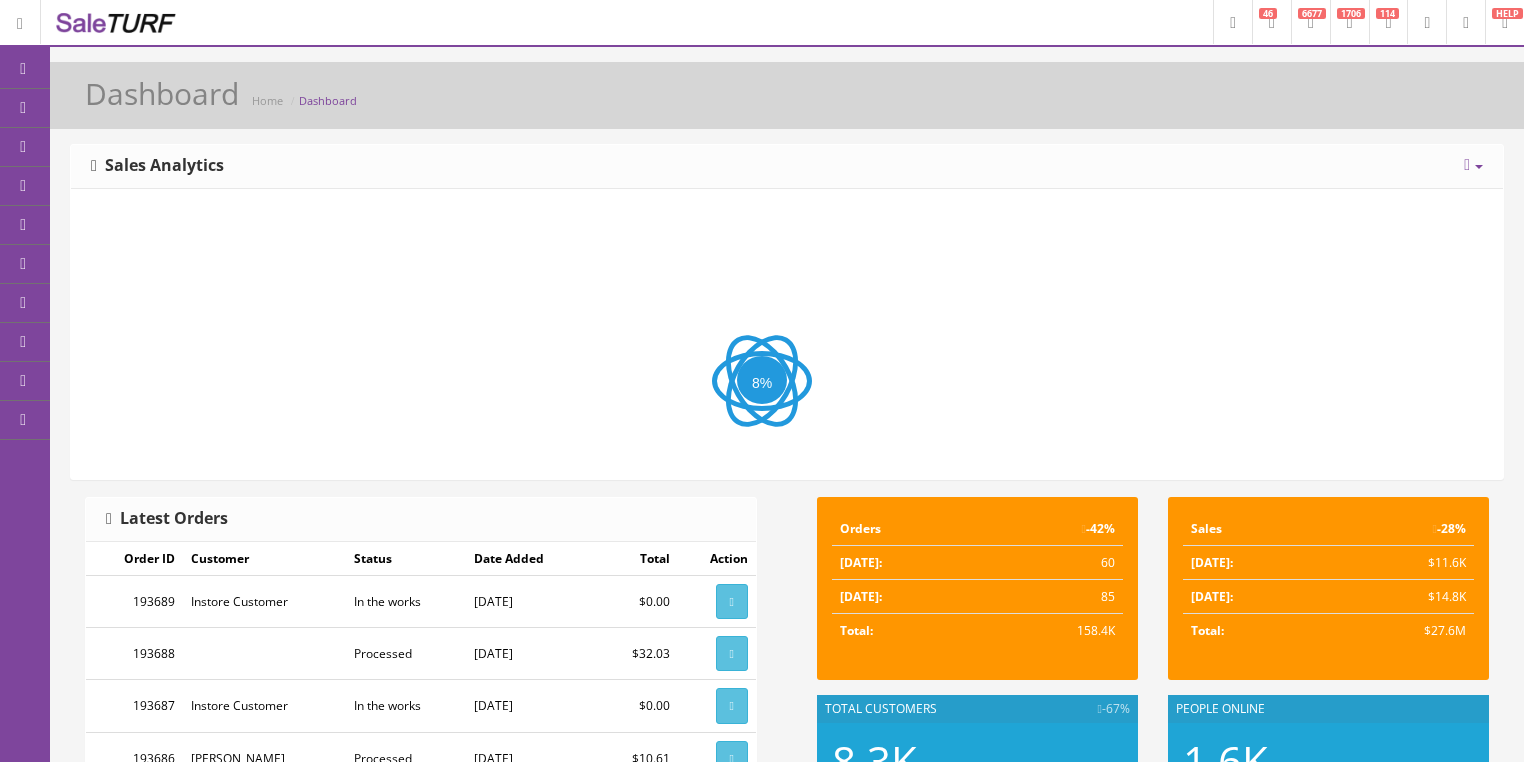 scroll, scrollTop: 0, scrollLeft: 0, axis: both 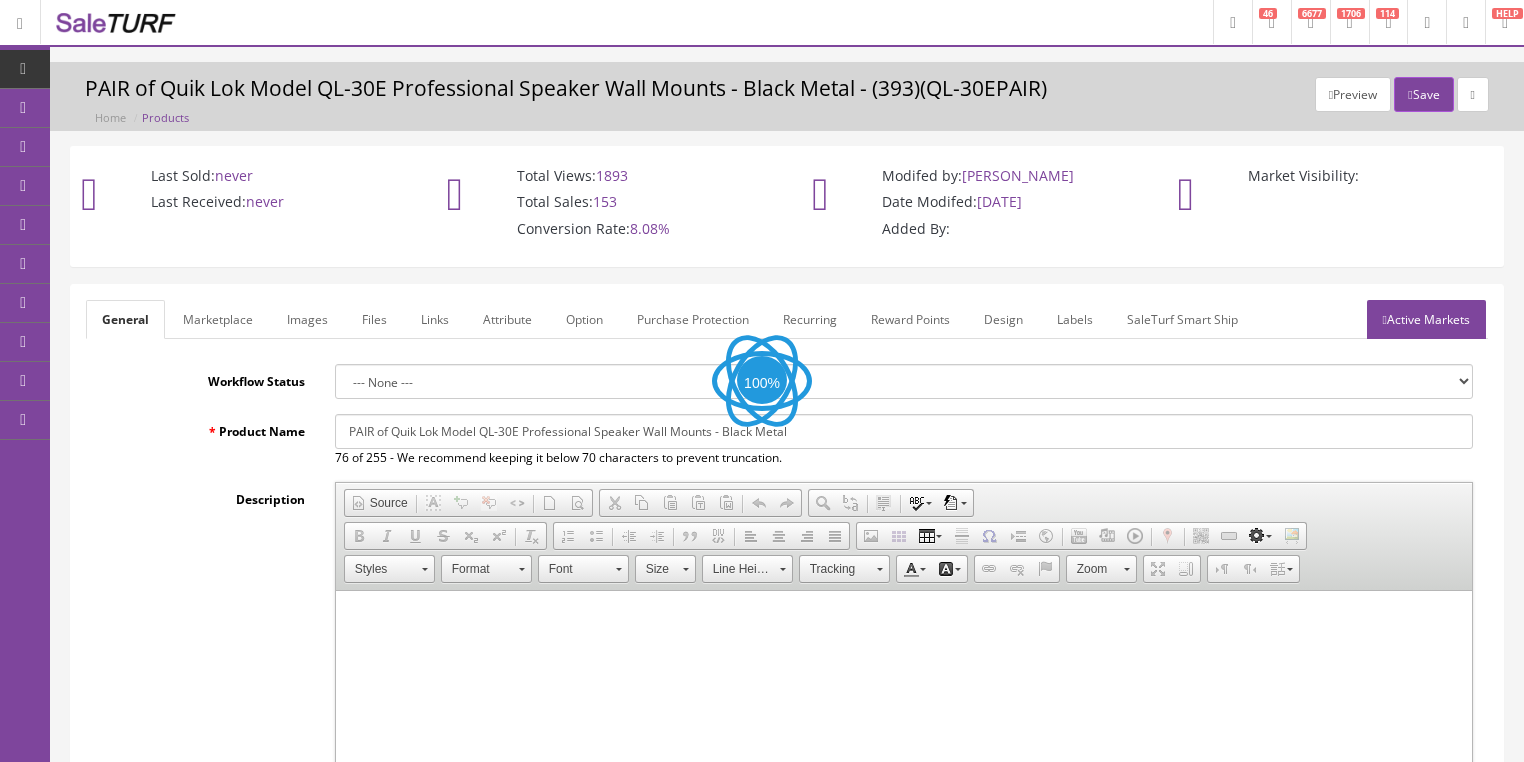 click on "Active Markets" at bounding box center [1426, 319] 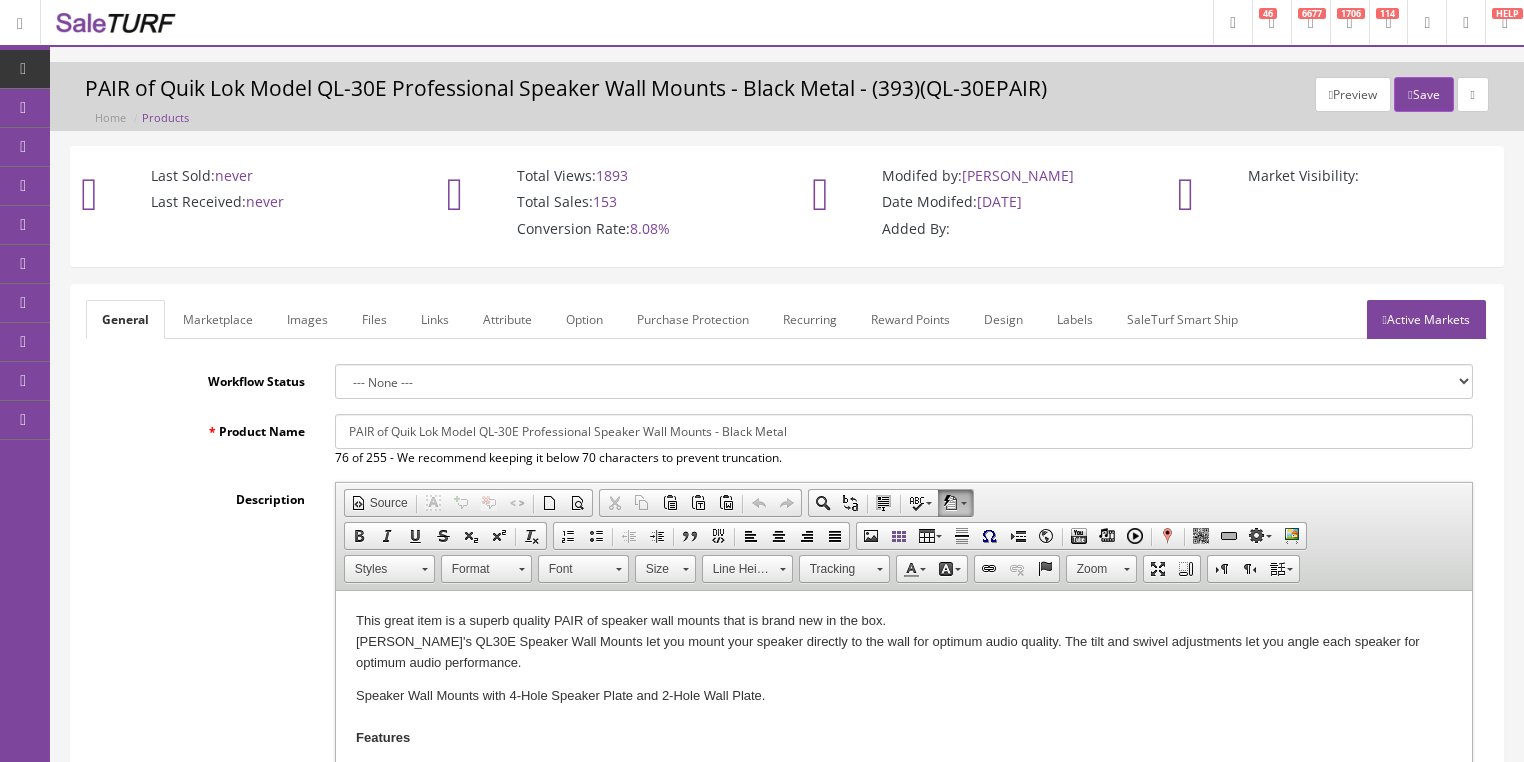 scroll, scrollTop: 0, scrollLeft: 0, axis: both 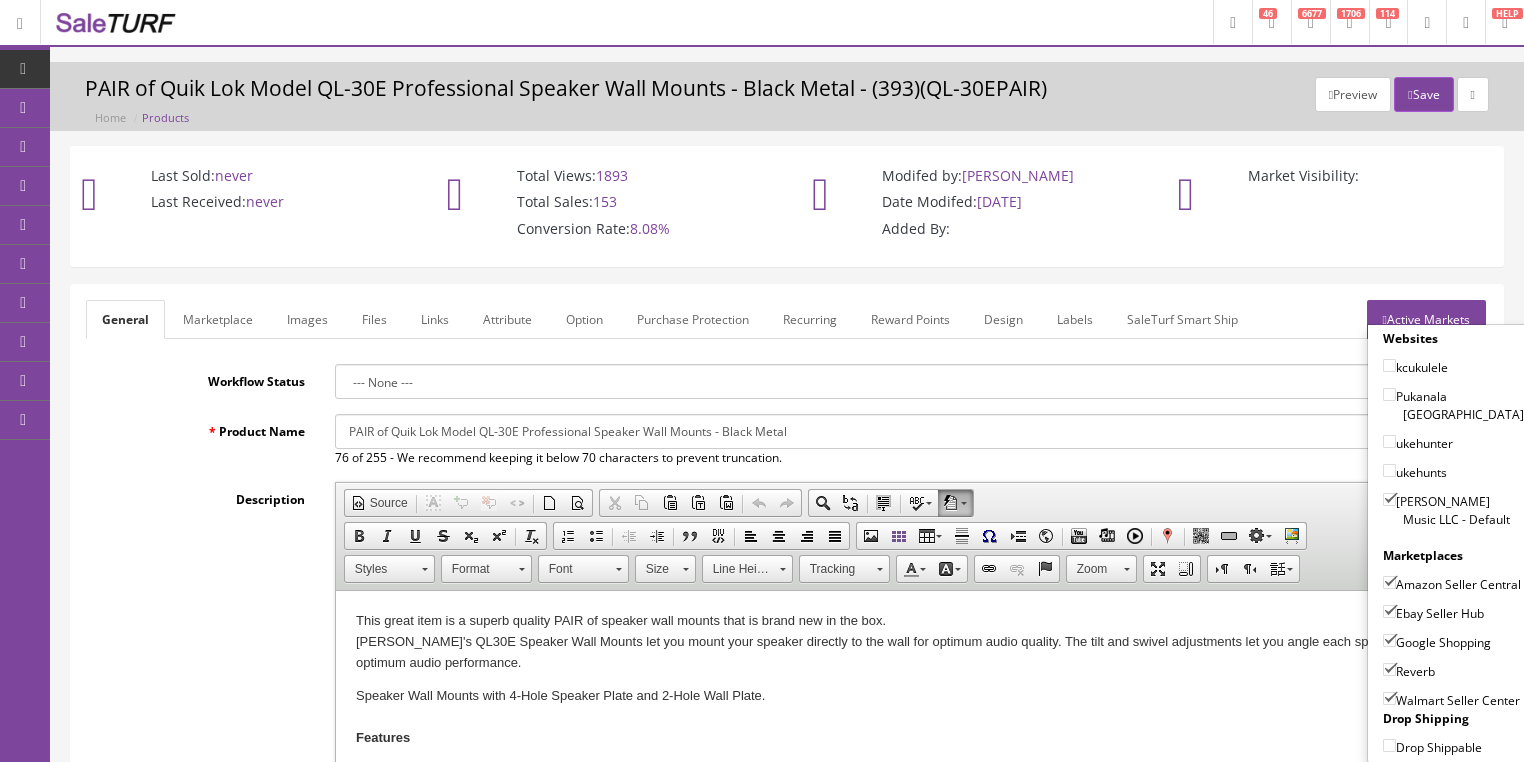 drag, startPoint x: 1384, startPoint y: 476, endPoint x: 1378, endPoint y: 497, distance: 21.84033 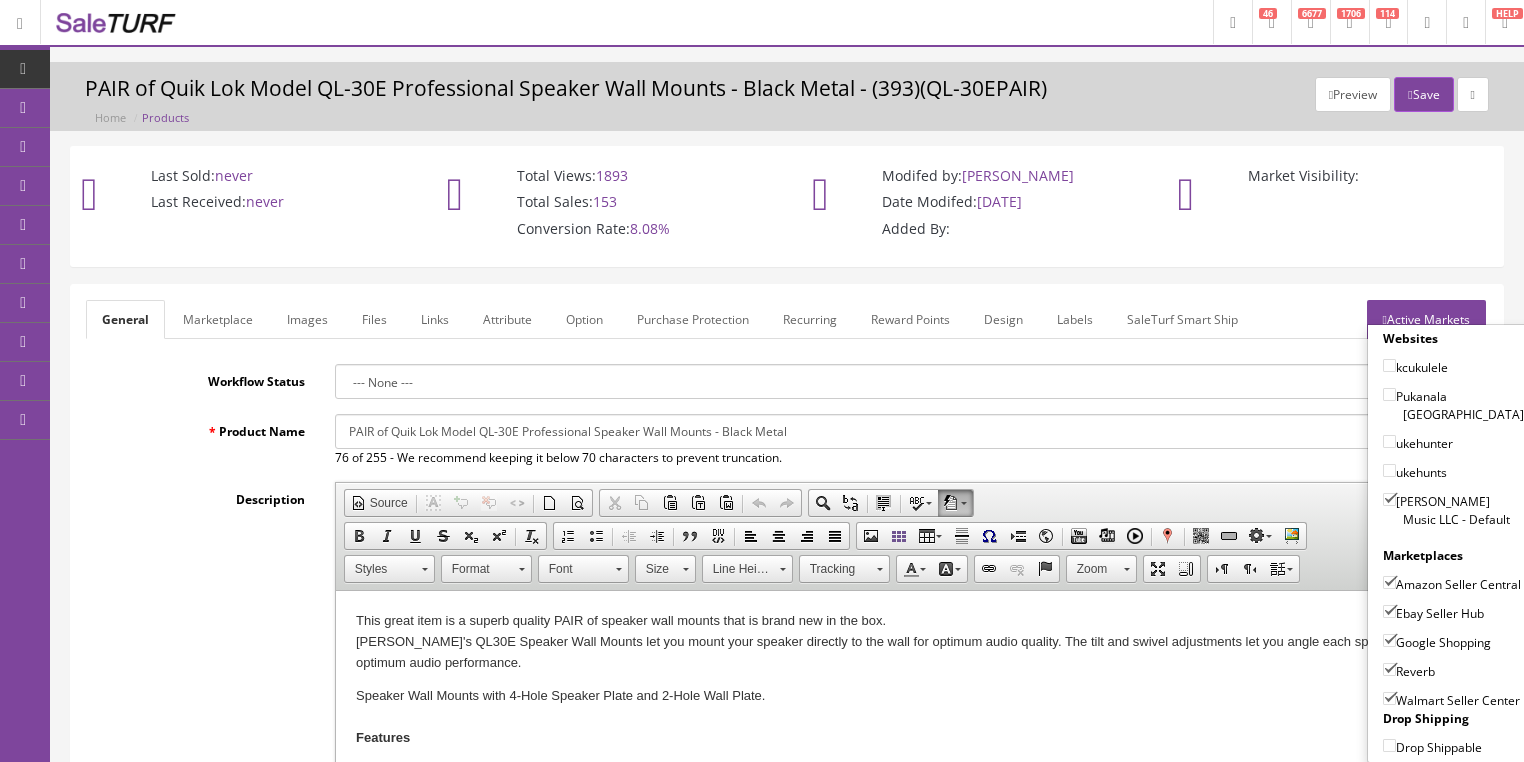 click on "[PERSON_NAME] Music LLC - Default" at bounding box center (1389, 499) 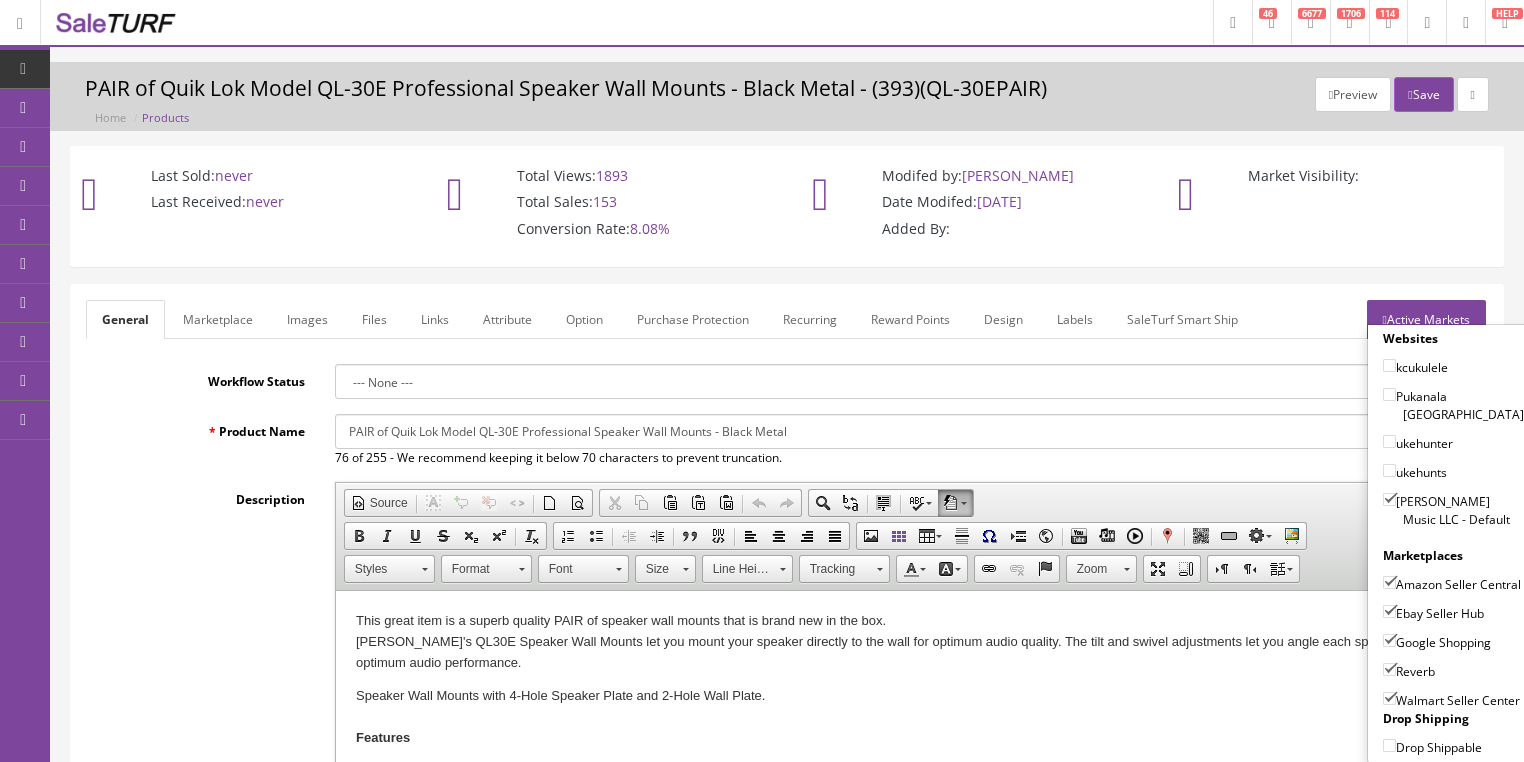checkbox on "false" 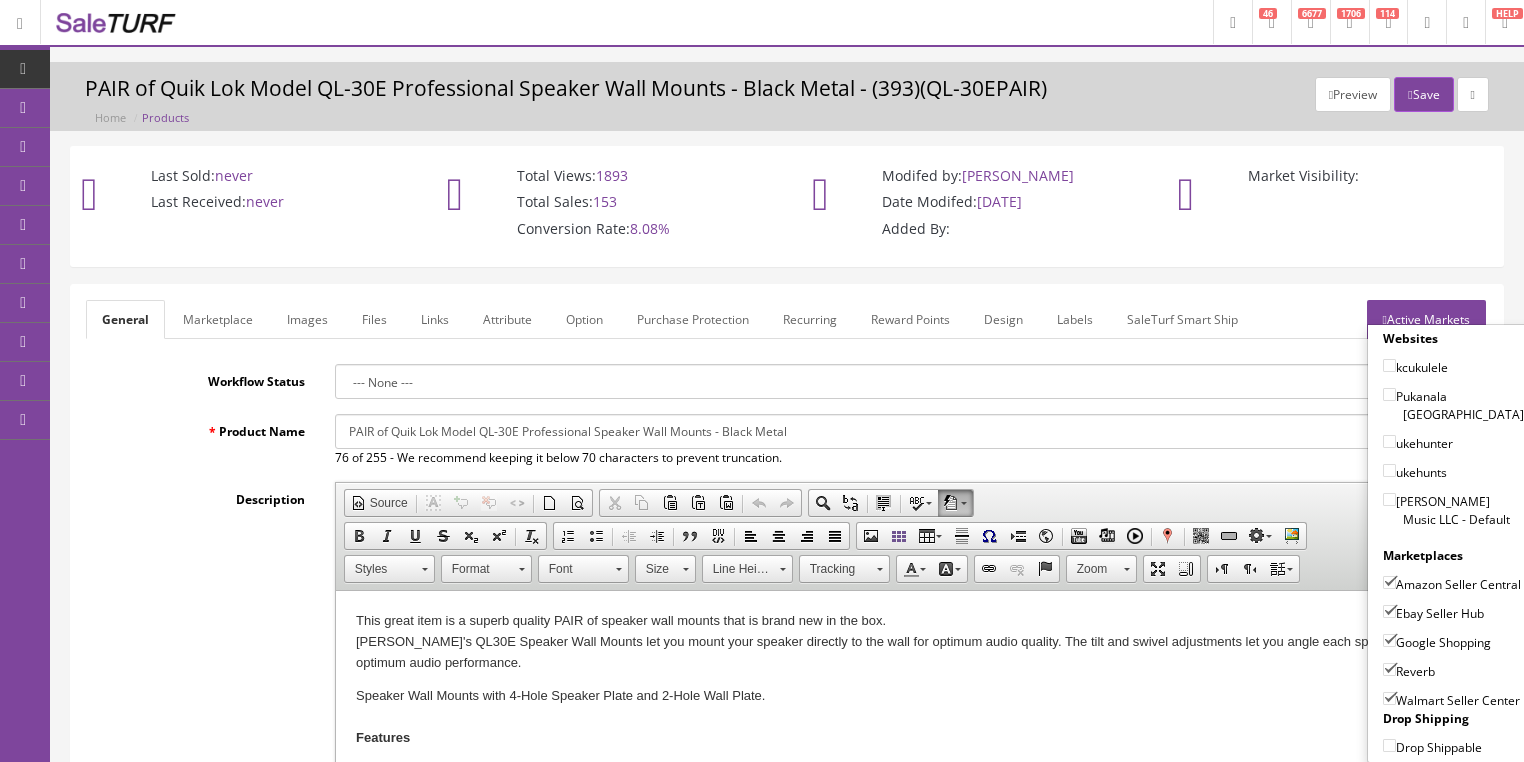 drag, startPoint x: 1378, startPoint y: 552, endPoint x: 1380, endPoint y: 574, distance: 22.090721 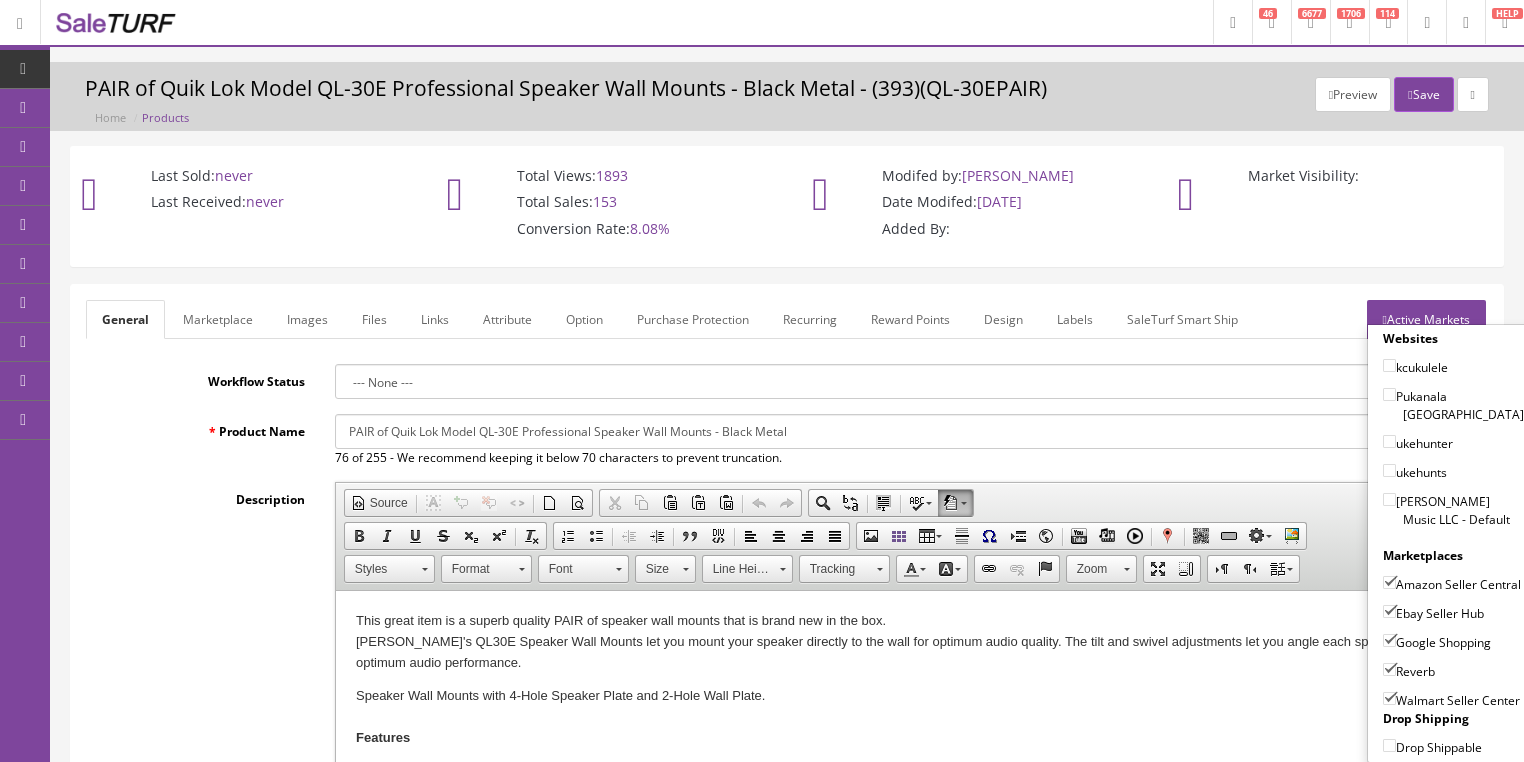 checkbox on "false" 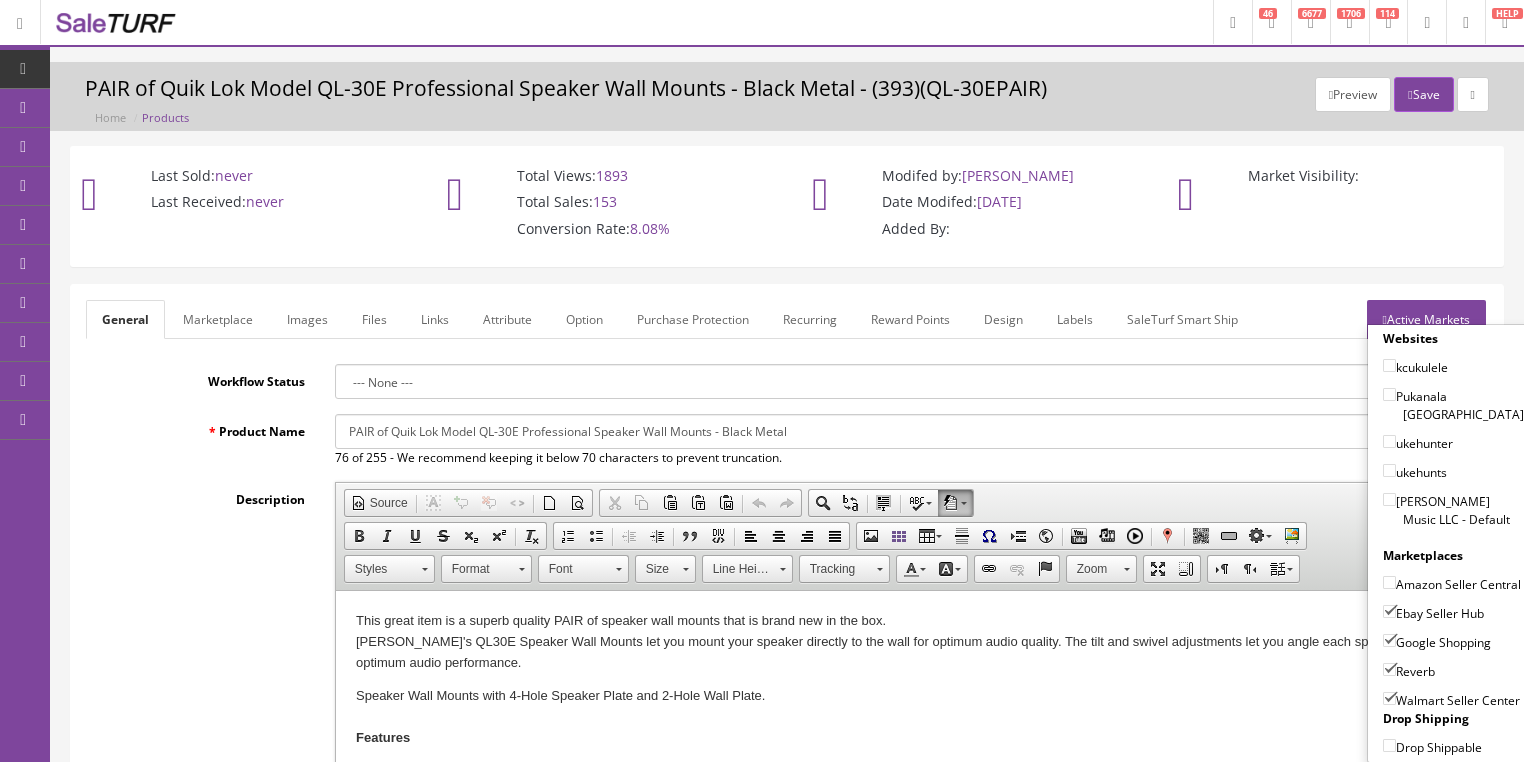 drag, startPoint x: 1379, startPoint y: 604, endPoint x: 1381, endPoint y: 632, distance: 28.071337 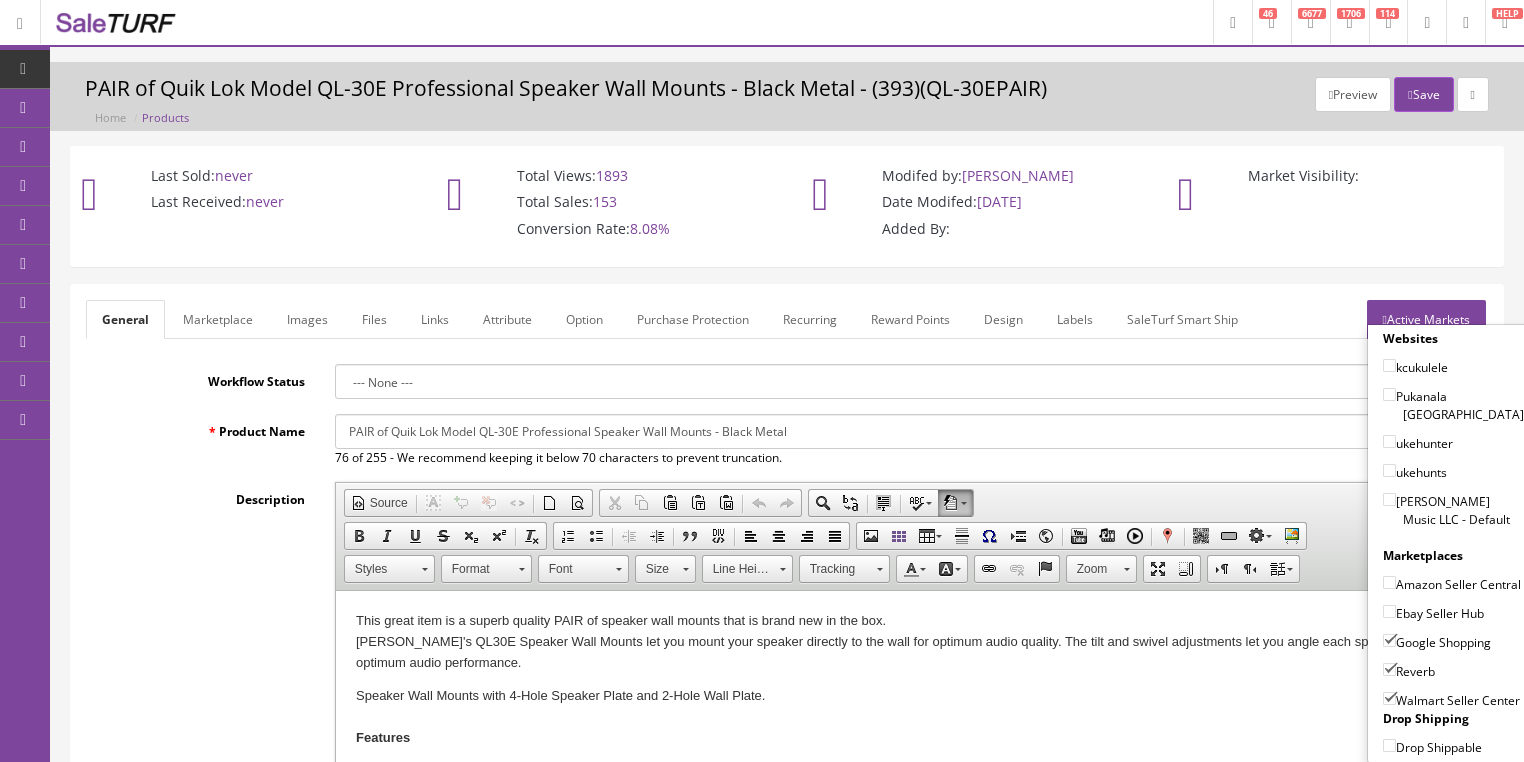 drag, startPoint x: 1381, startPoint y: 637, endPoint x: 1383, endPoint y: 655, distance: 18.110771 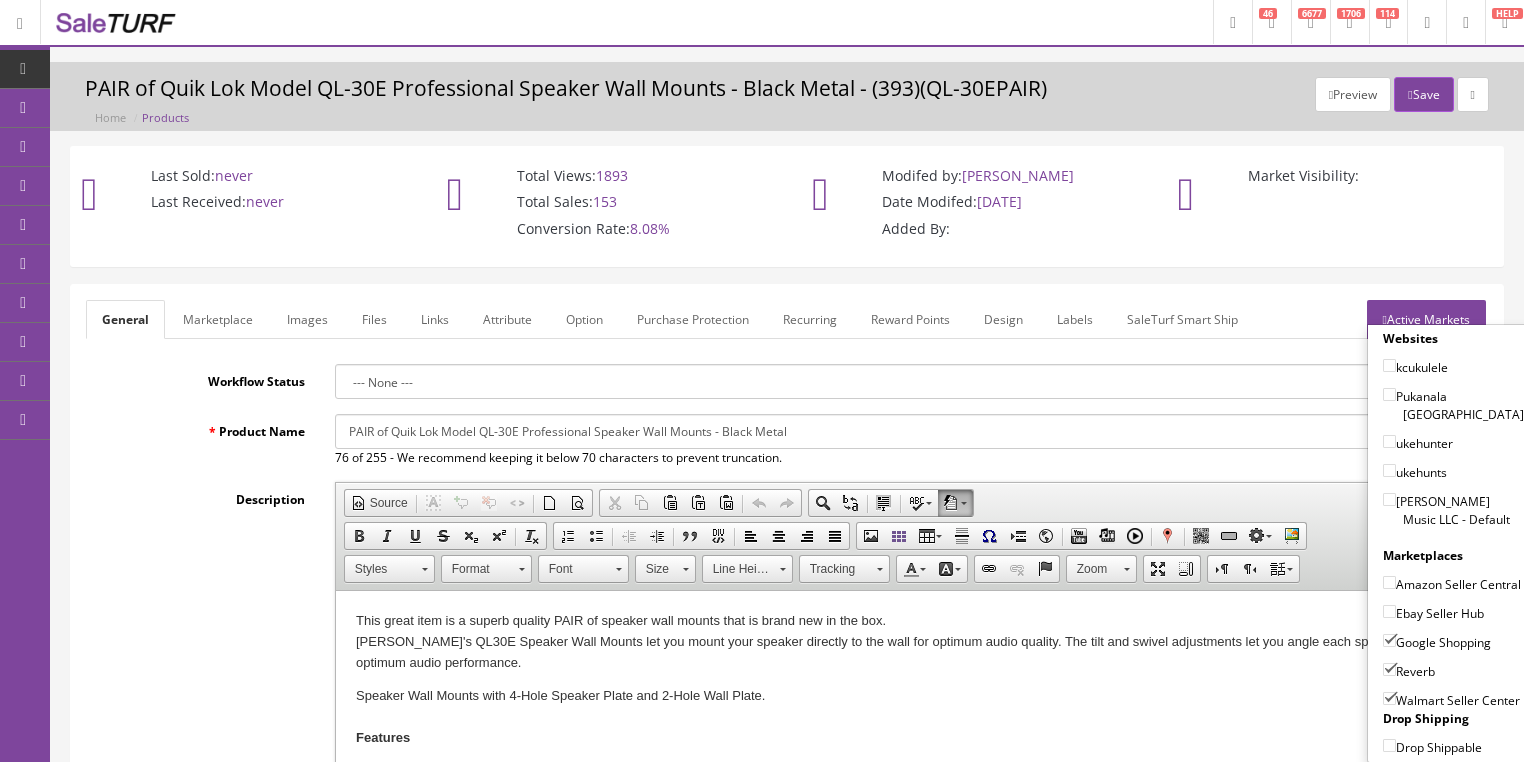 click on "Google Shopping" at bounding box center [1389, 640] 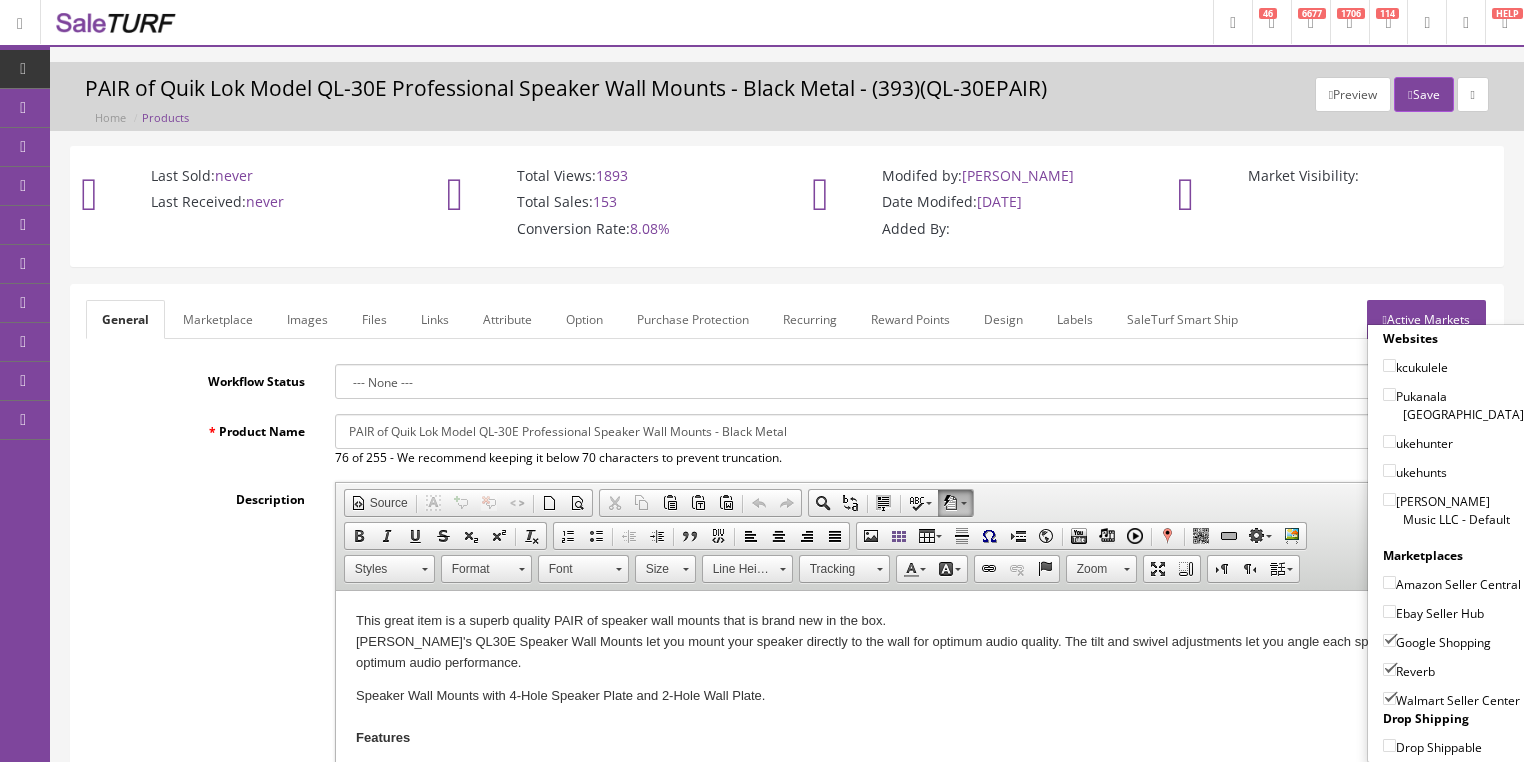 checkbox on "false" 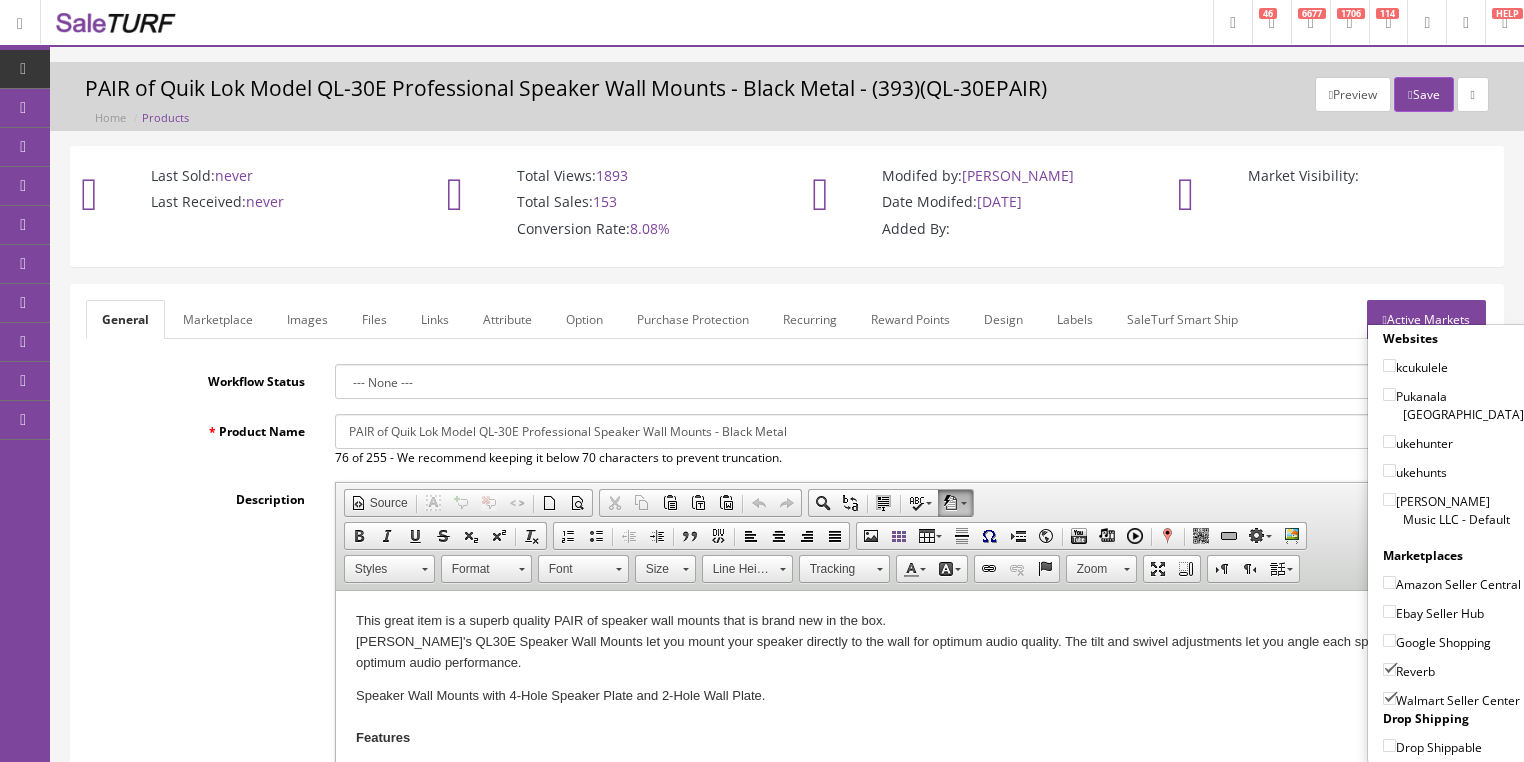 drag, startPoint x: 1383, startPoint y: 660, endPoint x: 1381, endPoint y: 676, distance: 16.124516 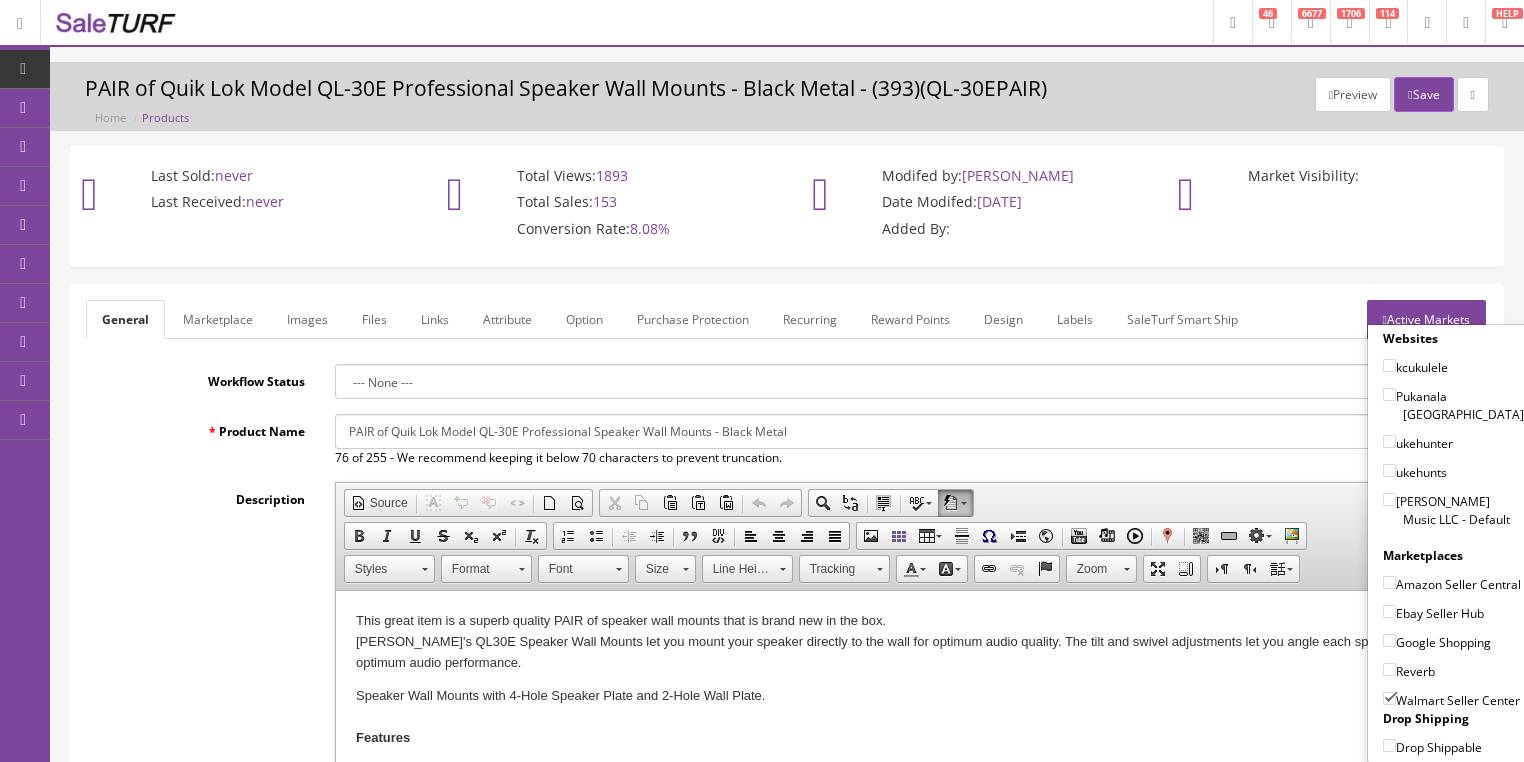 click on "Walmart Seller Center" at bounding box center (1389, 698) 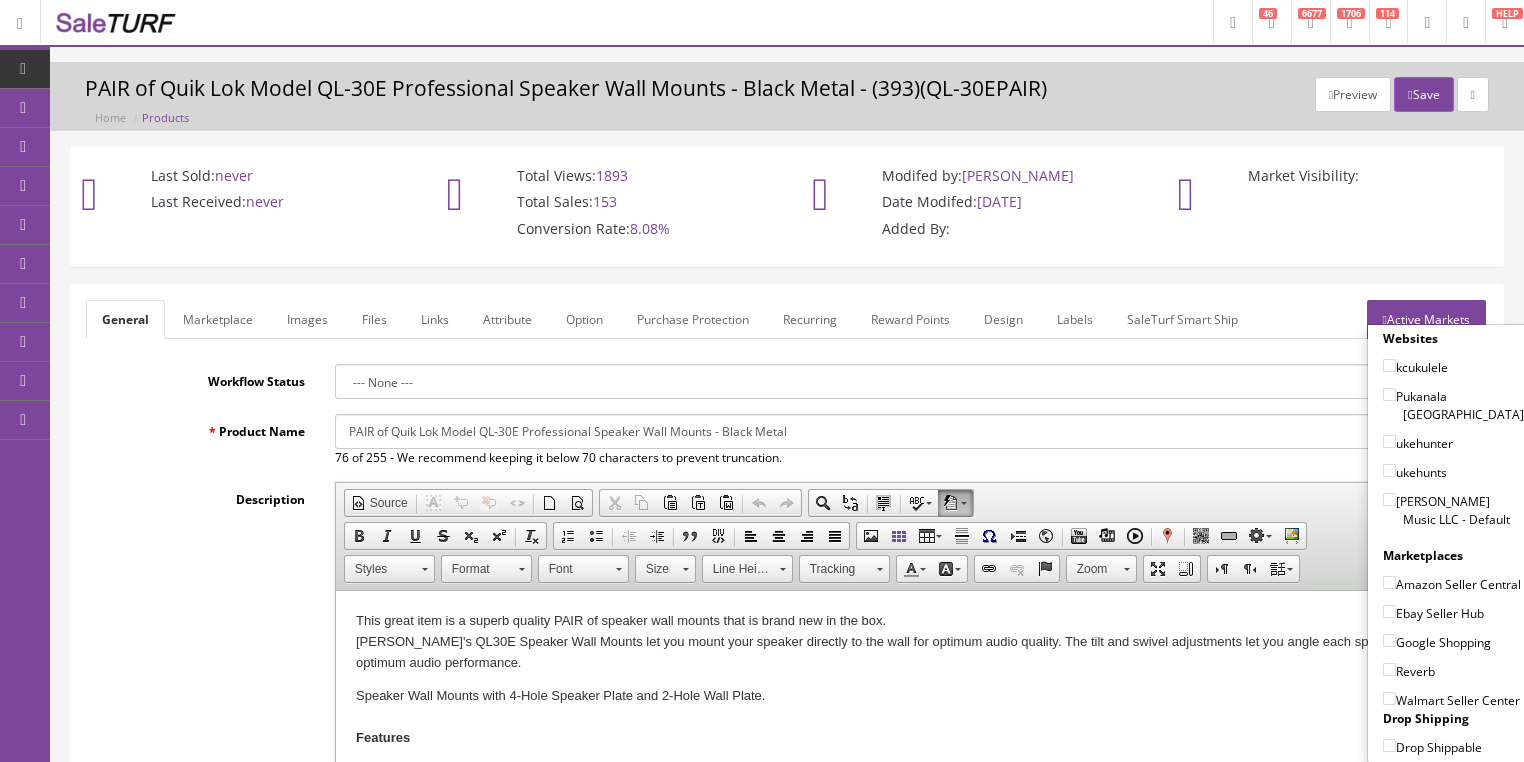 click on "Active Markets" at bounding box center [1426, 319] 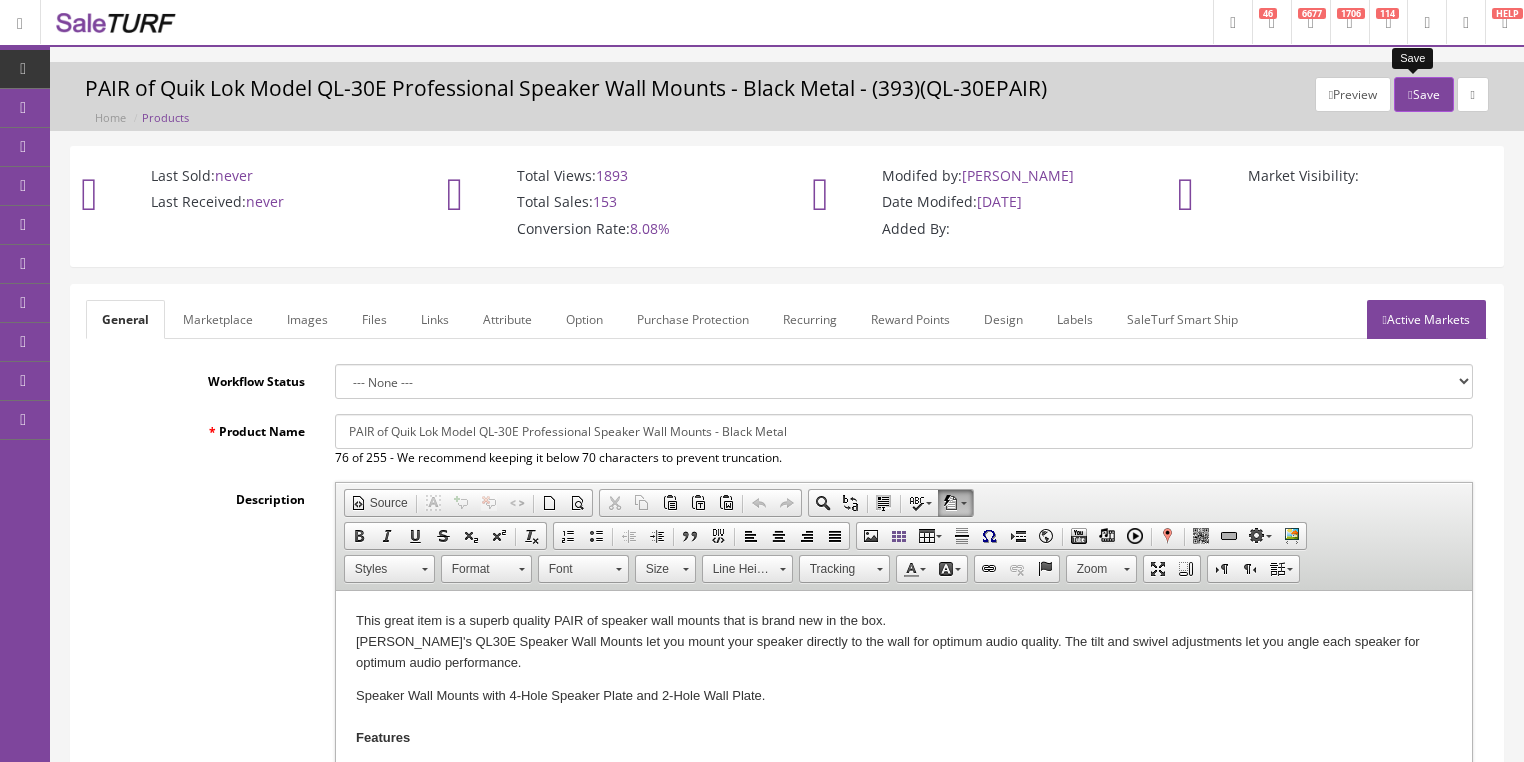 click on "Save" at bounding box center [1423, 94] 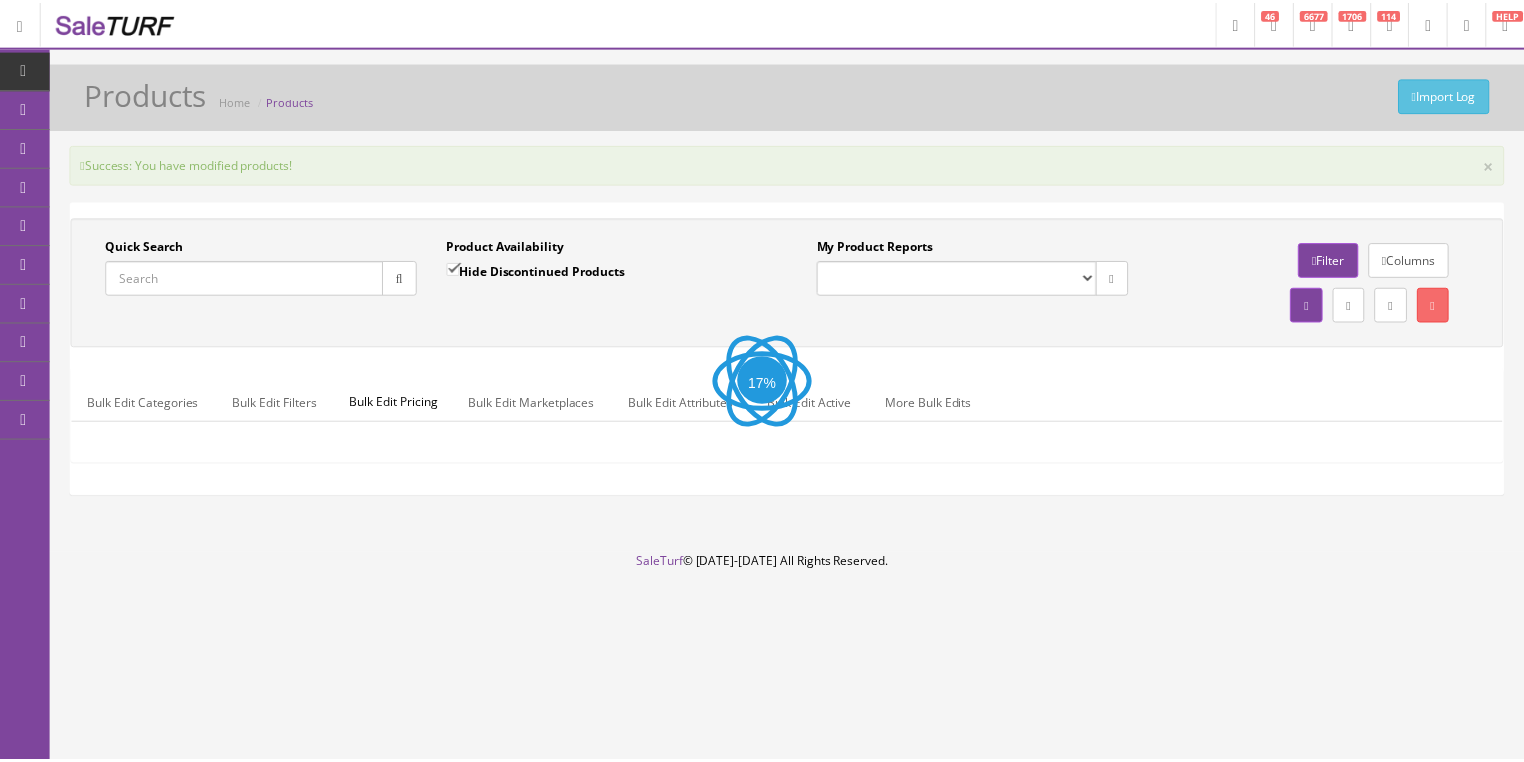 scroll, scrollTop: 0, scrollLeft: 0, axis: both 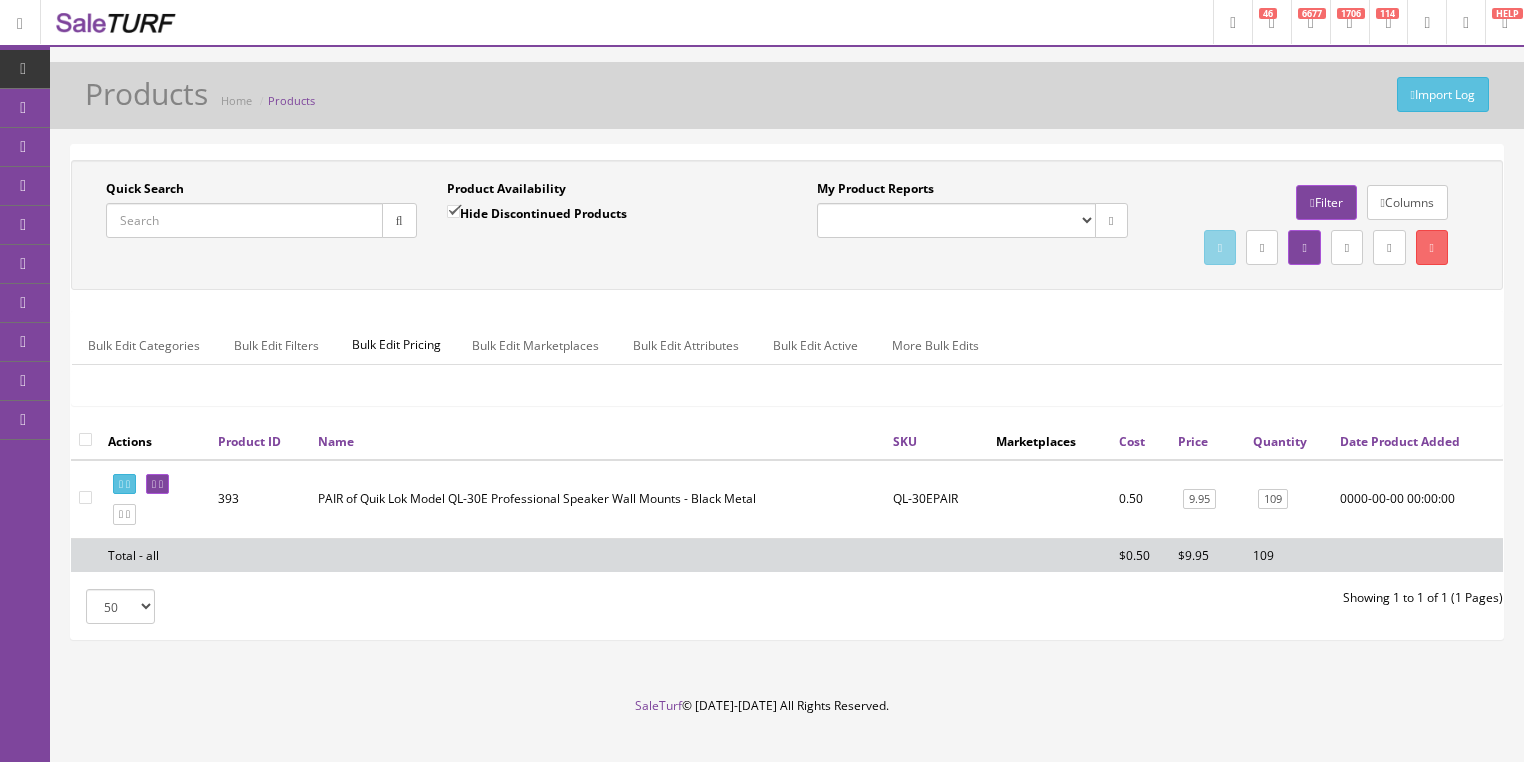 click on "Quick Search" at bounding box center (244, 220) 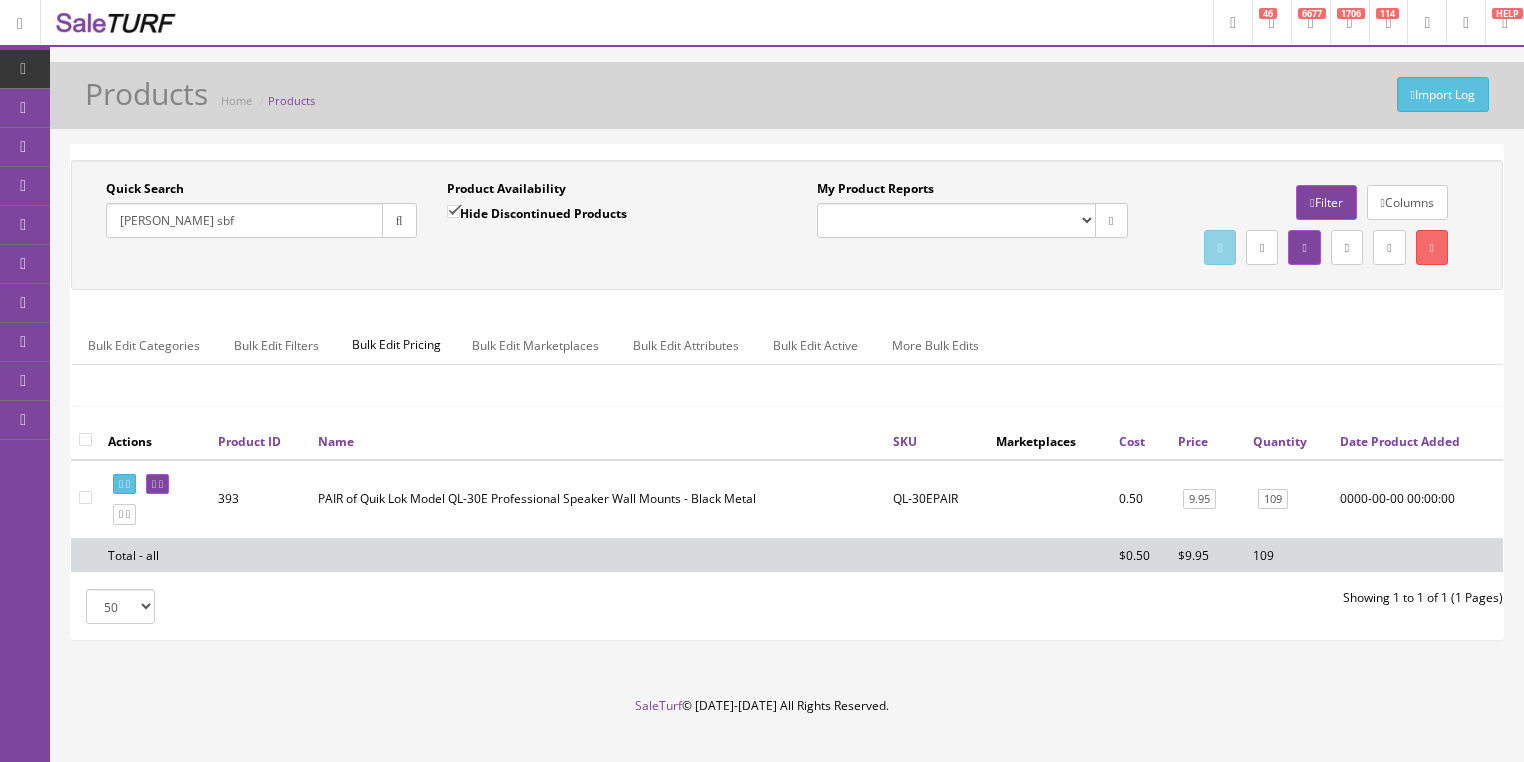 type on "[PERSON_NAME] sbf" 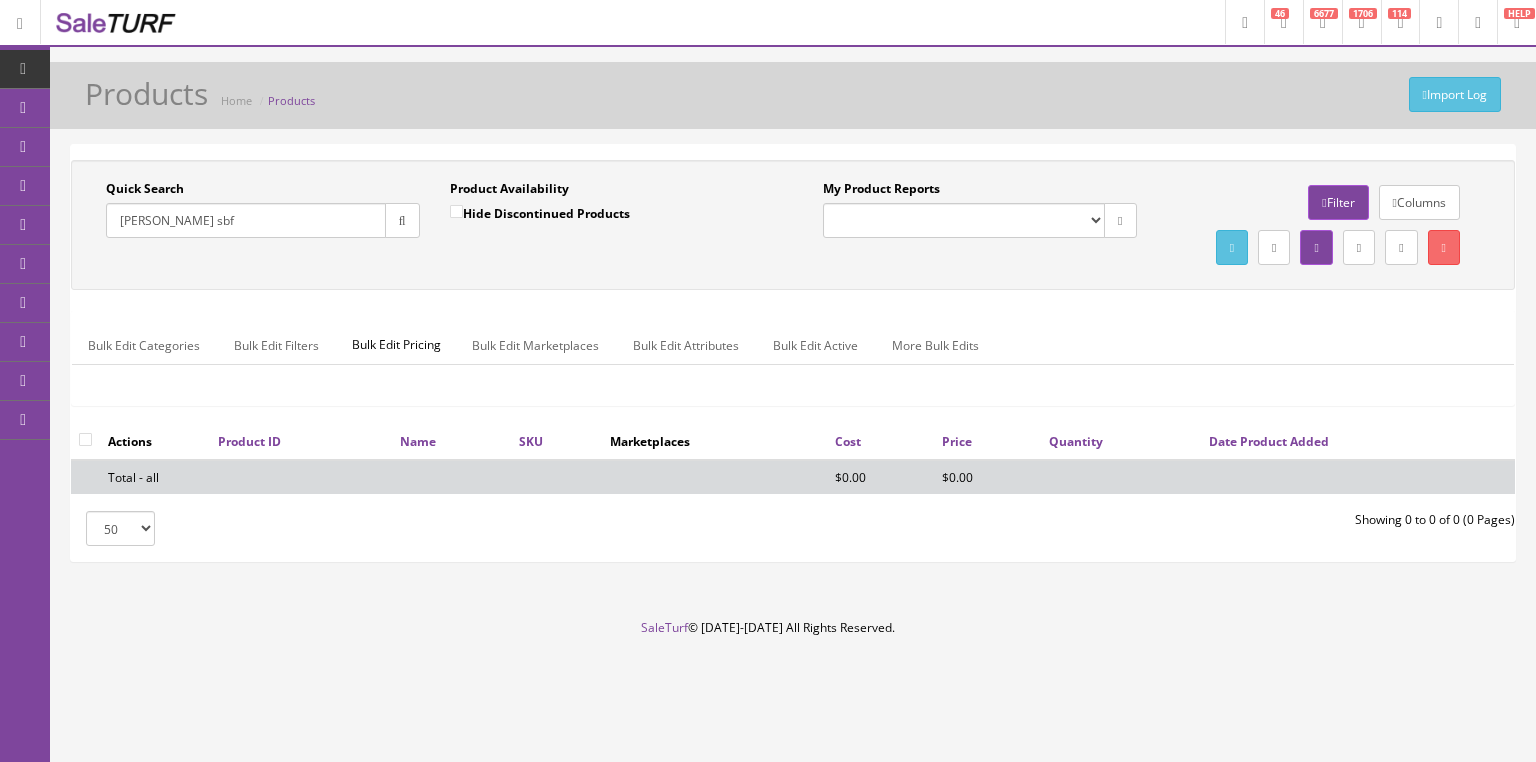 drag, startPoint x: 179, startPoint y: 216, endPoint x: 224, endPoint y: 217, distance: 45.01111 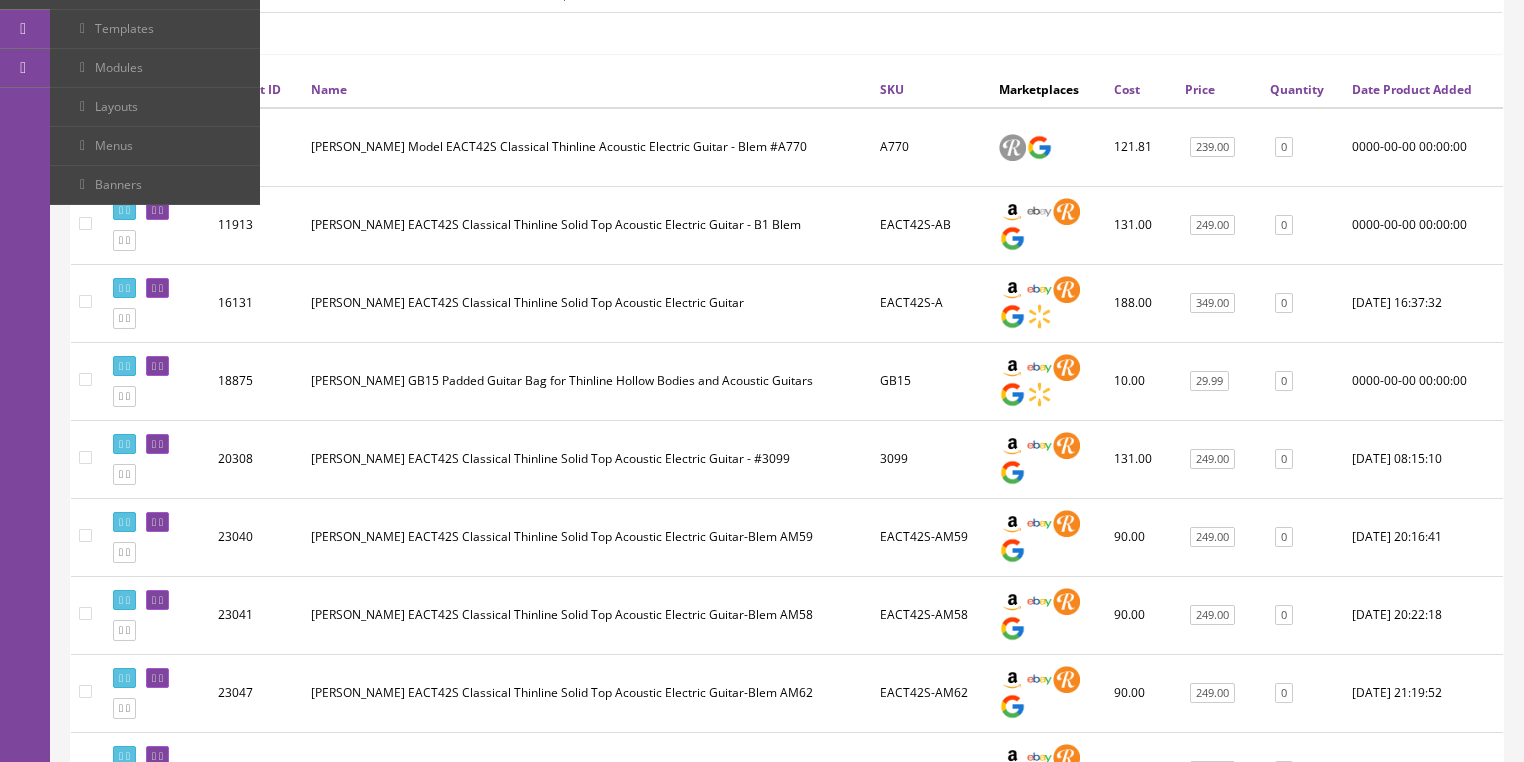 scroll, scrollTop: 400, scrollLeft: 0, axis: vertical 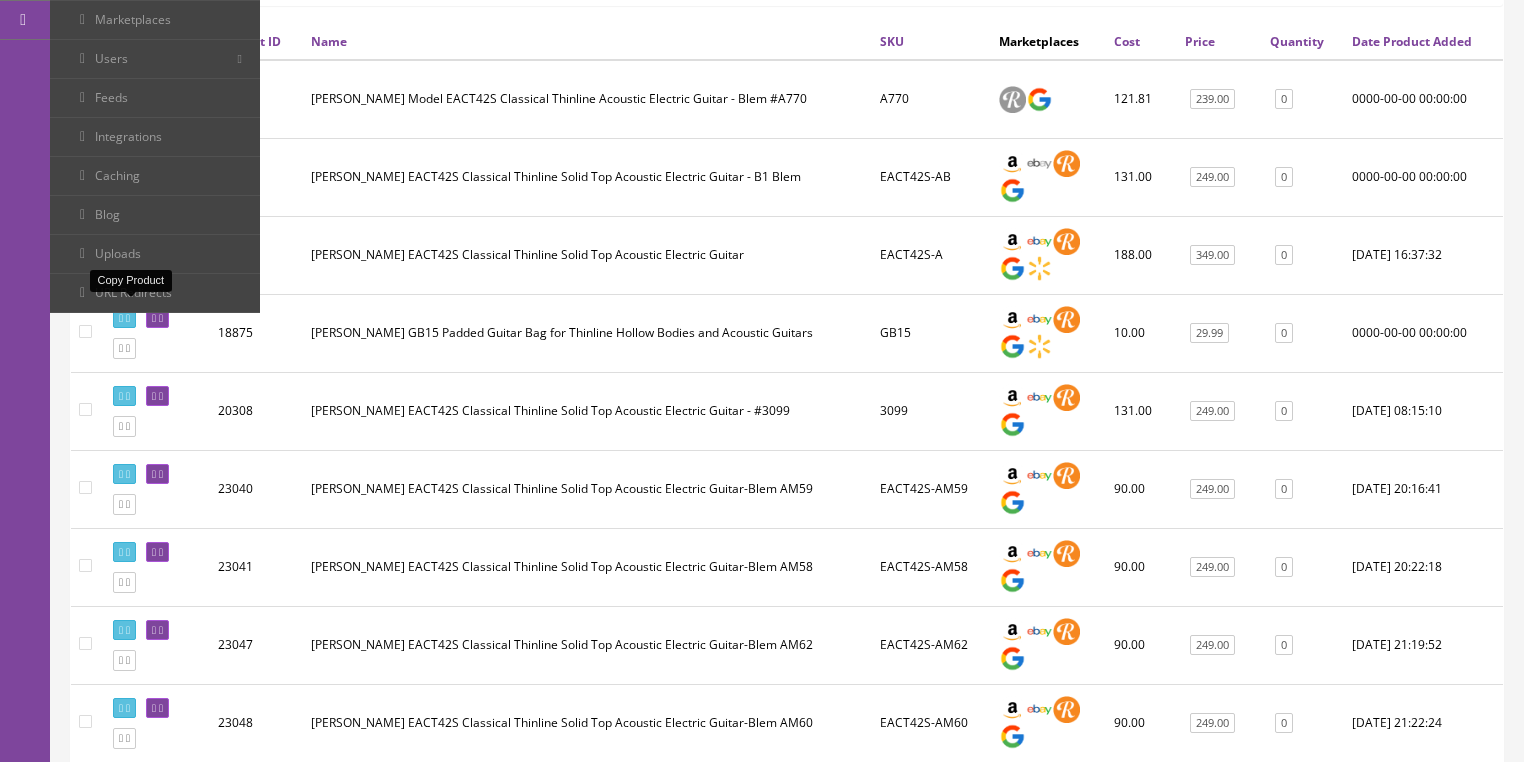 type on "washburn thin" 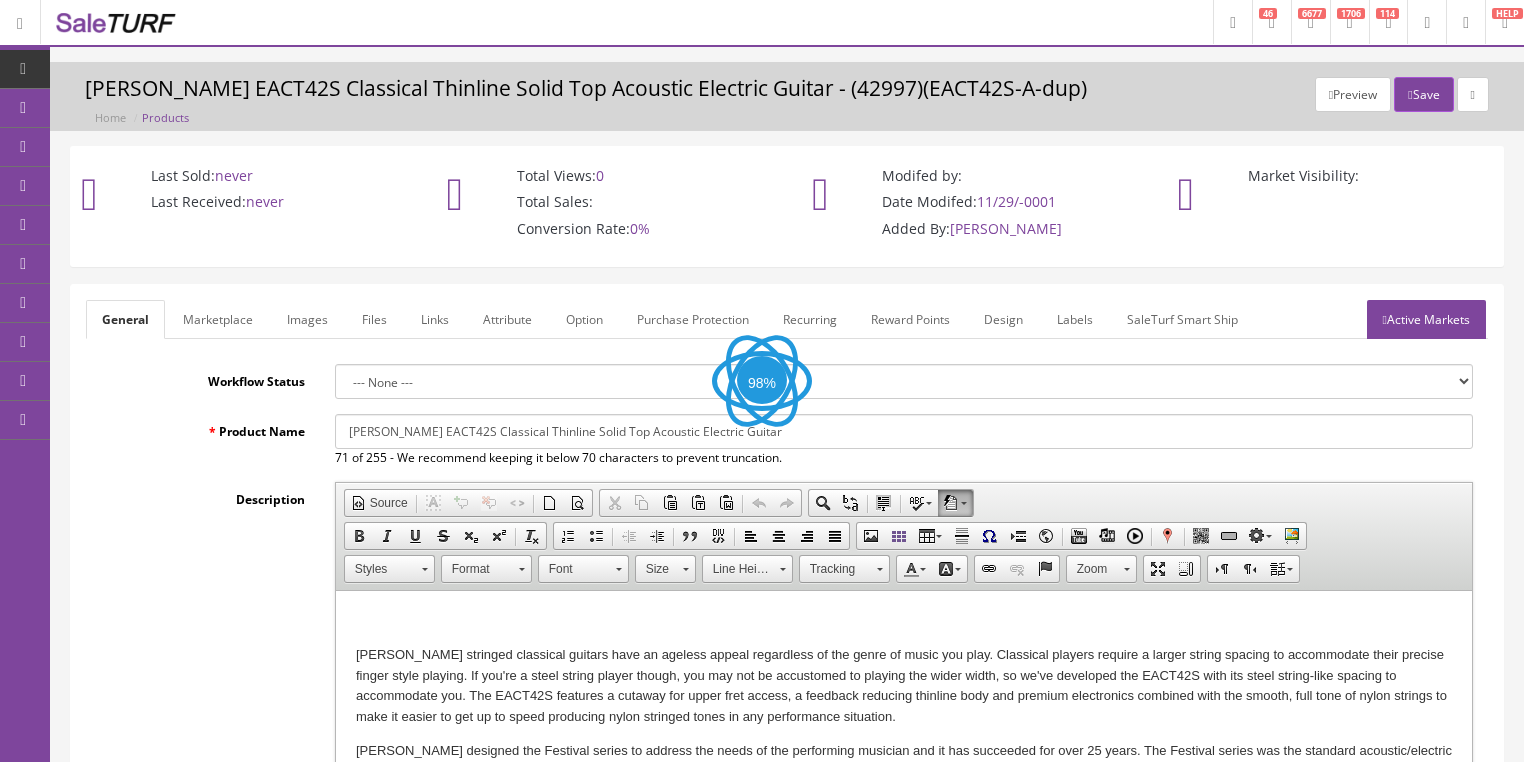 scroll, scrollTop: 0, scrollLeft: 0, axis: both 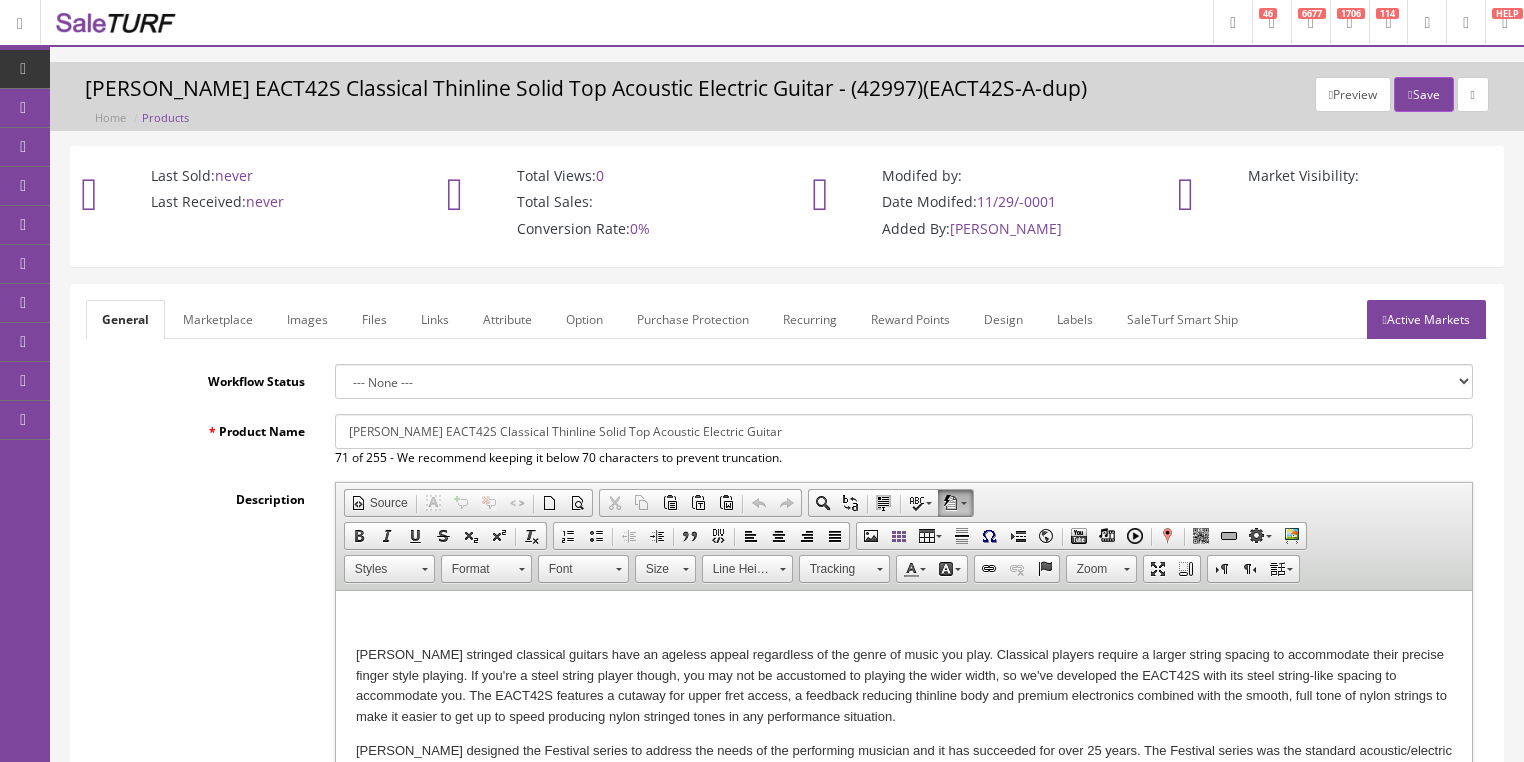 drag, startPoint x: 748, startPoint y: 437, endPoint x: 480, endPoint y: 439, distance: 268.00748 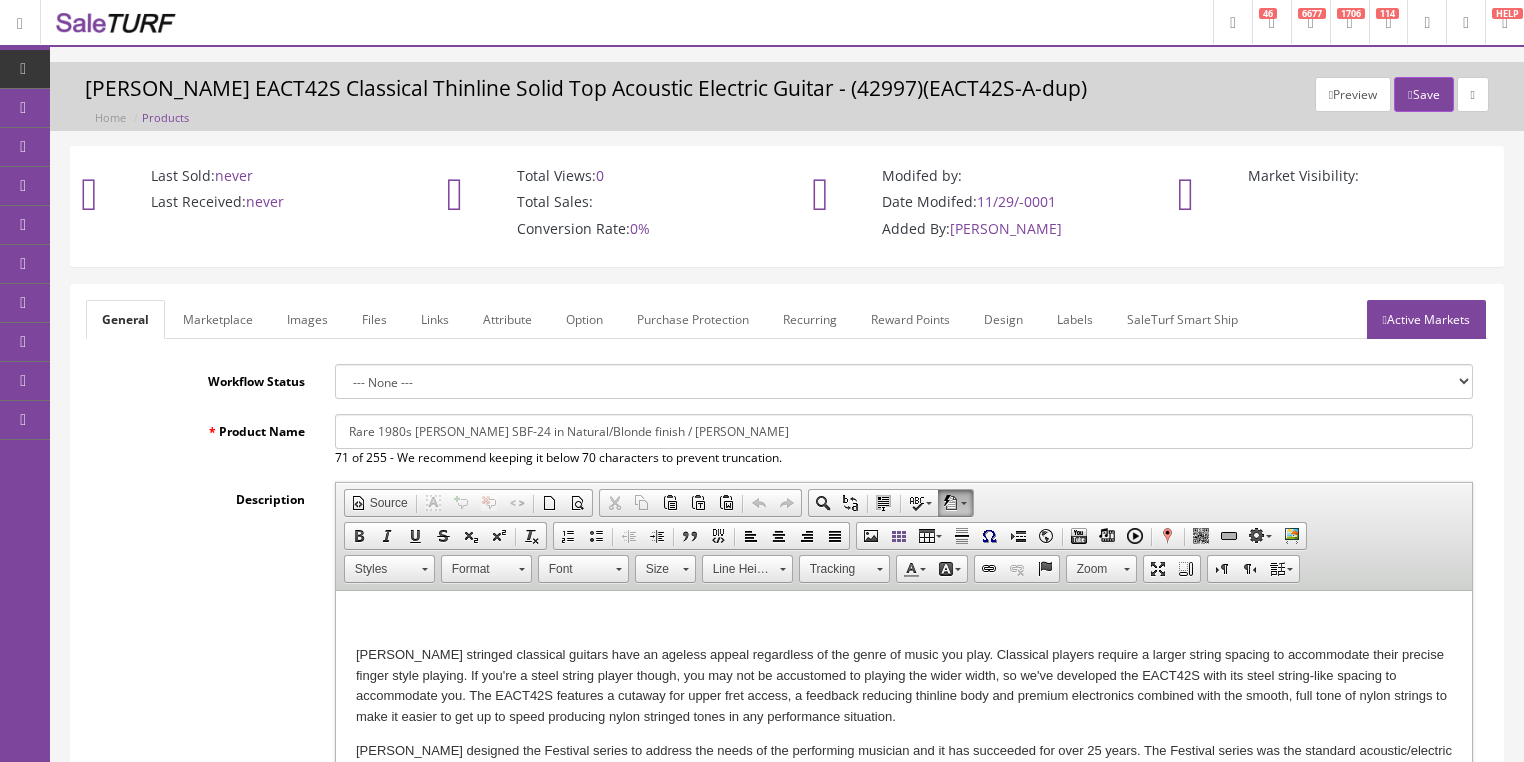 type on "Rare 1980s [PERSON_NAME] SBF-24 in Natural/Blonde finish / [PERSON_NAME]" 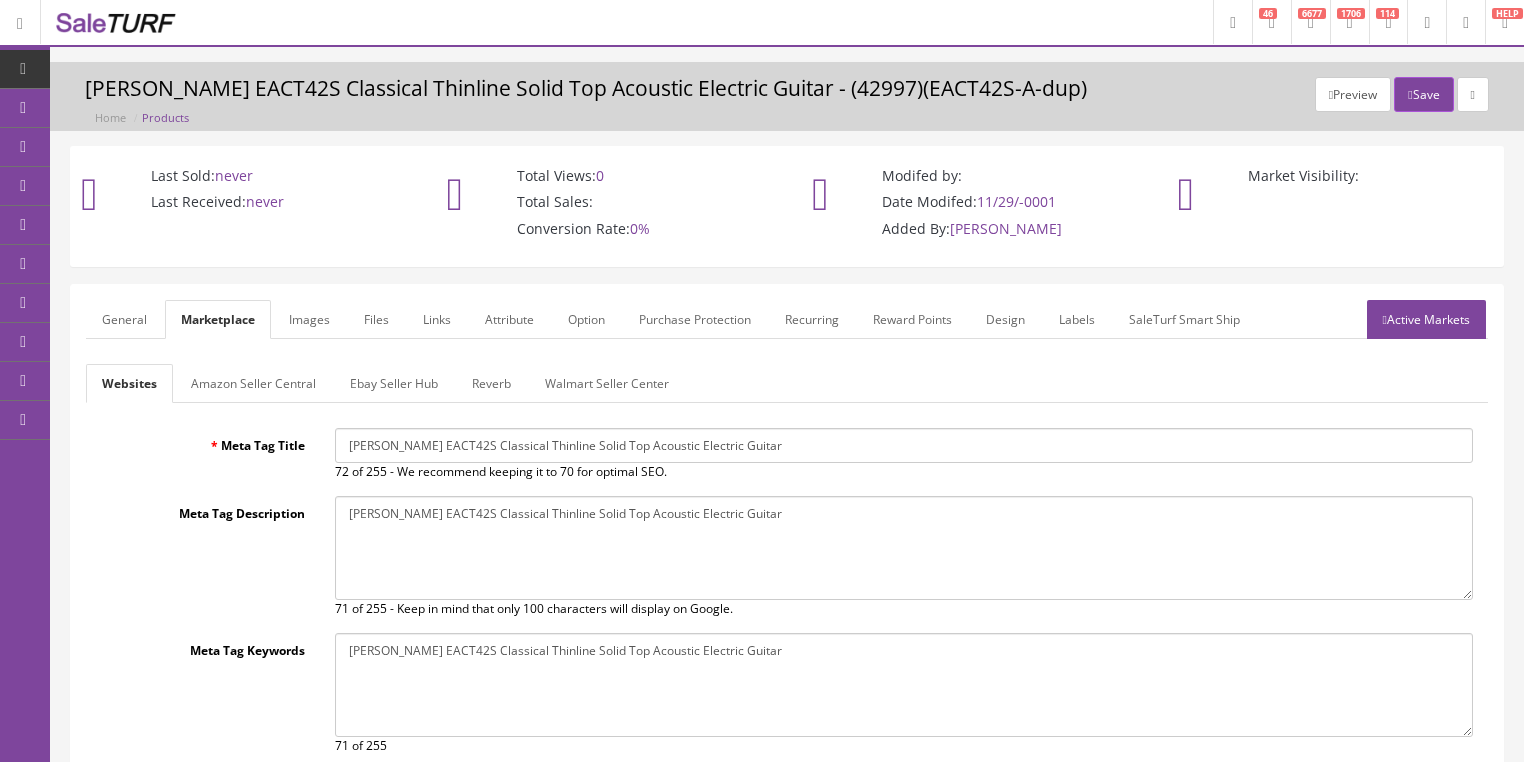 drag, startPoint x: 351, startPoint y: 439, endPoint x: 937, endPoint y: 450, distance: 586.1032 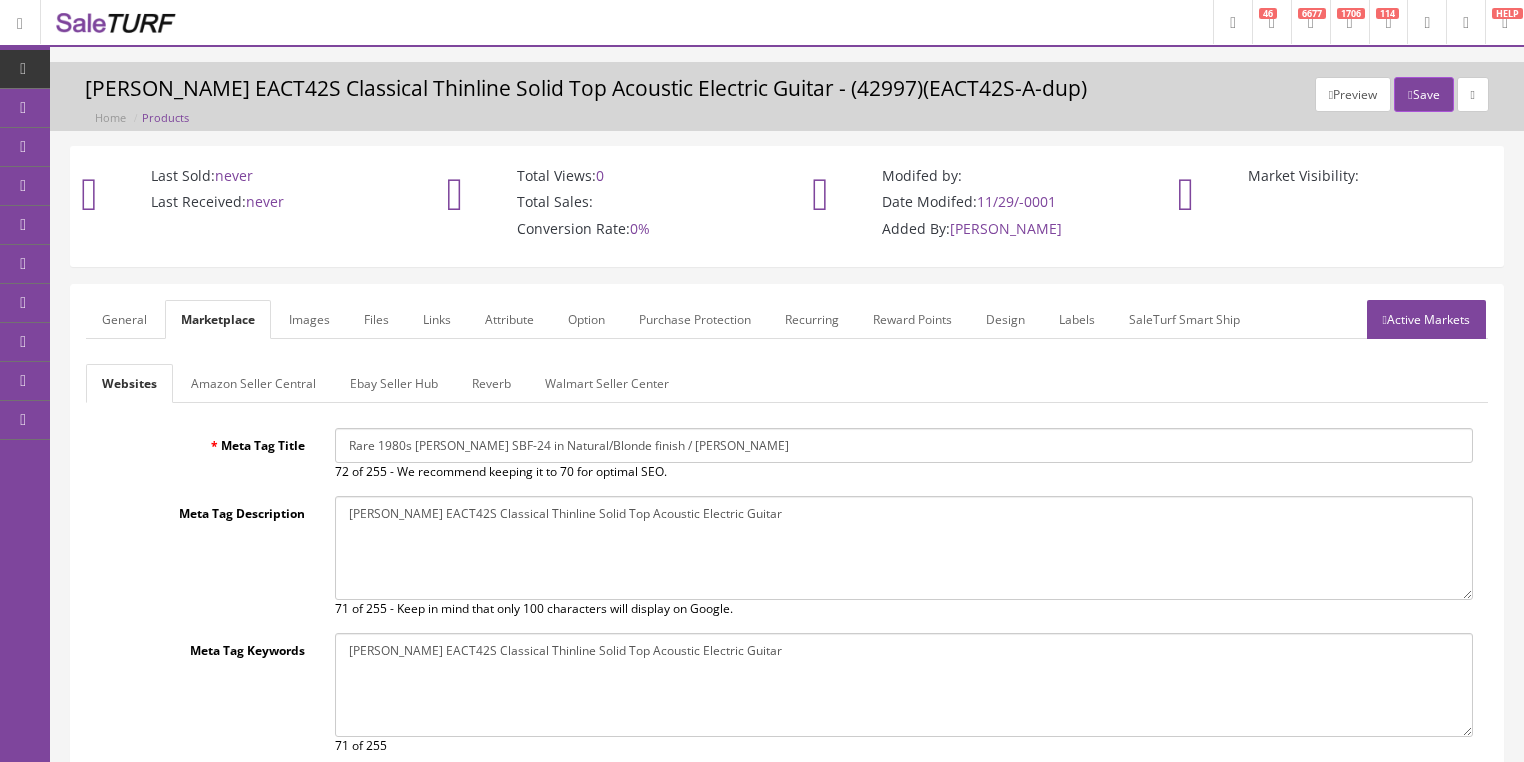type on "Rare 1980s [PERSON_NAME] SBF-24 in Natural/Blonde finish / [PERSON_NAME]" 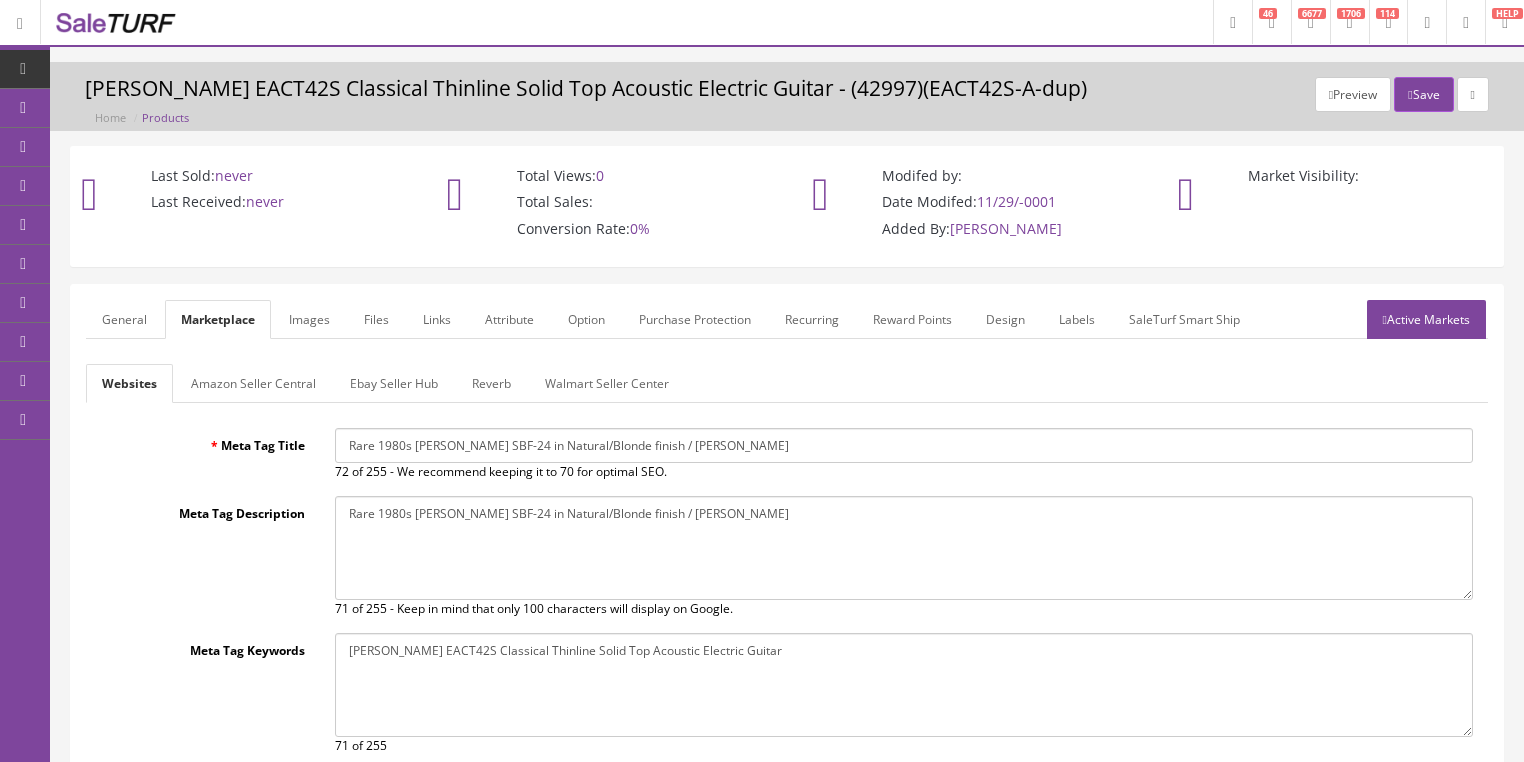 type on "Rare 1980s [PERSON_NAME] SBF-24 in Natural/Blonde finish / [PERSON_NAME]" 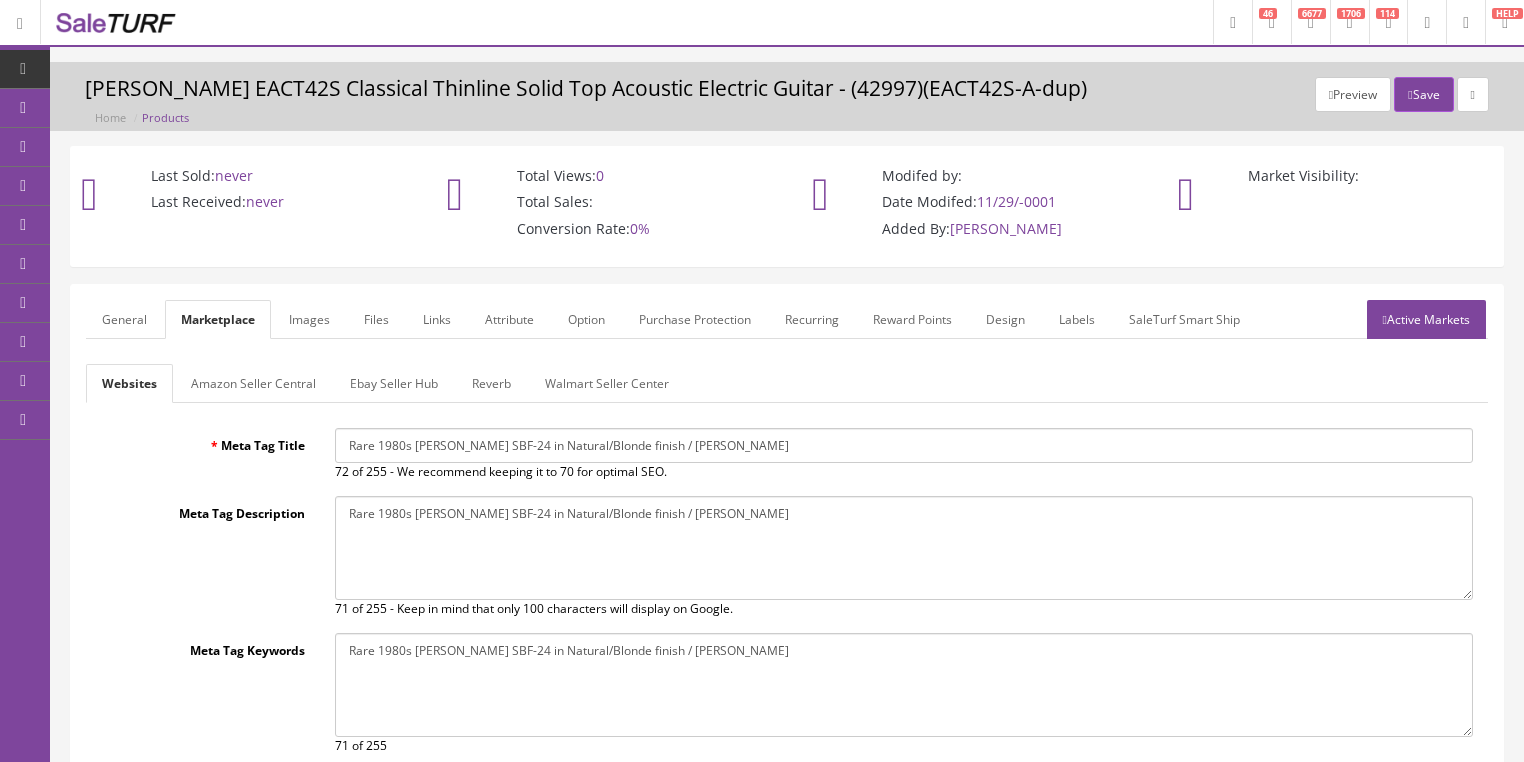 type on "Rare 1980s [PERSON_NAME] SBF-24 in Natural/Blonde finish / [PERSON_NAME]" 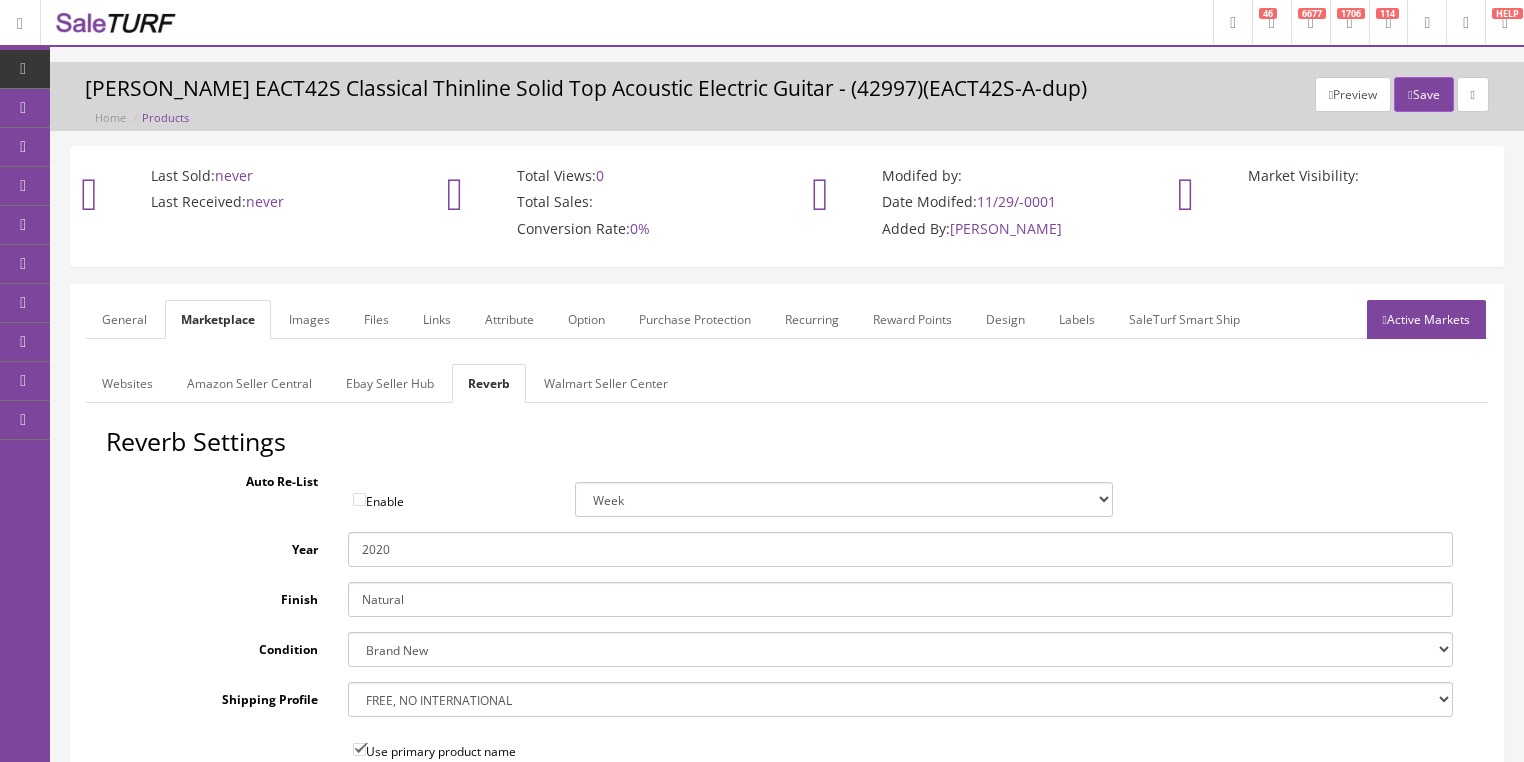 drag, startPoint x: 424, startPoint y: 534, endPoint x: 341, endPoint y: 538, distance: 83.09633 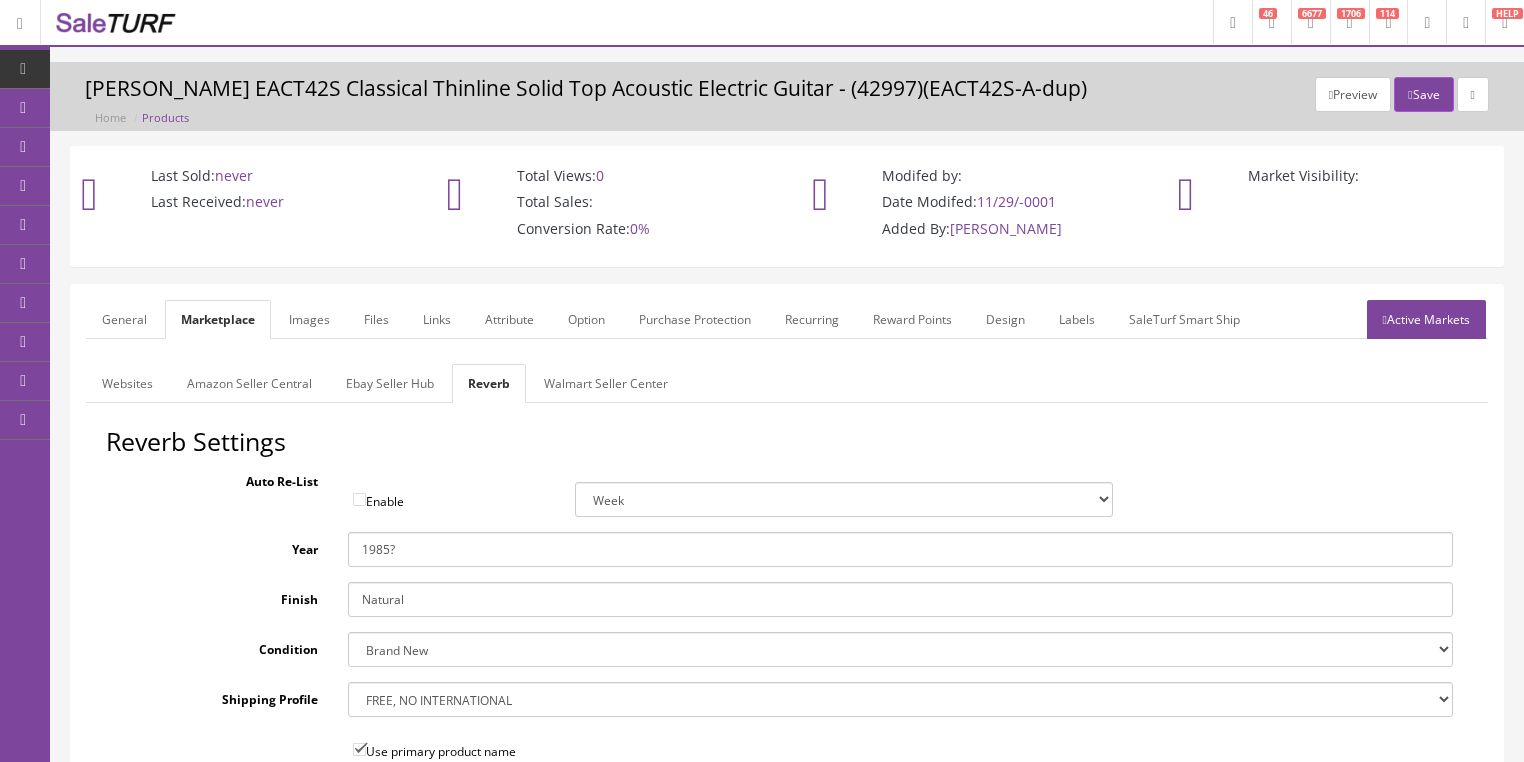 type on "1985?" 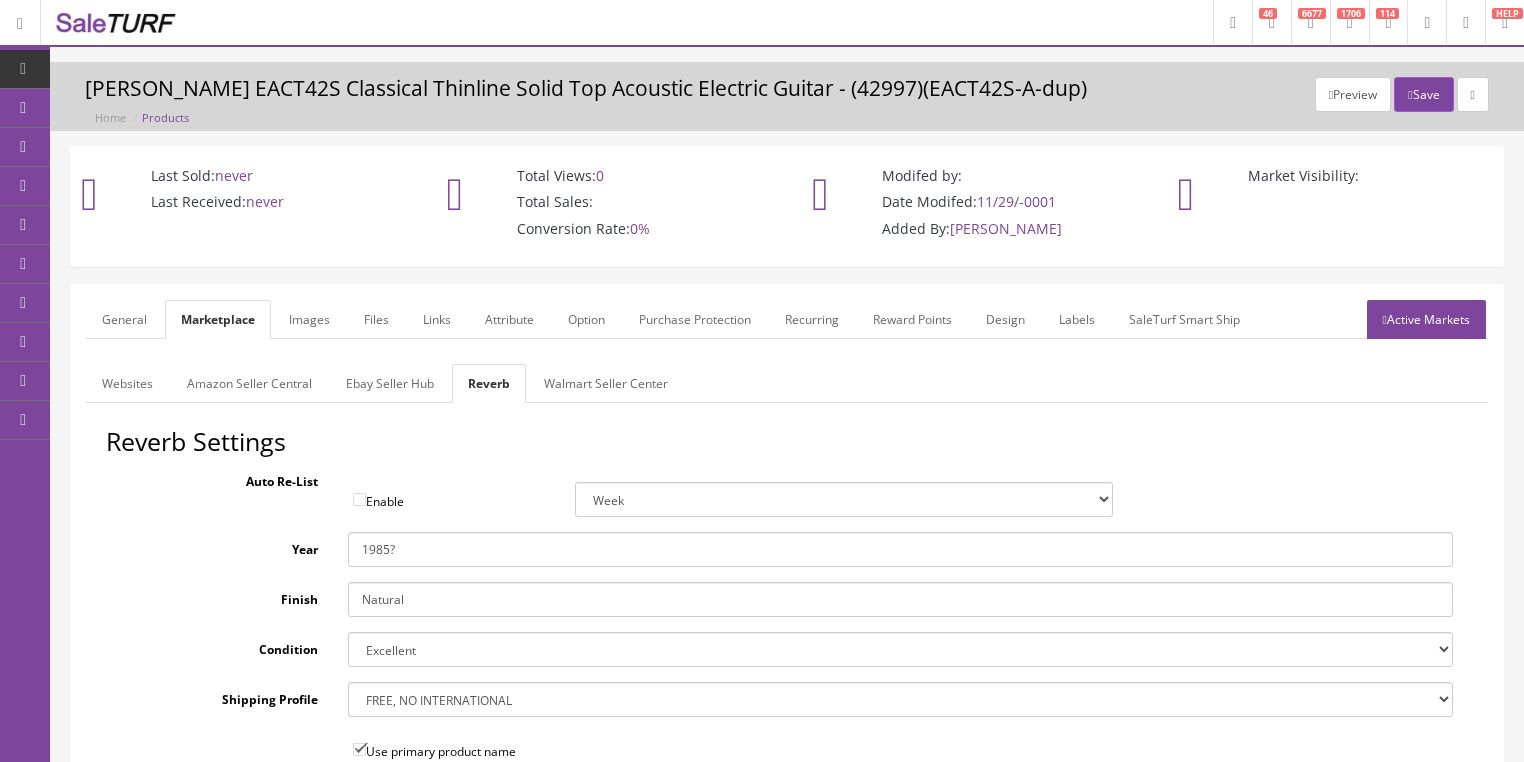 click on "--- None ---
$3.49 USPS Shipping
MH INSURED $20000 GUITAR
MH INSURED $11000 GUITAR
MH INSURED $9000 GUITAR
MH INSURED $7000 GUITAR
MH INSURED $5000 GUITAR
MH INSURED $3000 GUITAR
MH INSURED $1000 GUITAR
Free Domestic, International $12.00
$80 Insured Domestic Shipping
Pickup Only
$500 Freight Truck, 48 States
$9.00 USPS Priority Mail
FREE, NO INTERNATIONAL
$350.00 Freight" at bounding box center [900, 699] 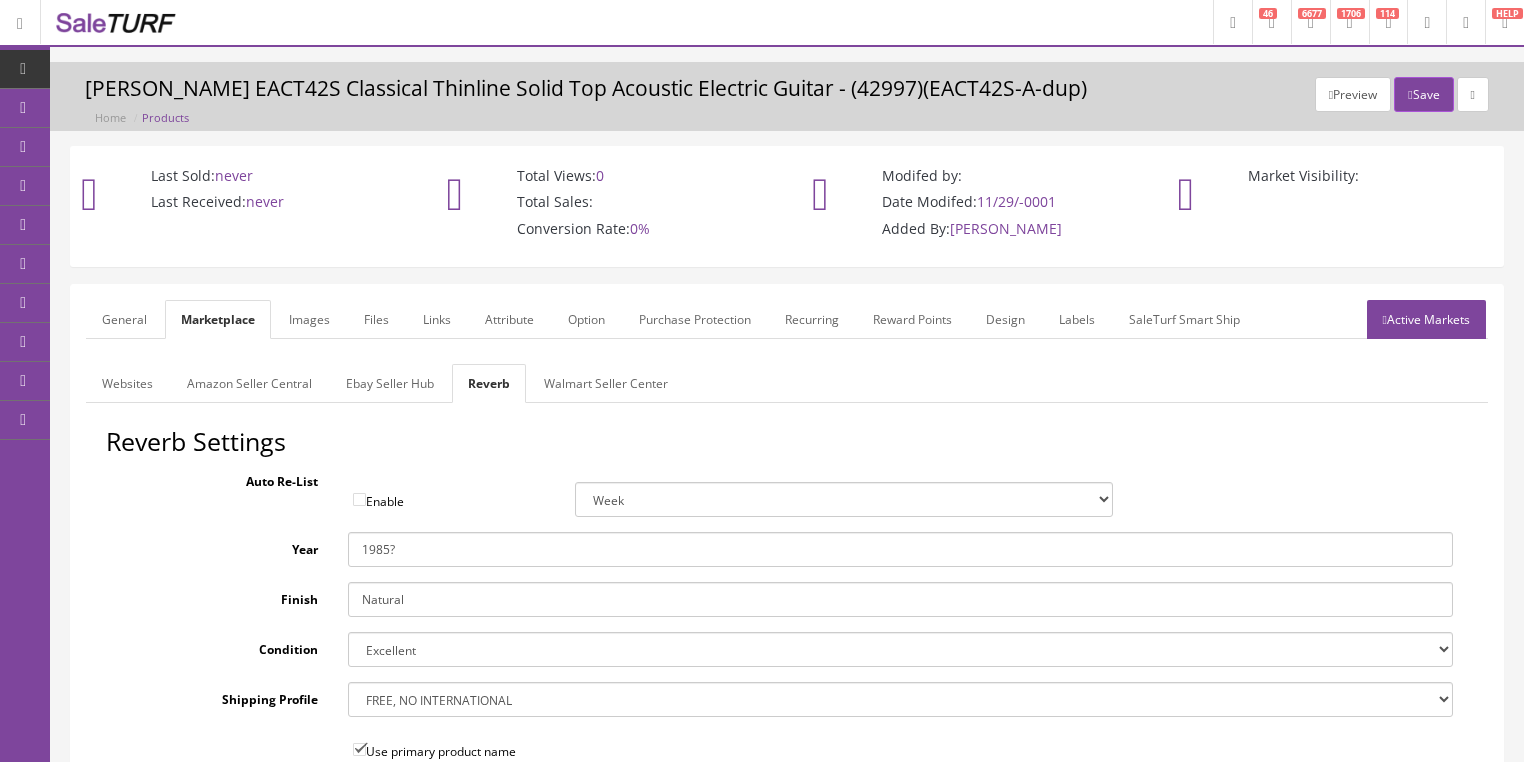 select on "77132" 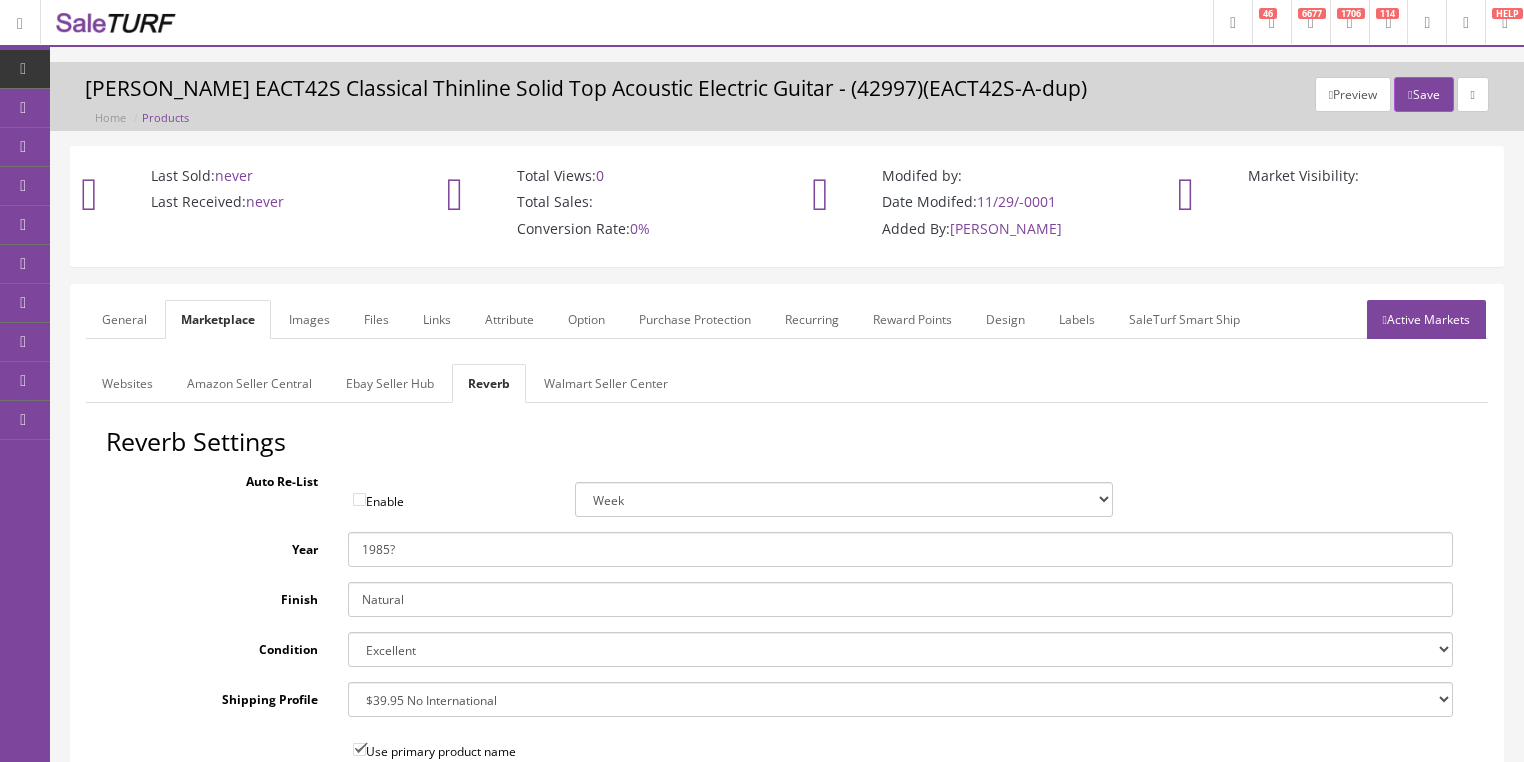 click on "Ebay Seller Hub" at bounding box center [390, 383] 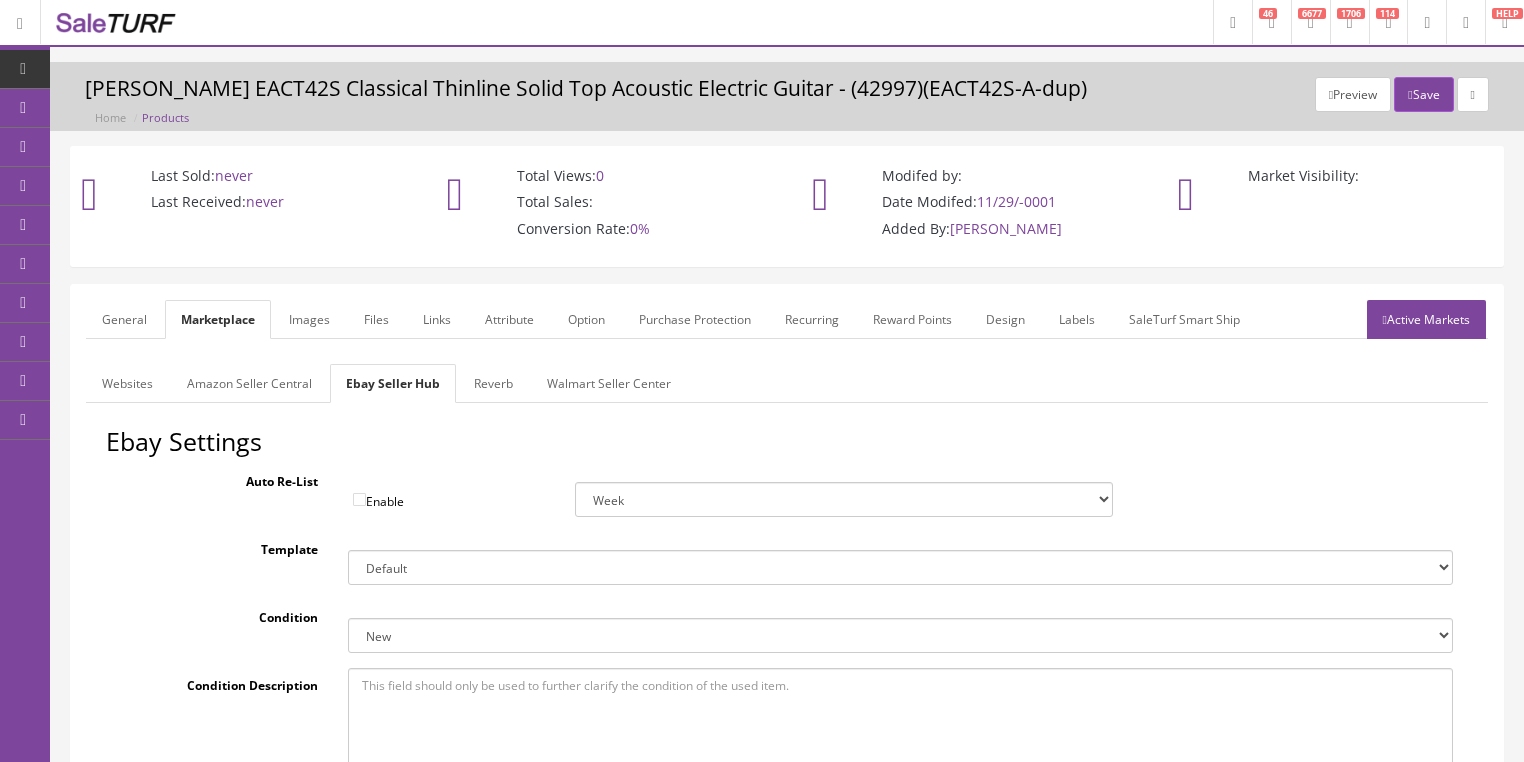 click on "New
New other
New with defects
Manufacturer refurbished
Seller refurbished
Used/Pre-owned
Very Good
Good
Acceptable
For parts or not working" at bounding box center [900, 635] 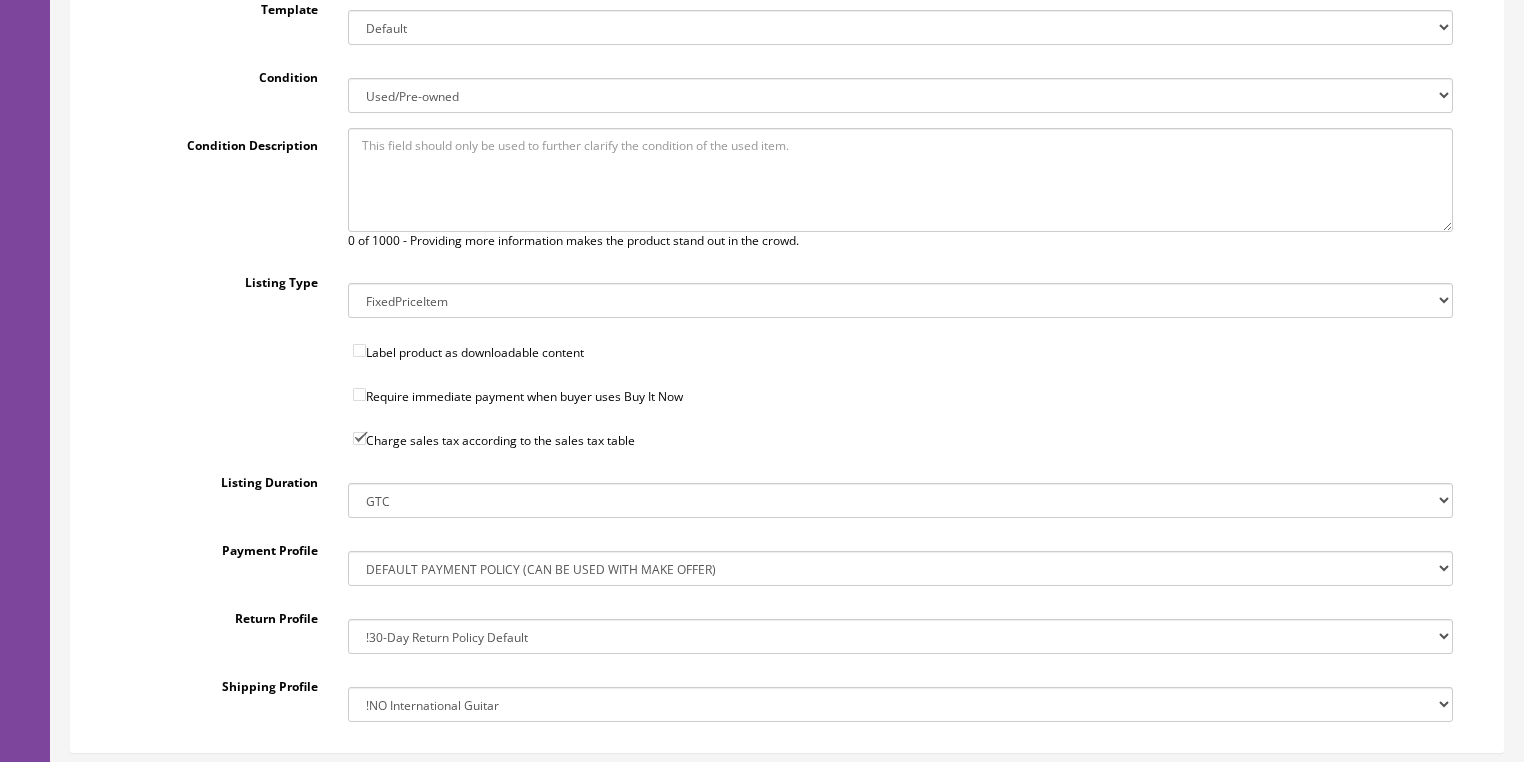 scroll, scrollTop: 560, scrollLeft: 0, axis: vertical 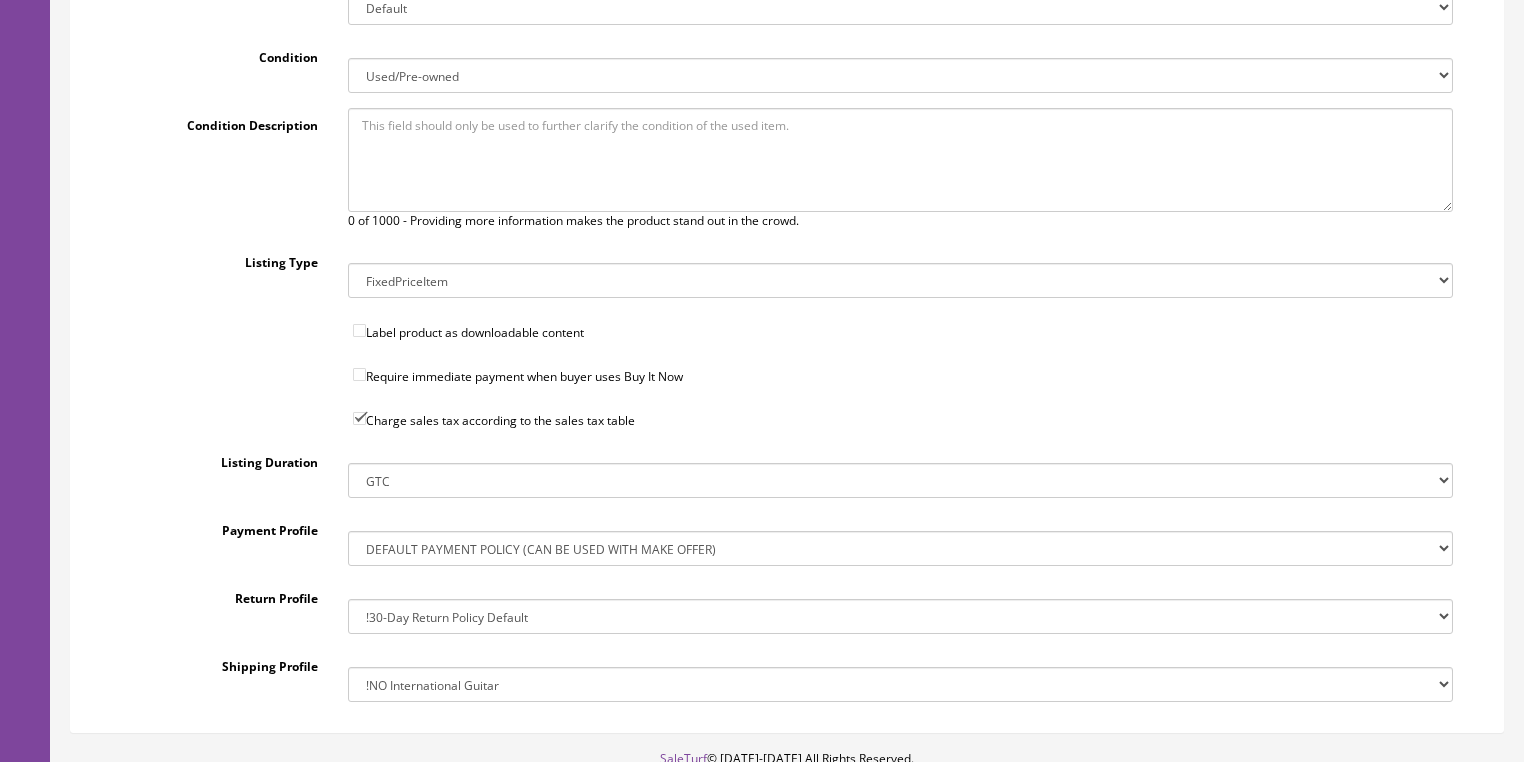 drag, startPoint x: 403, startPoint y: 680, endPoint x: 407, endPoint y: 663, distance: 17.464249 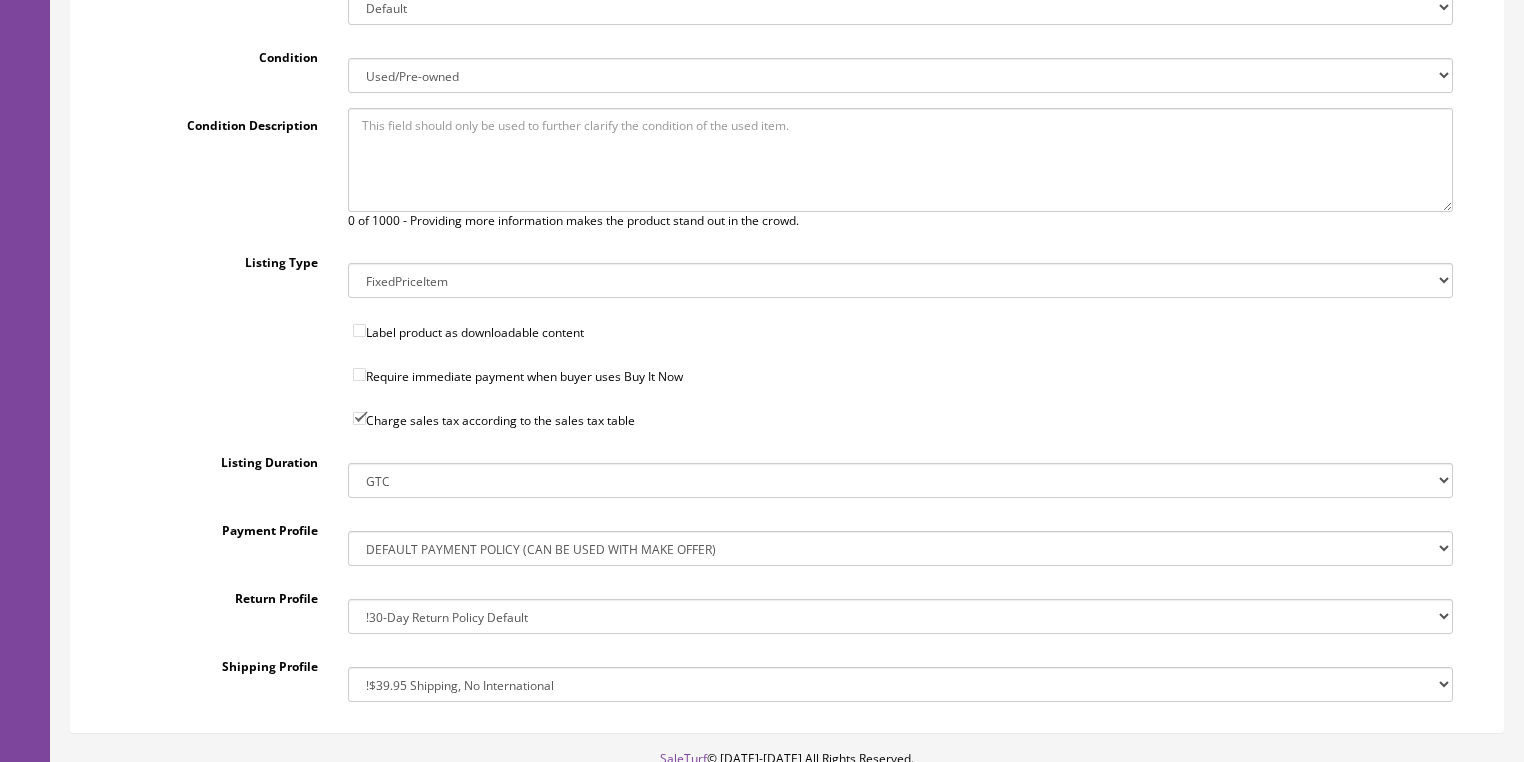 click on "!$28.50 FedEx, Priority $65.00 No International
!$28.50 FedEx, Priority $65.00 No International Copy (2)
!$39.95 Shipping, No International
!$39.95 Shipping, No International Copy
!Big Item Free FedEx, No USPS, No International
!Drop-Ship 3 Day Handling Time, FREE SHIPPING
!Free FedEx Ground, $44.50 Priority, No International
!Free FedEx Ground, $44.50 Priority, No International Copy
!Free FedEx Ground, $44.50 Priority, No International Copy (2)
!Free FedEx Ground, $44.50 Priority, No International Copy (3)" at bounding box center (900, 684) 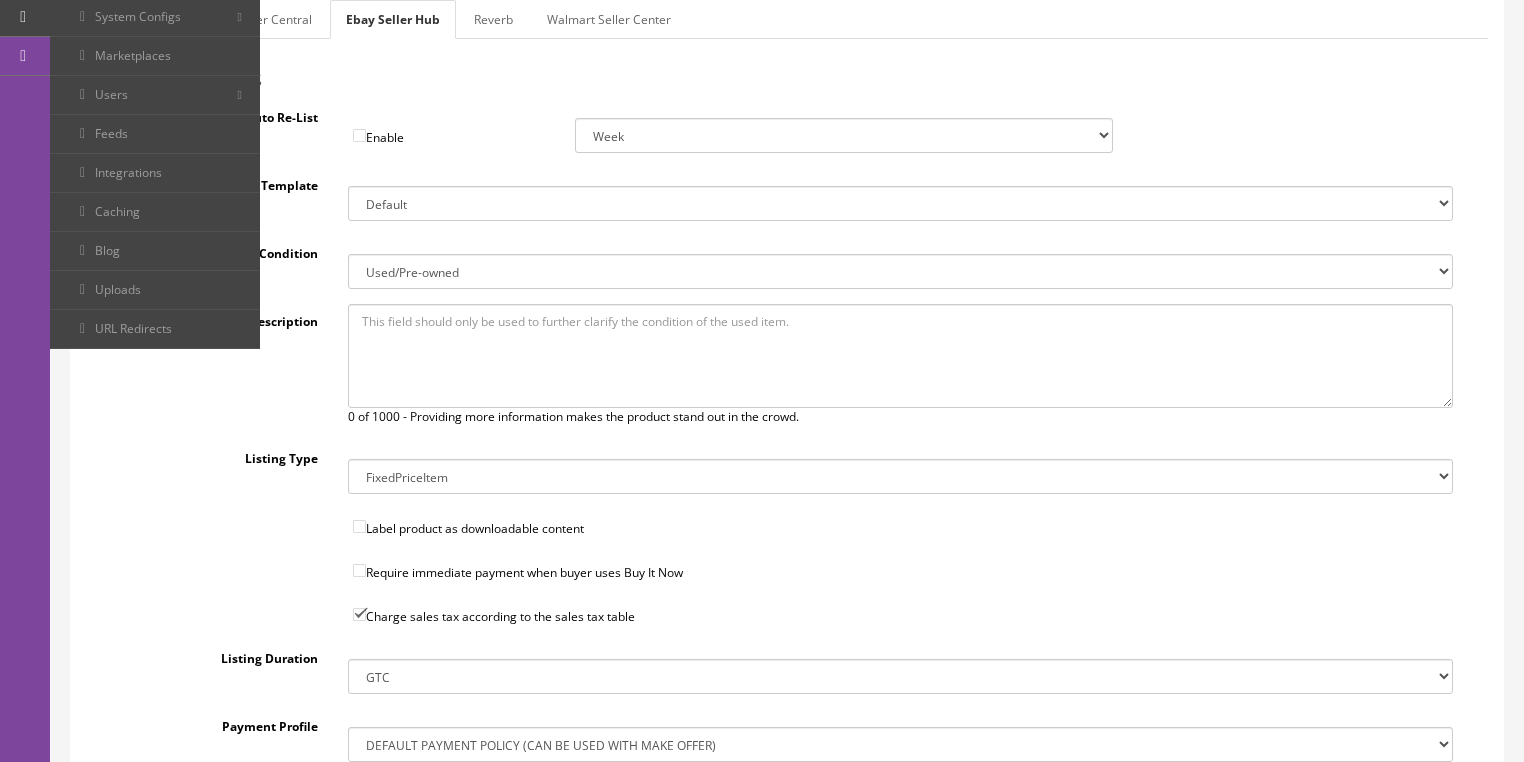scroll, scrollTop: 160, scrollLeft: 0, axis: vertical 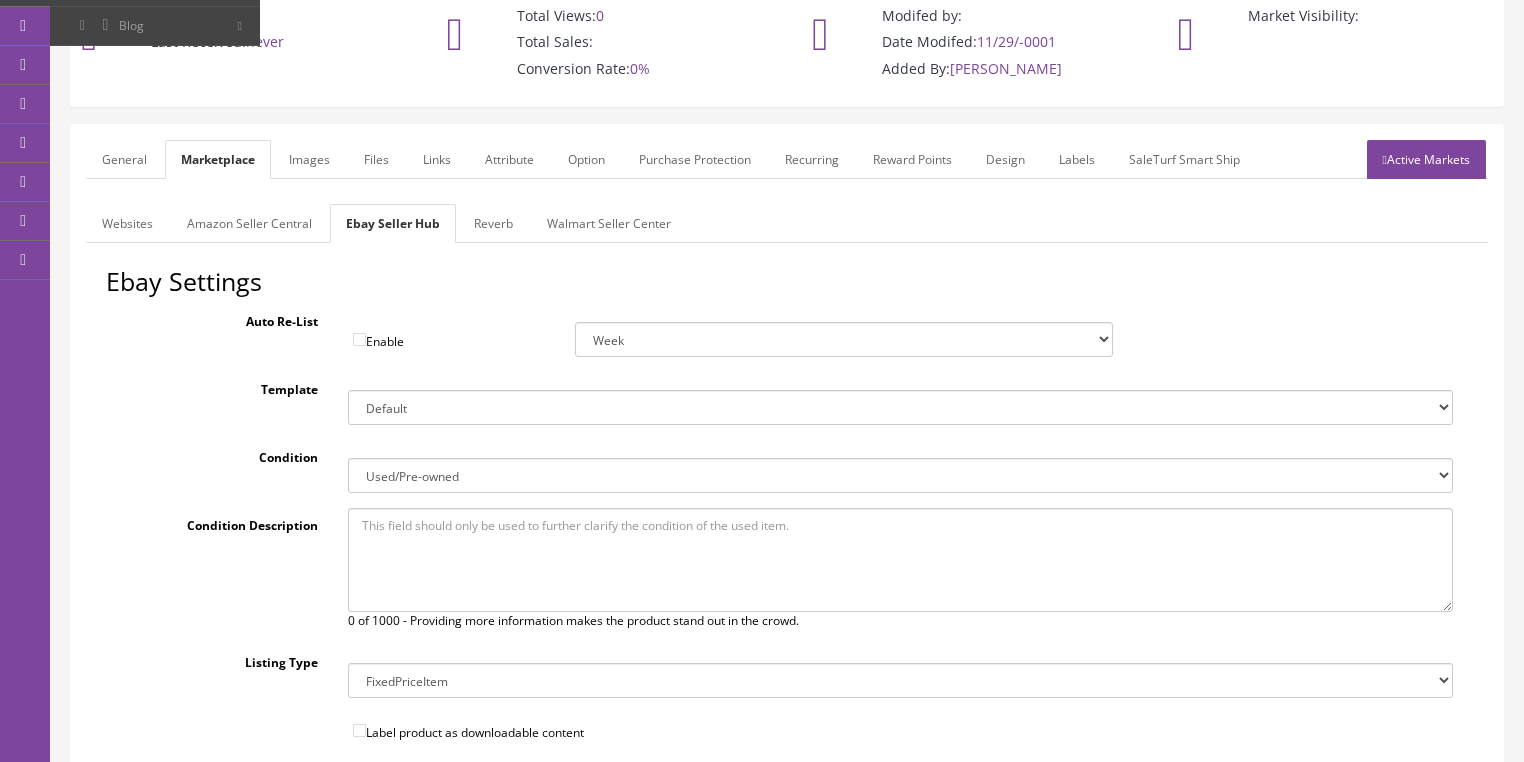 click on "Websites" at bounding box center [127, 223] 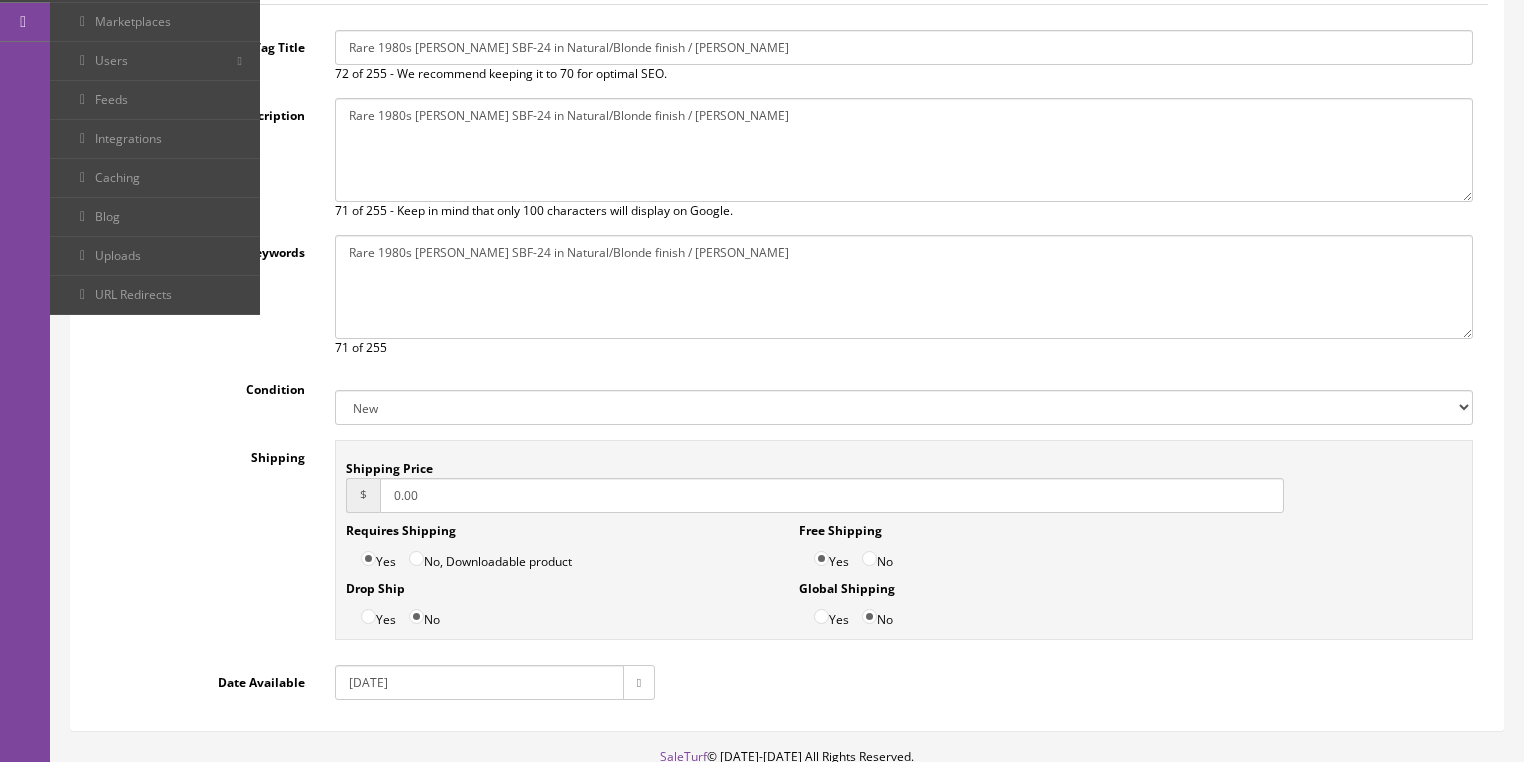 scroll, scrollTop: 400, scrollLeft: 0, axis: vertical 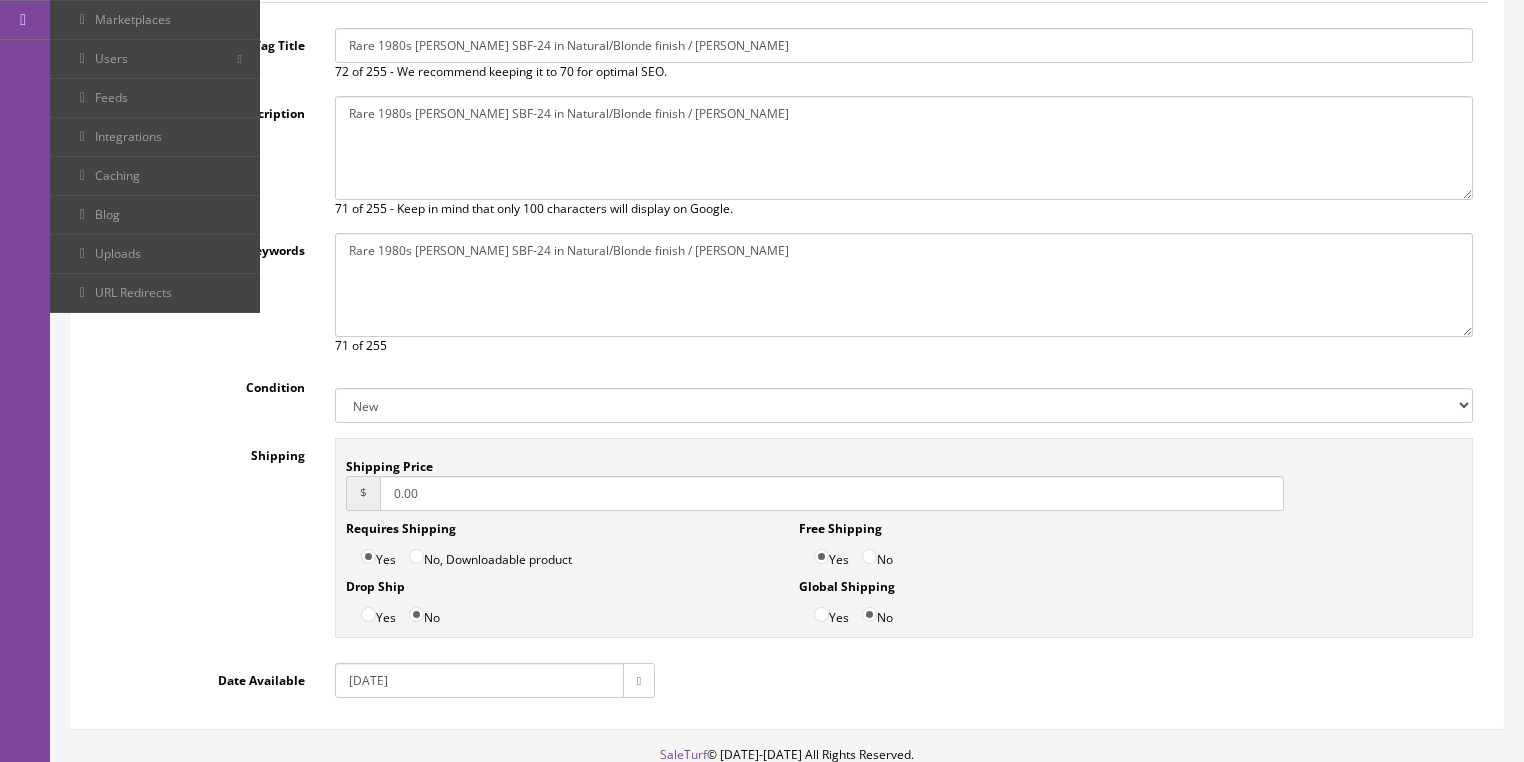 click on "New
Used
B Stock
Open Box
Re-Packed" at bounding box center (904, 405) 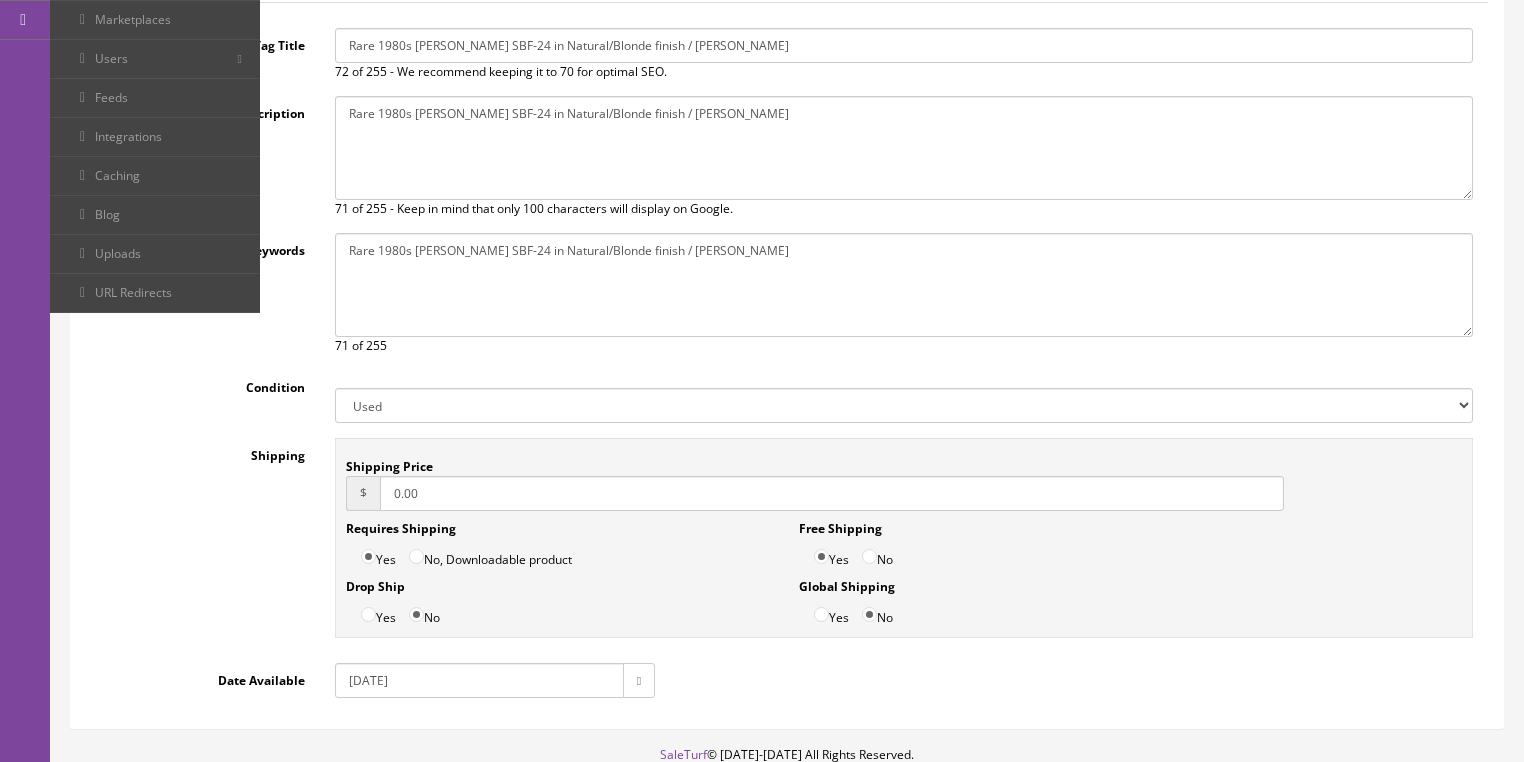 drag, startPoint x: 429, startPoint y: 492, endPoint x: 8, endPoint y: 576, distance: 429.29828 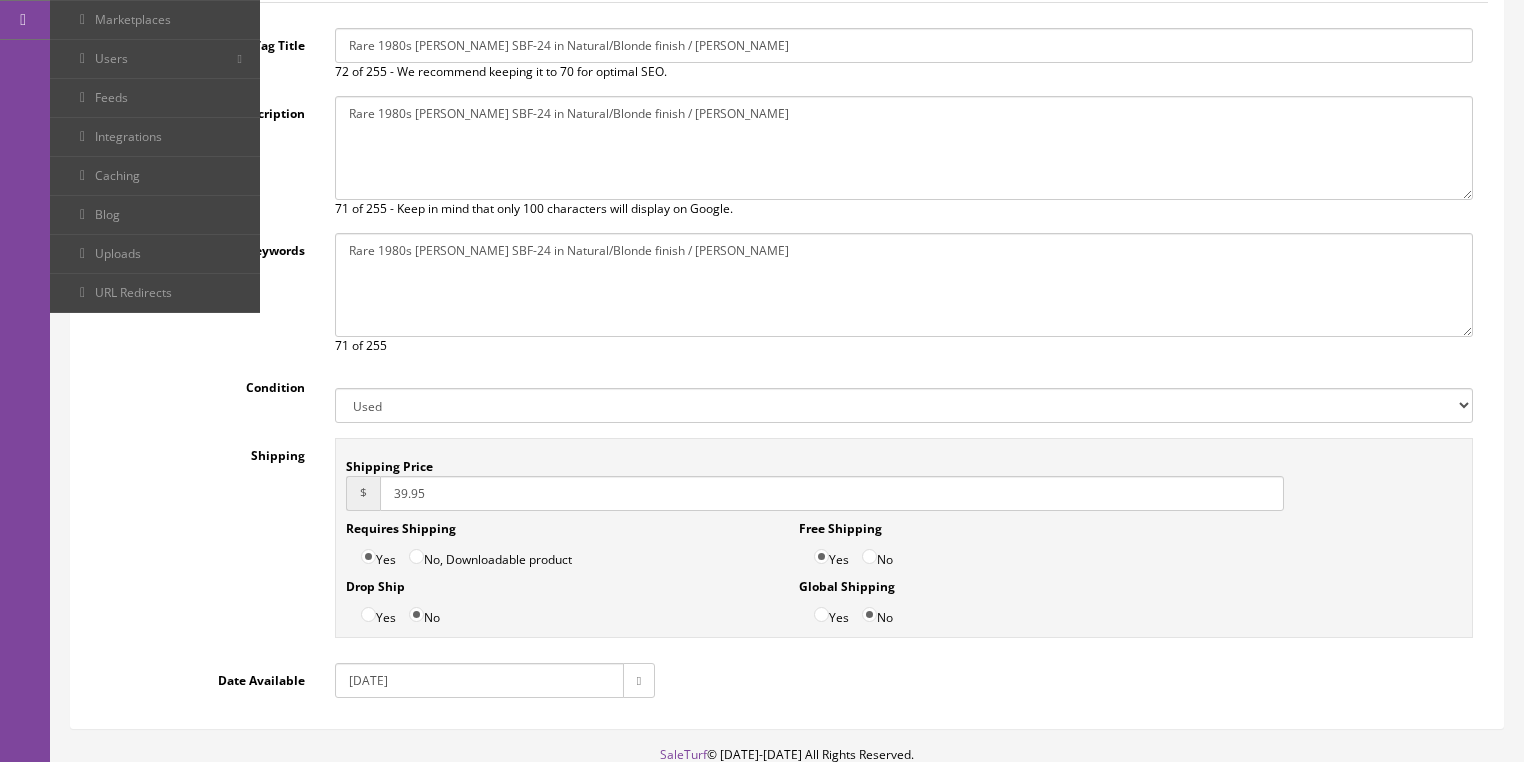 type on "39.95" 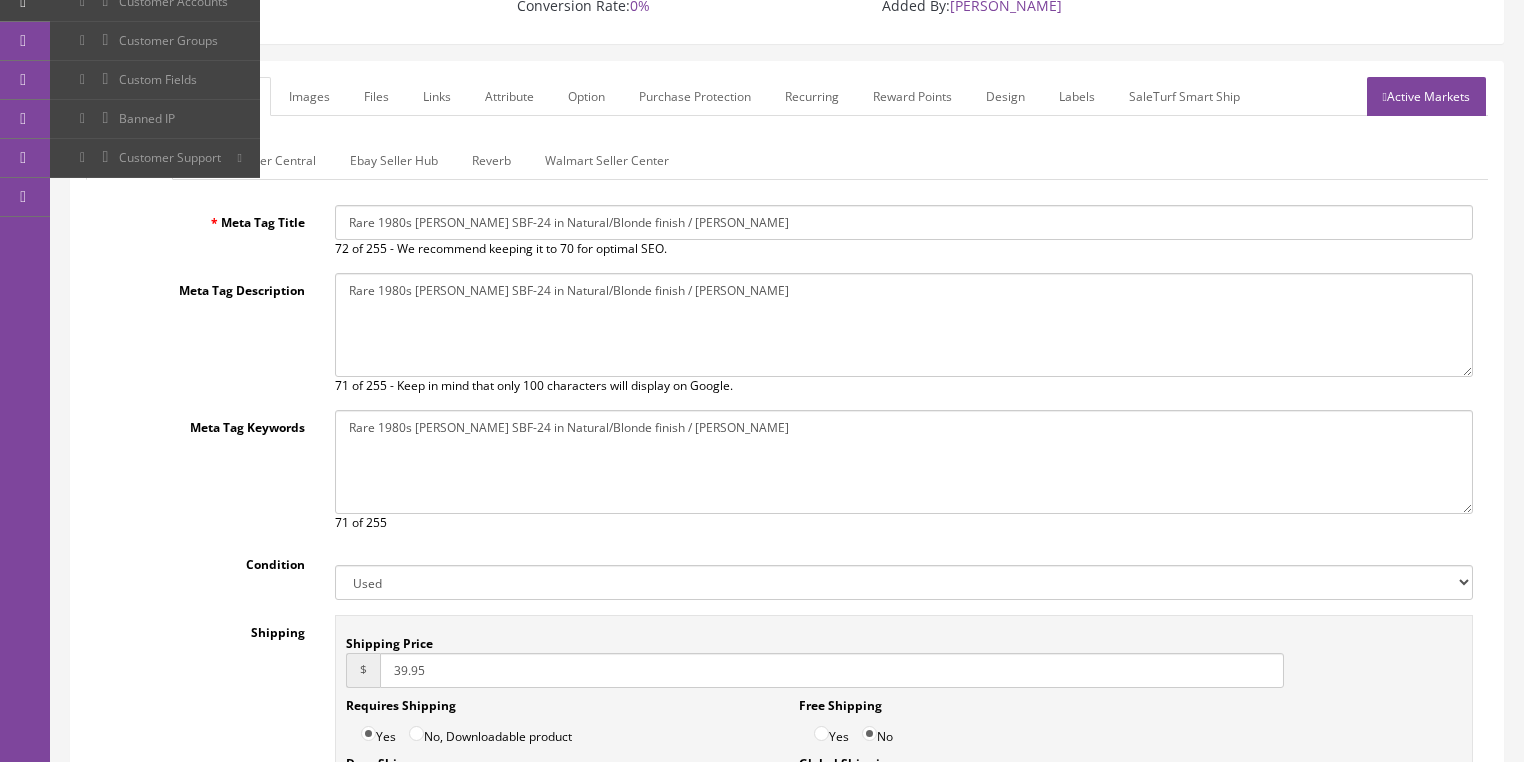 scroll, scrollTop: 160, scrollLeft: 0, axis: vertical 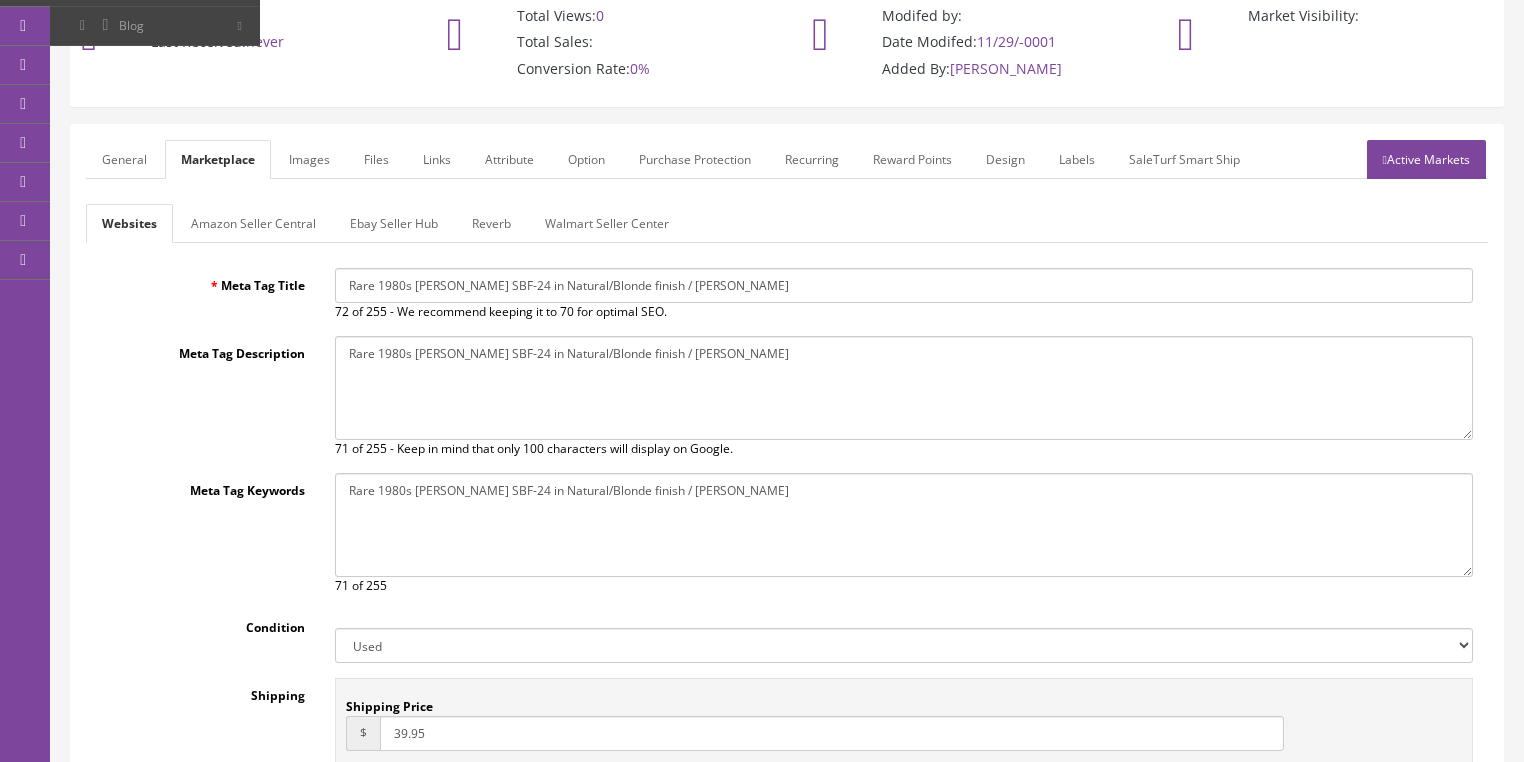 click on "General" at bounding box center (124, 159) 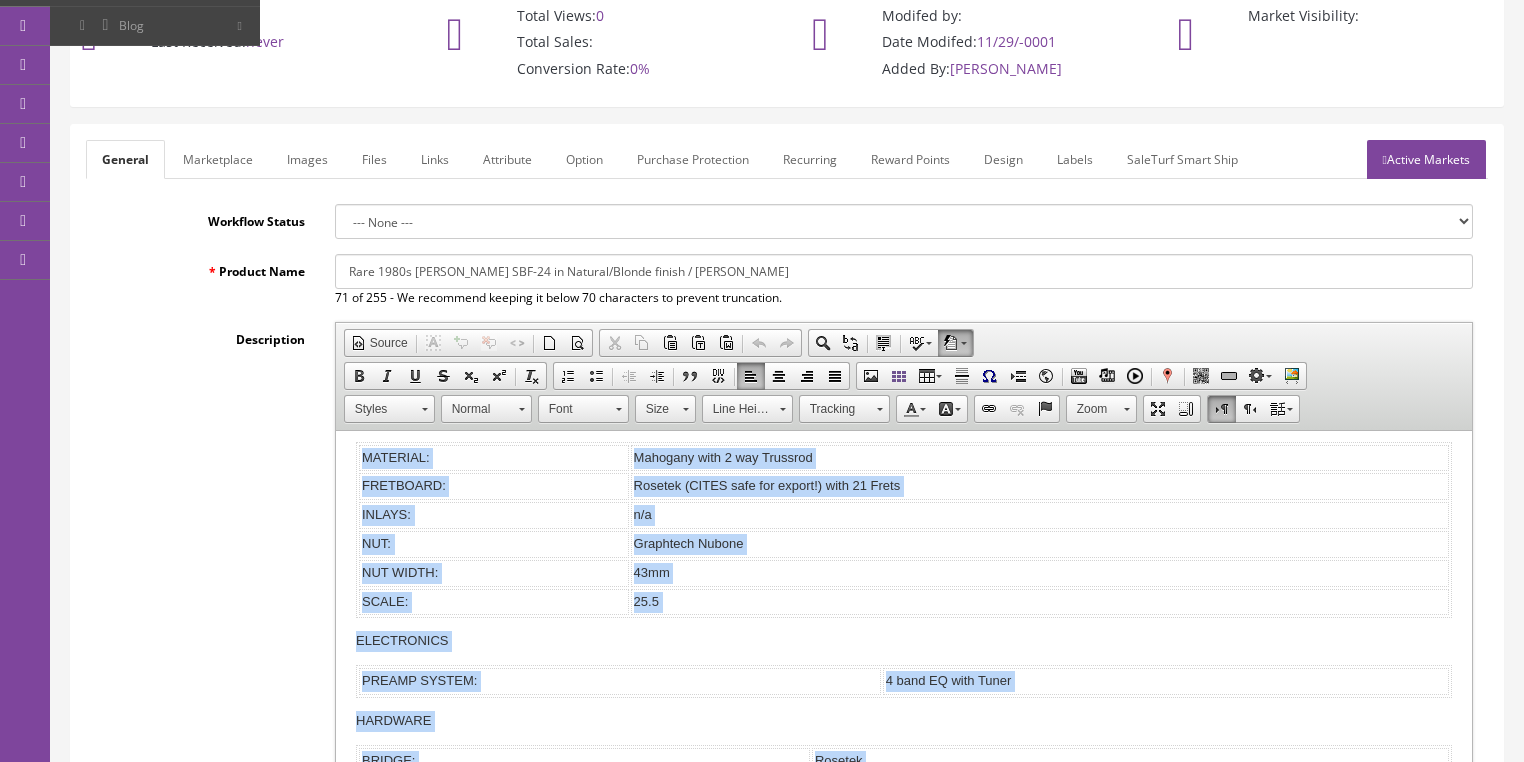 scroll, scrollTop: 558, scrollLeft: 0, axis: vertical 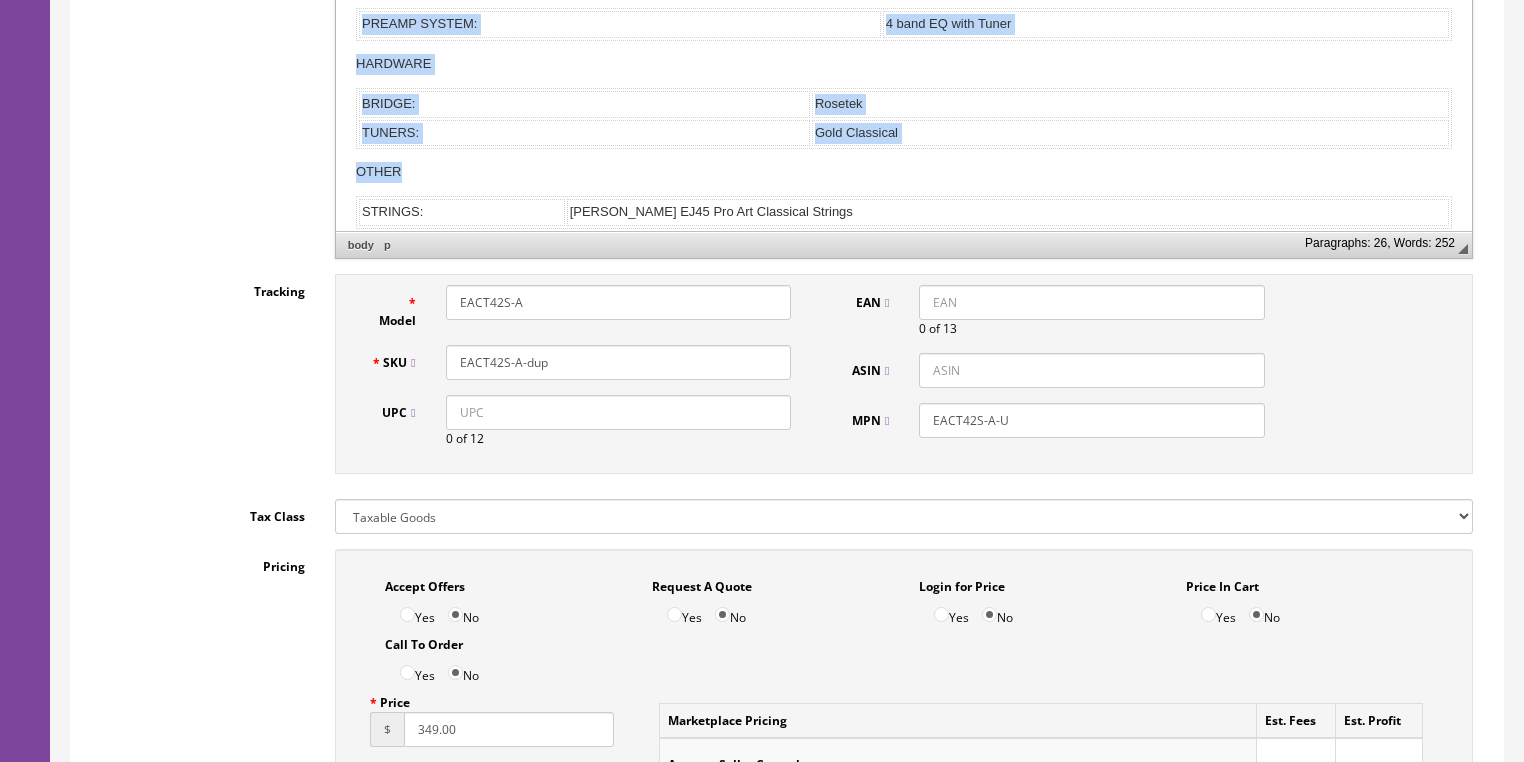 drag, startPoint x: 346, startPoint y: -118, endPoint x: 1244, endPoint y: 584, distance: 1139.828 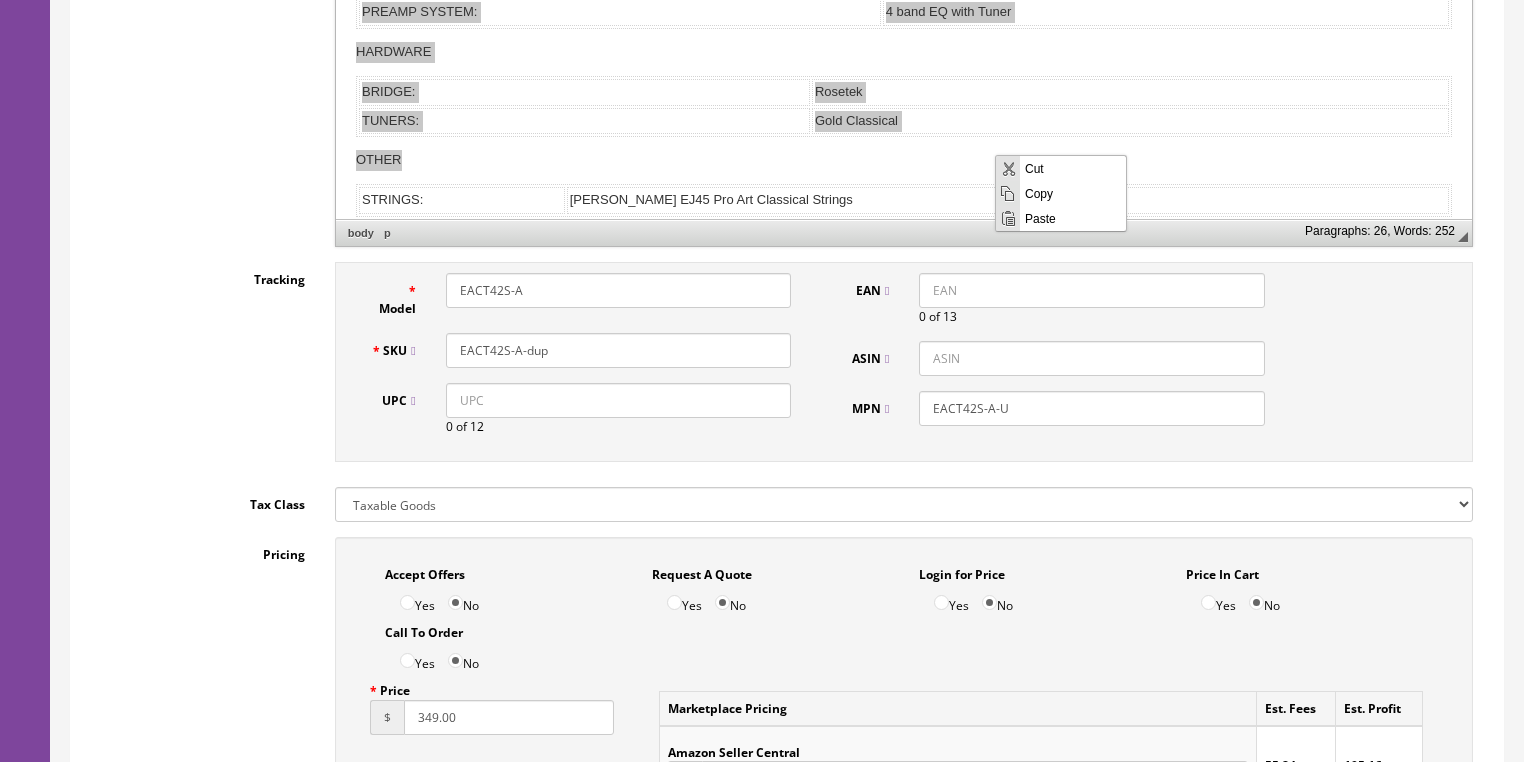 scroll, scrollTop: 0, scrollLeft: 0, axis: both 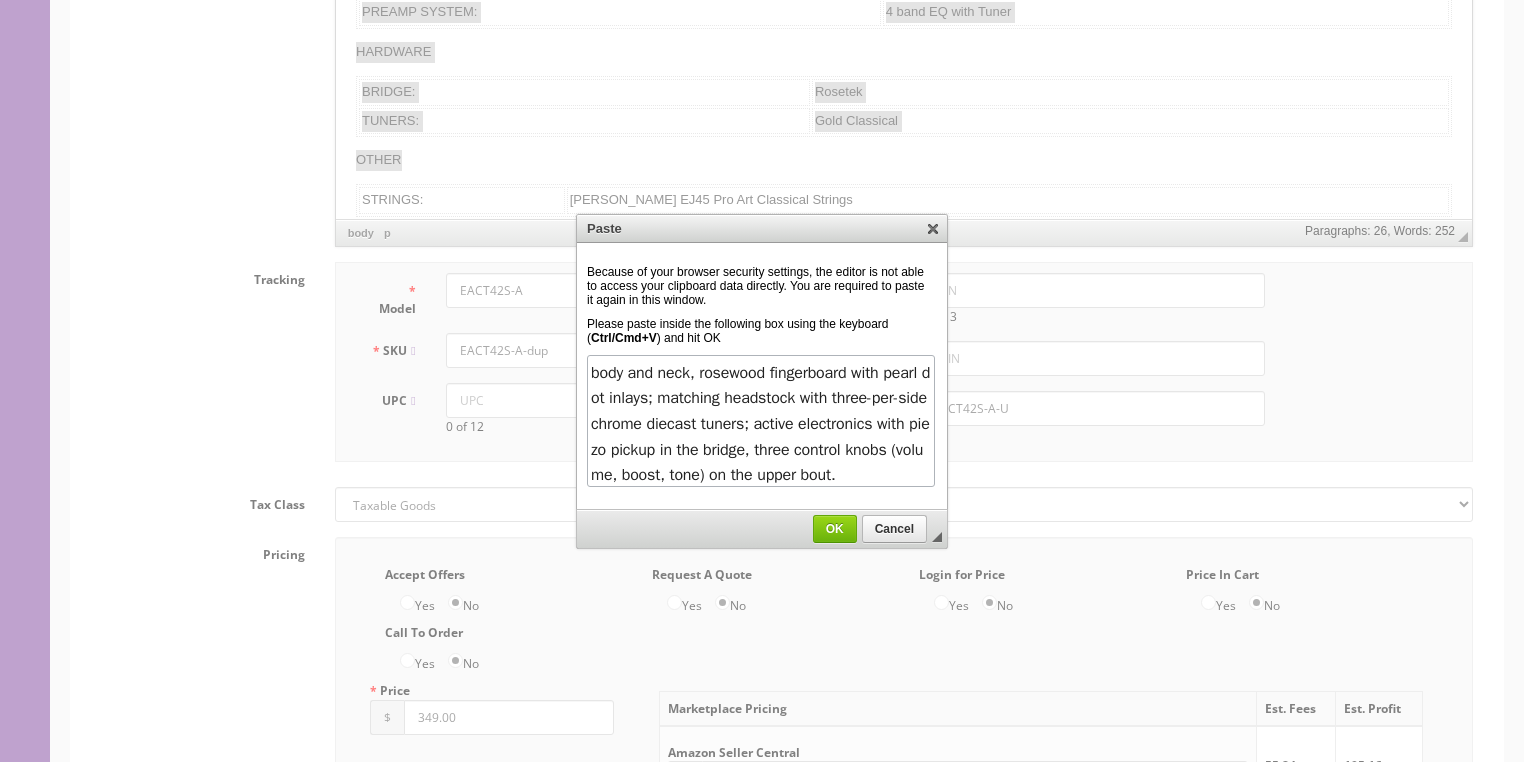 drag, startPoint x: 839, startPoint y: 530, endPoint x: 812, endPoint y: 510, distance: 33.600594 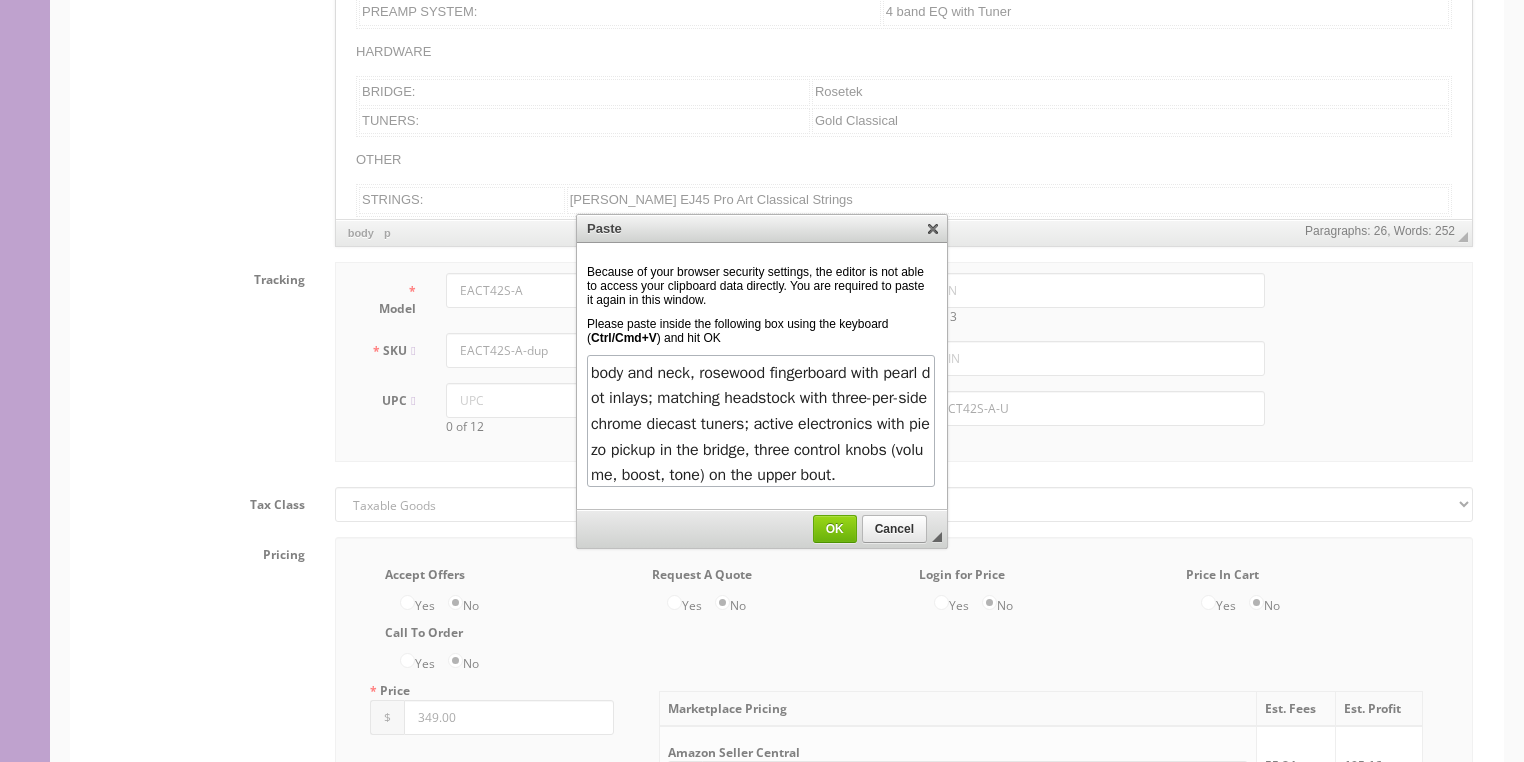 scroll, scrollTop: 0, scrollLeft: 0, axis: both 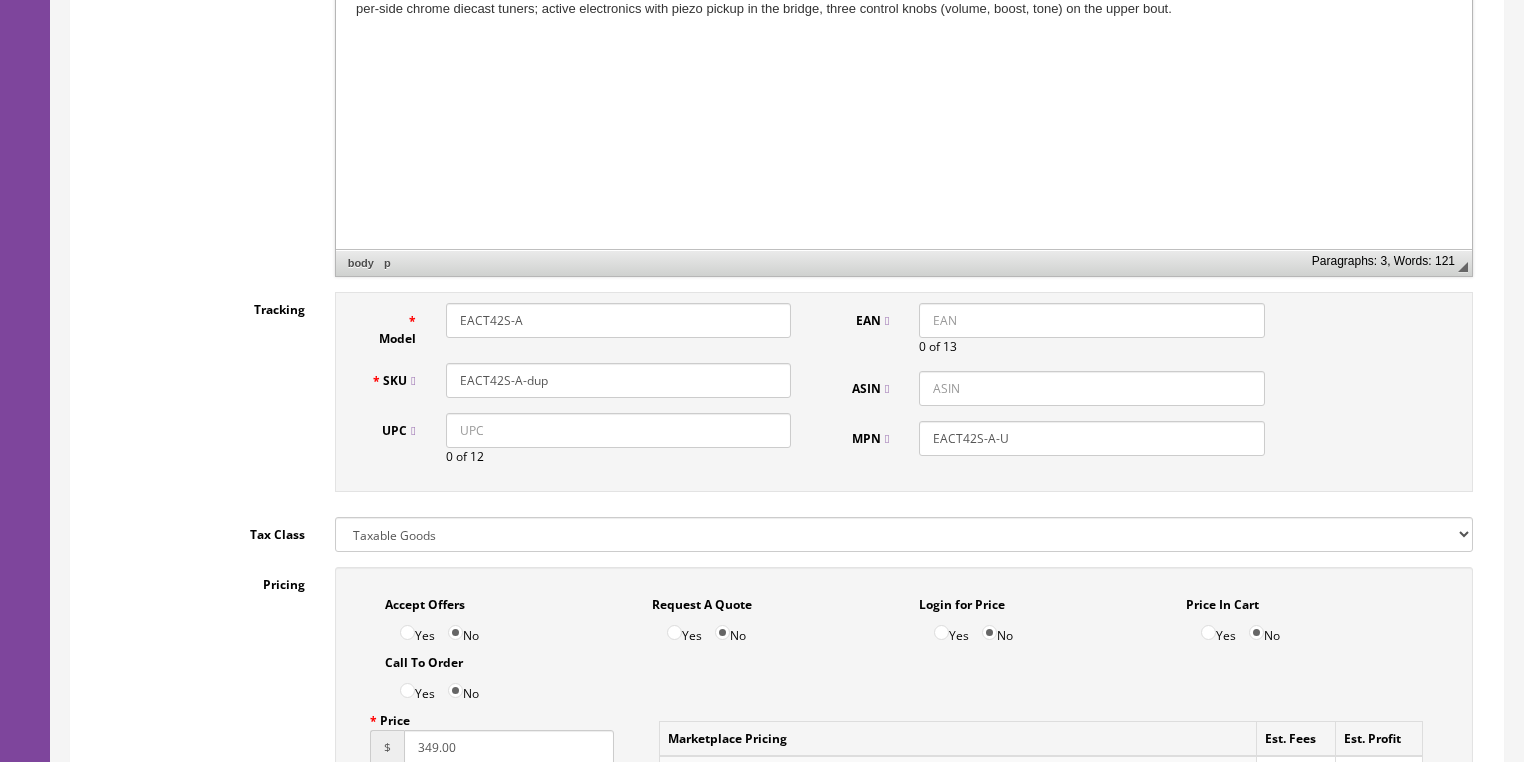 drag, startPoint x: 548, startPoint y: 316, endPoint x: 321, endPoint y: 256, distance: 234.79565 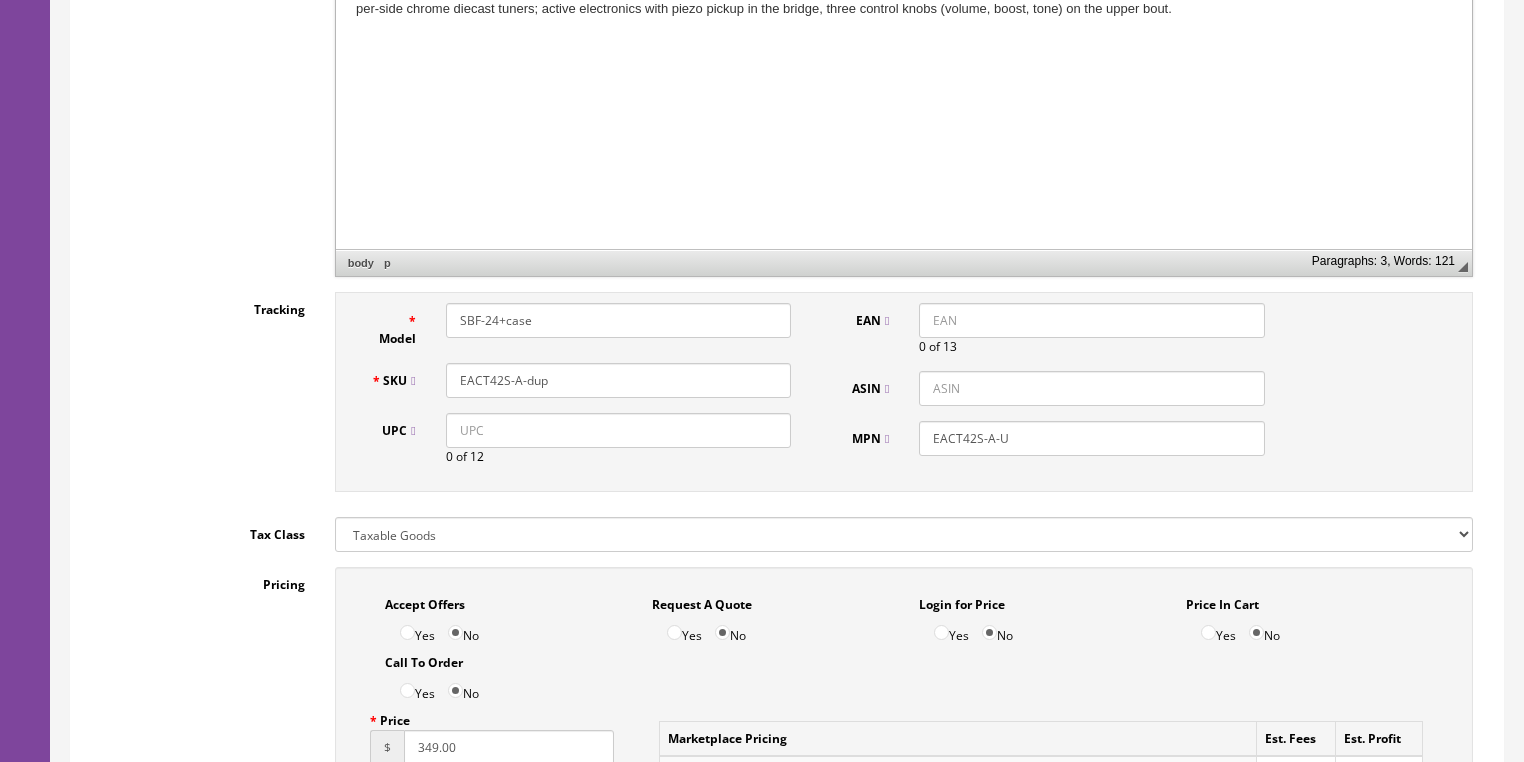 drag, startPoint x: 560, startPoint y: 314, endPoint x: 418, endPoint y: 315, distance: 142.00352 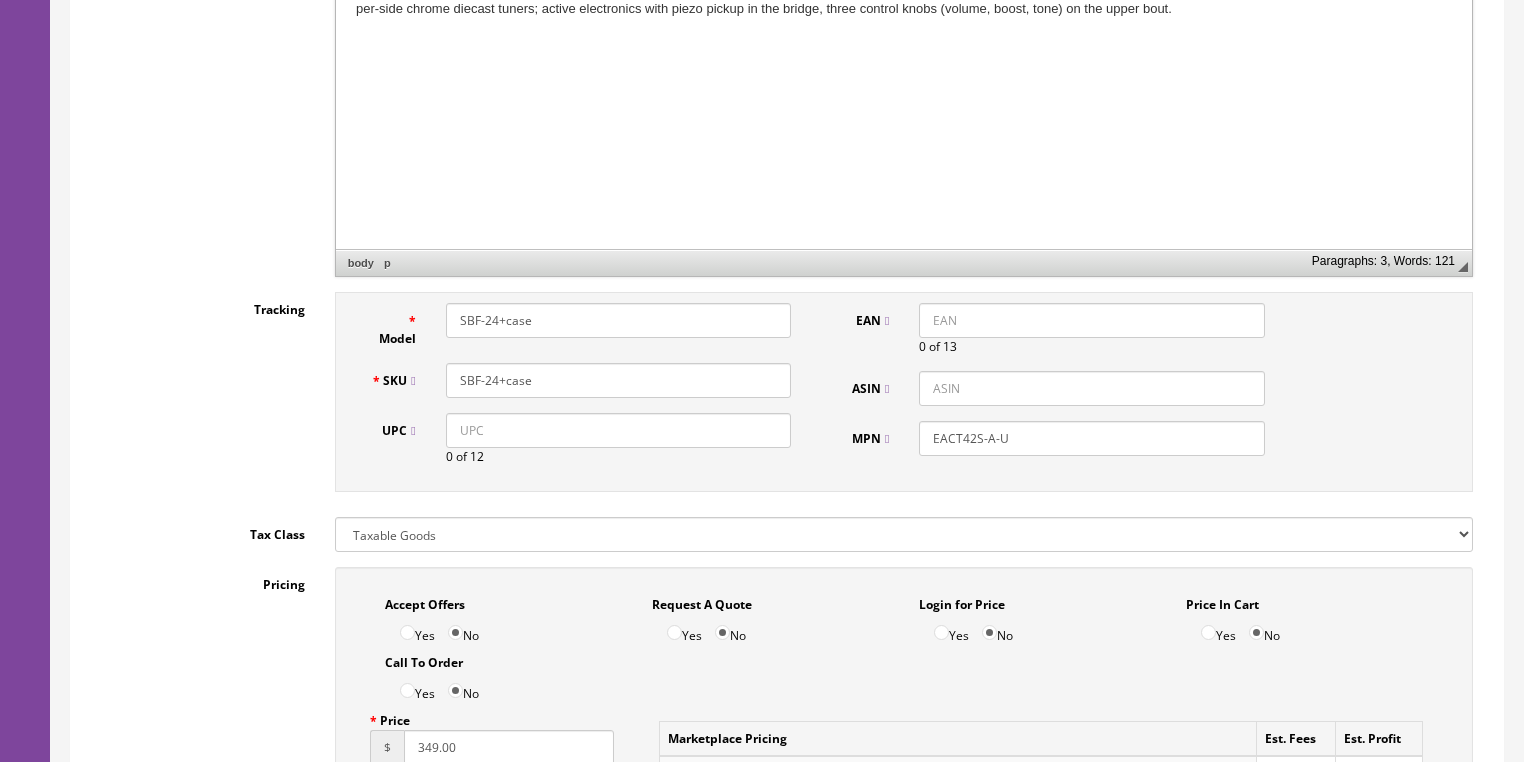 type on "SBF-24+case" 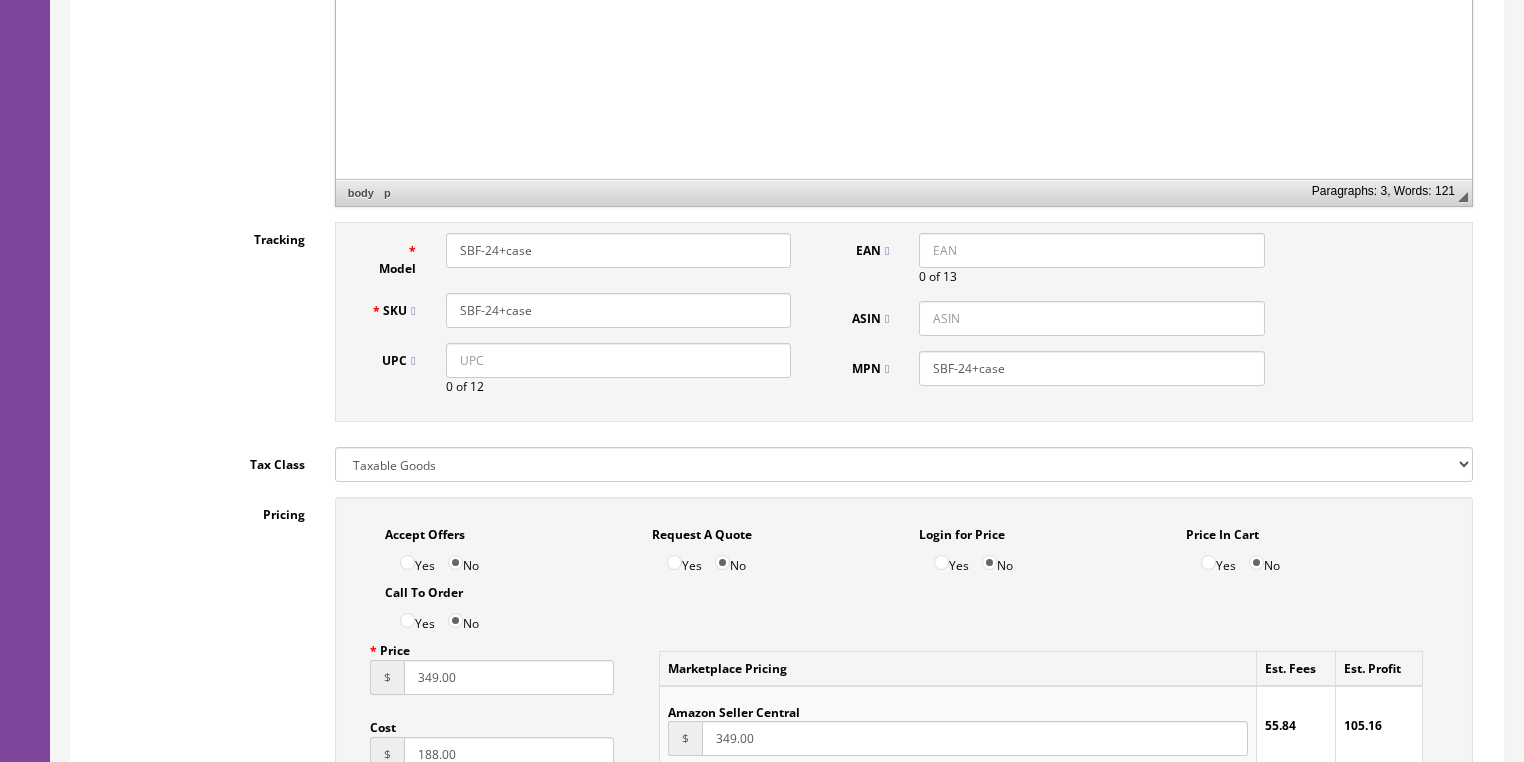 scroll, scrollTop: 822, scrollLeft: 0, axis: vertical 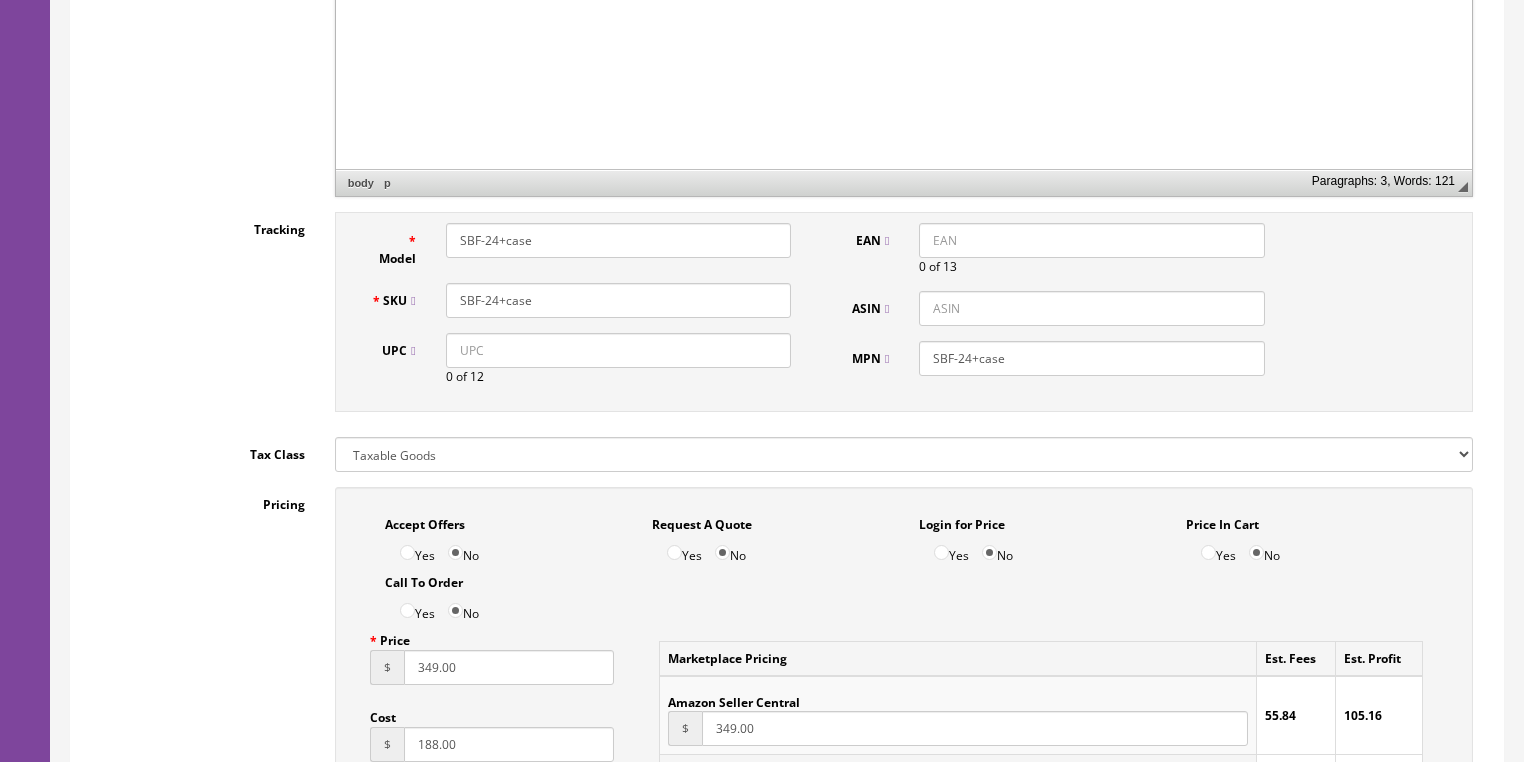 type on "SBF-24+case" 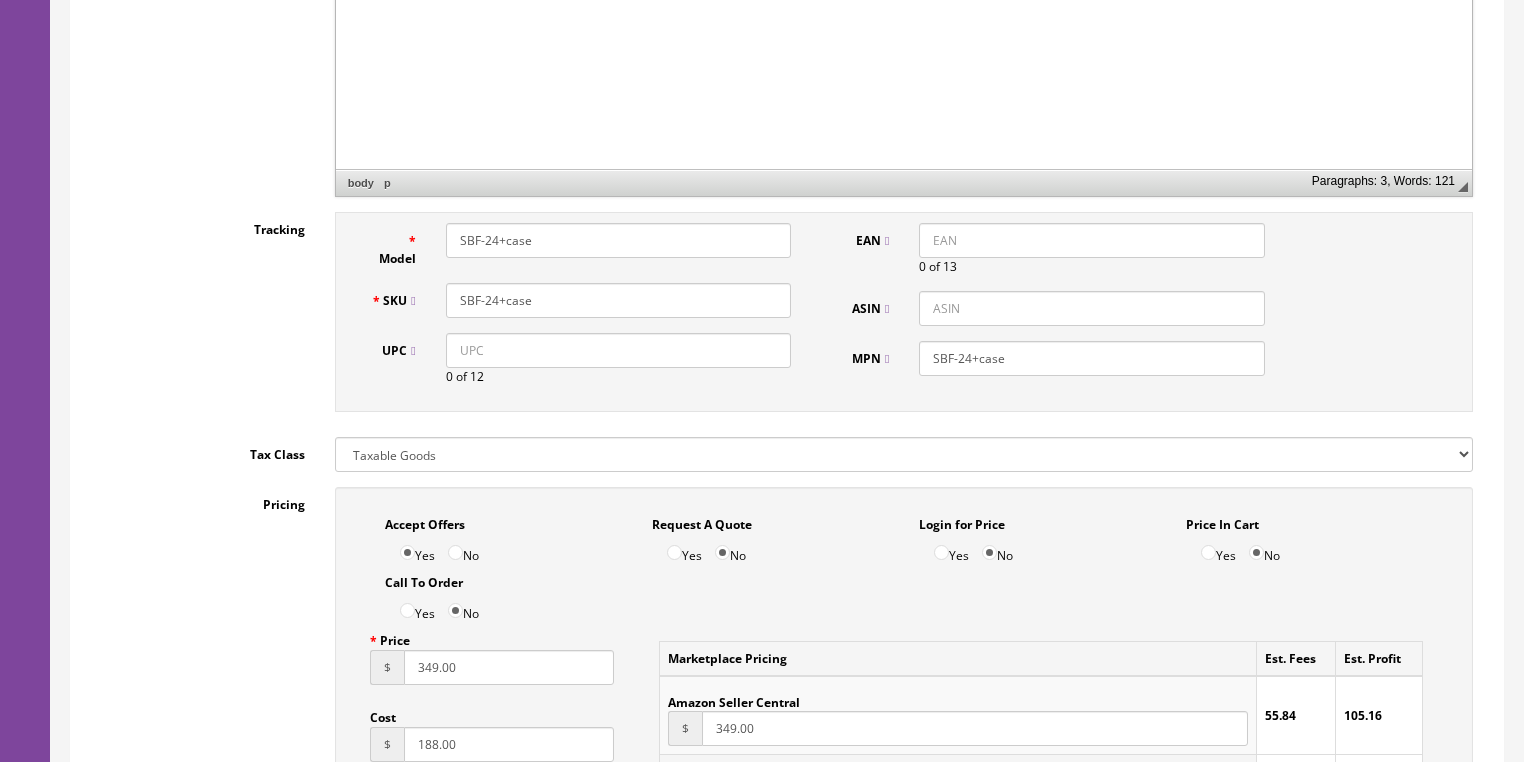 drag, startPoint x: 519, startPoint y: 664, endPoint x: 380, endPoint y: 664, distance: 139 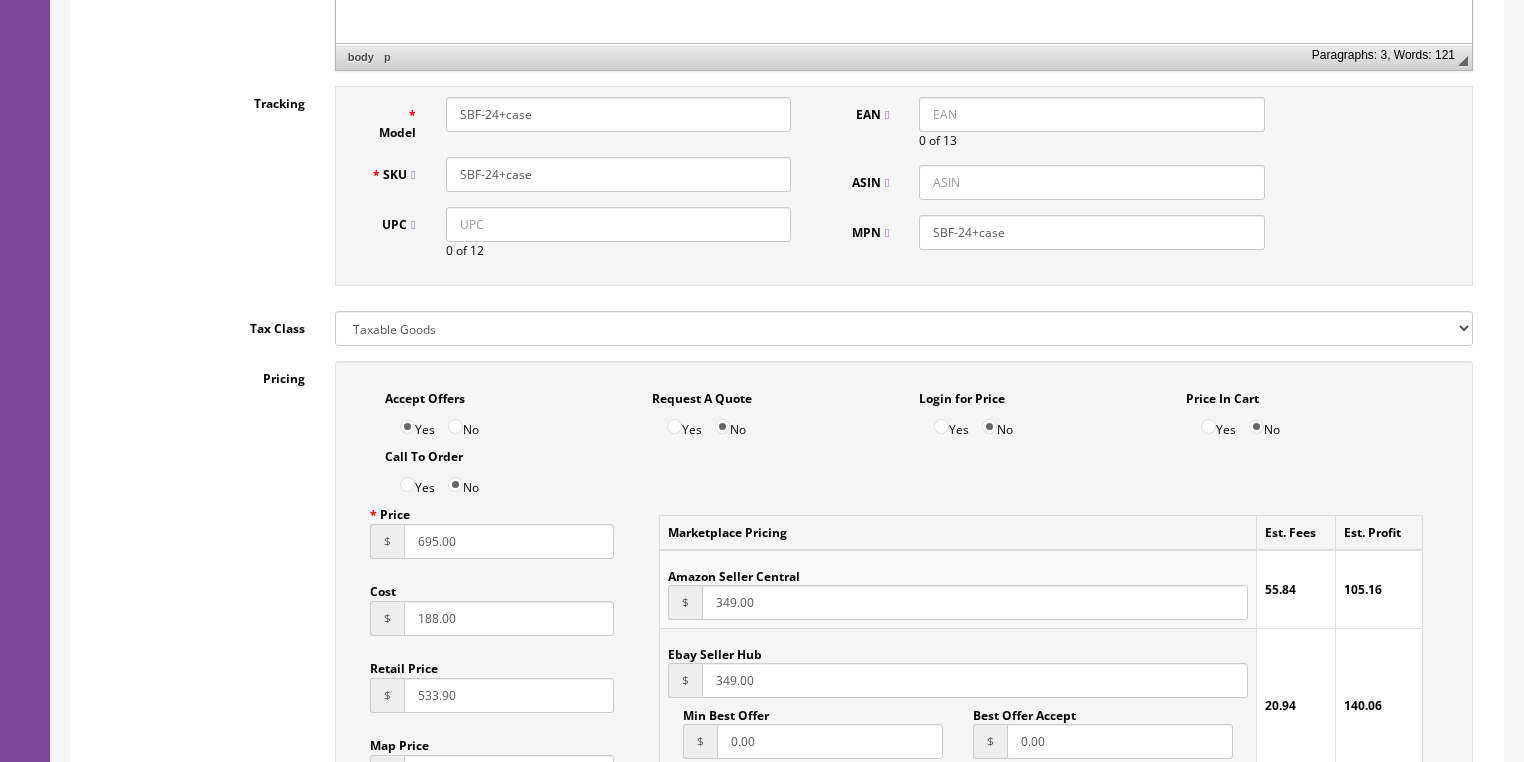 scroll, scrollTop: 1142, scrollLeft: 0, axis: vertical 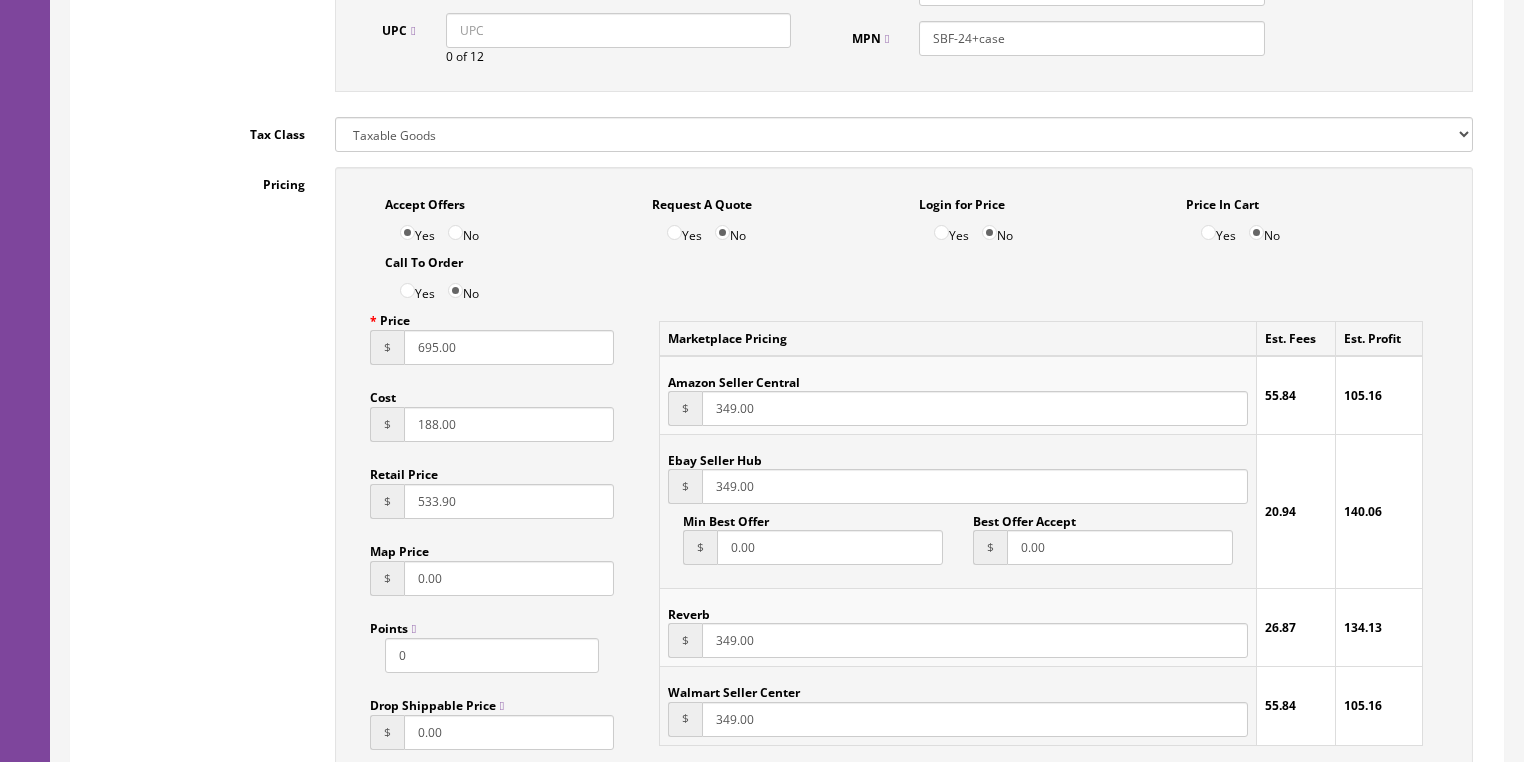 type on "695.00" 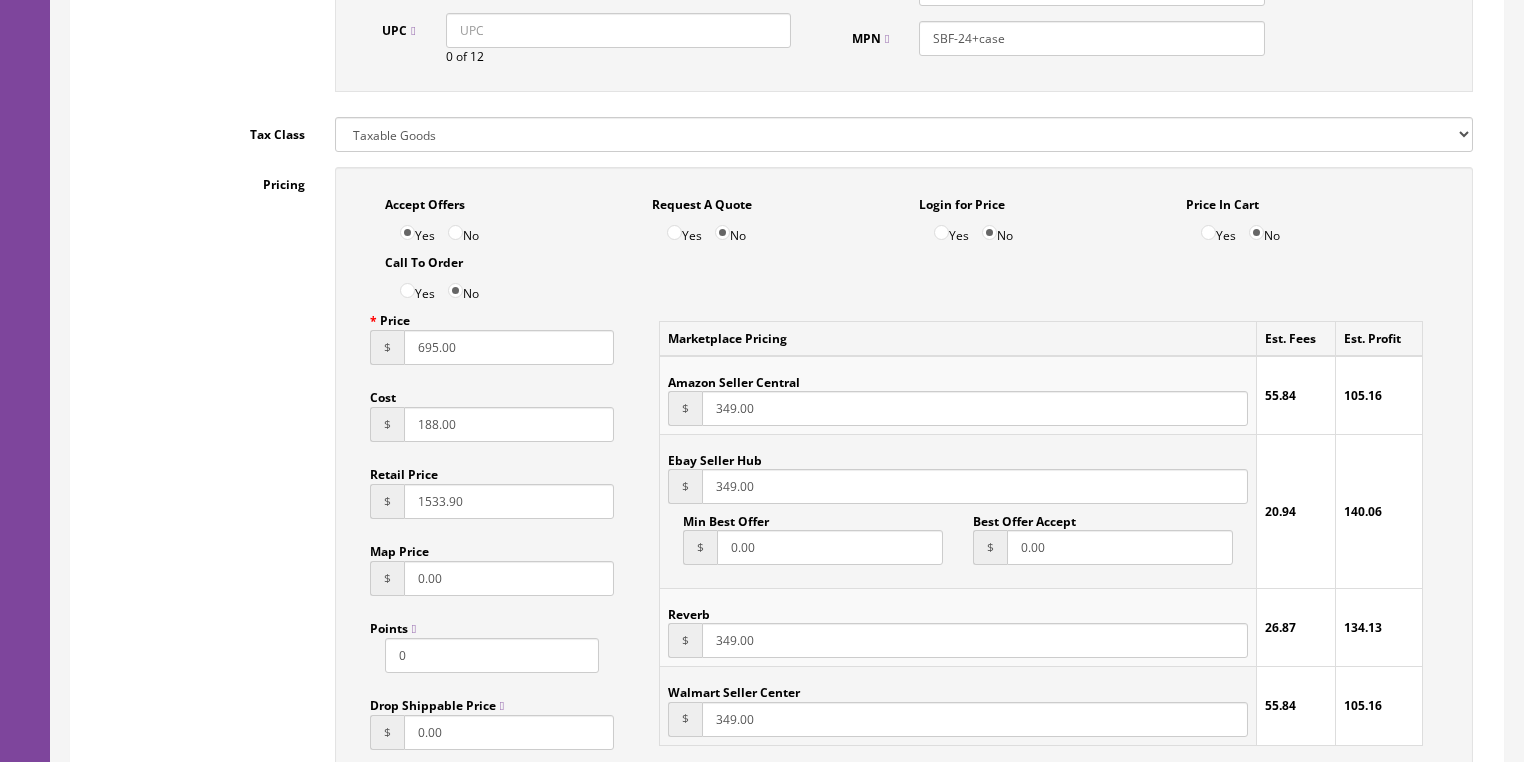 type on "1533.90" 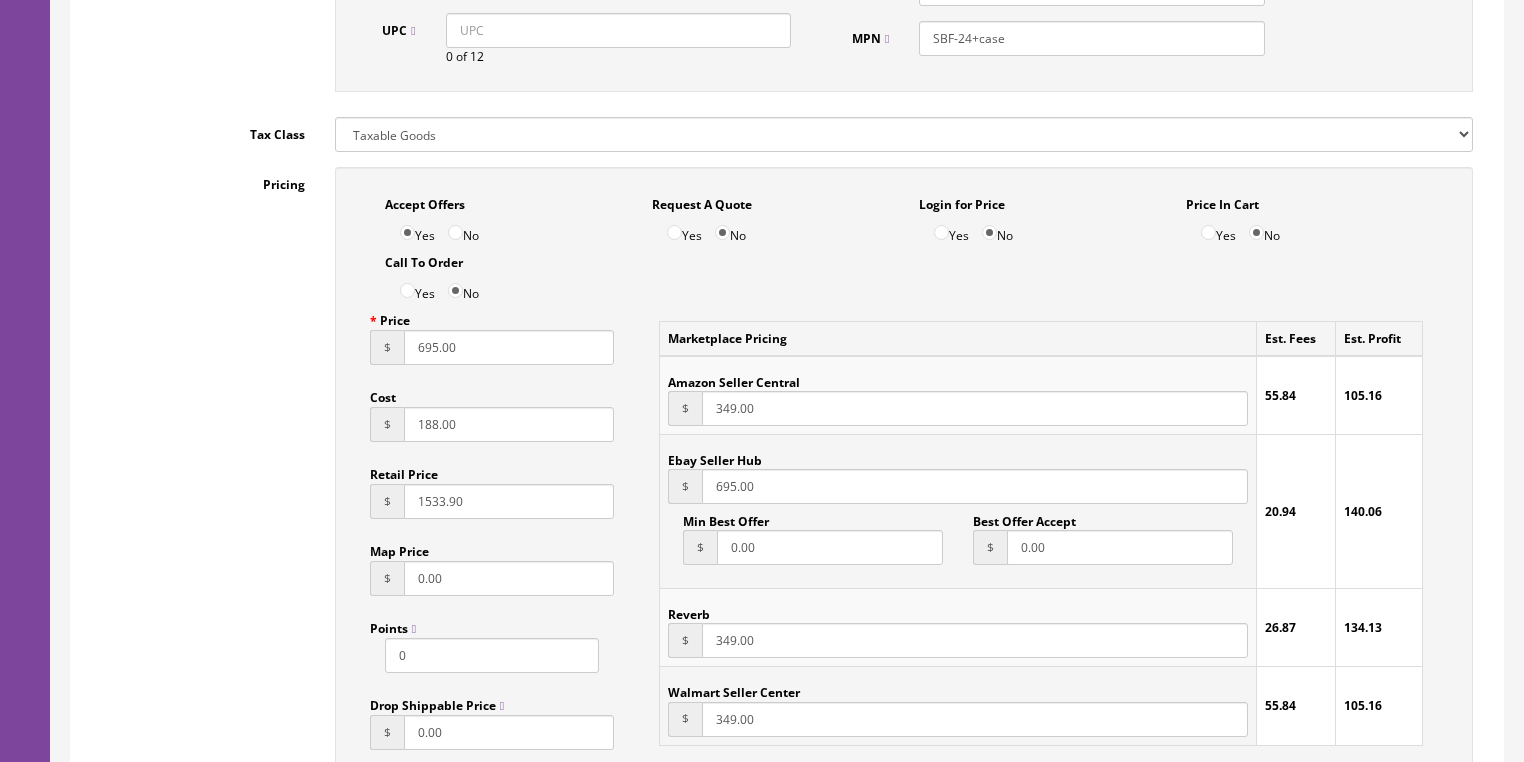 type on "695.00" 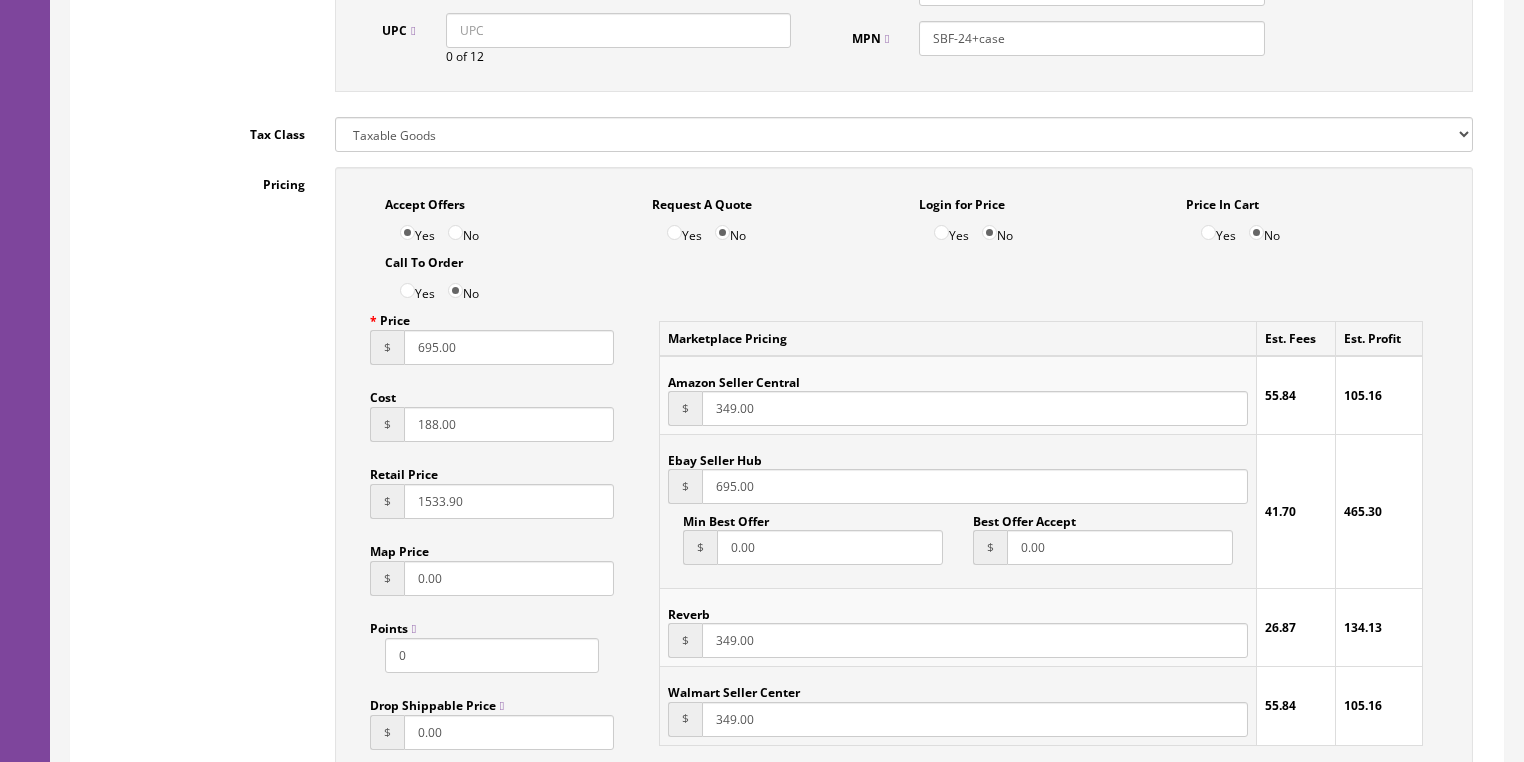 drag, startPoint x: 787, startPoint y: 653, endPoint x: 696, endPoint y: 665, distance: 91.787796 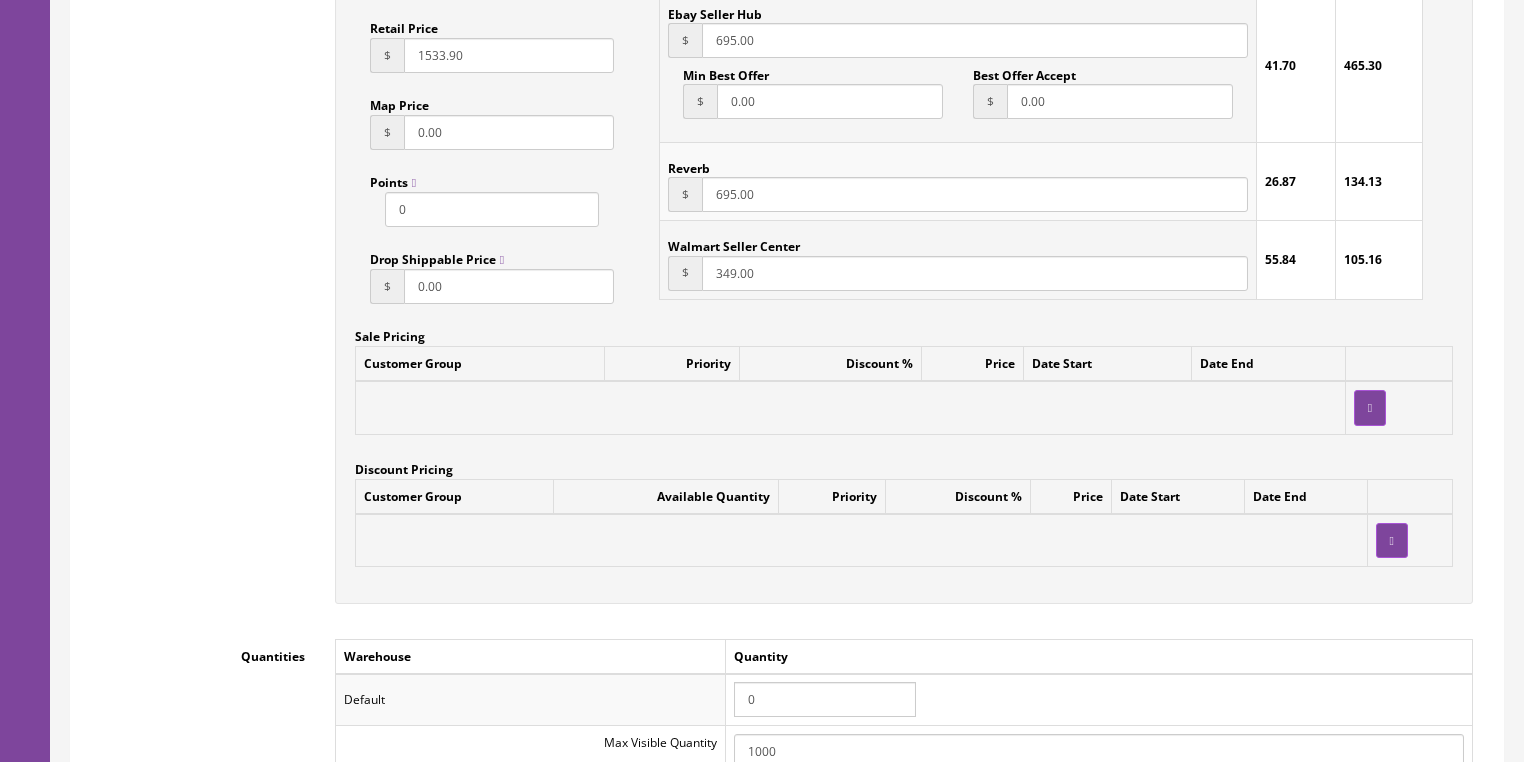 scroll, scrollTop: 1702, scrollLeft: 0, axis: vertical 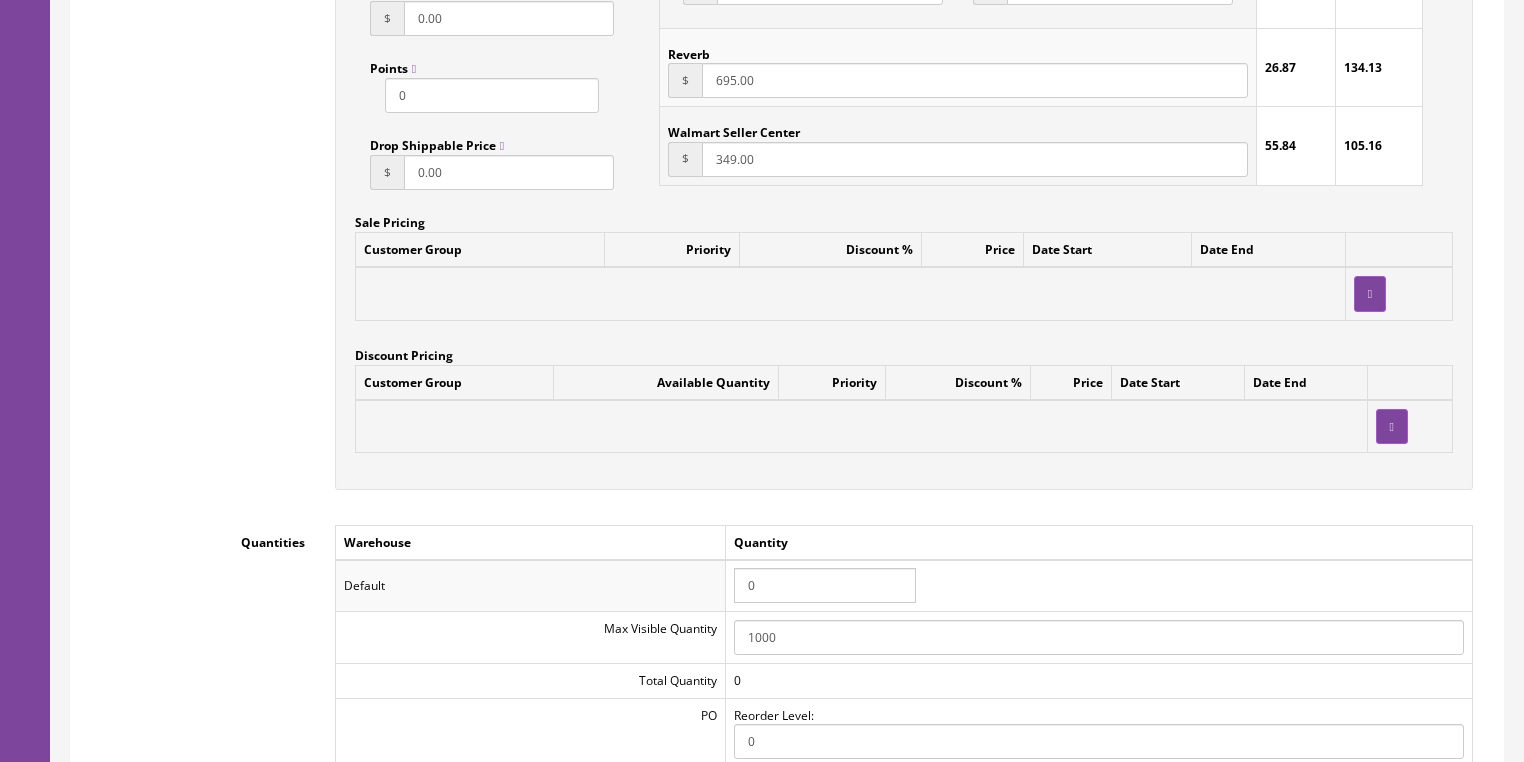 type on "695.00" 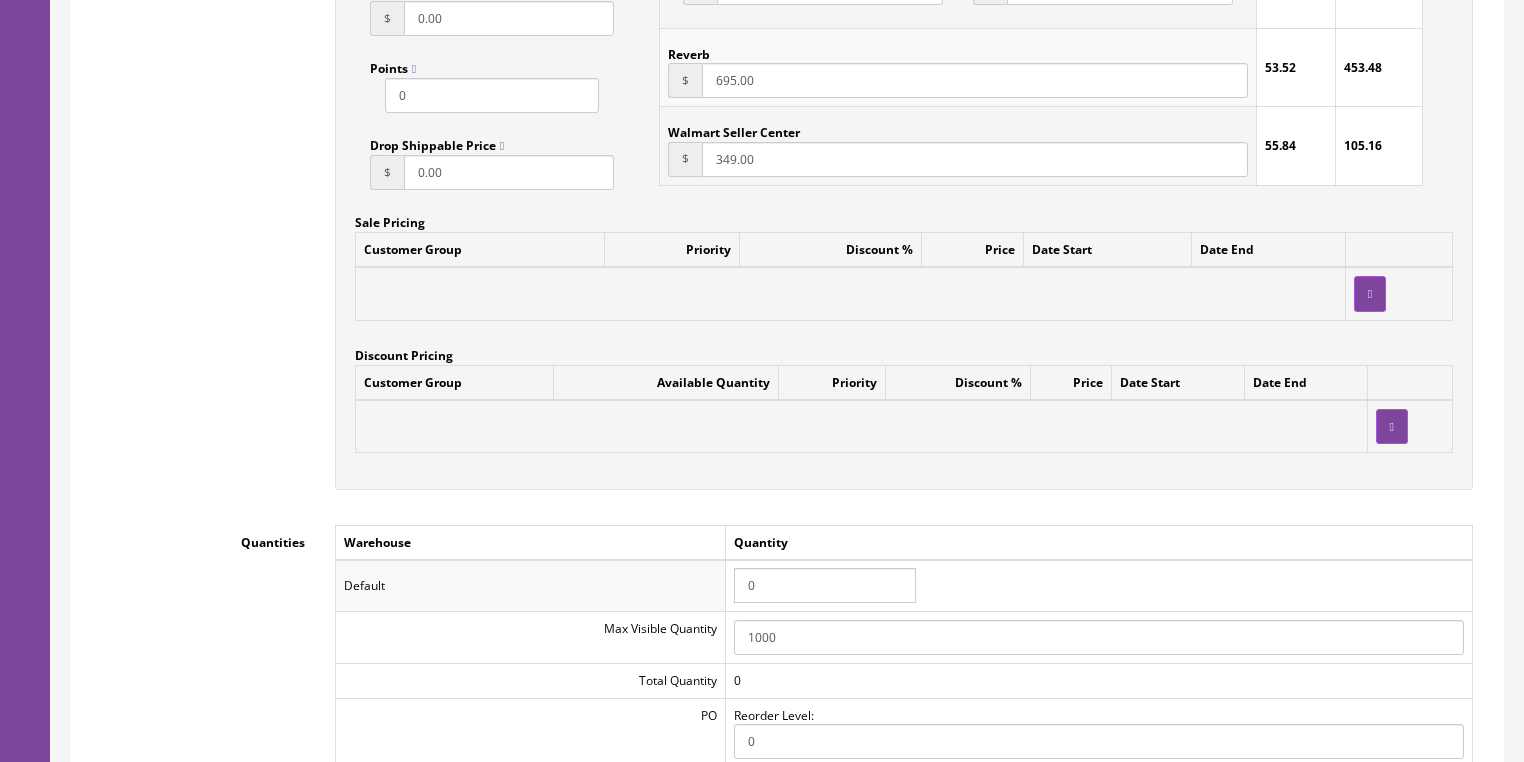 drag, startPoint x: 765, startPoint y: 587, endPoint x: 716, endPoint y: 590, distance: 49.09175 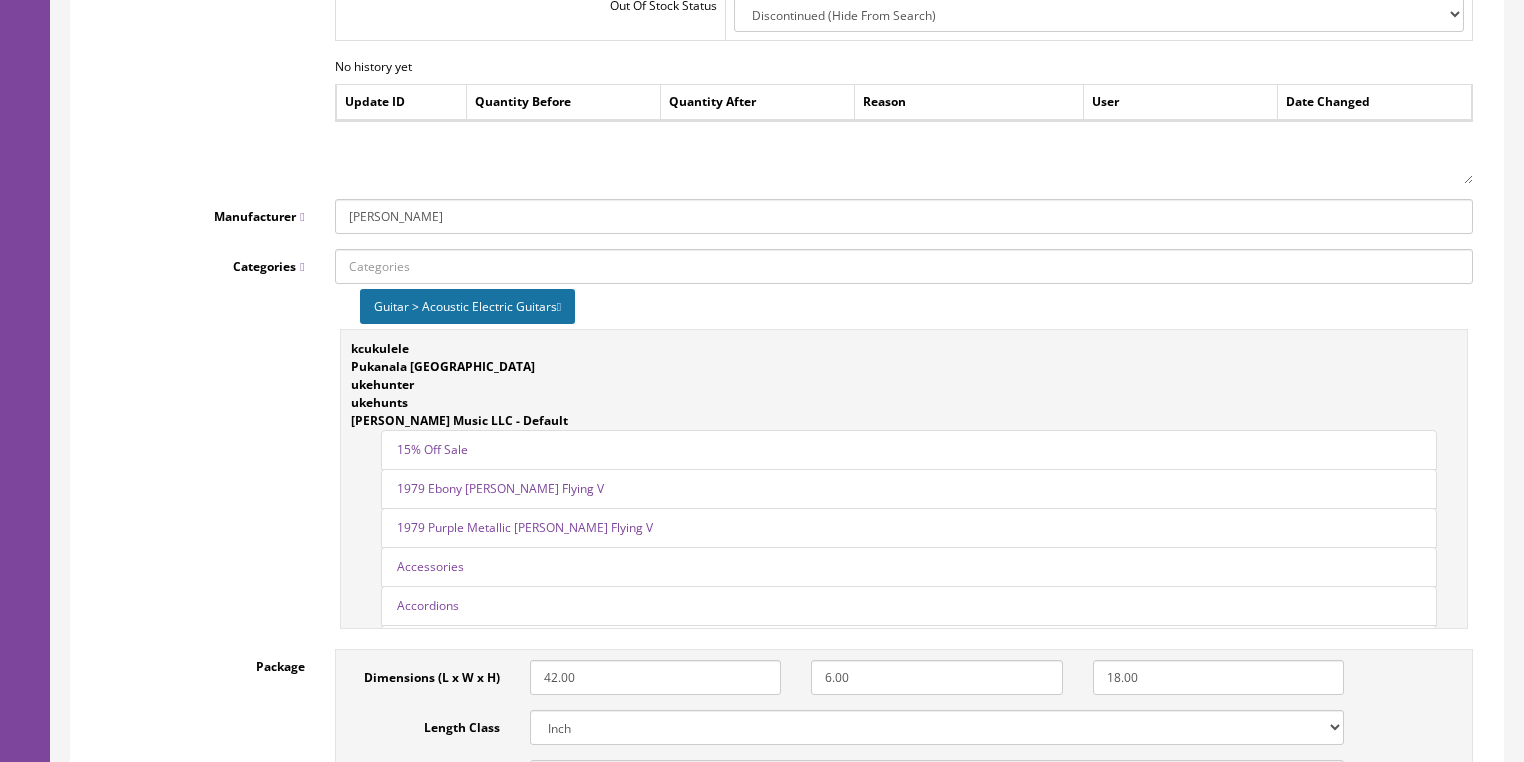 scroll, scrollTop: 2494, scrollLeft: 0, axis: vertical 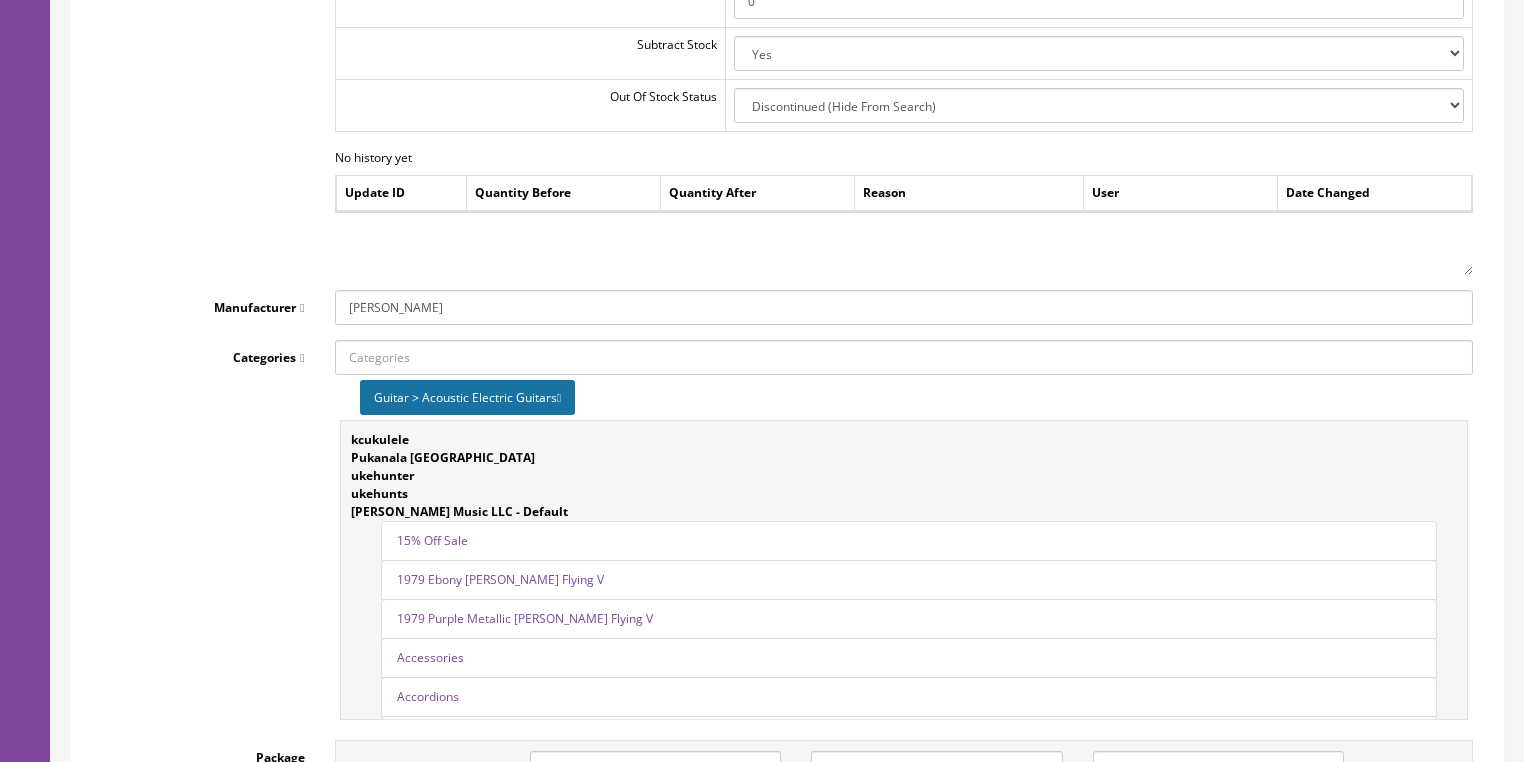 type on "1" 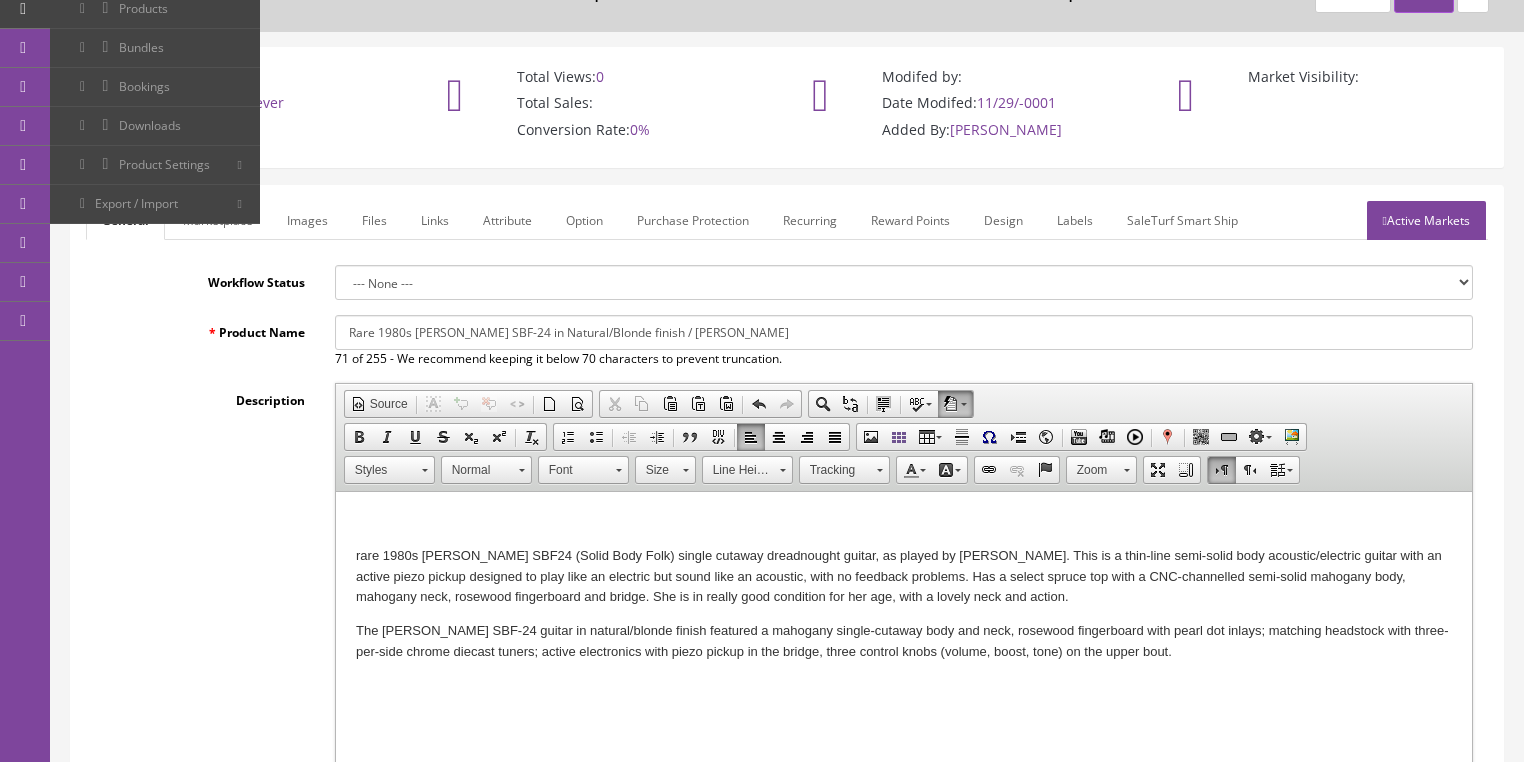 scroll, scrollTop: 94, scrollLeft: 0, axis: vertical 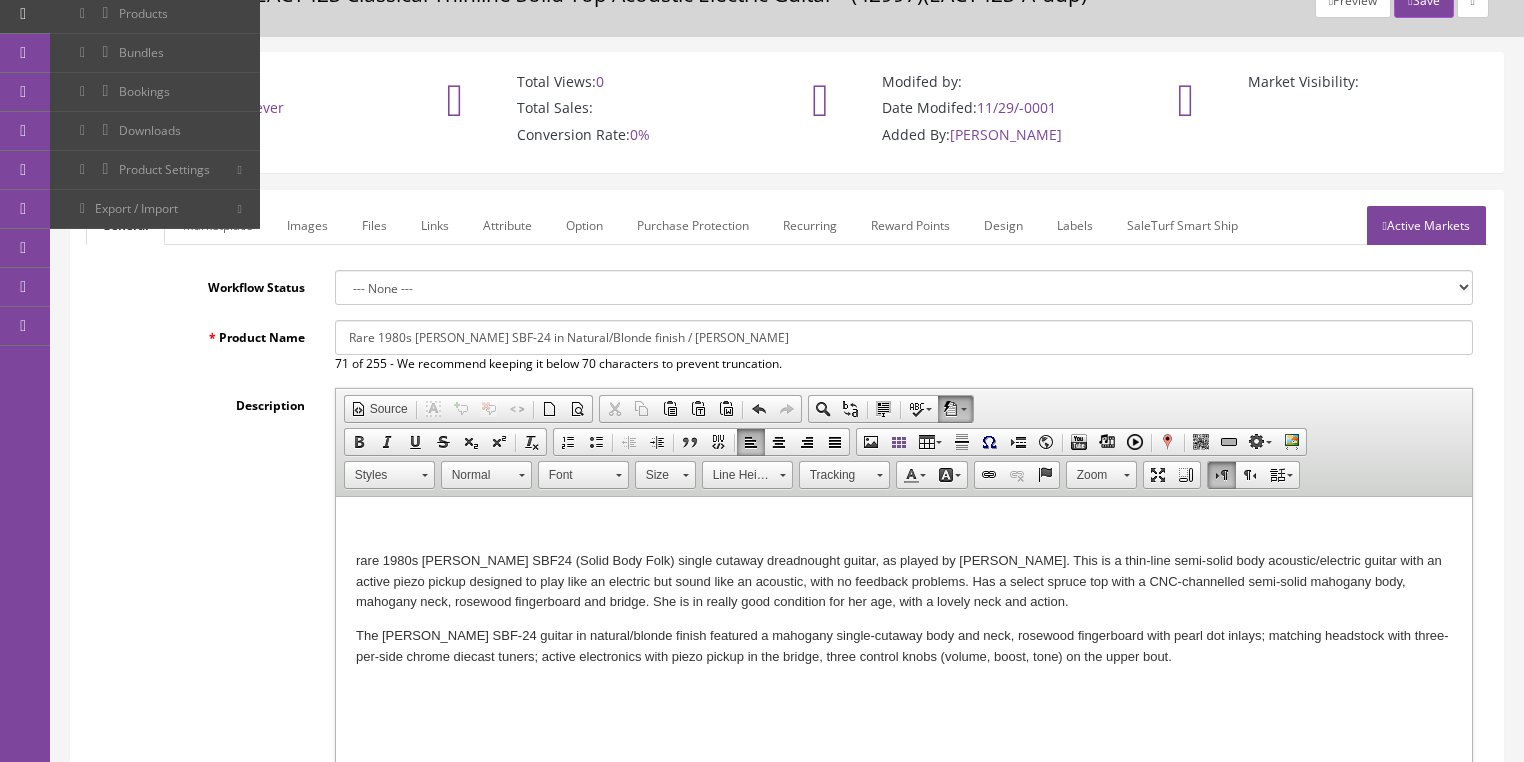 click on "Images" at bounding box center [307, 225] 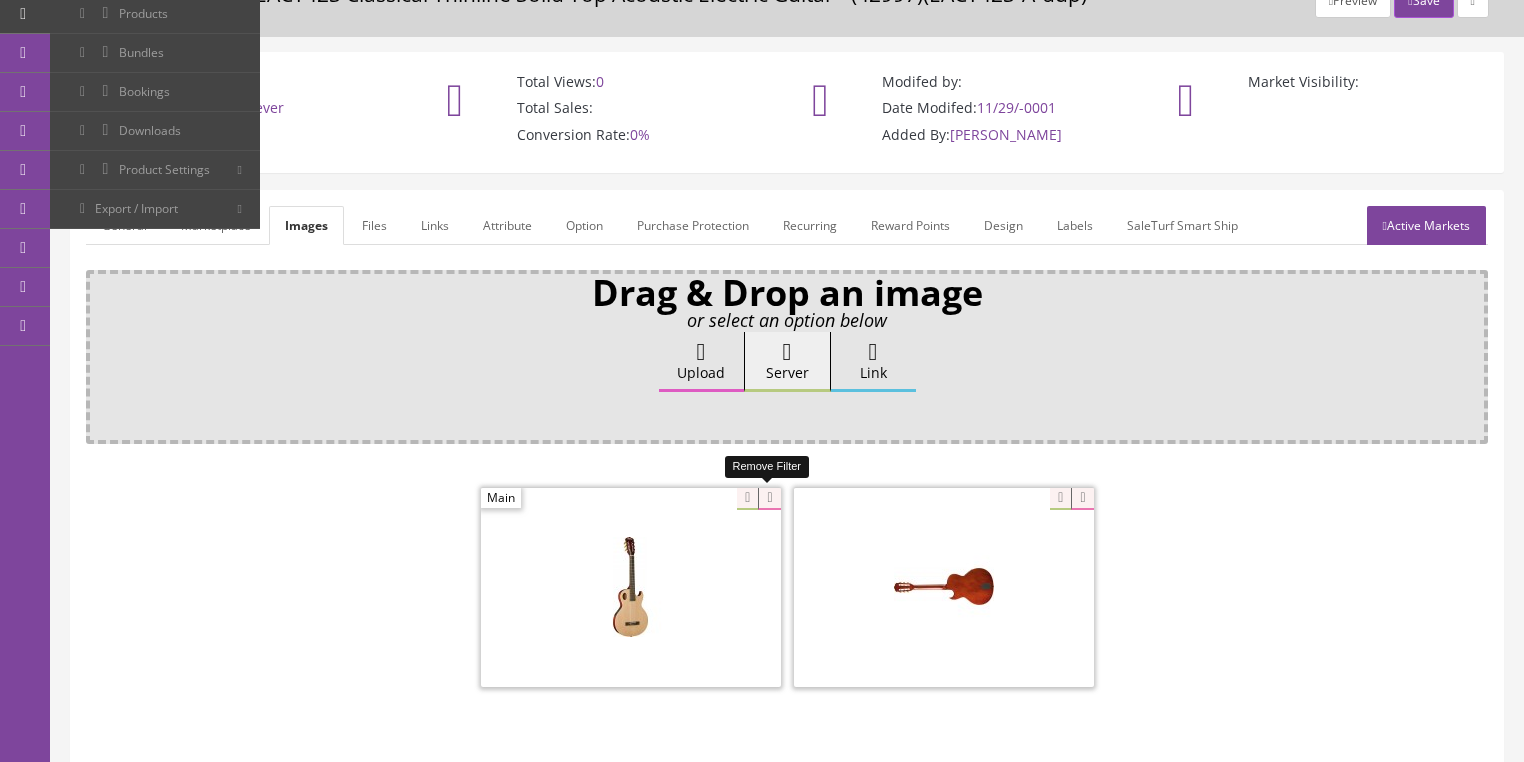 click at bounding box center [769, 499] 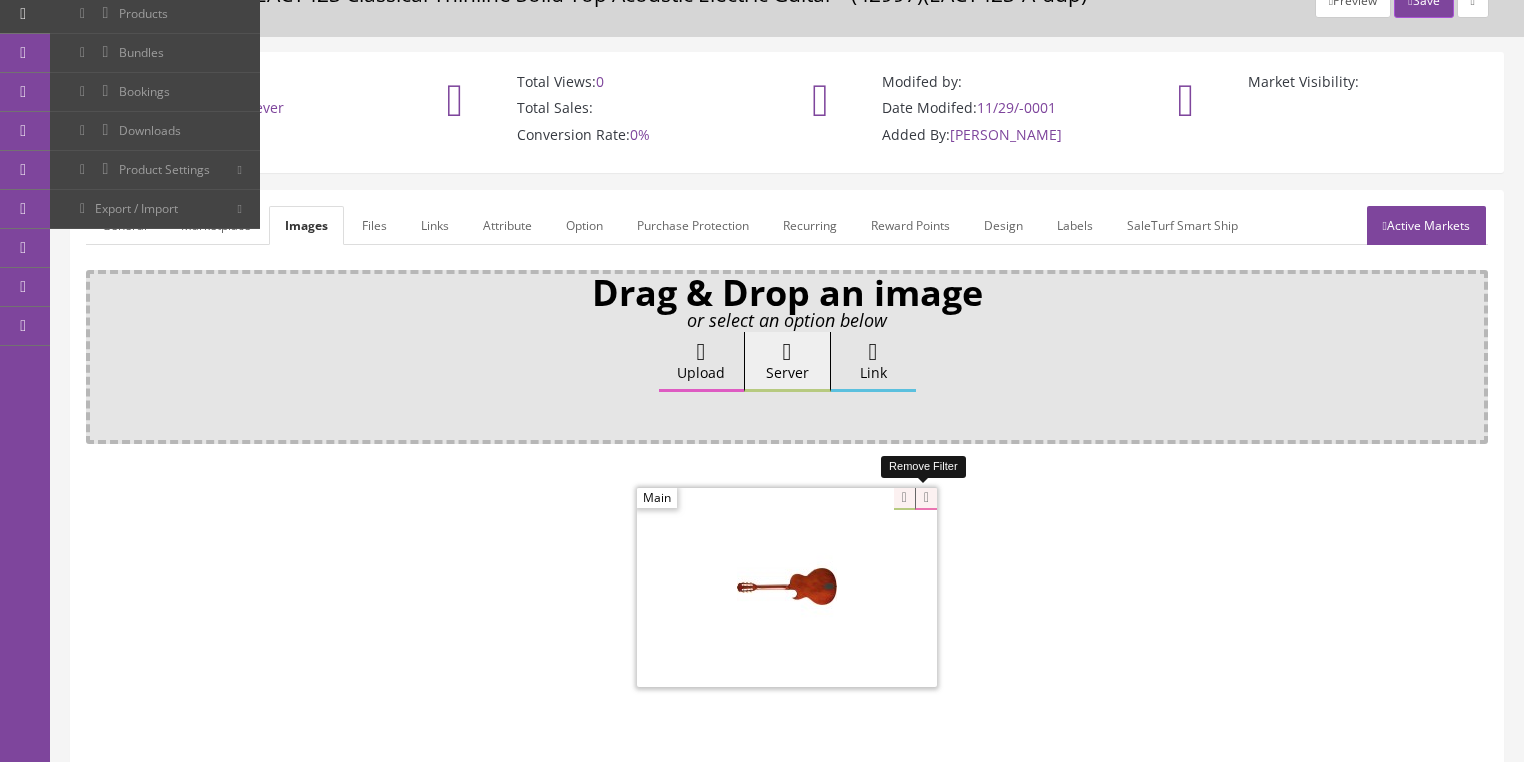 click at bounding box center (926, 499) 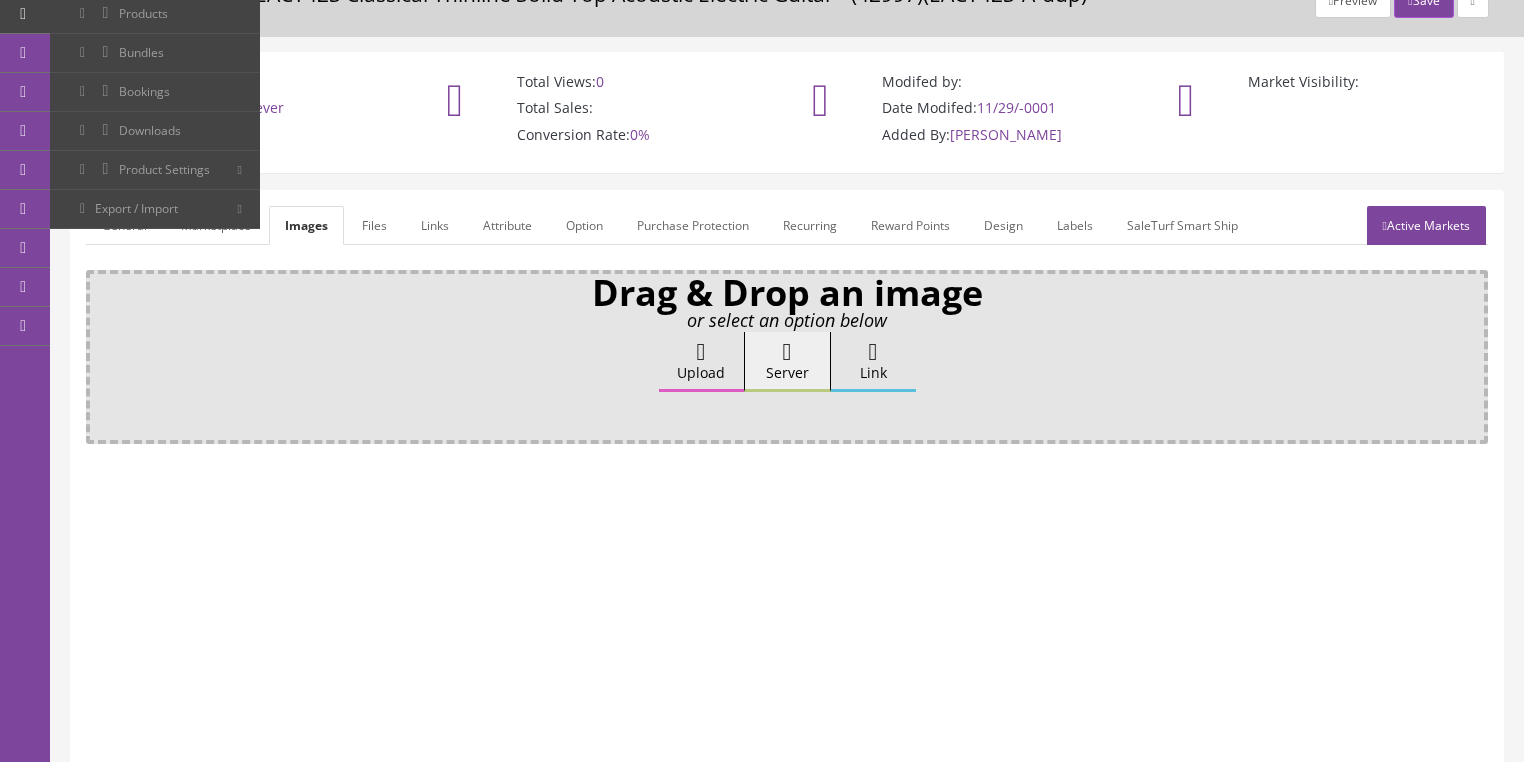 click on "Upload" at bounding box center (701, 362) 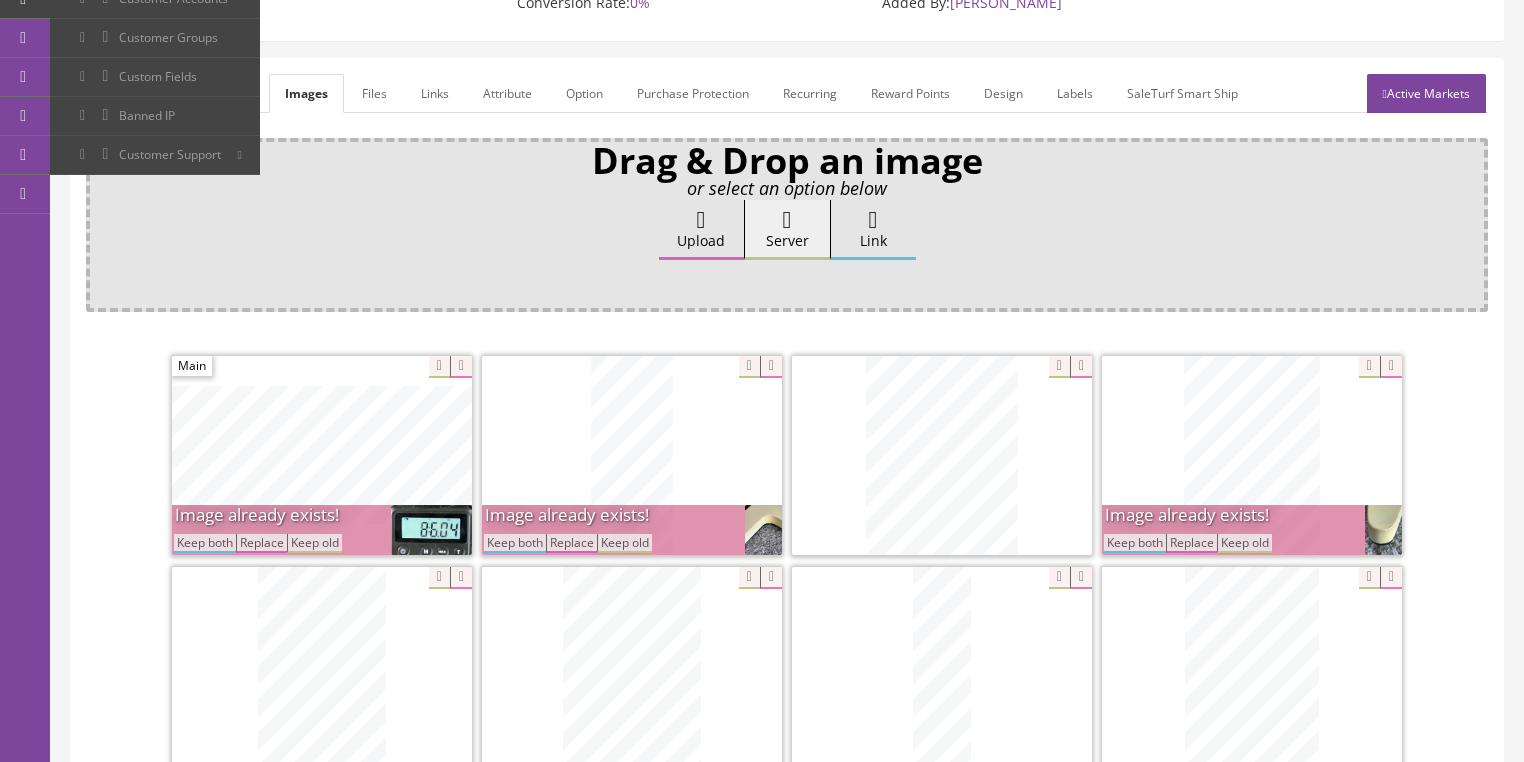 scroll, scrollTop: 414, scrollLeft: 0, axis: vertical 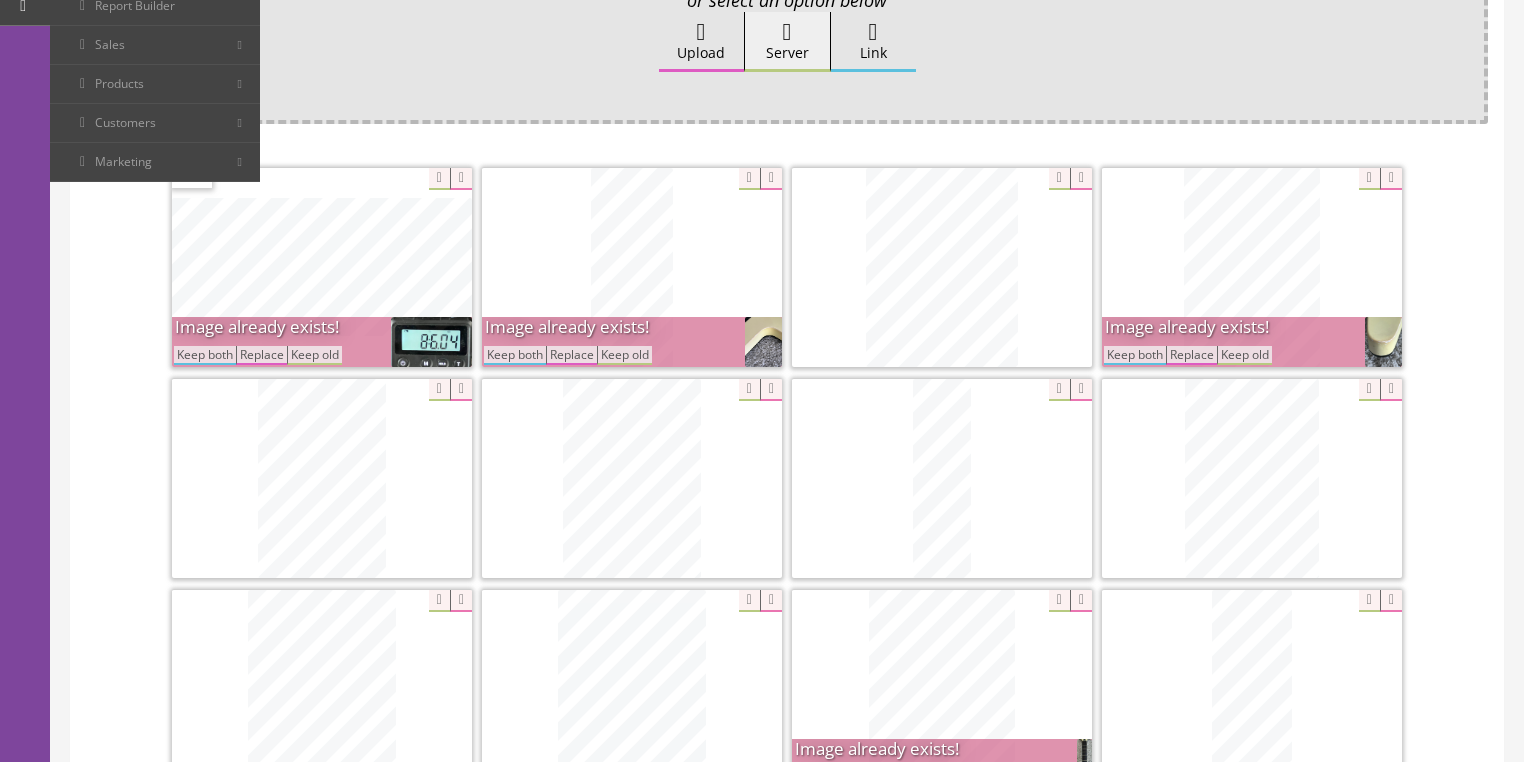 click on "Keep both" at bounding box center [205, 355] 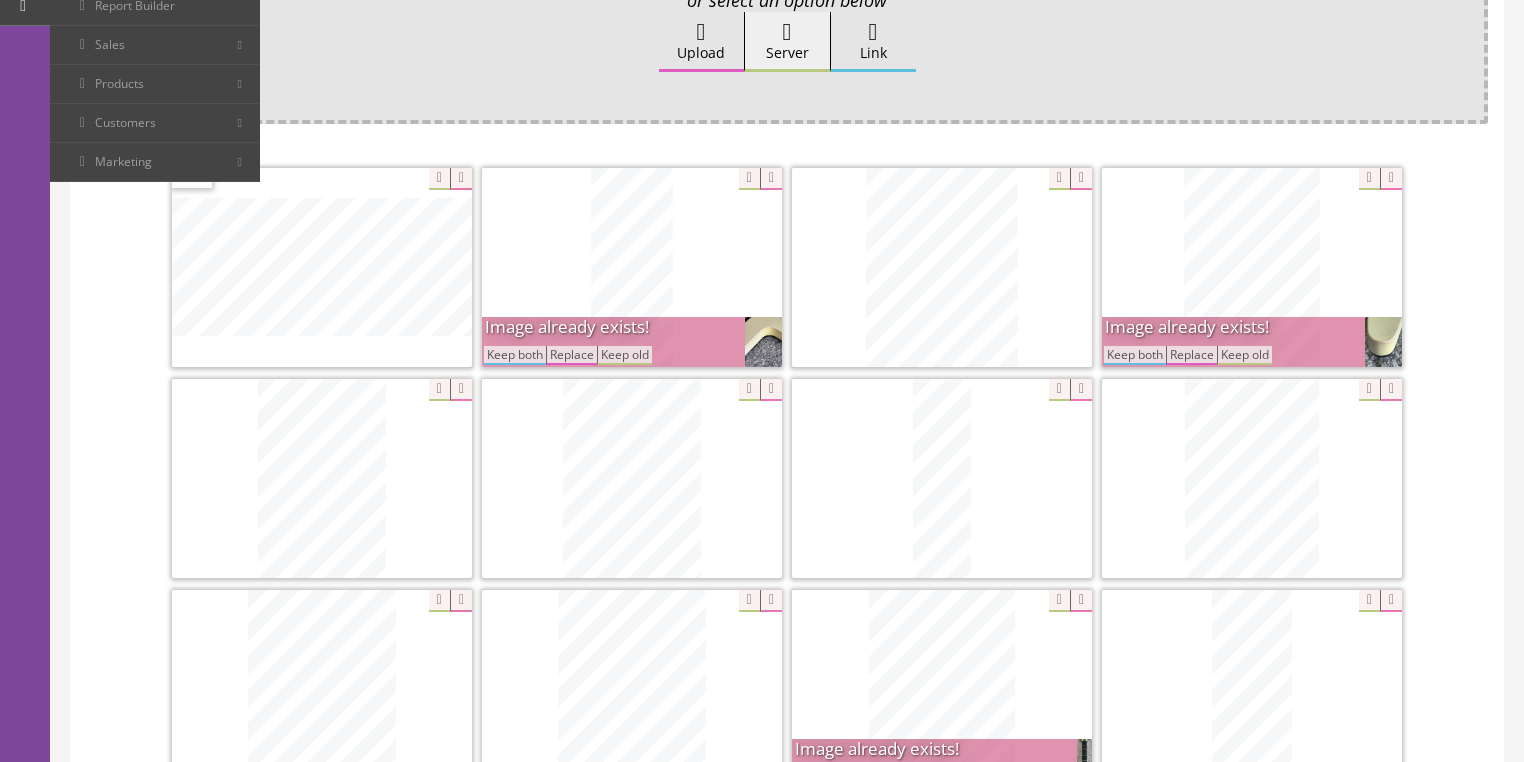 click on "Keep both" at bounding box center [515, 355] 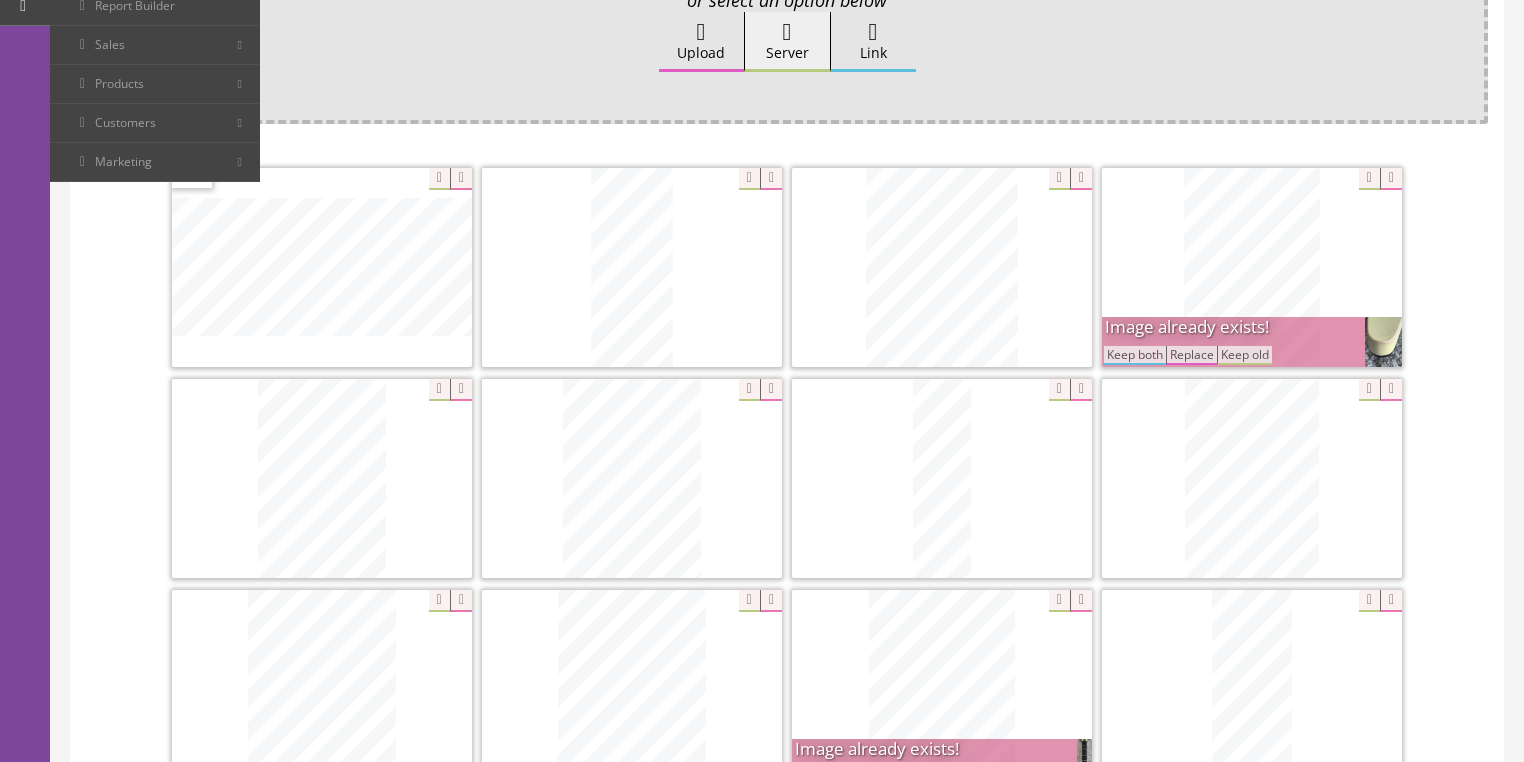 click on "Keep both" at bounding box center (1135, 355) 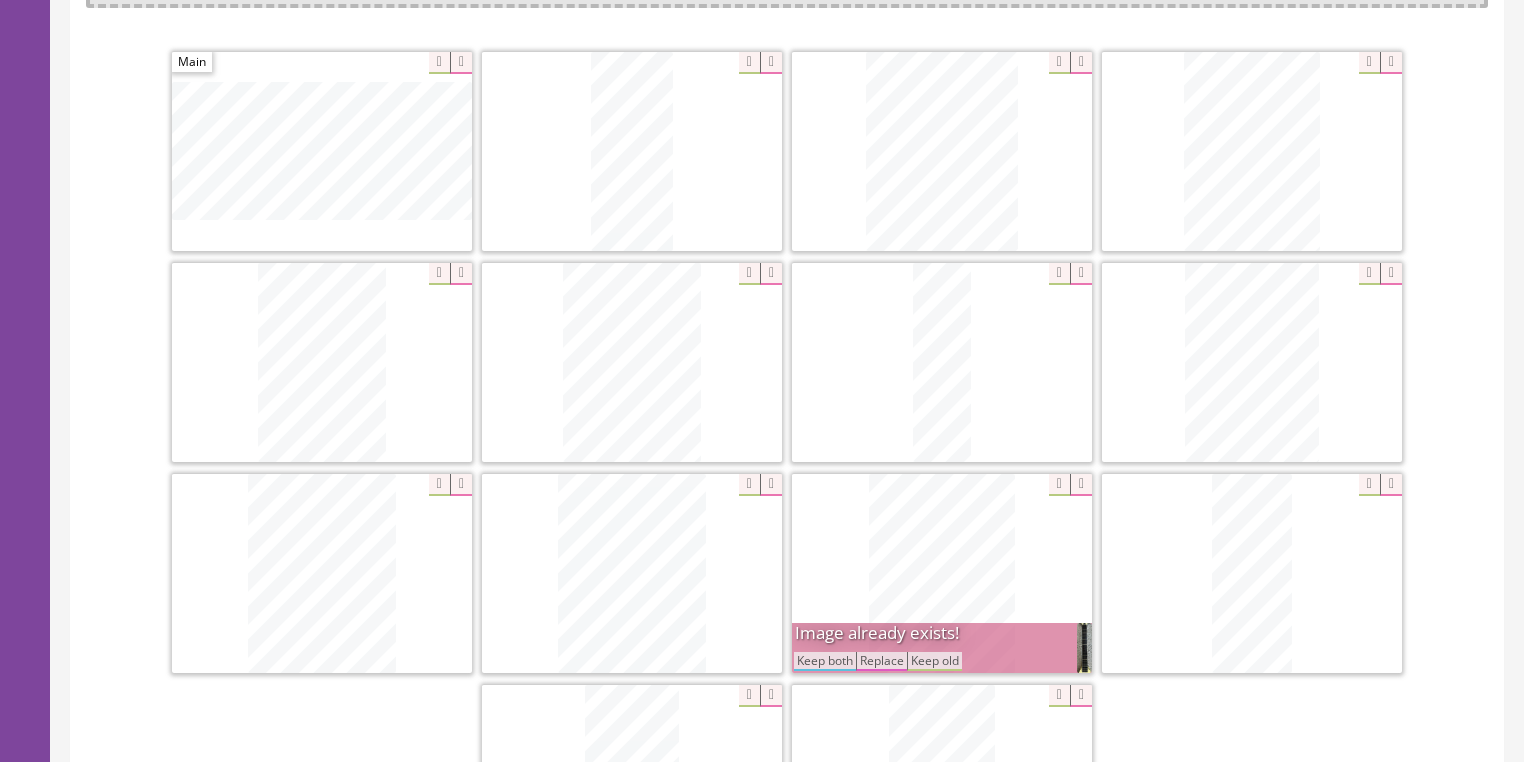 scroll, scrollTop: 574, scrollLeft: 0, axis: vertical 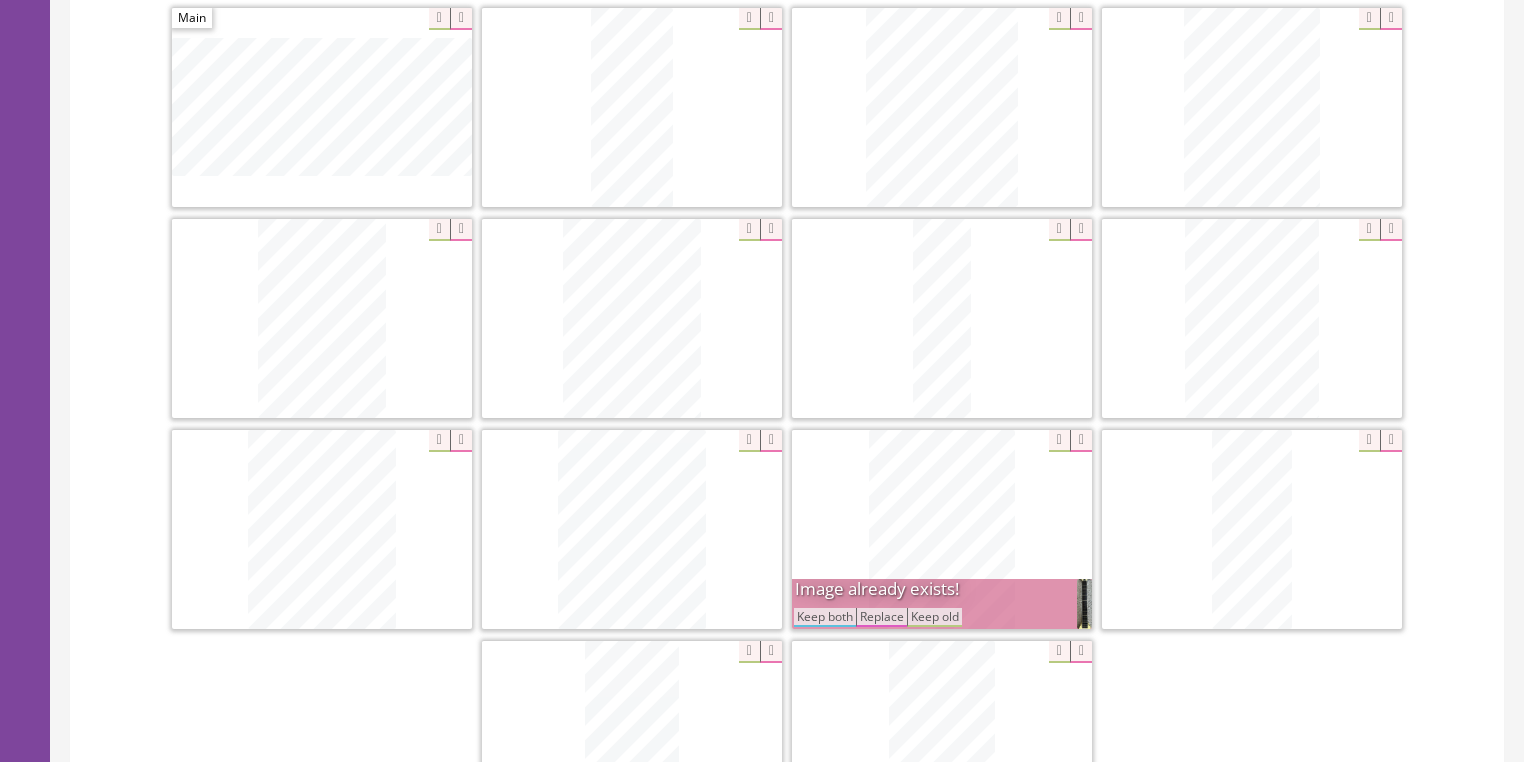 click on "Keep both" at bounding box center (825, 617) 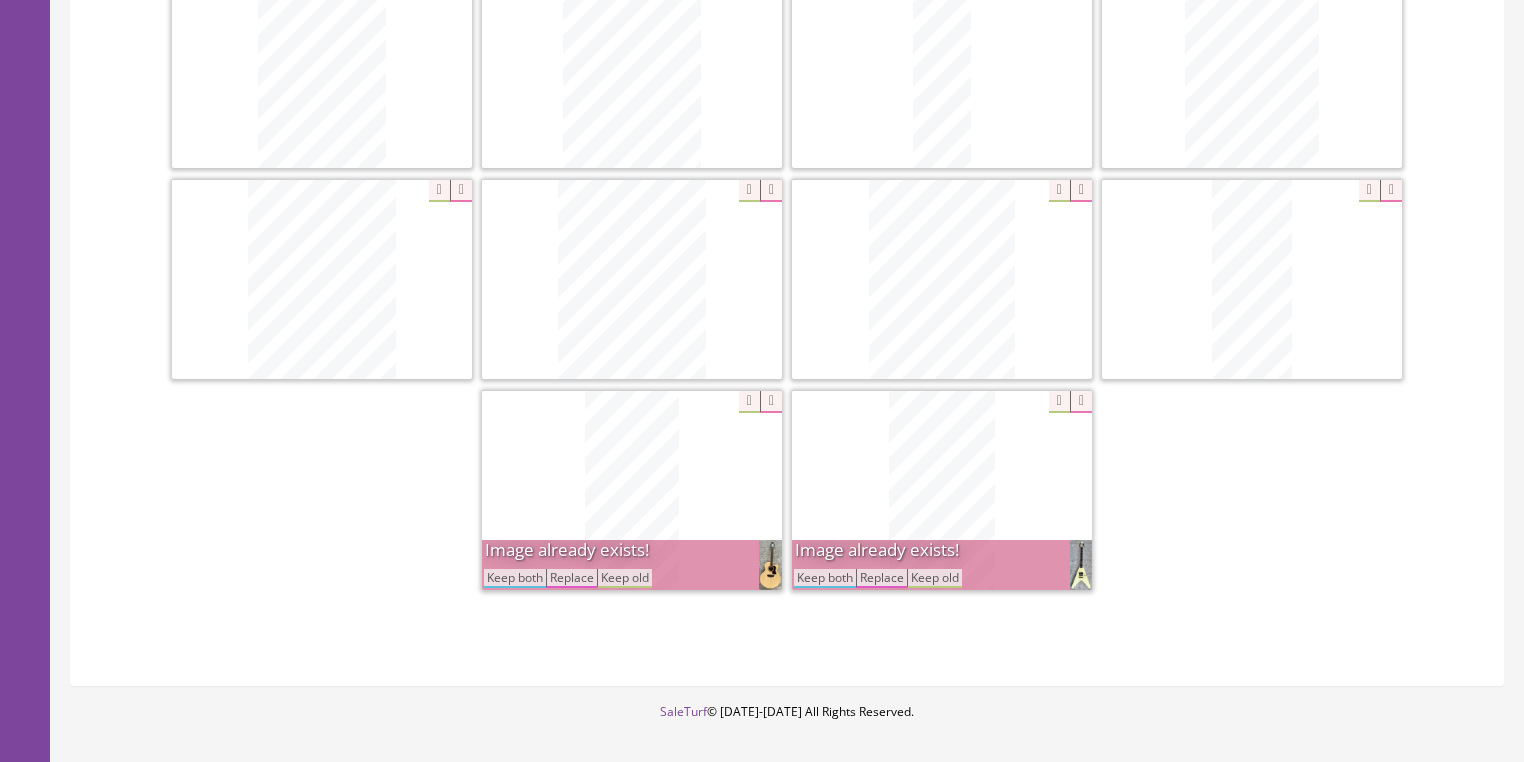scroll, scrollTop: 894, scrollLeft: 0, axis: vertical 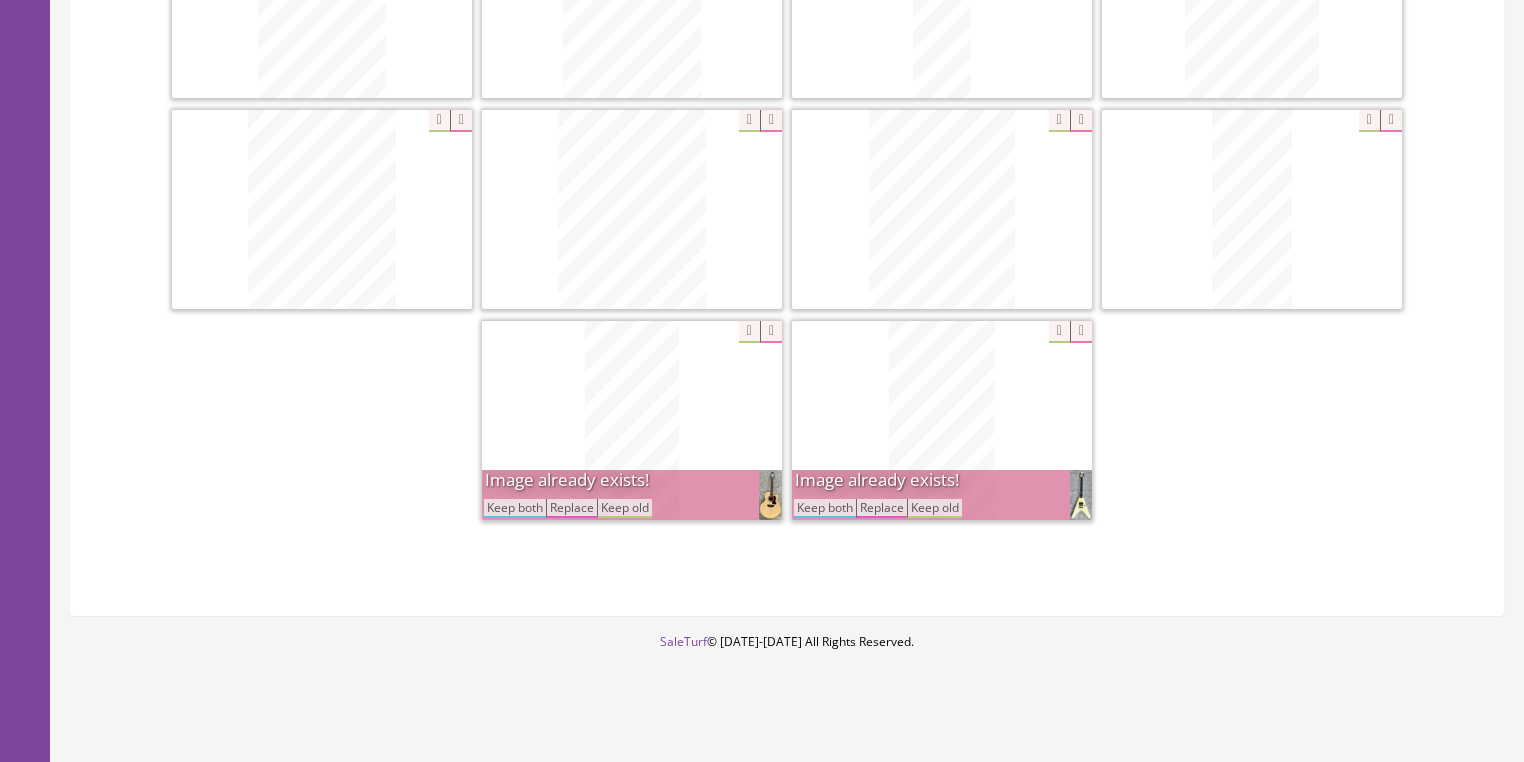 click on "Keep both" at bounding box center (825, 508) 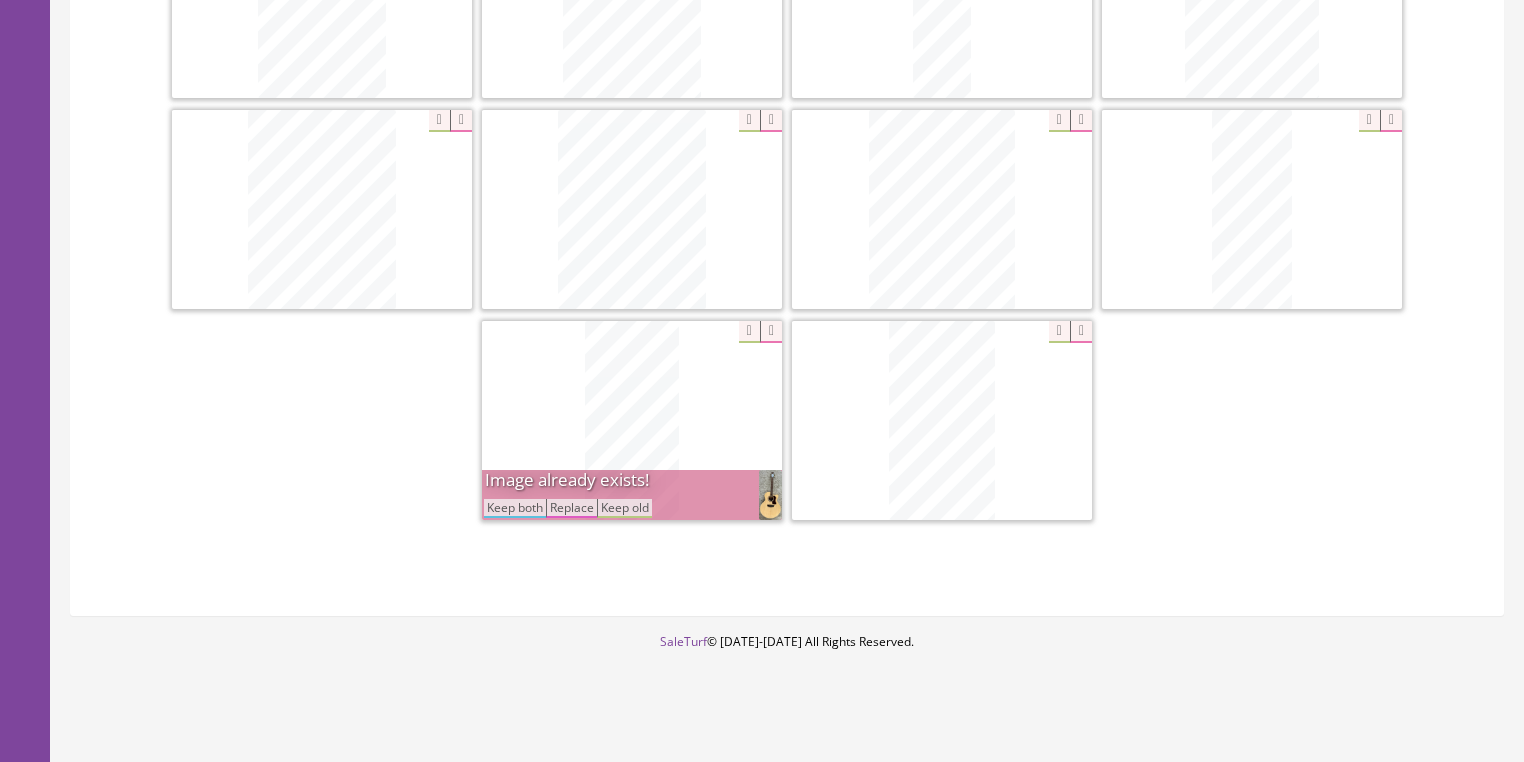 drag, startPoint x: 508, startPoint y: 503, endPoint x: 691, endPoint y: 506, distance: 183.02458 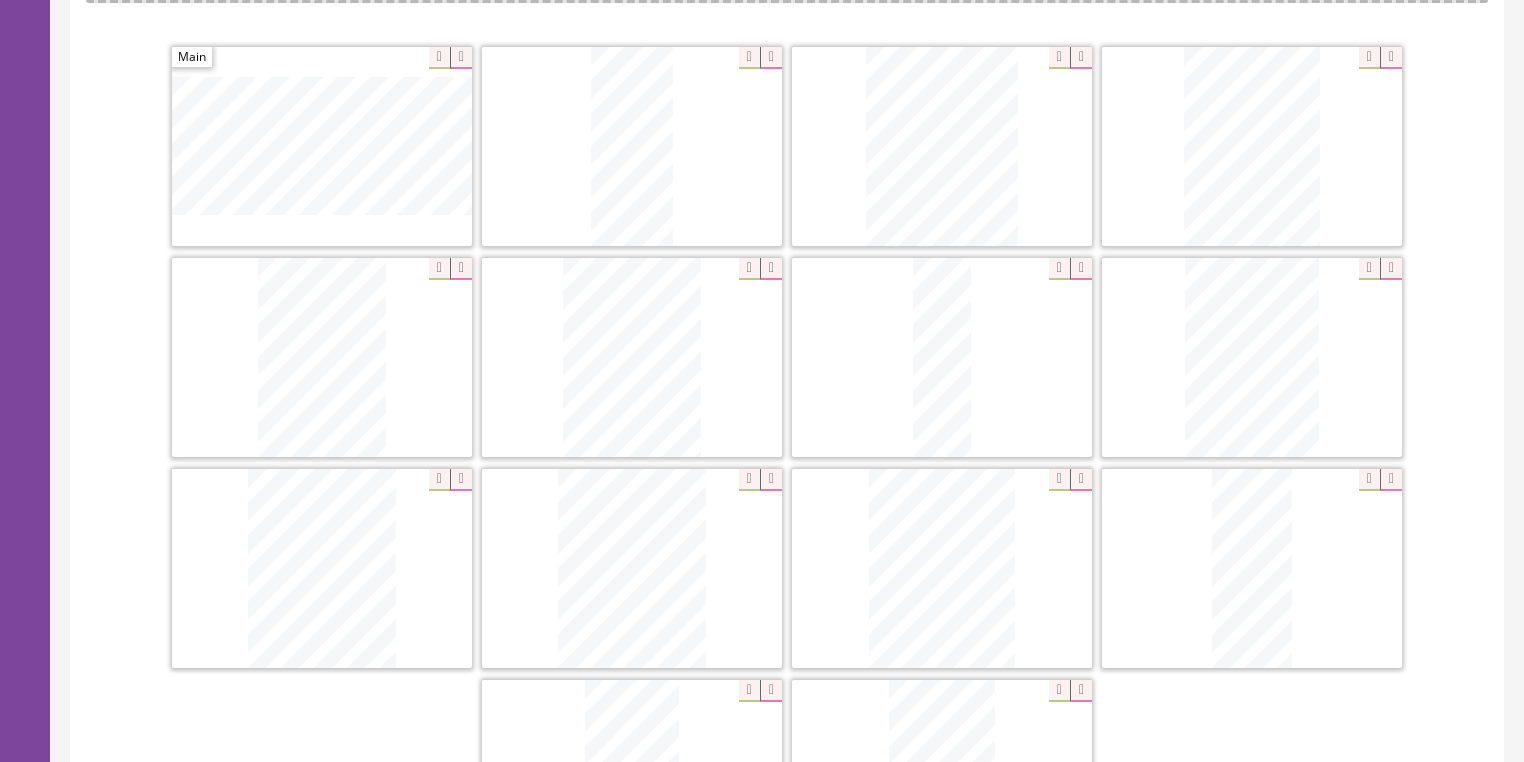 scroll, scrollTop: 494, scrollLeft: 0, axis: vertical 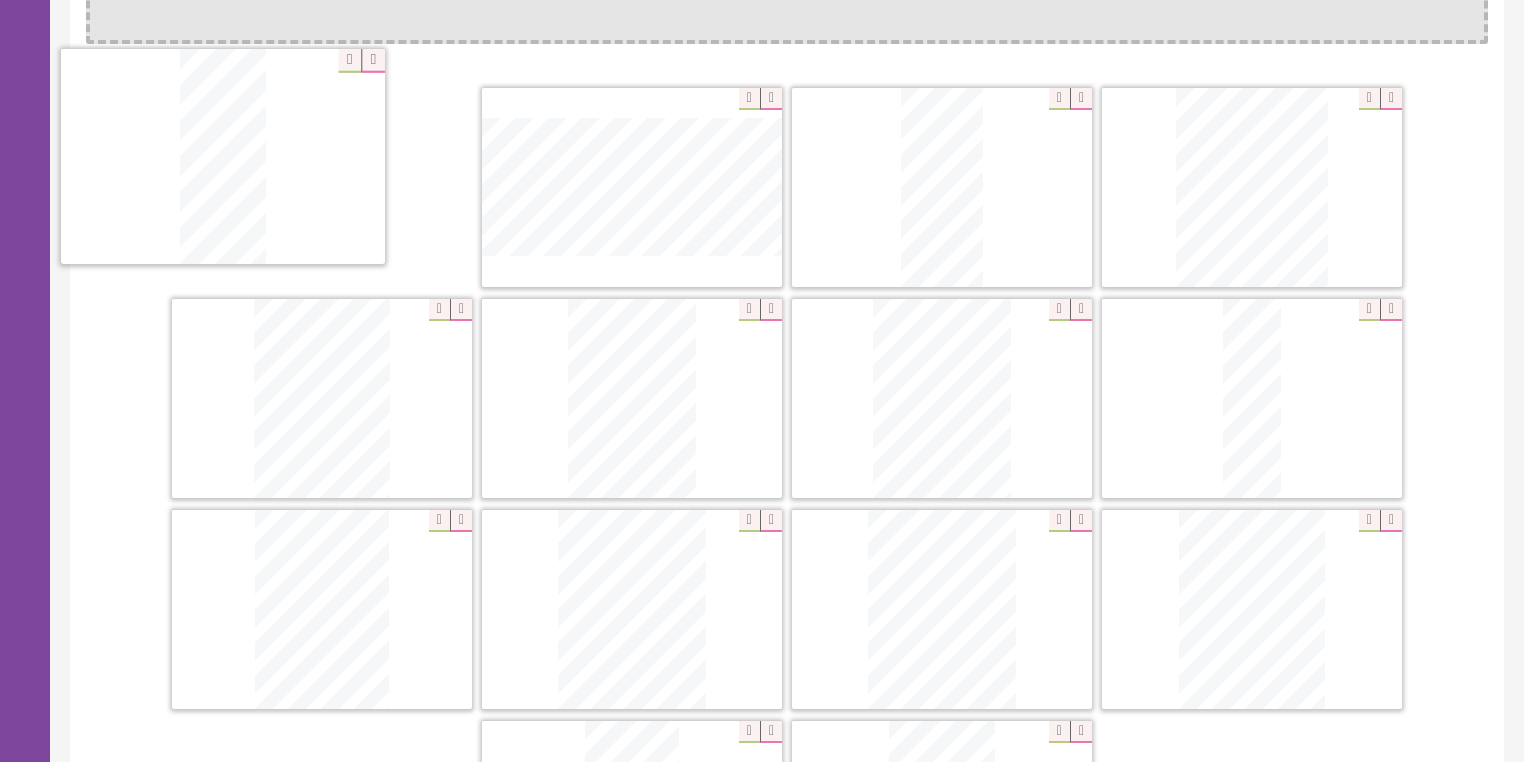 drag, startPoint x: 1245, startPoint y: 648, endPoint x: 506, endPoint y: 248, distance: 840.31006 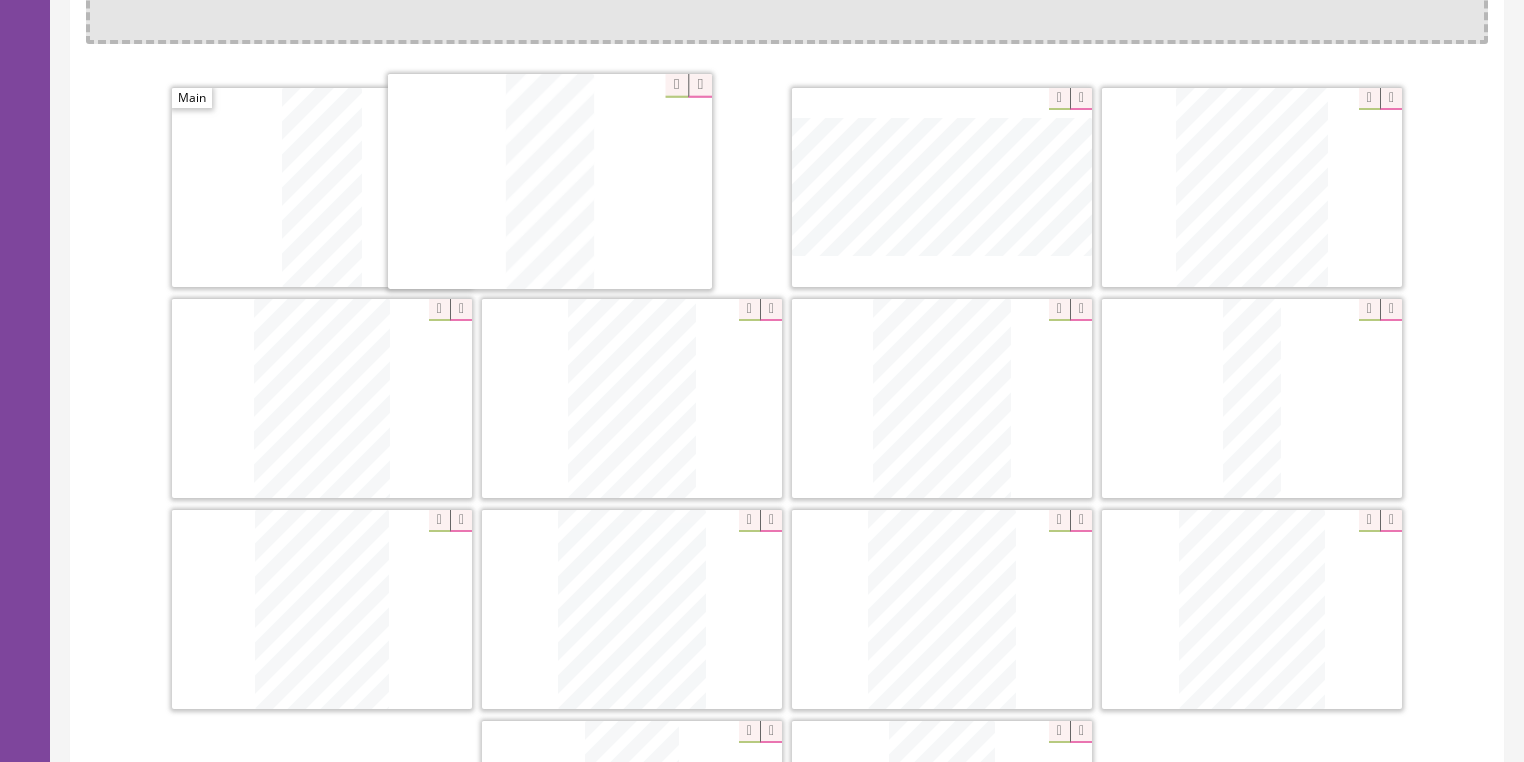 drag, startPoint x: 900, startPoint y: 205, endPoint x: 508, endPoint y: 201, distance: 392.02042 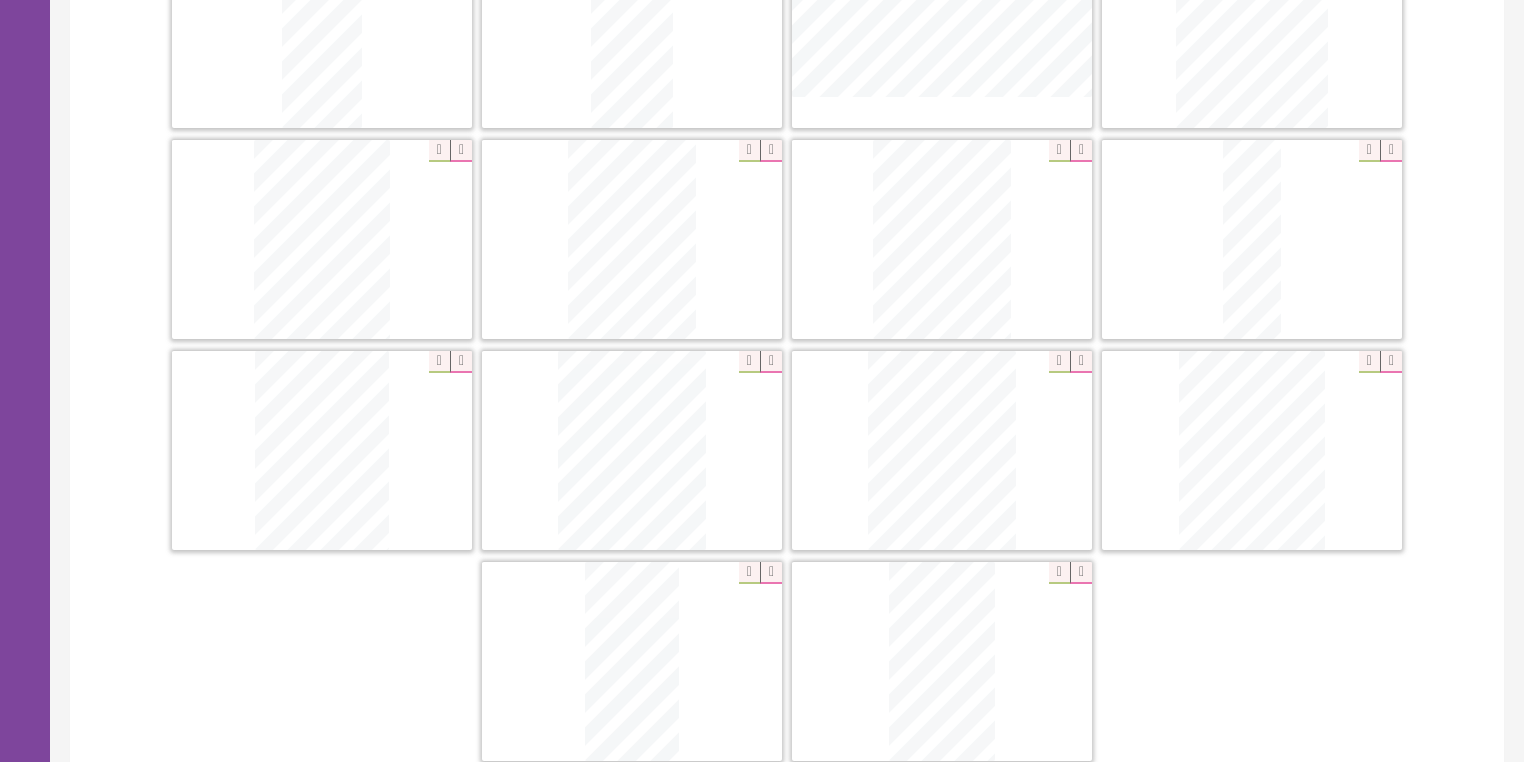 scroll, scrollTop: 654, scrollLeft: 0, axis: vertical 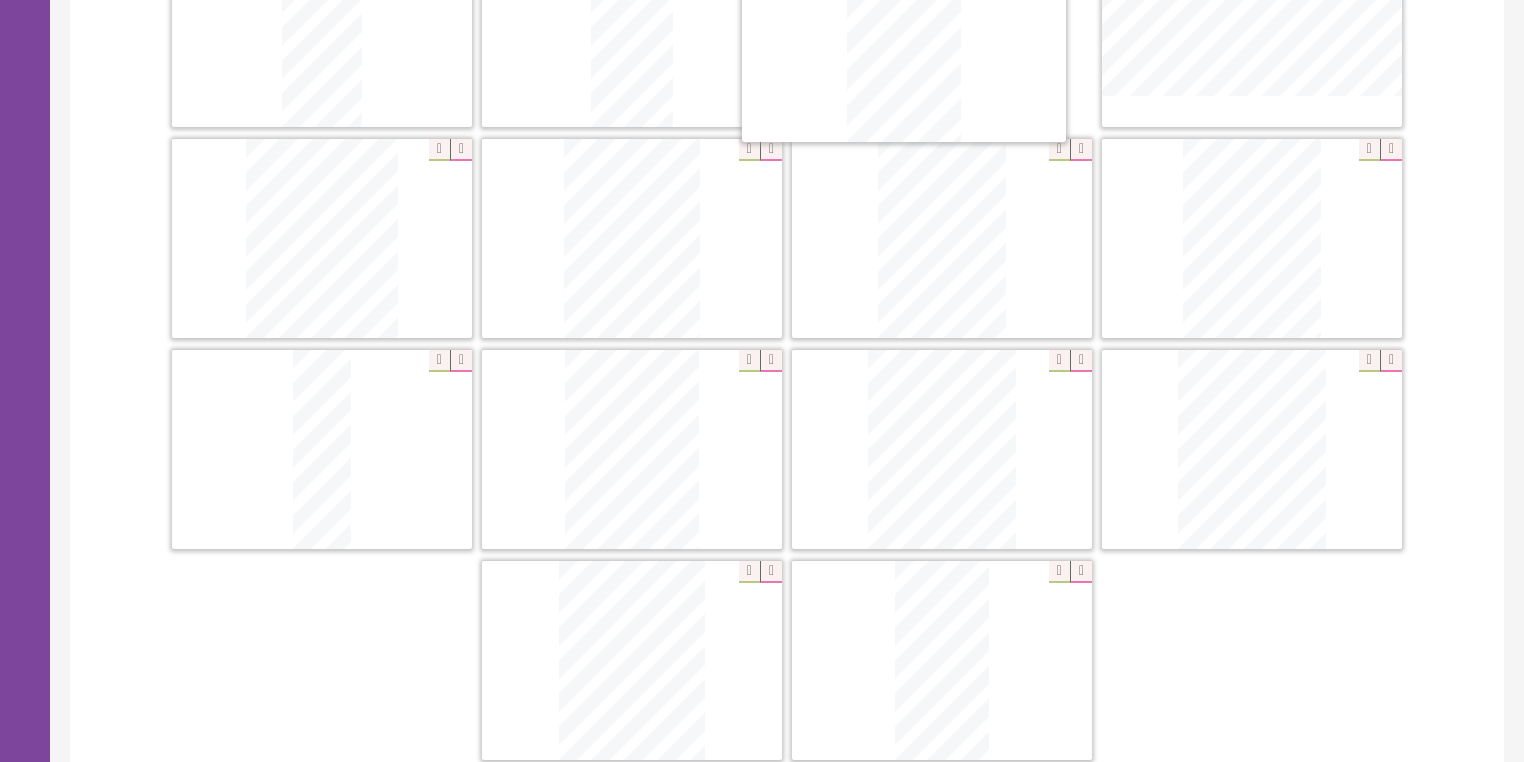 drag, startPoint x: 827, startPoint y: 432, endPoint x: 884, endPoint y: 35, distance: 401.07108 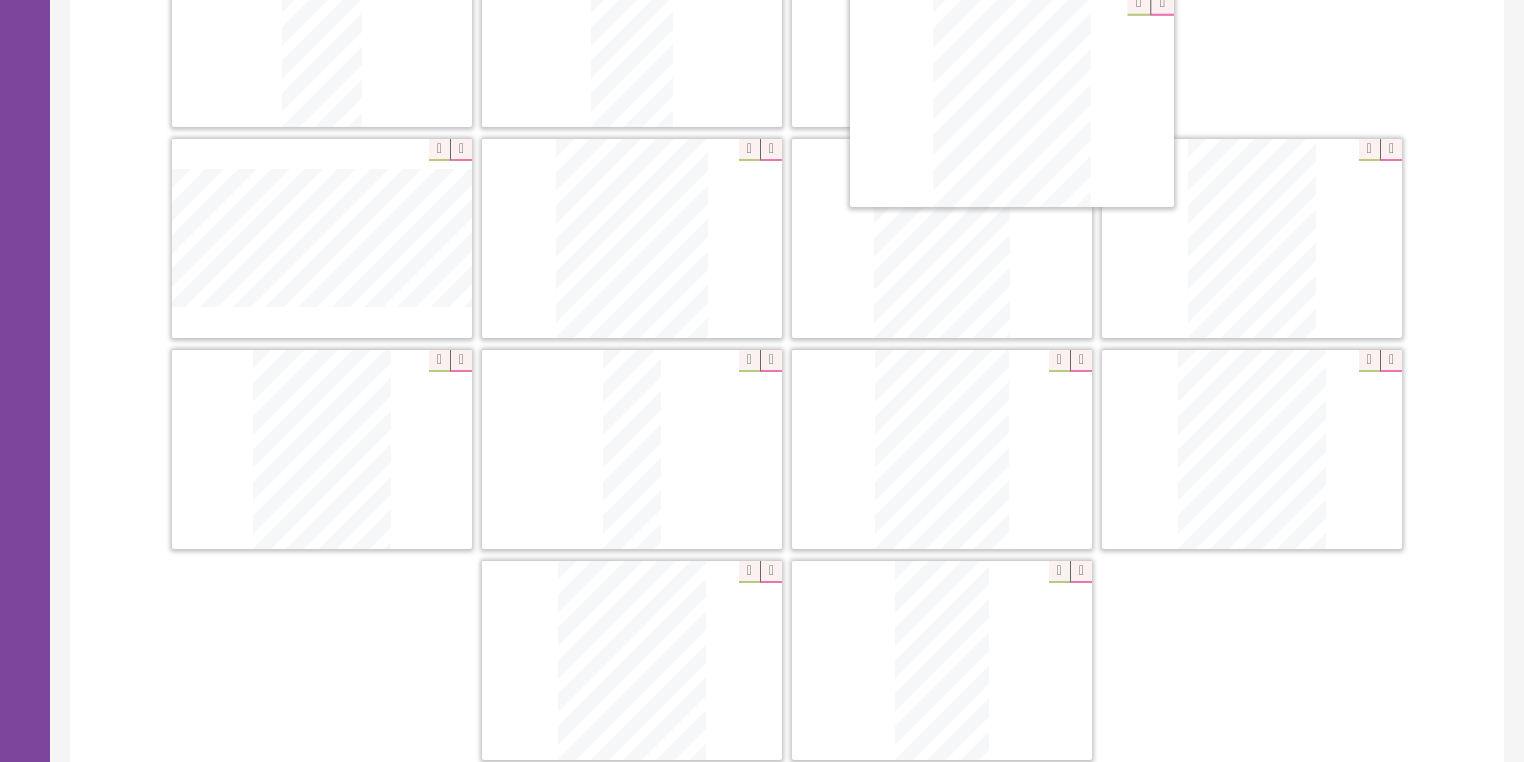 scroll, scrollTop: 524, scrollLeft: 0, axis: vertical 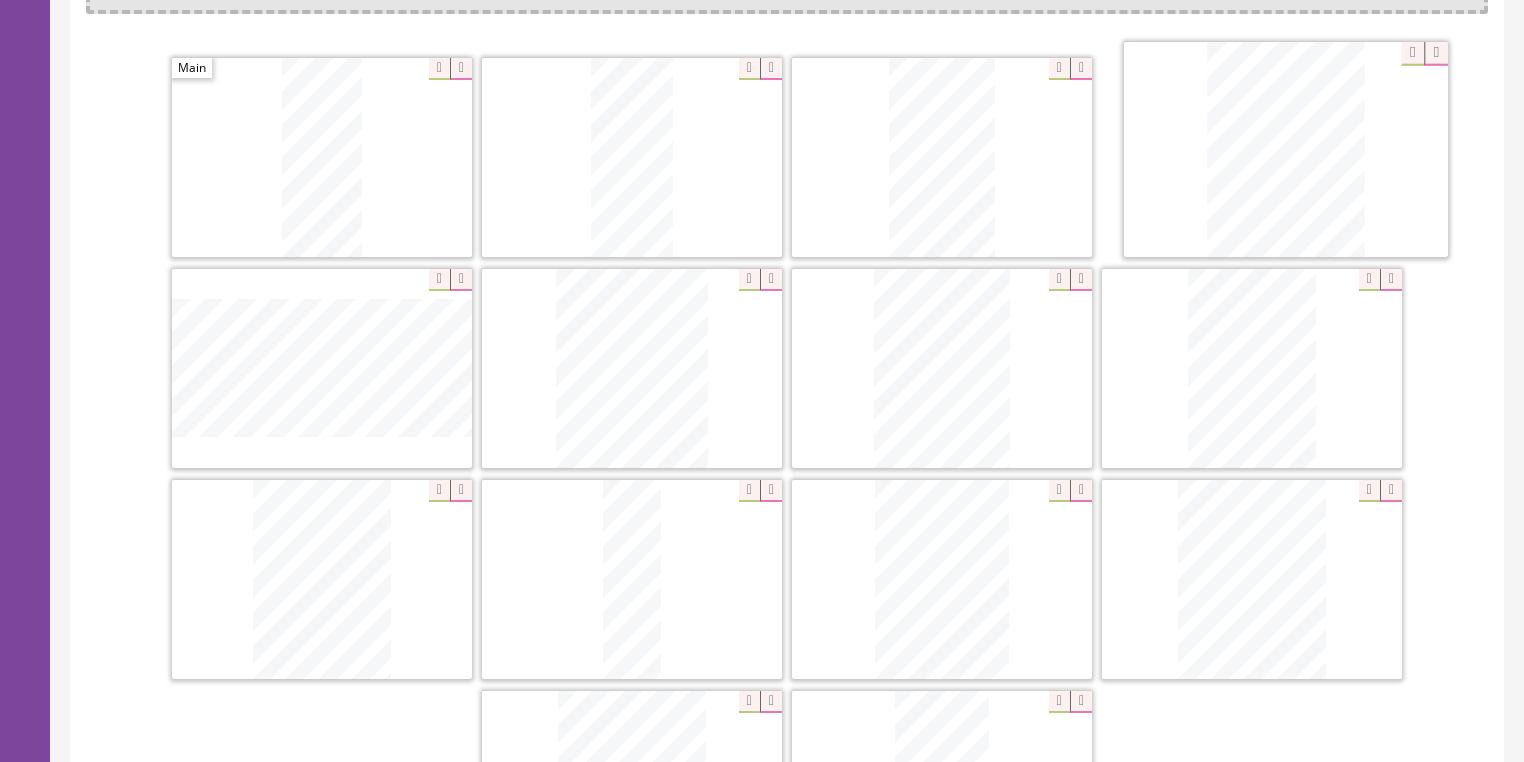 drag, startPoint x: 635, startPoint y: 620, endPoint x: 1289, endPoint y: 113, distance: 827.5053 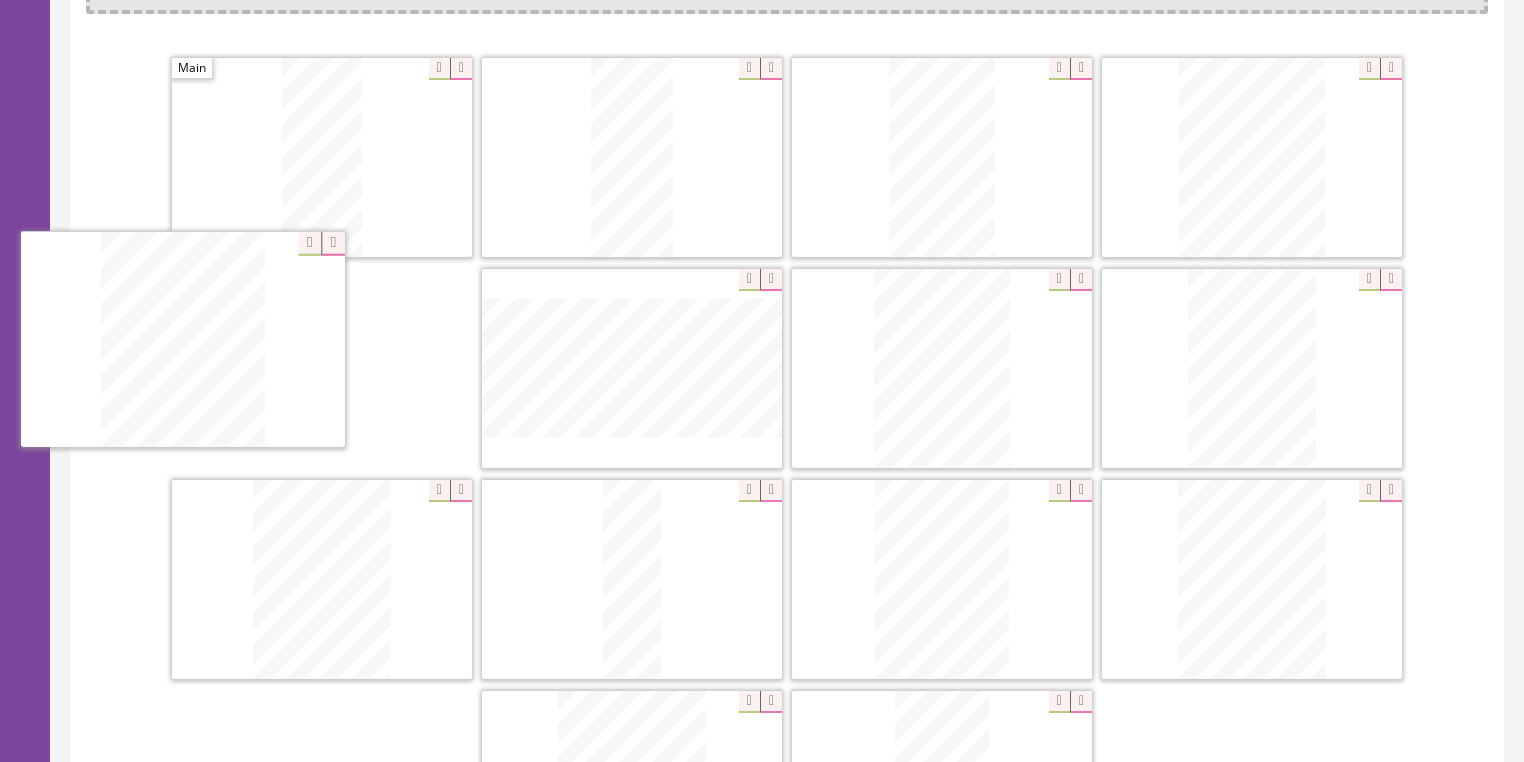 drag, startPoint x: 596, startPoint y: 340, endPoint x: 156, endPoint y: 343, distance: 440.01022 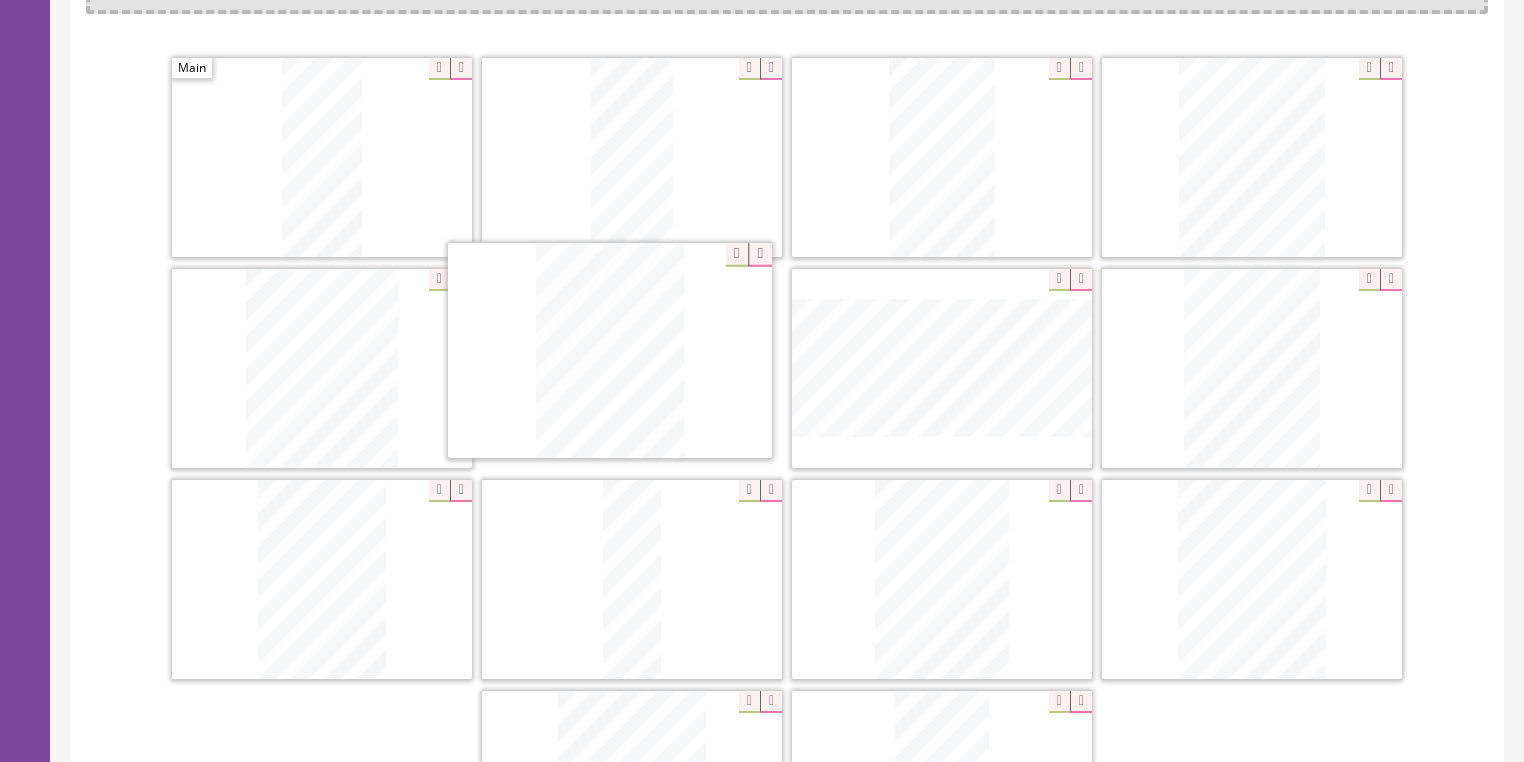 drag, startPoint x: 424, startPoint y: 492, endPoint x: 601, endPoint y: 362, distance: 219.61102 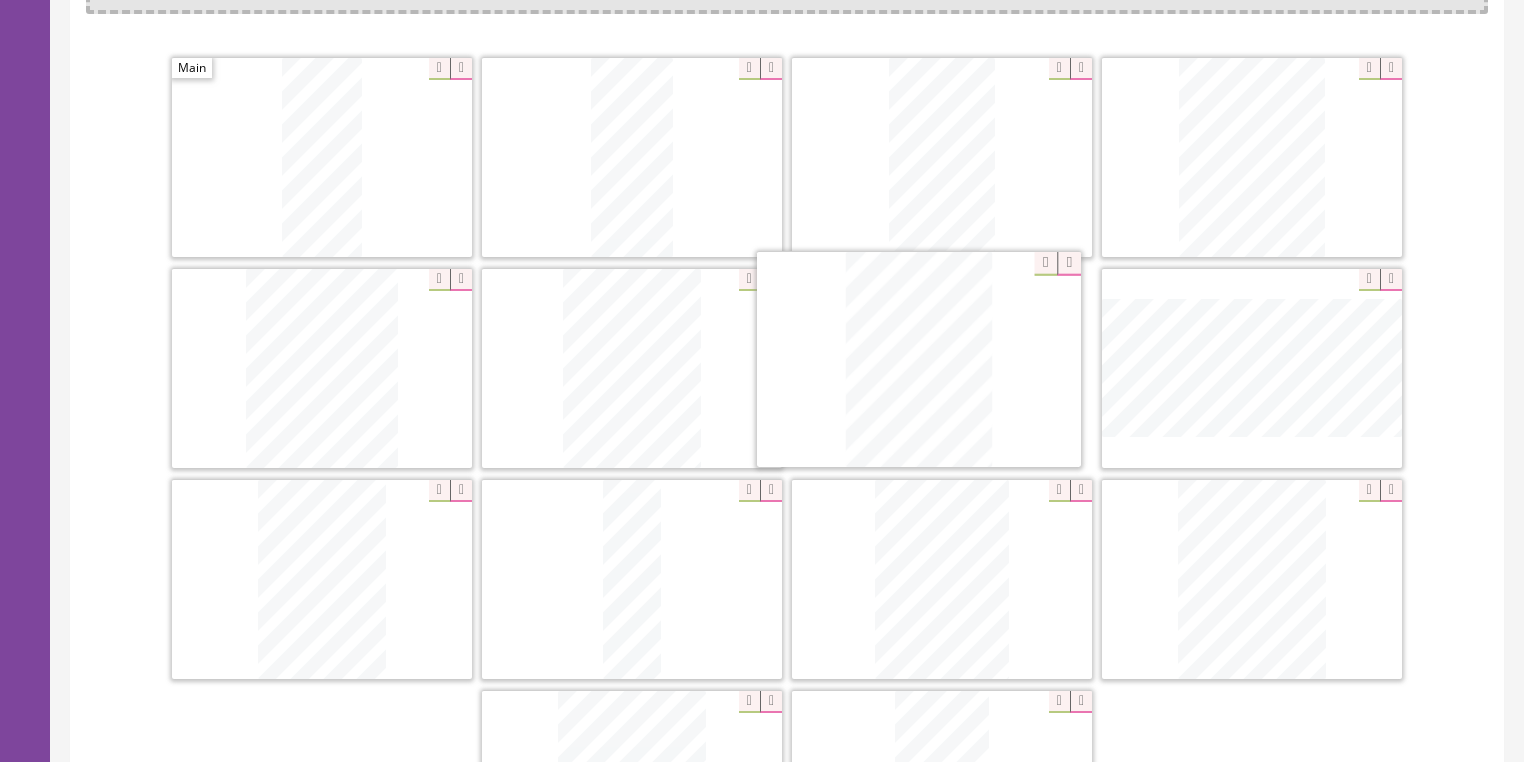 drag, startPoint x: 1255, startPoint y: 387, endPoint x: 922, endPoint y: 381, distance: 333.05405 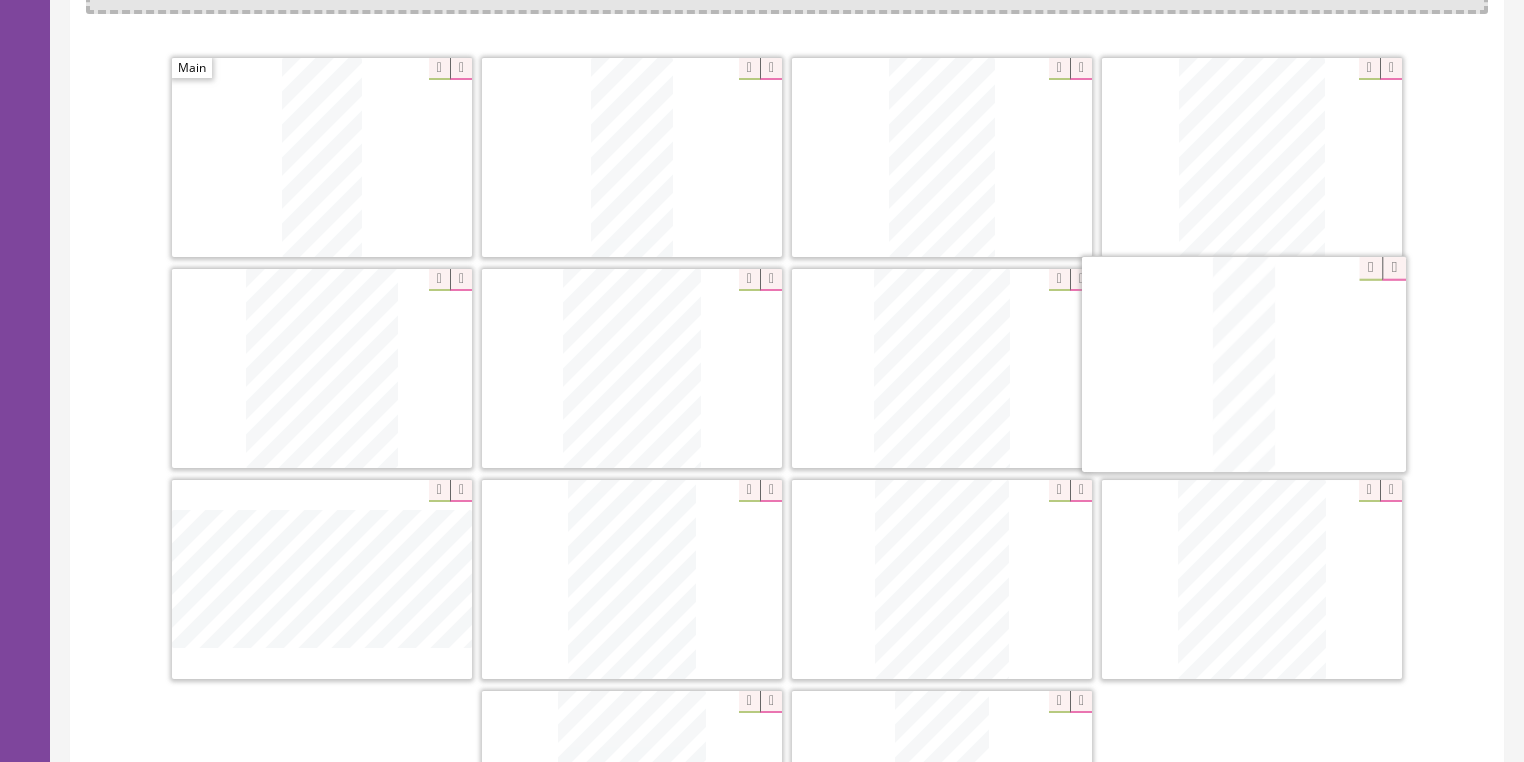 drag, startPoint x: 627, startPoint y: 620, endPoint x: 1247, endPoint y: 409, distance: 654.9206 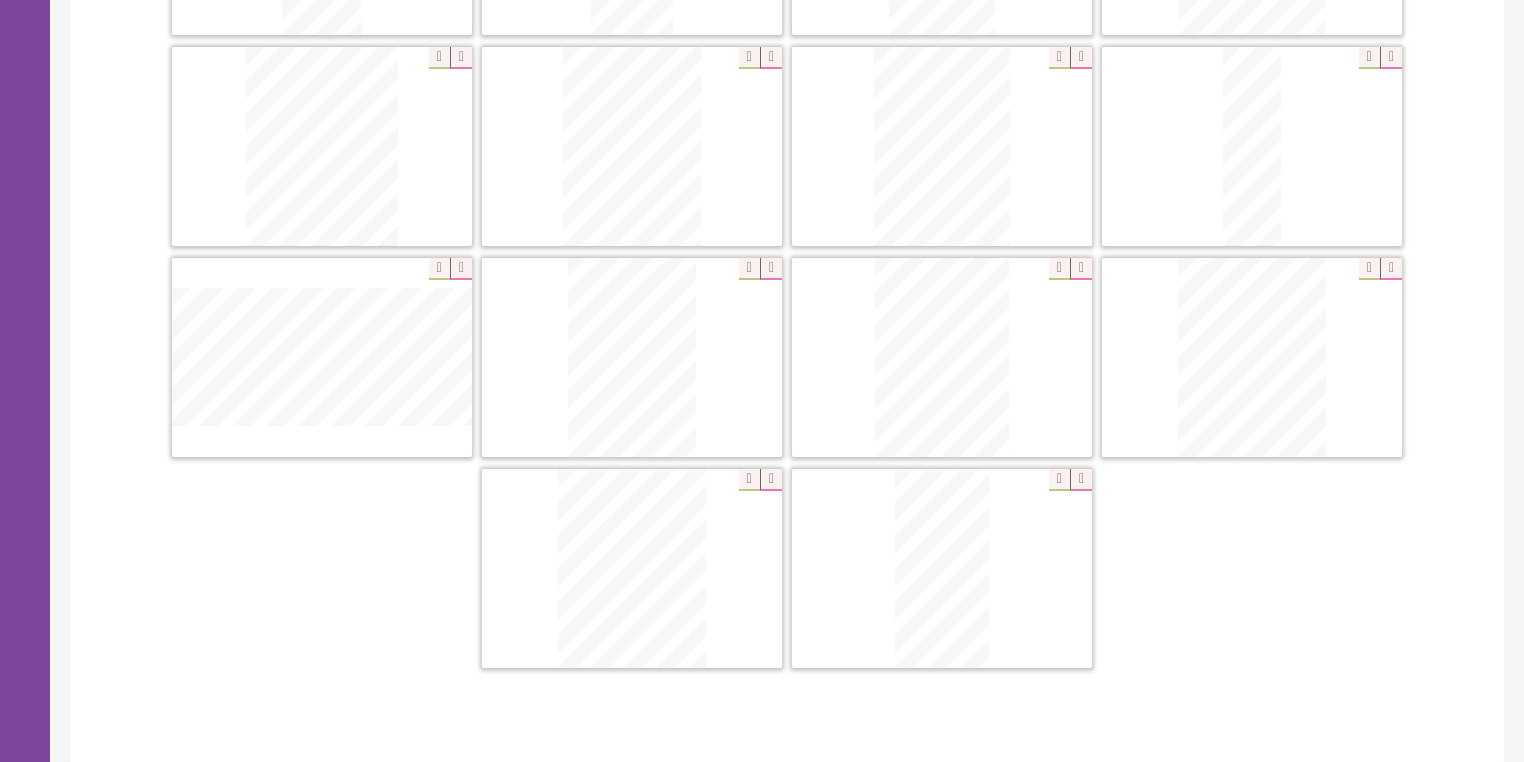 scroll, scrollTop: 764, scrollLeft: 0, axis: vertical 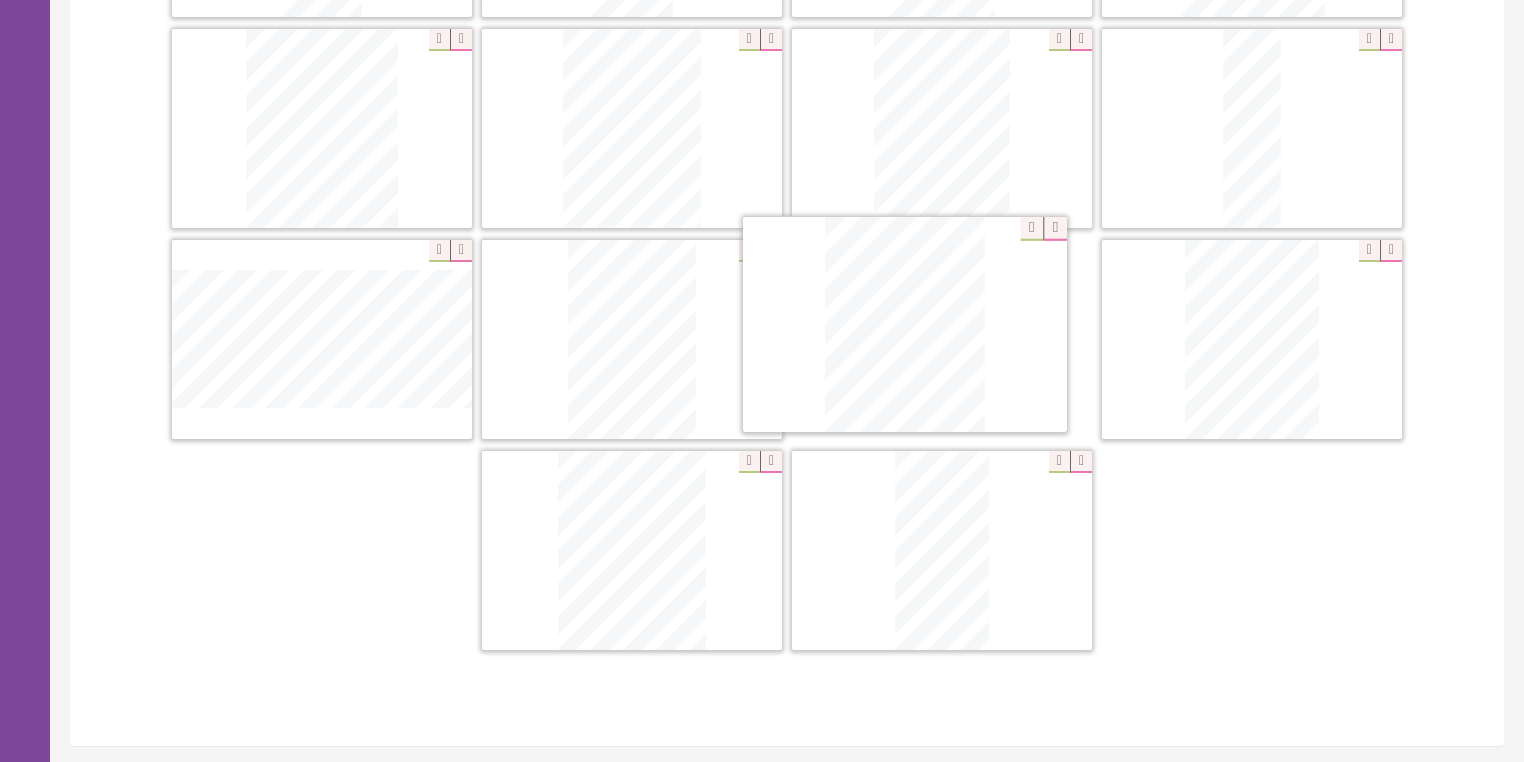 drag, startPoint x: 1257, startPoint y: 392, endPoint x: 915, endPoint y: 384, distance: 342.09357 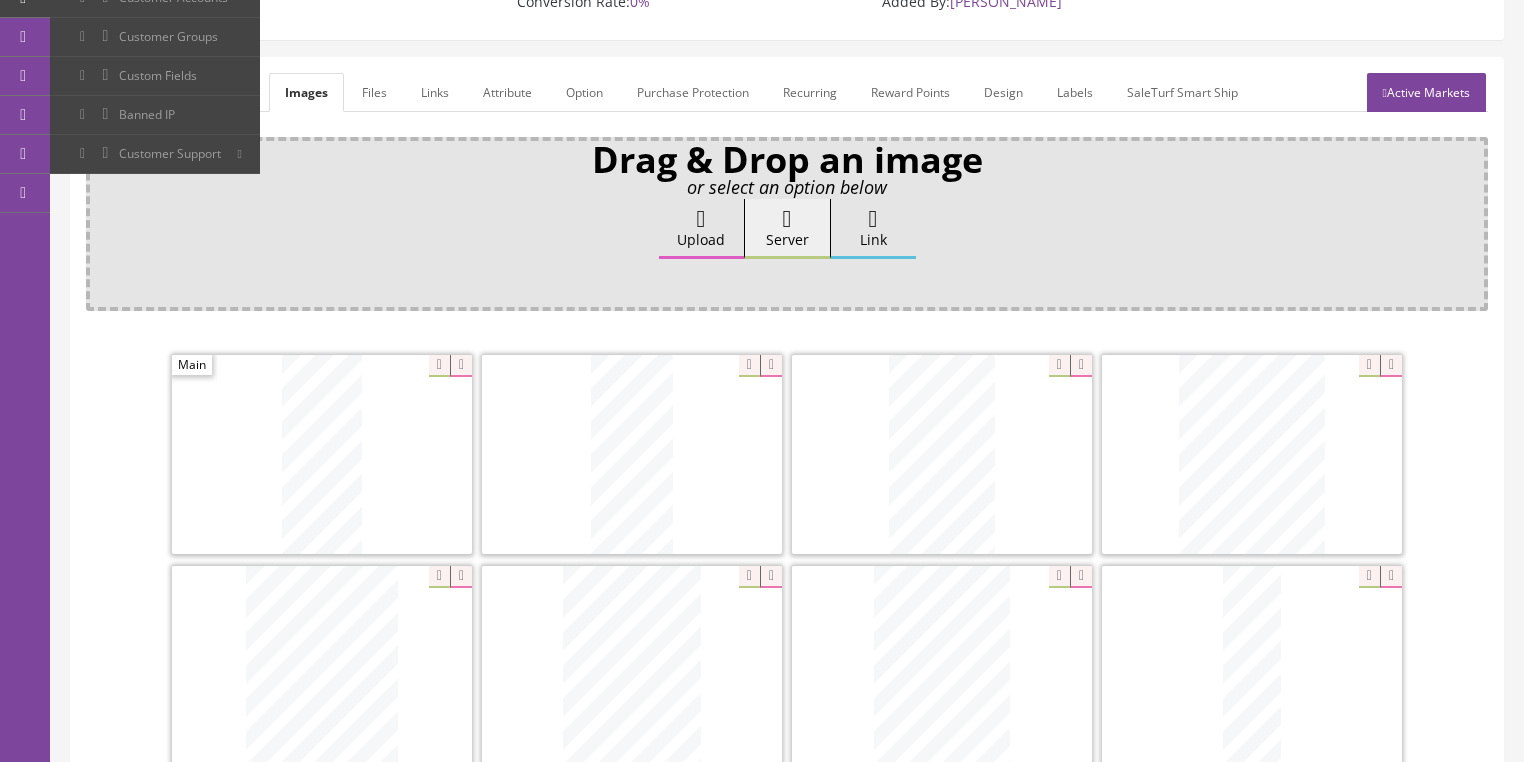 scroll, scrollTop: 204, scrollLeft: 0, axis: vertical 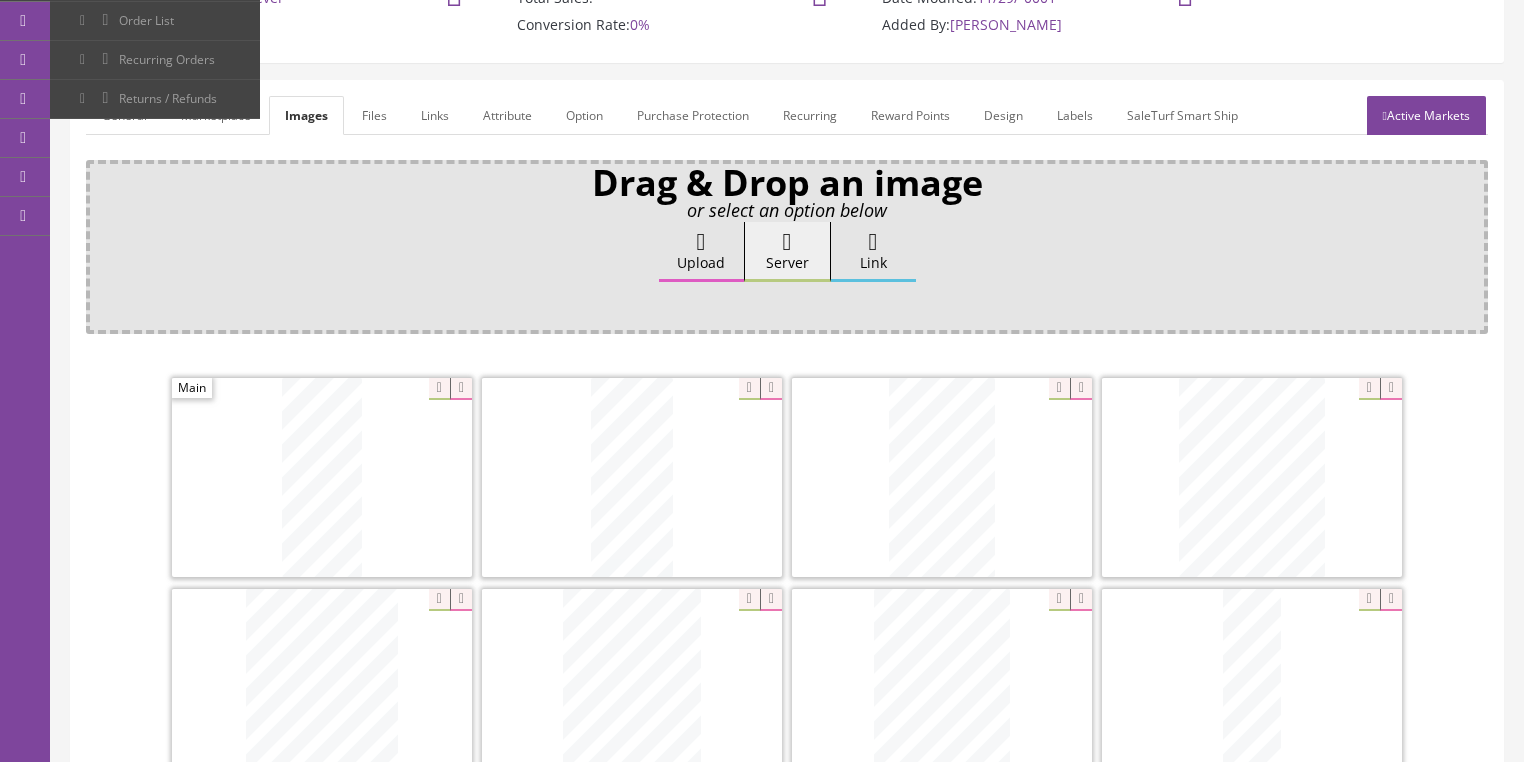 click on "General" at bounding box center (124, 115) 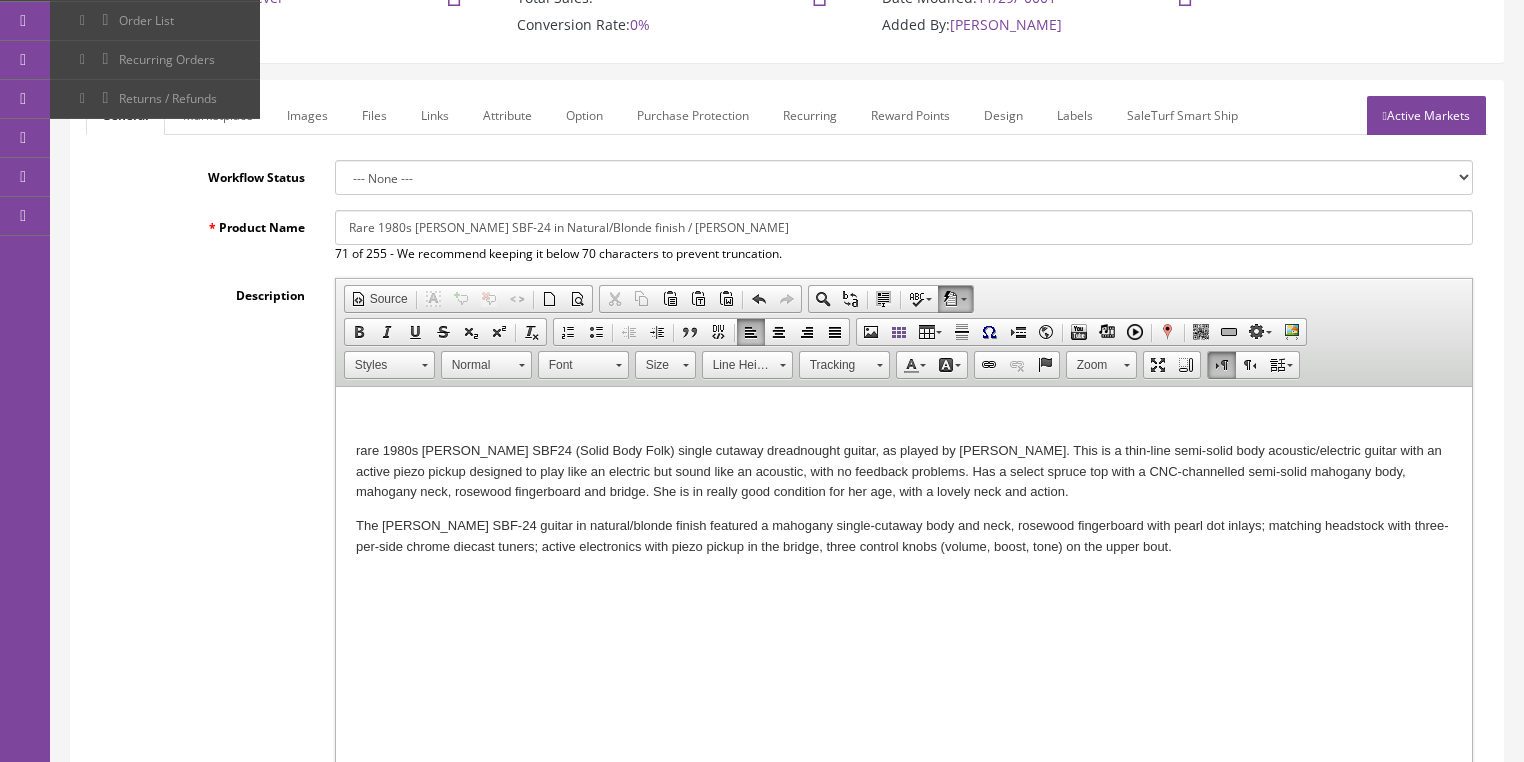 click on "rare 1980s Washburn SBF24 (Solid Body Folk) single cutaway dreadnought guitar, as played by Pete Townsend. This is a thin-line semi-solid body acoustic/electric guitar with an active piezo pickup designed to play like an electric but sound like an acoustic, with no feedback problems. Has a select spruce top with a CNC-channelled semi-solid mahogany body, mahogany neck, rosewood fingerboard and bridge. She is in really good condition for her age, with a lovely neck and action." 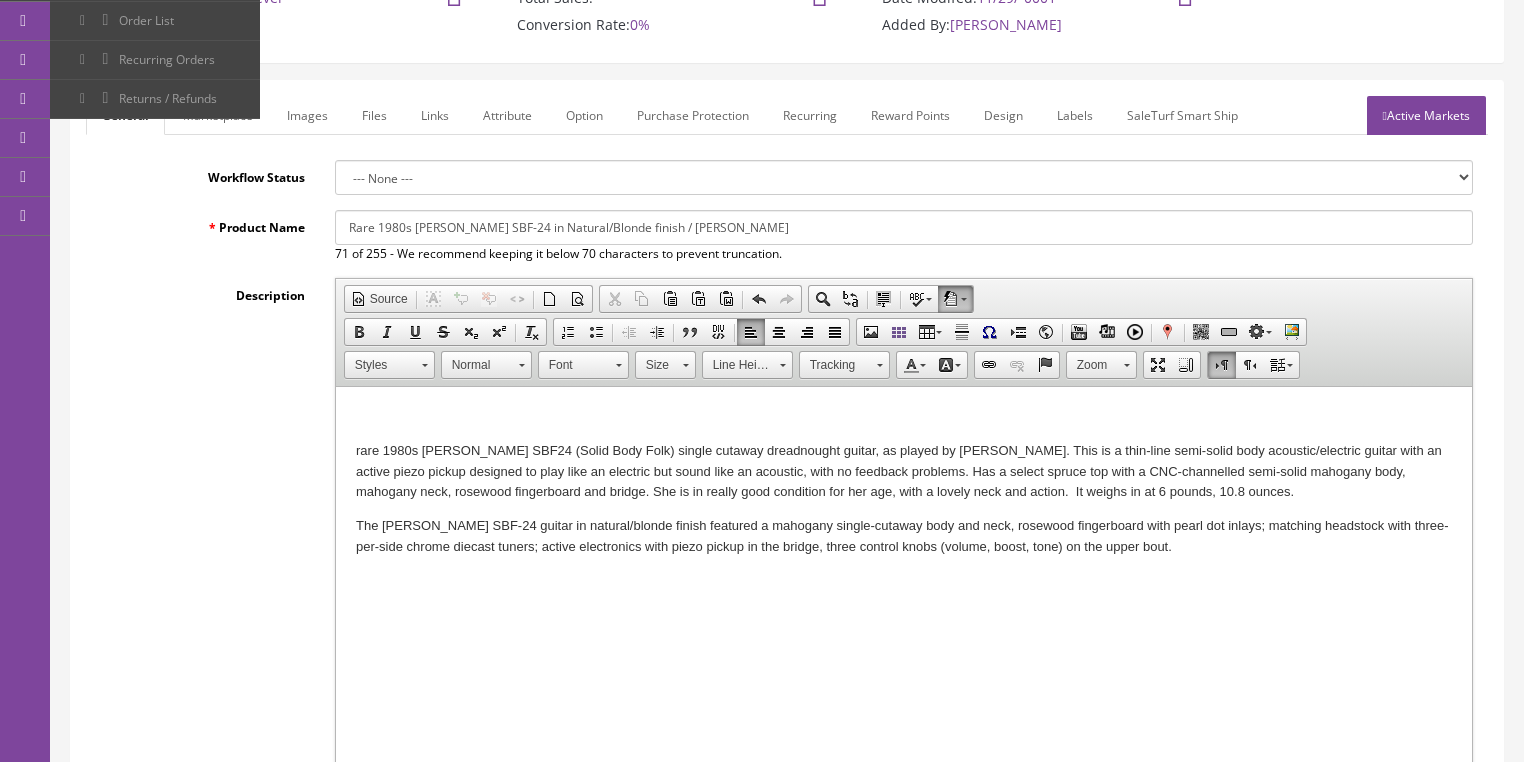 drag, startPoint x: 350, startPoint y: 450, endPoint x: 667, endPoint y: 835, distance: 498.71234 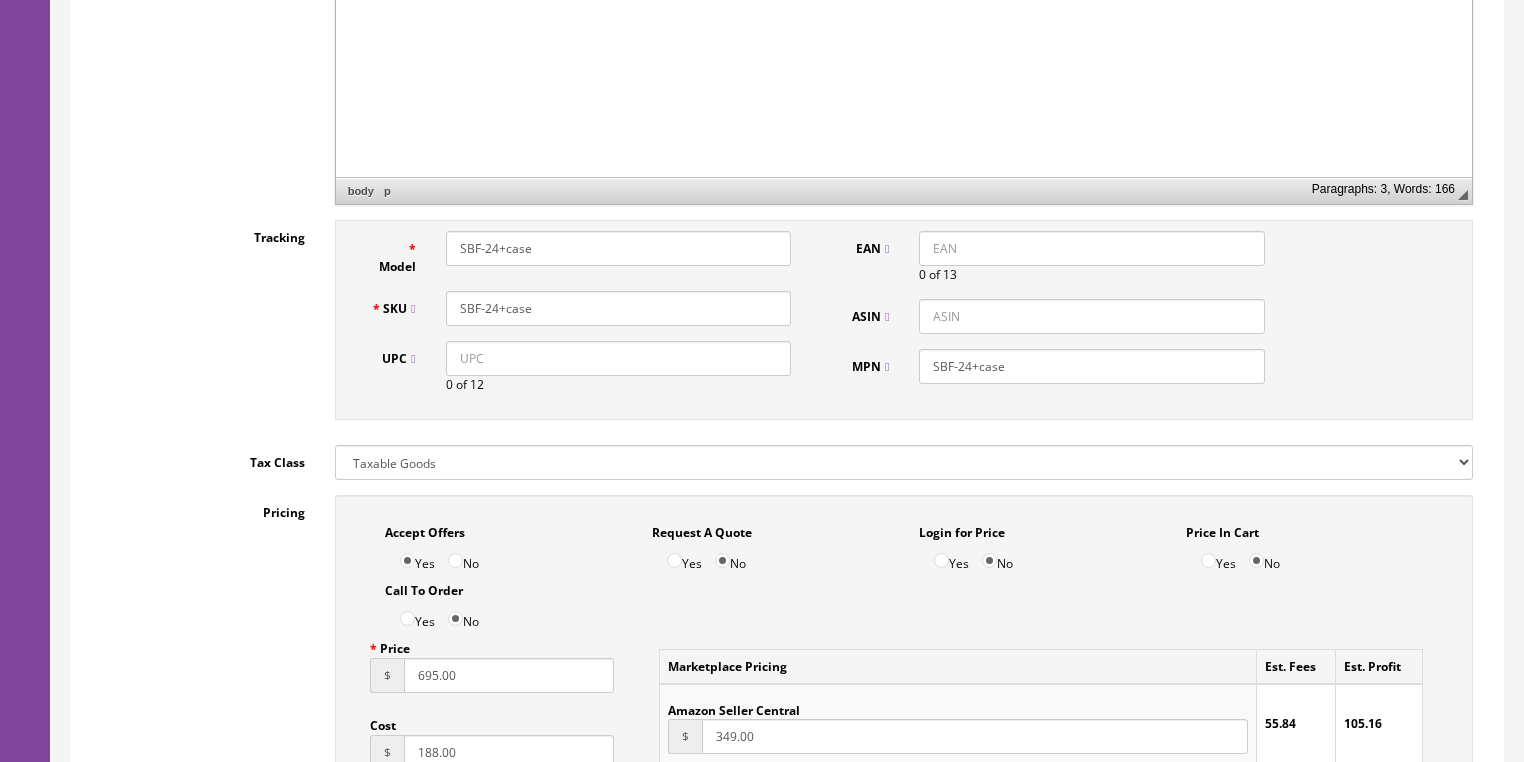 scroll, scrollTop: 844, scrollLeft: 0, axis: vertical 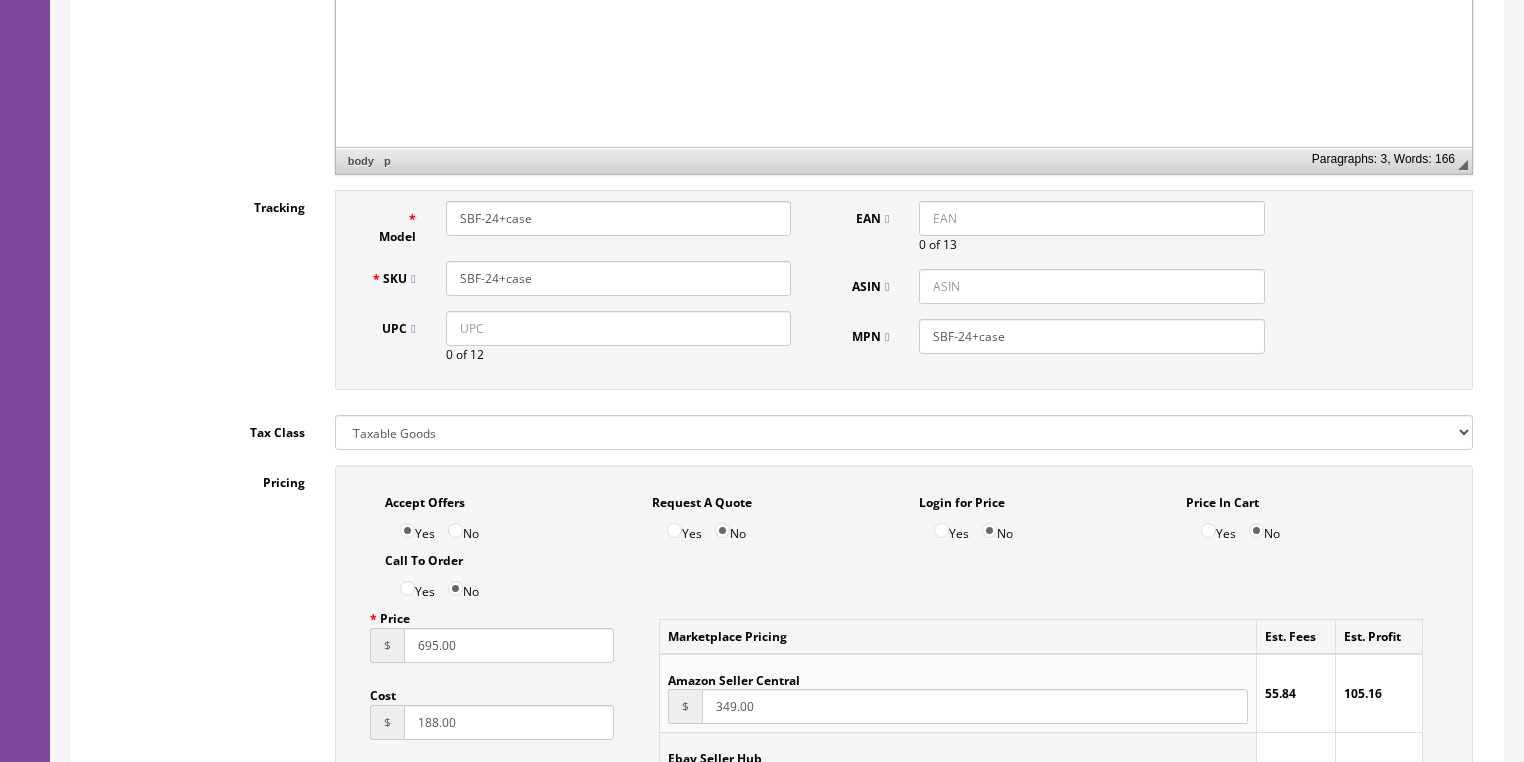 drag, startPoint x: 550, startPoint y: 275, endPoint x: 423, endPoint y: 292, distance: 128.13274 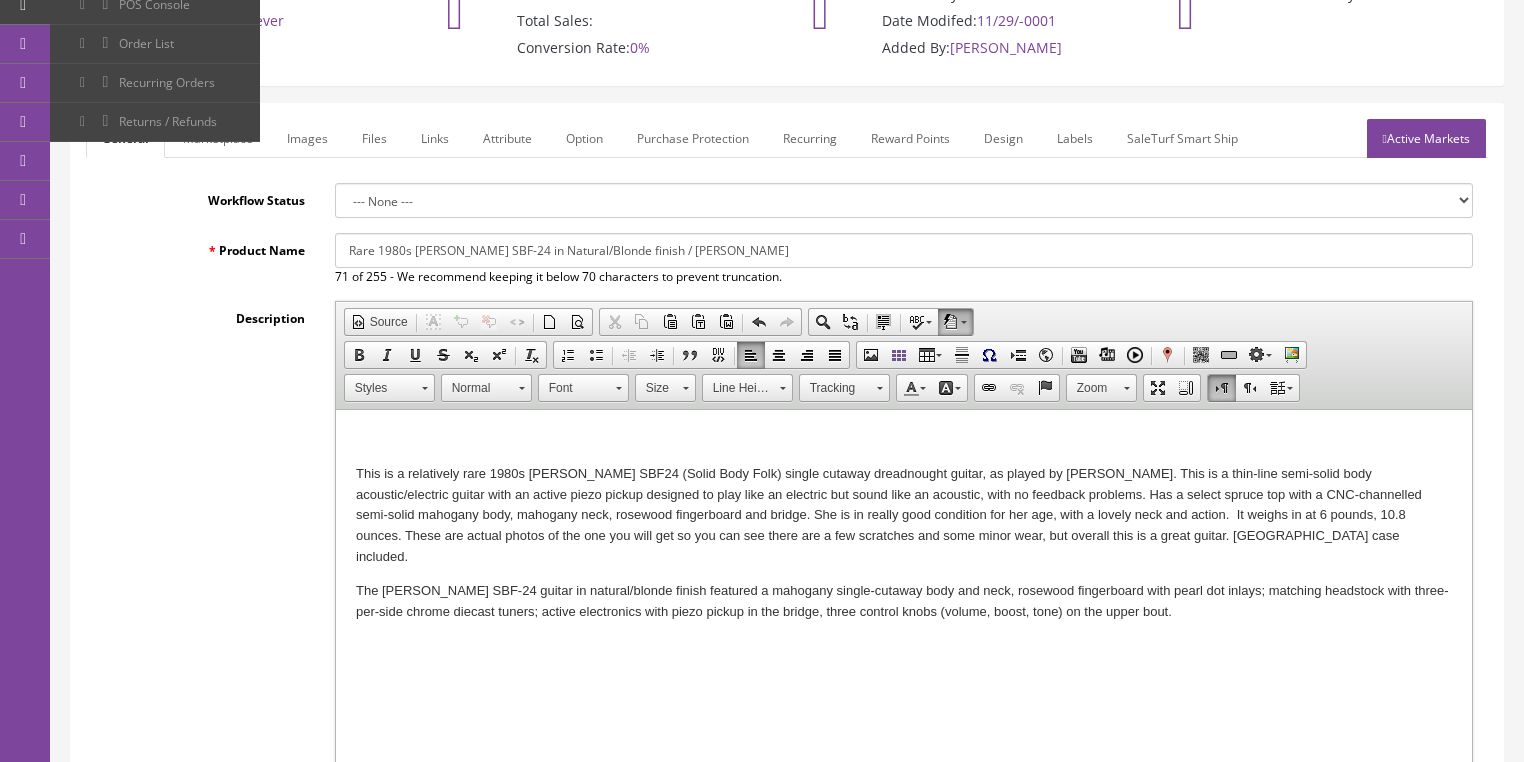 scroll, scrollTop: 124, scrollLeft: 0, axis: vertical 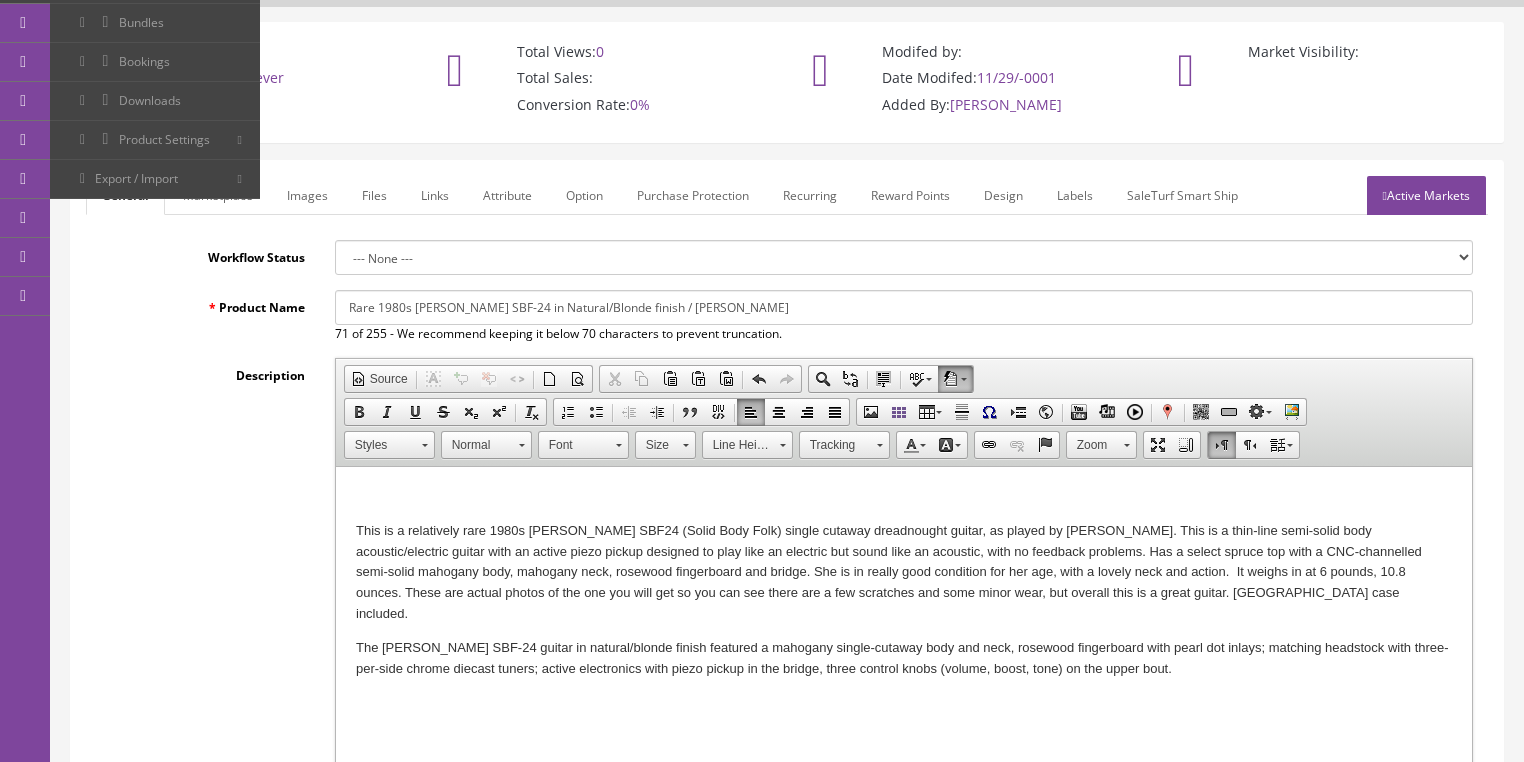 drag, startPoint x: 1452, startPoint y: 191, endPoint x: 1423, endPoint y: 149, distance: 51.0392 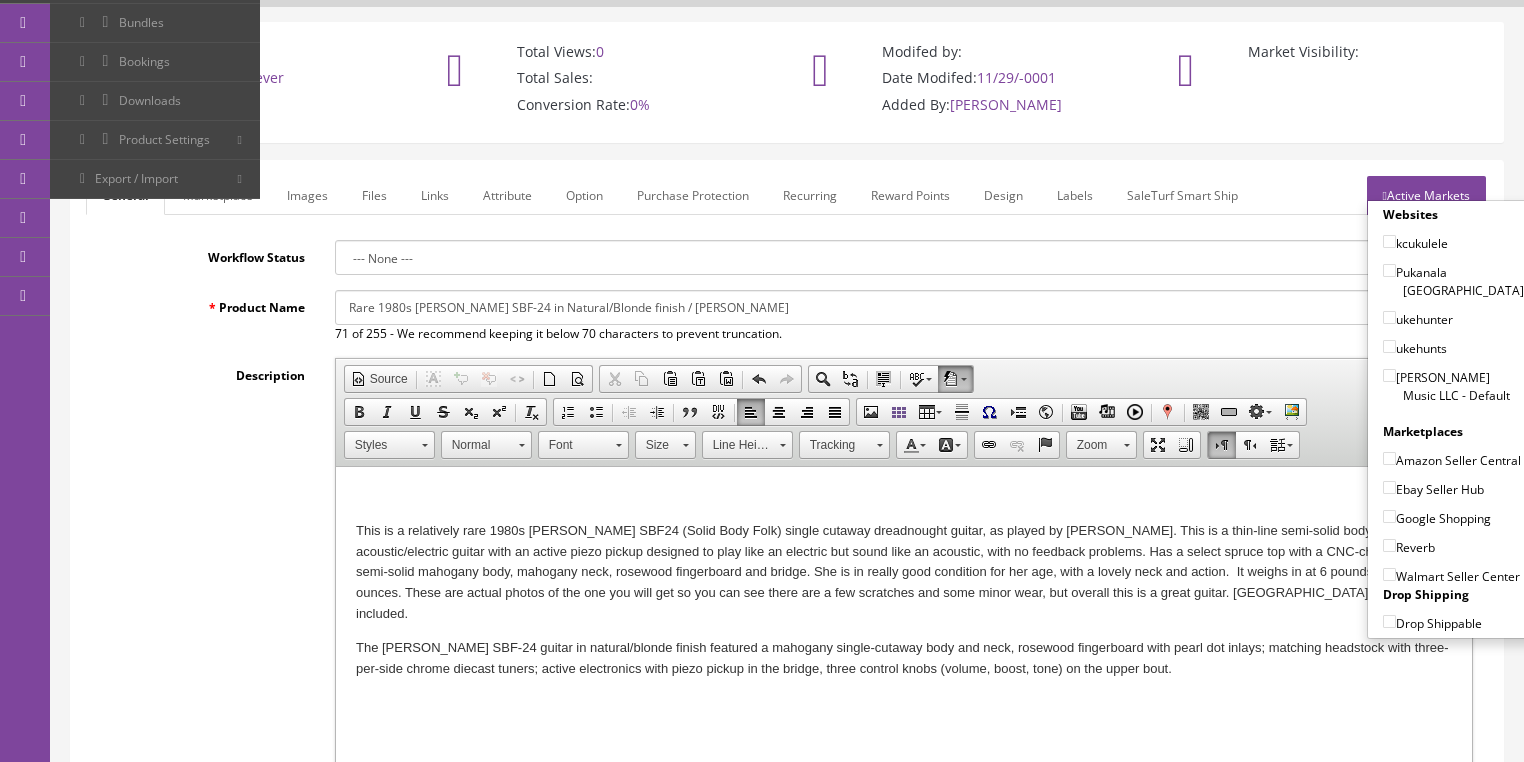 click on "[PERSON_NAME] Music LLC - Default" at bounding box center [1389, 375] 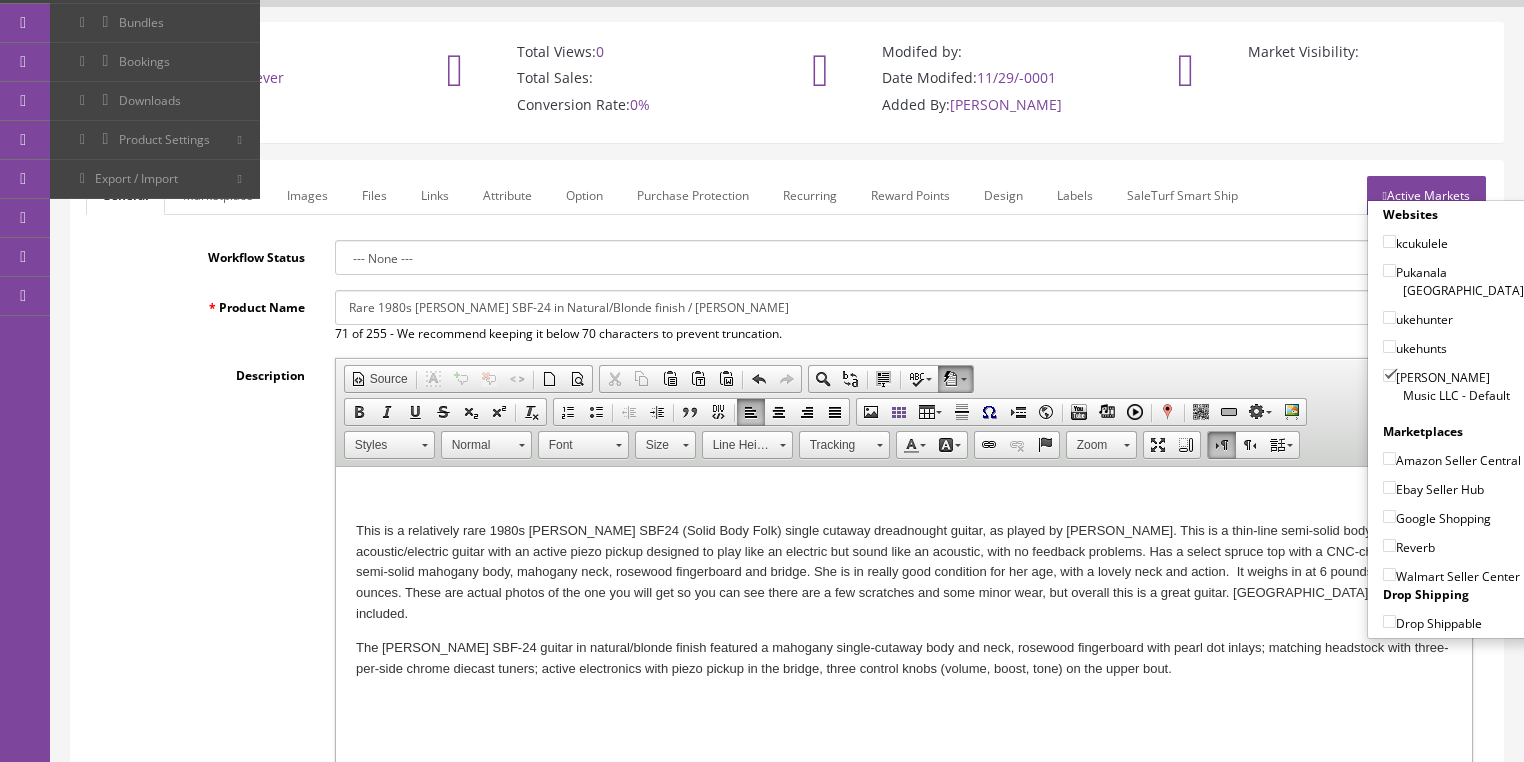 click on "Ebay Seller Hub" at bounding box center (1389, 487) 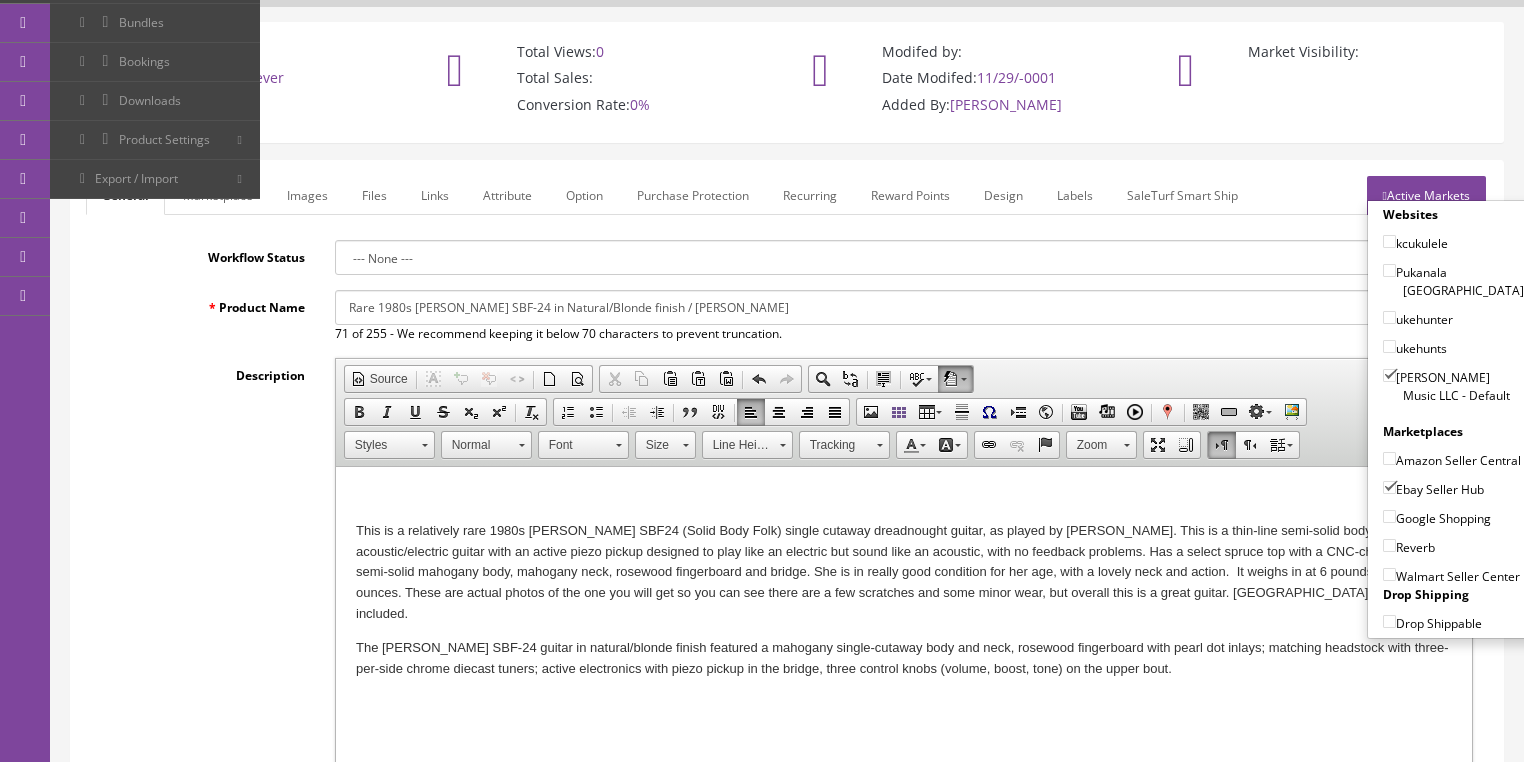 click on "Google Shopping" at bounding box center [1389, 516] 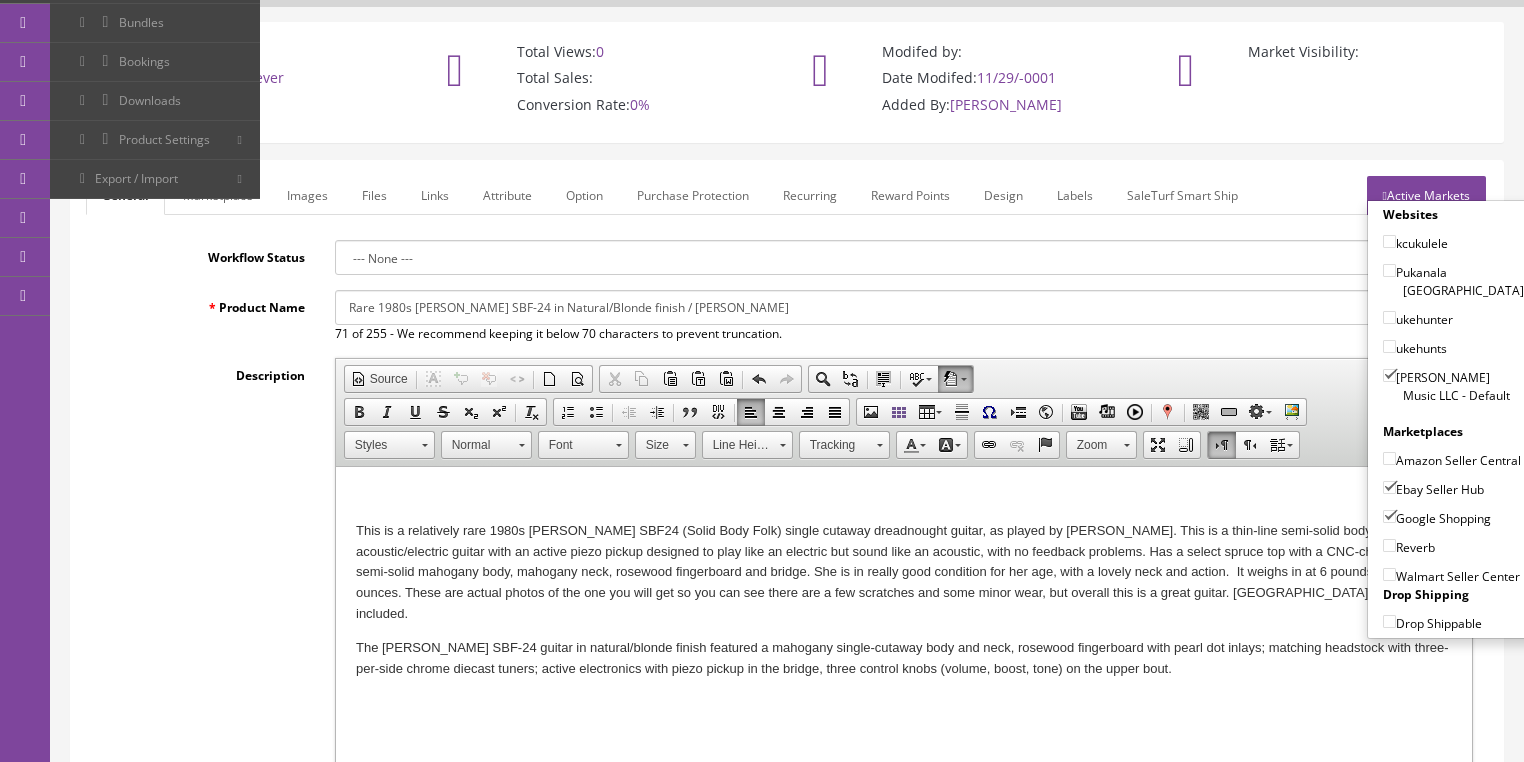 click on "Reverb" at bounding box center (1389, 545) 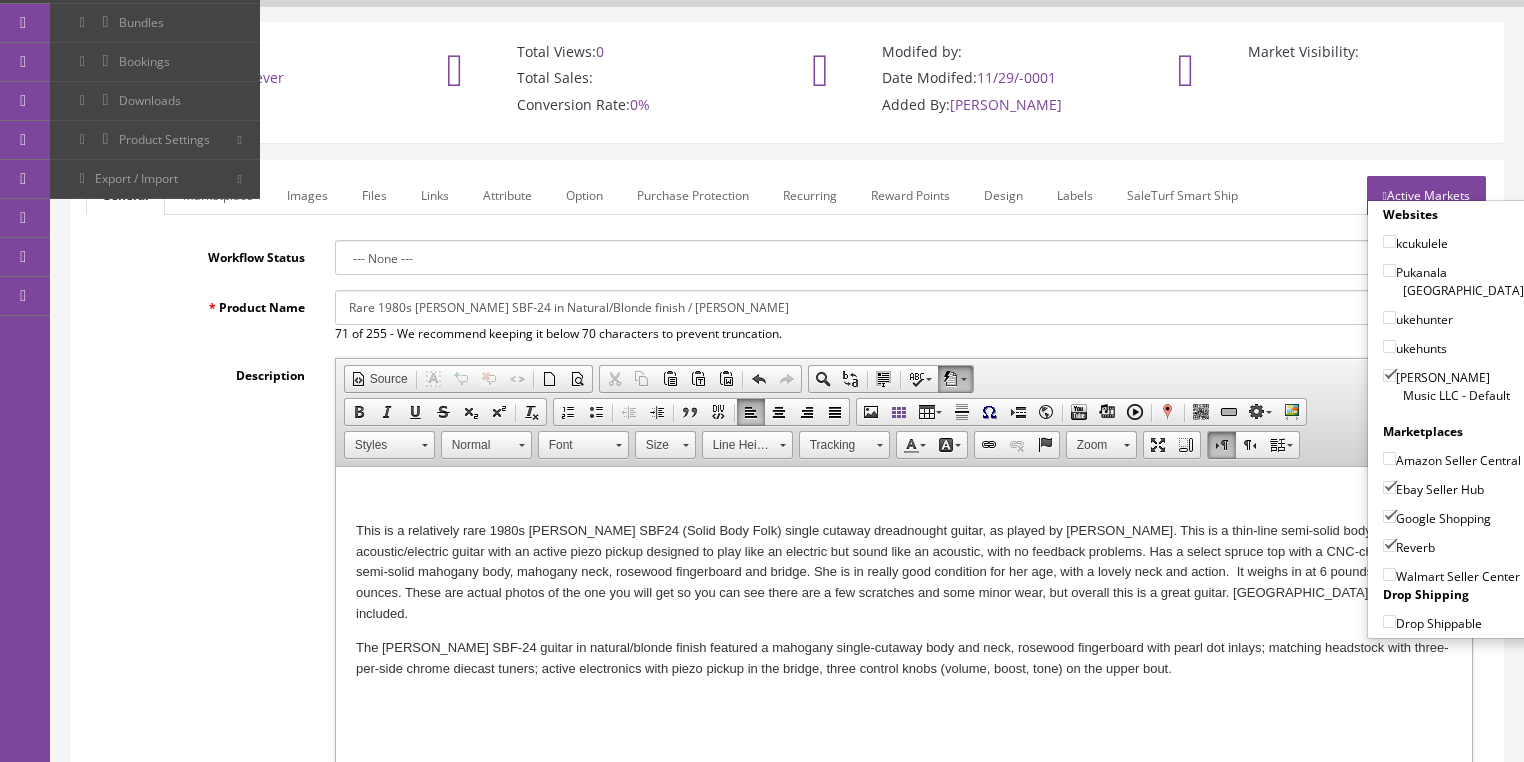 click on "Active Markets" at bounding box center [1426, 195] 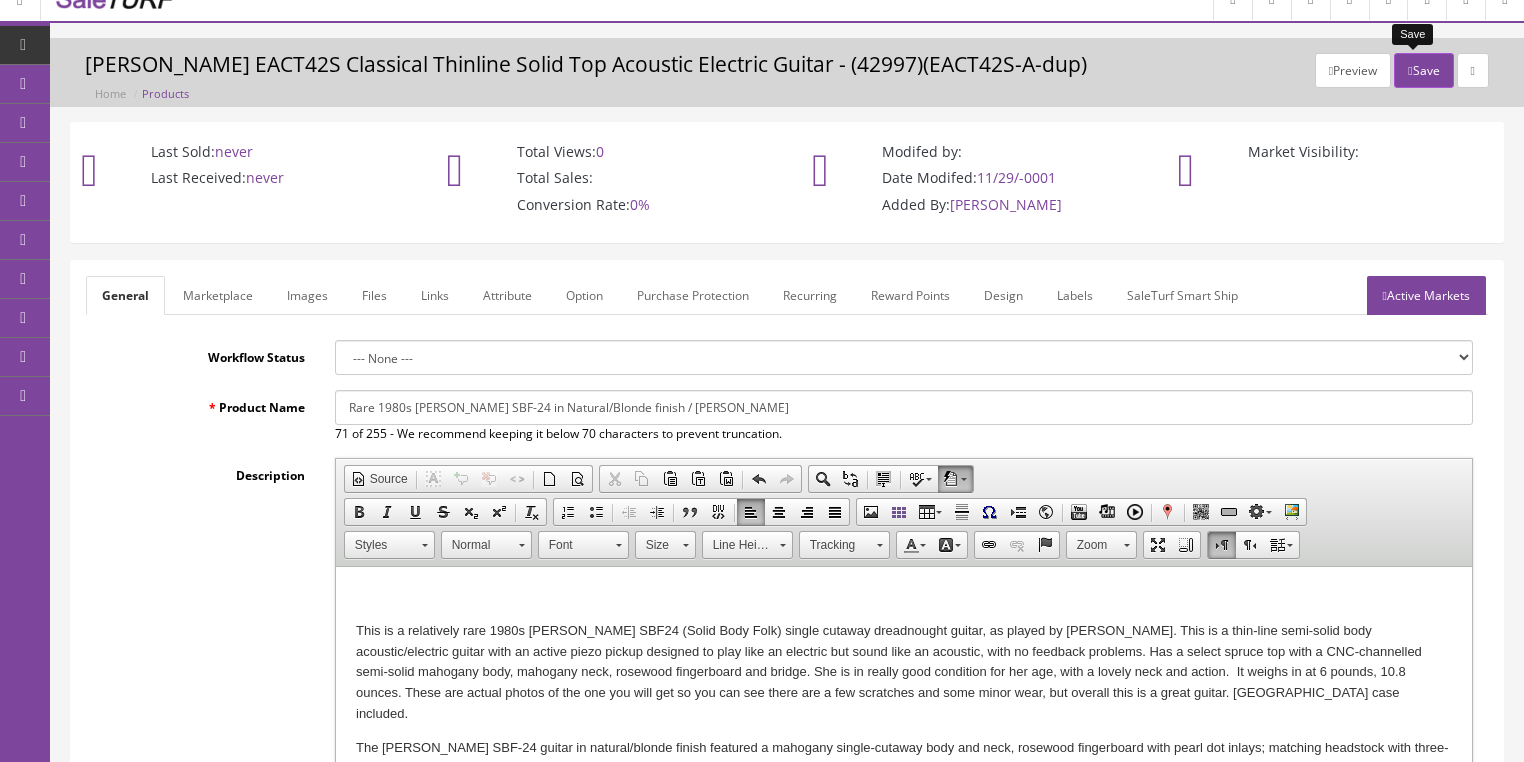 scroll, scrollTop: 0, scrollLeft: 0, axis: both 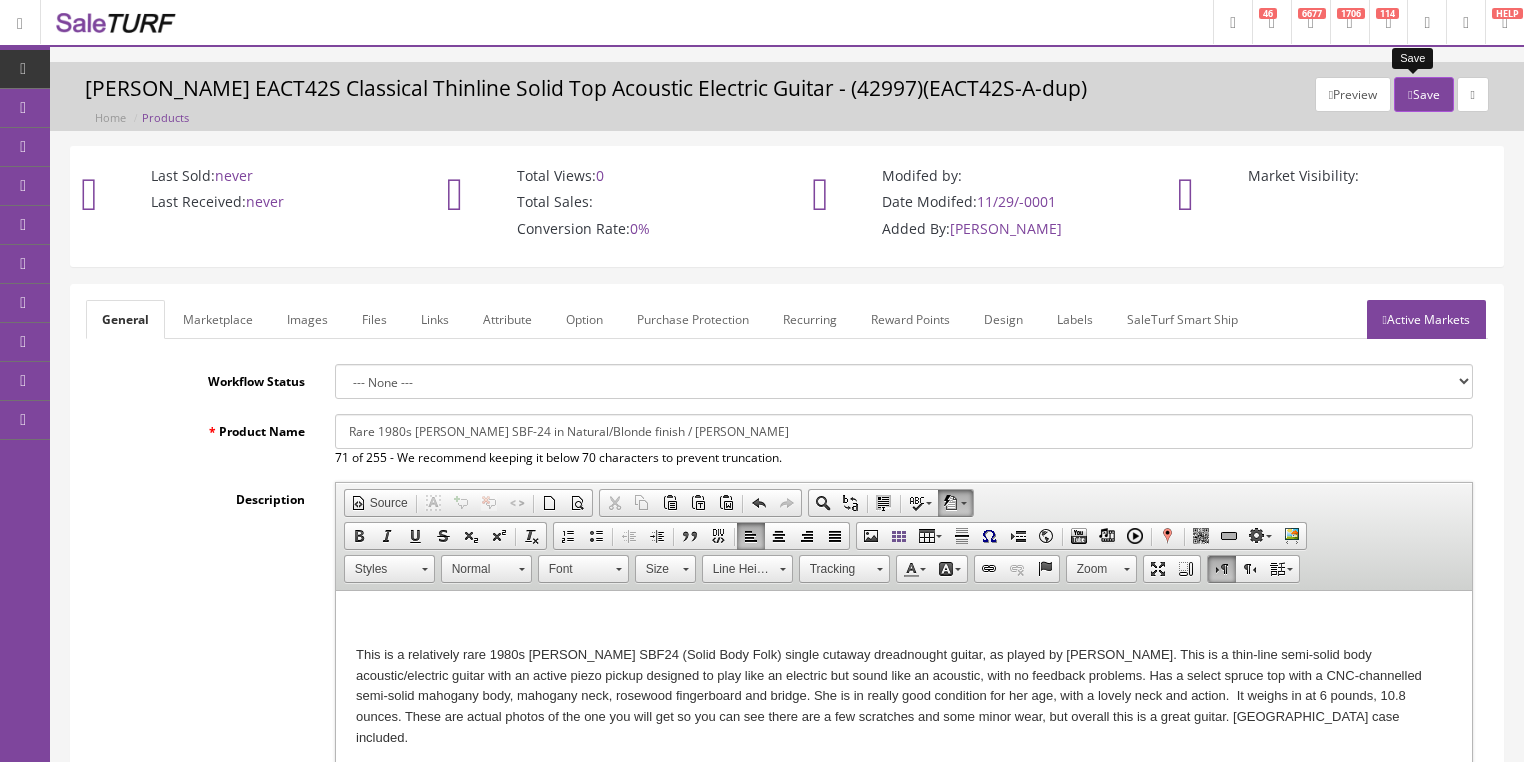 click on "Save" at bounding box center (1423, 94) 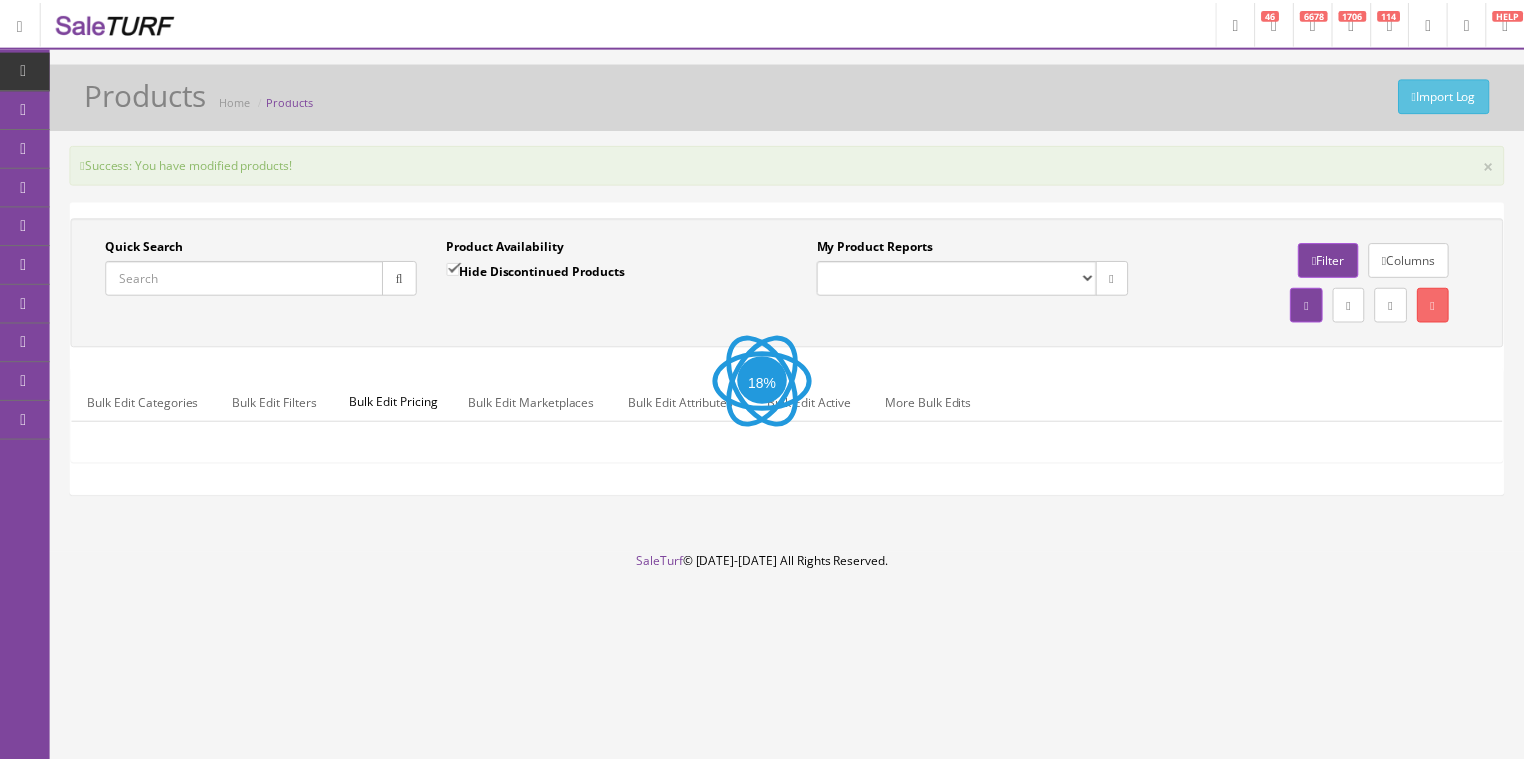scroll, scrollTop: 0, scrollLeft: 0, axis: both 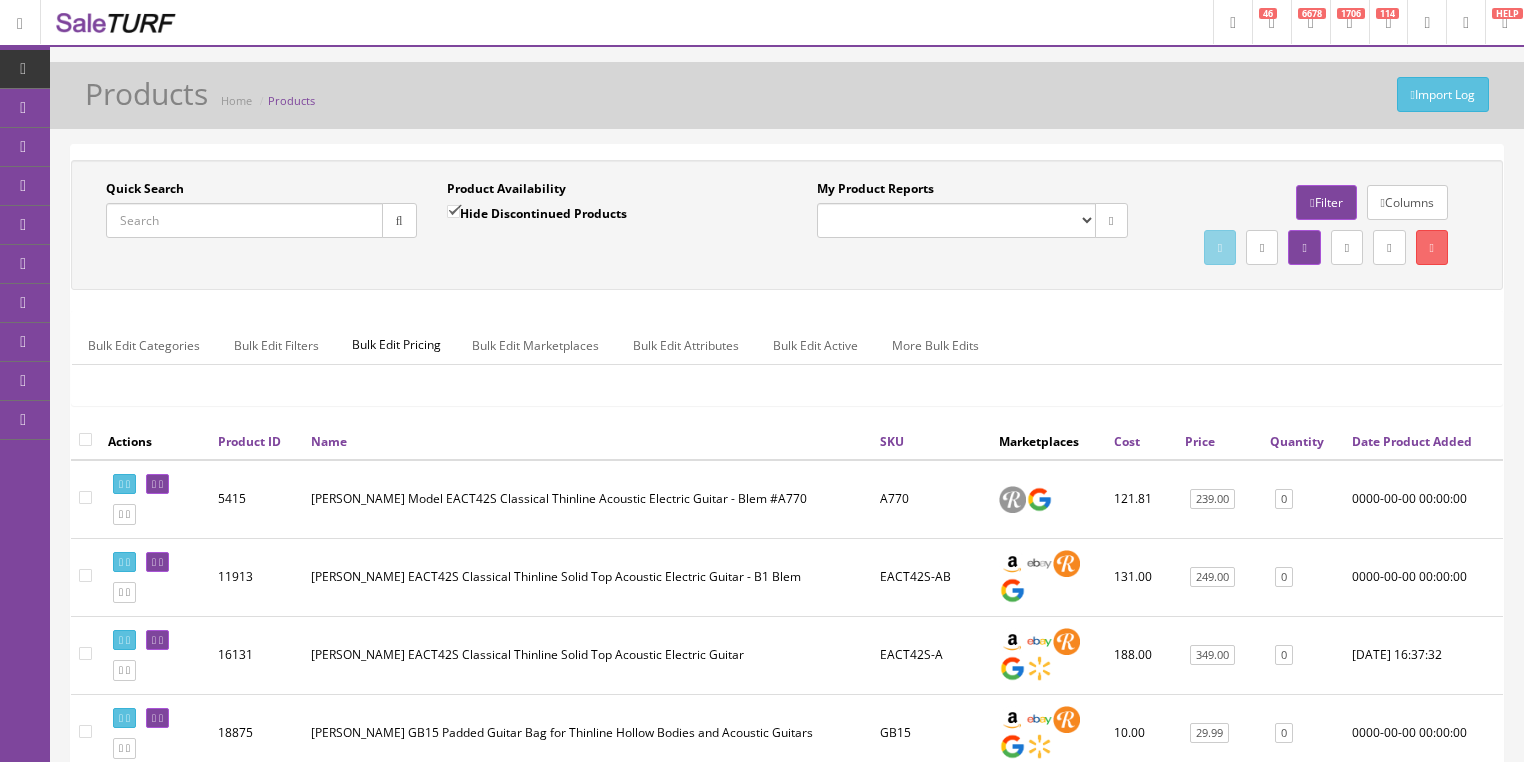click on "Quick Search" at bounding box center [244, 220] 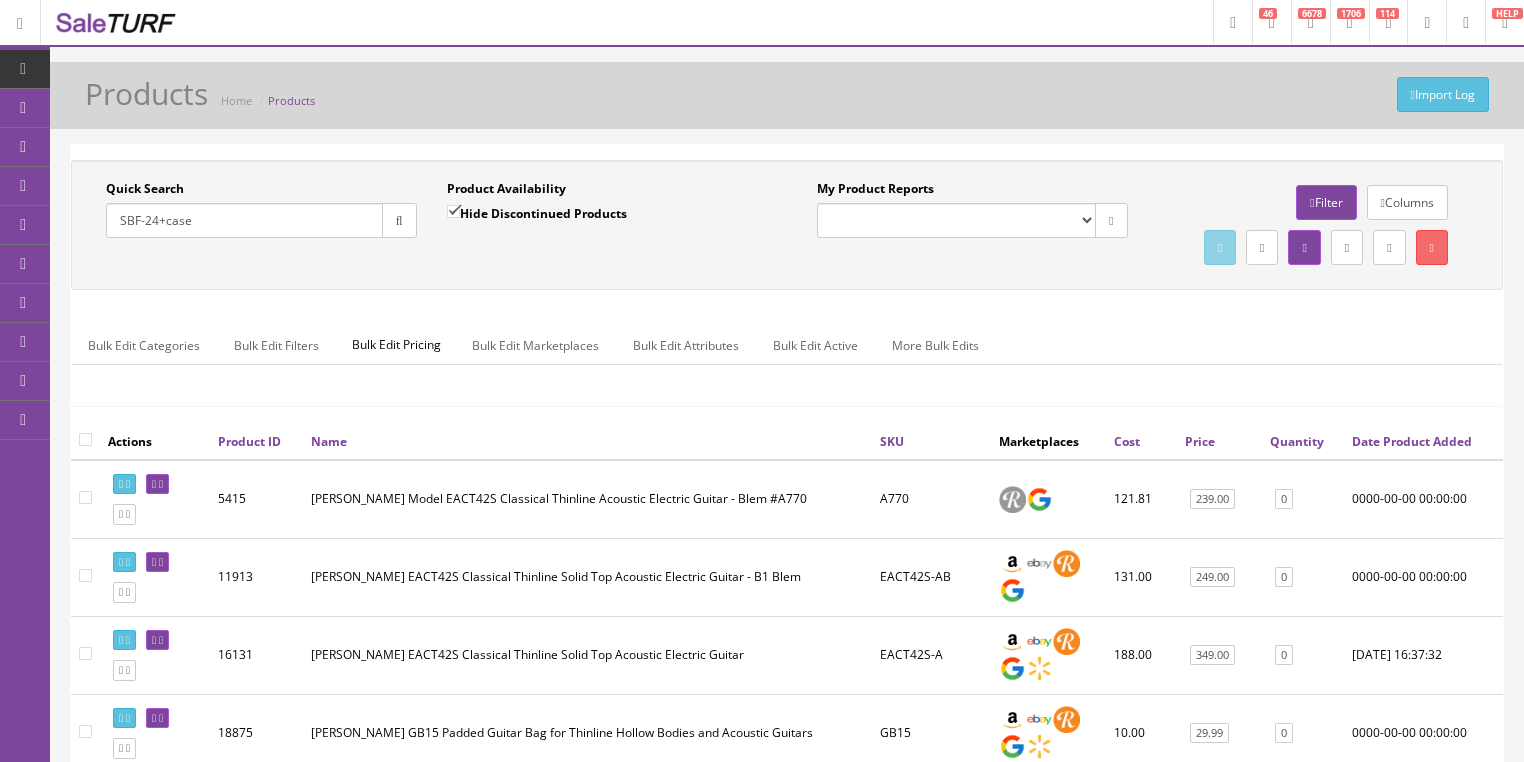 type on "SBF-24+case" 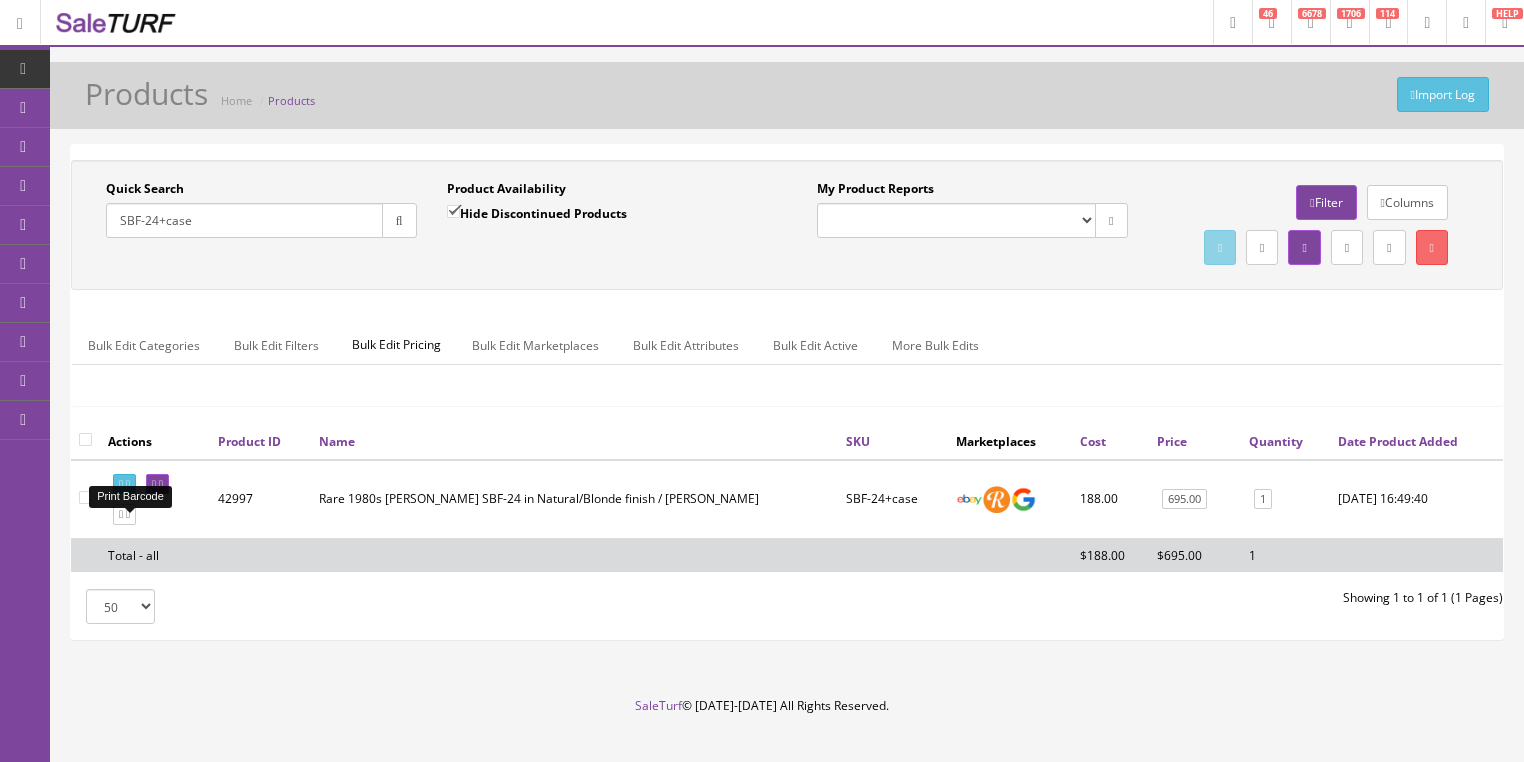 click at bounding box center (121, 484) 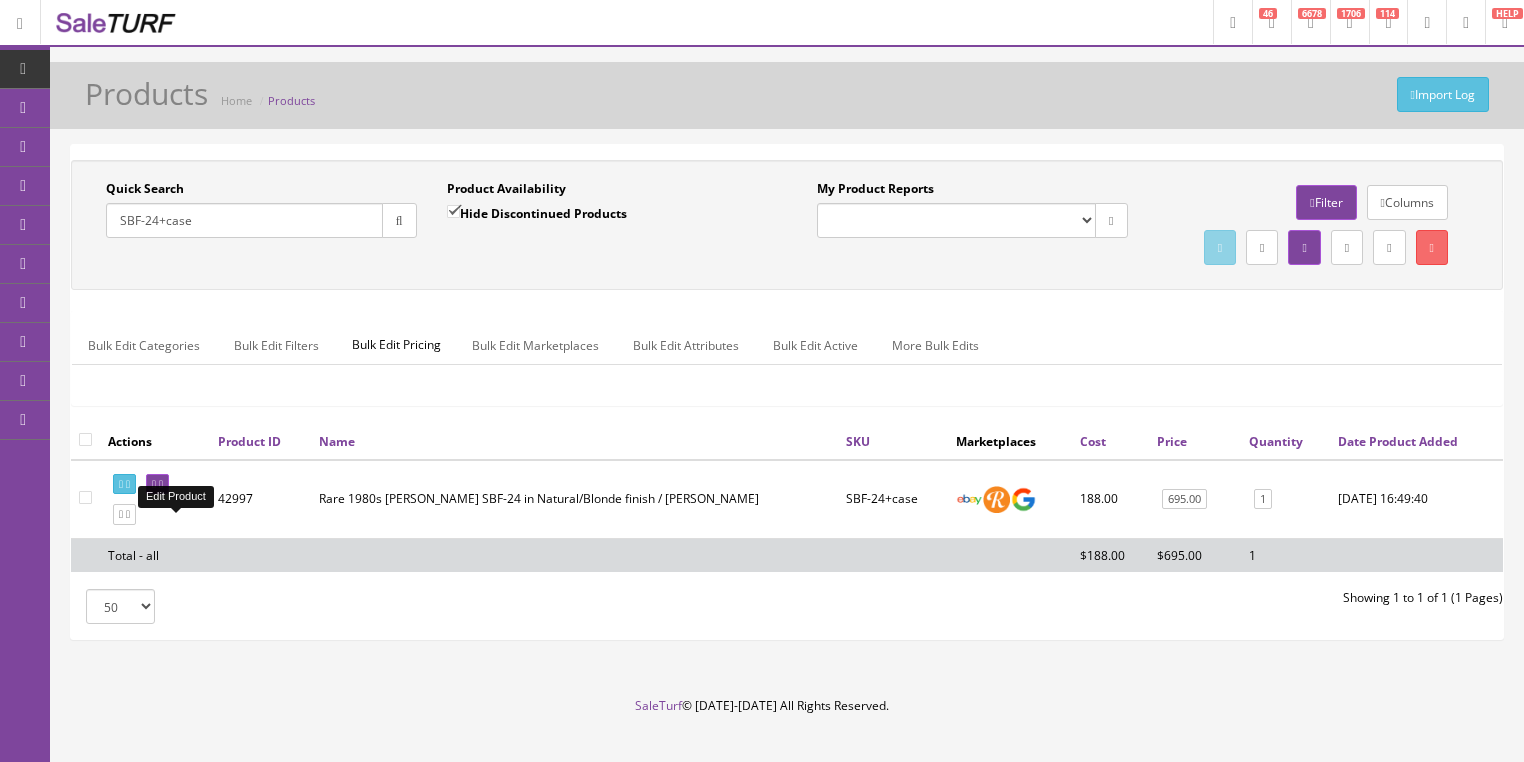 click at bounding box center [154, 484] 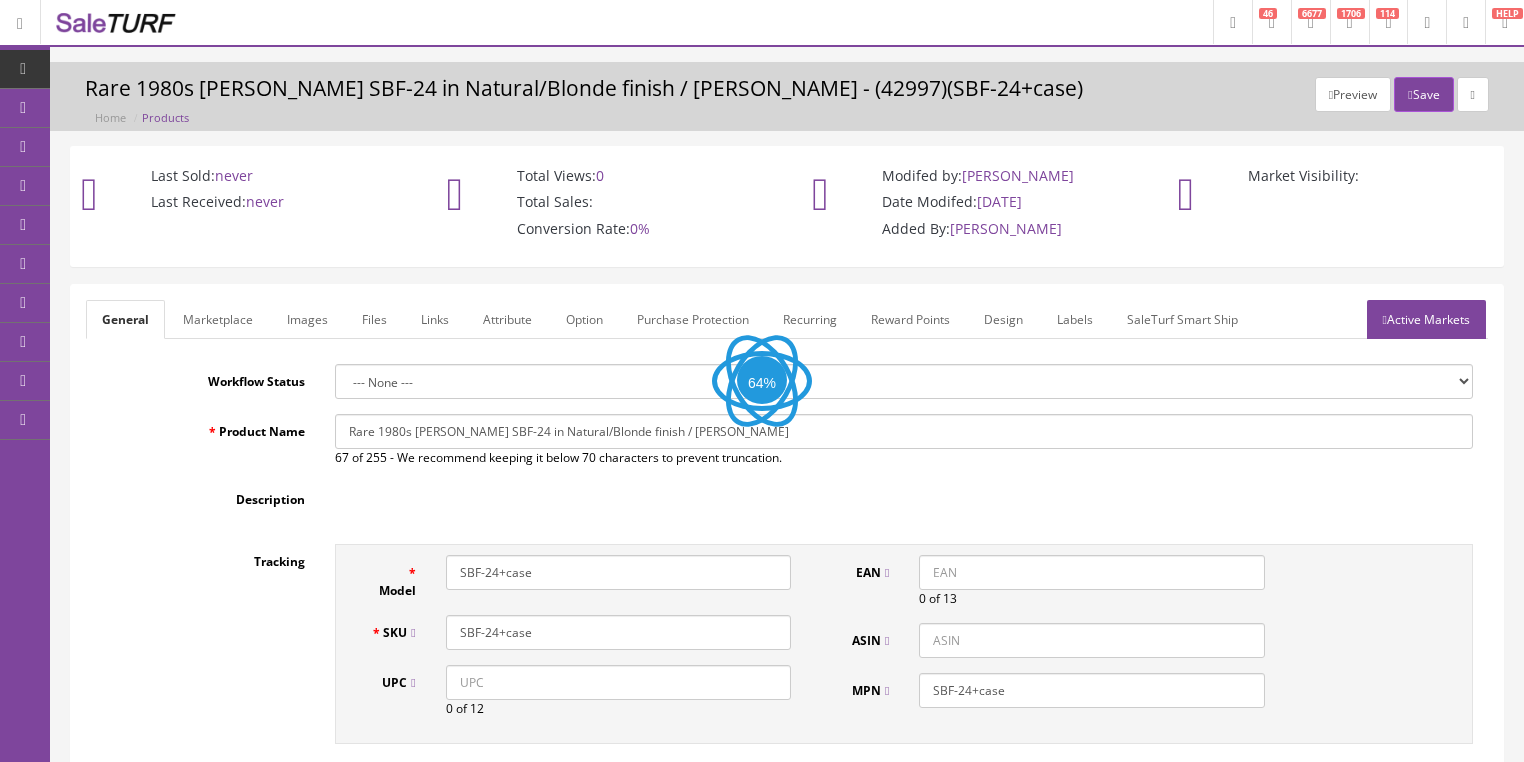 scroll, scrollTop: 0, scrollLeft: 0, axis: both 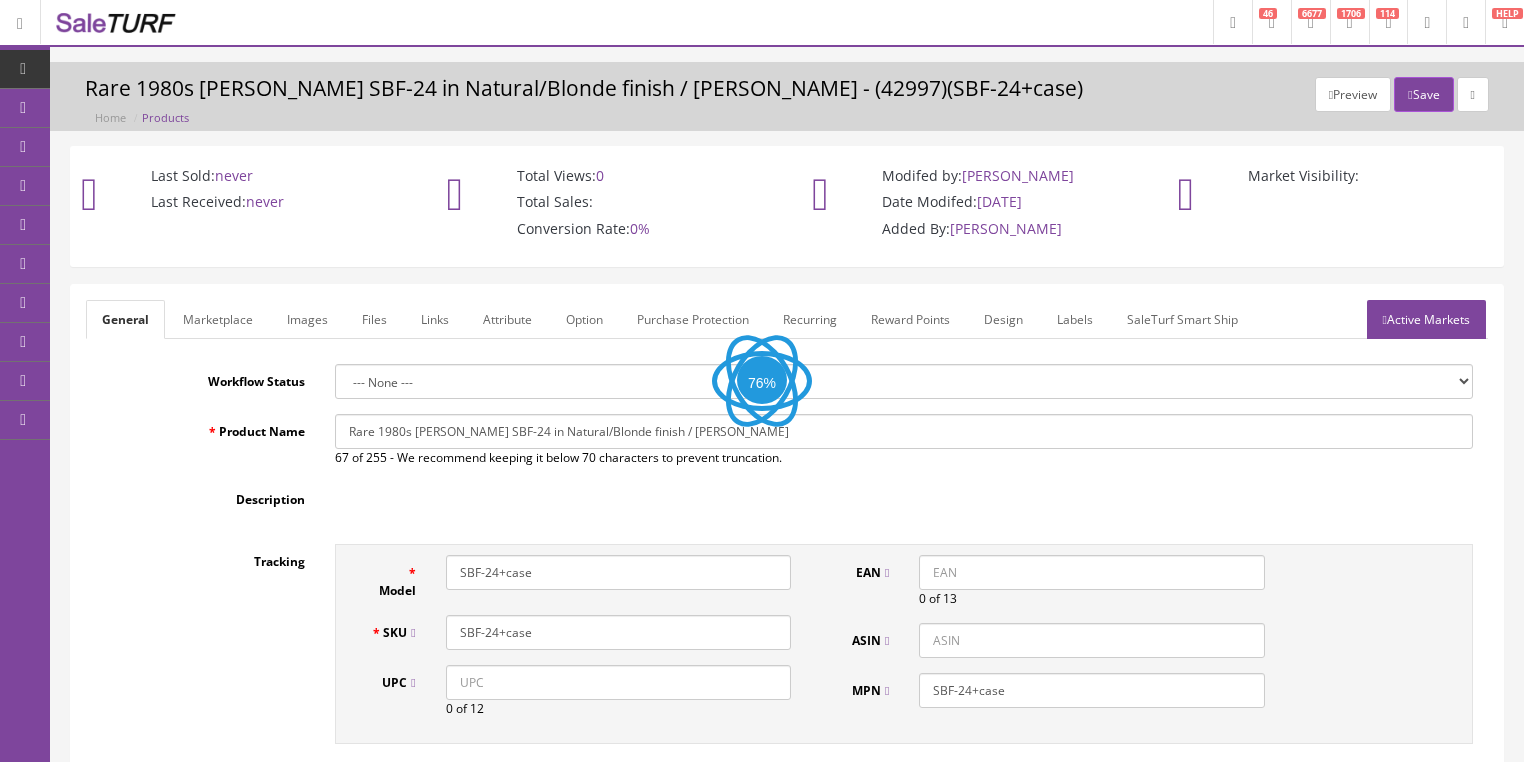 click on "Labels" at bounding box center [1075, 319] 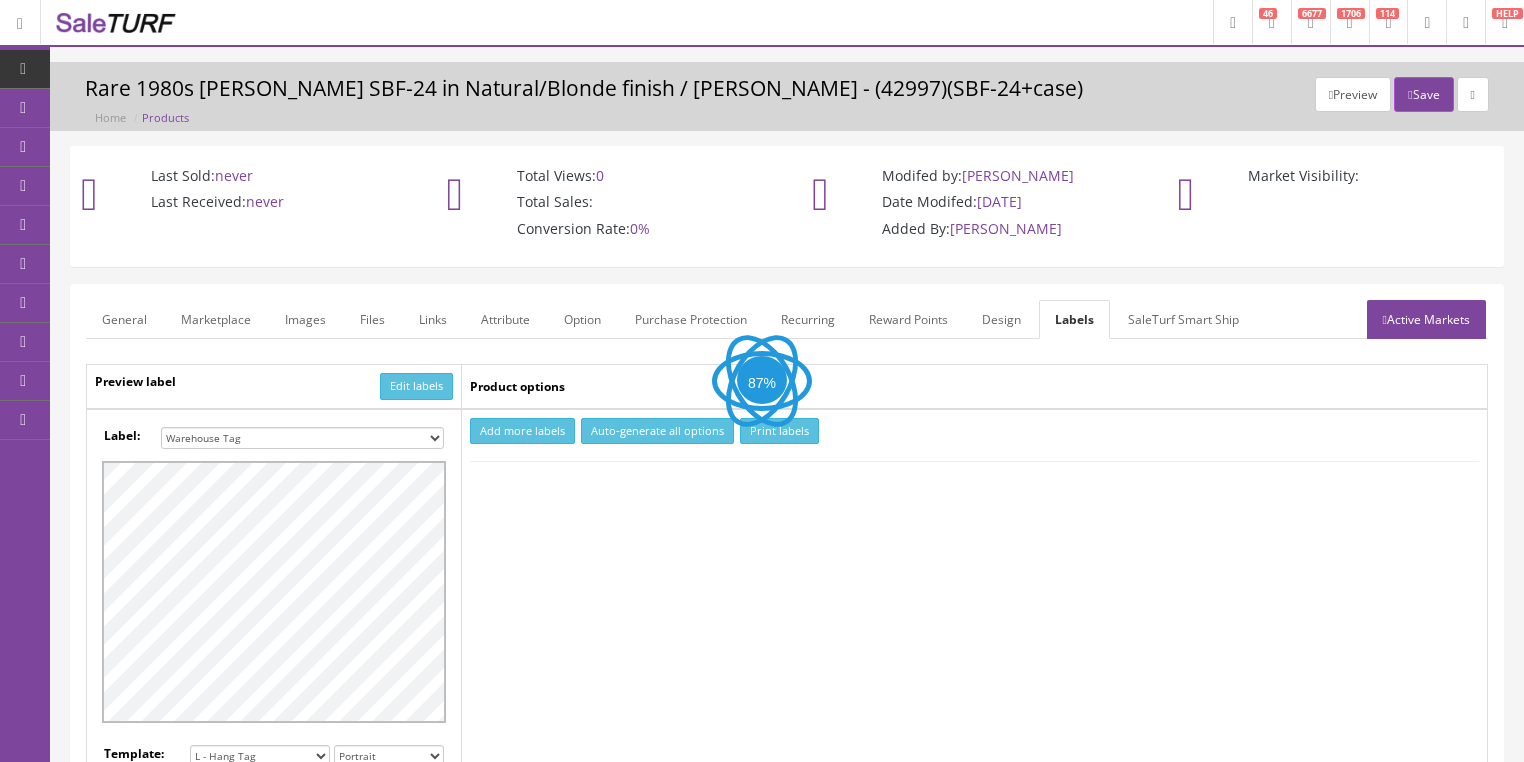 scroll, scrollTop: 0, scrollLeft: 0, axis: both 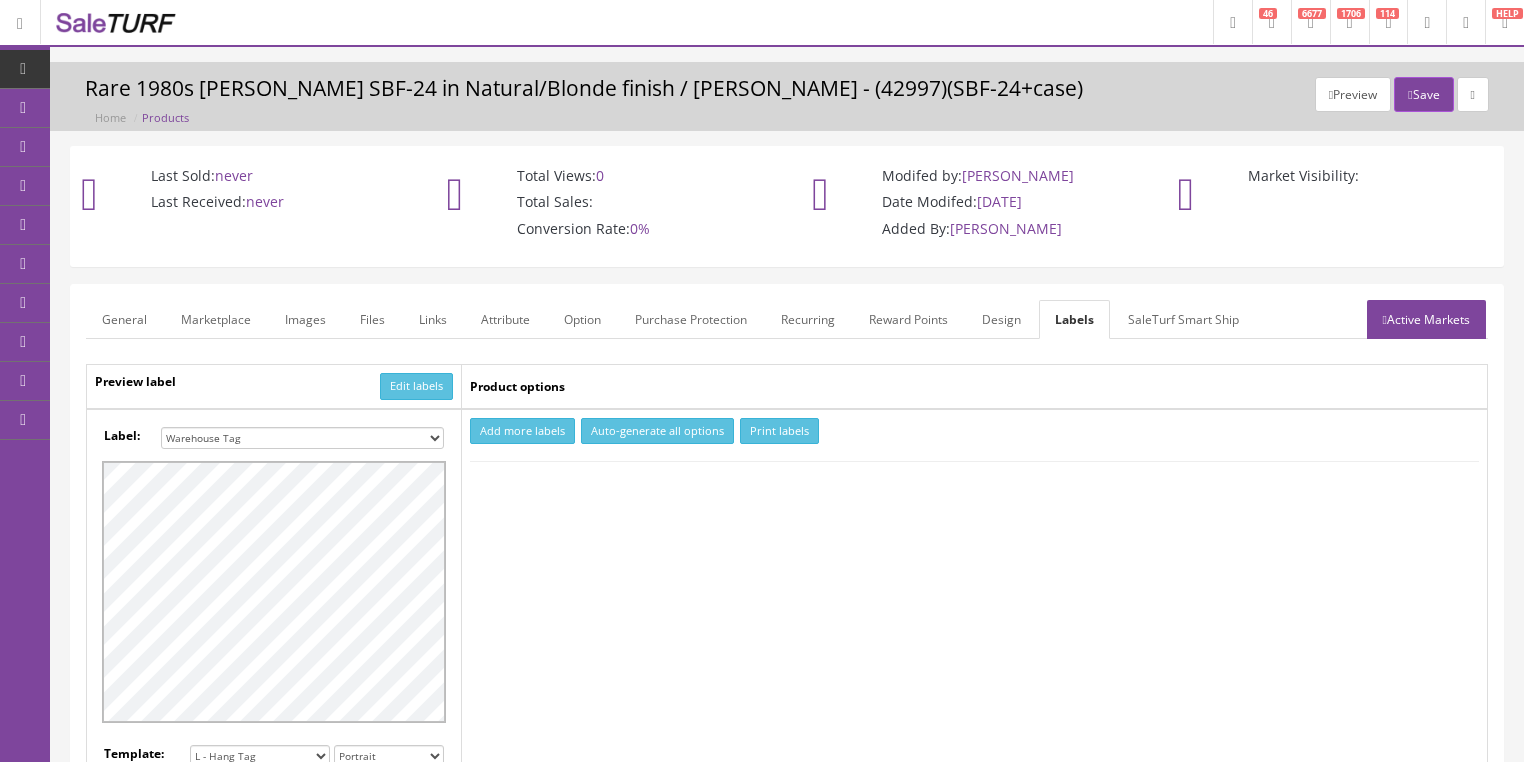 click on "Small Label
2 x 1 Label
Shoe label
100 barcodes
Dymo Label
2 X 1 Sticker Labels
[PERSON_NAME]® 5160
New Hang Tag
Warehouse Tag No Dat
L-Hang Tag S
TEST1
Warehouse Tag
Hang Tag
Warehouse Tag
Warehouse Tag No Dat
2 x 1 Label" at bounding box center (302, 438) 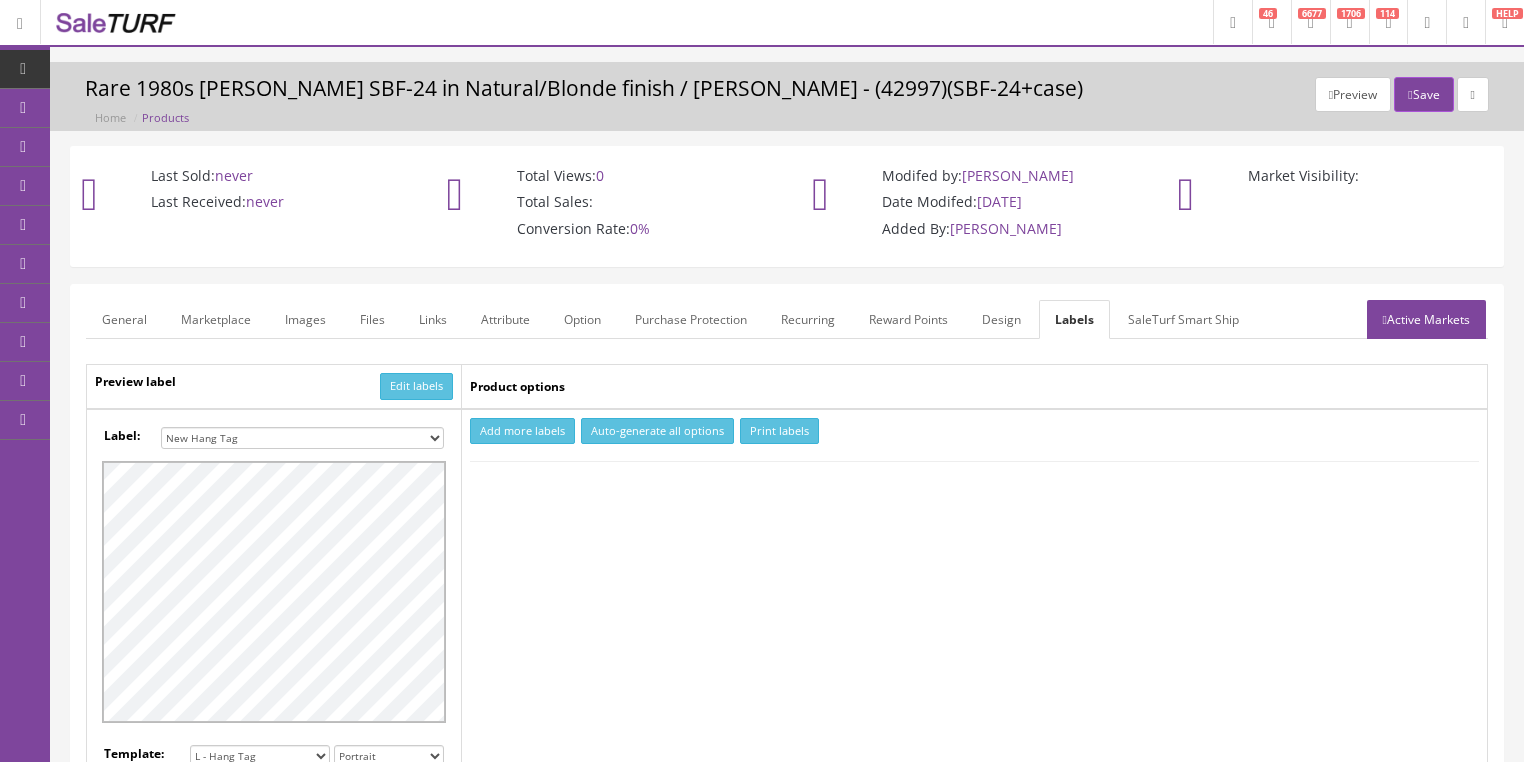click on "Small Label
2 x 1 Label
Shoe label
100 barcodes
Dymo Label
2 X 1 Sticker Labels
[PERSON_NAME]® 5160
New Hang Tag
Warehouse Tag No Dat
L-Hang Tag S
TEST1
Warehouse Tag
Hang Tag
Warehouse Tag
Warehouse Tag No Dat
2 x 1 Label" at bounding box center (302, 438) 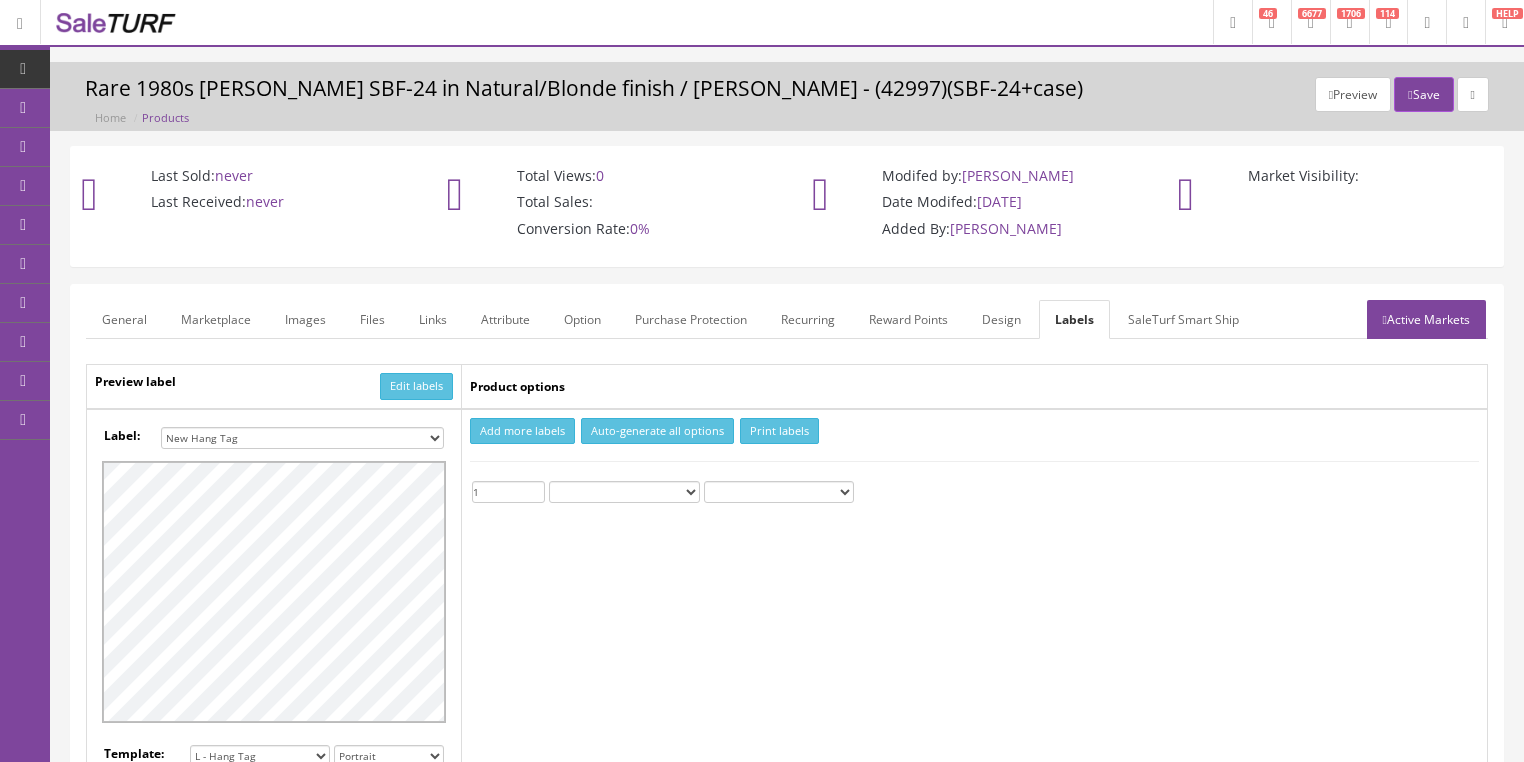 drag, startPoint x: 535, startPoint y: 488, endPoint x: 603, endPoint y: 464, distance: 72.11102 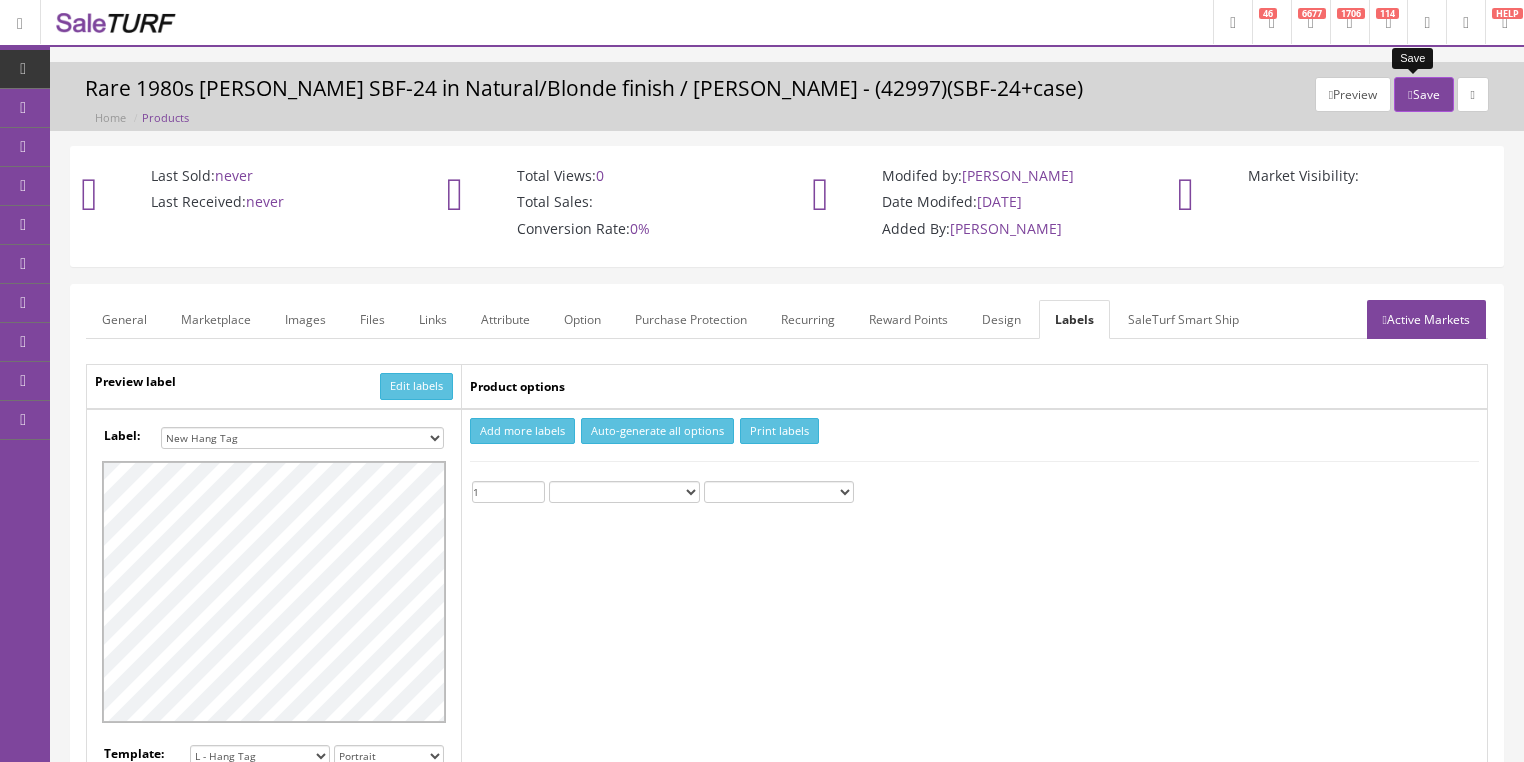 click on "Save" at bounding box center [1423, 94] 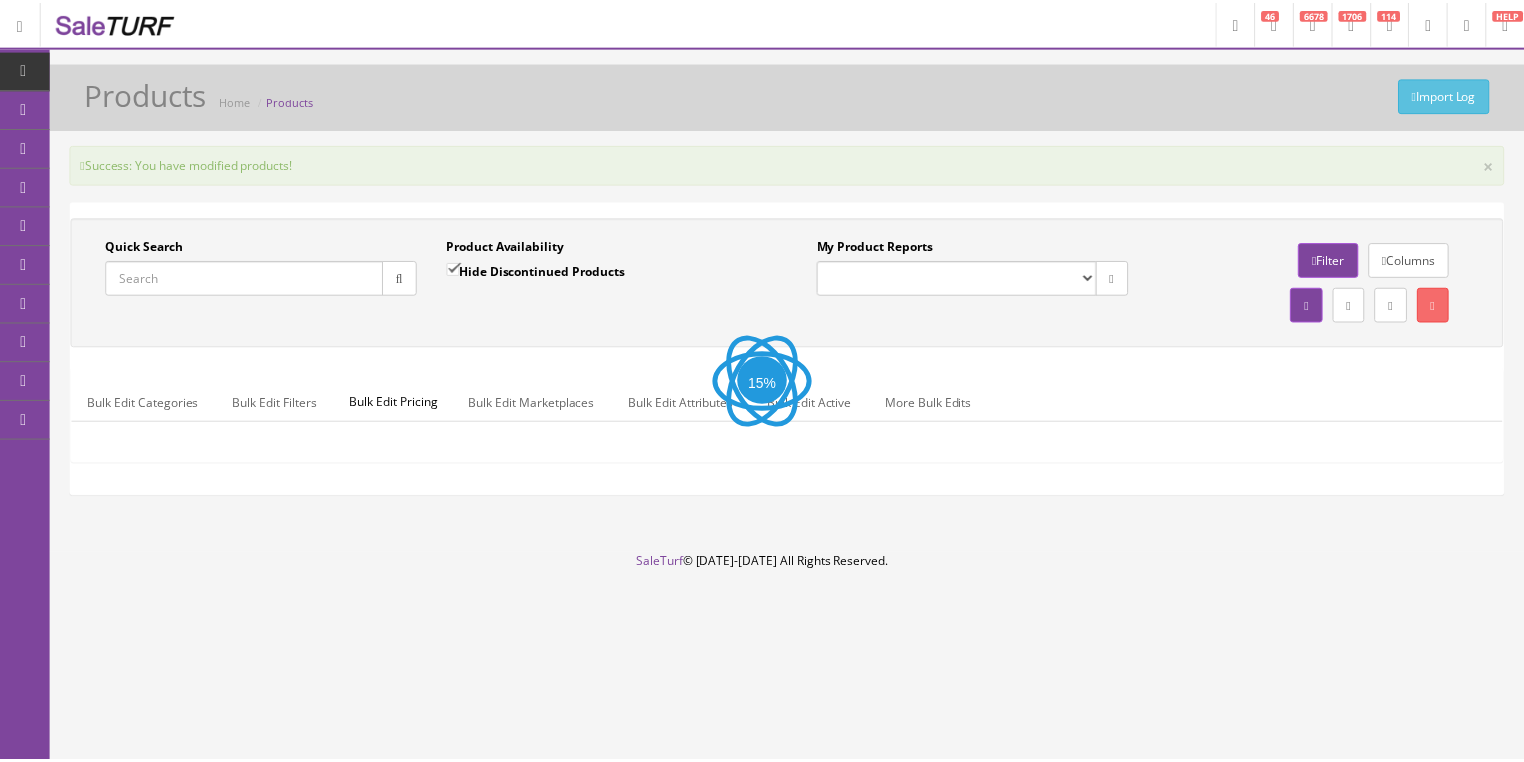 scroll, scrollTop: 0, scrollLeft: 0, axis: both 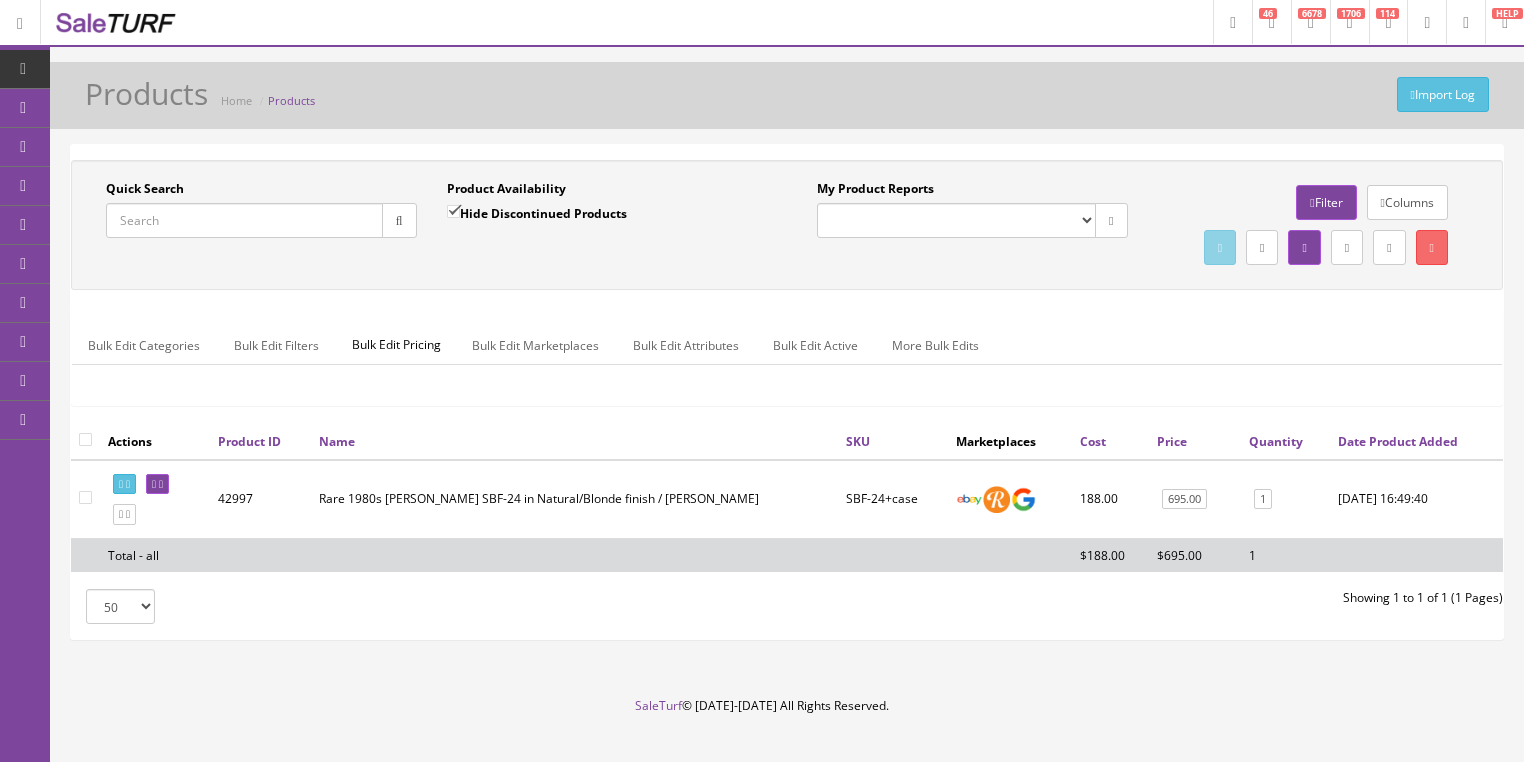 click on "Quick Search" at bounding box center (244, 220) 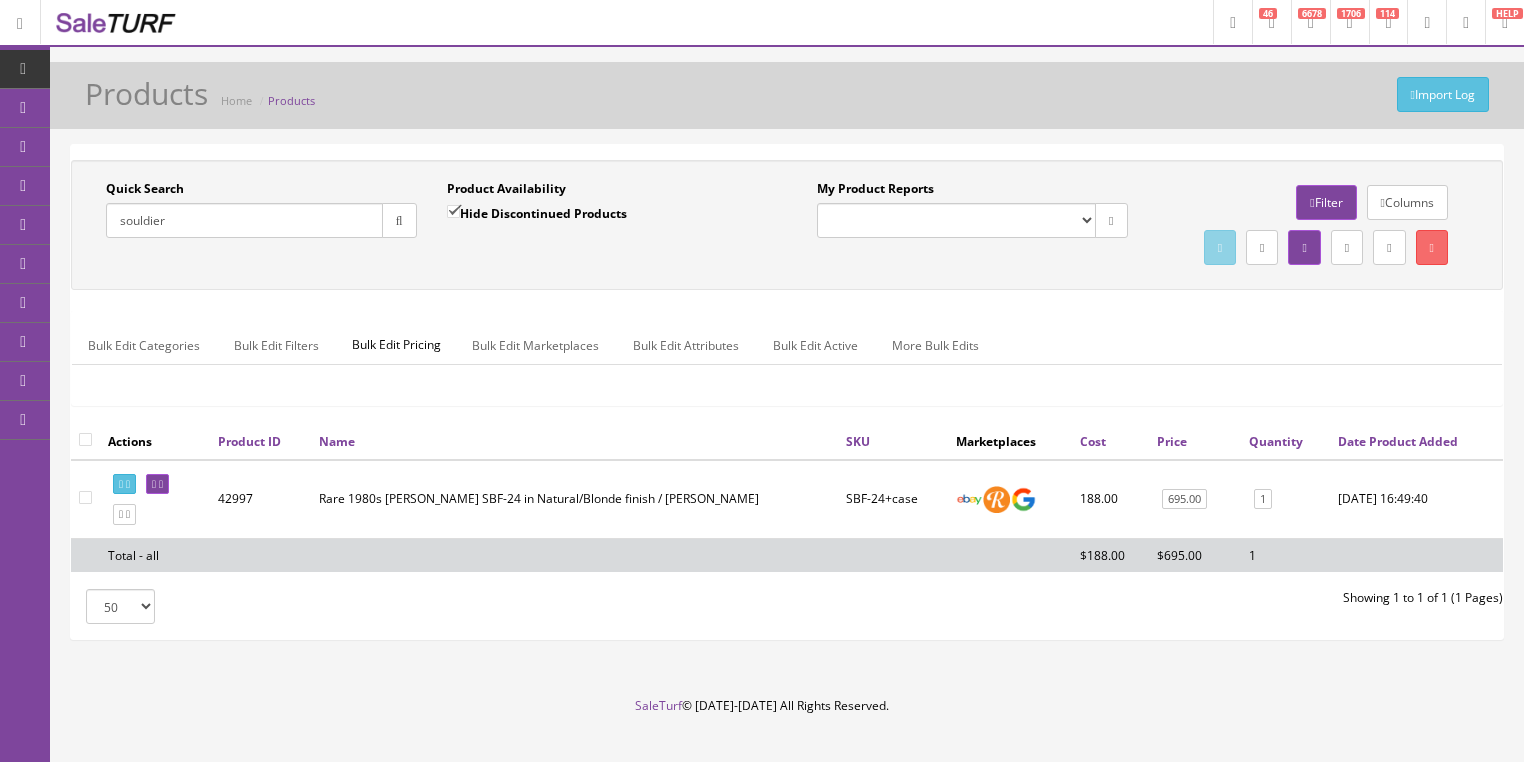 type on "souldier" 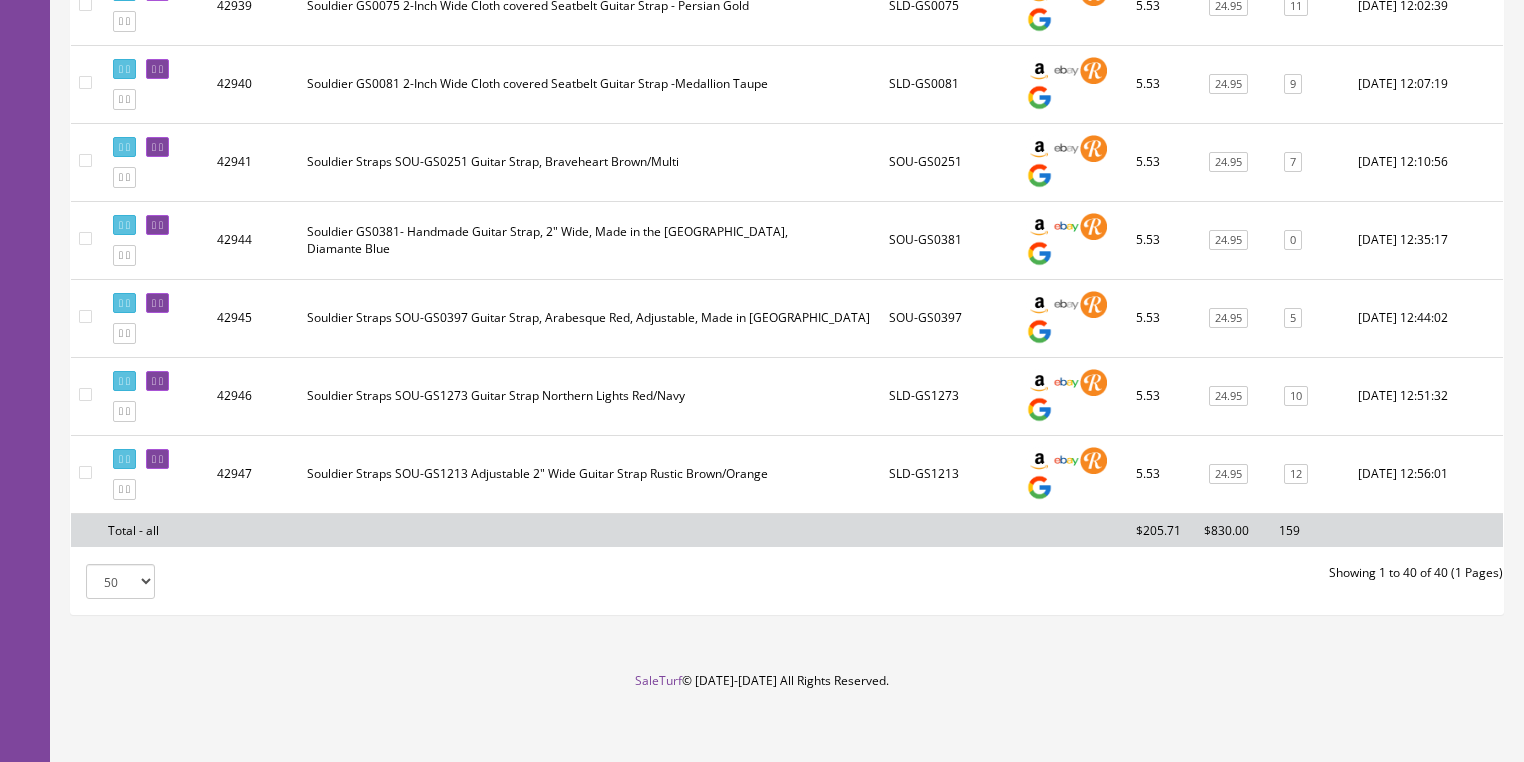 scroll, scrollTop: 3077, scrollLeft: 0, axis: vertical 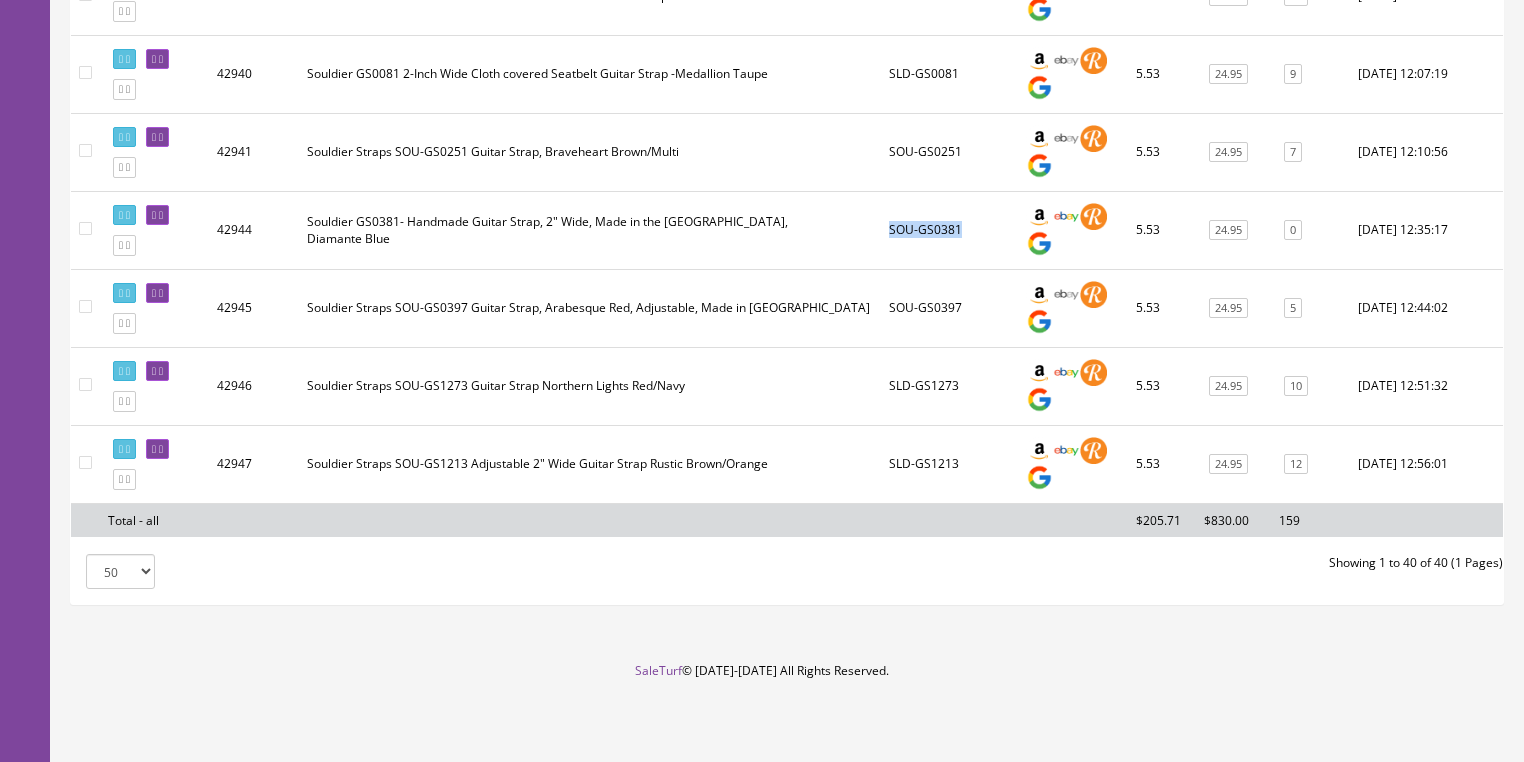 drag, startPoint x: 896, startPoint y: 242, endPoint x: 969, endPoint y: 232, distance: 73.68175 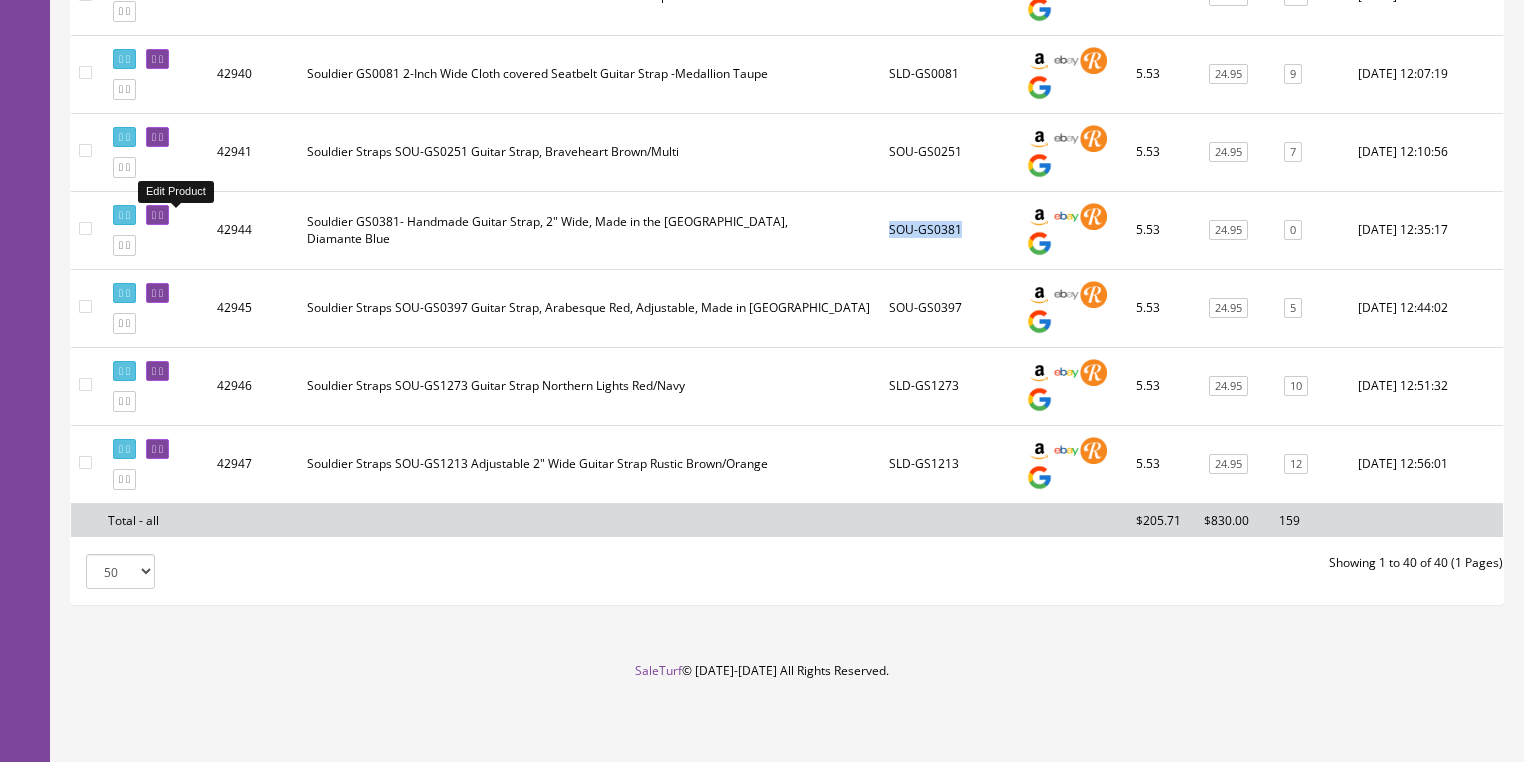 click at bounding box center [161, 215] 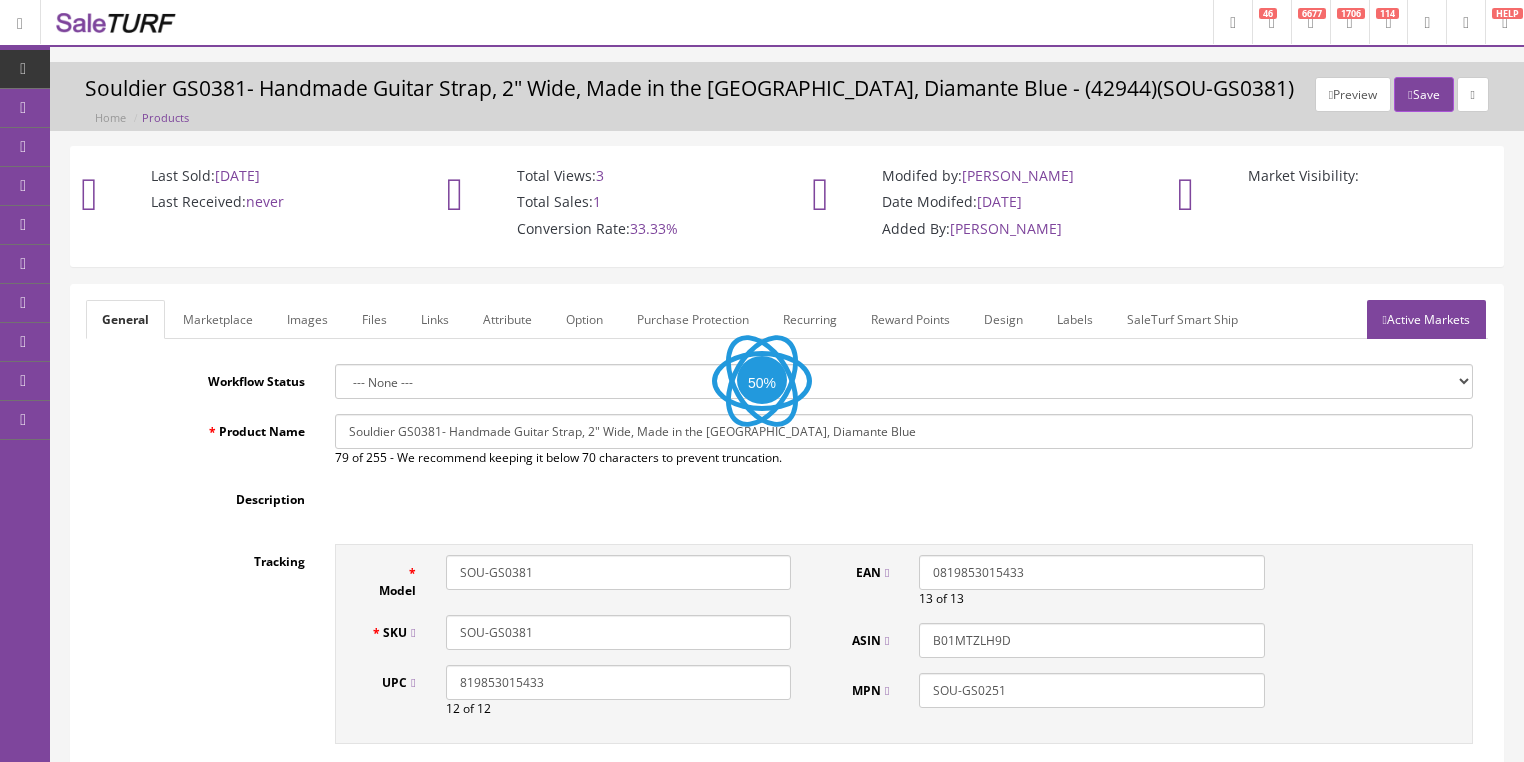 scroll, scrollTop: 0, scrollLeft: 0, axis: both 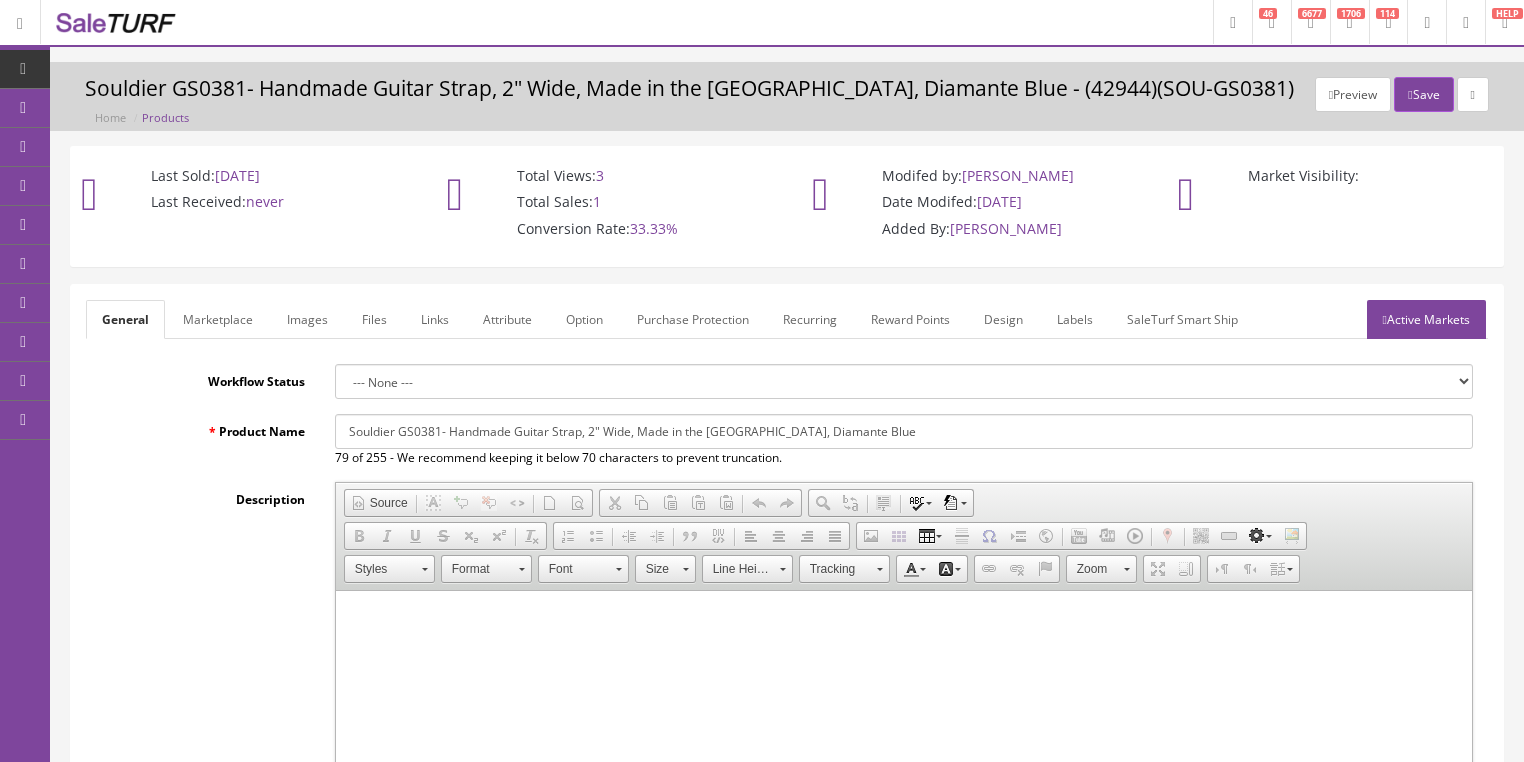 click on "Images" at bounding box center (307, 319) 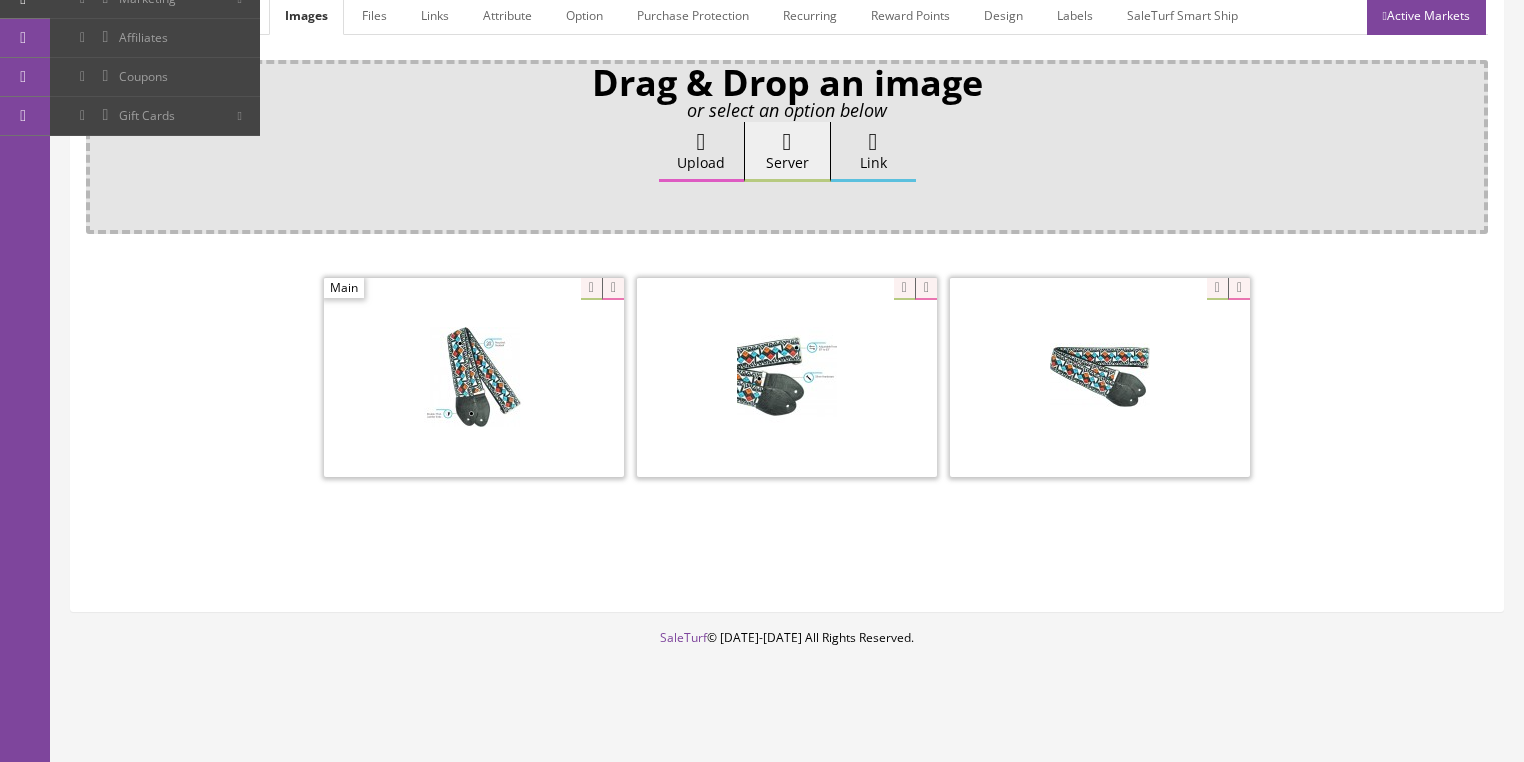 scroll, scrollTop: 308, scrollLeft: 0, axis: vertical 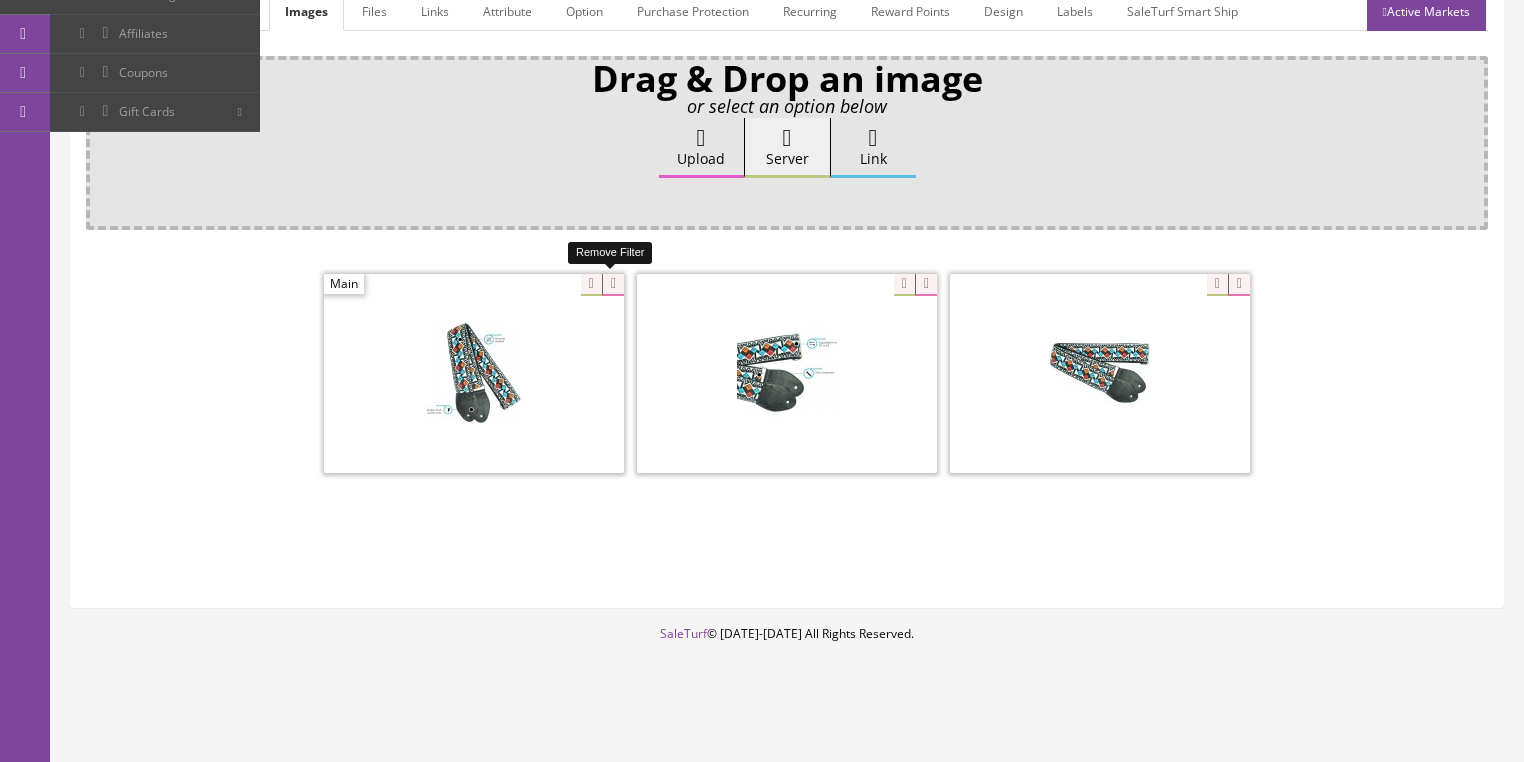 click at bounding box center (613, 285) 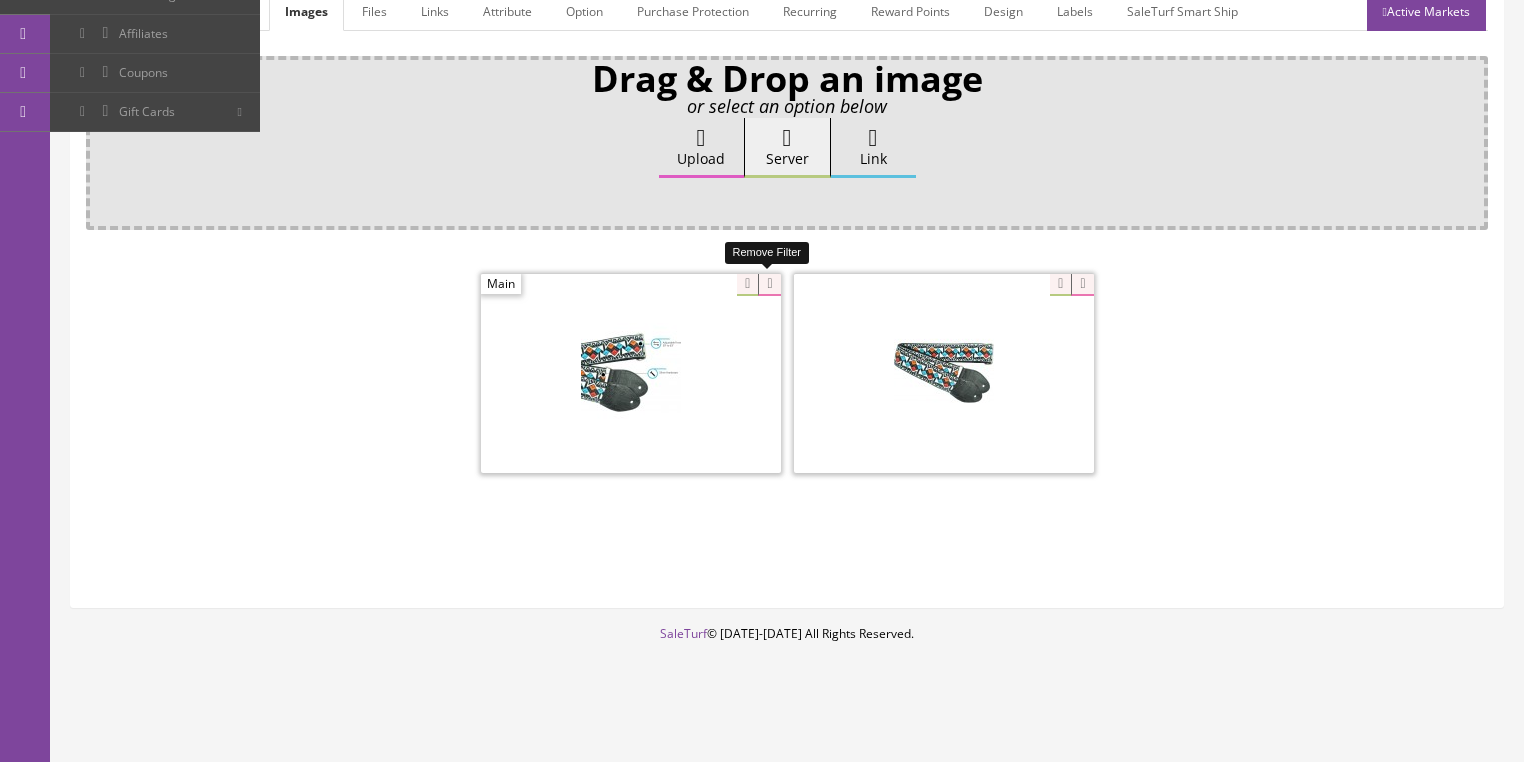click at bounding box center [769, 285] 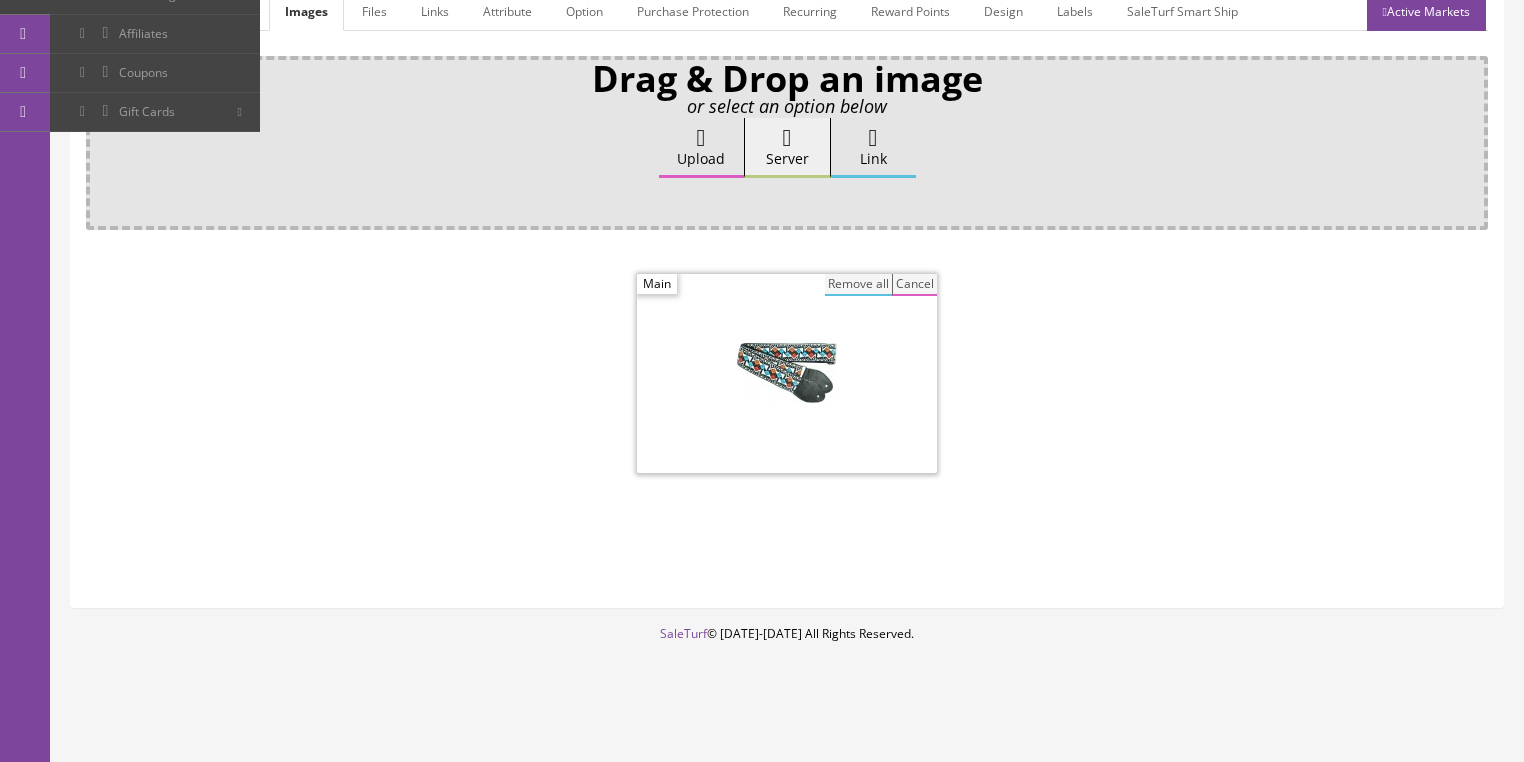click on "Remove all" at bounding box center (858, 285) 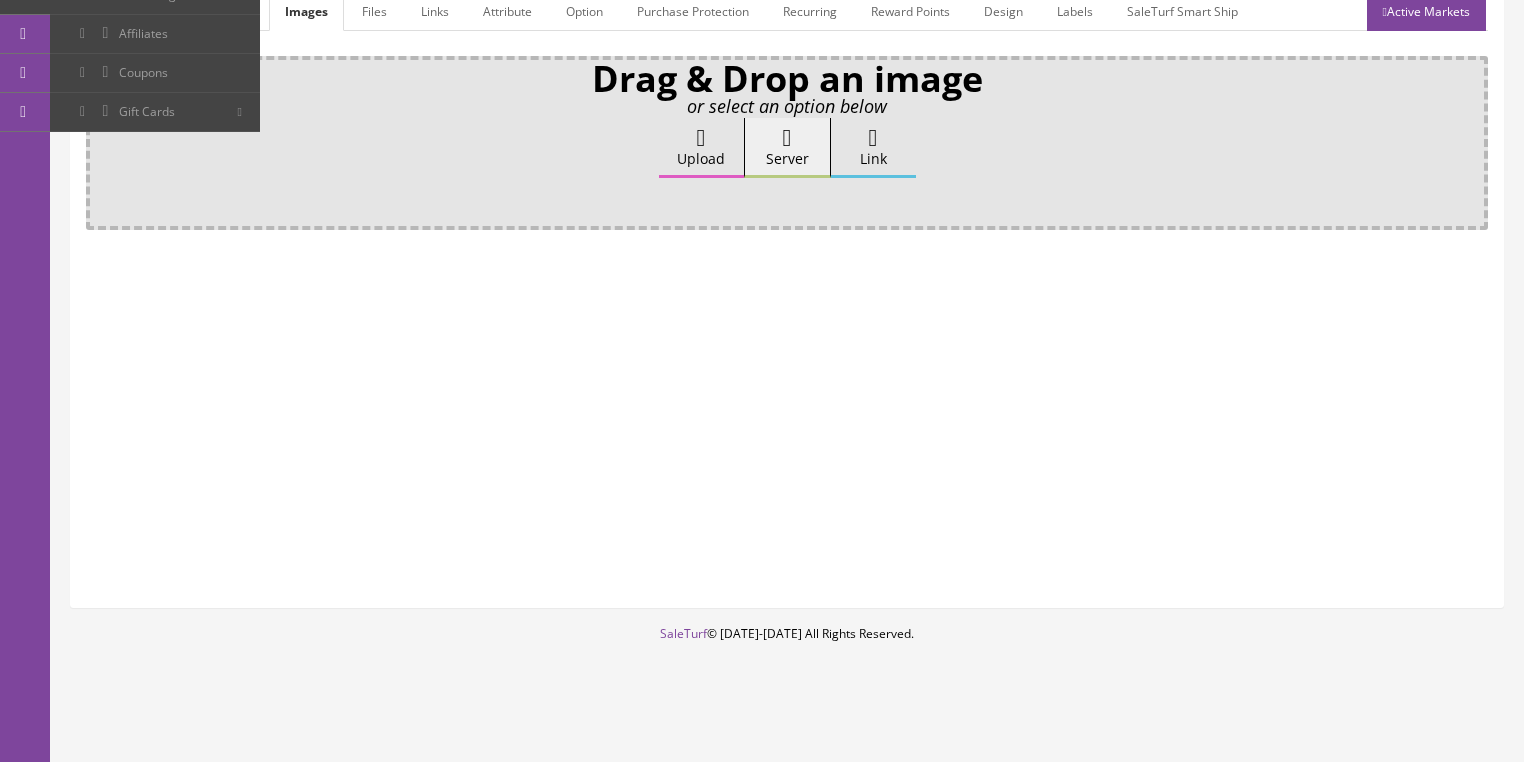 click on "Upload" at bounding box center [701, 148] 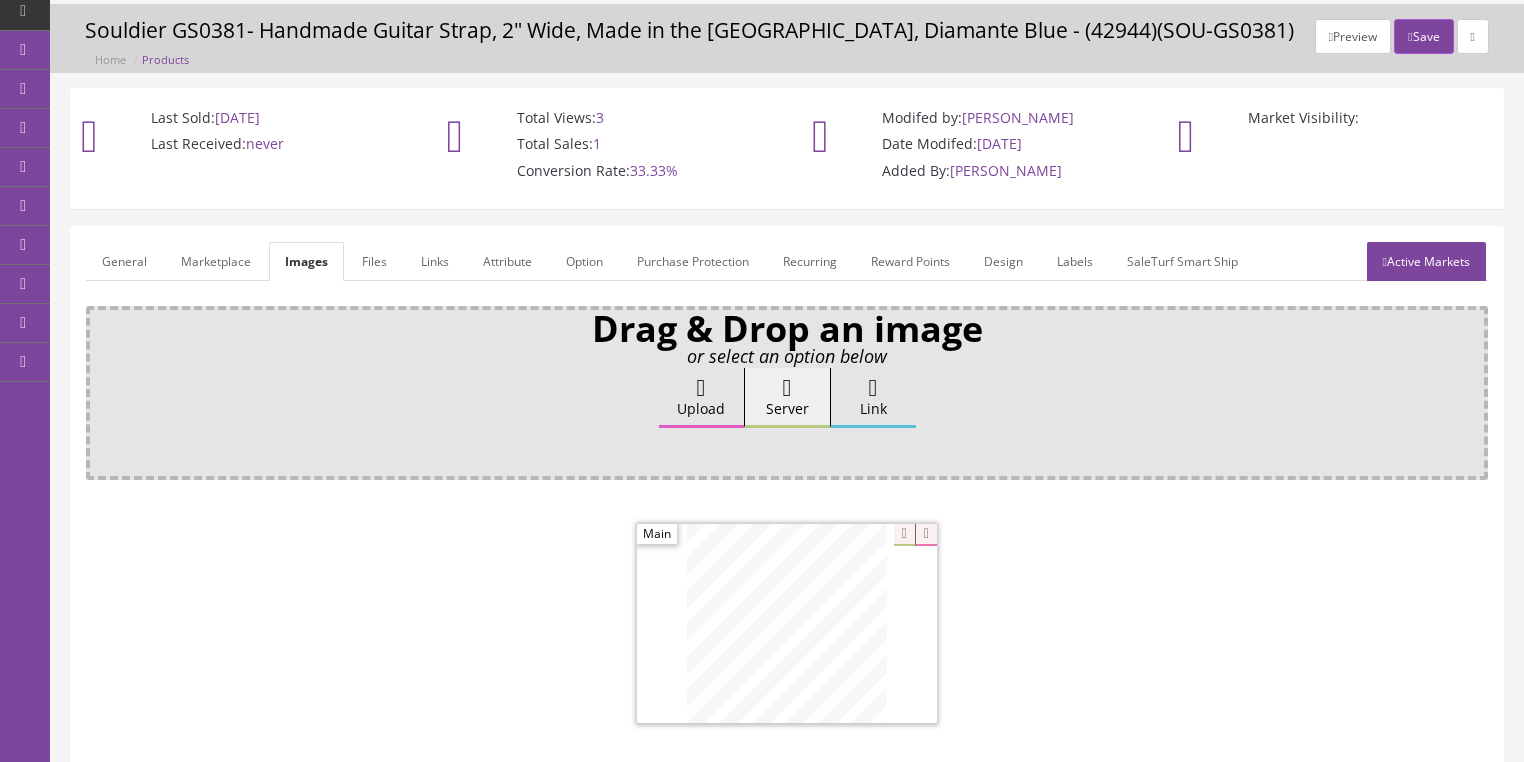 scroll, scrollTop: 0, scrollLeft: 0, axis: both 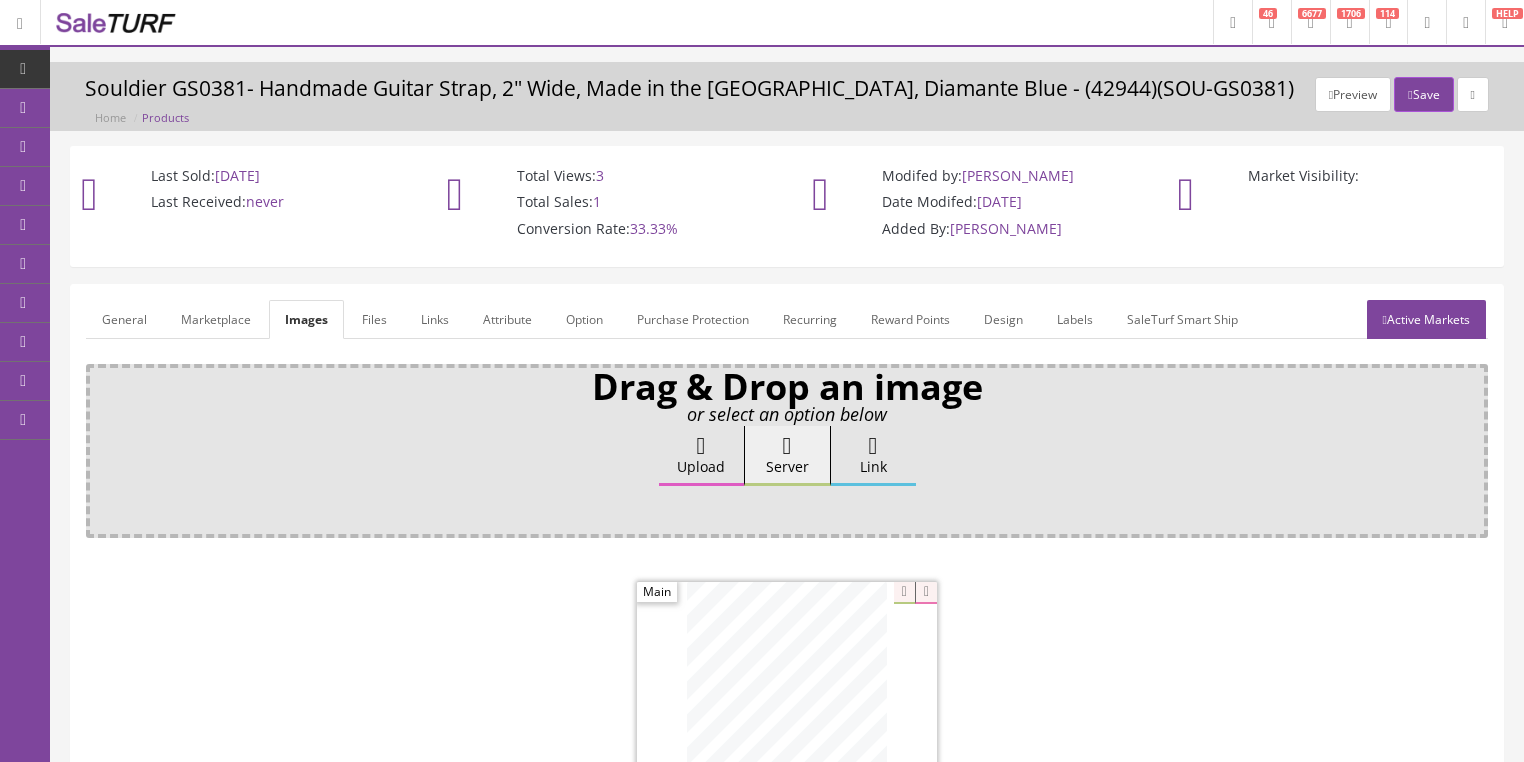 click on "General" at bounding box center (124, 319) 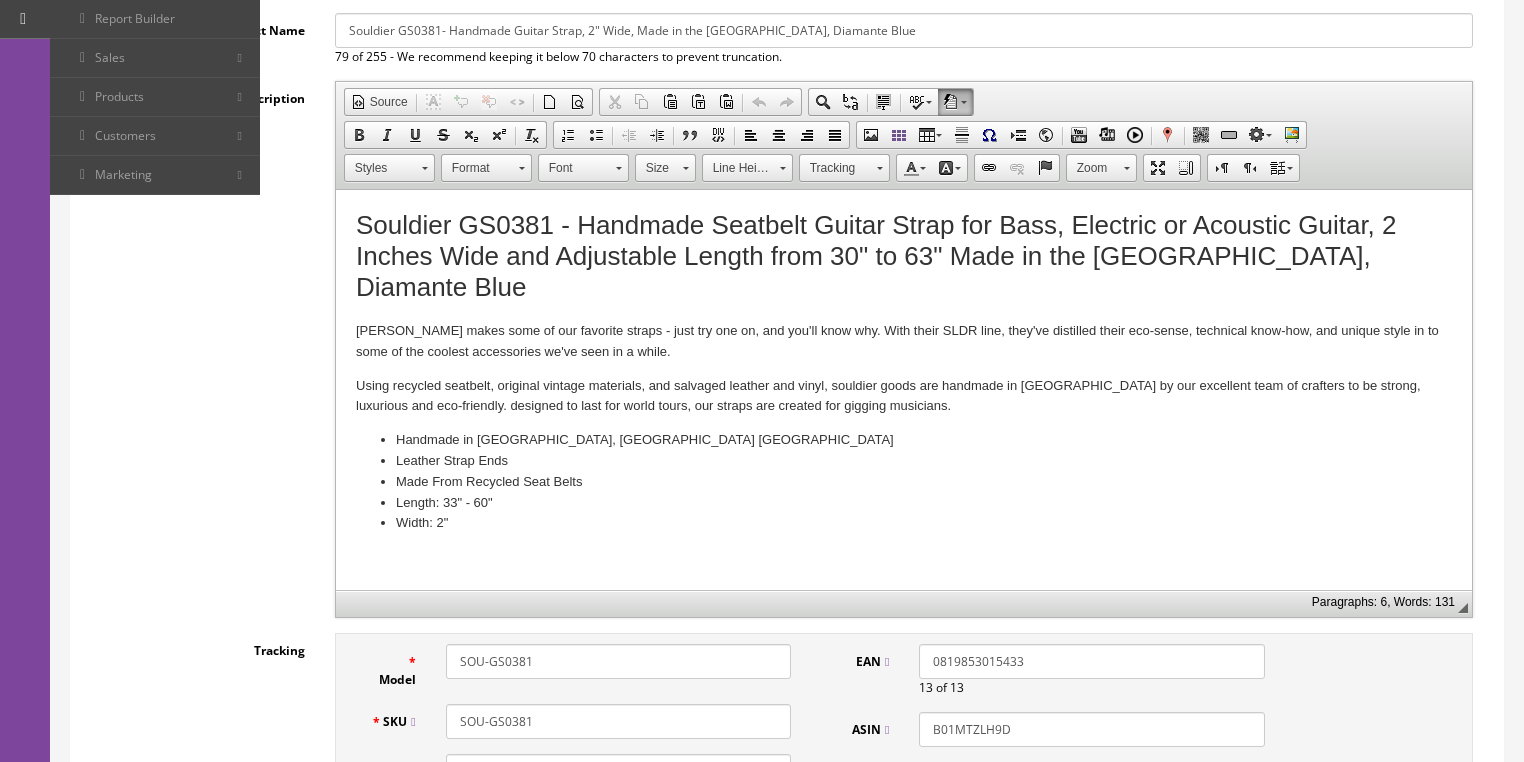 scroll, scrollTop: 480, scrollLeft: 0, axis: vertical 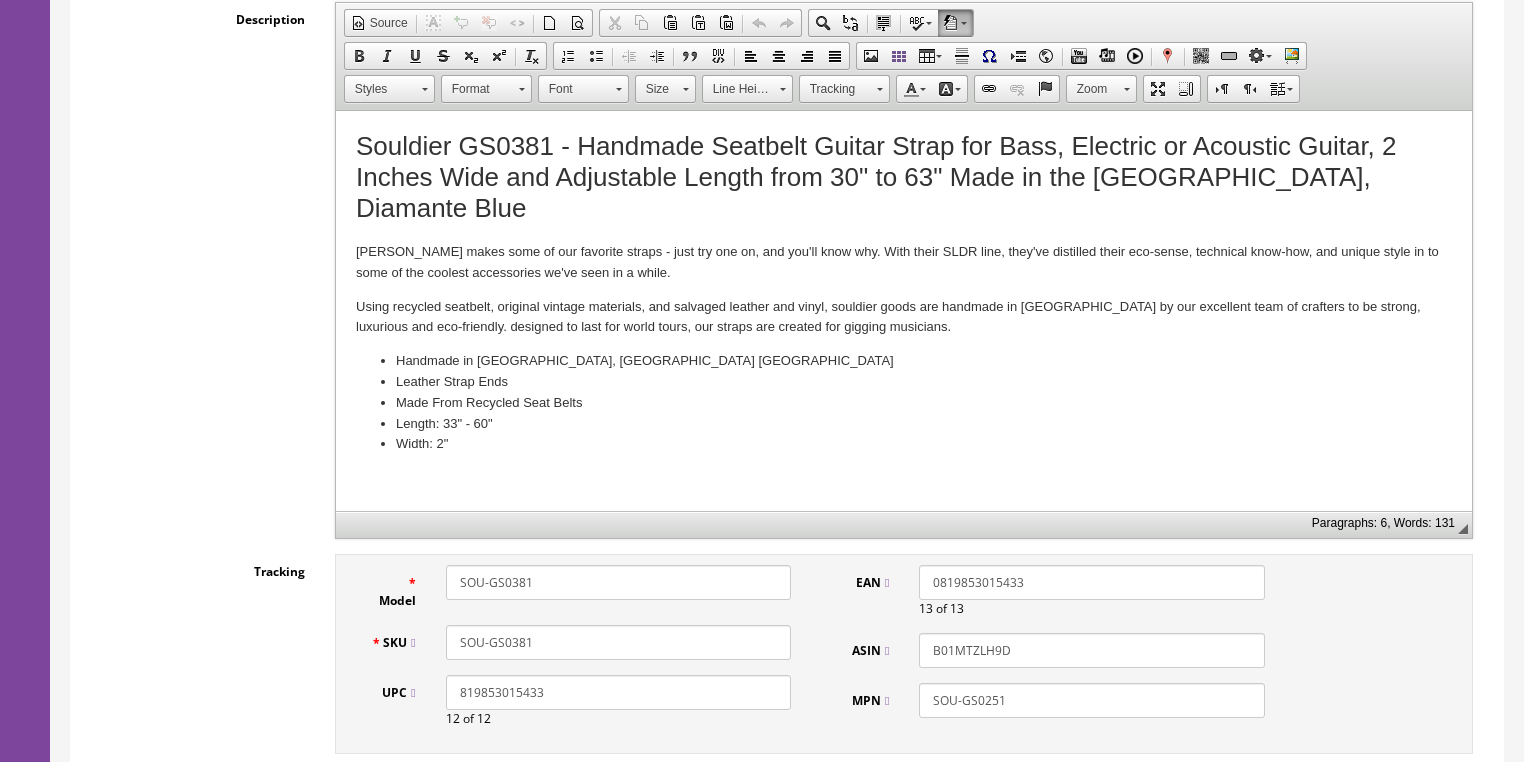 drag, startPoint x: 1012, startPoint y: 641, endPoint x: 935, endPoint y: 640, distance: 77.00649 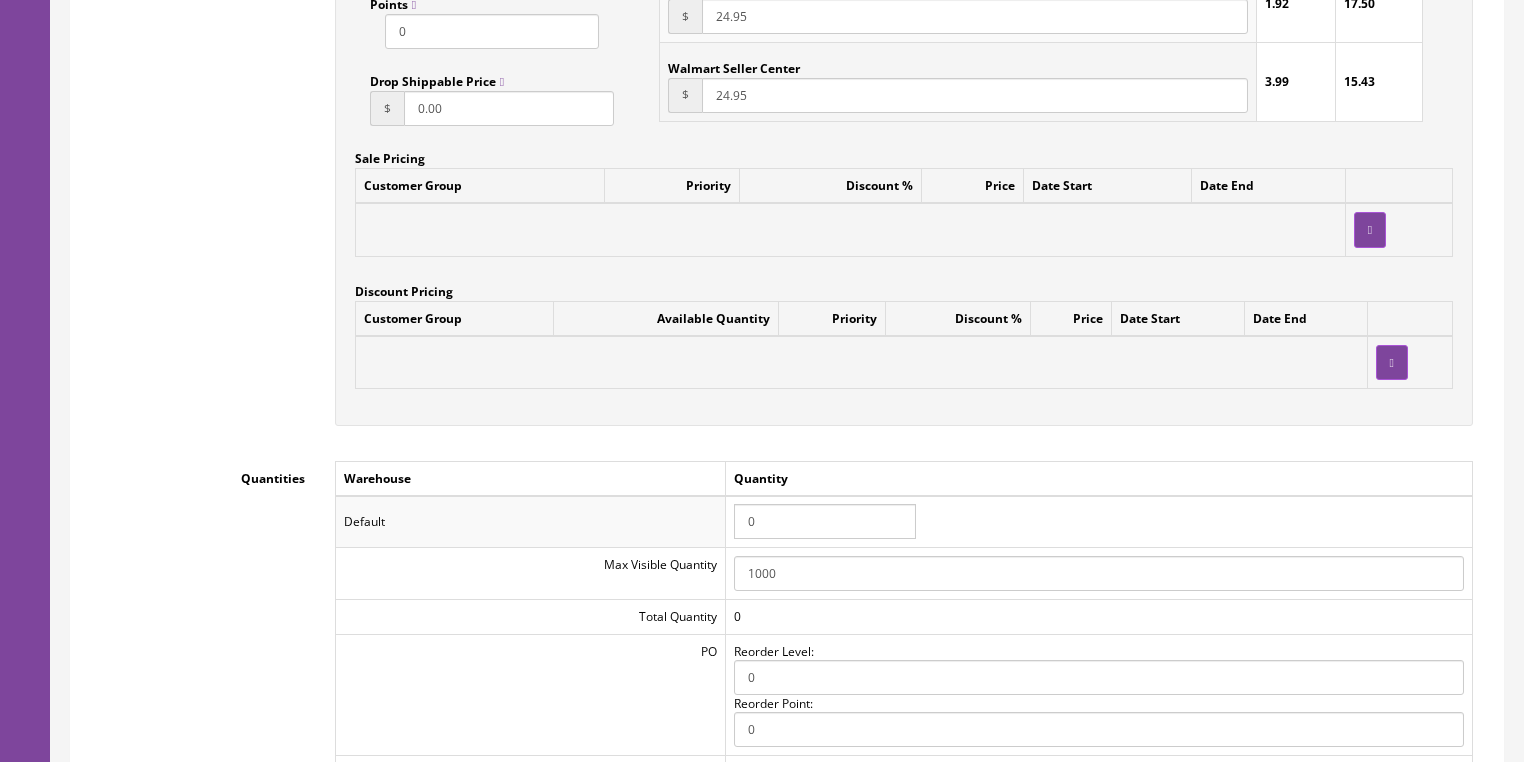 scroll, scrollTop: 1840, scrollLeft: 0, axis: vertical 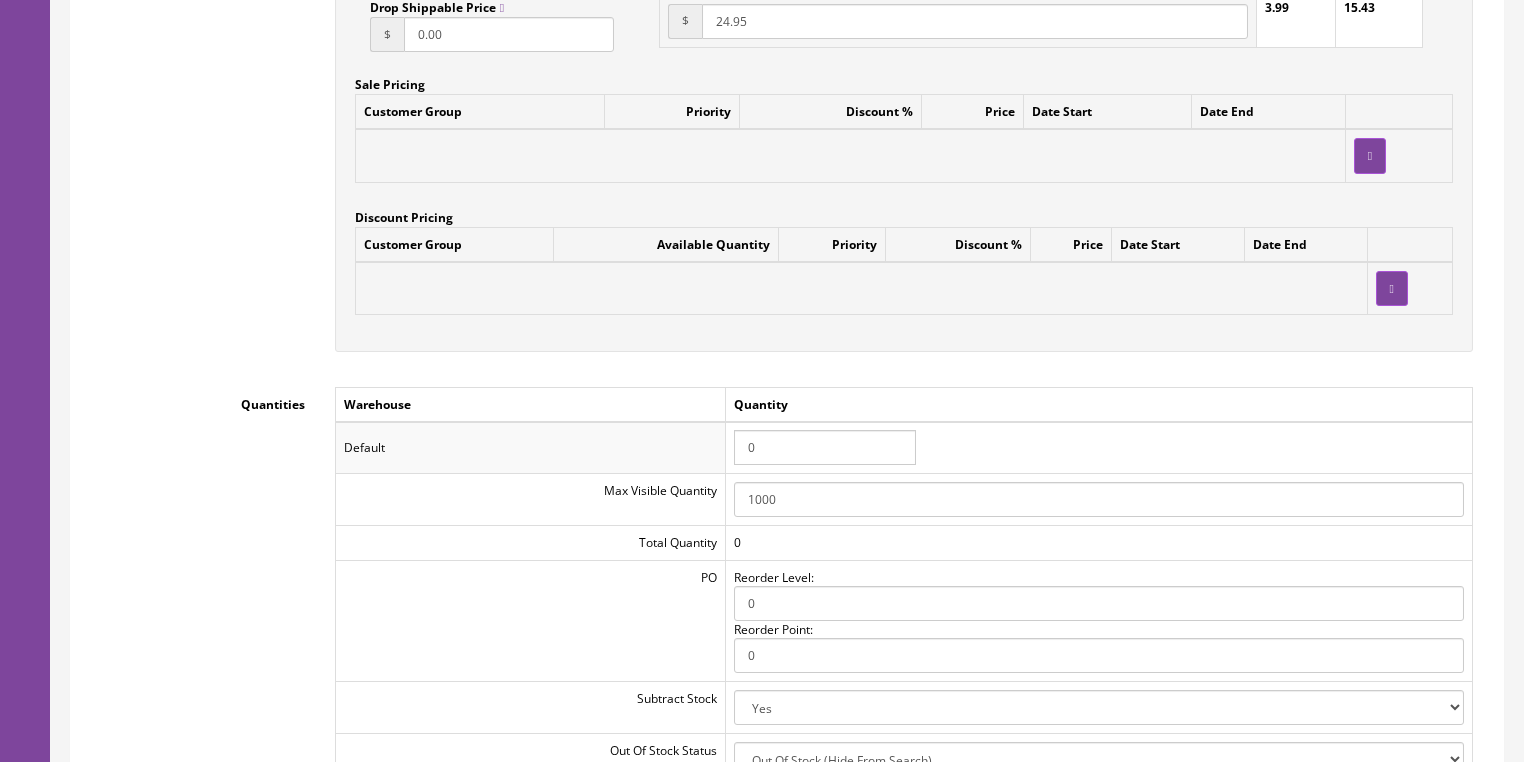 drag, startPoint x: 773, startPoint y: 456, endPoint x: 715, endPoint y: 448, distance: 58.549126 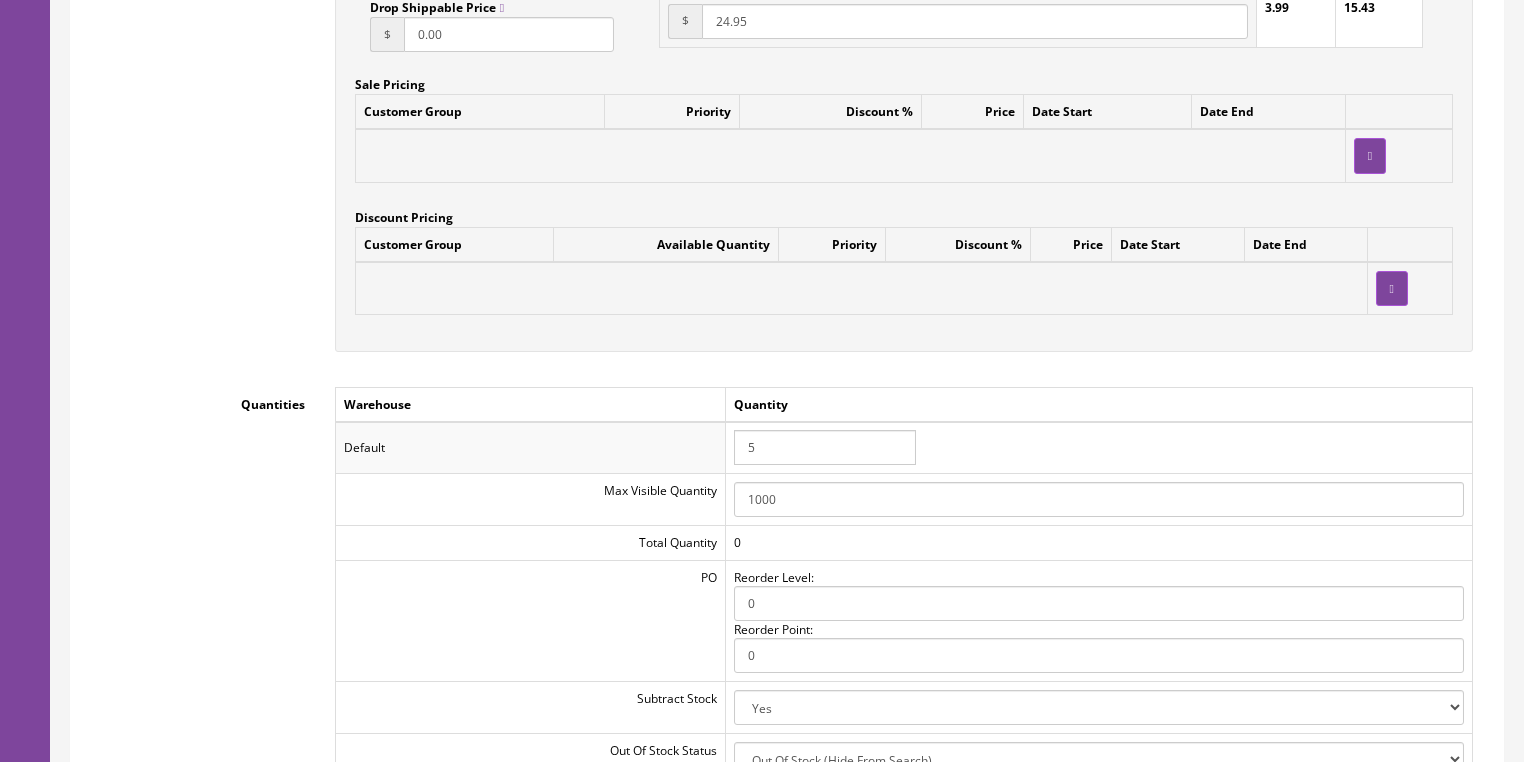 type on "5" 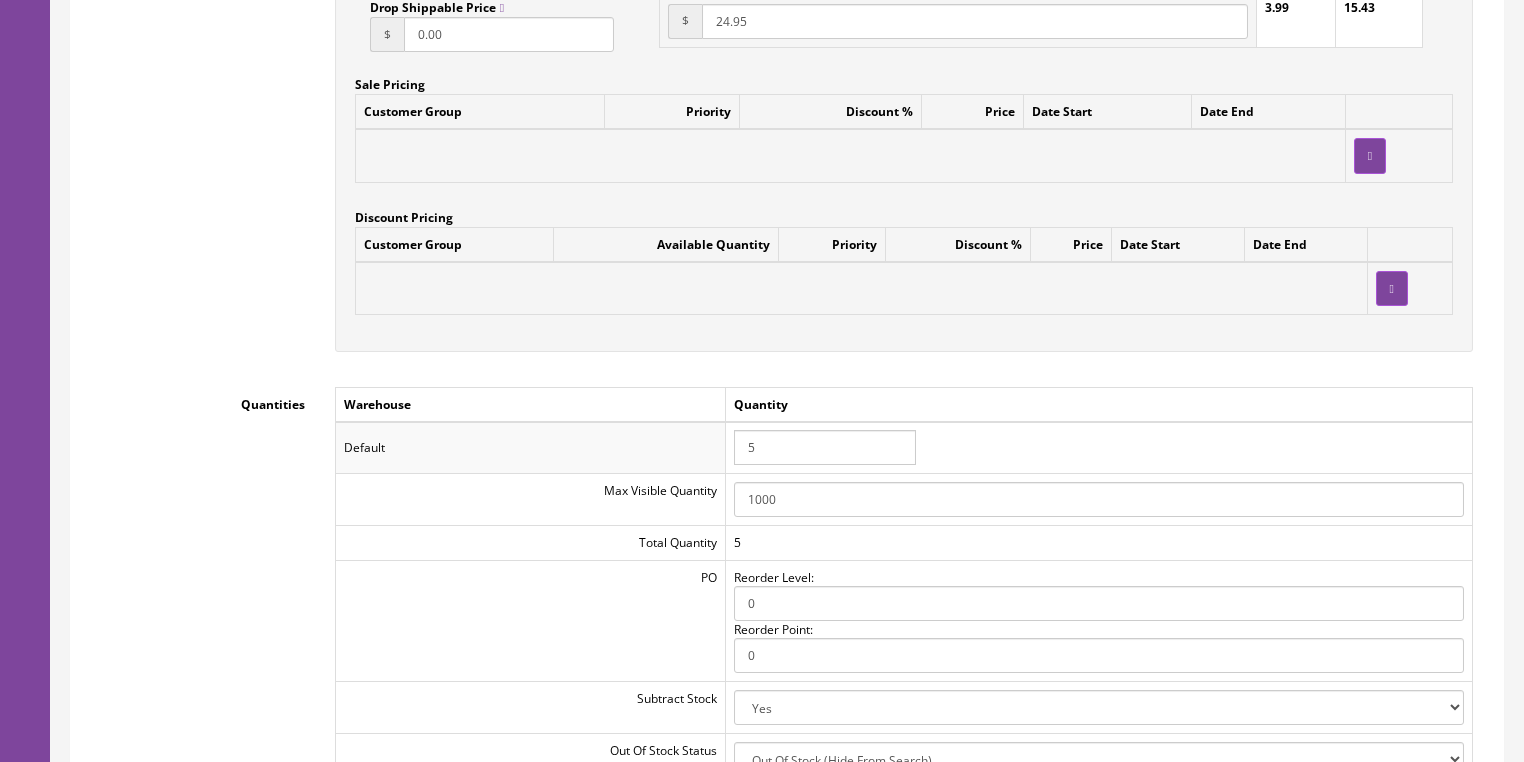 click on "Accept Offers
Yes
No
Request A Quote
Yes
No
Login for Price
Yes
No
Price In Cart
Yes
No
Call To Order
Yes
No
Price
$ 24.95
Cost" at bounding box center (904, -90) 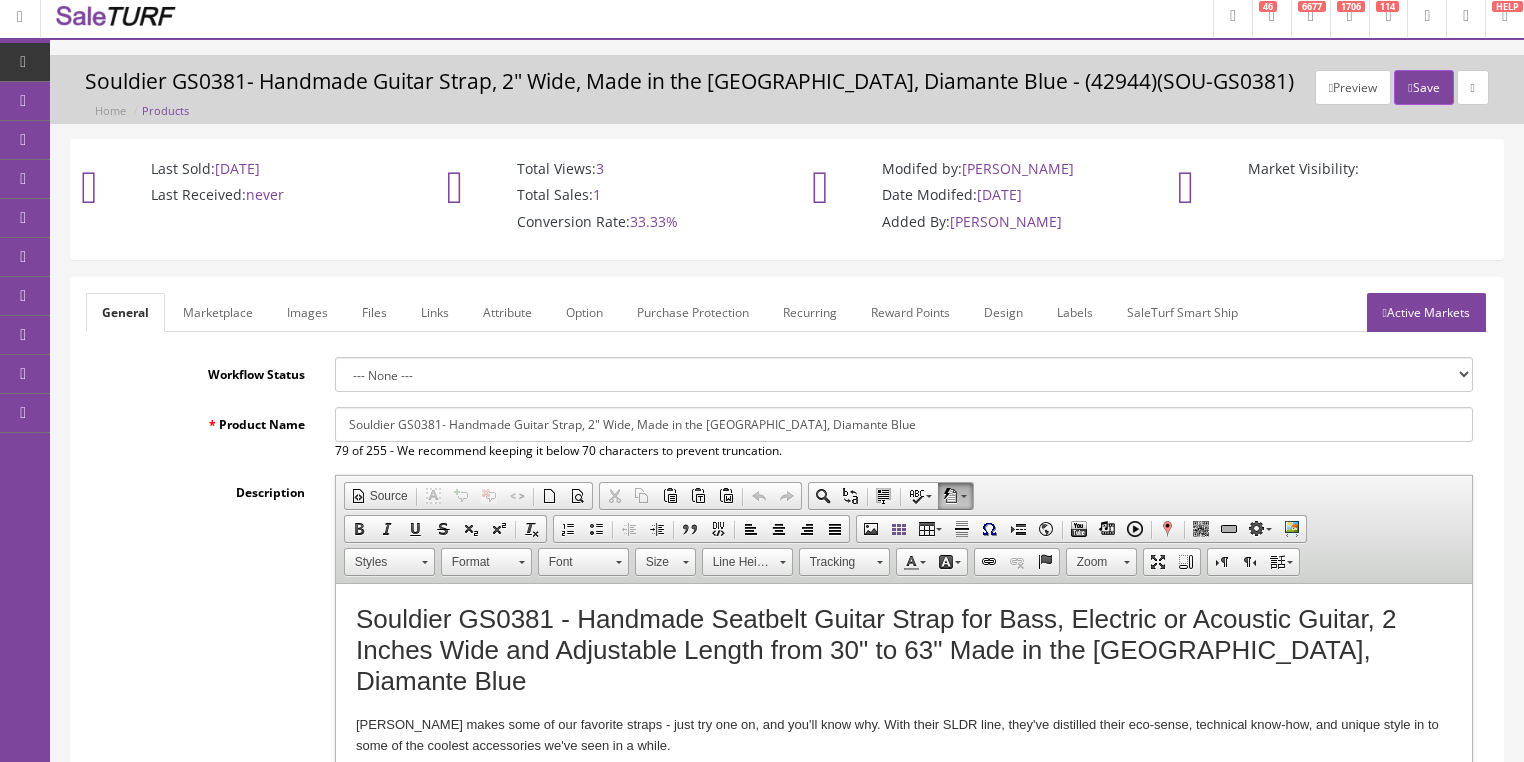 scroll, scrollTop: 0, scrollLeft: 0, axis: both 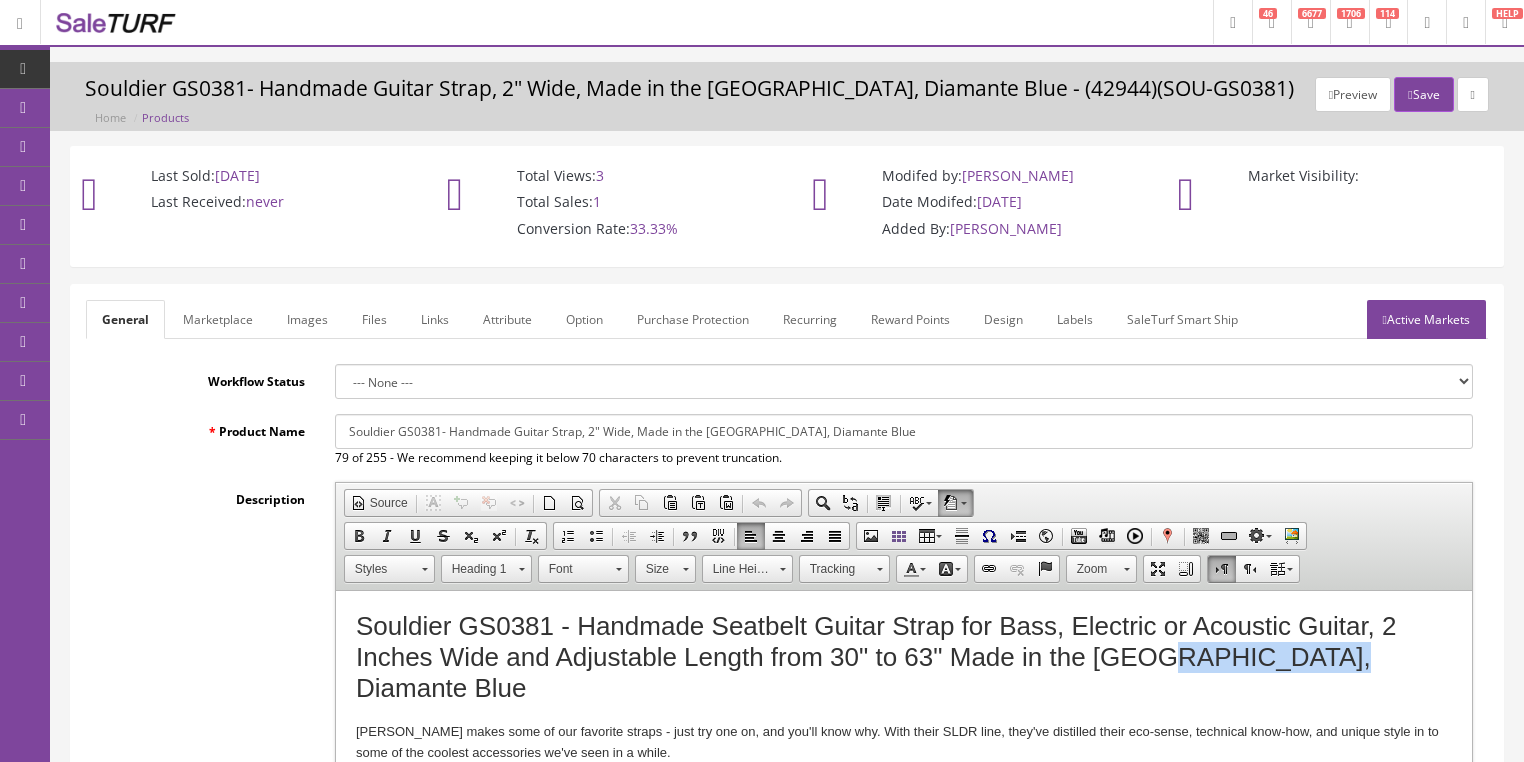 drag, startPoint x: 1164, startPoint y: 663, endPoint x: 1346, endPoint y: 657, distance: 182.09888 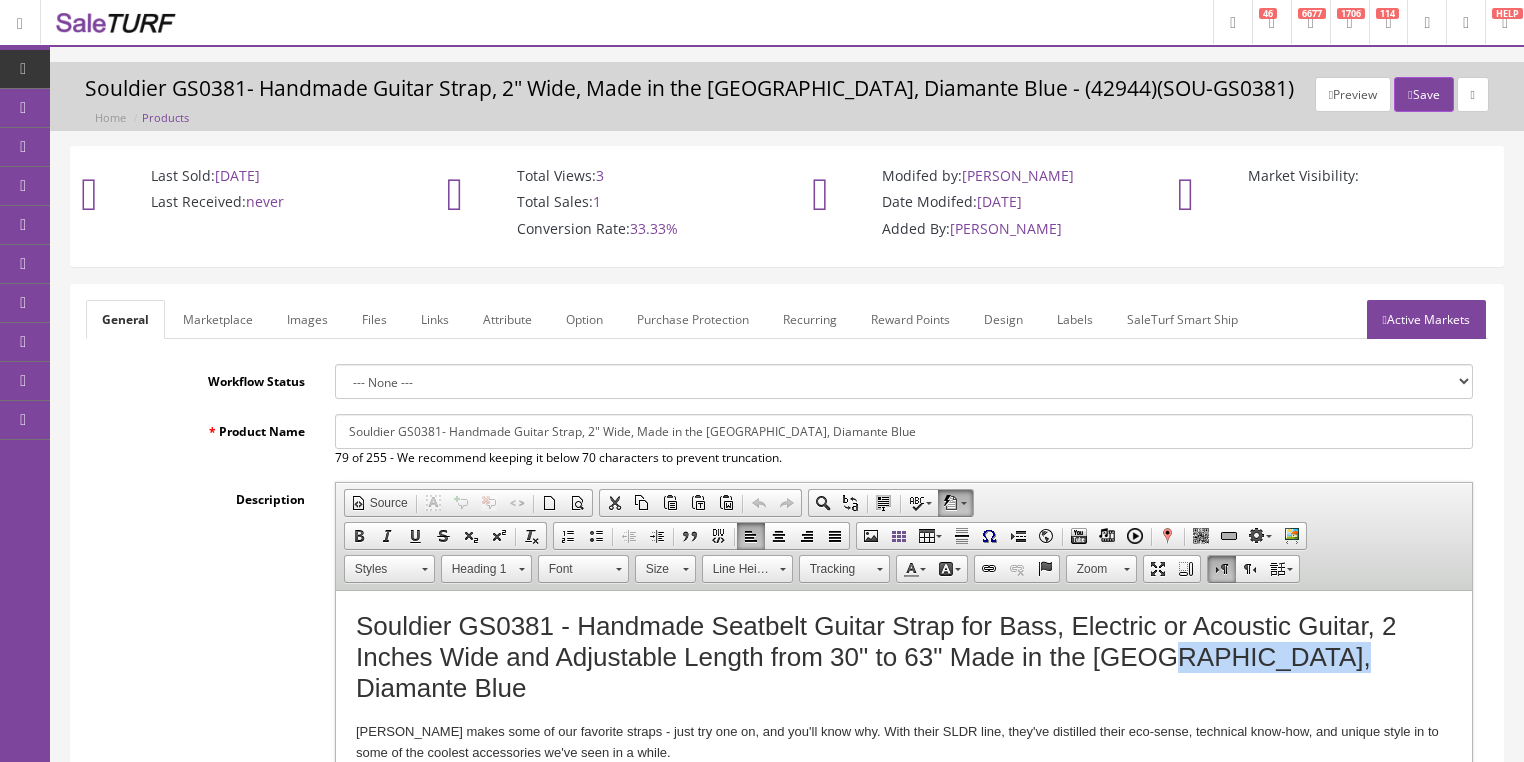 type 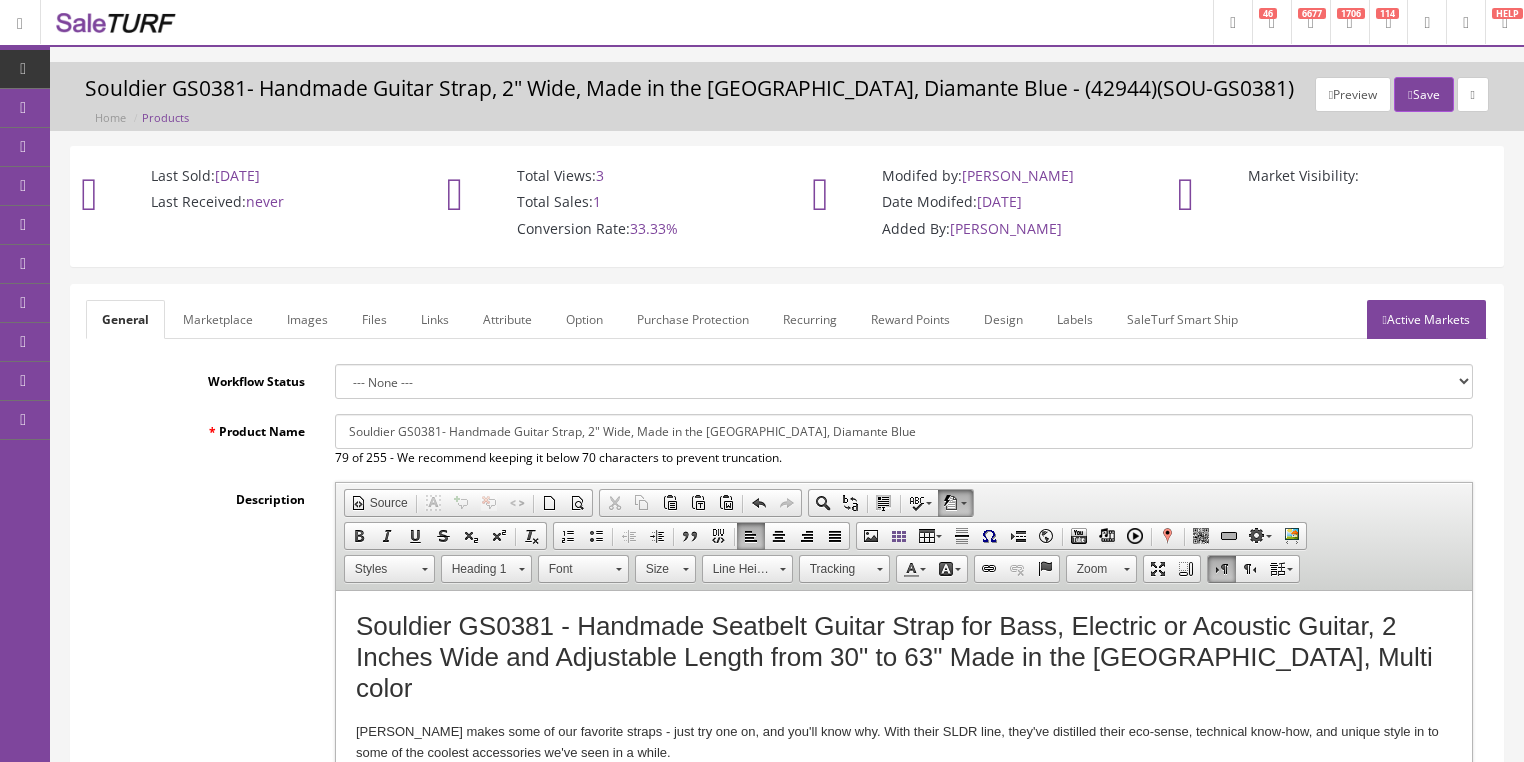 drag, startPoint x: 735, startPoint y: 432, endPoint x: 912, endPoint y: 432, distance: 177 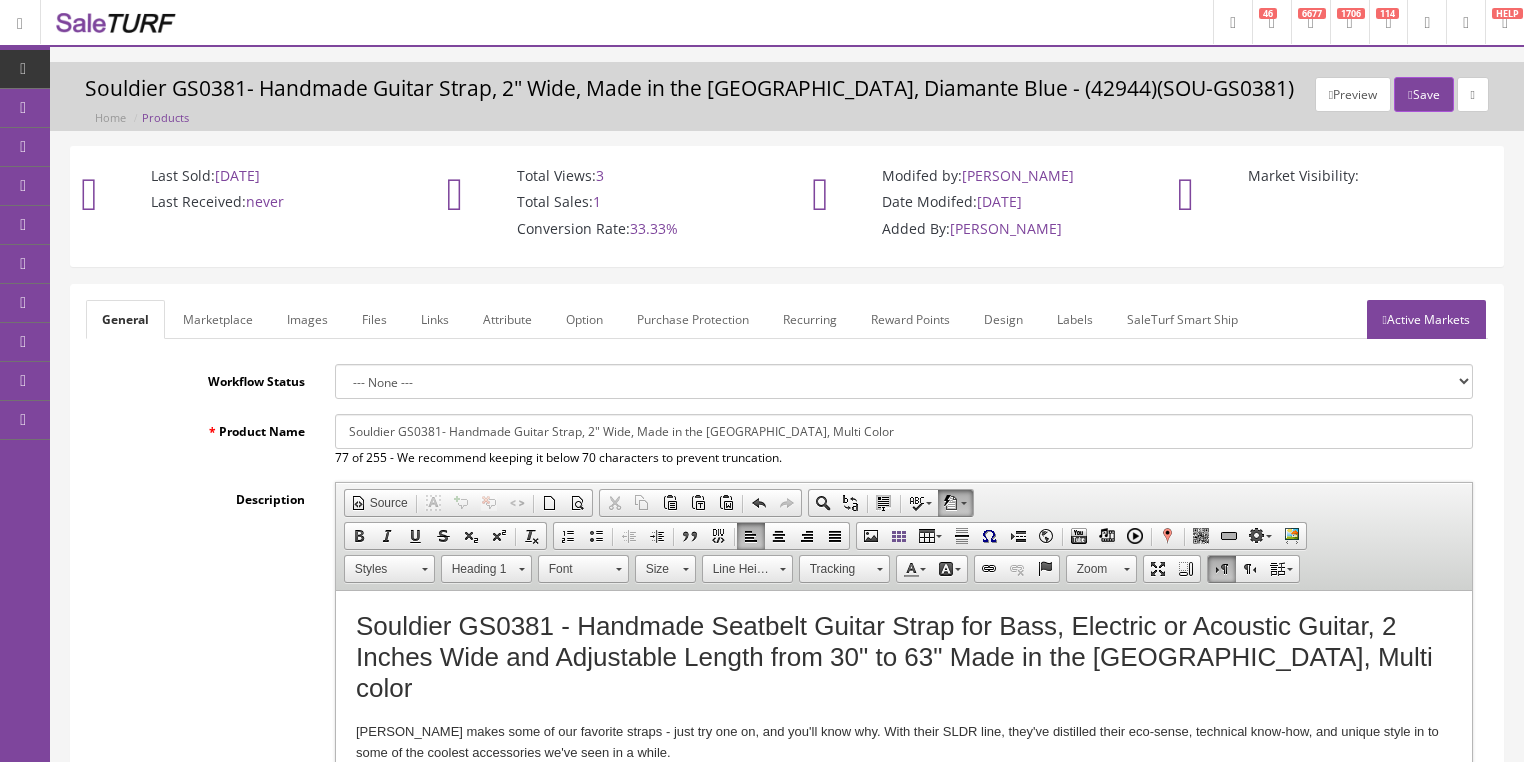 type on "Souldier GS0381- Handmade Guitar Strap, 2" Wide, Made in the USA, Multi Color" 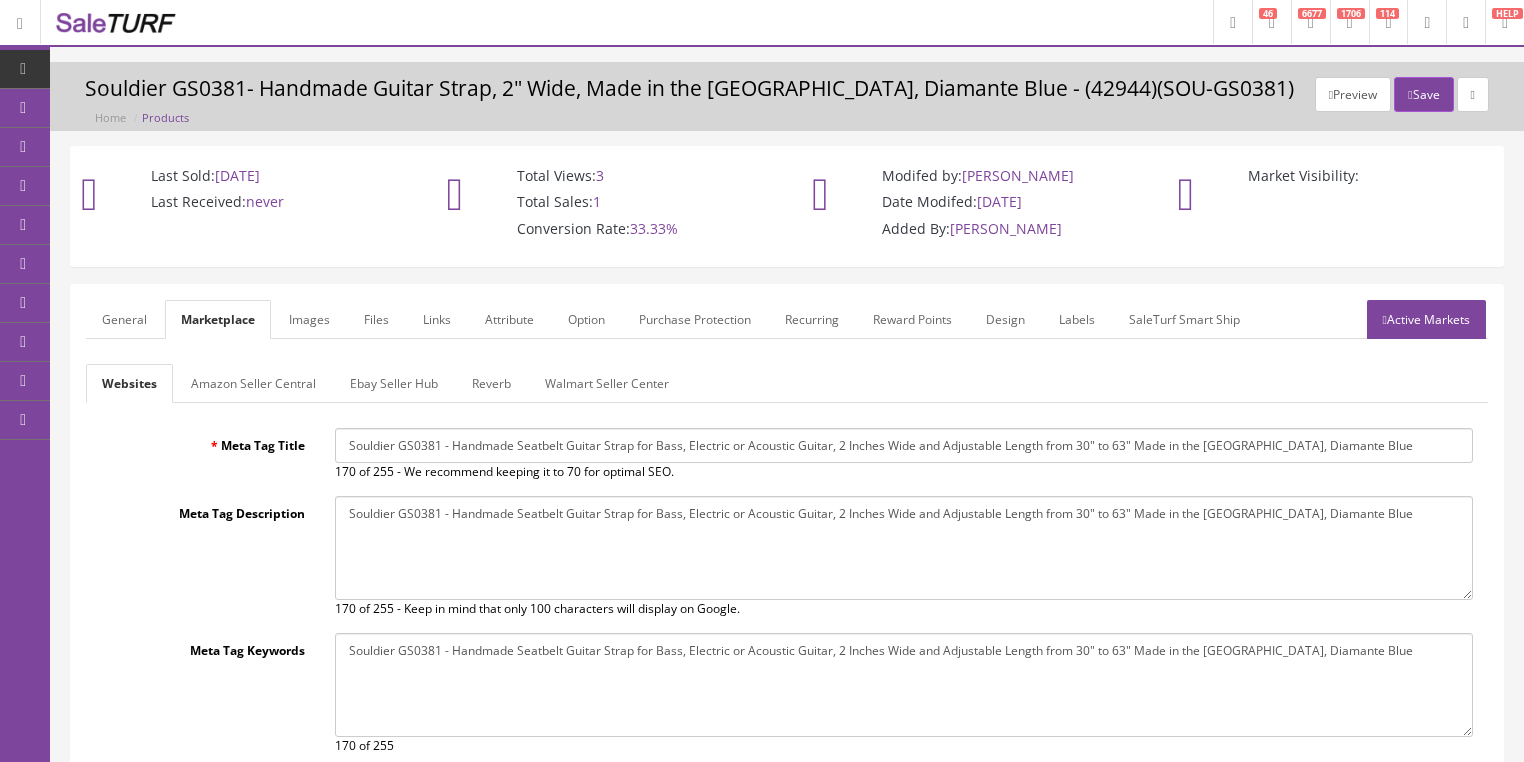 drag, startPoint x: 1236, startPoint y: 446, endPoint x: 1400, endPoint y: 446, distance: 164 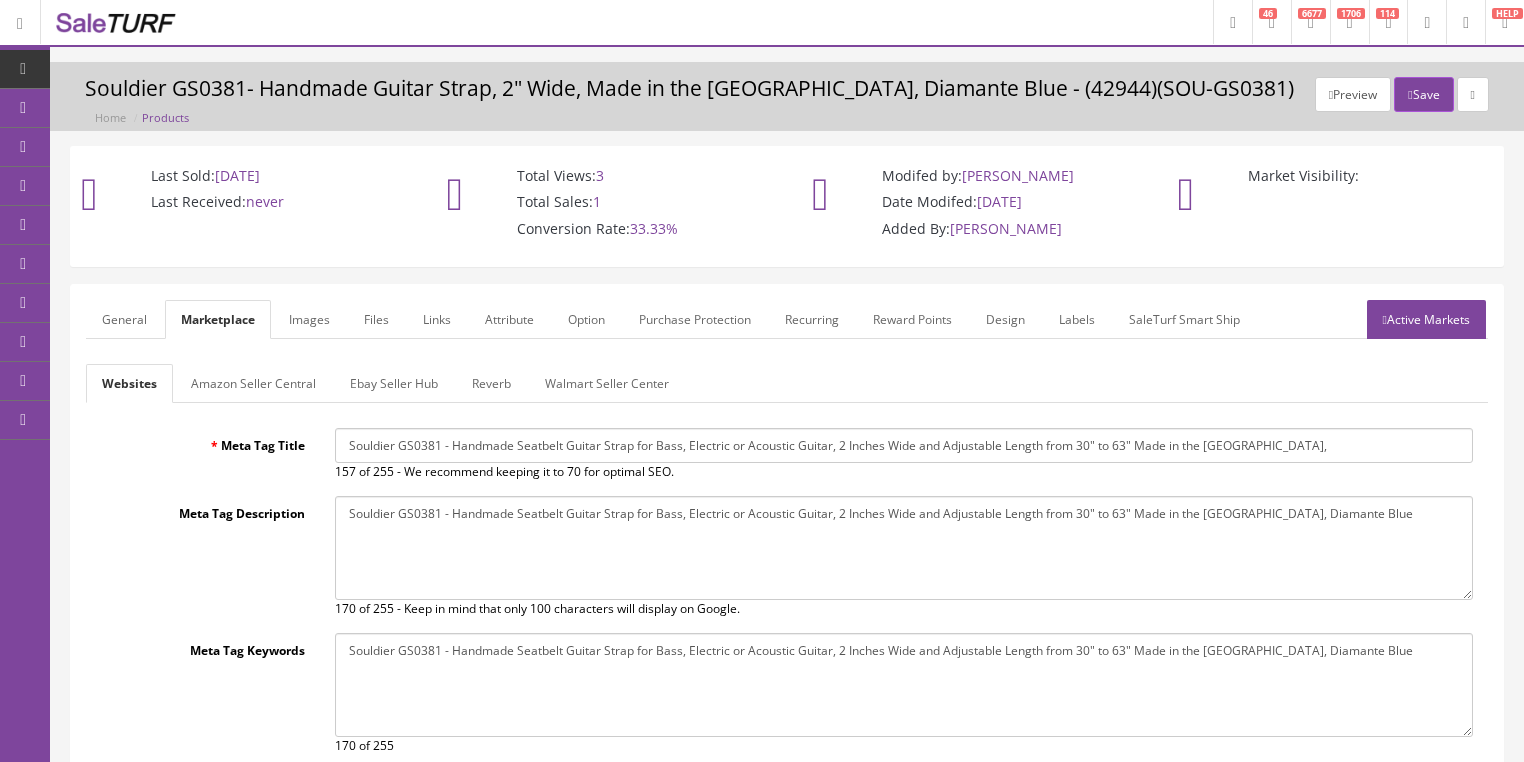 type on "Souldier GS0381 - Handmade Seatbelt Guitar Strap for Bass, Electric or Acoustic Guitar, 2 Inches Wide and Adjustable Length from 30" to 63" Made in the USA," 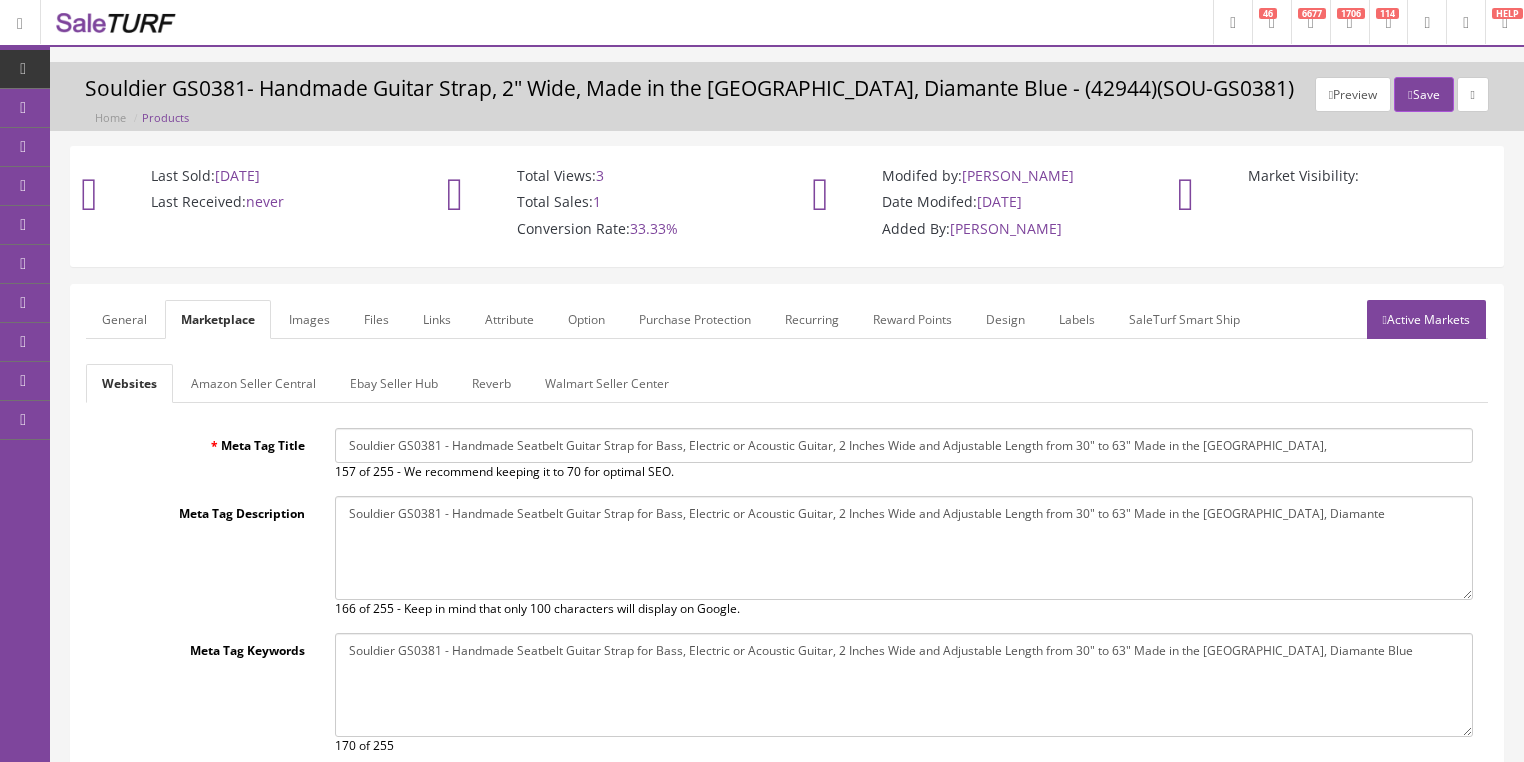 type on "Souldier GS0381 - Handmade Seatbelt Guitar Strap for Bass, Electric or Acoustic Guitar, 2 Inches Wide and Adjustable Length from 30" to 63" Made in the USA, Diamante" 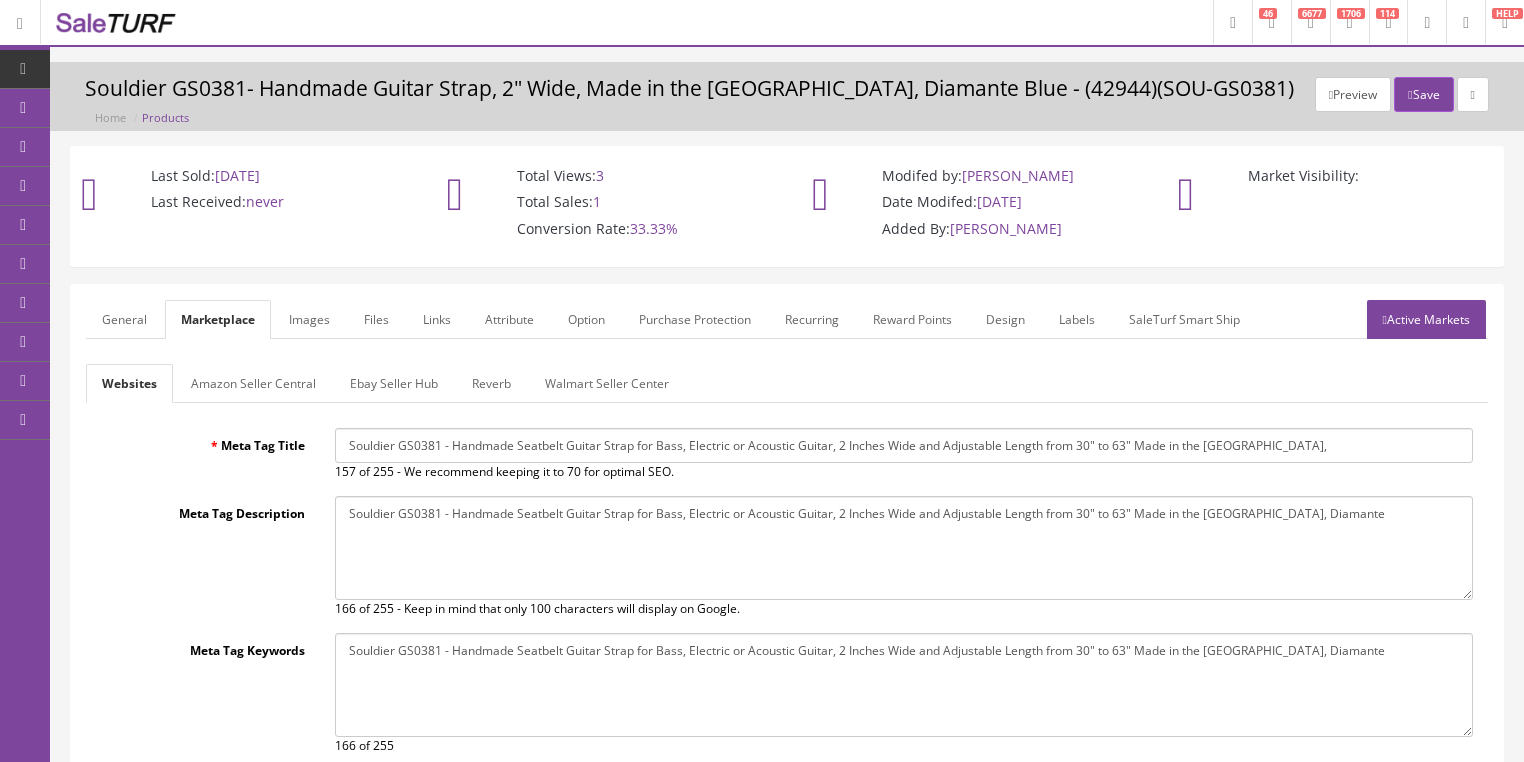 type on "Souldier GS0381 - Handmade Seatbelt Guitar Strap for Bass, Electric or Acoustic Guitar, 2 Inches Wide and Adjustable Length from 30" to 63" Made in the USA, Diamante" 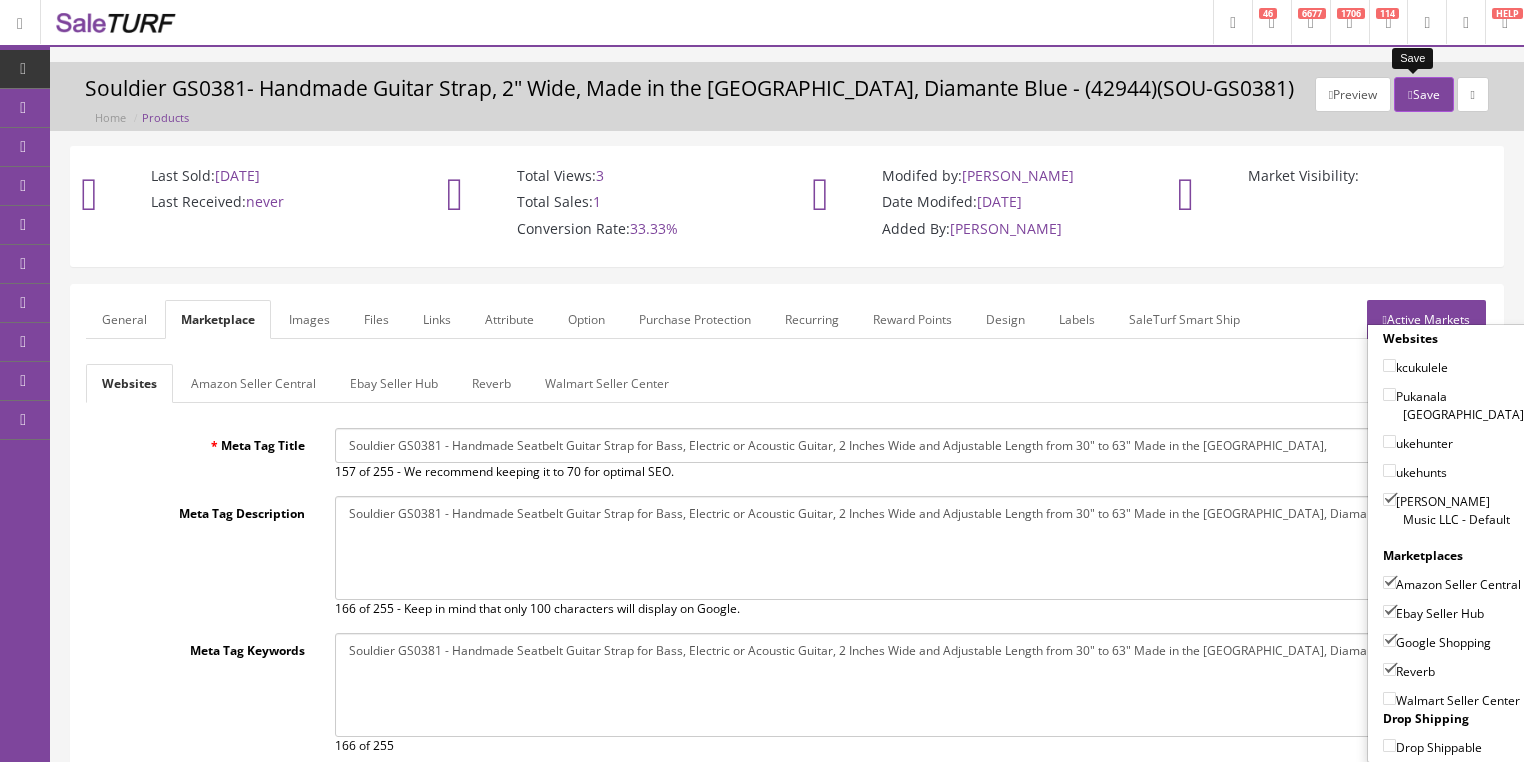 click on "Save" at bounding box center (1423, 94) 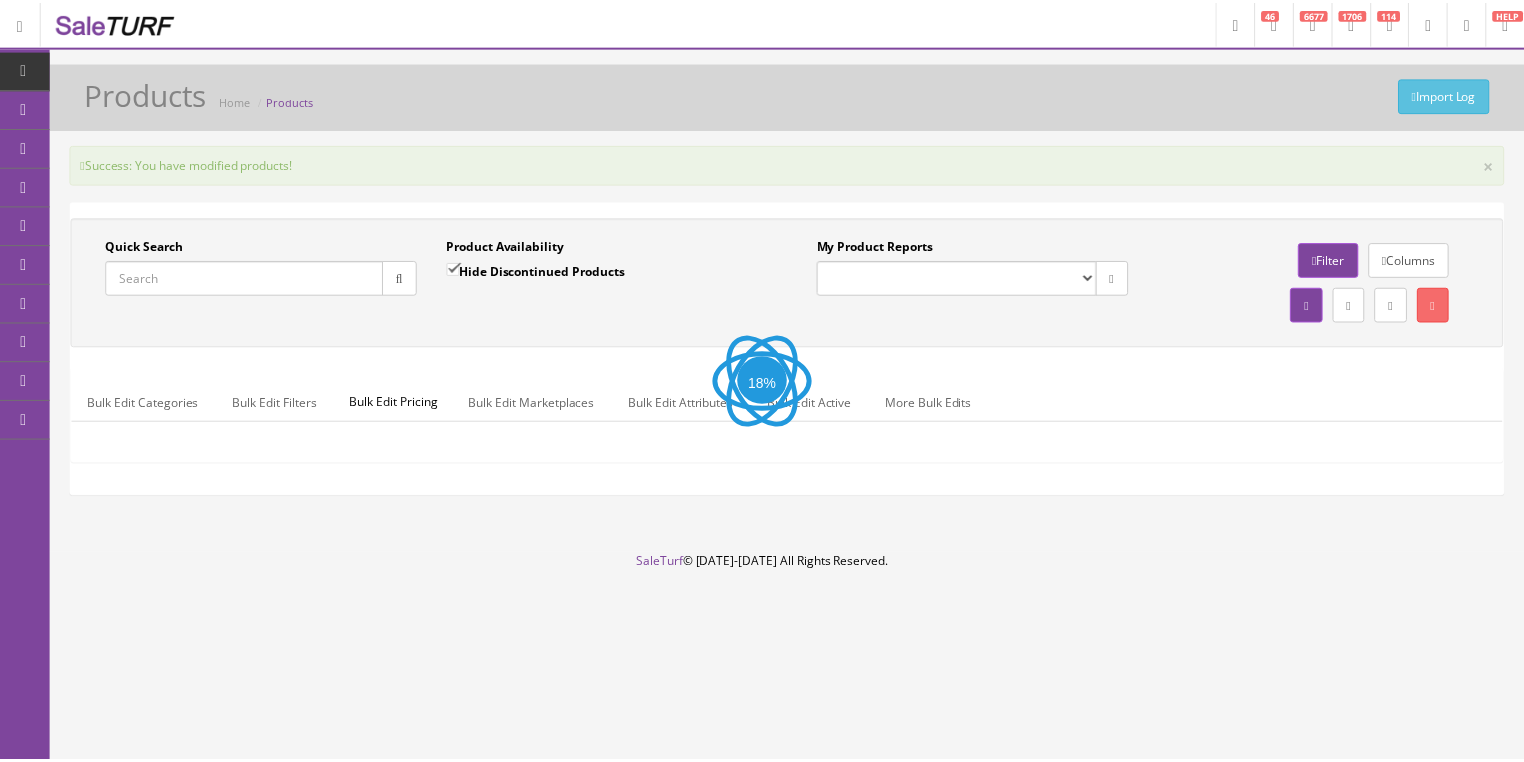 scroll, scrollTop: 0, scrollLeft: 0, axis: both 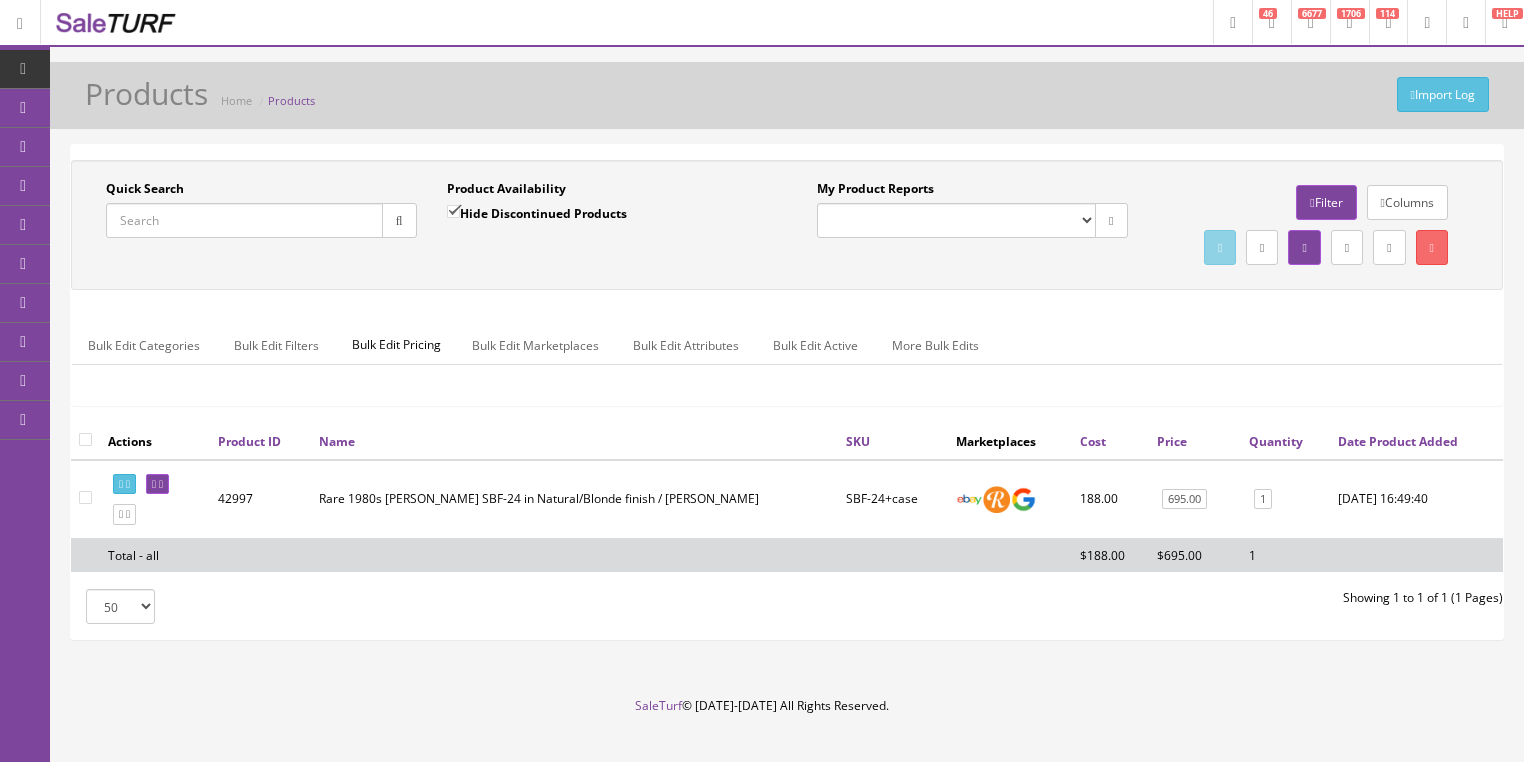 click on "Quick Search" at bounding box center [244, 220] 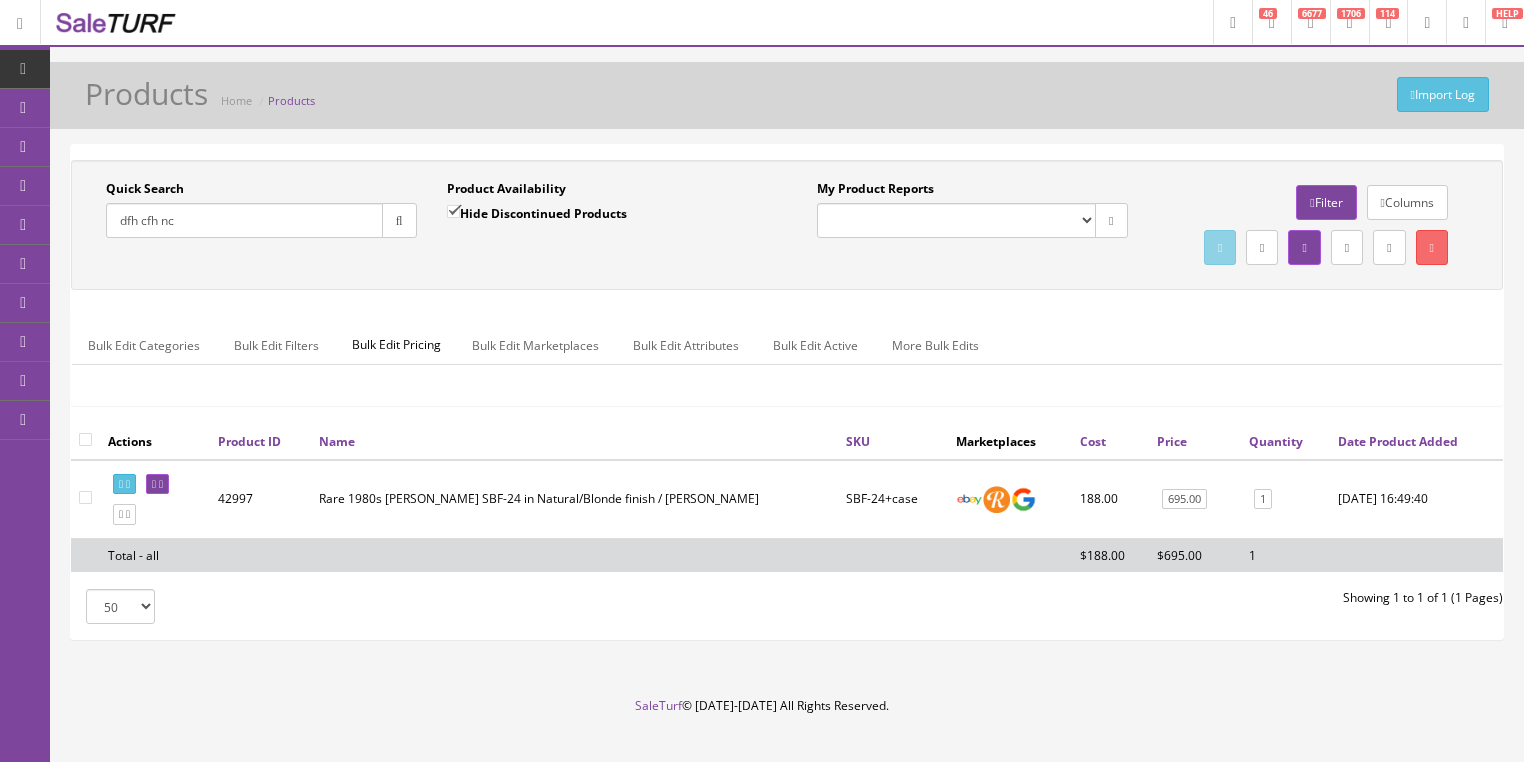 type on "dfh cfh nc" 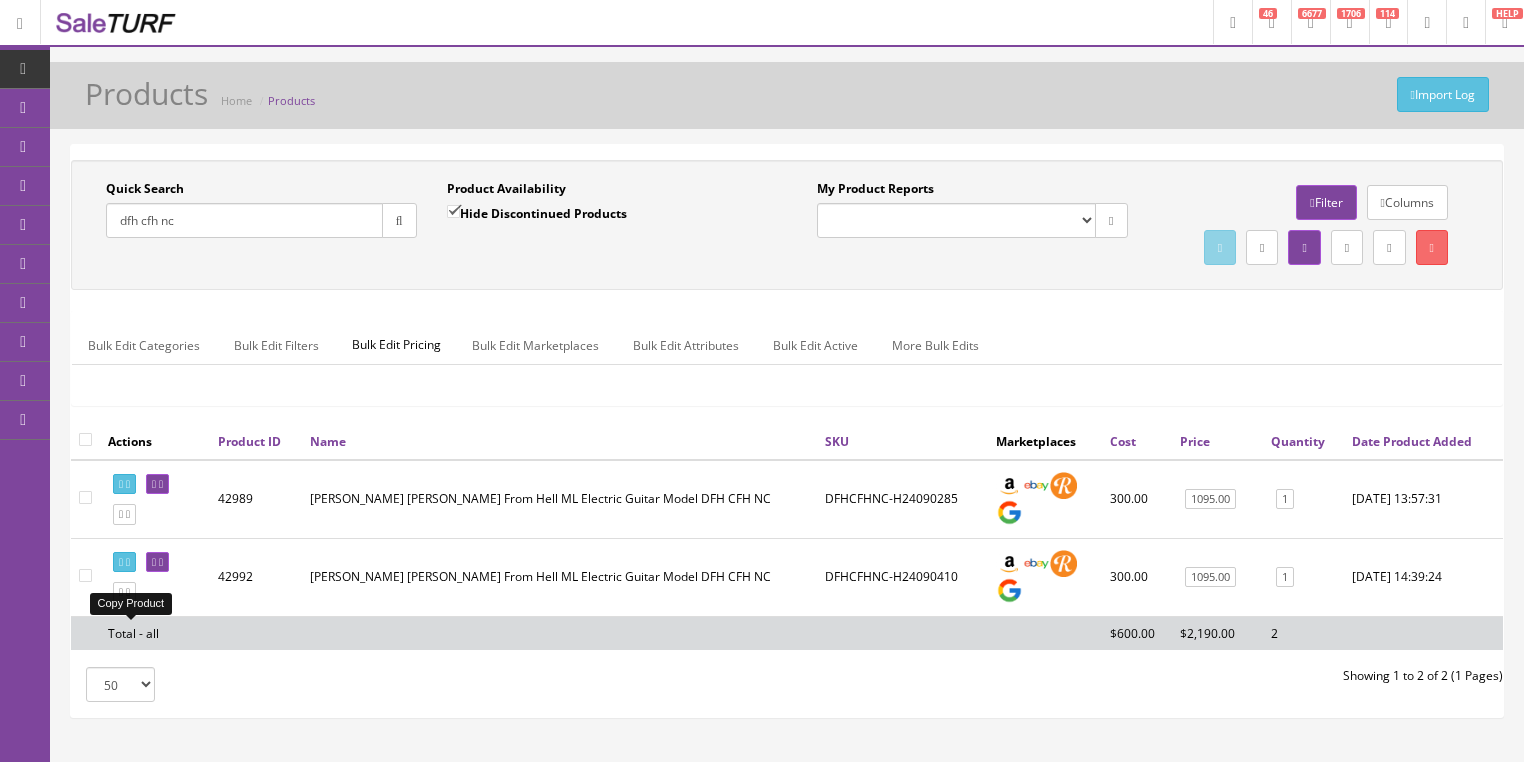 click at bounding box center (124, 592) 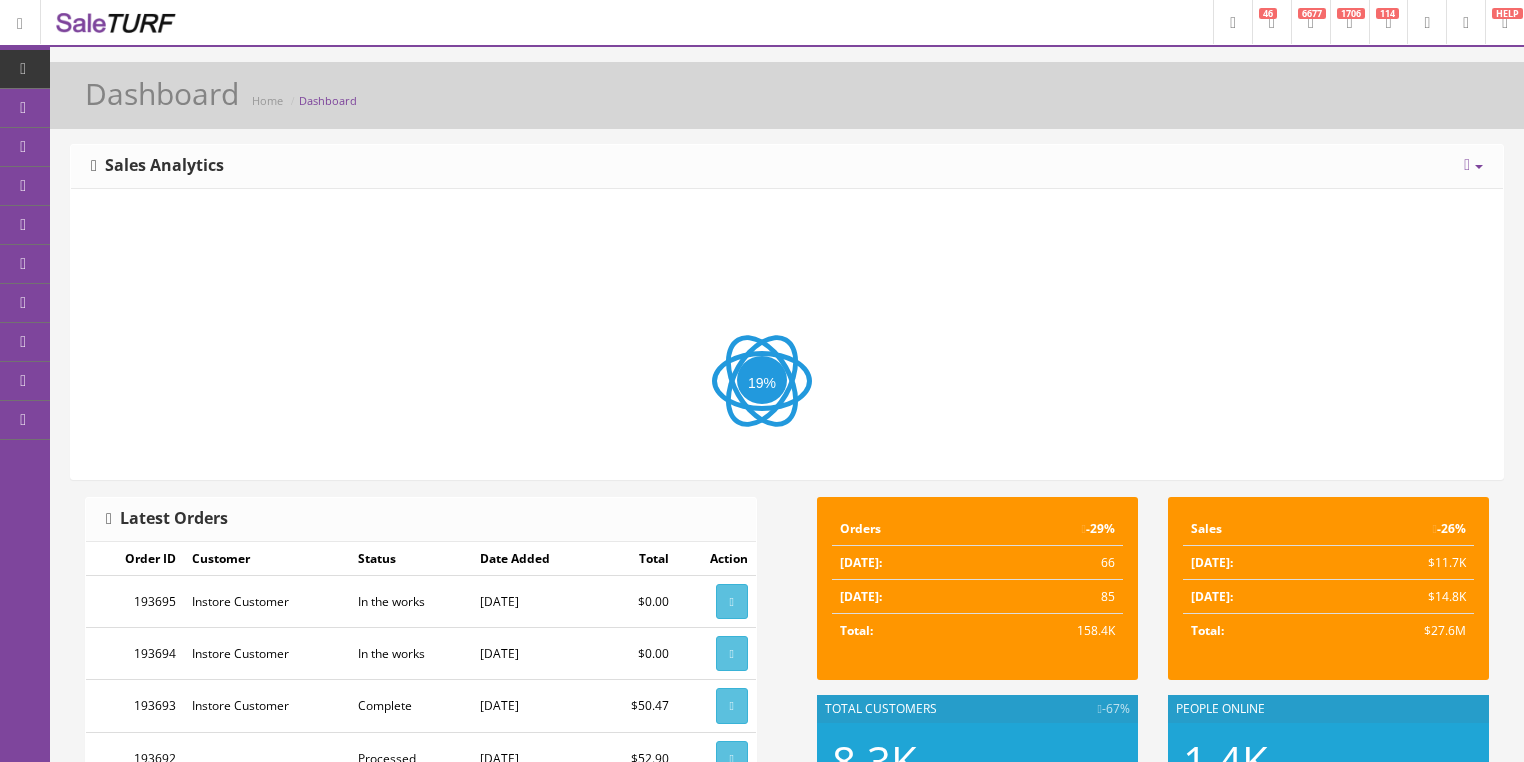 scroll, scrollTop: 0, scrollLeft: 0, axis: both 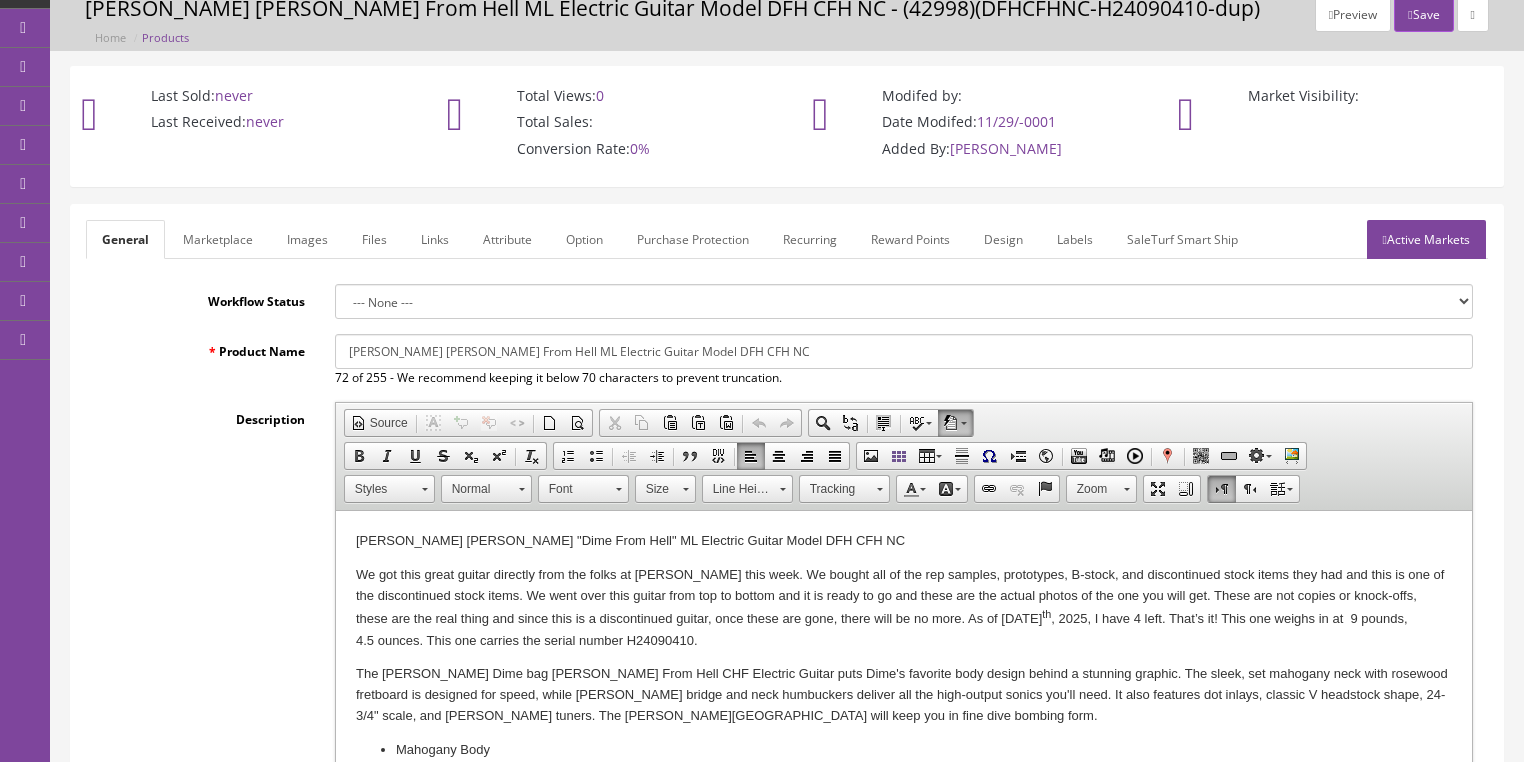 drag, startPoint x: 674, startPoint y: 645, endPoint x: 716, endPoint y: 648, distance: 42.107006 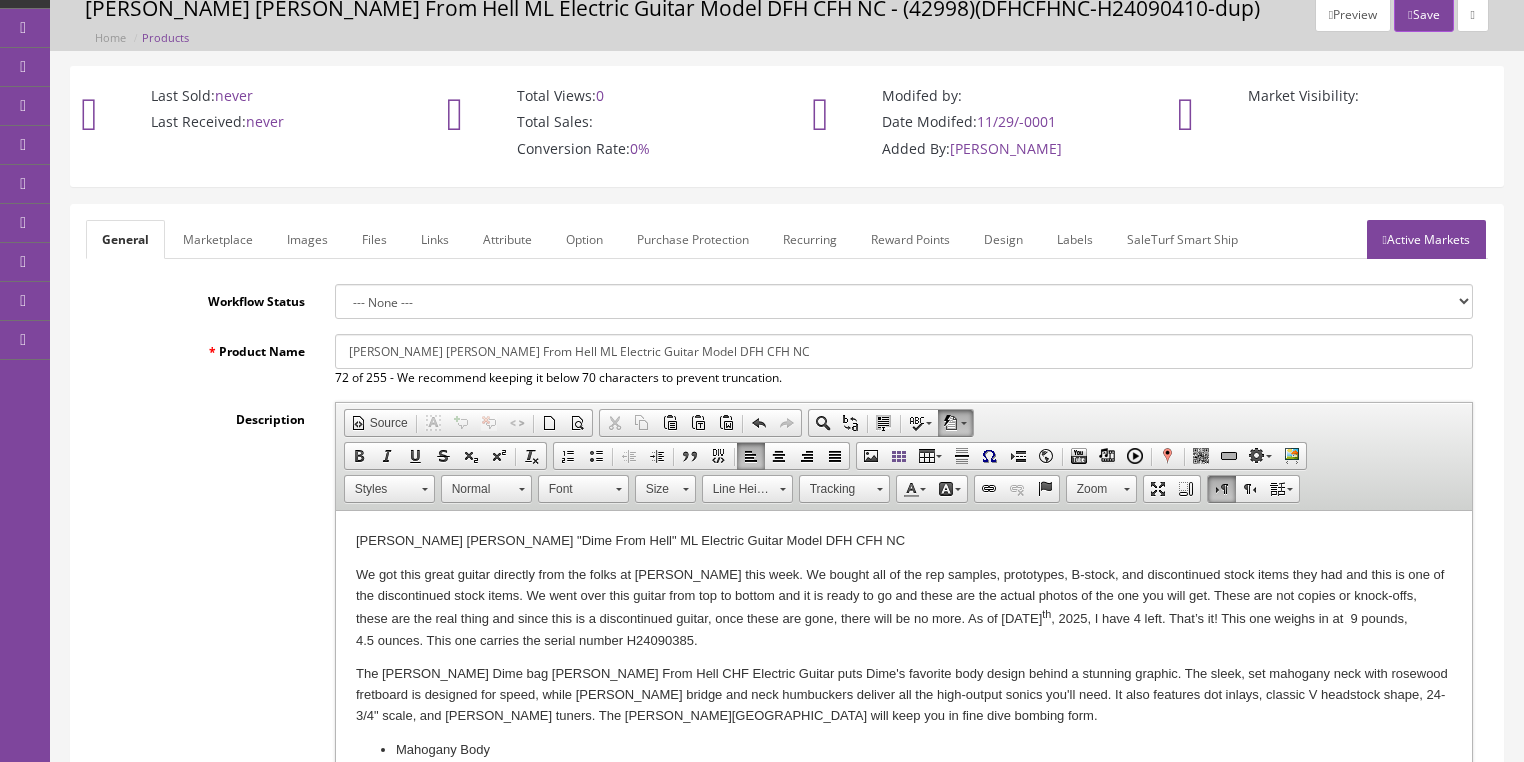 click on "Images" at bounding box center (307, 239) 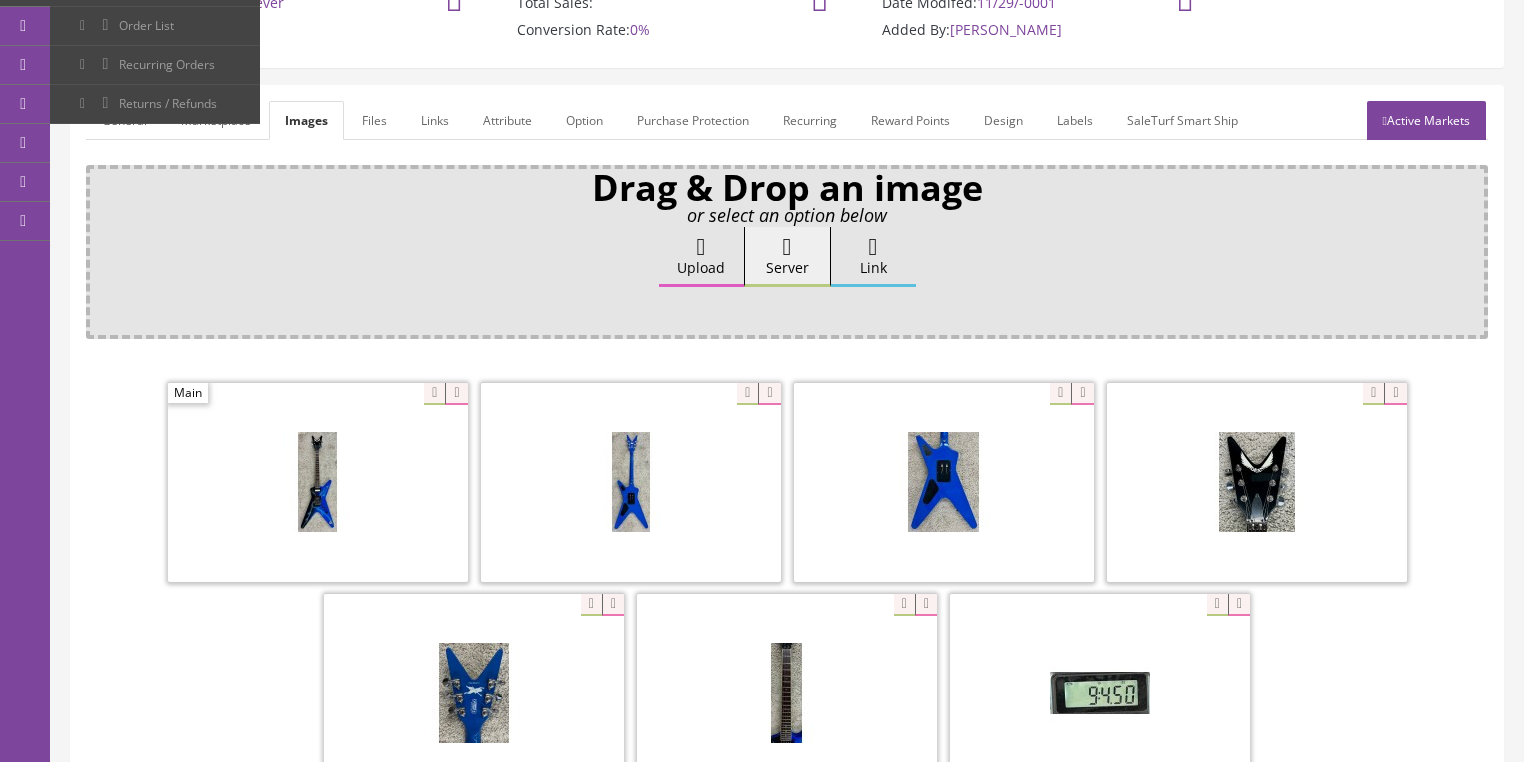 scroll, scrollTop: 320, scrollLeft: 0, axis: vertical 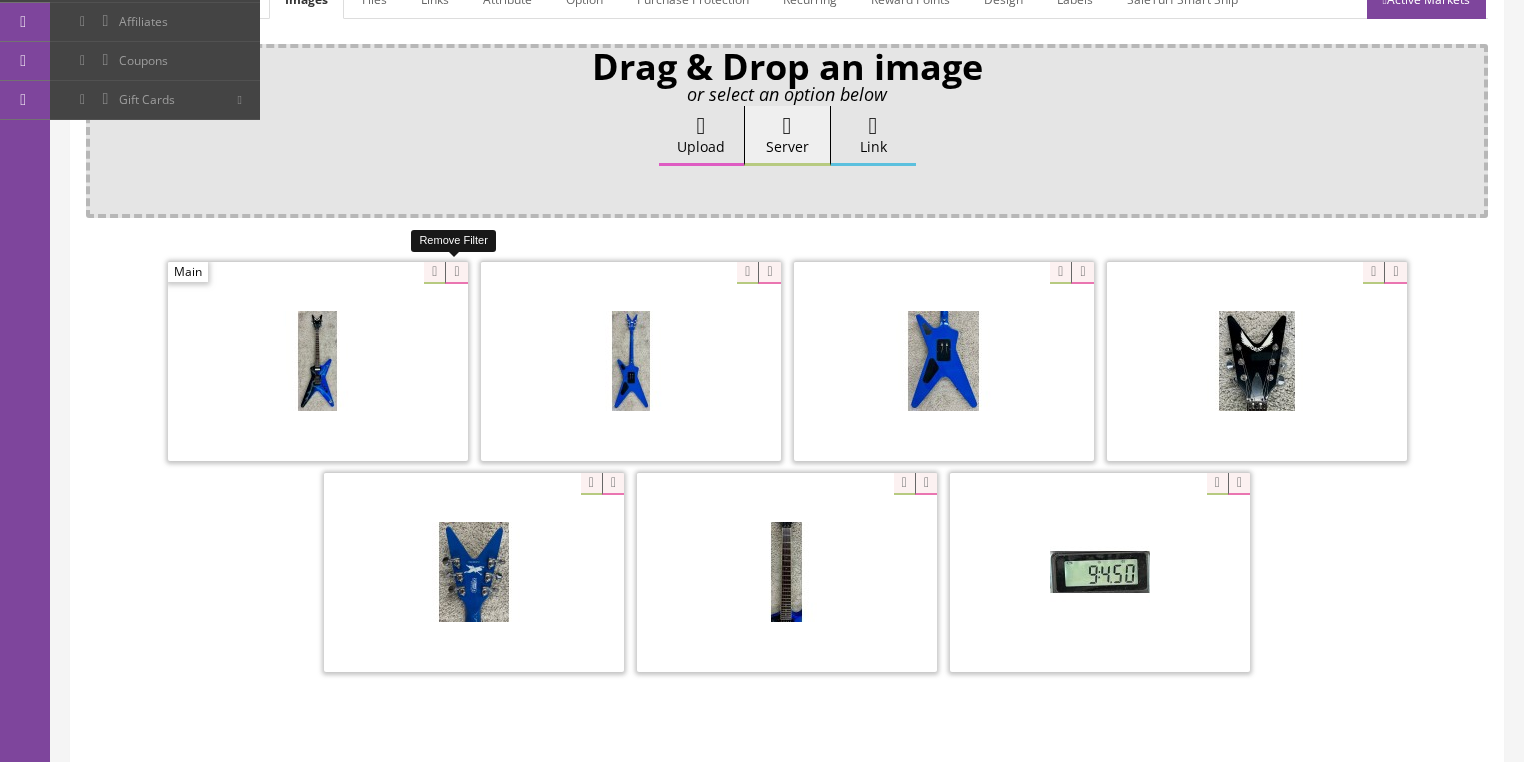 click at bounding box center (456, 273) 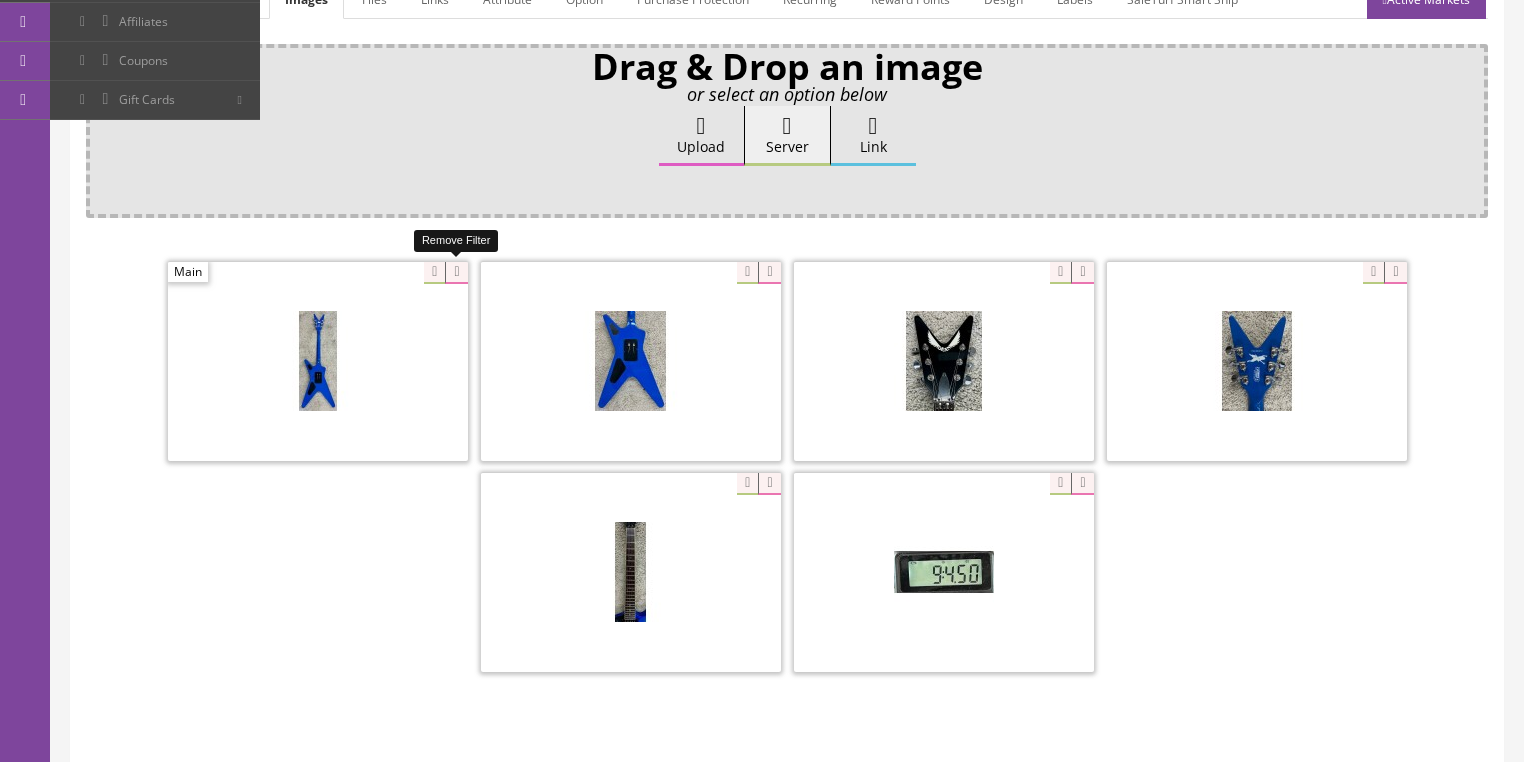 click at bounding box center (456, 273) 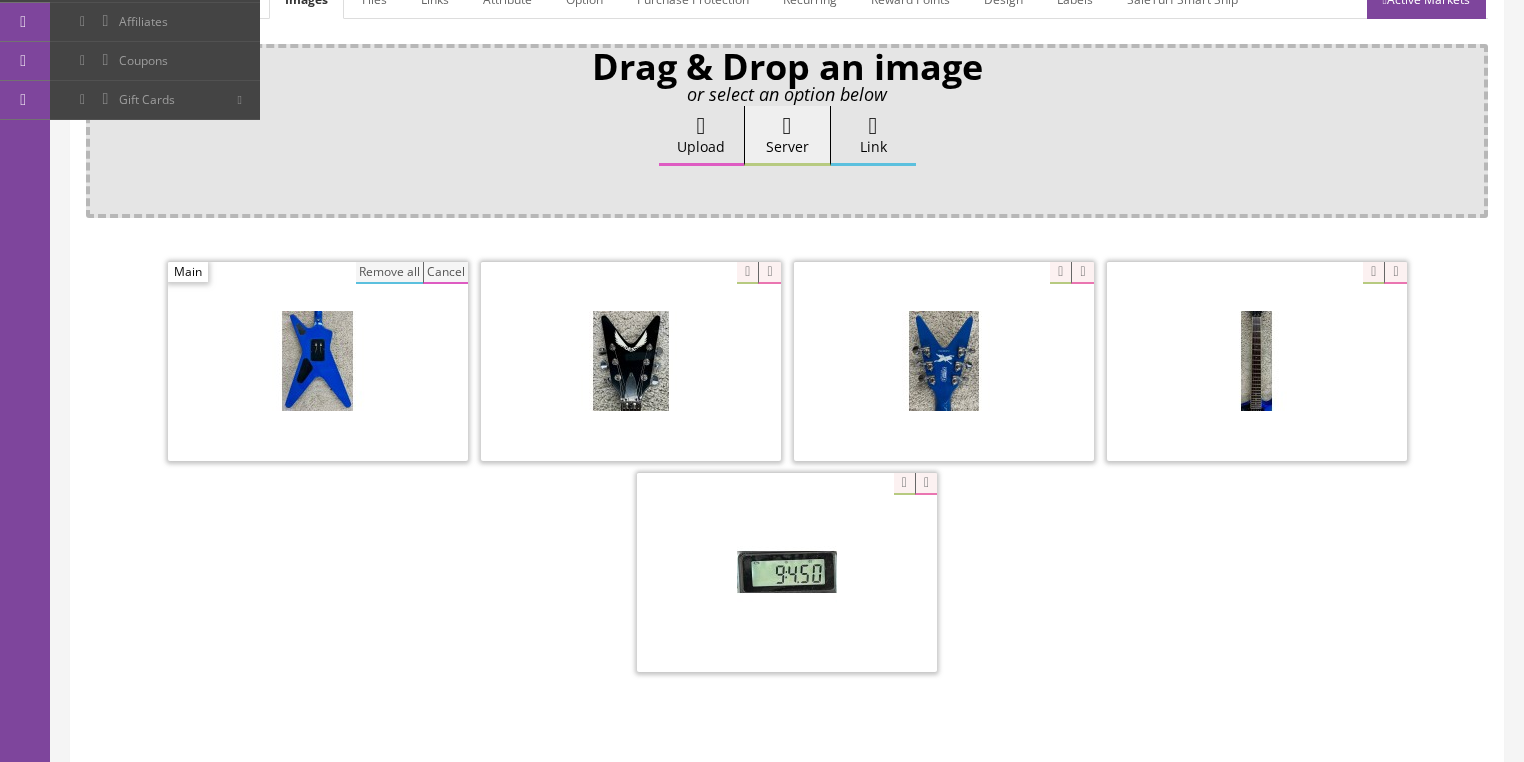 click on "Remove all" at bounding box center (389, 273) 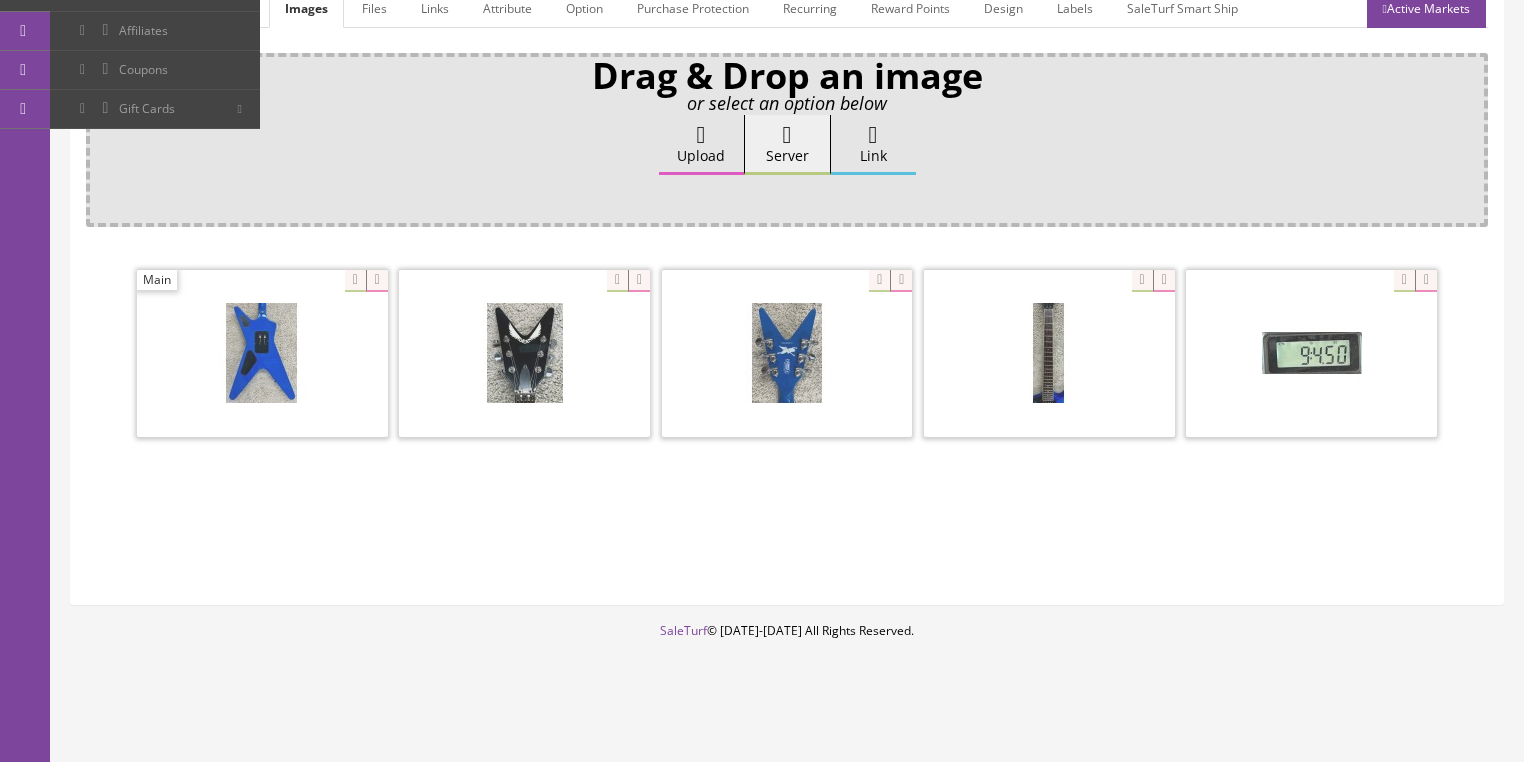 scroll, scrollTop: 308, scrollLeft: 0, axis: vertical 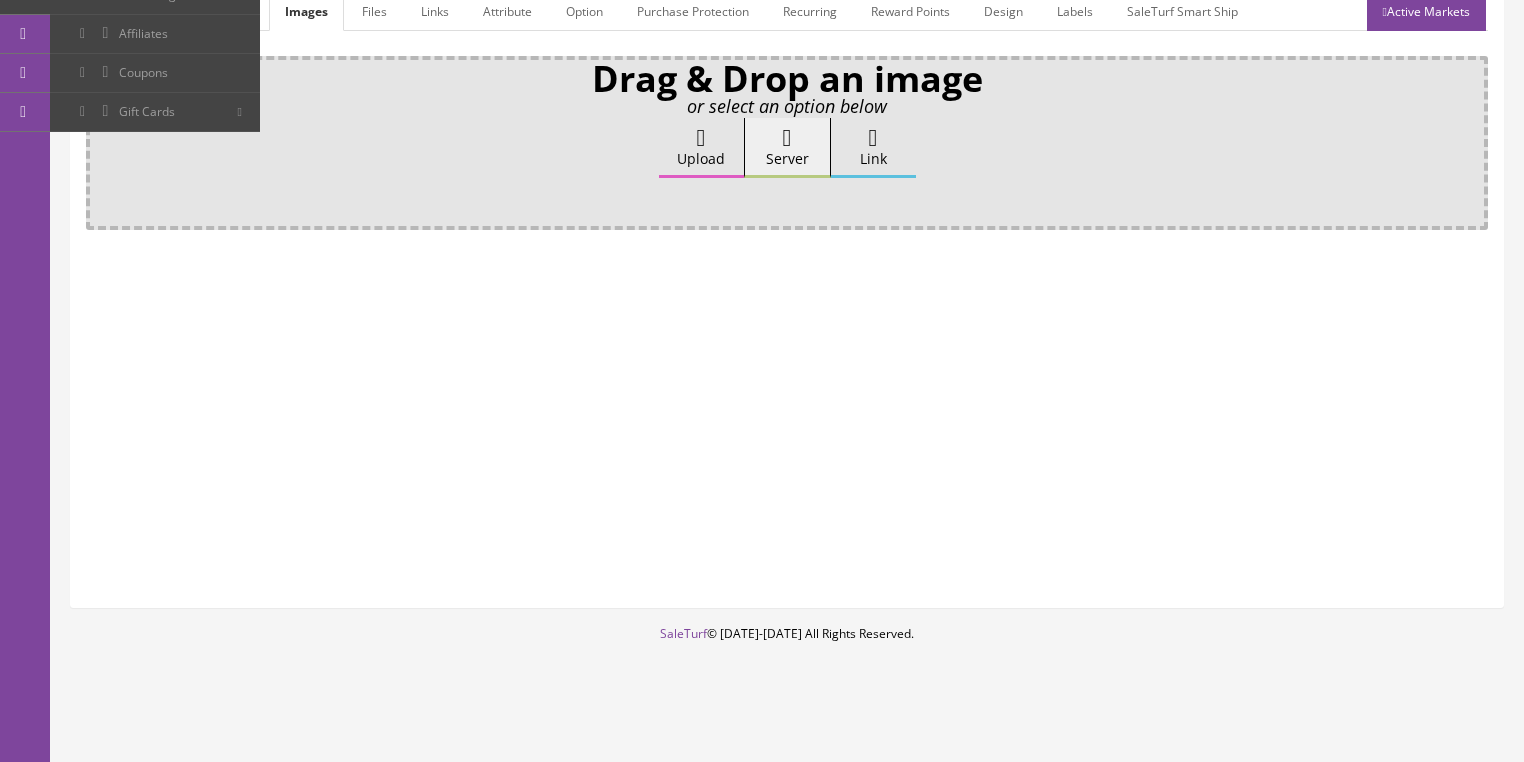 click on "Upload" at bounding box center [701, 148] 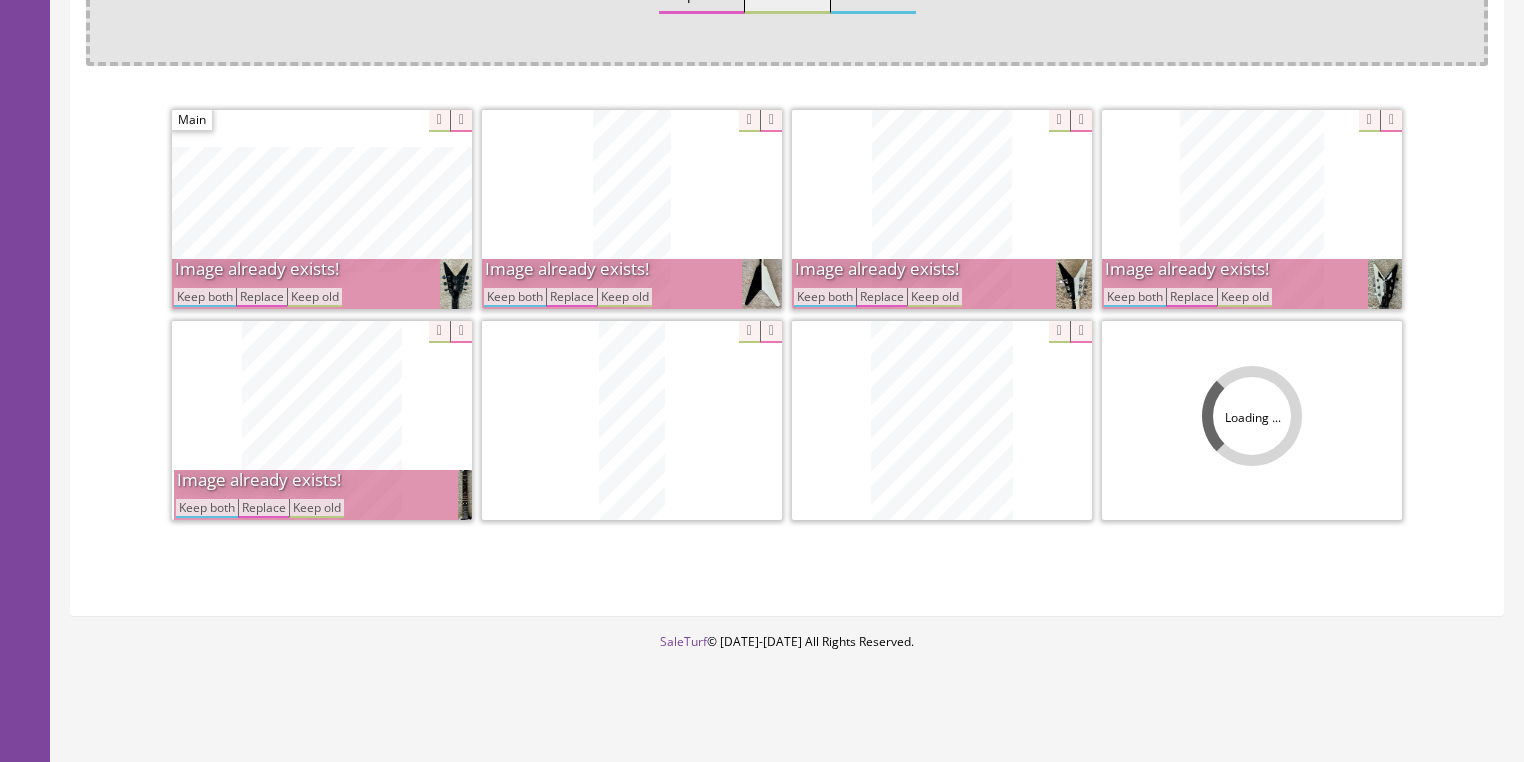 scroll, scrollTop: 478, scrollLeft: 0, axis: vertical 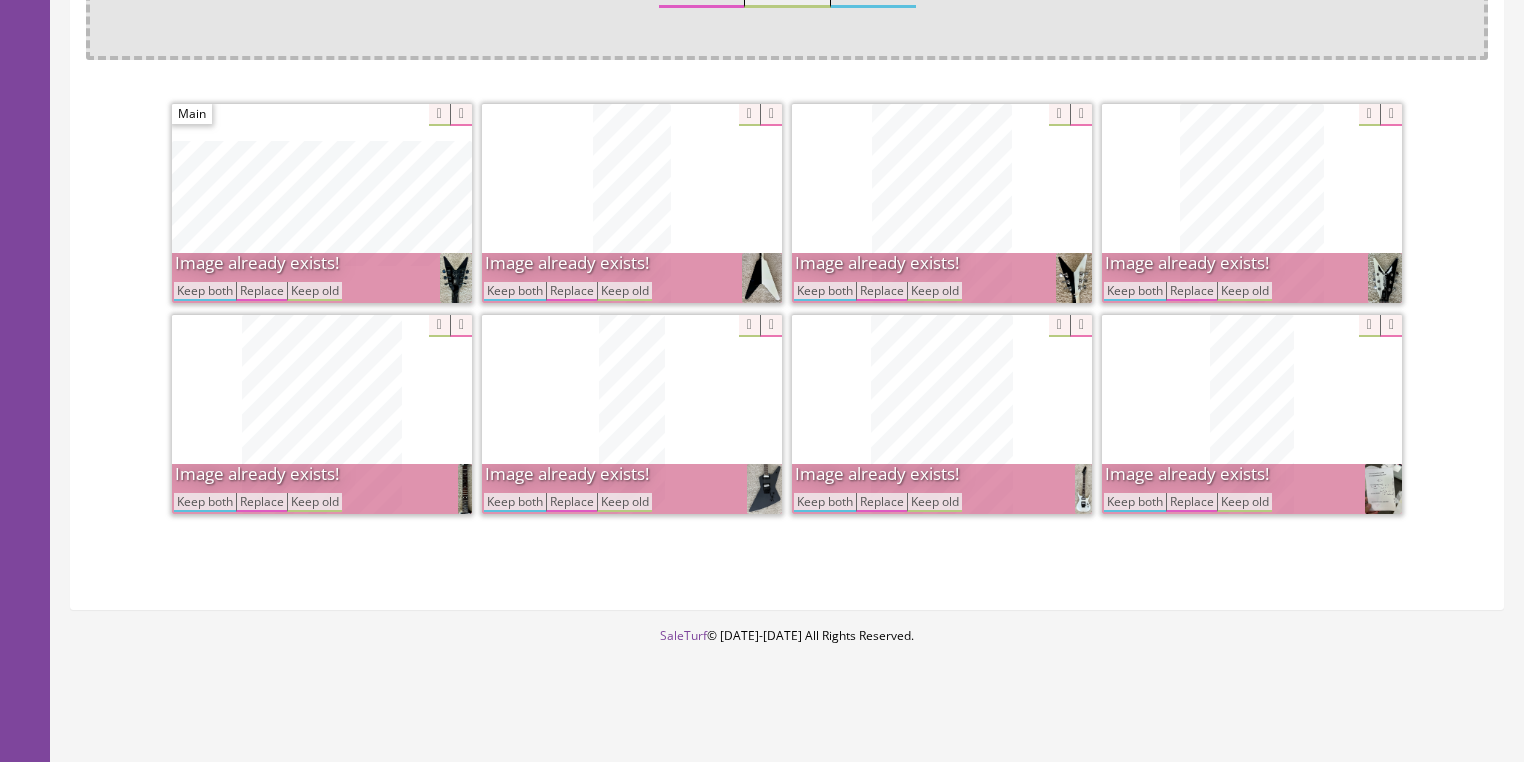 drag, startPoint x: 836, startPoint y: 292, endPoint x: 912, endPoint y: 292, distance: 76 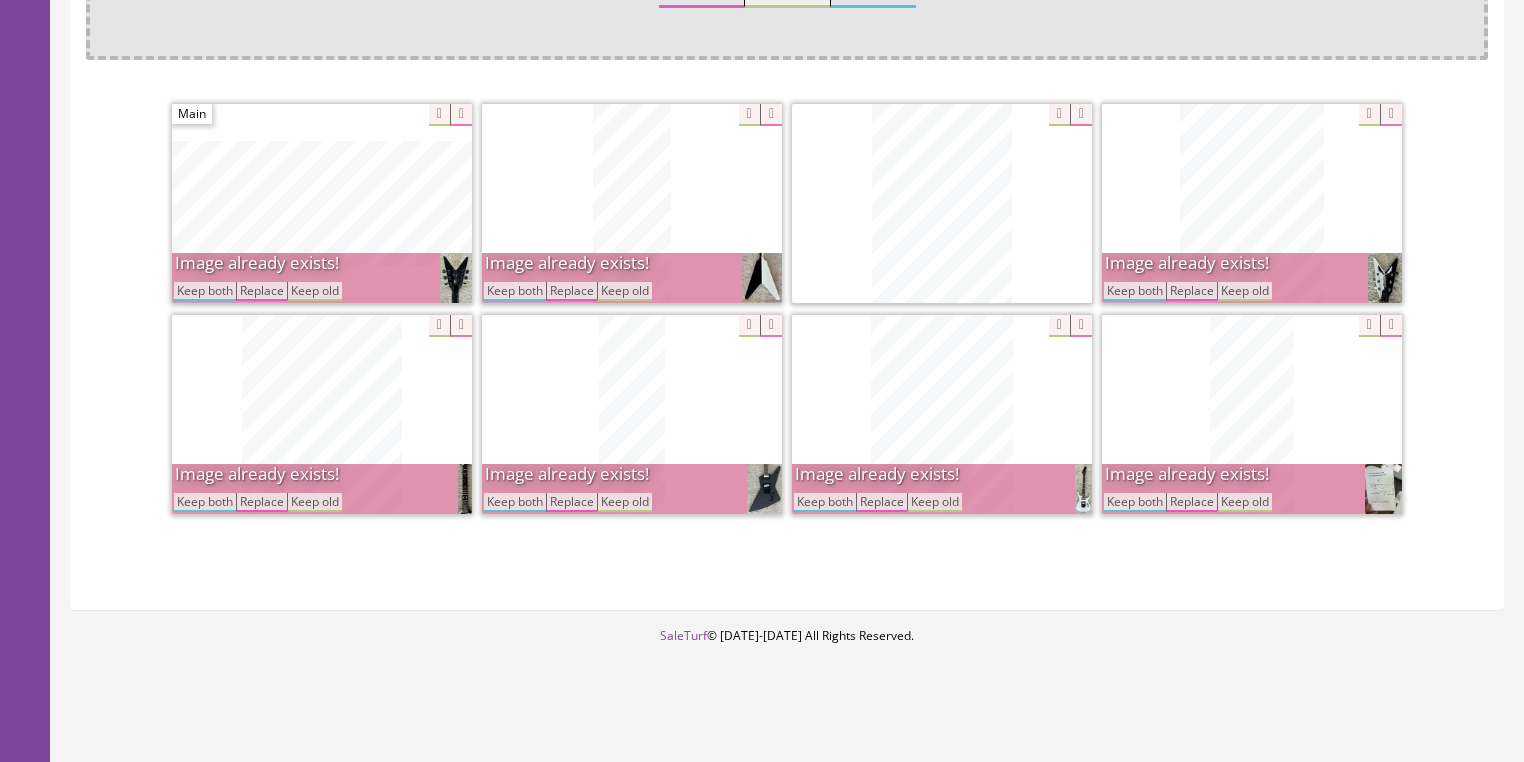 click on "Keep both" at bounding box center (1135, 291) 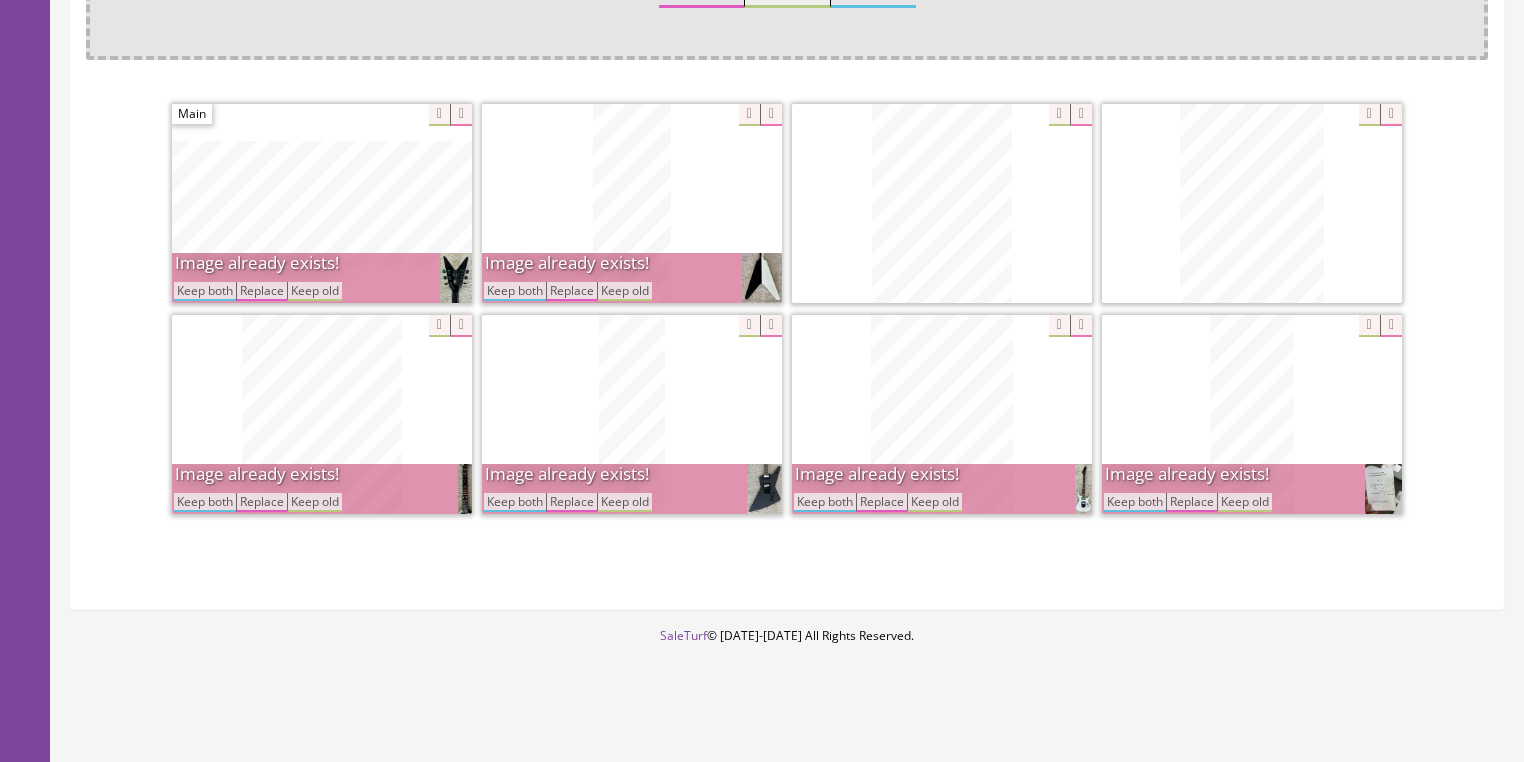 click on "Keep both" at bounding box center [1135, 502] 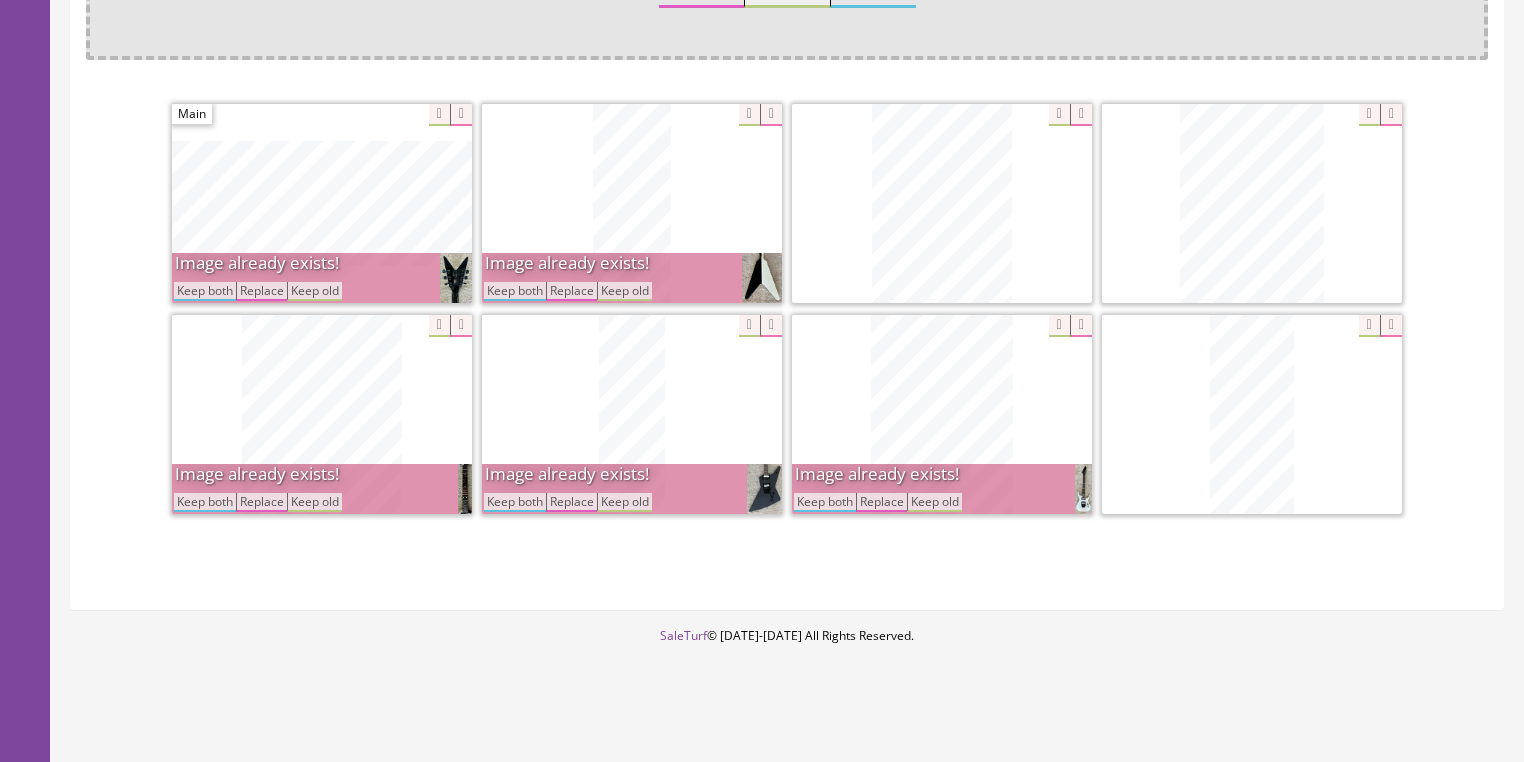 drag, startPoint x: 820, startPoint y: 500, endPoint x: 788, endPoint y: 463, distance: 48.9183 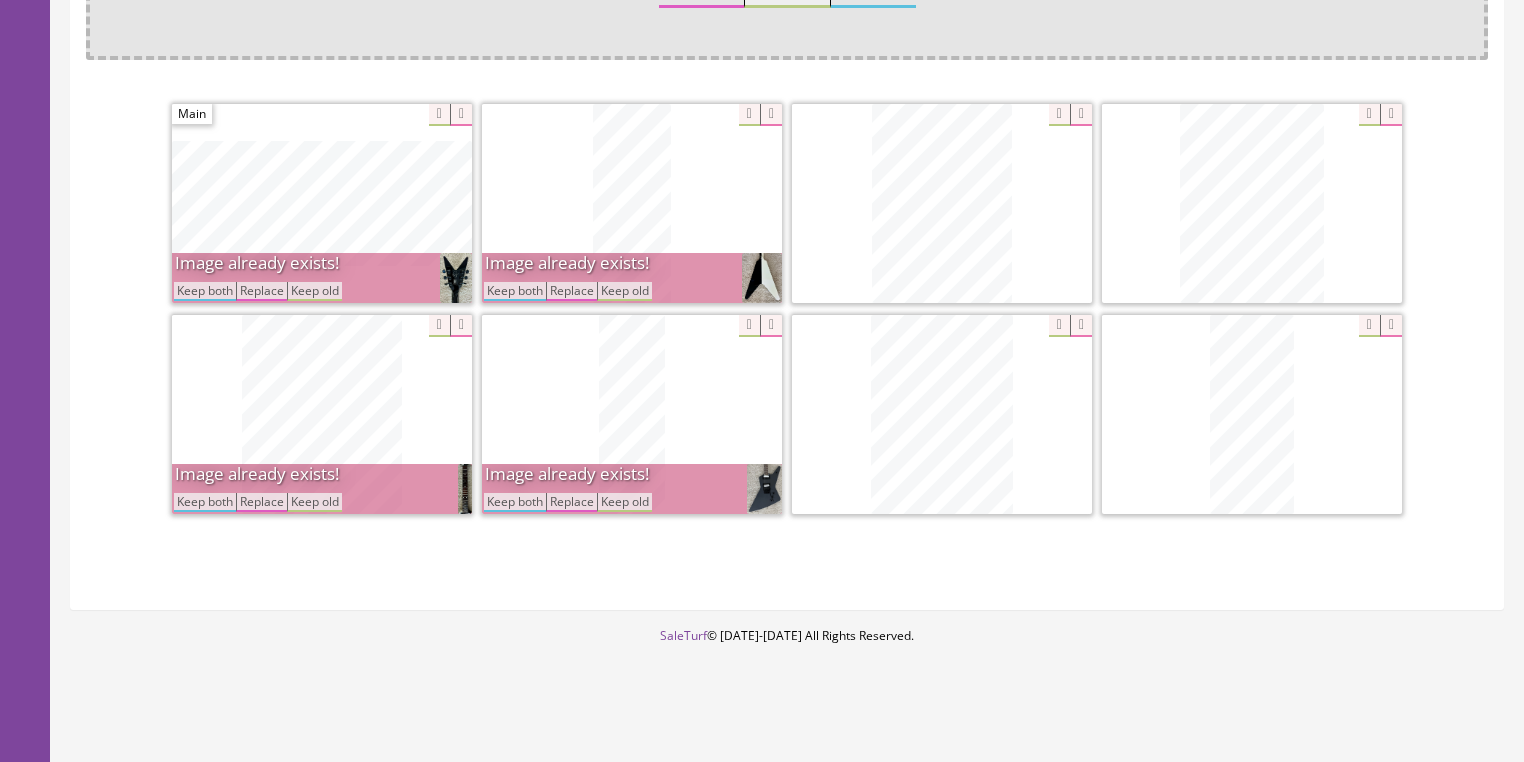 click on "Keep both" at bounding box center [515, 291] 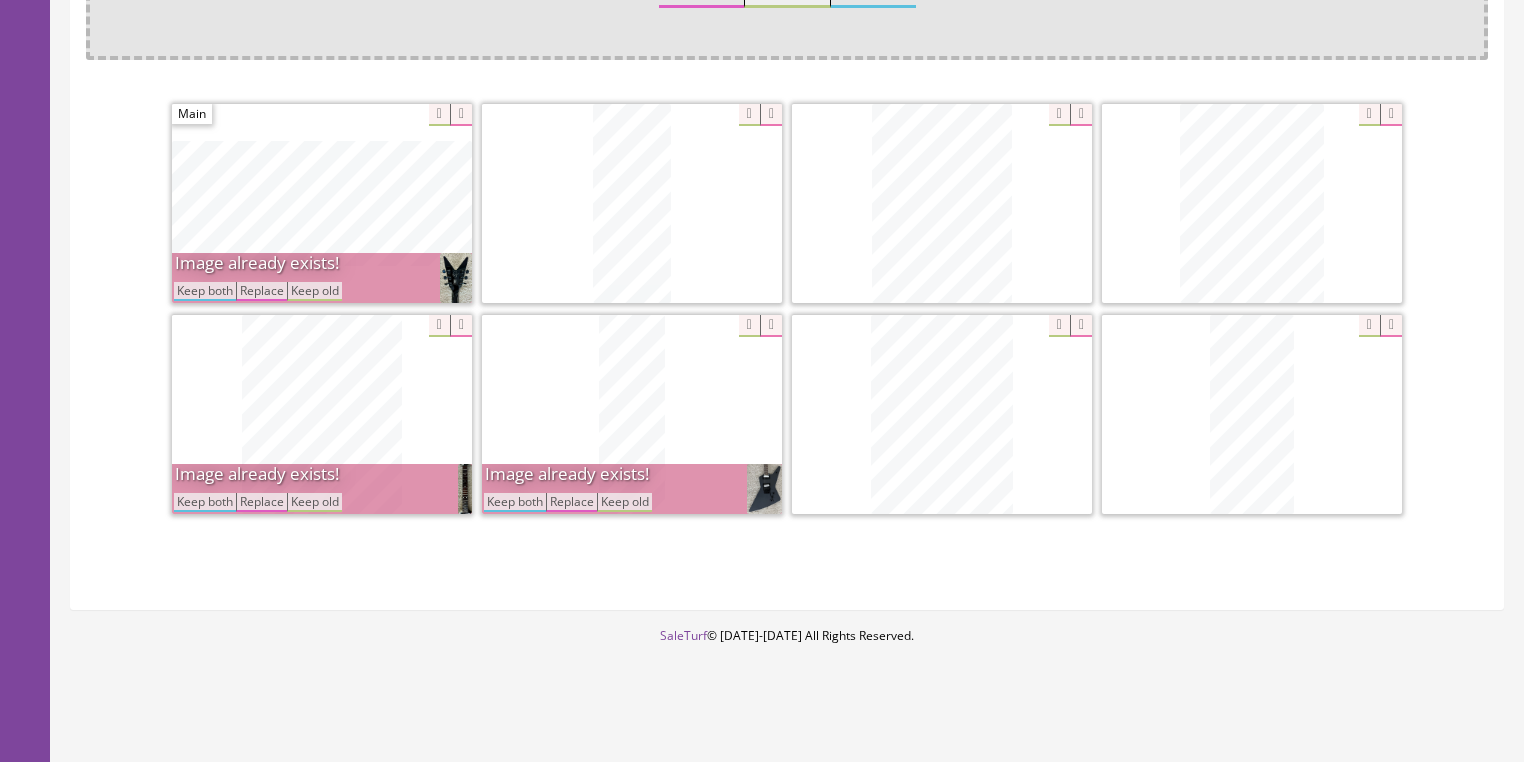 click on "Keep both" at bounding box center [205, 291] 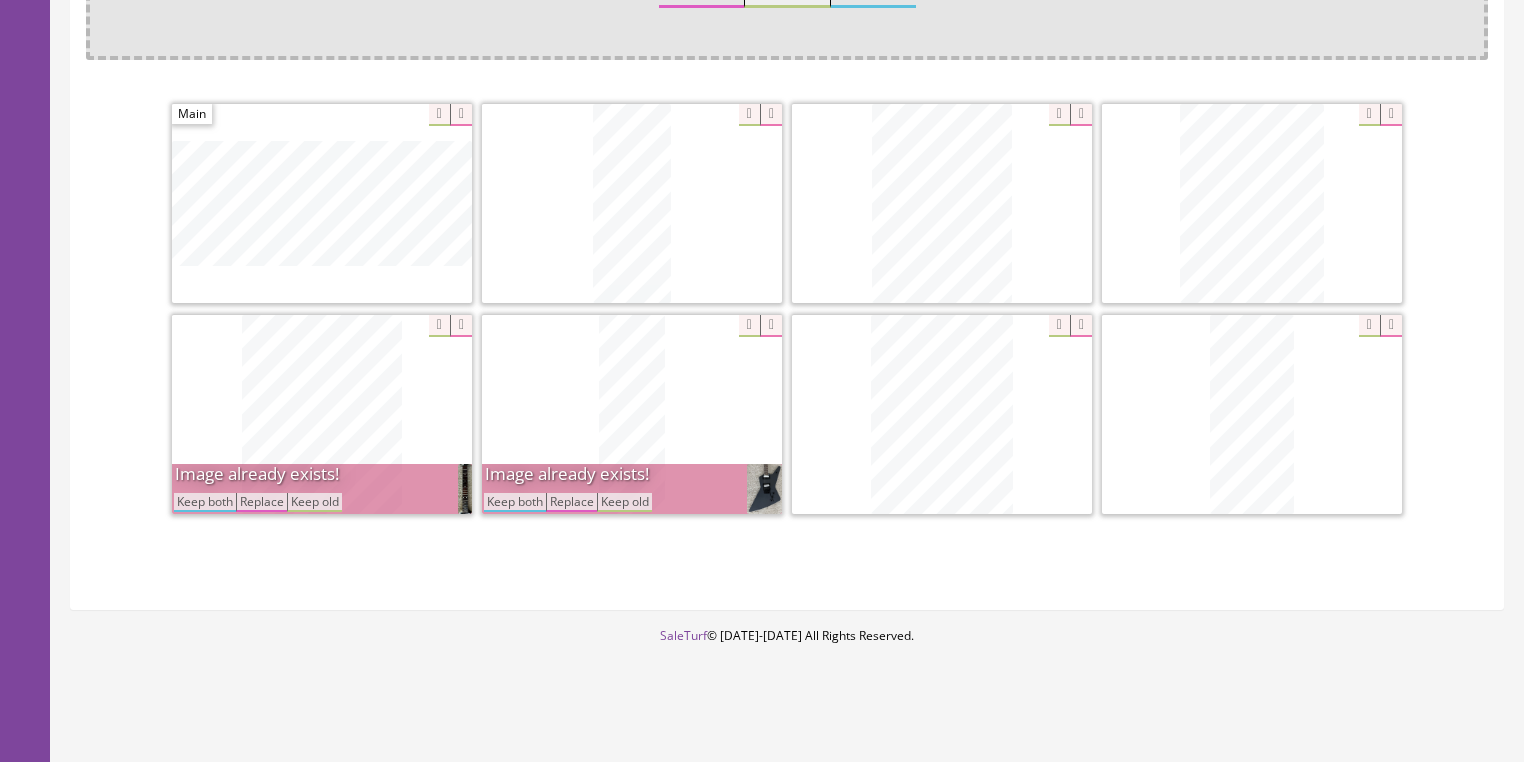 click on "Keep both" at bounding box center (205, 502) 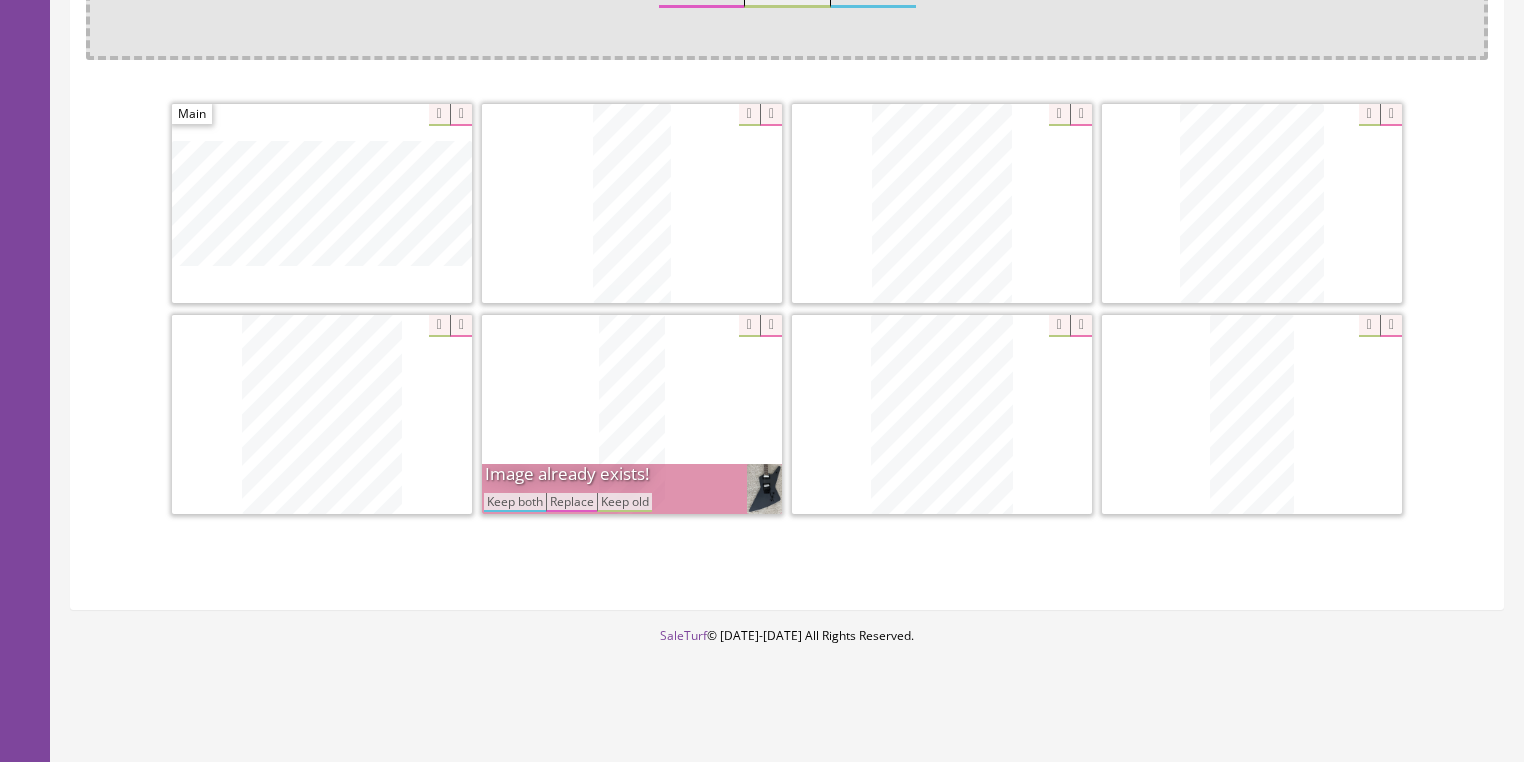 click on "Keep both" at bounding box center (515, 502) 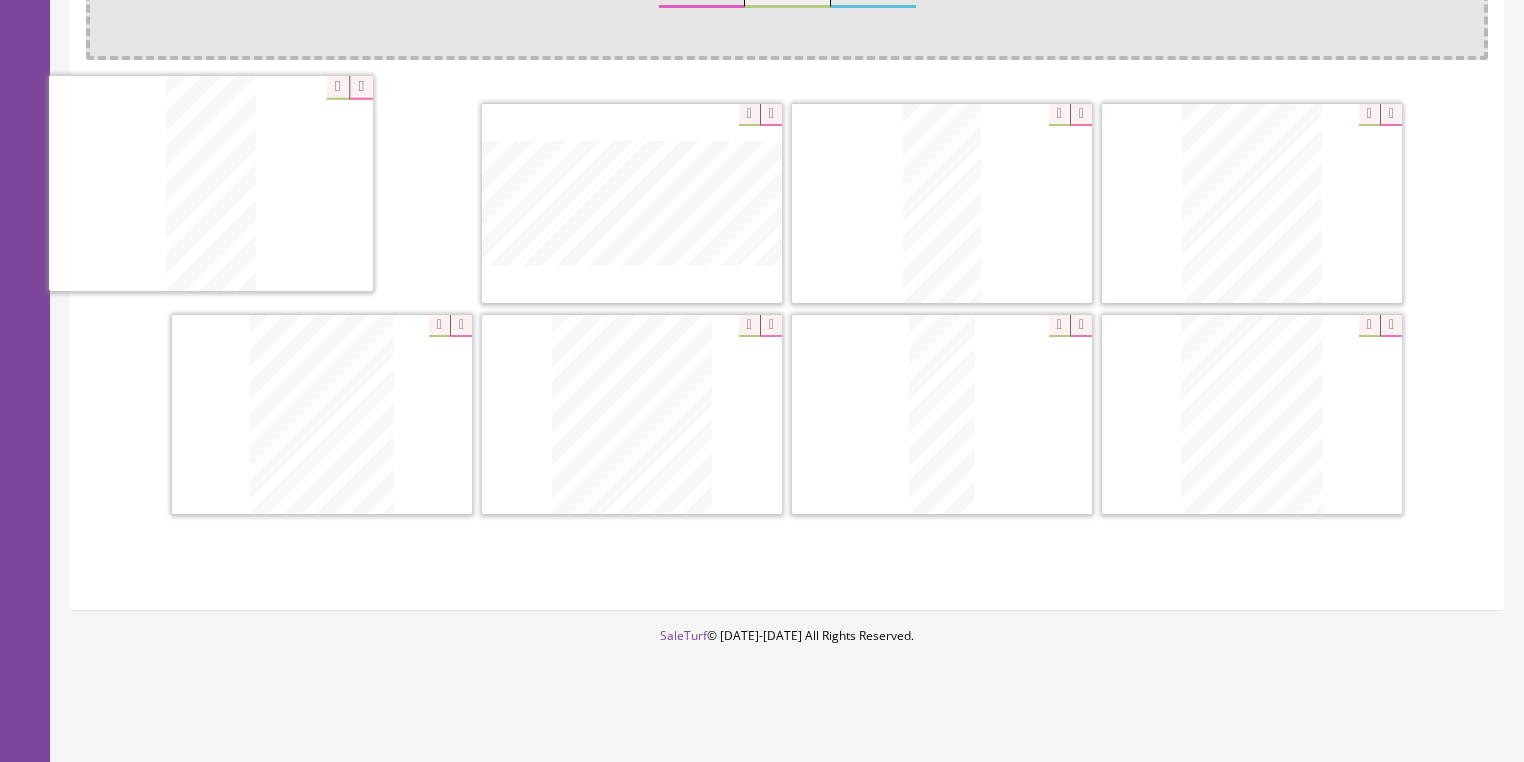 drag, startPoint x: 1276, startPoint y: 434, endPoint x: 260, endPoint y: 213, distance: 1039.7582 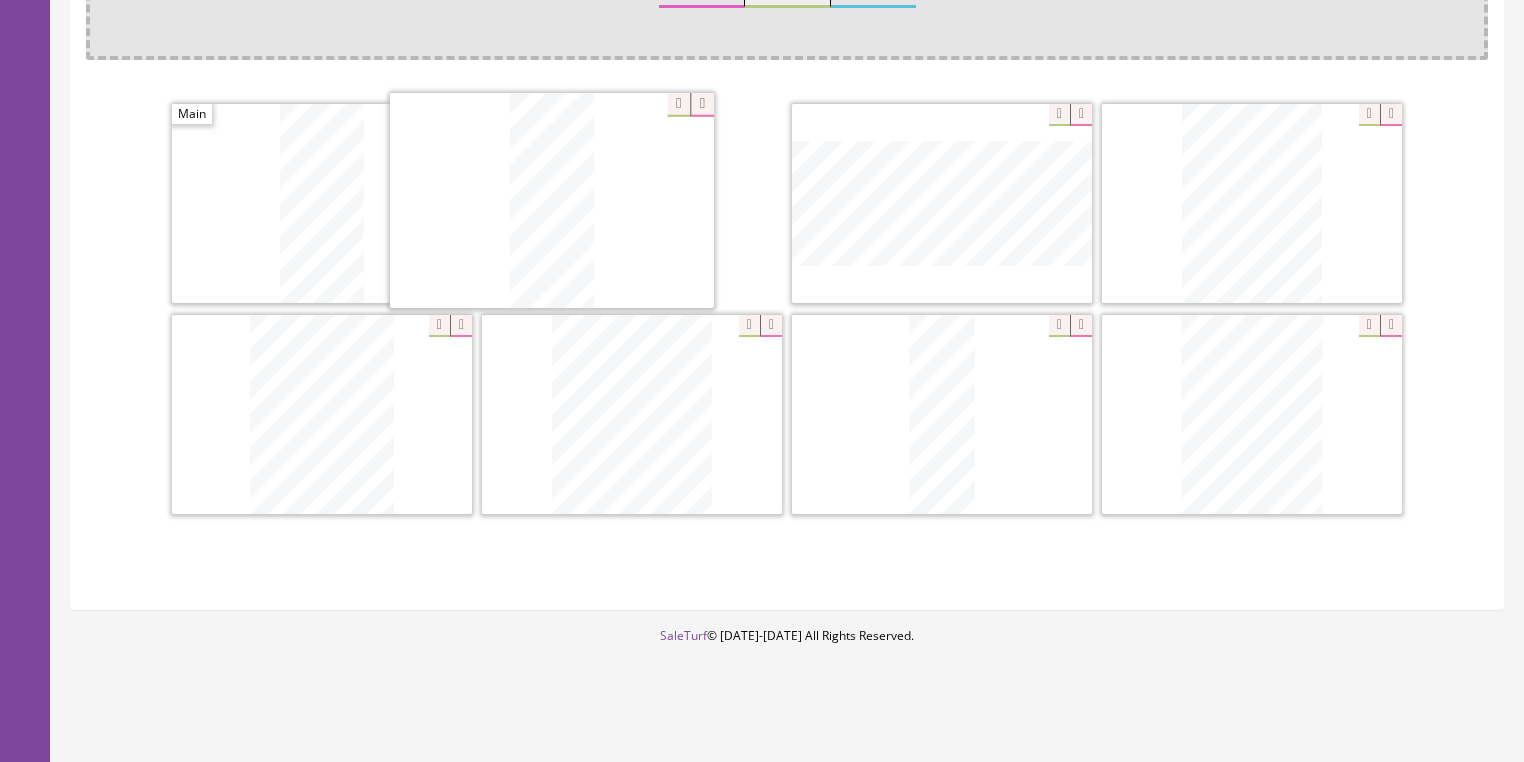 drag, startPoint x: 911, startPoint y: 235, endPoint x: 575, endPoint y: 248, distance: 336.2514 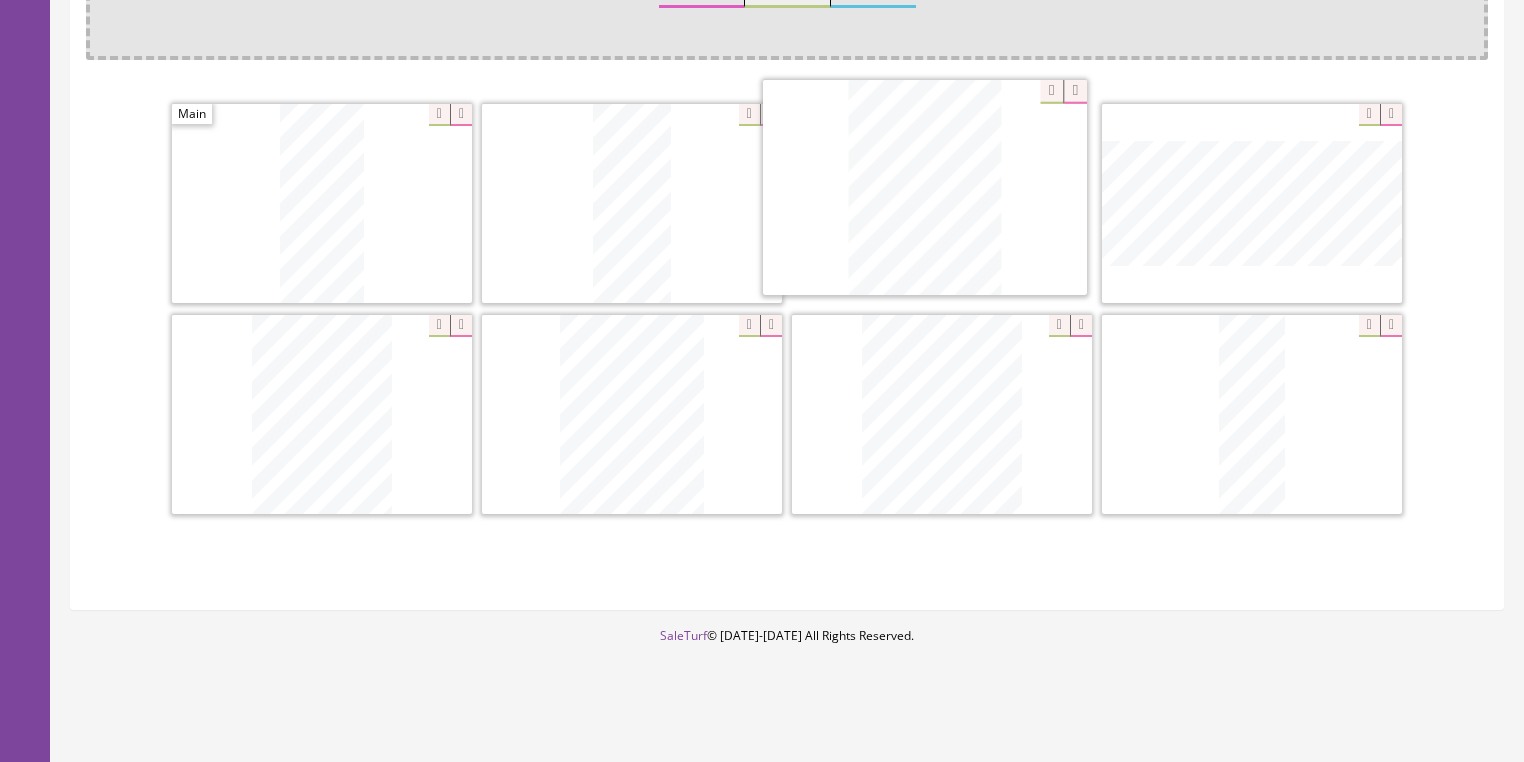 drag, startPoint x: 1194, startPoint y: 407, endPoint x: 873, endPoint y: 188, distance: 388.58975 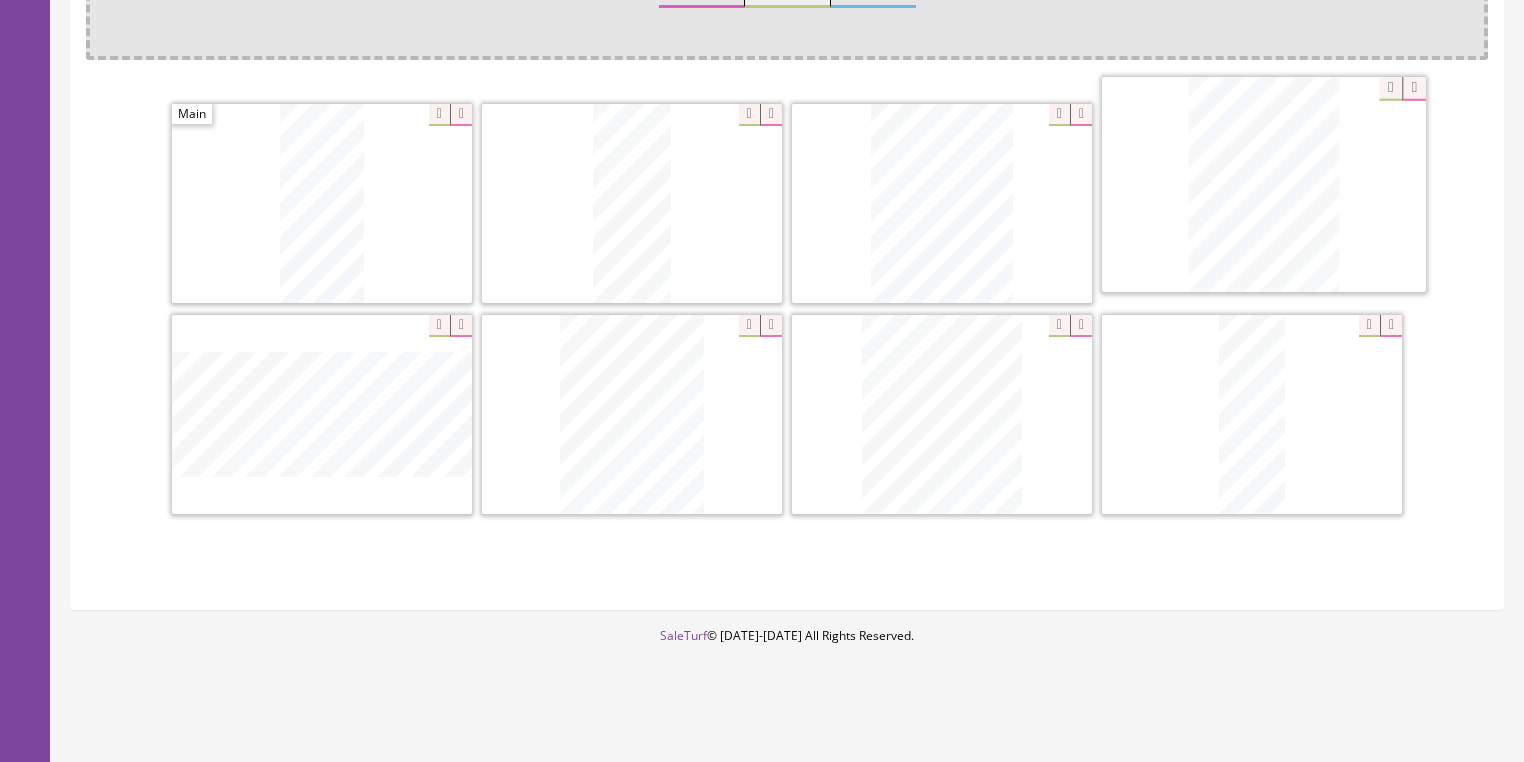 drag, startPoint x: 346, startPoint y: 408, endPoint x: 1288, endPoint y: 182, distance: 968.73114 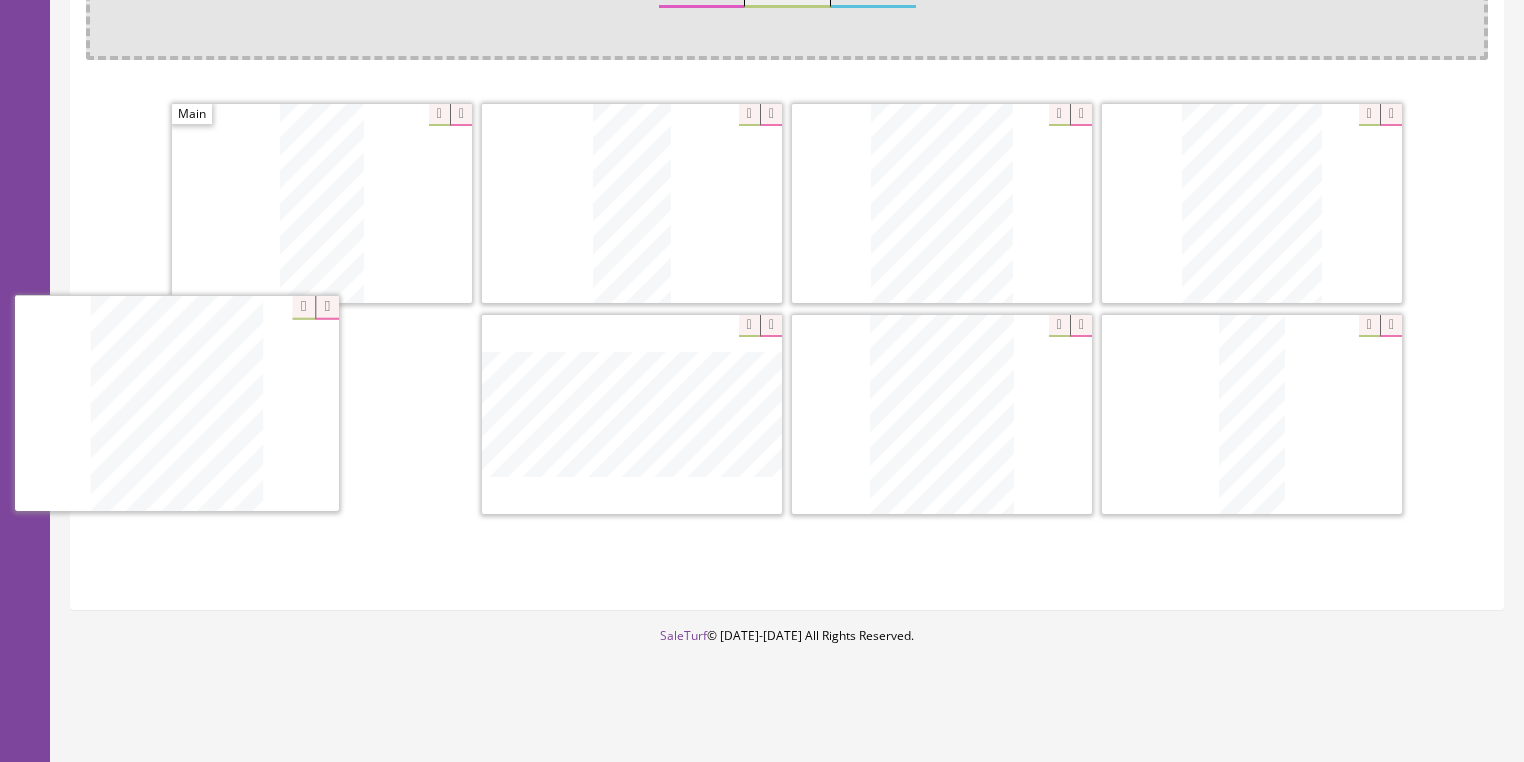 drag, startPoint x: 960, startPoint y: 429, endPoint x: 396, endPoint y: 438, distance: 564.0718 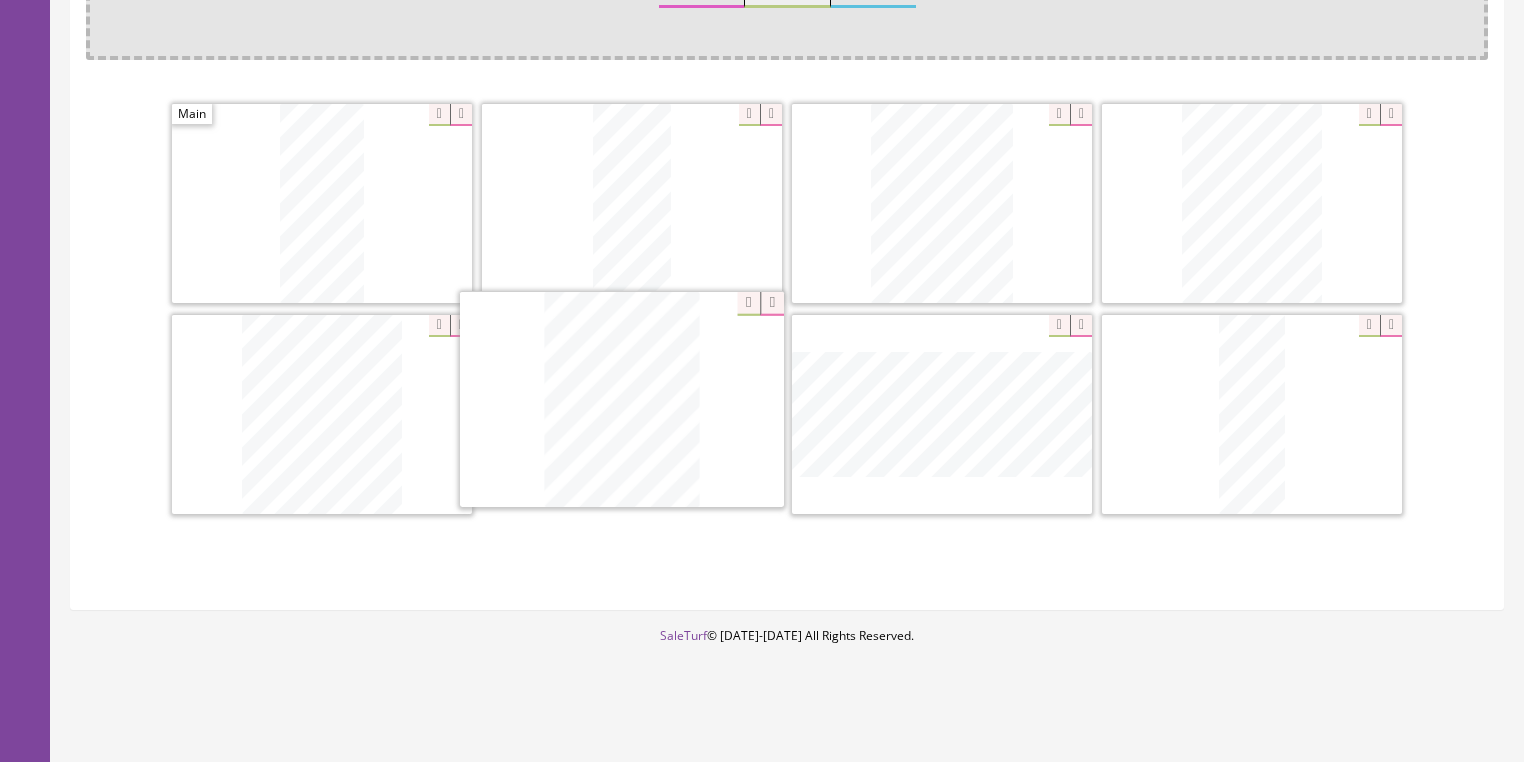drag, startPoint x: 939, startPoint y: 400, endPoint x: 619, endPoint y: 388, distance: 320.2249 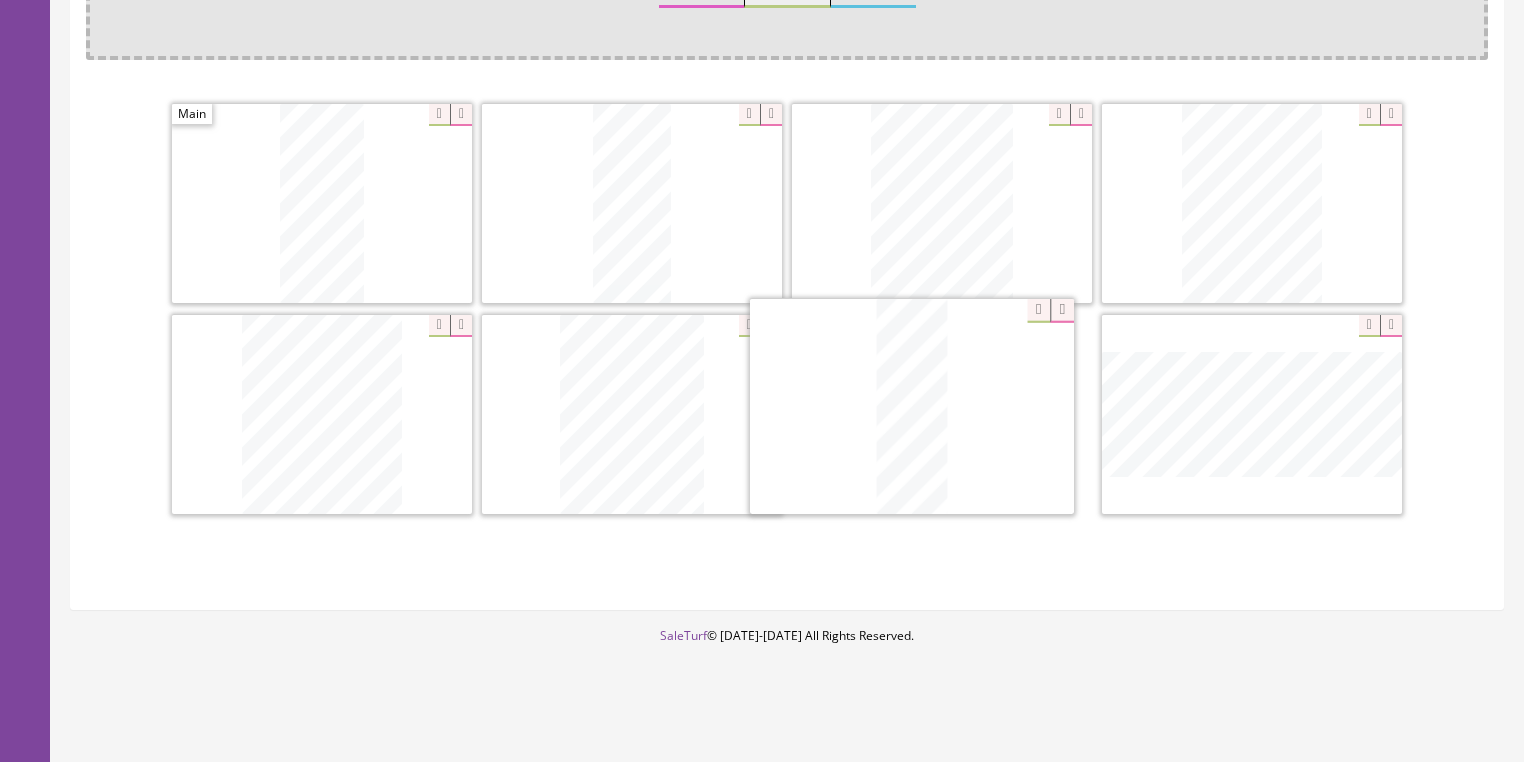 drag, startPoint x: 1236, startPoint y: 432, endPoint x: 895, endPoint y: 414, distance: 341.47473 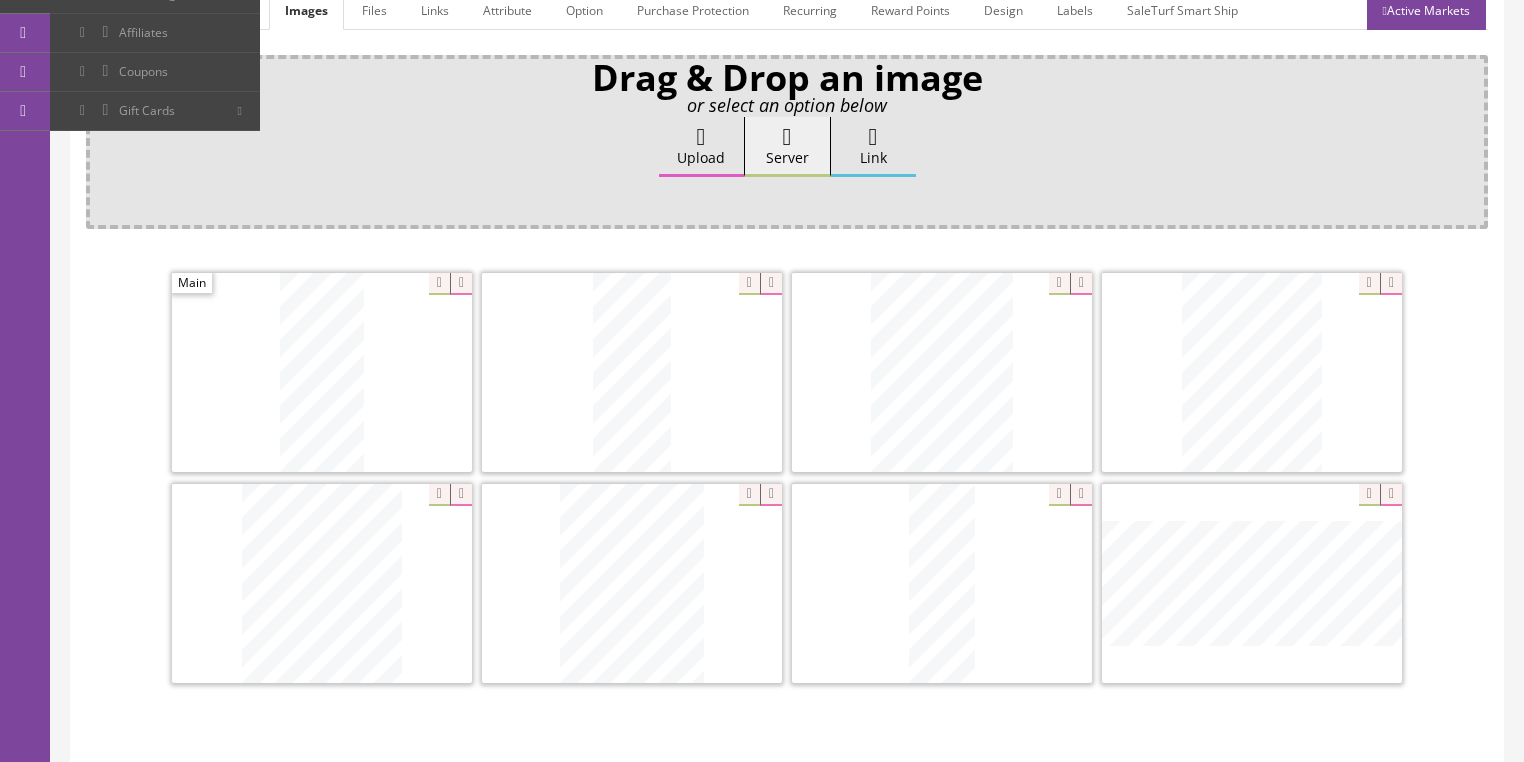 scroll, scrollTop: 238, scrollLeft: 0, axis: vertical 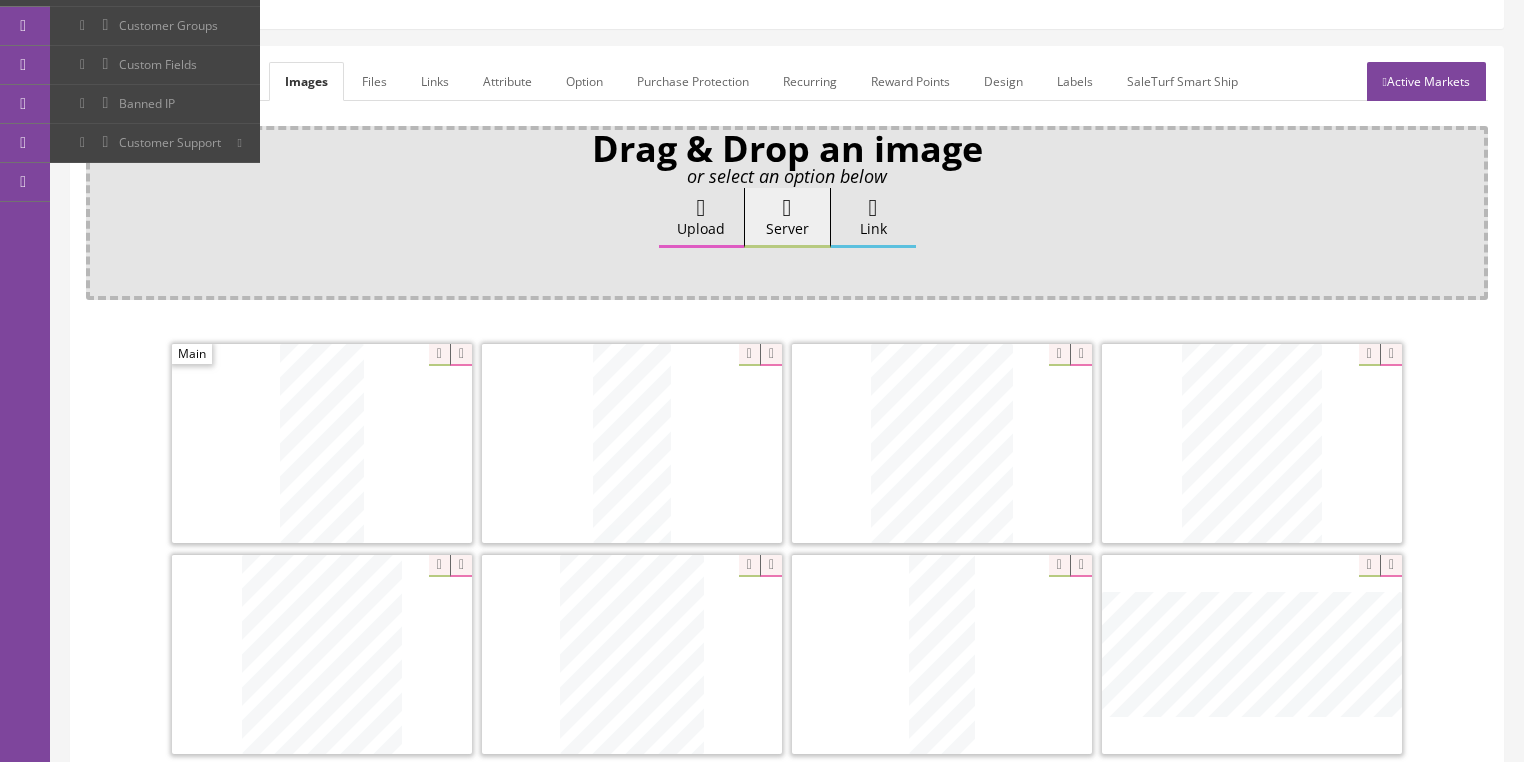 click on "General" at bounding box center (124, 81) 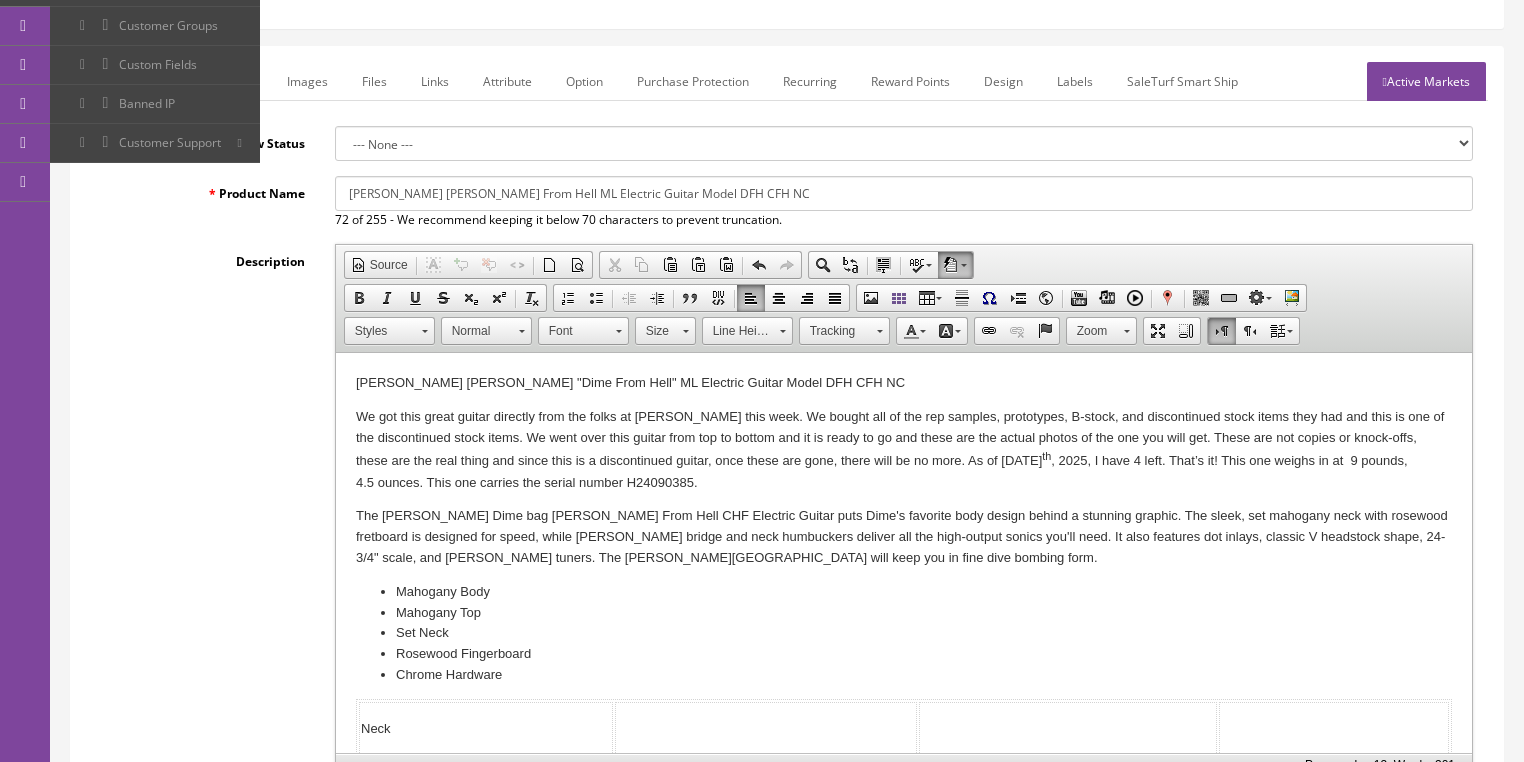 click on "We got this great guitar directly from the folks at Dean this week. We bought all of the rep samples, prototypes, B-stock, and discontinued stock items they had and this is one of the discontinued stock items. We went over this guitar from top to bottom and it is ready to go and these are the actual photos of the one you will get. These are not copies or knock-offs, these are the real thing and since this is a discontinued guitar, once these are gone, there will be no more. As of July 11 th , 2025, I have 4 left. That’s it! This one weighs in at  9 pounds, 4.5 ounces. This one carries the serial number H24090385 ." at bounding box center [903, 450] 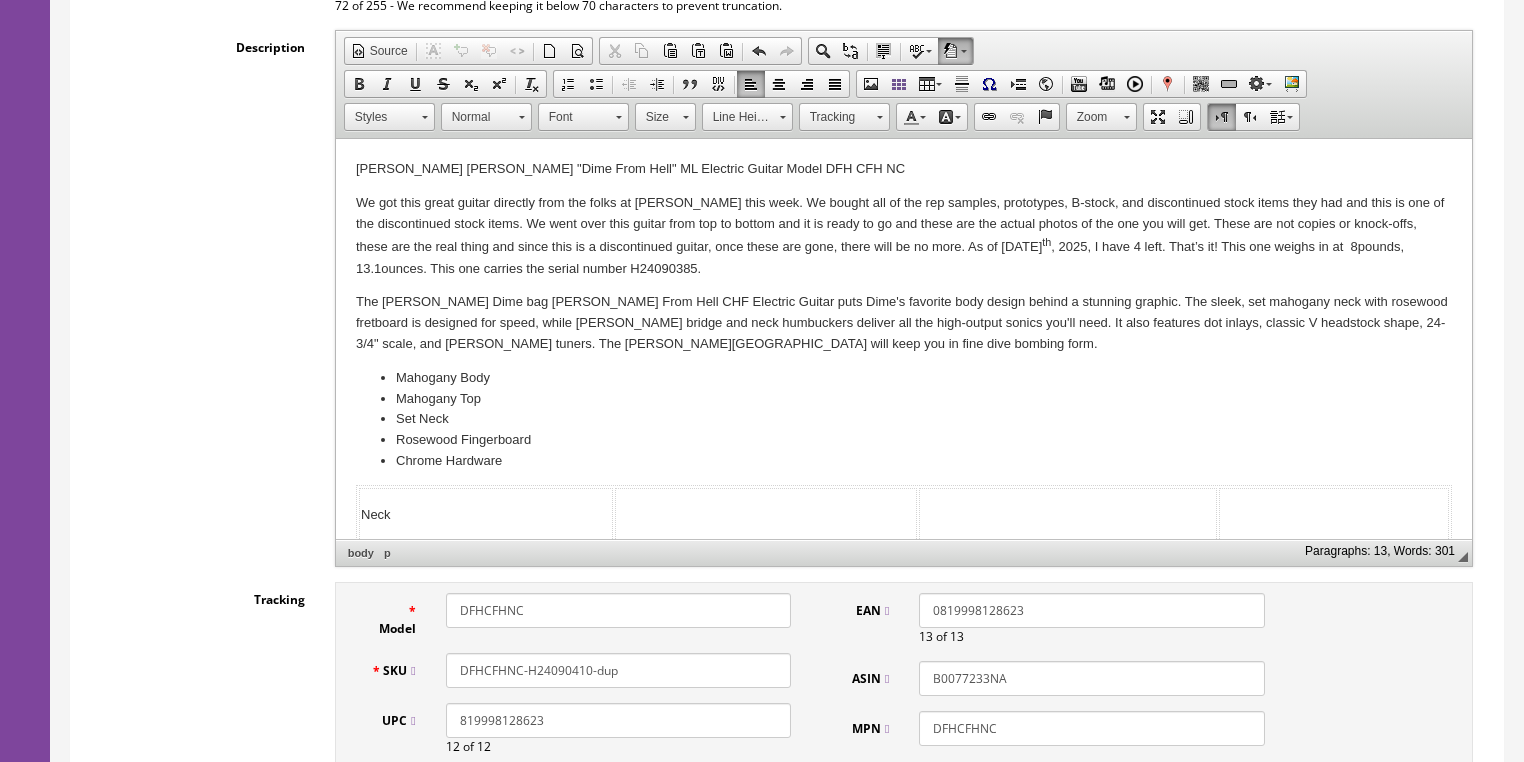 scroll, scrollTop: 478, scrollLeft: 0, axis: vertical 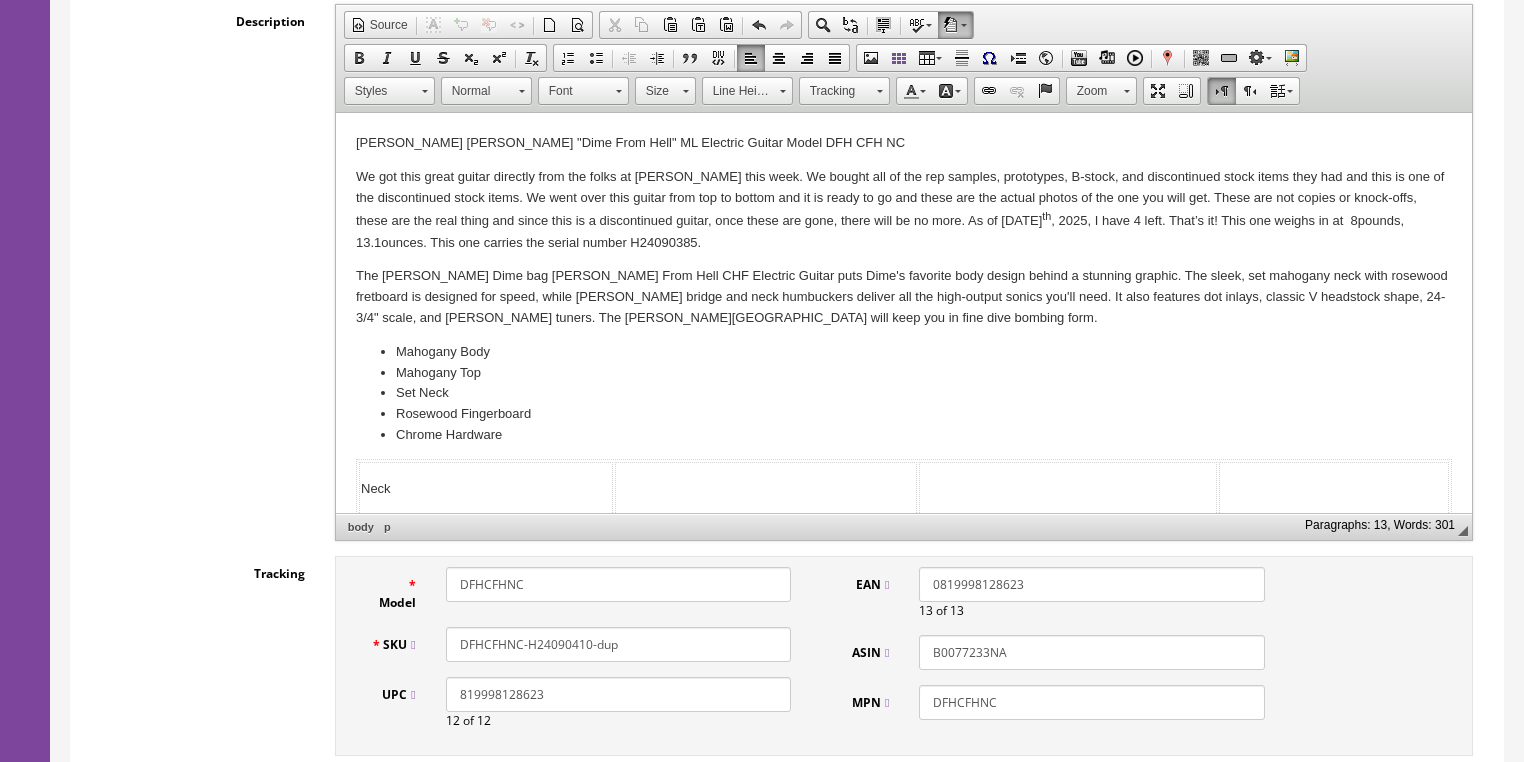 drag, startPoint x: 563, startPoint y: 653, endPoint x: 626, endPoint y: 652, distance: 63.007935 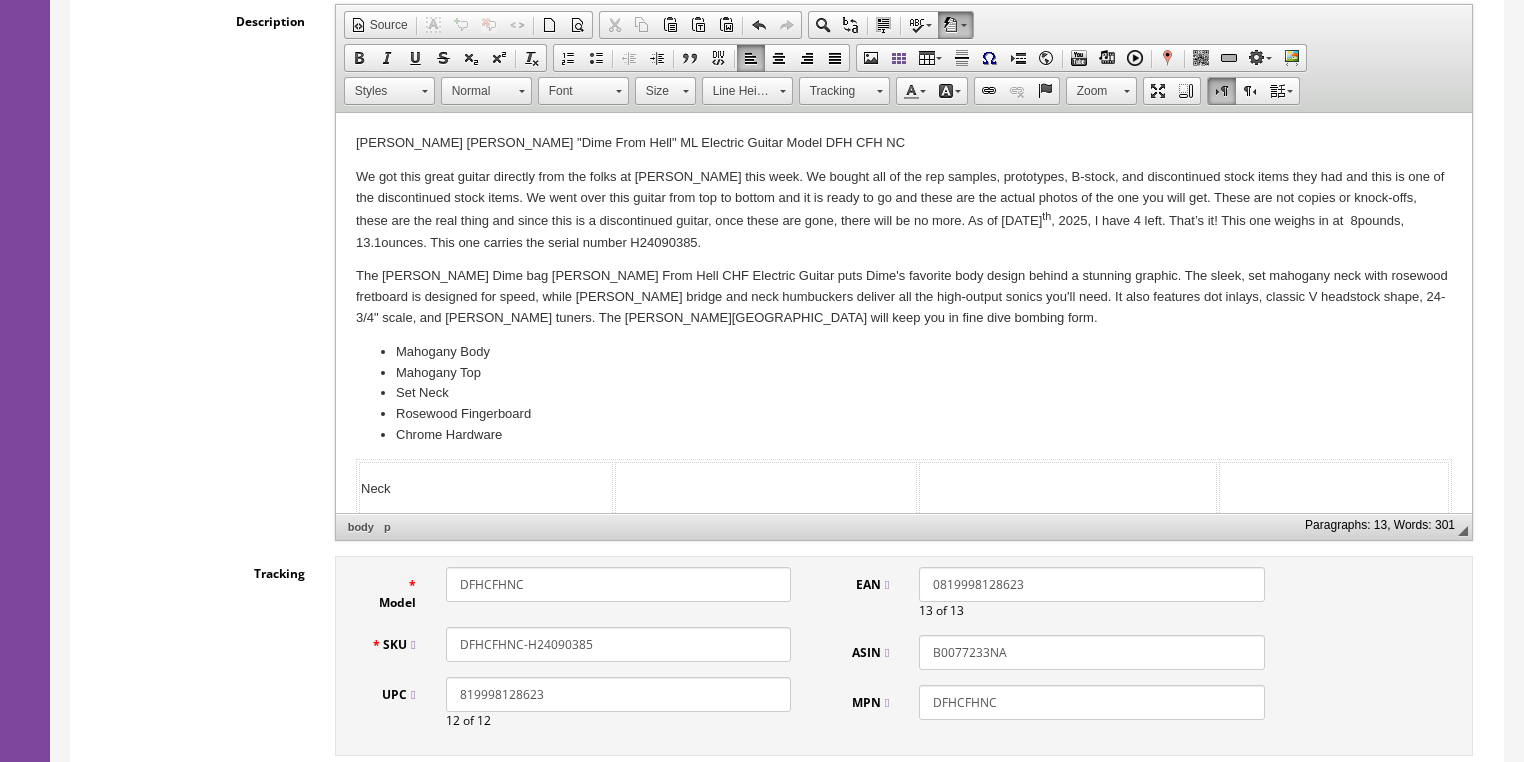 type on "DFHCFHNC-H24090385" 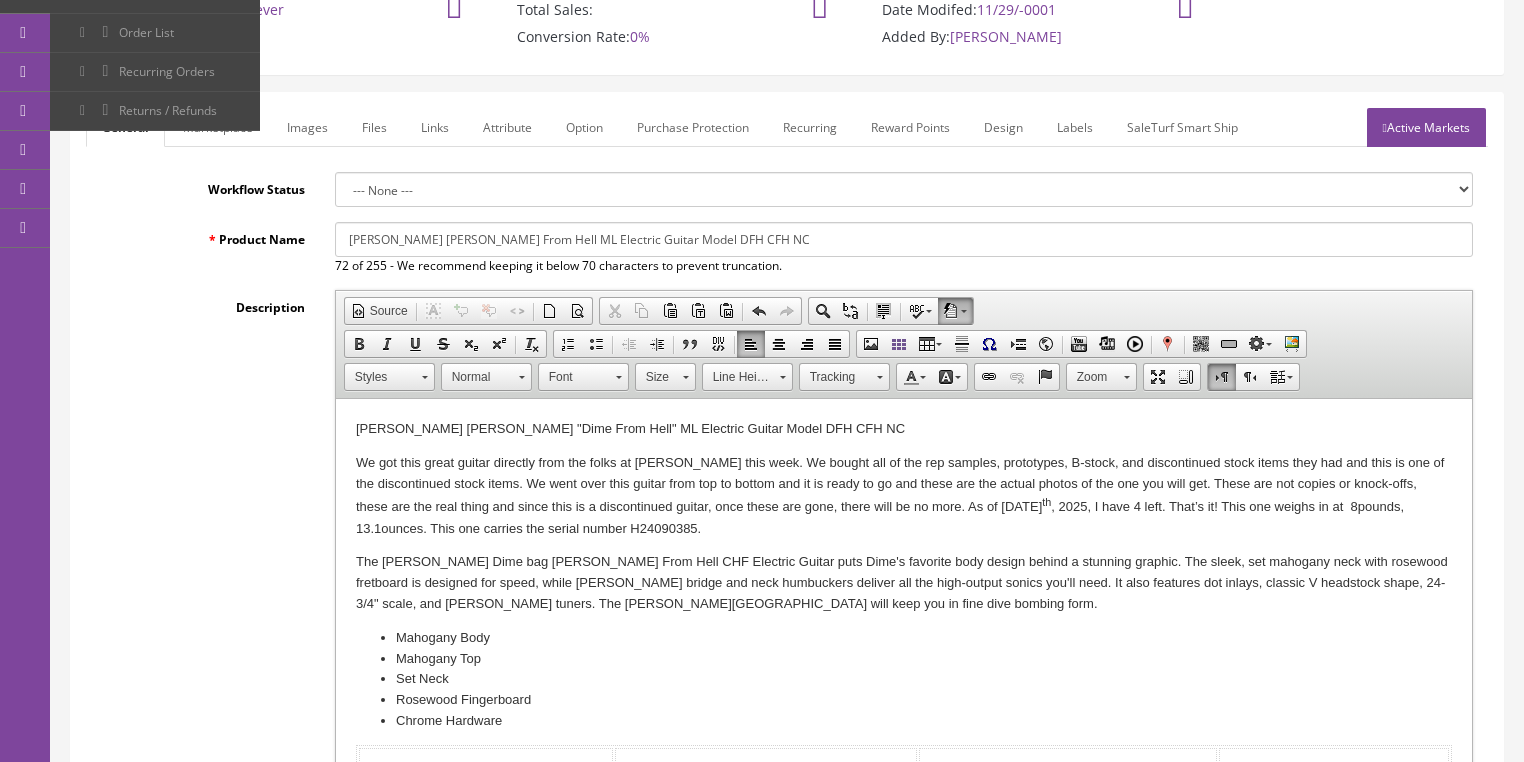 scroll, scrollTop: 158, scrollLeft: 0, axis: vertical 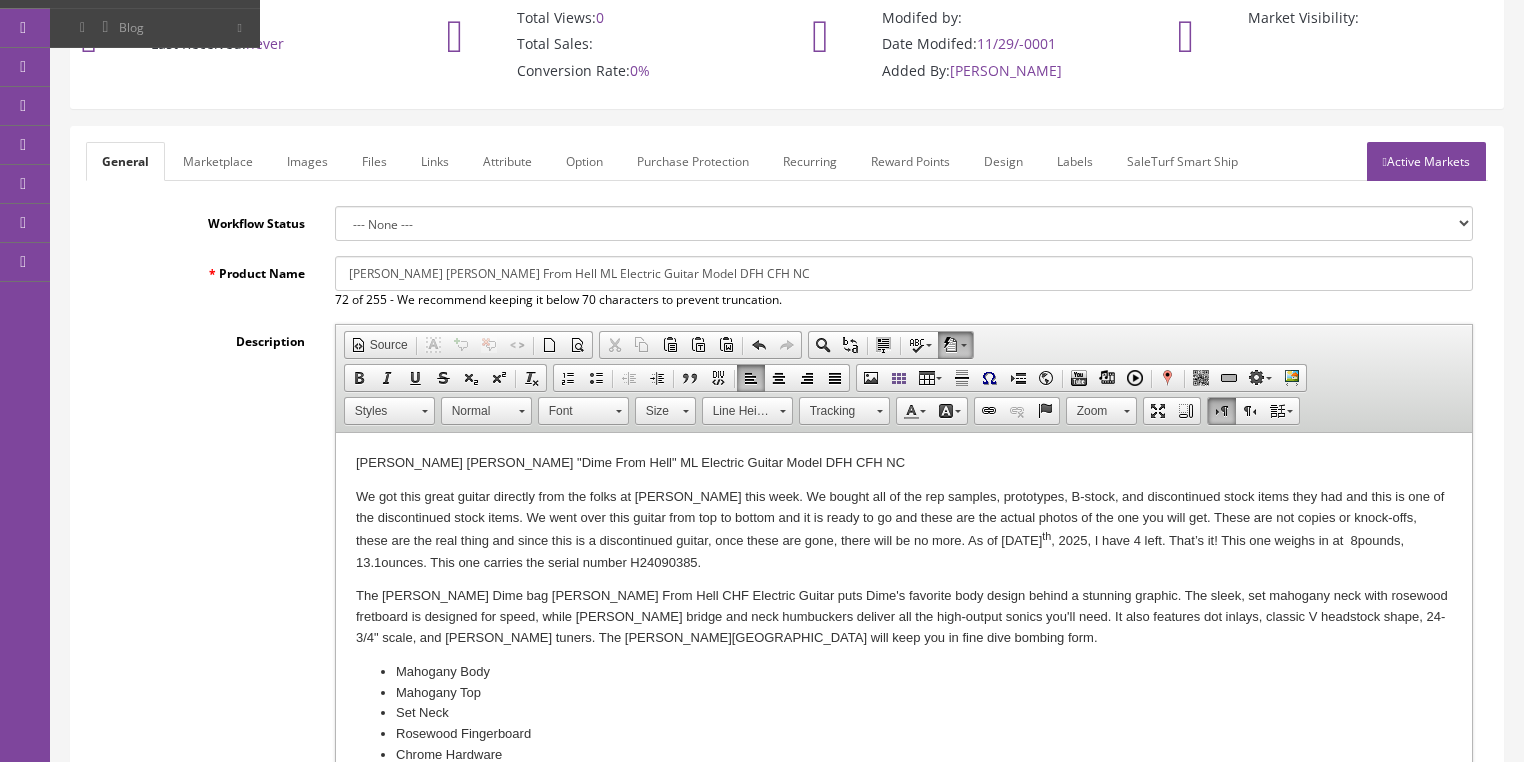 click on "Active Markets" at bounding box center (1426, 161) 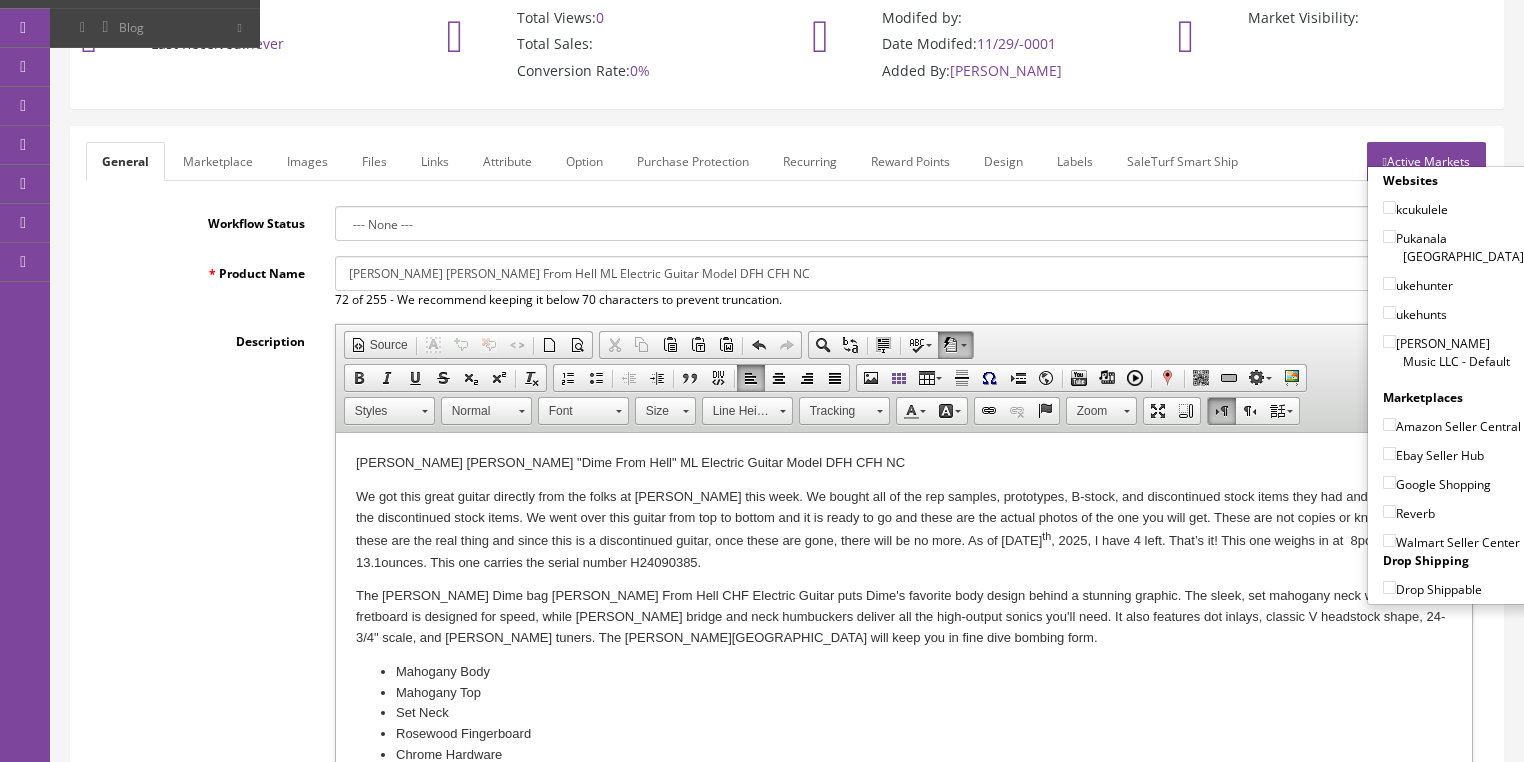 click on "Active Markets" at bounding box center [1426, 161] 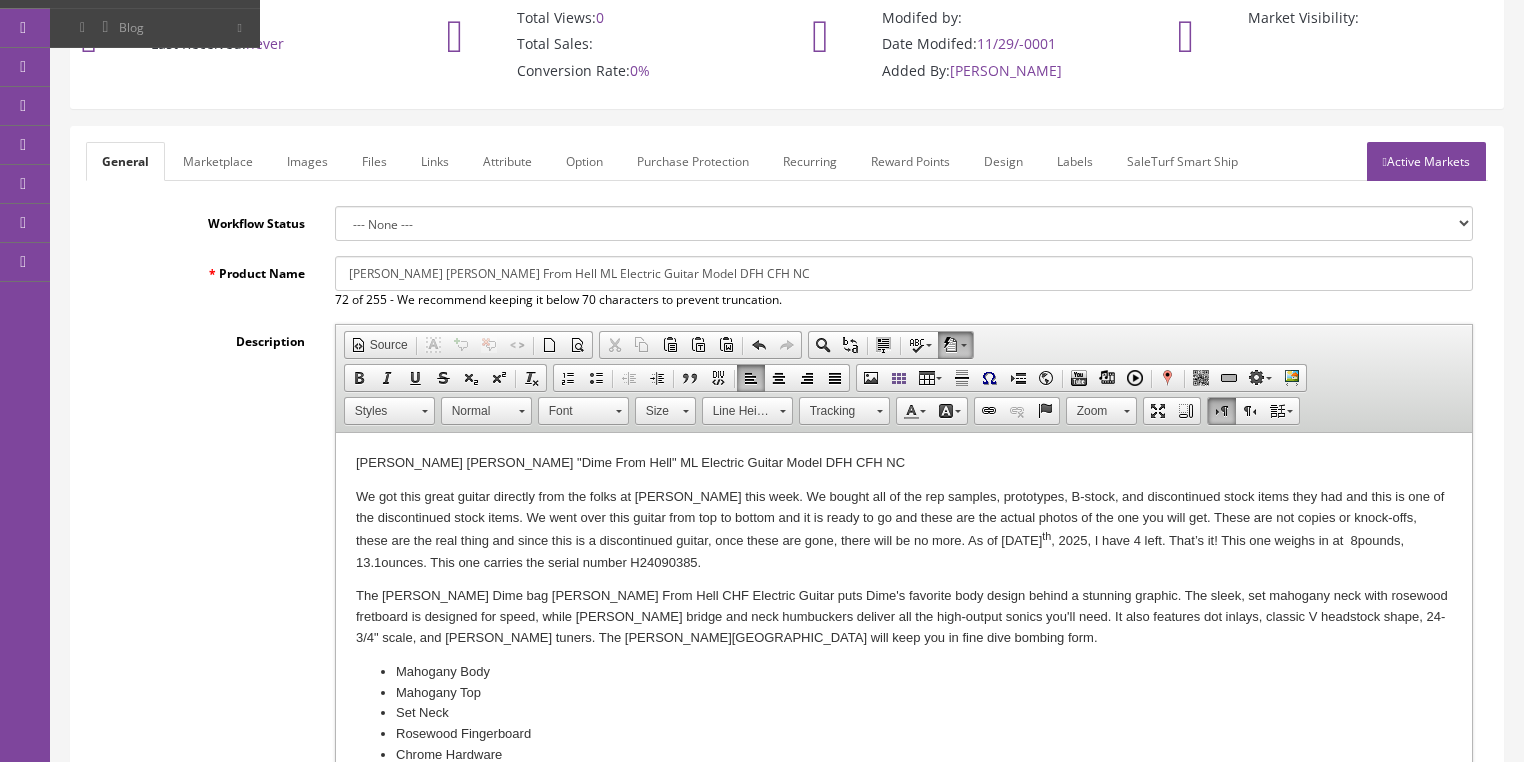 click on "Images" at bounding box center (307, 161) 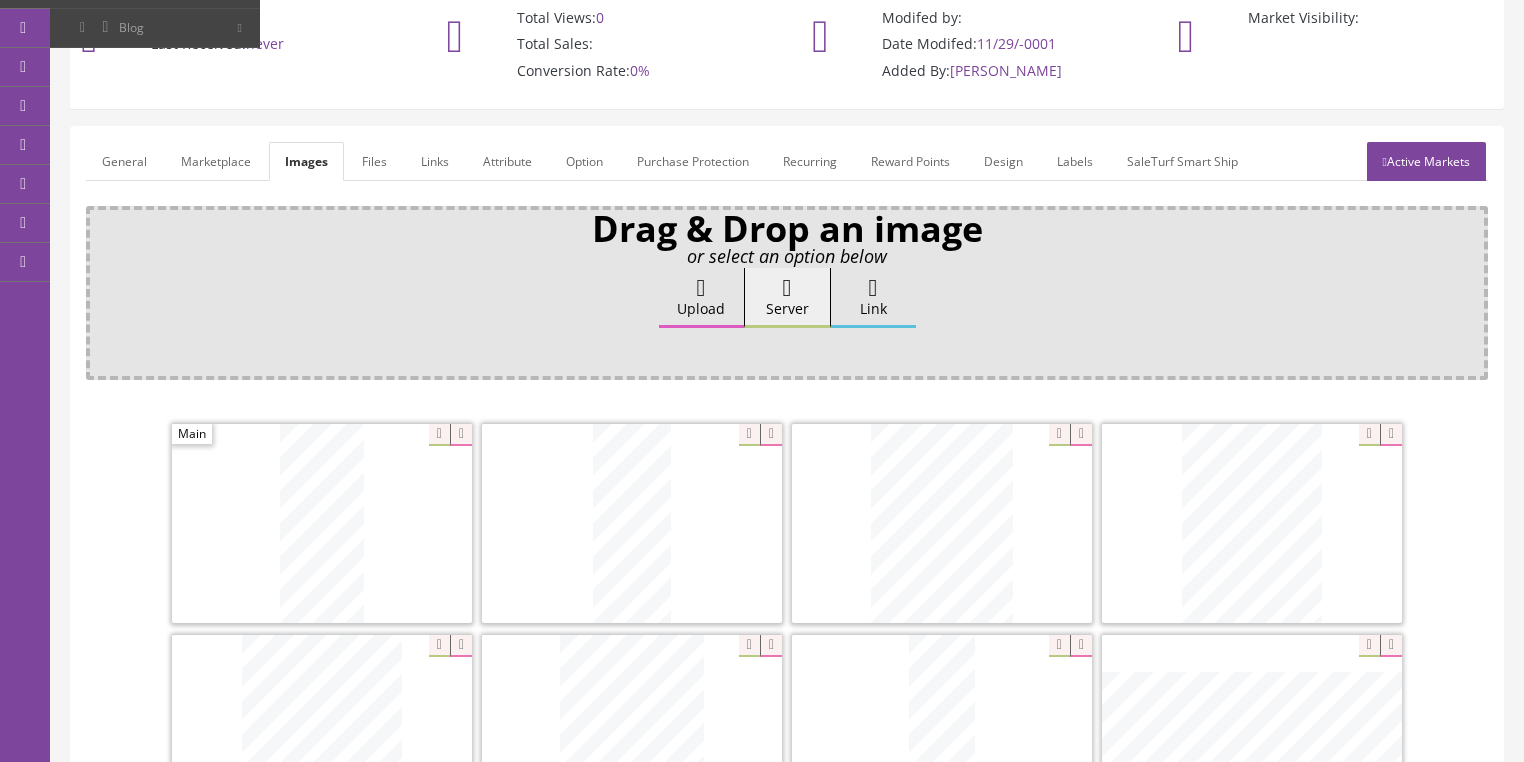 click on "Attribute" at bounding box center [507, 161] 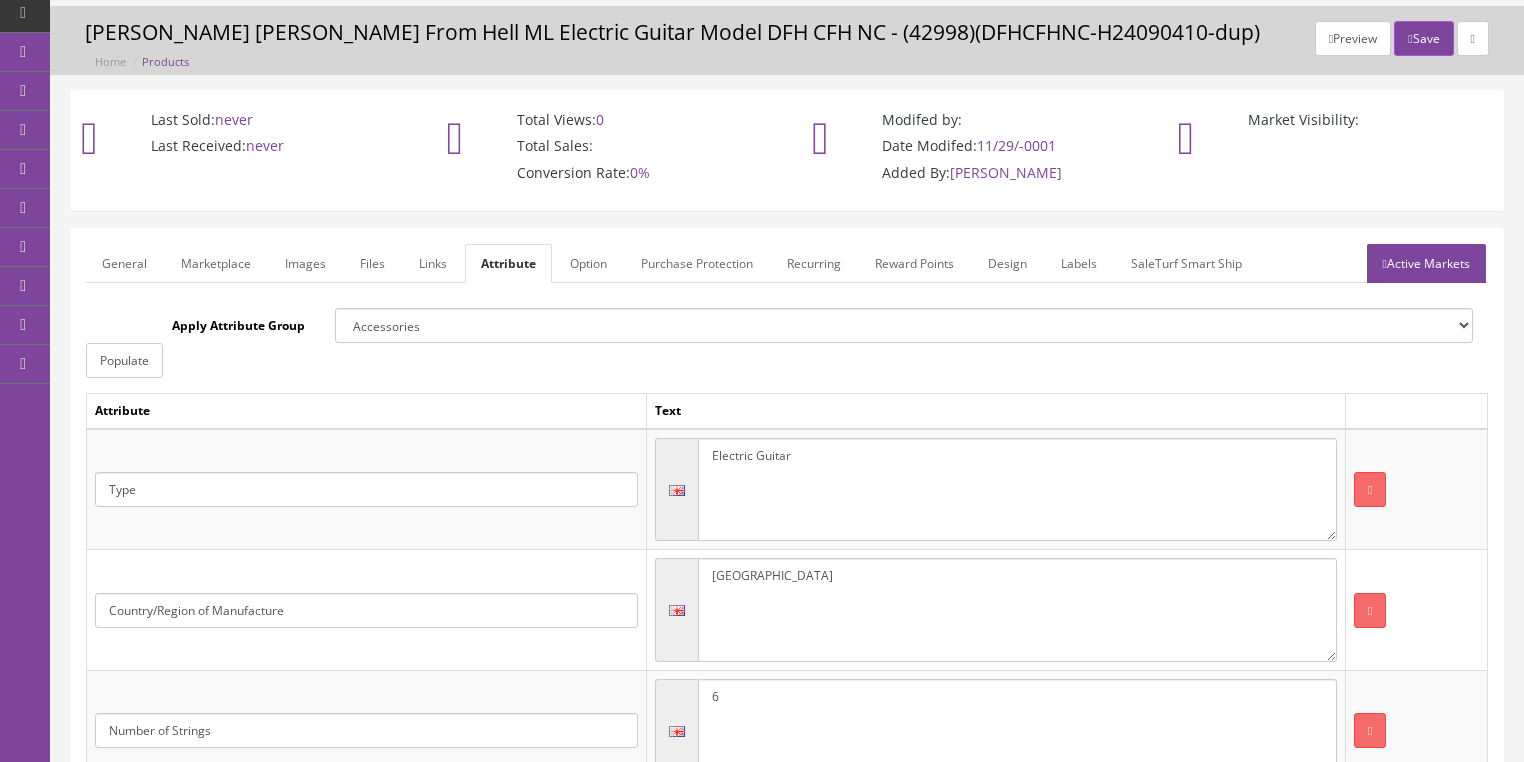 scroll, scrollTop: 0, scrollLeft: 0, axis: both 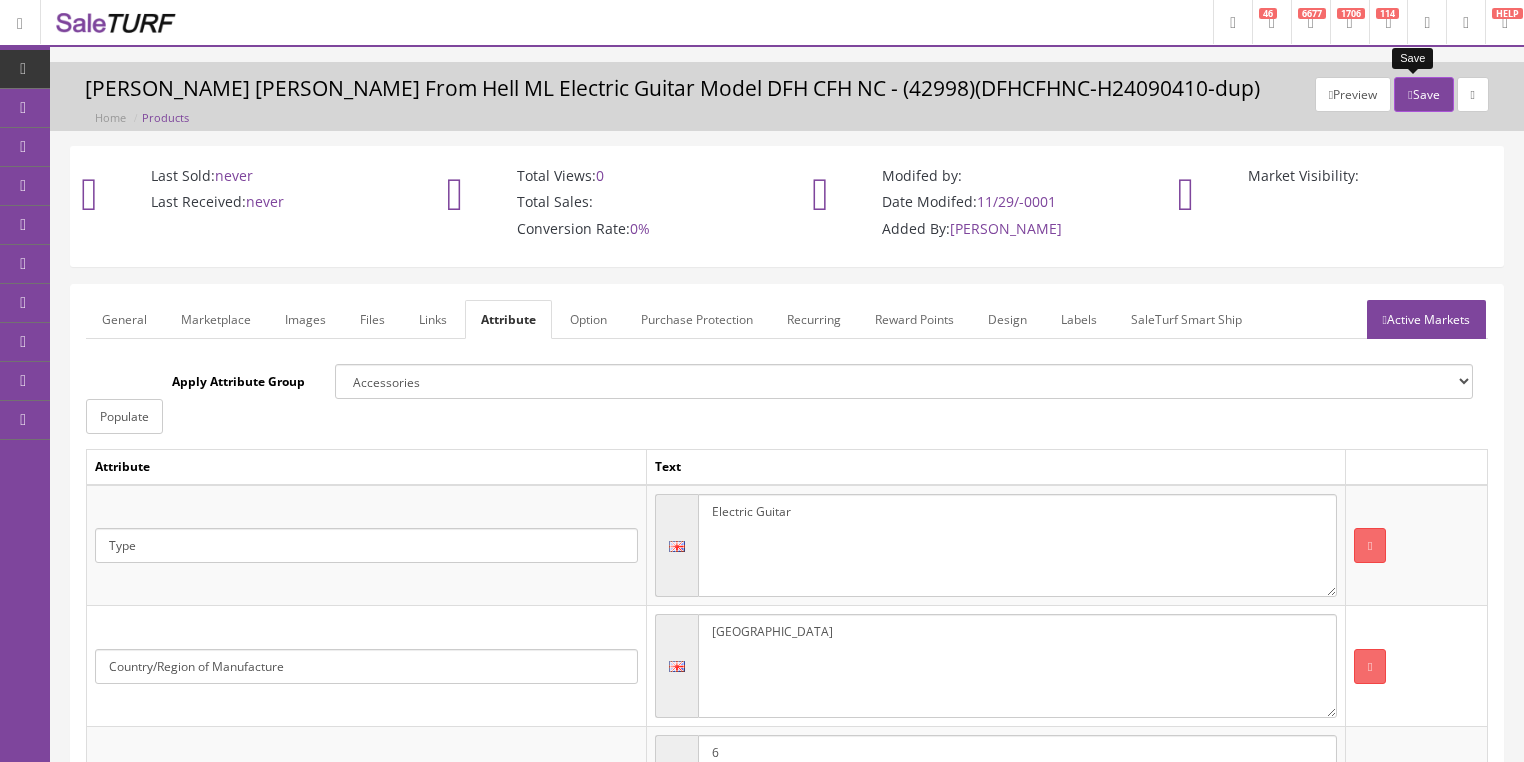 click at bounding box center (1410, 95) 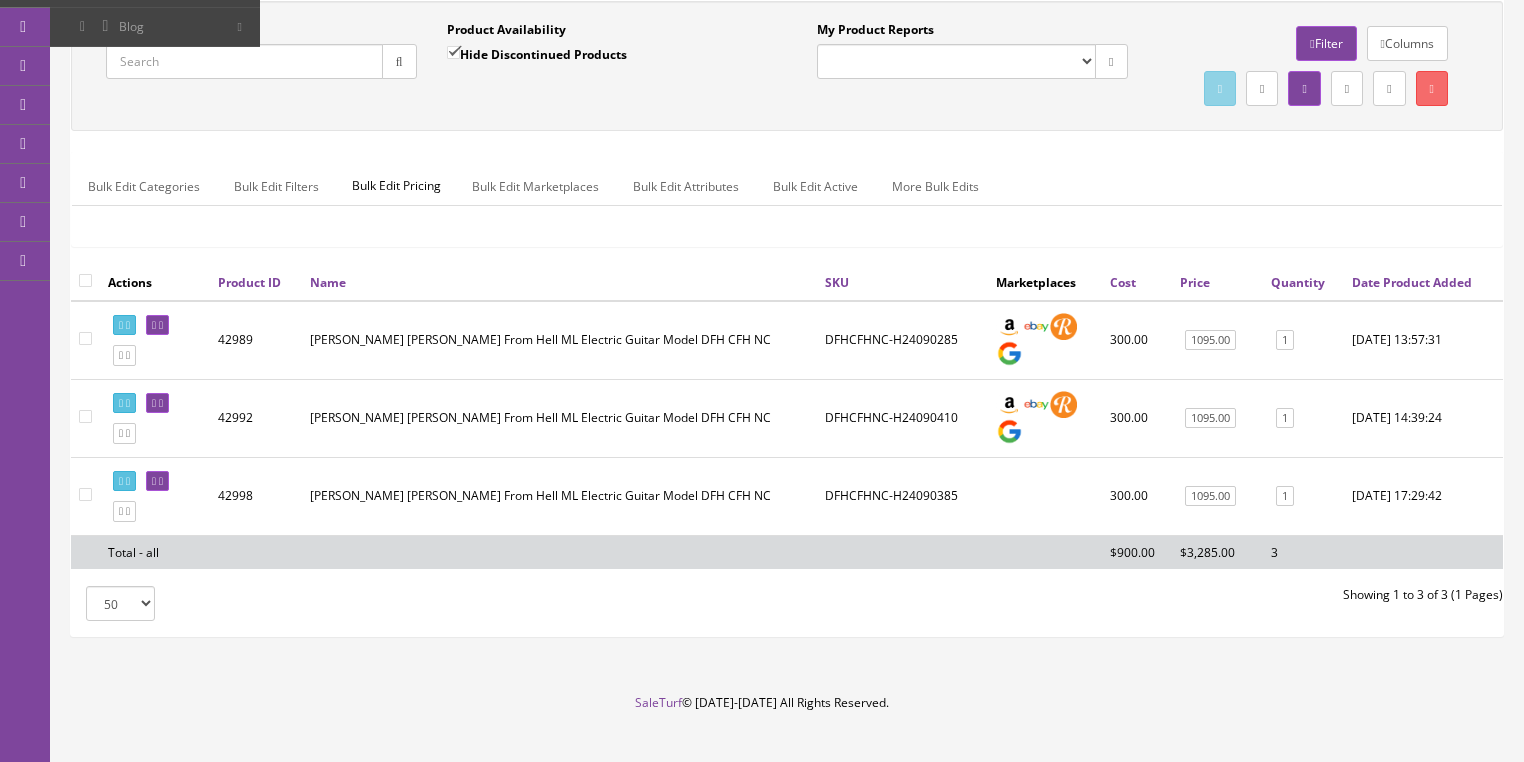 scroll, scrollTop: 160, scrollLeft: 0, axis: vertical 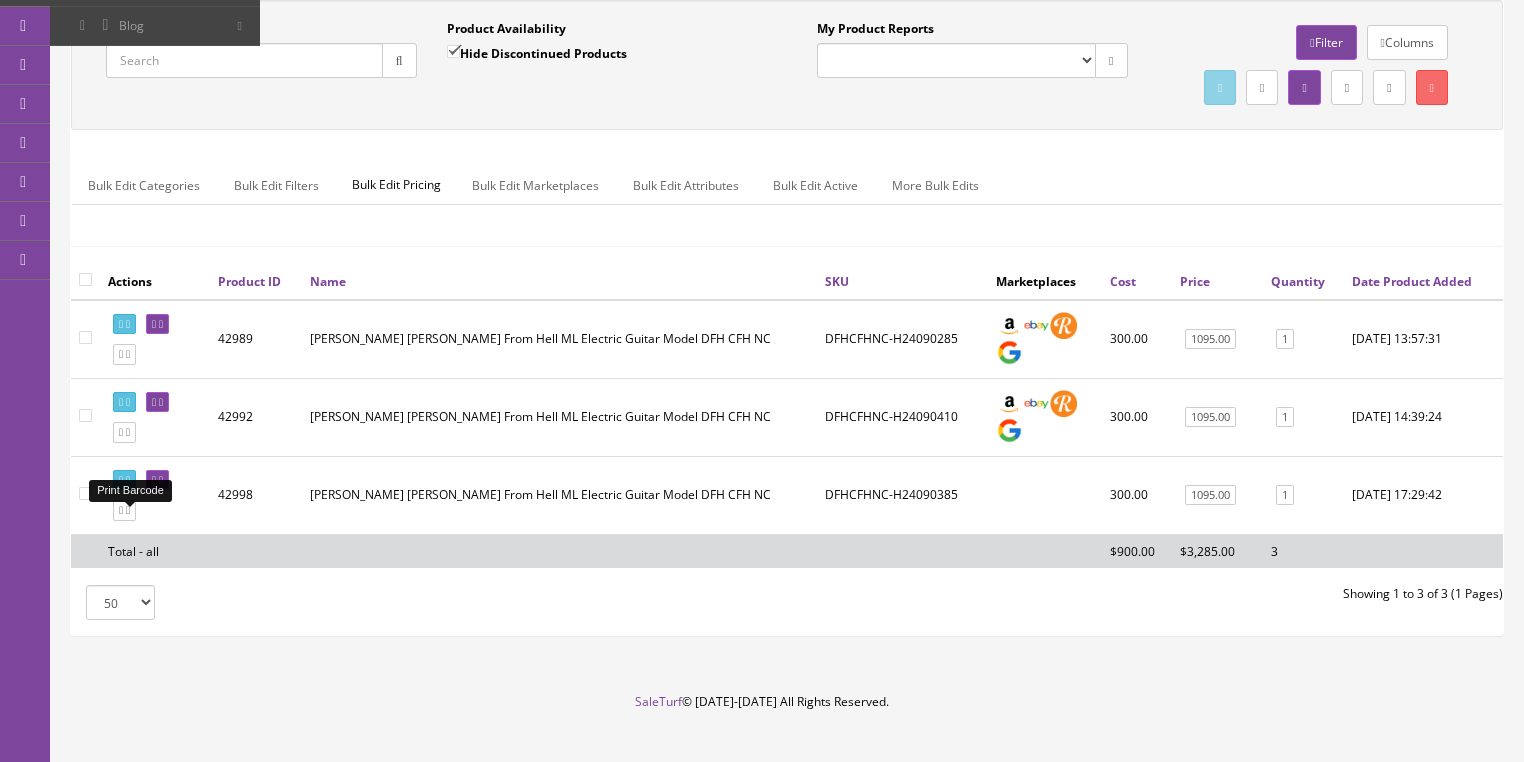 click at bounding box center (128, 480) 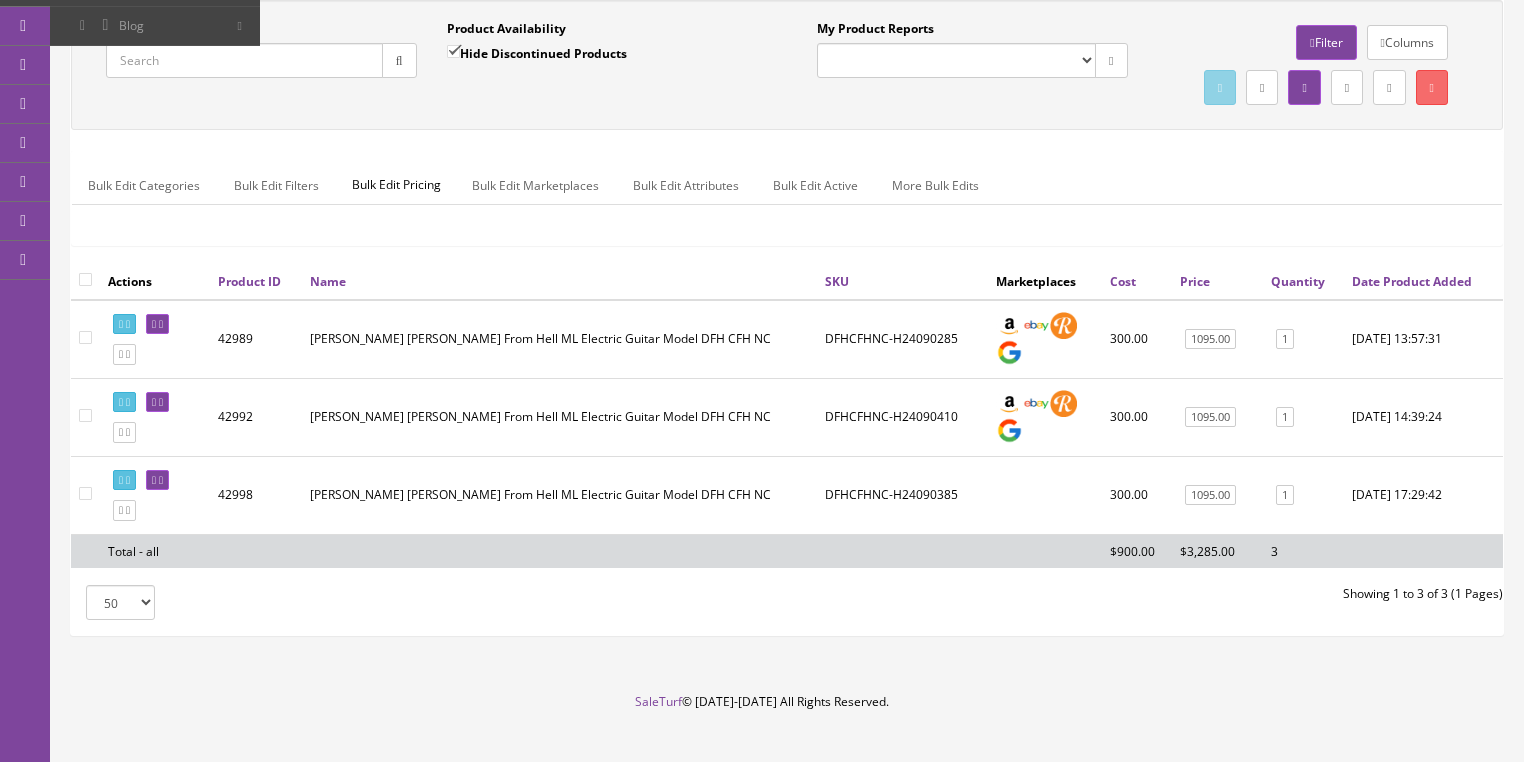 click on "Quick Search" at bounding box center [244, 60] 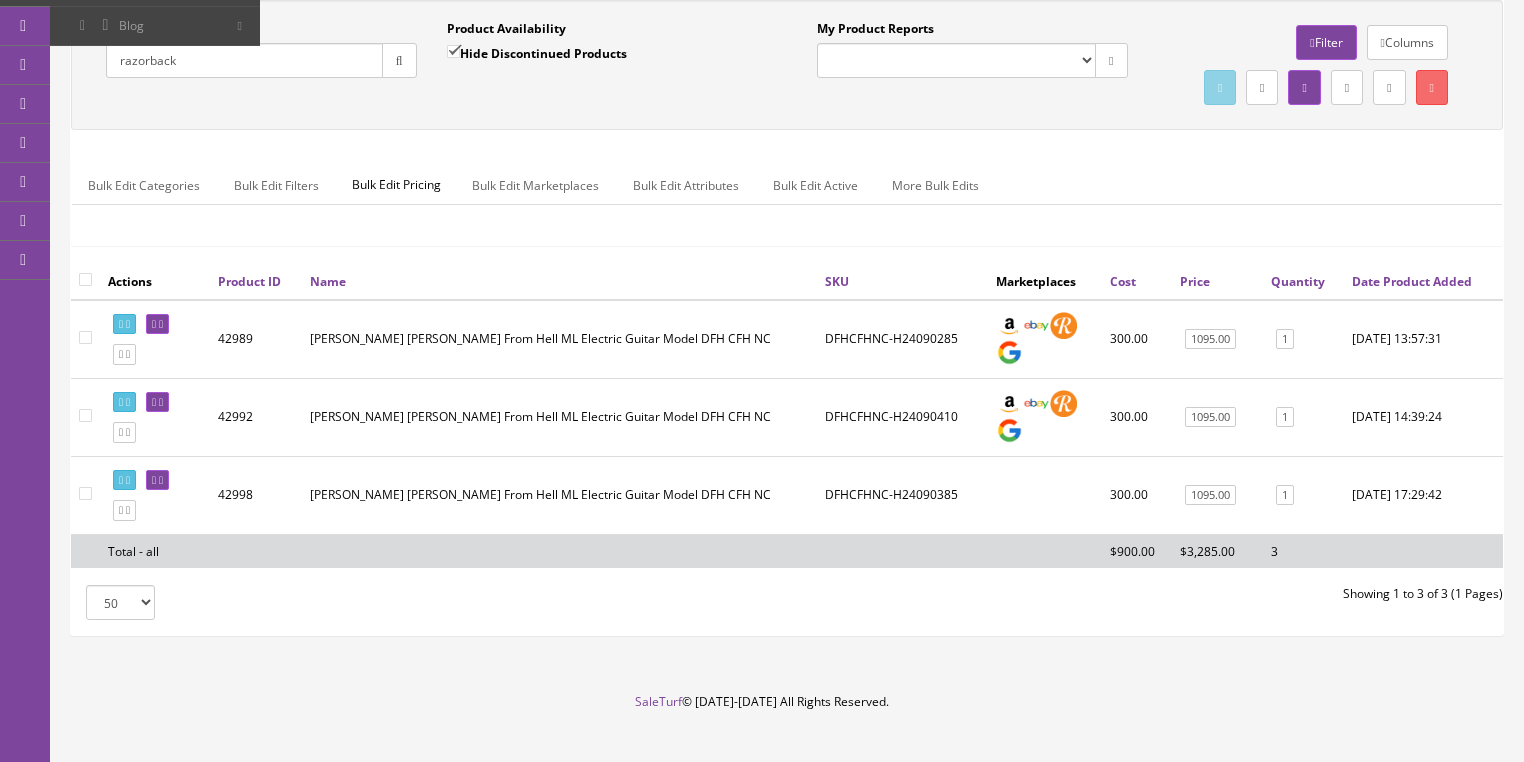 type on "razorback" 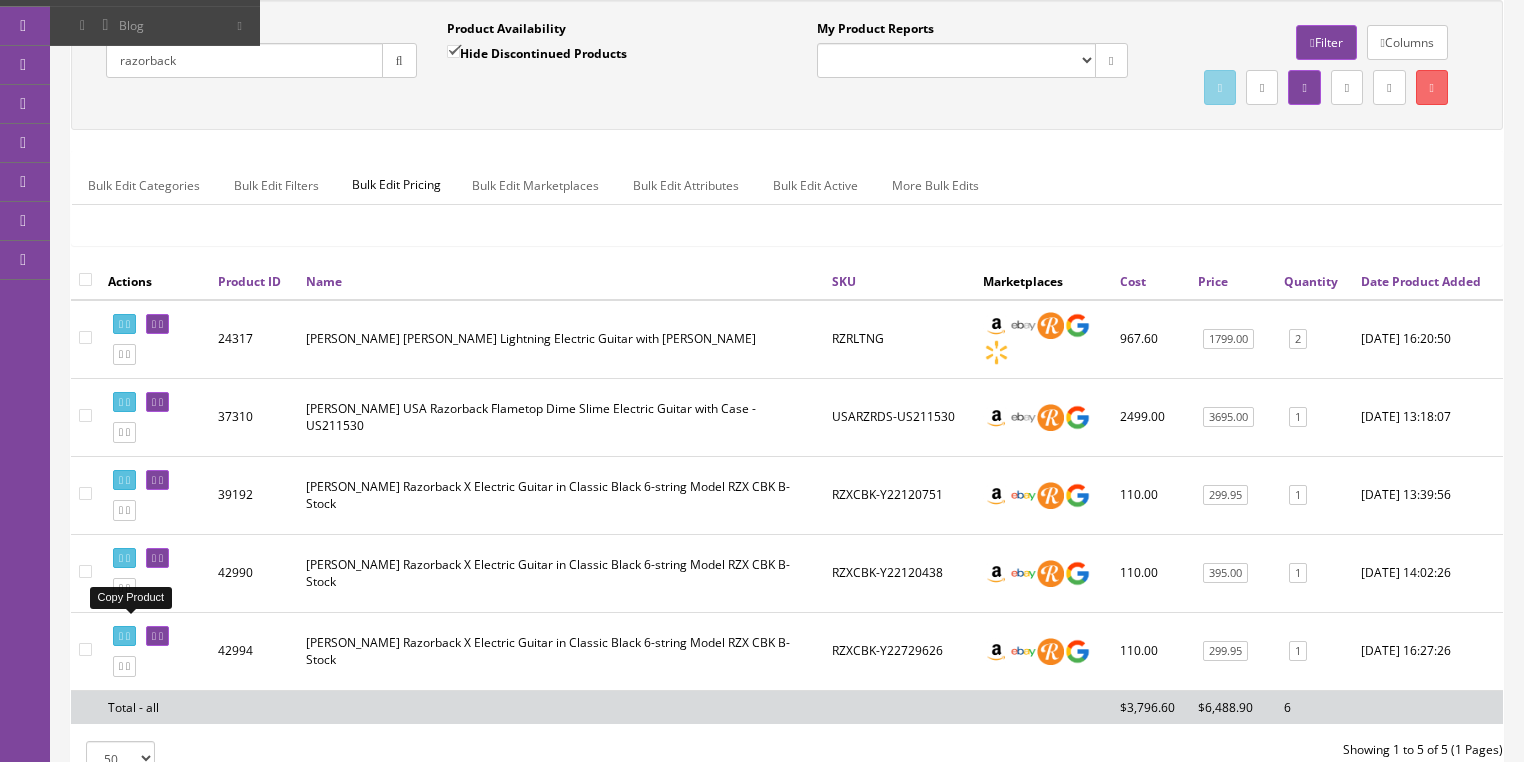 click at bounding box center (128, 588) 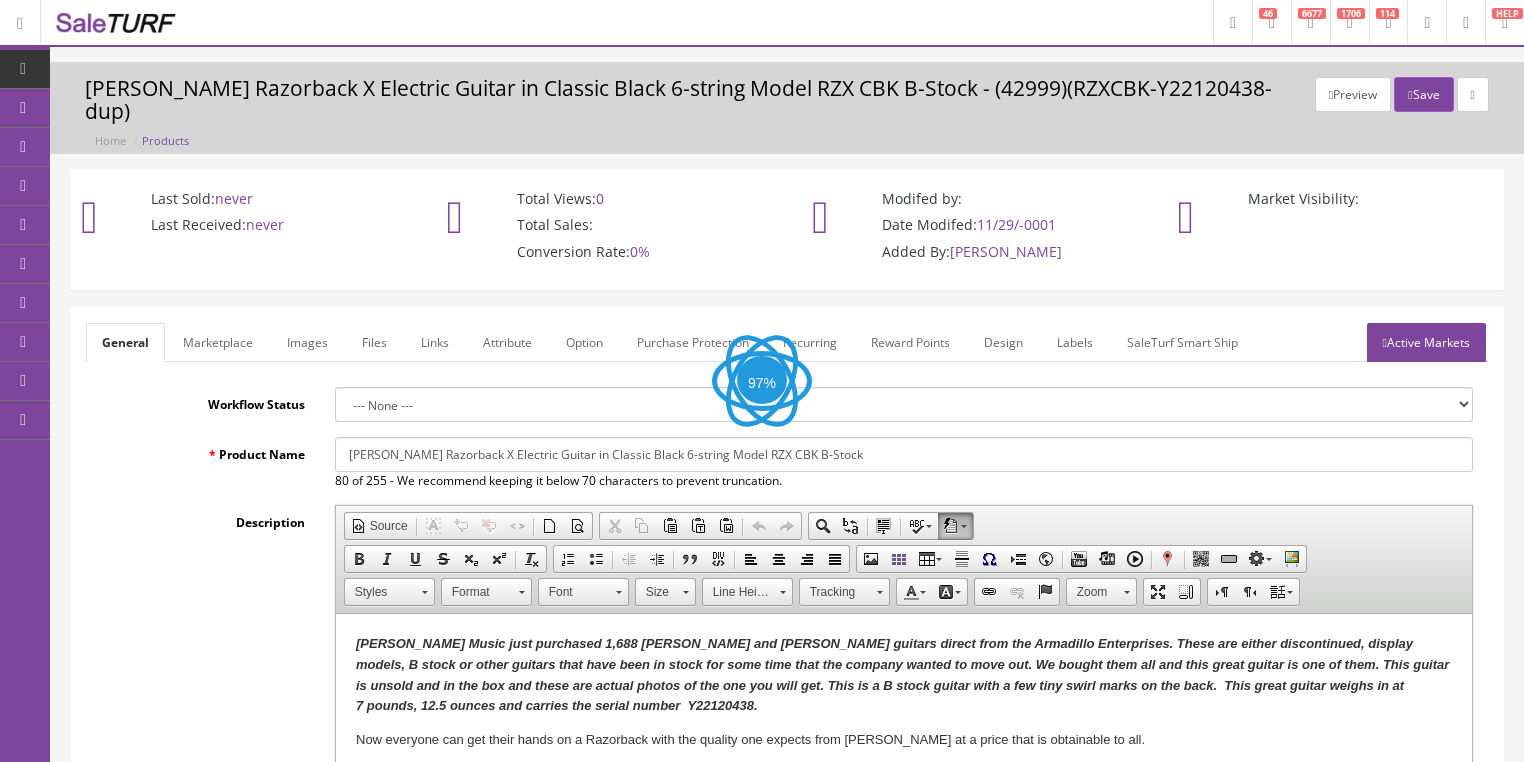 scroll, scrollTop: 0, scrollLeft: 0, axis: both 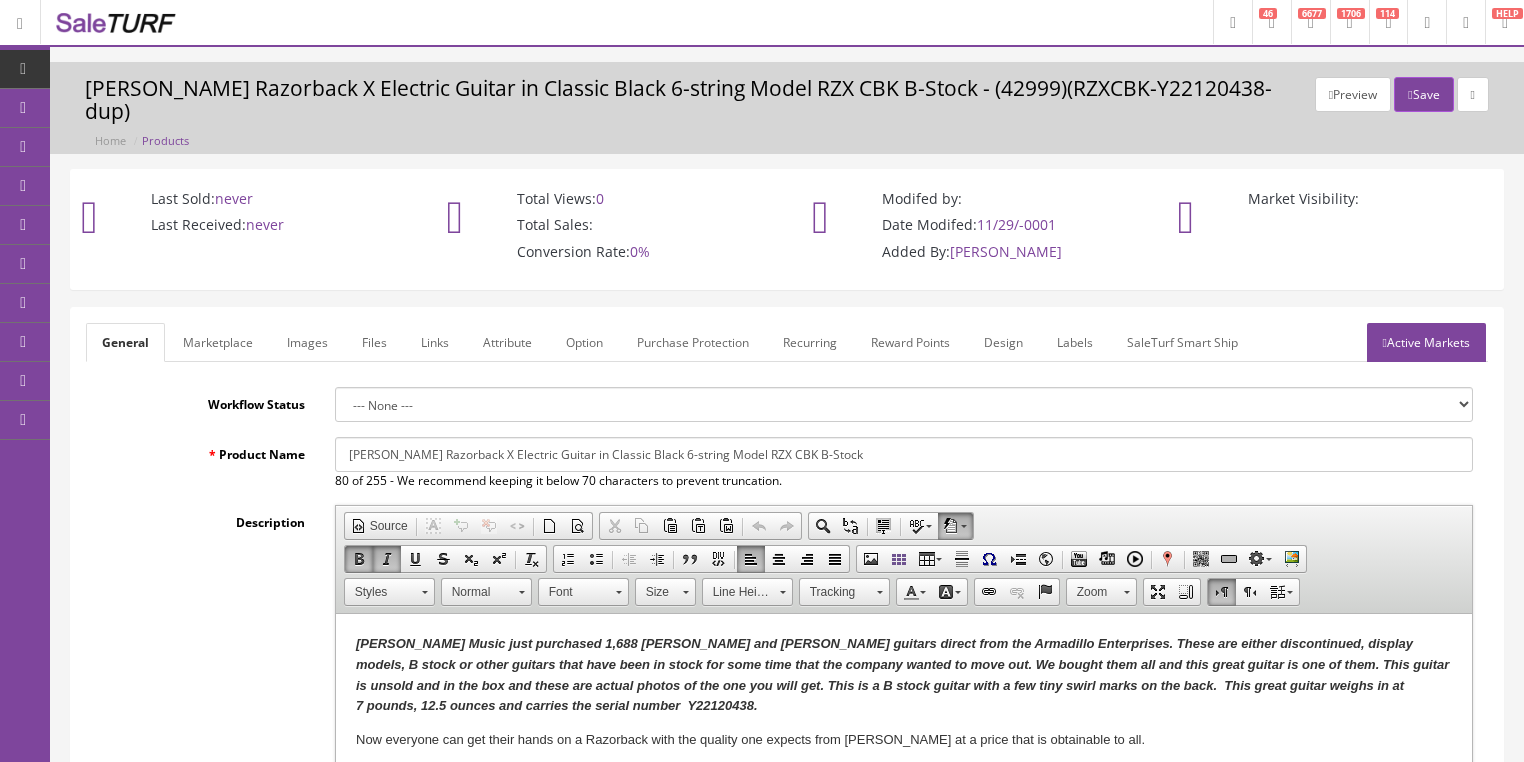 click on "[PERSON_NAME] Music just purchased 1,688 [PERSON_NAME] and [PERSON_NAME] guitars direct from the Armadillo Enterprises. These are either discontinued, display models, B stock or other guitars that have been in stock for some time that the company wanted to move out. We bought them all and this great guitar is one of them. This guitar is unsold and in the box and these are actual photos of the one you will get. This is a B stock guitar with a few tiny swirl marks on the back.  This great guitar weighs in at 7 pounds, 12.5 ounces and carries the serial number  Y22120438." at bounding box center (901, 674) 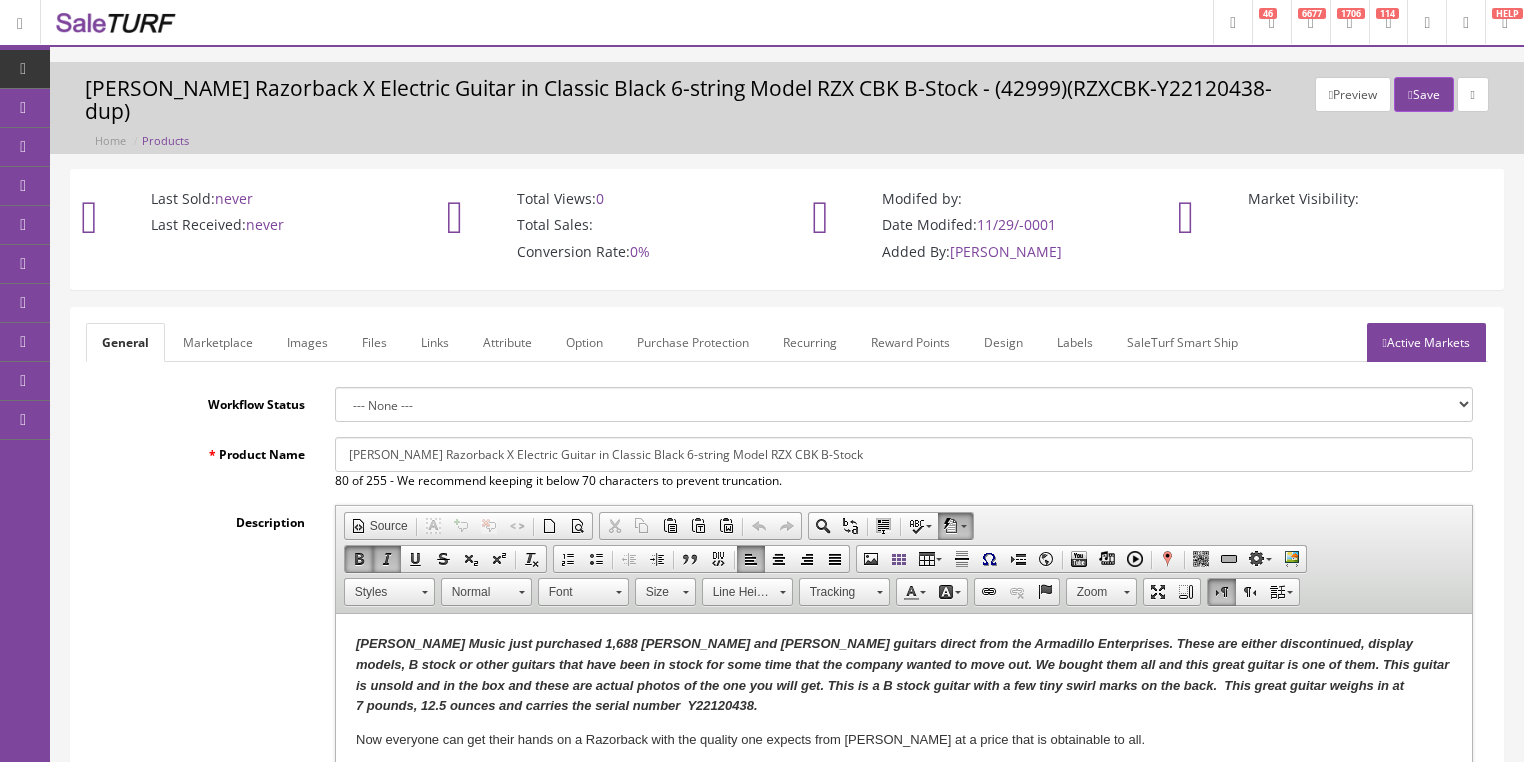 type 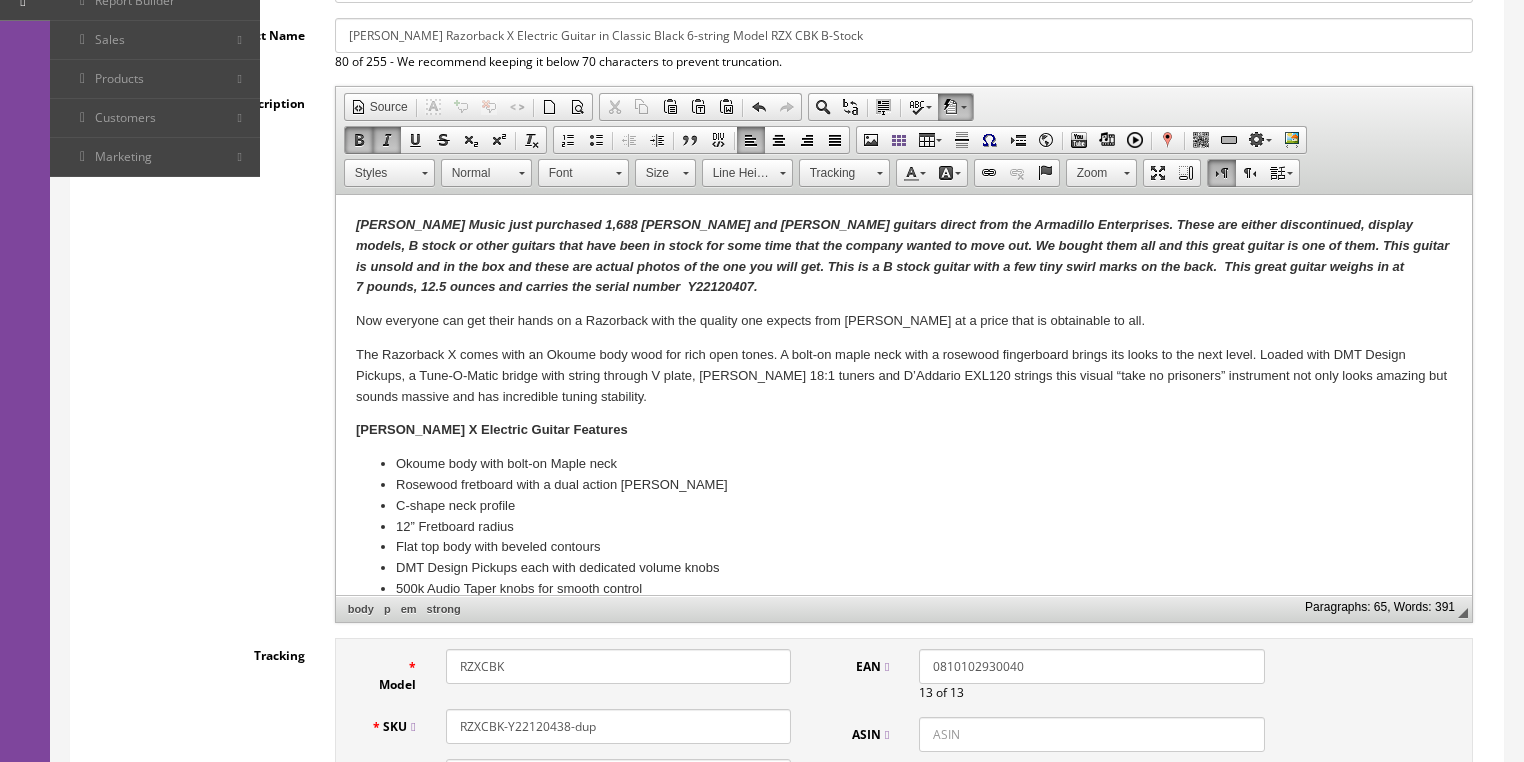 scroll, scrollTop: 560, scrollLeft: 0, axis: vertical 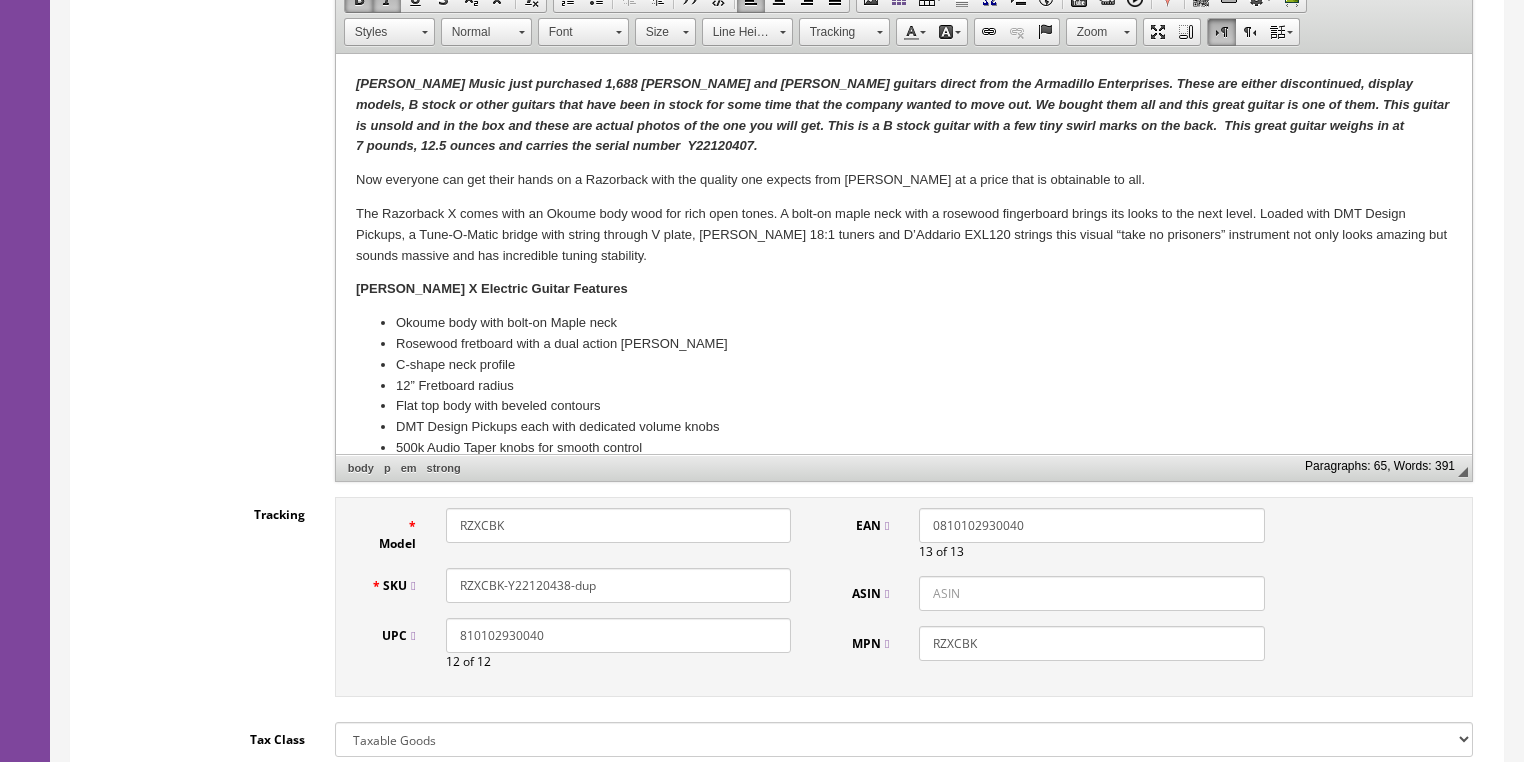 drag, startPoint x: 554, startPoint y: 566, endPoint x: 715, endPoint y: 566, distance: 161 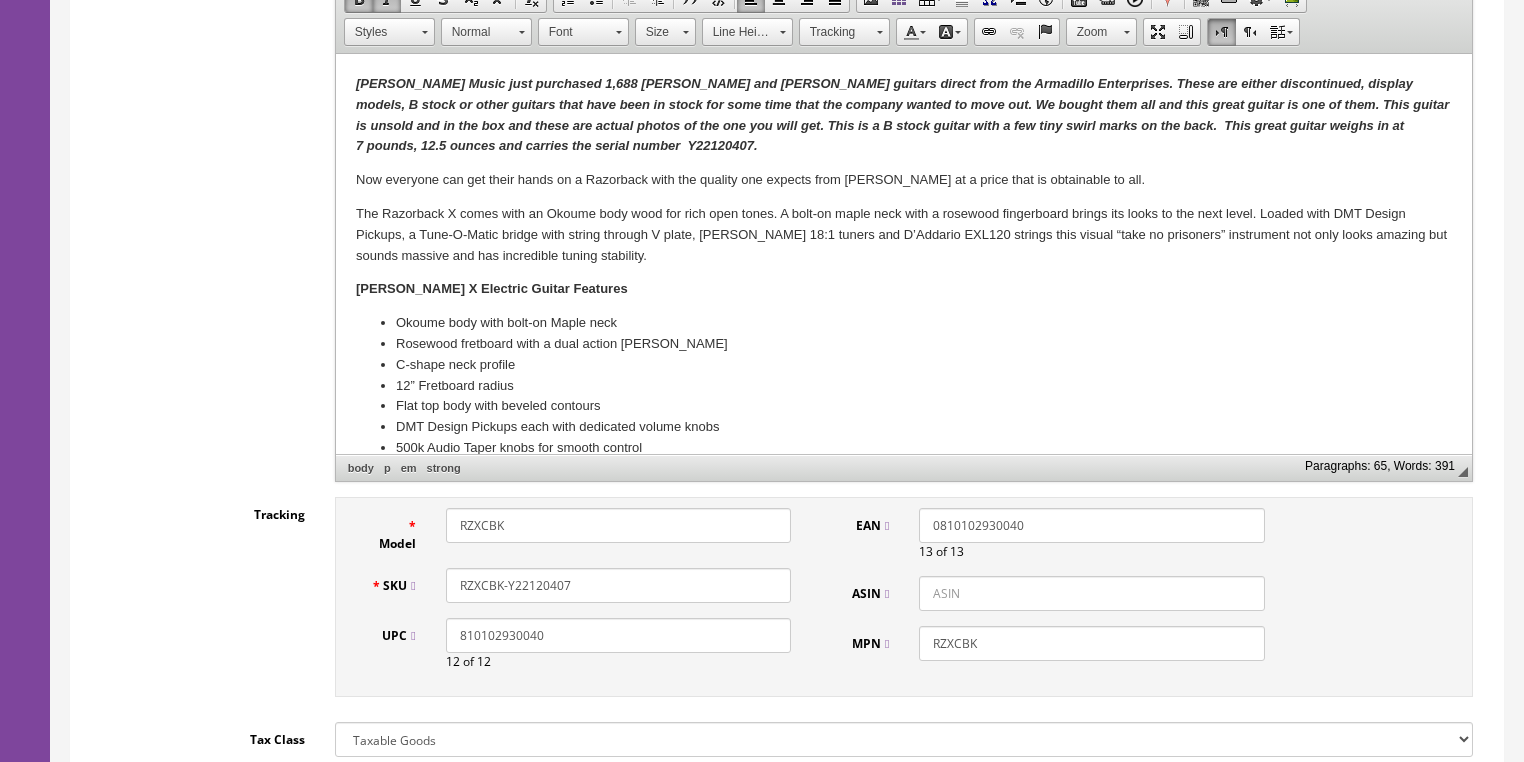type on "RZXCBK-Y22120407" 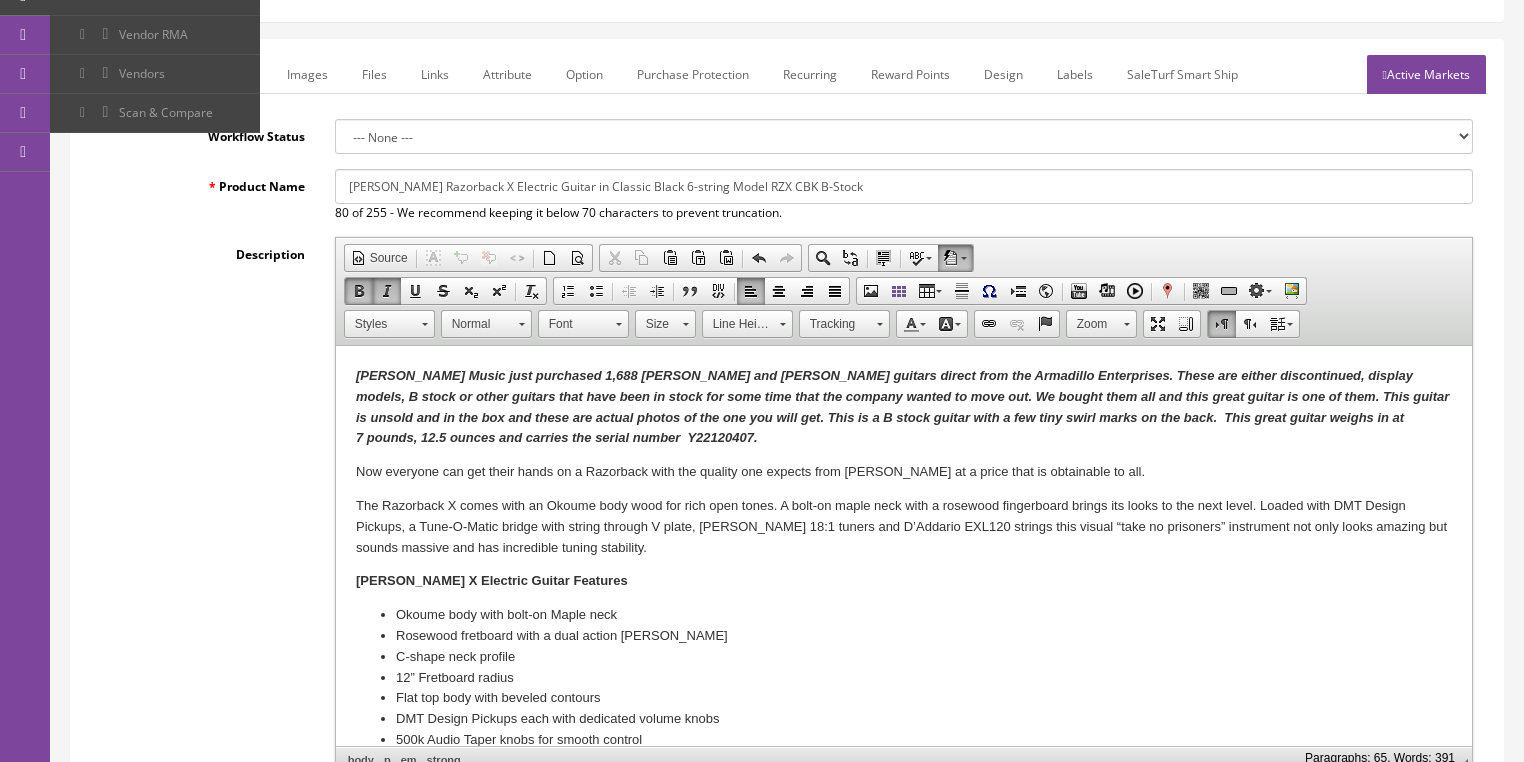 scroll, scrollTop: 240, scrollLeft: 0, axis: vertical 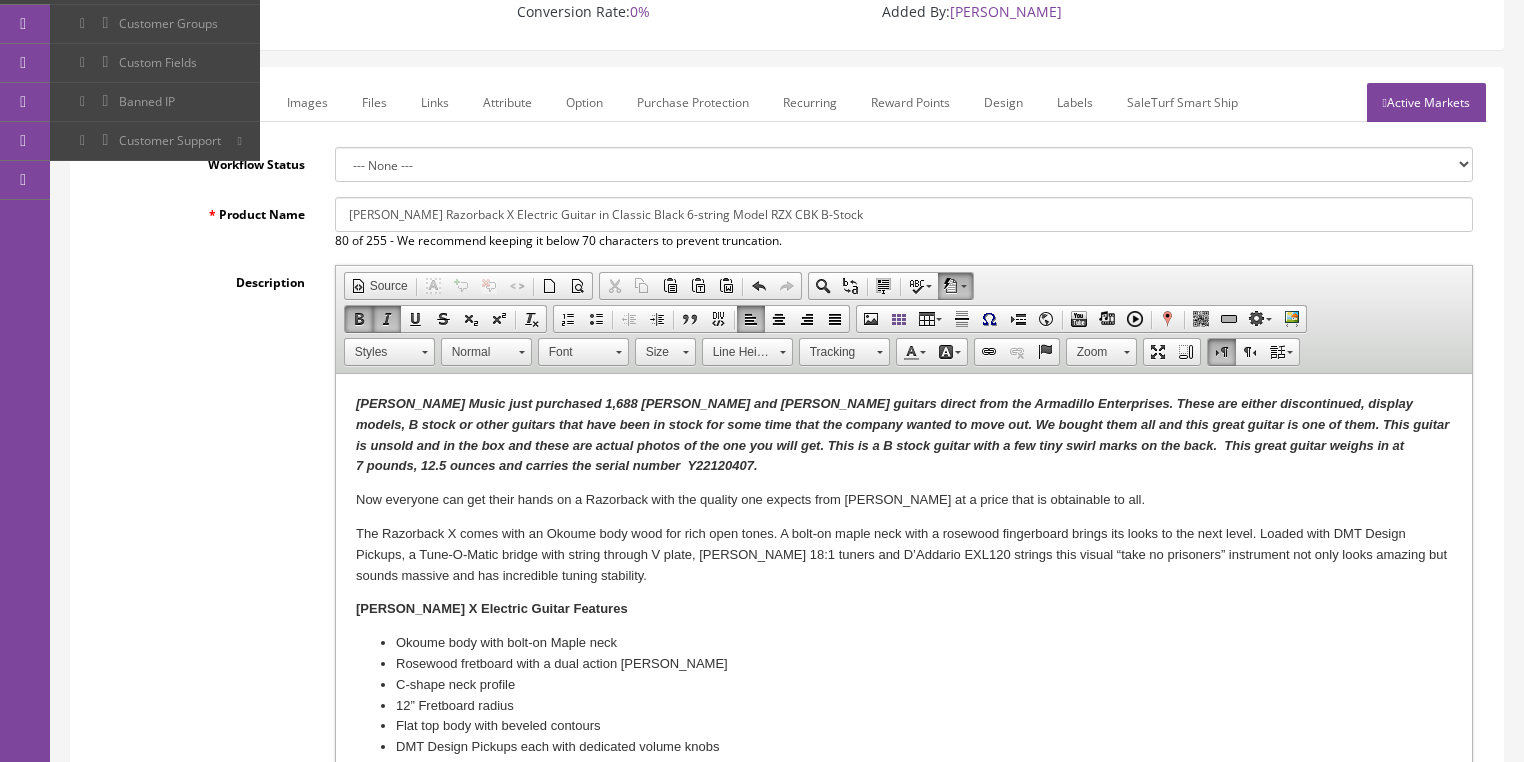 click on "Images" at bounding box center (307, 102) 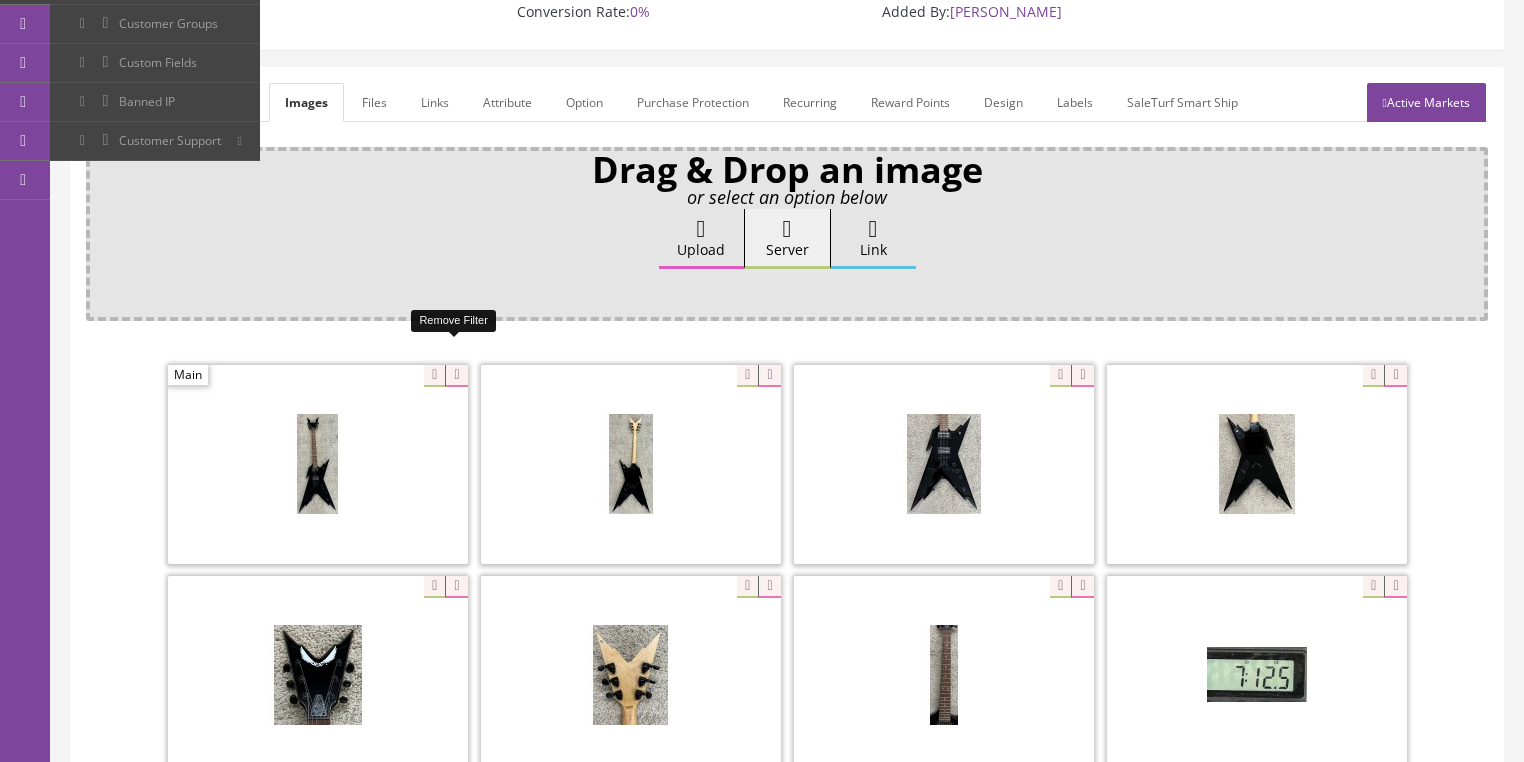 click at bounding box center [456, 376] 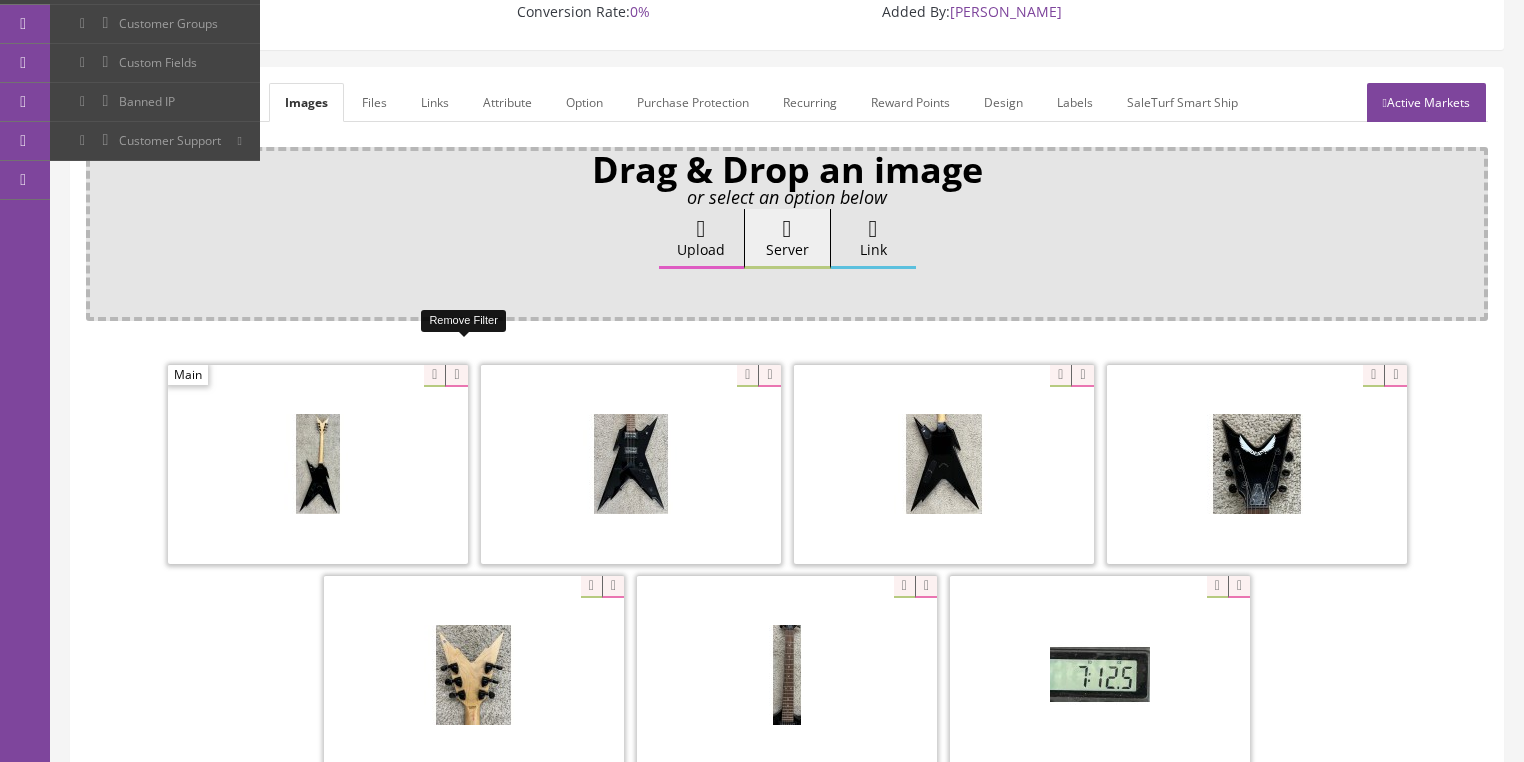 click at bounding box center [456, 376] 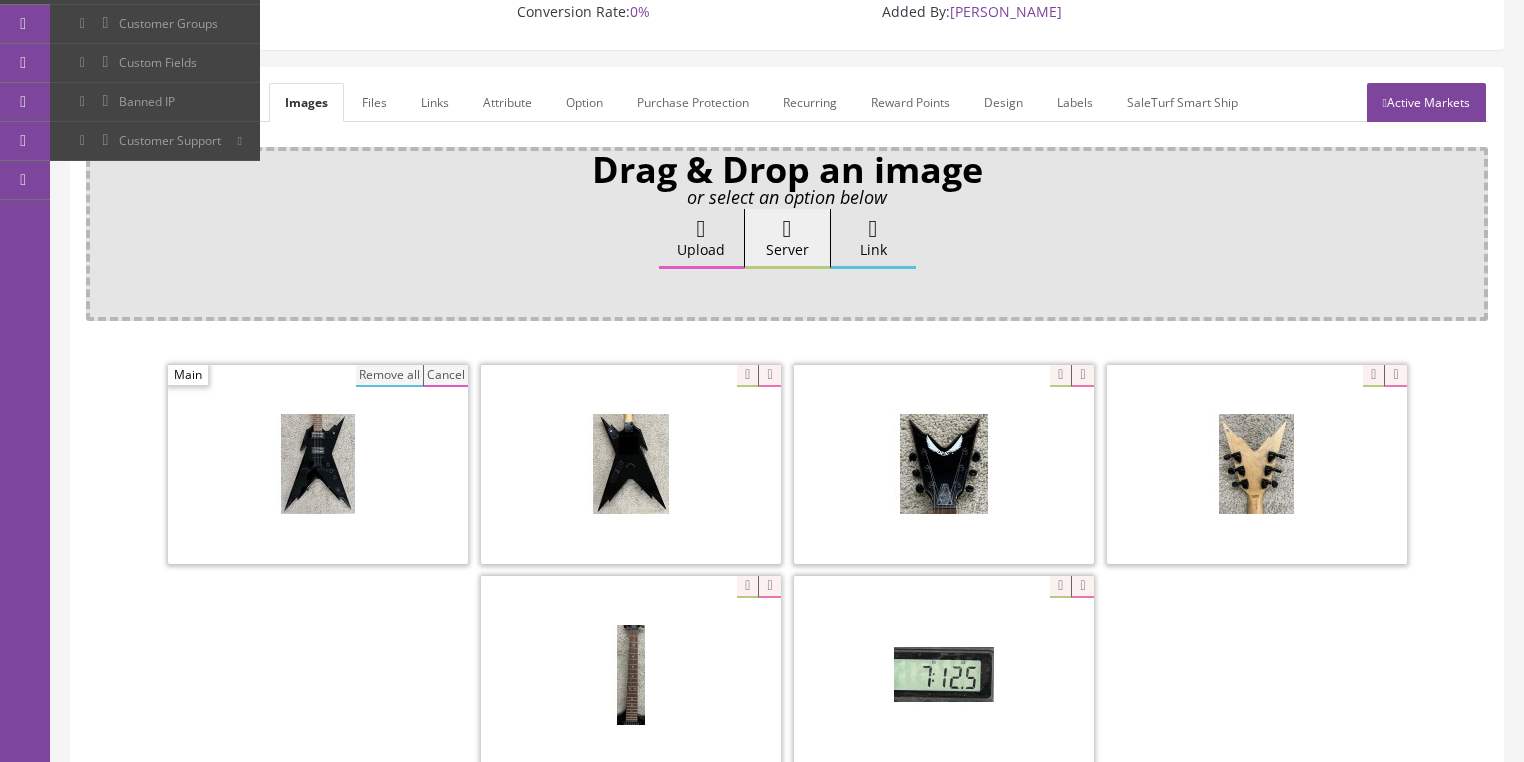 click on "Remove all" at bounding box center [389, 376] 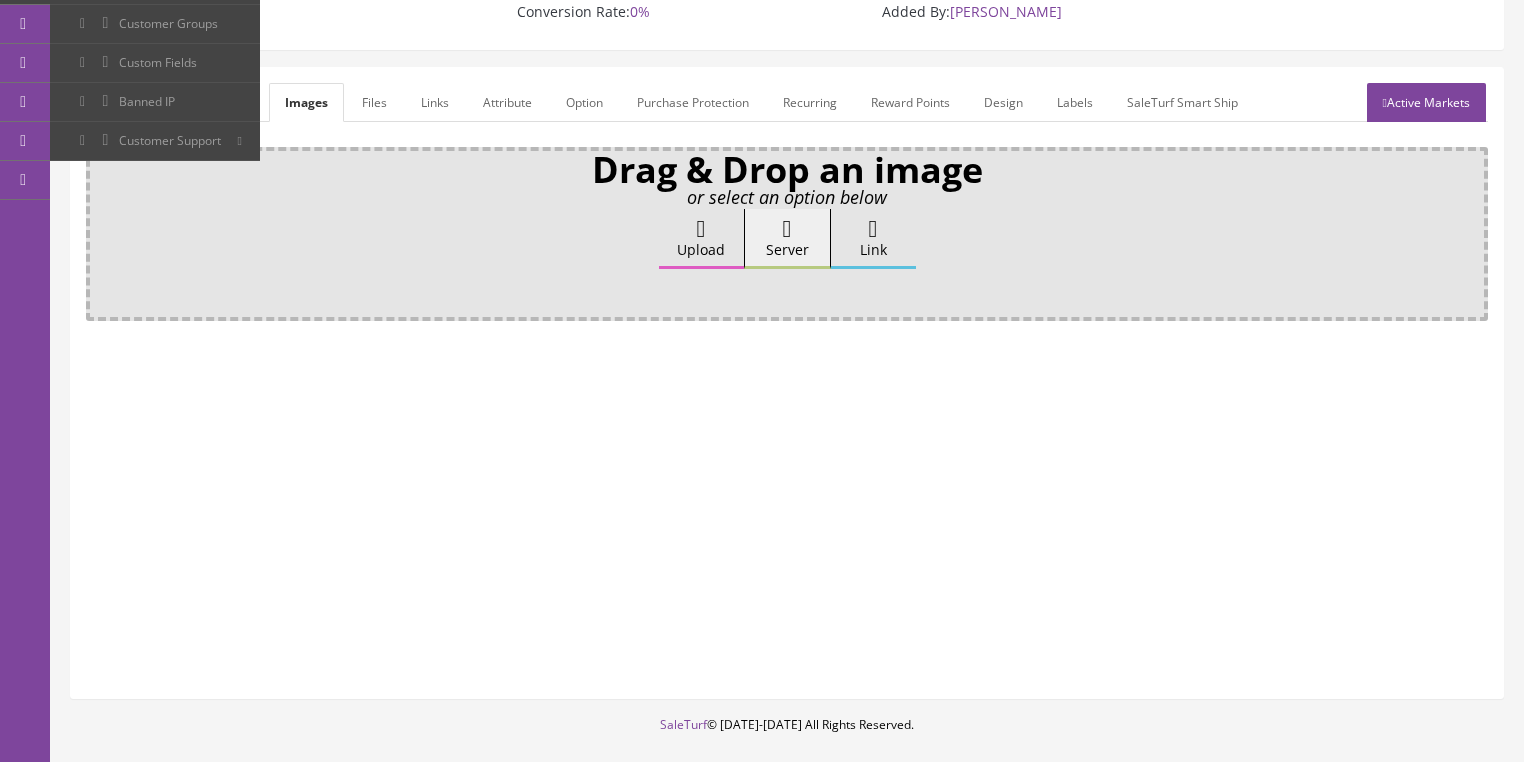 click at bounding box center (701, 229) 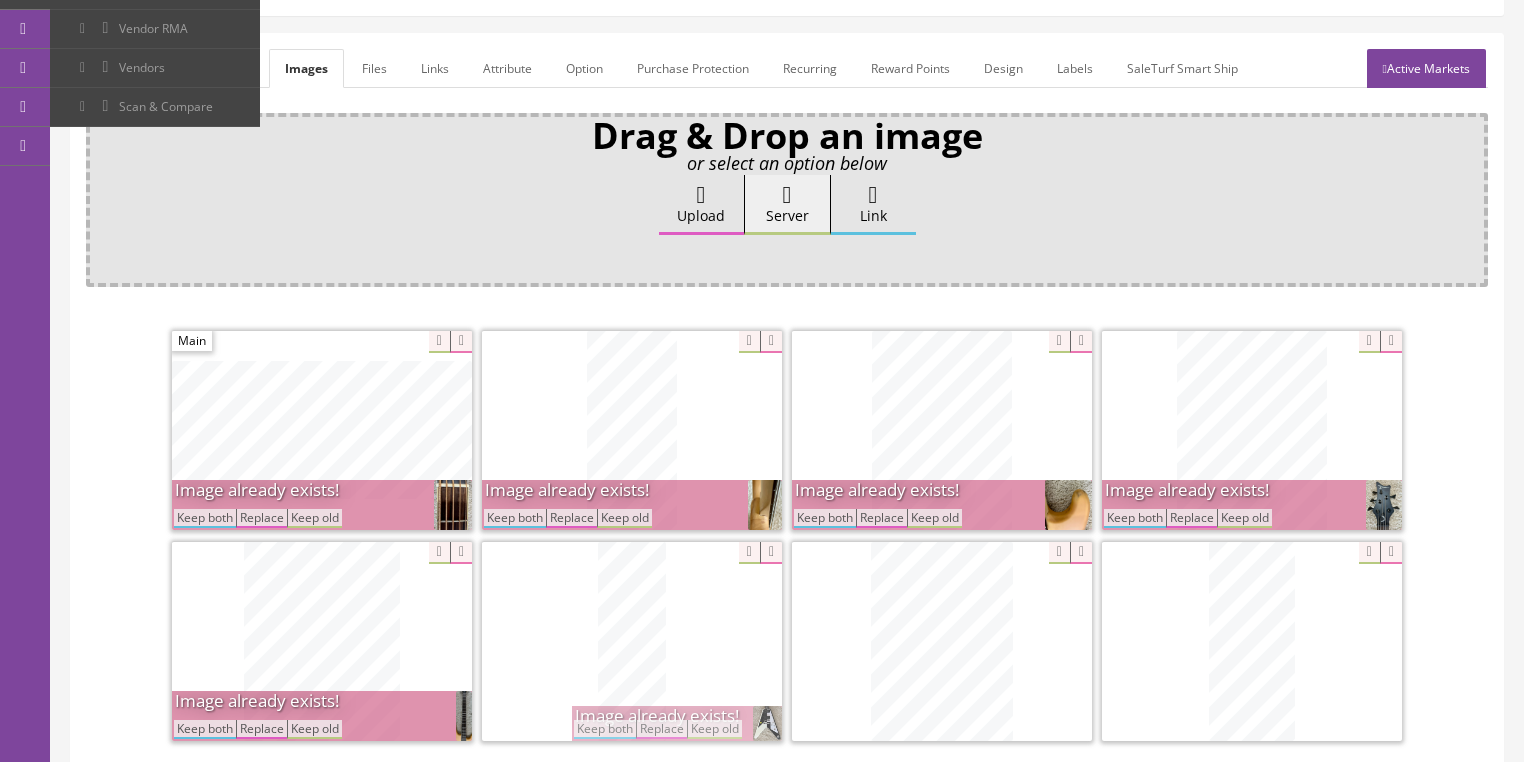 scroll, scrollTop: 400, scrollLeft: 0, axis: vertical 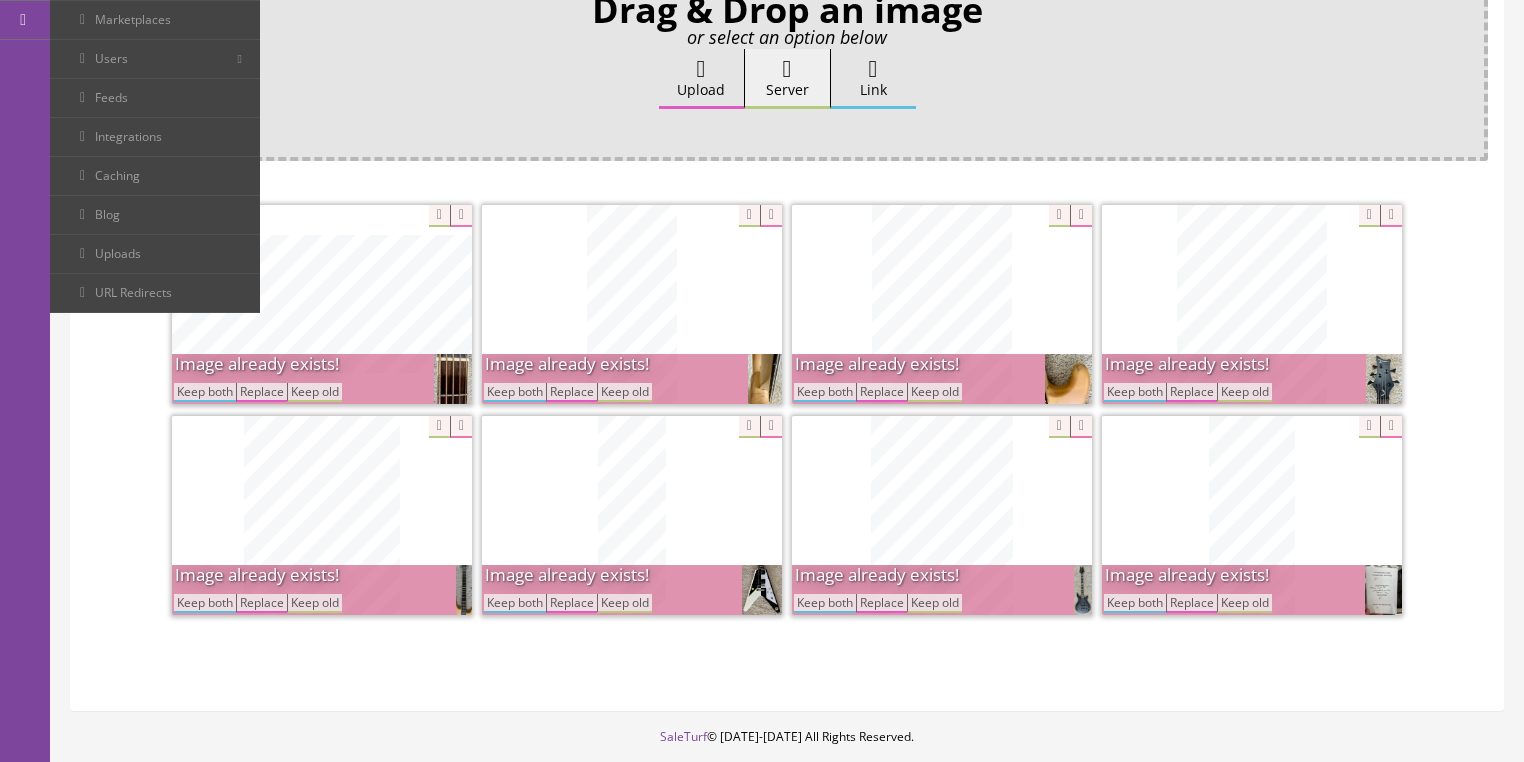 click on "Keep both" at bounding box center (515, 392) 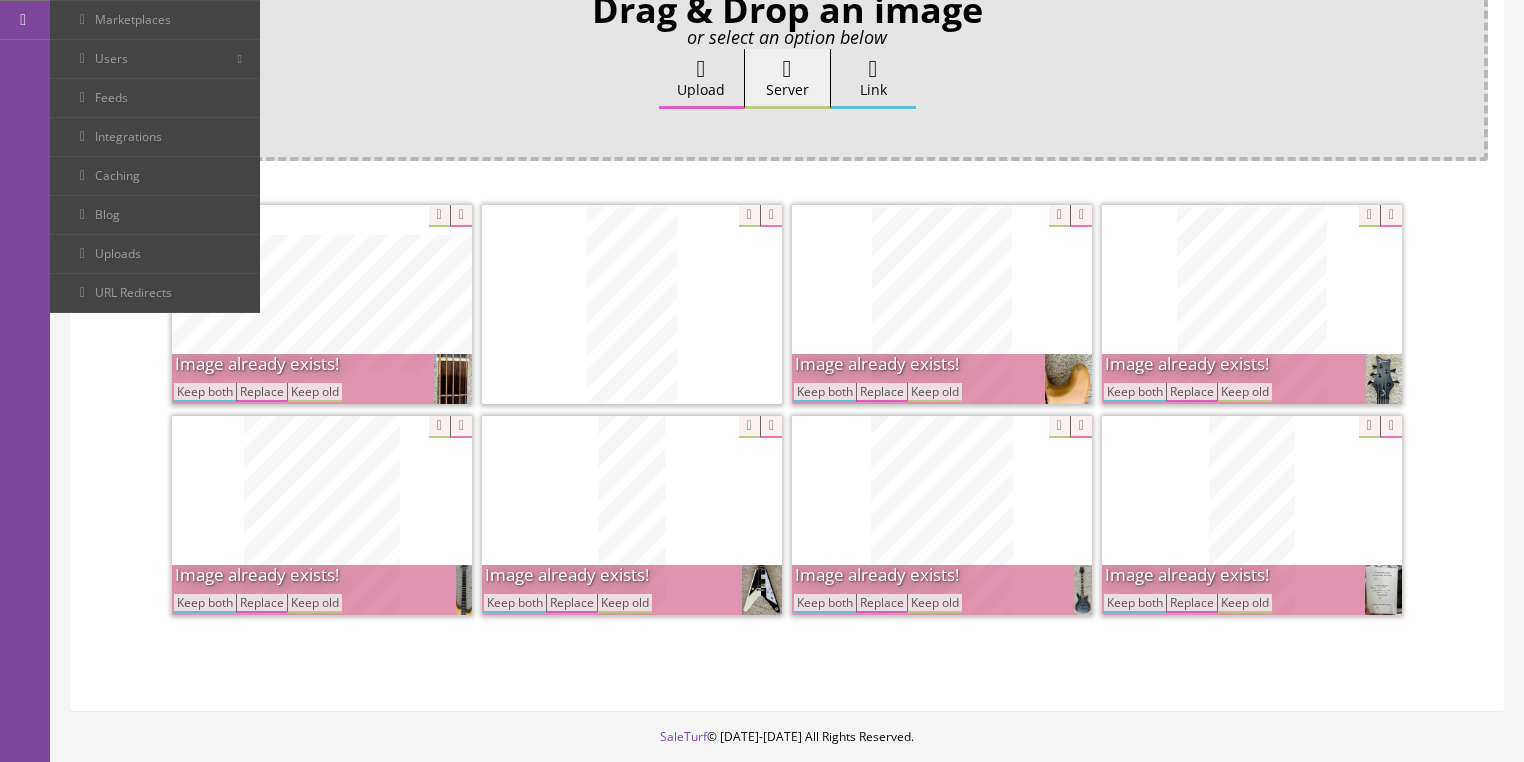 drag, startPoint x: 176, startPoint y: 366, endPoint x: 211, endPoint y: 372, distance: 35.510563 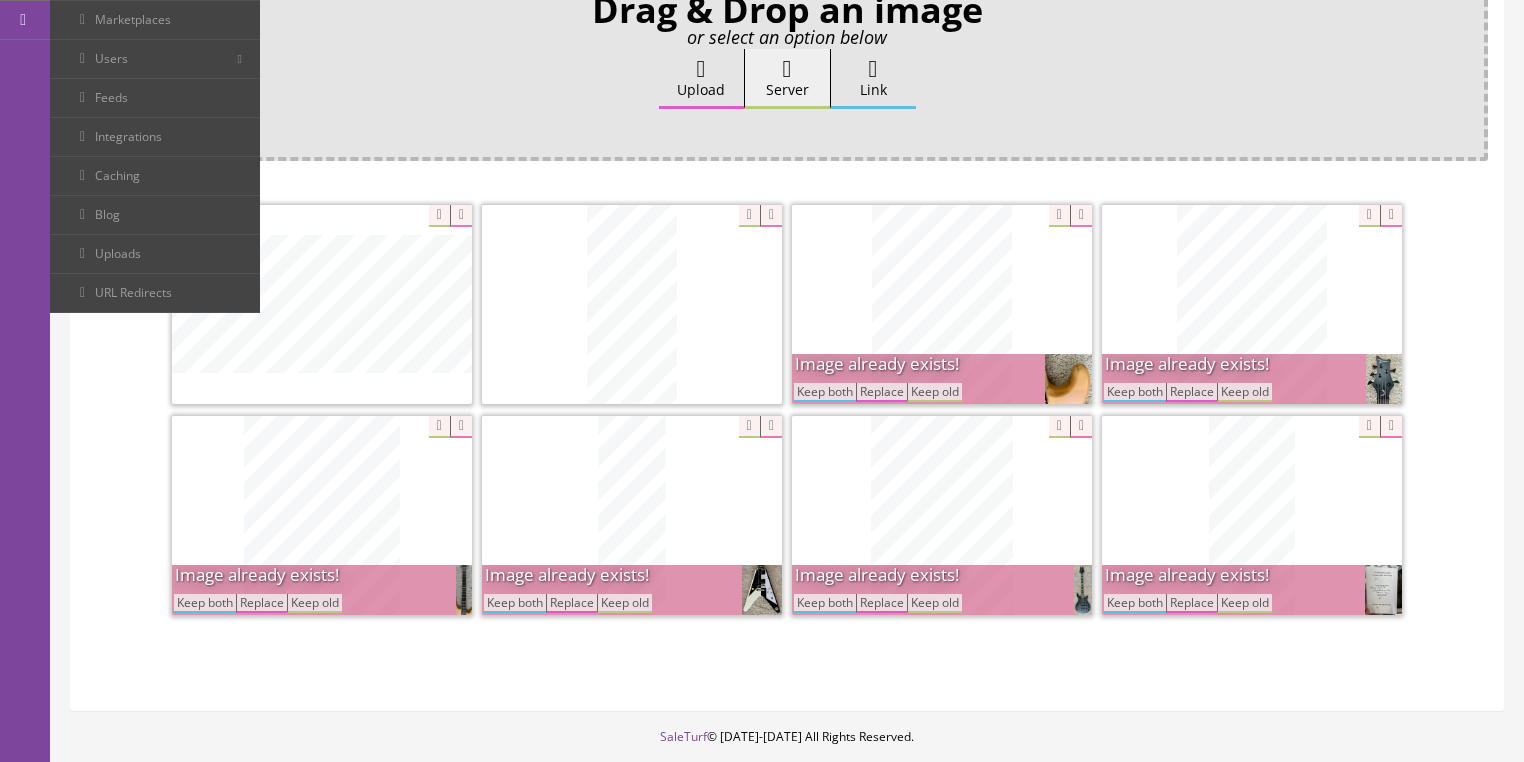 click on "Keep both" at bounding box center [825, 392] 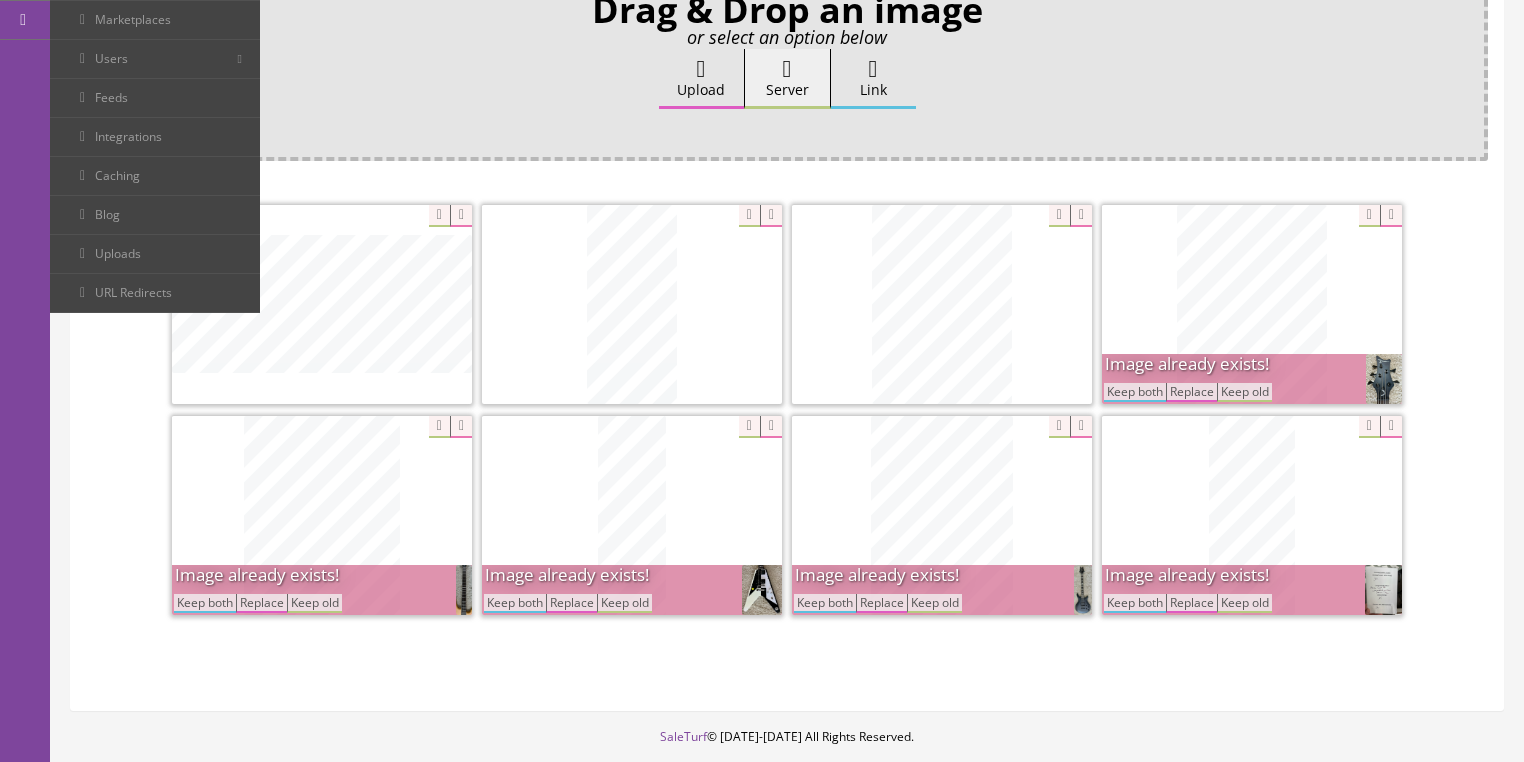 drag, startPoint x: 1128, startPoint y: 372, endPoint x: 1144, endPoint y: 415, distance: 45.88028 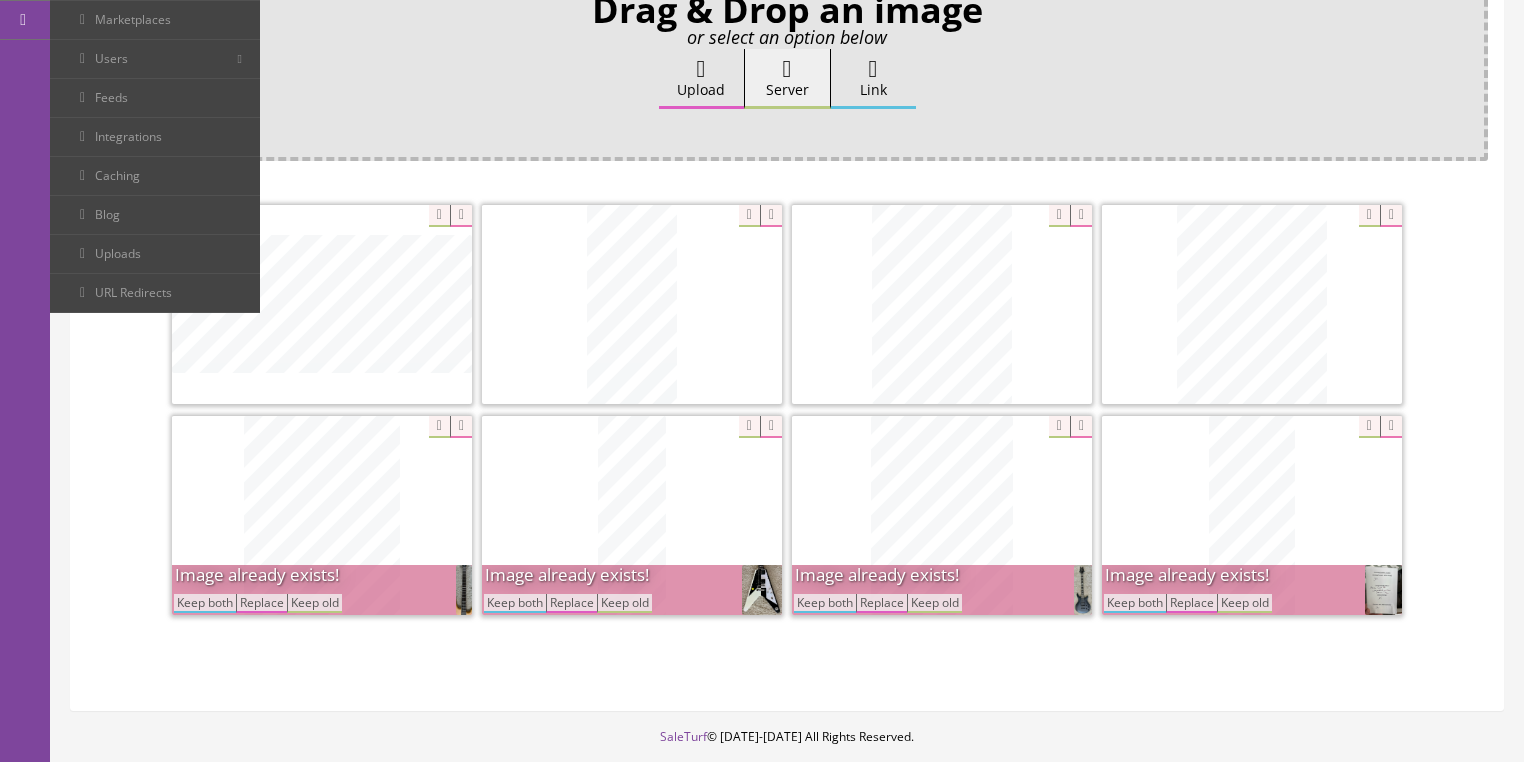 click on "Keep both" at bounding box center (1135, 603) 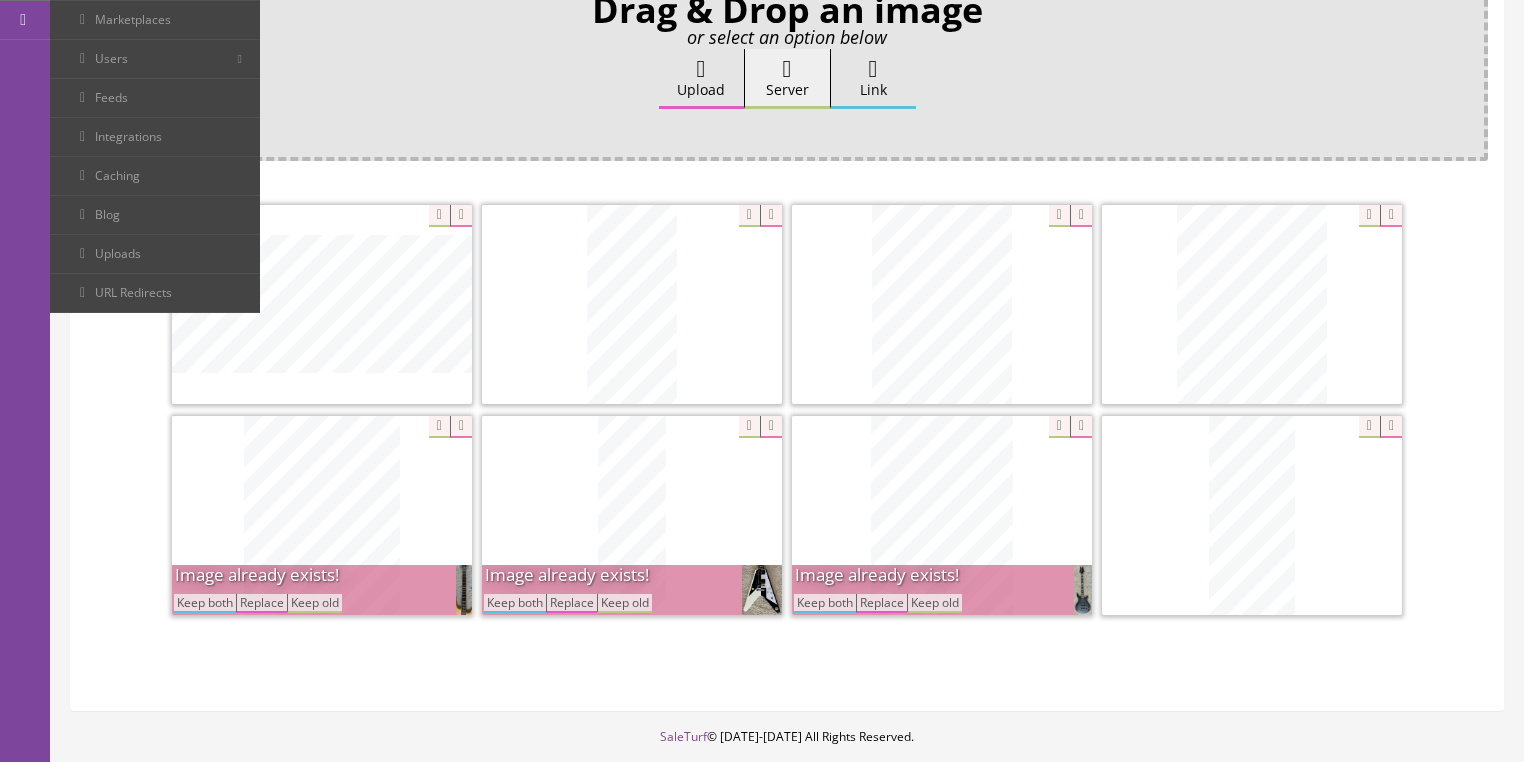 drag, startPoint x: 844, startPoint y: 578, endPoint x: 600, endPoint y: 576, distance: 244.0082 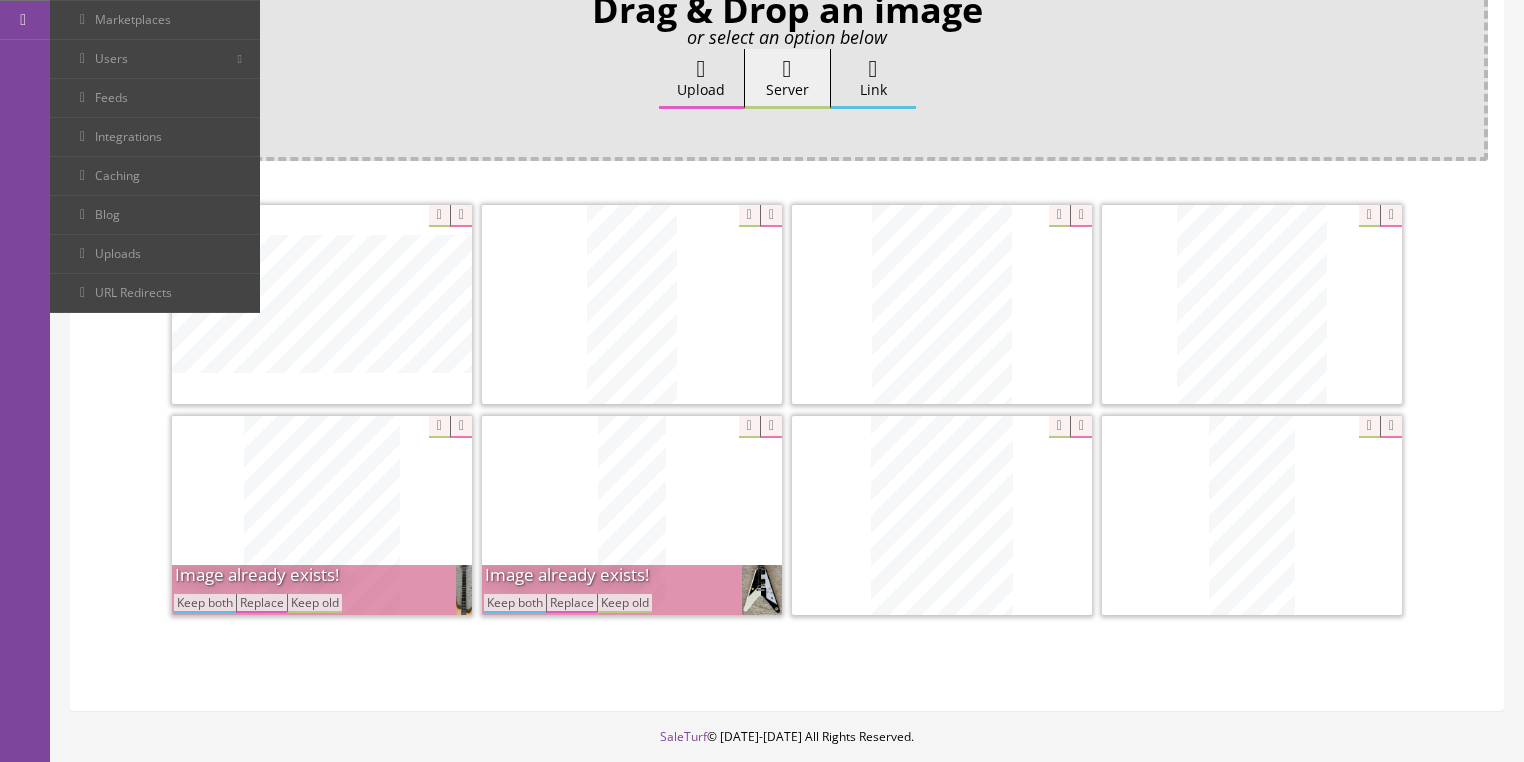 click on "Keep both" at bounding box center [515, 603] 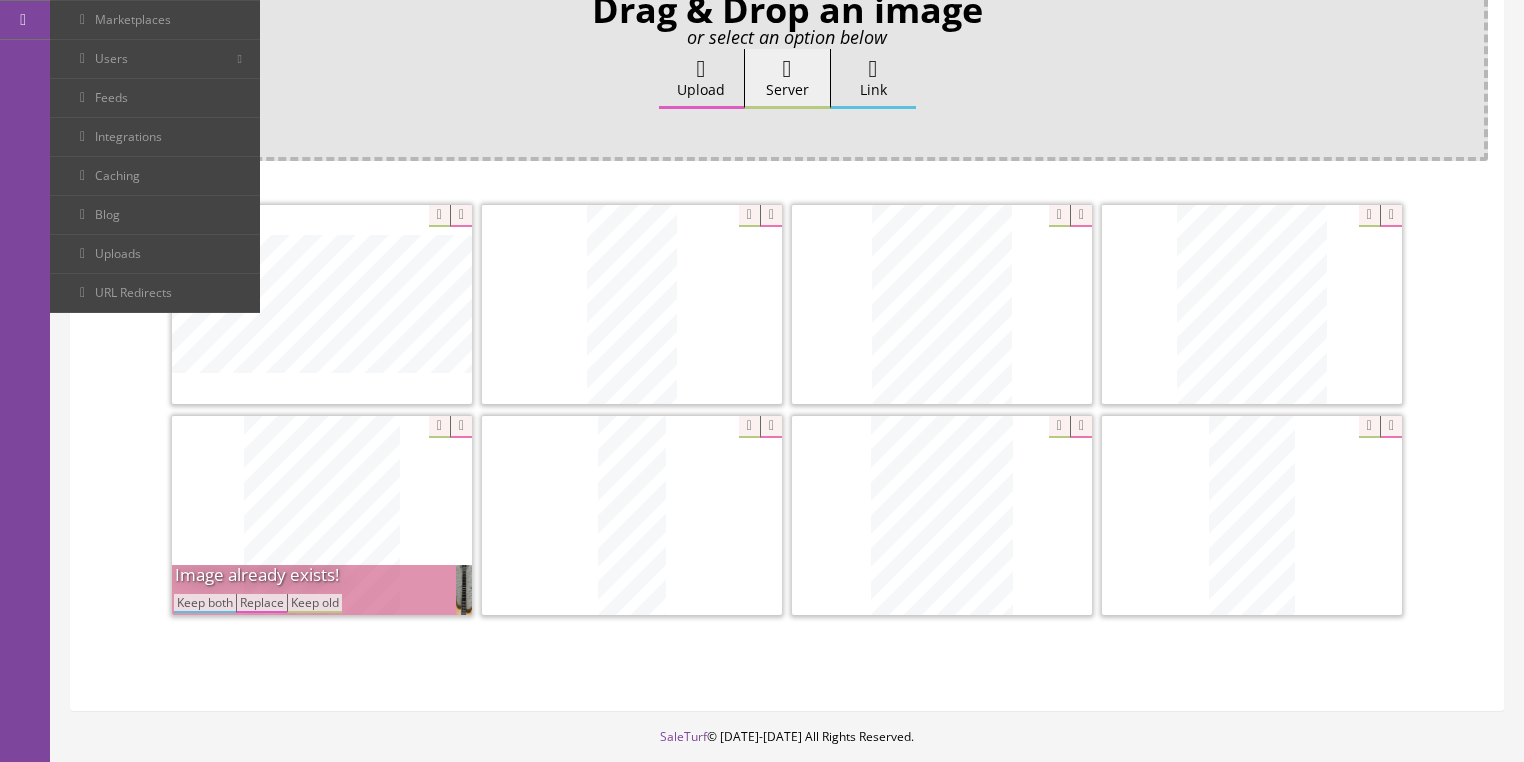click on "Keep both" at bounding box center (205, 603) 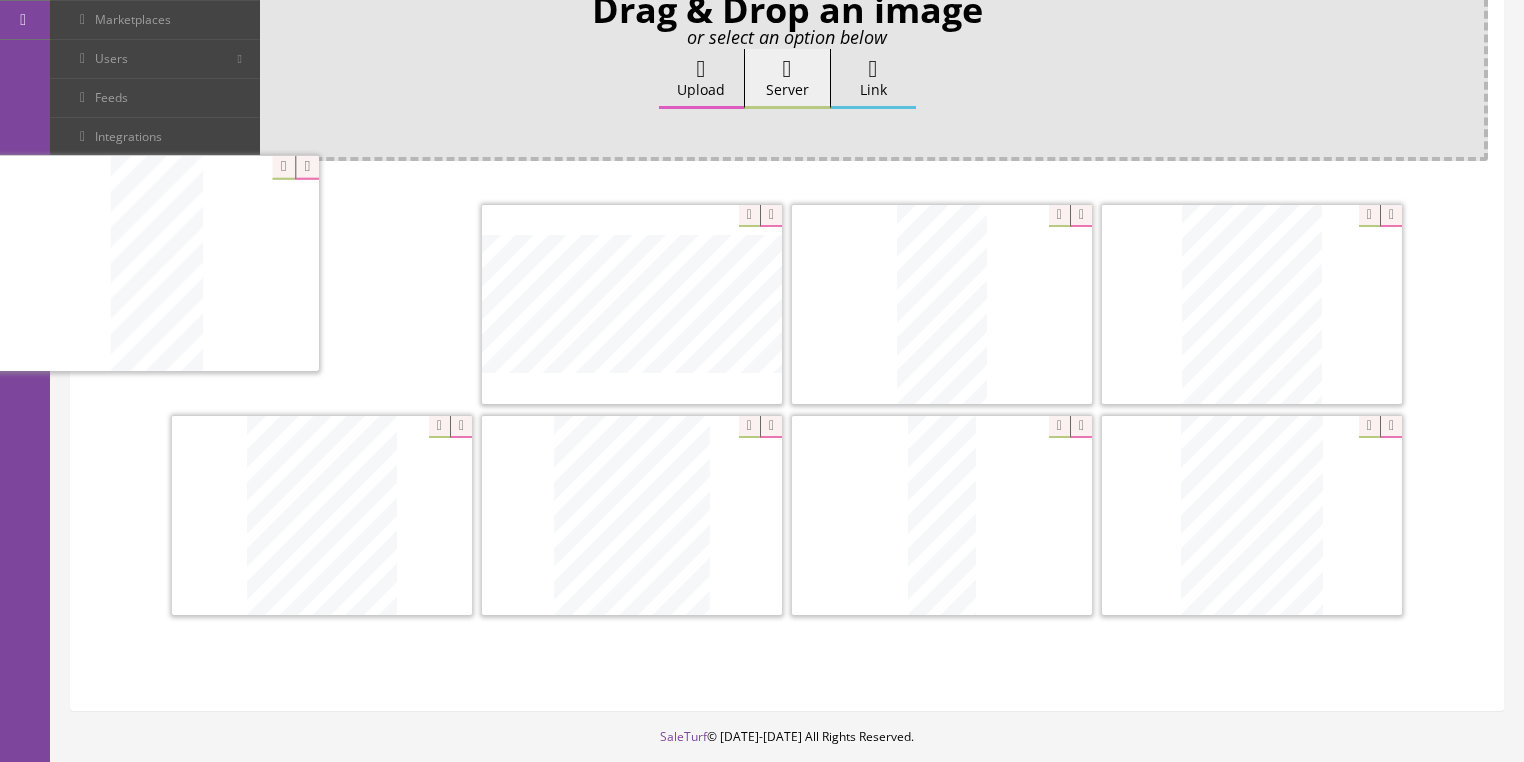 drag, startPoint x: 1222, startPoint y: 548, endPoint x: 286, endPoint y: 336, distance: 959.7083 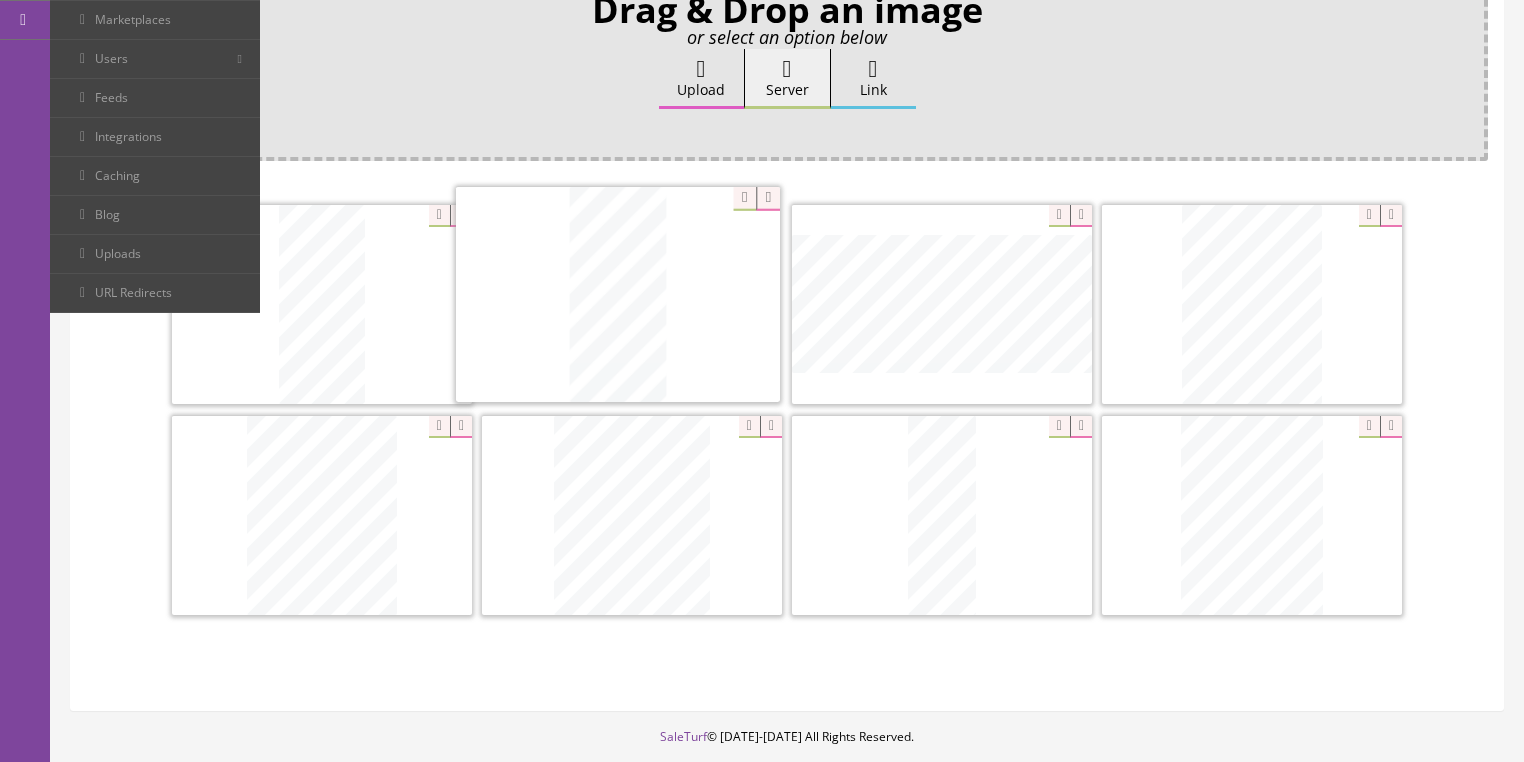 drag, startPoint x: 880, startPoint y: 316, endPoint x: 779, endPoint y: 364, distance: 111.82576 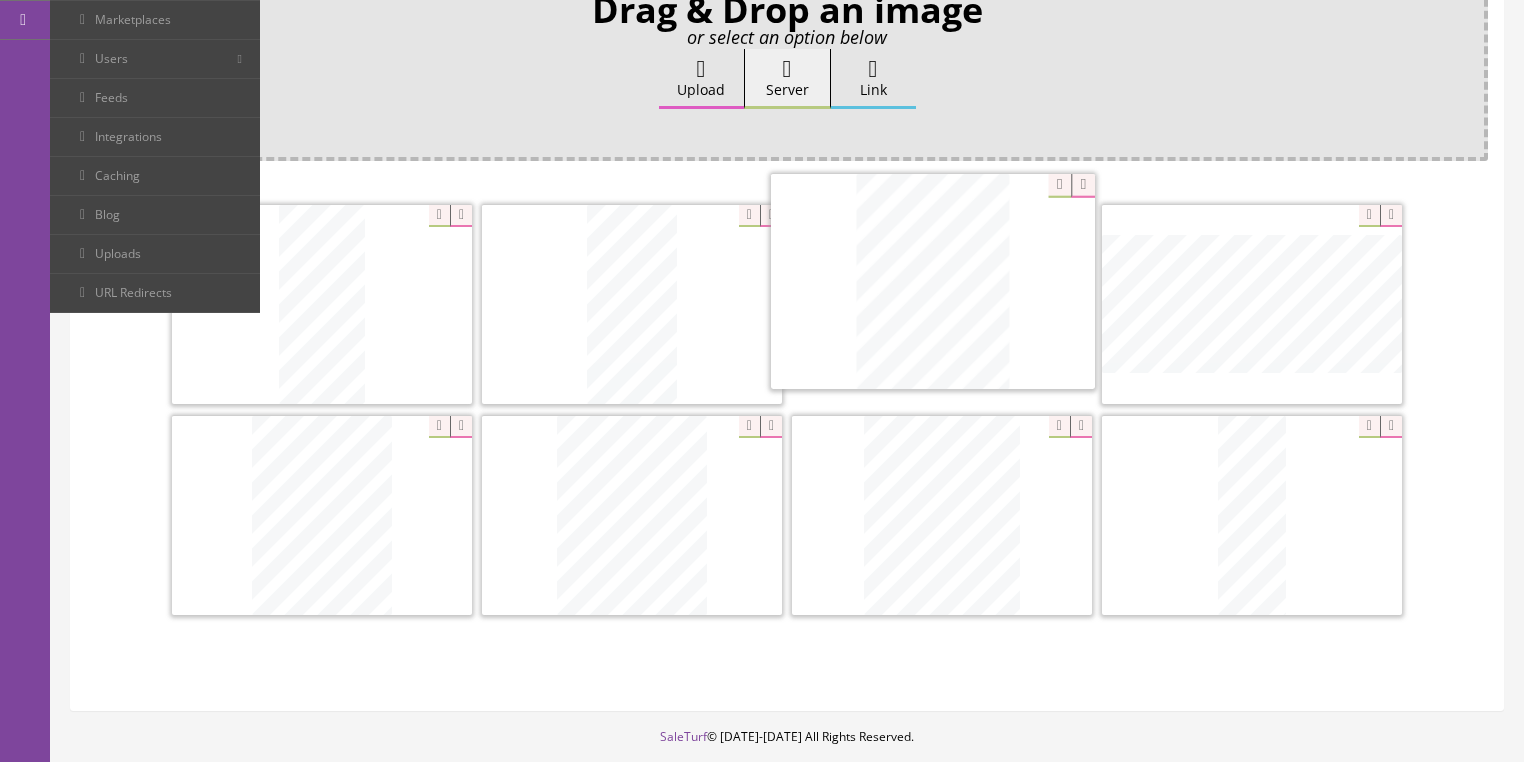drag, startPoint x: 1208, startPoint y: 490, endPoint x: 889, endPoint y: 259, distance: 393.85532 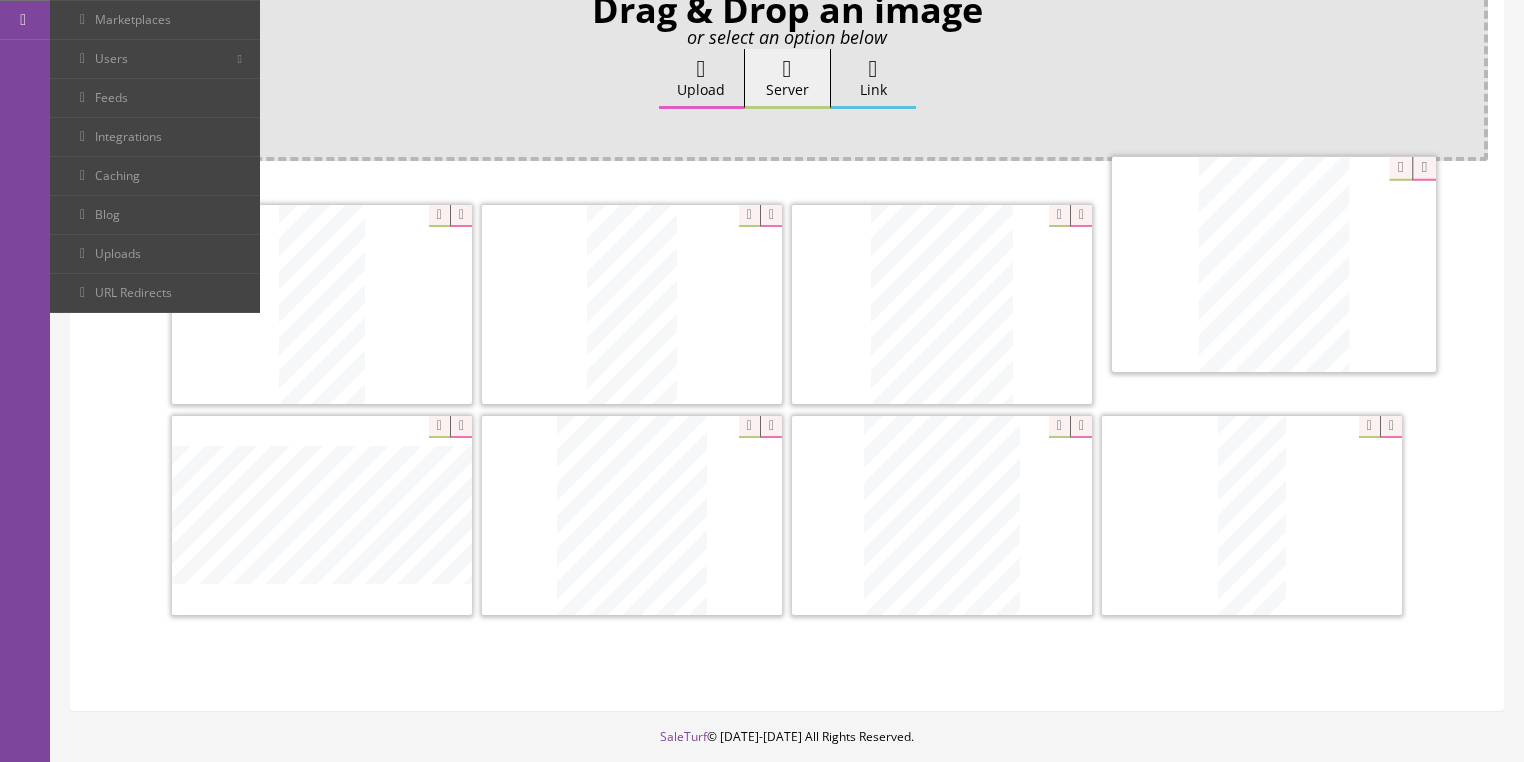 drag, startPoint x: 327, startPoint y: 520, endPoint x: 1260, endPoint y: 292, distance: 960.4546 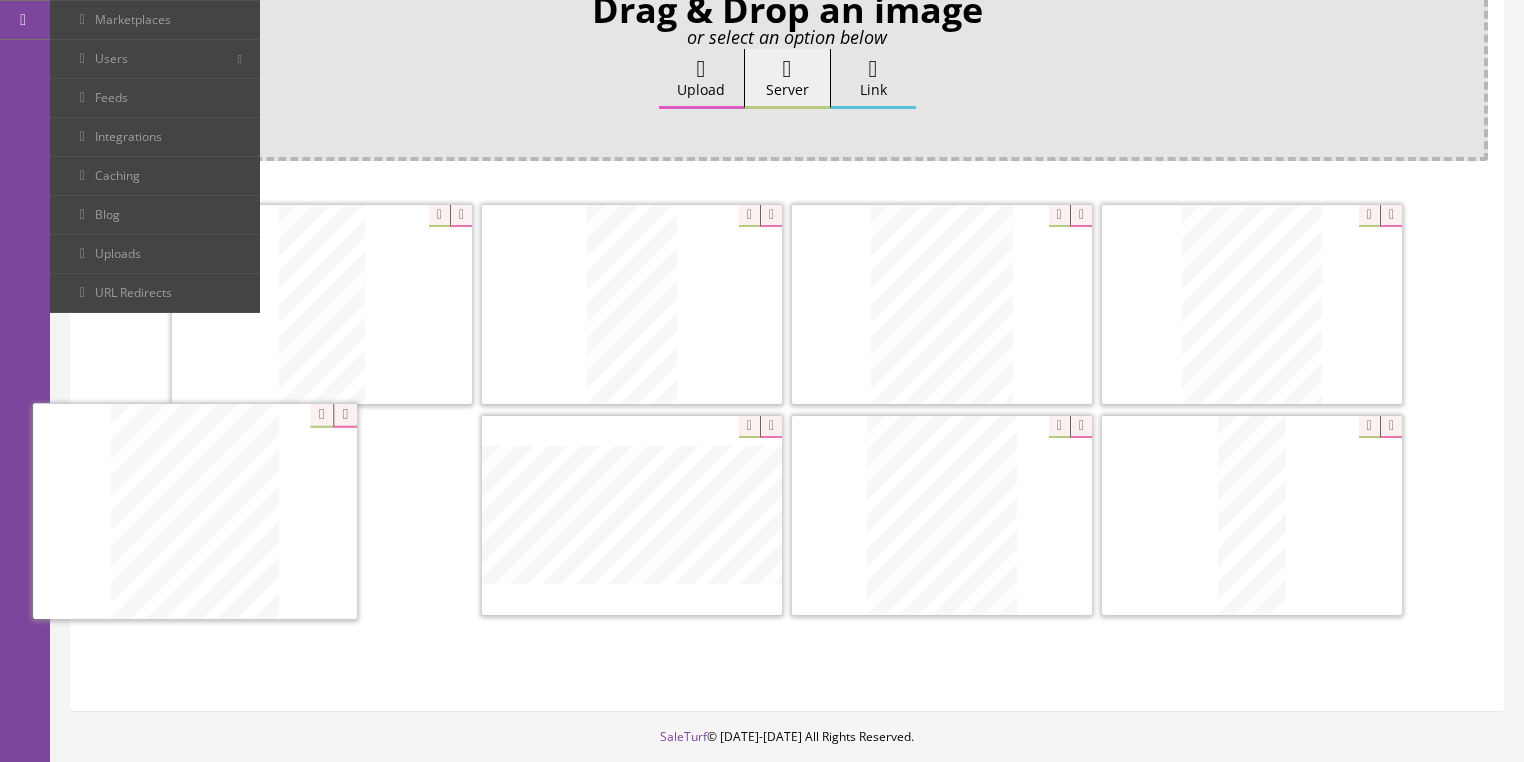 drag, startPoint x: 942, startPoint y: 496, endPoint x: 359, endPoint y: 513, distance: 583.2478 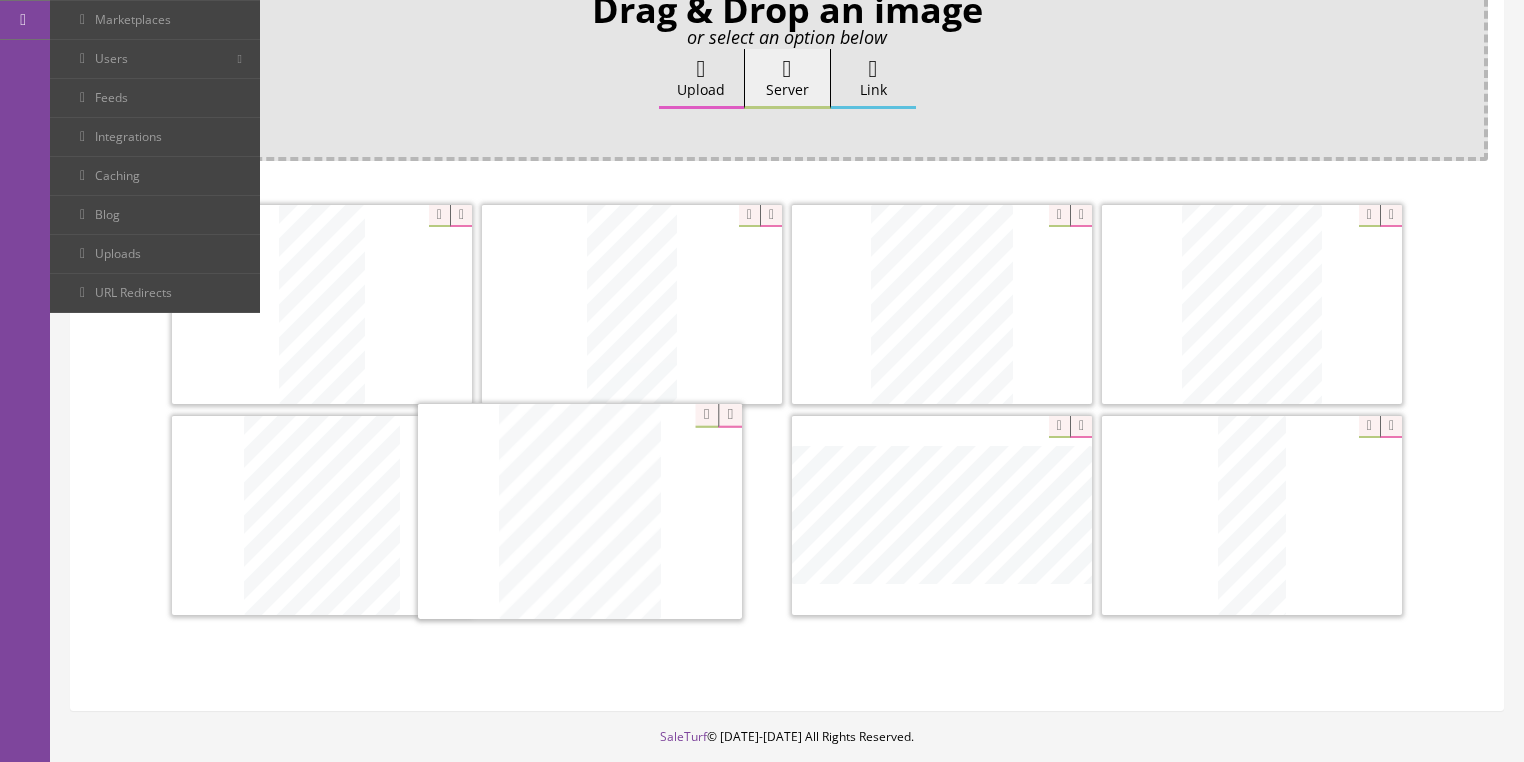 drag, startPoint x: 948, startPoint y: 501, endPoint x: 749, endPoint y: 510, distance: 199.20341 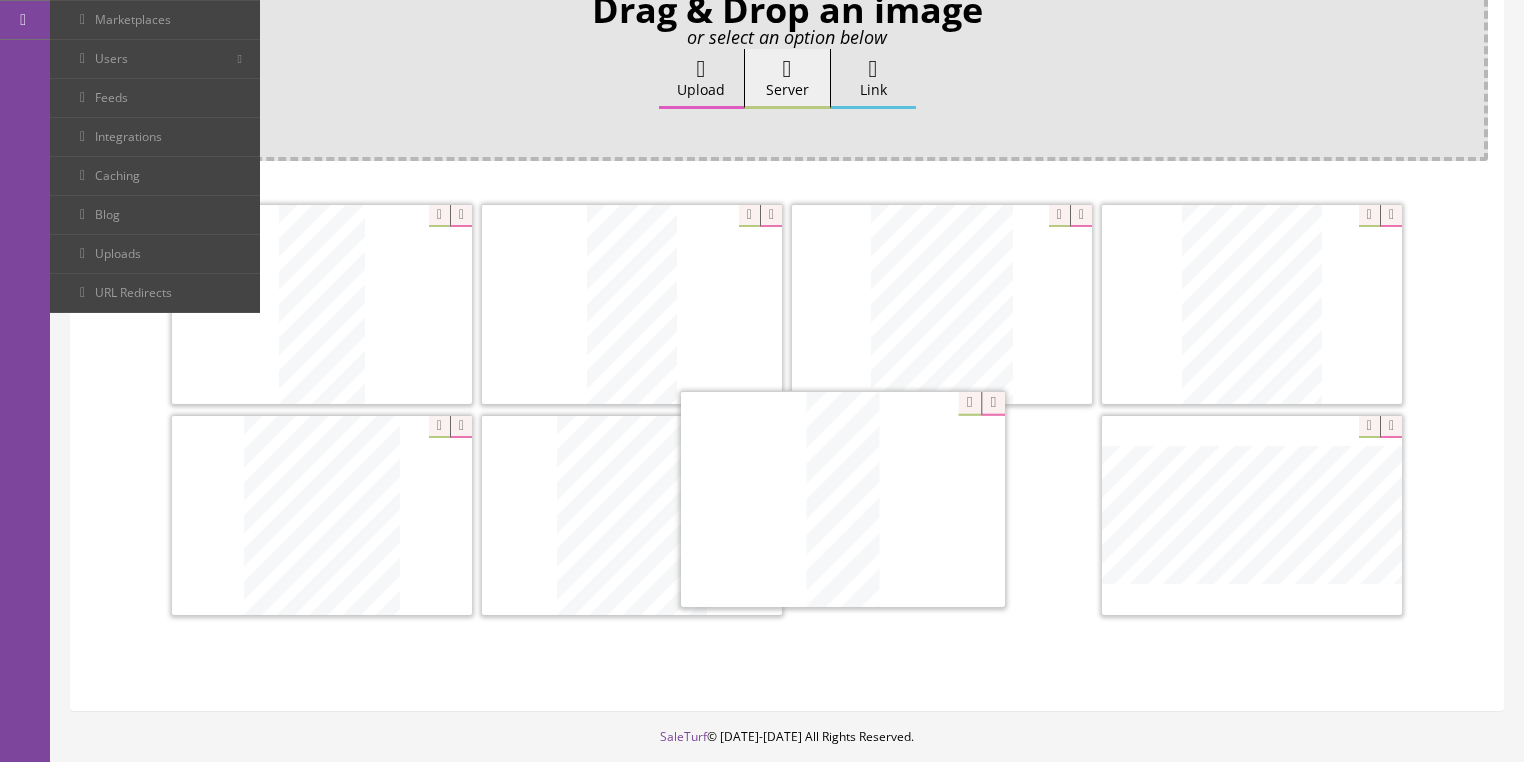 drag, startPoint x: 1221, startPoint y: 517, endPoint x: 872, endPoint y: 501, distance: 349.36658 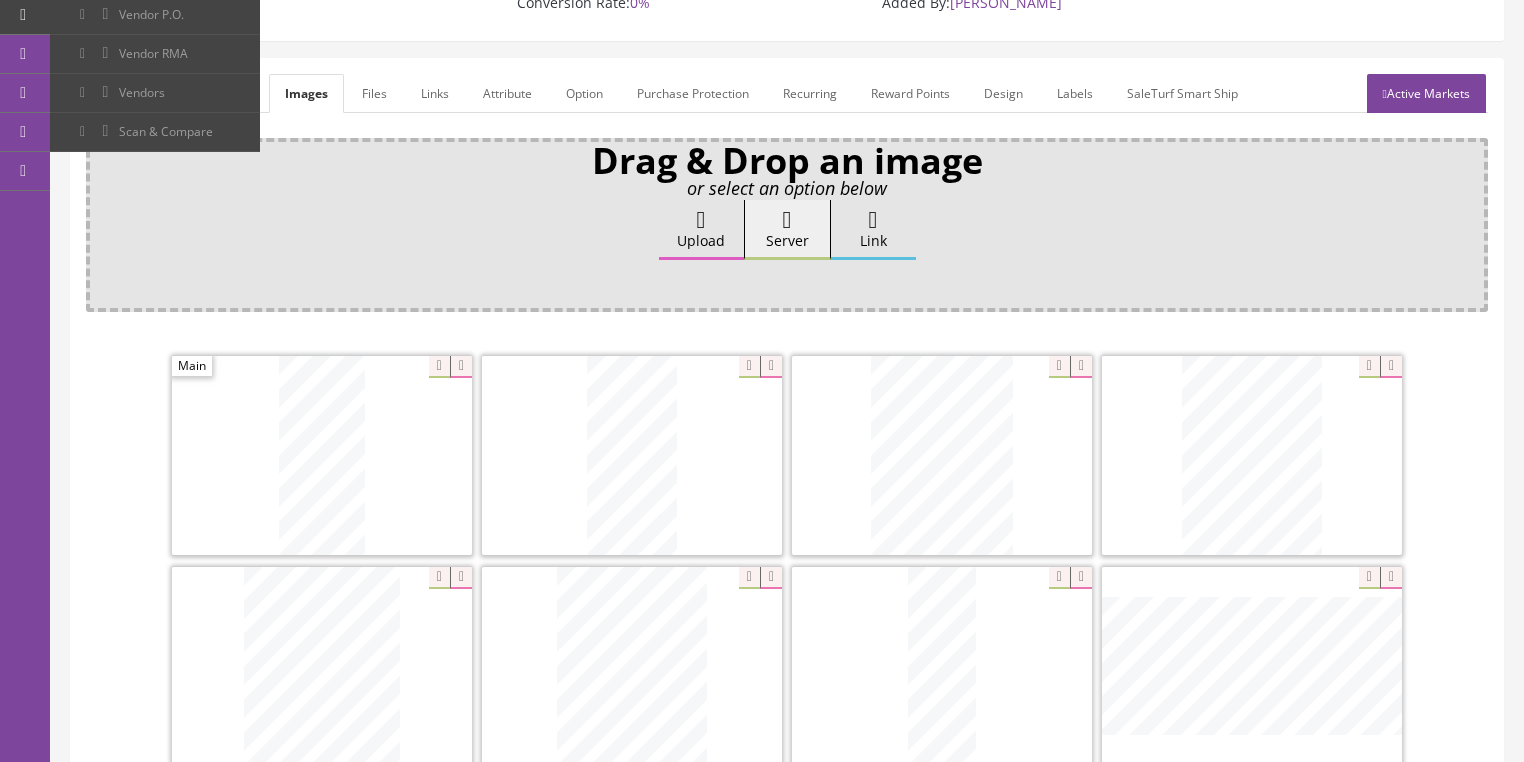 scroll, scrollTop: 78, scrollLeft: 0, axis: vertical 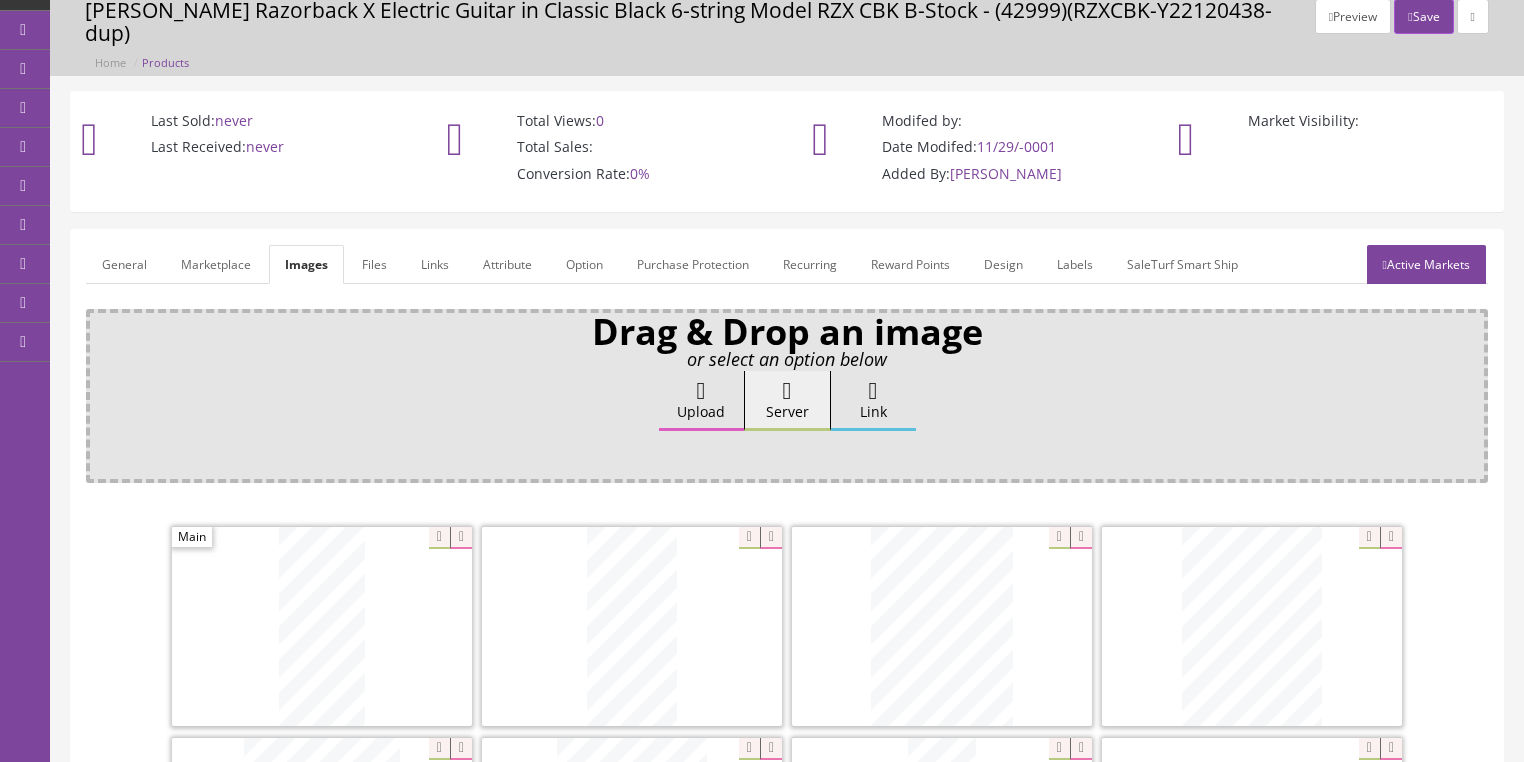 click on "General" at bounding box center (124, 264) 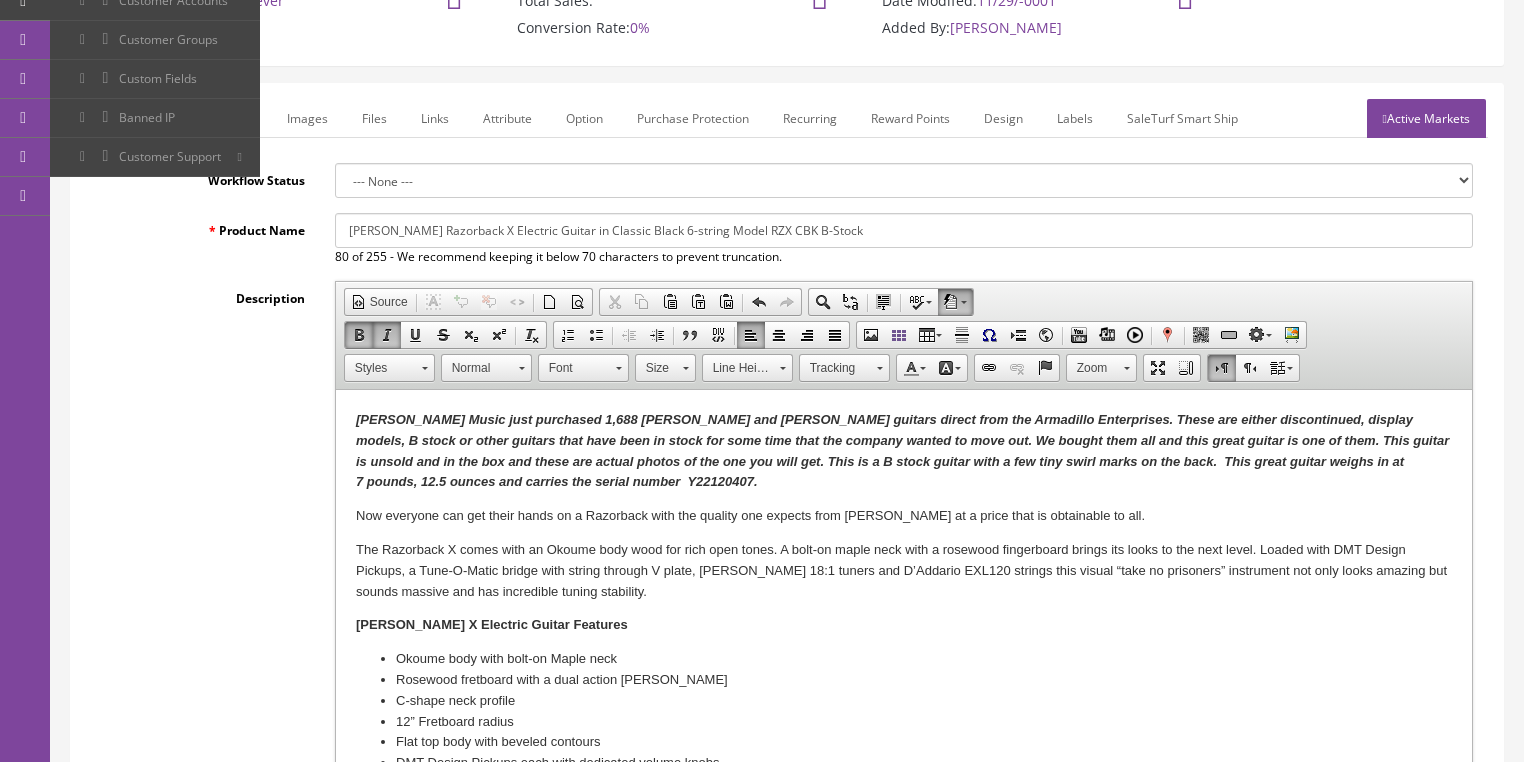 scroll, scrollTop: 238, scrollLeft: 0, axis: vertical 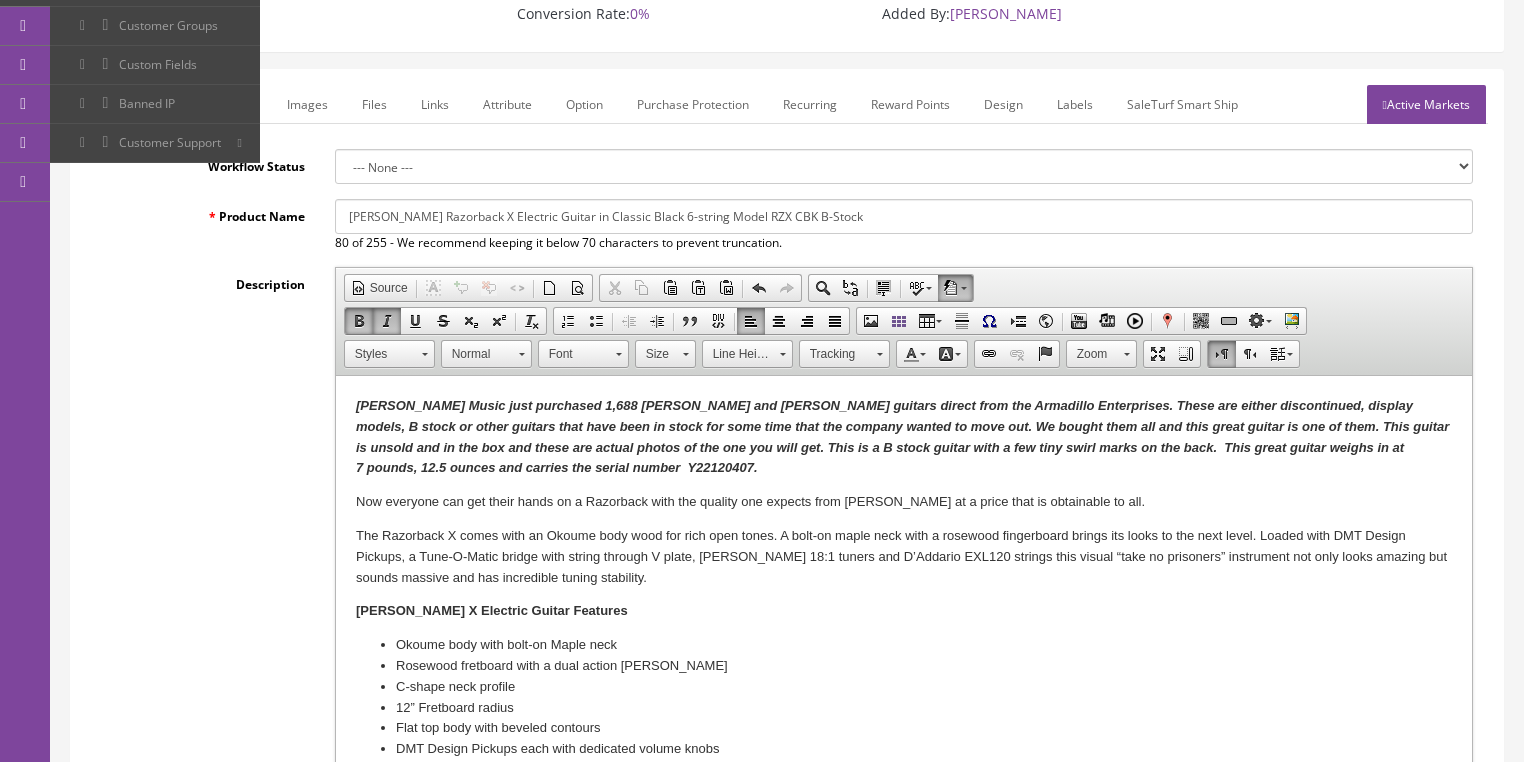 click on "Butler Music just purchased 1,688 Dean and Luna guitars direct from the Armadillo Enterprises. These are either discontinued, display models, B stock or other guitars that have been in stock for some time that the company wanted to move out. We bought them all and this great guitar is one of them. This guitar is unsold and in the box and these are actual photos of the one you will get. This is a B stock guitar with a few tiny swirl marks on the back.  This great guitar weighs in at 7 pounds, 12.5 ounces and carries the serial number  Y22120407 ." at bounding box center (901, 436) 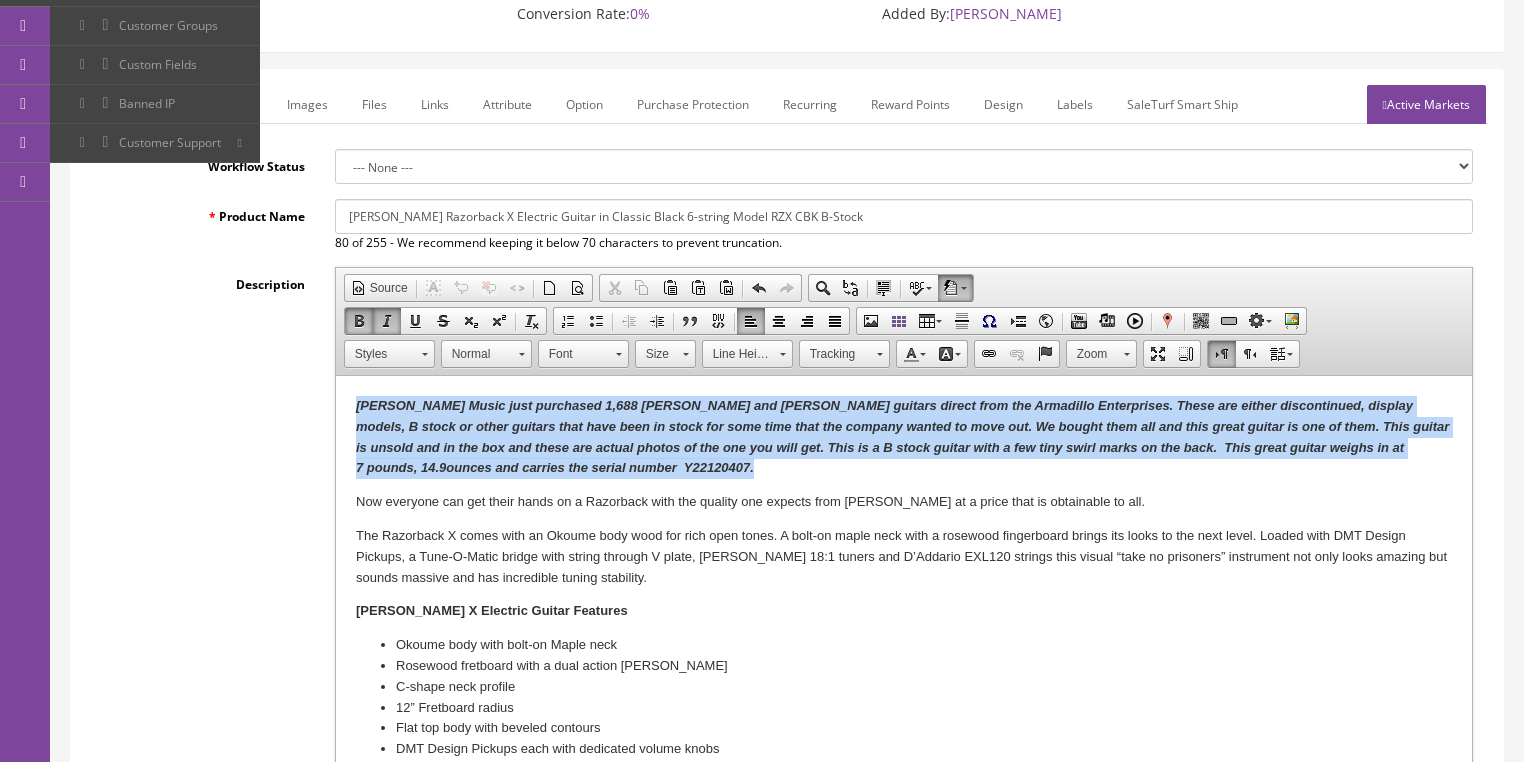 drag, startPoint x: 340, startPoint y: 407, endPoint x: 606, endPoint y: 473, distance: 274.06567 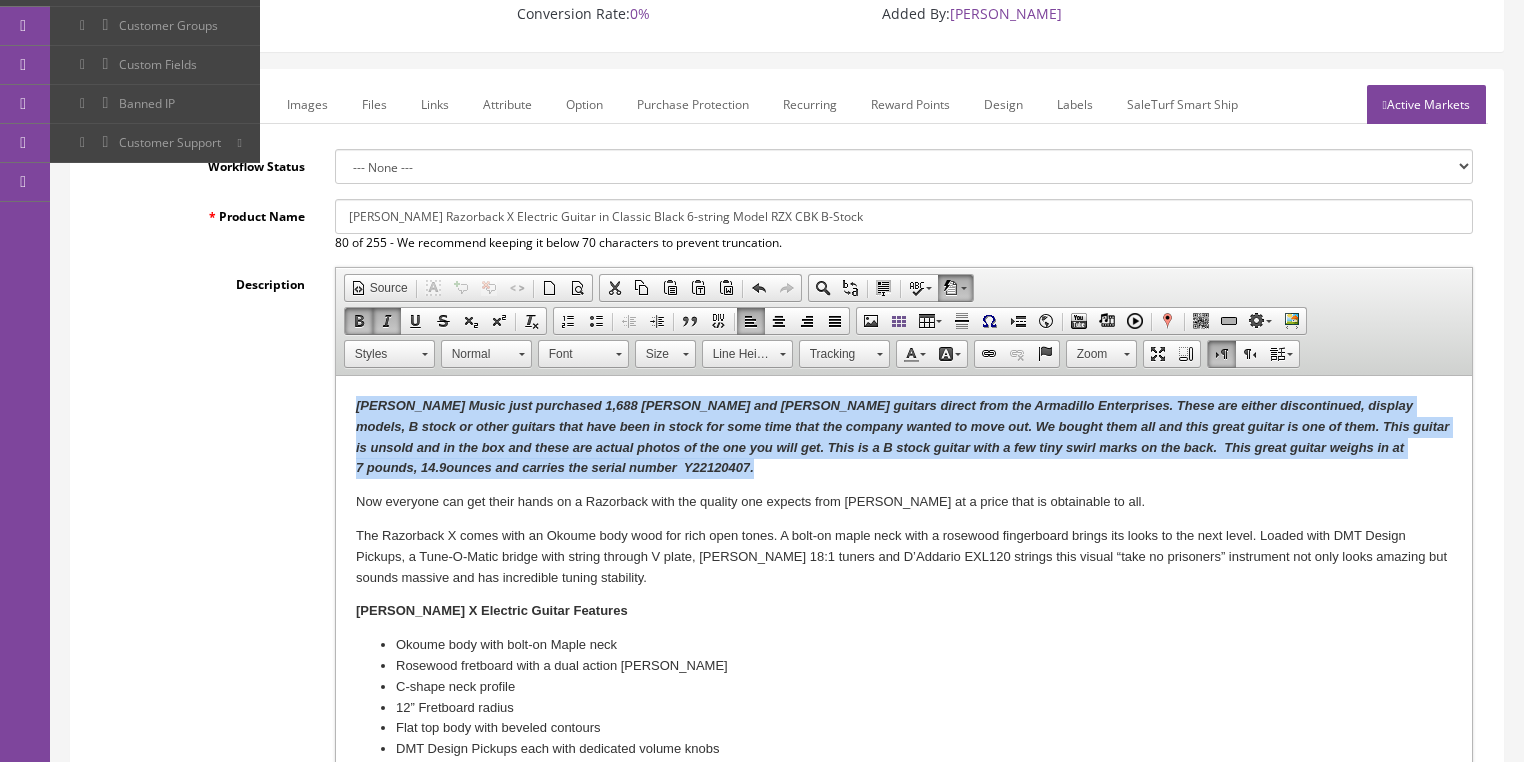 click on "Butler Music just purchased 1,688 Dean and Luna guitars direct from the Armadillo Enterprises. These are either discontinued, display models, B stock or other guitars that have been in stock for some time that the company wanted to move out. We bought them all and this great guitar is one of them. This guitar is unsold and in the box and these are actual photos of the one you will get. This is a B stock guitar with a few tiny swirl marks on the back.  This great guitar weighs in at 7 pounds, 14.9  ounces and carries the serial number  Y22120407 ." at bounding box center [901, 436] 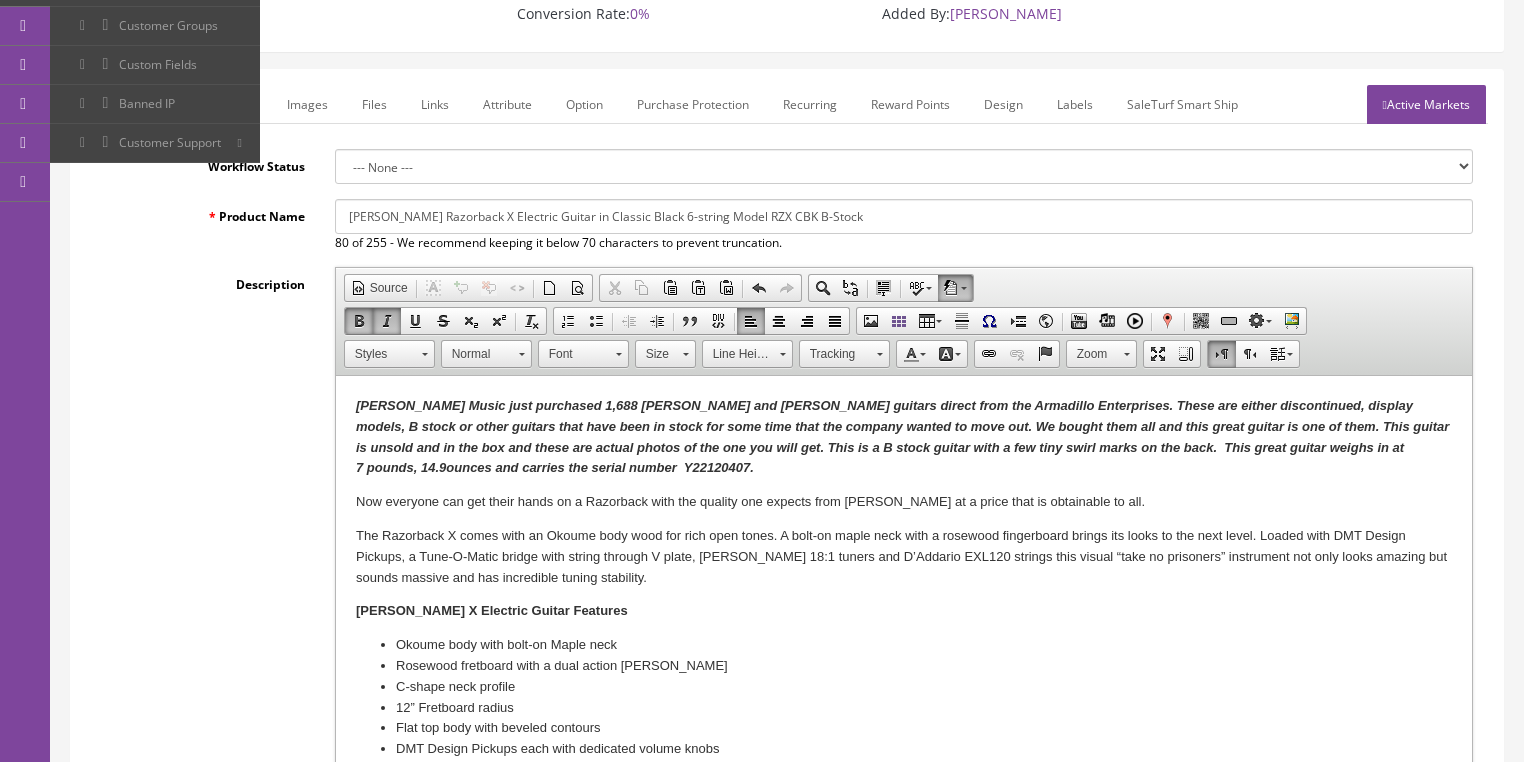 click on "Butler Music just purchased 1,688 Dean and Luna guitars direct from the Armadillo Enterprises. These are either discontinued, display models, B stock or other guitars that have been in stock for some time that the company wanted to move out. We bought them all and this great guitar is one of them. This guitar is unsold and in the box and these are actual photos of the one you will get. This is a B stock guitar with a few tiny swirl marks on the back.  This great guitar weighs in at 7 pounds, 14.9  ounces and carries the serial number  Y22120407 ." at bounding box center (901, 436) 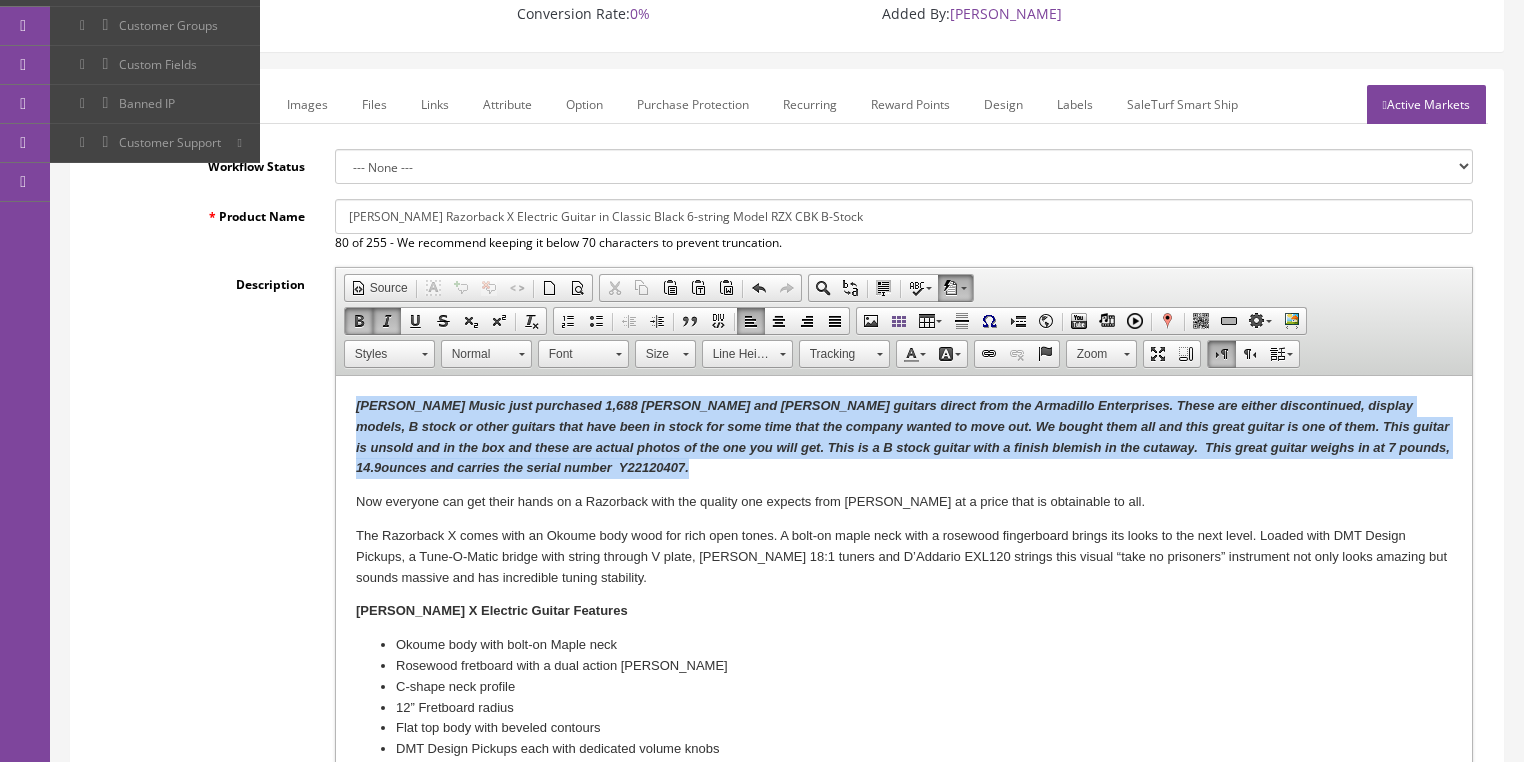 drag, startPoint x: 348, startPoint y: 396, endPoint x: 622, endPoint y: 469, distance: 283.55774 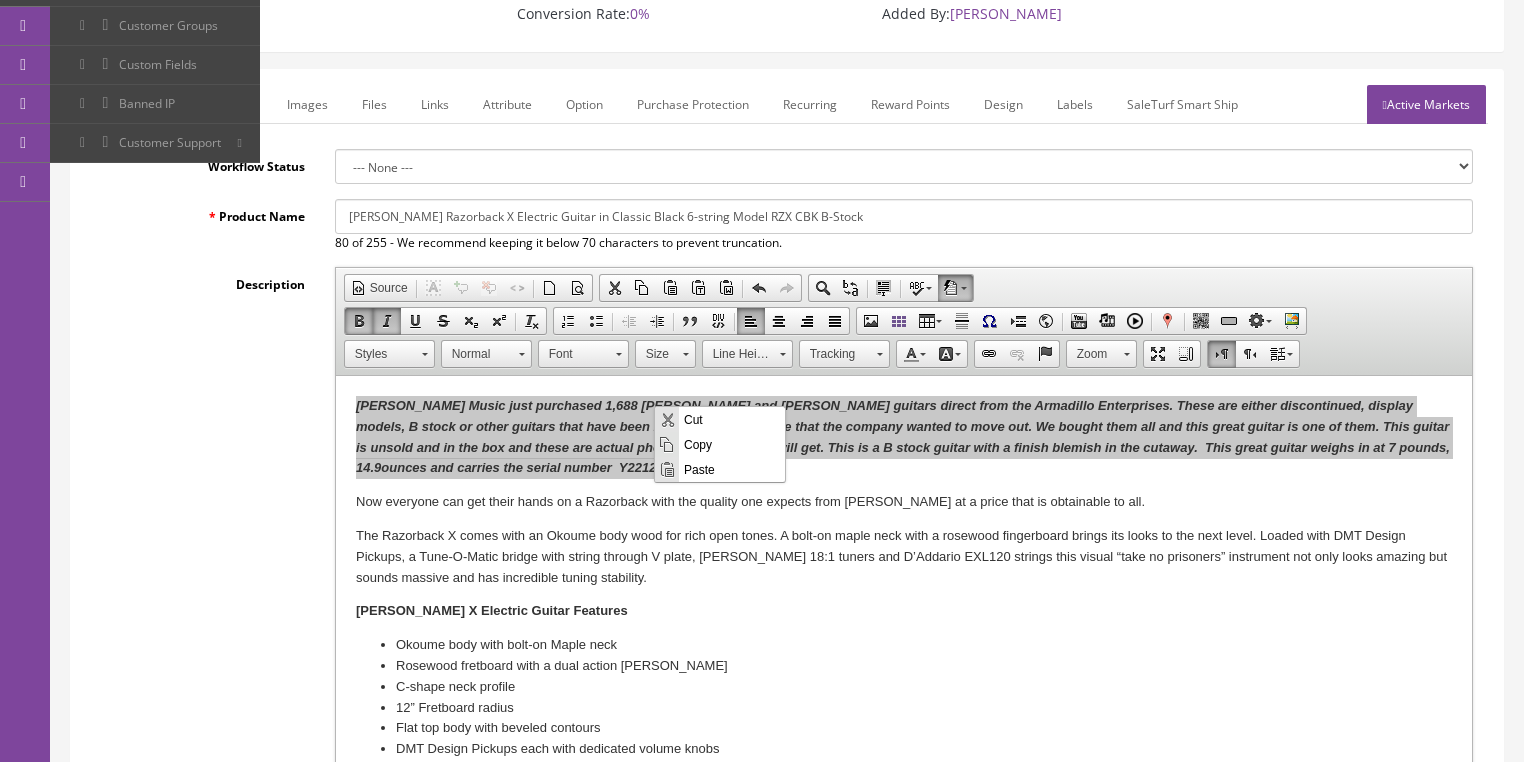scroll, scrollTop: 0, scrollLeft: 0, axis: both 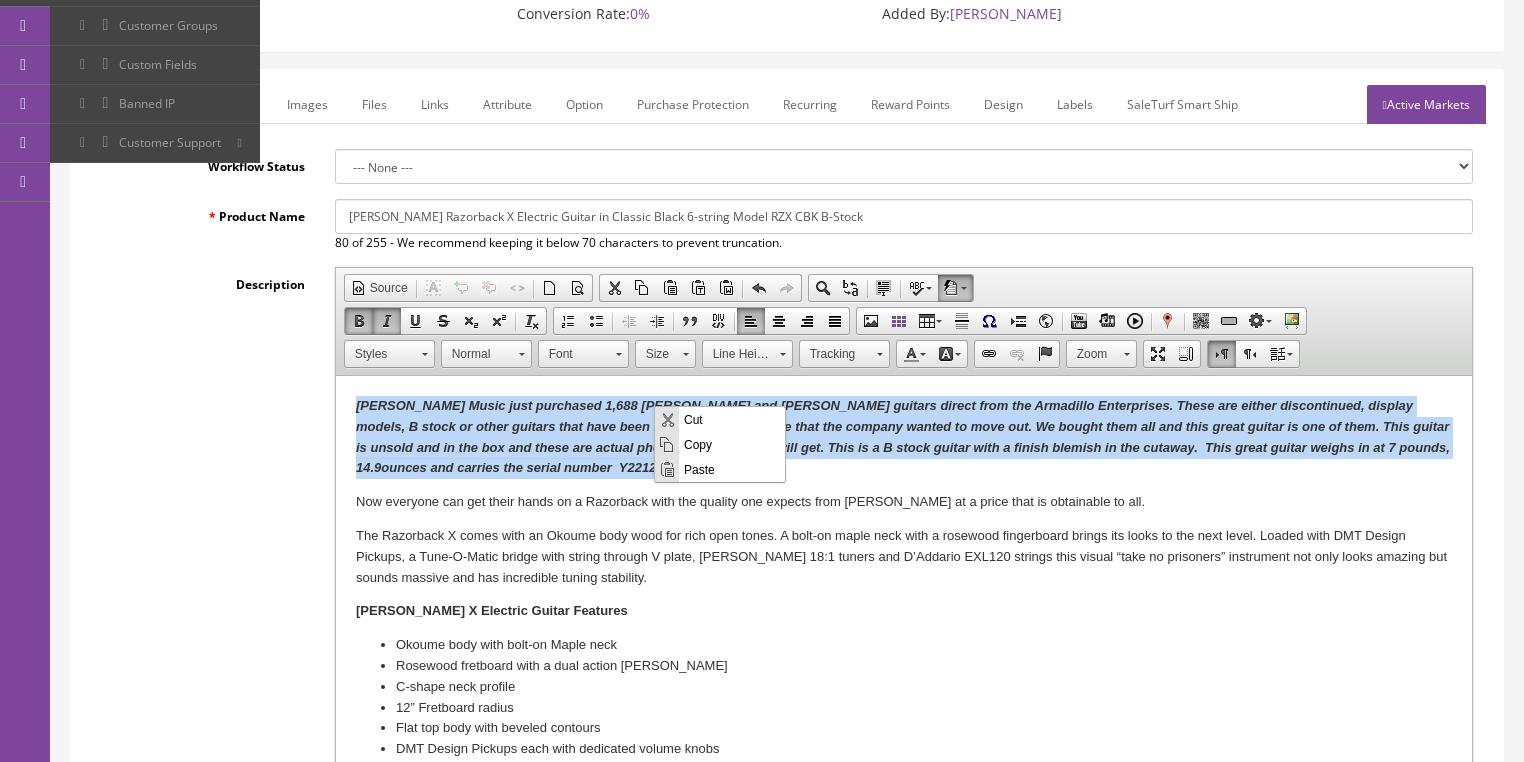 copy on "Butler Music just purchased 1,688 Dean and Luna guitars direct from the Armadillo Enterprises. These are either discontinued, display models, B stock or other guitars that have been in stock for some time that the company wanted to move out. We bought them all and this great guitar is one of them. This guitar is unsold and in the box and these are actual photos of the one you will get. This is a B stock guitar with a finish blemish in the cutaway .  This great guitar weighs in at 7 pounds, 14.9  ounces and carries the serial number  Y22120407 ." 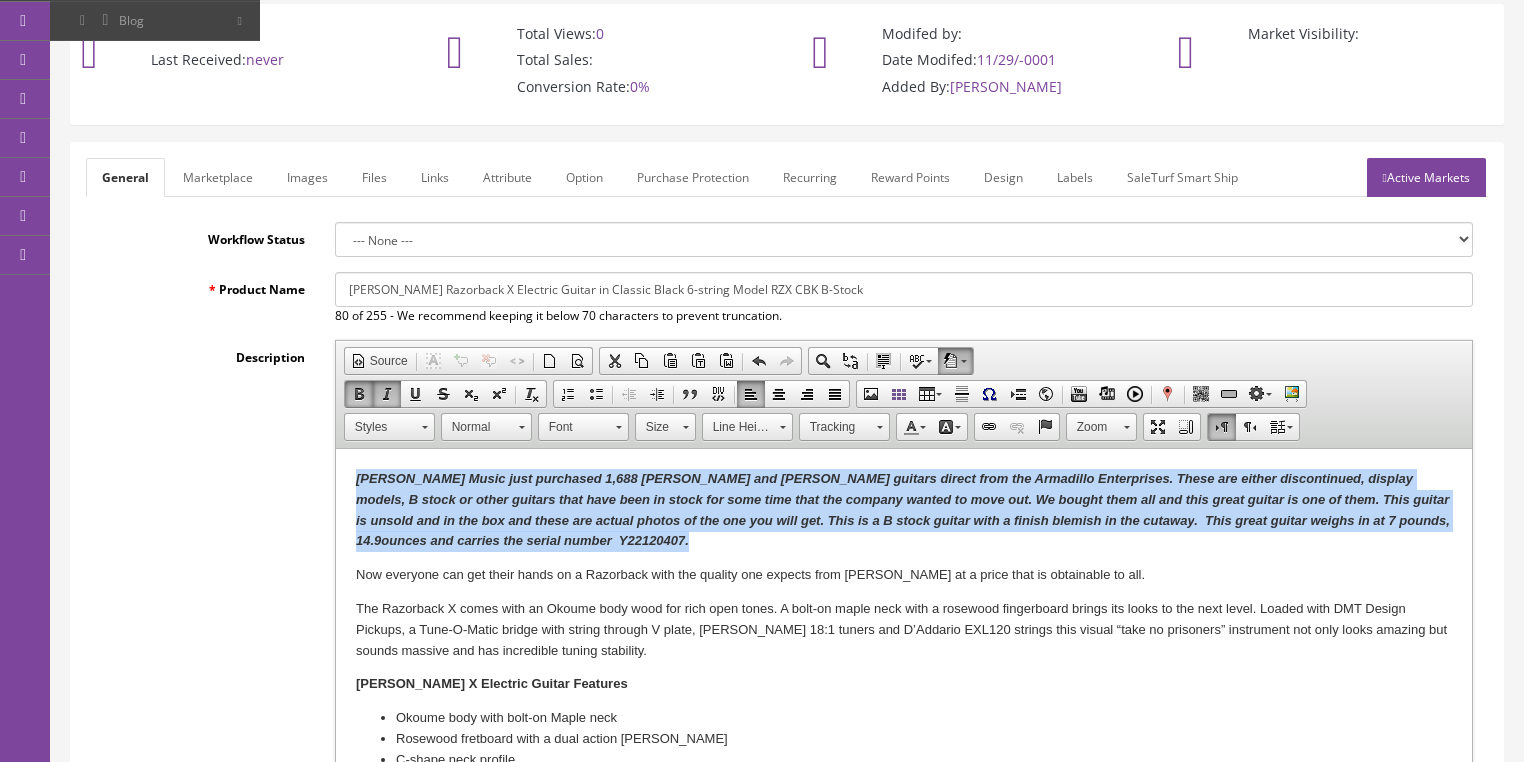 scroll, scrollTop: 158, scrollLeft: 0, axis: vertical 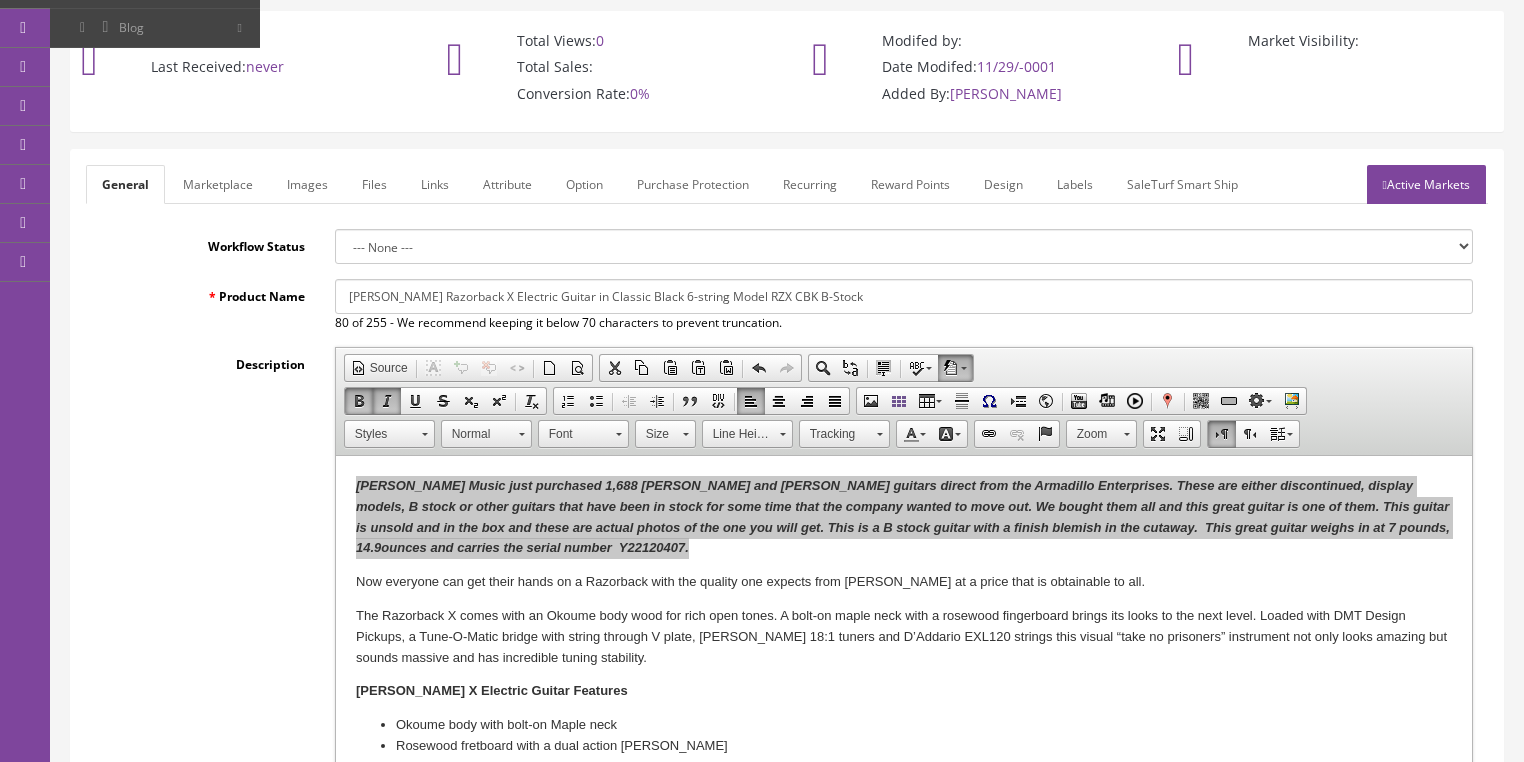click on "Marketplace" at bounding box center [218, 184] 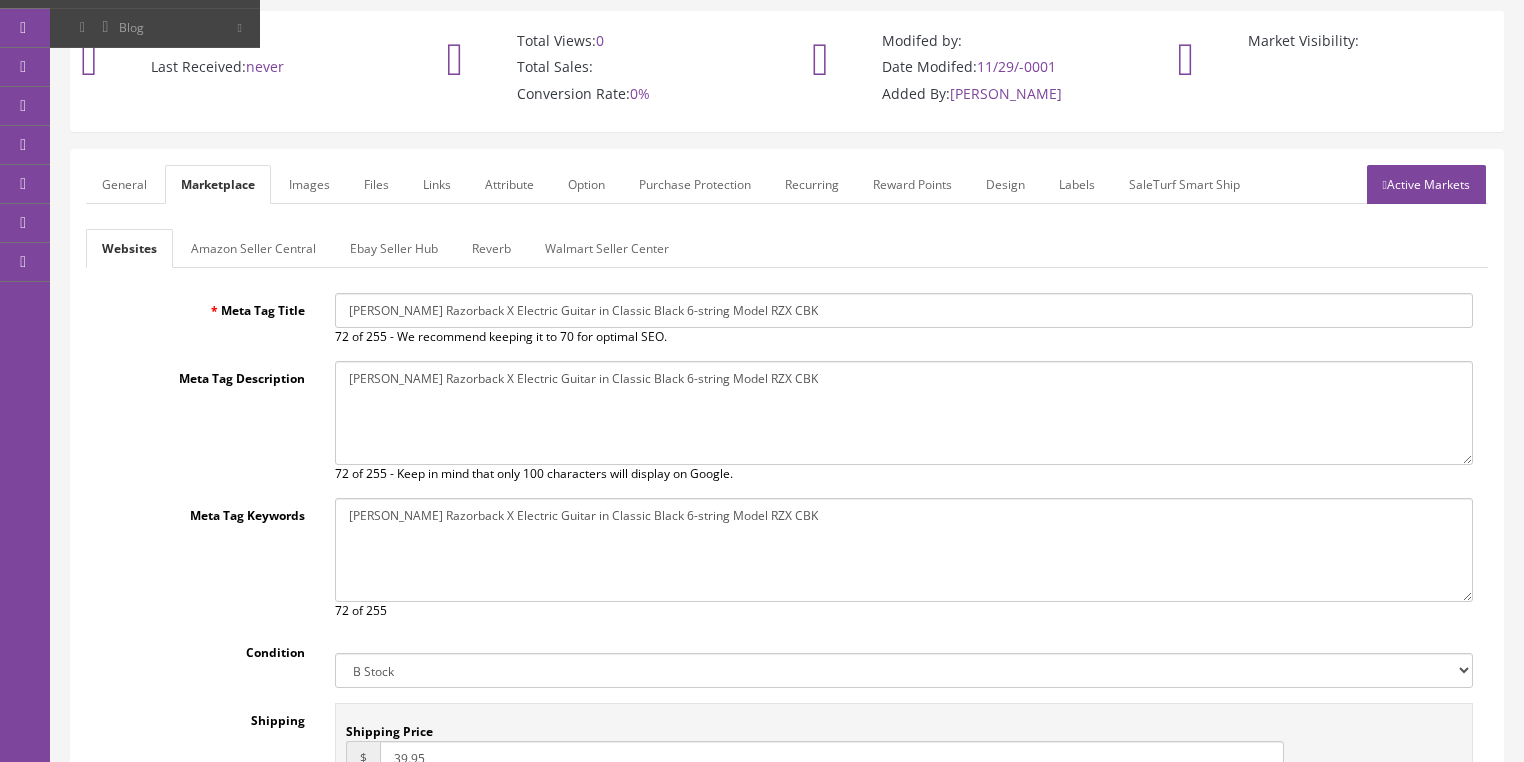 click on "Amazon Seller Central" at bounding box center (253, 248) 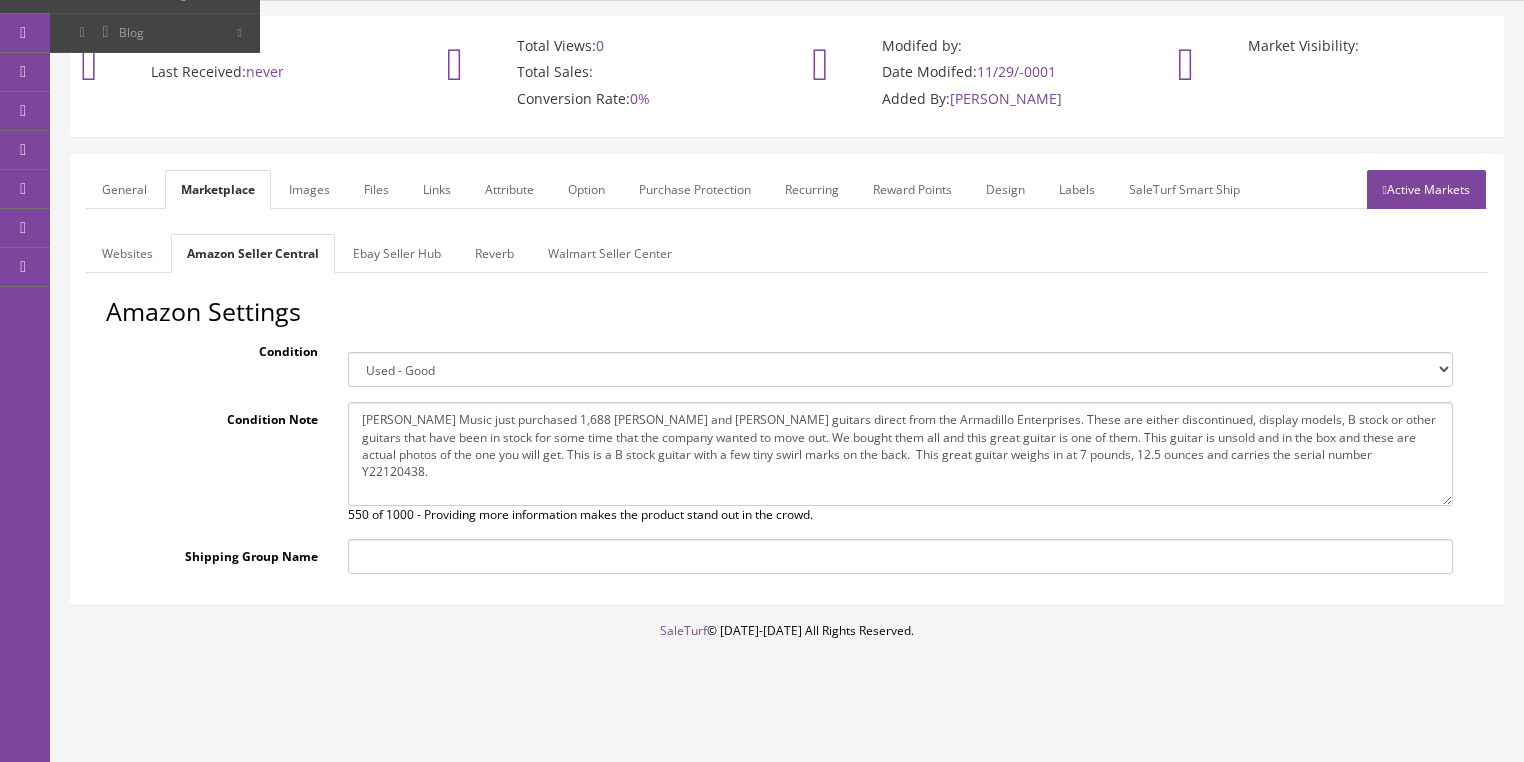 scroll, scrollTop: 128, scrollLeft: 0, axis: vertical 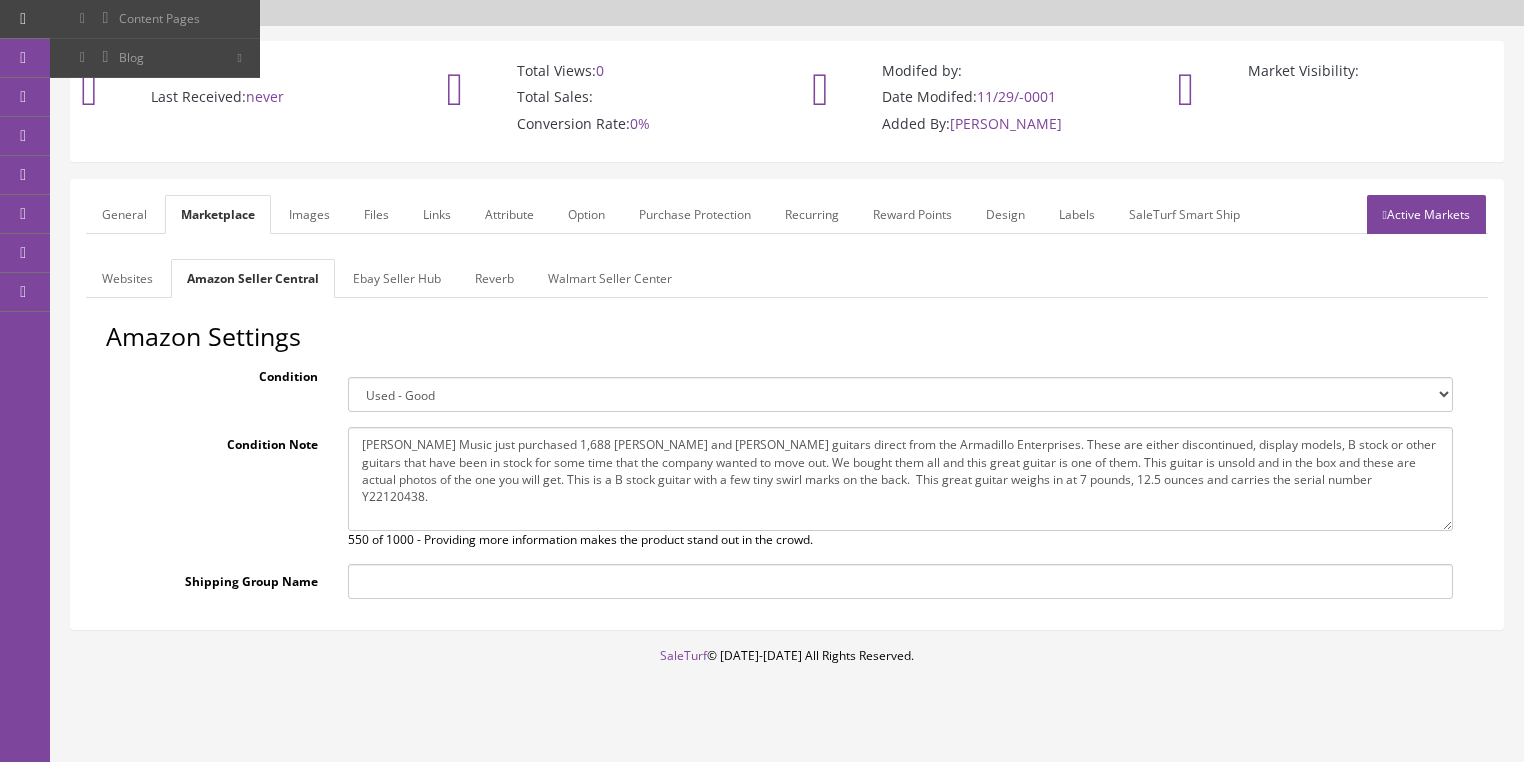 drag, startPoint x: 355, startPoint y: 413, endPoint x: 1122, endPoint y: 467, distance: 768.89856 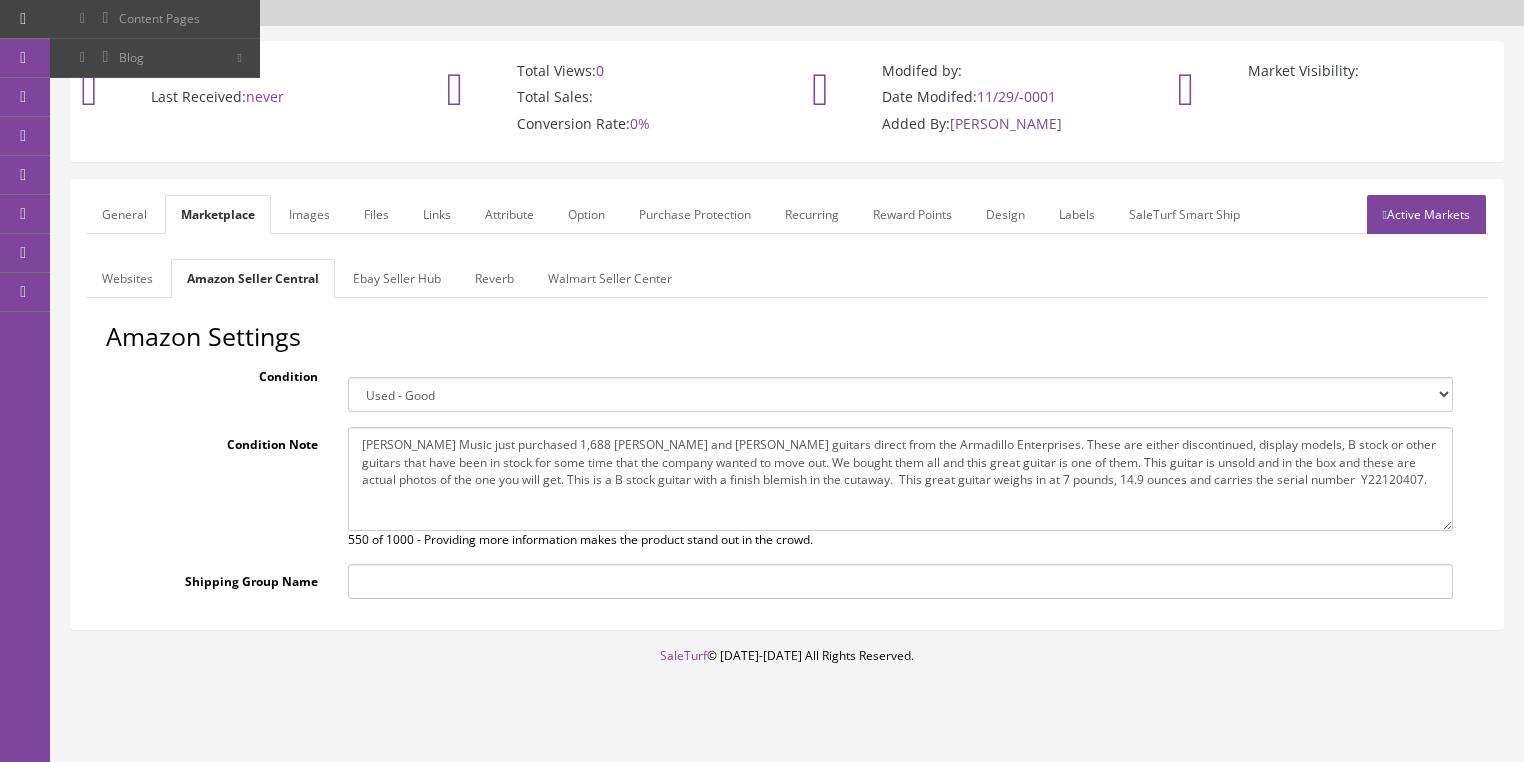 type on "Butler Music just purchased 1,688 Dean and Luna guitars direct from the Armadillo Enterprises. These are either discontinued, display models, B stock or other guitars that have been in stock for some time that the company wanted to move out. We bought them all and this great guitar is one of them. This guitar is unsold and in the box and these are actual photos of the one you will get. This is a B stock guitar with a finish blemish in the cutaway.  This great guitar weighs in at 7 pounds, 14.9 ounces and carries the serial number  Y22120407." 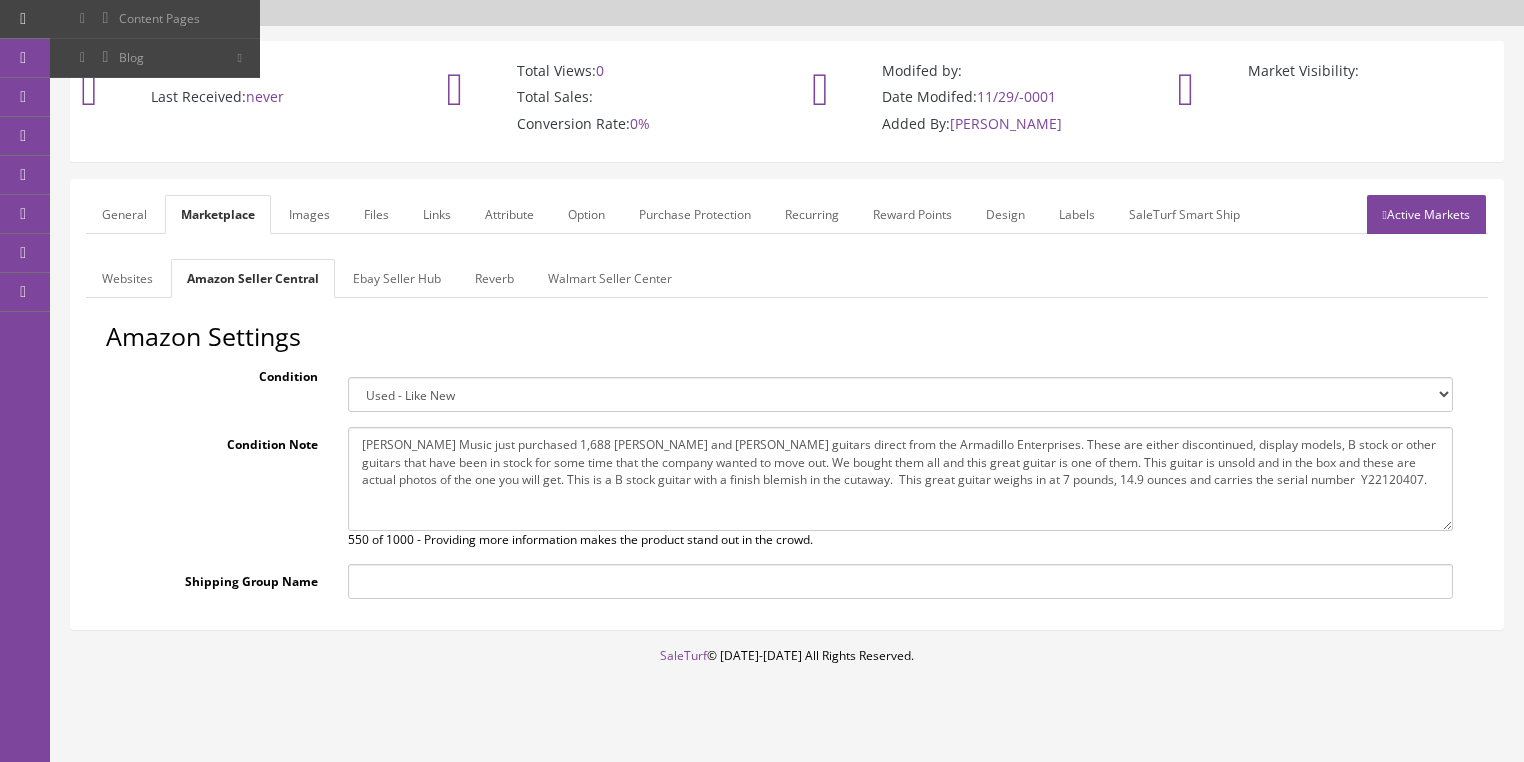 click on "Ebay Seller Hub" at bounding box center [397, 278] 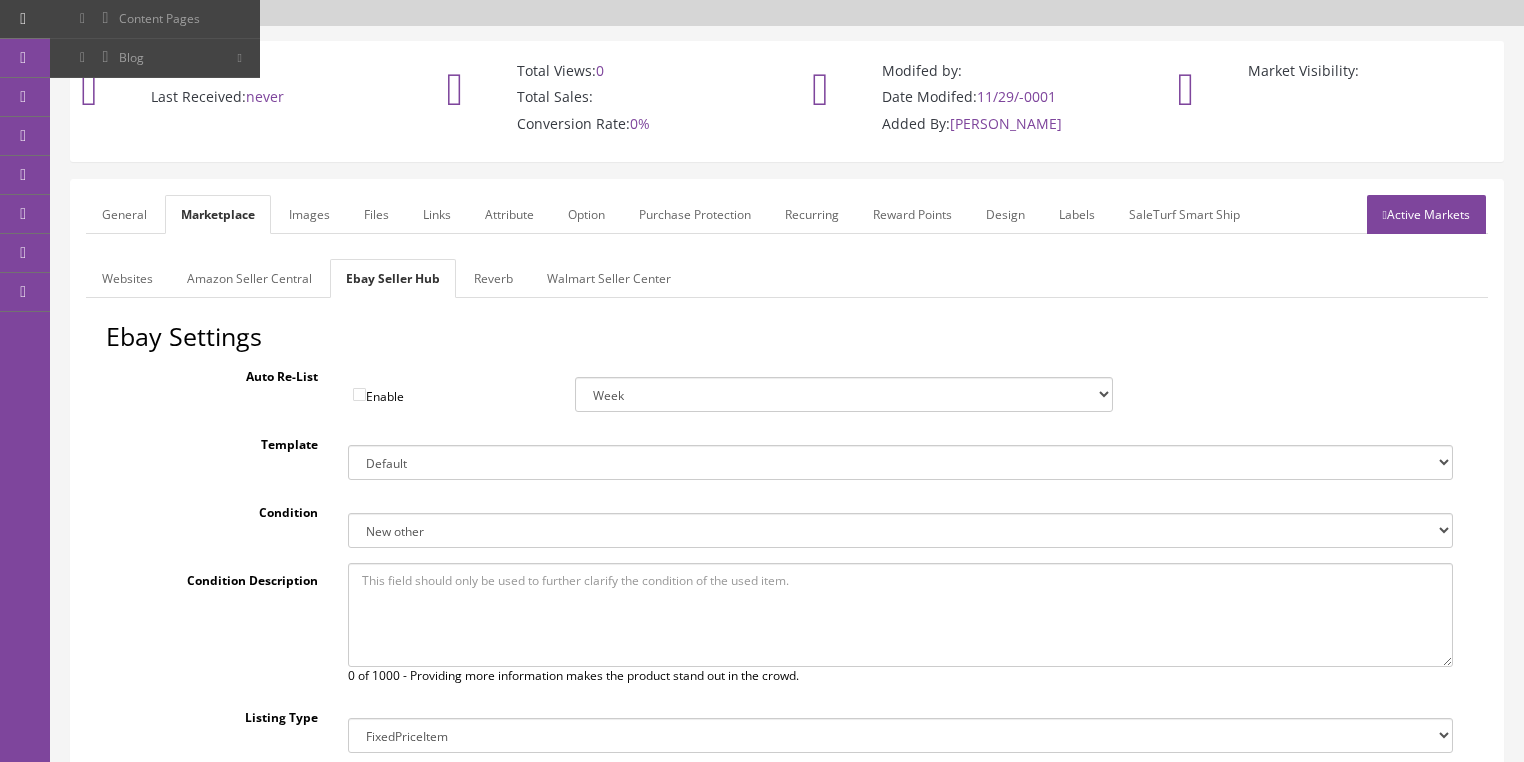 click on "Reverb" at bounding box center [493, 278] 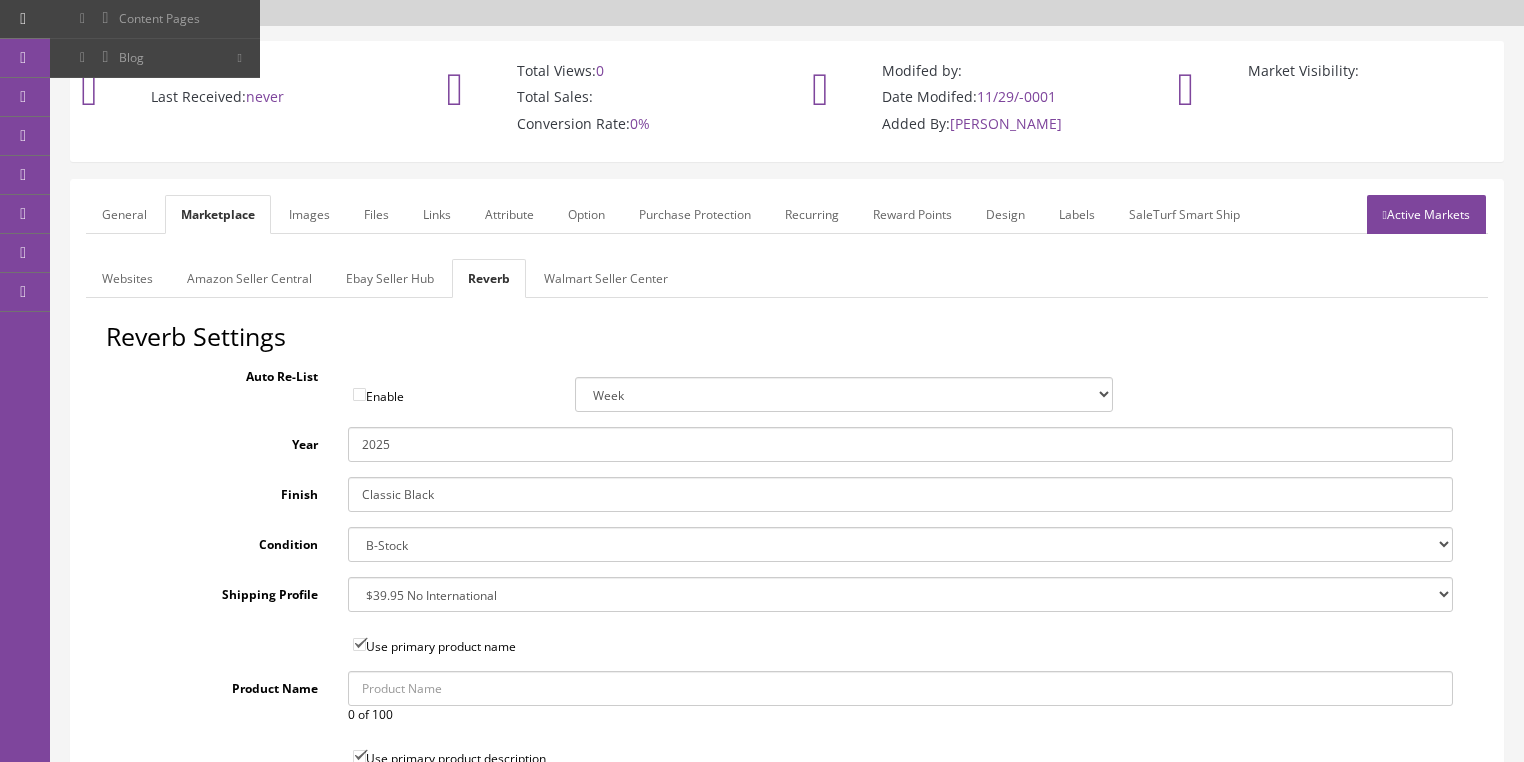 click on "Images" at bounding box center [309, 214] 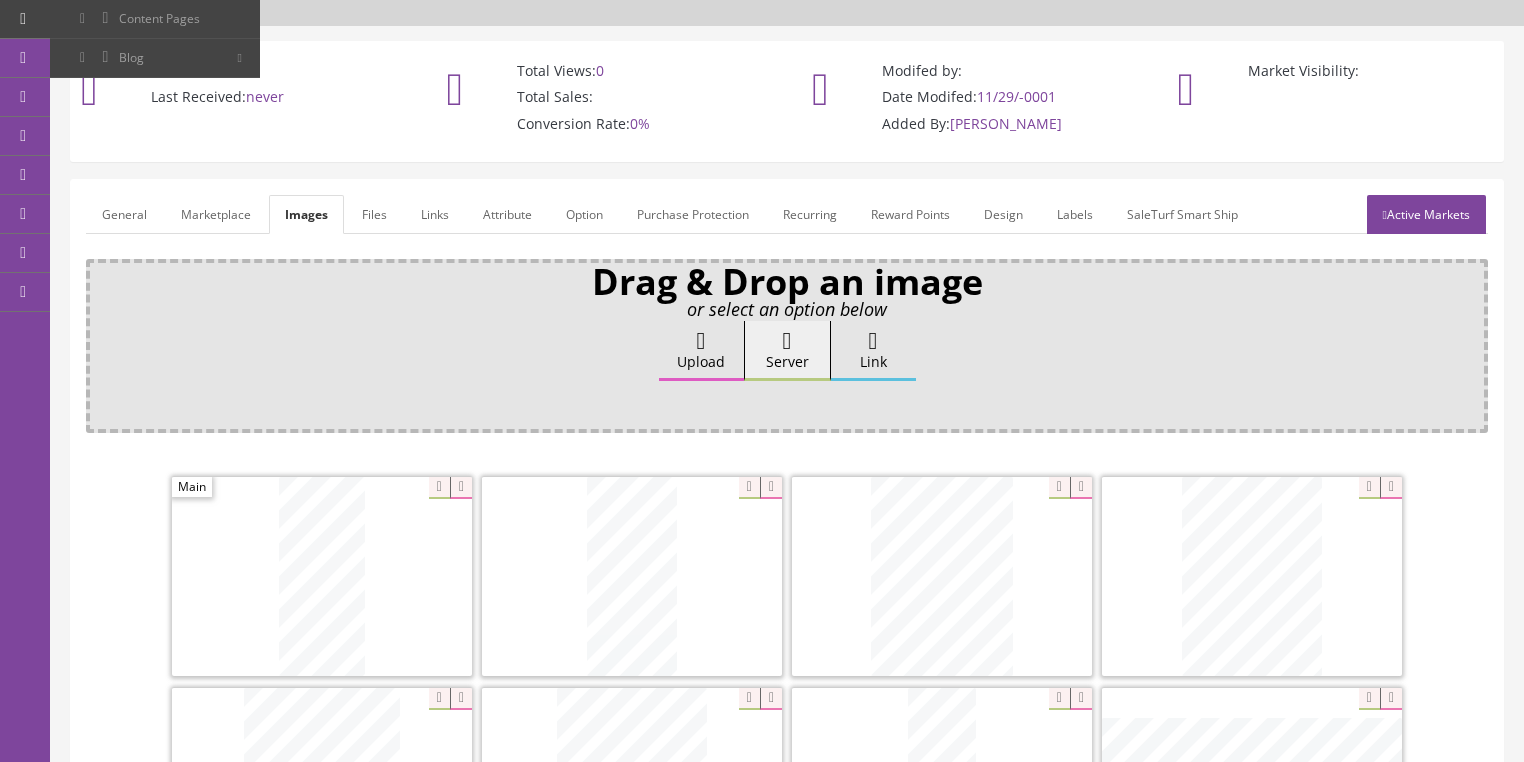 click on "Active Markets" at bounding box center [1426, 214] 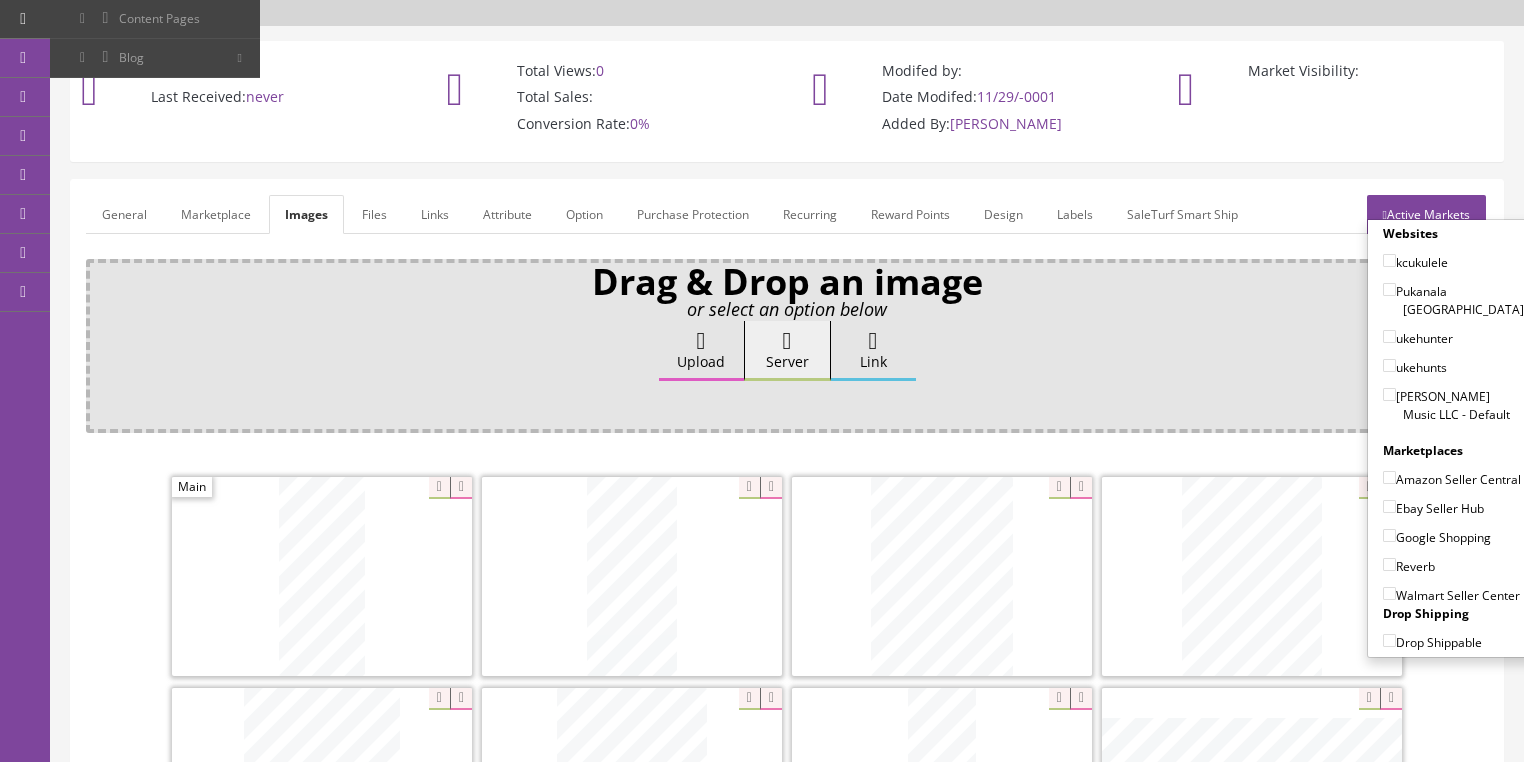 click on "Active Markets" at bounding box center [1426, 214] 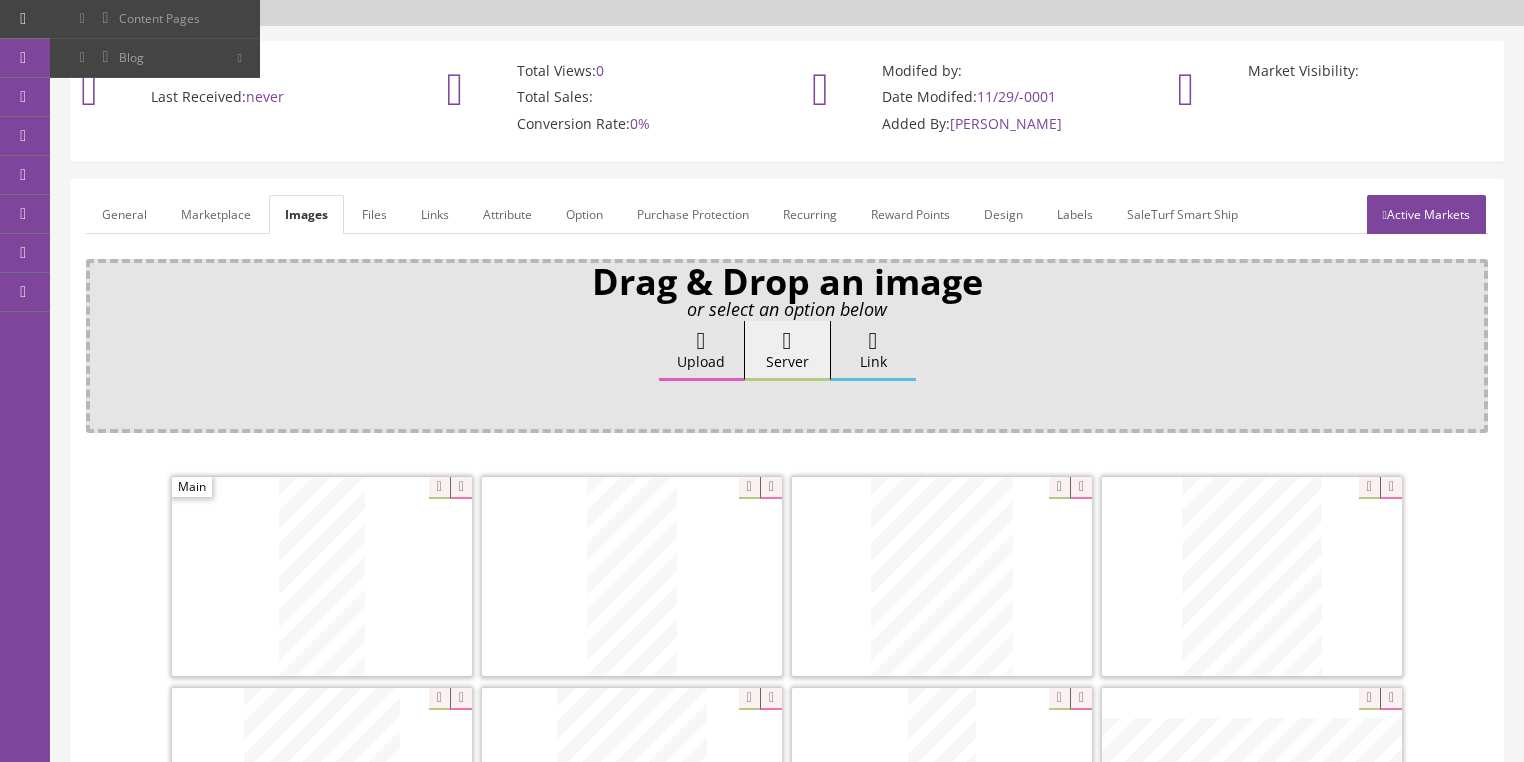 click on "General" at bounding box center [124, 214] 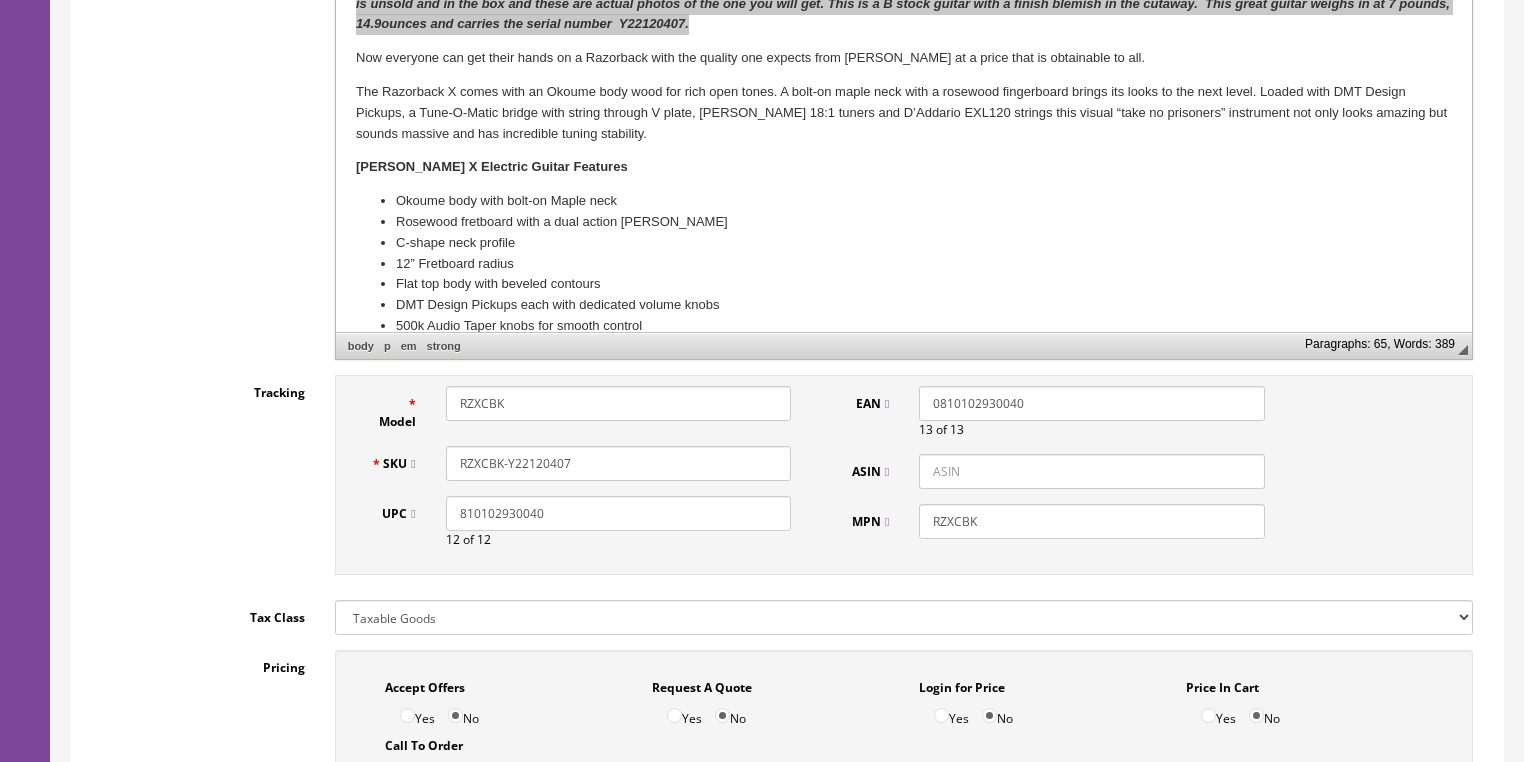 scroll, scrollTop: 688, scrollLeft: 0, axis: vertical 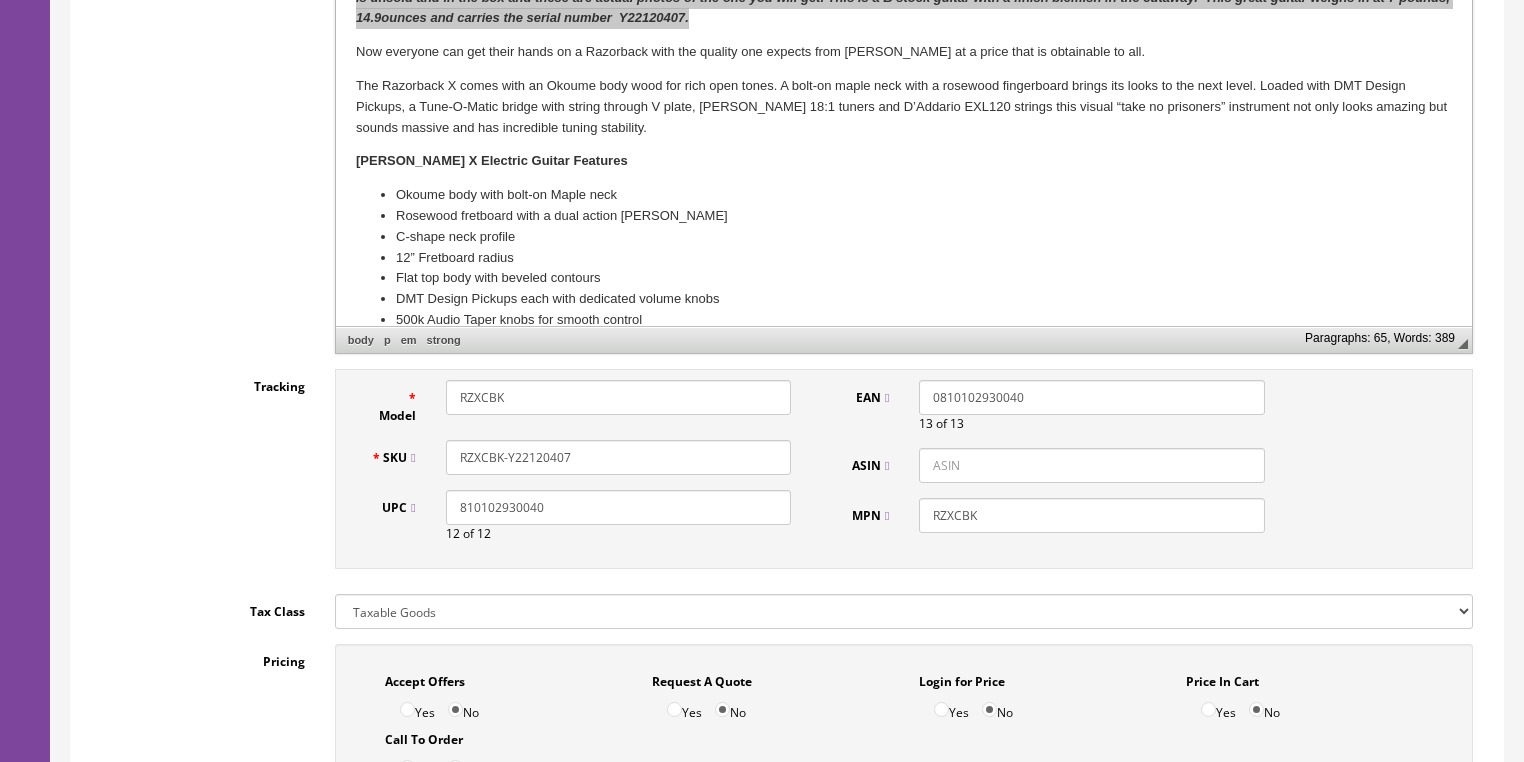 drag, startPoint x: 578, startPoint y: 440, endPoint x: 453, endPoint y: 441, distance: 125.004 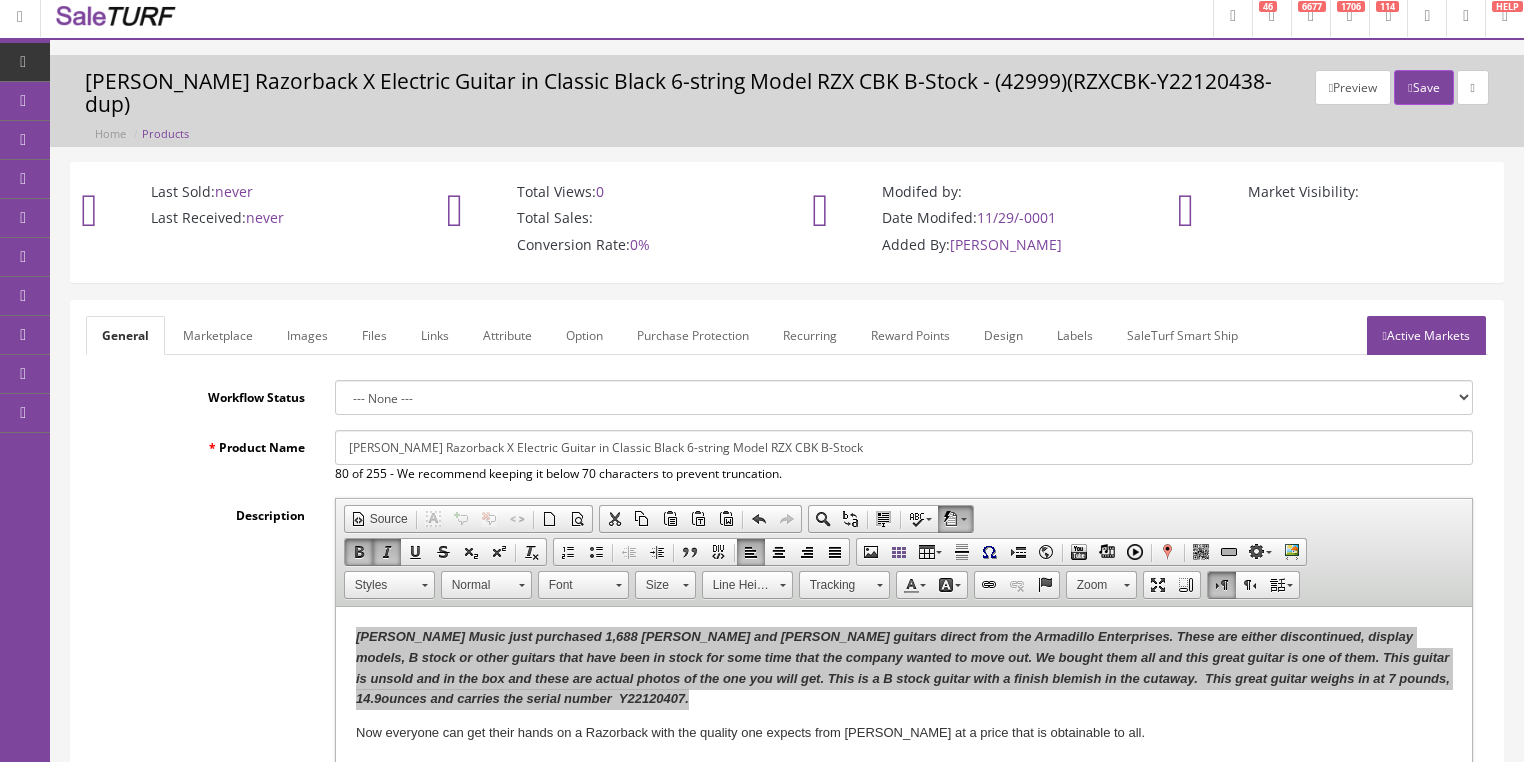 scroll, scrollTop: 0, scrollLeft: 0, axis: both 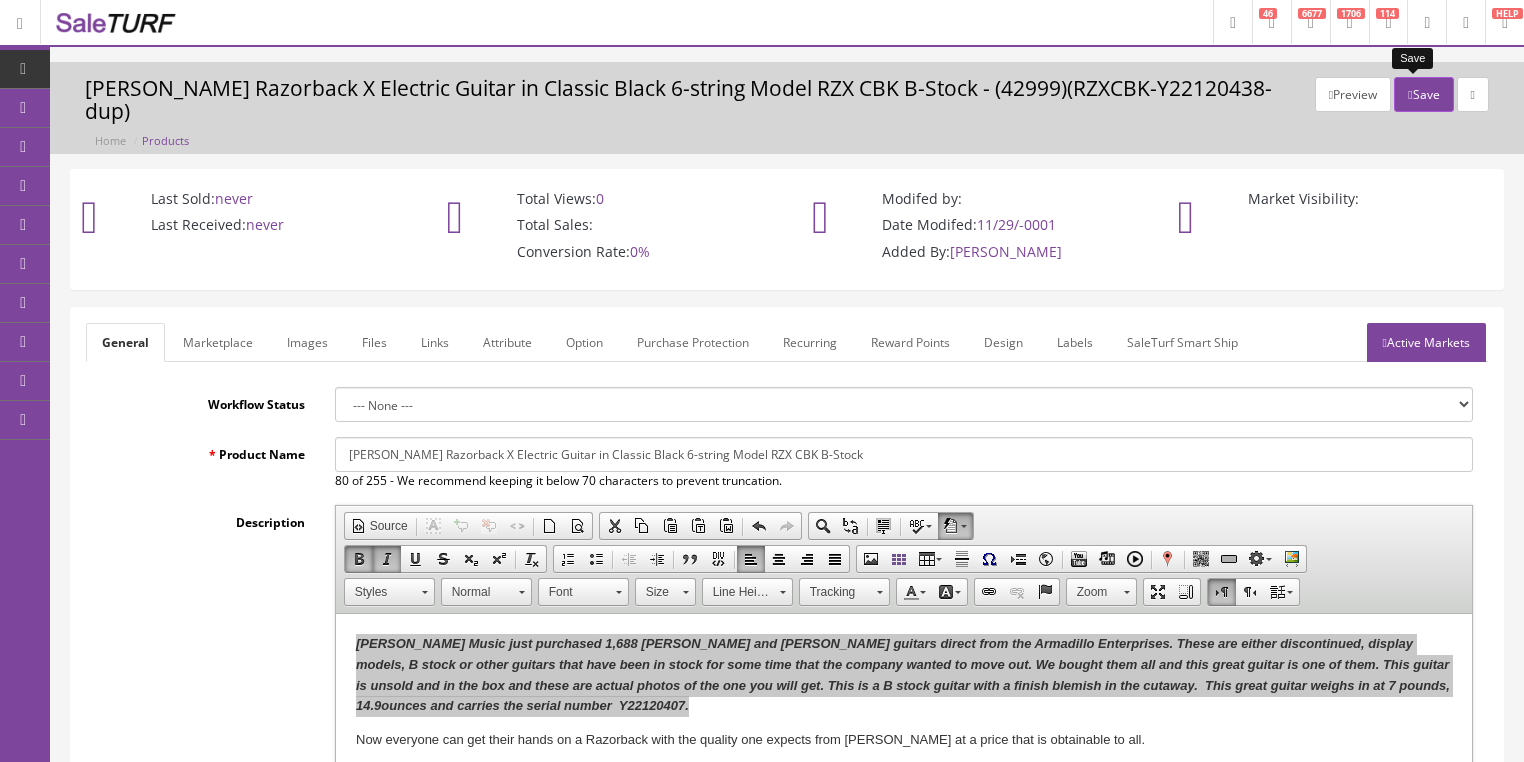 click on "Save" at bounding box center (1423, 94) 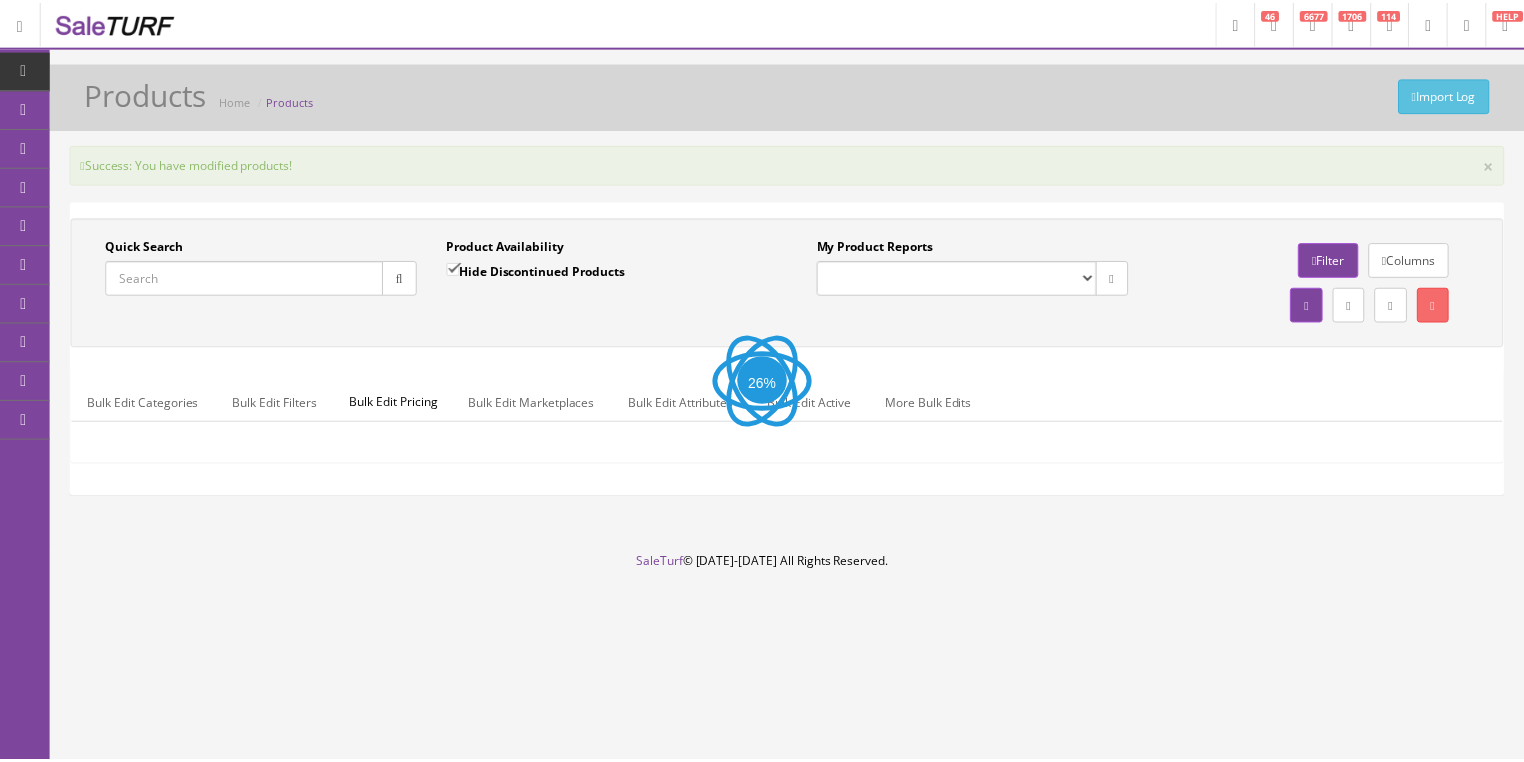 scroll, scrollTop: 0, scrollLeft: 0, axis: both 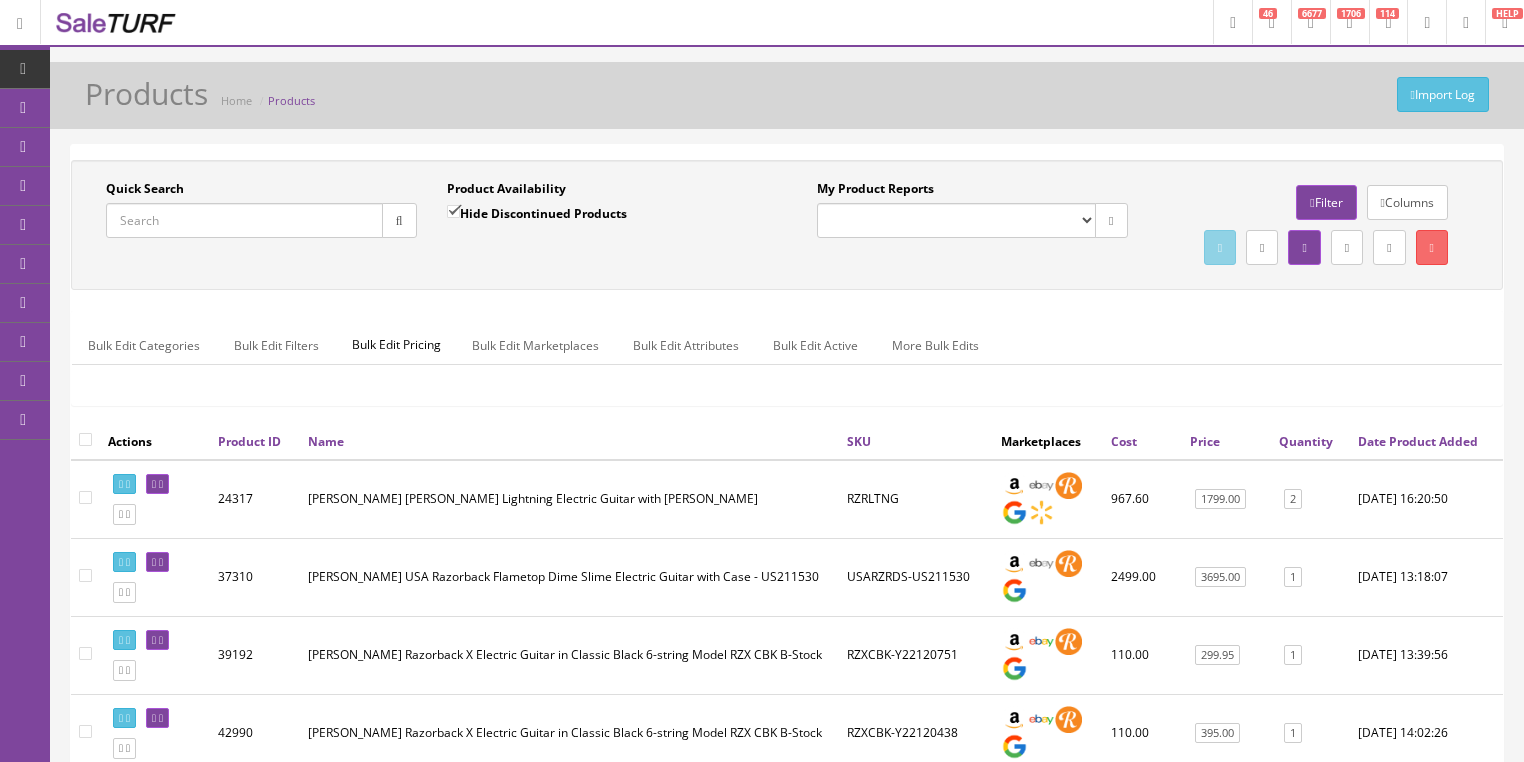 click on "Quick Search" at bounding box center (244, 220) 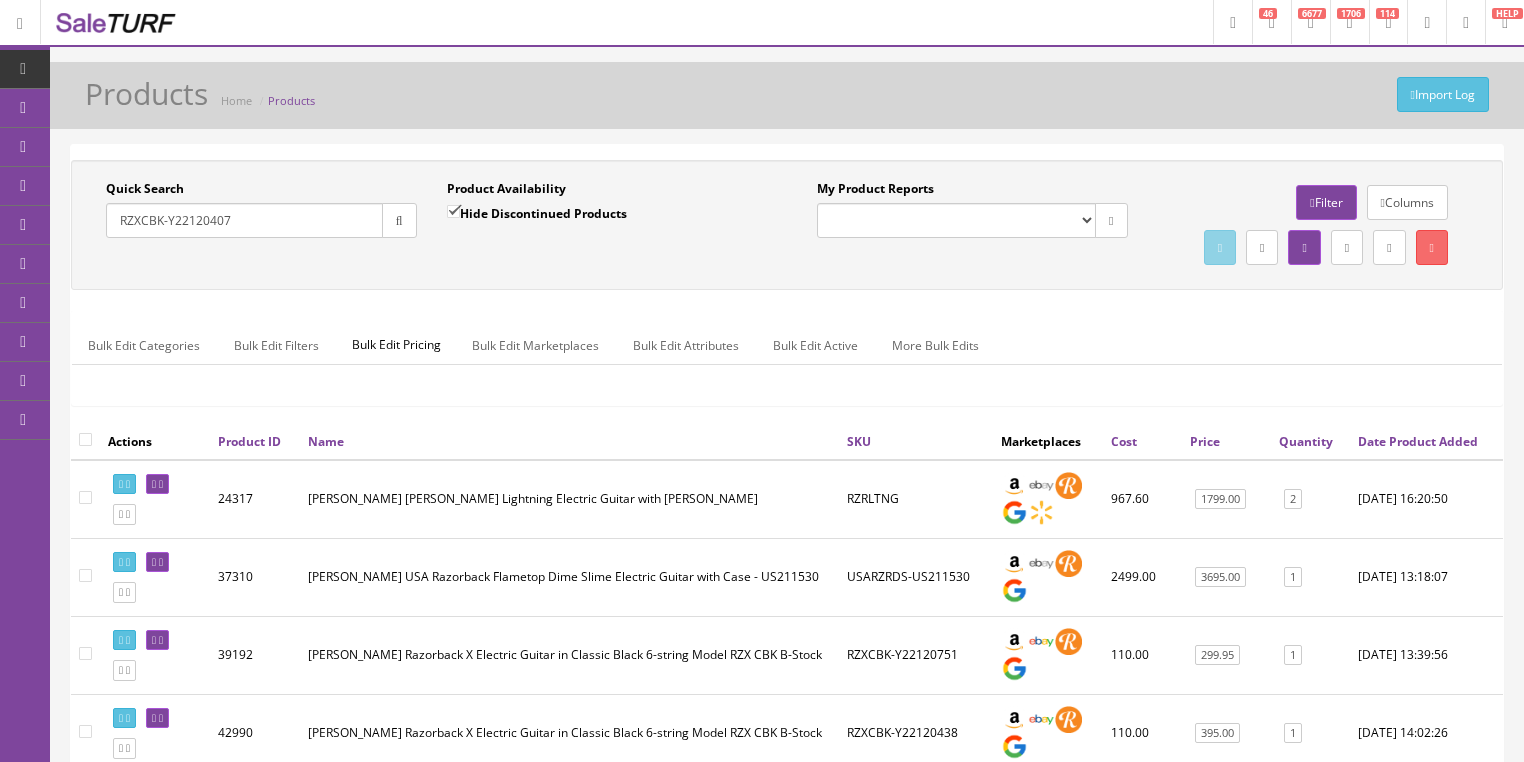click at bounding box center (399, 220) 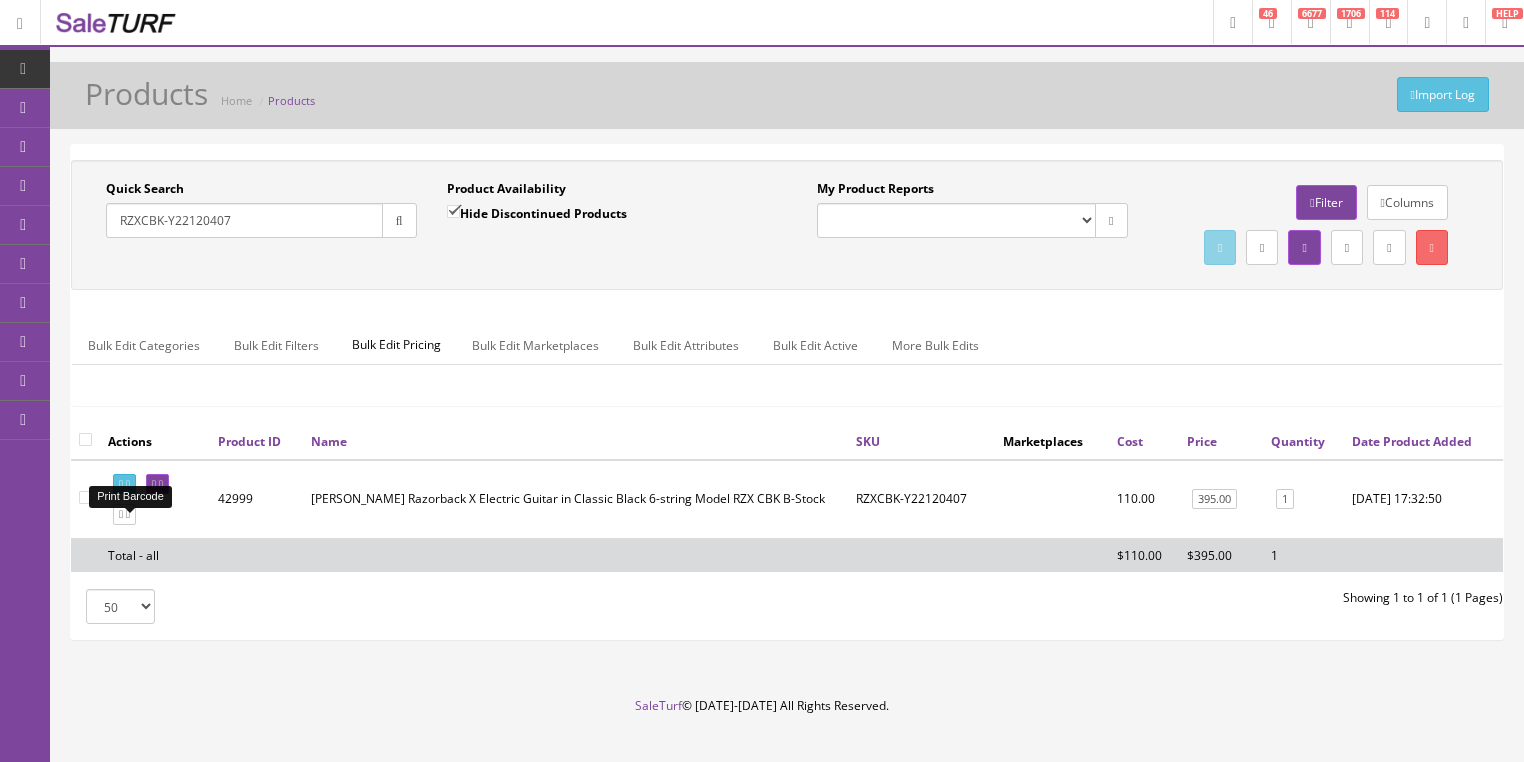 click at bounding box center [128, 484] 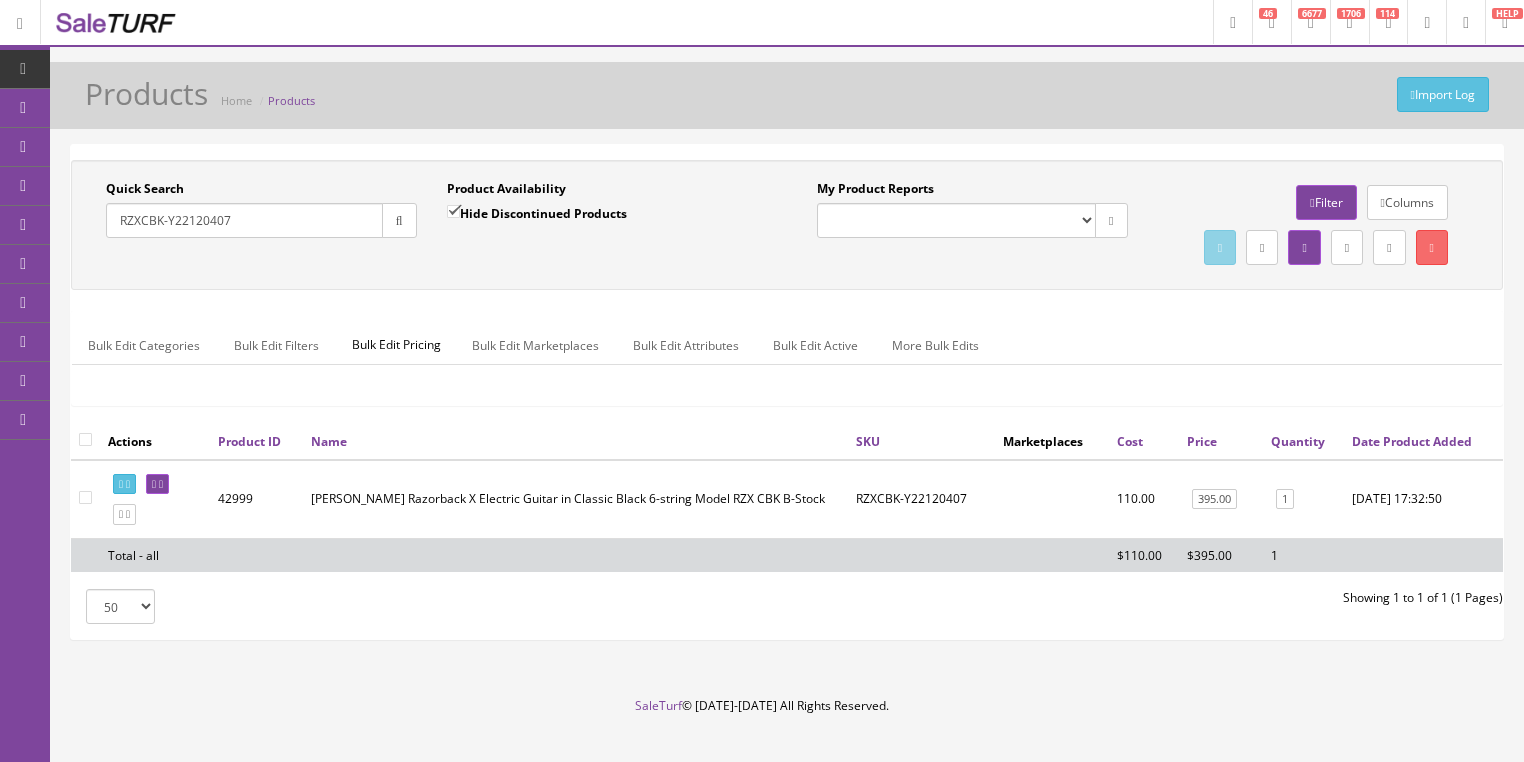 drag, startPoint x: 236, startPoint y: 221, endPoint x: 108, endPoint y: 245, distance: 130.23056 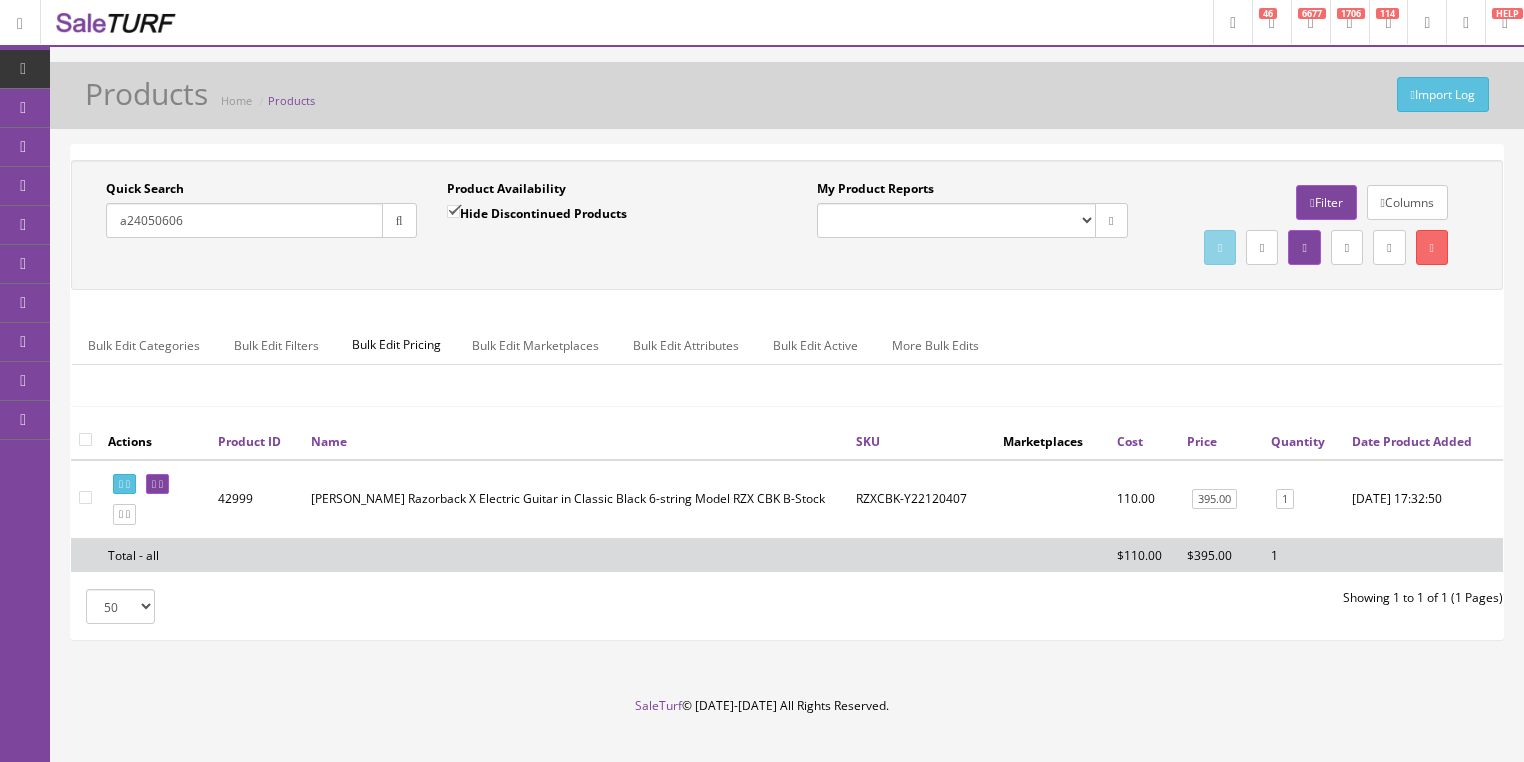type on "a24050606" 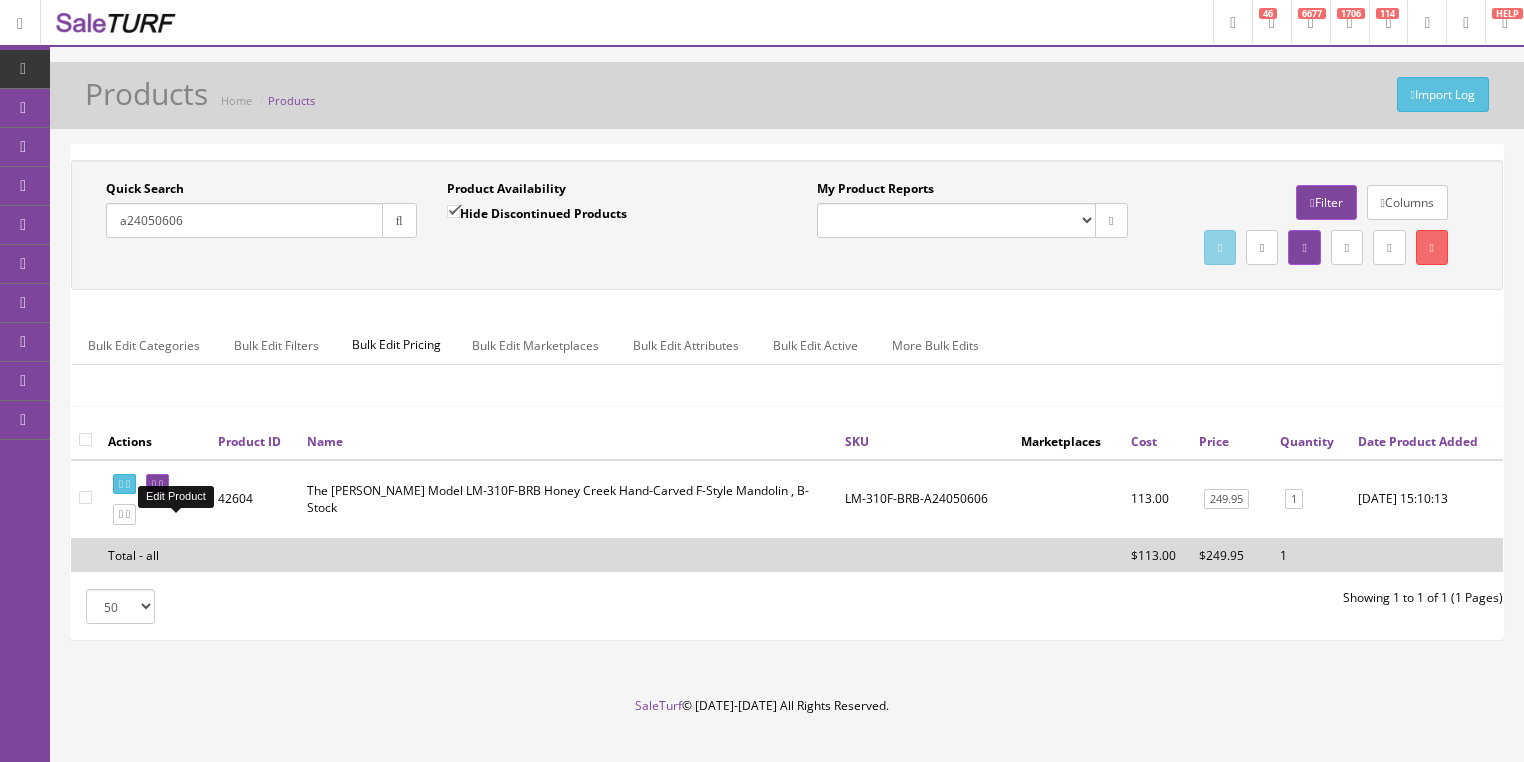 click at bounding box center [157, 484] 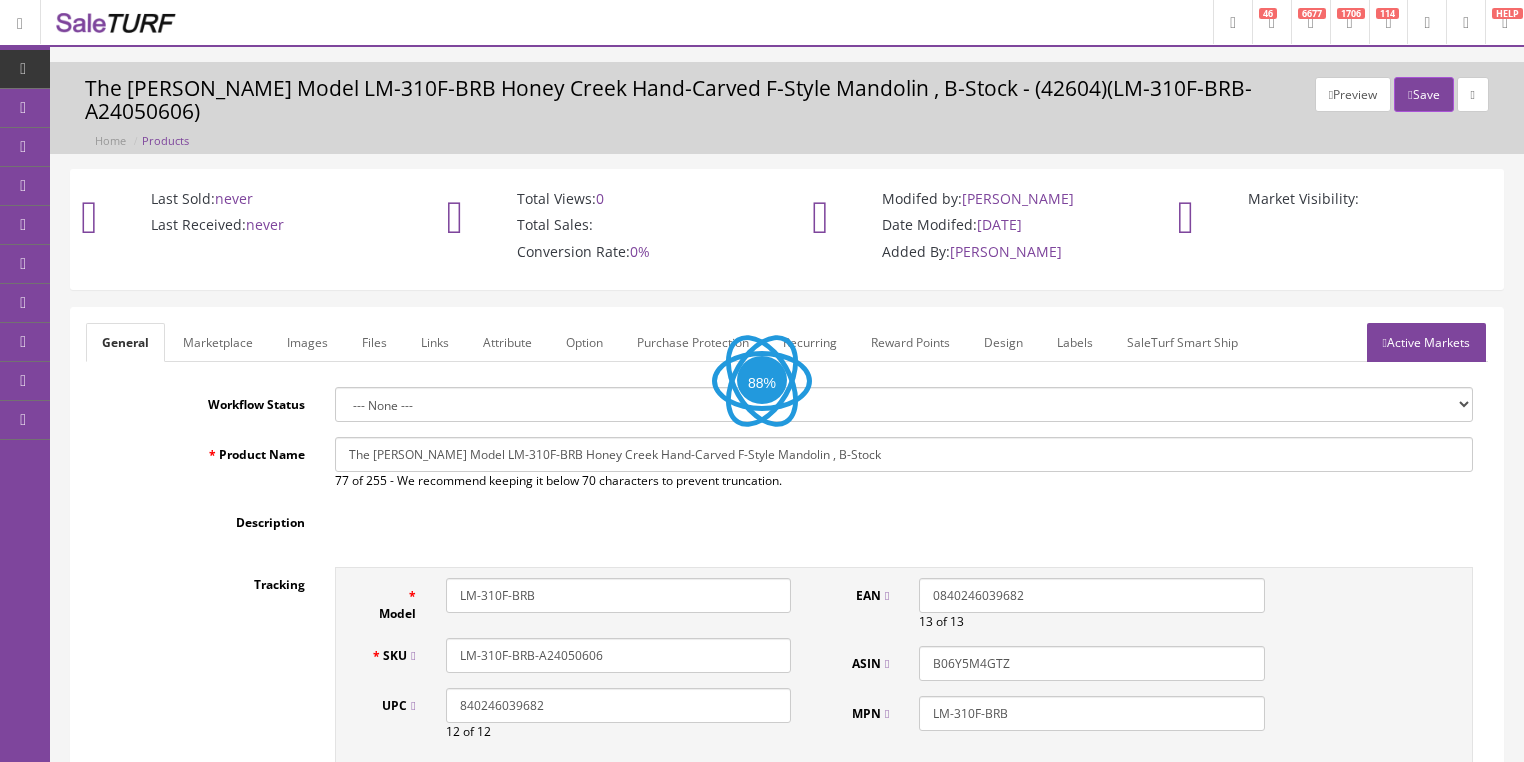 scroll, scrollTop: 0, scrollLeft: 0, axis: both 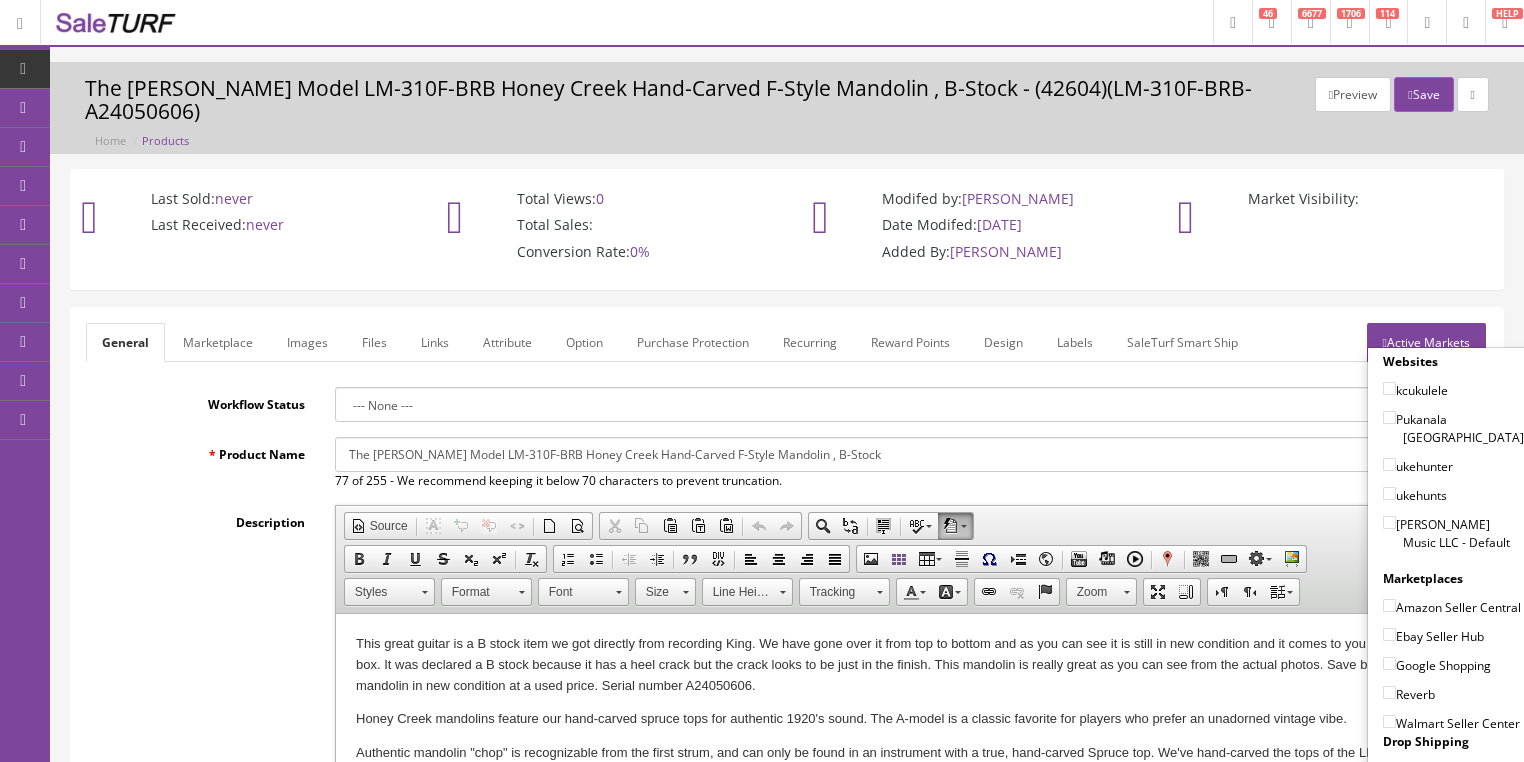 click on "[PERSON_NAME] Music LLC - Default" at bounding box center (1389, 522) 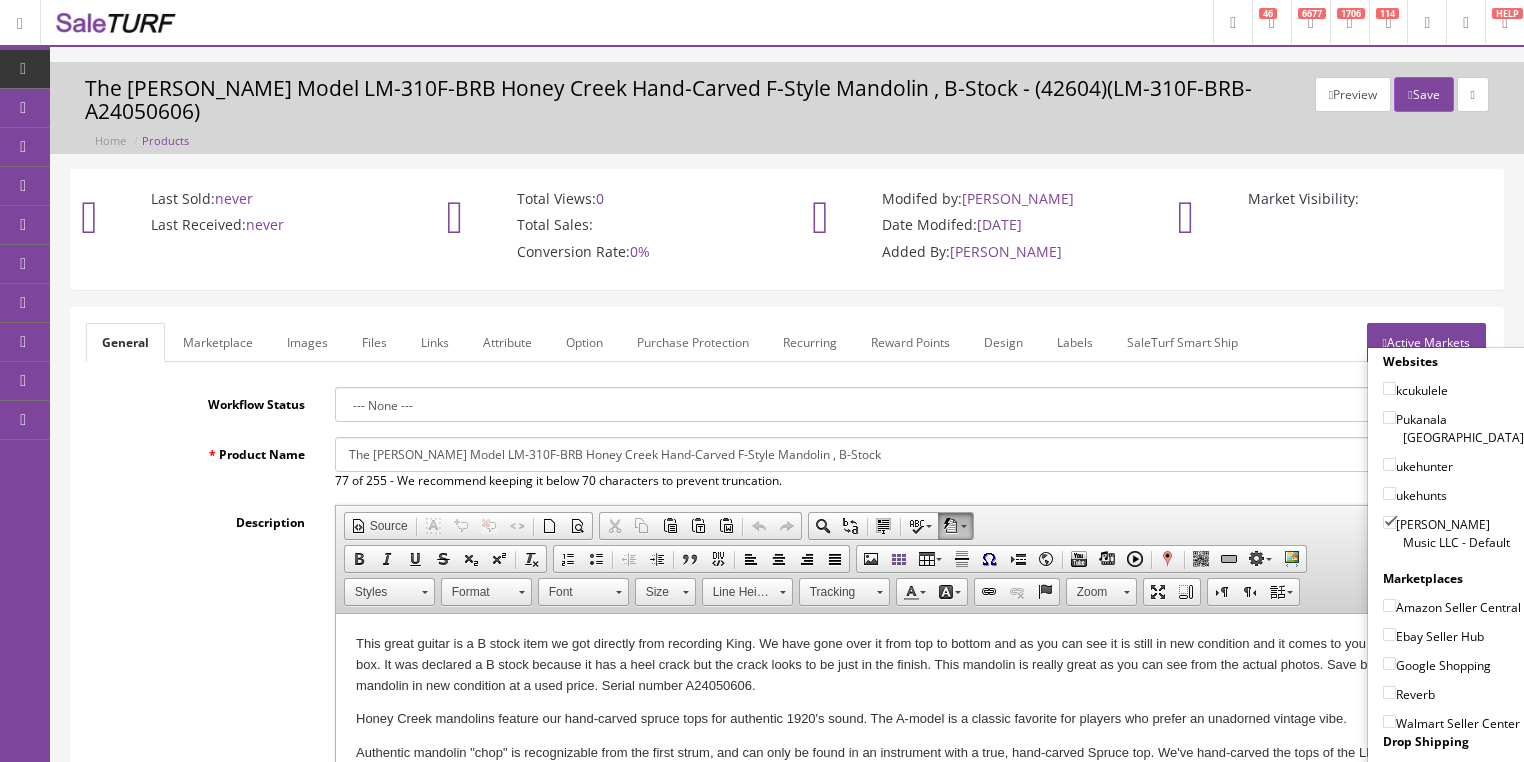 click on "Amazon Seller Central" at bounding box center (1389, 605) 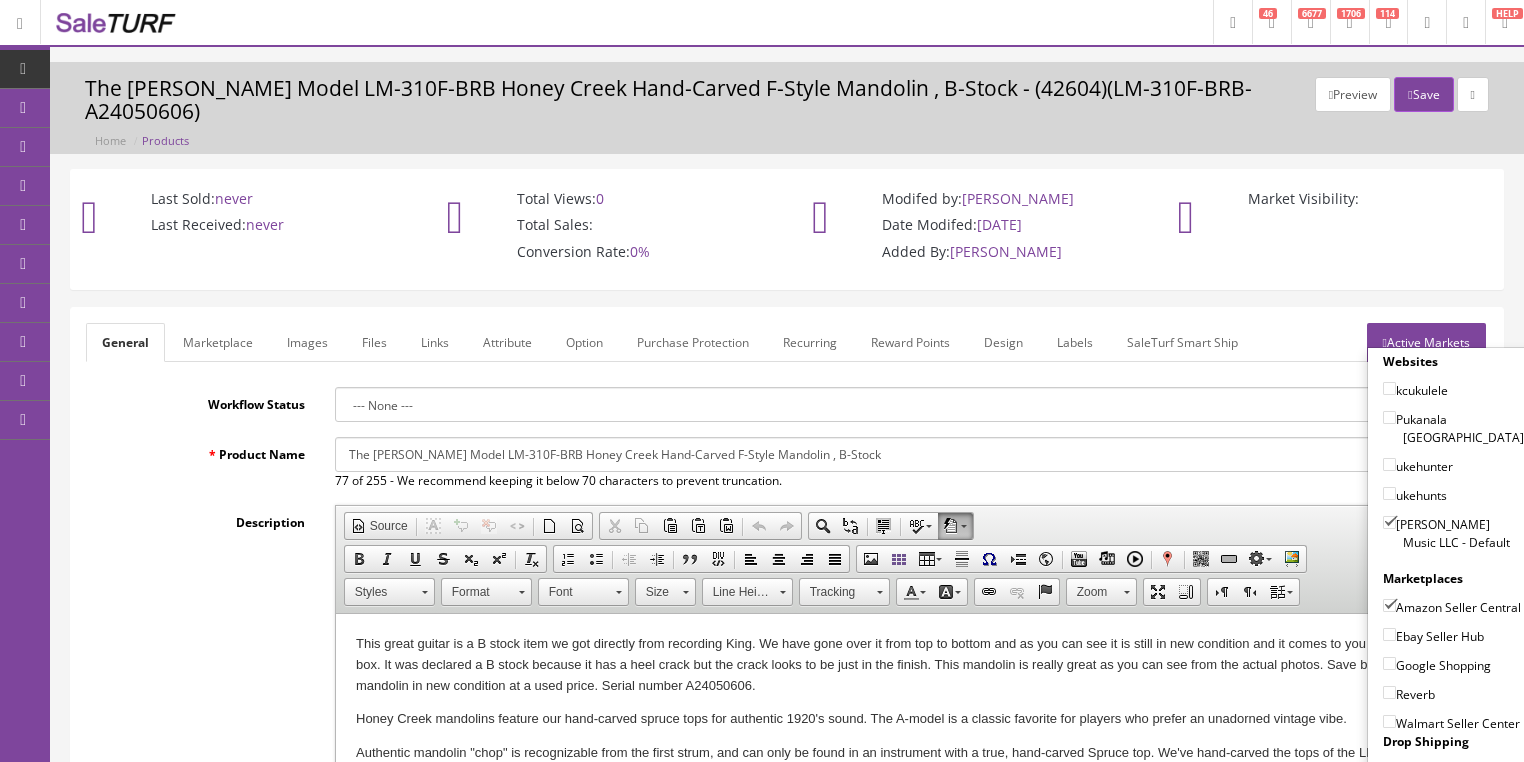 click on "Ebay Seller Hub" at bounding box center [1389, 634] 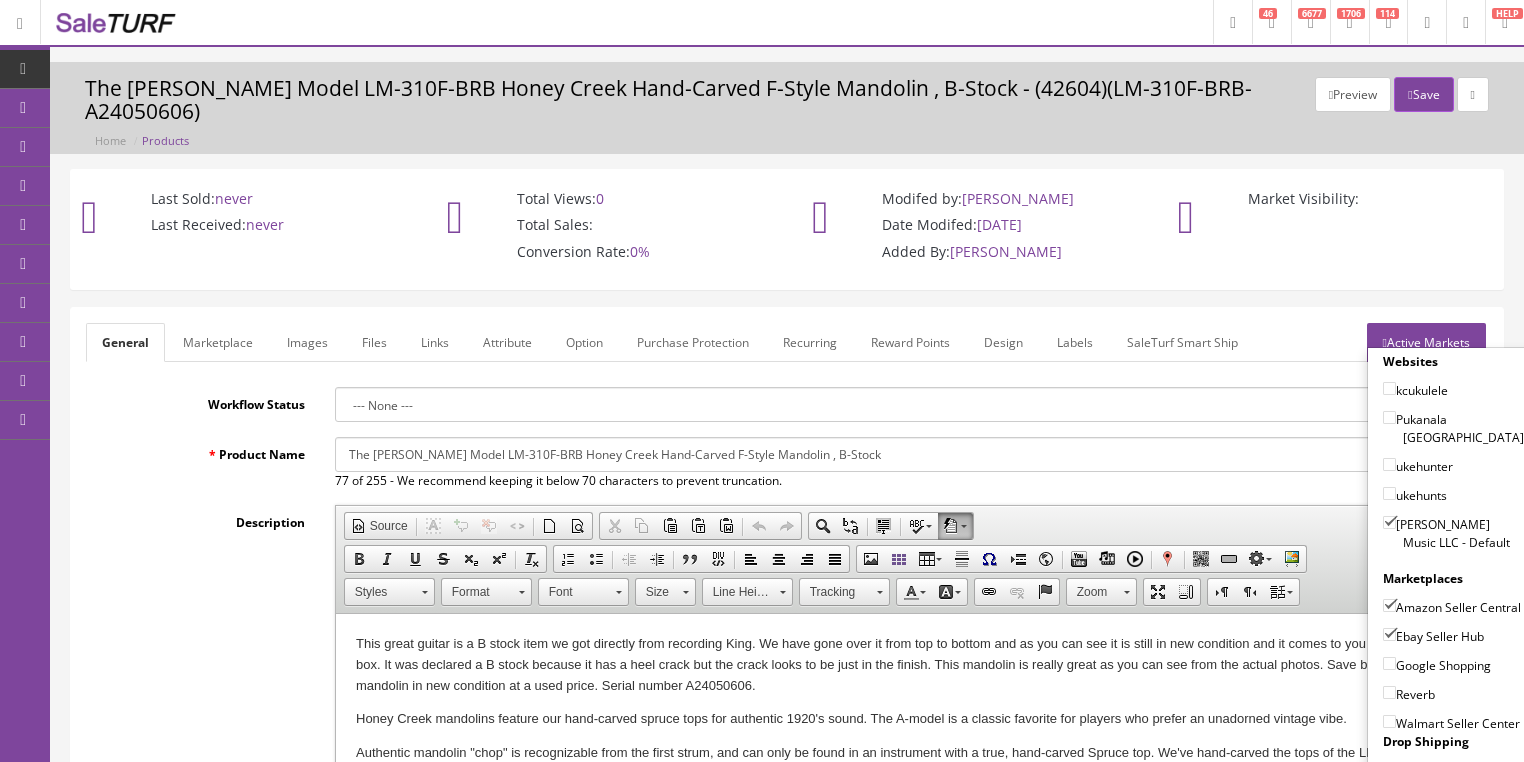 click on "Google Shopping" at bounding box center [1389, 663] 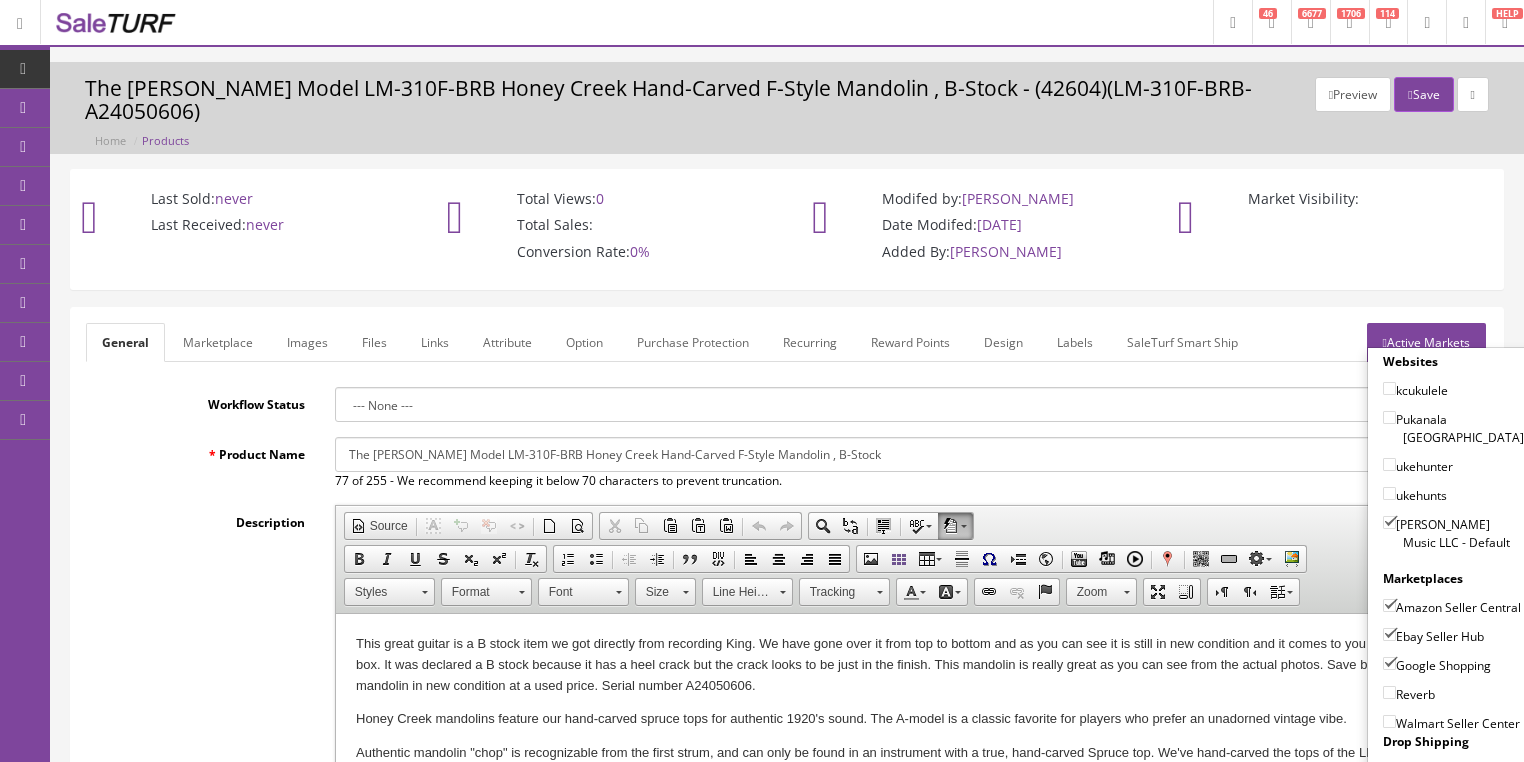 click on "Reverb" at bounding box center [1389, 692] 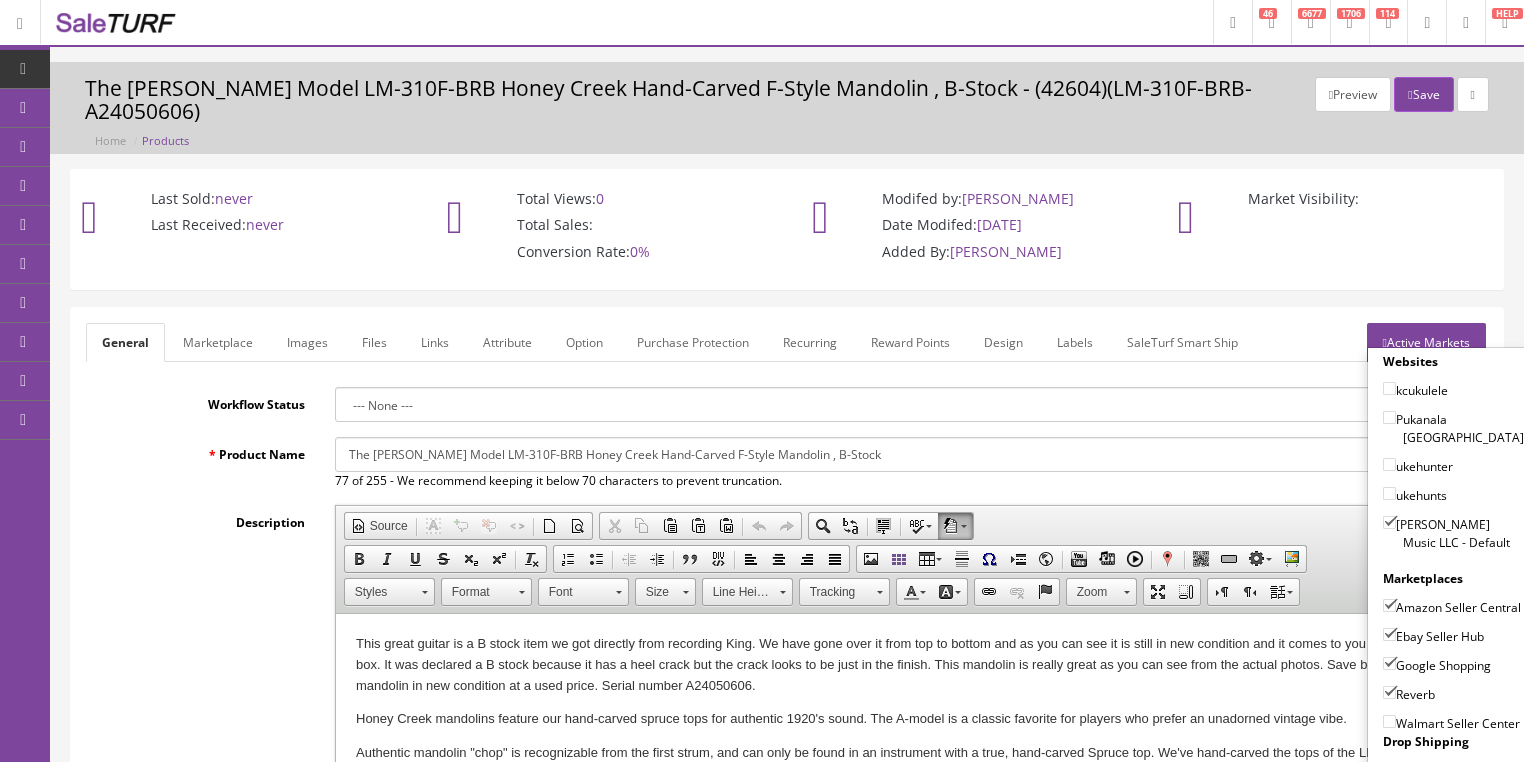 click on "Active Markets" at bounding box center [1426, 342] 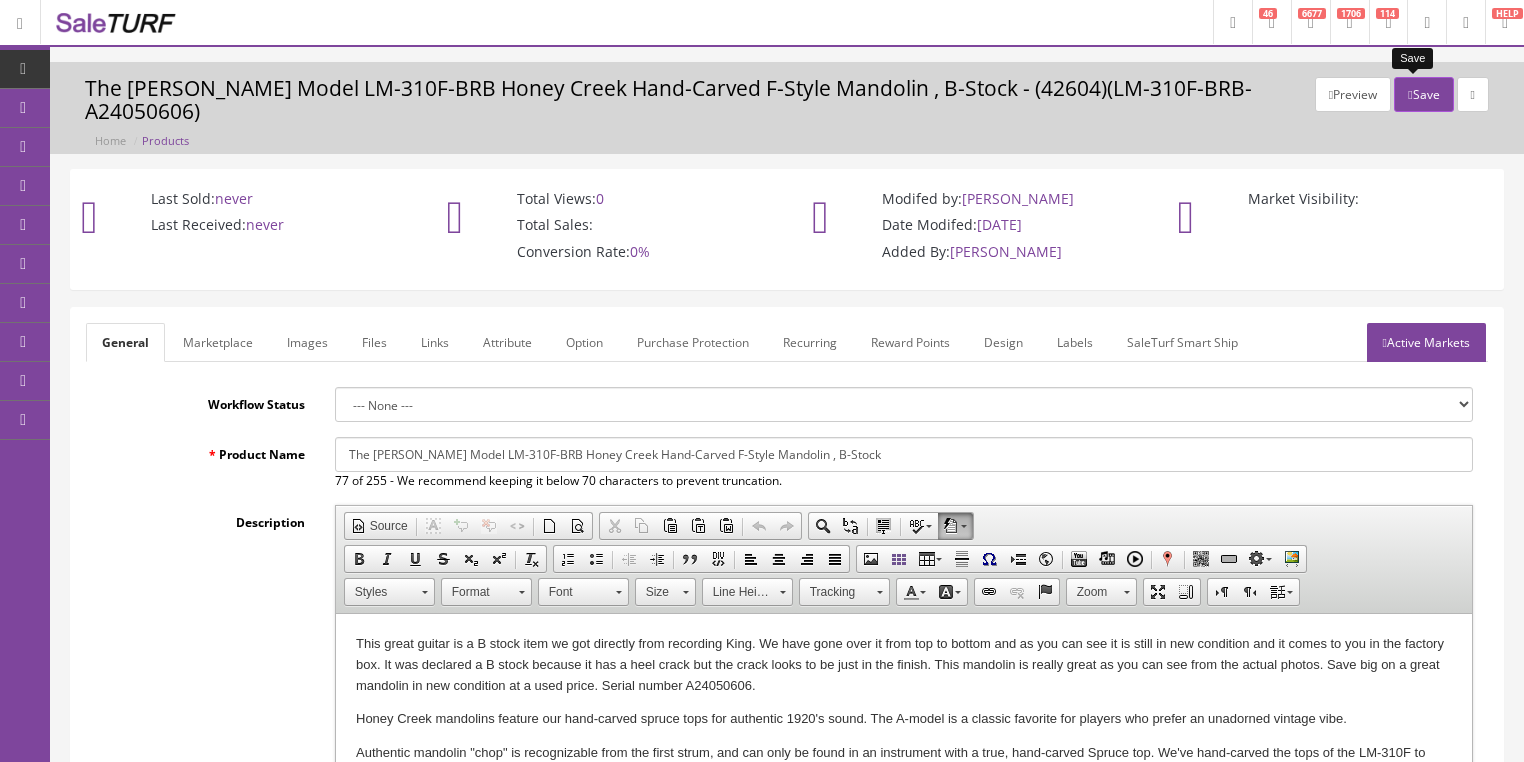 click on "Save" at bounding box center (1423, 94) 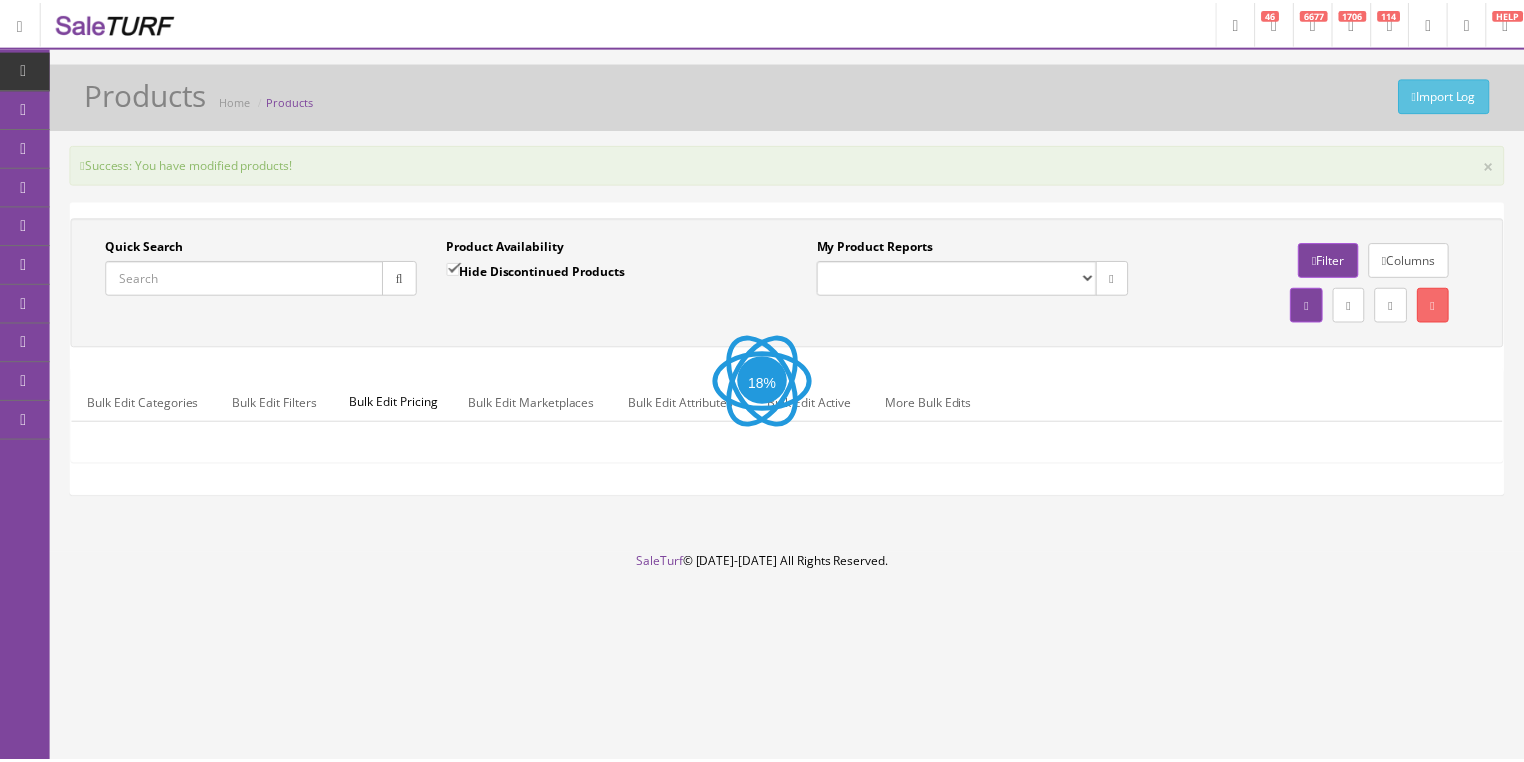 scroll, scrollTop: 0, scrollLeft: 0, axis: both 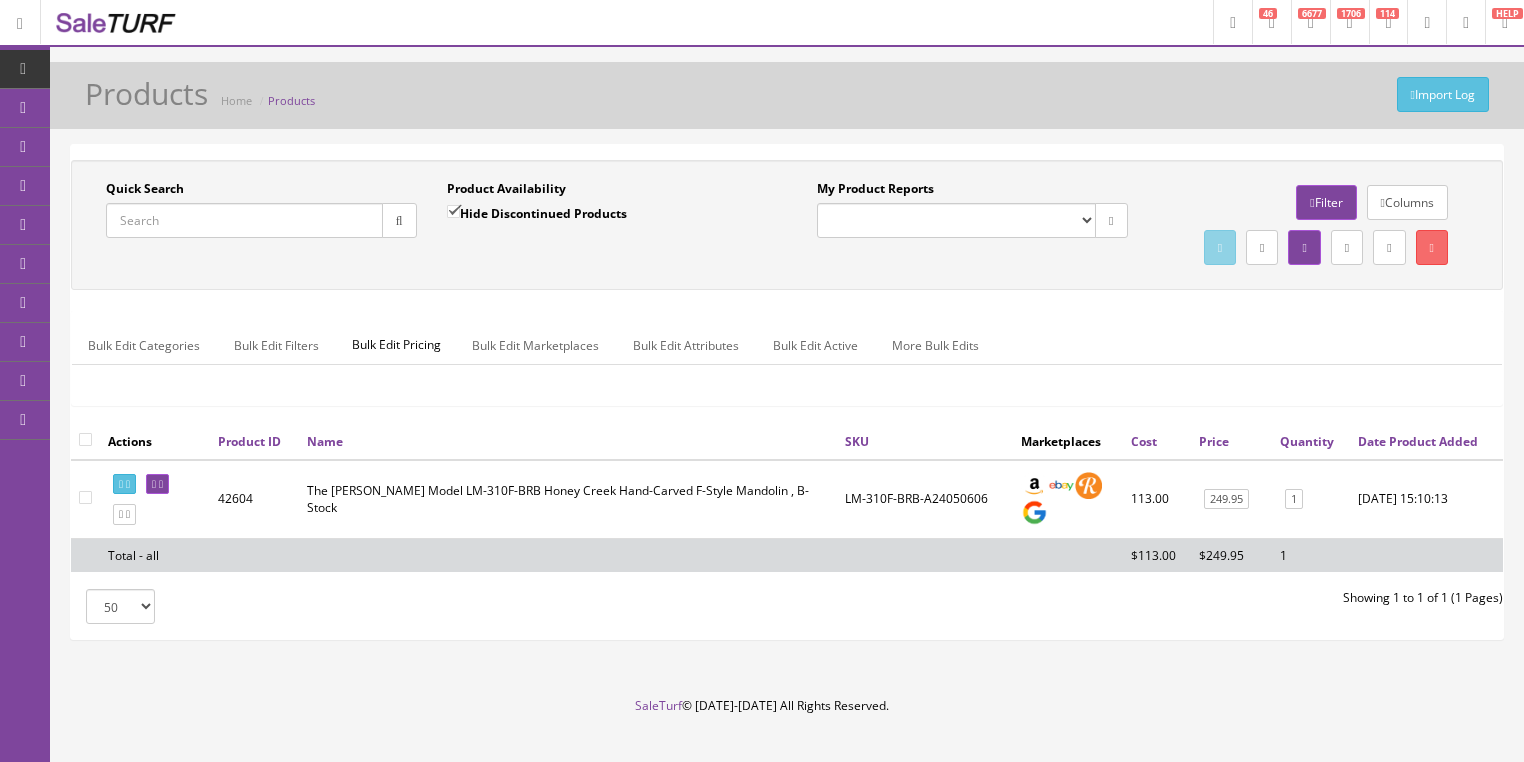 click on "Quick Search" at bounding box center [244, 220] 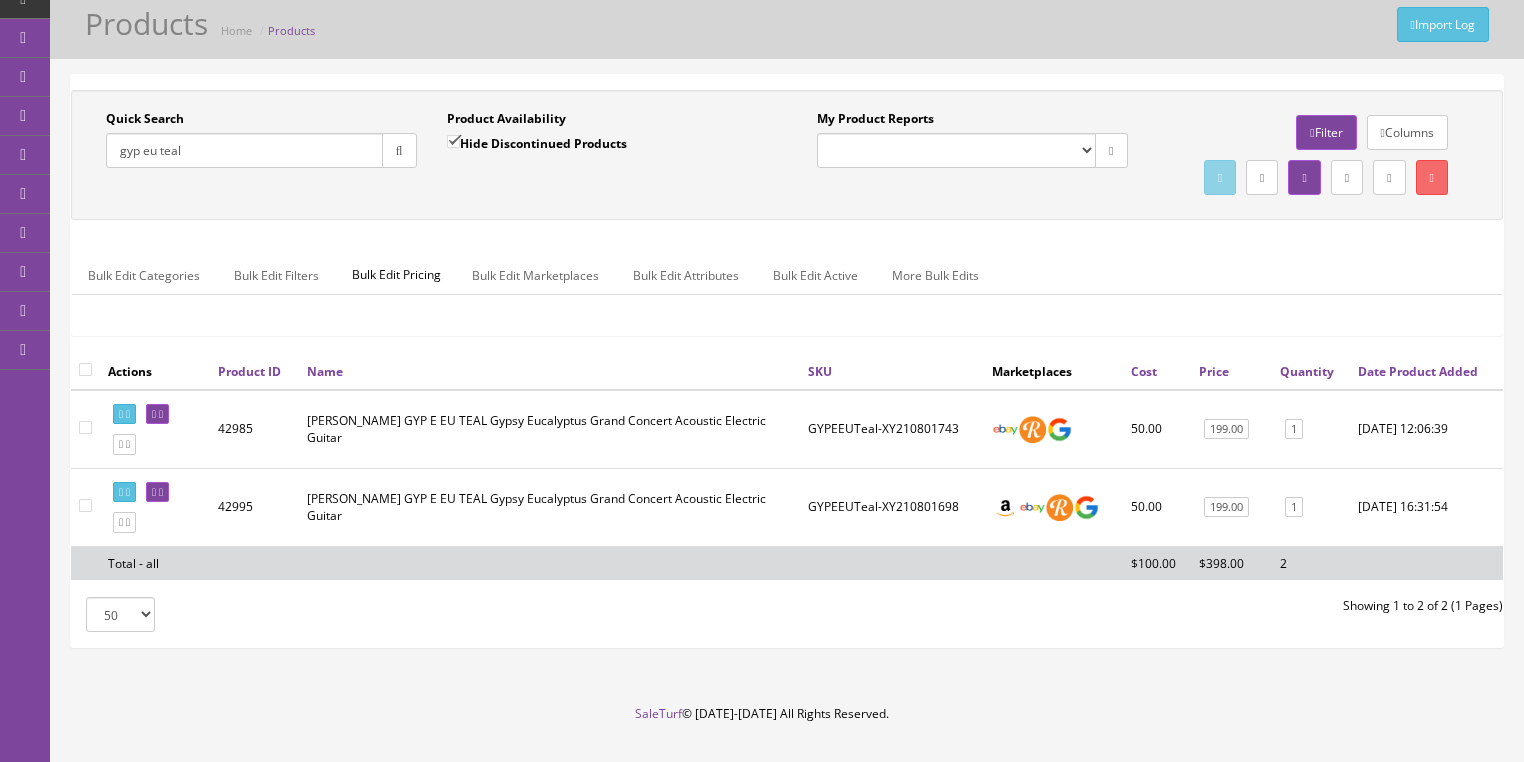 scroll, scrollTop: 80, scrollLeft: 0, axis: vertical 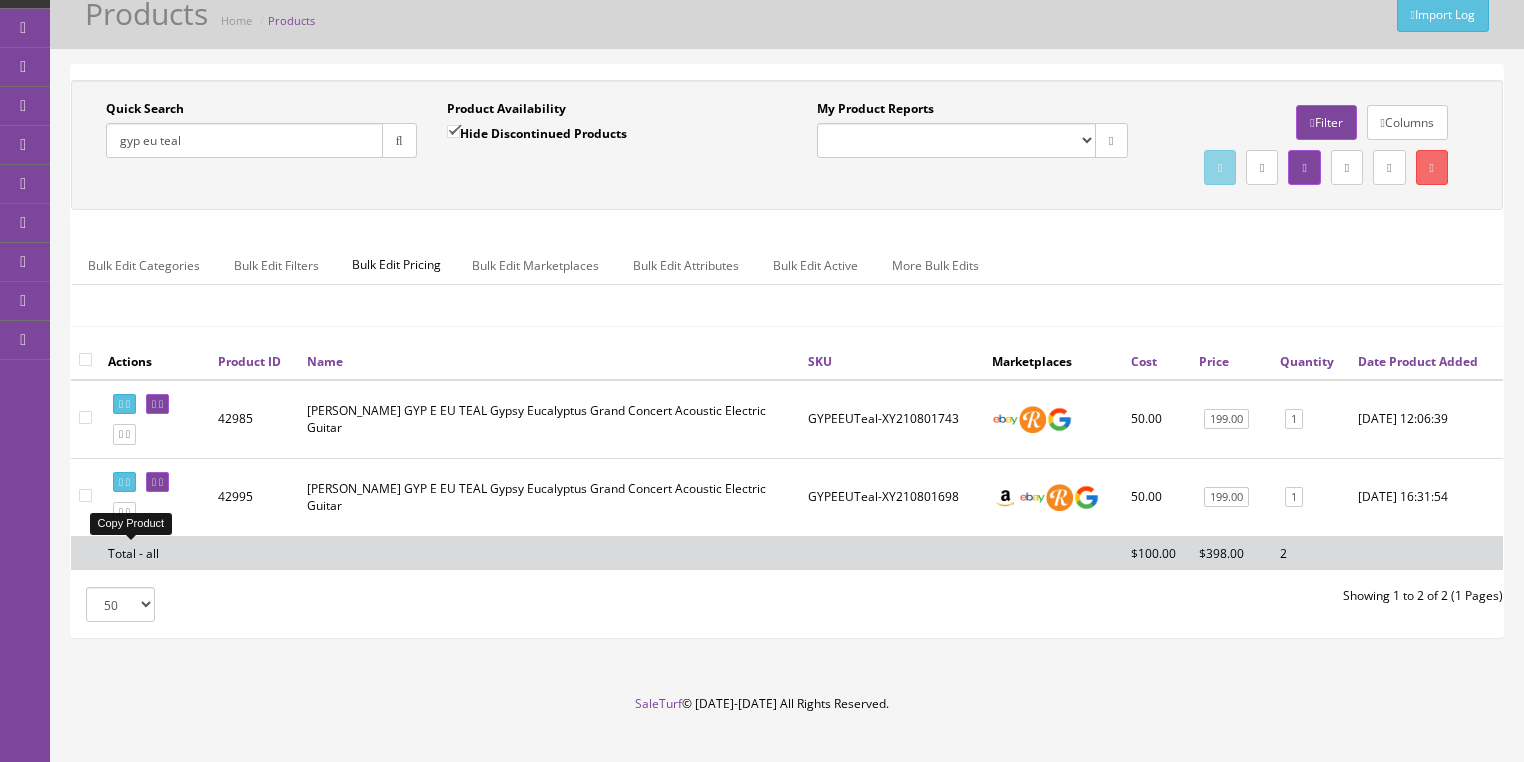 type on "gyp eu teal" 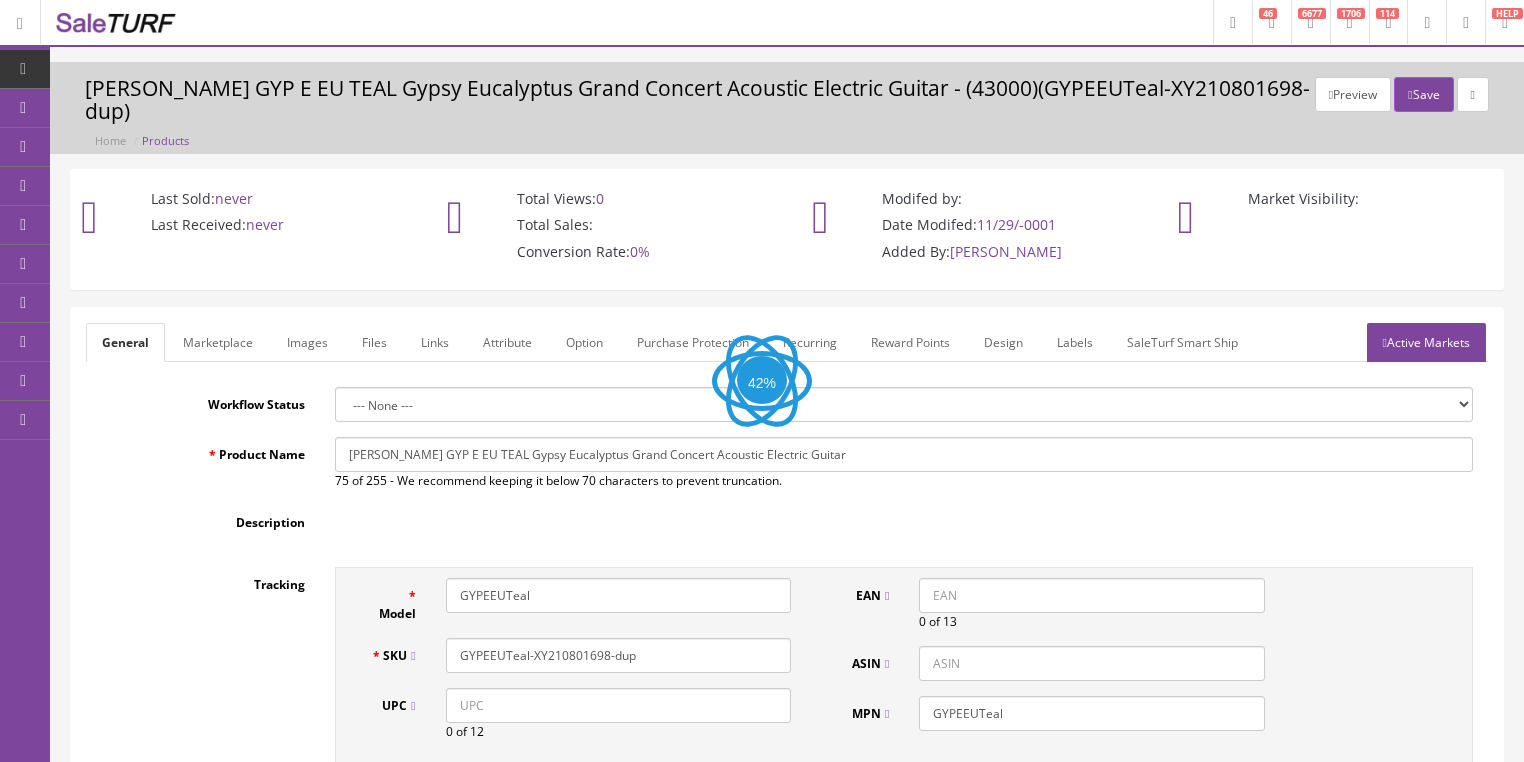 scroll, scrollTop: 0, scrollLeft: 0, axis: both 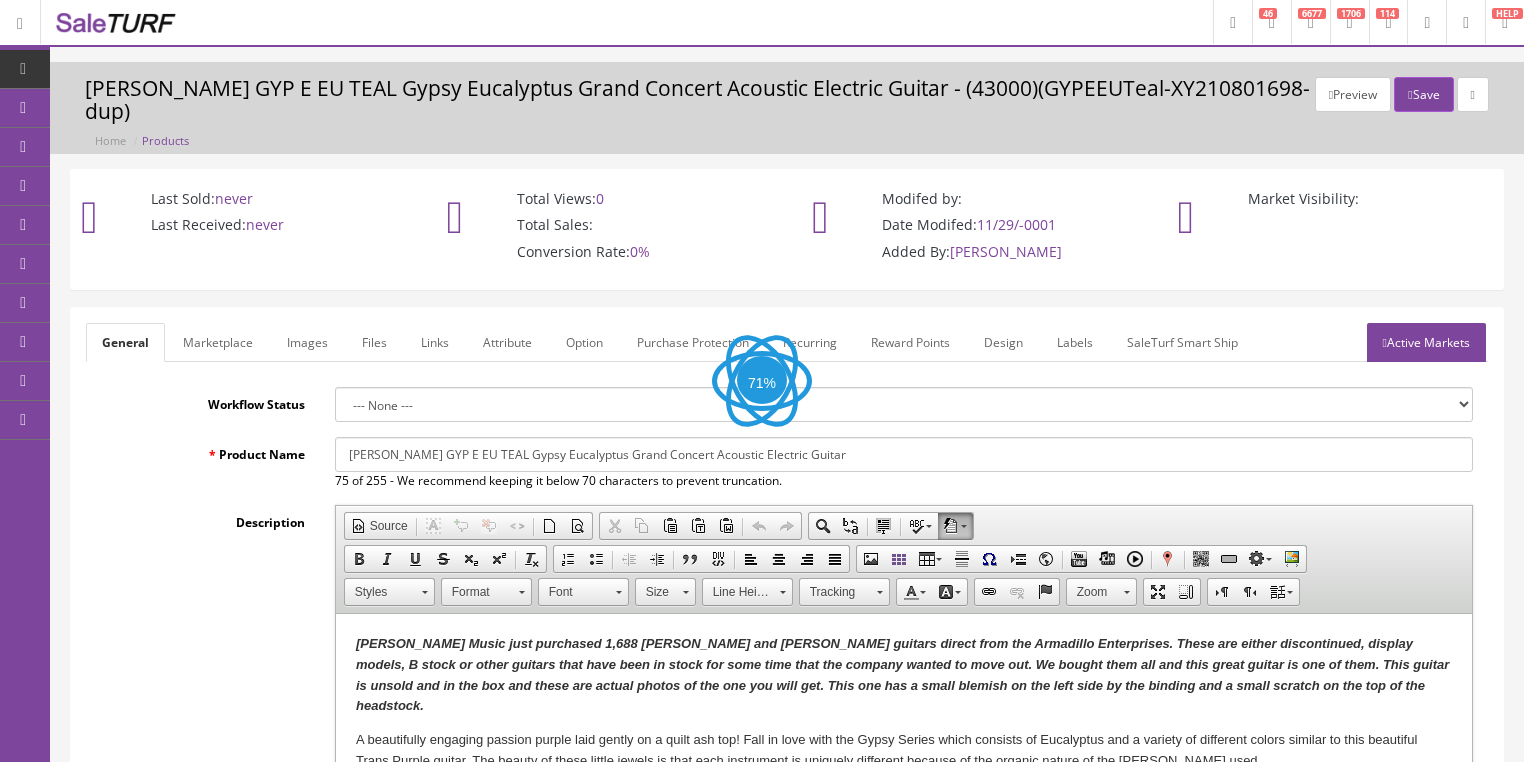 click on "Images" at bounding box center [307, 342] 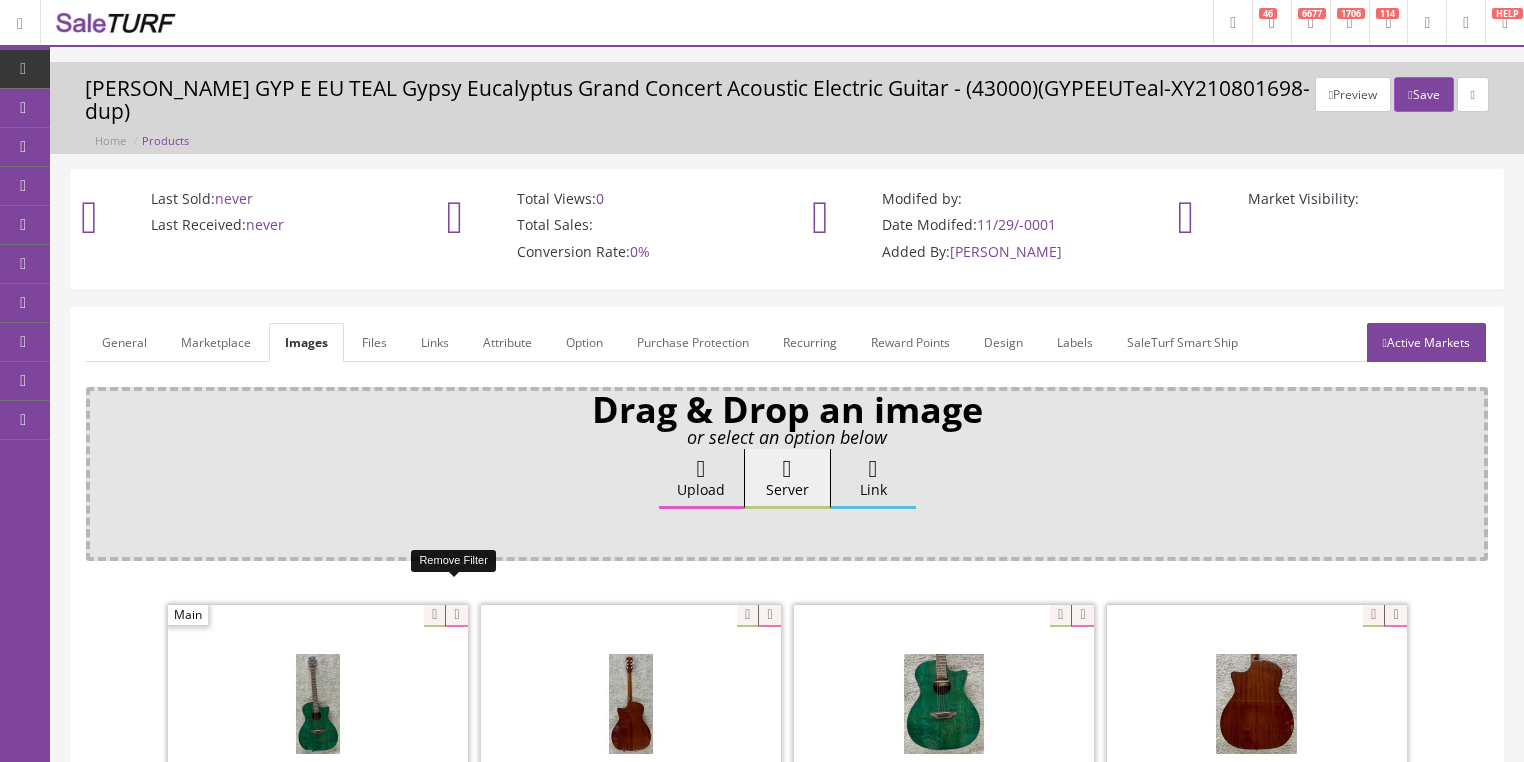 click at bounding box center [456, 616] 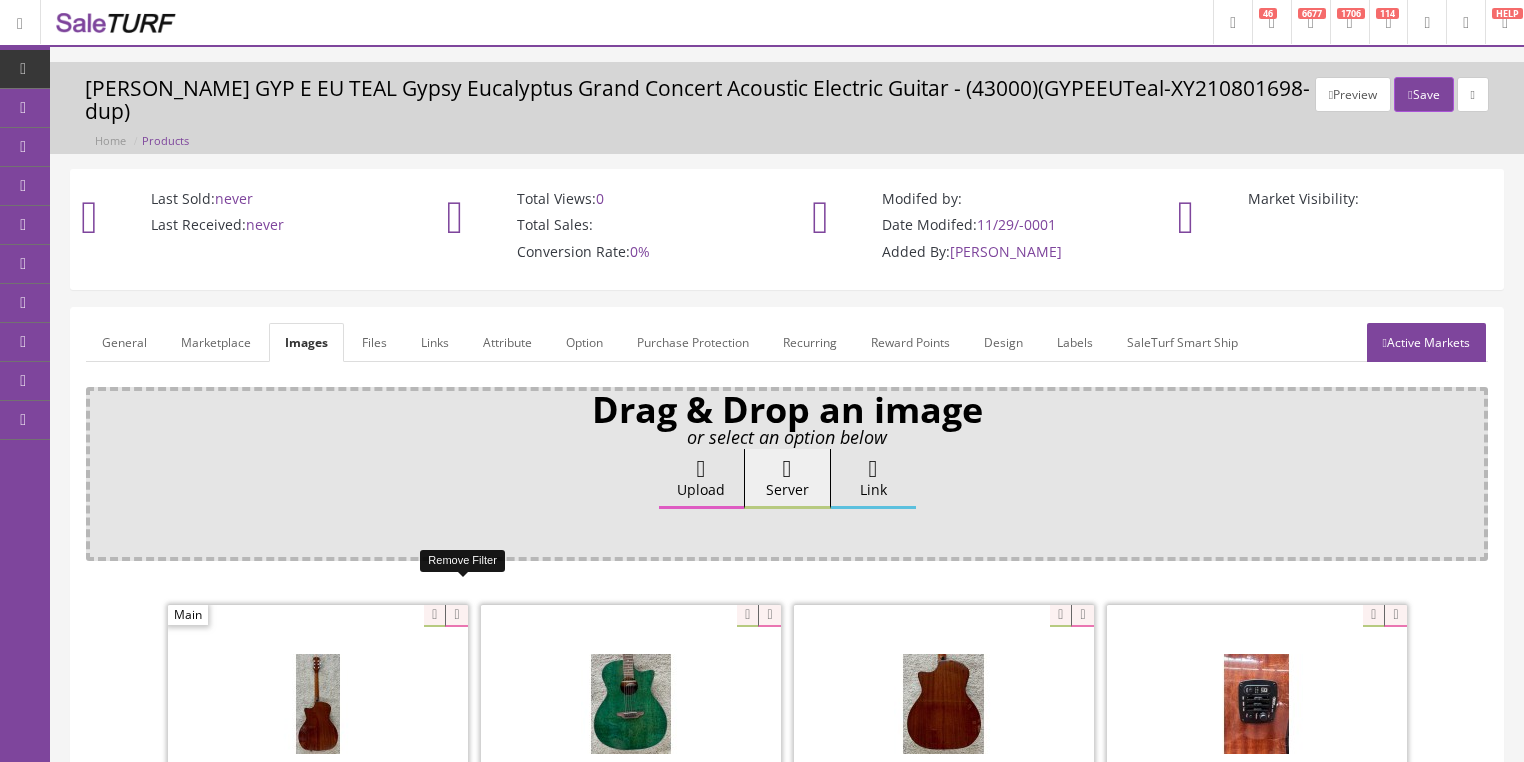 click at bounding box center [456, 616] 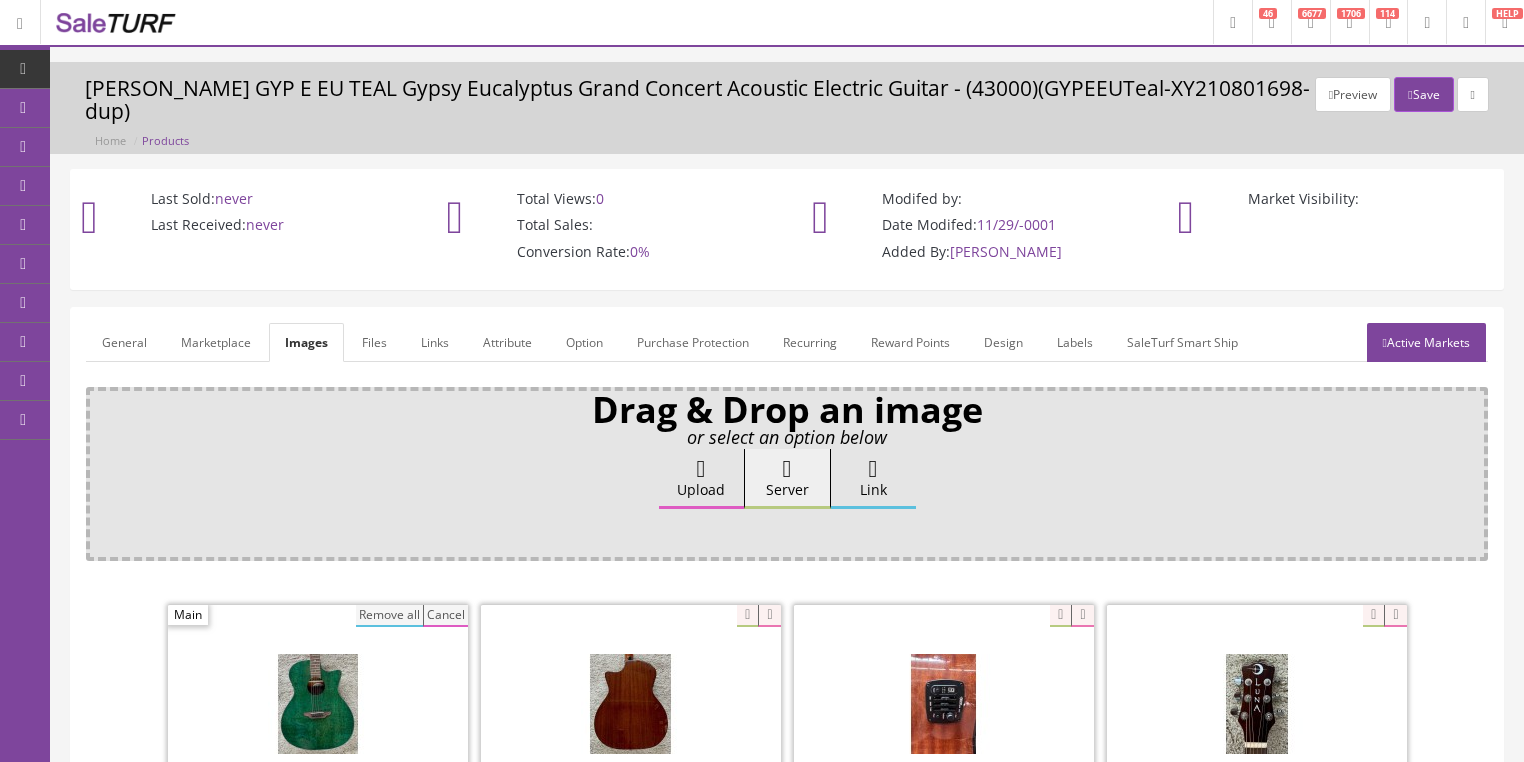 click on "Remove all" at bounding box center [389, 616] 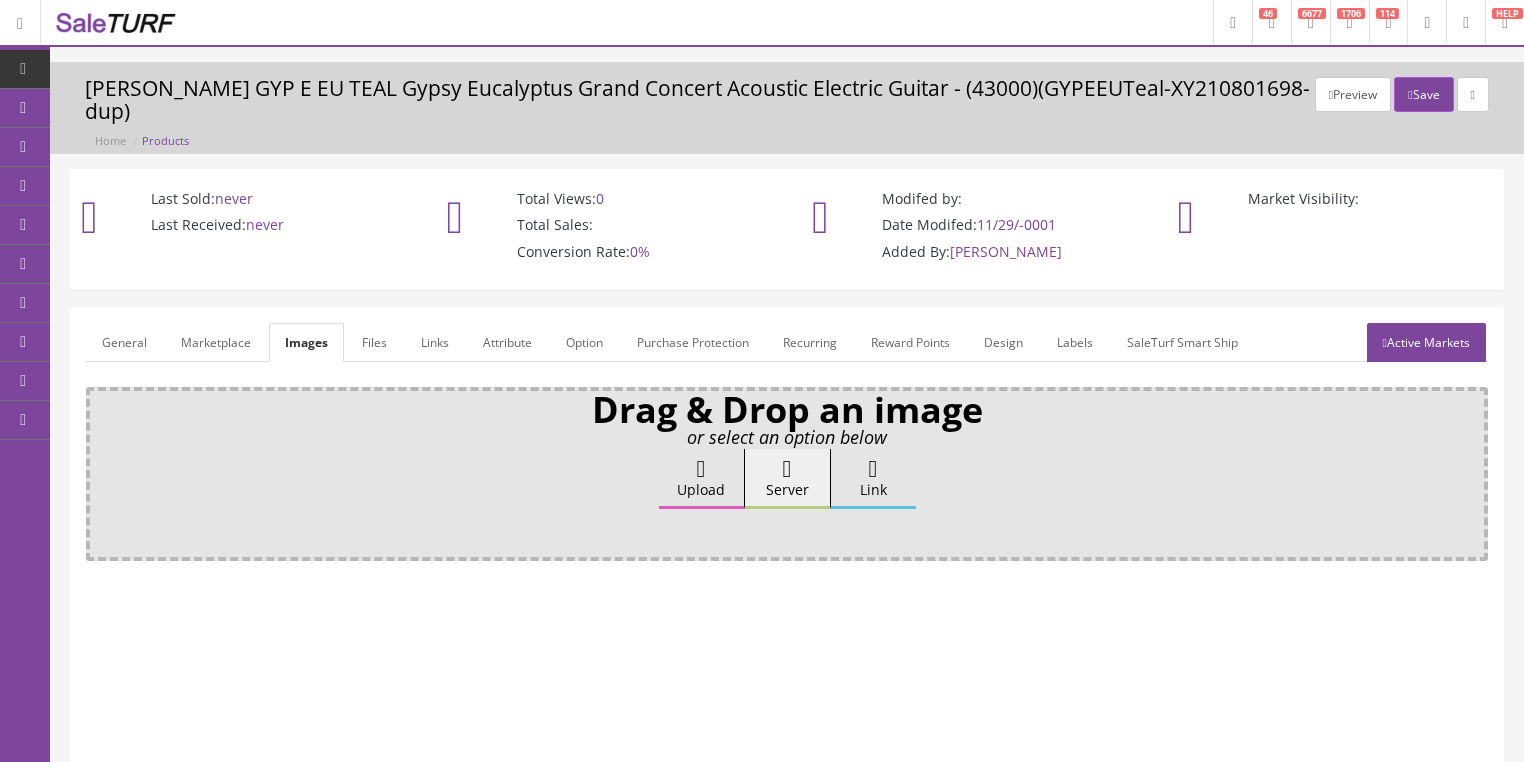 click on "Upload" at bounding box center [701, 479] 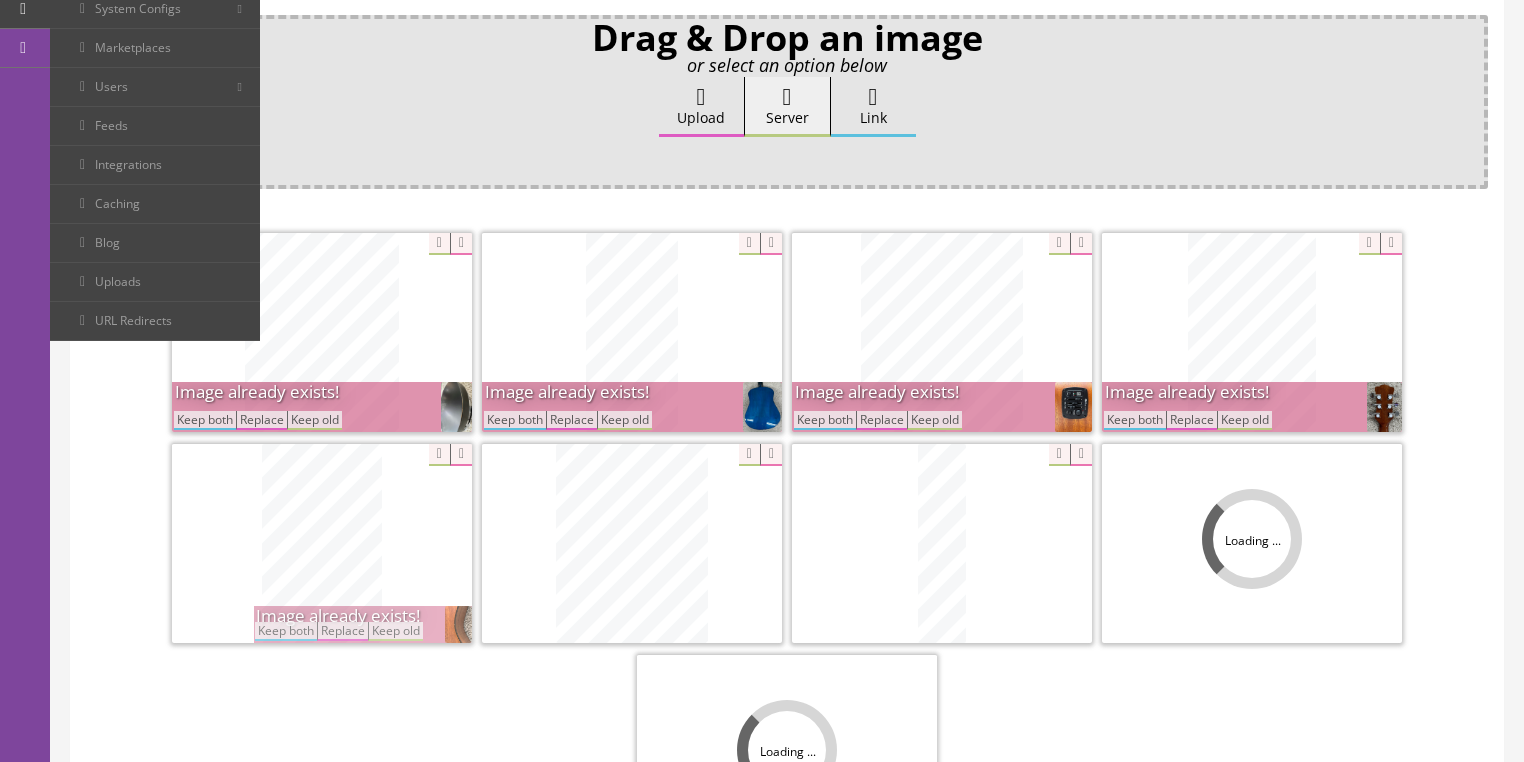 scroll, scrollTop: 480, scrollLeft: 0, axis: vertical 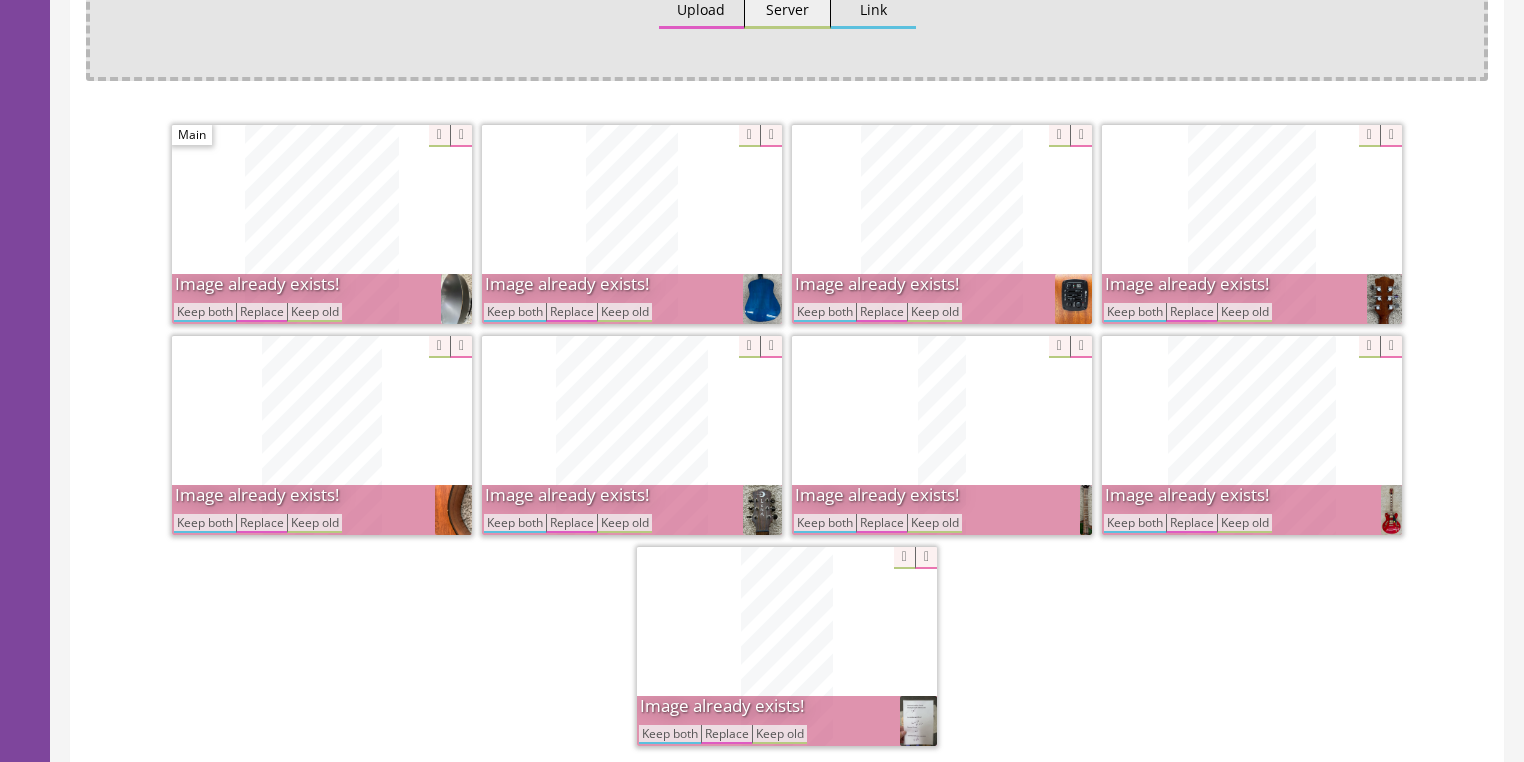 click on "Keep both" at bounding box center (515, 312) 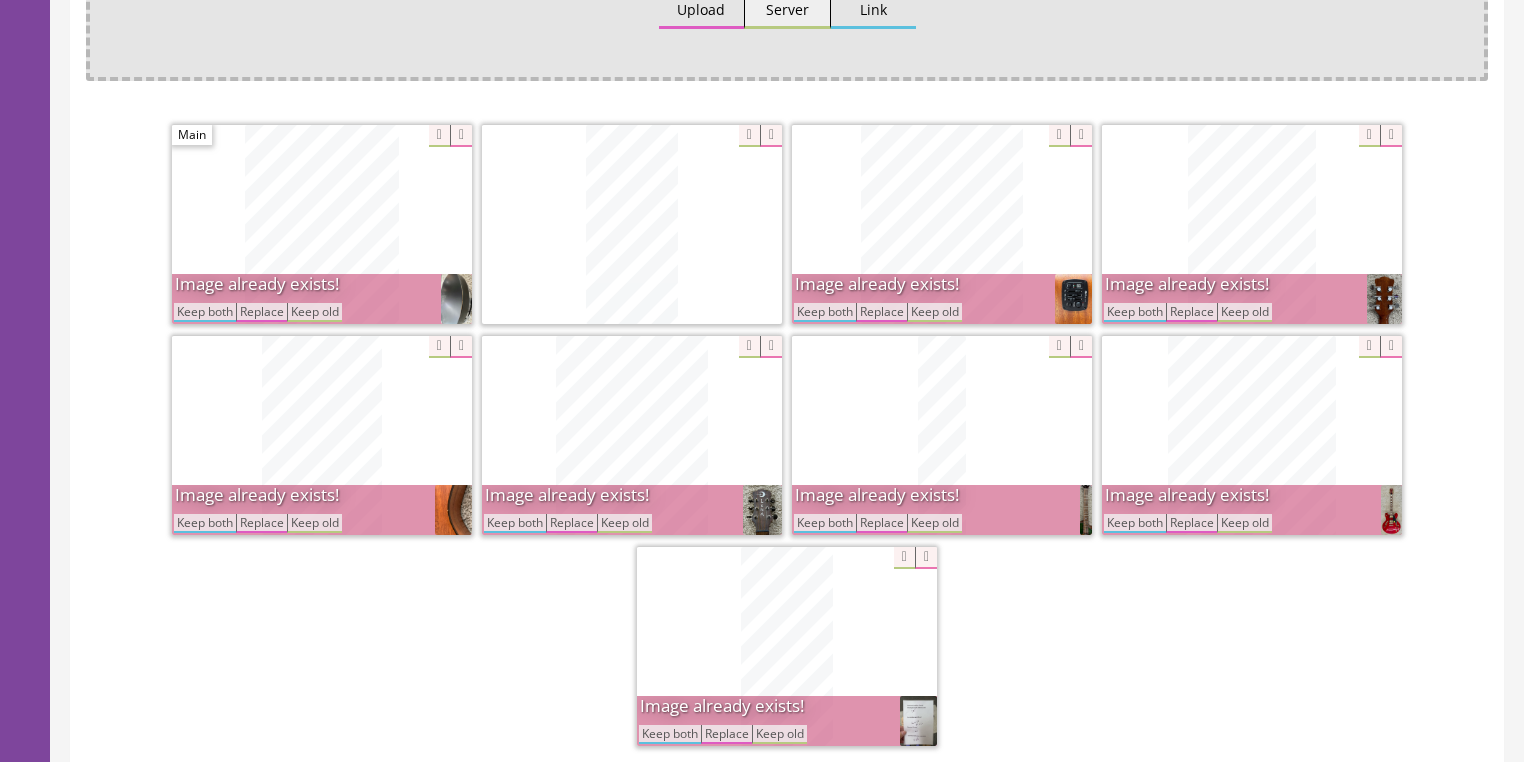 click on "Keep both" at bounding box center (205, 312) 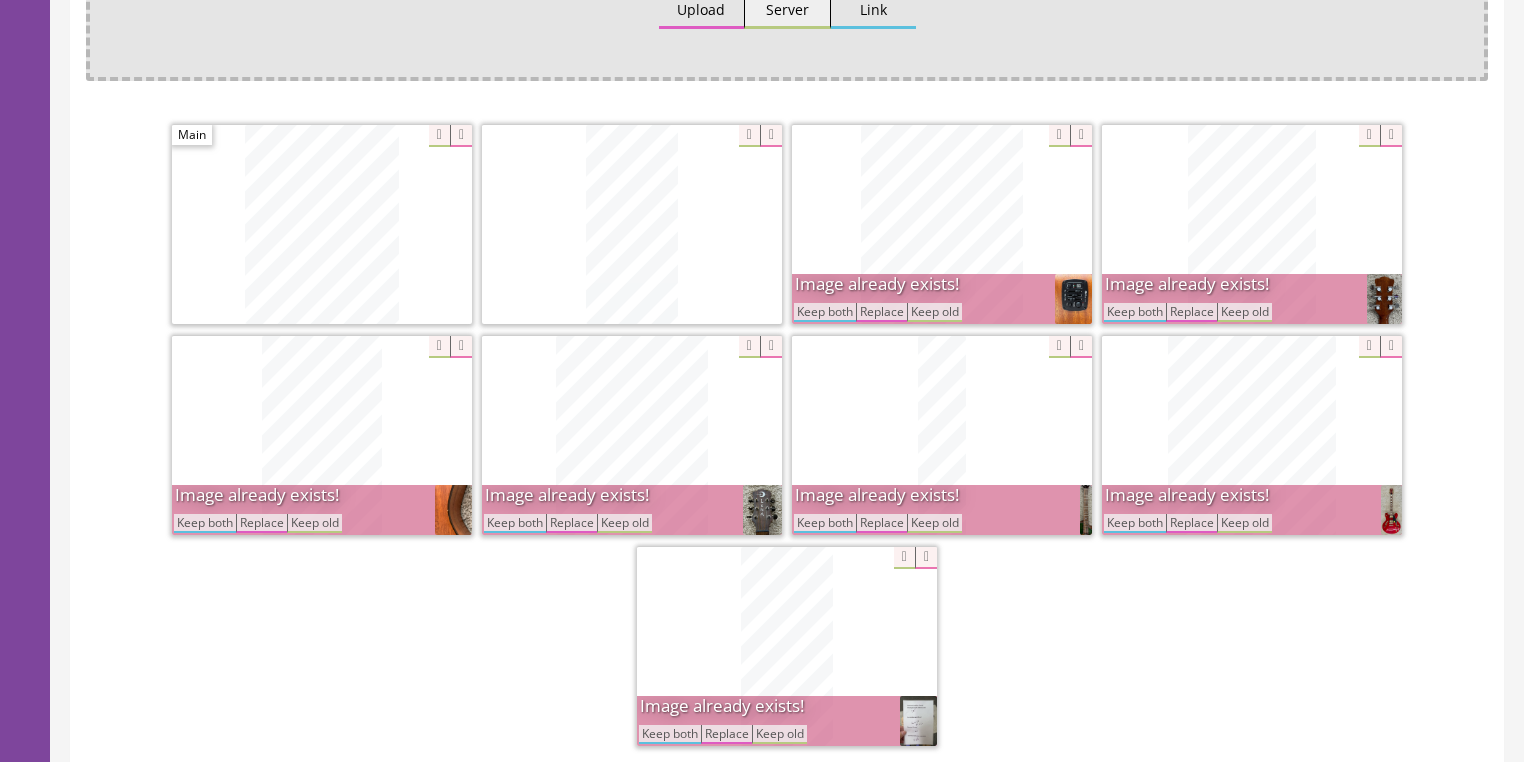 click on "Keep both" at bounding box center [825, 312] 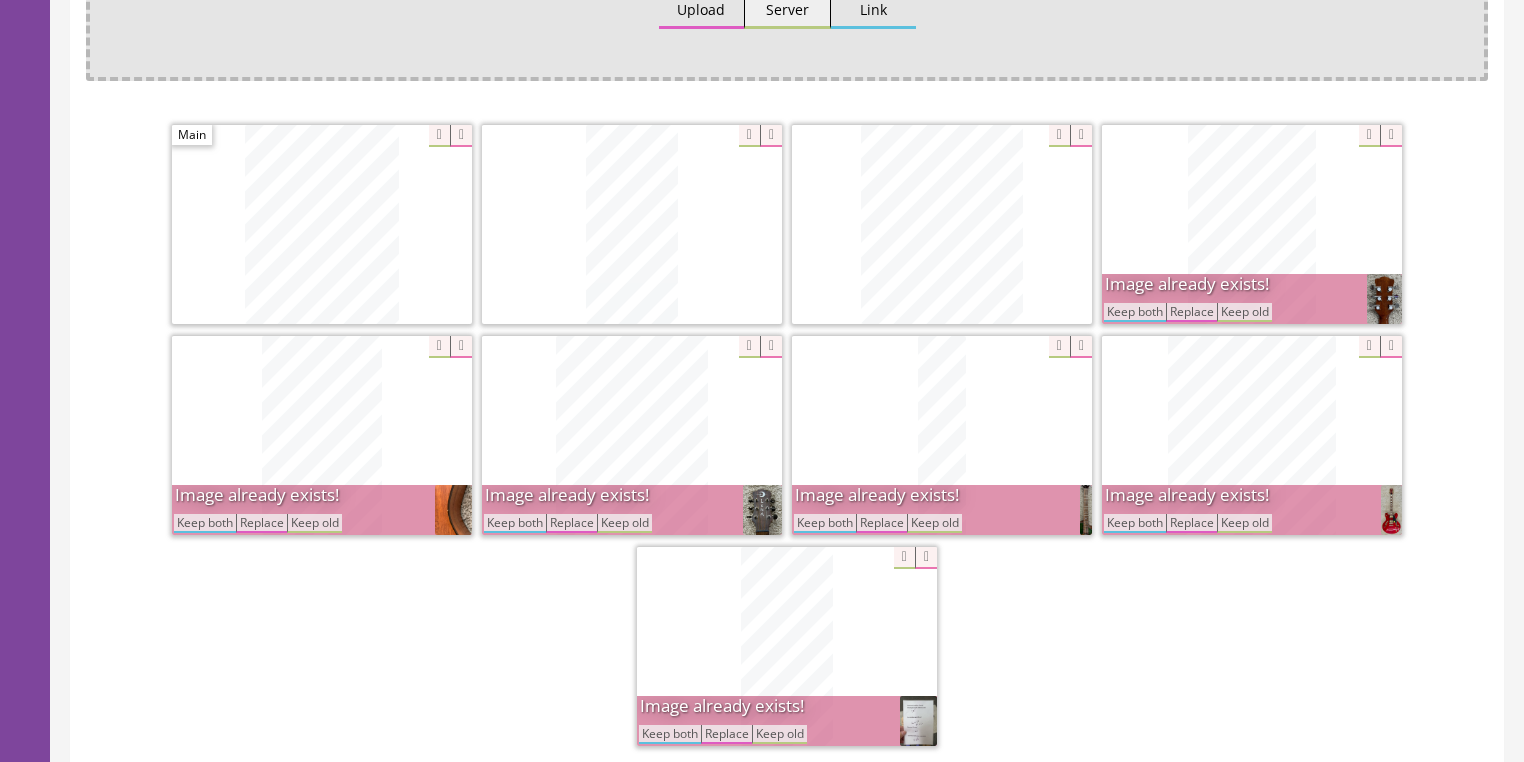 click on "Keep both" at bounding box center (1135, 312) 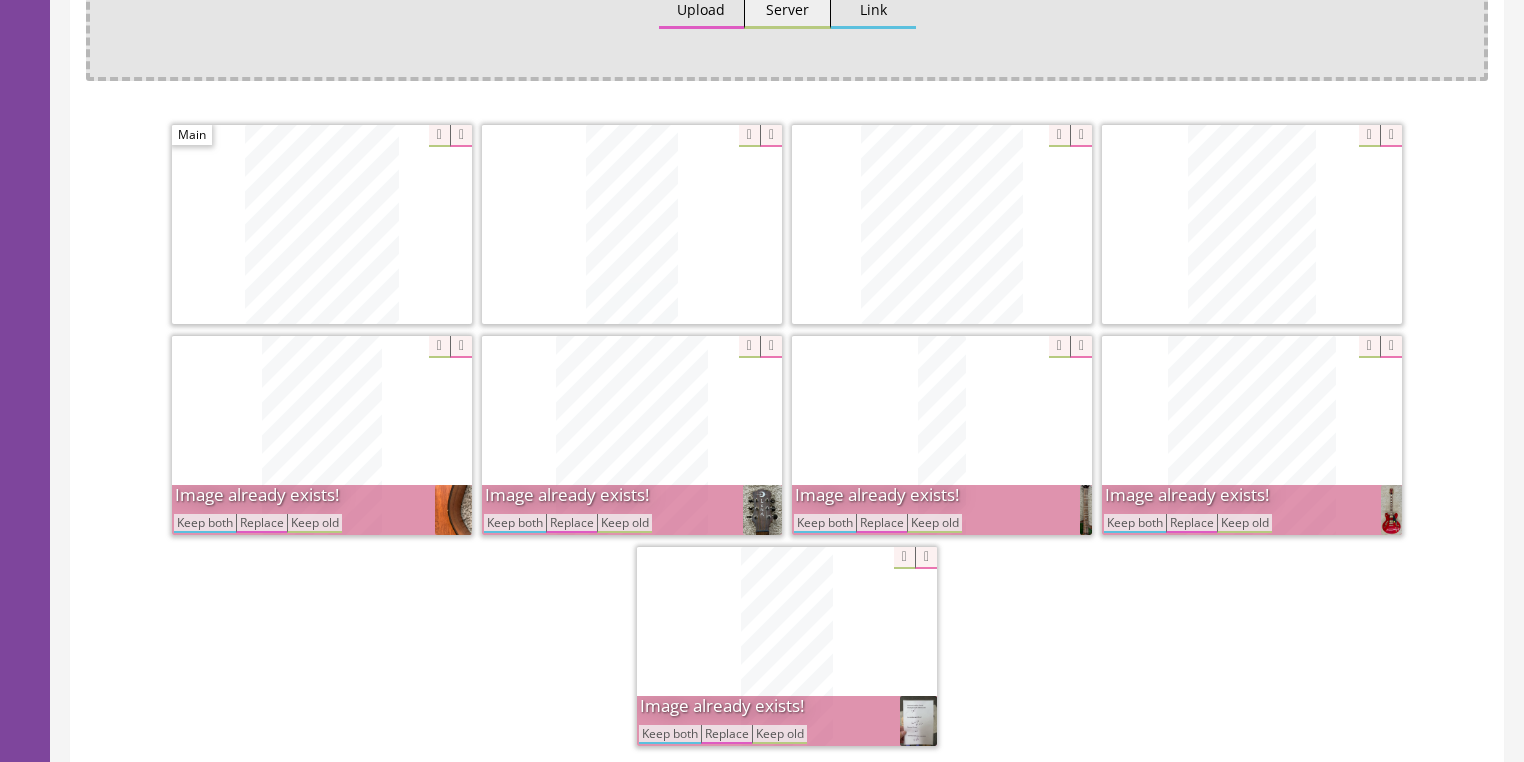 click on "Keep both" at bounding box center [1135, 523] 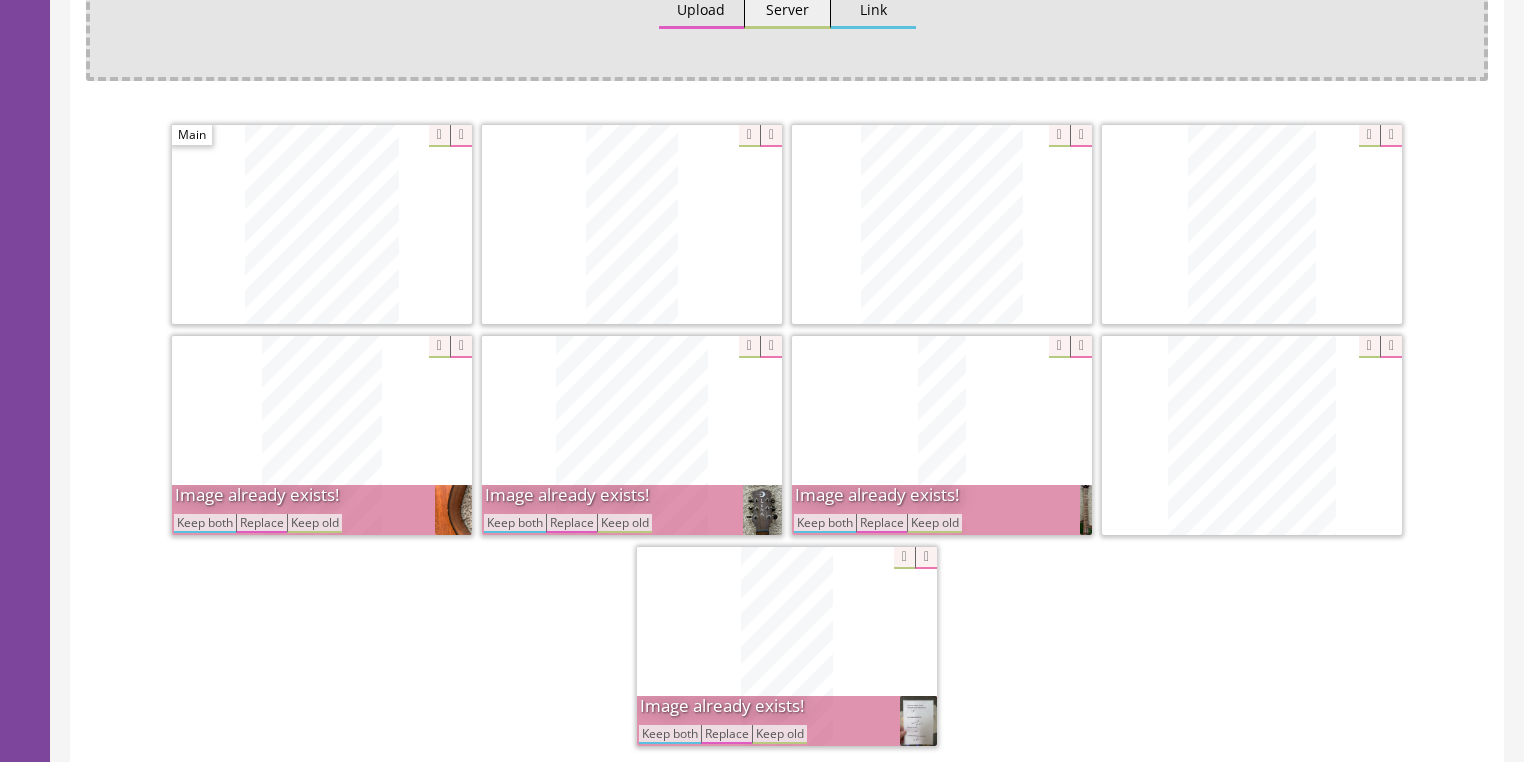 click on "Keep both" at bounding box center [825, 523] 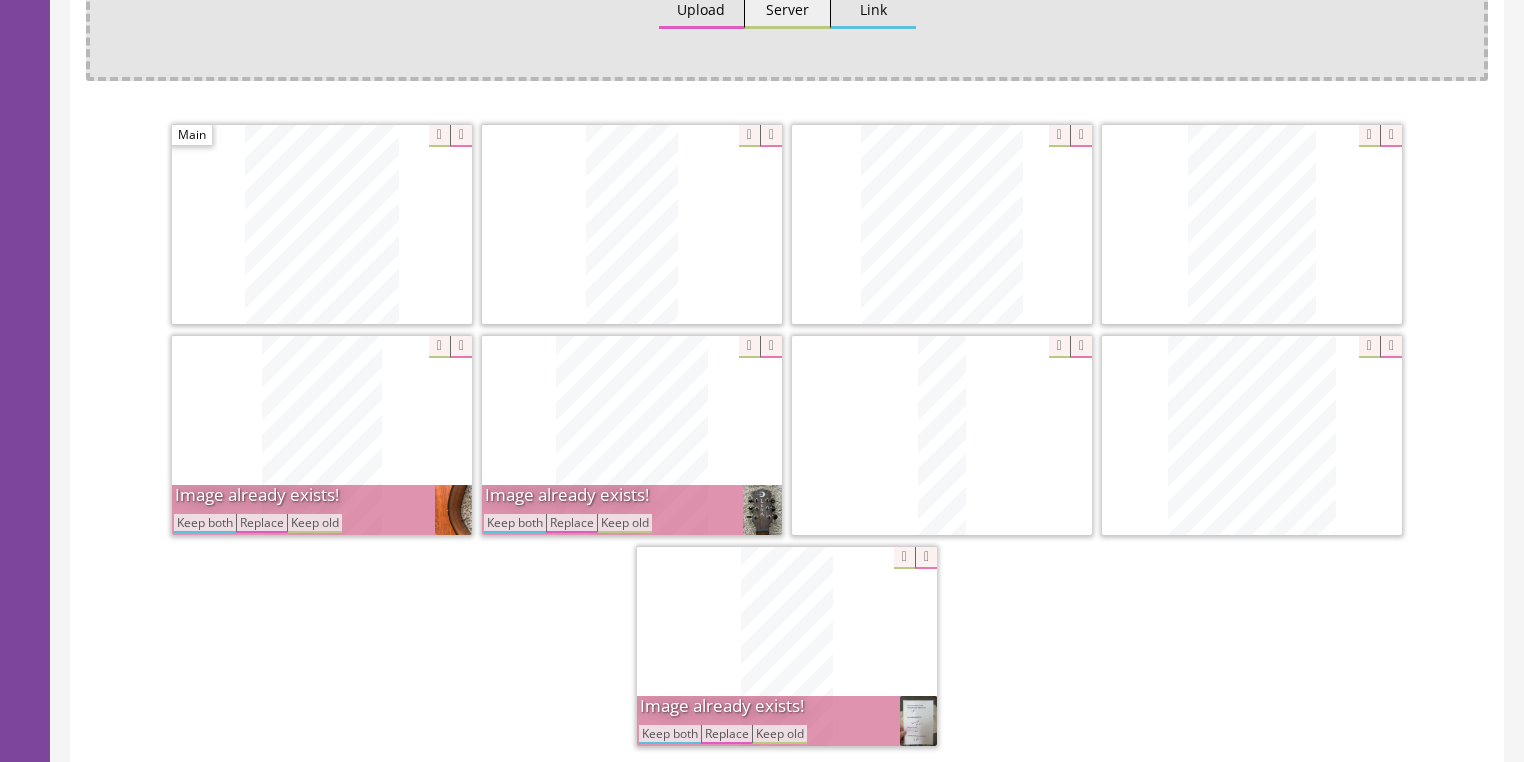 click on "Keep both" at bounding box center (670, 734) 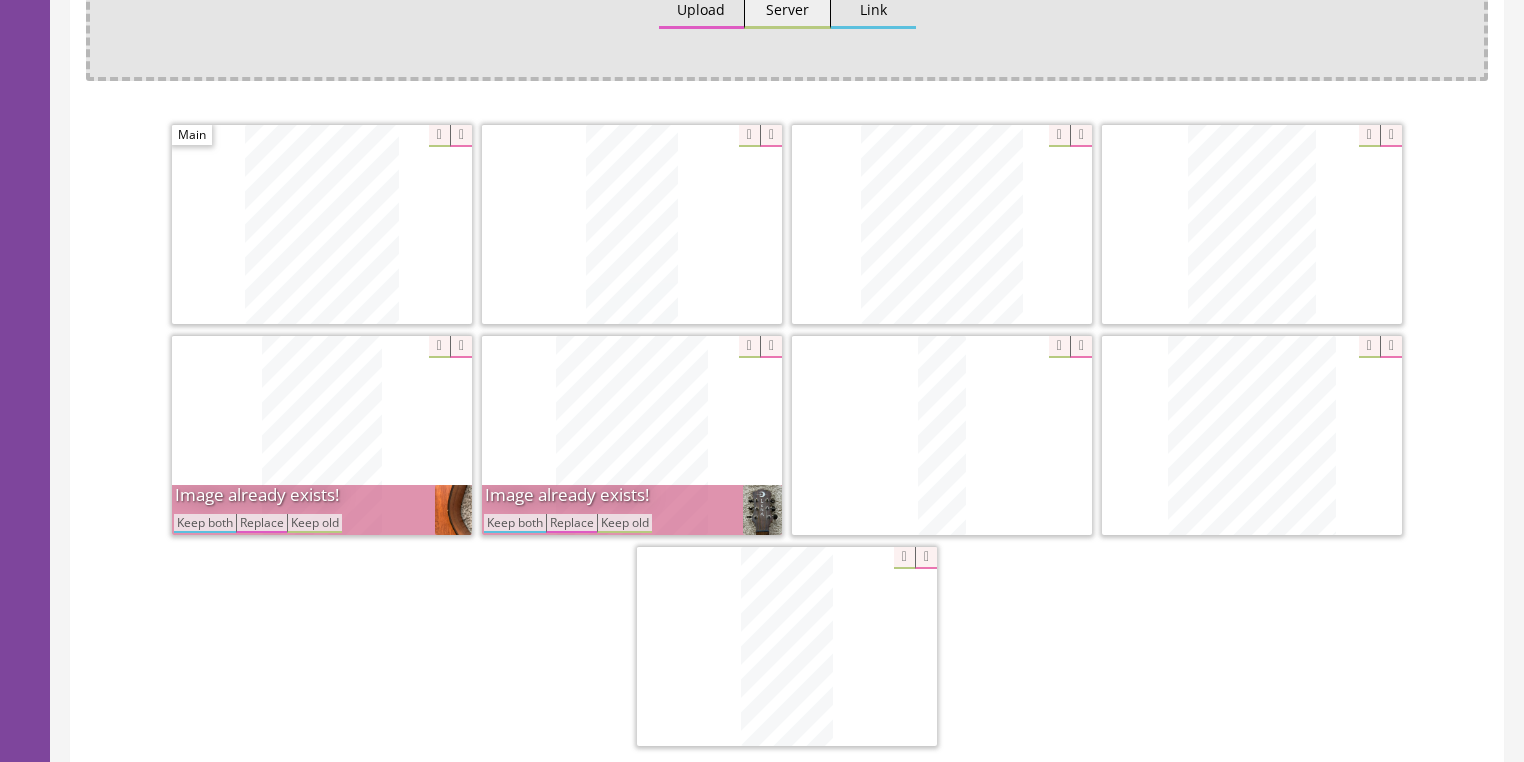 click on "Keep both" at bounding box center (515, 523) 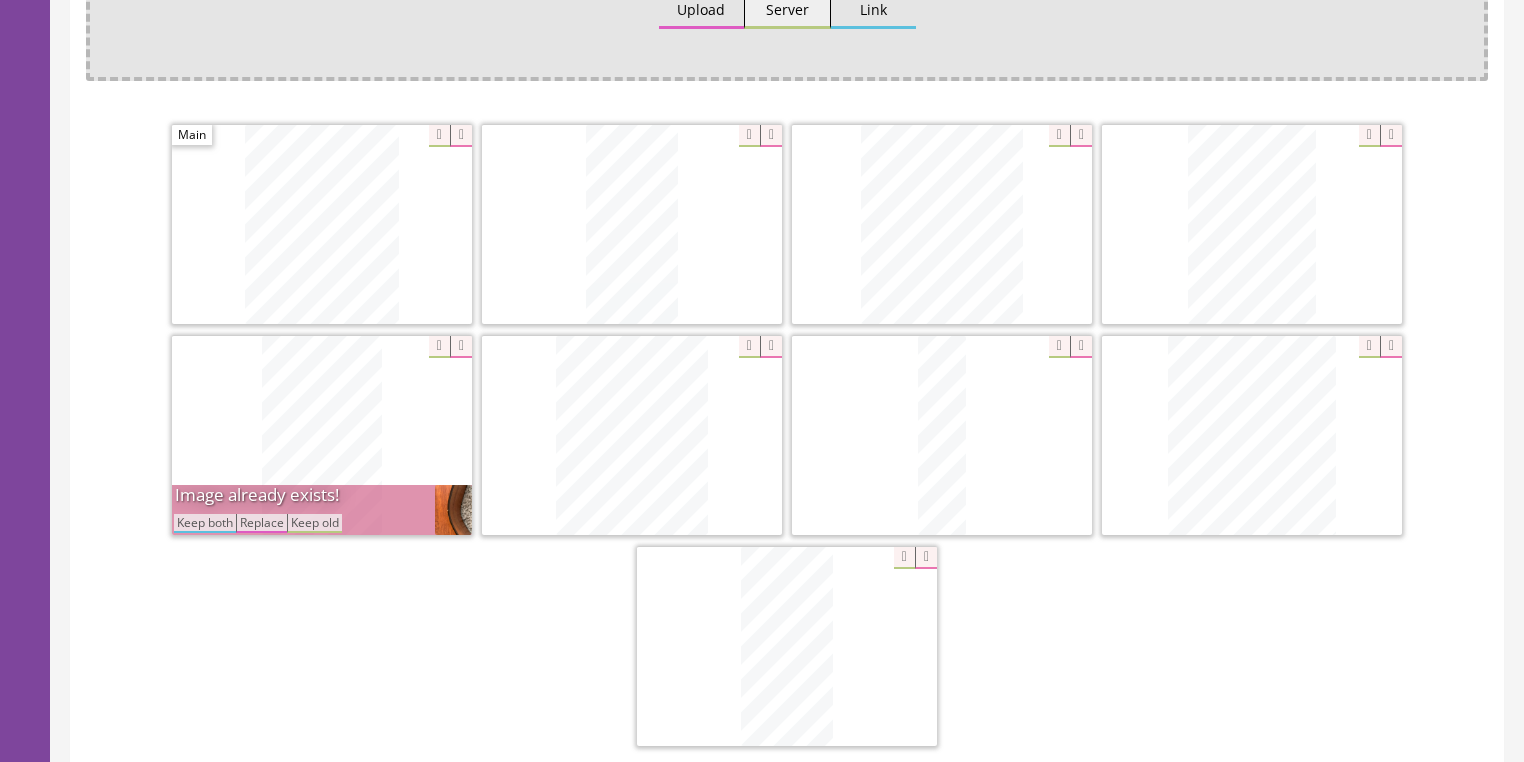 click on "Keep both" at bounding box center (205, 523) 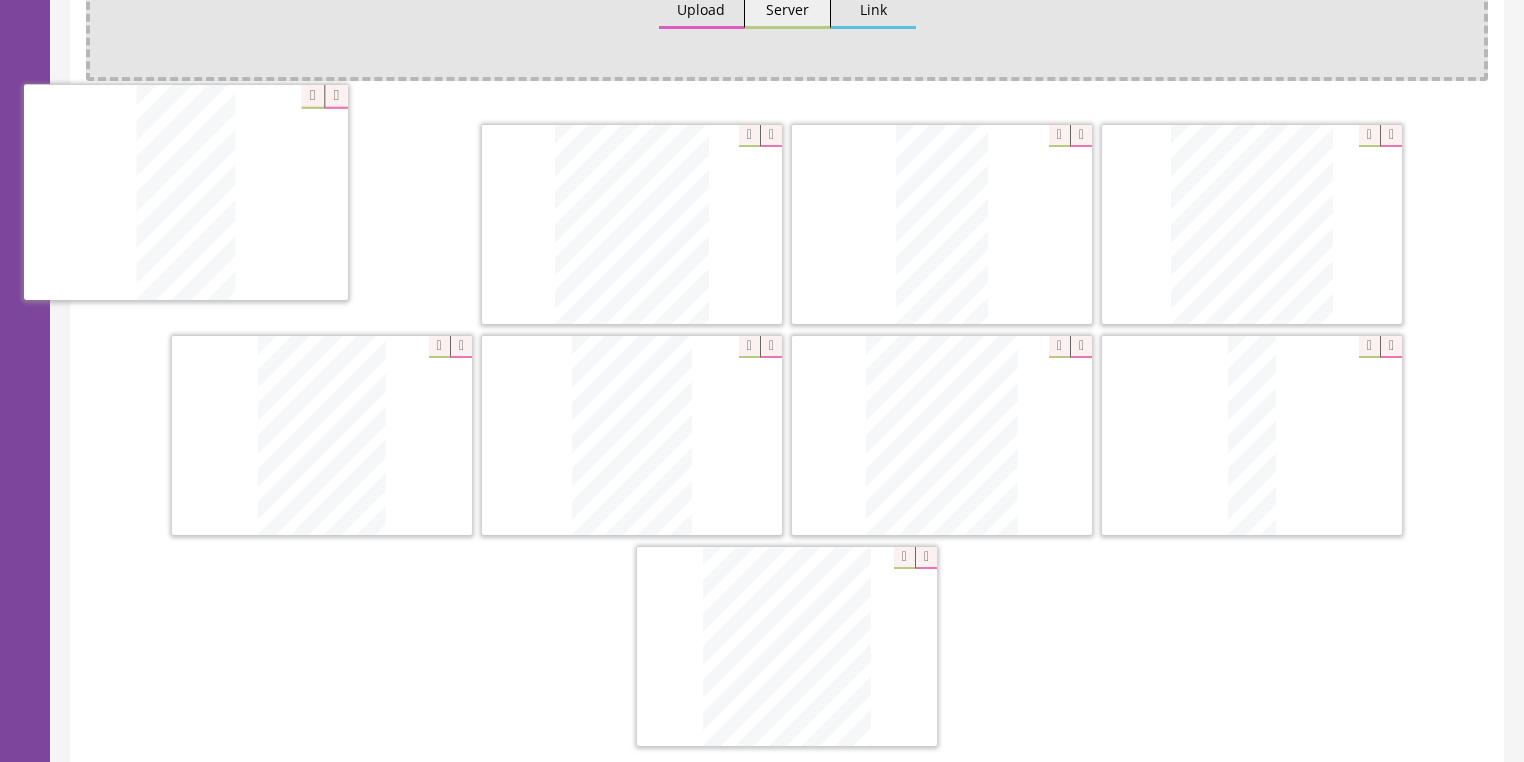 drag, startPoint x: 800, startPoint y: 676, endPoint x: 528, endPoint y: 288, distance: 473.84384 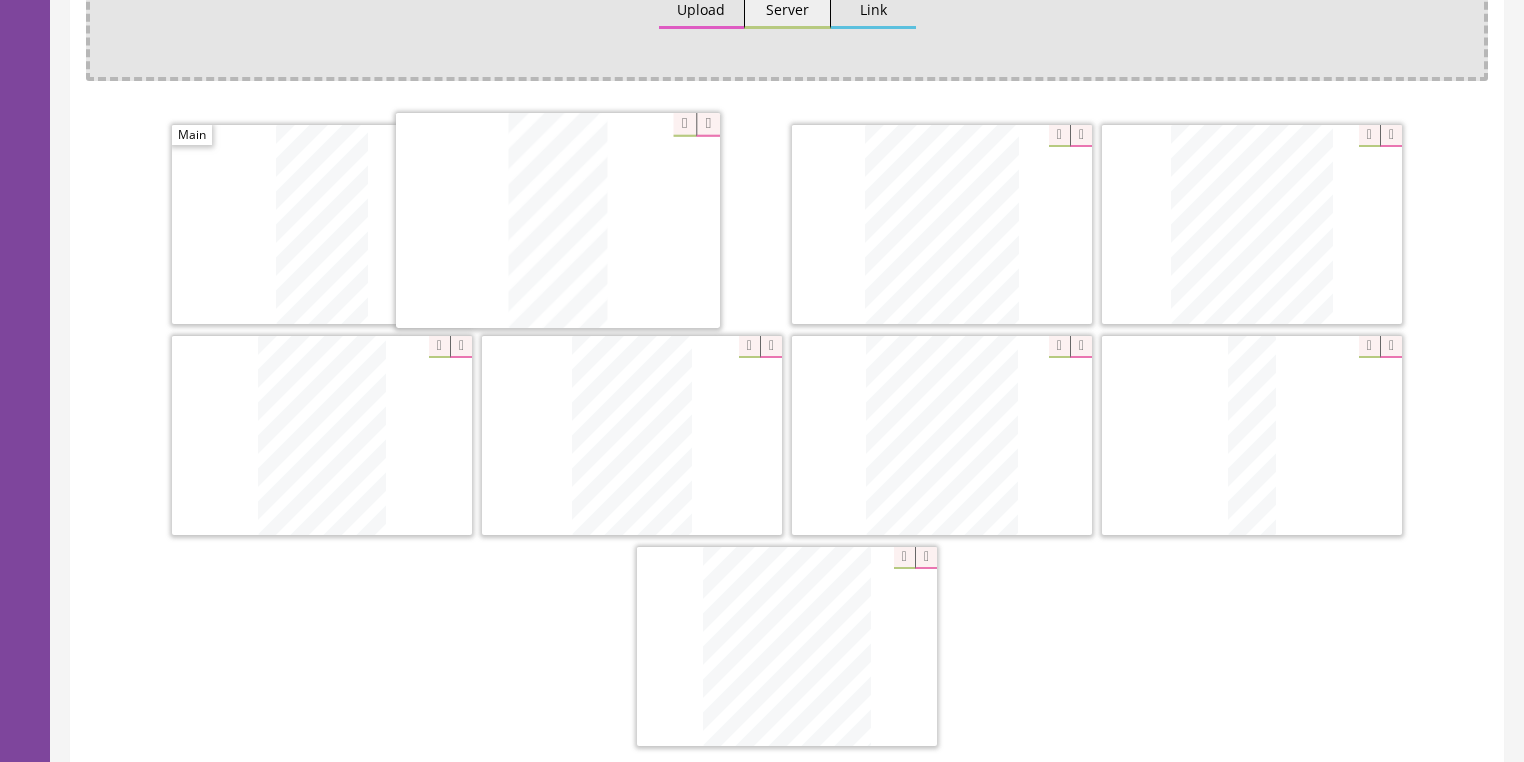 drag, startPoint x: 712, startPoint y: 244, endPoint x: 575, endPoint y: 283, distance: 142.44298 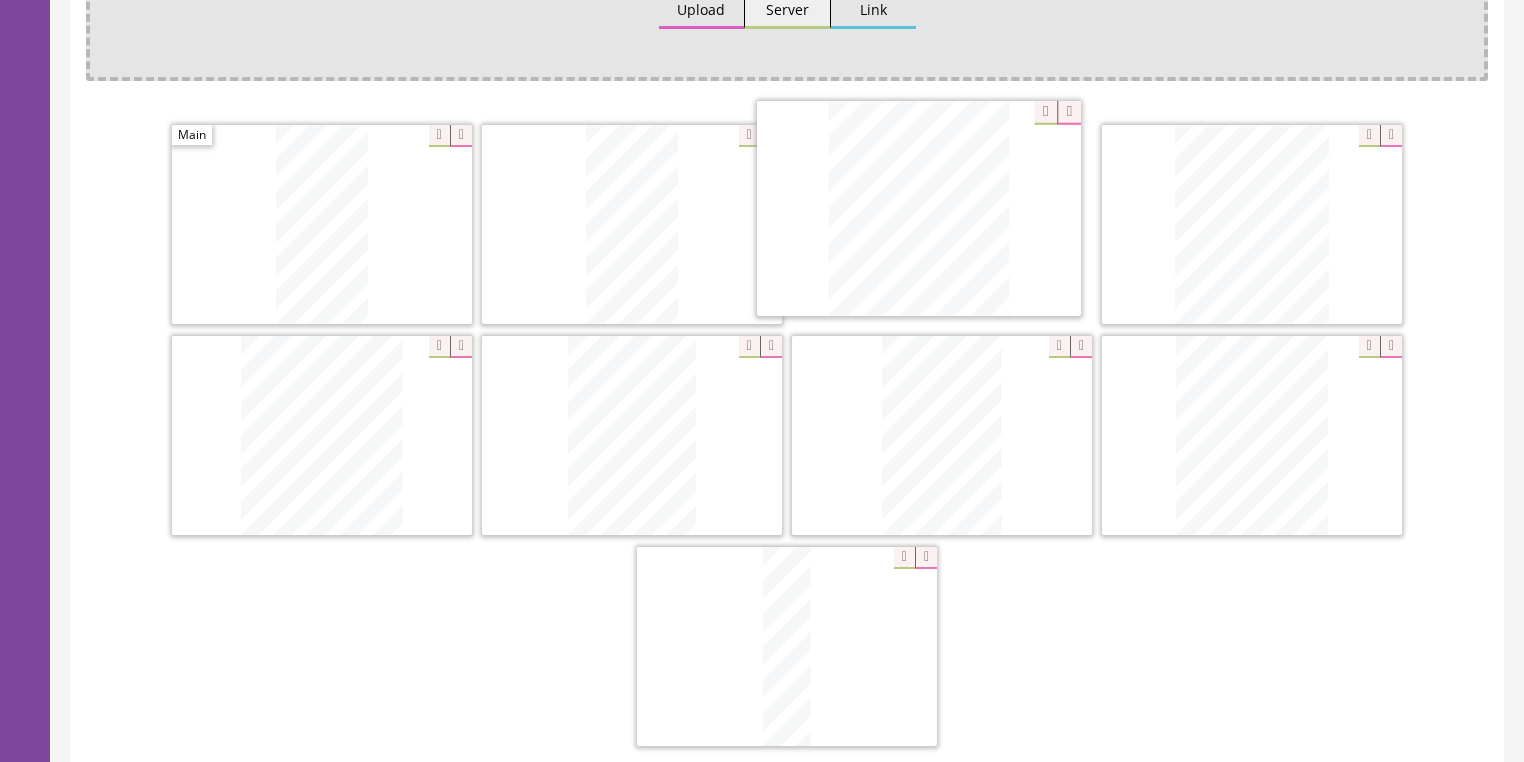 drag, startPoint x: 752, startPoint y: 615, endPoint x: 884, endPoint y: 220, distance: 416.47208 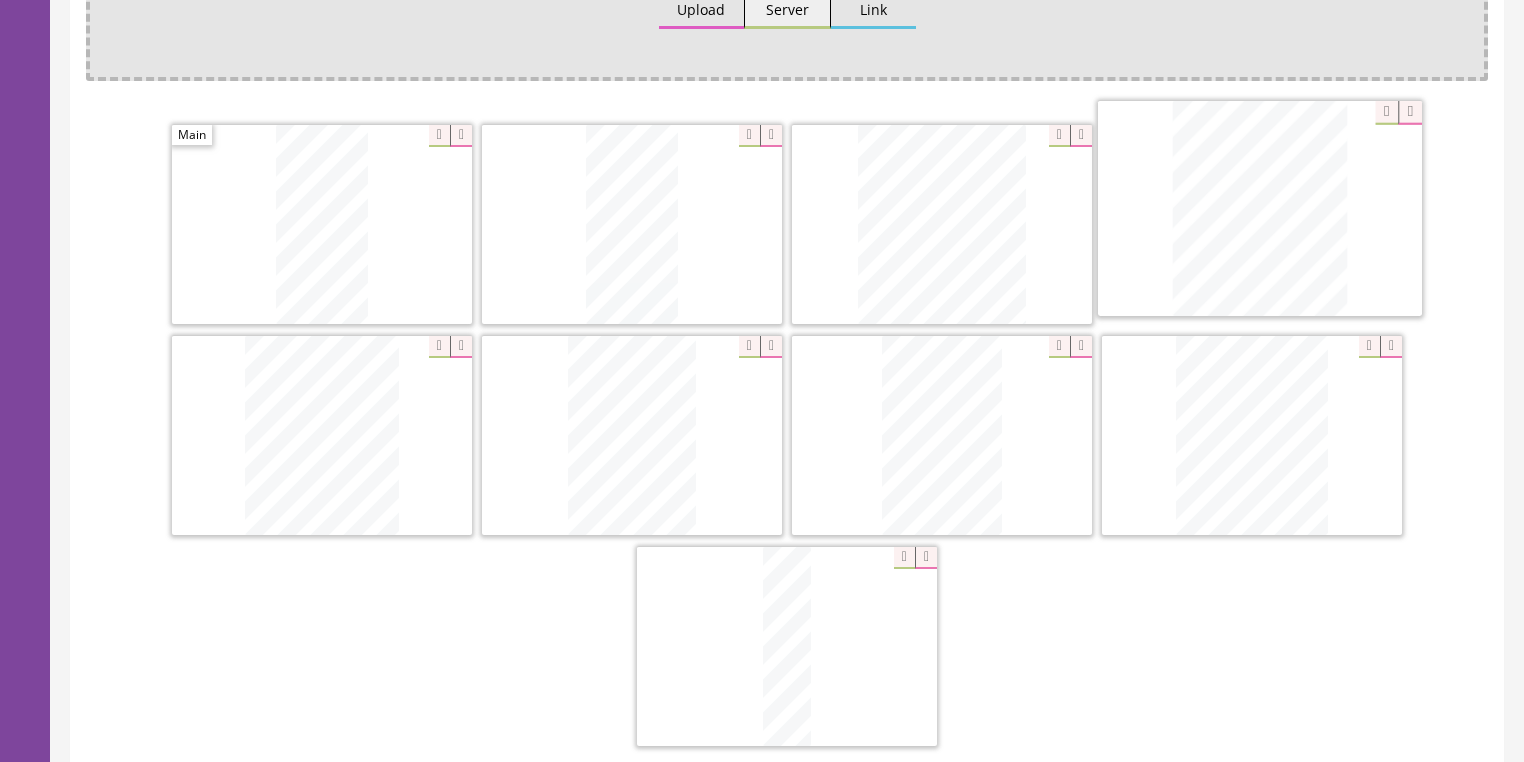 drag, startPoint x: 312, startPoint y: 460, endPoint x: 1214, endPoint y: 288, distance: 918.2527 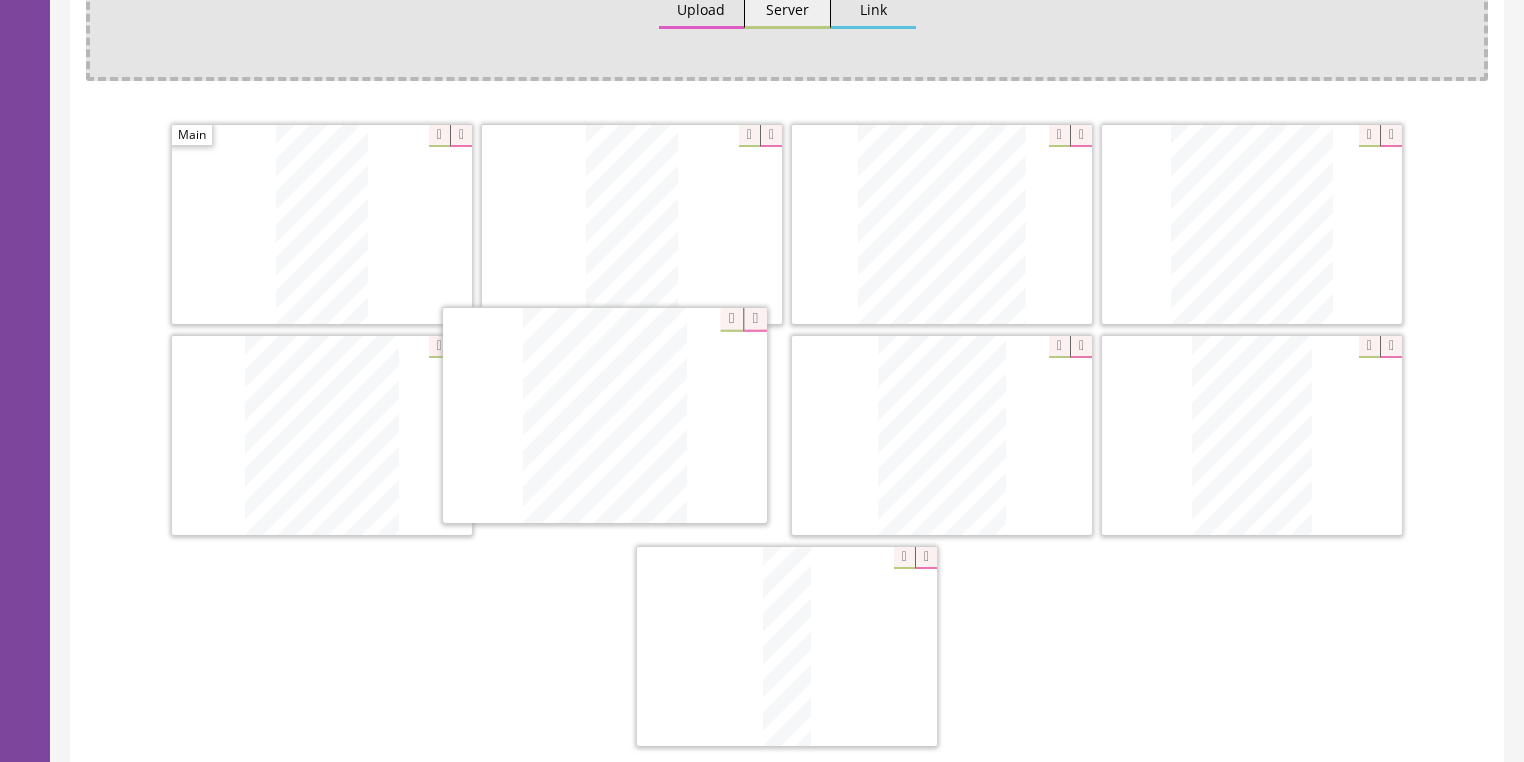 drag, startPoint x: 1202, startPoint y: 445, endPoint x: 592, endPoint y: 440, distance: 610.0205 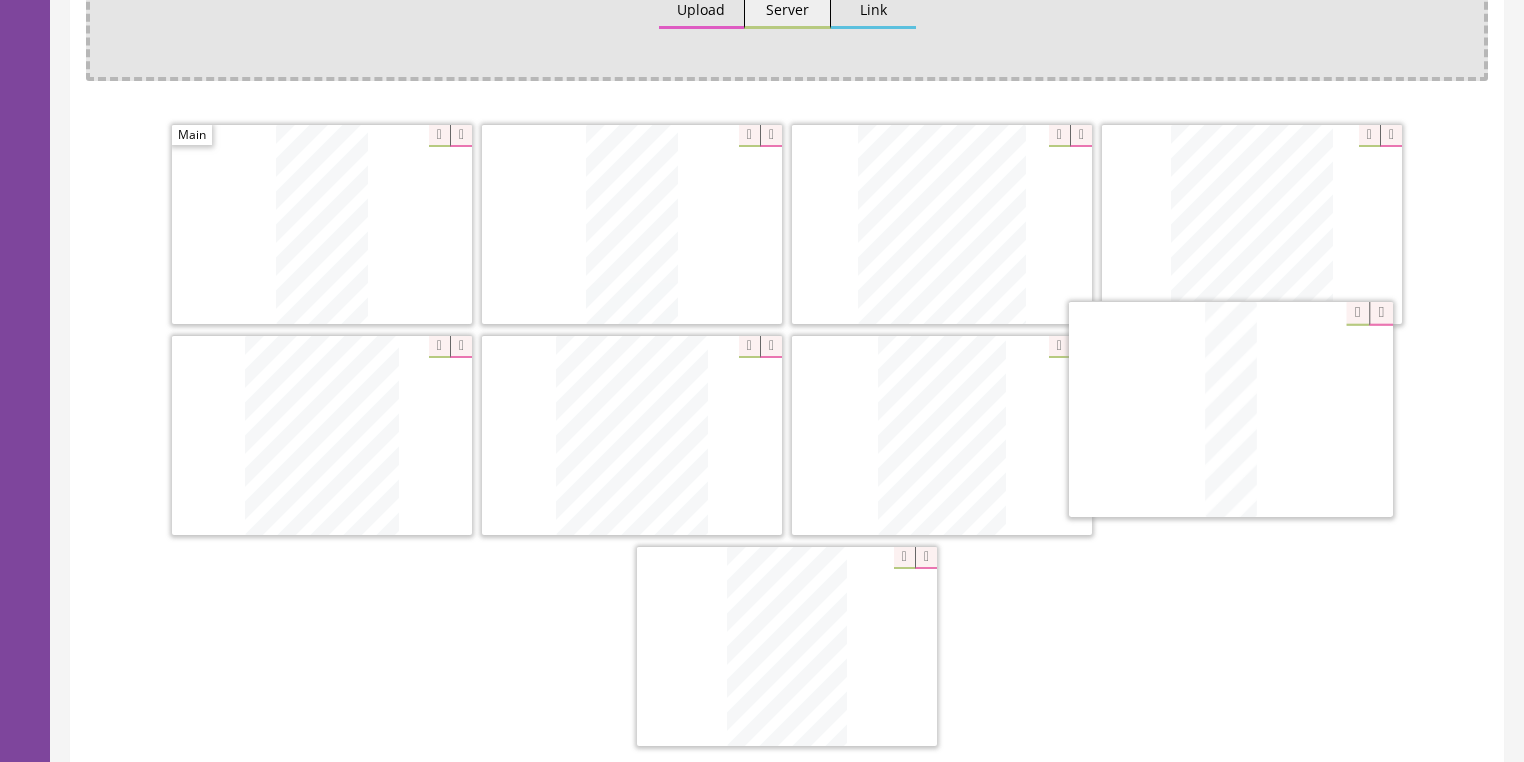 drag, startPoint x: 766, startPoint y: 607, endPoint x: 602, endPoint y: 497, distance: 197.47404 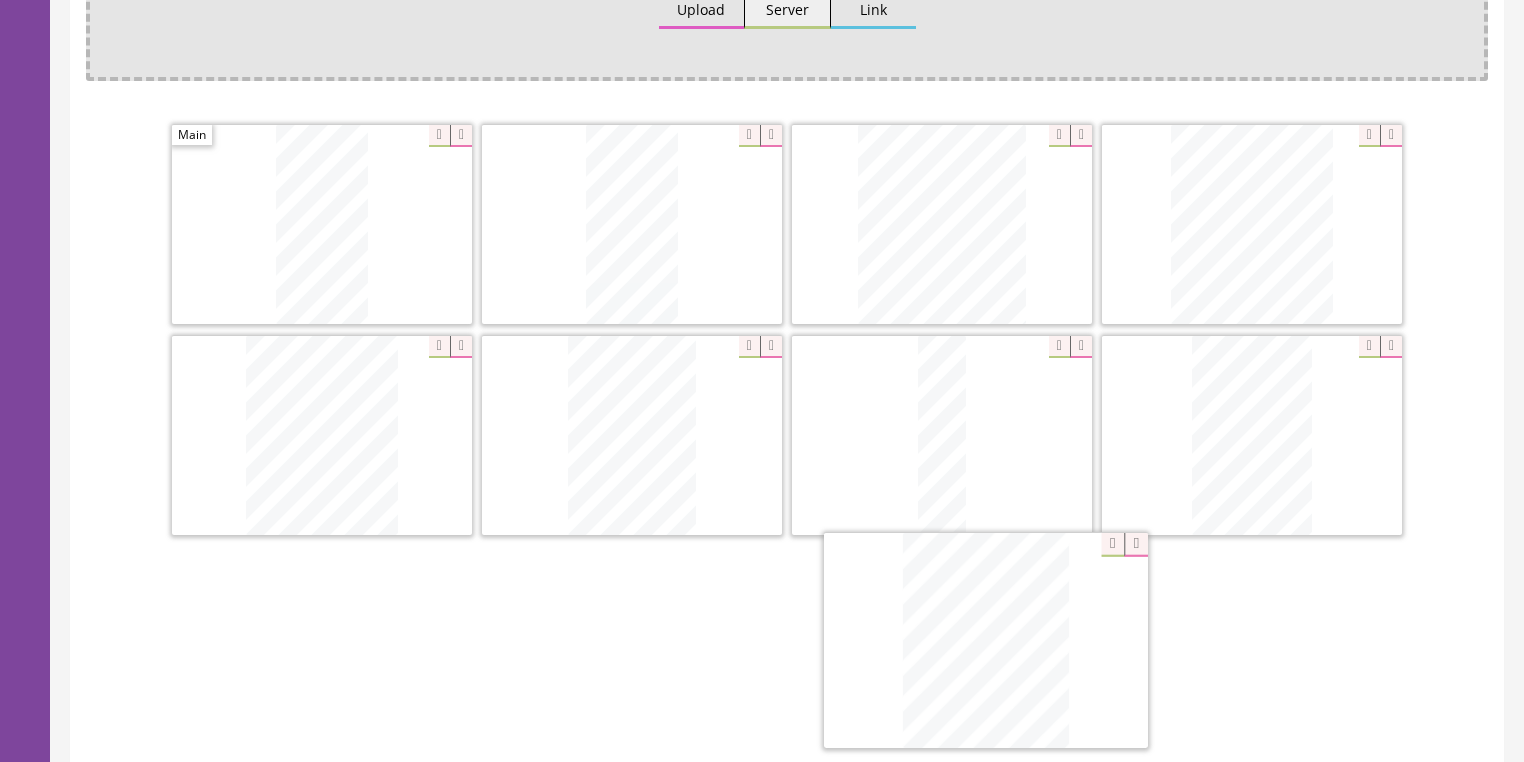 drag, startPoint x: 387, startPoint y: 460, endPoint x: 1047, endPoint y: 660, distance: 689.6376 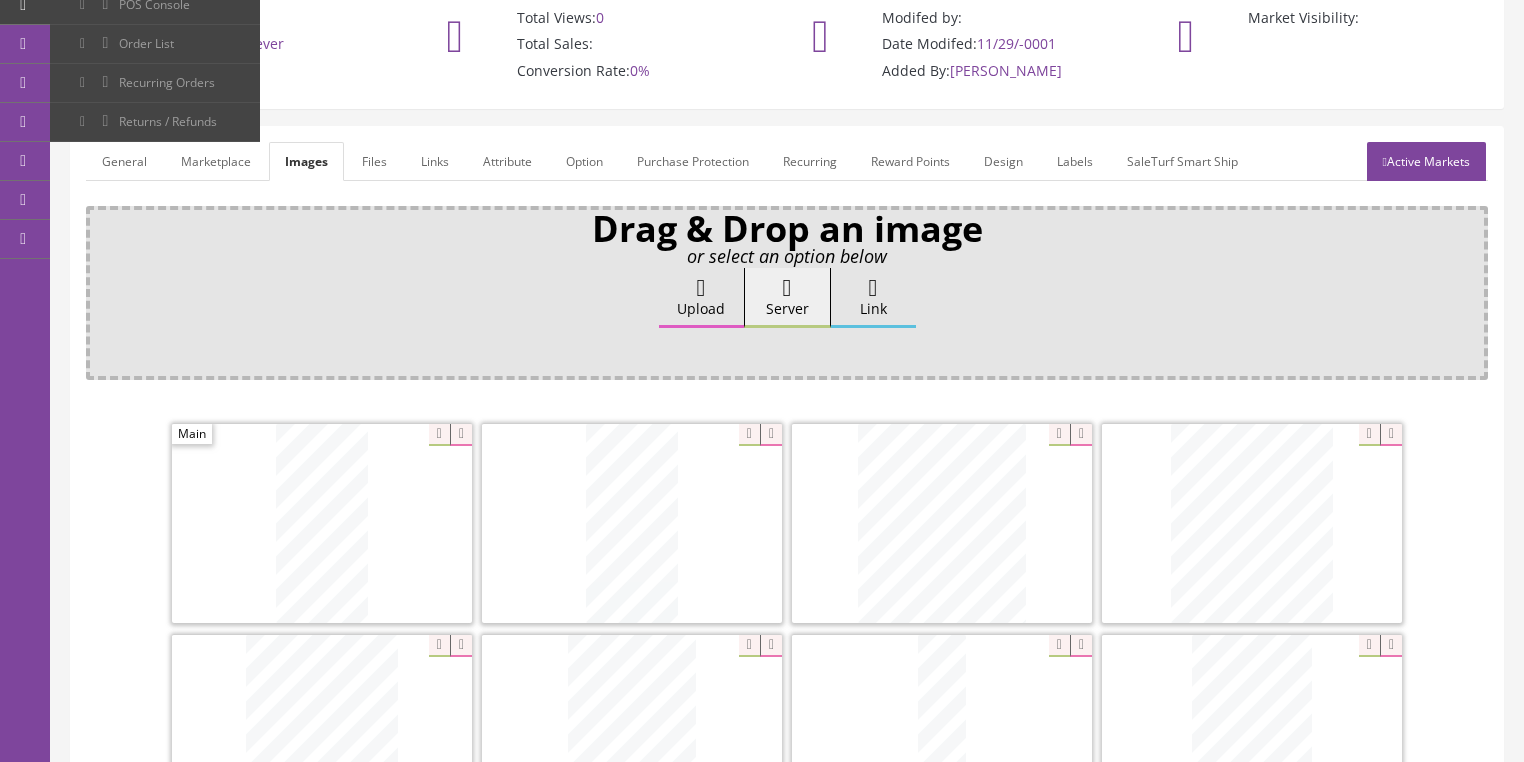 scroll, scrollTop: 160, scrollLeft: 0, axis: vertical 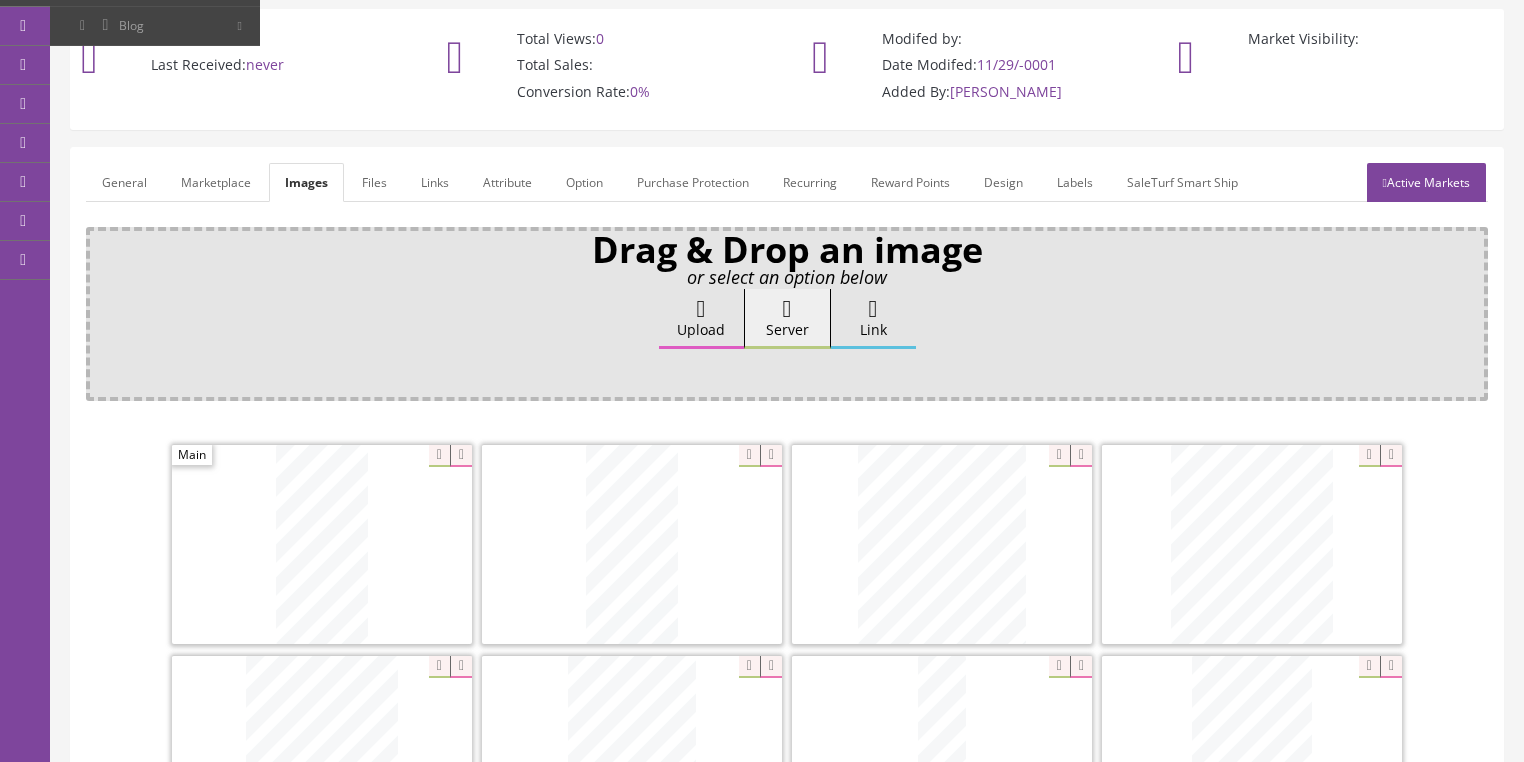 click on "General" at bounding box center [124, 182] 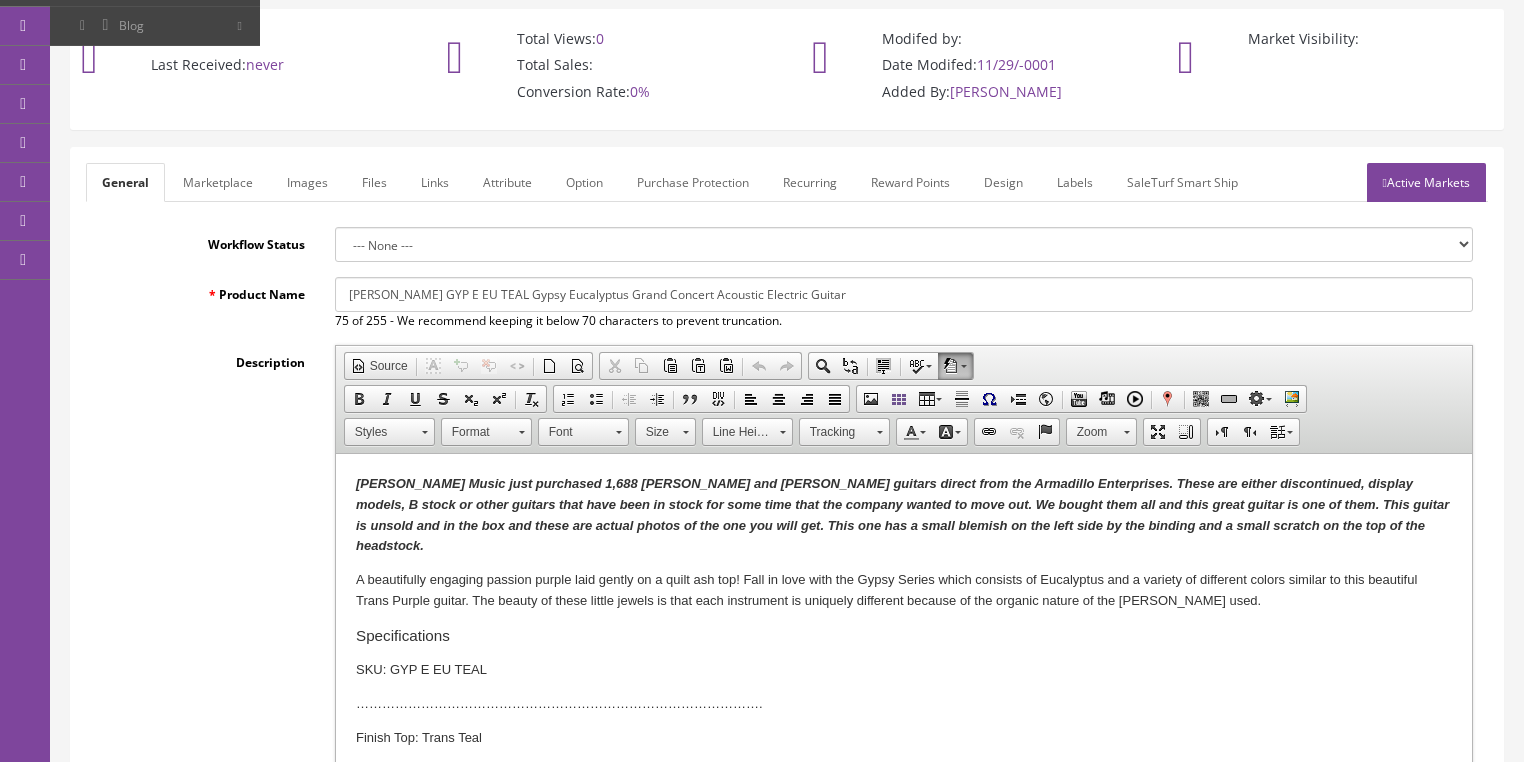 click on "Butler Music just purchased 1,688 Dean and Luna guitars direct from the Armadillo Enterprises. These are either discontinued, display models, B stock or other guitars that have been in stock for some time that the company wanted to move out. We bought them all and this great guitar is one of them. This guitar is unsold and in the box and these are actual photos of the one you will get. This one has a small blemish on the left side by the binding and a small scratch on the top of the headstock." at bounding box center (901, 514) 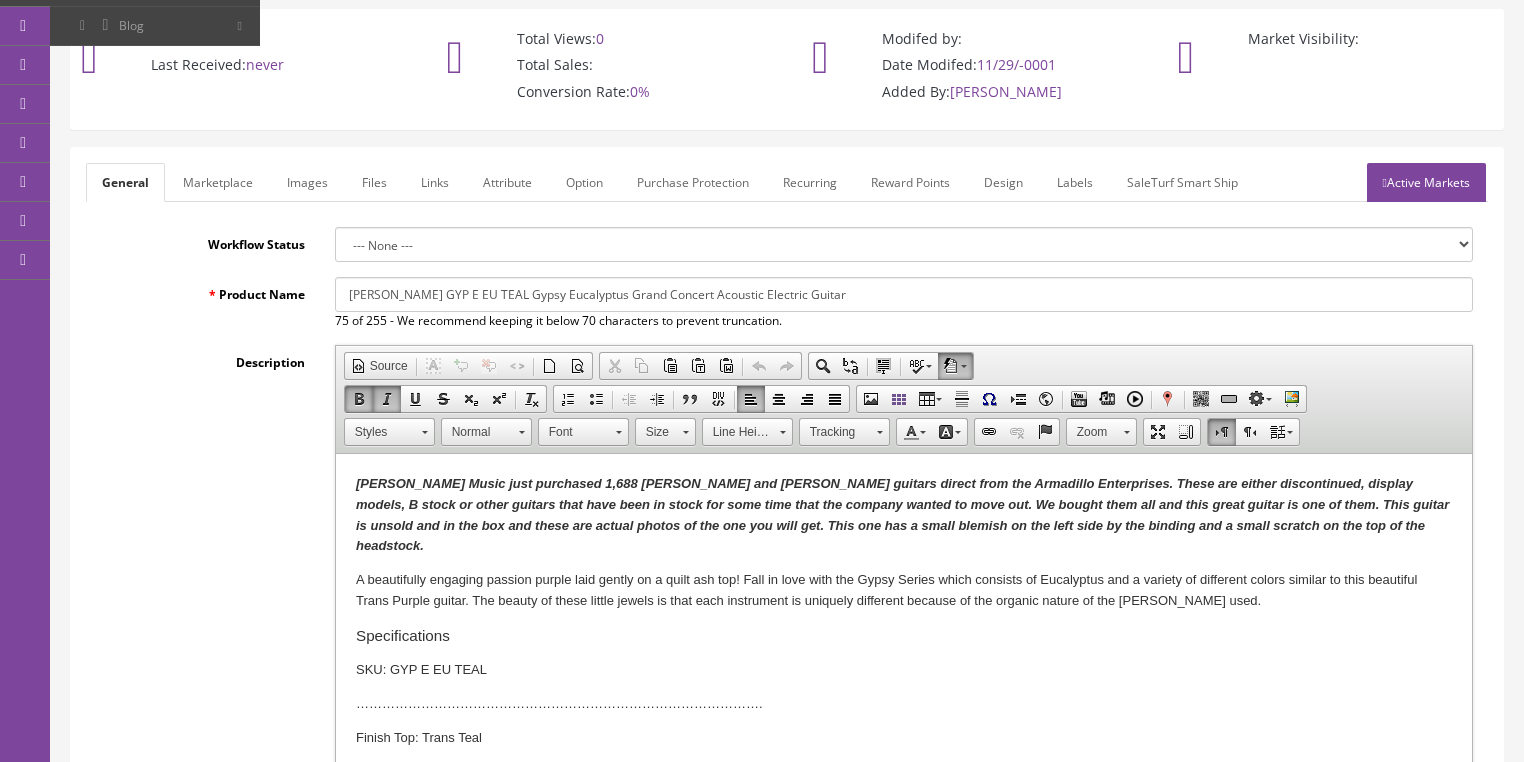 type 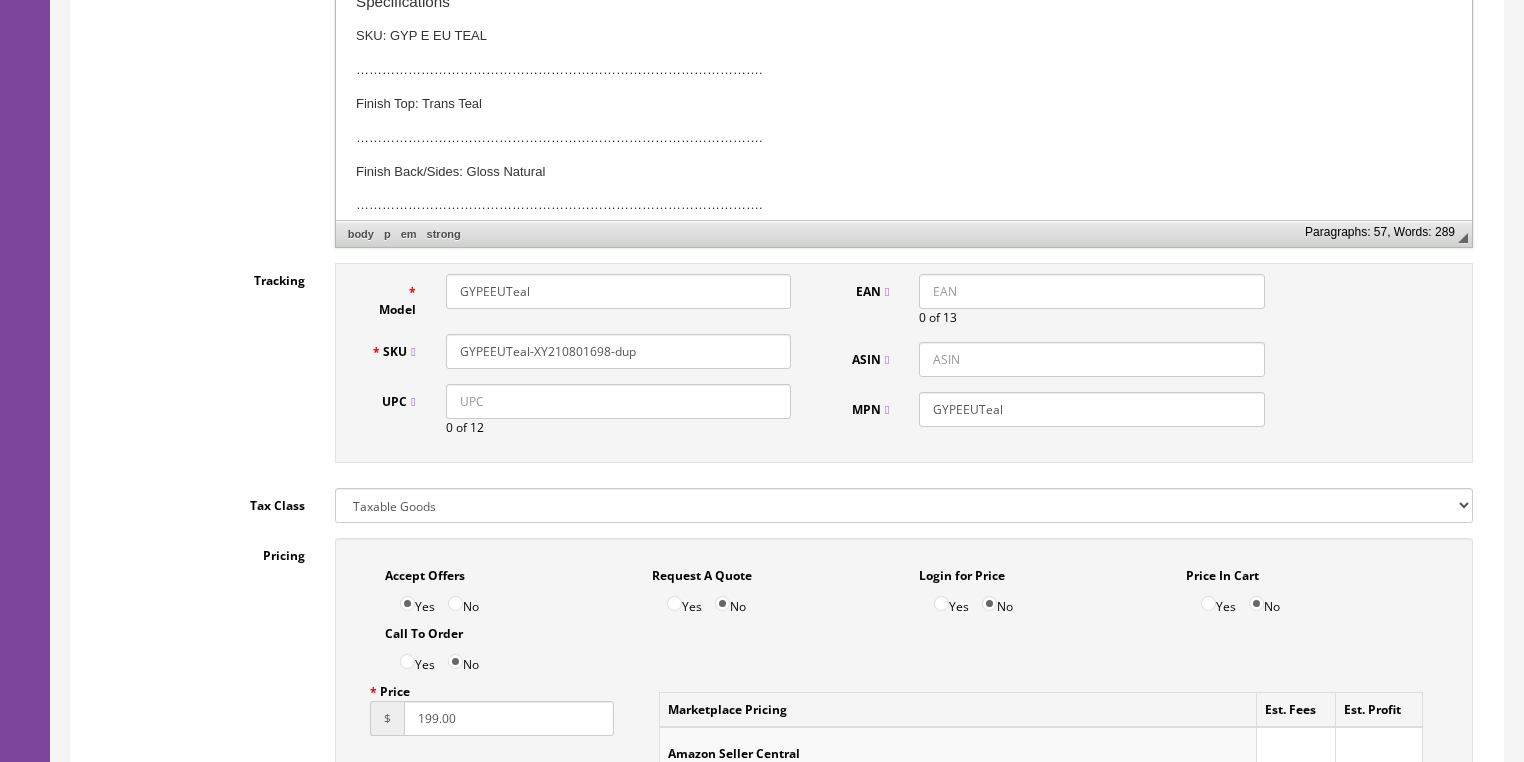 scroll, scrollTop: 800, scrollLeft: 0, axis: vertical 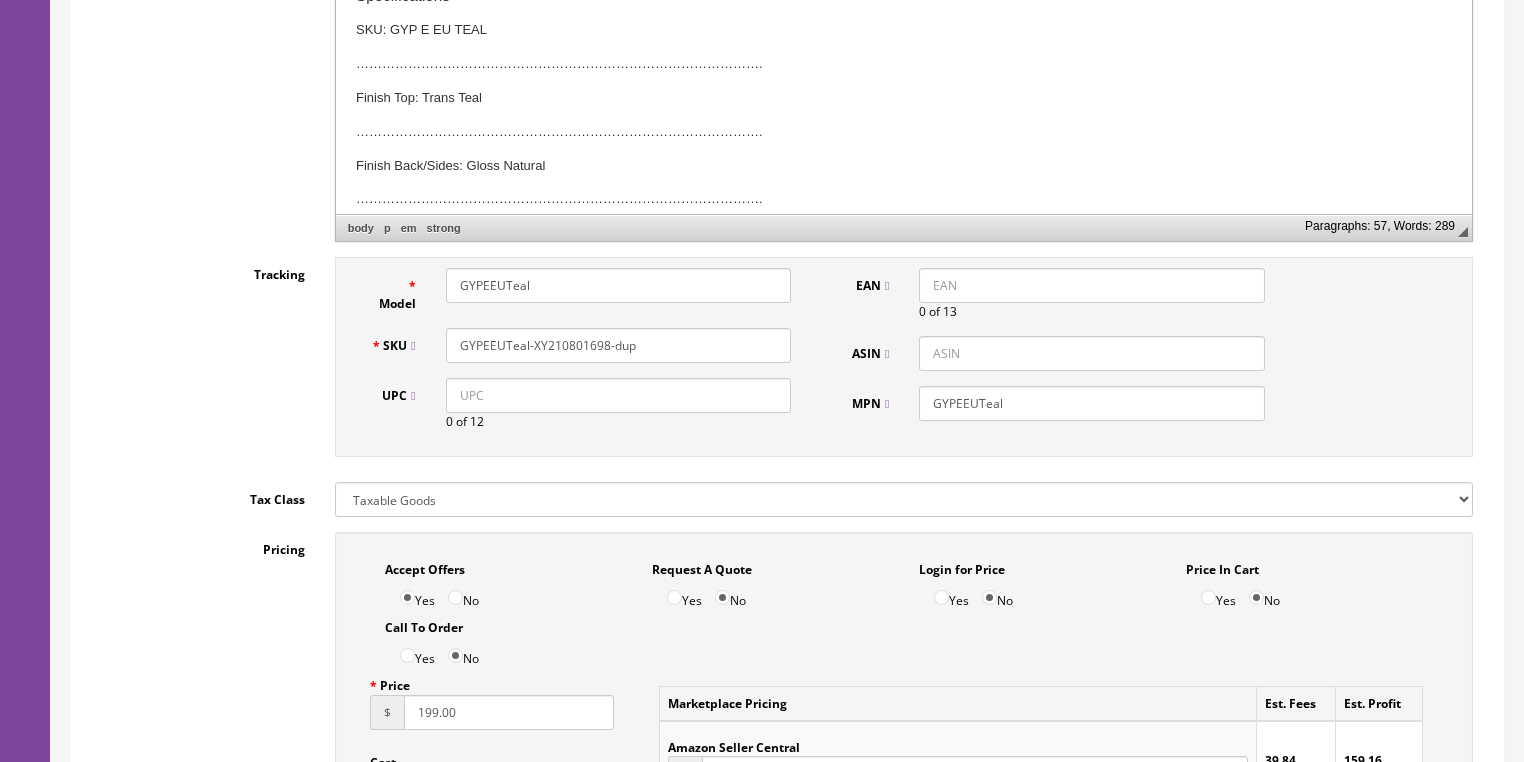drag, startPoint x: 581, startPoint y: 330, endPoint x: 717, endPoint y: 318, distance: 136.52838 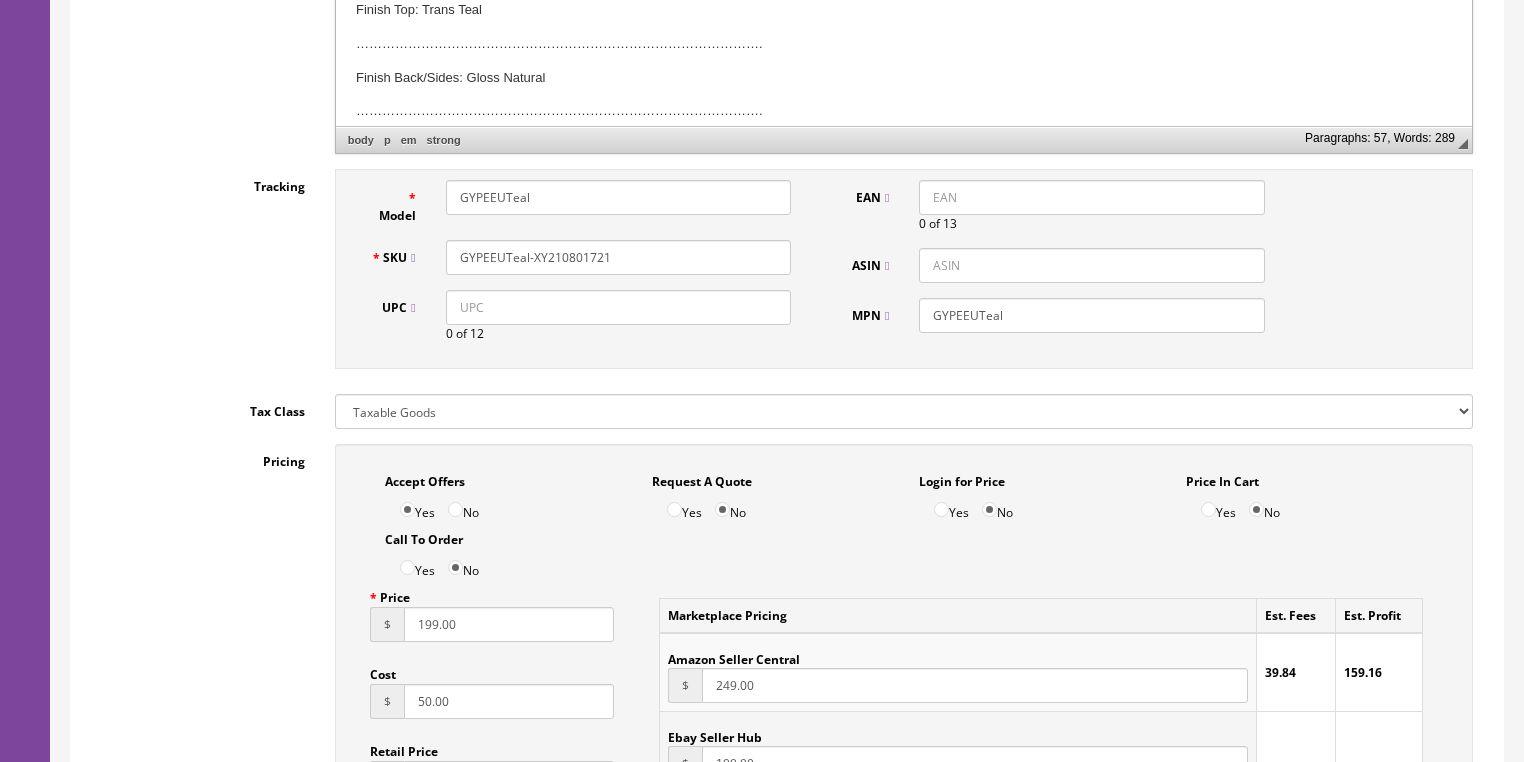 scroll, scrollTop: 560, scrollLeft: 0, axis: vertical 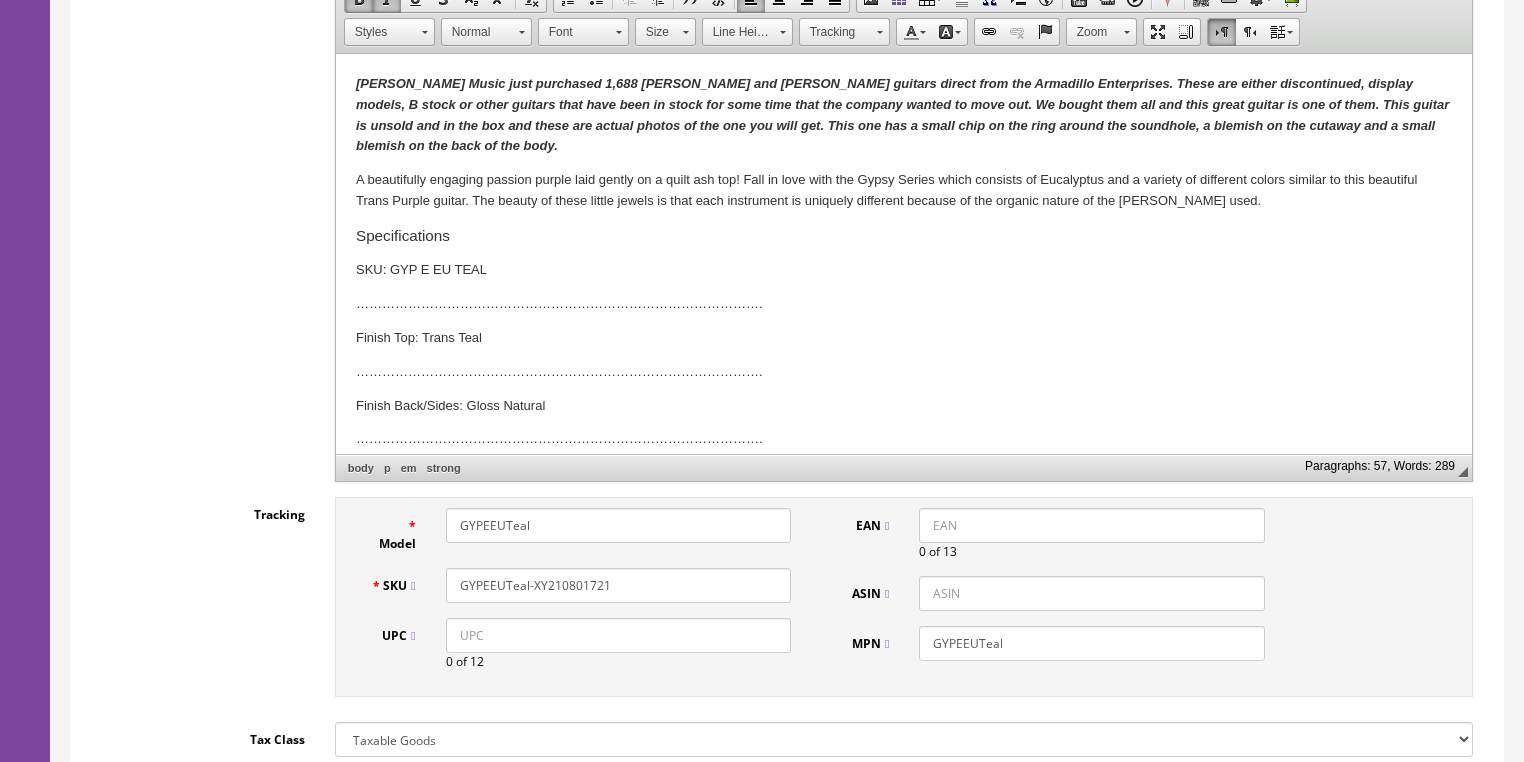 drag, startPoint x: 653, startPoint y: 564, endPoint x: 428, endPoint y: 568, distance: 225.03555 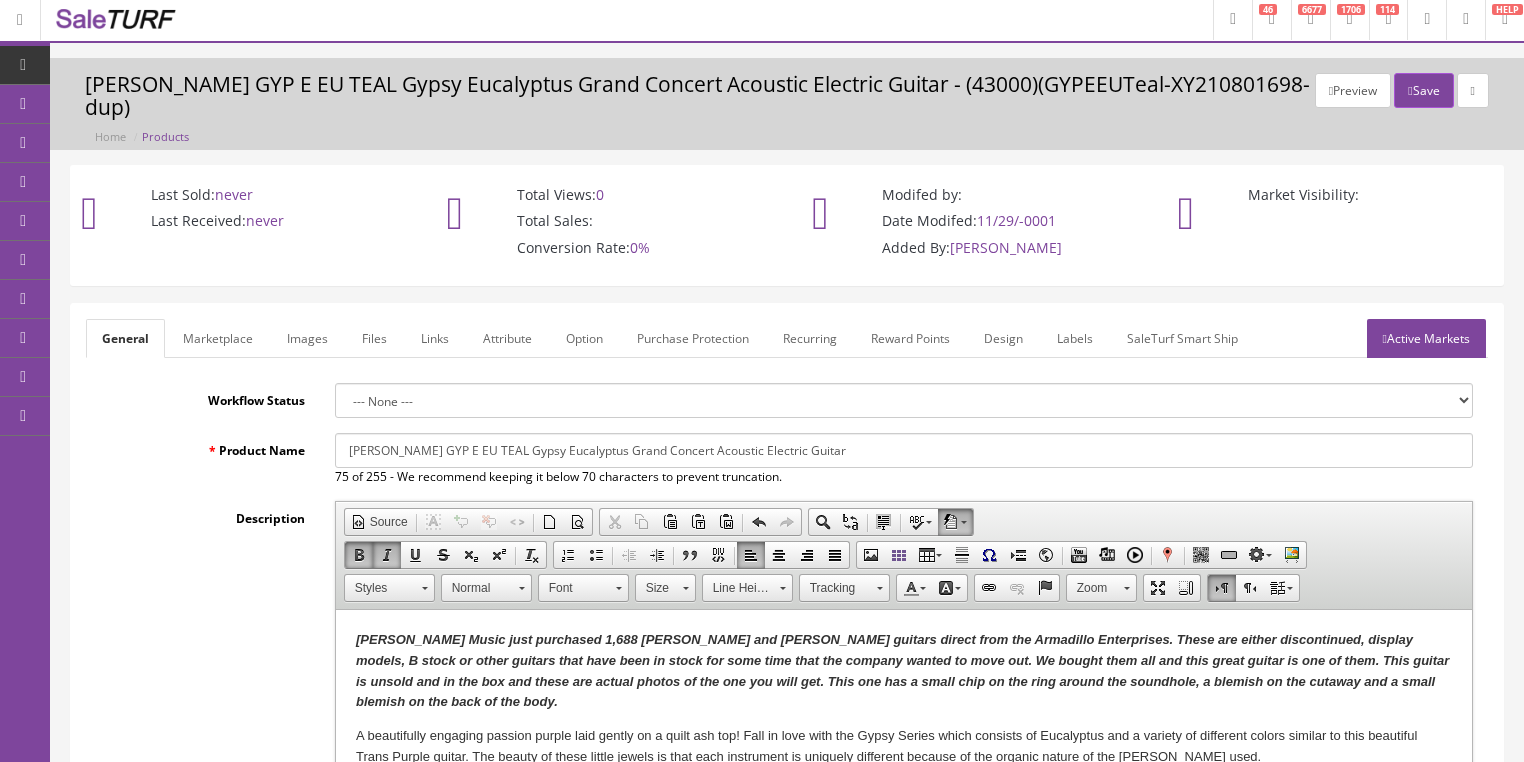 scroll, scrollTop: 0, scrollLeft: 0, axis: both 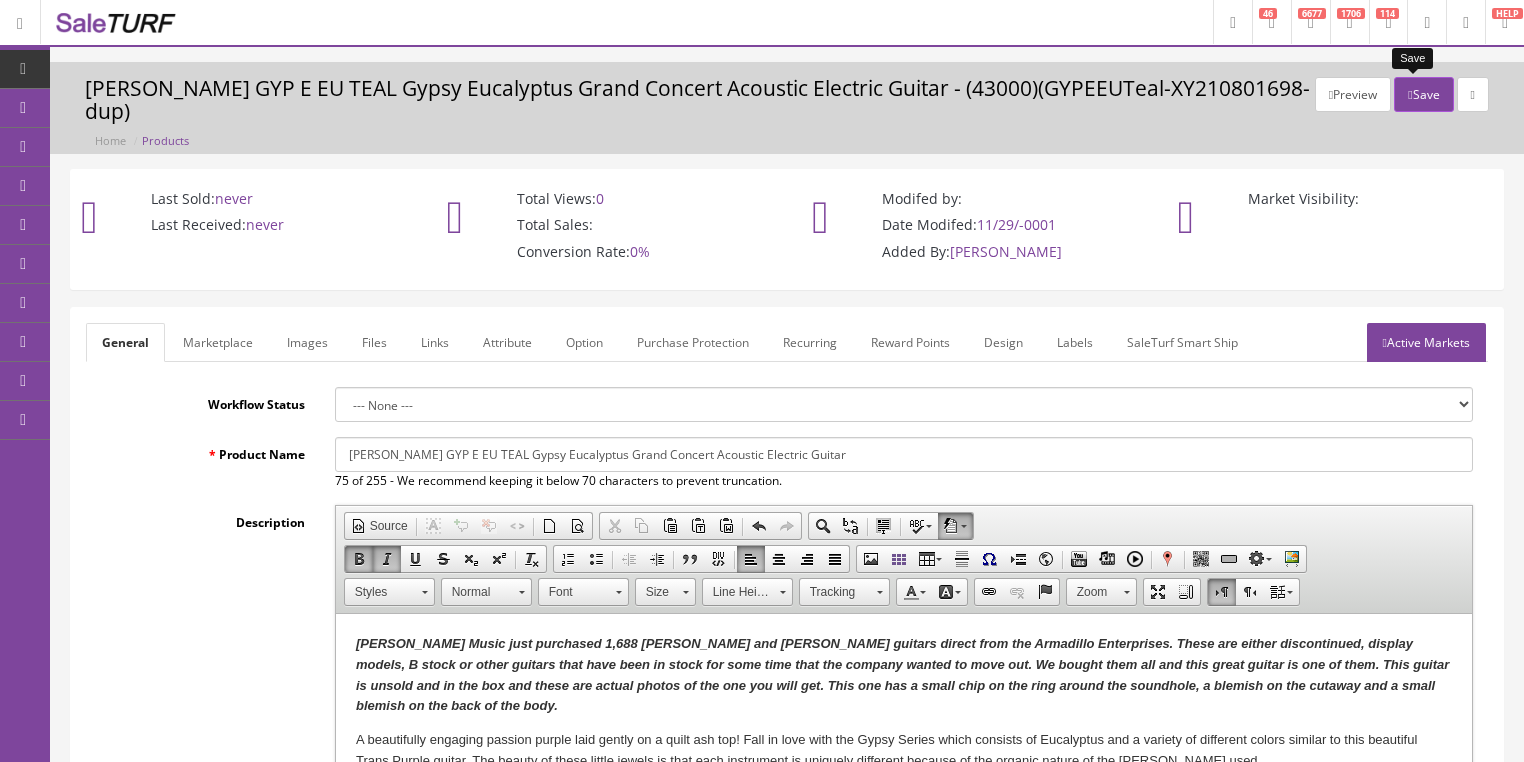 type on "GYPEEUTeal-XY210801721" 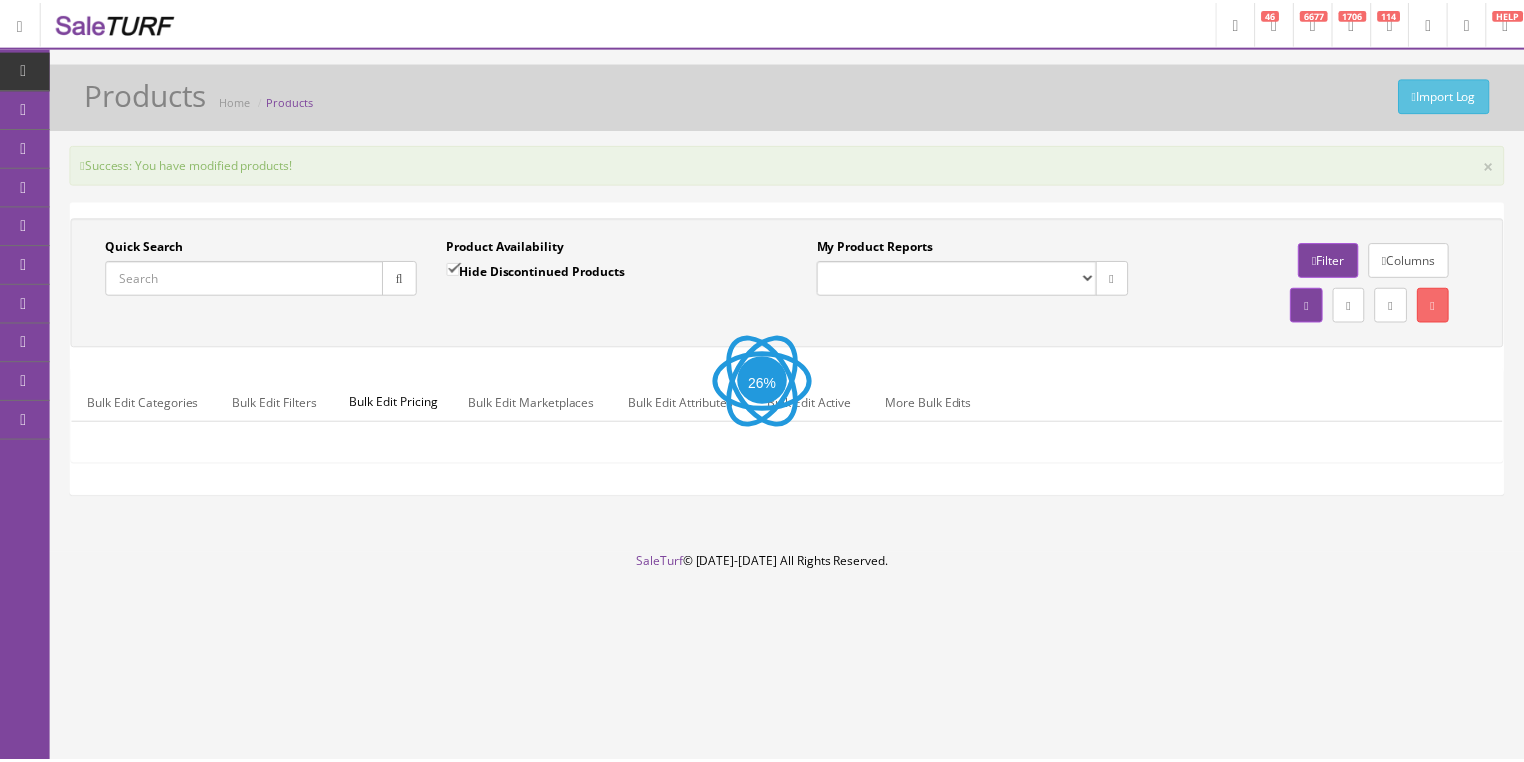 scroll, scrollTop: 0, scrollLeft: 0, axis: both 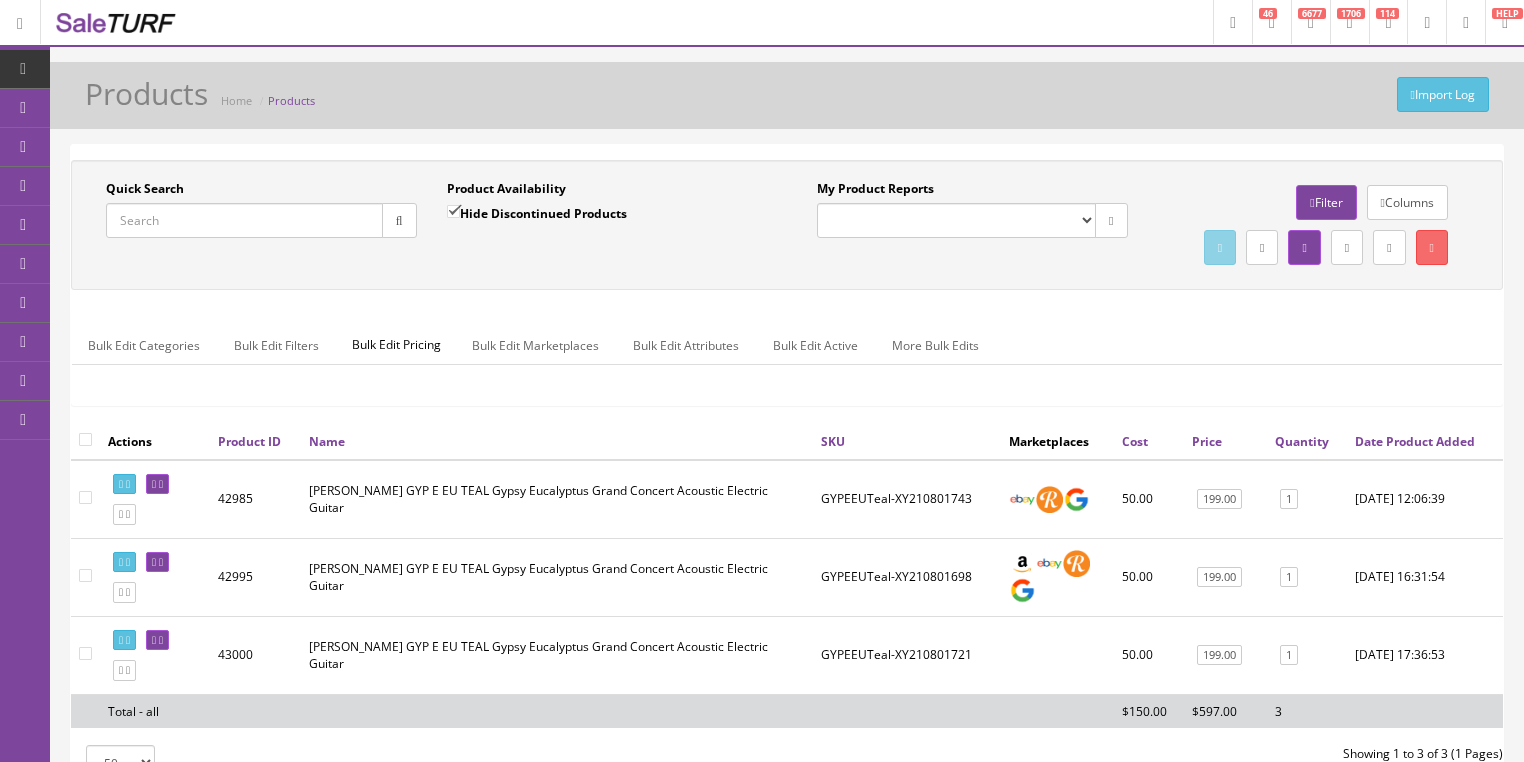 click on "Quick Search" at bounding box center [244, 220] 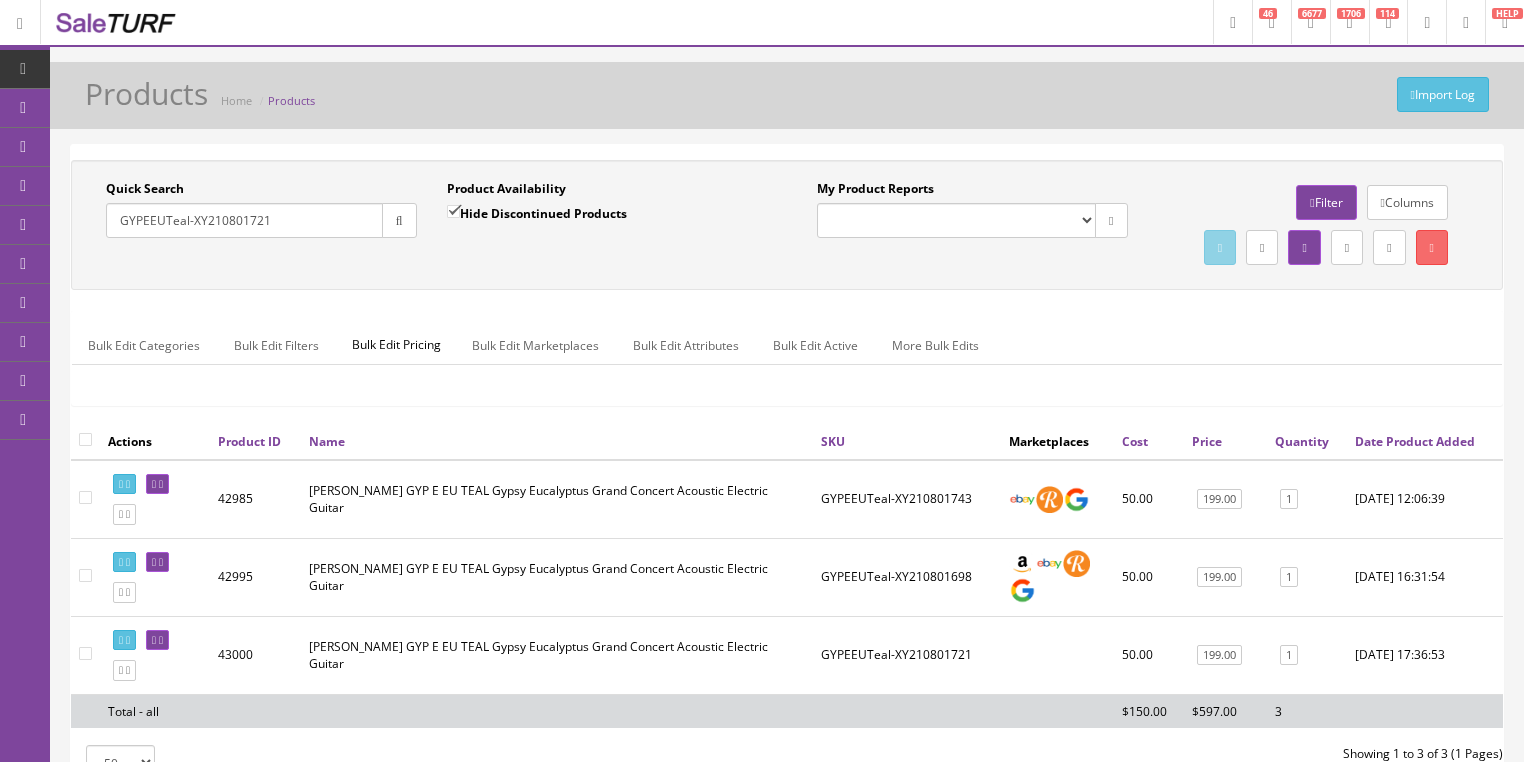 click at bounding box center (399, 220) 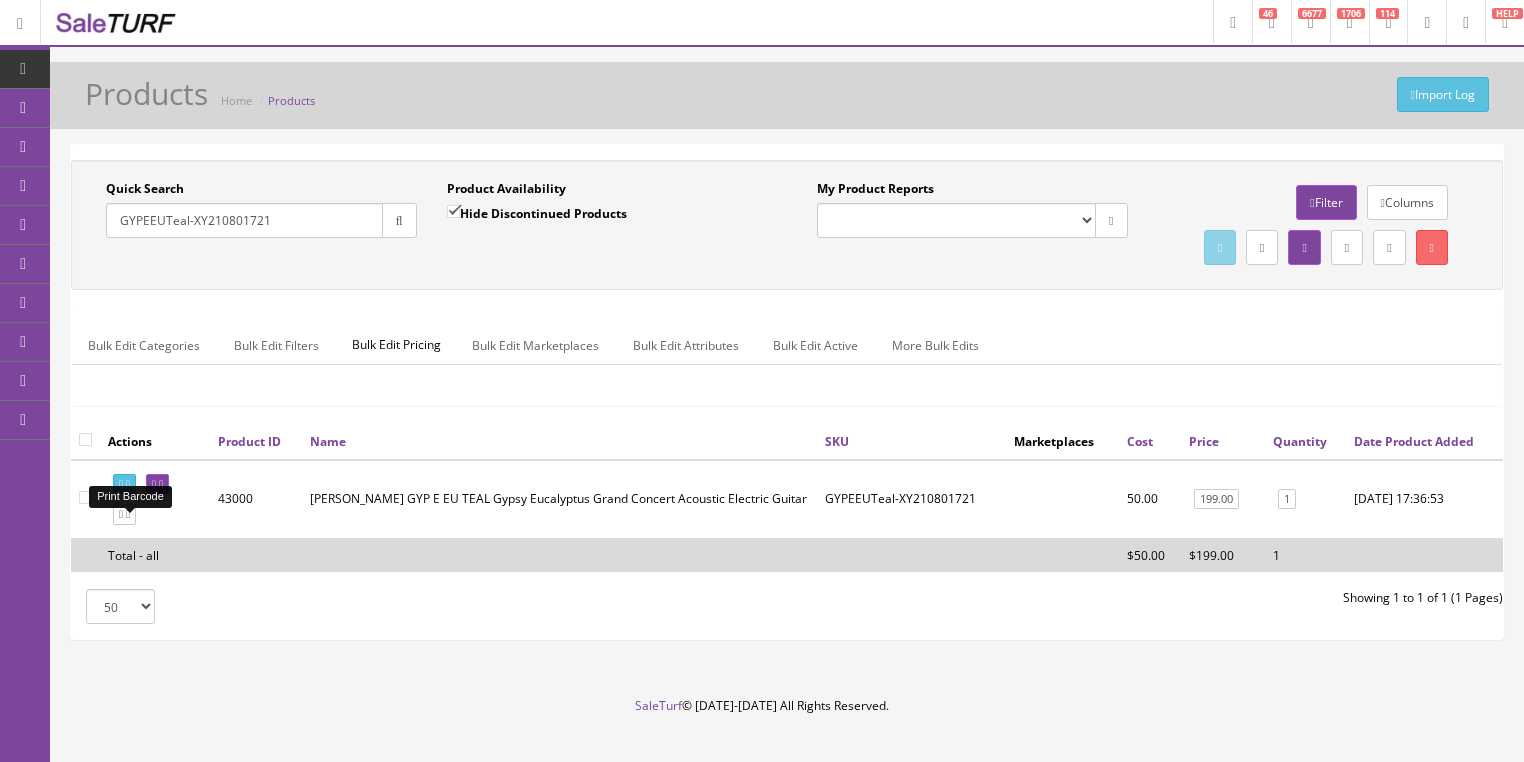 click at bounding box center (128, 484) 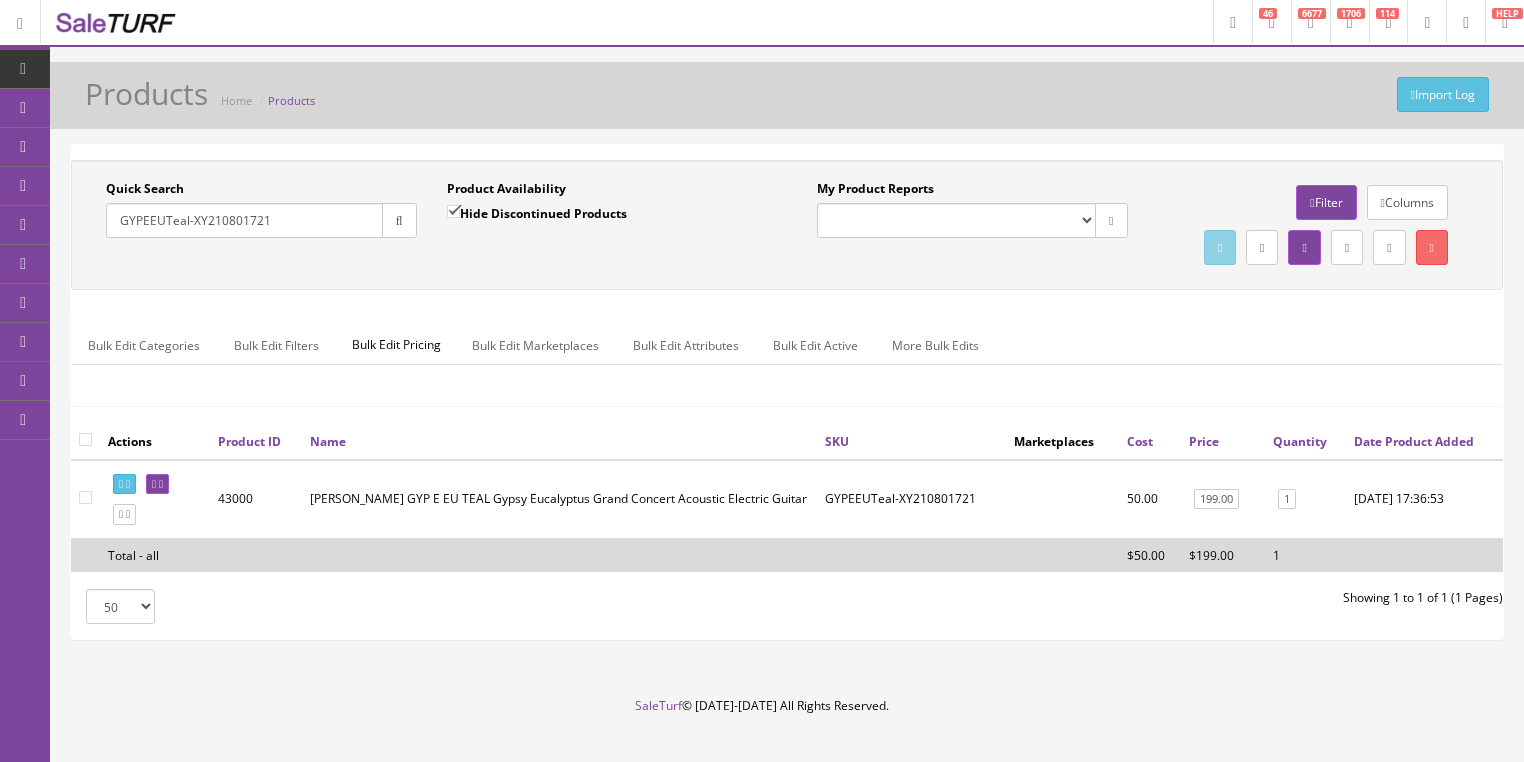 drag, startPoint x: 320, startPoint y: 218, endPoint x: 123, endPoint y: 268, distance: 203.24615 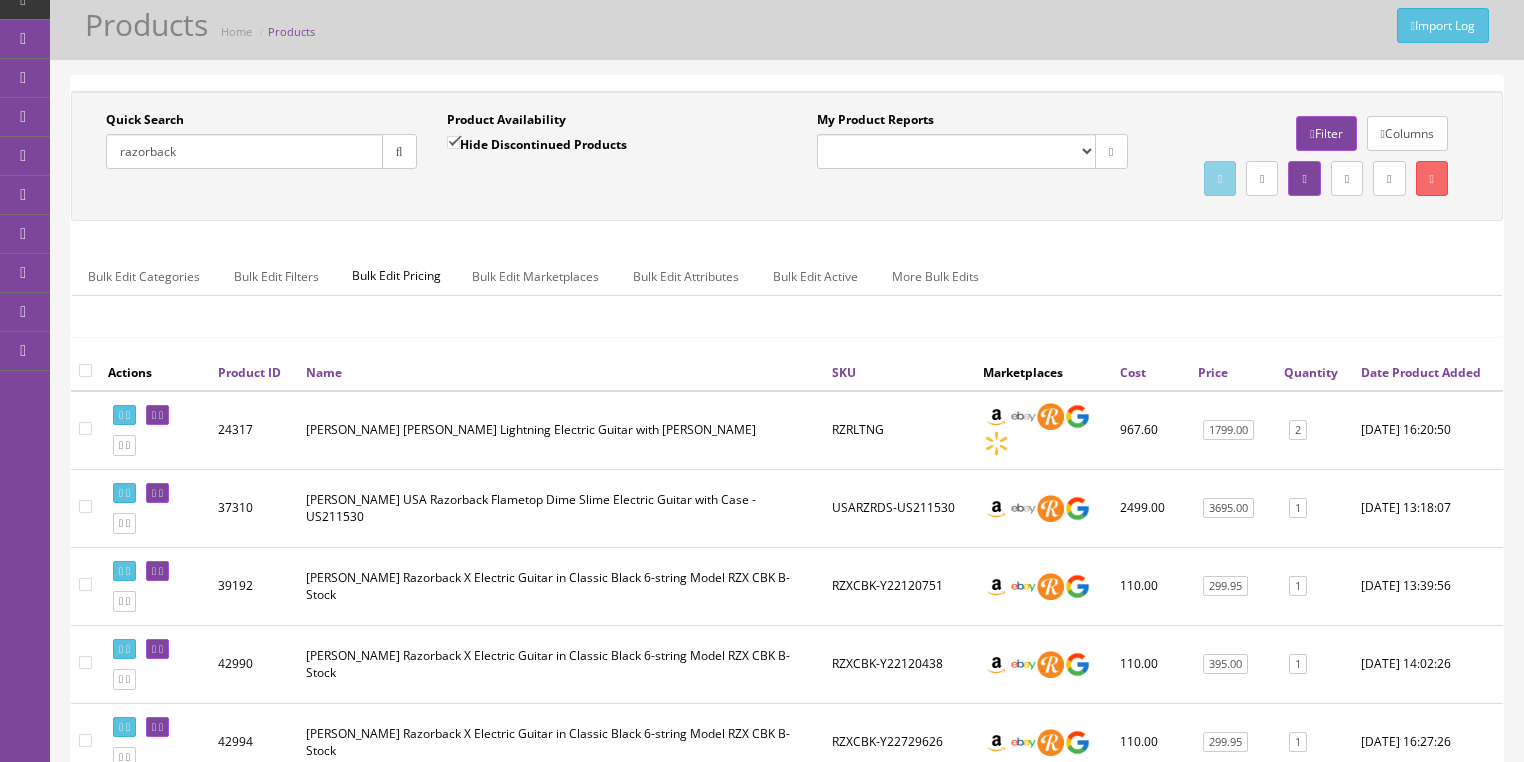 scroll, scrollTop: 400, scrollLeft: 0, axis: vertical 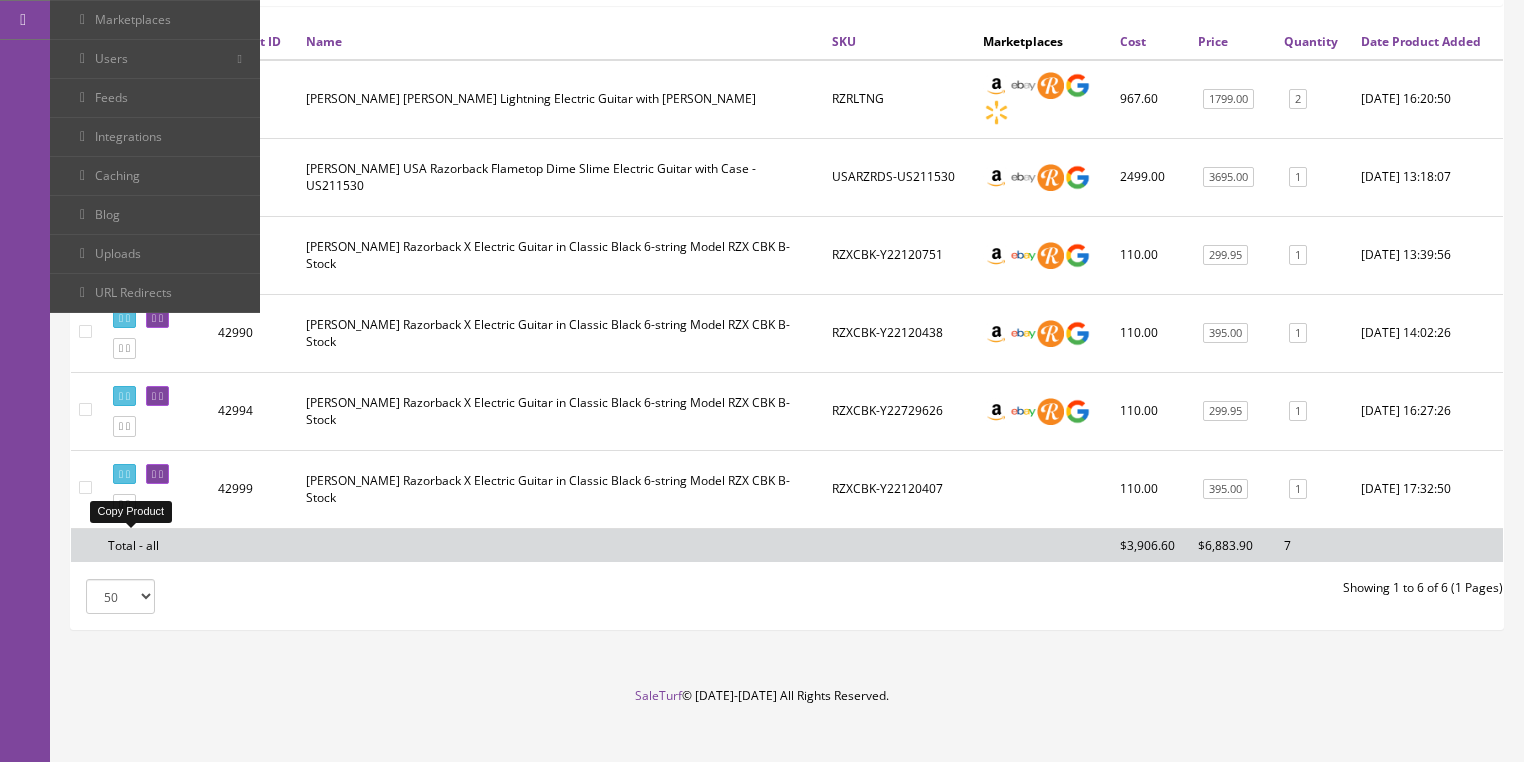 type on "razorback" 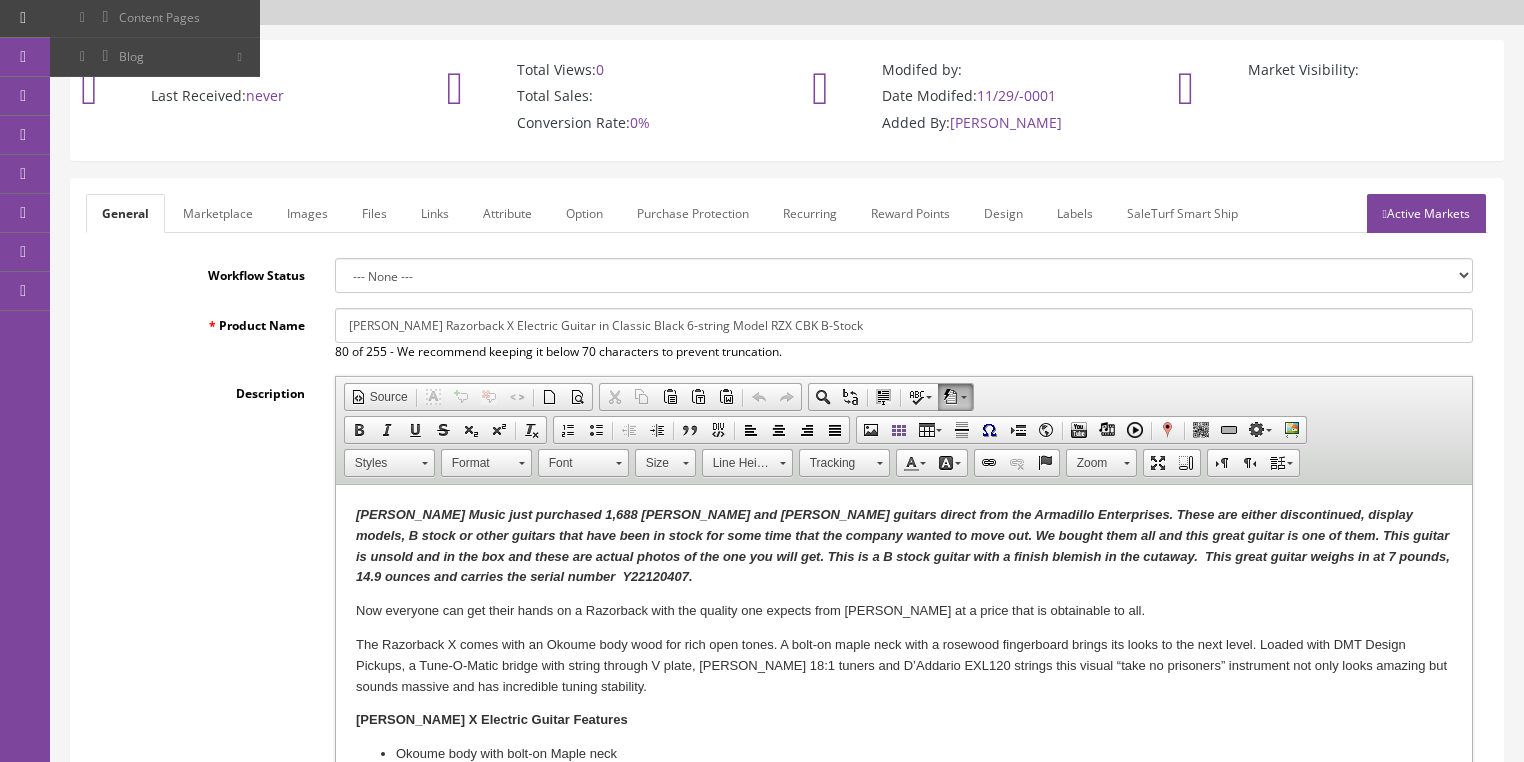 scroll, scrollTop: 160, scrollLeft: 0, axis: vertical 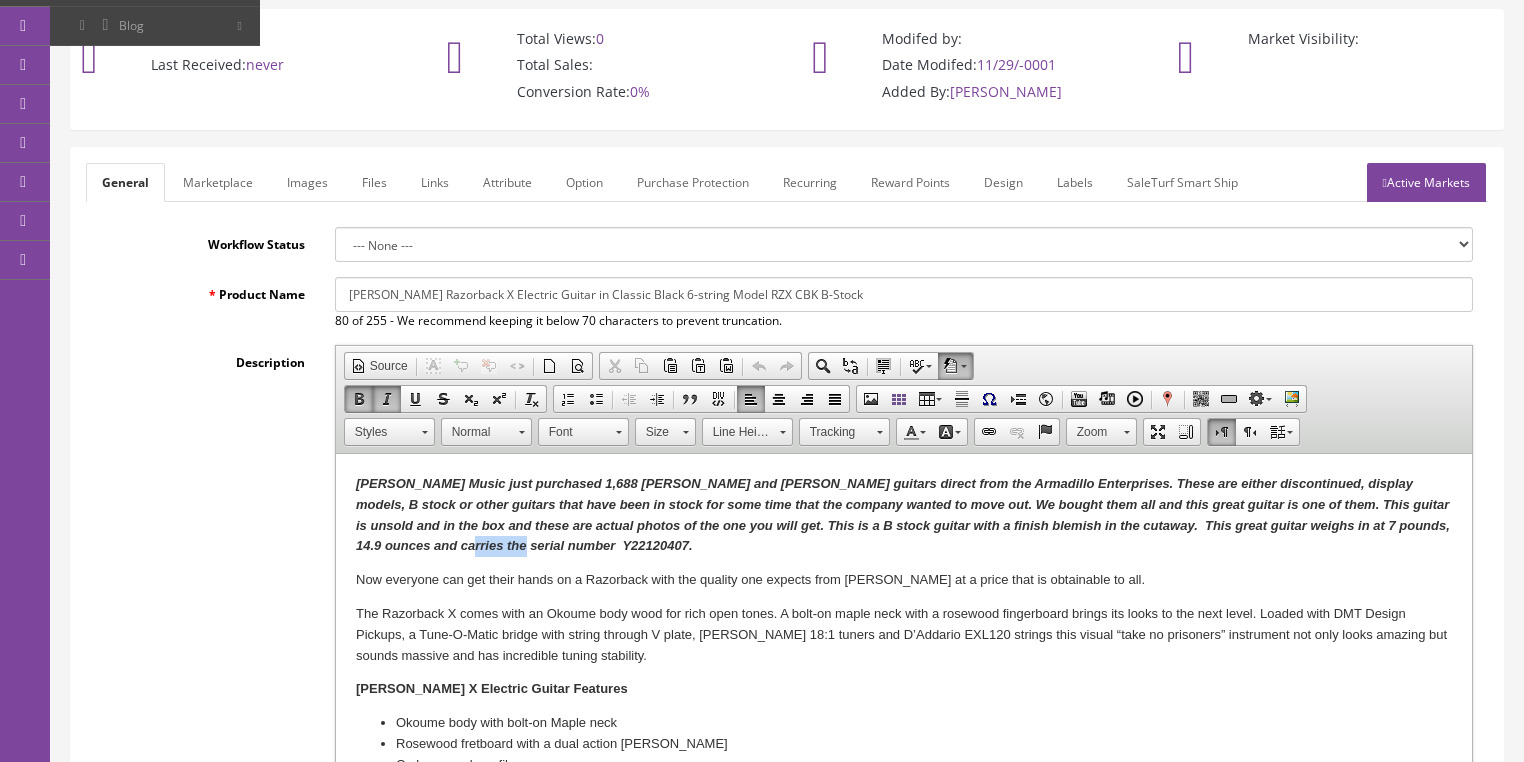 drag, startPoint x: 448, startPoint y: 543, endPoint x: 511, endPoint y: 545, distance: 63.03174 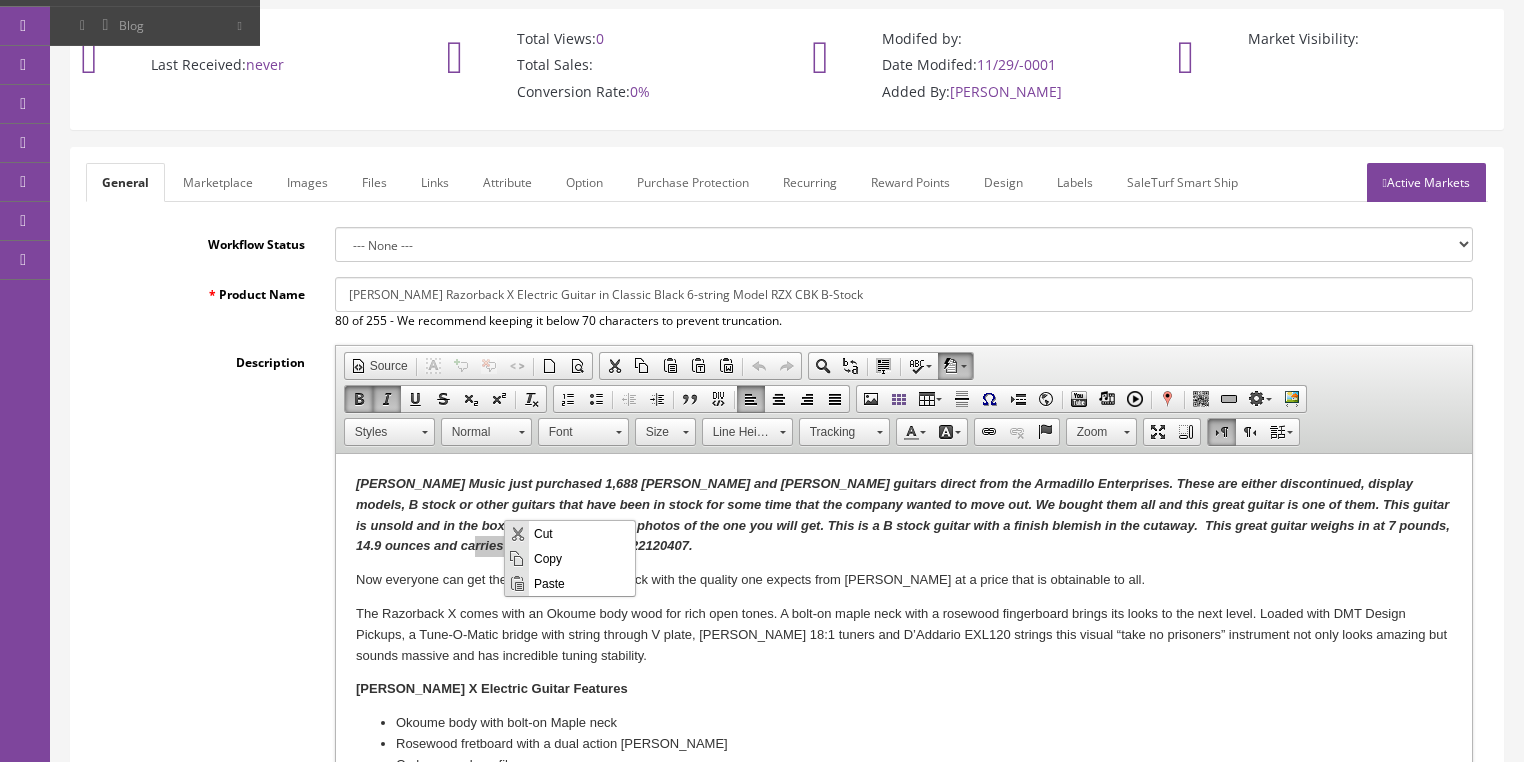 scroll, scrollTop: 0, scrollLeft: 0, axis: both 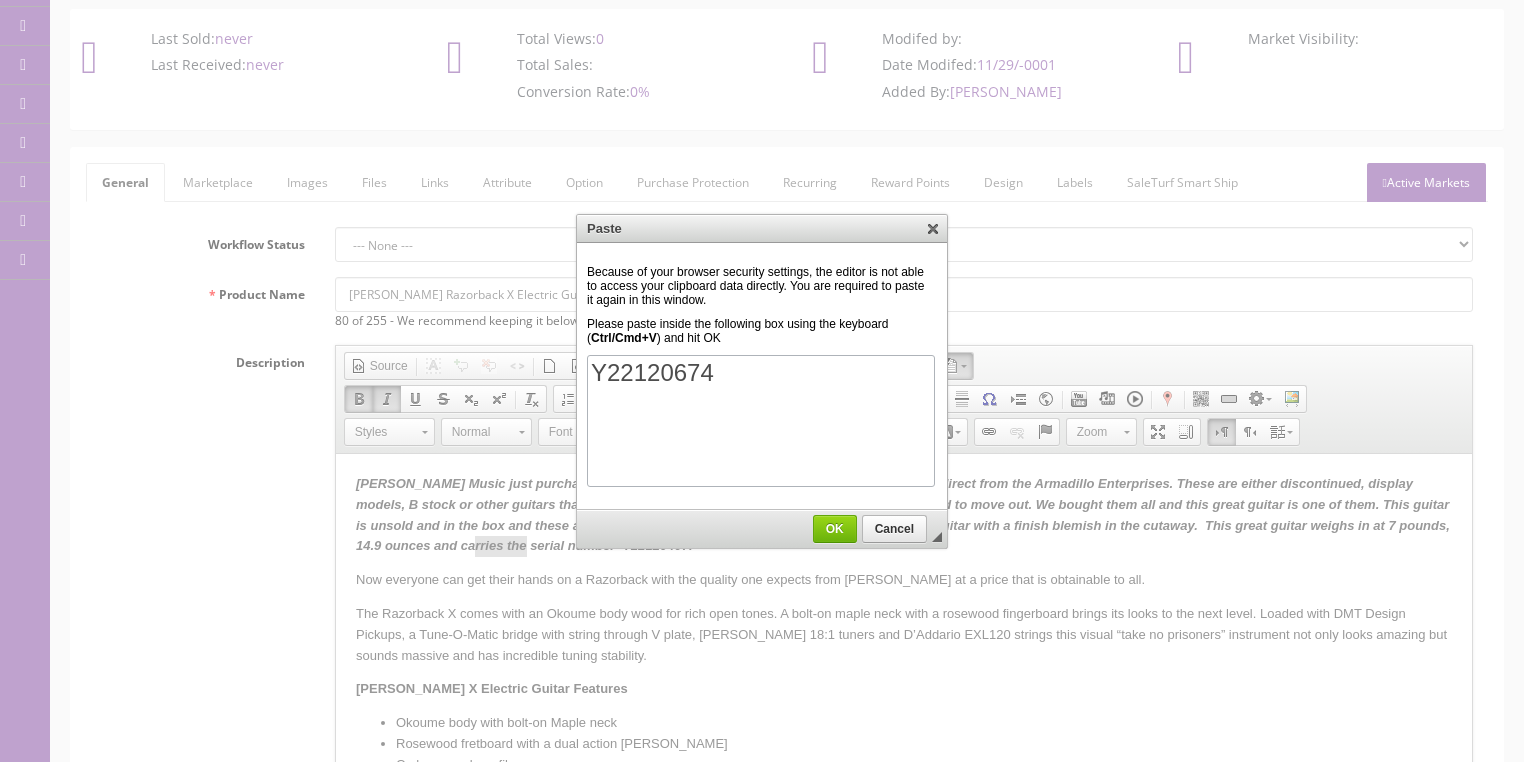 click on "OK" at bounding box center (835, 529) 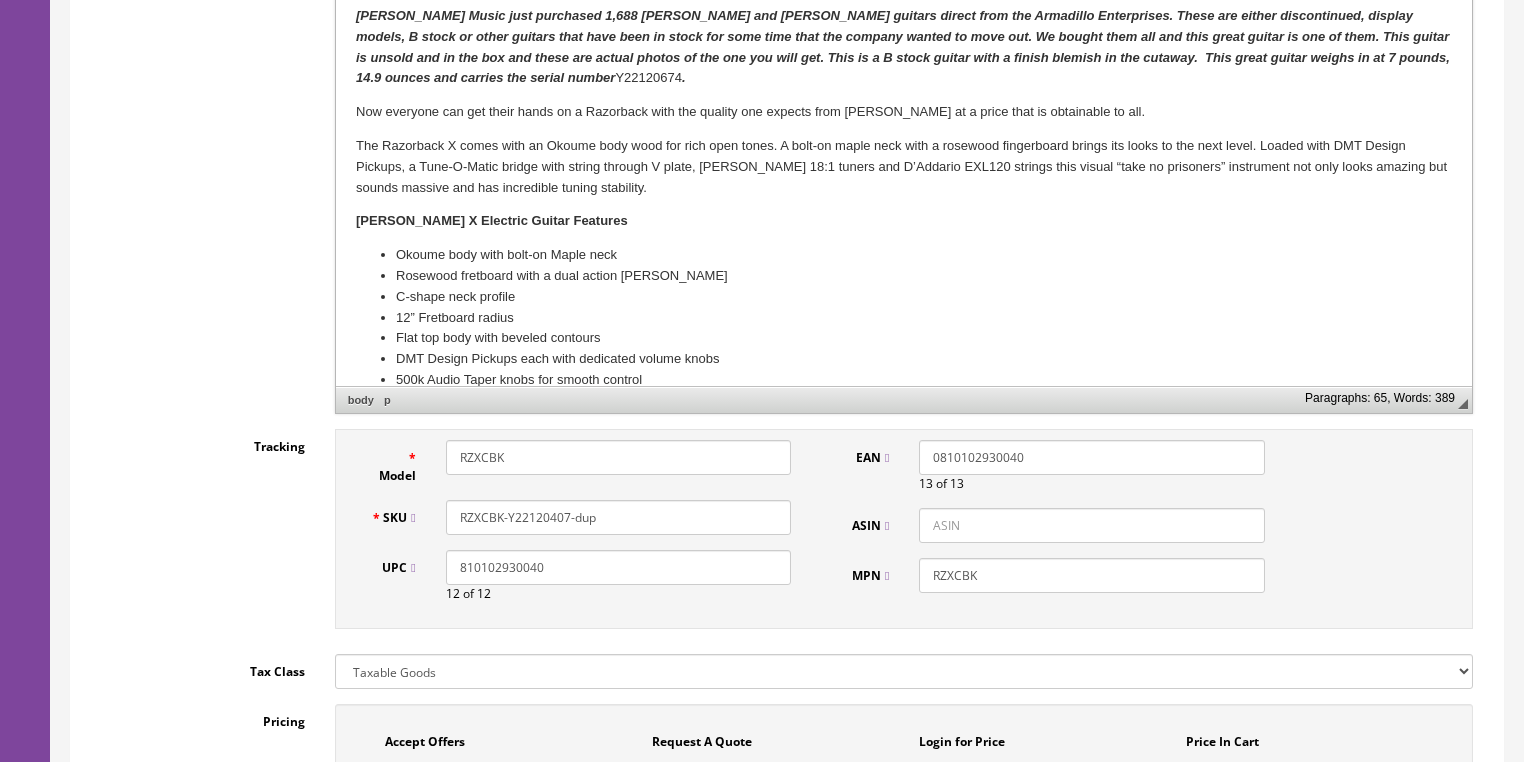 scroll, scrollTop: 640, scrollLeft: 0, axis: vertical 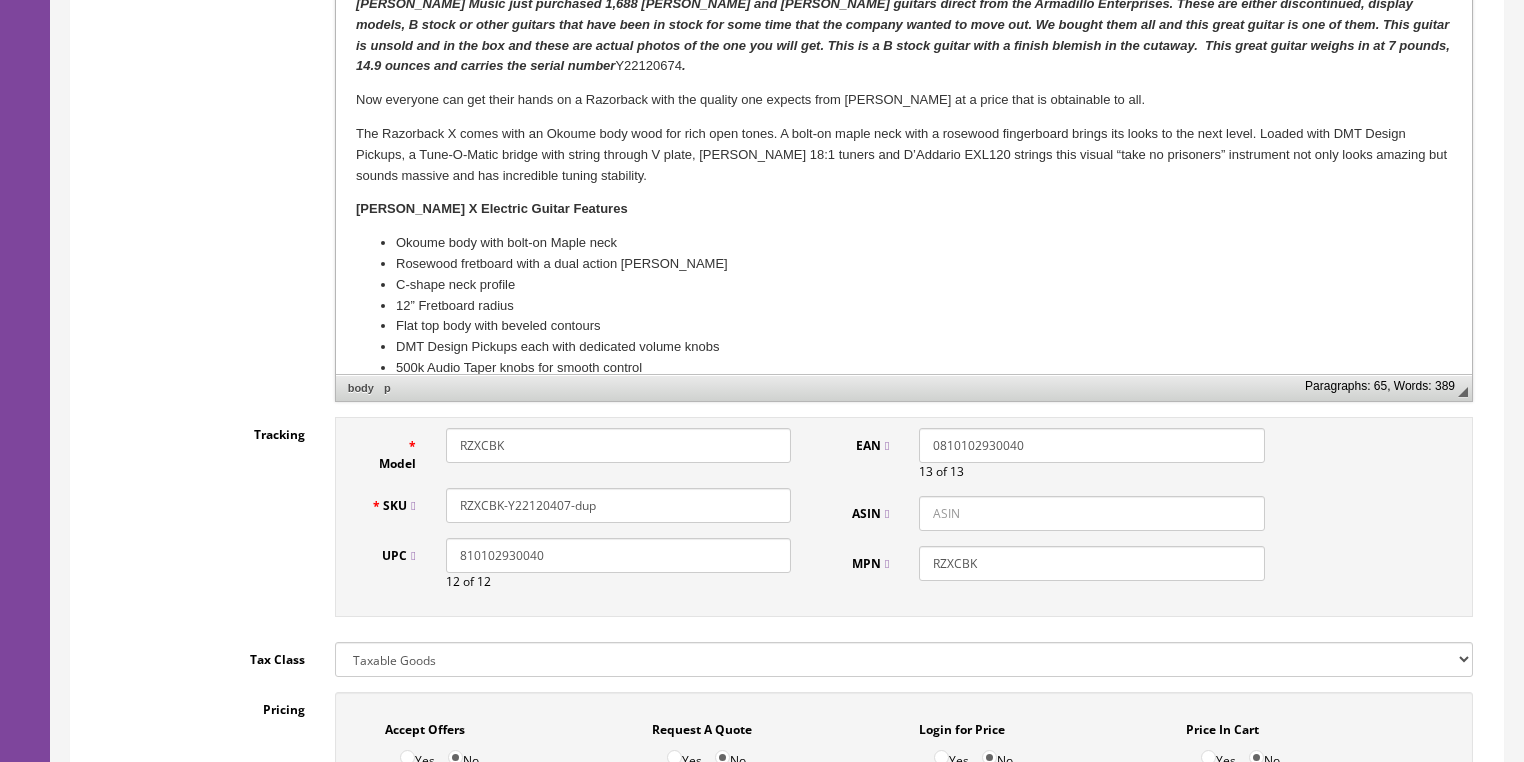 drag, startPoint x: 507, startPoint y: 484, endPoint x: 658, endPoint y: 484, distance: 151 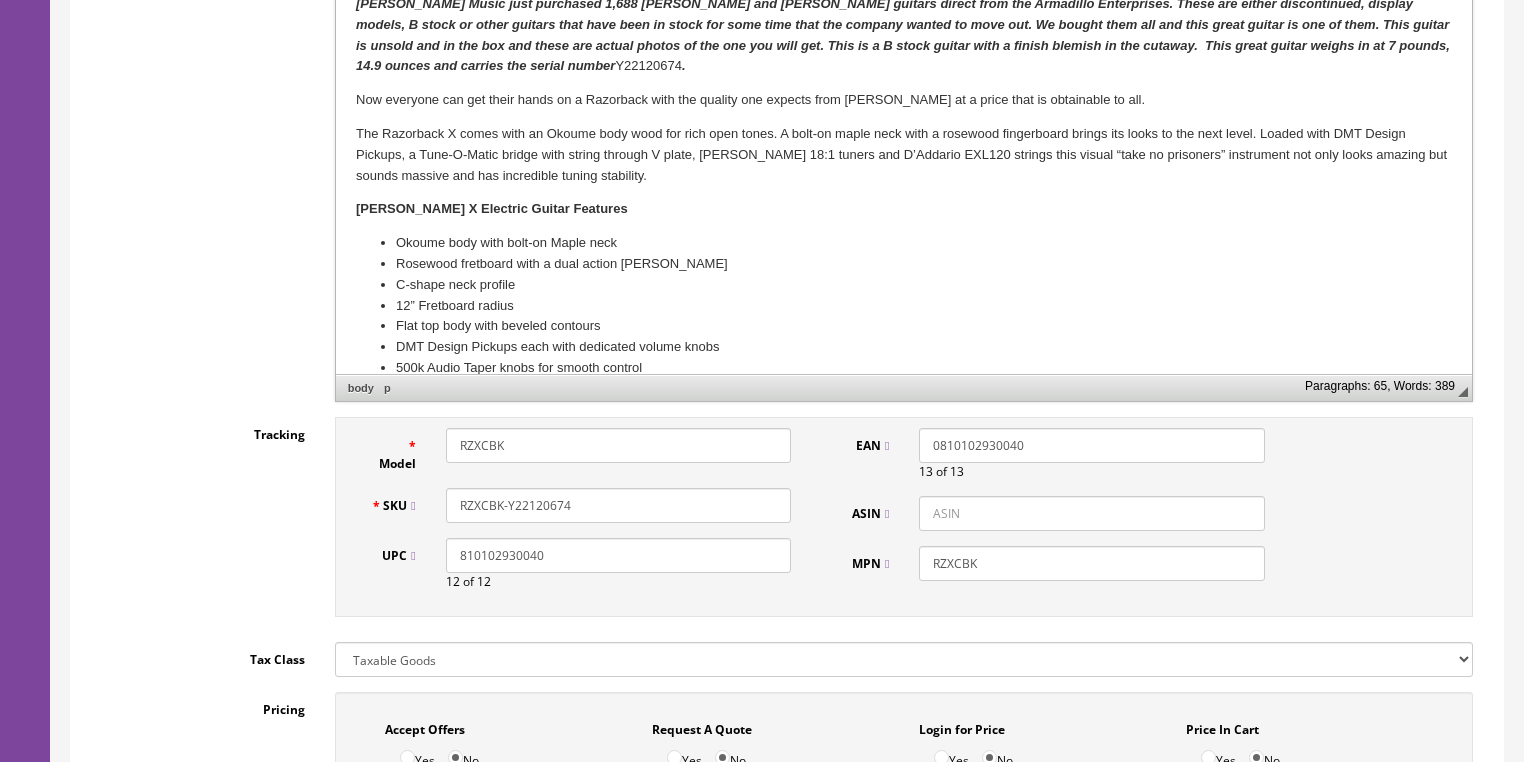 scroll, scrollTop: 240, scrollLeft: 0, axis: vertical 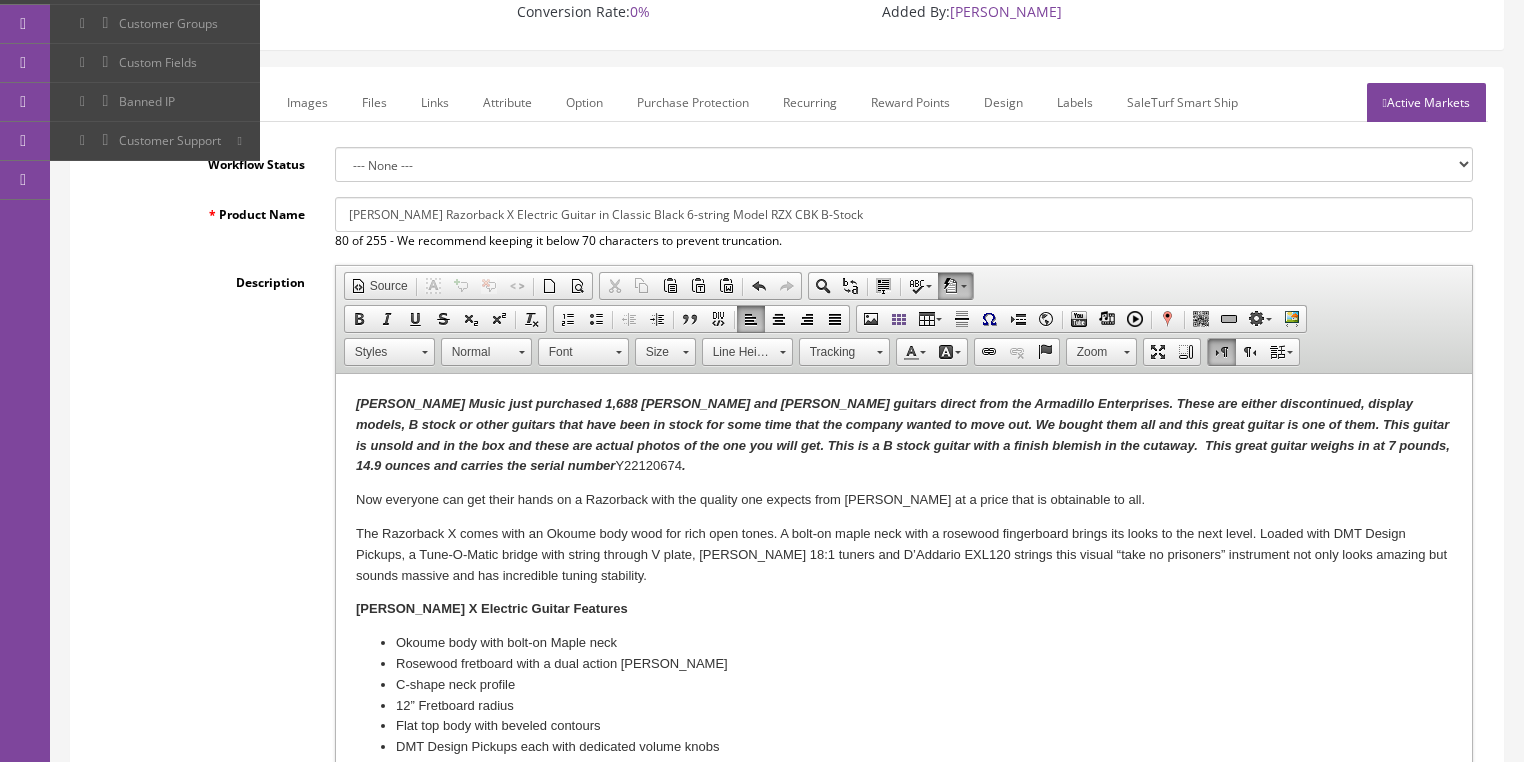 type on "RZXCBK-Y22120674" 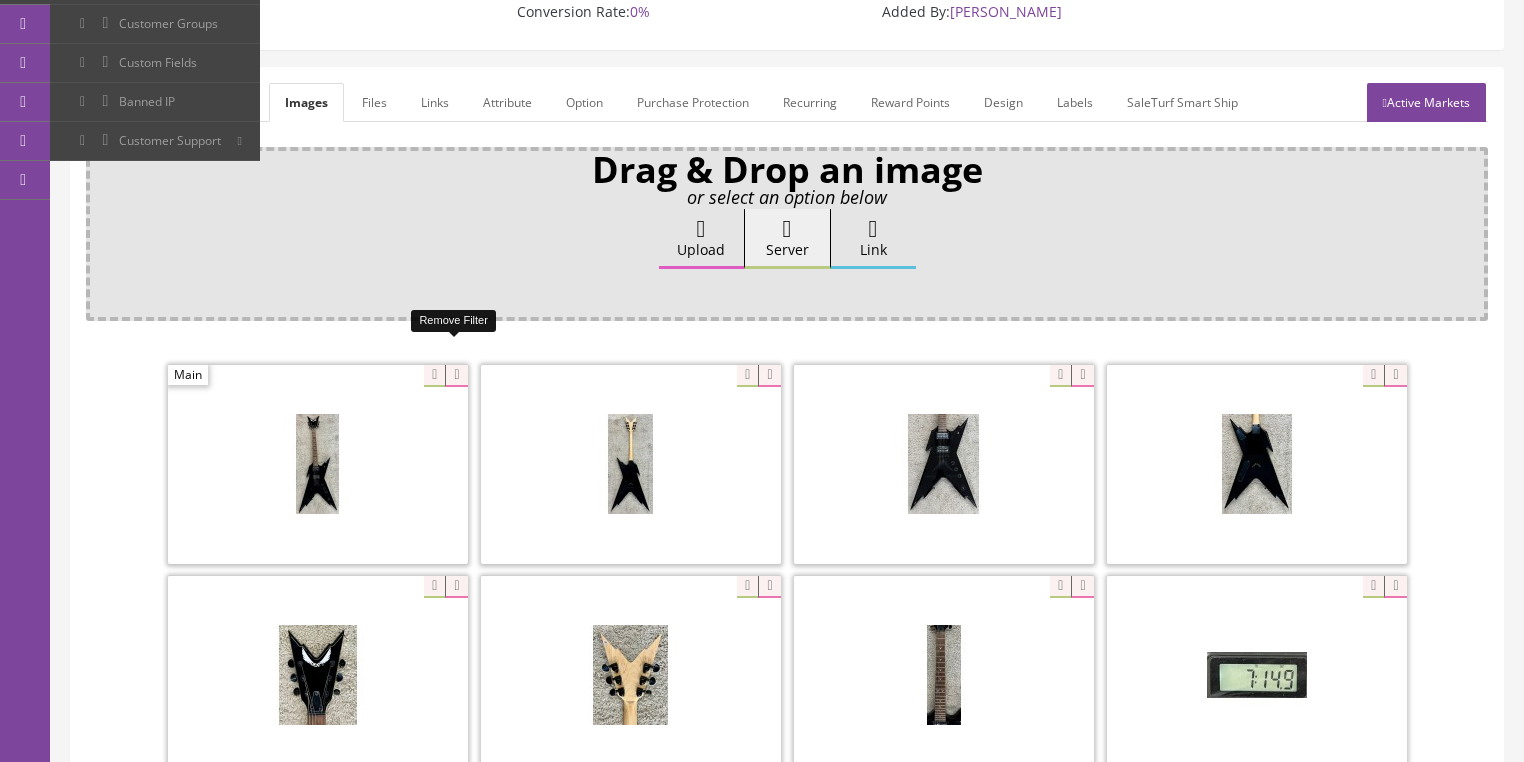 click at bounding box center (456, 376) 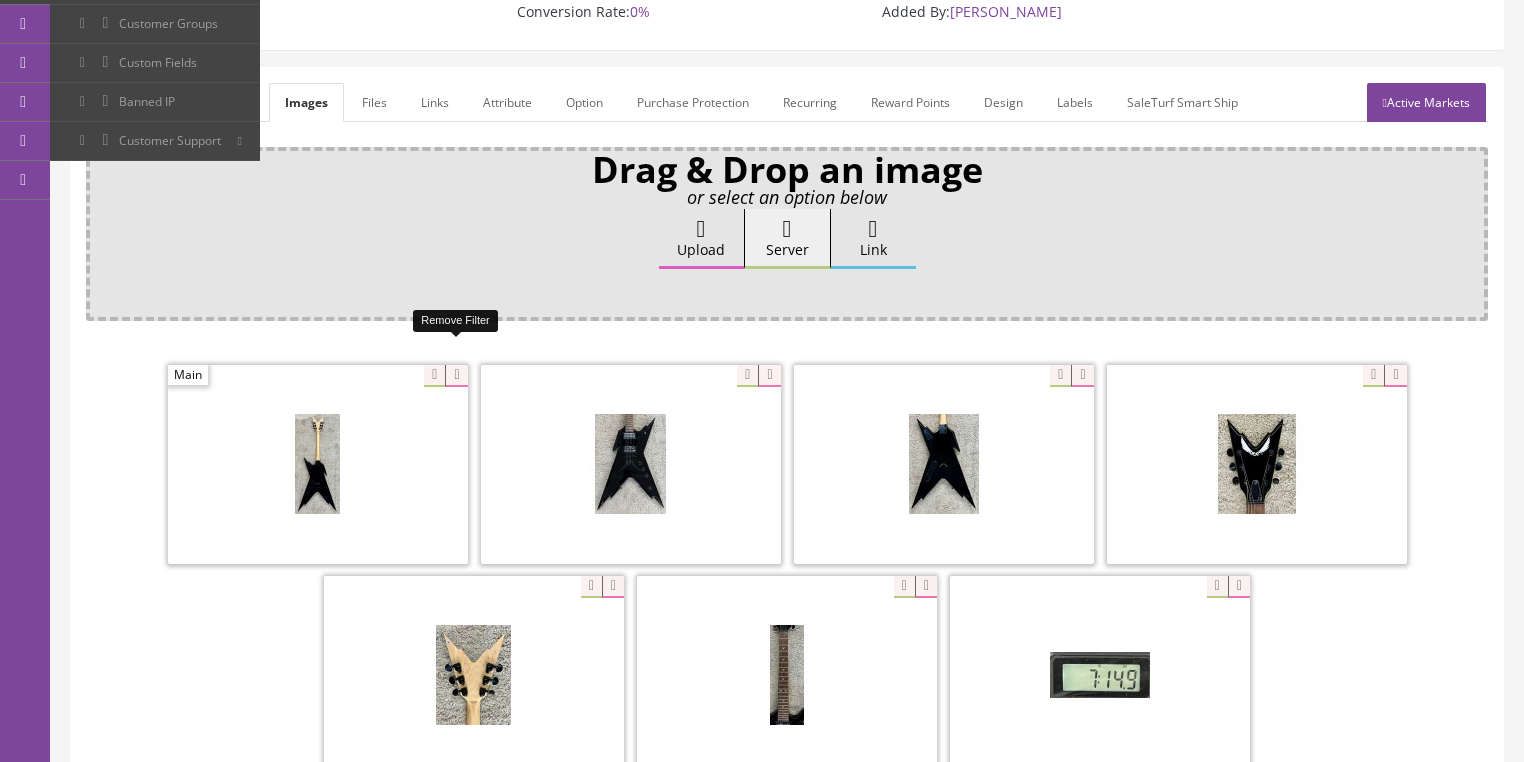 click at bounding box center (456, 376) 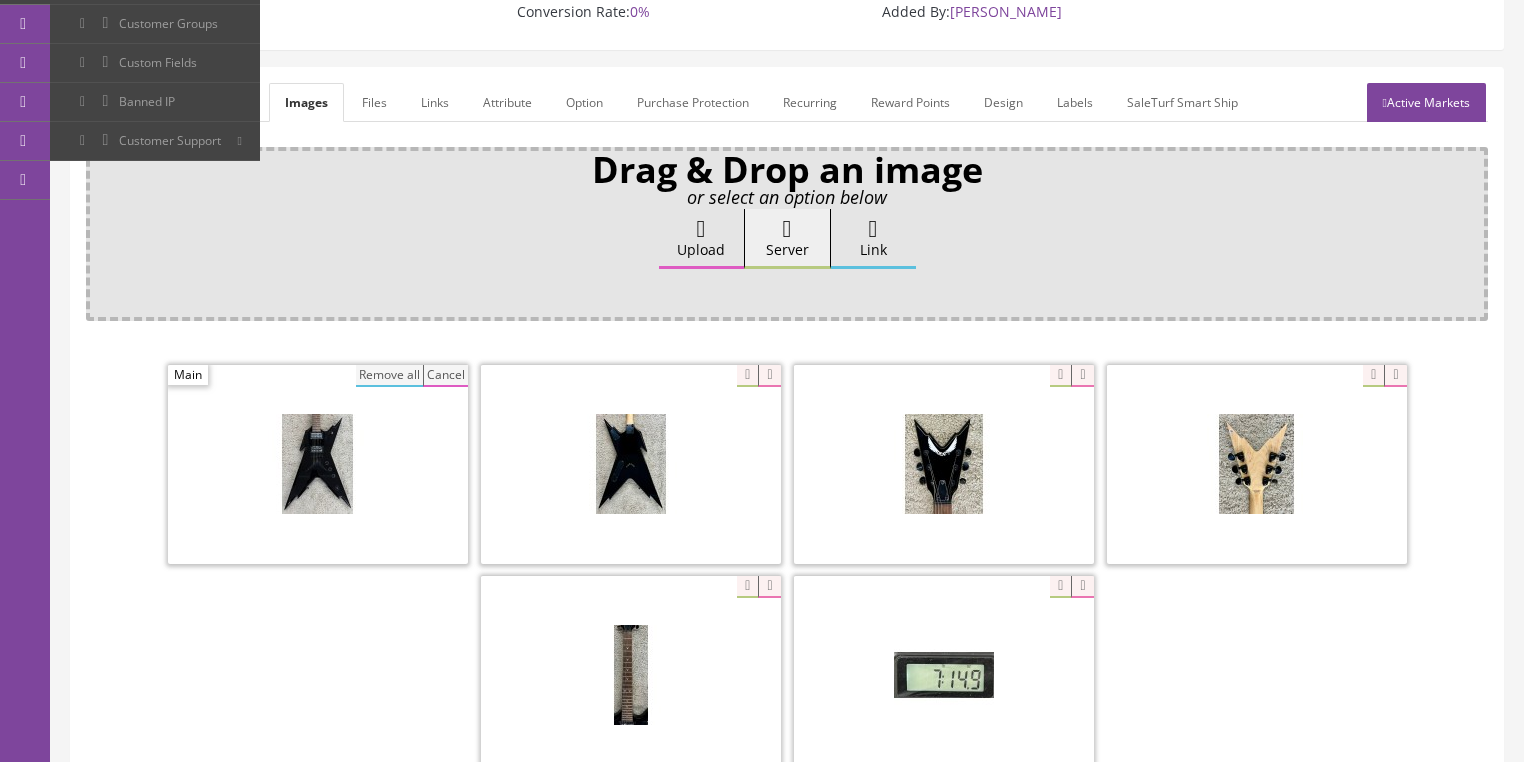 click on "Remove all" at bounding box center (389, 376) 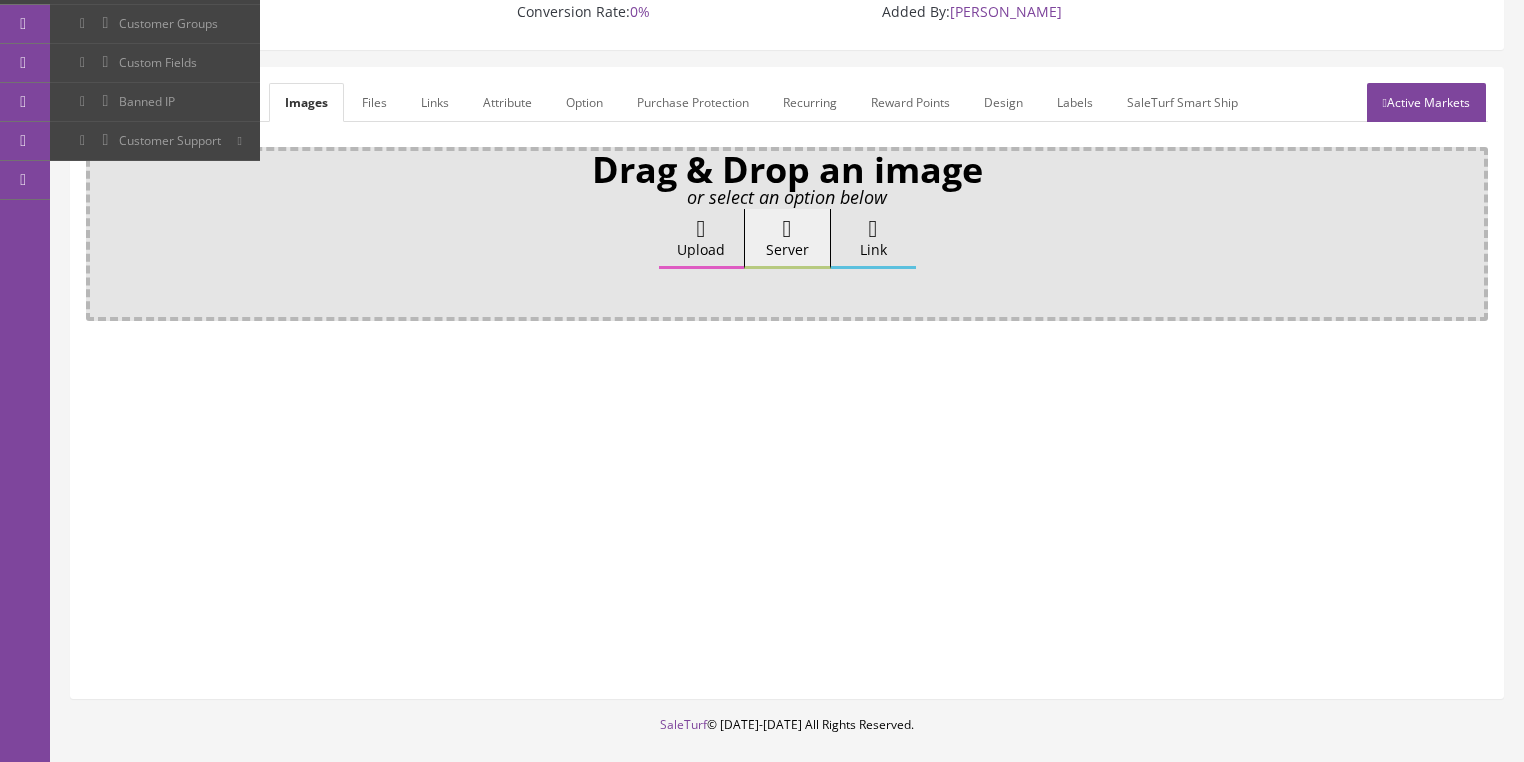 click on "Upload" at bounding box center [701, 239] 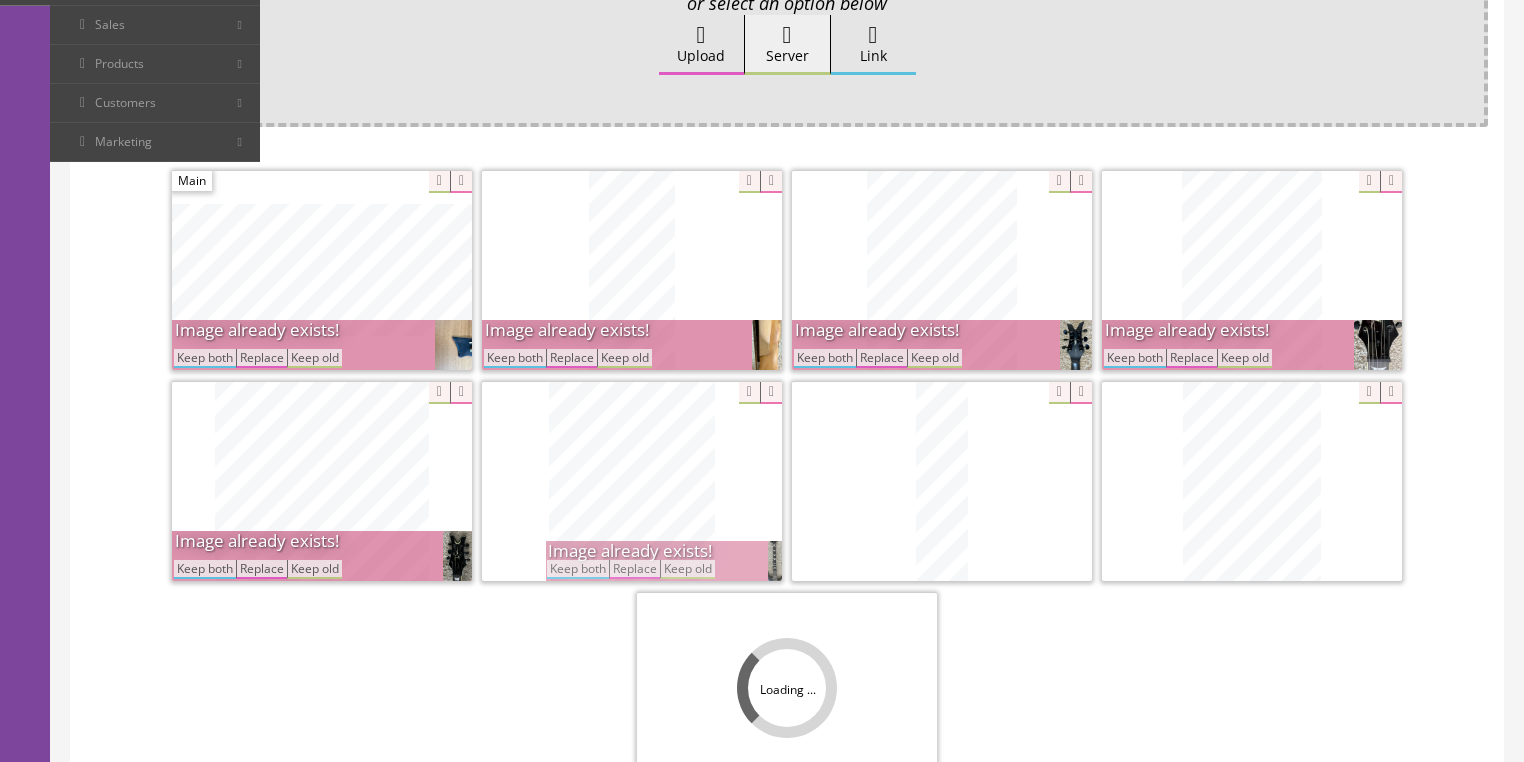 scroll, scrollTop: 560, scrollLeft: 0, axis: vertical 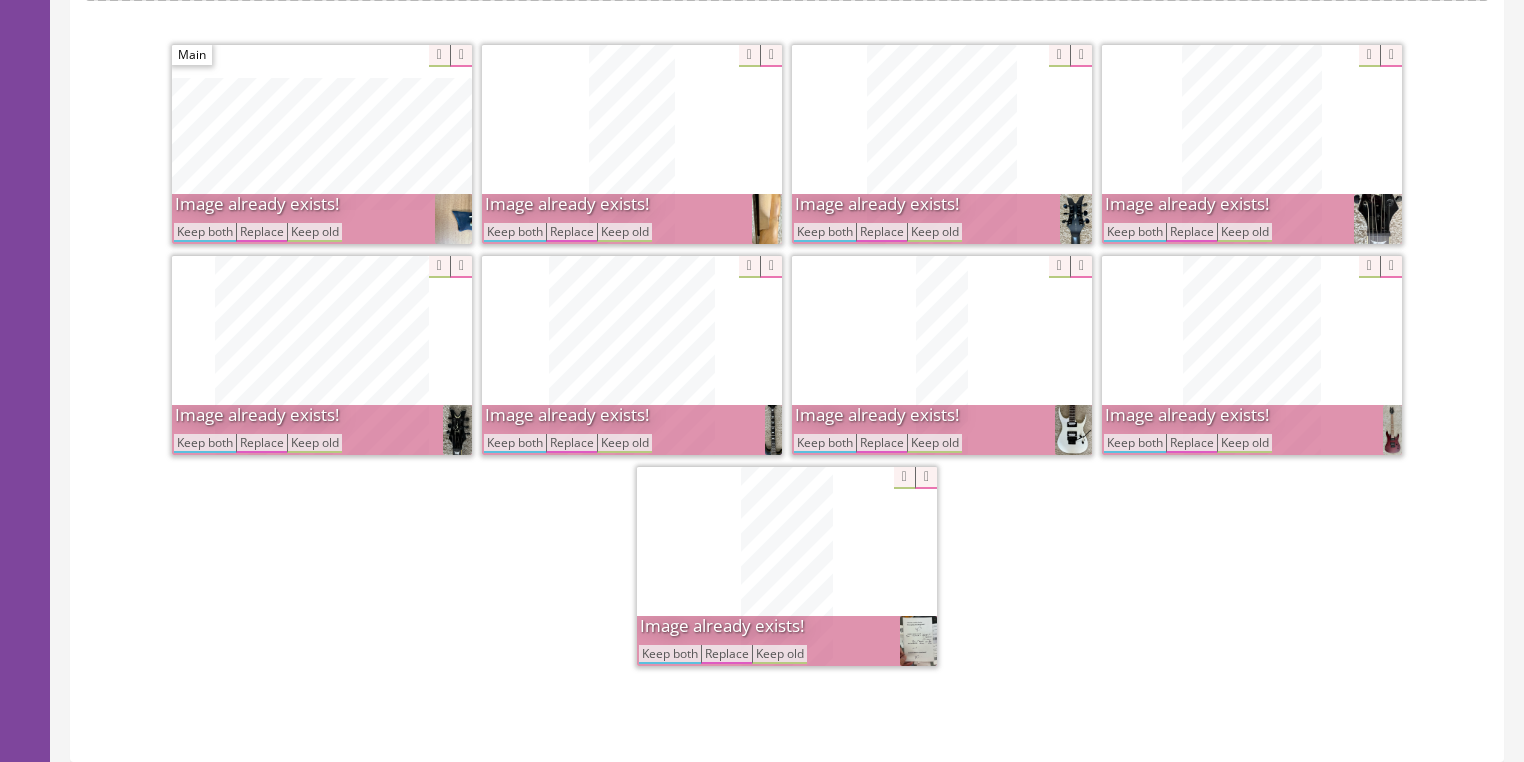 drag, startPoint x: 521, startPoint y: 212, endPoint x: 566, endPoint y: 213, distance: 45.01111 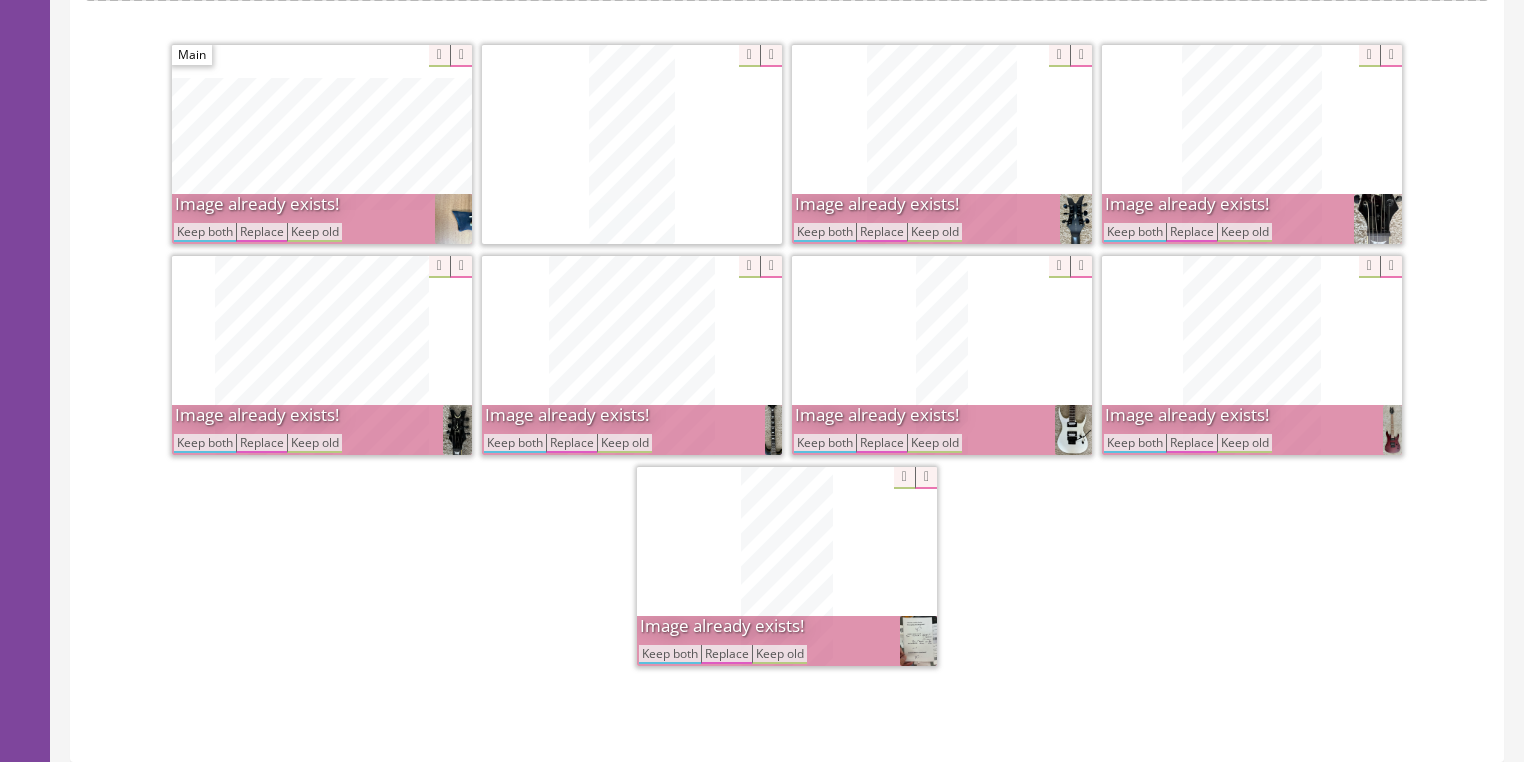 drag, startPoint x: 834, startPoint y: 210, endPoint x: 976, endPoint y: 211, distance: 142.00352 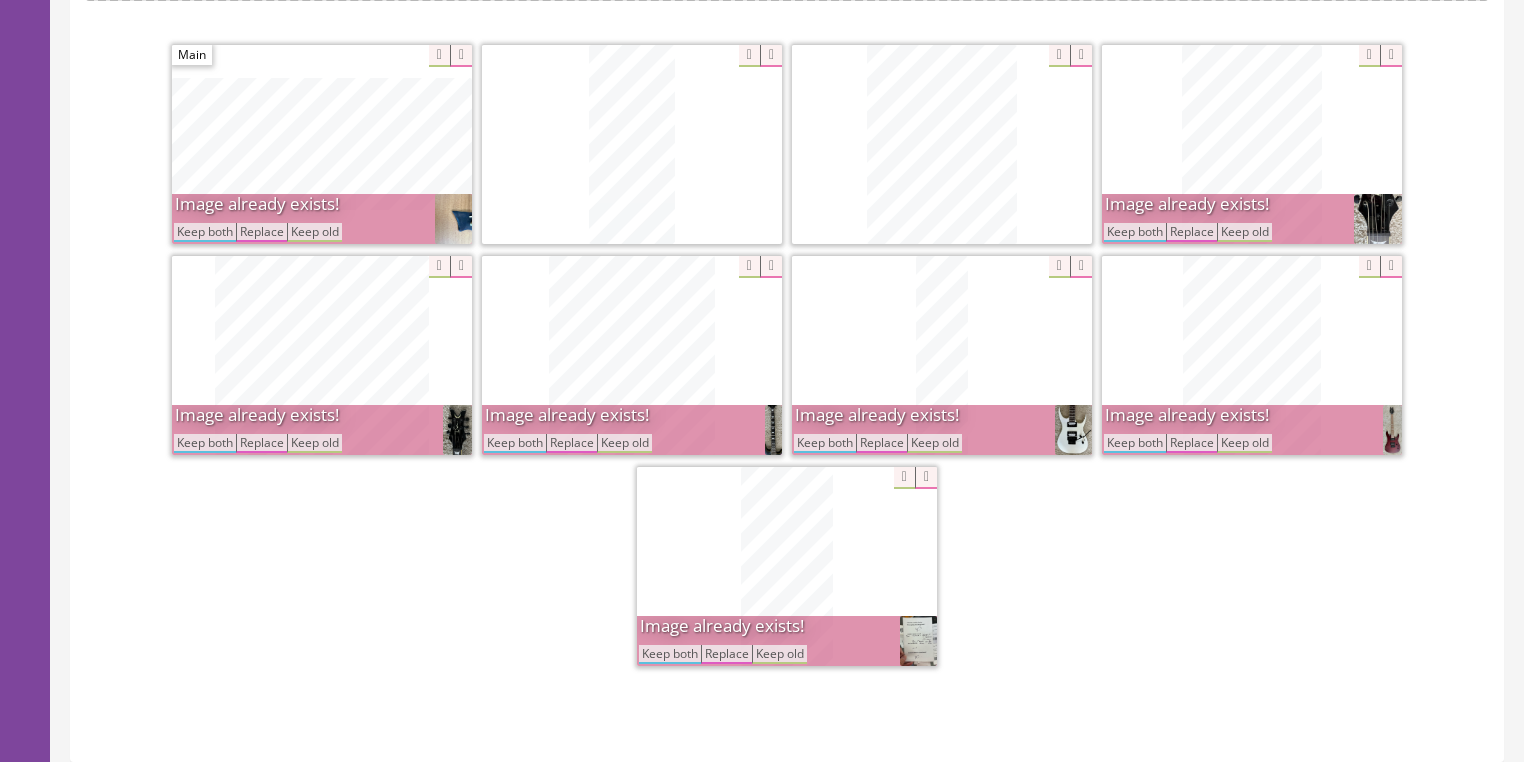 click on "Keep both" at bounding box center (1135, 232) 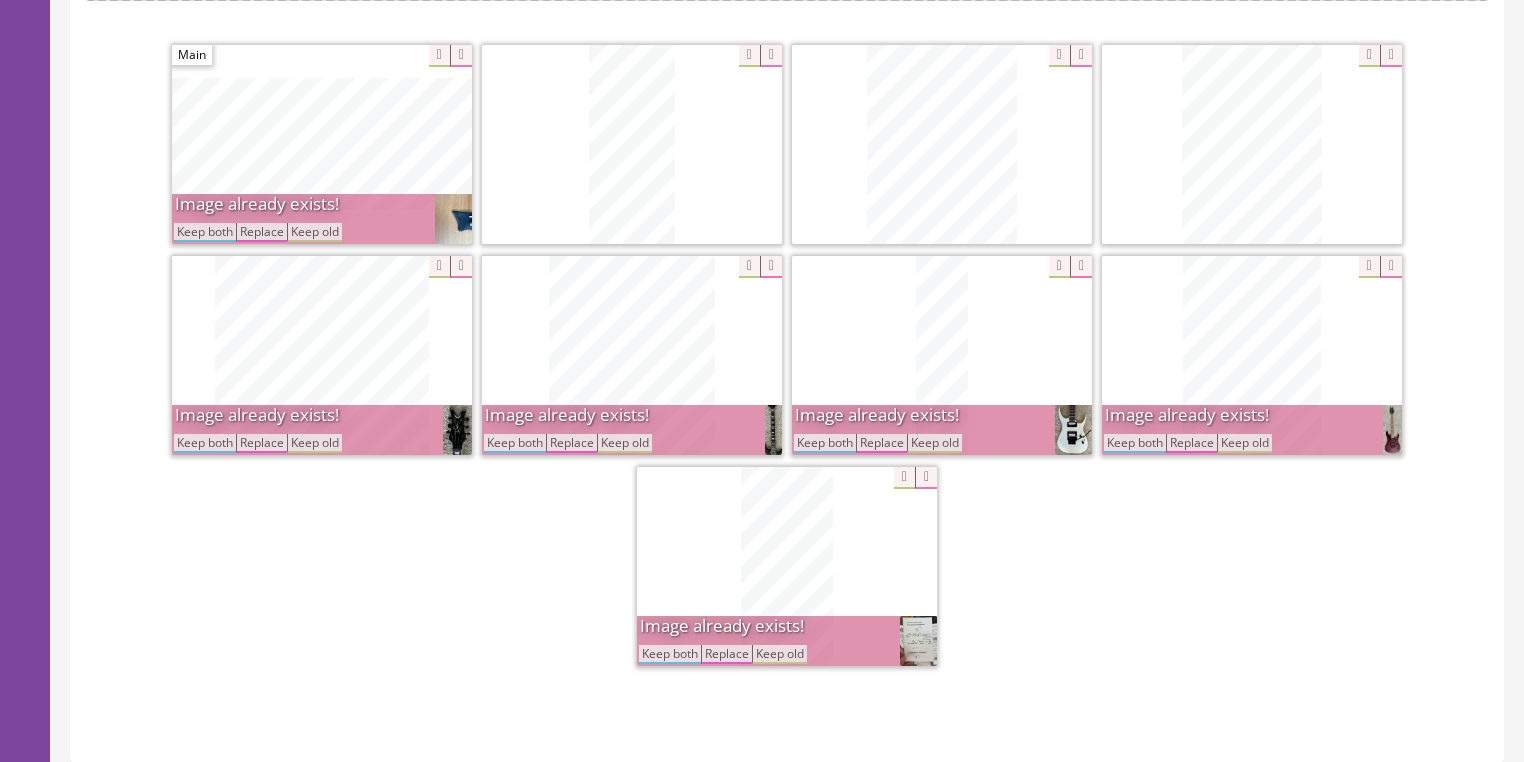 click on "Keep both" at bounding box center [1135, 443] 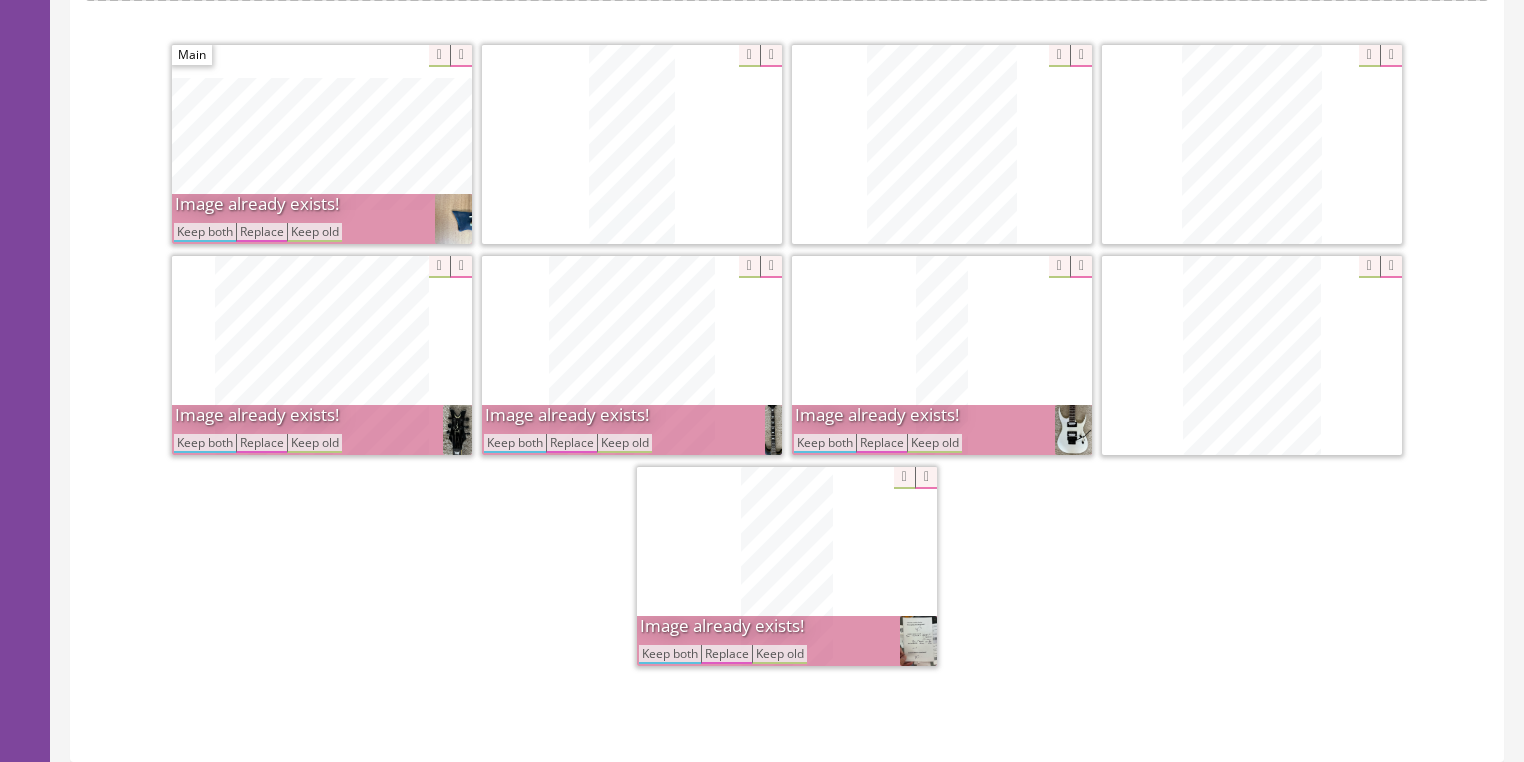 click on "Keep both" at bounding box center [825, 443] 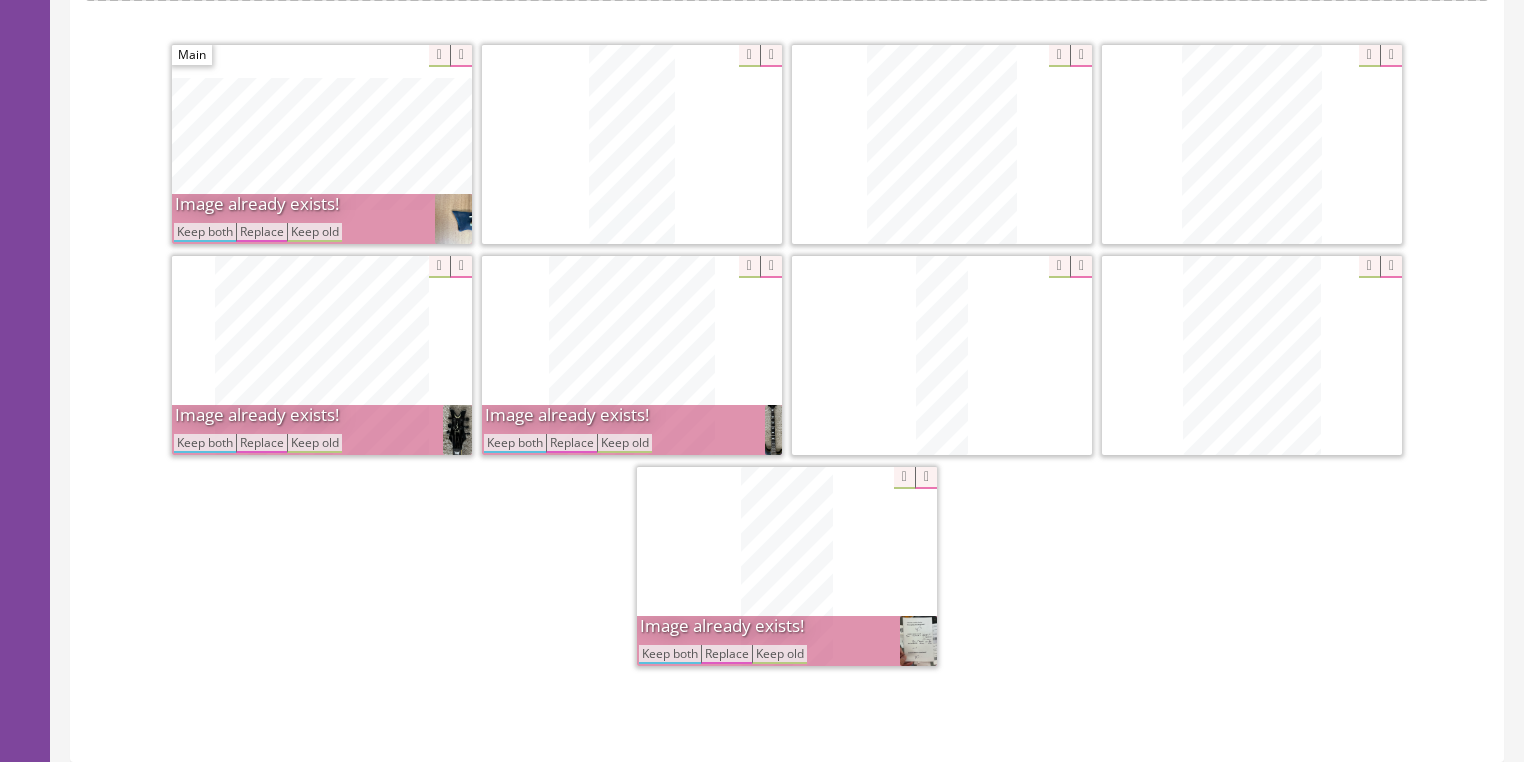 drag, startPoint x: 186, startPoint y: 205, endPoint x: 198, endPoint y: 236, distance: 33.24154 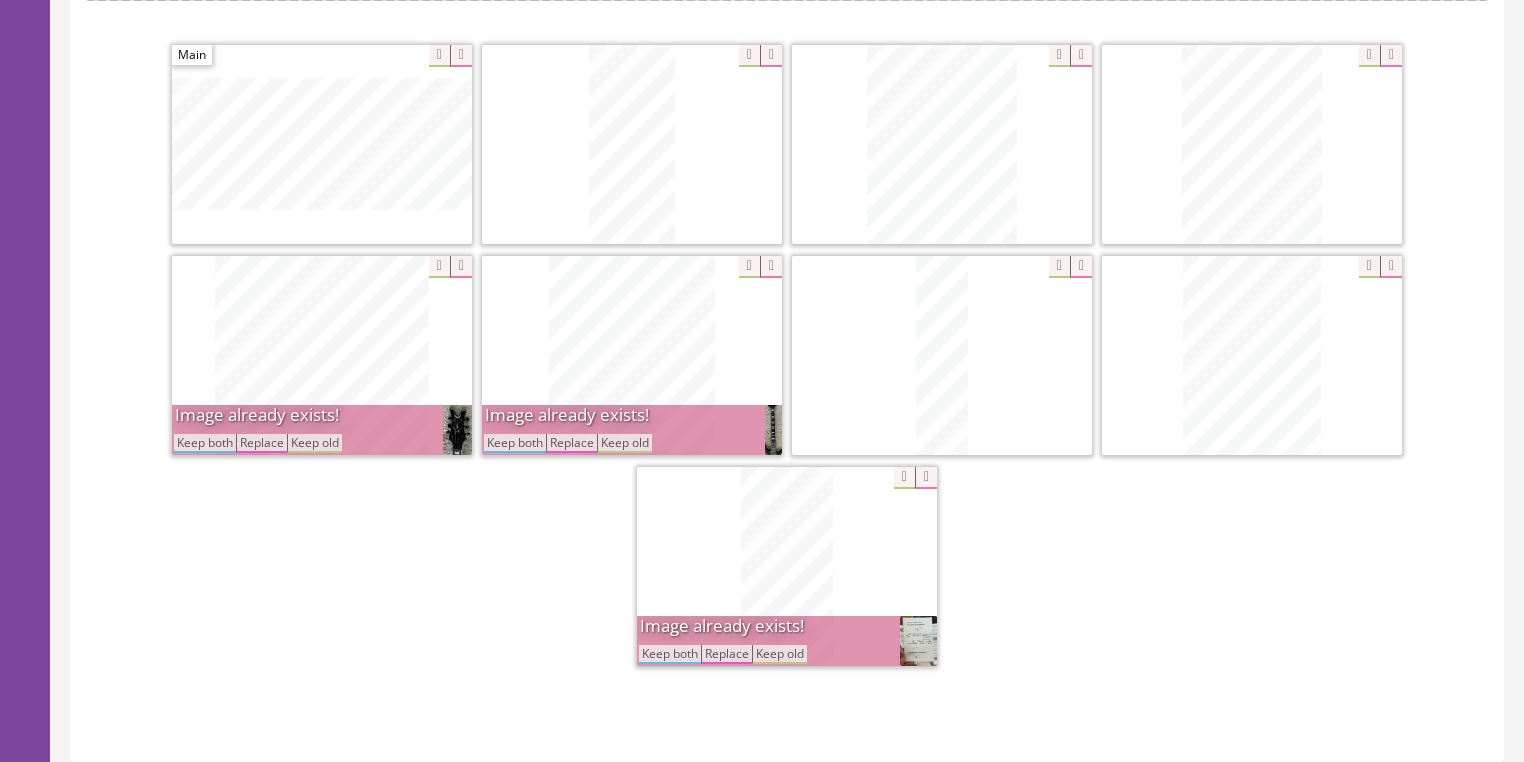 click on "Keep both" at bounding box center (205, 443) 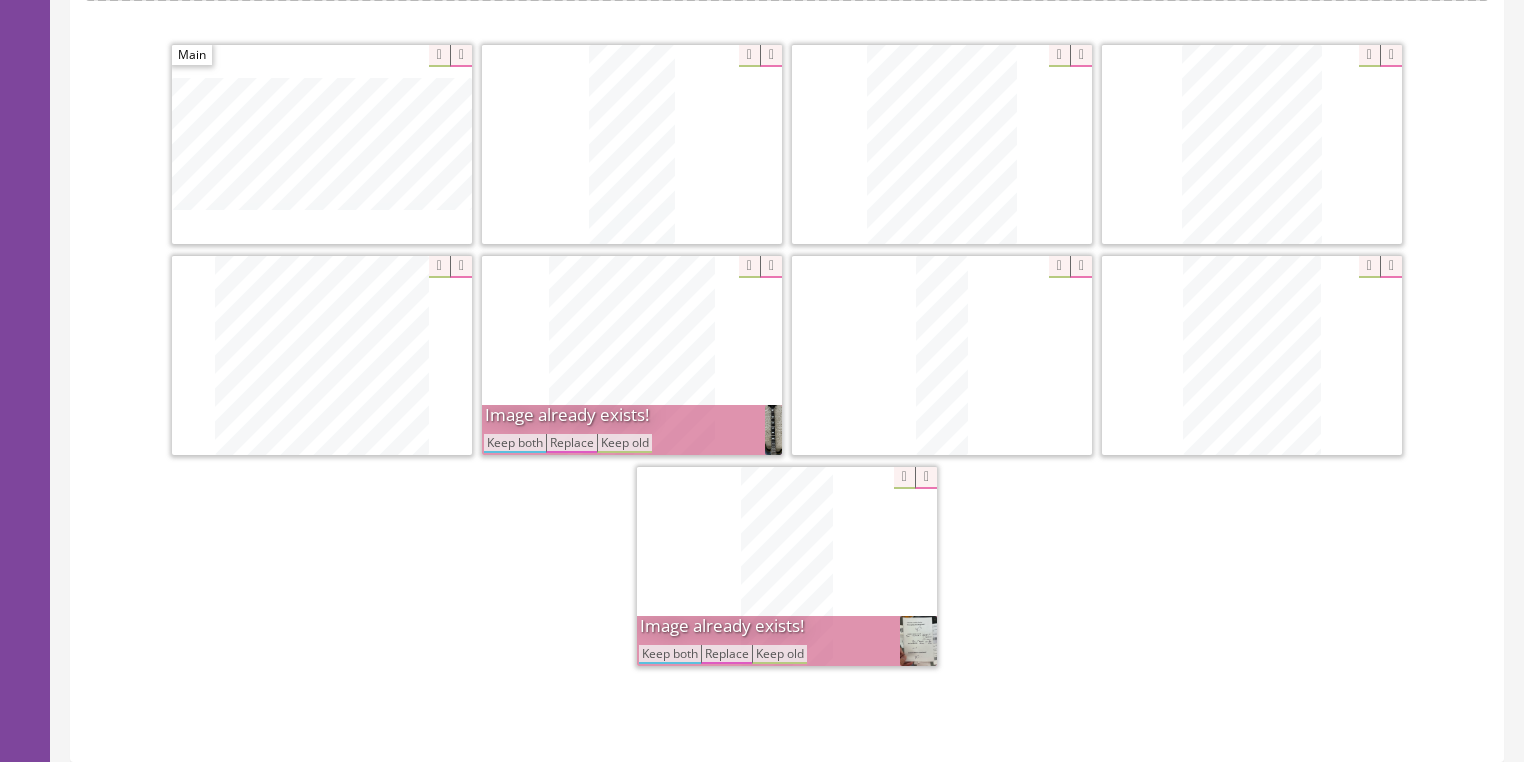 click on "Keep both" at bounding box center (515, 443) 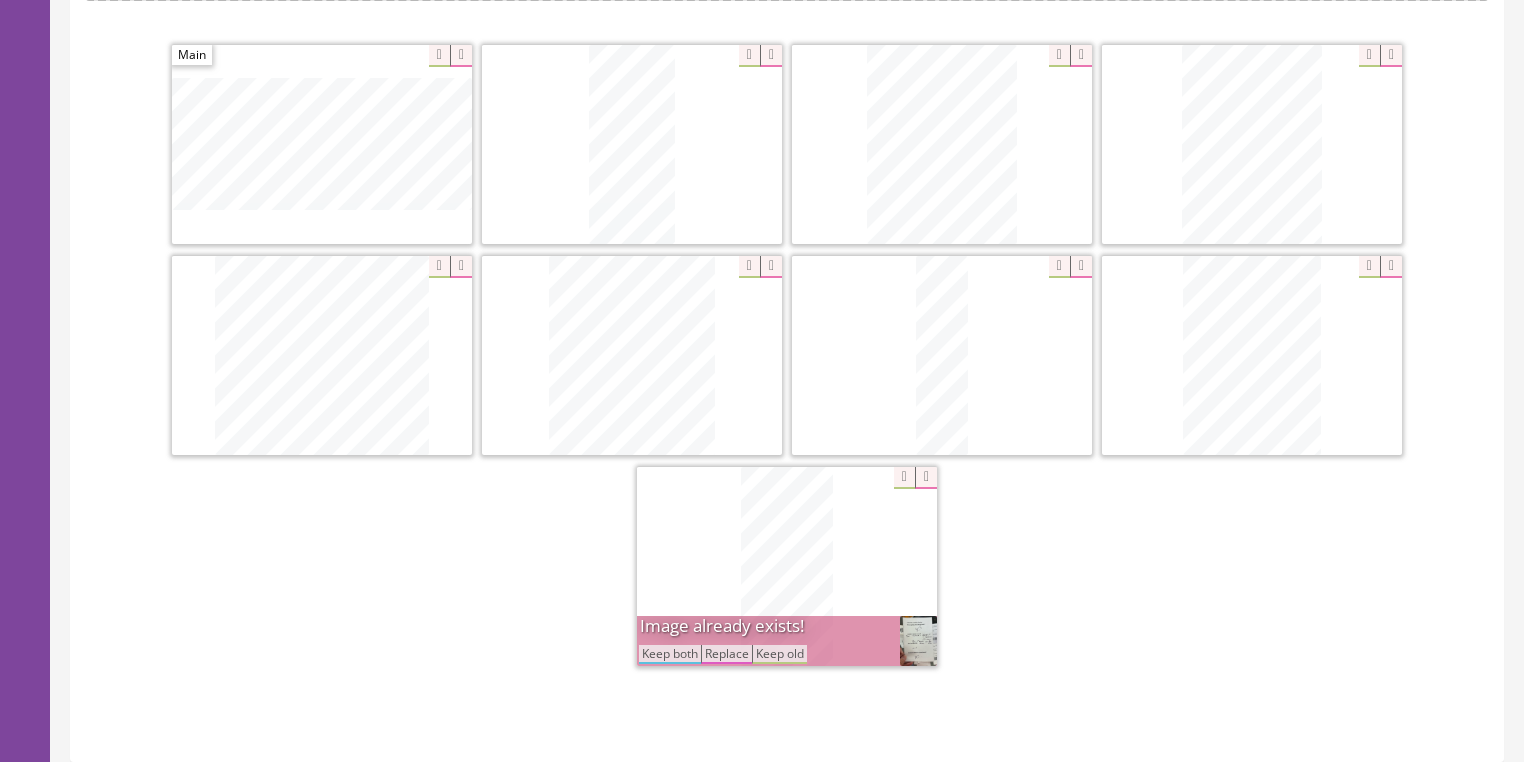 drag, startPoint x: 668, startPoint y: 628, endPoint x: 712, endPoint y: 592, distance: 56.85068 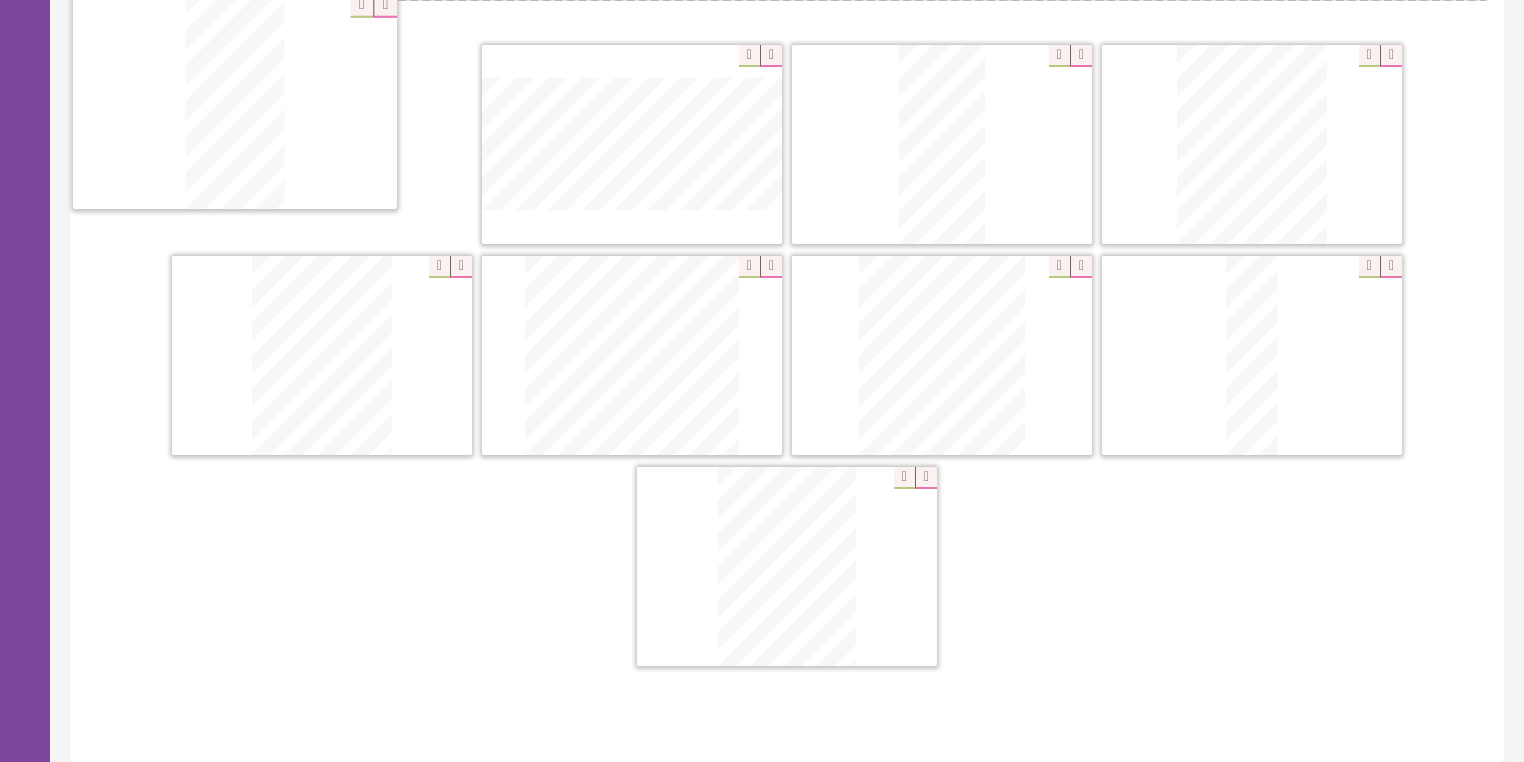 drag, startPoint x: 776, startPoint y: 556, endPoint x: 505, endPoint y: 183, distance: 461.05313 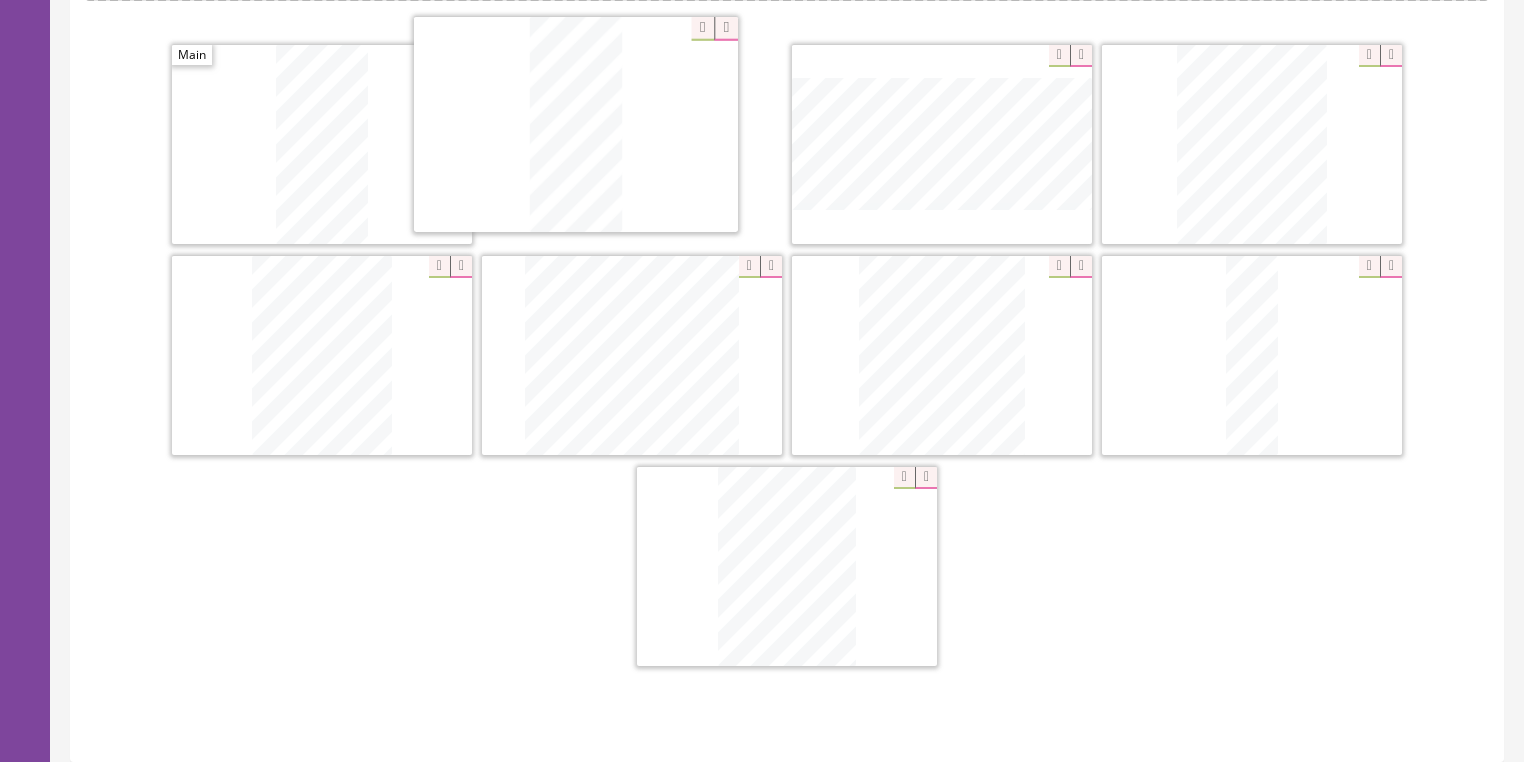 drag, startPoint x: 959, startPoint y: 138, endPoint x: 614, endPoint y: 133, distance: 345.03622 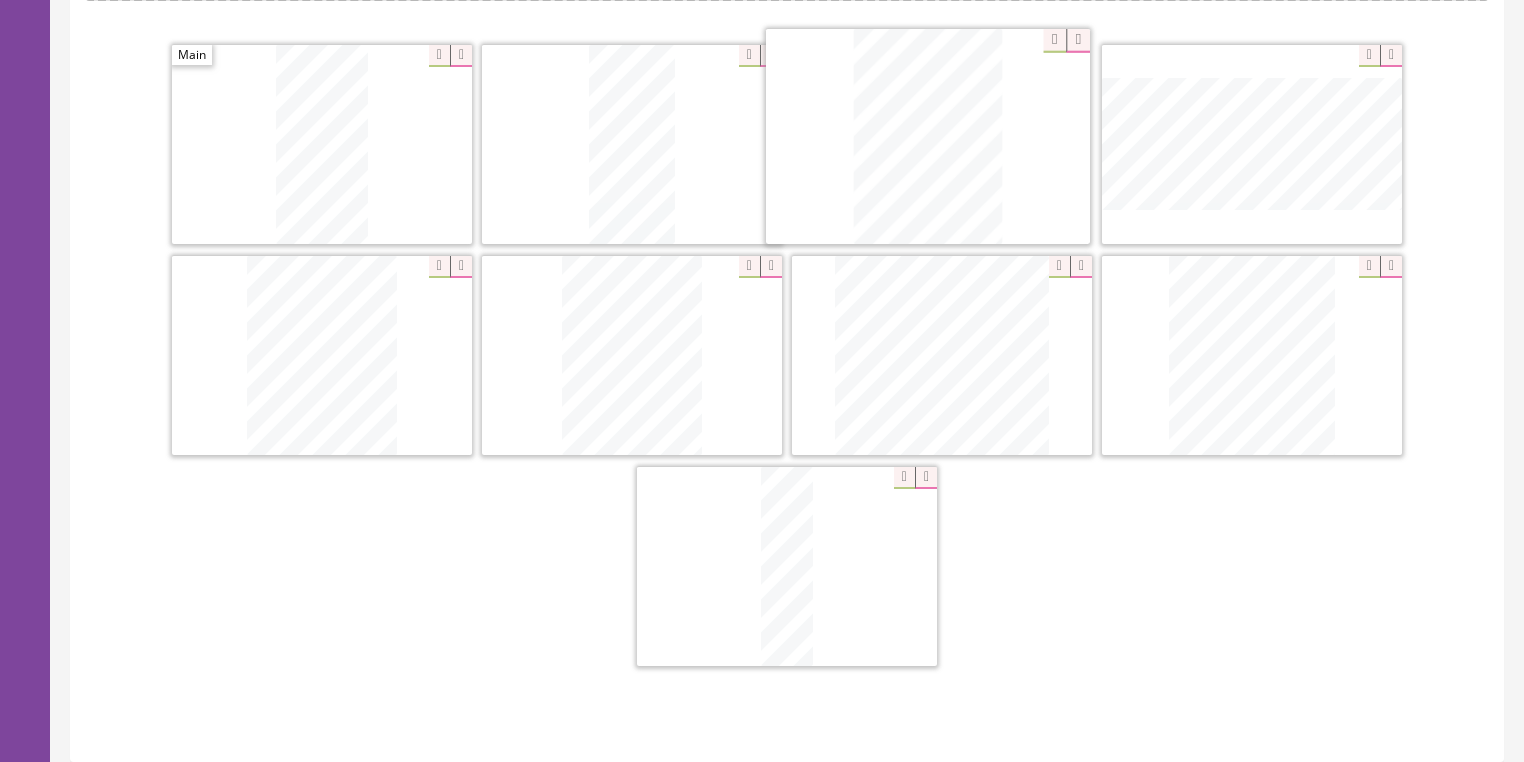 drag, startPoint x: 800, startPoint y: 333, endPoint x: 920, endPoint y: 65, distance: 293.63922 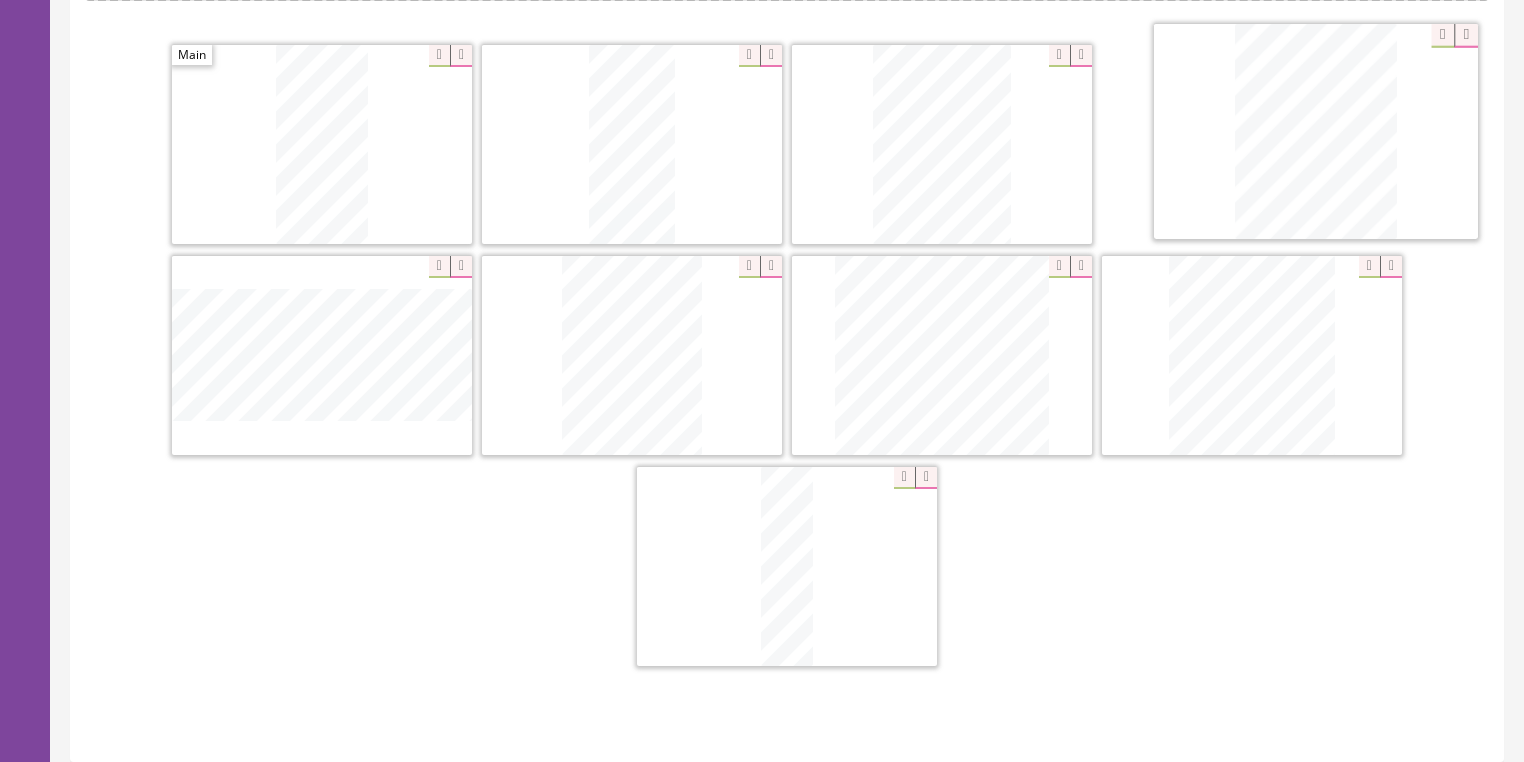 drag, startPoint x: 364, startPoint y: 321, endPoint x: 1358, endPoint y: 100, distance: 1018.27155 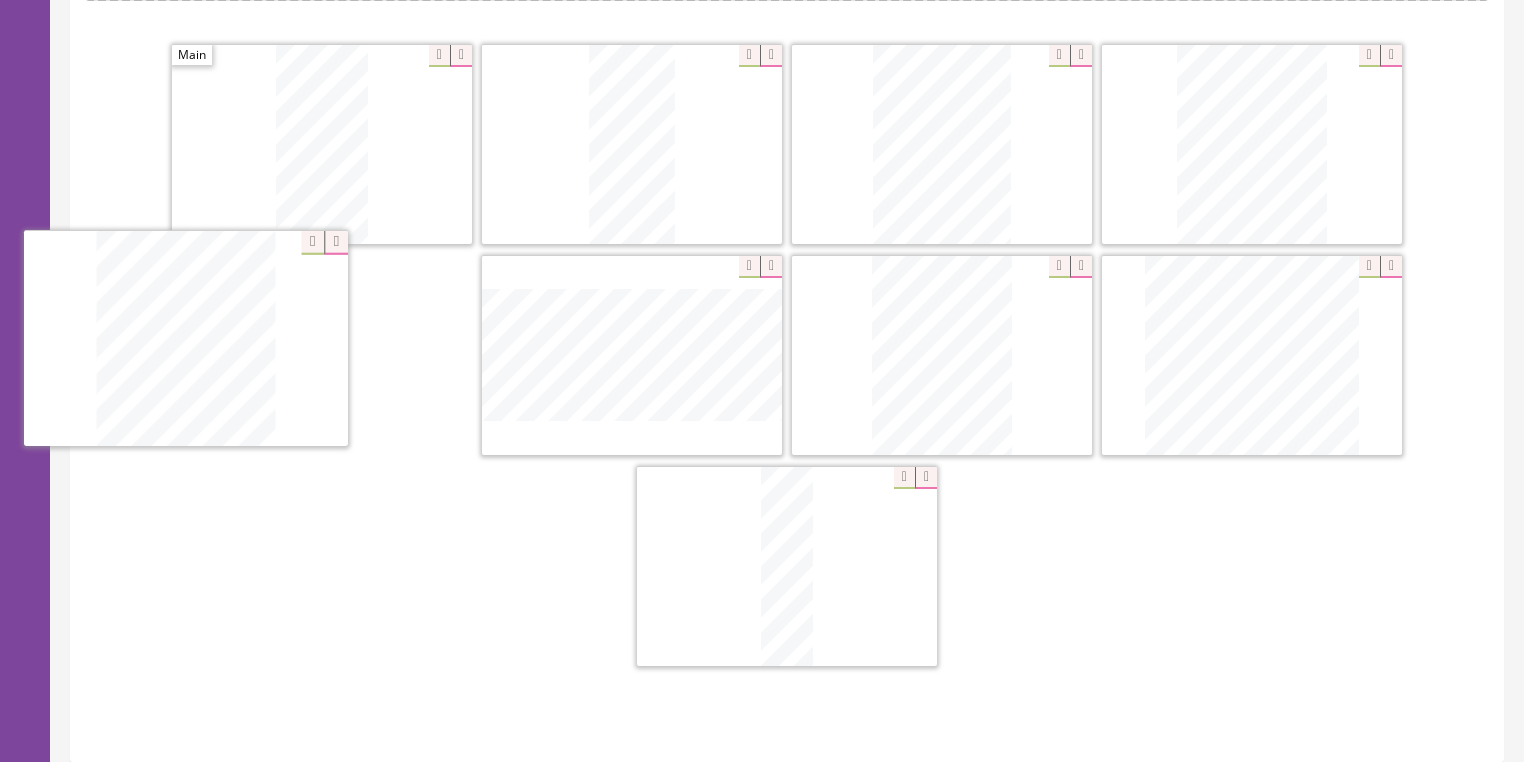 drag, startPoint x: 1251, startPoint y: 318, endPoint x: 617, endPoint y: 304, distance: 634.15454 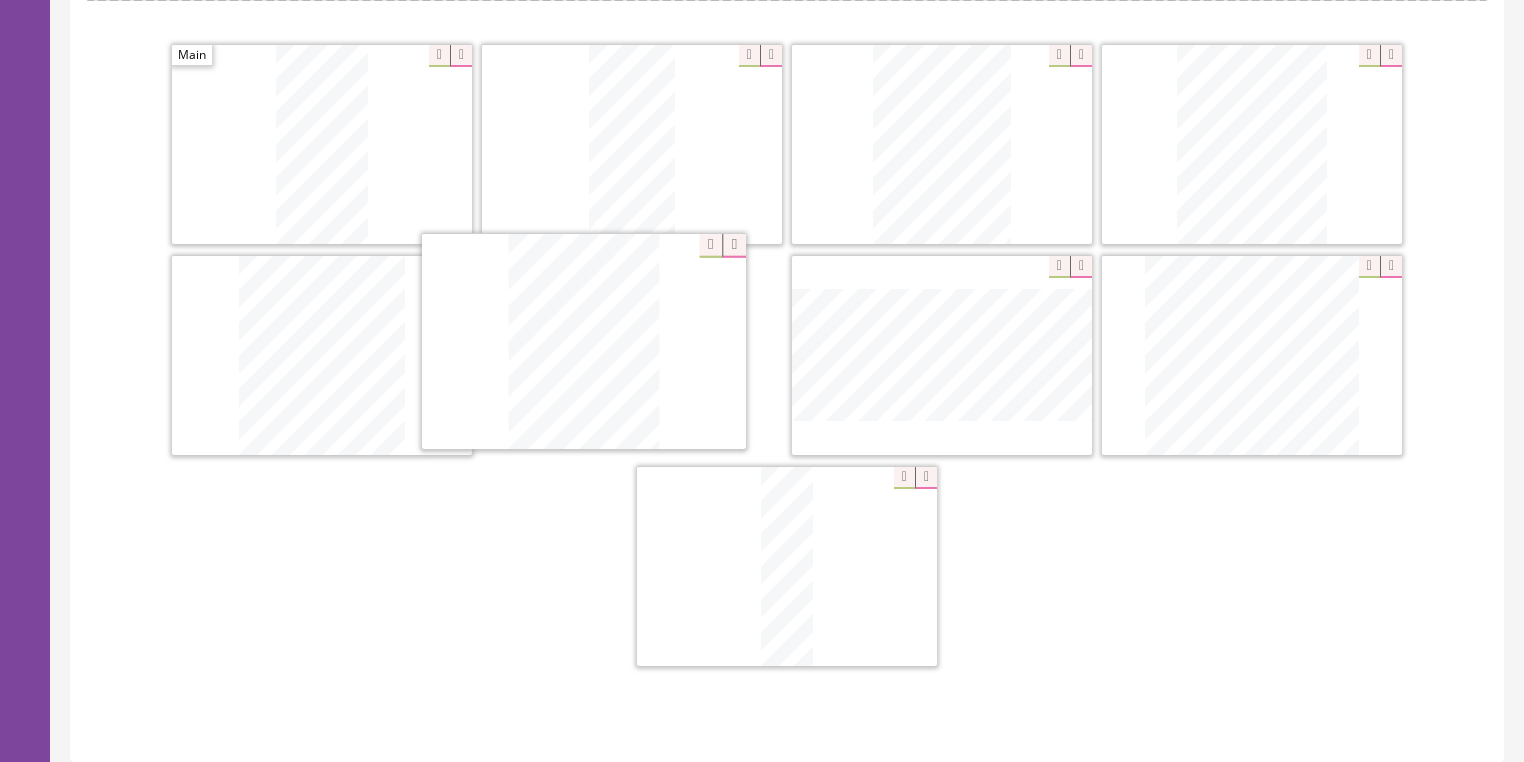 drag, startPoint x: 823, startPoint y: 298, endPoint x: 570, endPoint y: 305, distance: 253.09682 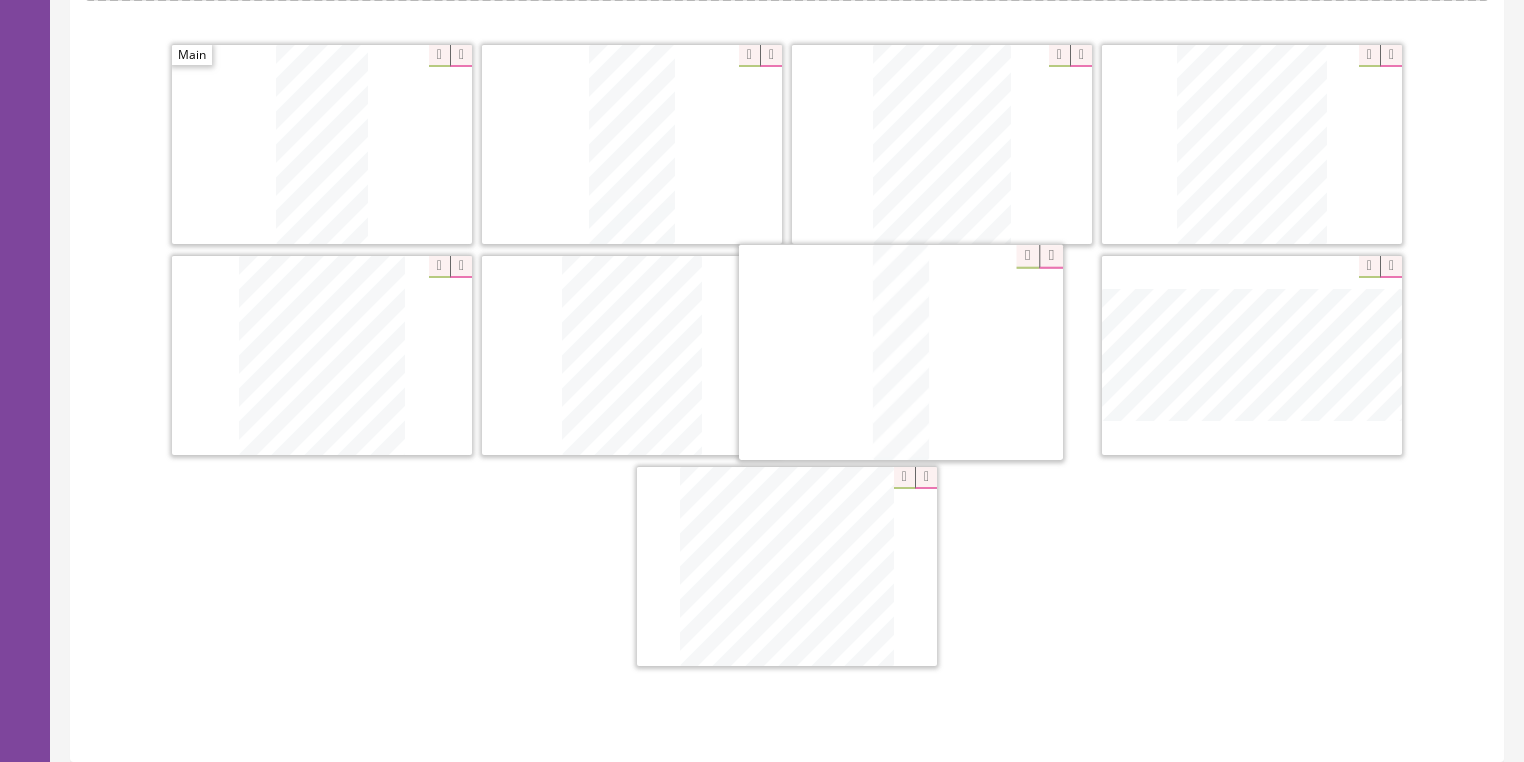 drag, startPoint x: 837, startPoint y: 398, endPoint x: 930, endPoint y: 275, distance: 154.20117 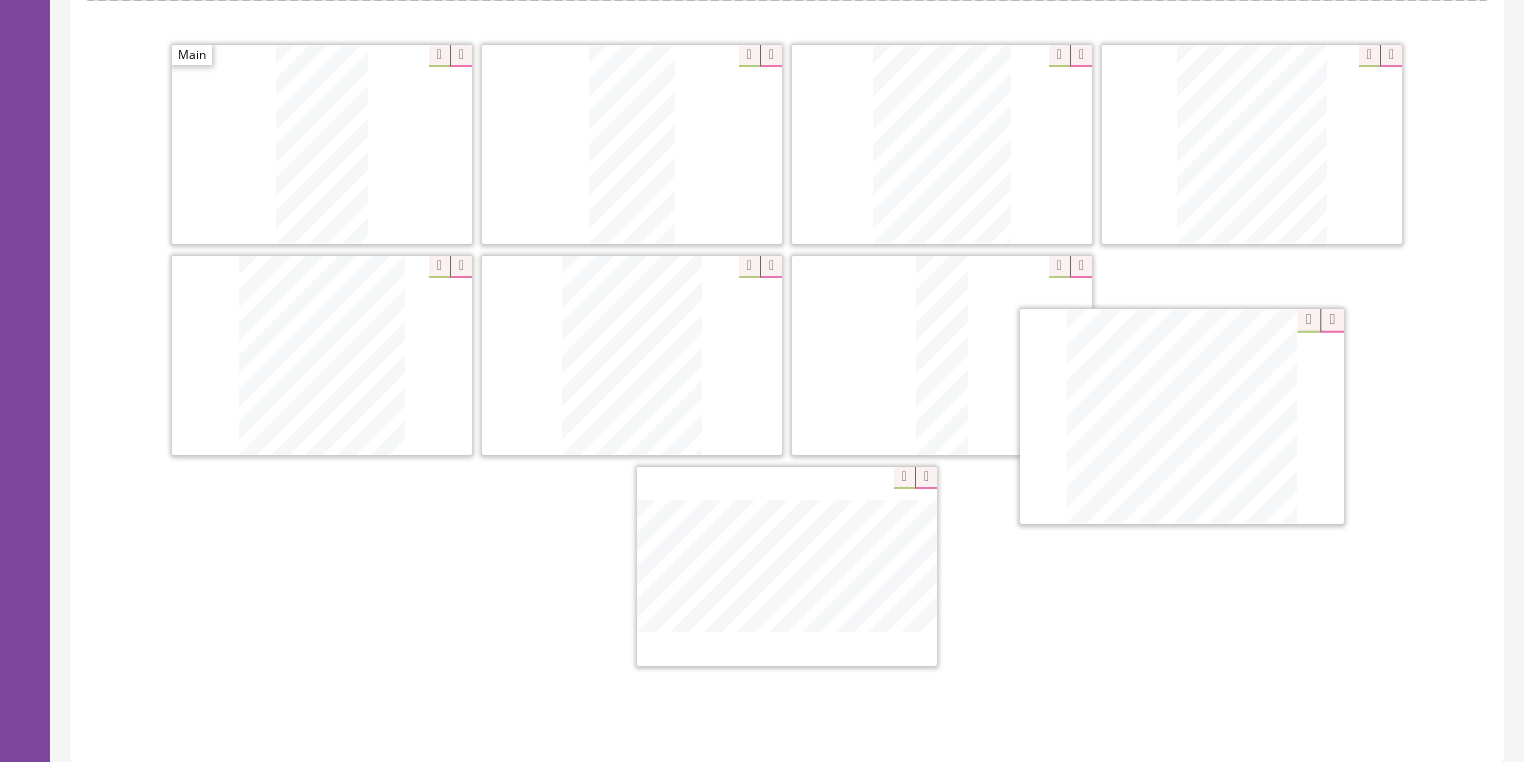 drag, startPoint x: 1120, startPoint y: 408, endPoint x: 1345, endPoint y: 303, distance: 248.29417 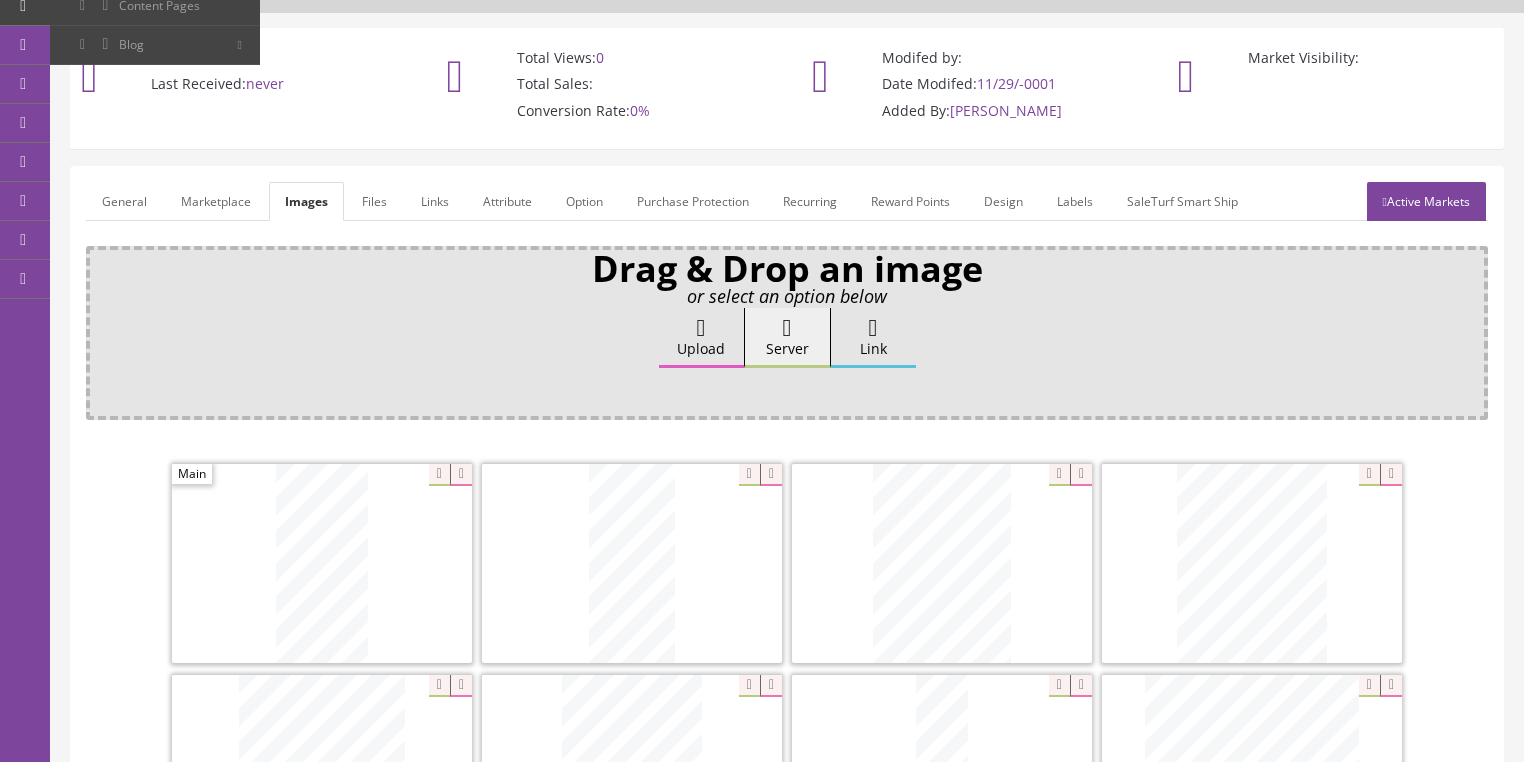 scroll, scrollTop: 80, scrollLeft: 0, axis: vertical 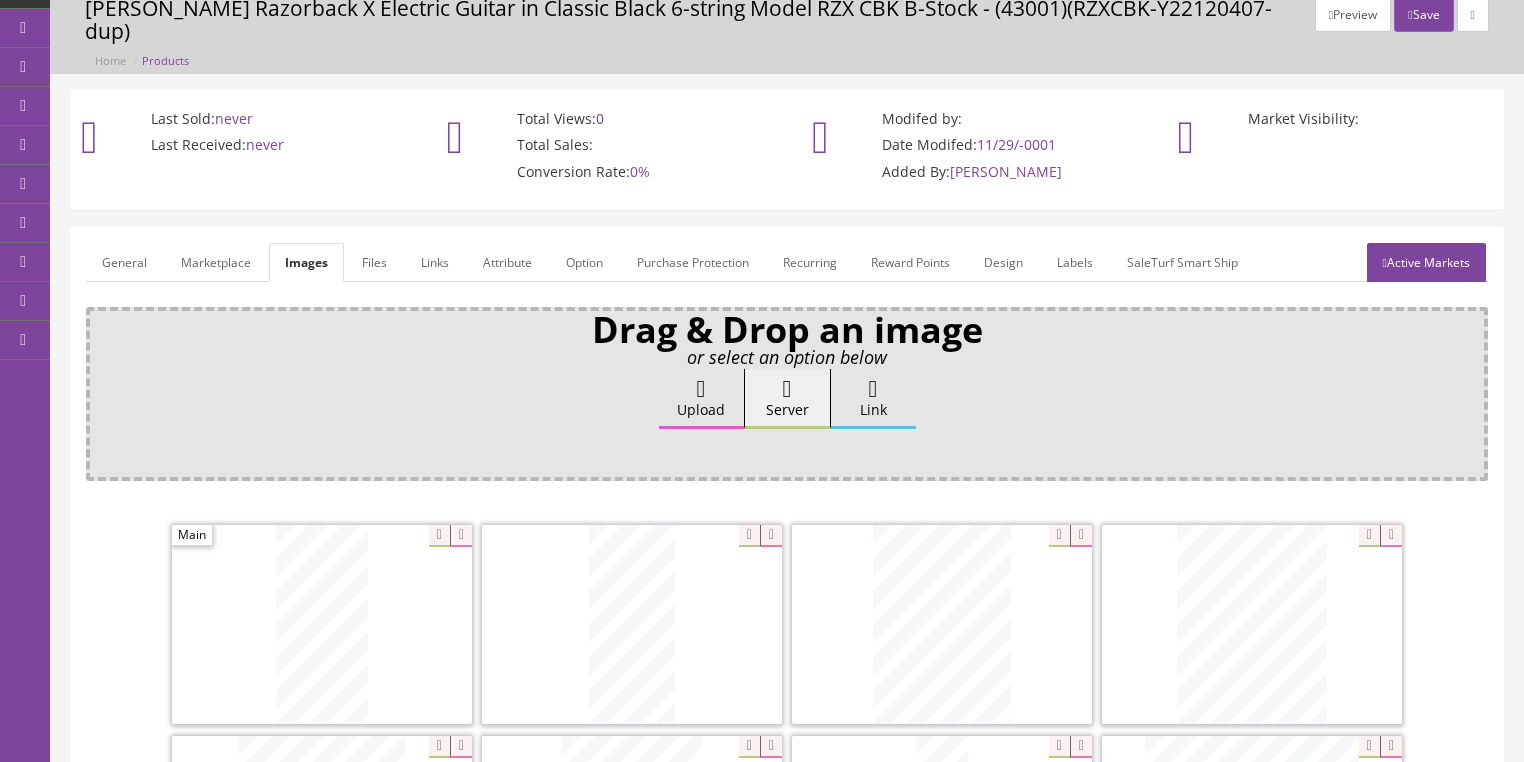 click on "General" at bounding box center (124, 262) 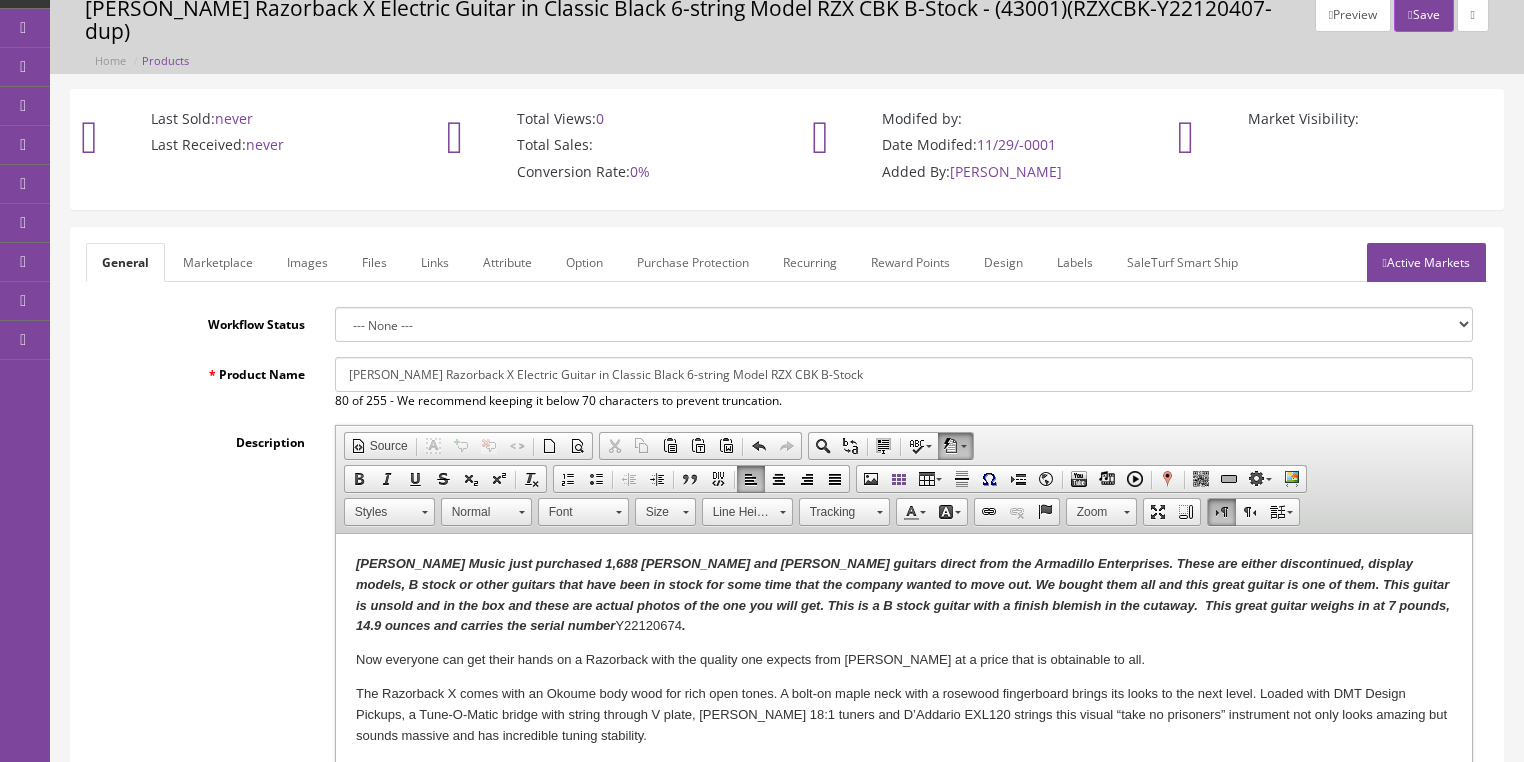 click on "Butler Music just purchased 1,688 Dean and Luna guitars direct from the Armadillo Enterprises. These are either discontinued, display models, B stock or other guitars that have been in stock for some time that the company wanted to move out. We bought them all and this great guitar is one of them. This guitar is unsold and in the box and these are actual photos of the one you will get. This is a B stock guitar with a finish blemish in the cutaway.  This great guitar weighs in at 7 pounds, 14.9 ounces and carries the serial number" at bounding box center (902, 594) 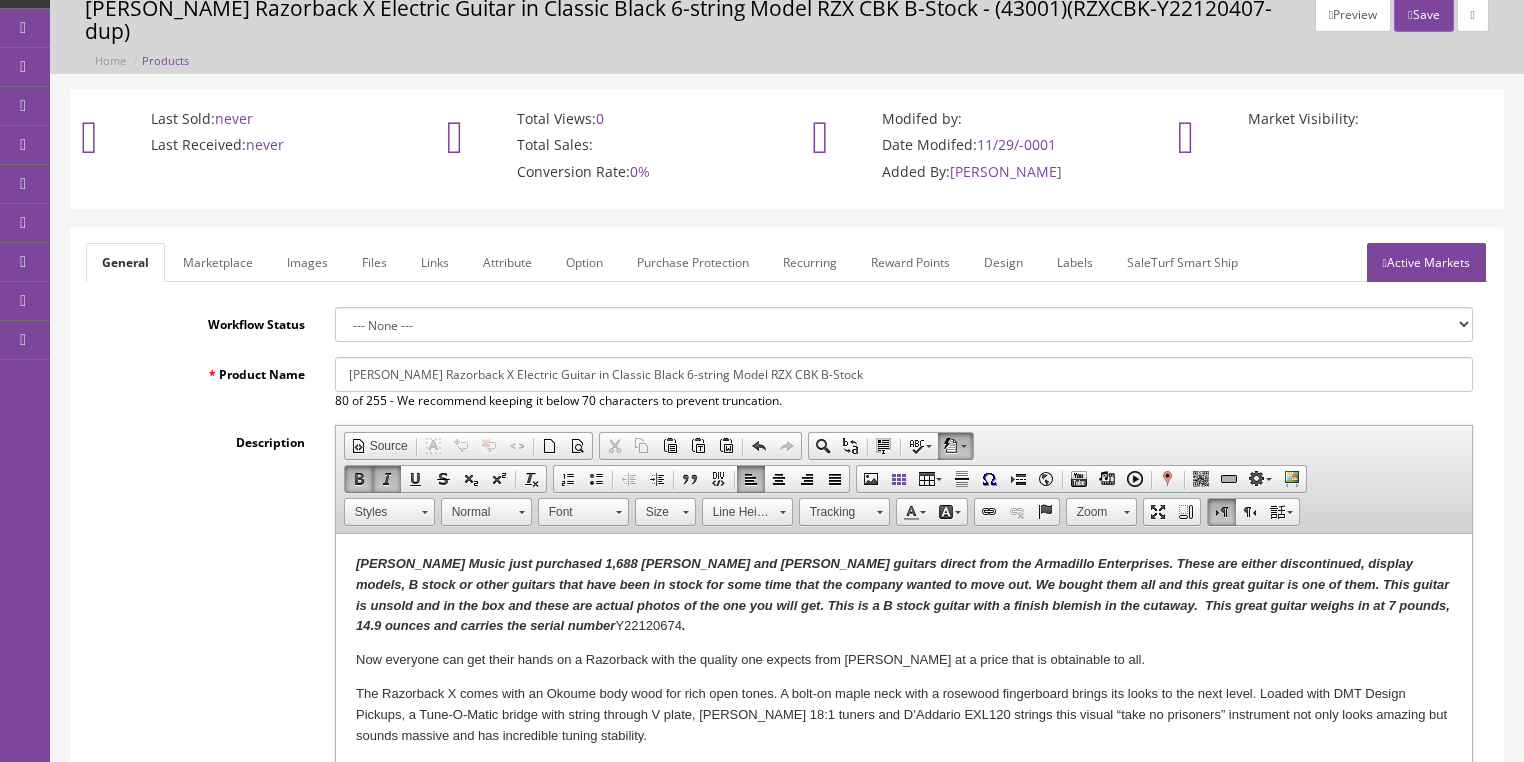 type 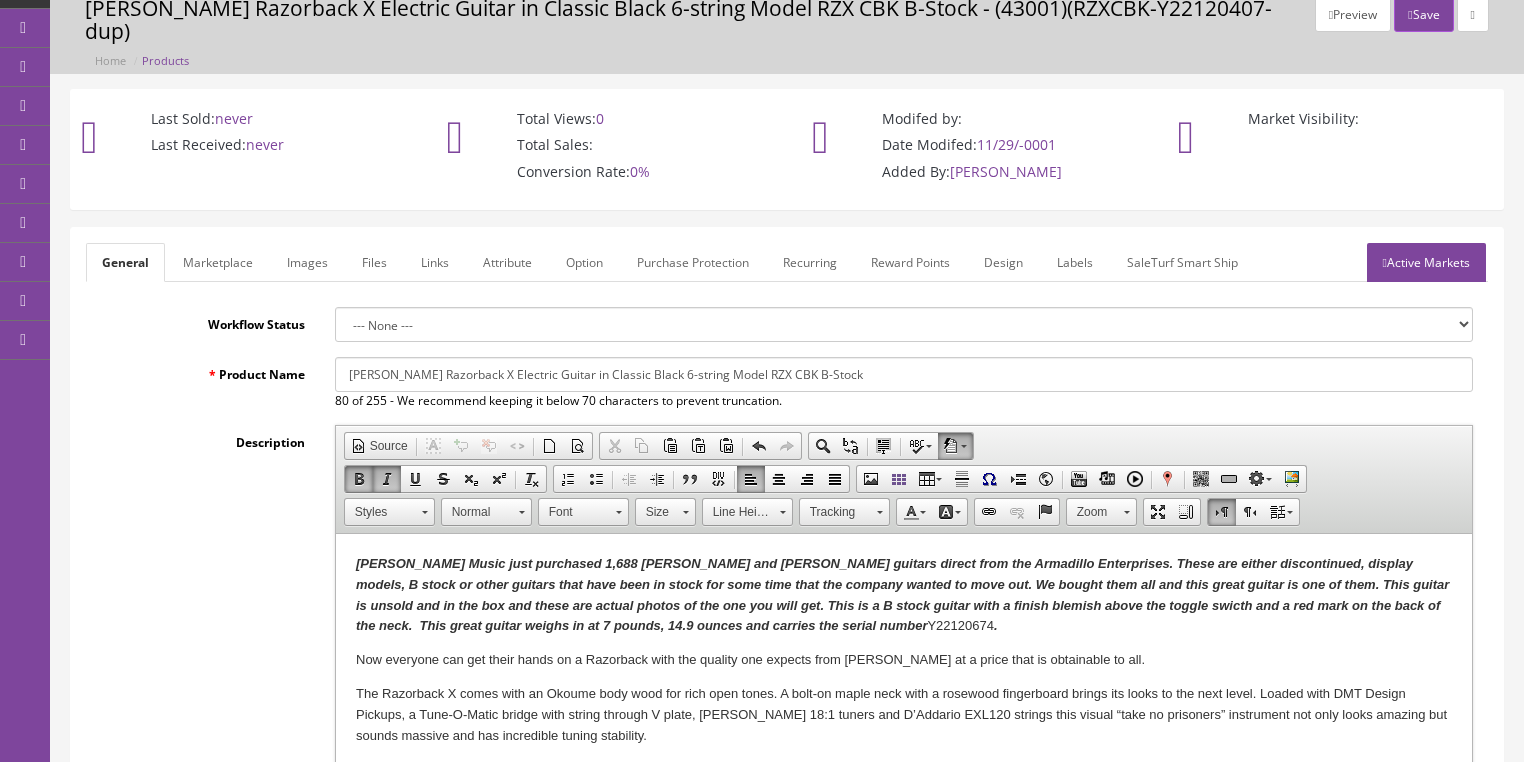 click on "Images" at bounding box center [307, 262] 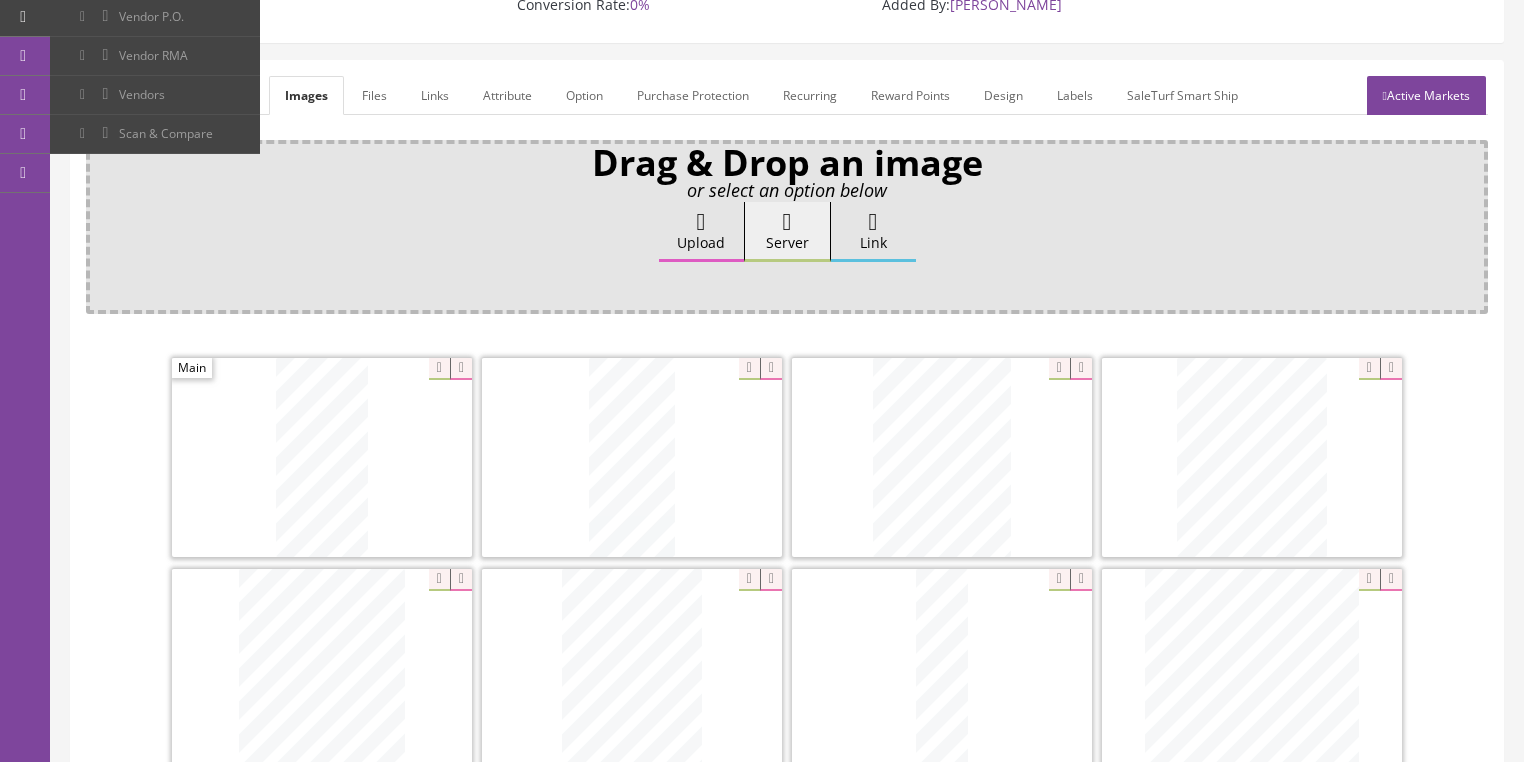 scroll, scrollTop: 240, scrollLeft: 0, axis: vertical 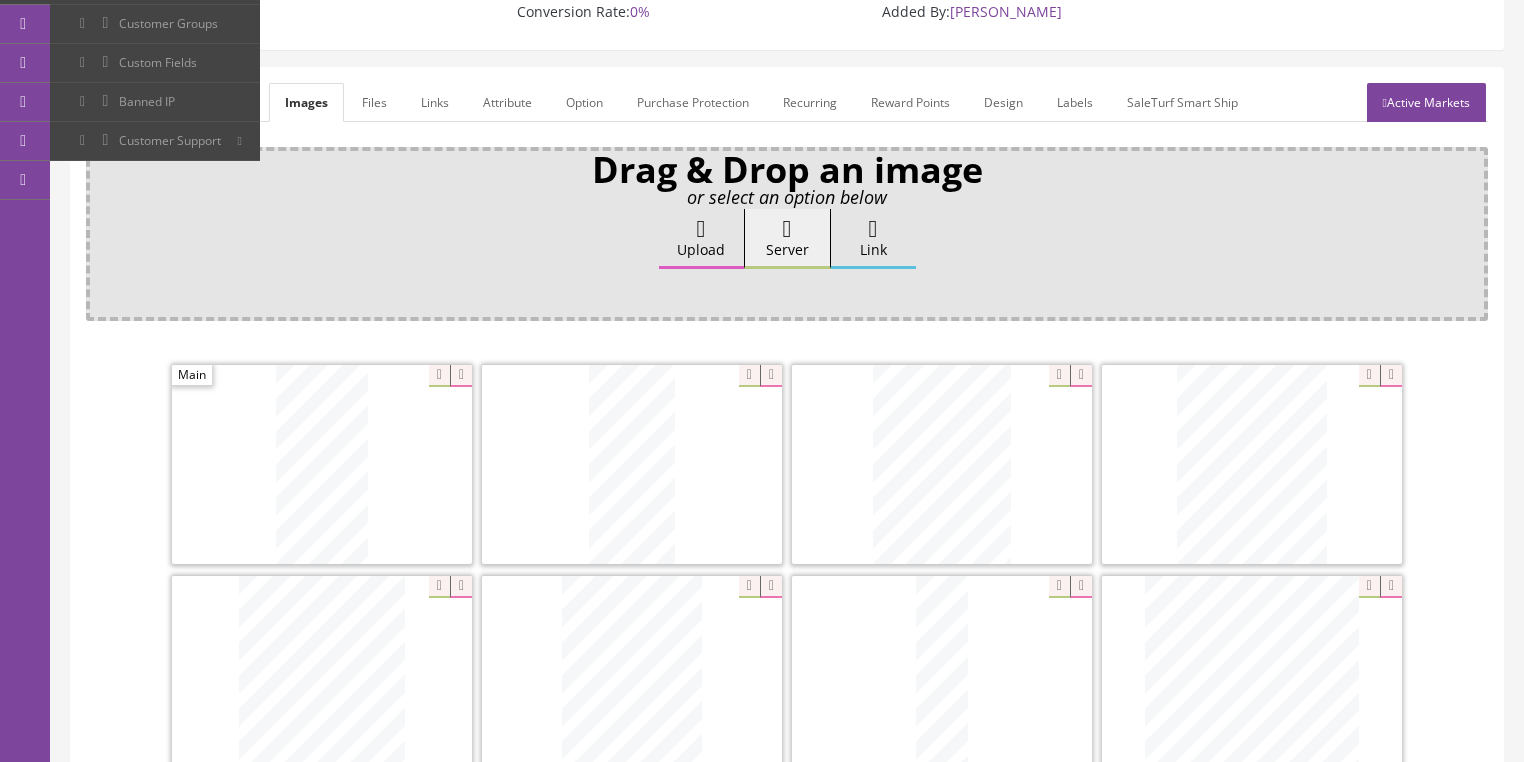 click on "General" at bounding box center [124, 102] 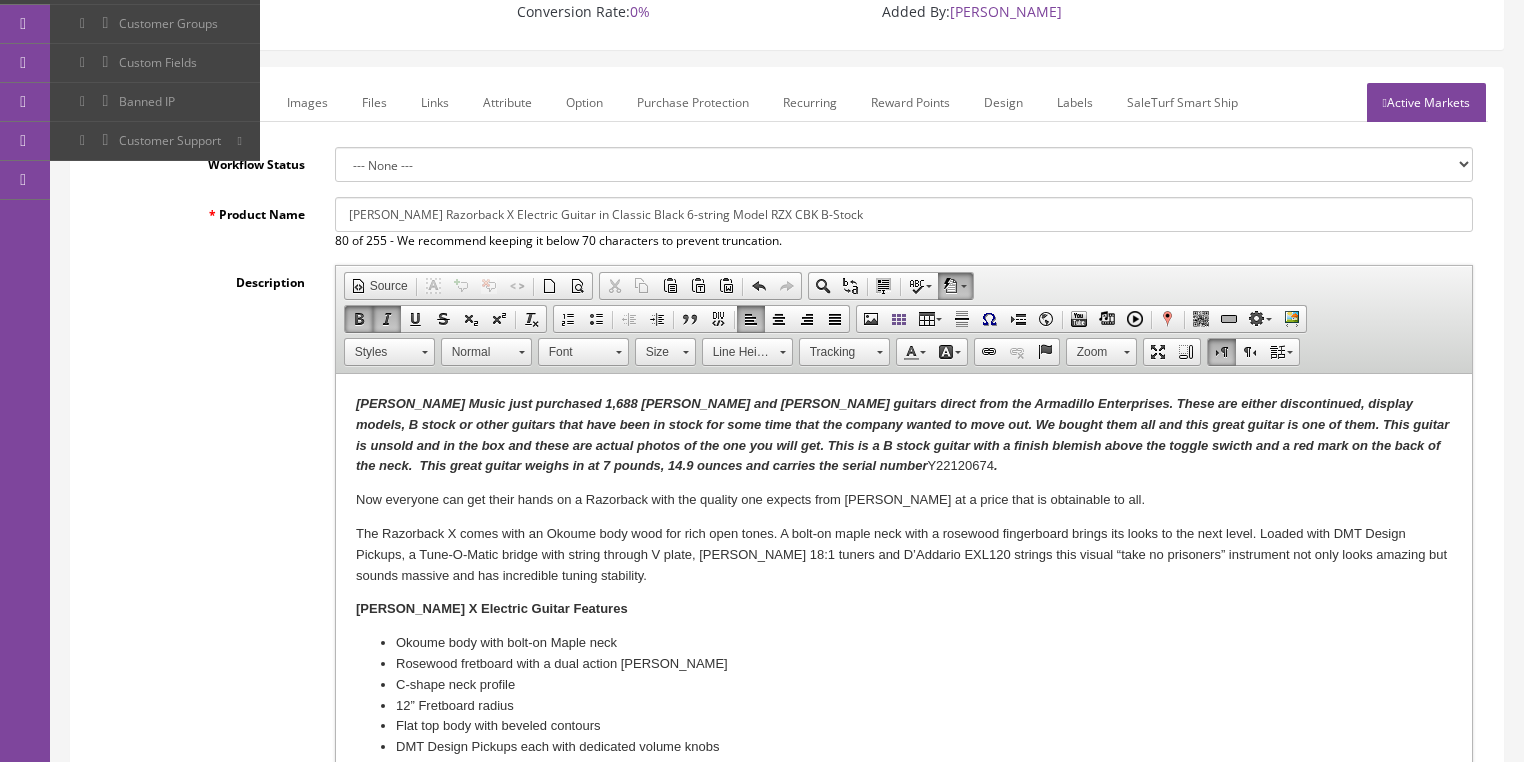 click on "Butler Music just purchased 1,688 Dean and Luna guitars direct from the Armadillo Enterprises. These are either discontinued, display models, B stock or other guitars that have been in stock for some time that the company wanted to move out. We bought them all and this great guitar is one of them. This guitar is unsold and in the box and these are actual photos of the one you will get. This is a B stock guitar with a finish blemish above the toggle swicth and a red mark on the back of the neck .  This great guitar weighs in at 7 pounds, 14.9 ounces and carries the serial number" at bounding box center (901, 434) 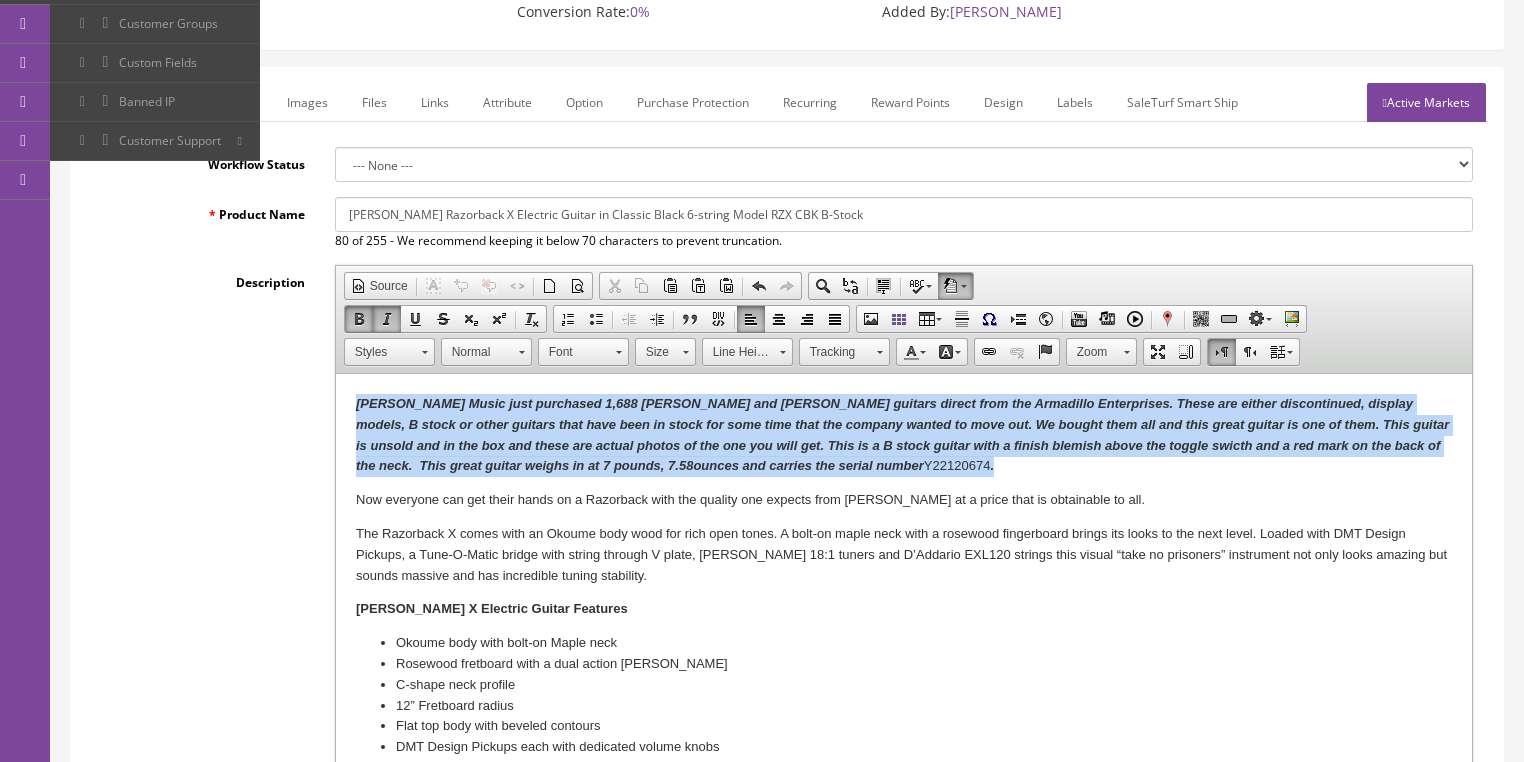 drag, startPoint x: 343, startPoint y: 402, endPoint x: 819, endPoint y: 459, distance: 479.40067 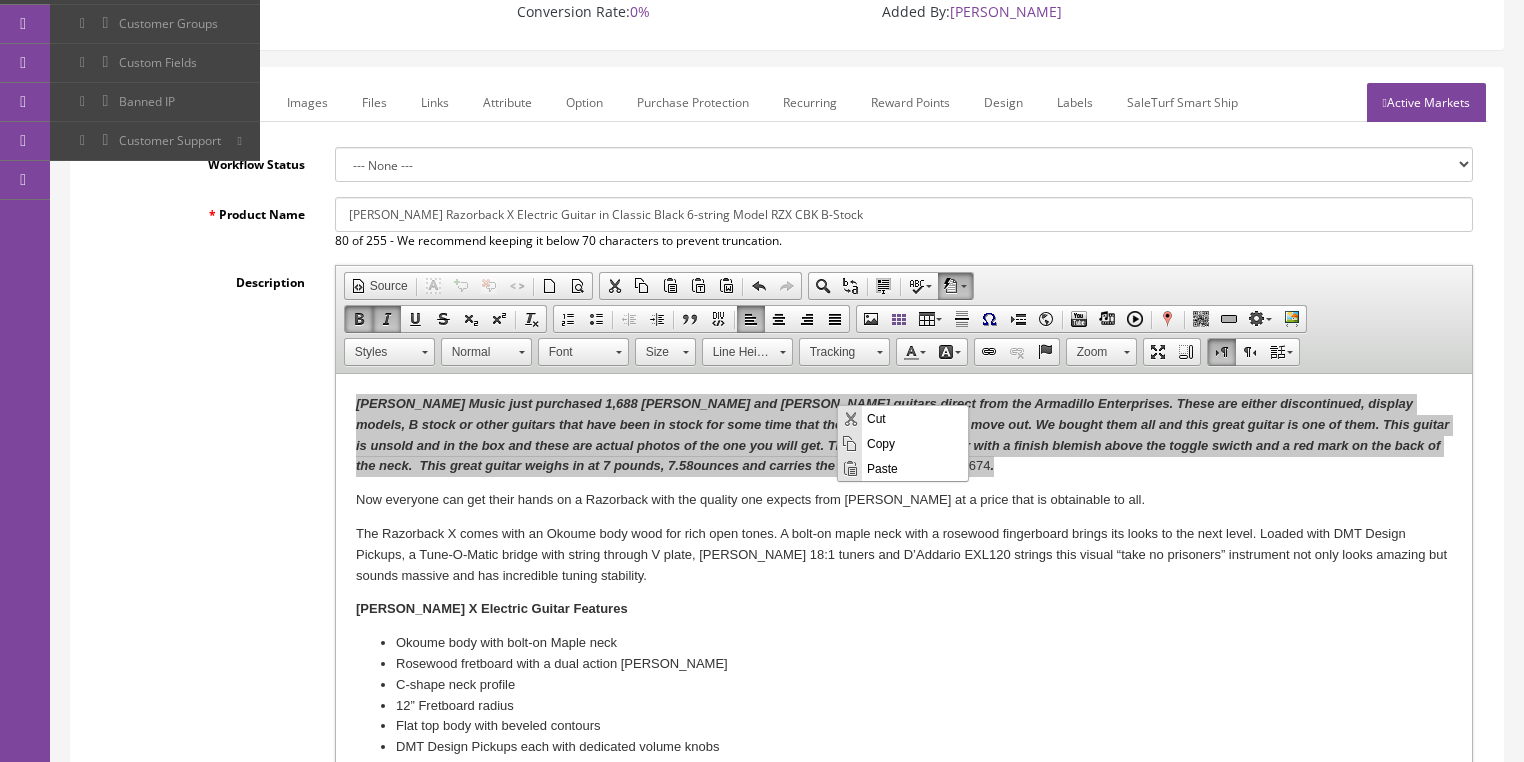 drag, startPoint x: 879, startPoint y: 440, endPoint x: 1242, endPoint y: 411, distance: 364.15656 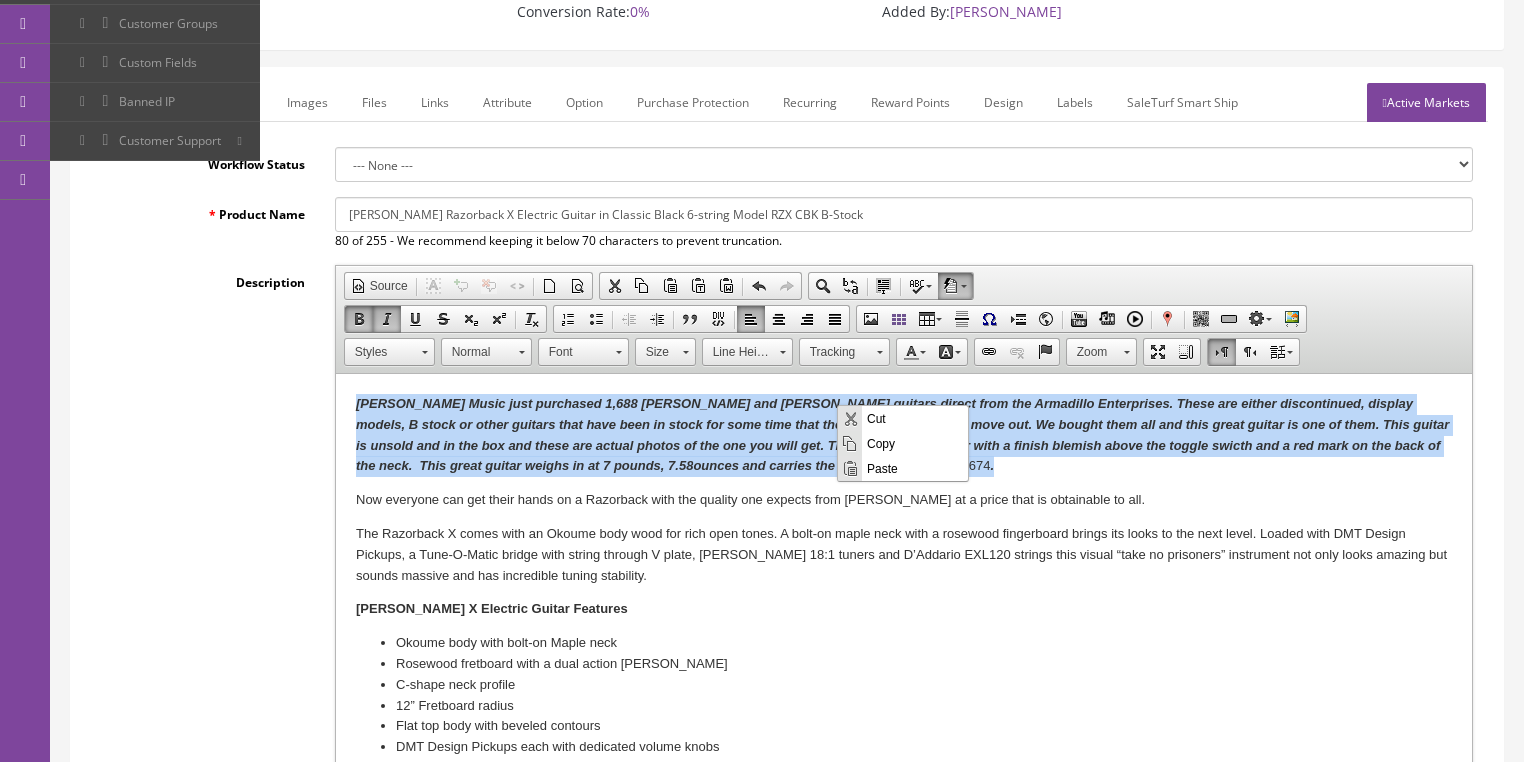 copy on "Butler Music just purchased 1,688 Dean and Luna guitars direct from the Armadillo Enterprises. These are either discontinued, display models, B stock or other guitars that have been in stock for some time that the company wanted to move out. We bought them all and this great guitar is one of them. This guitar is unsold and in the box and these are actual photos of the one you will get. This is a B stock guitar with a finish blemish above the toggle swicth and a red mark on the back of the neck .  This great guitar weighs in at 7 pounds, 7.58  ounces and carries the serial number   Y22120674 ." 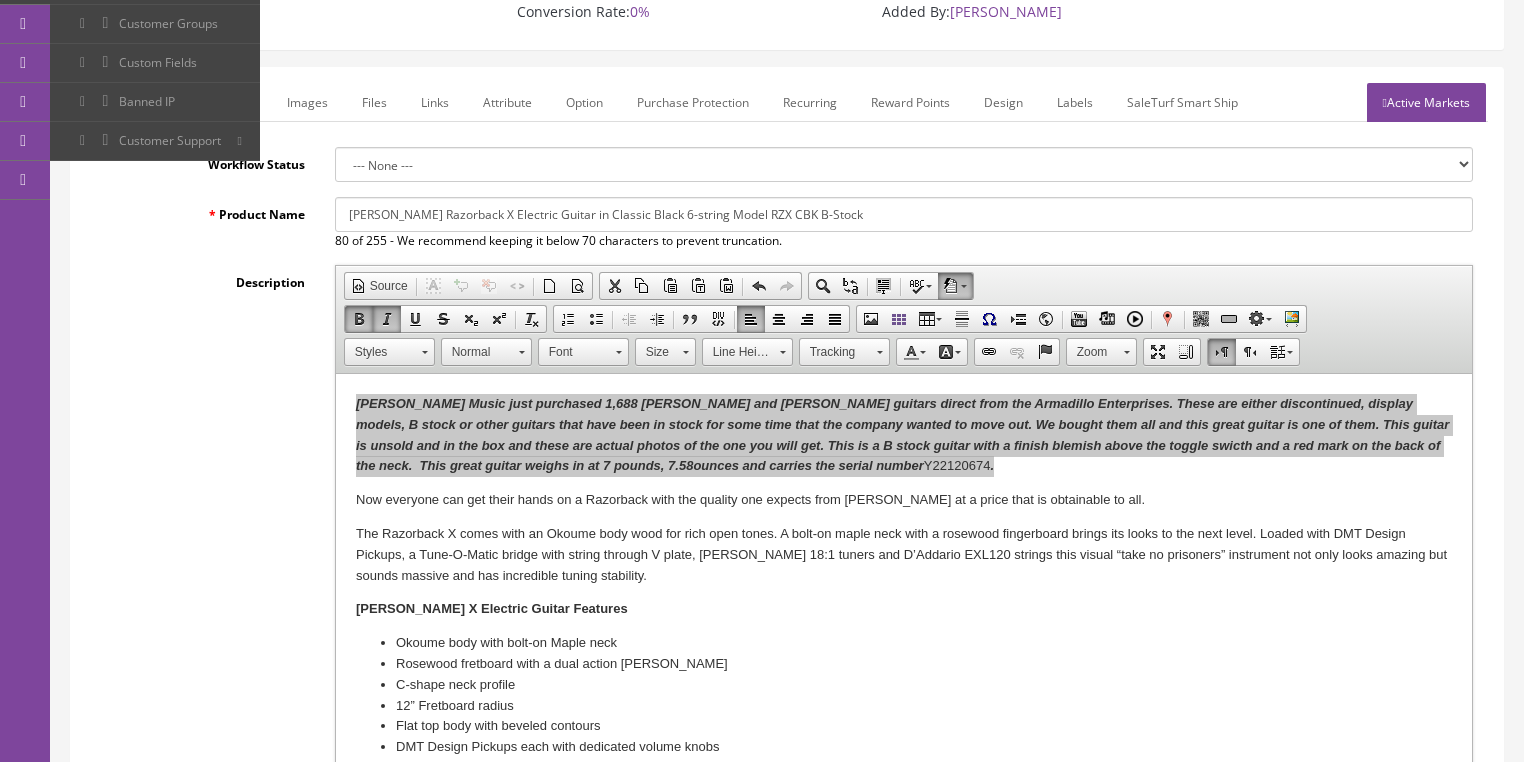 click on "Marketplace" at bounding box center [218, 102] 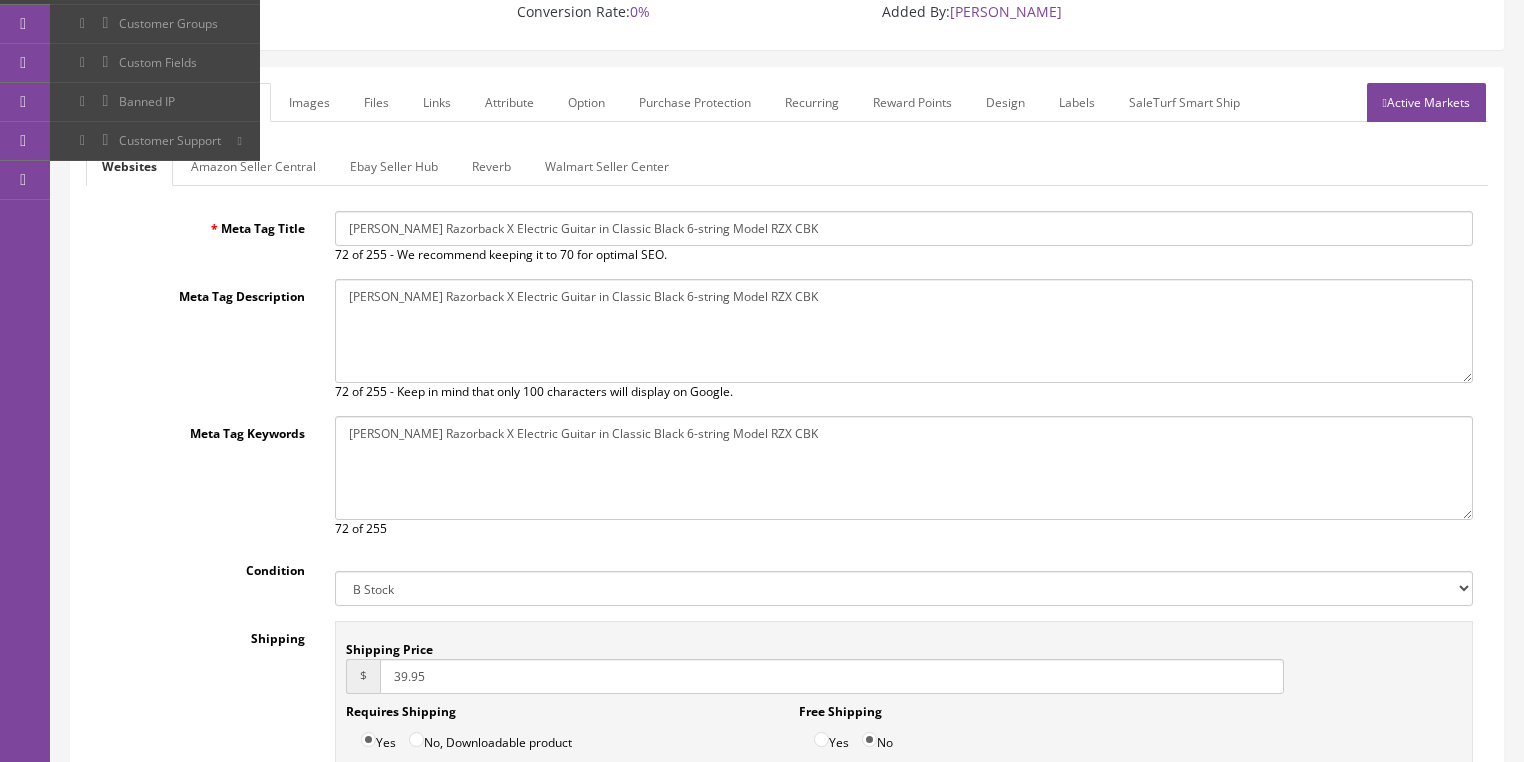 click on "Amazon Seller Central" at bounding box center [253, 166] 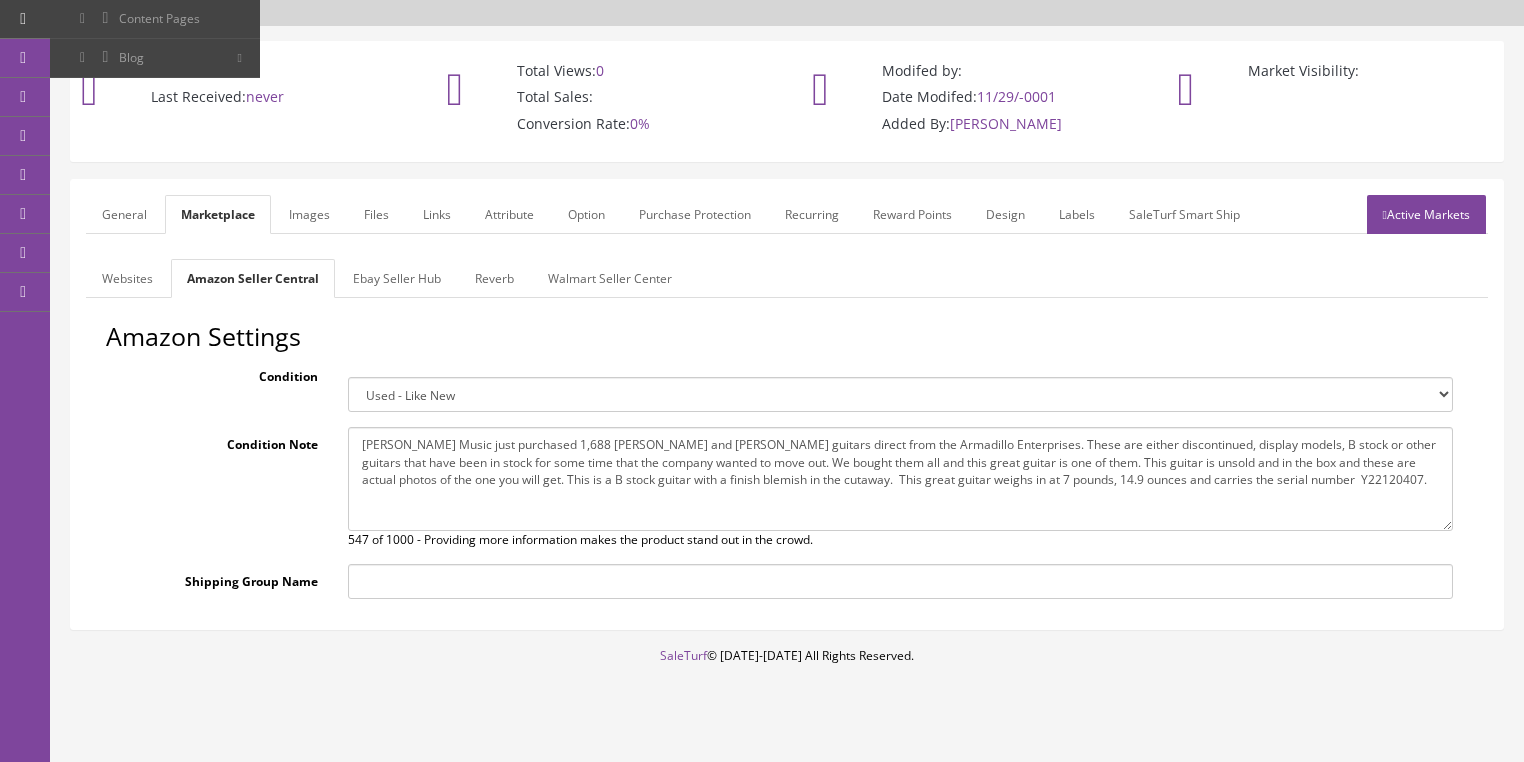 drag, startPoint x: 356, startPoint y: 419, endPoint x: 1391, endPoint y: 480, distance: 1036.796 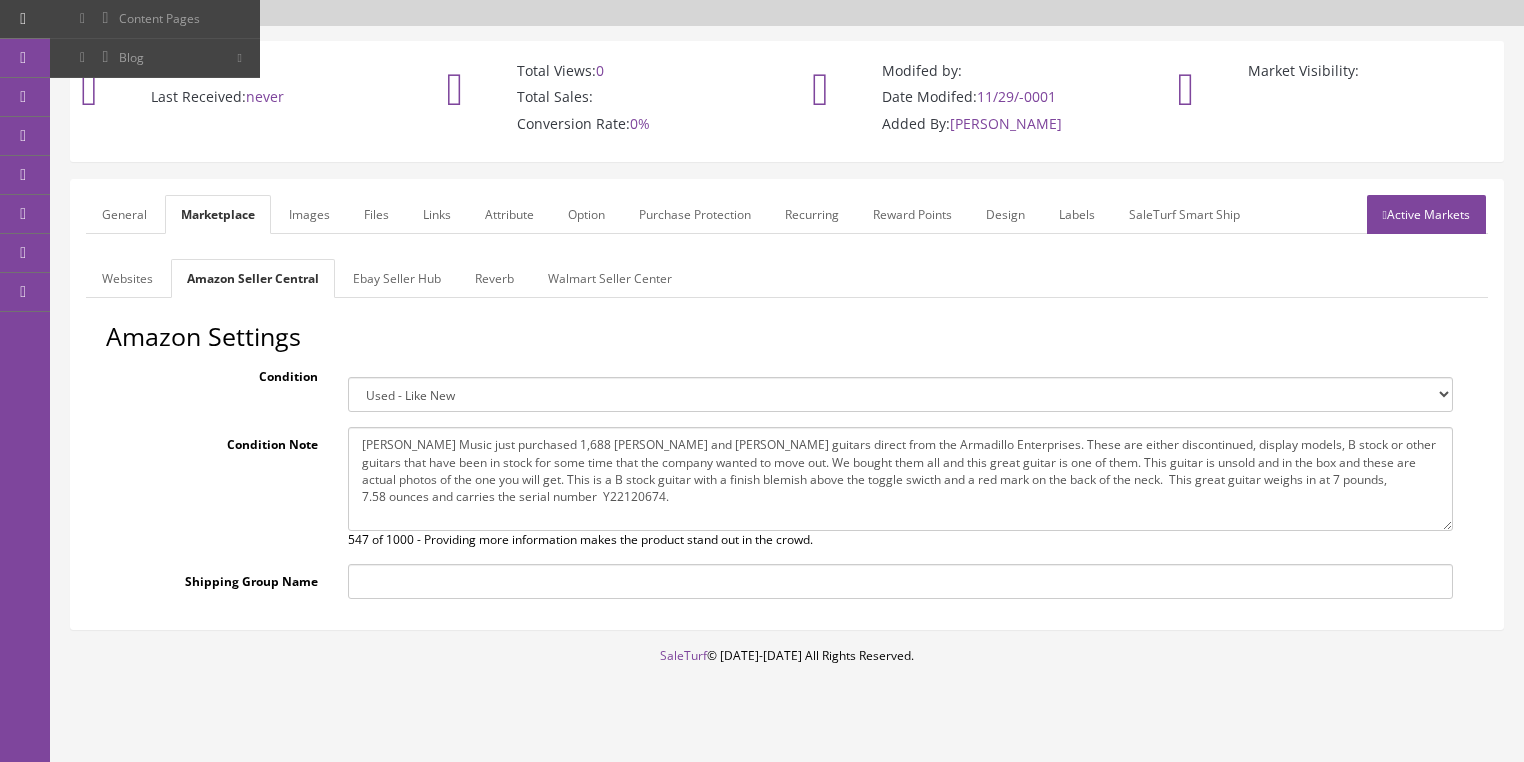 type on "Butler Music just purchased 1,688 Dean and Luna guitars direct from the Armadillo Enterprises. These are either discontinued, display models, B stock or other guitars that have been in stock for some time that the company wanted to move out. We bought them all and this great guitar is one of them. This guitar is unsold and in the box and these are actual photos of the one you will get. This is a B stock guitar with a finish blemish above the toggle swicth and a red mark on the back of the neck.  This great guitar weighs in at 7 pounds, 7.58 ounces and carries the serial number  Y22120674." 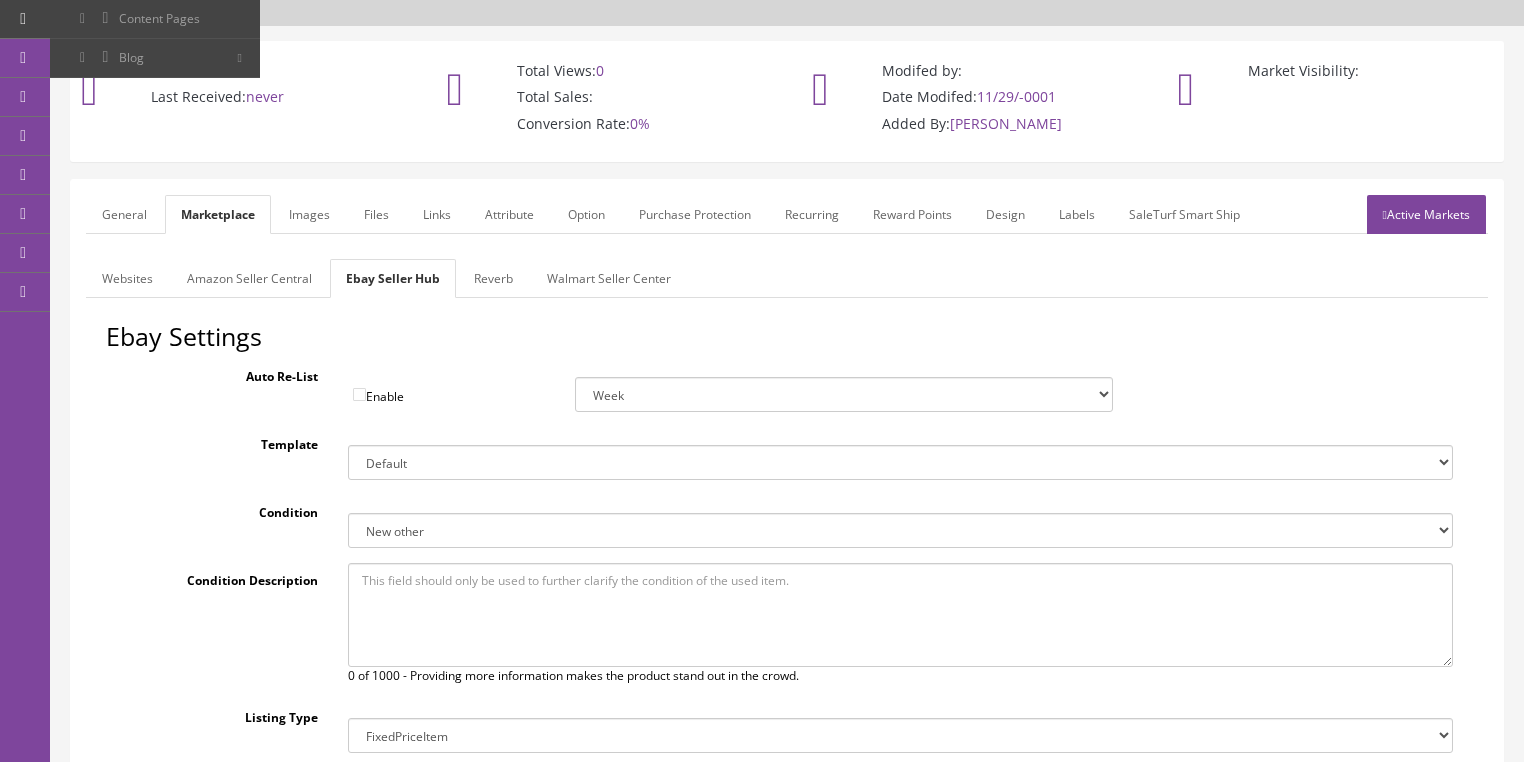 click on "Active Markets" at bounding box center [1426, 214] 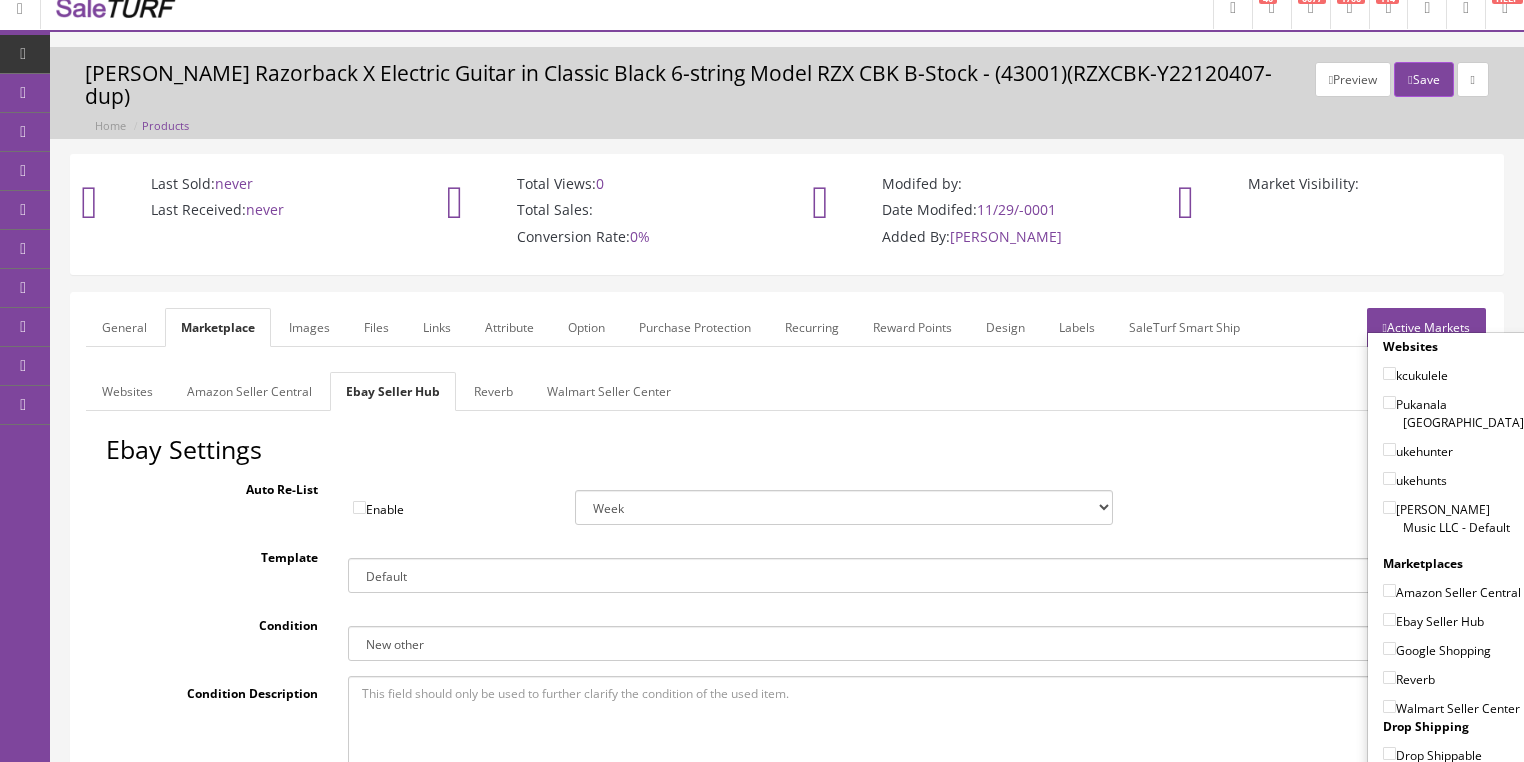 scroll, scrollTop: 0, scrollLeft: 0, axis: both 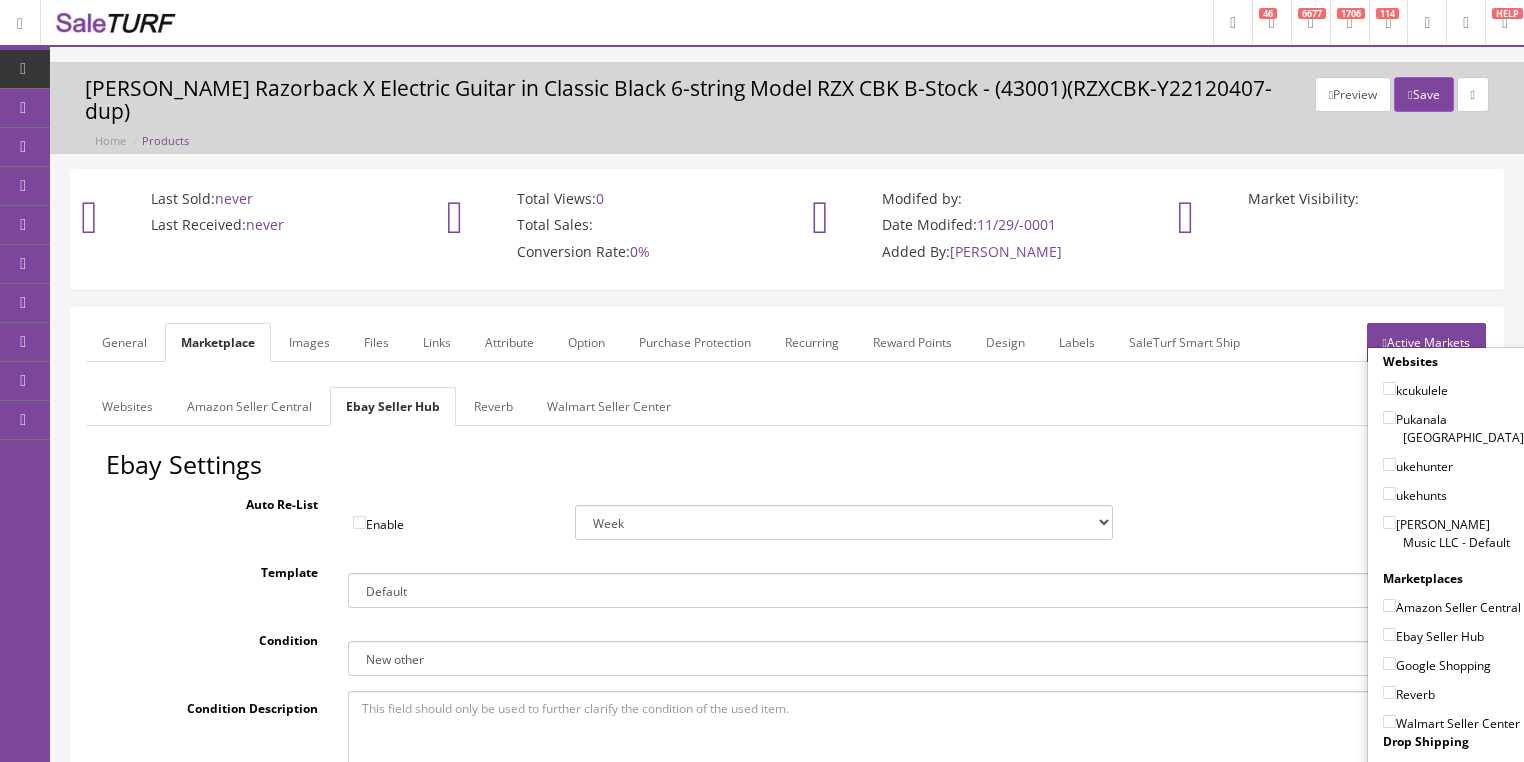 click on "General" at bounding box center (124, 342) 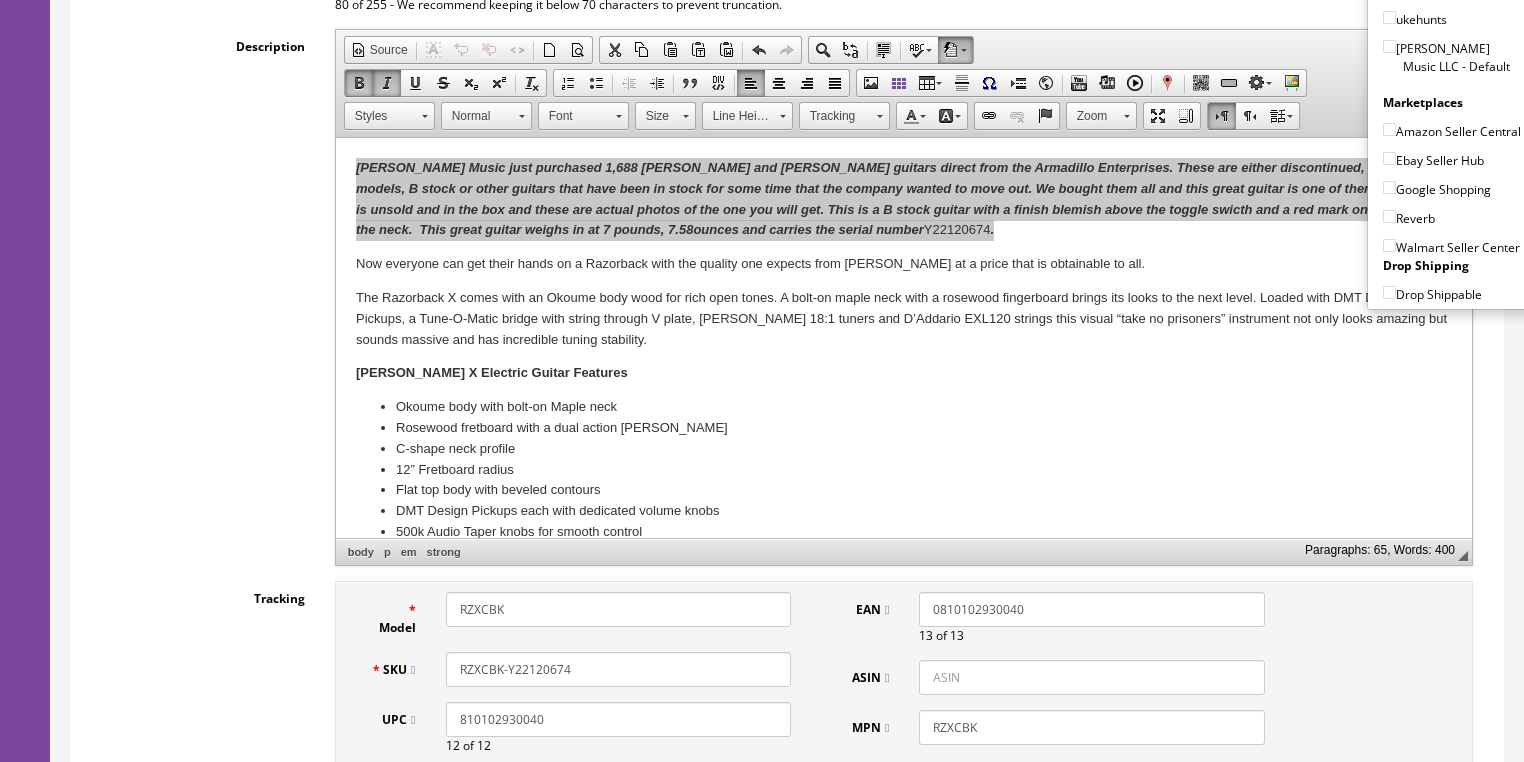 scroll, scrollTop: 560, scrollLeft: 0, axis: vertical 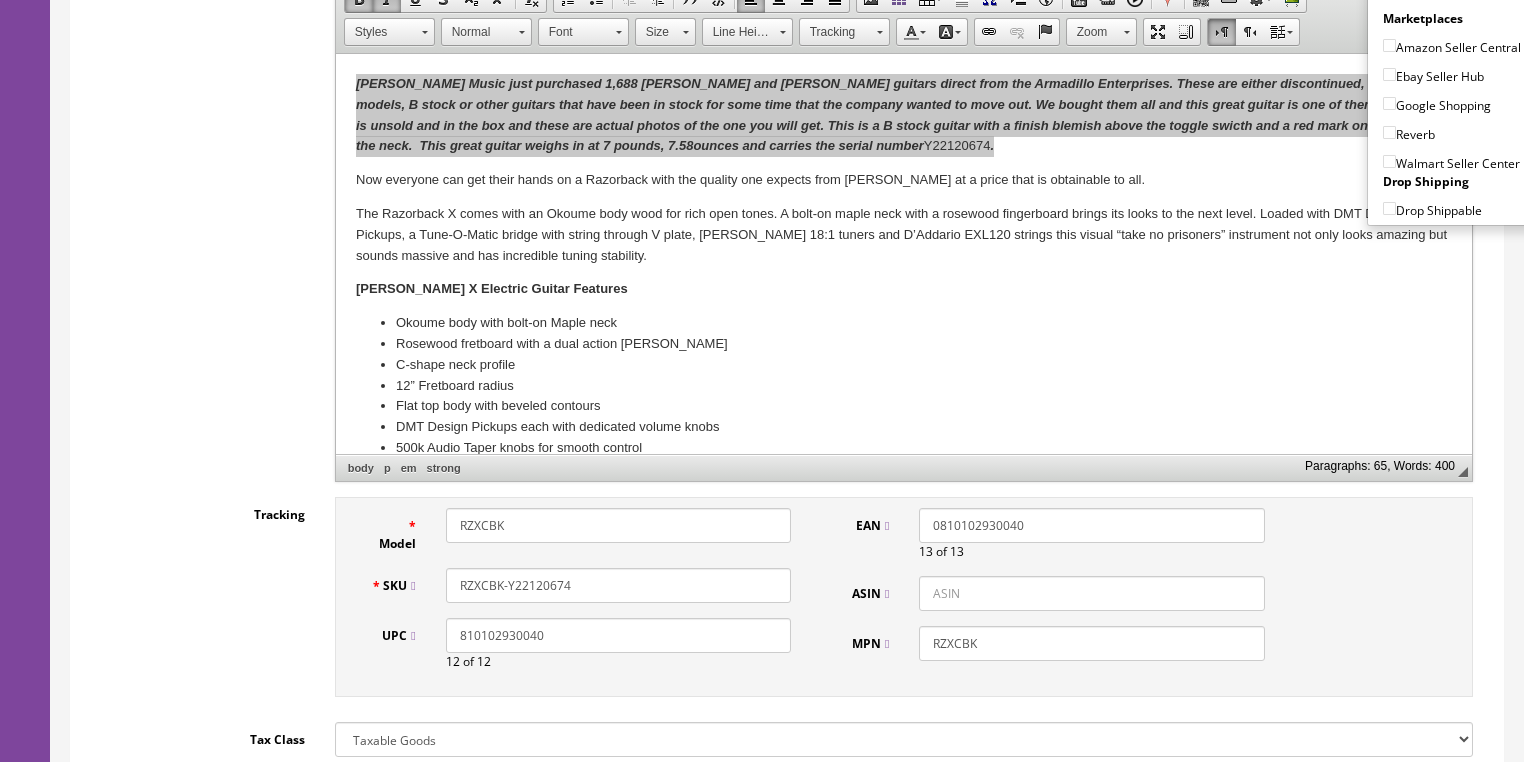 drag, startPoint x: 582, startPoint y: 564, endPoint x: 404, endPoint y: 568, distance: 178.04494 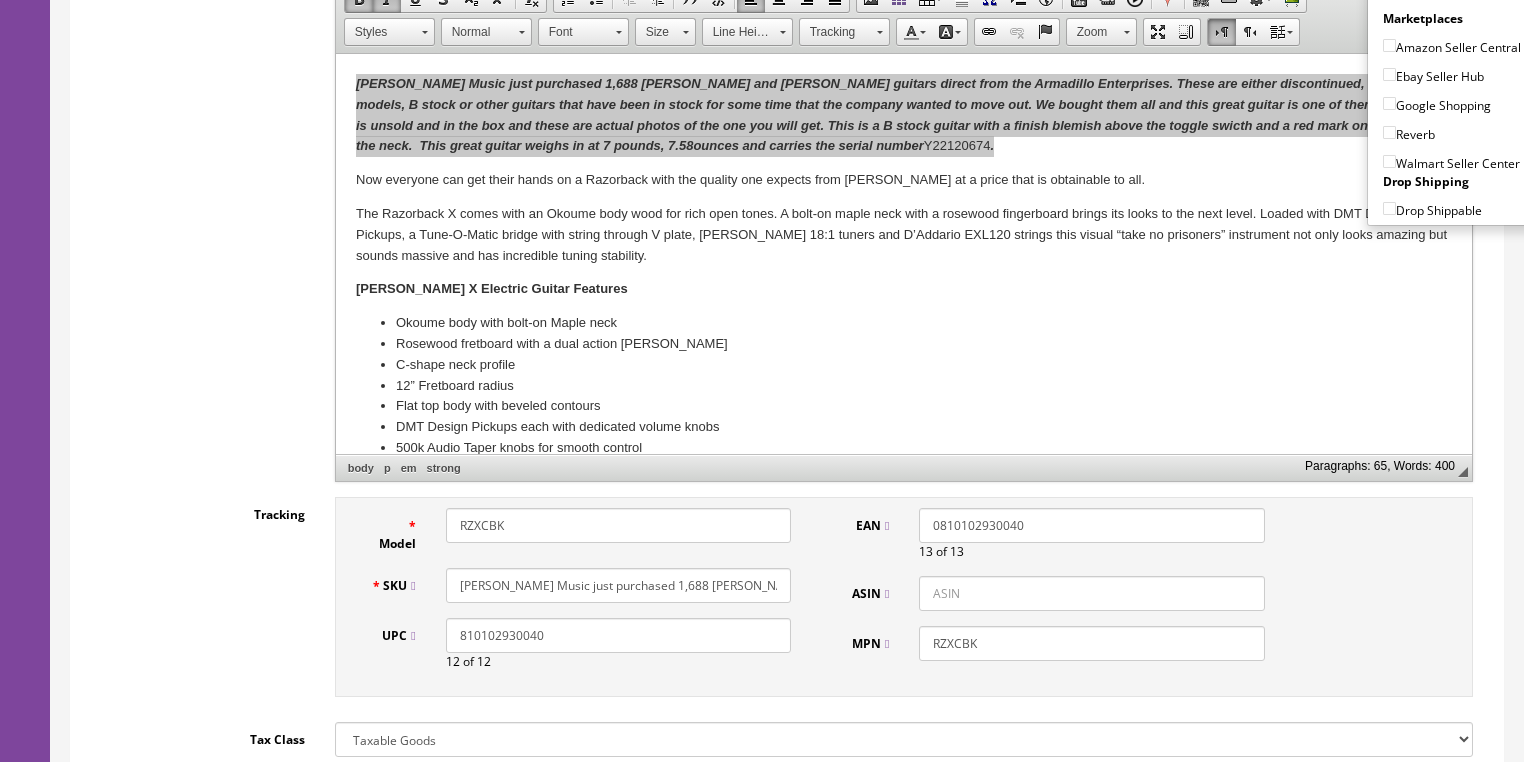 scroll, scrollTop: 0, scrollLeft: 2984, axis: horizontal 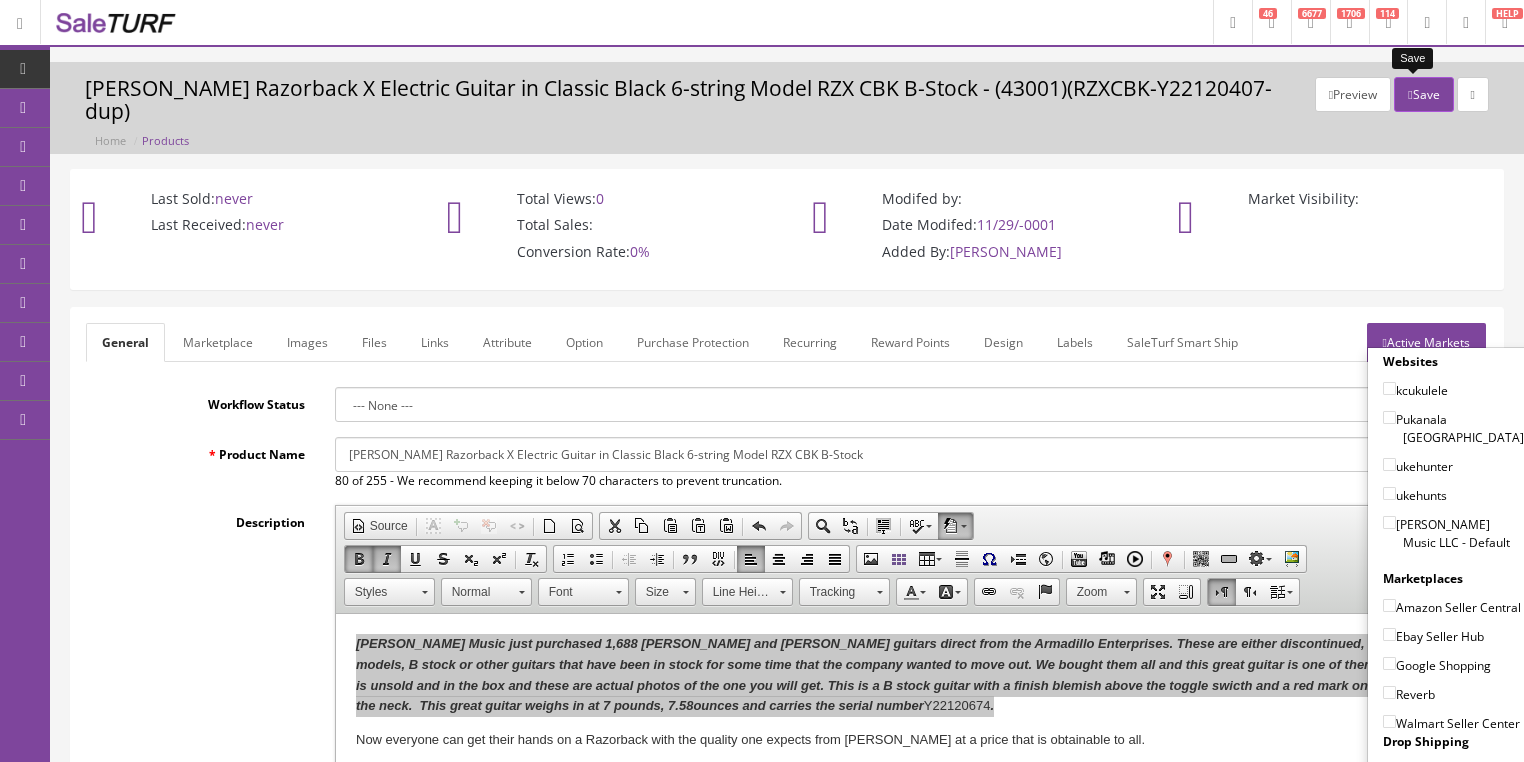 type on "Butler Music just purchased 1,688 Dean and Luna guitars direct from the Armadillo Enterprises. These are either discontinued, display models, B stock or other guitars that have been in stock for some time that the company wanted to move out. We bought them all and this great guitar is one of them. This guitar is unsold and in the box and these are actual photos of the one you will get. This is a B stock guitar with a finish blemish above the toggle swicth and a red mark on the back of the neck.  This great guitar weighs in at 7 pounds, 7.58 ounces and carries the serial number  Y22120674." 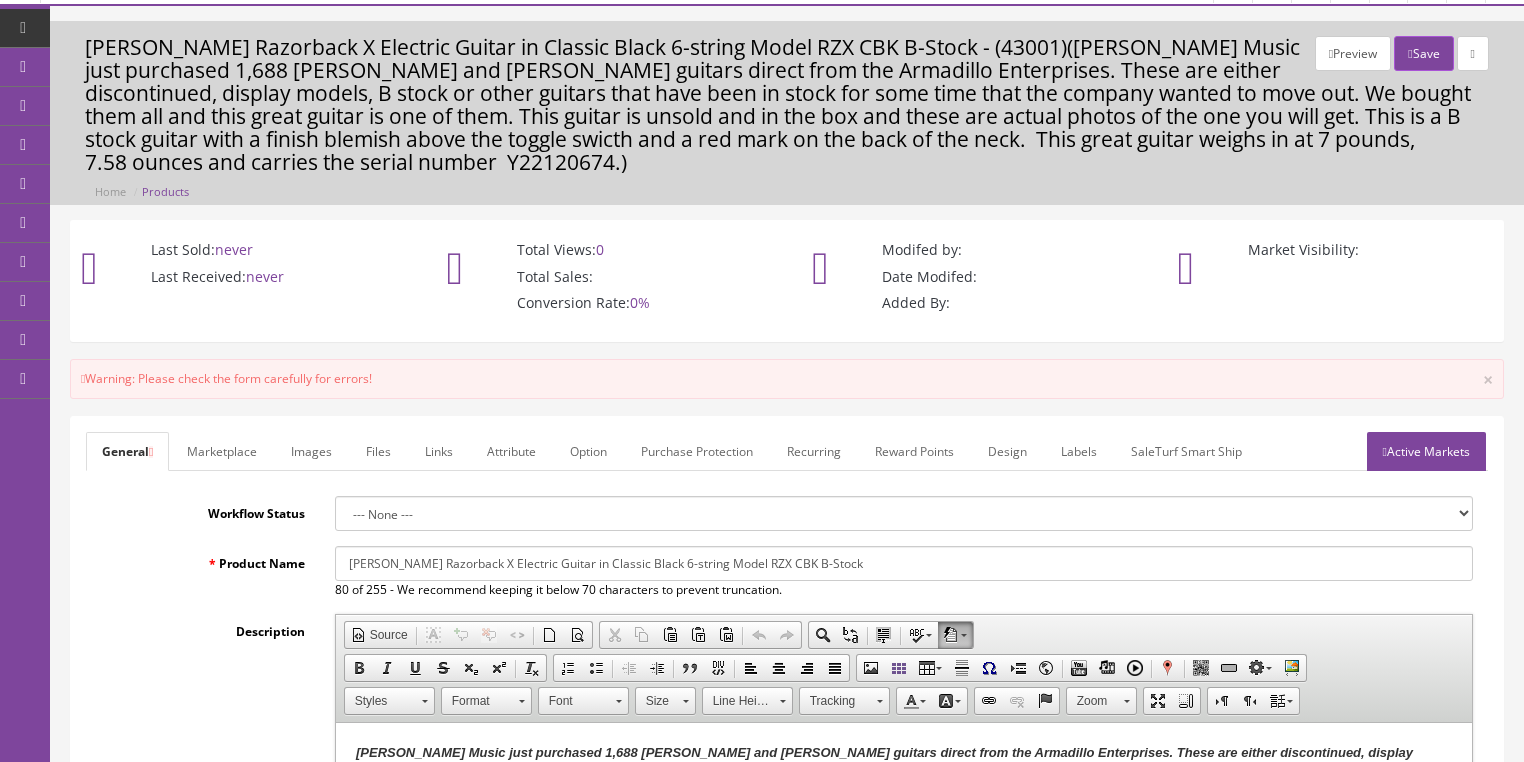 scroll, scrollTop: 0, scrollLeft: 0, axis: both 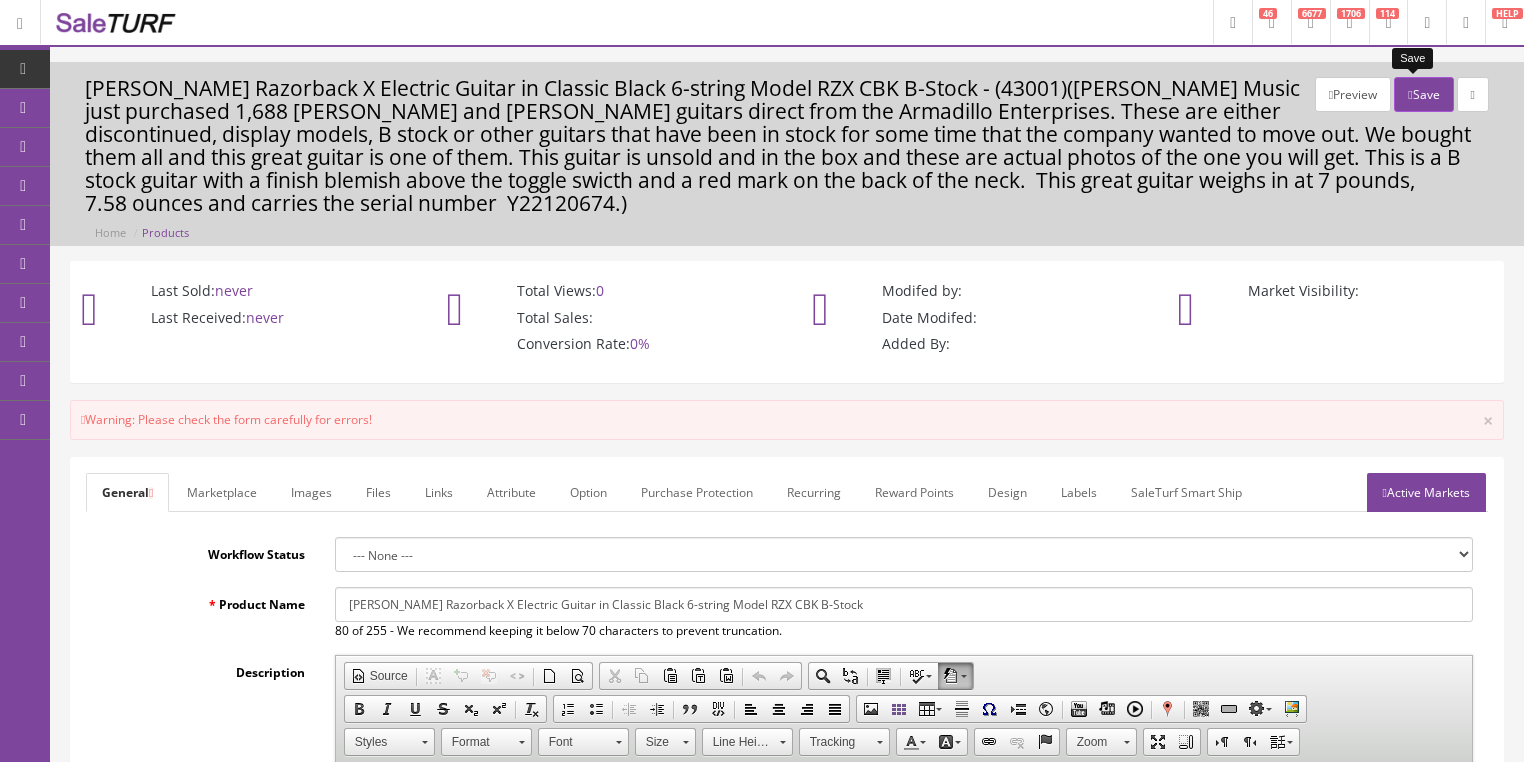 click on "Save" at bounding box center [1423, 94] 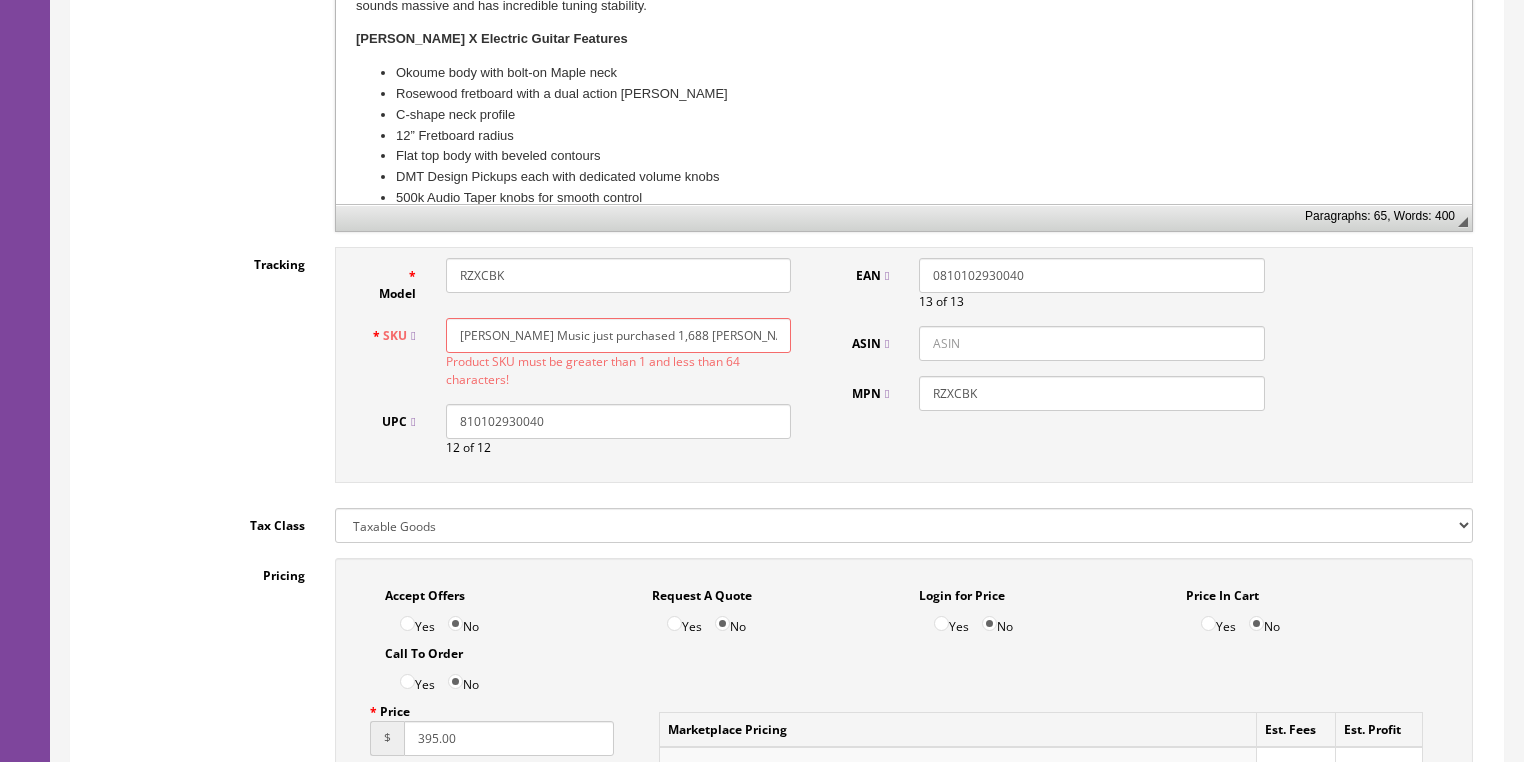 scroll, scrollTop: 1040, scrollLeft: 0, axis: vertical 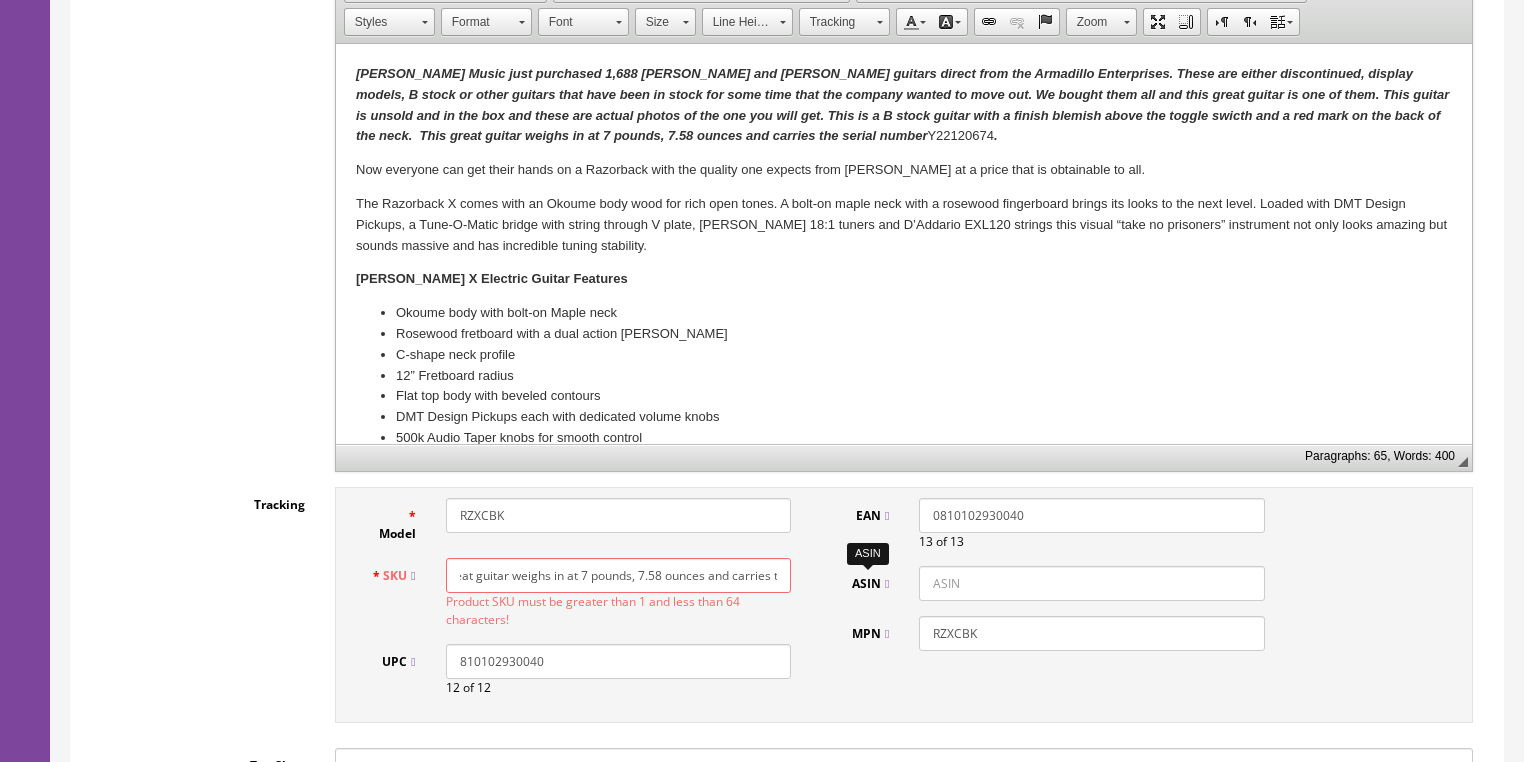 drag, startPoint x: 454, startPoint y: 579, endPoint x: 876, endPoint y: 588, distance: 422.09595 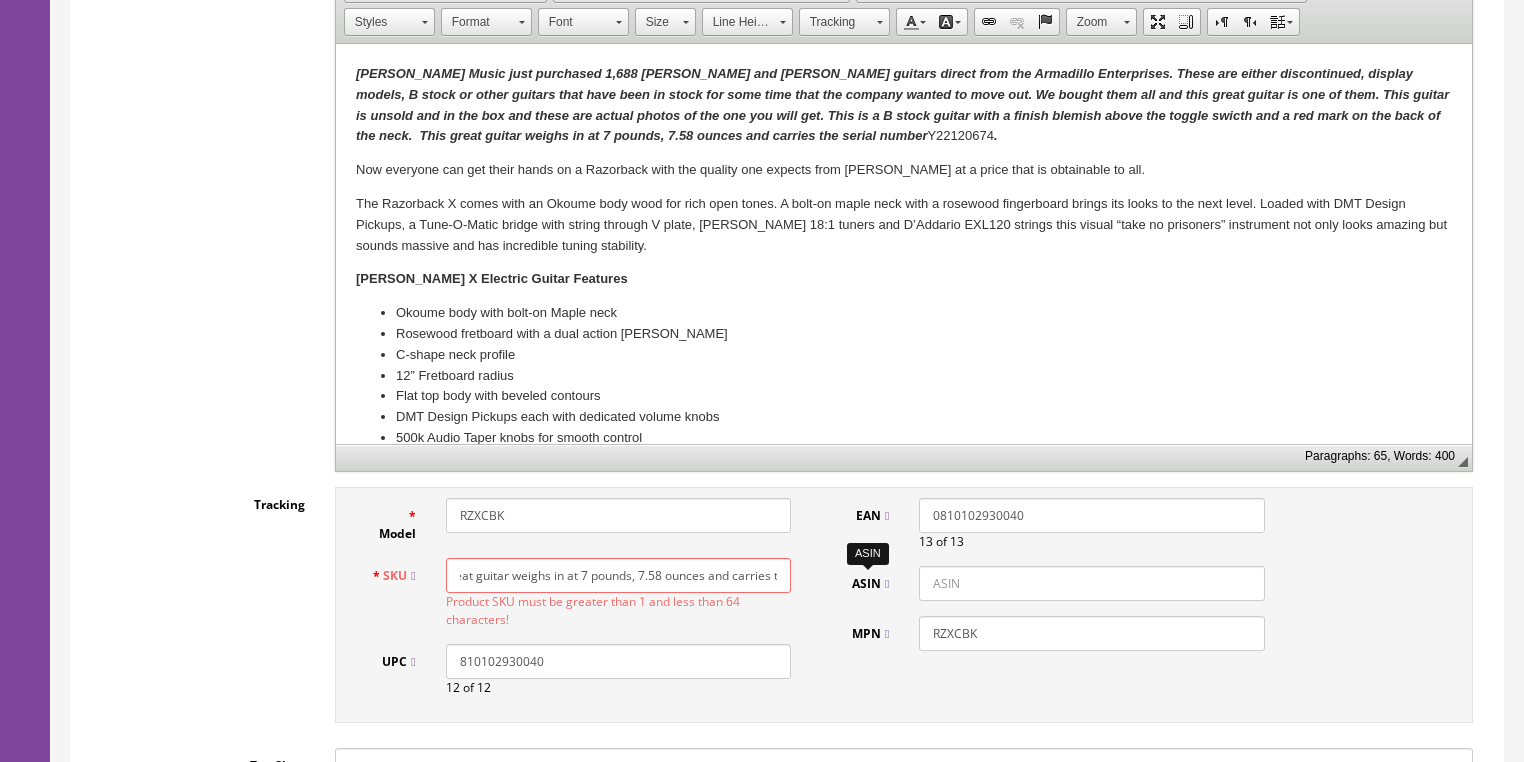 click on "Model
RZXCBK
SKU
[PERSON_NAME] Music just purchased 1,688 [PERSON_NAME] and [PERSON_NAME] guitars direct from the Armadillo Enterprises. These are either discontinued, display models, B stock or other guitars that have been in stock for some time that the company wanted to move out. We bought them all and this great guitar is one of them. This guitar is unsold and in the box and these are actual photos of the one you will get. This is a B stock guitar with a finish blemish above the toggle swicth and a red mark on the back of the neck.  This great guitar weighs in at 7 pounds, 7.58 ounces and carries the serial number  Y22120674.
Product SKU must be greater than 1 and less than 64 characters!
UPC
810102930040
12    of 12
EAN" at bounding box center (904, 605) 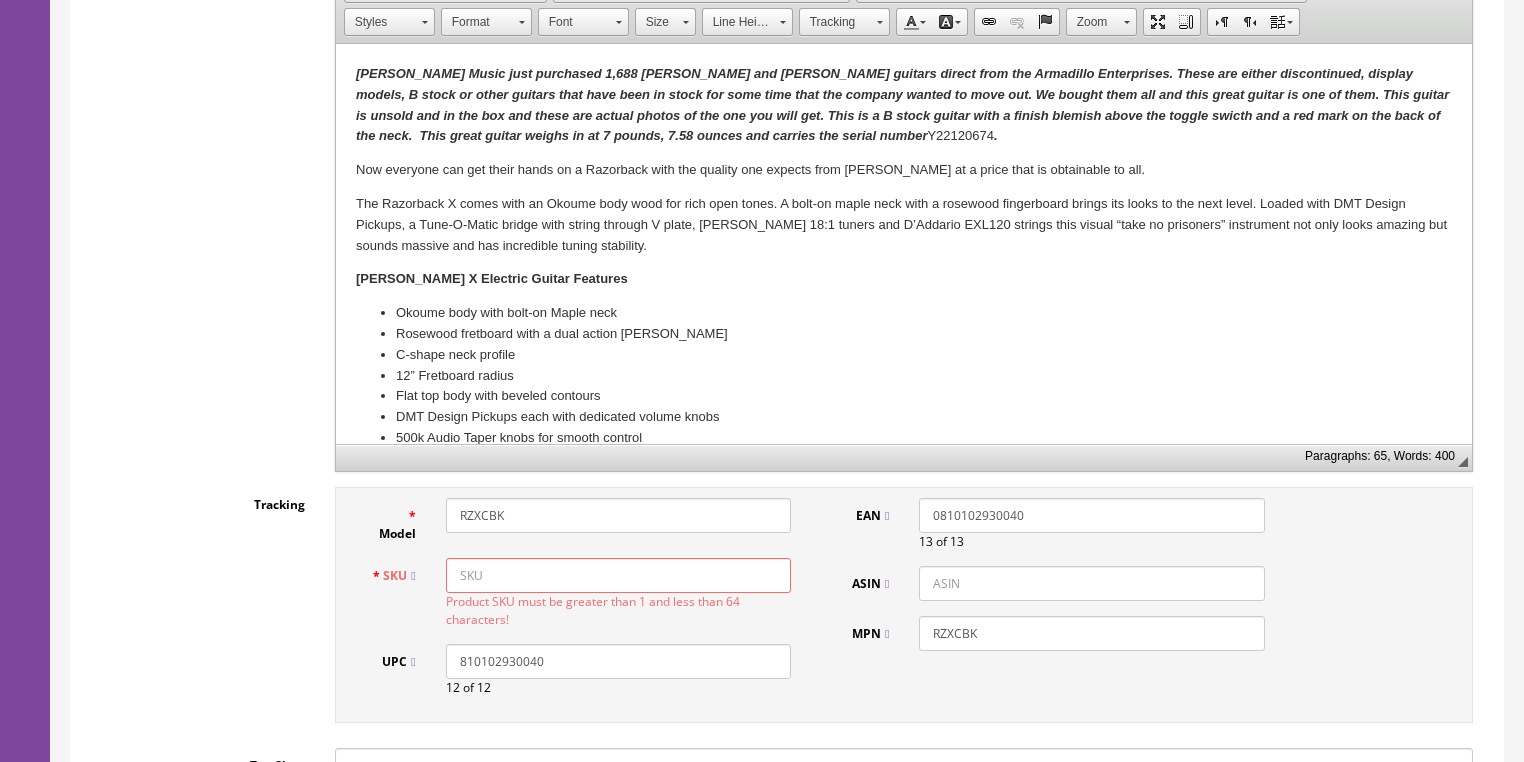 scroll, scrollTop: 0, scrollLeft: 0, axis: both 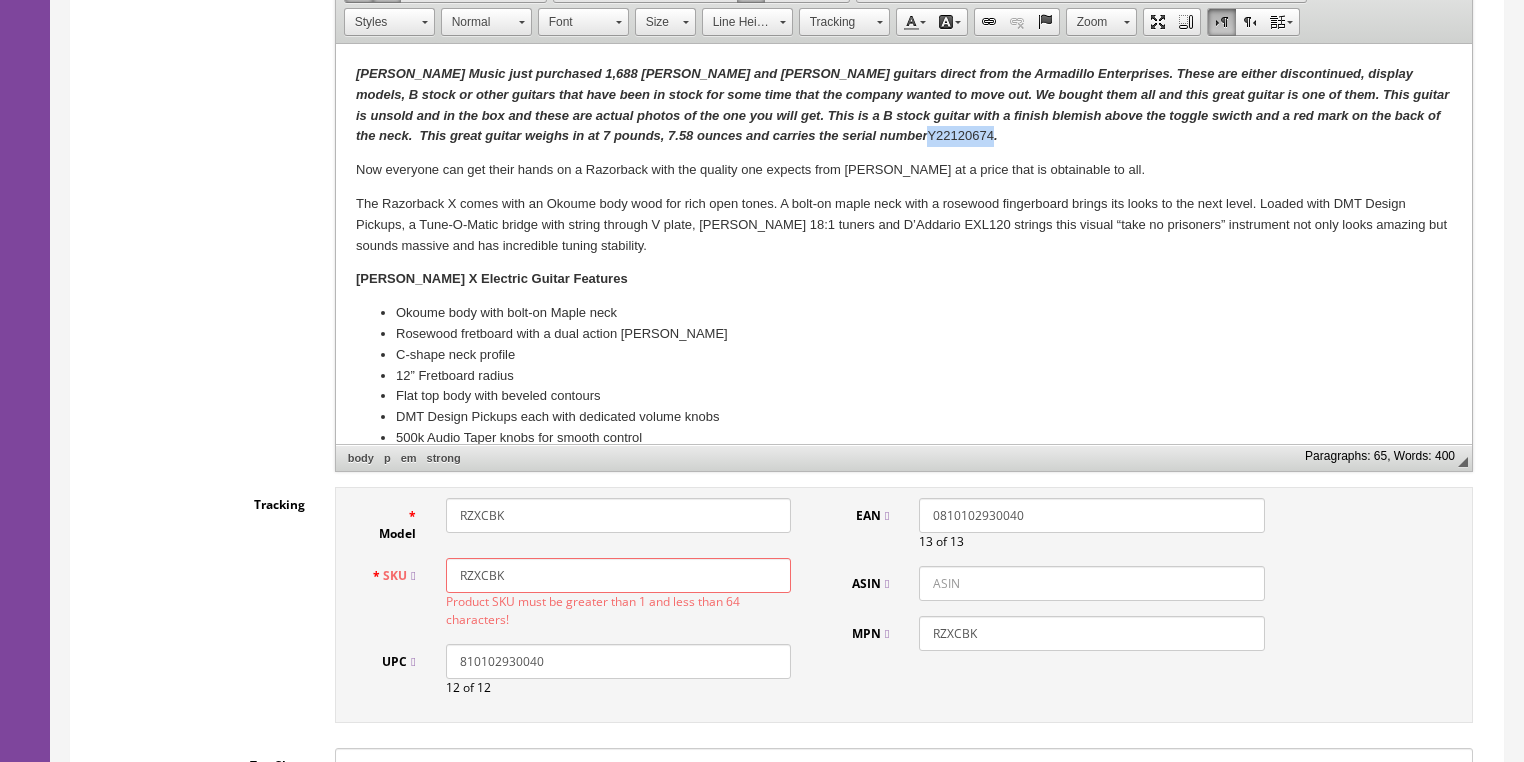 drag, startPoint x: 718, startPoint y: 138, endPoint x: 780, endPoint y: 134, distance: 62.1289 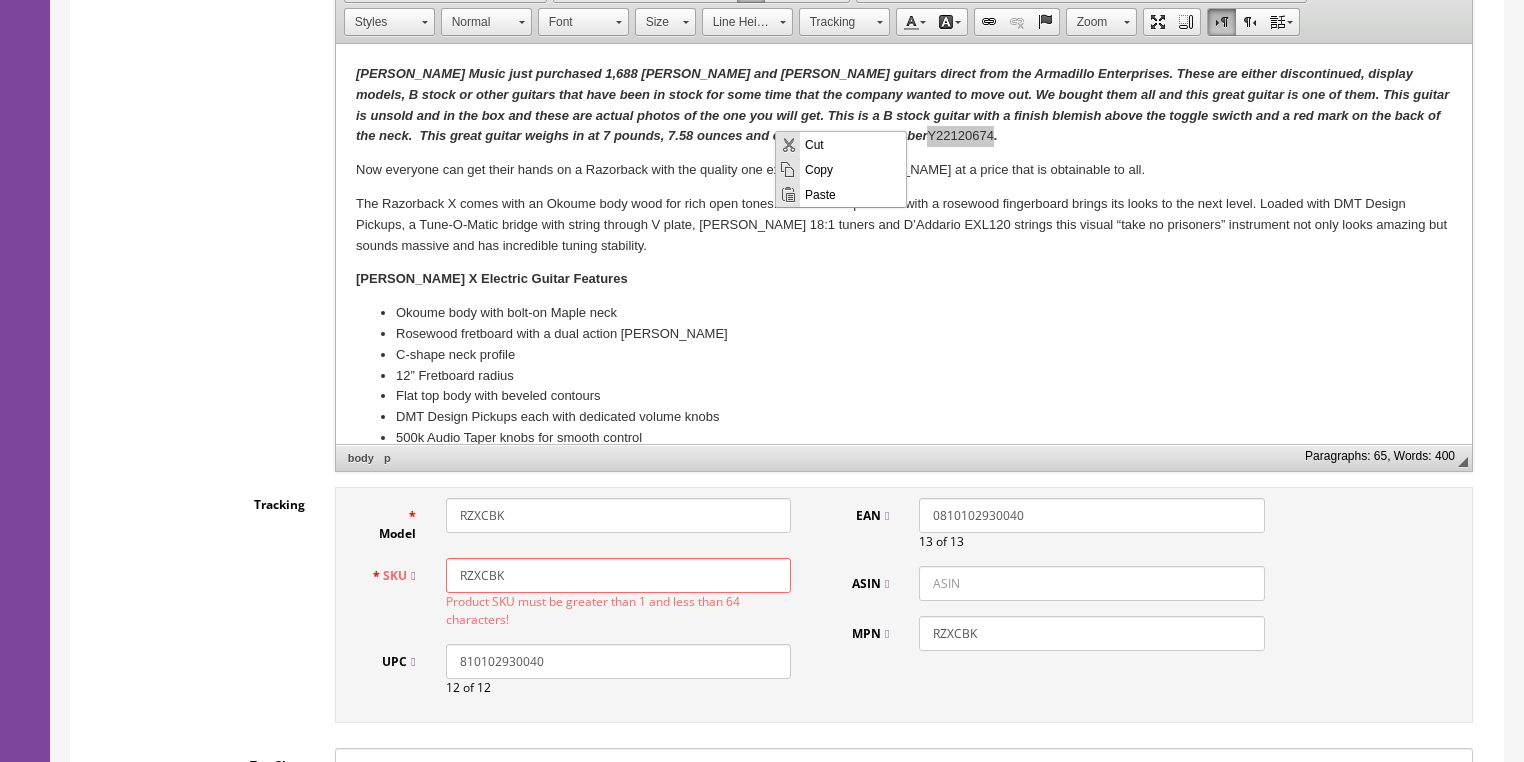scroll, scrollTop: 0, scrollLeft: 0, axis: both 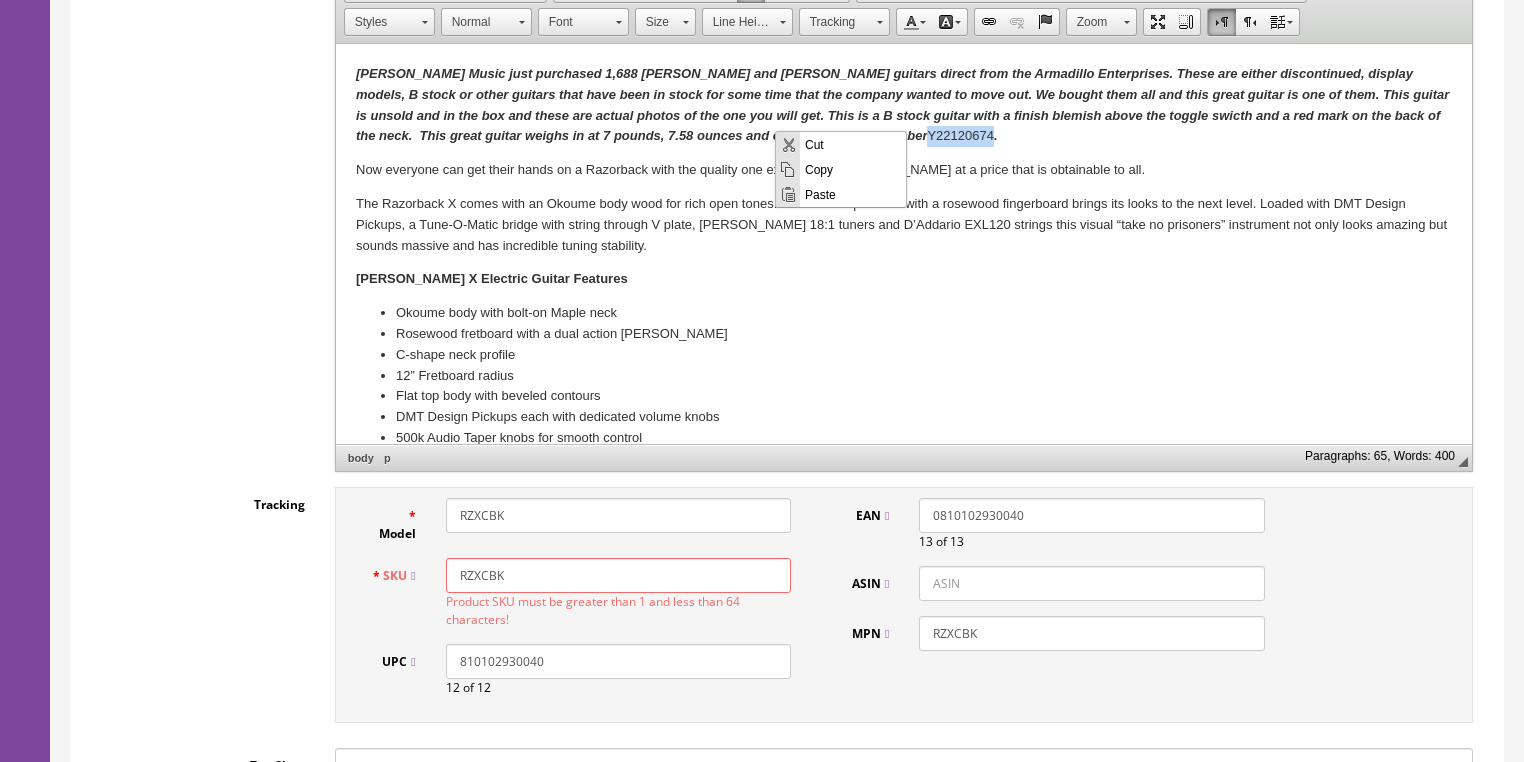 copy on "Y22120674" 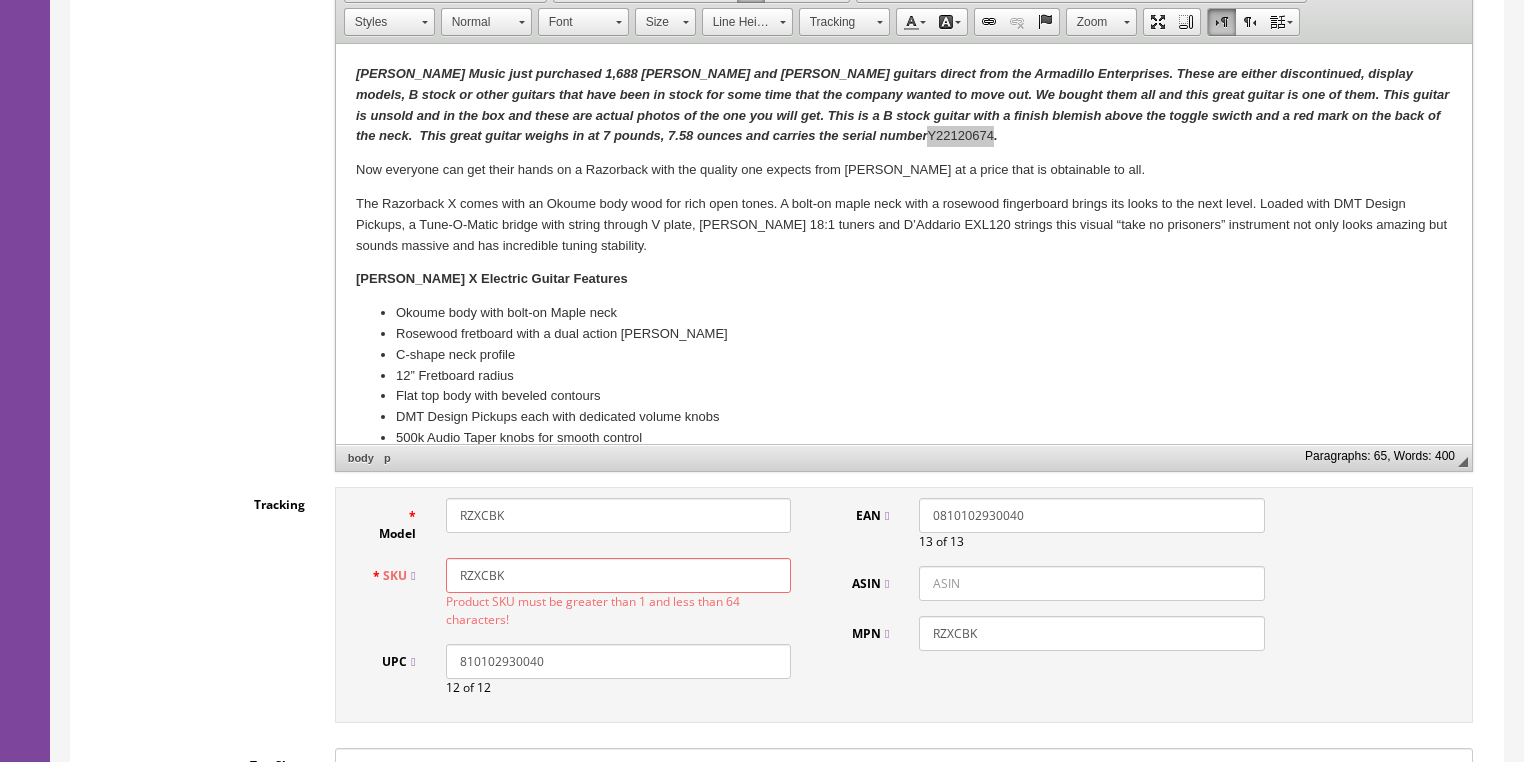 click on "RZXCBK" at bounding box center [618, 575] 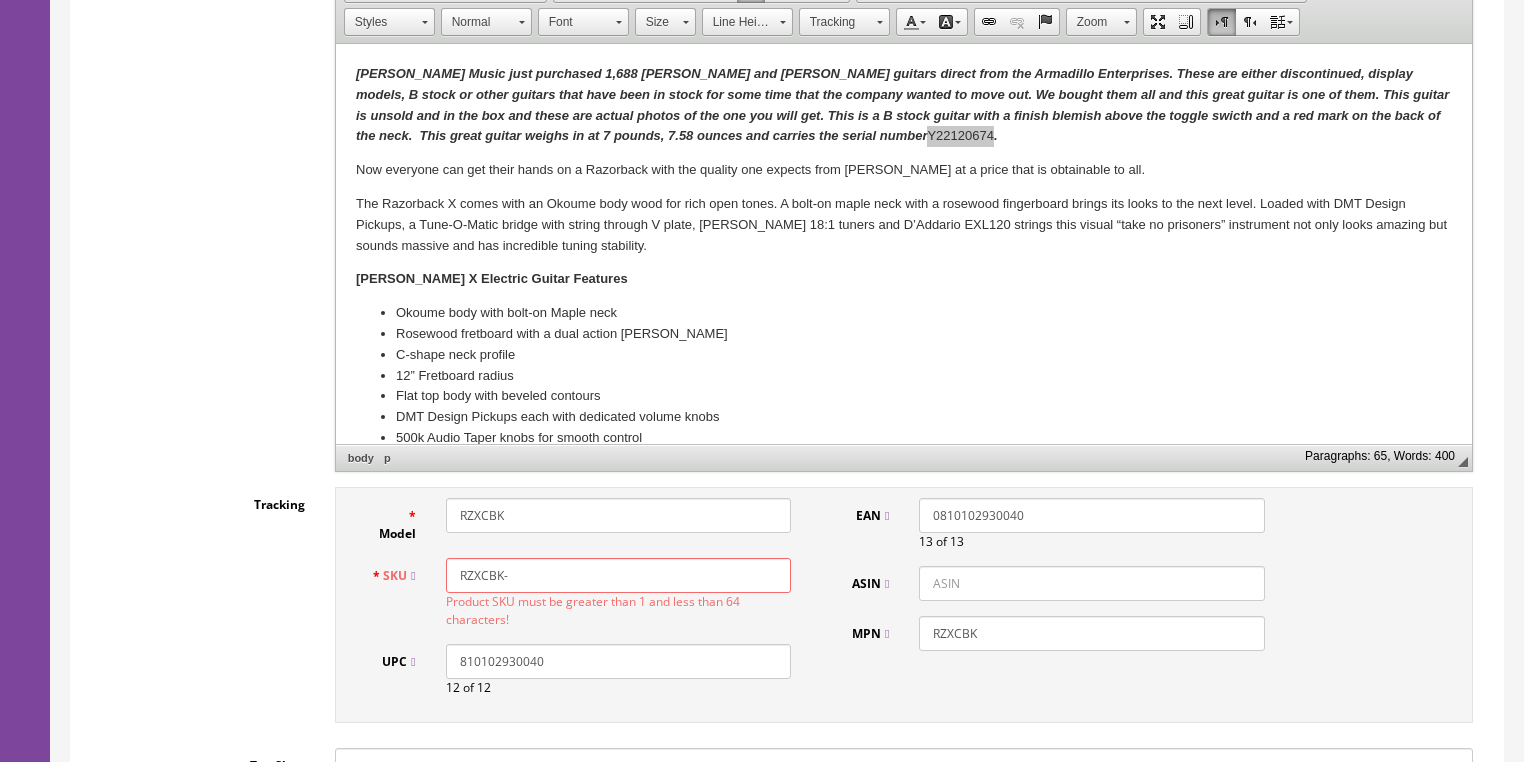 paste on "Y22120674" 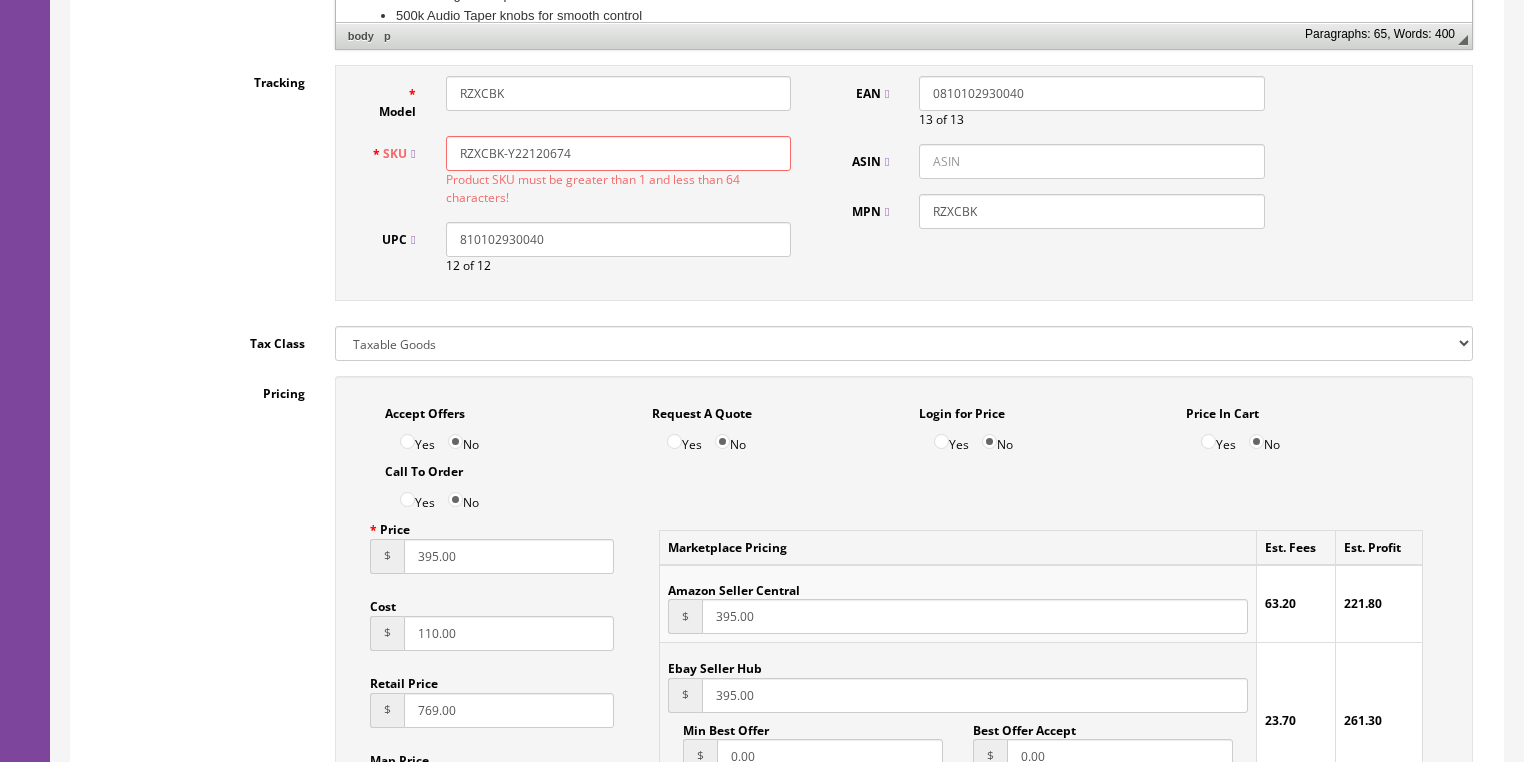 scroll, scrollTop: 880, scrollLeft: 0, axis: vertical 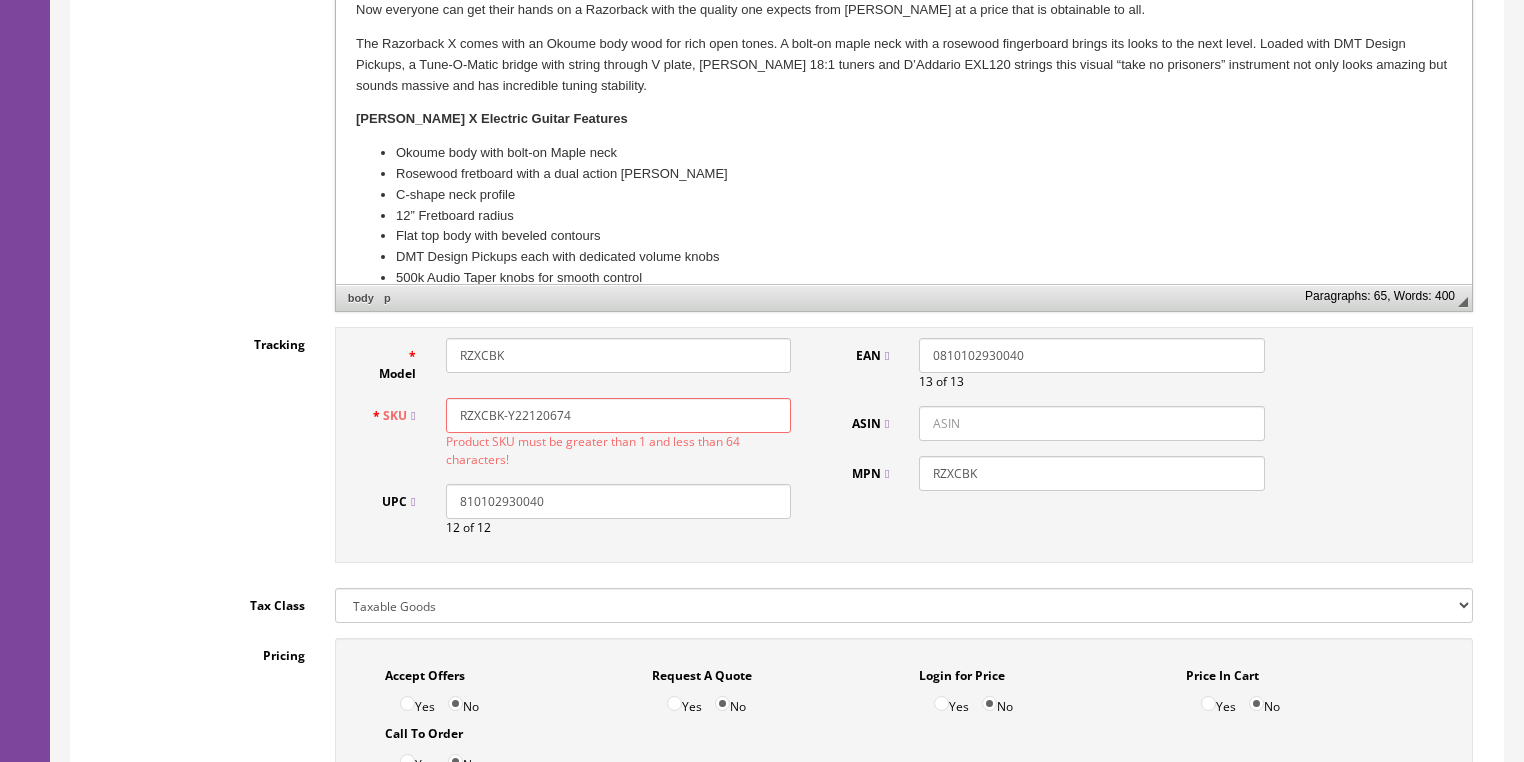 drag, startPoint x: 598, startPoint y: 412, endPoint x: 400, endPoint y: 418, distance: 198.09088 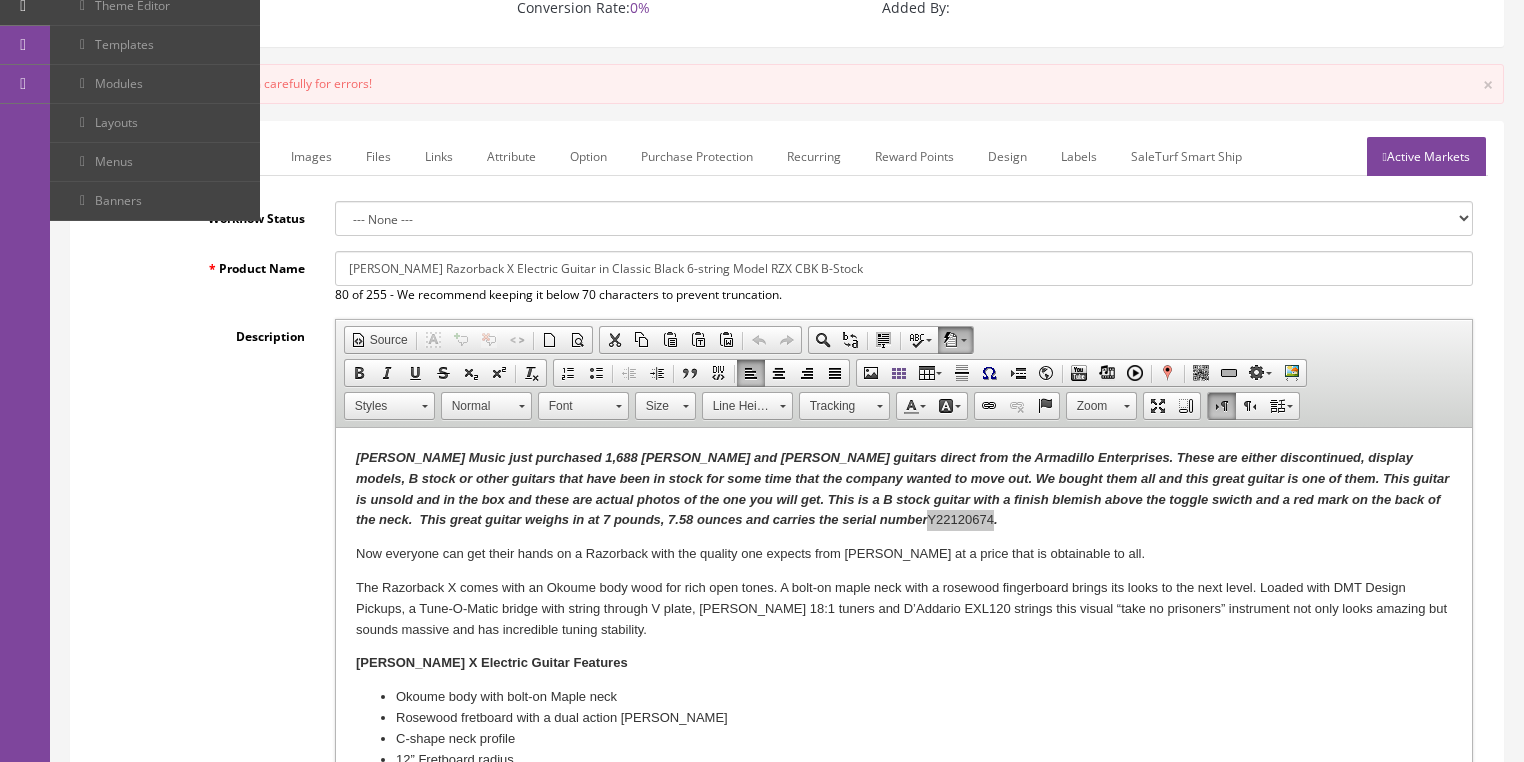 scroll, scrollTop: 320, scrollLeft: 0, axis: vertical 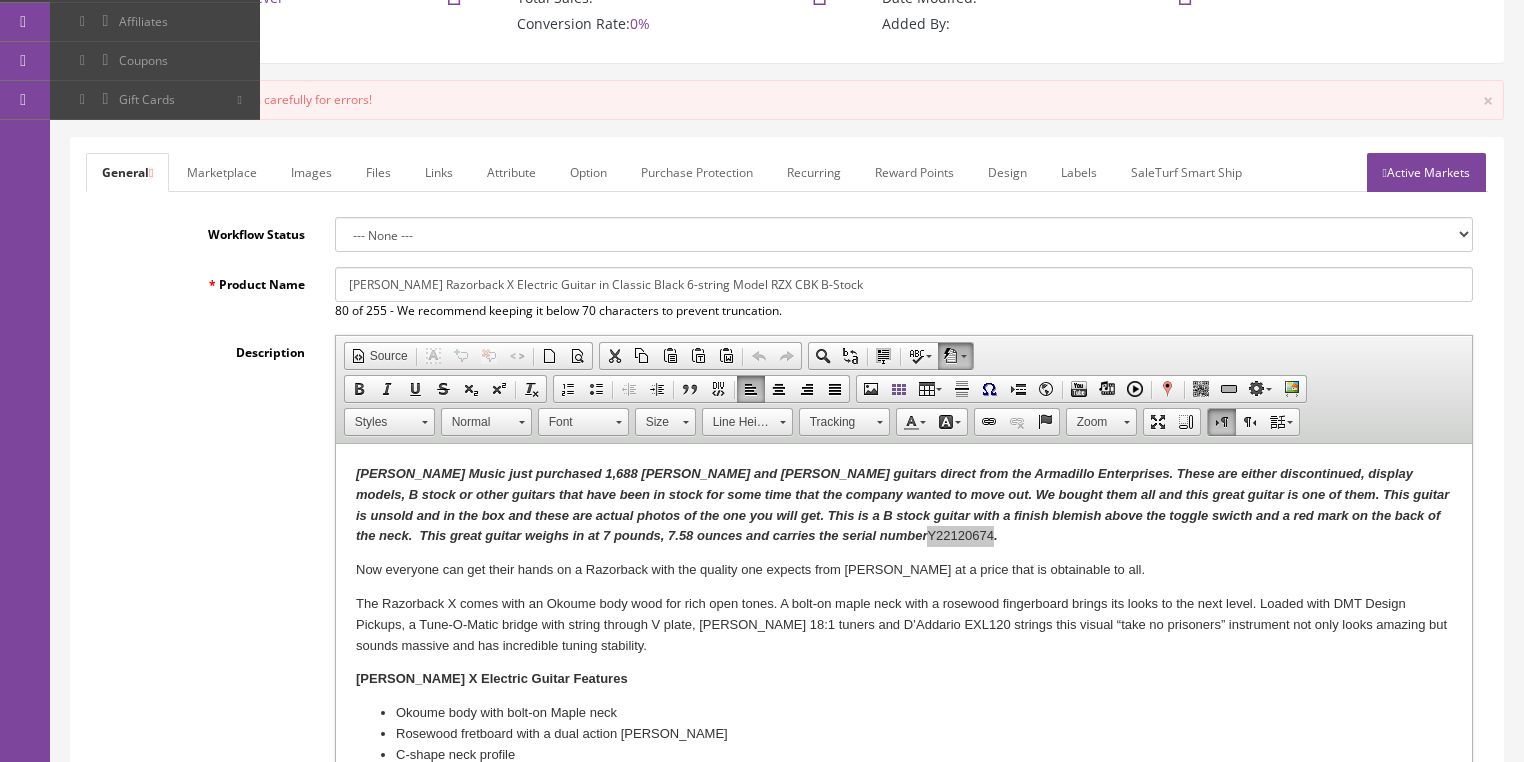 type on "RZXCBK-Y22120674" 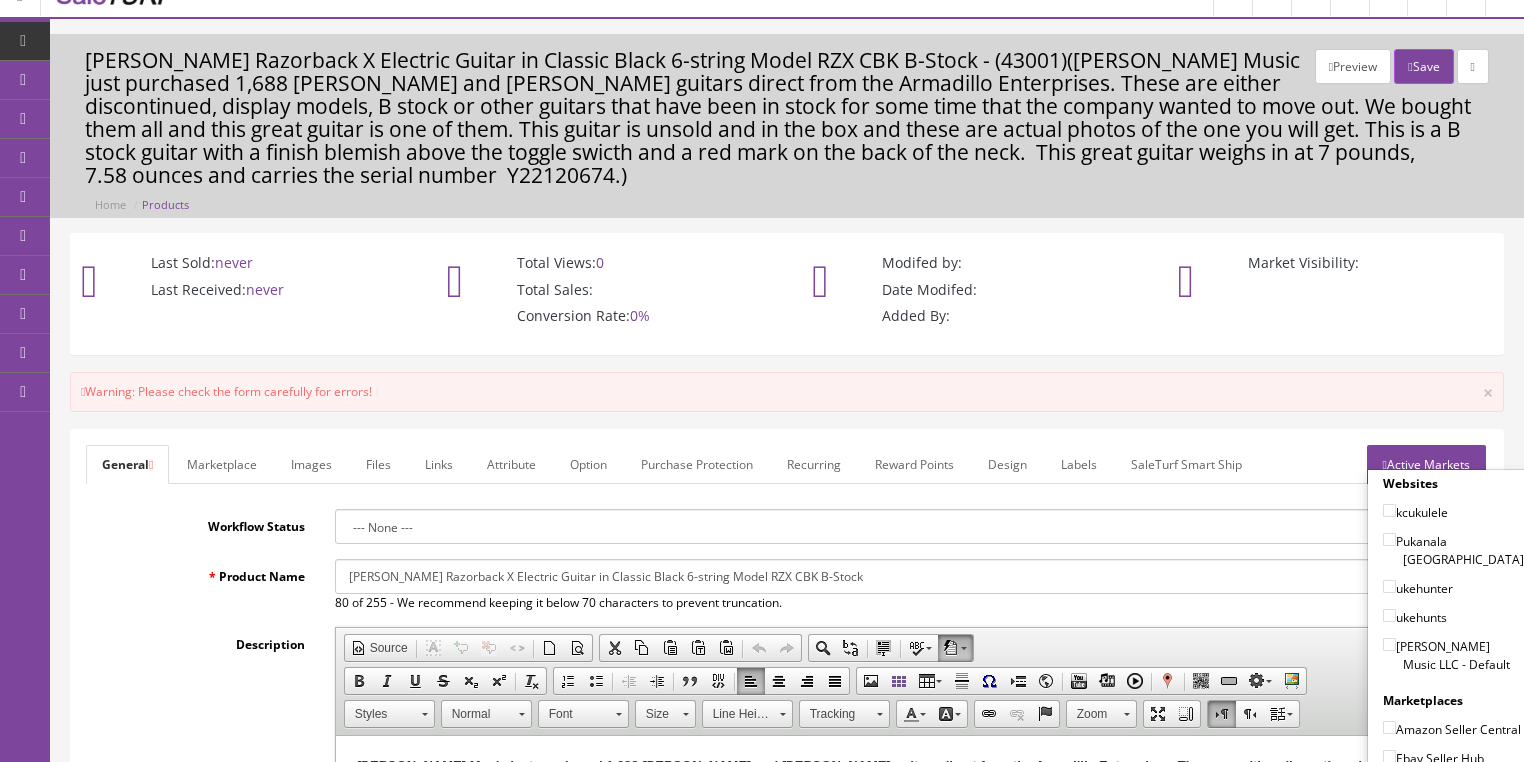 scroll, scrollTop: 0, scrollLeft: 0, axis: both 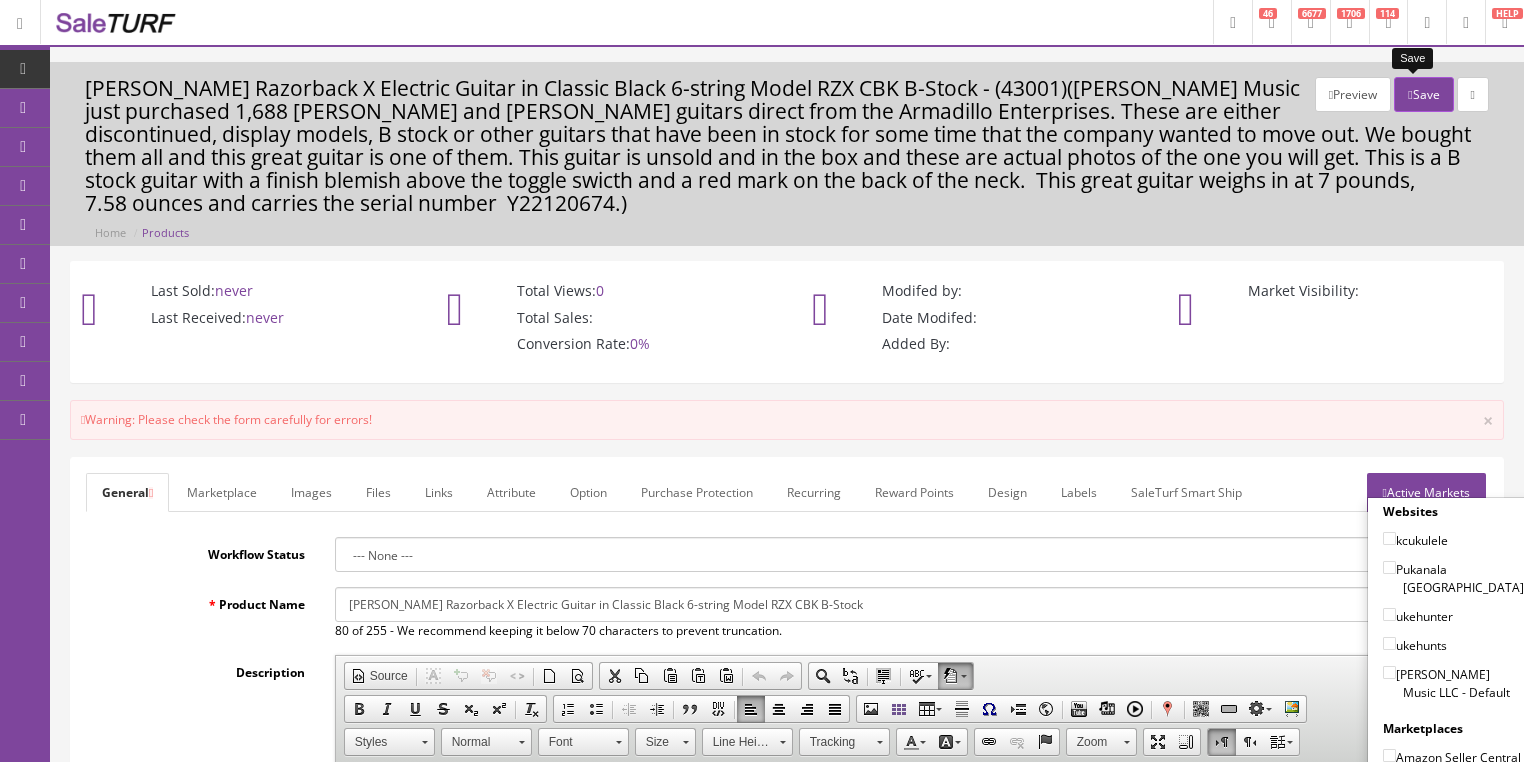 click on "Save" at bounding box center [1423, 94] 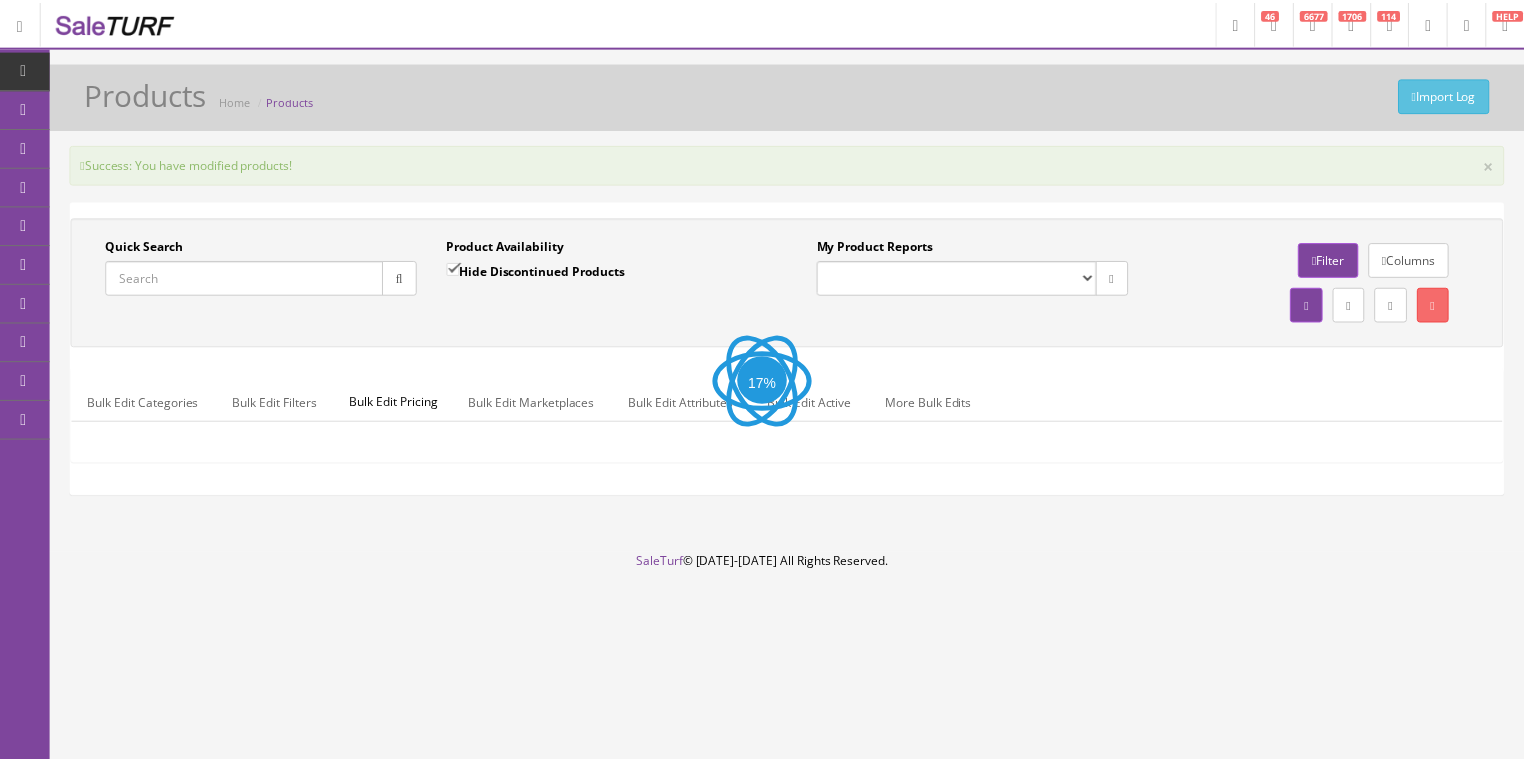 scroll, scrollTop: 0, scrollLeft: 0, axis: both 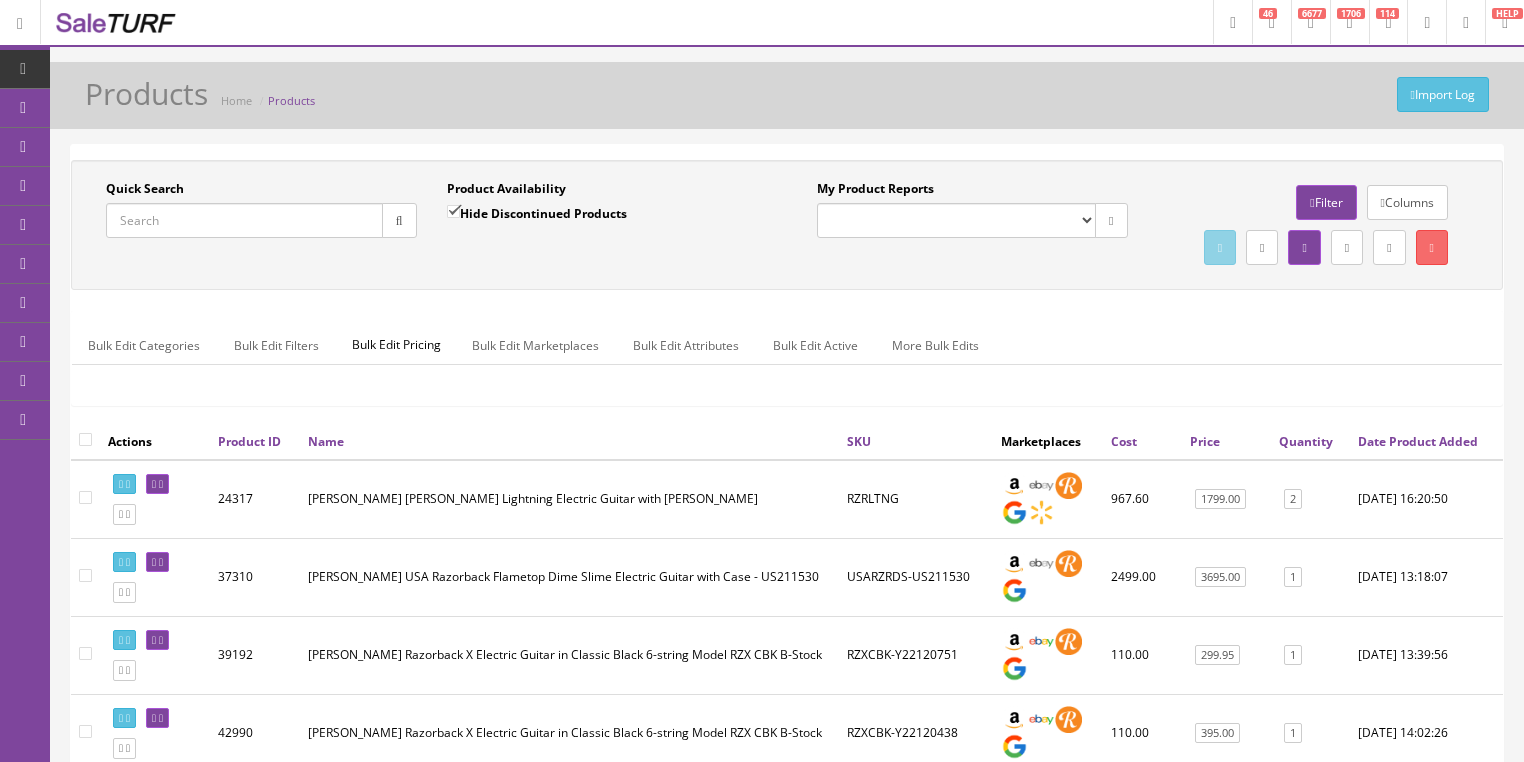 click on "Quick Search" at bounding box center (244, 220) 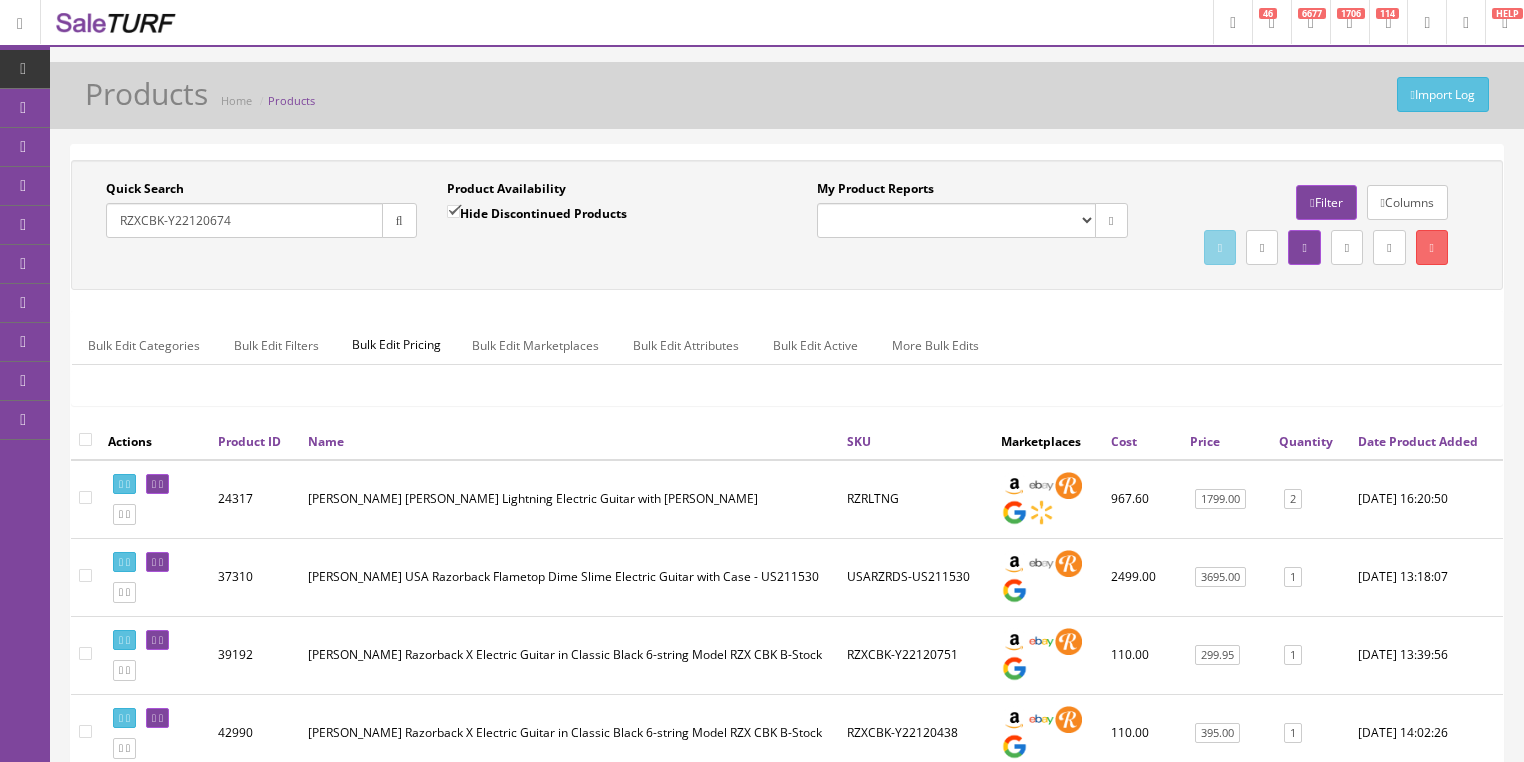 click at bounding box center (399, 220) 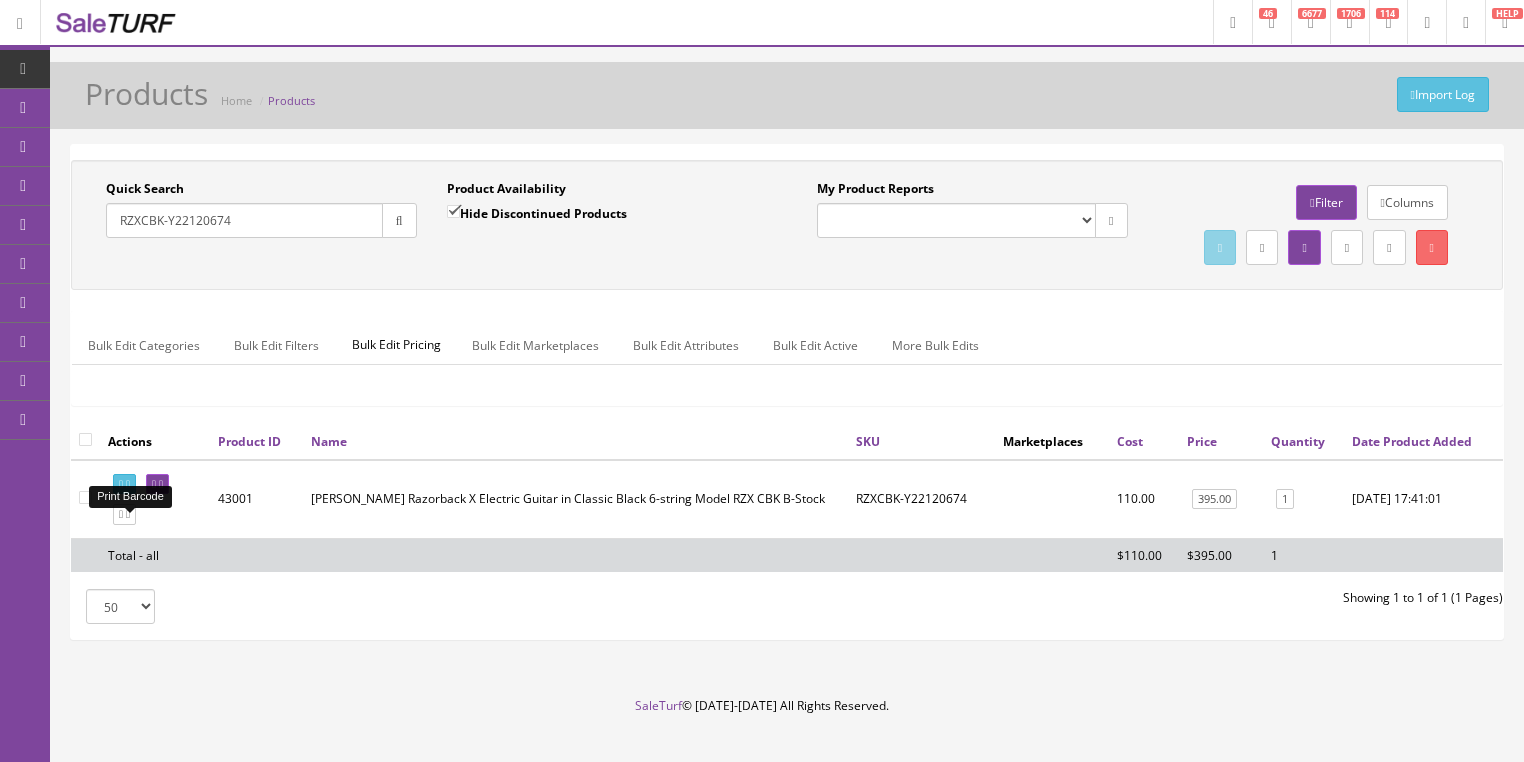 click at bounding box center [128, 484] 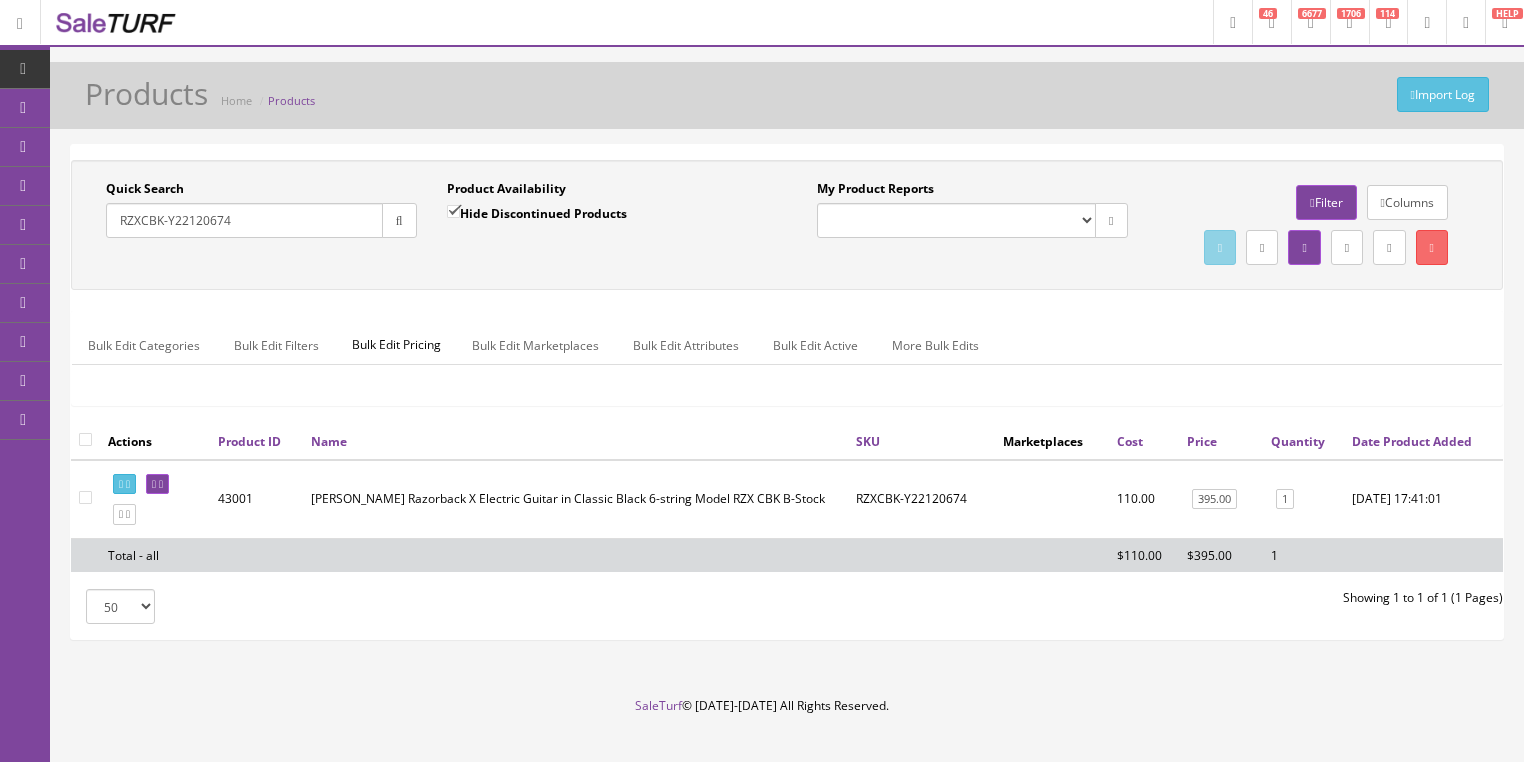 drag, startPoint x: 235, startPoint y: 222, endPoint x: 143, endPoint y: 218, distance: 92.086914 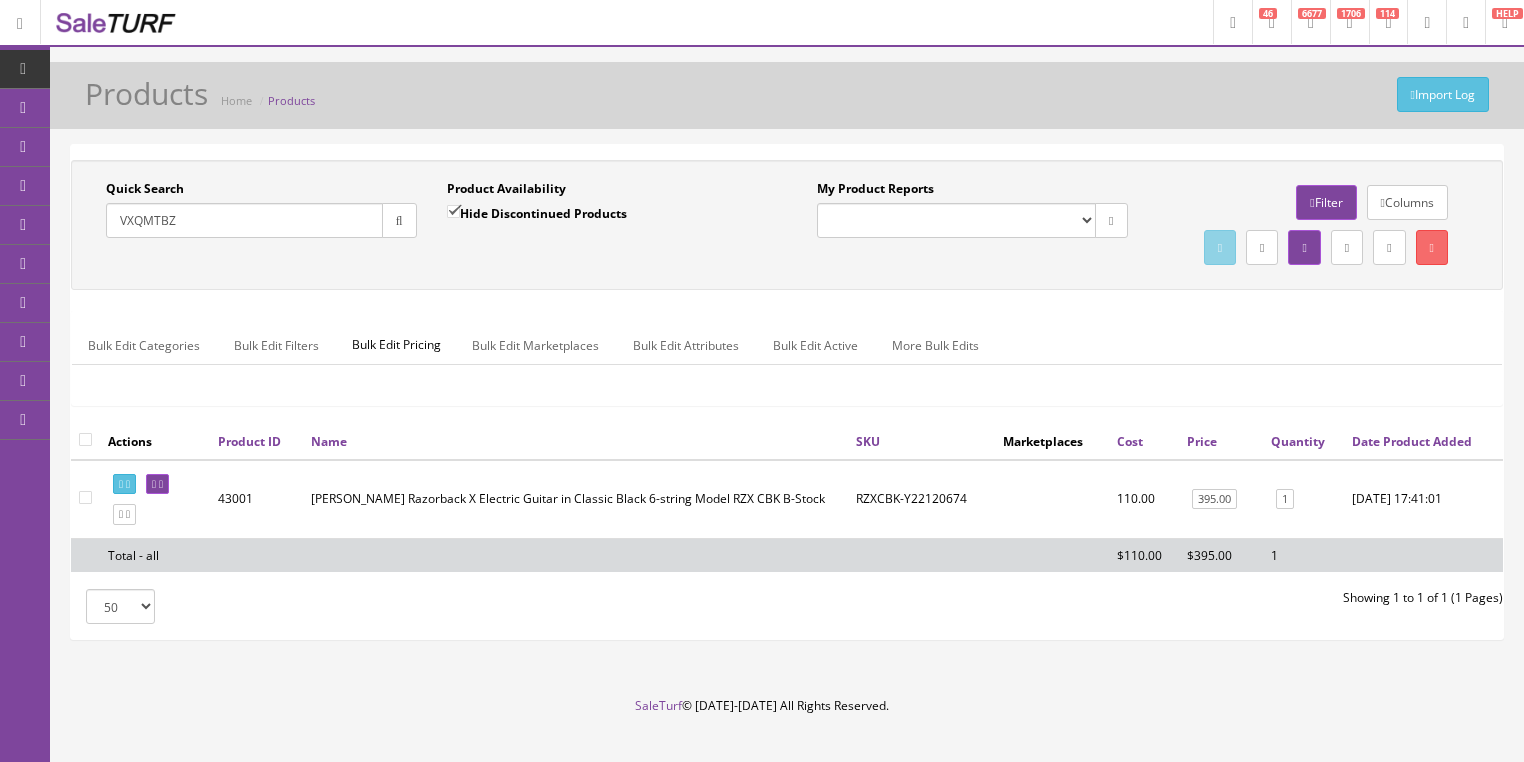 type on "VXQMTBZ" 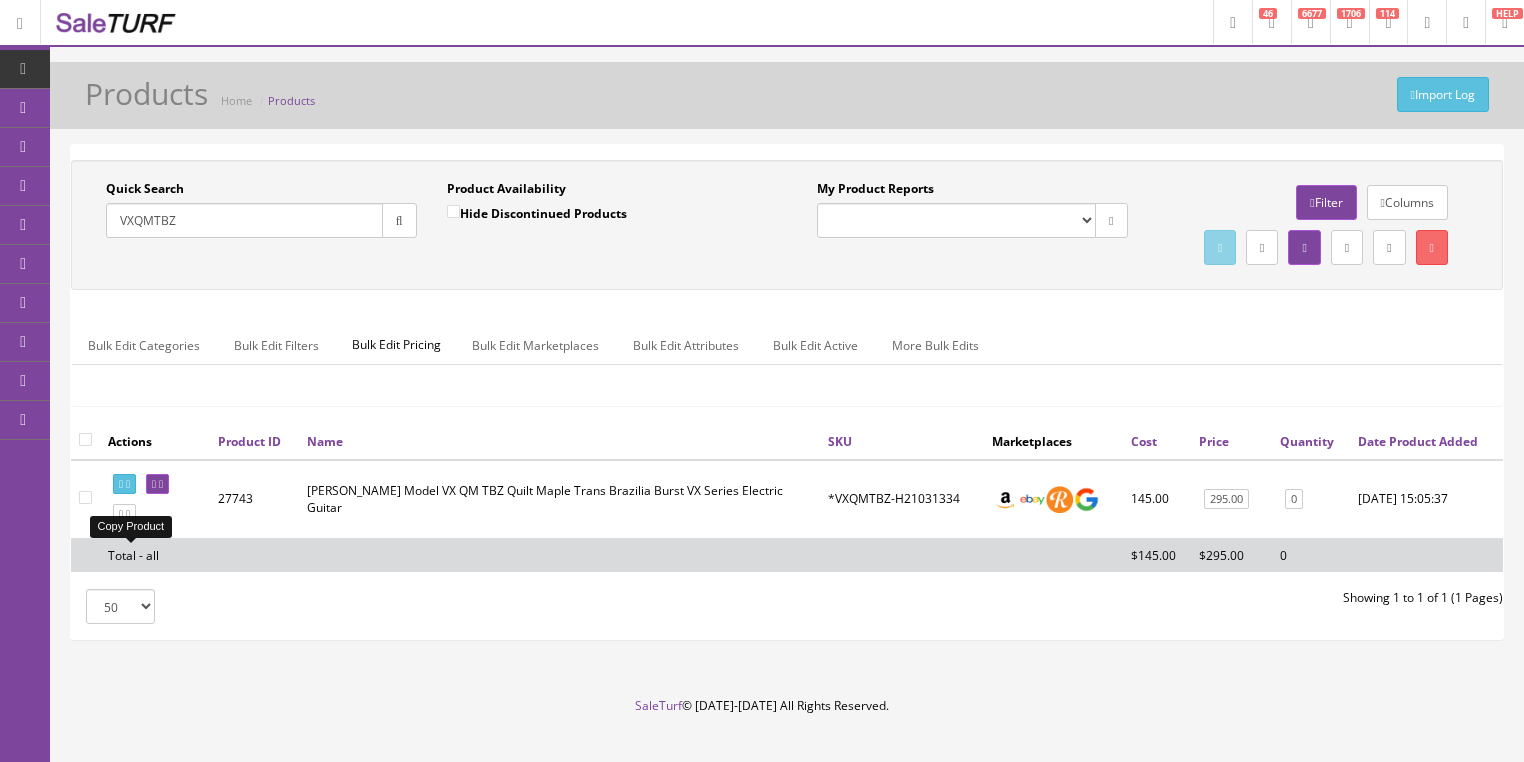 click at bounding box center (124, 514) 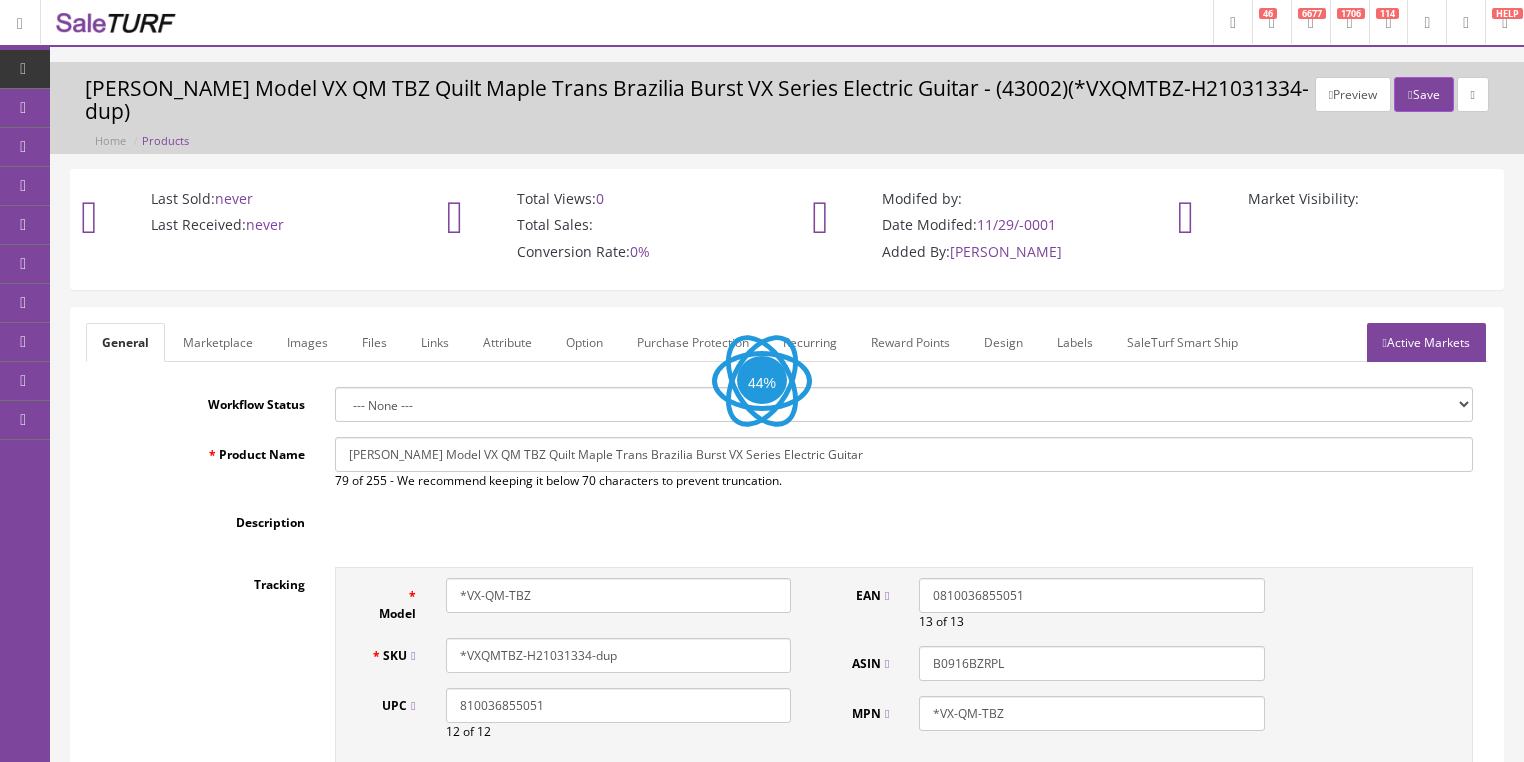 scroll, scrollTop: 0, scrollLeft: 0, axis: both 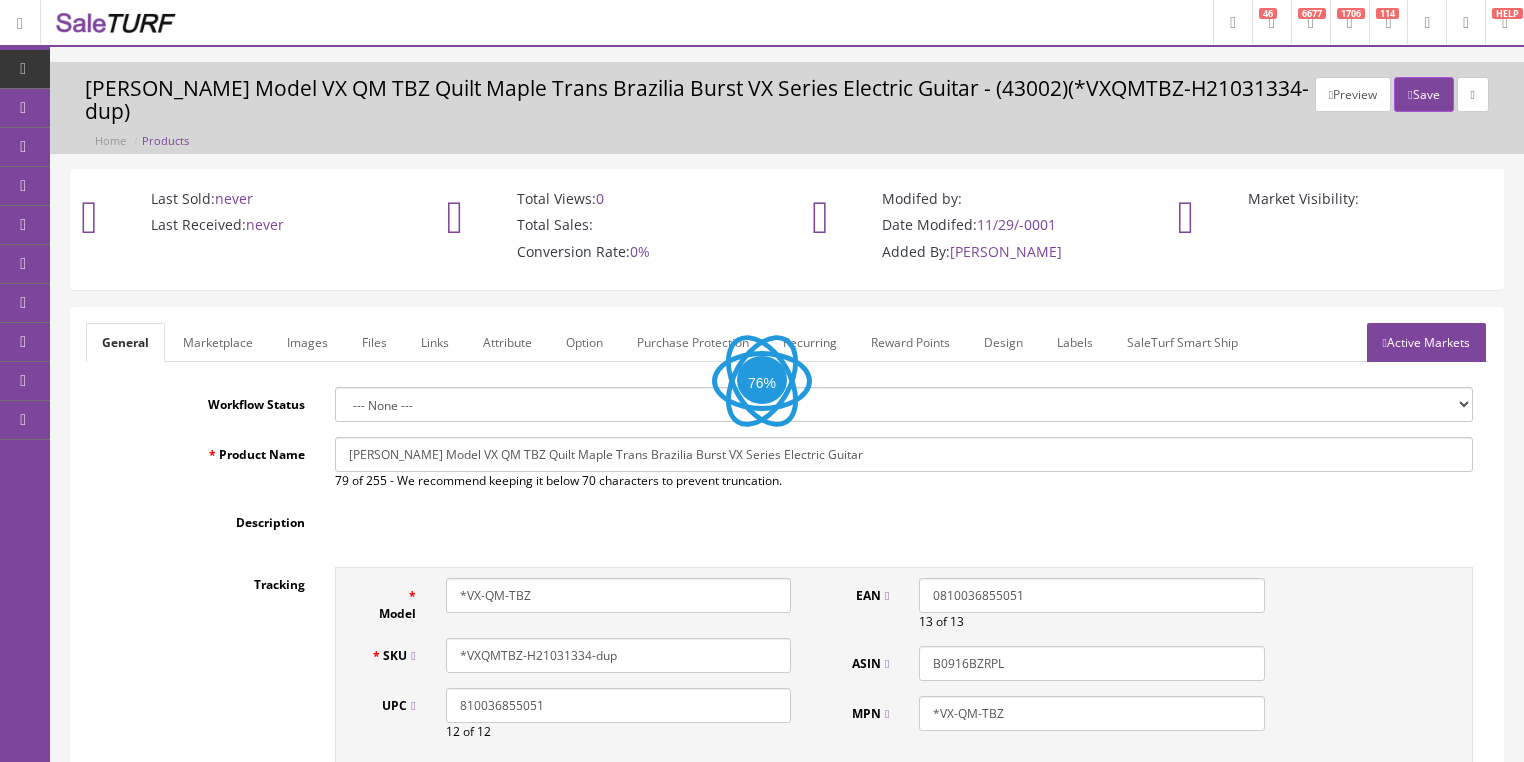 click on "Images" at bounding box center [307, 342] 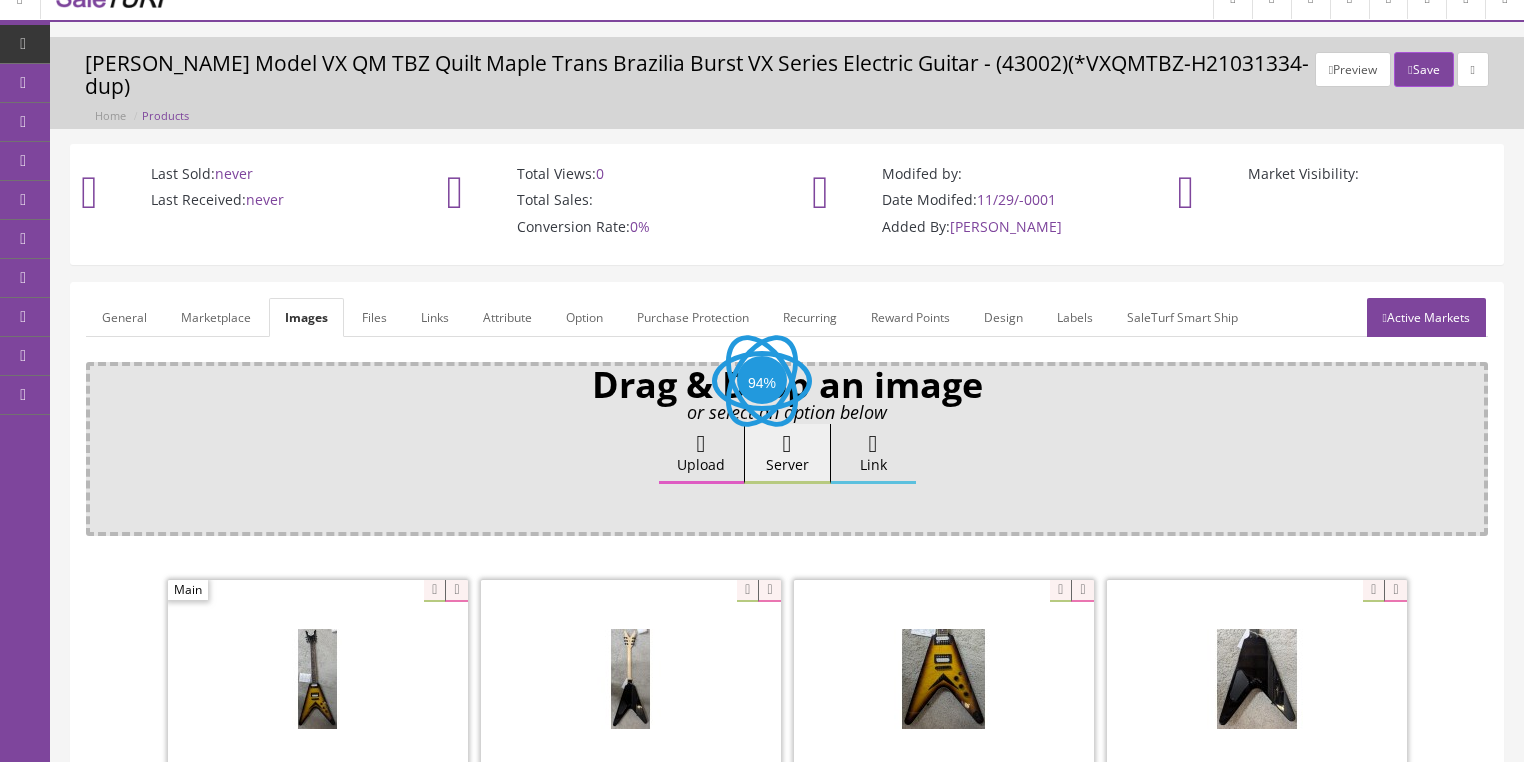 scroll, scrollTop: 400, scrollLeft: 0, axis: vertical 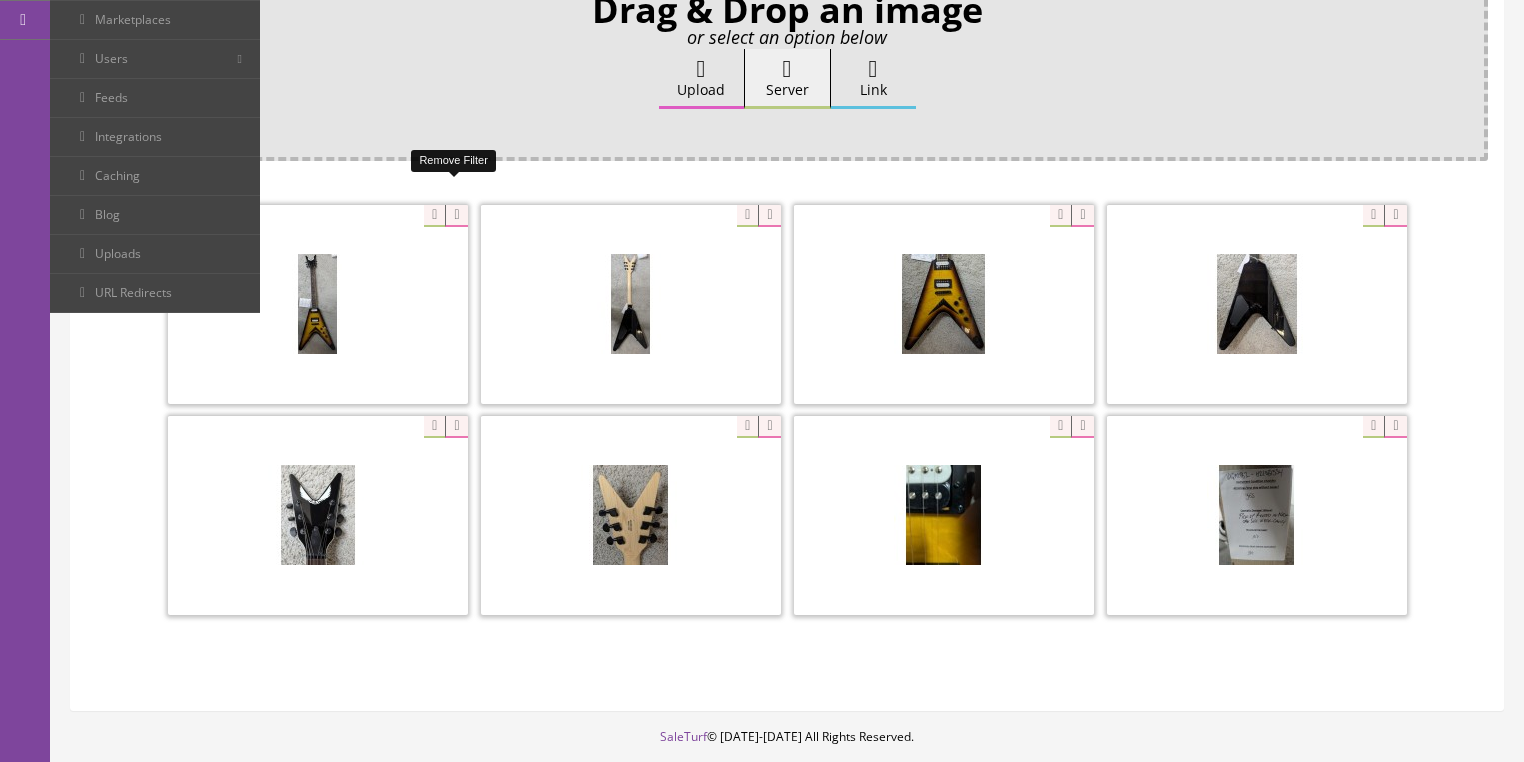 click at bounding box center [456, 216] 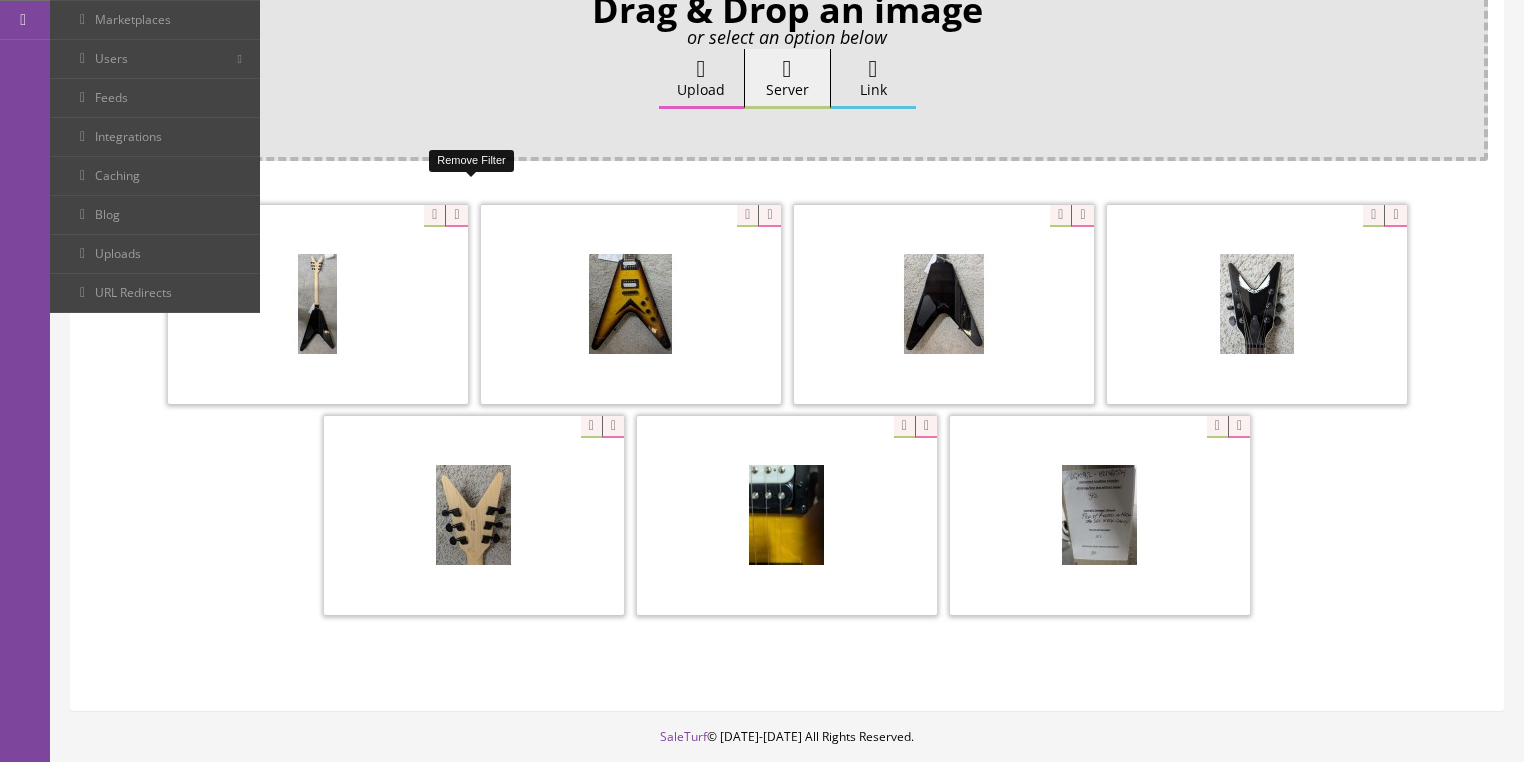 drag, startPoint x: 457, startPoint y: 193, endPoint x: 445, endPoint y: 198, distance: 13 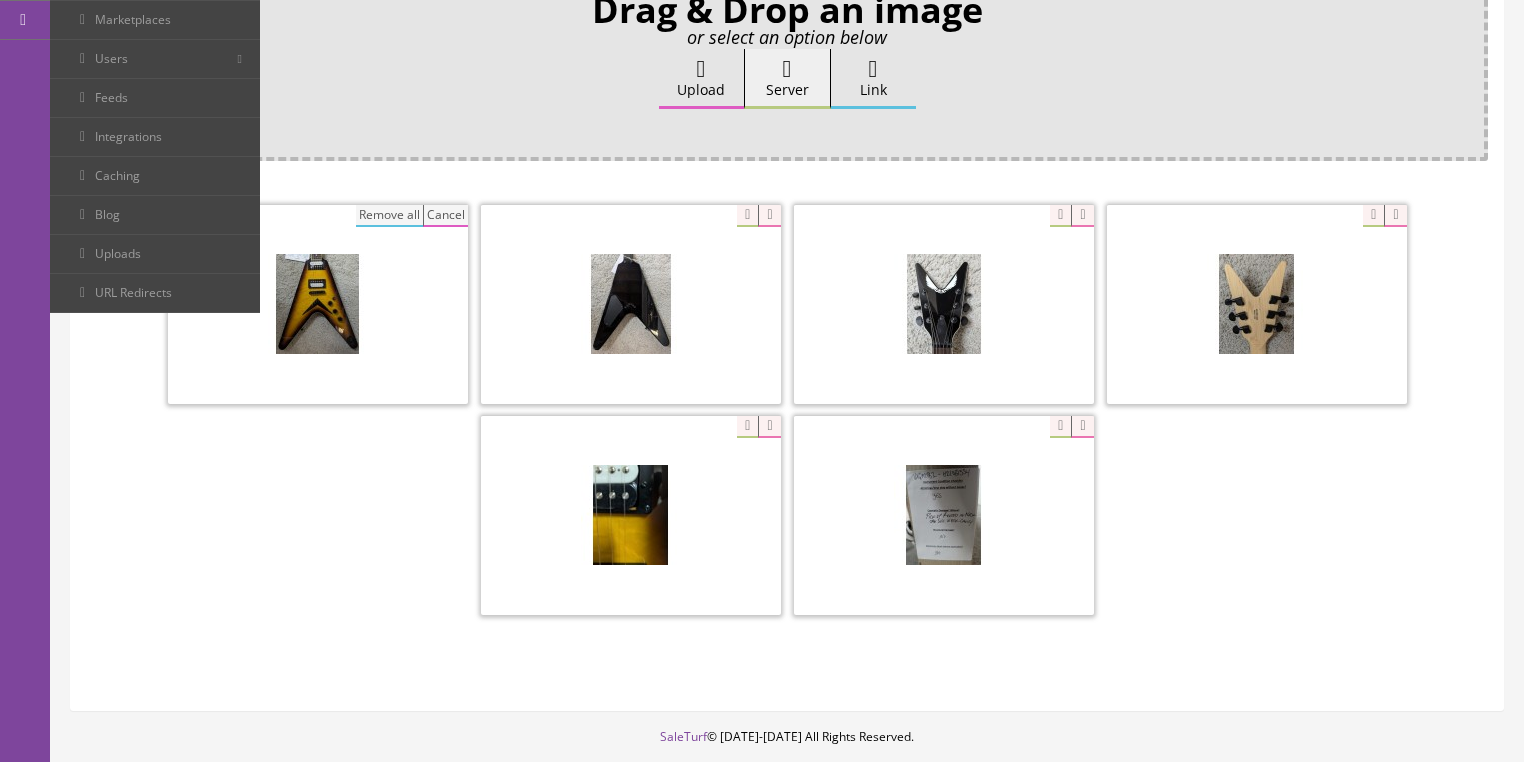 click on "Remove all" at bounding box center [389, 216] 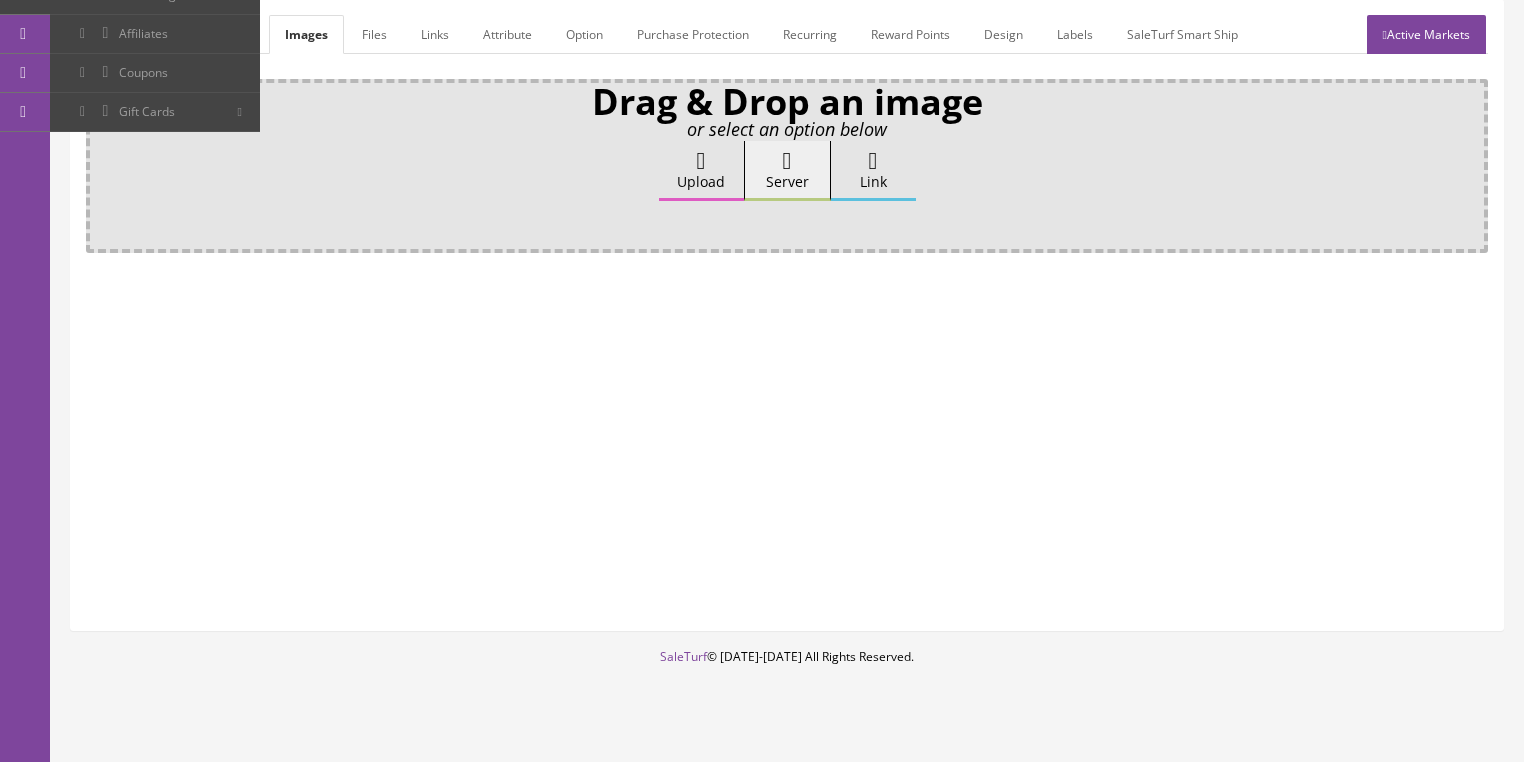 click on "Upload" at bounding box center [701, 171] 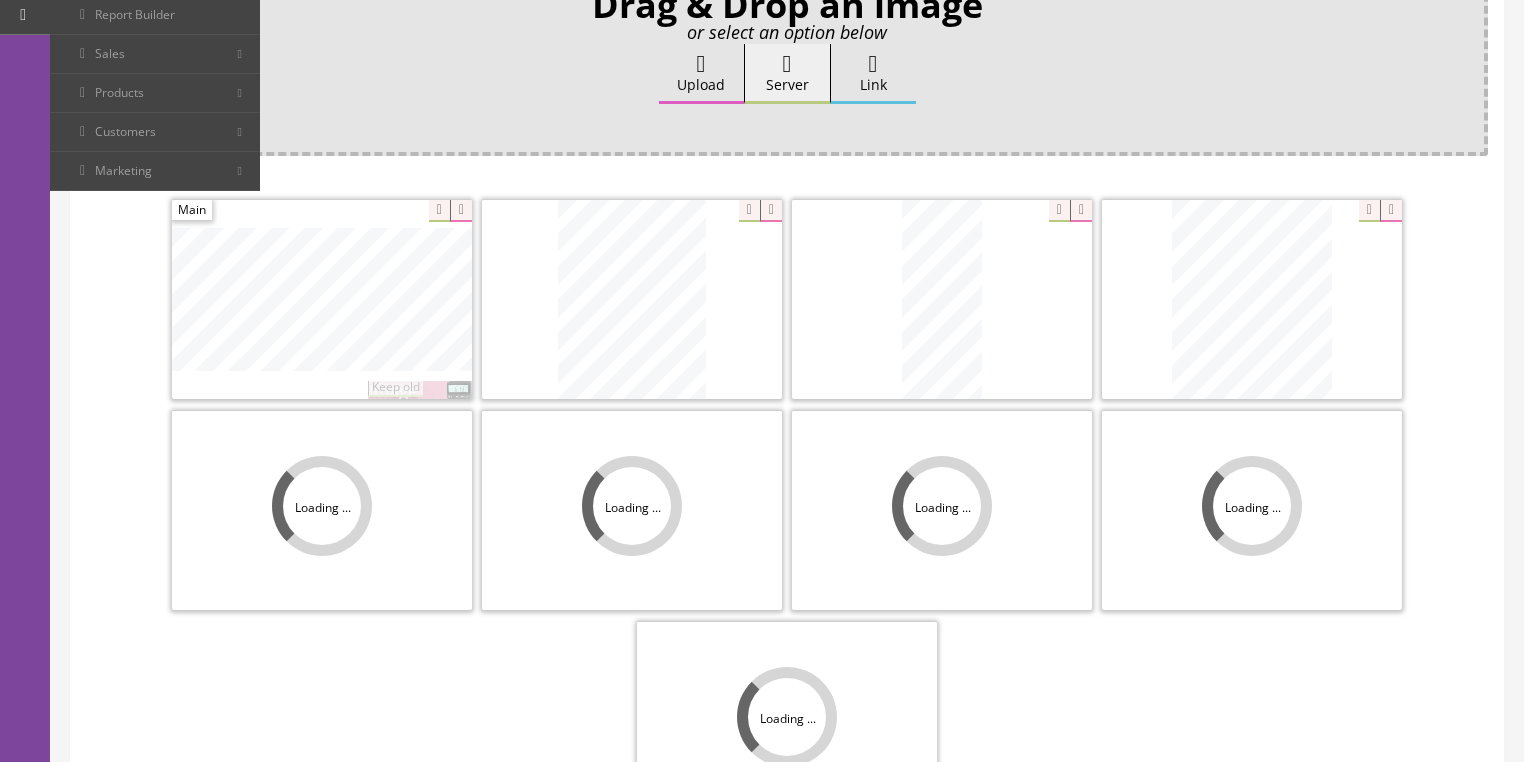 scroll, scrollTop: 560, scrollLeft: 0, axis: vertical 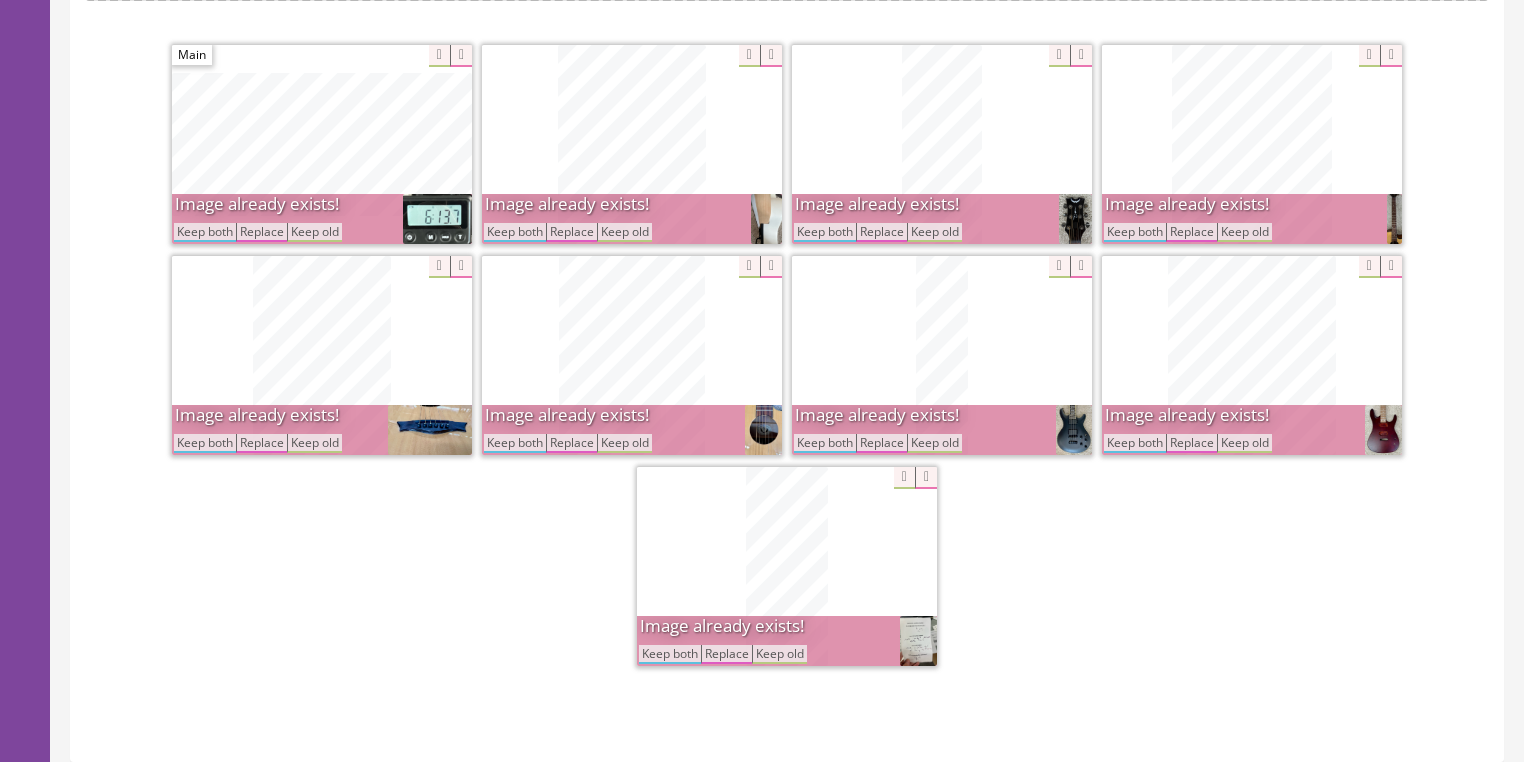 click on "Keep both" at bounding box center [515, 232] 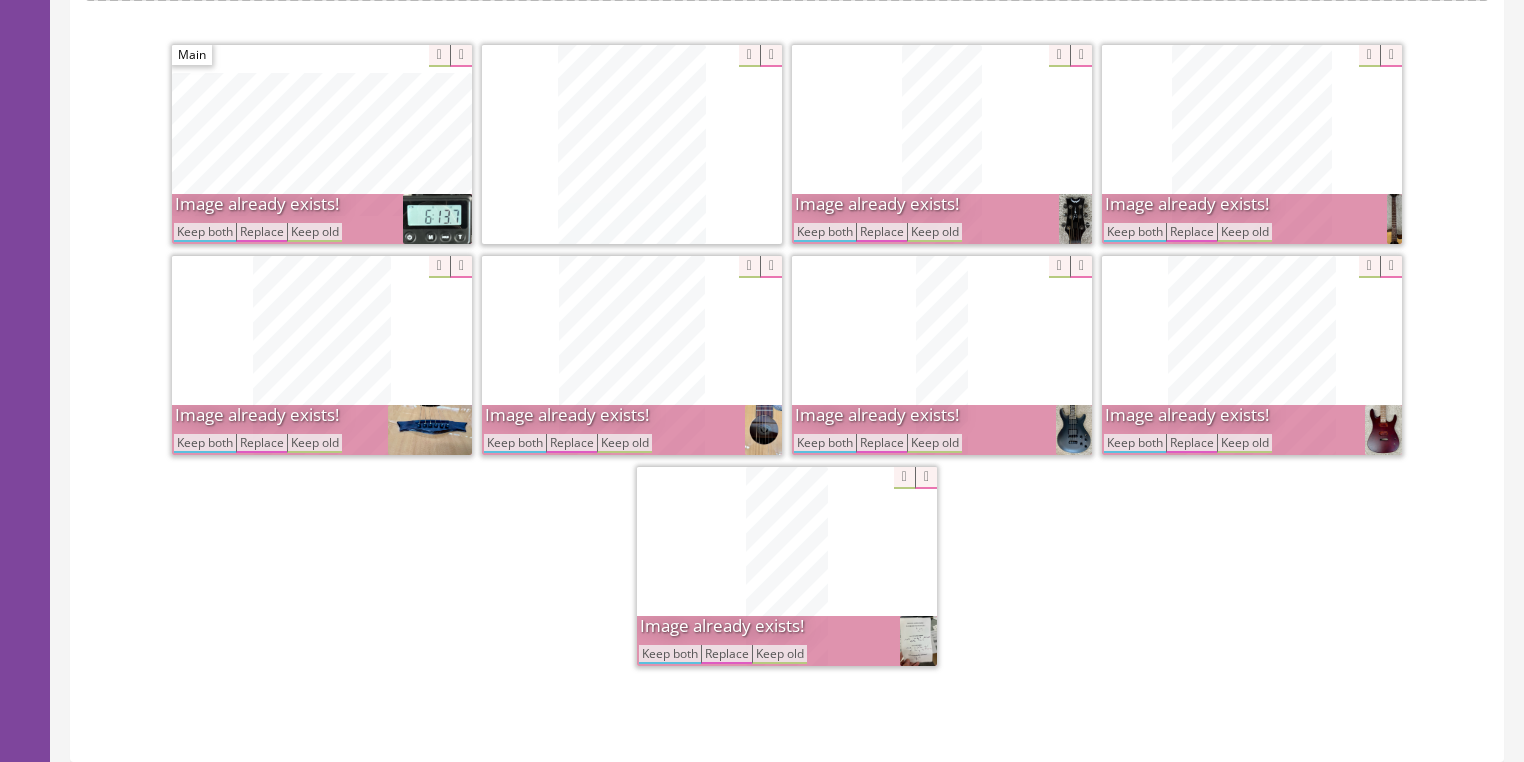 click on "Keep both" at bounding box center [205, 232] 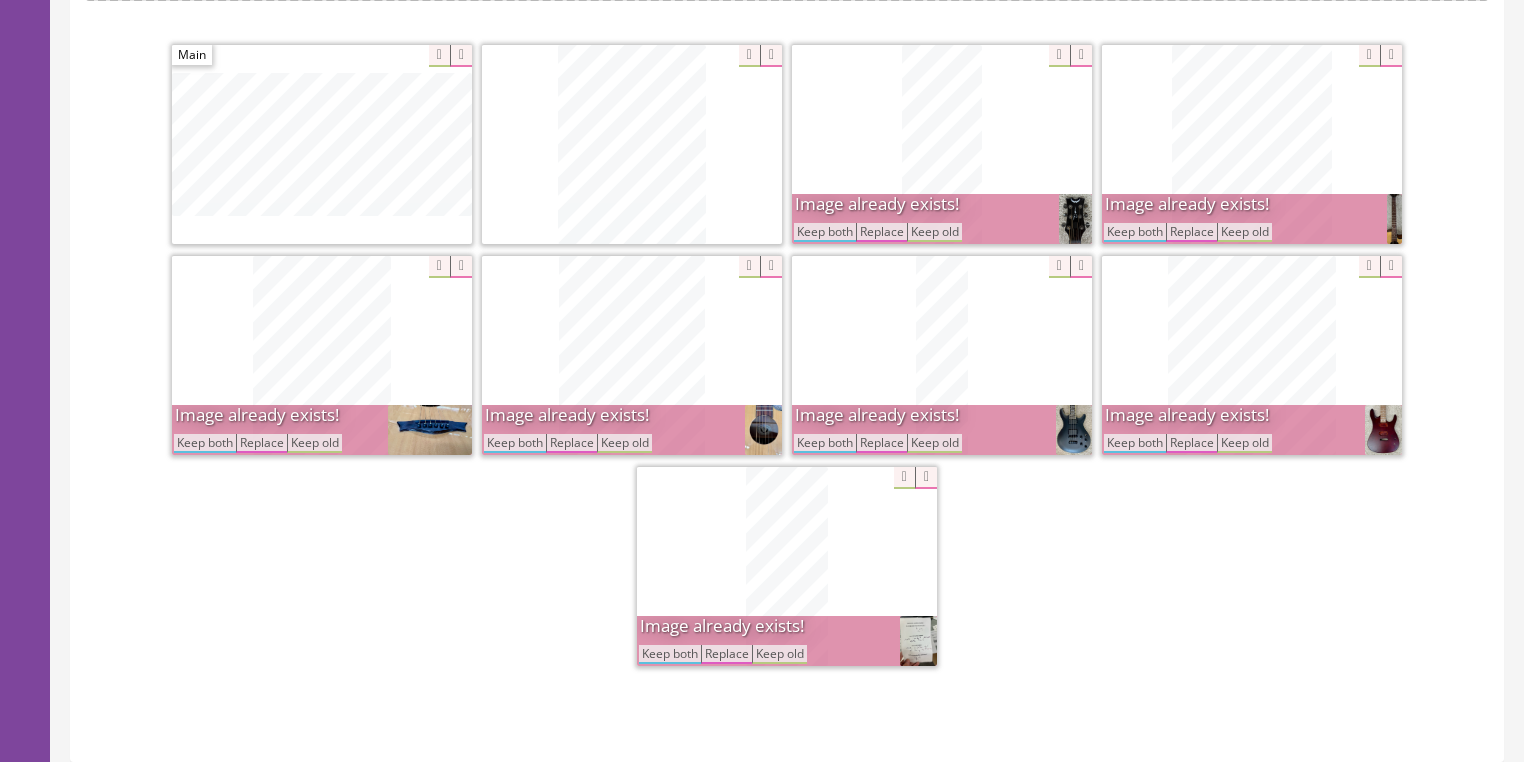 drag, startPoint x: 822, startPoint y: 208, endPoint x: 976, endPoint y: 218, distance: 154.32434 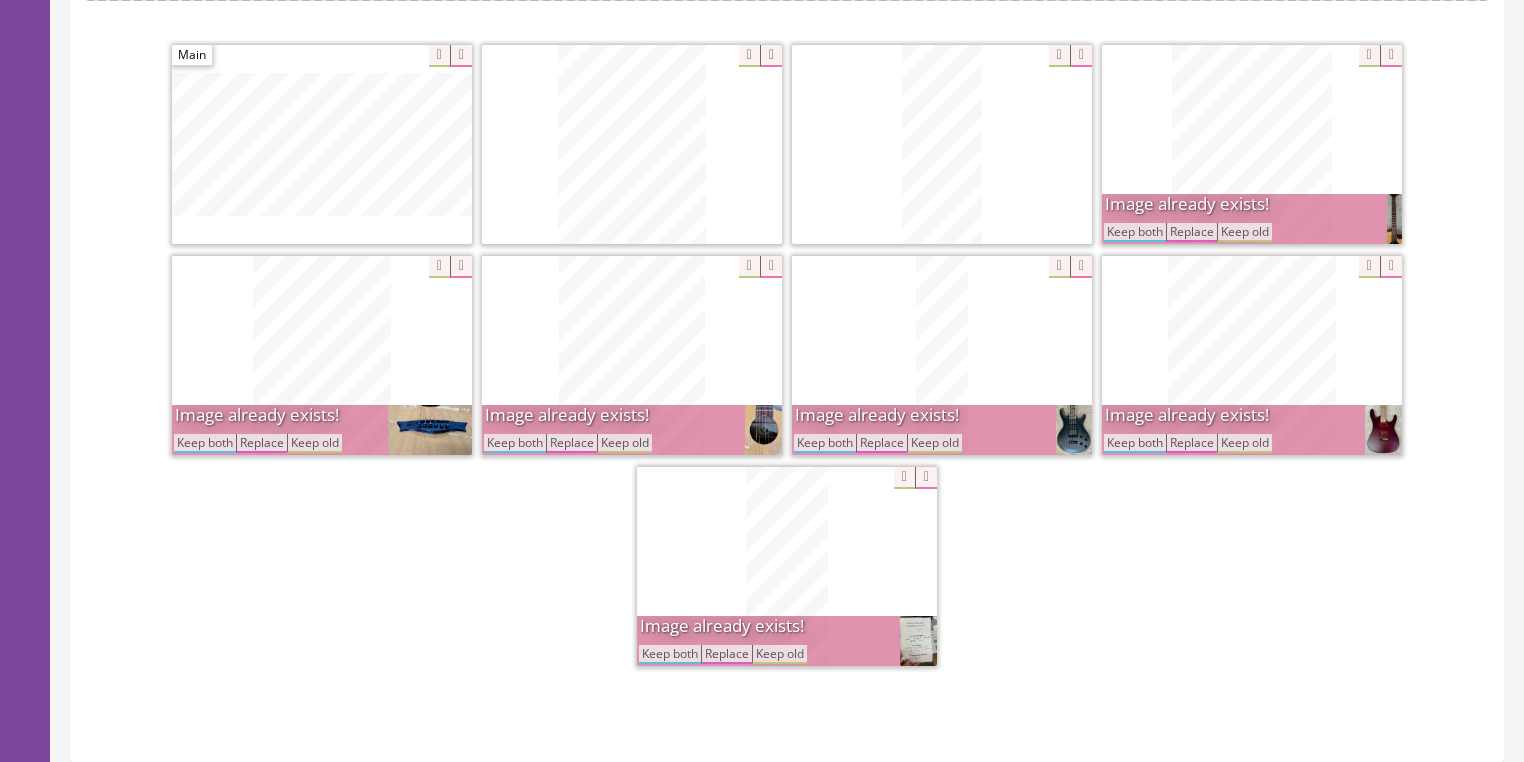 click on "Keep both" at bounding box center (1135, 232) 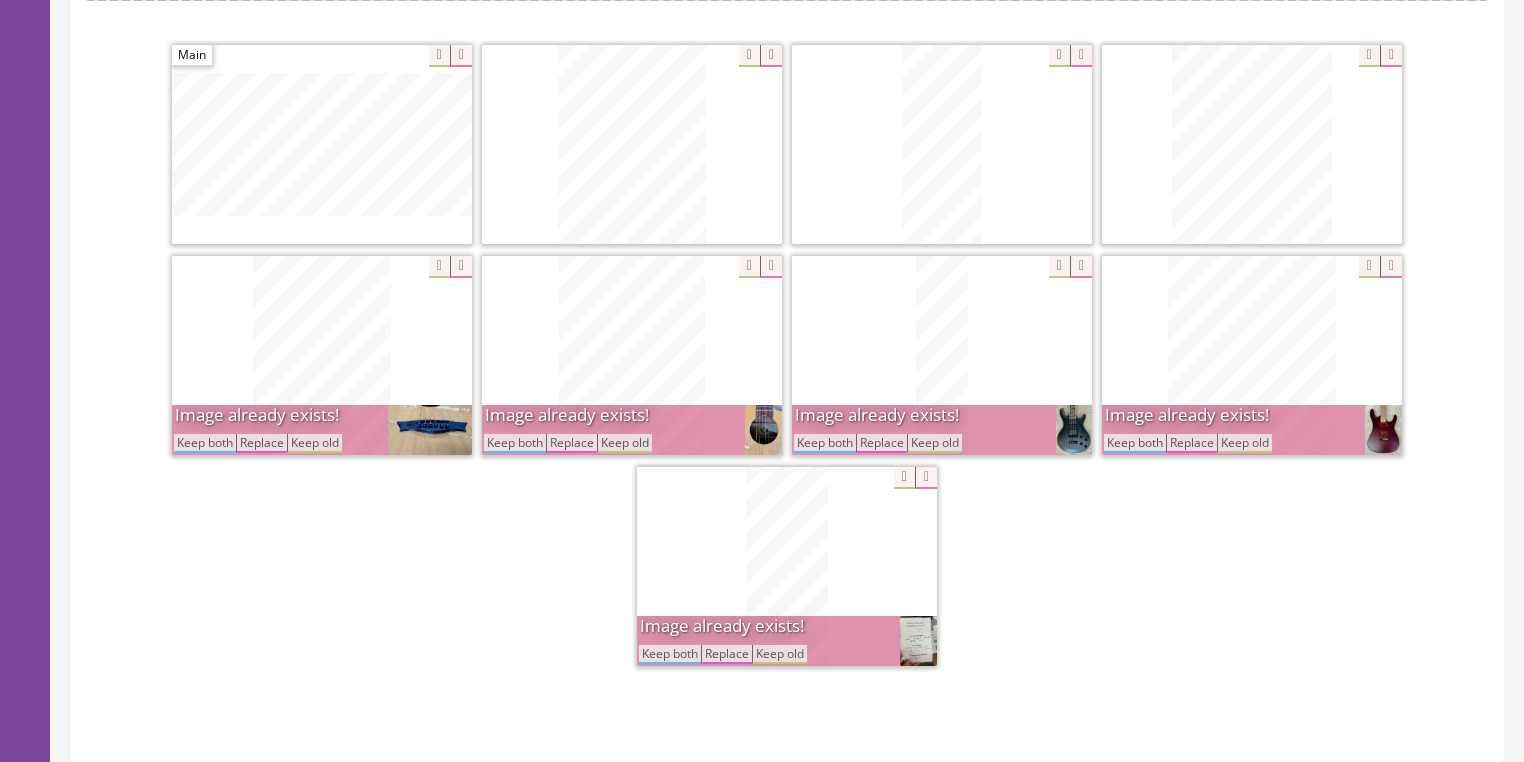 click on "Keep both" at bounding box center (1135, 443) 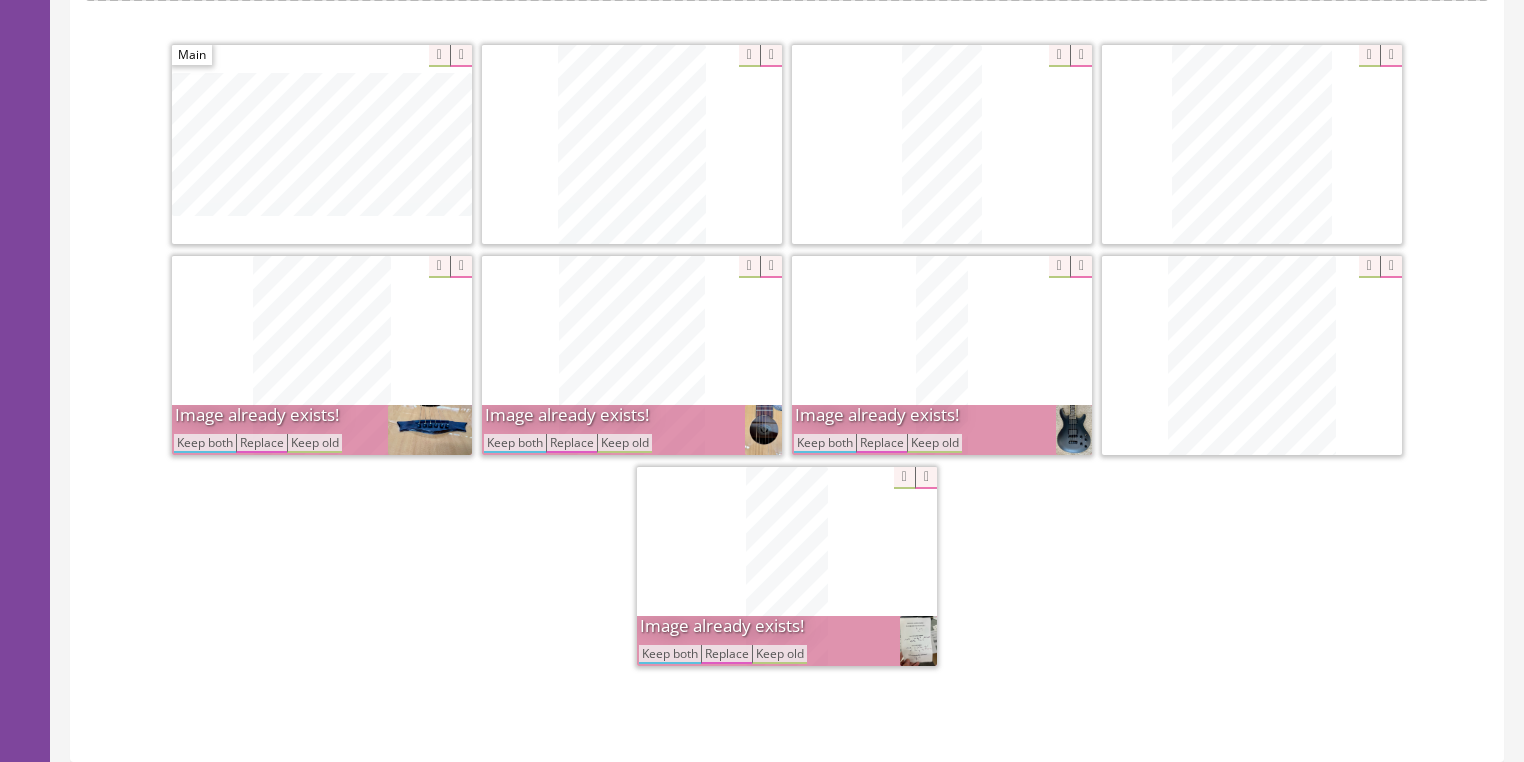click on "Keep both" at bounding box center [825, 443] 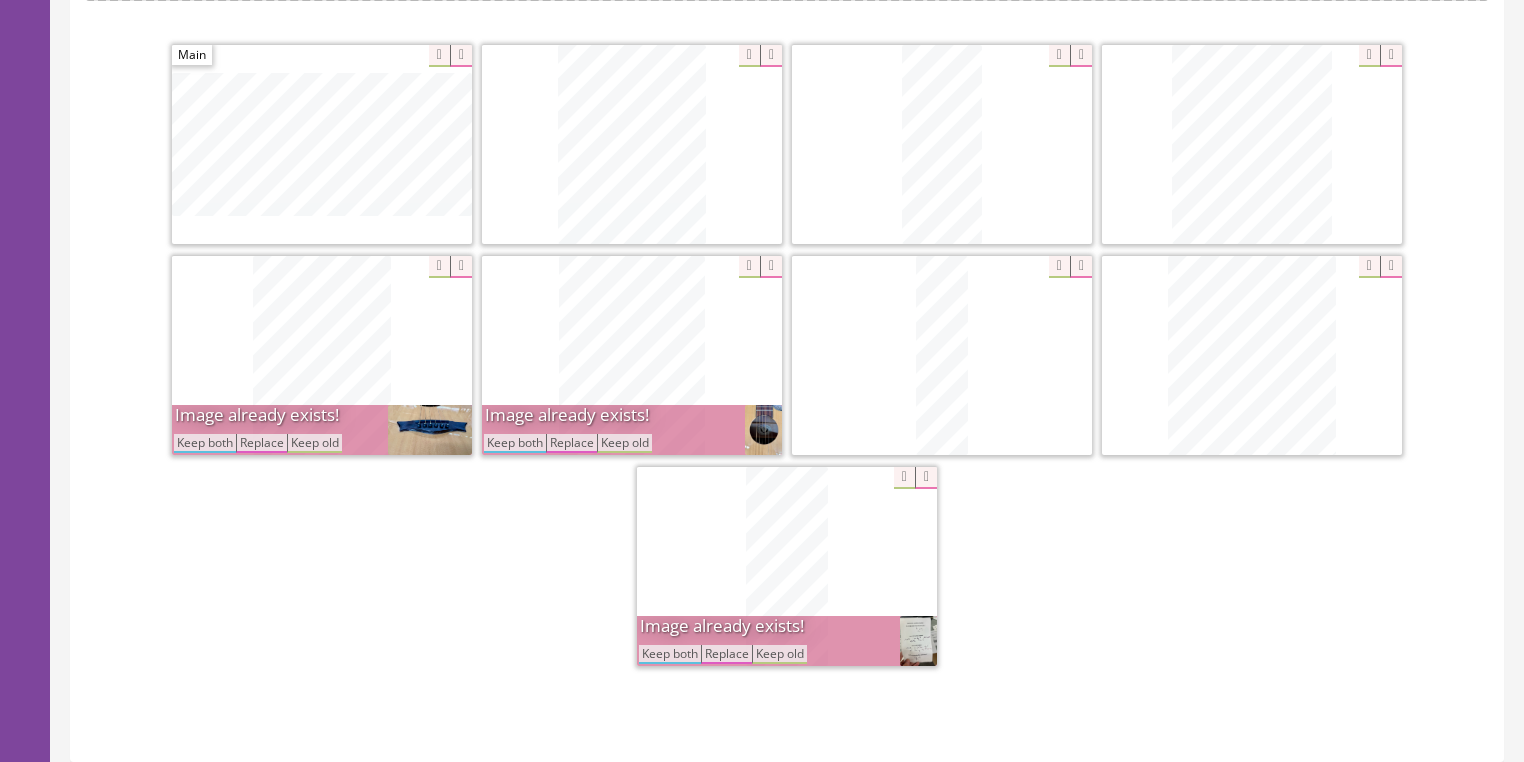 click on "Keep both" at bounding box center [515, 443] 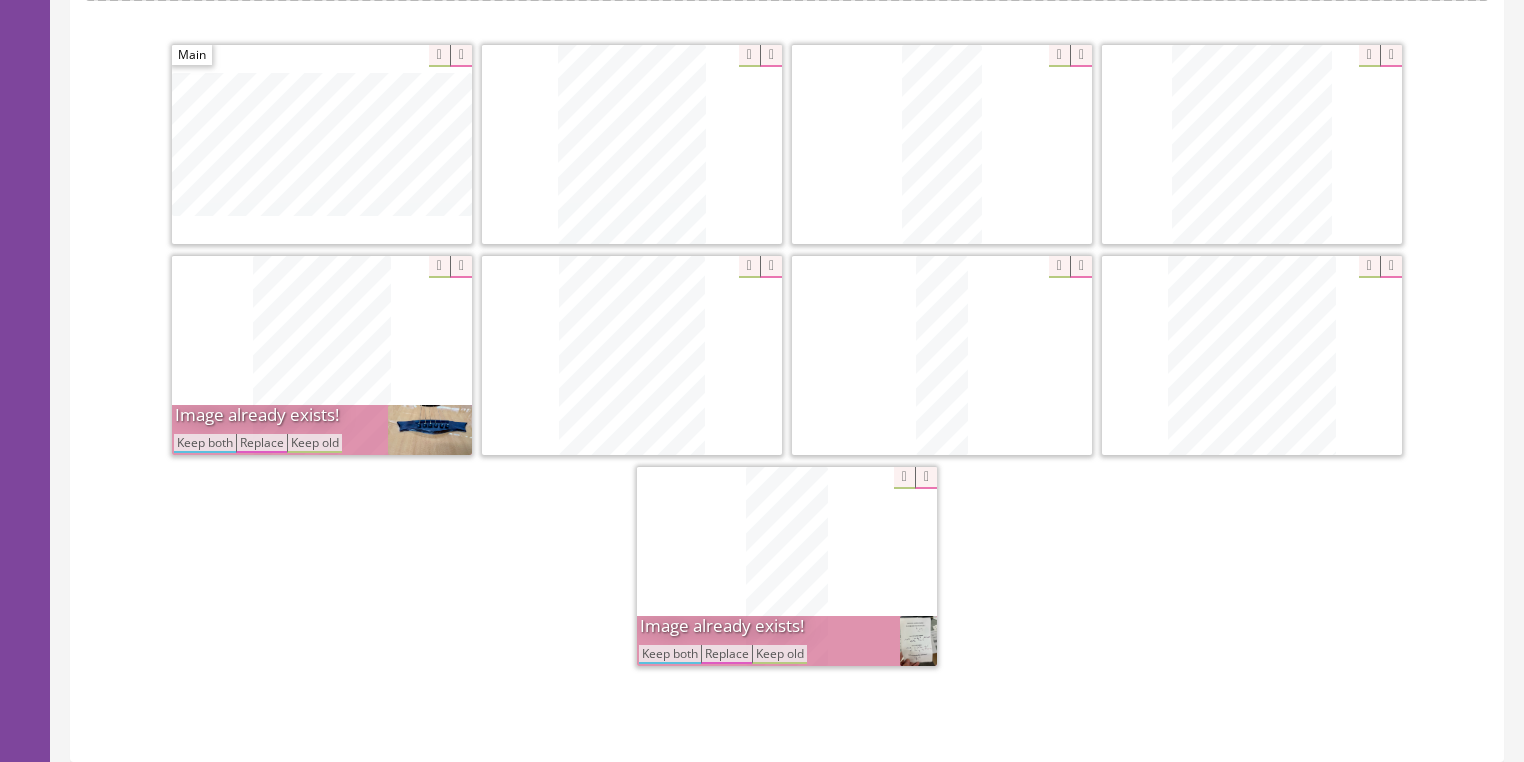 click on "Keep both" at bounding box center (205, 443) 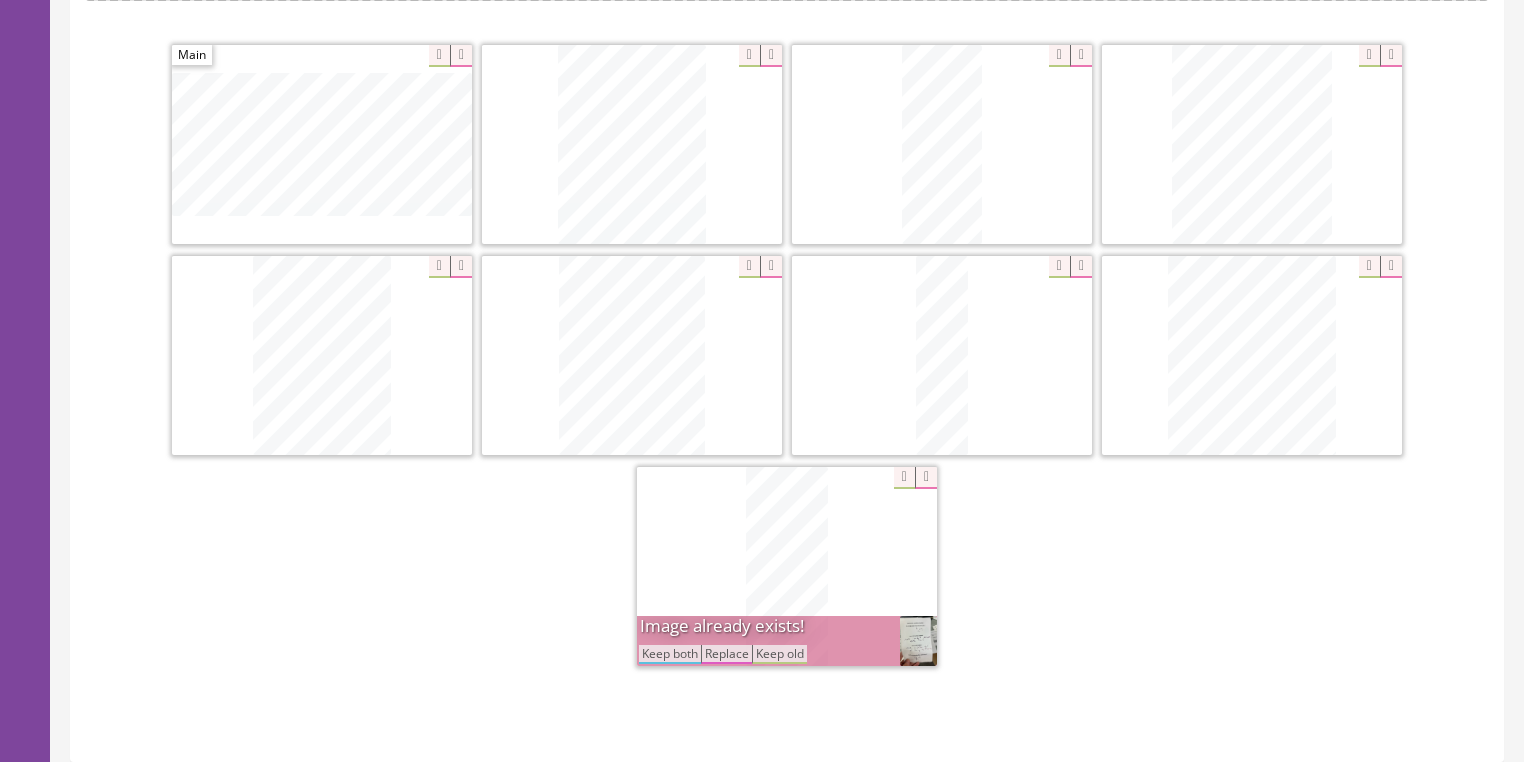 click on "Keep both" at bounding box center (670, 654) 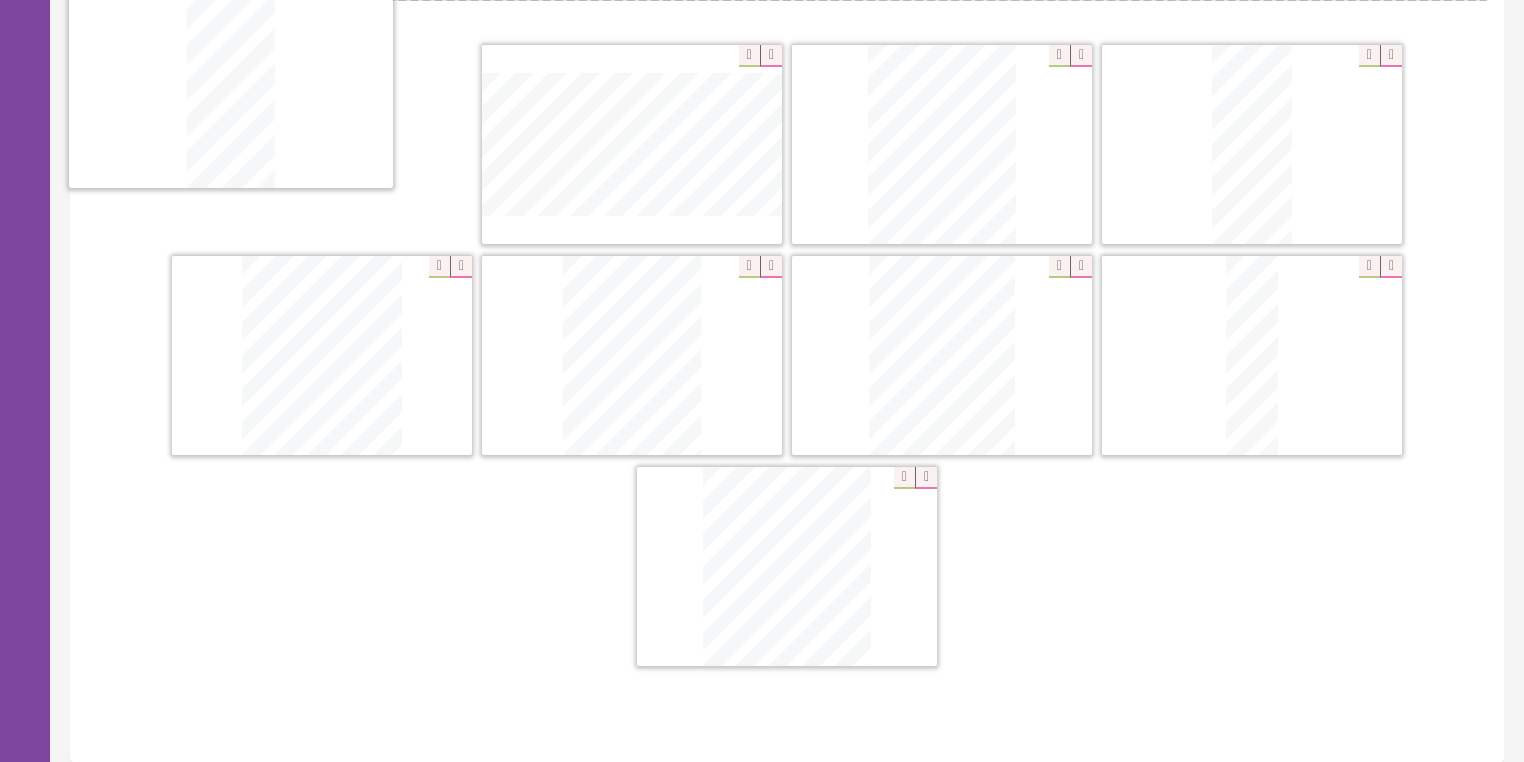 drag, startPoint x: 786, startPoint y: 566, endPoint x: 290, endPoint y: 106, distance: 676.4732 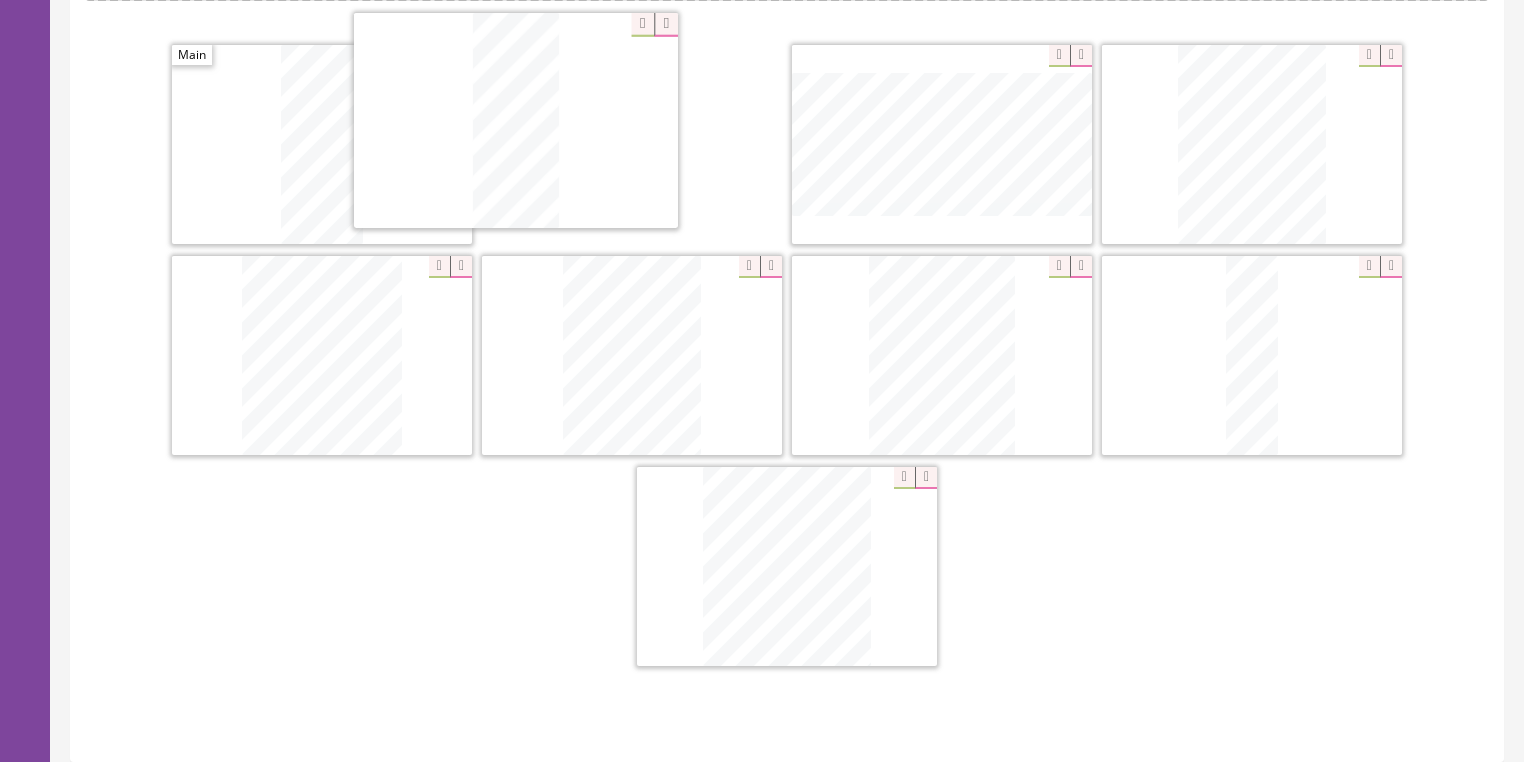 drag, startPoint x: 1254, startPoint y: 140, endPoint x: 541, endPoint y: 125, distance: 713.1578 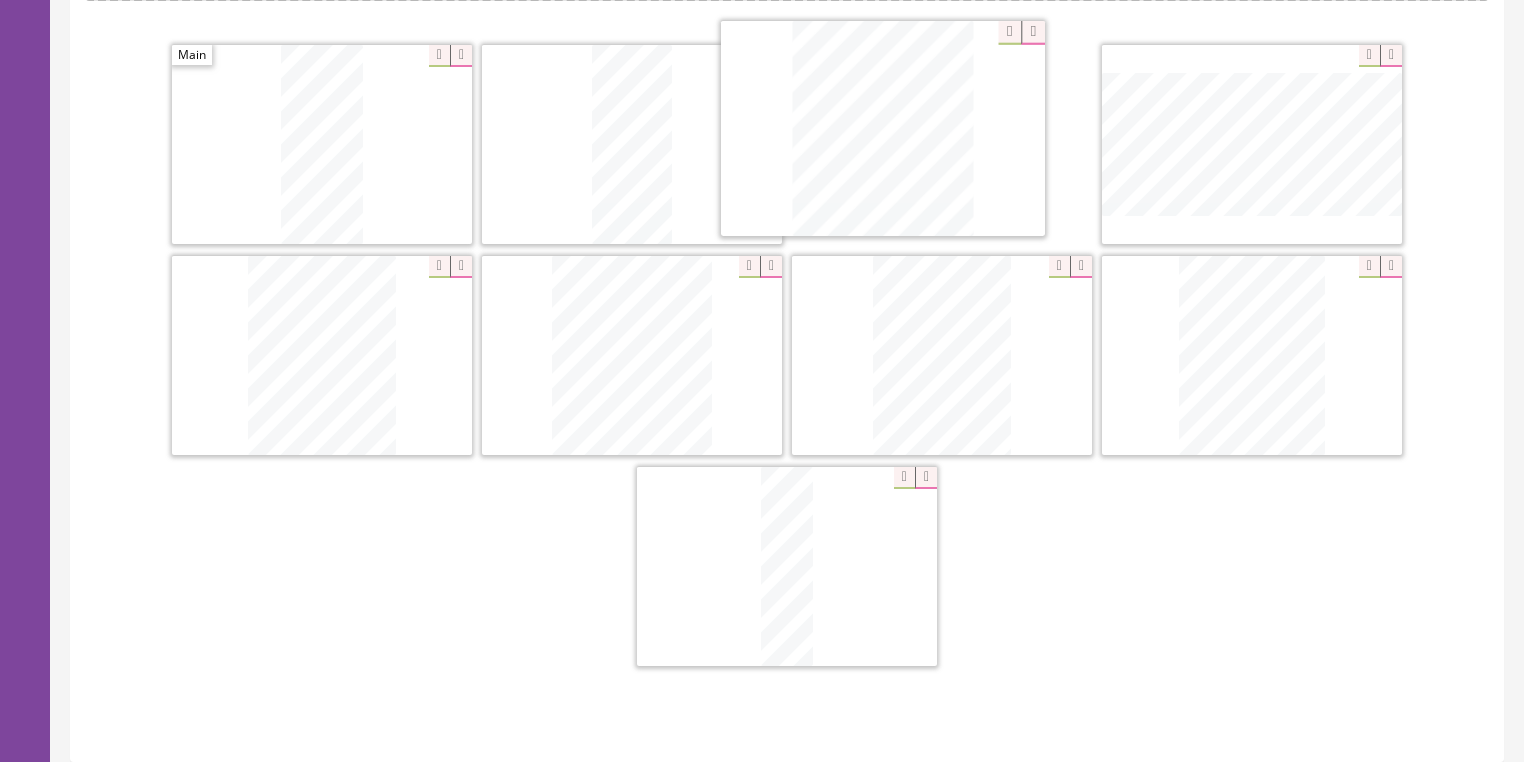 drag, startPoint x: 824, startPoint y: 563, endPoint x: 965, endPoint y: 157, distance: 429.78717 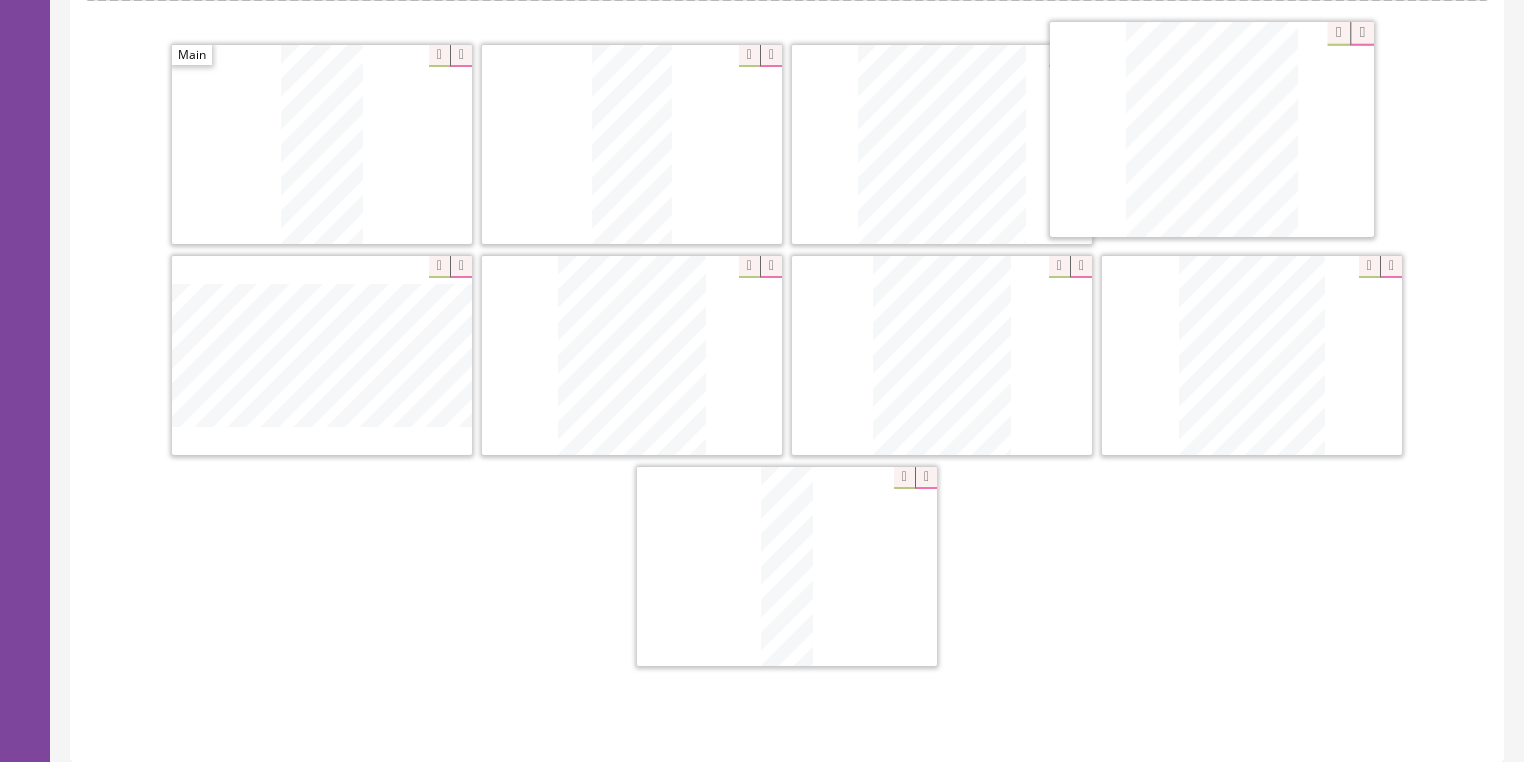 drag, startPoint x: 656, startPoint y: 335, endPoint x: 1217, endPoint y: 164, distance: 586.4827 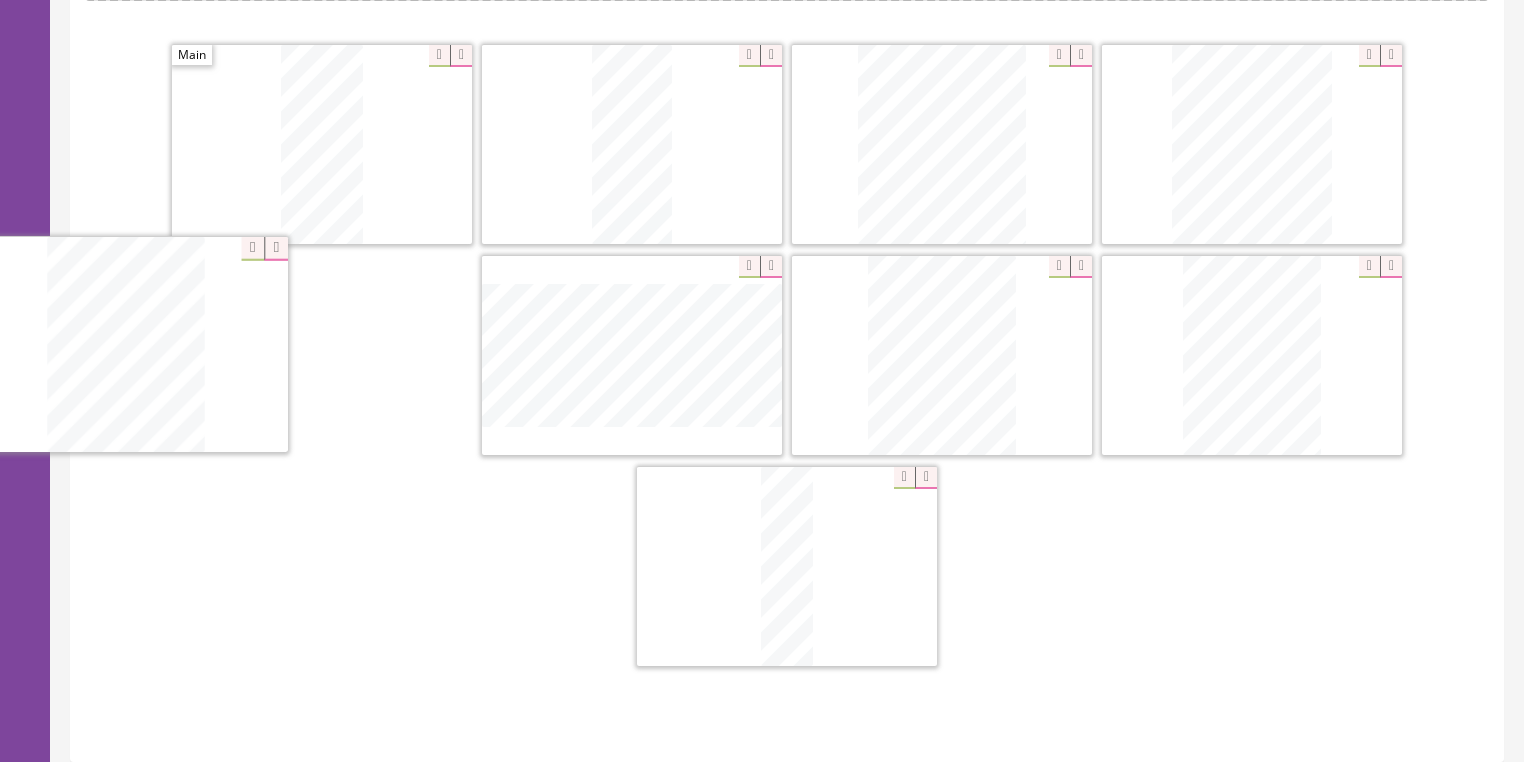 drag, startPoint x: 1226, startPoint y: 296, endPoint x: 512, endPoint y: 332, distance: 714.907 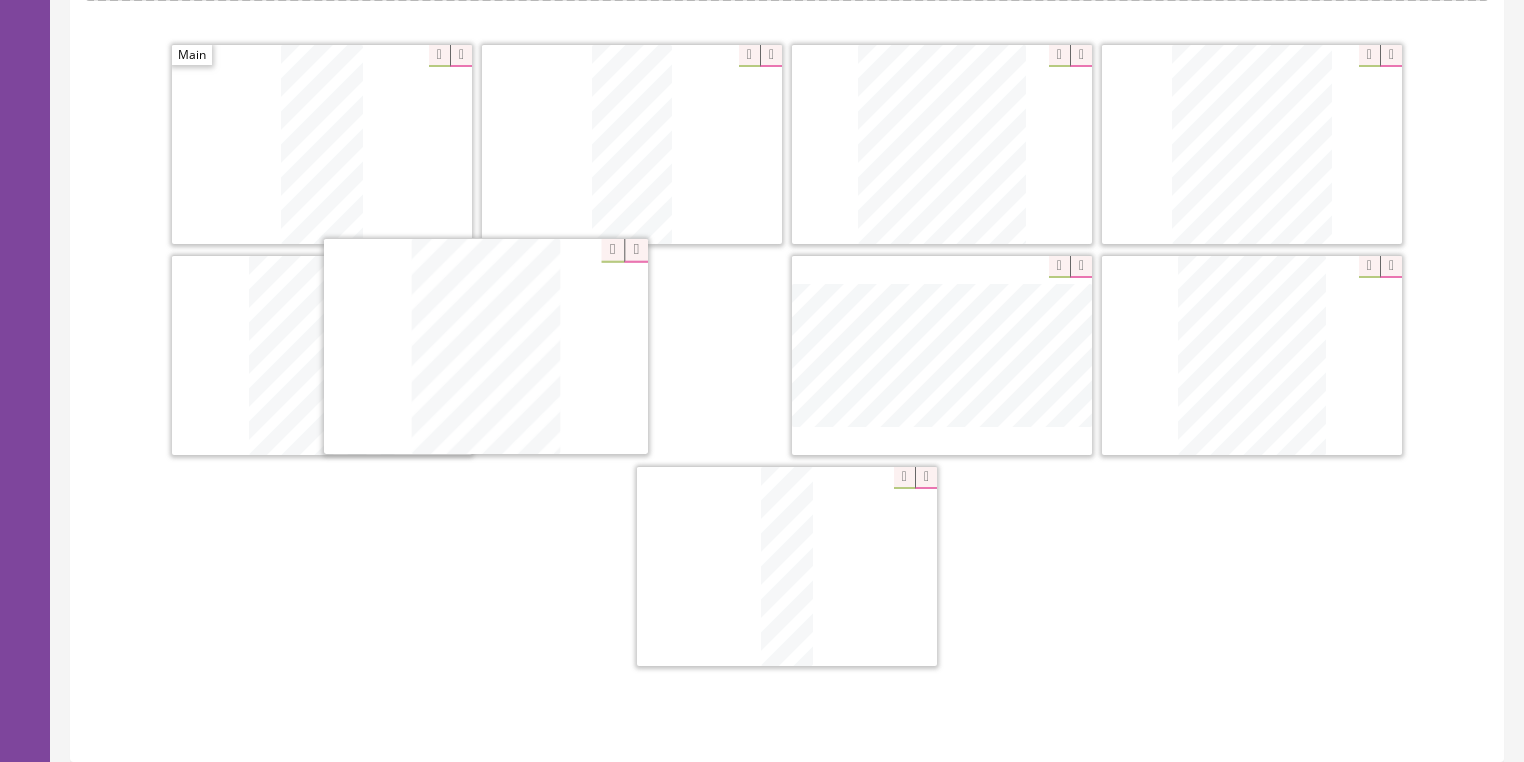 drag, startPoint x: 1245, startPoint y: 312, endPoint x: 643, endPoint y: 308, distance: 602.0133 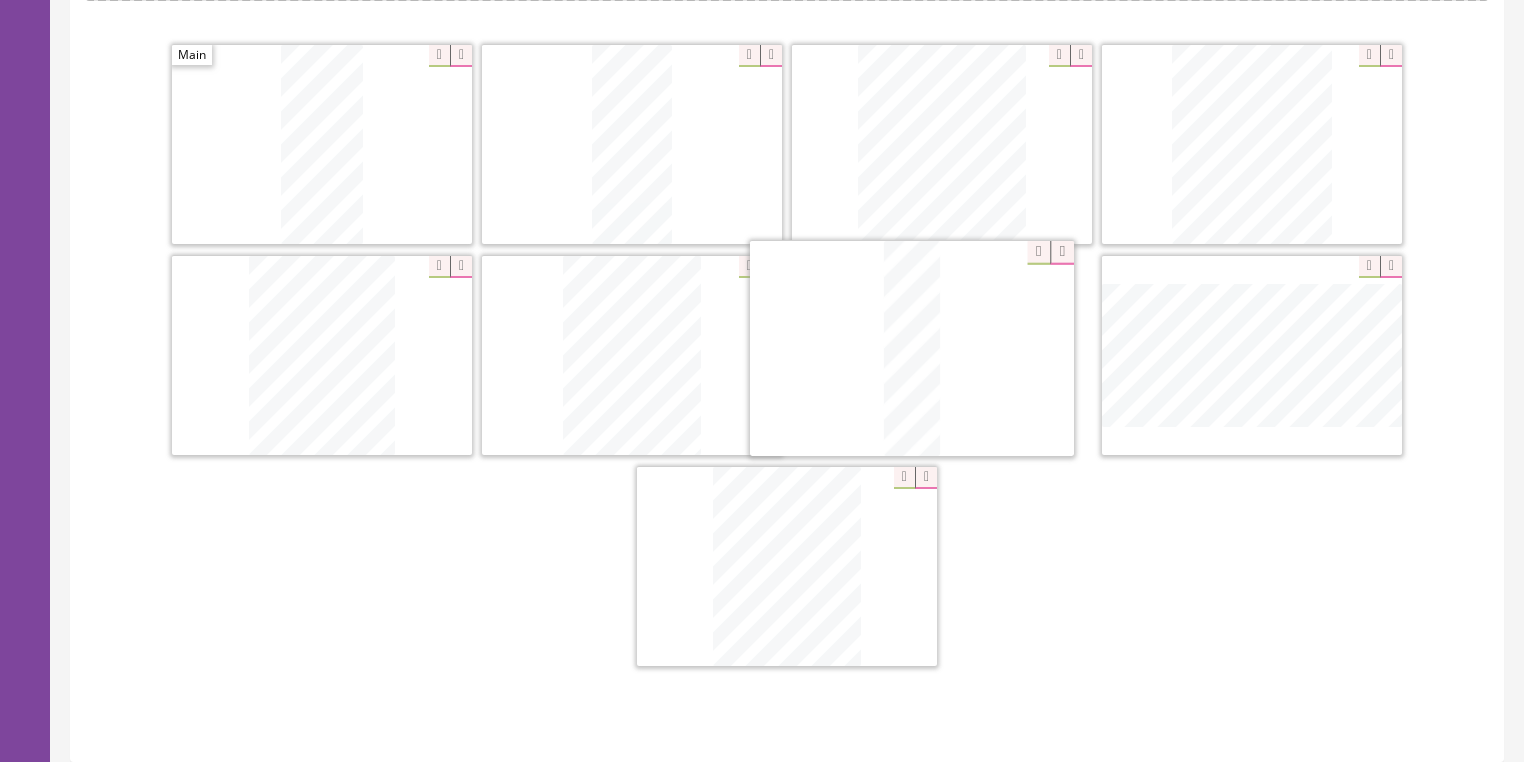 drag, startPoint x: 800, startPoint y: 494, endPoint x: 928, endPoint y: 304, distance: 229.09387 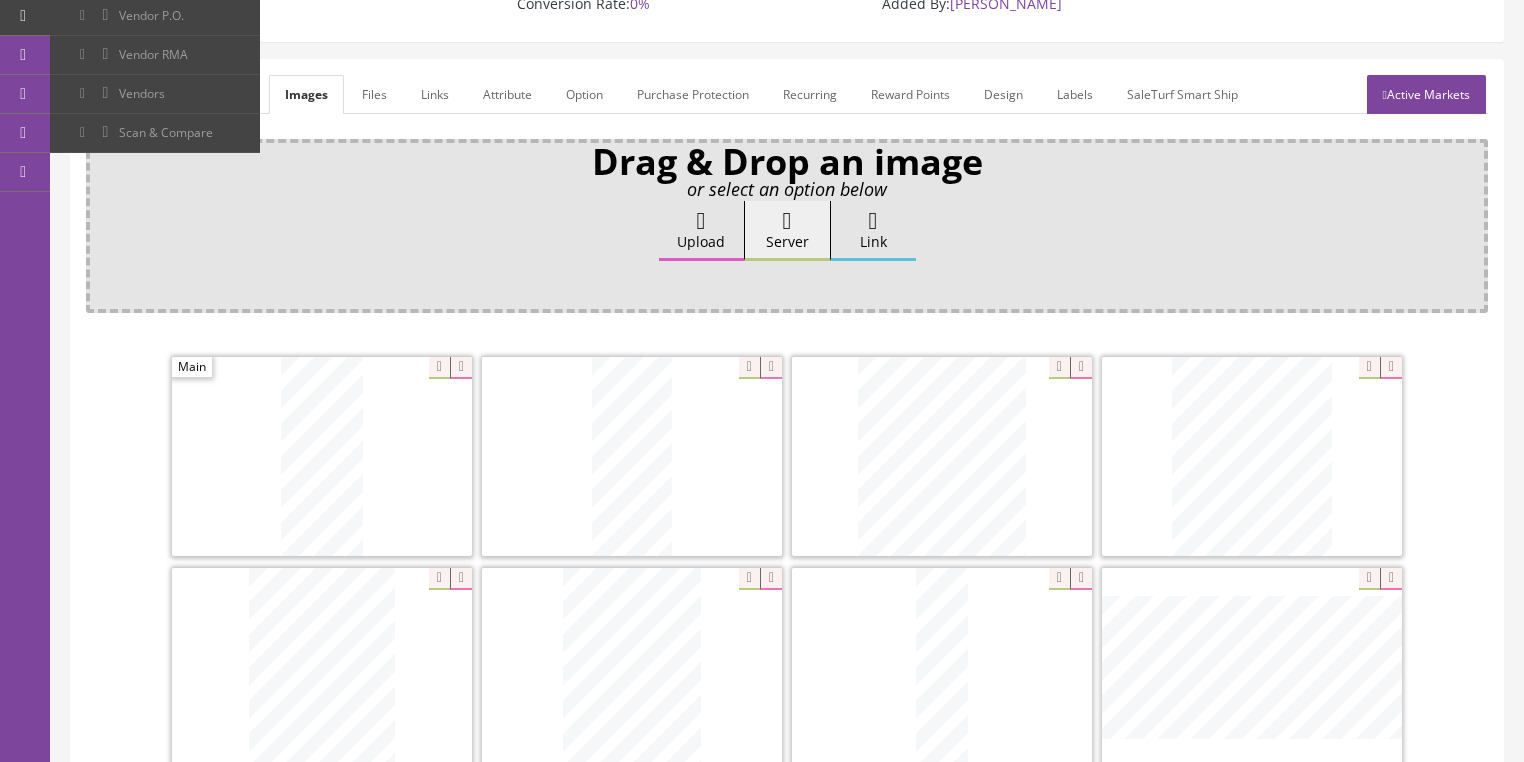 scroll, scrollTop: 160, scrollLeft: 0, axis: vertical 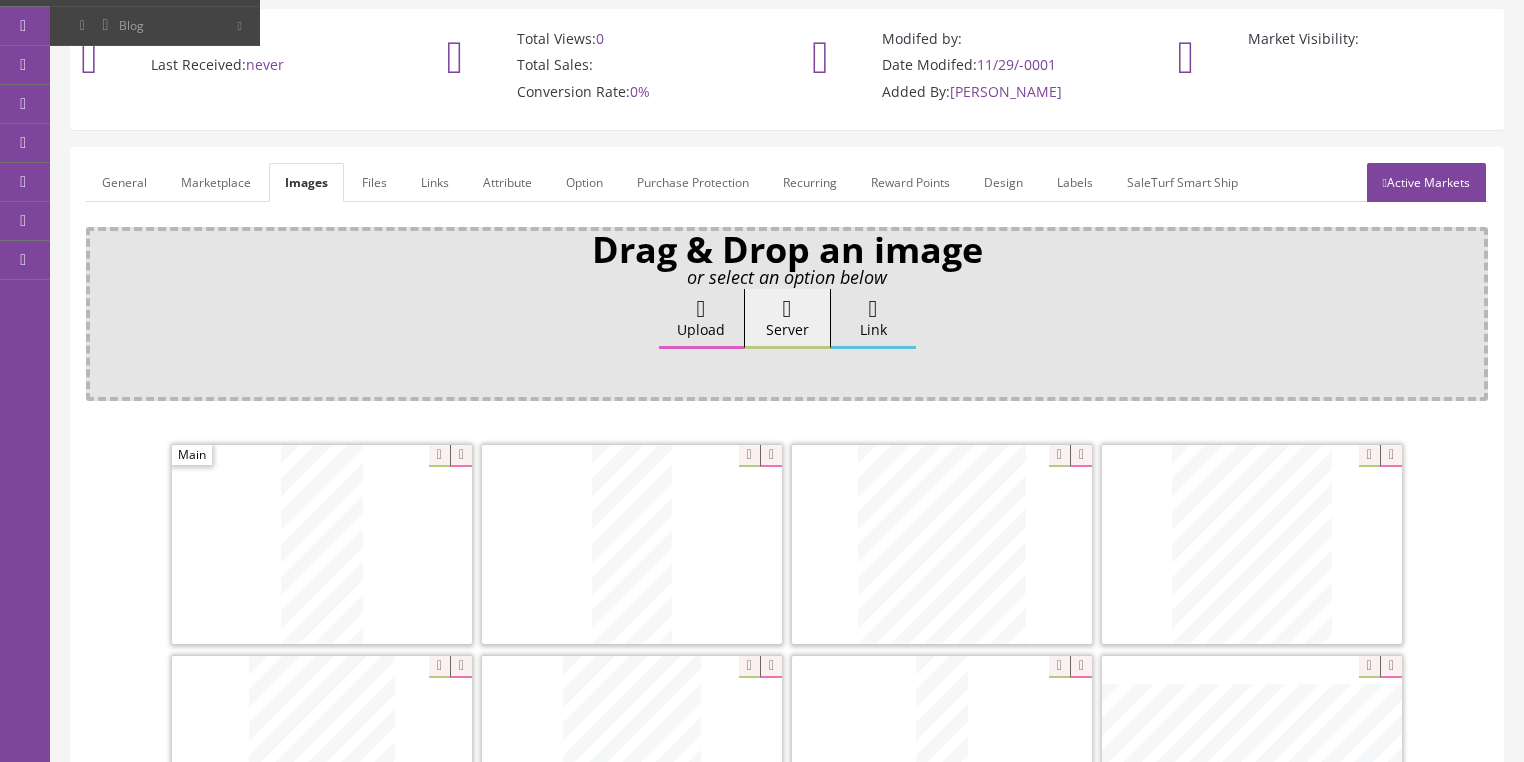 click on "General" at bounding box center (124, 182) 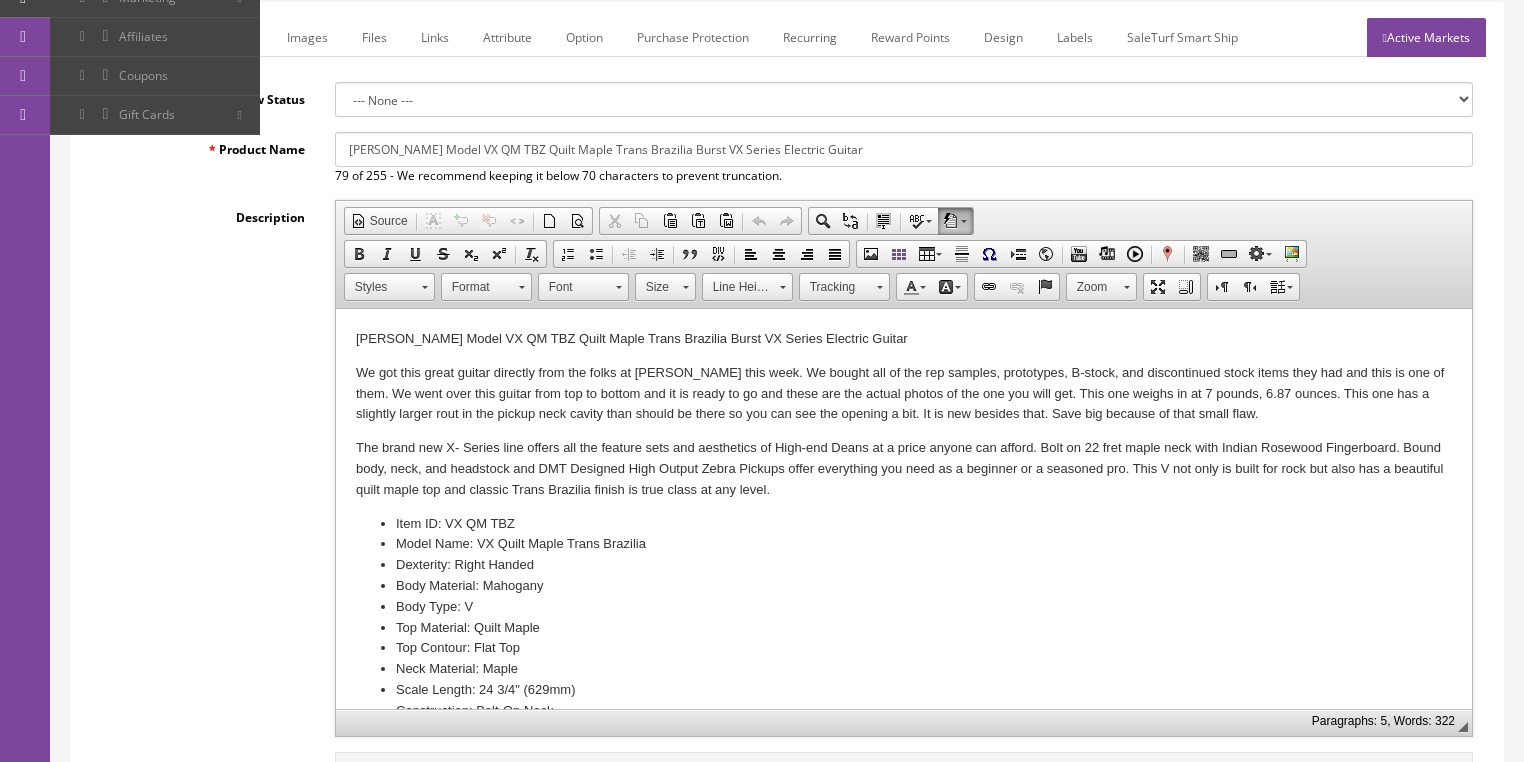 scroll, scrollTop: 320, scrollLeft: 0, axis: vertical 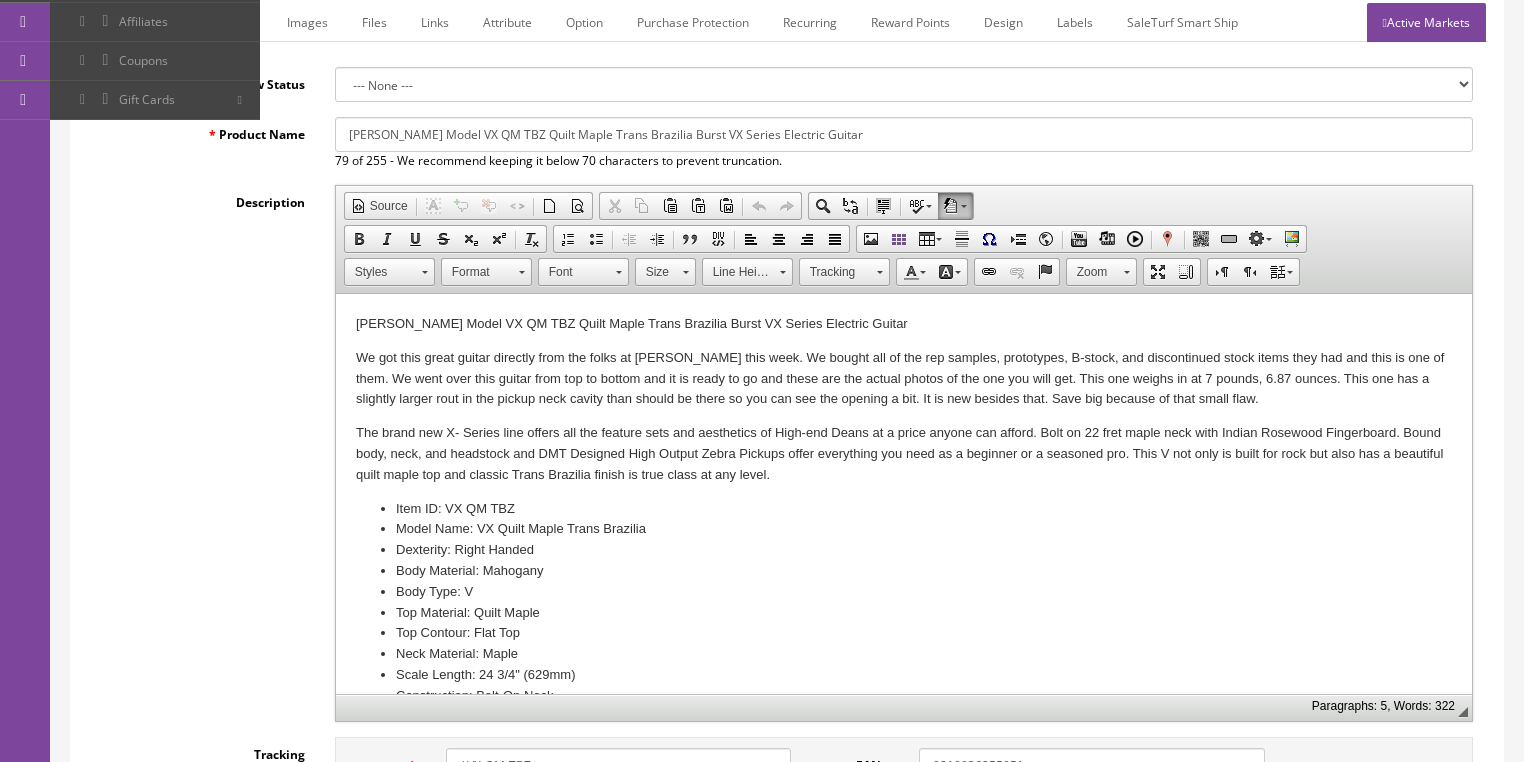 drag, startPoint x: 1146, startPoint y: 380, endPoint x: 1130, endPoint y: 573, distance: 193.66208 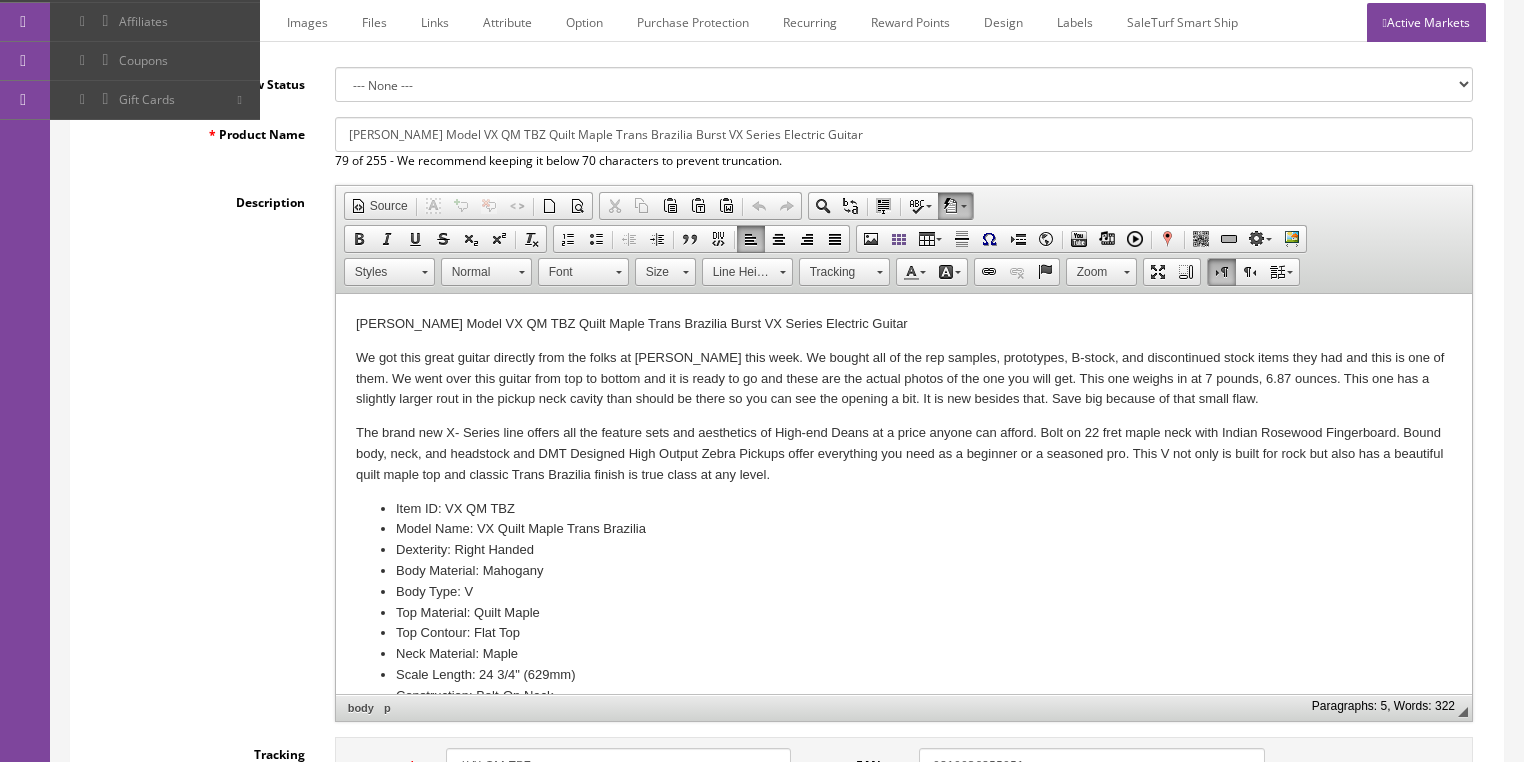 type 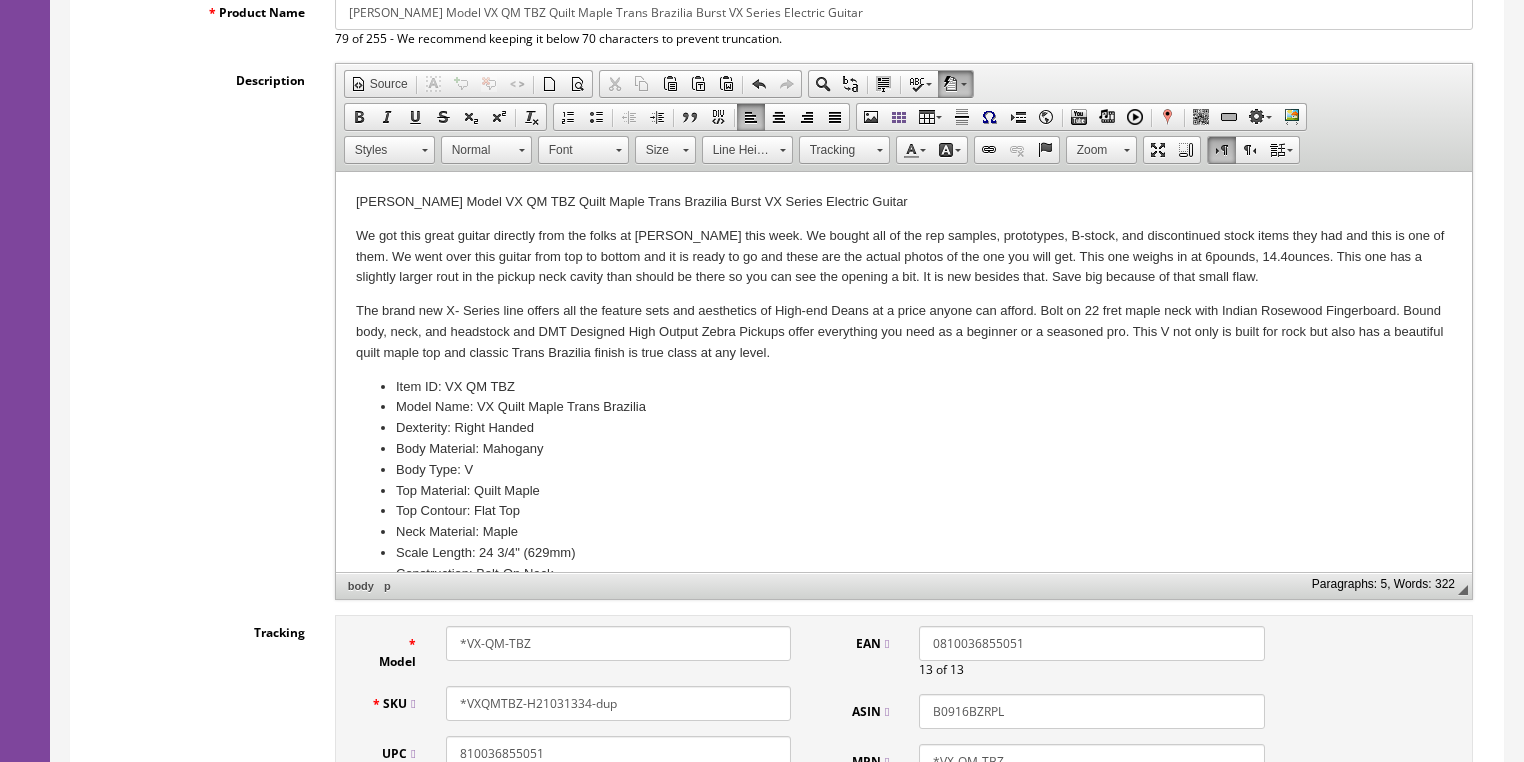scroll, scrollTop: 480, scrollLeft: 0, axis: vertical 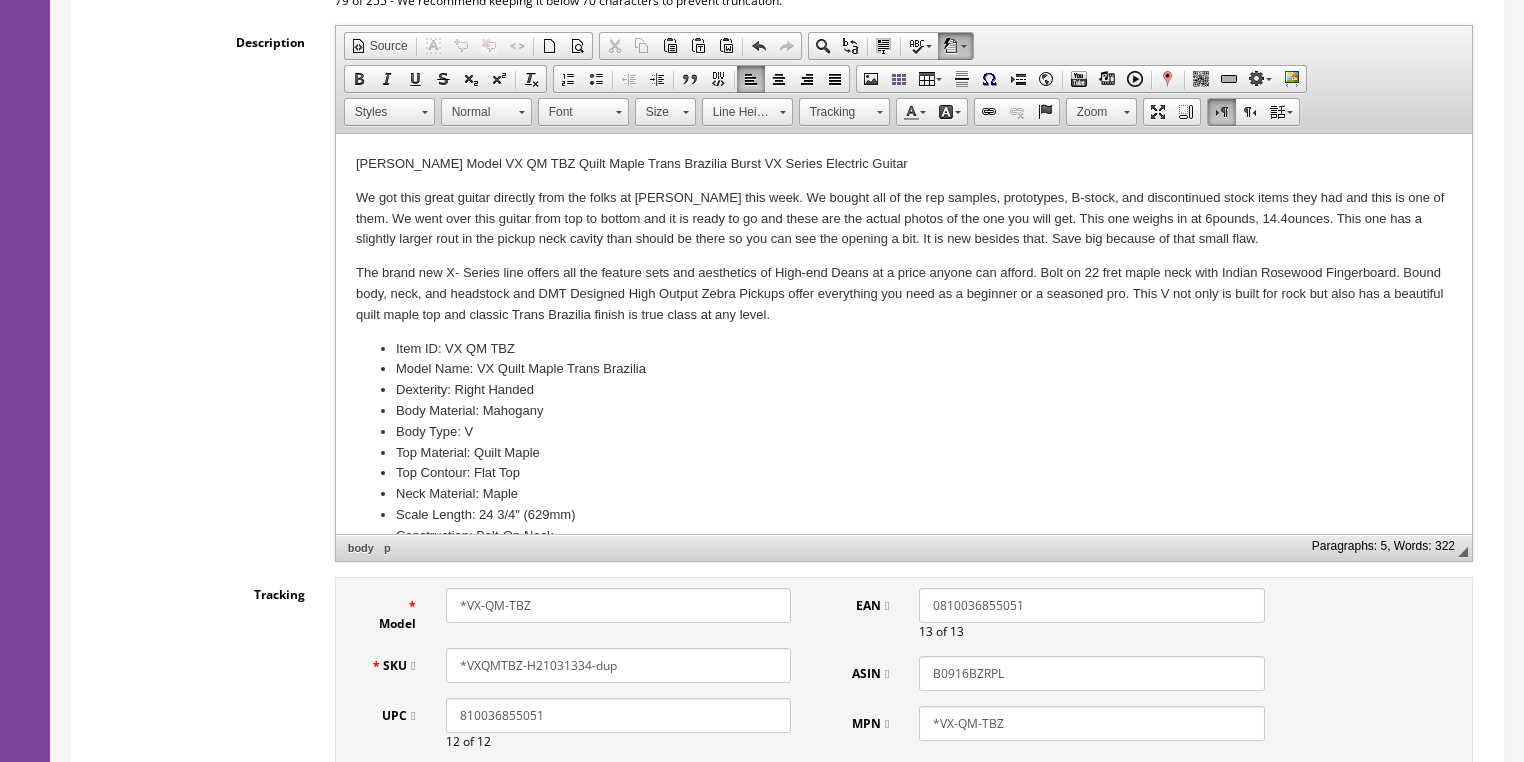 drag, startPoint x: 553, startPoint y: 646, endPoint x: 674, endPoint y: 645, distance: 121.004135 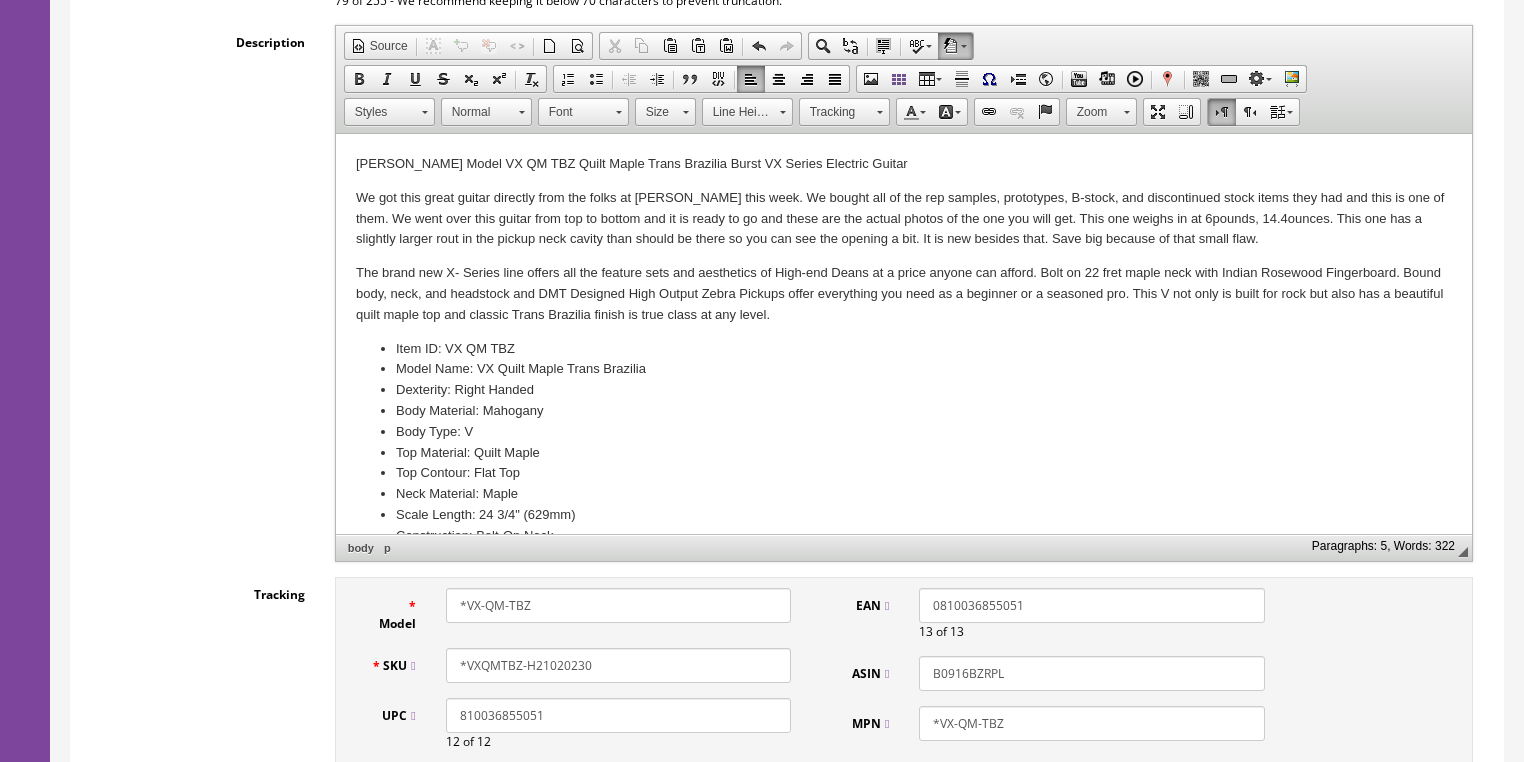 type on "*VXQMTBZ-H21020230" 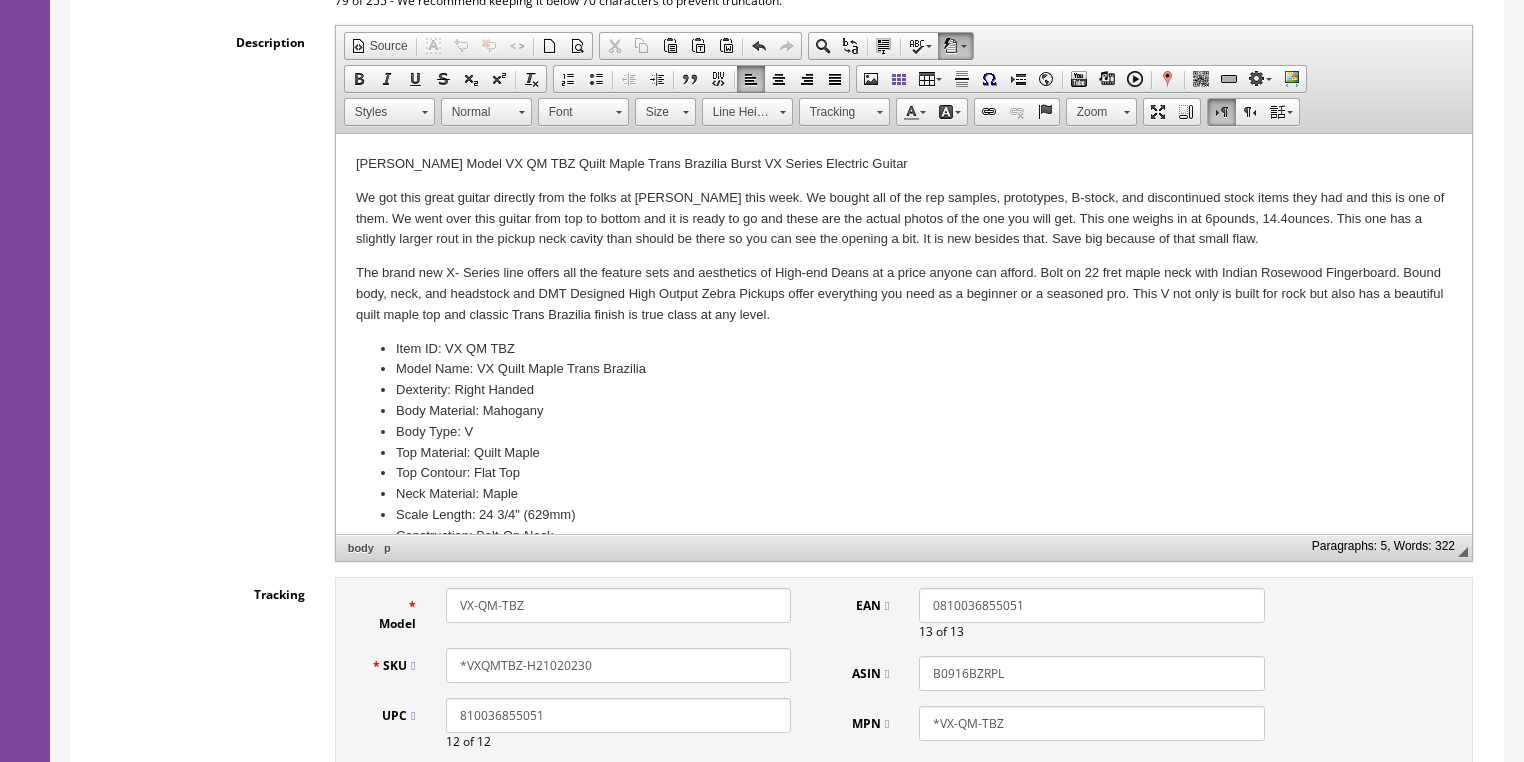 type on "VX-QM-TBZ" 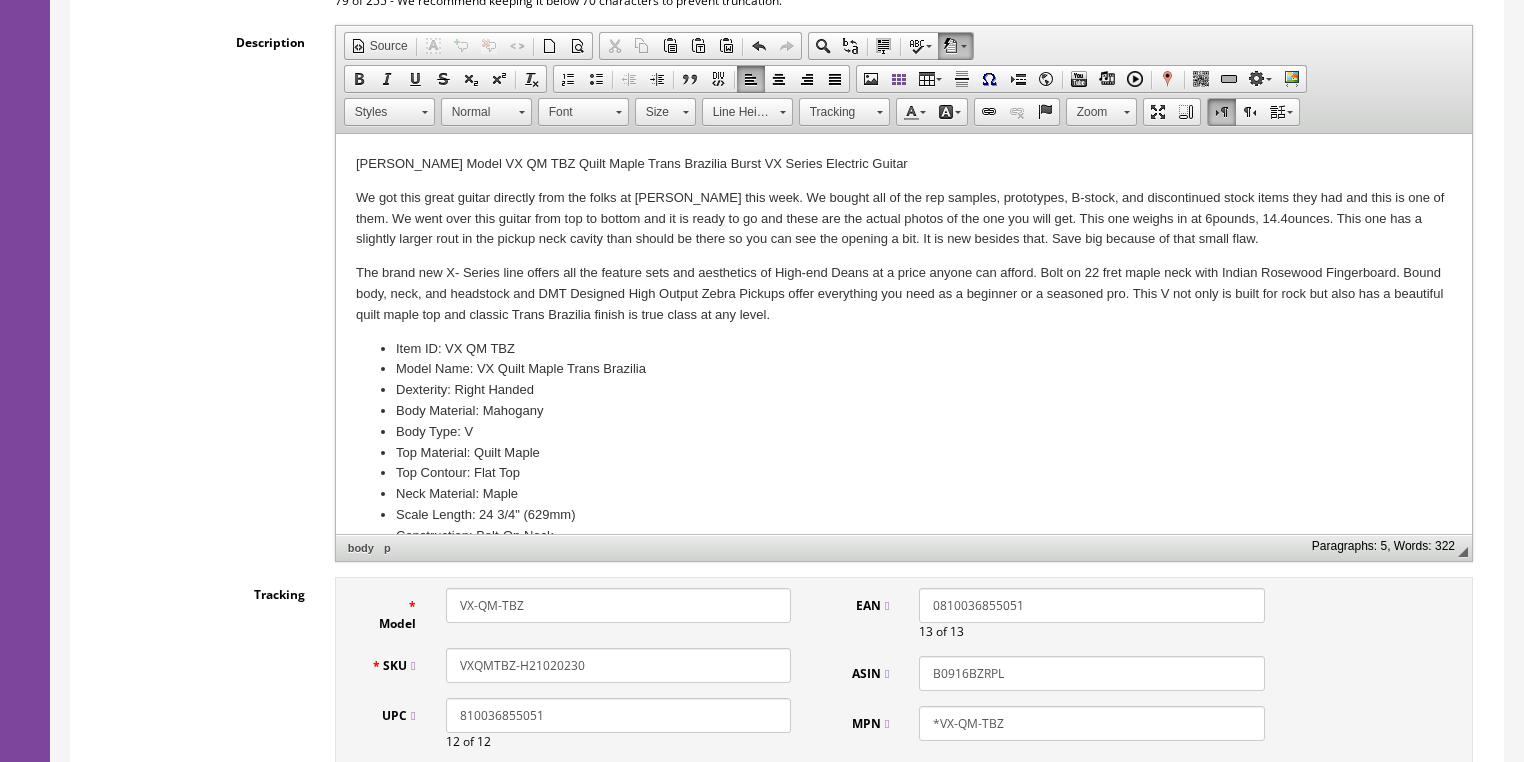 type on "VXQMTBZ-H21020230" 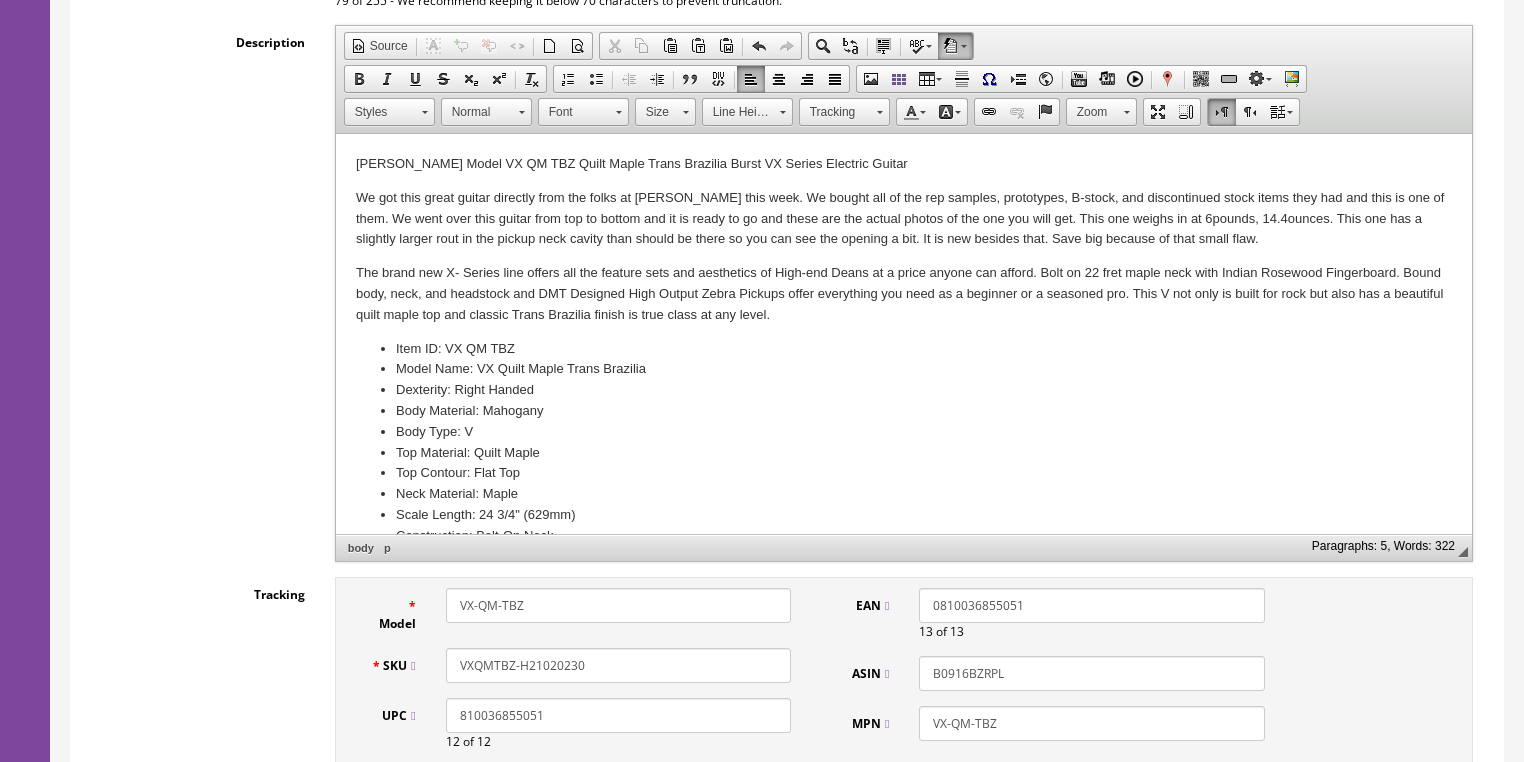 type on "VX-QM-TBZ" 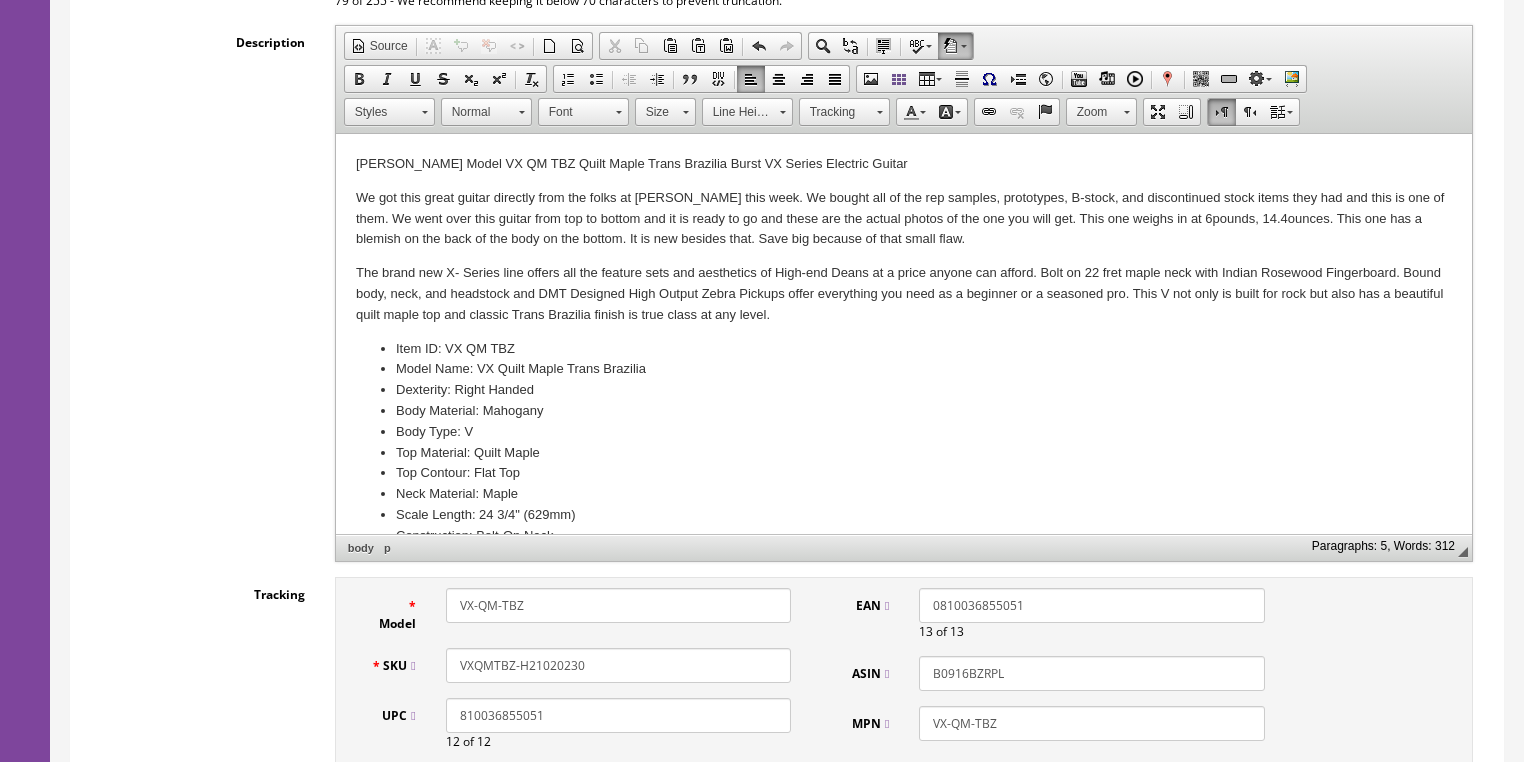 drag, startPoint x: 357, startPoint y: 197, endPoint x: 966, endPoint y: 238, distance: 610.3786 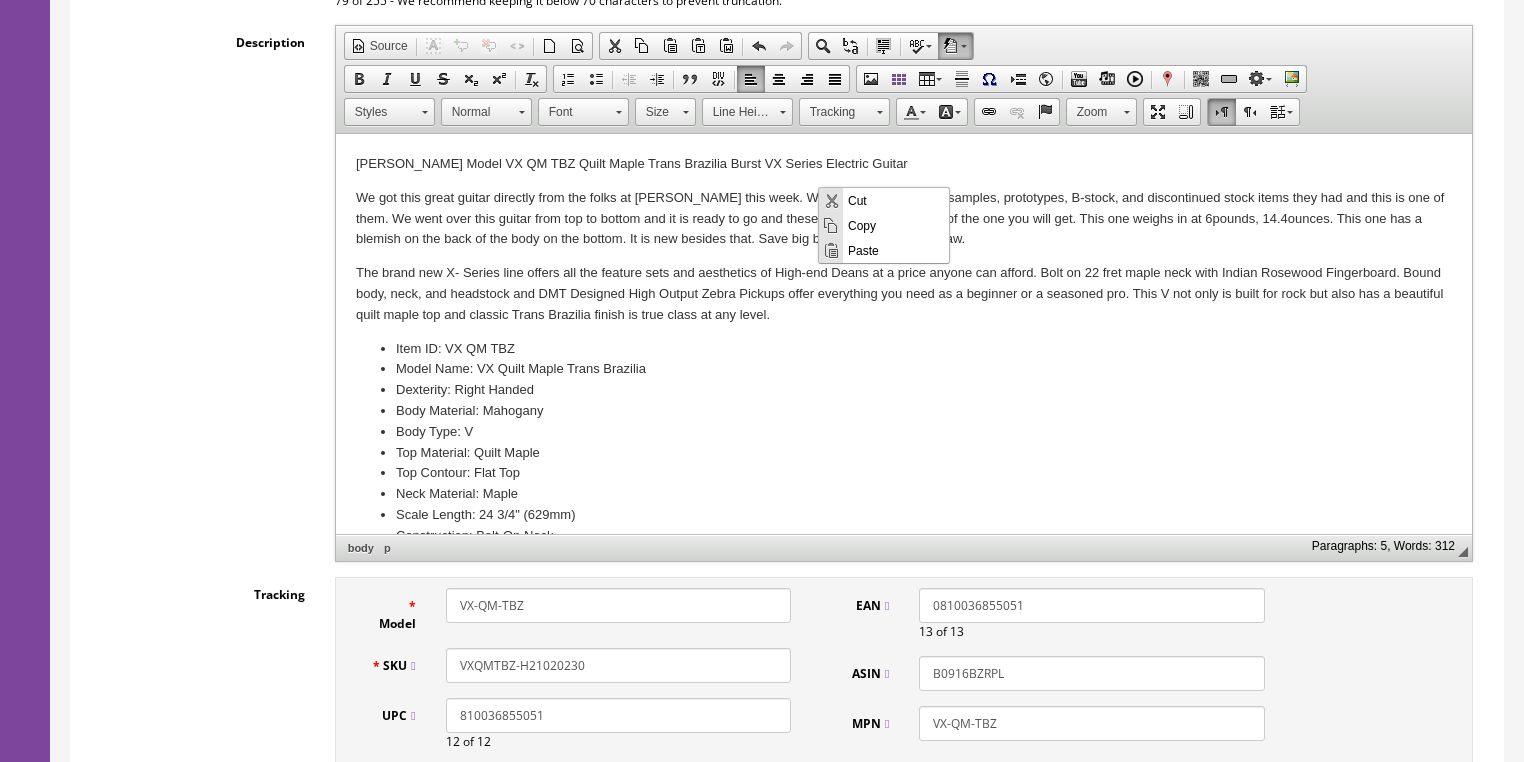 scroll, scrollTop: 0, scrollLeft: 0, axis: both 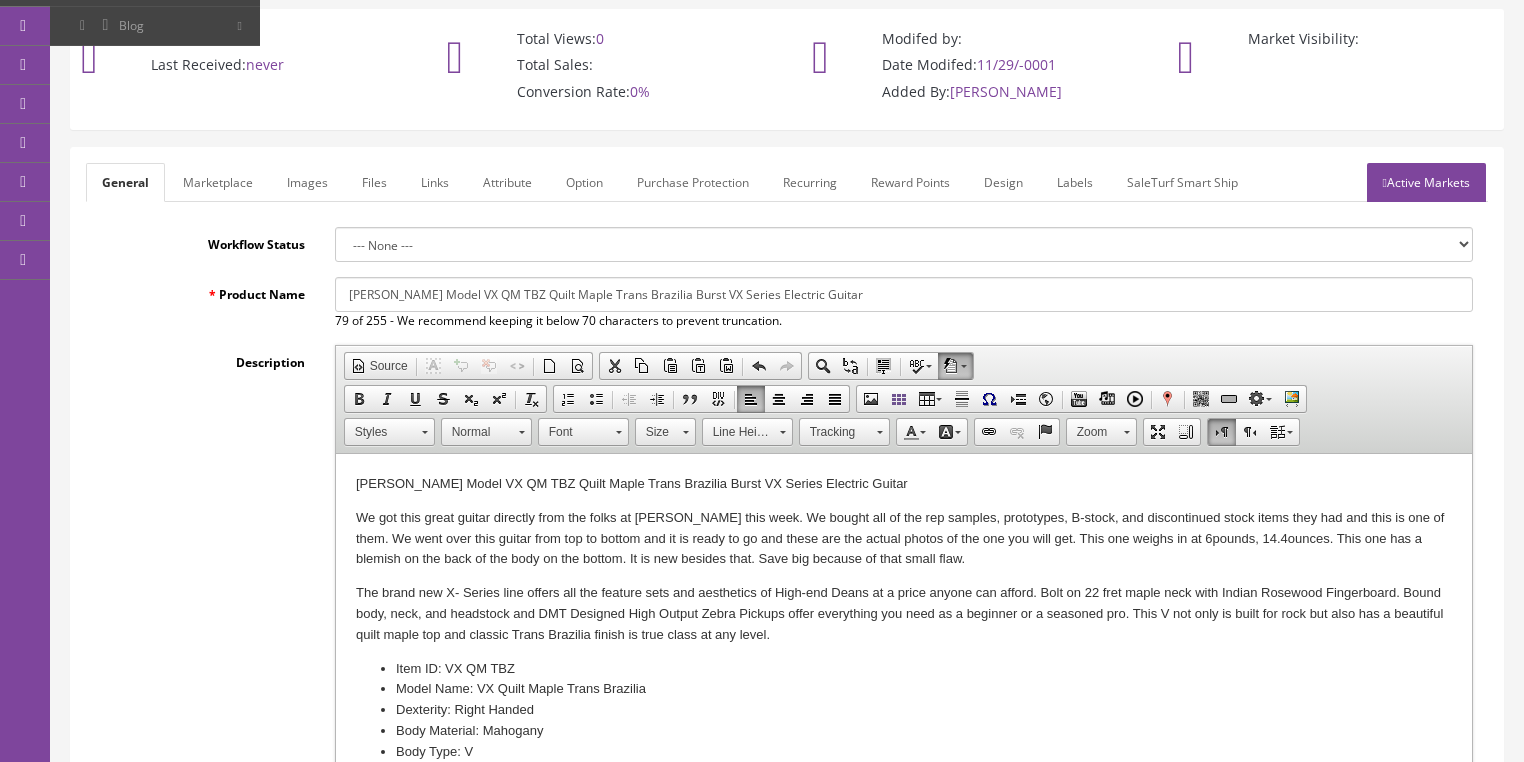 click on "Marketplace" at bounding box center [218, 182] 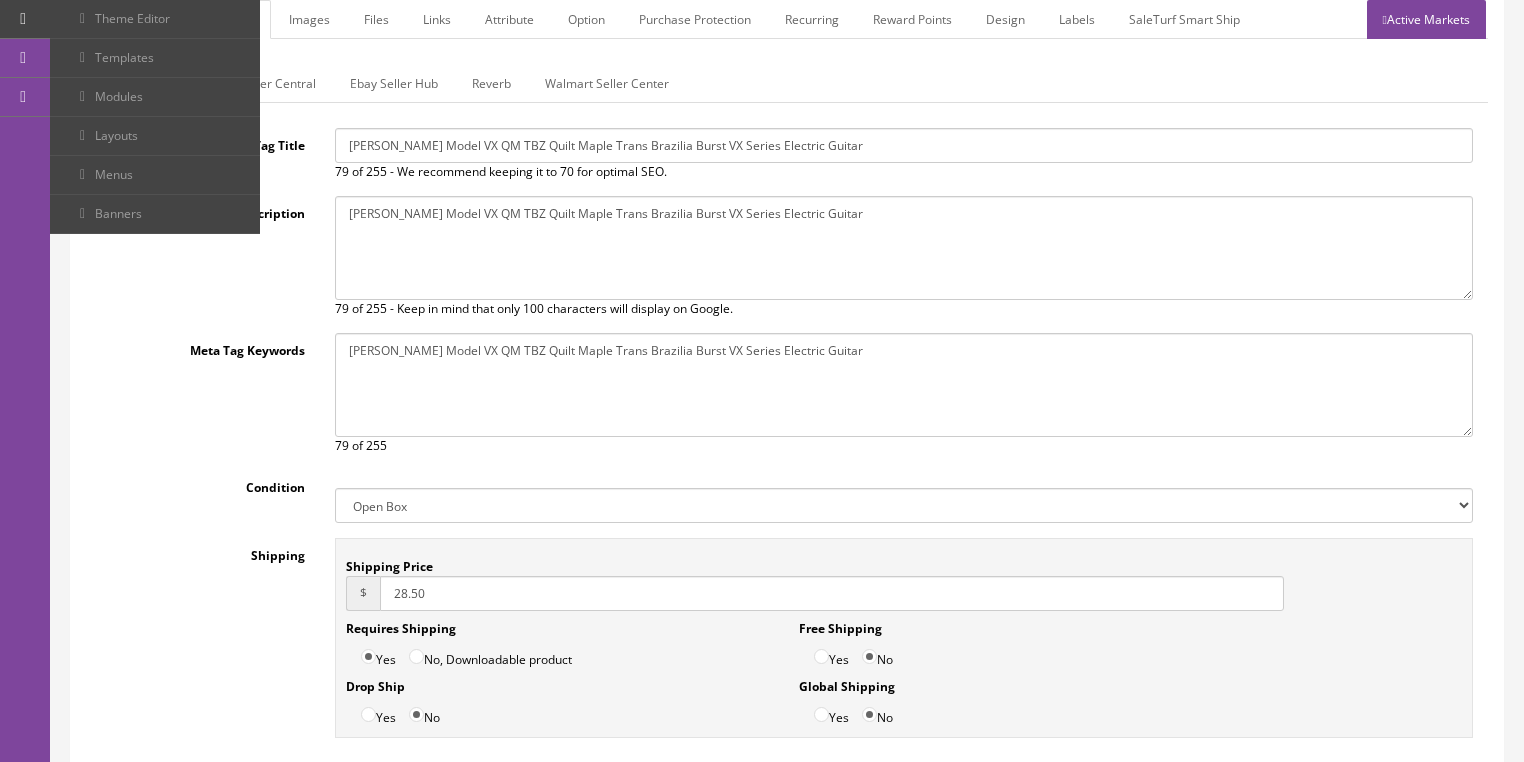 scroll, scrollTop: 240, scrollLeft: 0, axis: vertical 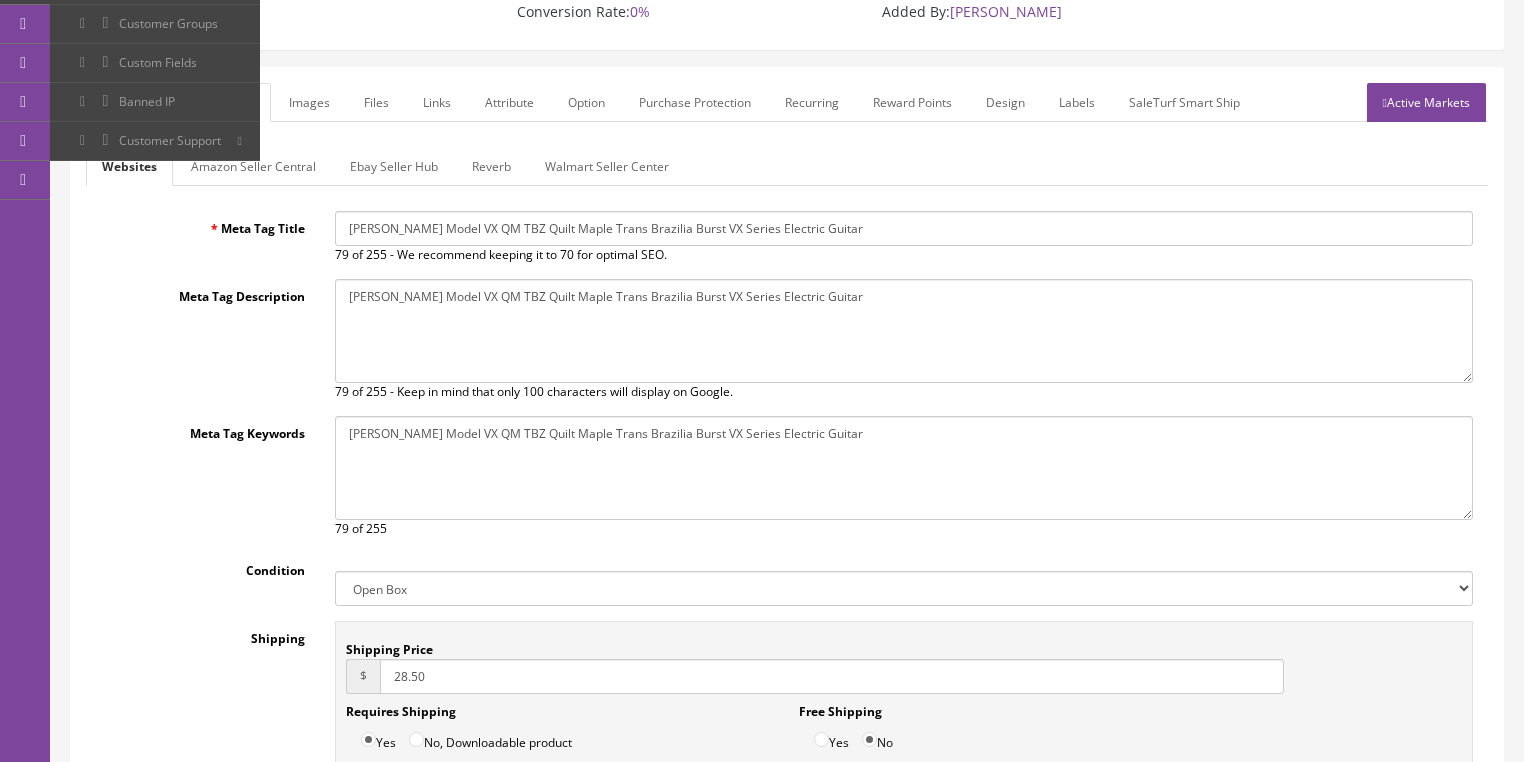click on "Amazon Seller Central" at bounding box center (253, 166) 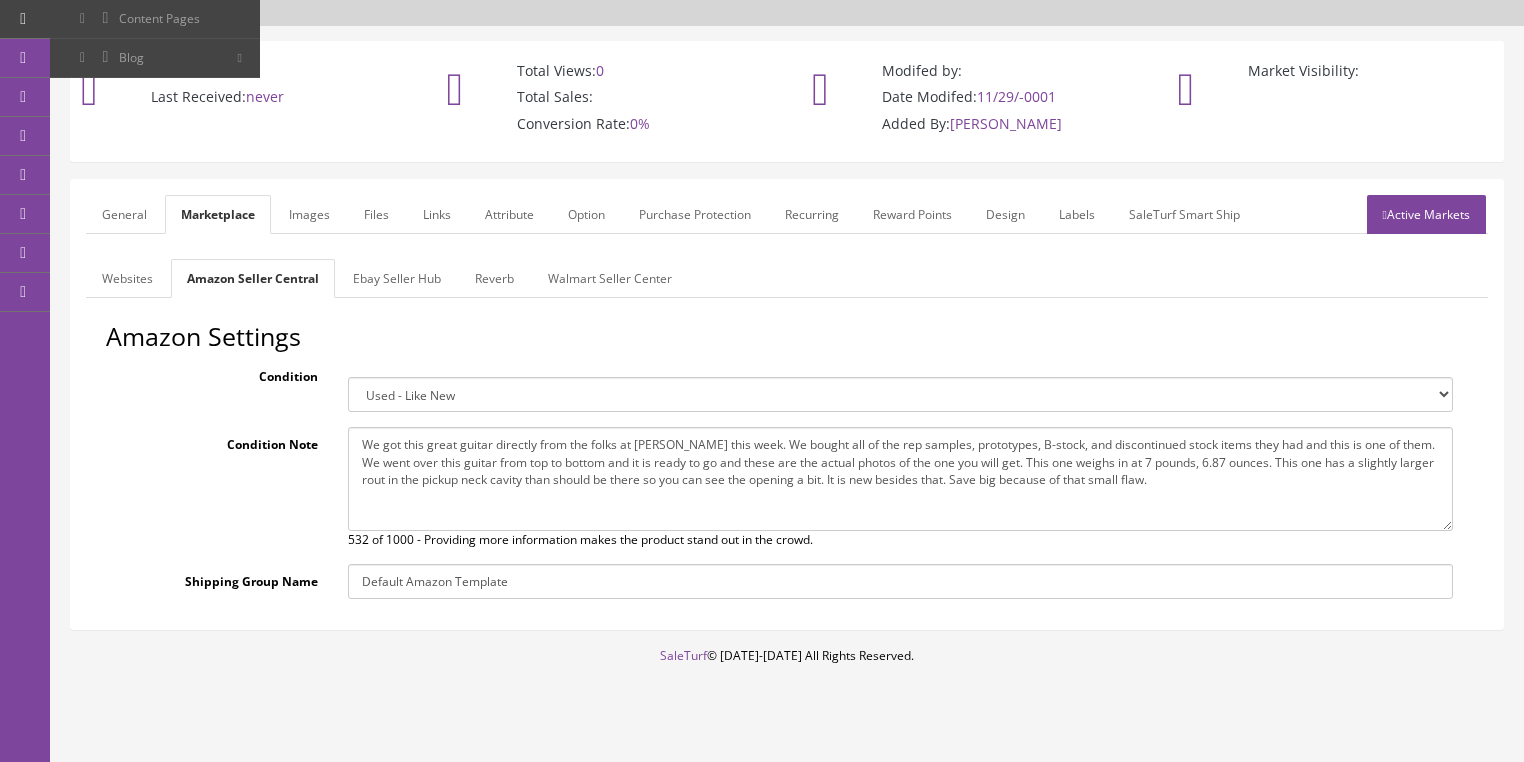 drag, startPoint x: 361, startPoint y: 420, endPoint x: 1233, endPoint y: 494, distance: 875.1343 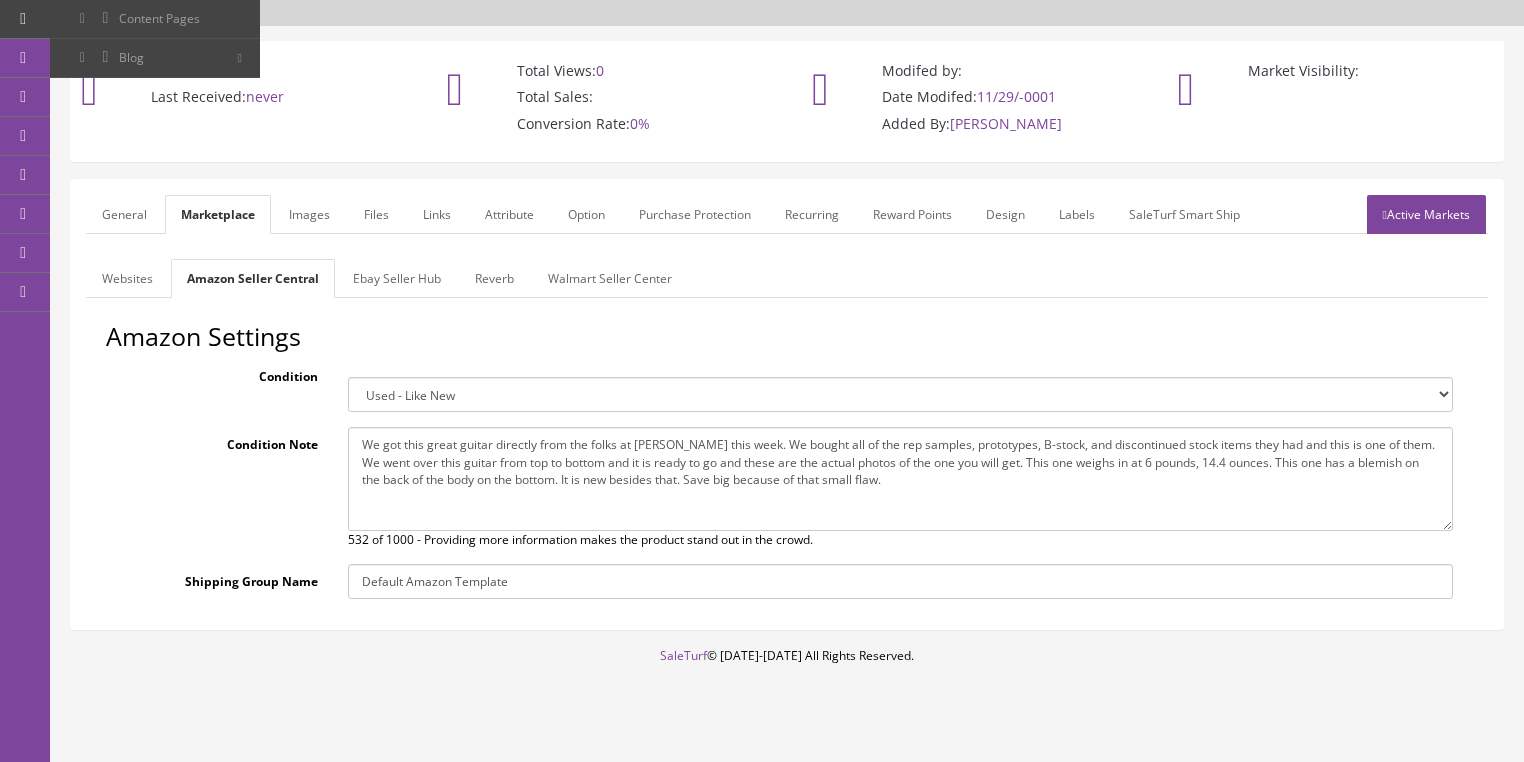 type on "We got this great guitar directly from the folks at Dean this week. We bought all of the rep samples, prototypes, B-stock, and discontinued stock items they had and this is one of them. We went over this guitar from top to bottom and it is ready to go and these are the actual photos of the one you will get. This one weighs in at 6 pounds, 14.4 ounces. This one has a blemish on the back of the body on the bottom. It is new besides that. Save big because of that small flaw." 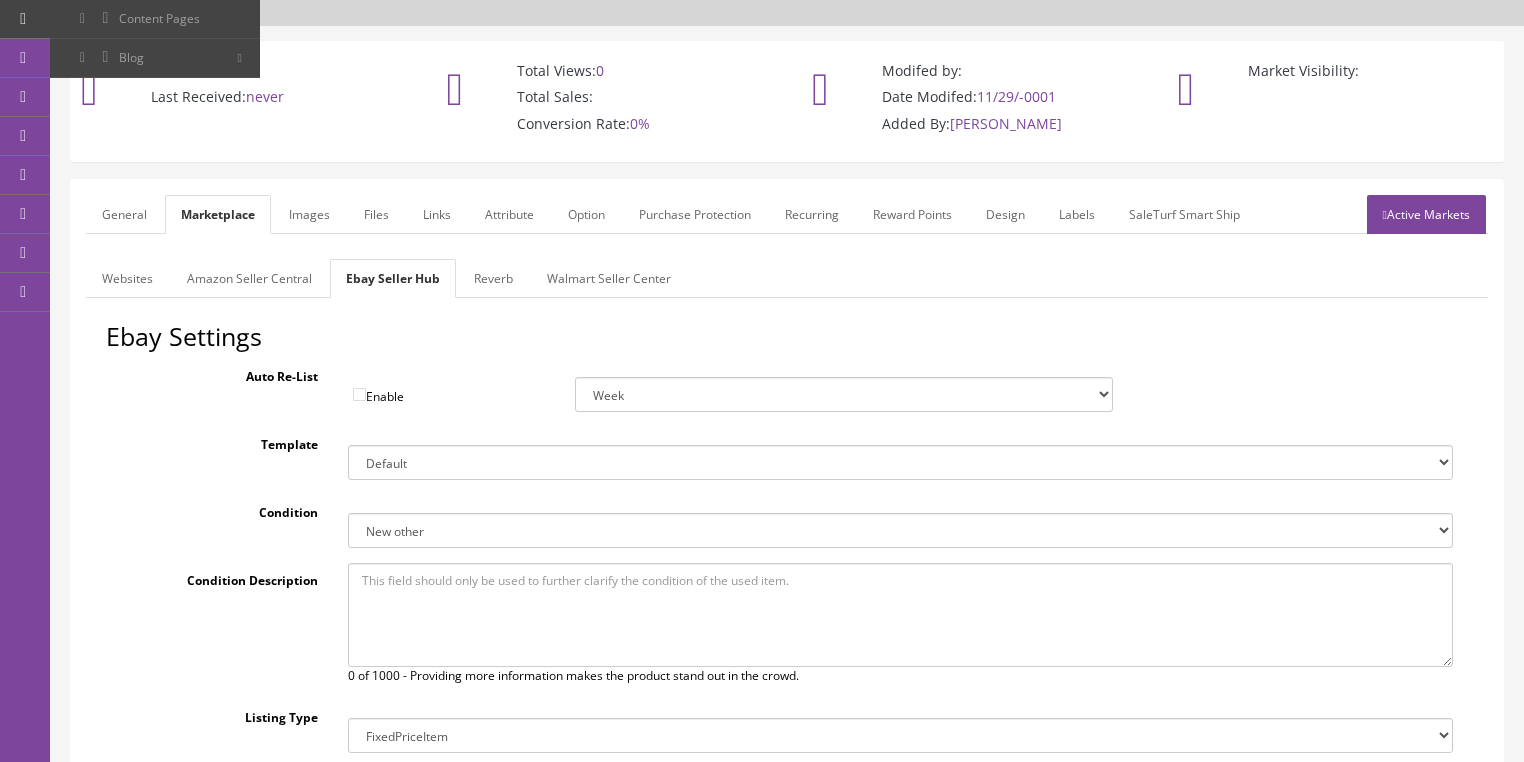 click on "Reverb" at bounding box center (493, 278) 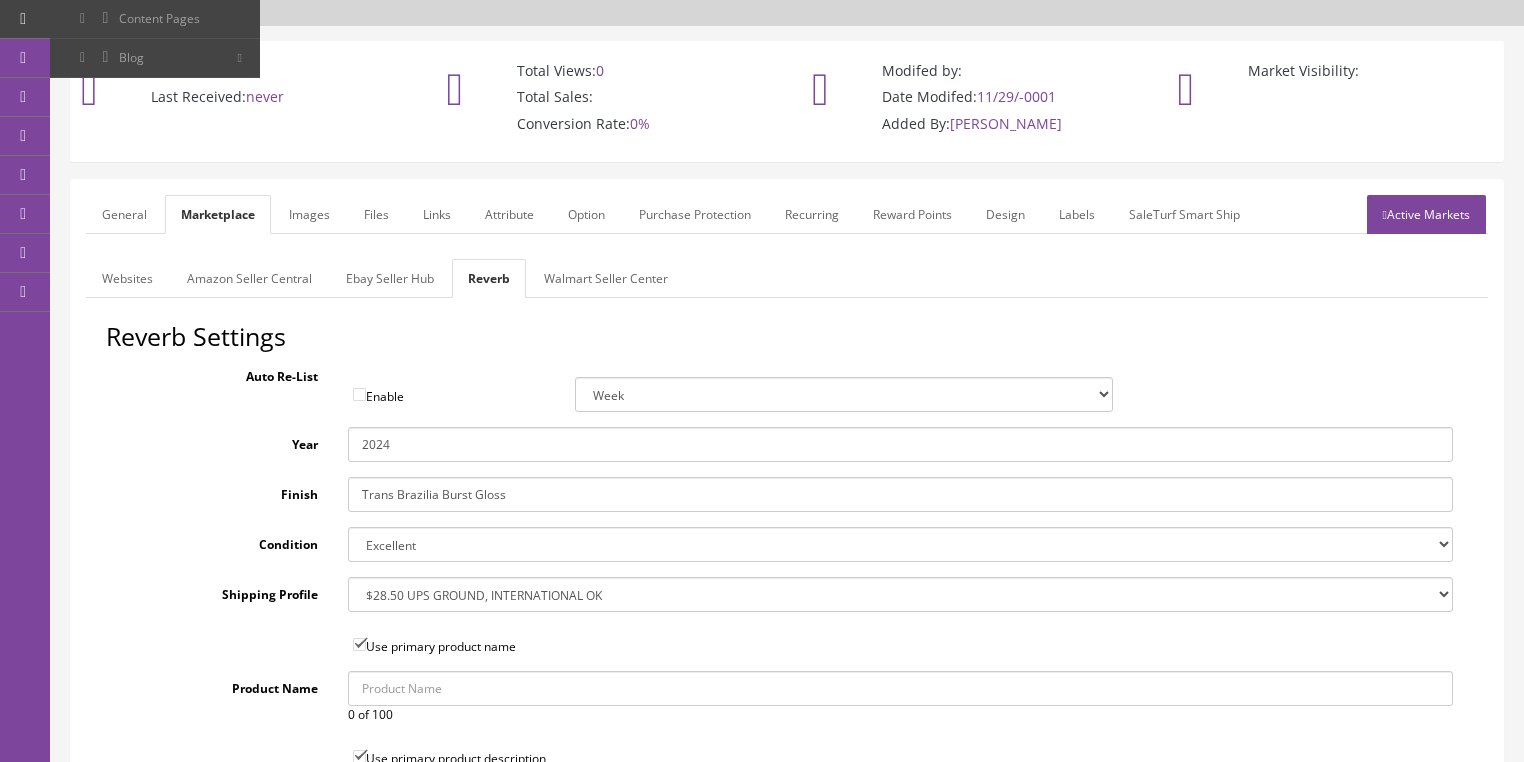 click on "Active Markets" at bounding box center [1426, 214] 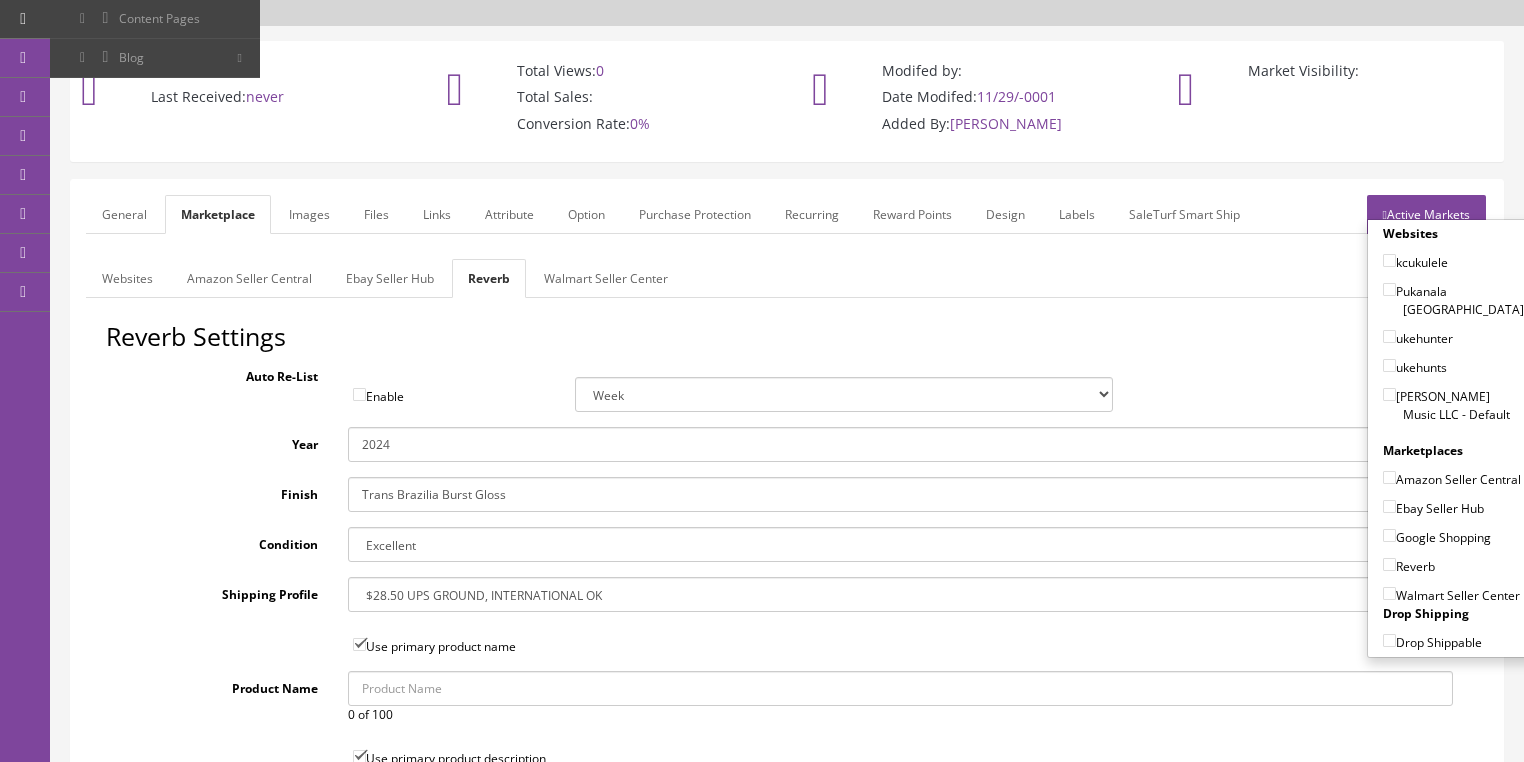 click on "[PERSON_NAME] Music LLC - Default" at bounding box center (1389, 394) 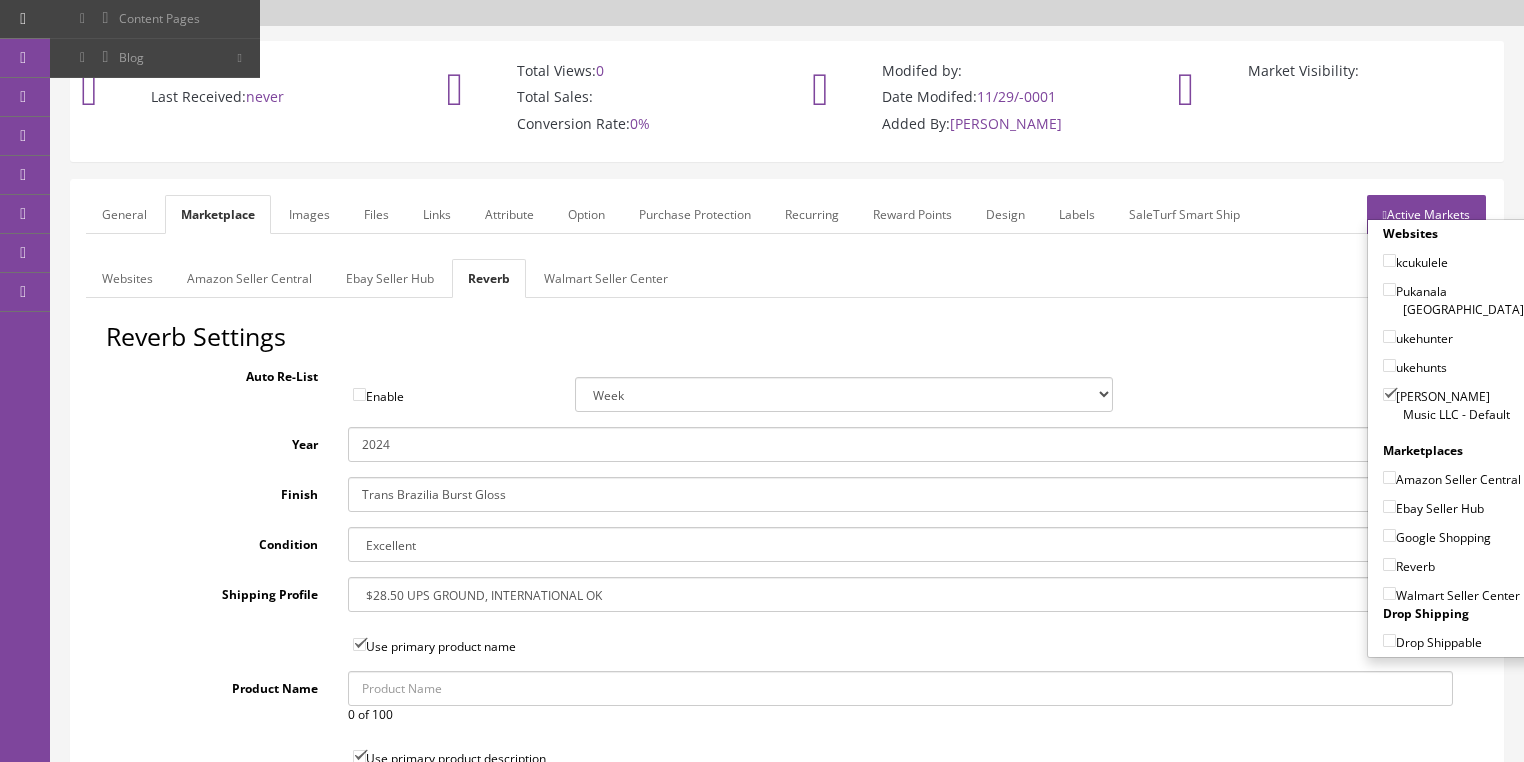 click on "Amazon Seller Central" at bounding box center [1389, 477] 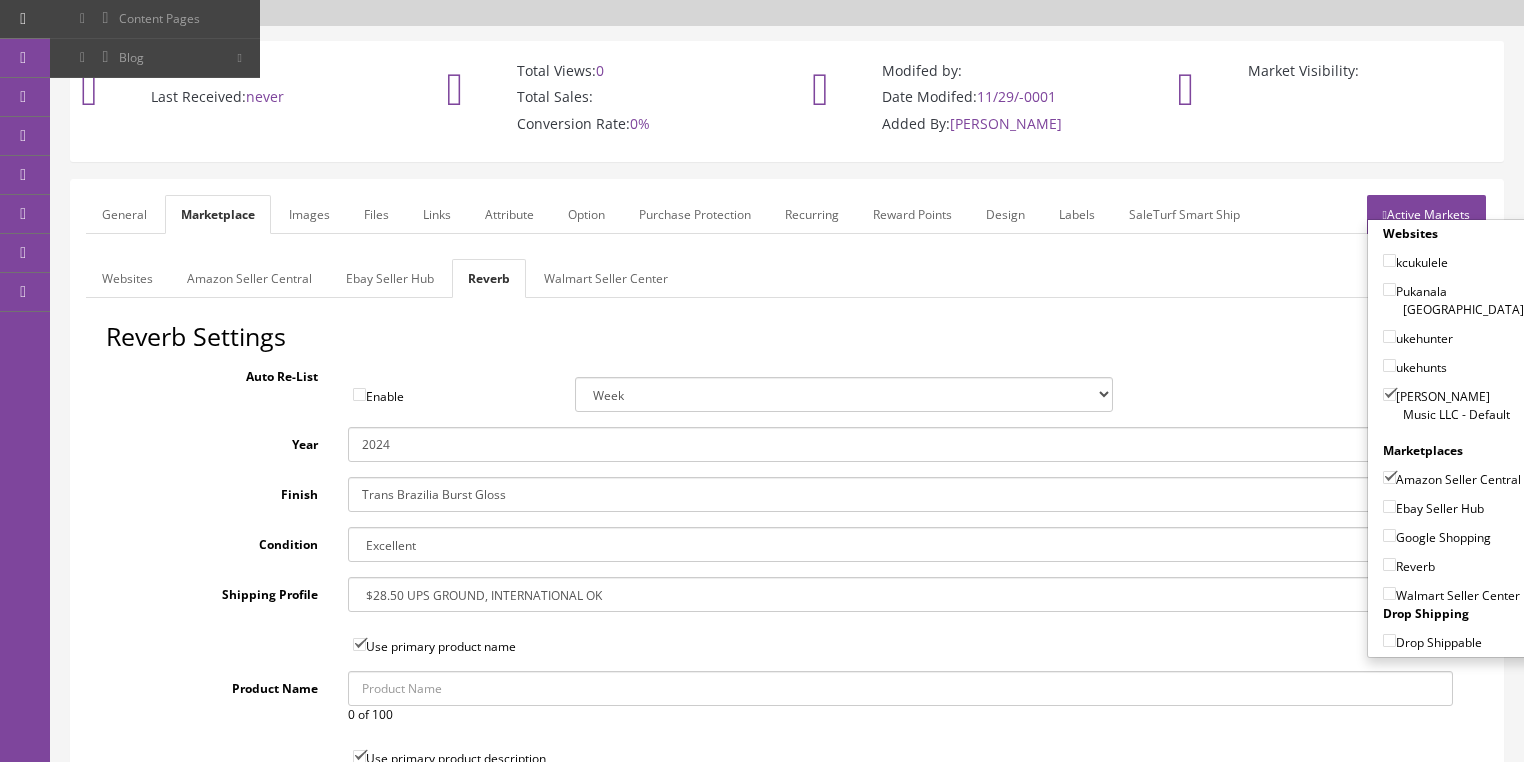 click on "Ebay Seller Hub" at bounding box center [1389, 506] 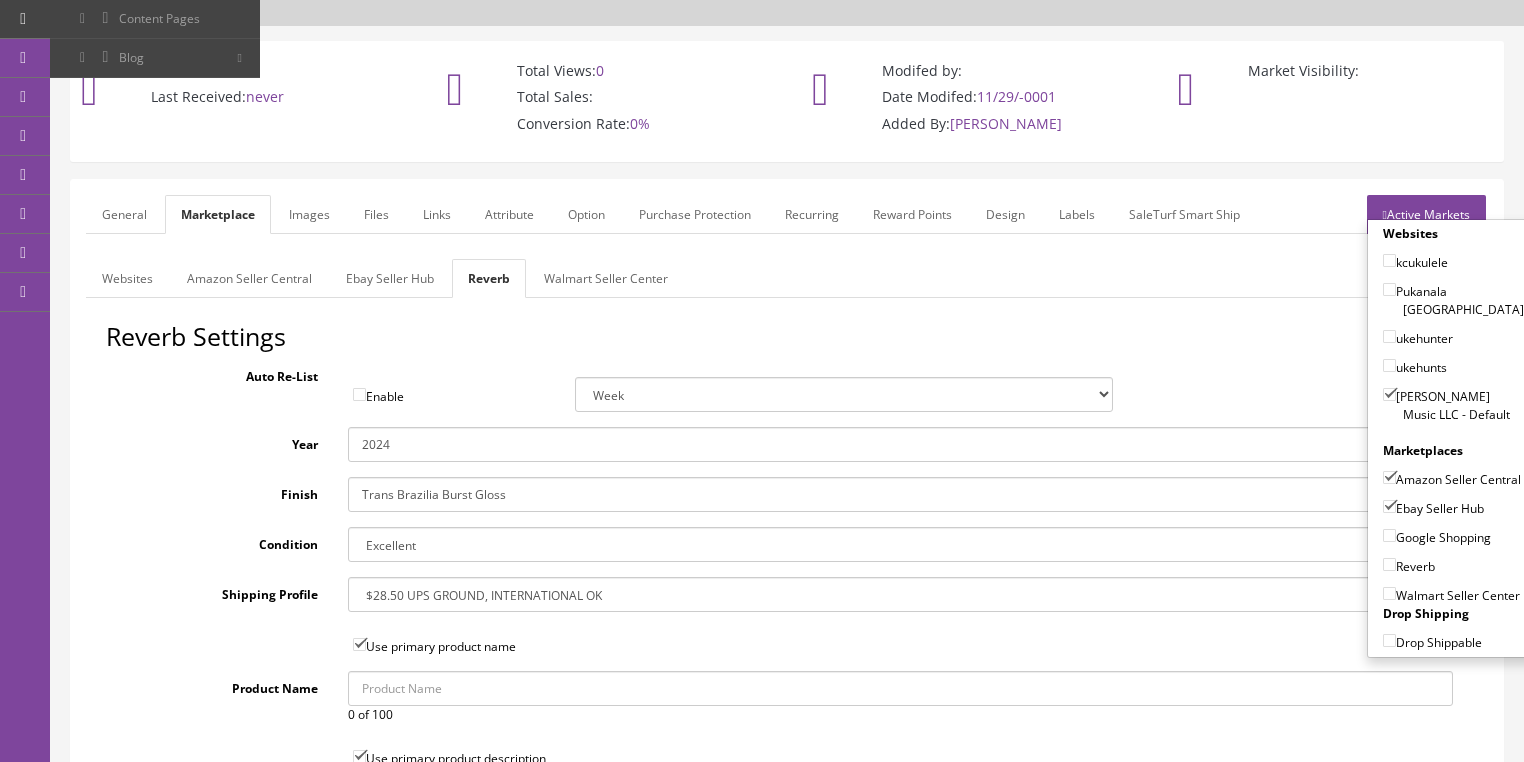 drag, startPoint x: 1379, startPoint y: 504, endPoint x: 1383, endPoint y: 527, distance: 23.345236 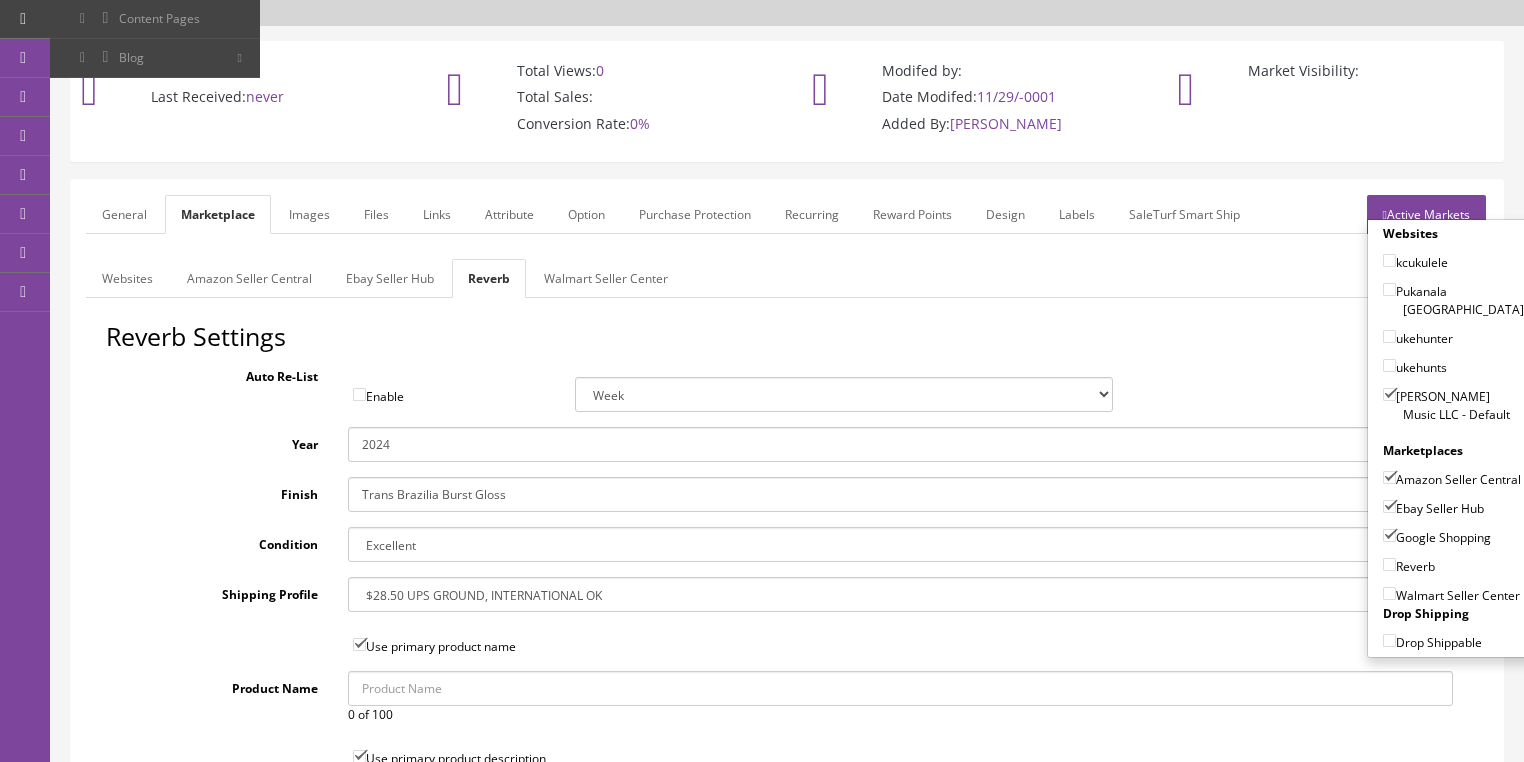 click on "Reverb" at bounding box center [1389, 564] 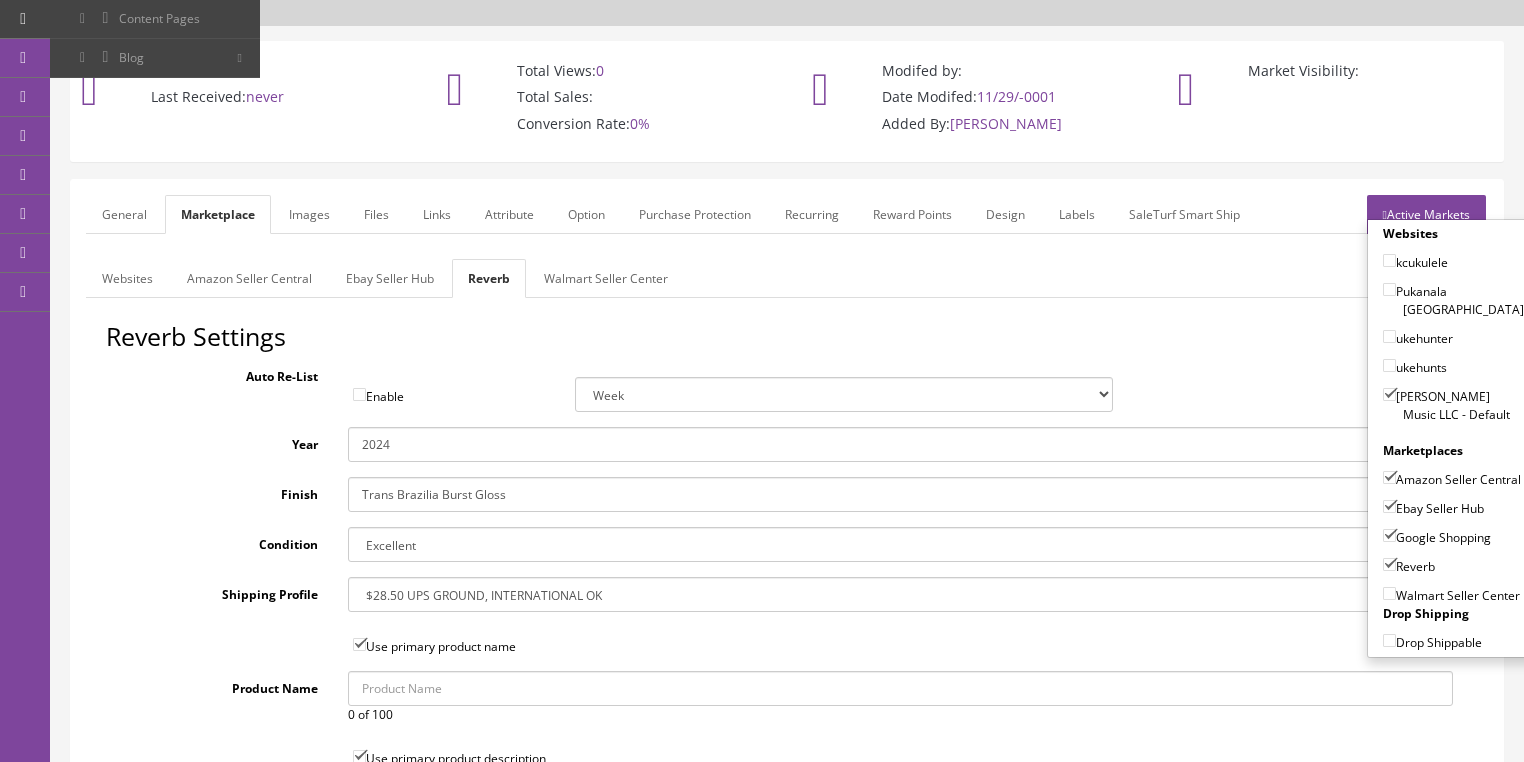 click on "Active Markets" at bounding box center [1426, 214] 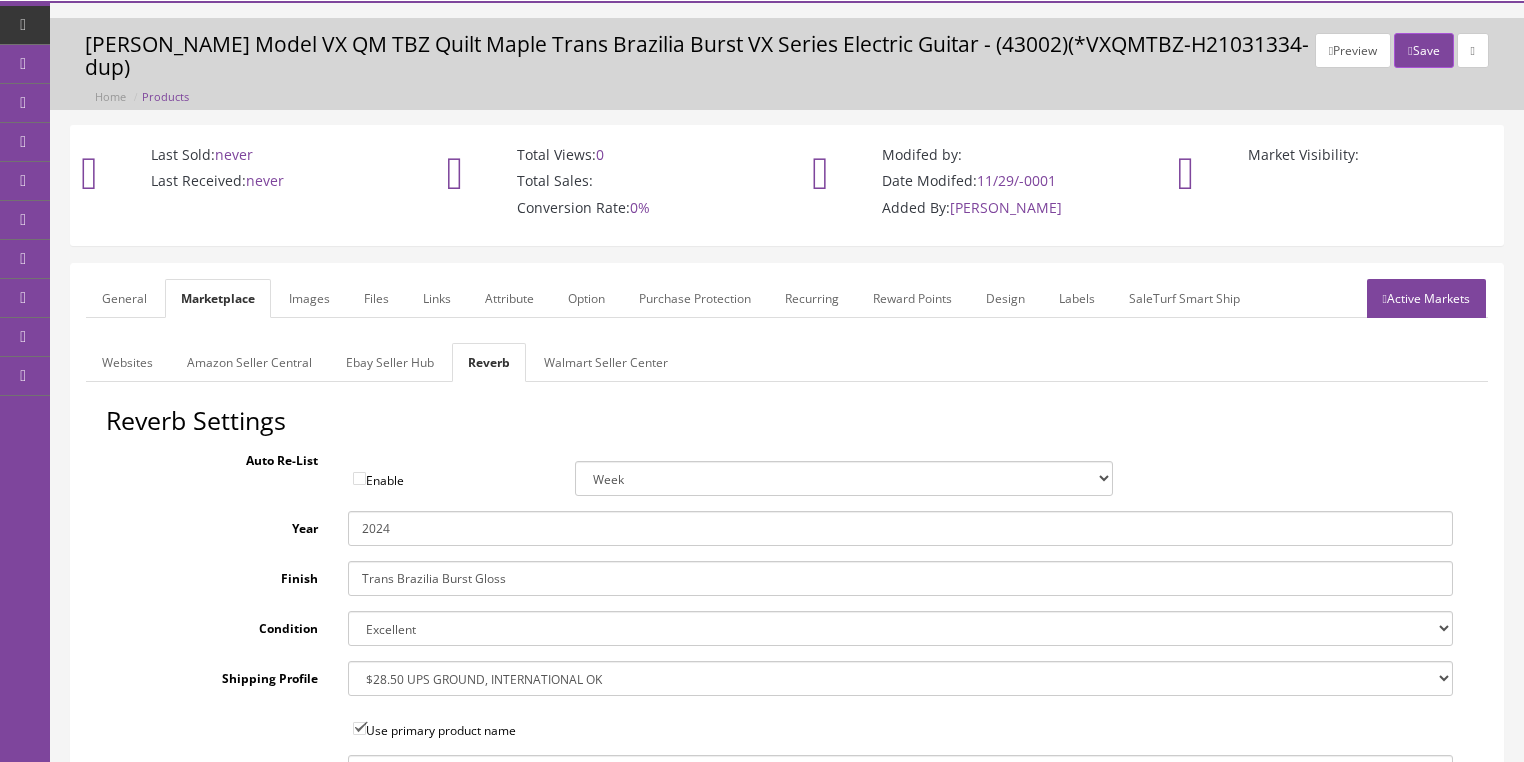 scroll, scrollTop: 0, scrollLeft: 0, axis: both 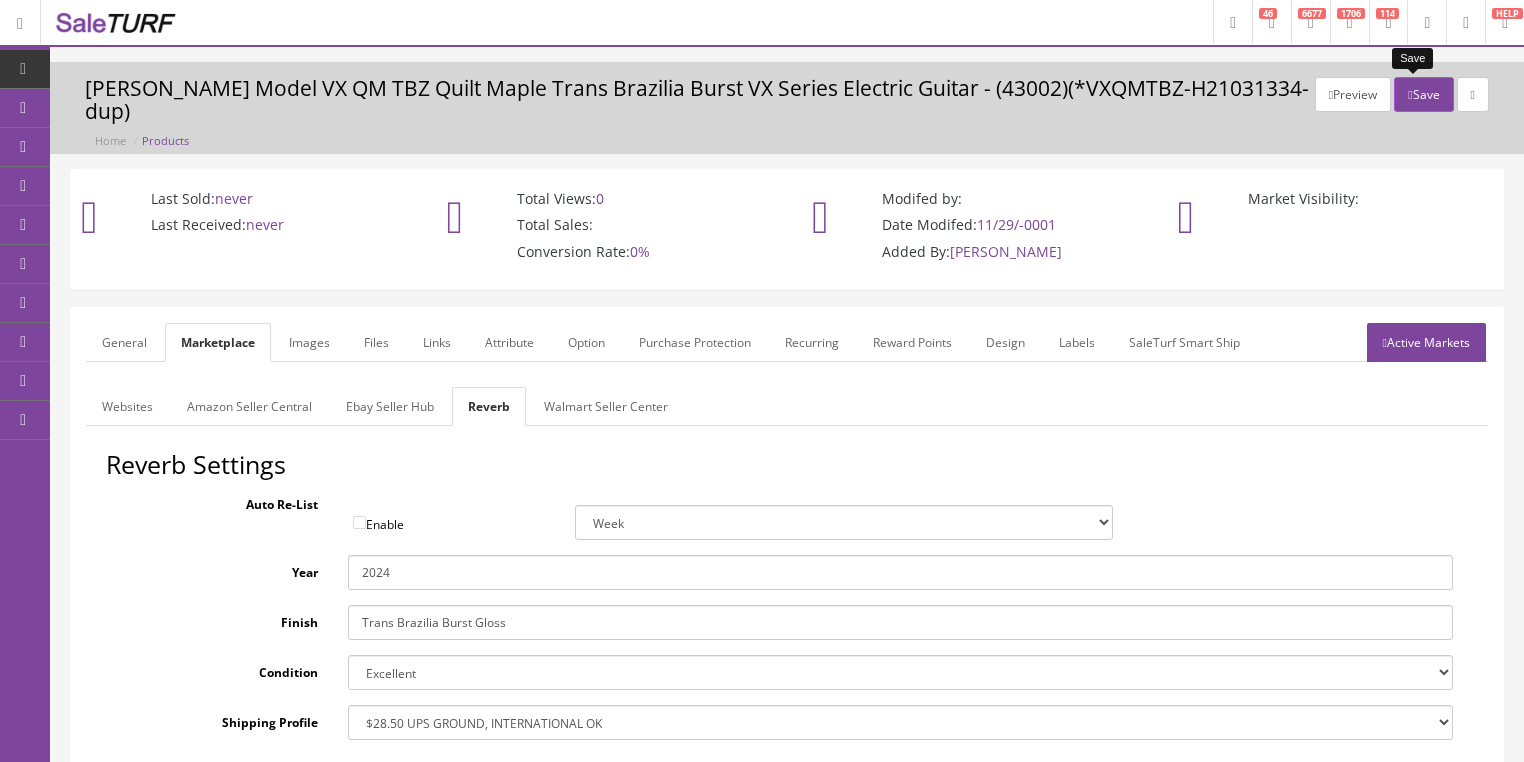 click on "Save" at bounding box center [1423, 94] 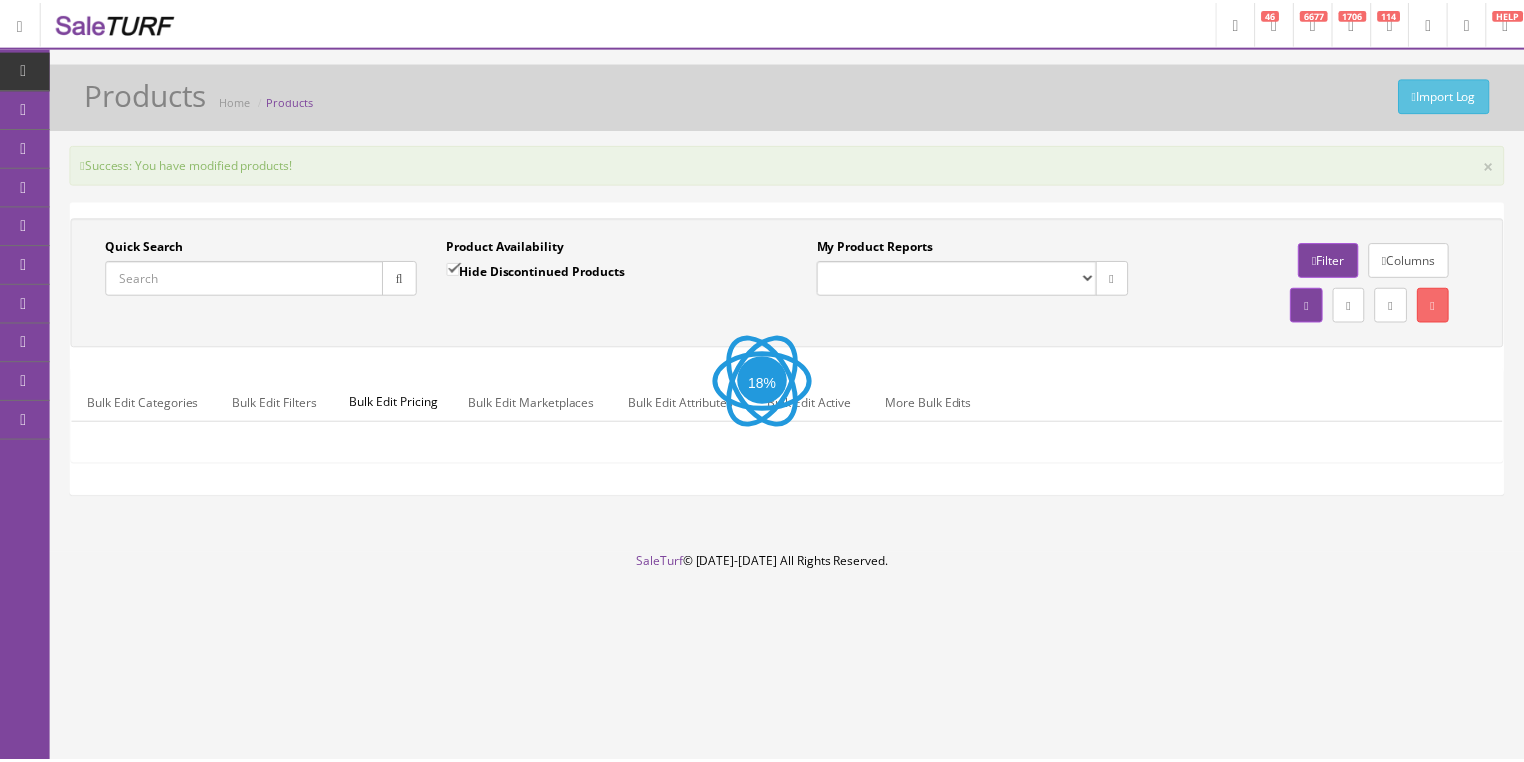 scroll, scrollTop: 0, scrollLeft: 0, axis: both 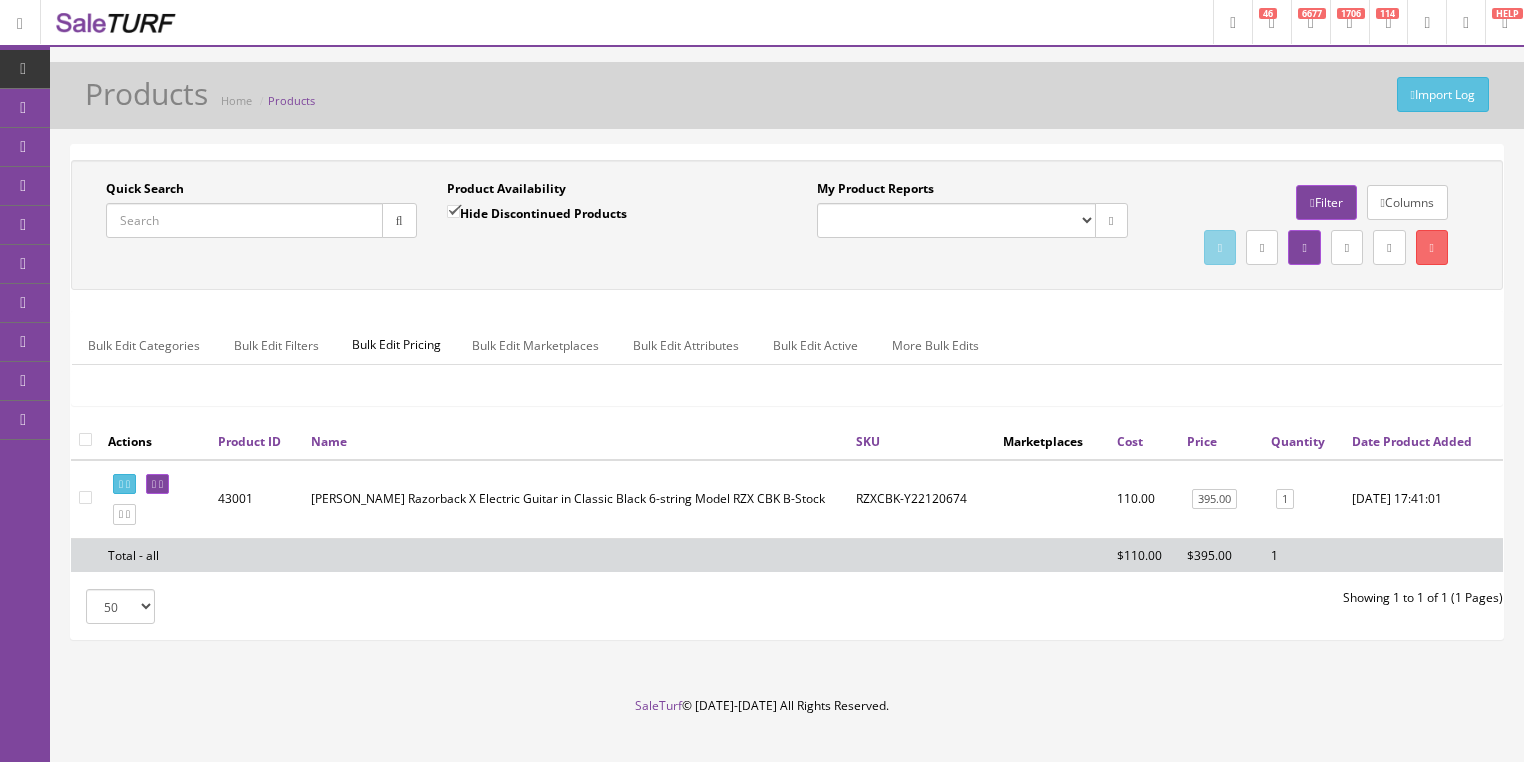 click on "Quick Search" at bounding box center (244, 220) 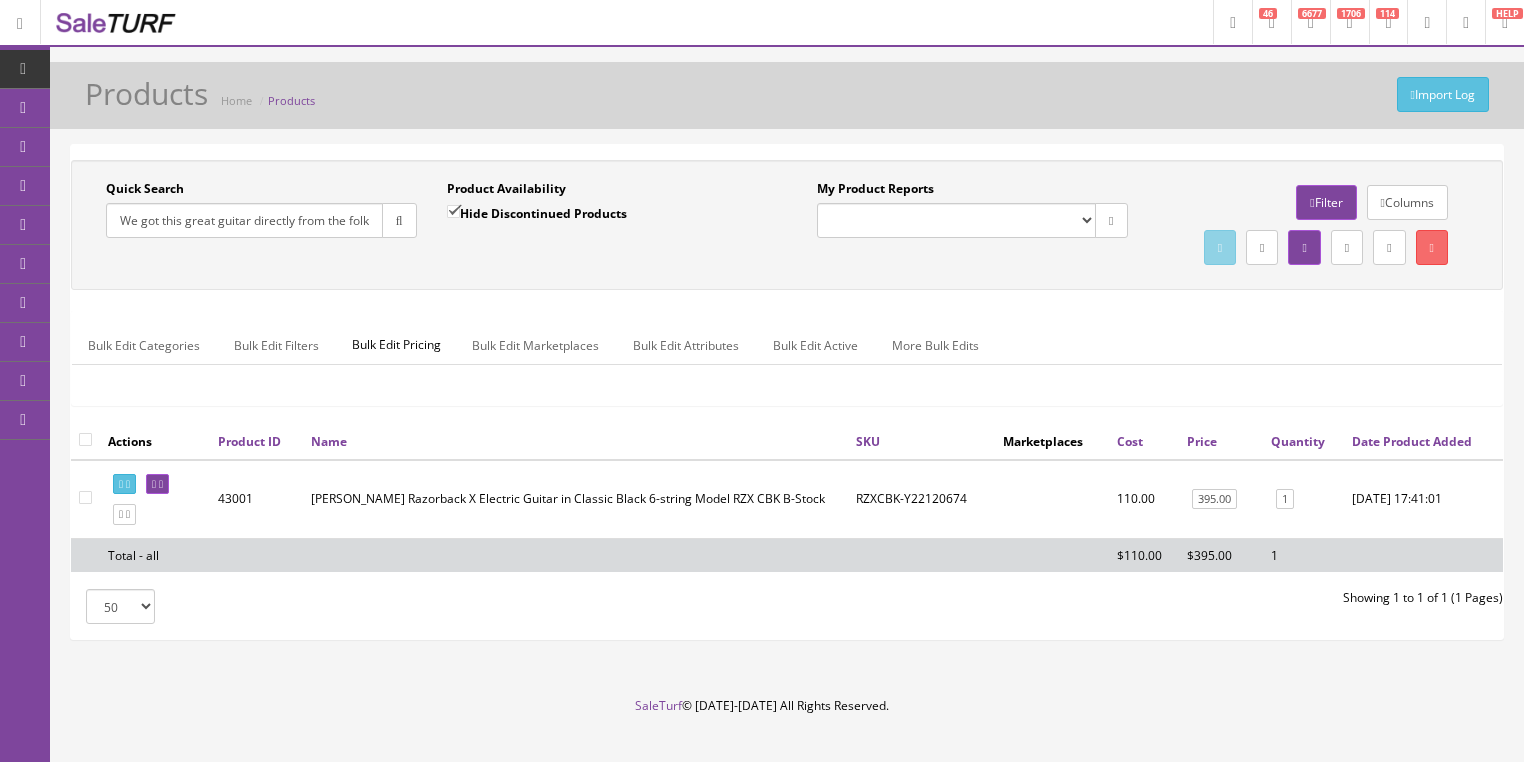 scroll, scrollTop: 0, scrollLeft: 2378, axis: horizontal 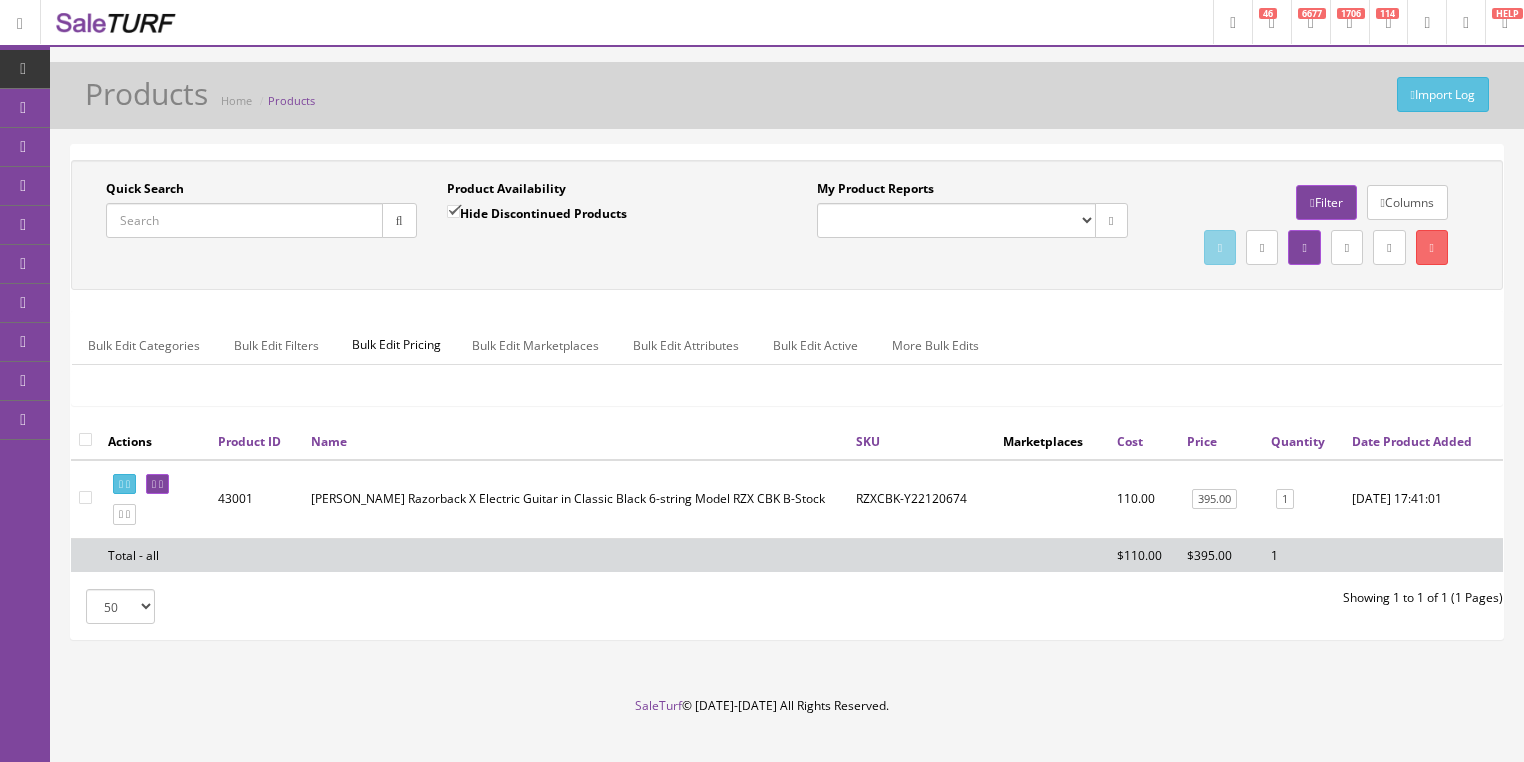 click on "Quick Search" at bounding box center [244, 220] 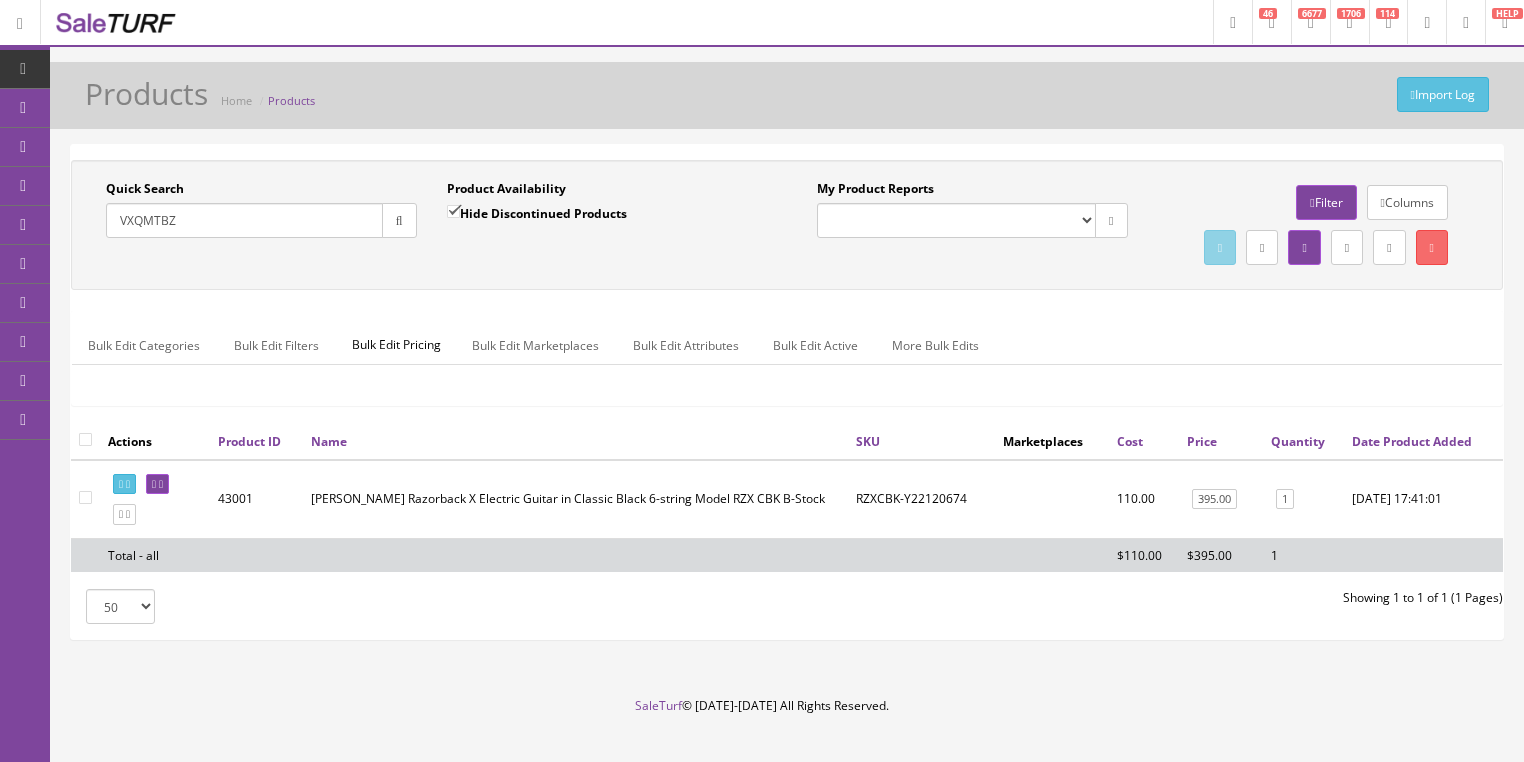 type on "VXQMTBZ" 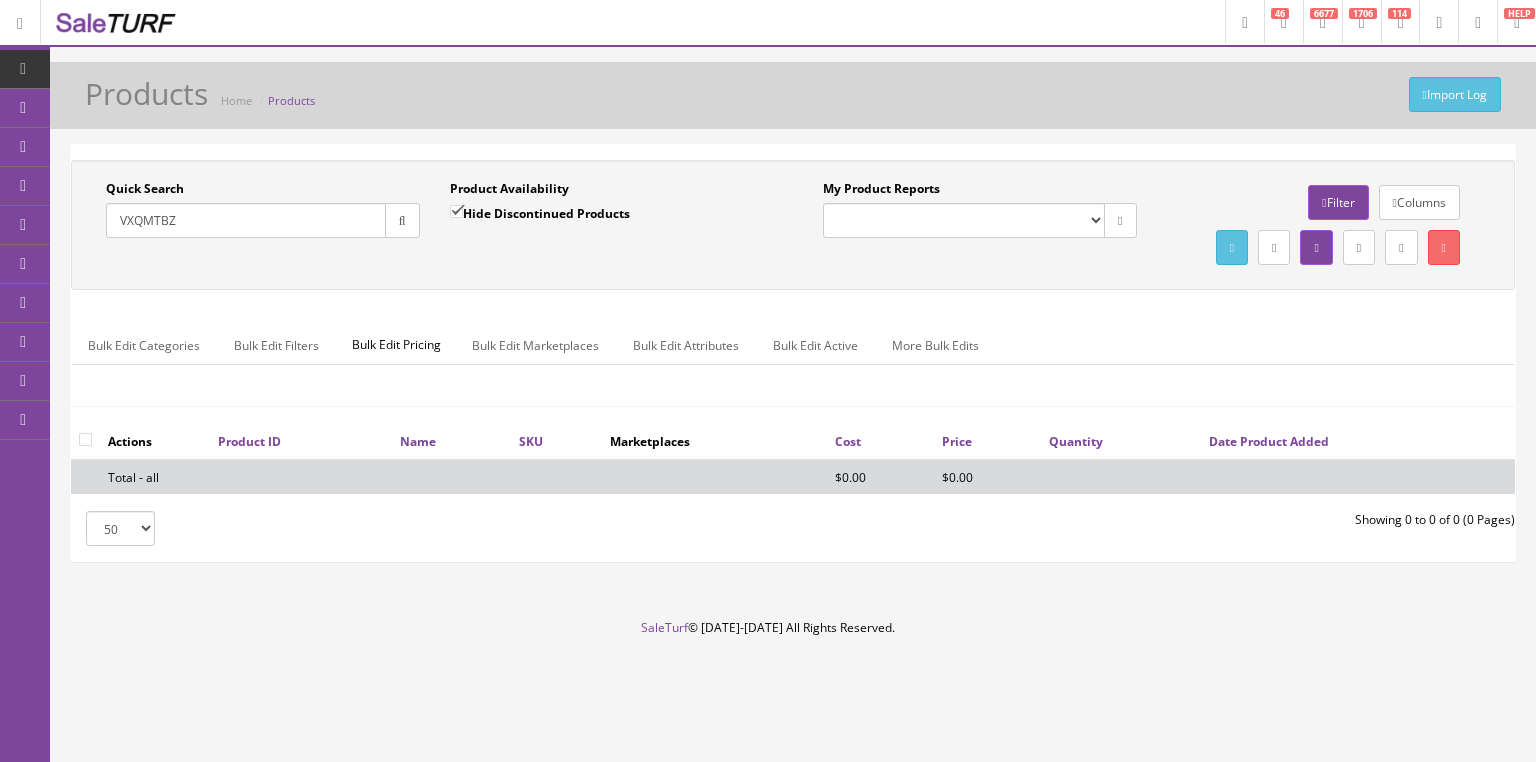click on "Hide Discontinued Products" at bounding box center (456, 211) 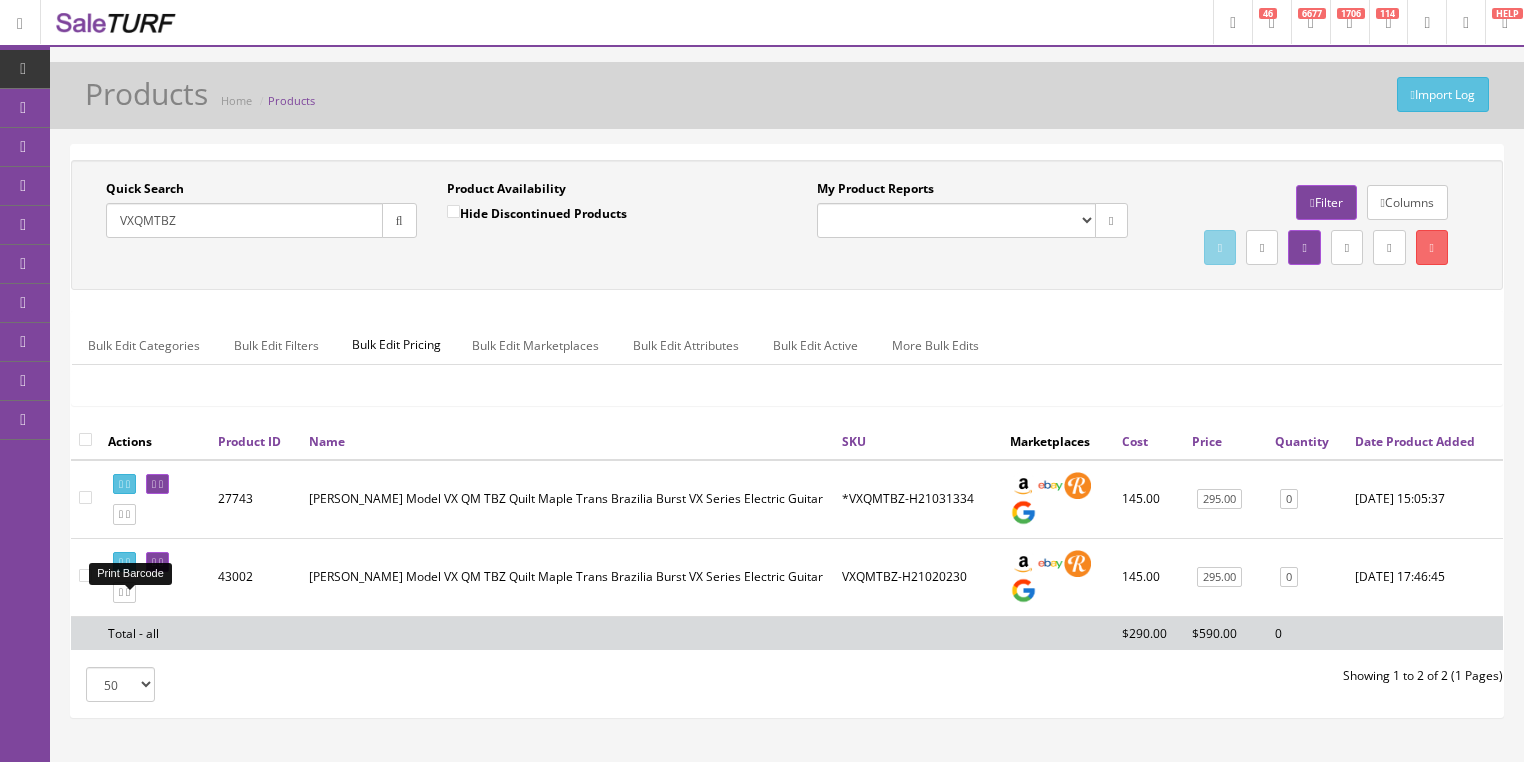 click at bounding box center (124, 562) 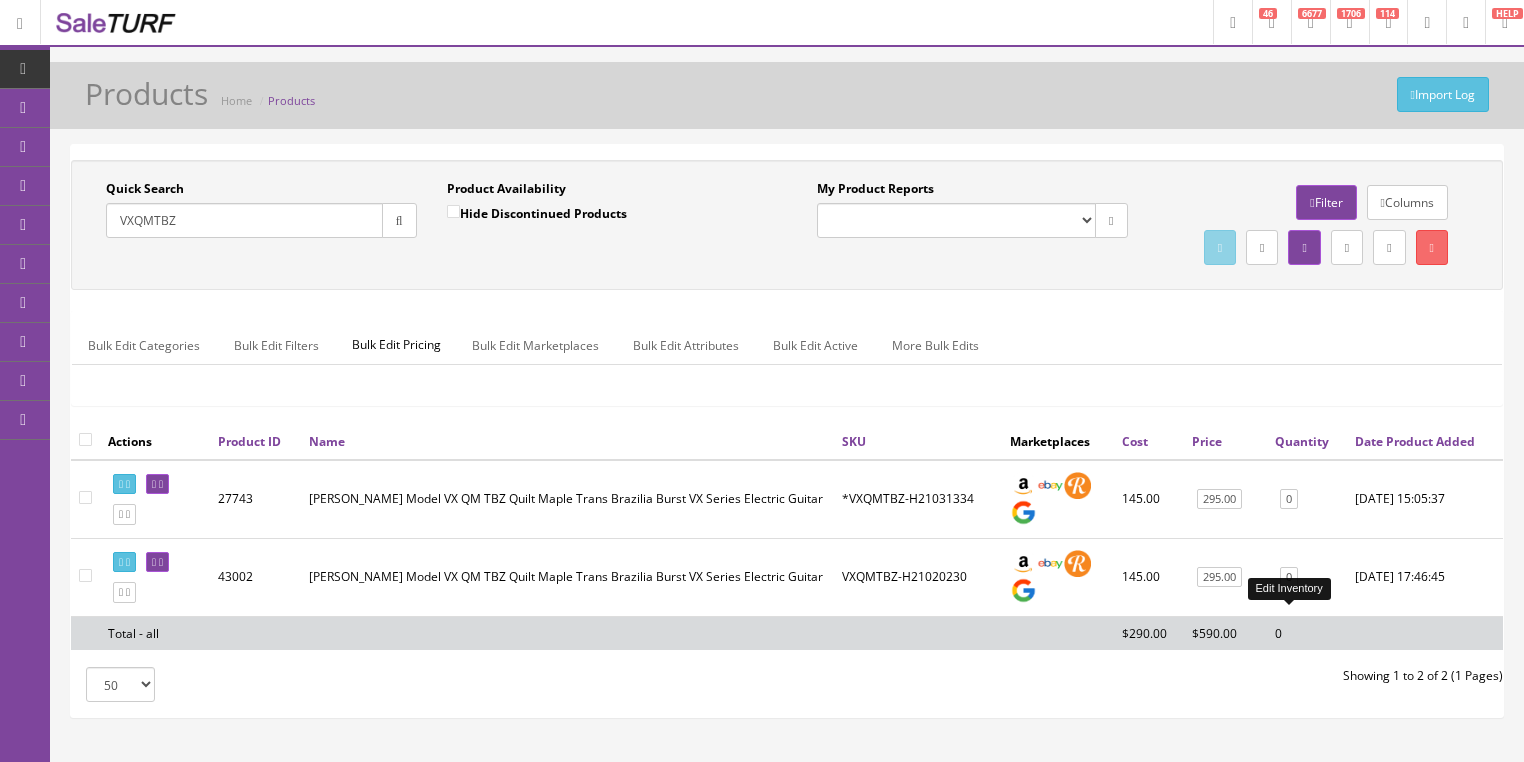 click on "0" at bounding box center [1289, 577] 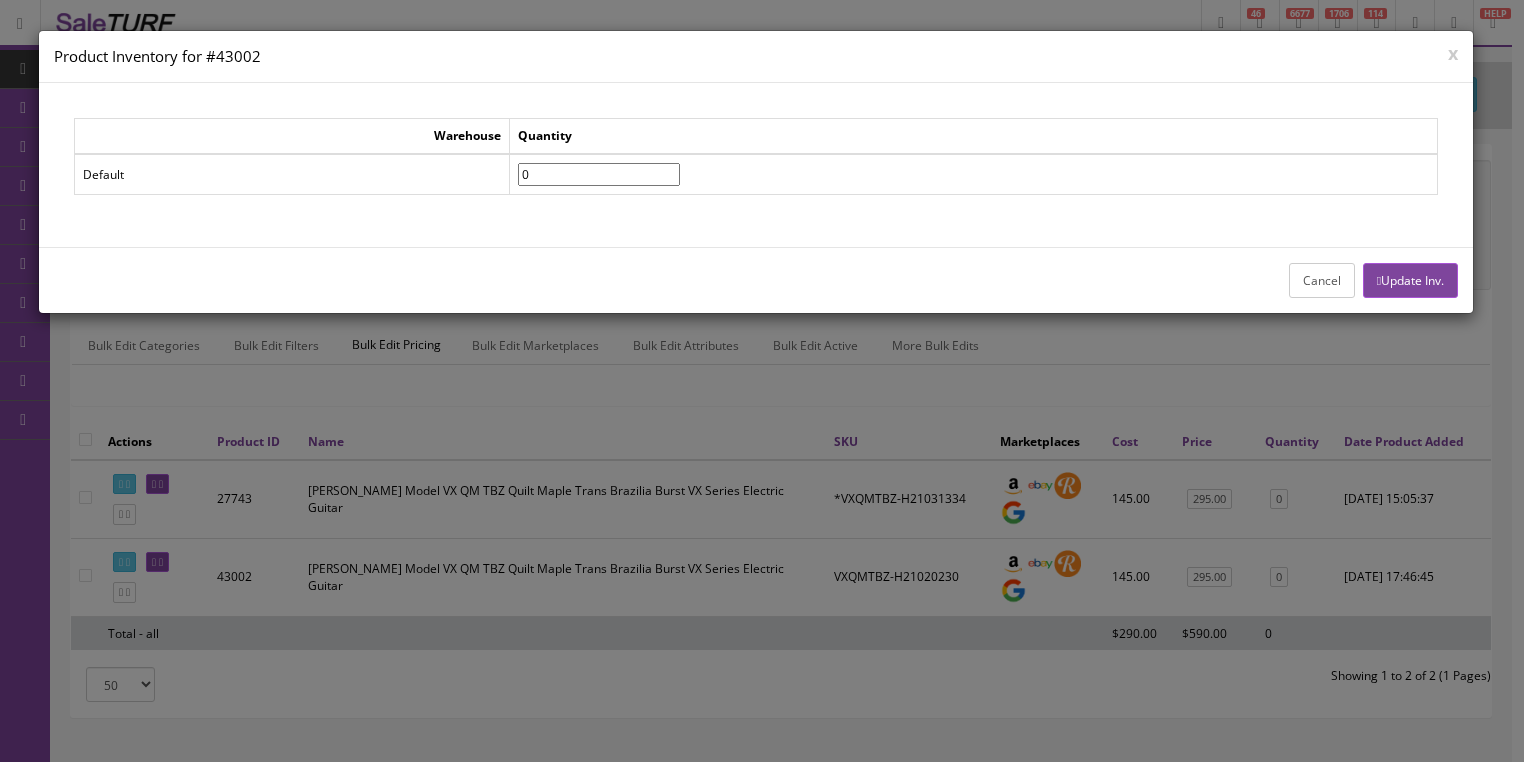drag, startPoint x: 592, startPoint y: 175, endPoint x: 526, endPoint y: 180, distance: 66.189125 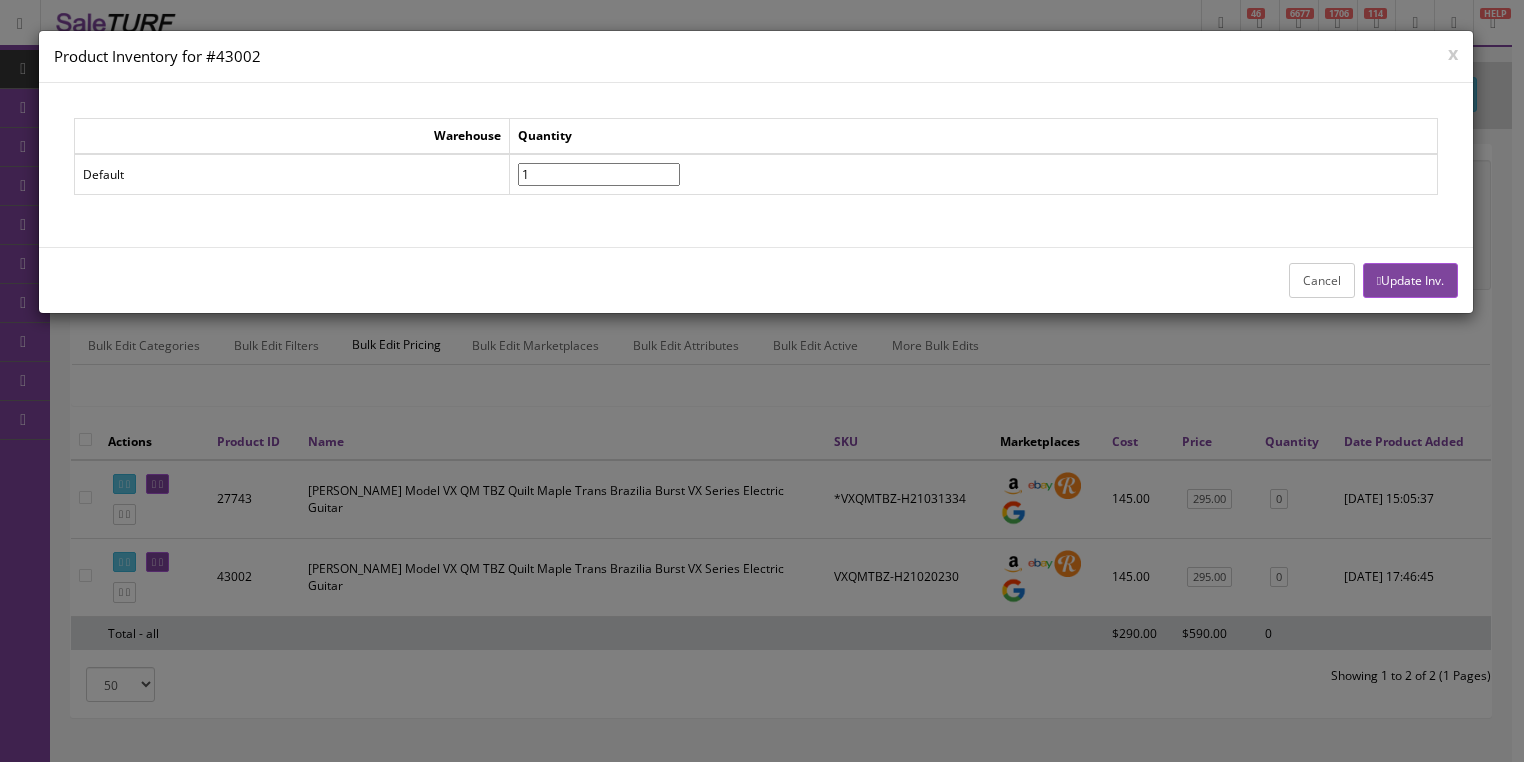 type on "1" 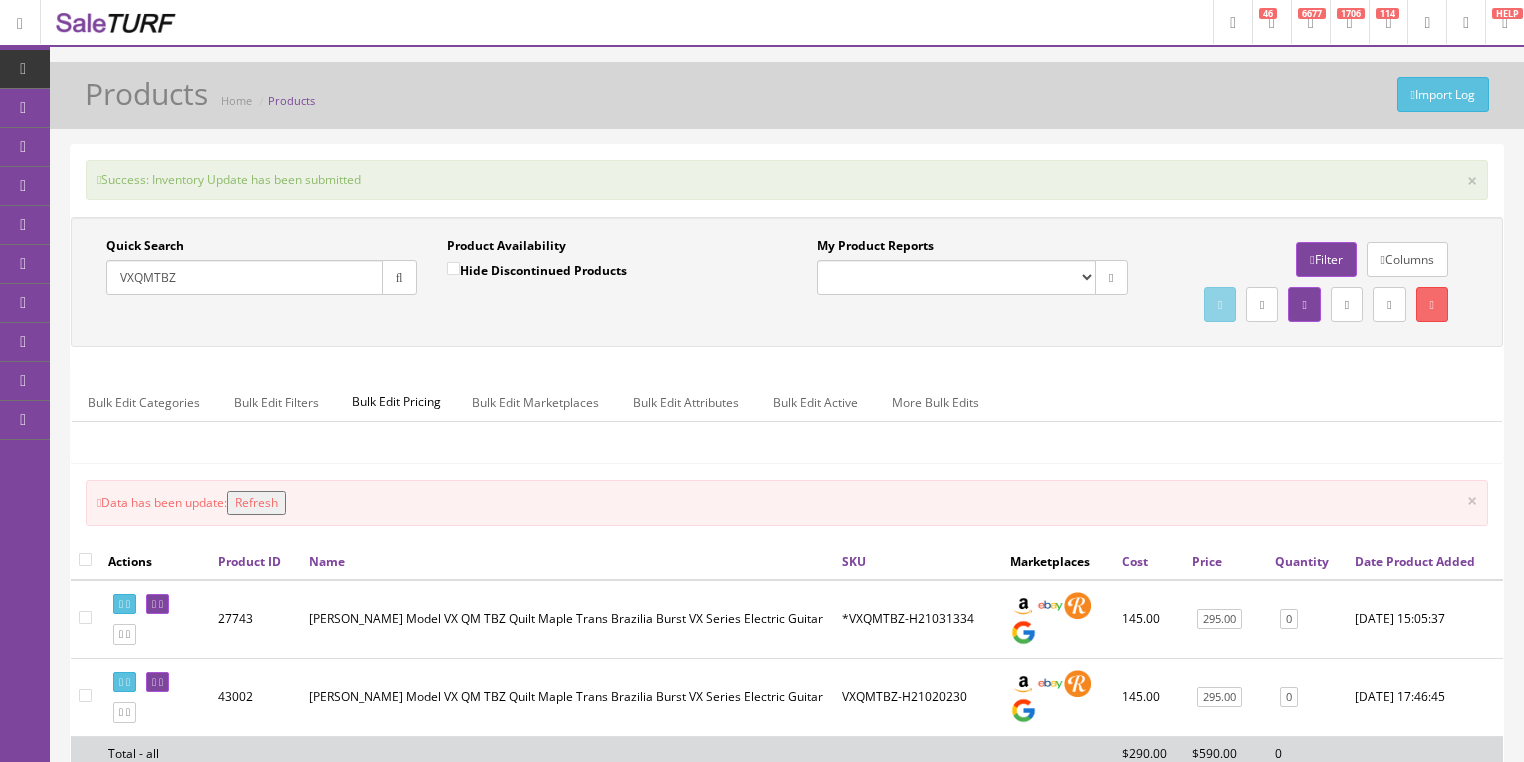 click on "Refresh" at bounding box center (256, 503) 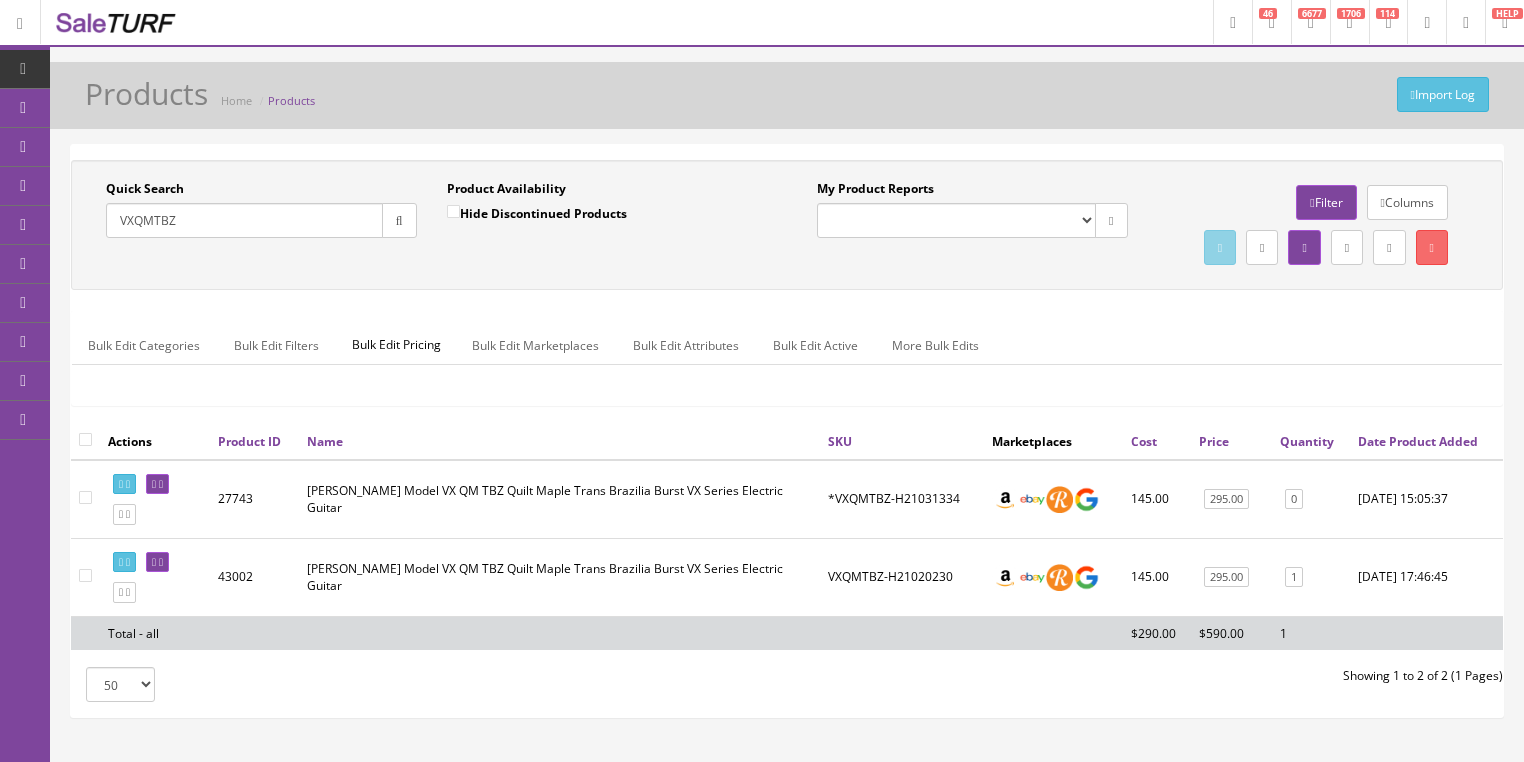drag, startPoint x: 186, startPoint y: 223, endPoint x: 120, endPoint y: 248, distance: 70.5762 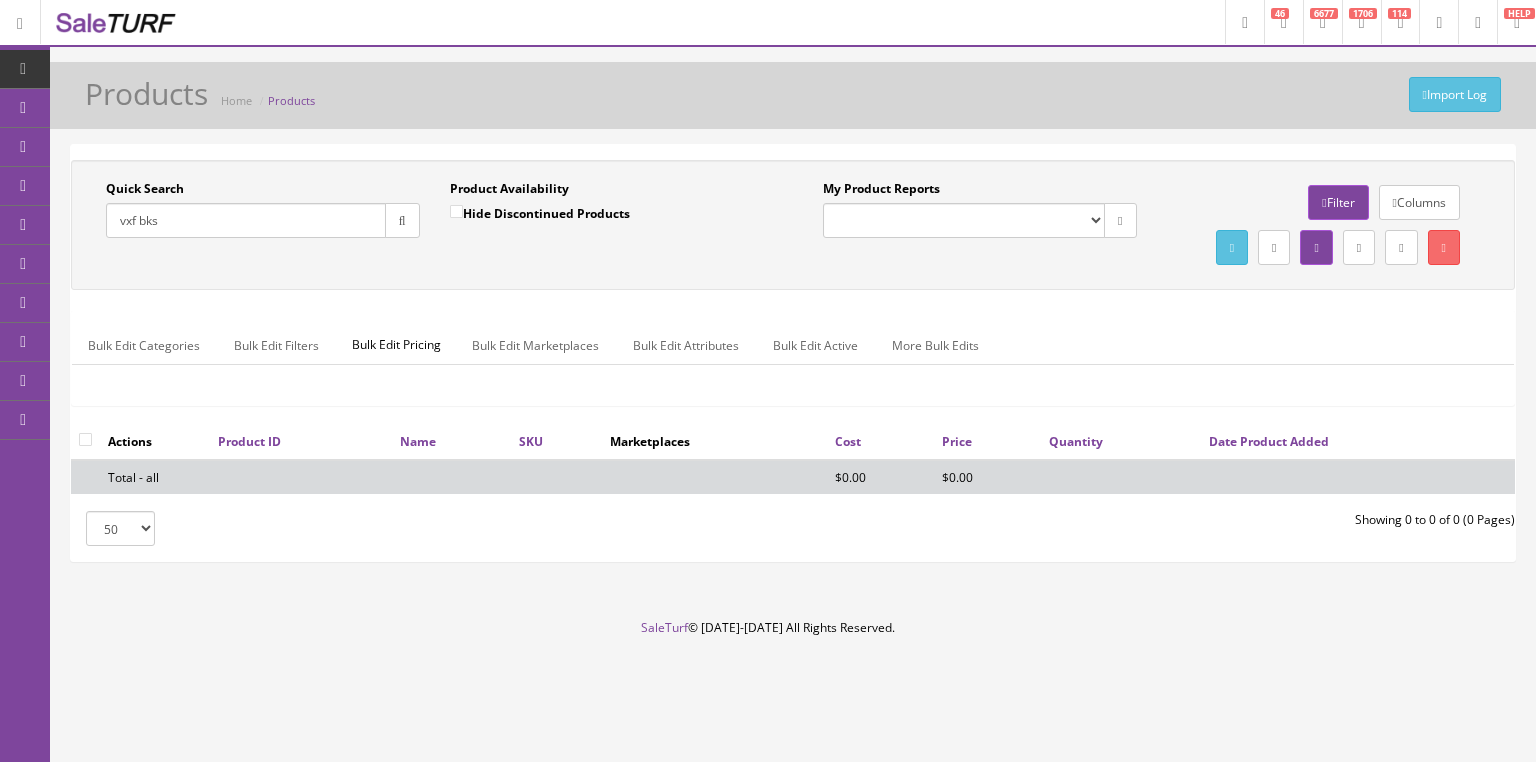 drag, startPoint x: 132, startPoint y: 225, endPoint x: 328, endPoint y: 234, distance: 196.20653 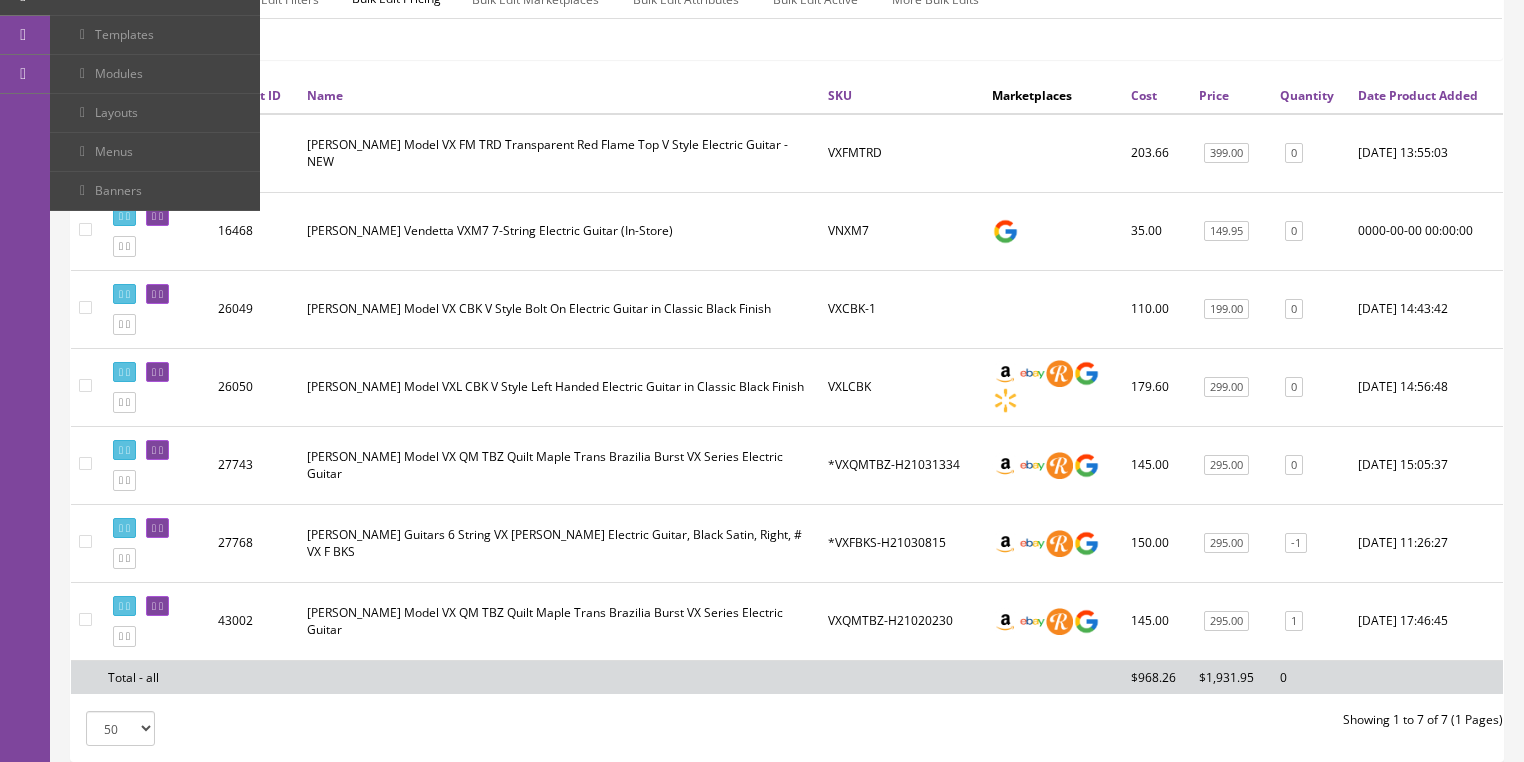 scroll, scrollTop: 400, scrollLeft: 0, axis: vertical 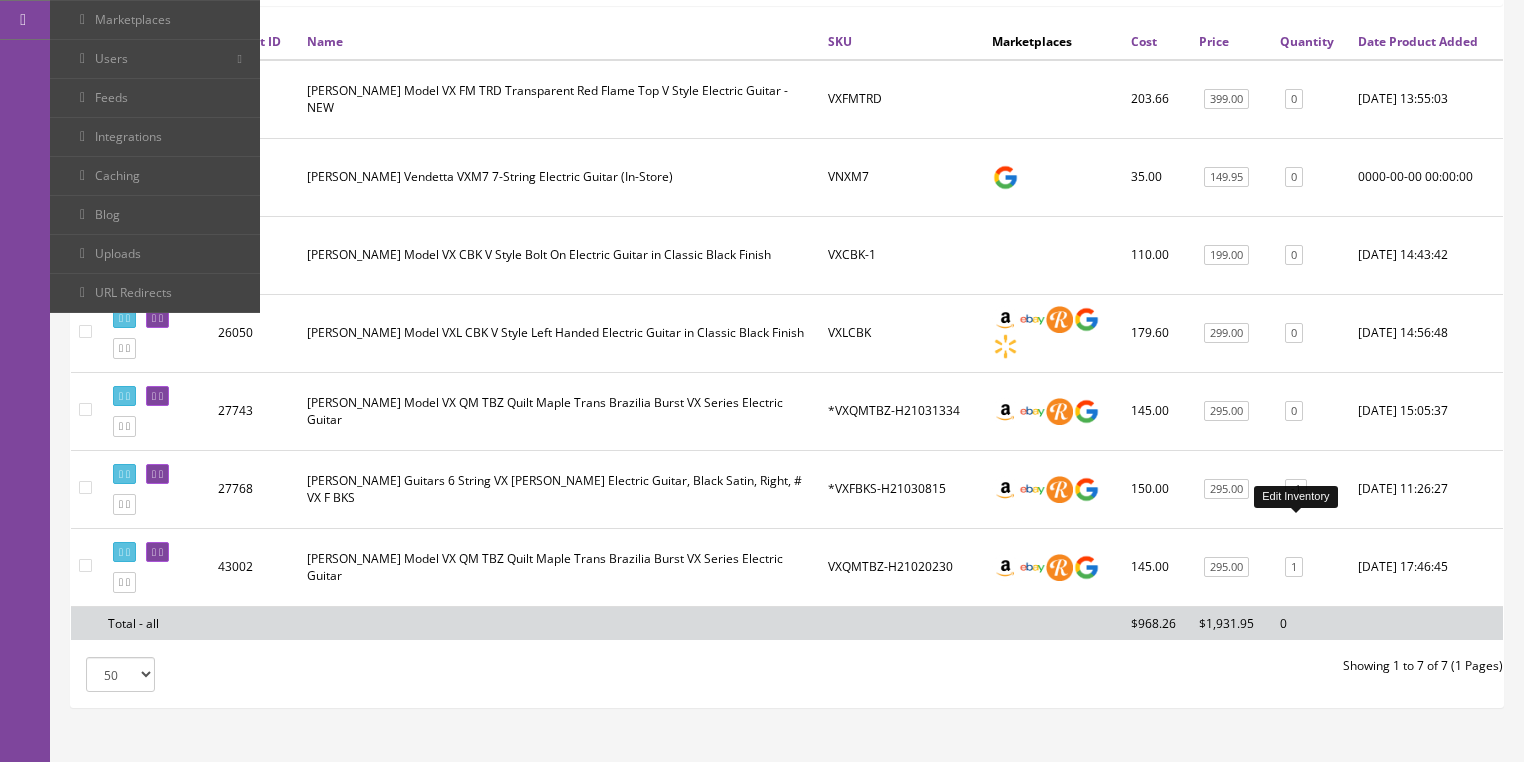 type on "[PERSON_NAME]" 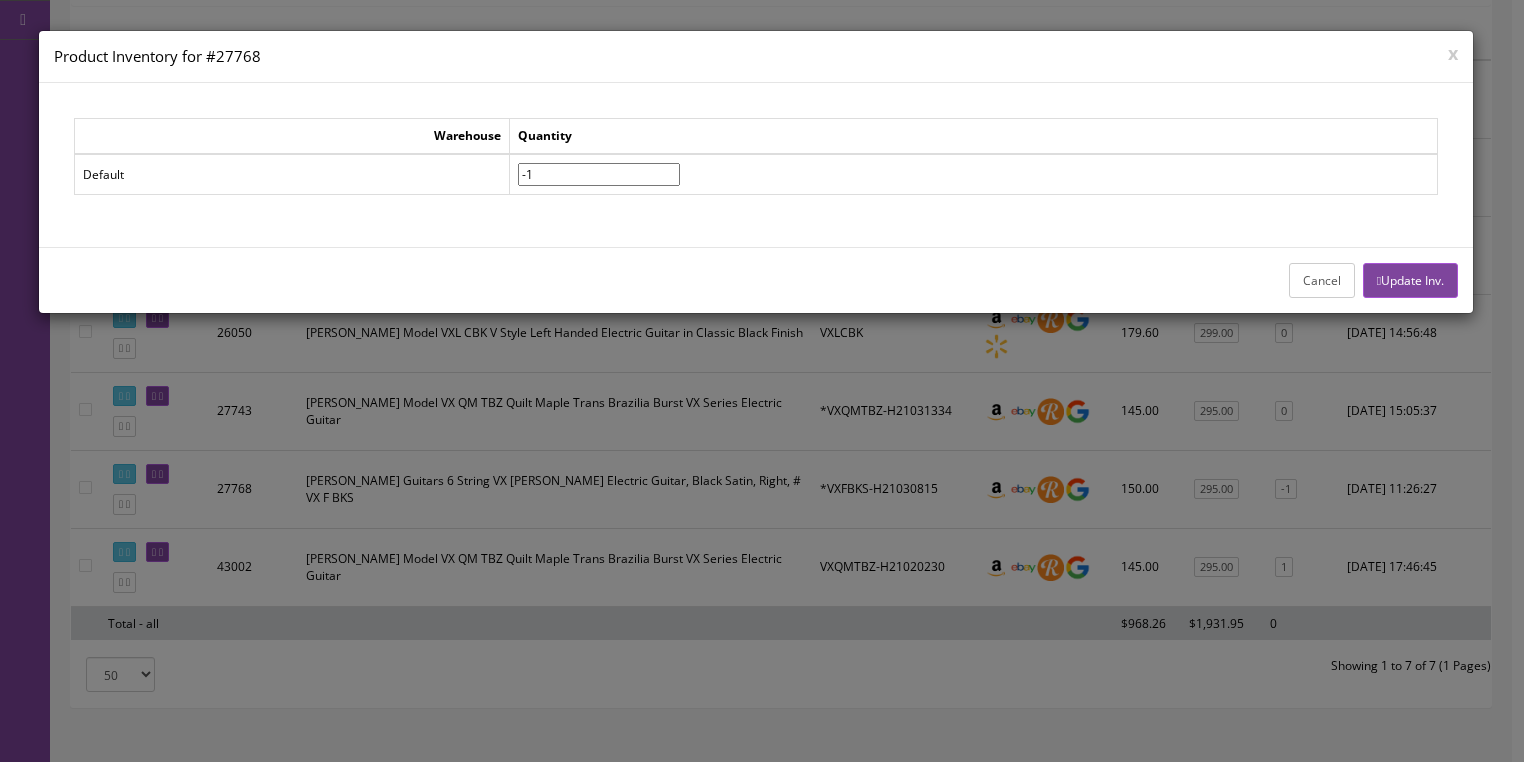 drag, startPoint x: 605, startPoint y: 174, endPoint x: 528, endPoint y: 201, distance: 81.596565 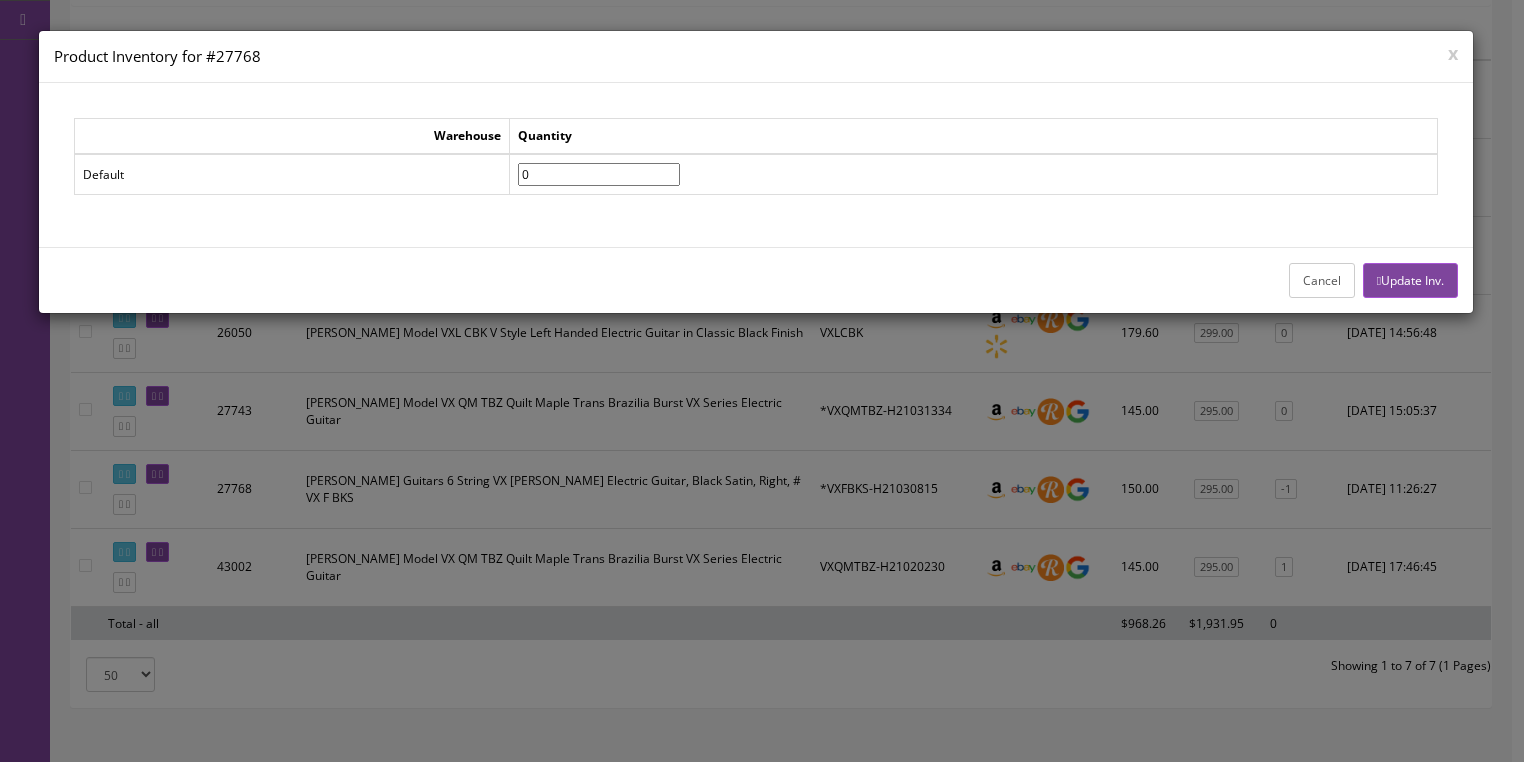 type on "0" 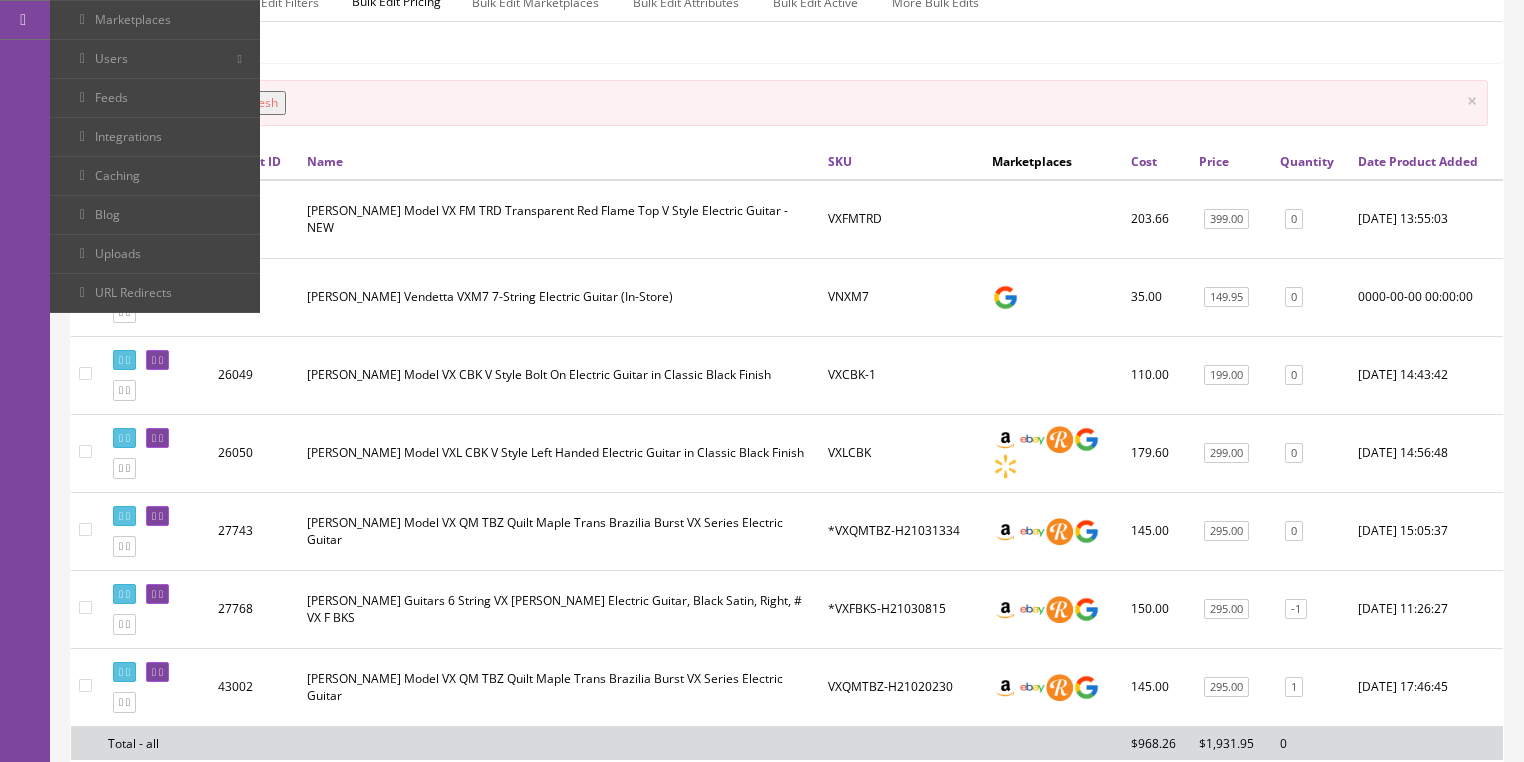 click on "Refresh" at bounding box center [256, 103] 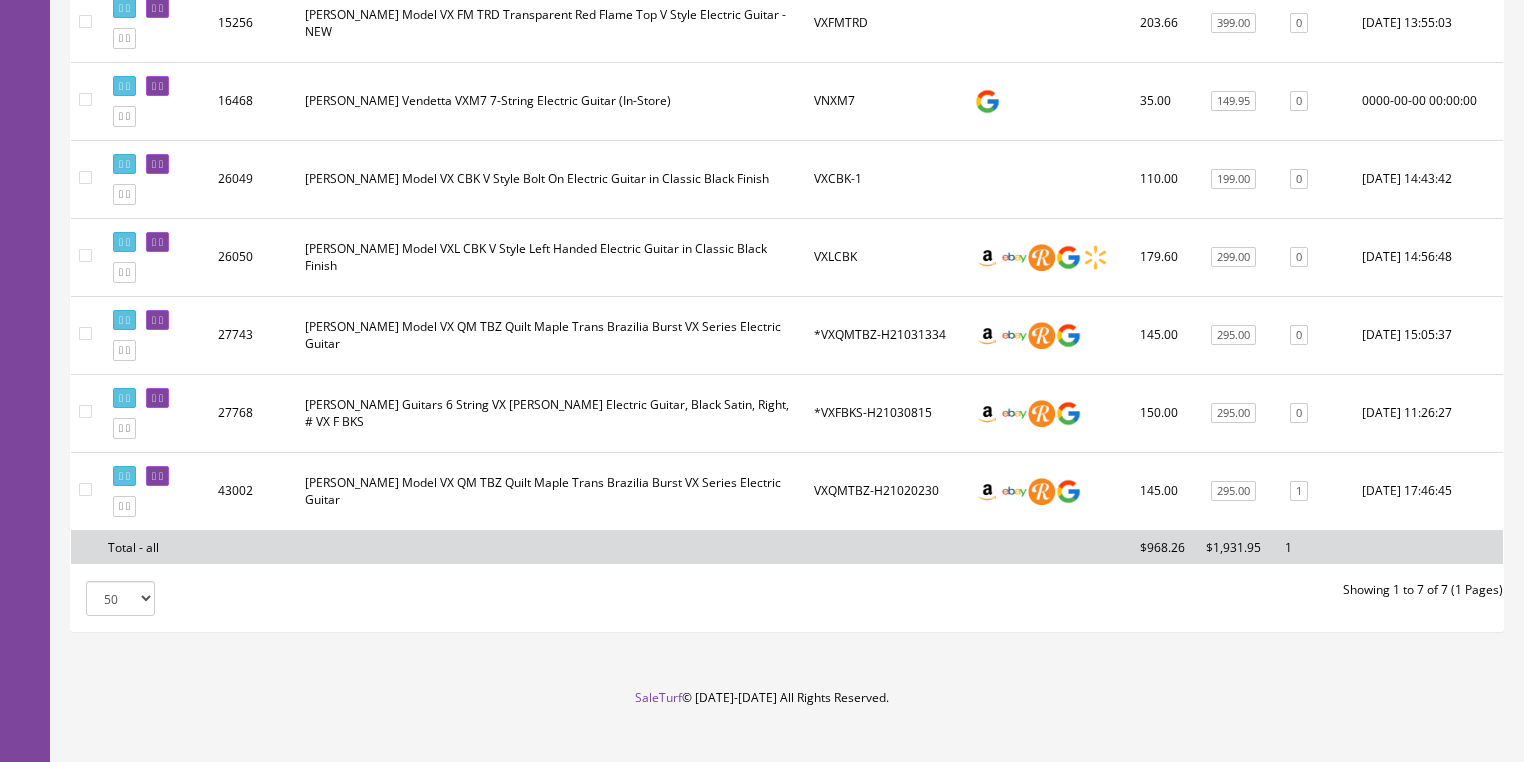 scroll, scrollTop: 480, scrollLeft: 0, axis: vertical 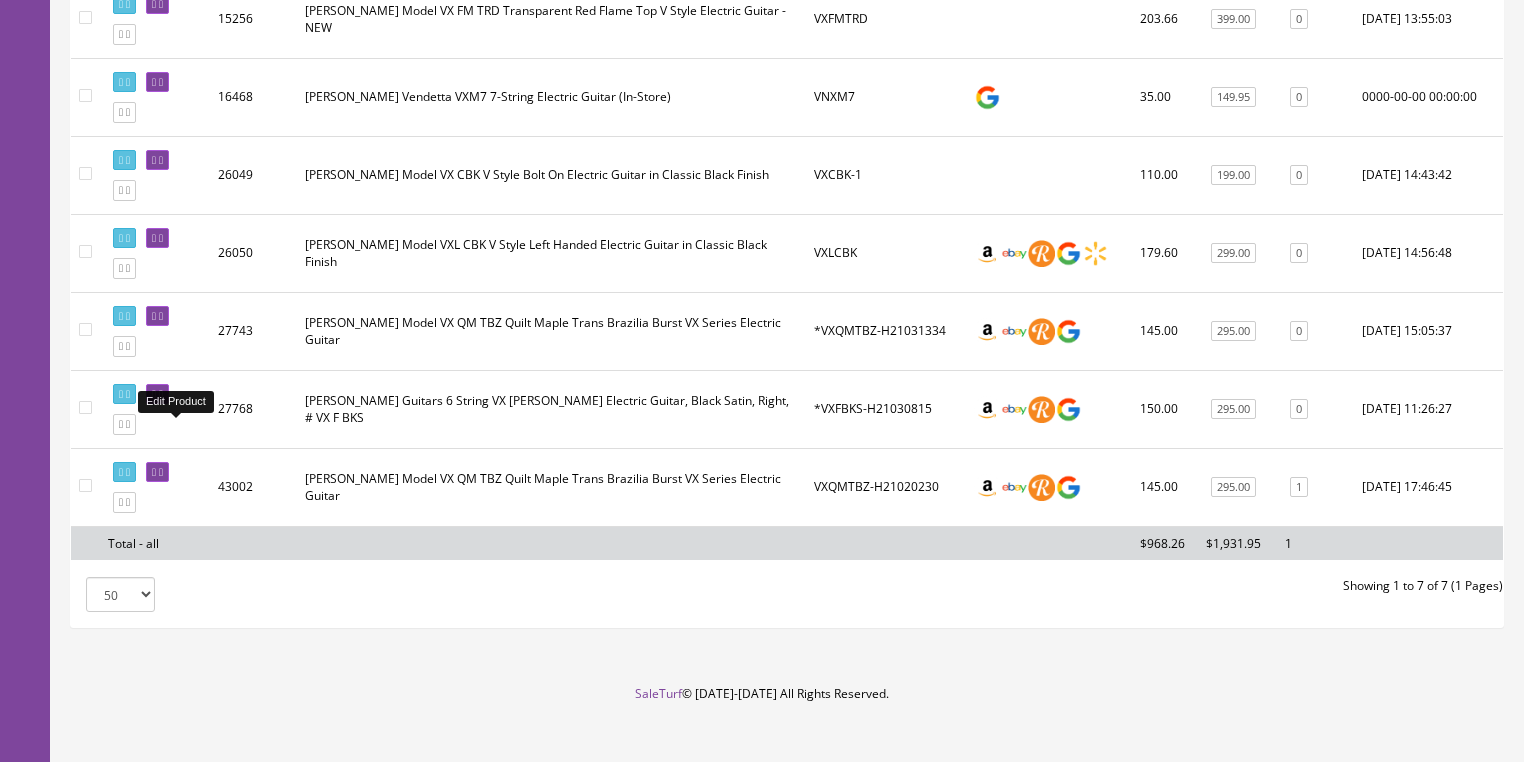 click at bounding box center (154, 394) 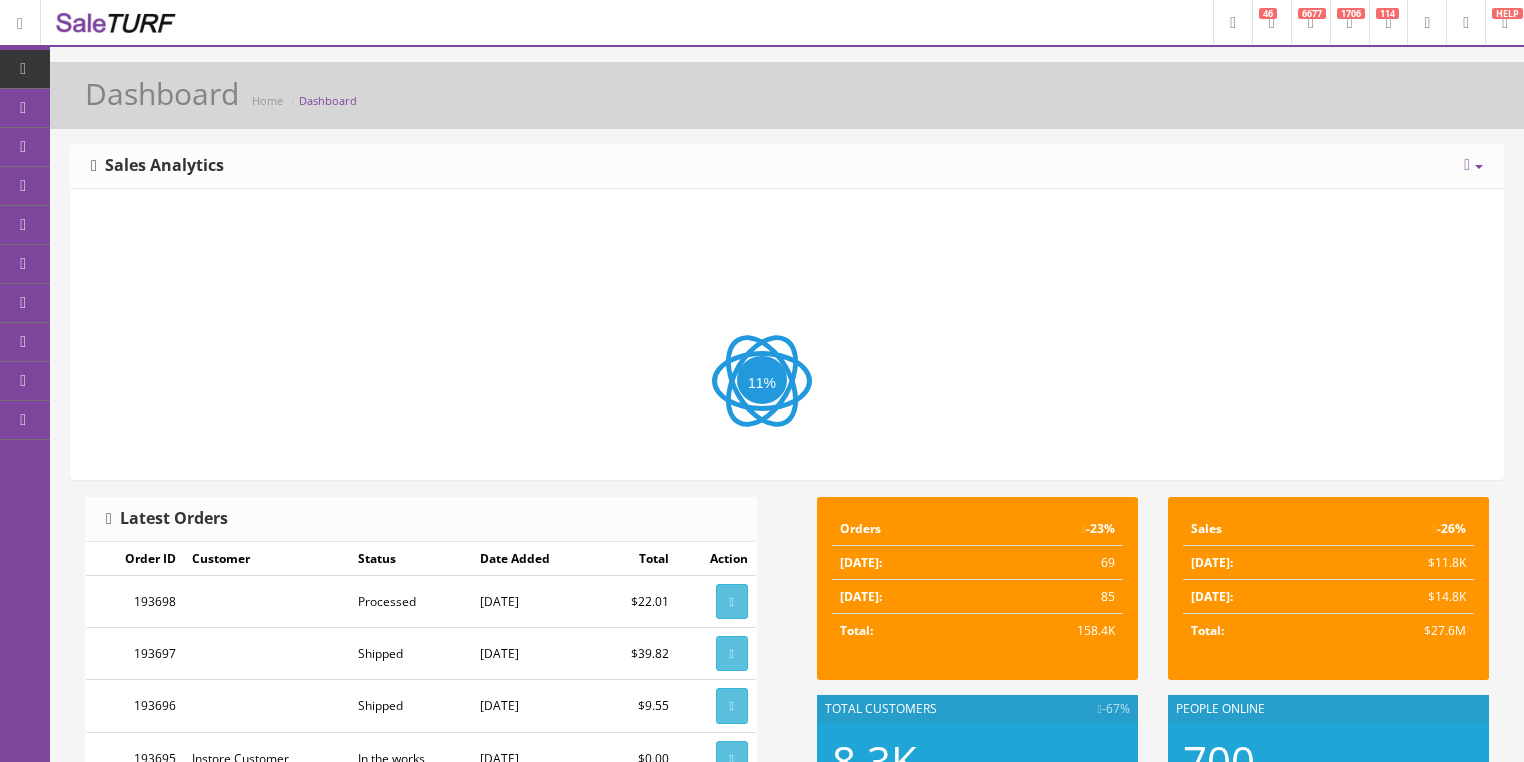 scroll, scrollTop: 0, scrollLeft: 0, axis: both 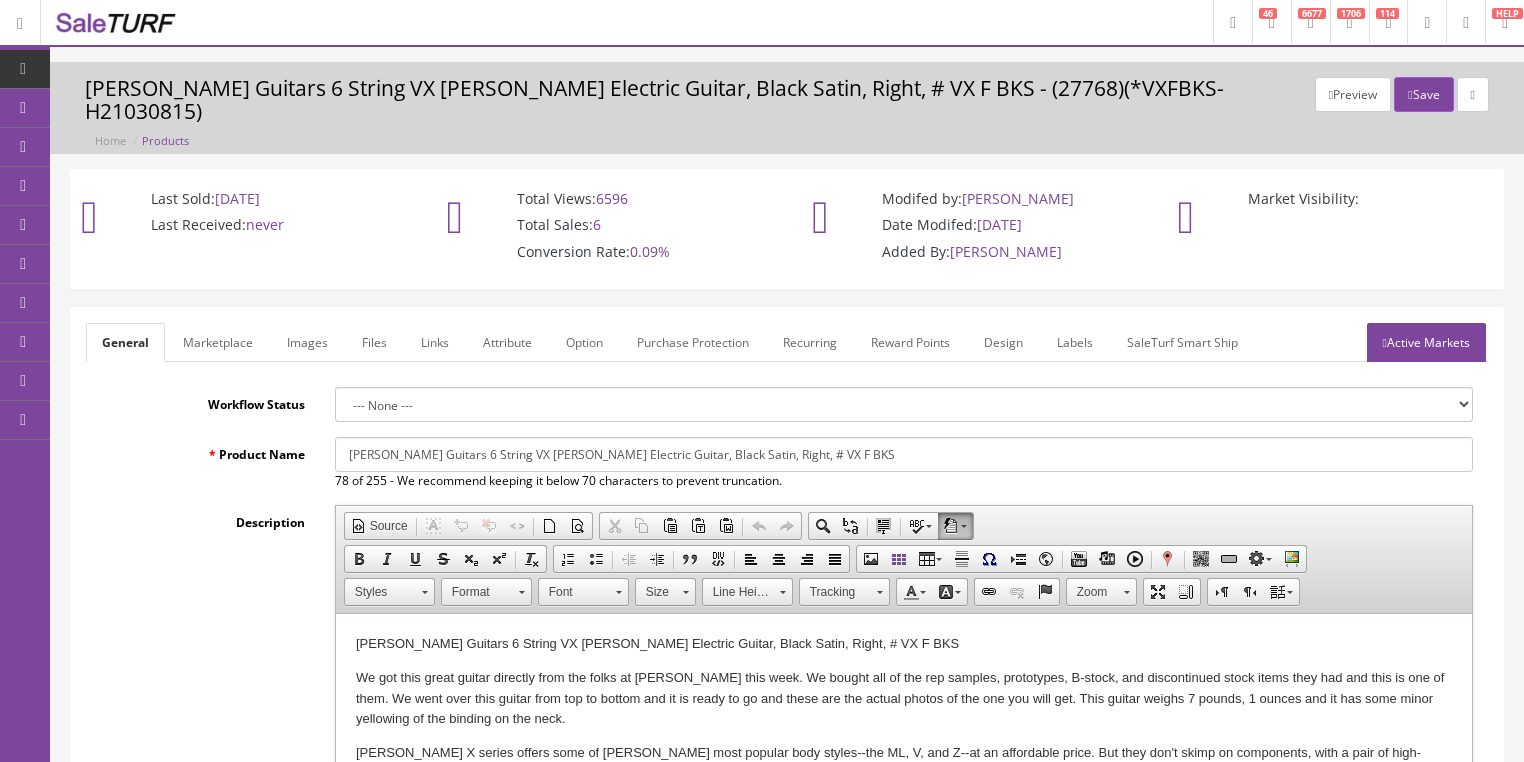 click on "Images" at bounding box center [307, 342] 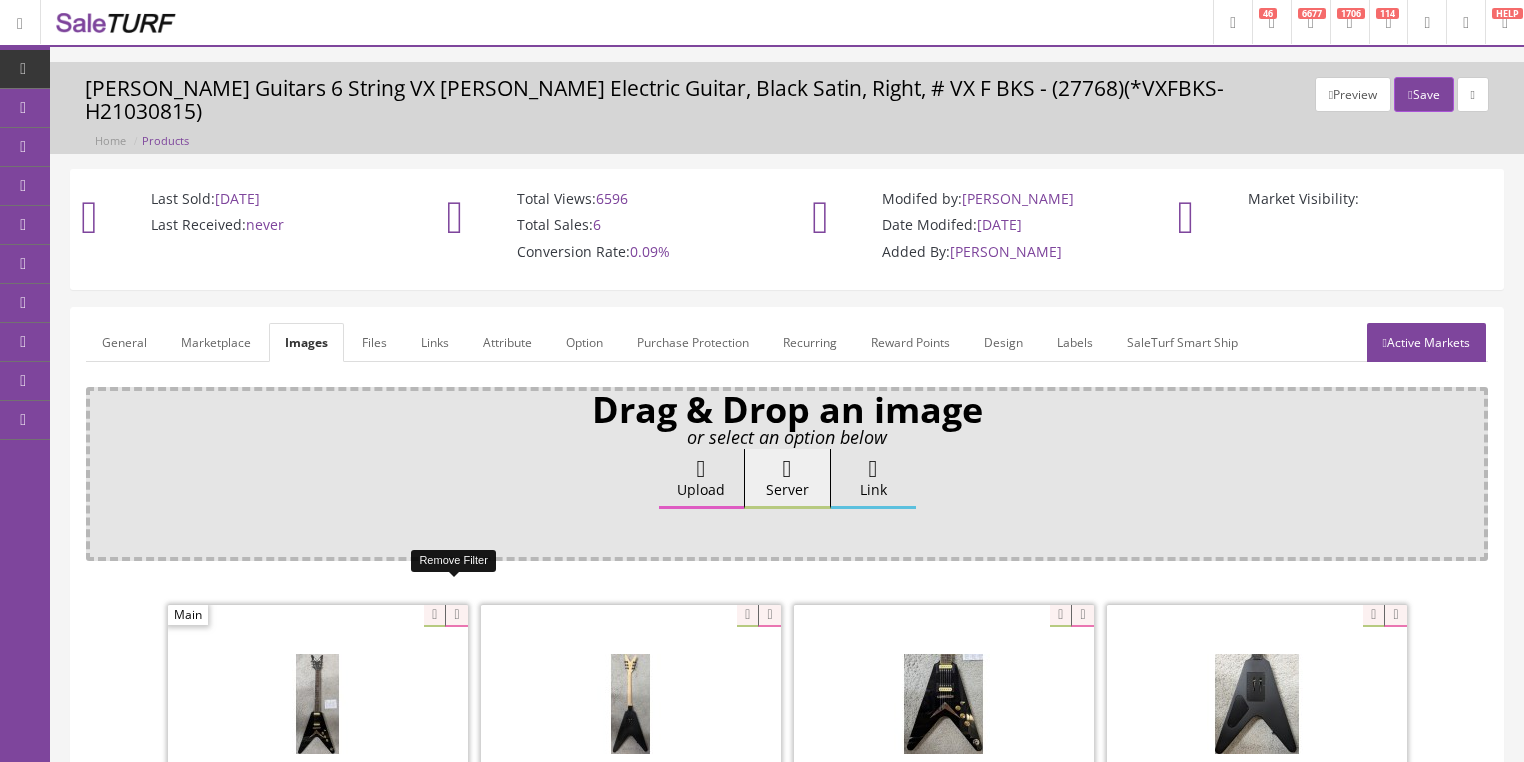 click at bounding box center (456, 616) 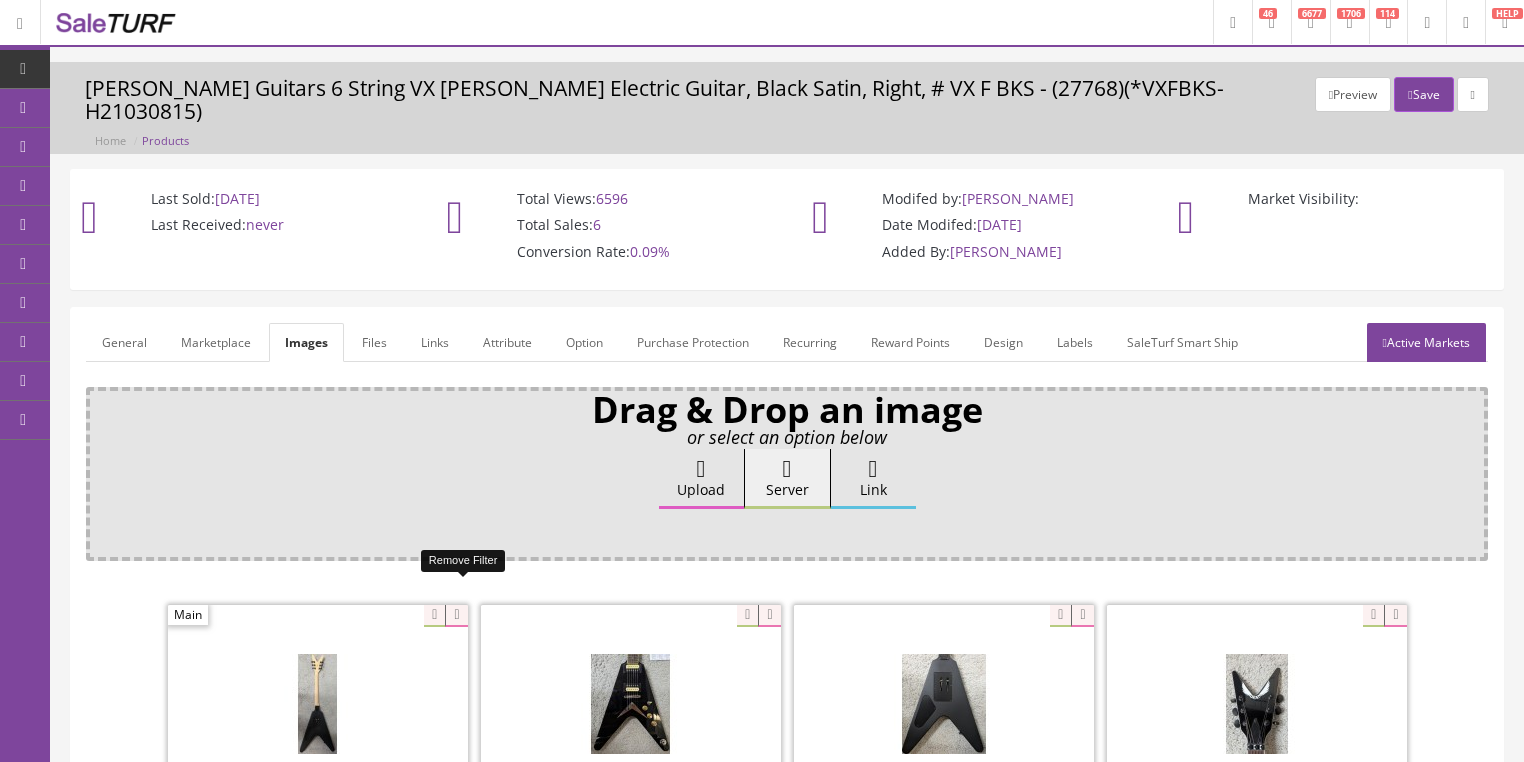 click at bounding box center (456, 616) 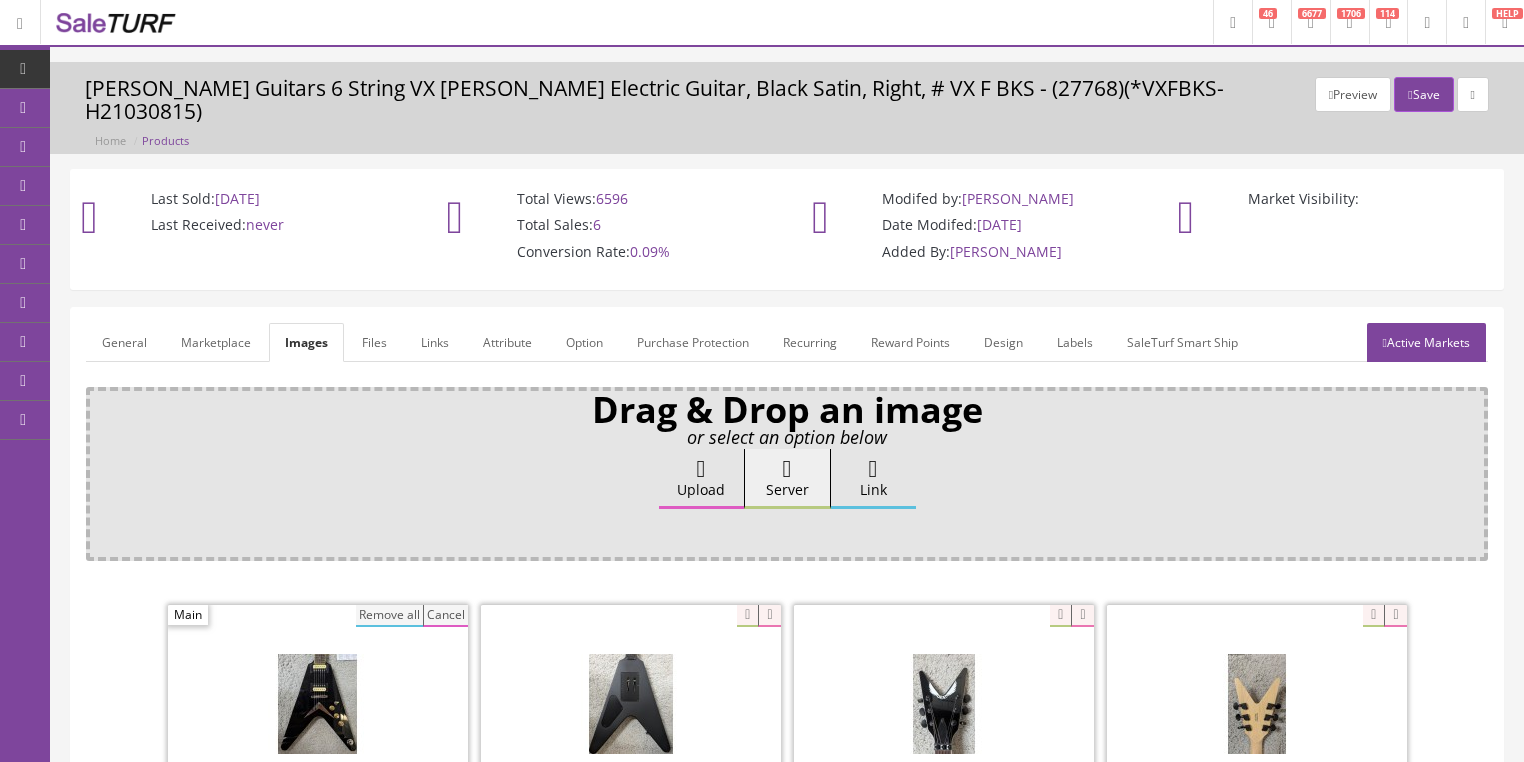 click on "Remove all" at bounding box center [389, 616] 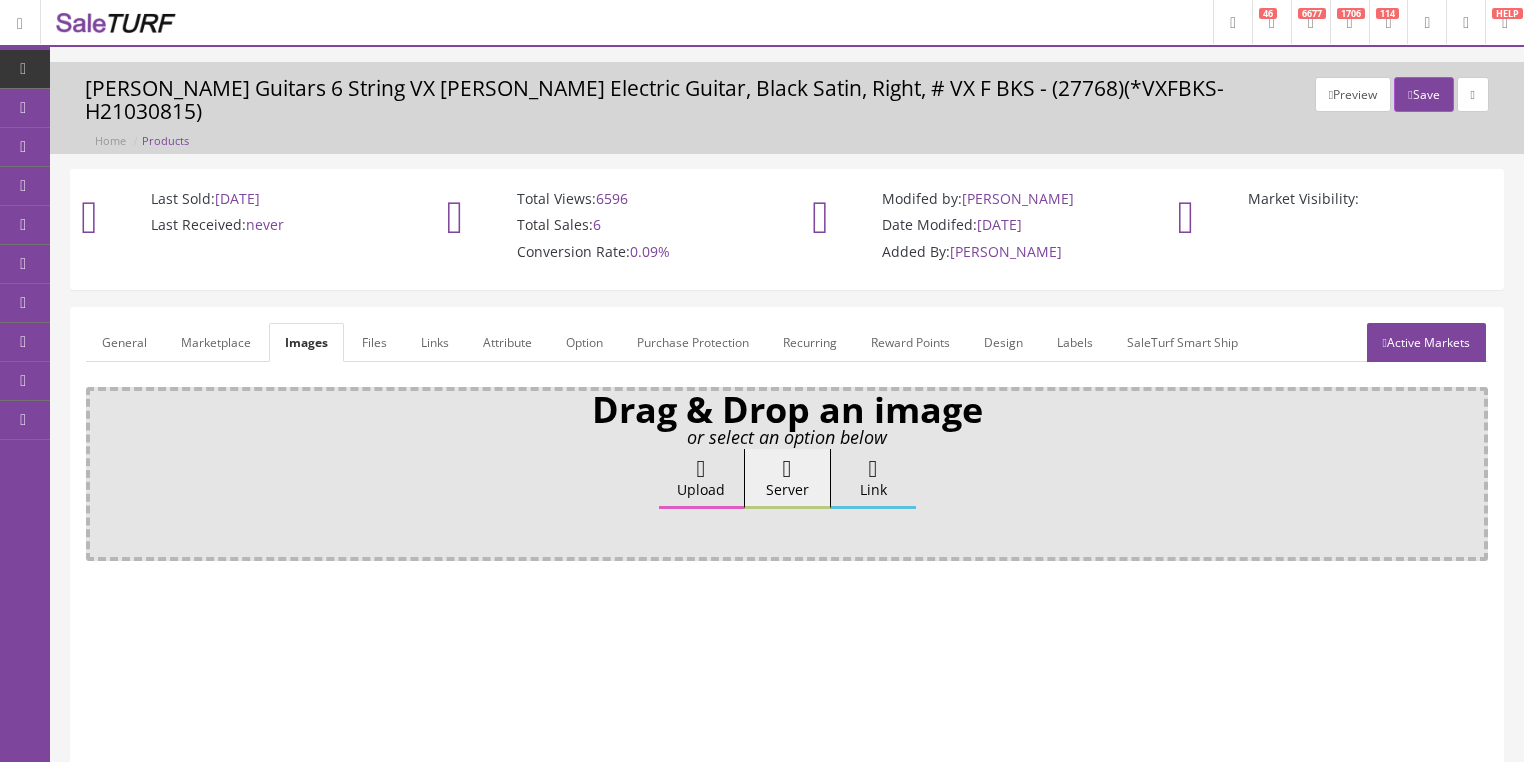 click on "Upload" at bounding box center (701, 479) 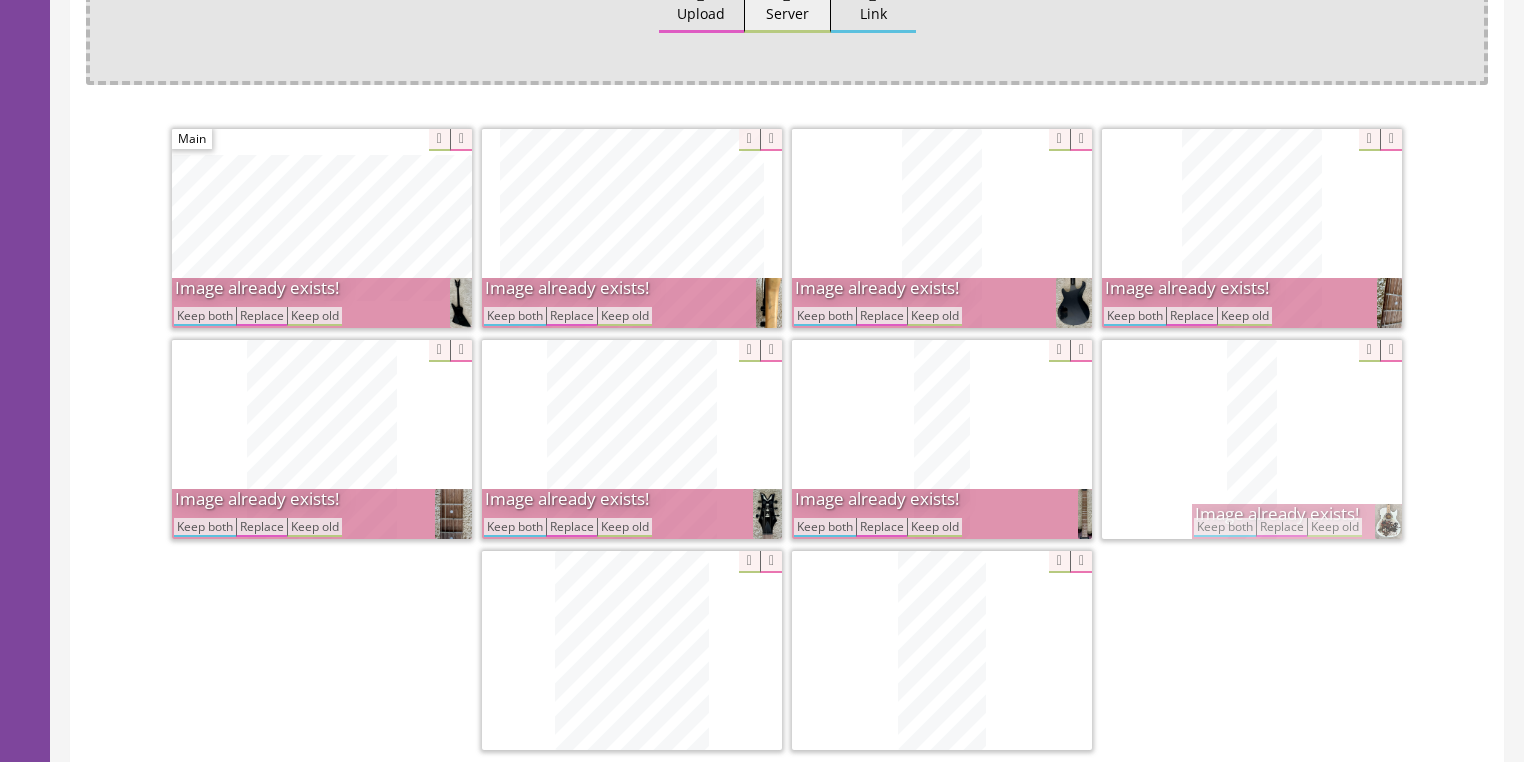 scroll, scrollTop: 480, scrollLeft: 0, axis: vertical 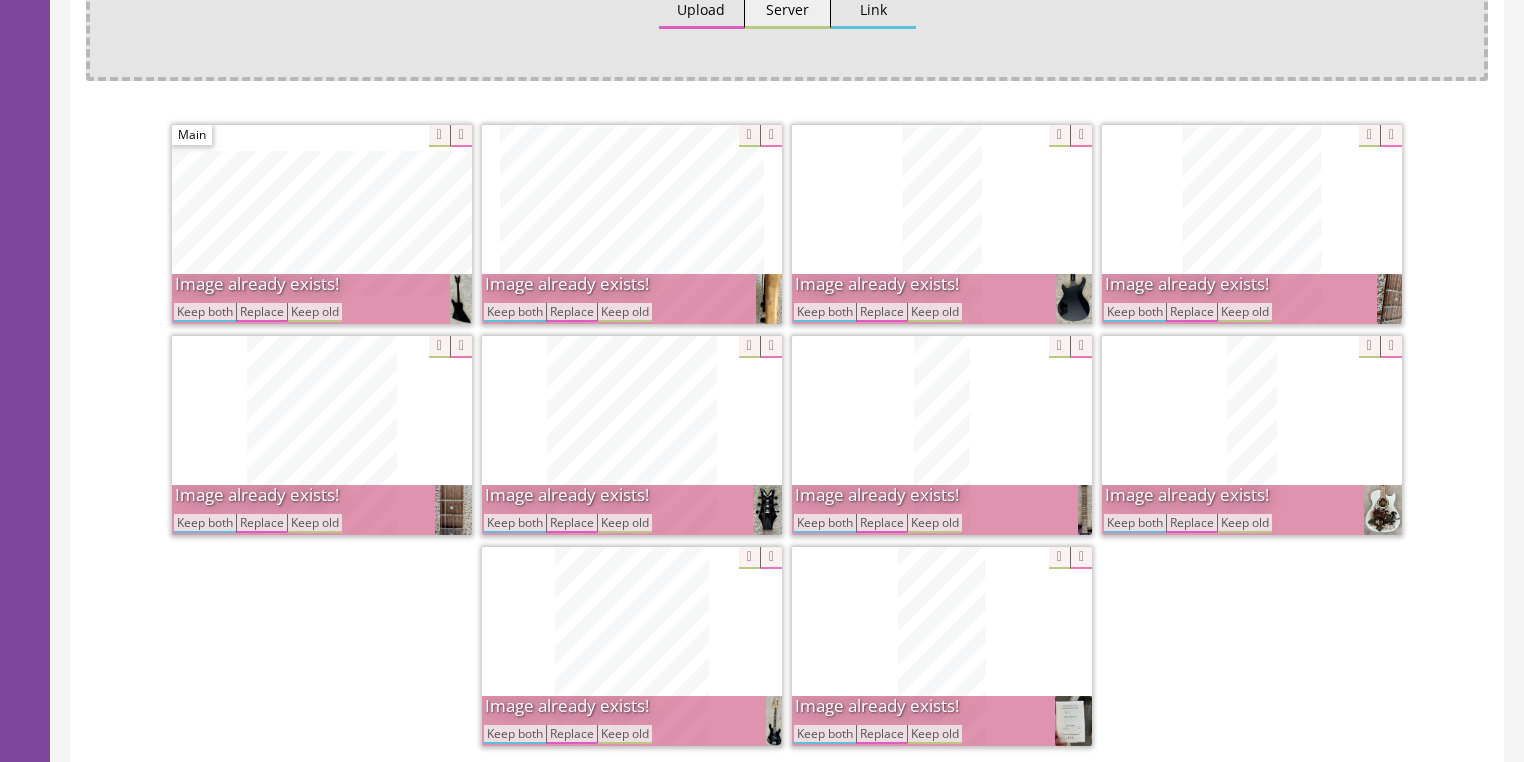 click on "Keep both" at bounding box center [515, 312] 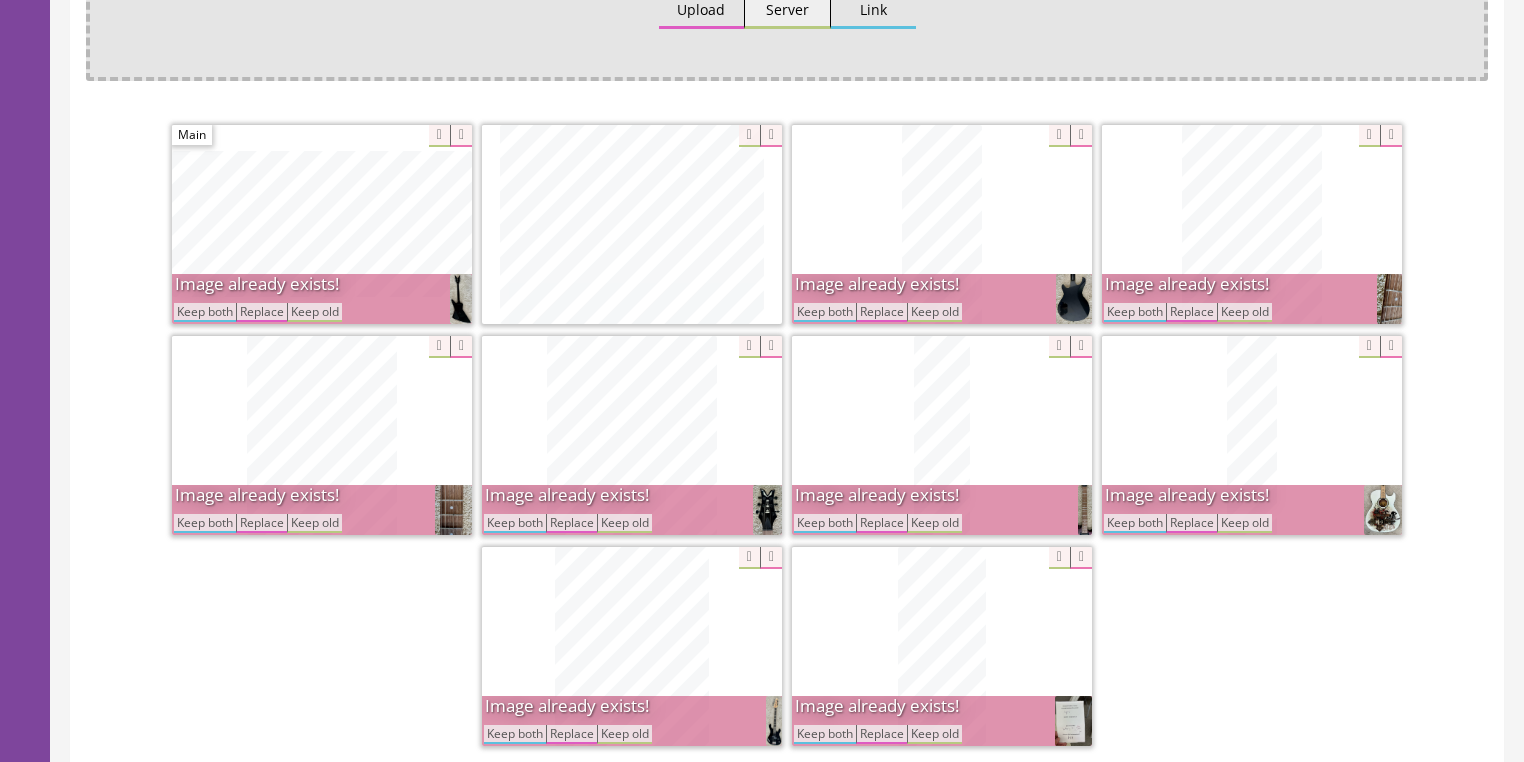 drag, startPoint x: 208, startPoint y: 288, endPoint x: 420, endPoint y: 292, distance: 212.03773 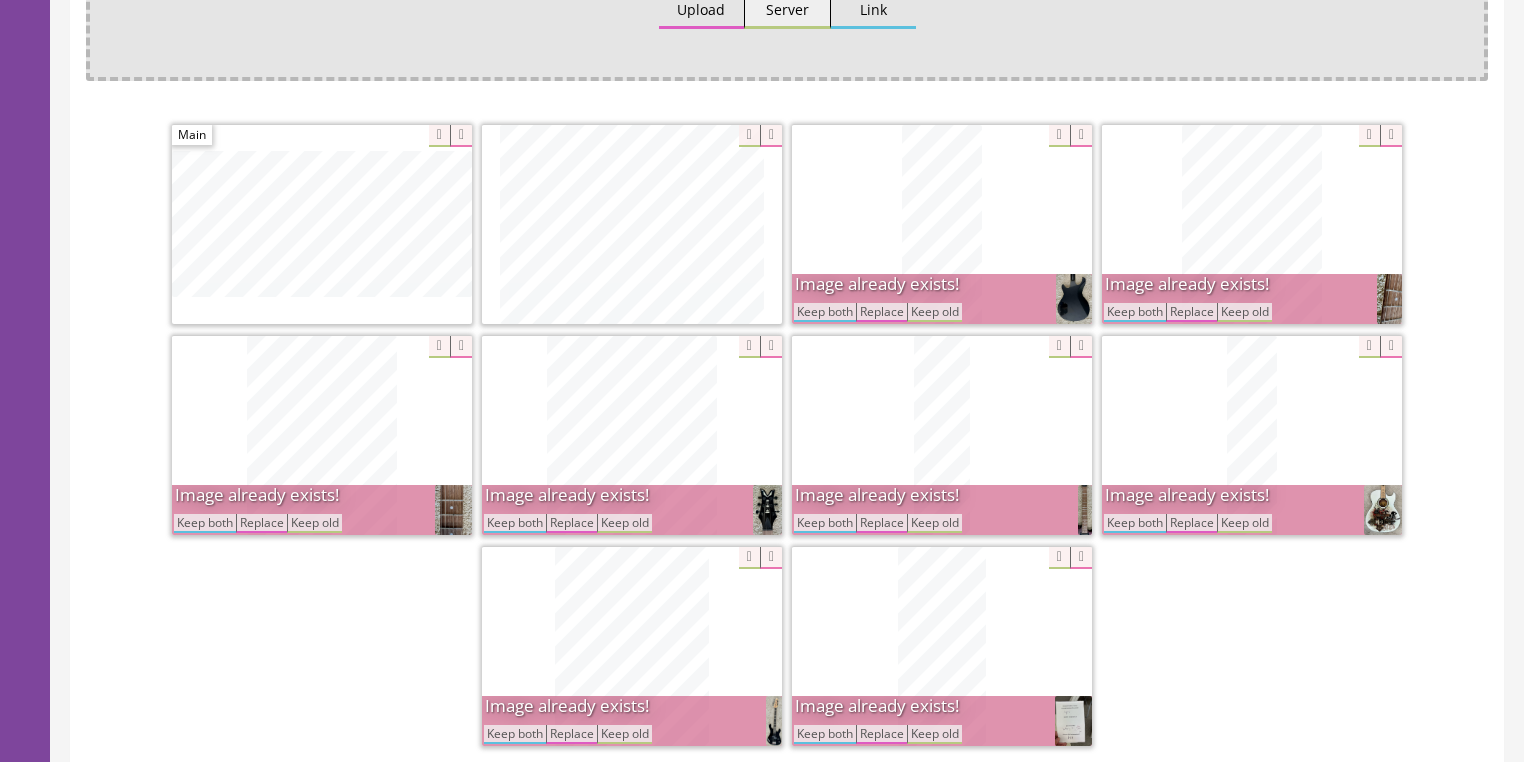 drag, startPoint x: 797, startPoint y: 284, endPoint x: 815, endPoint y: 286, distance: 18.110771 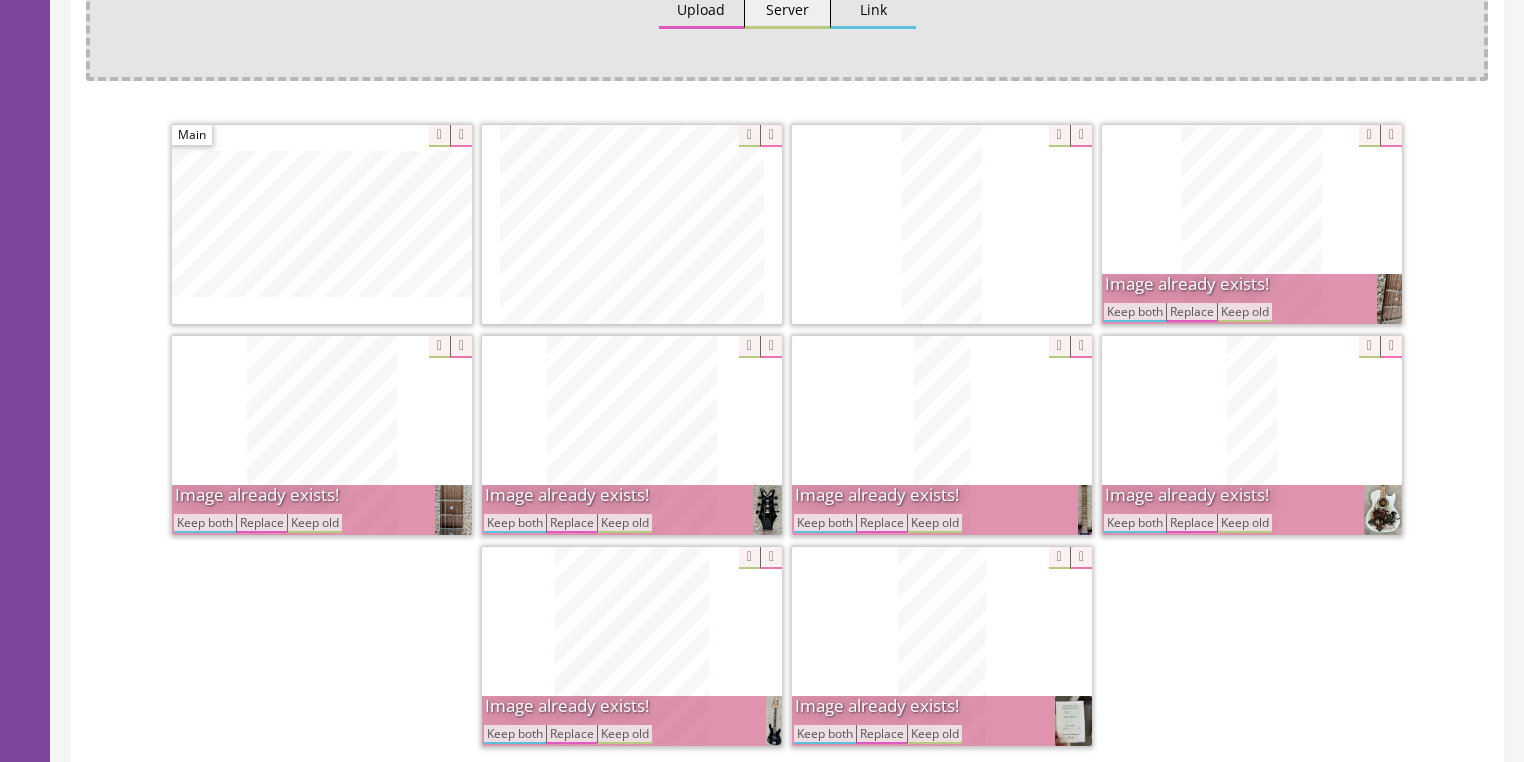 click on "Keep both" at bounding box center [1135, 312] 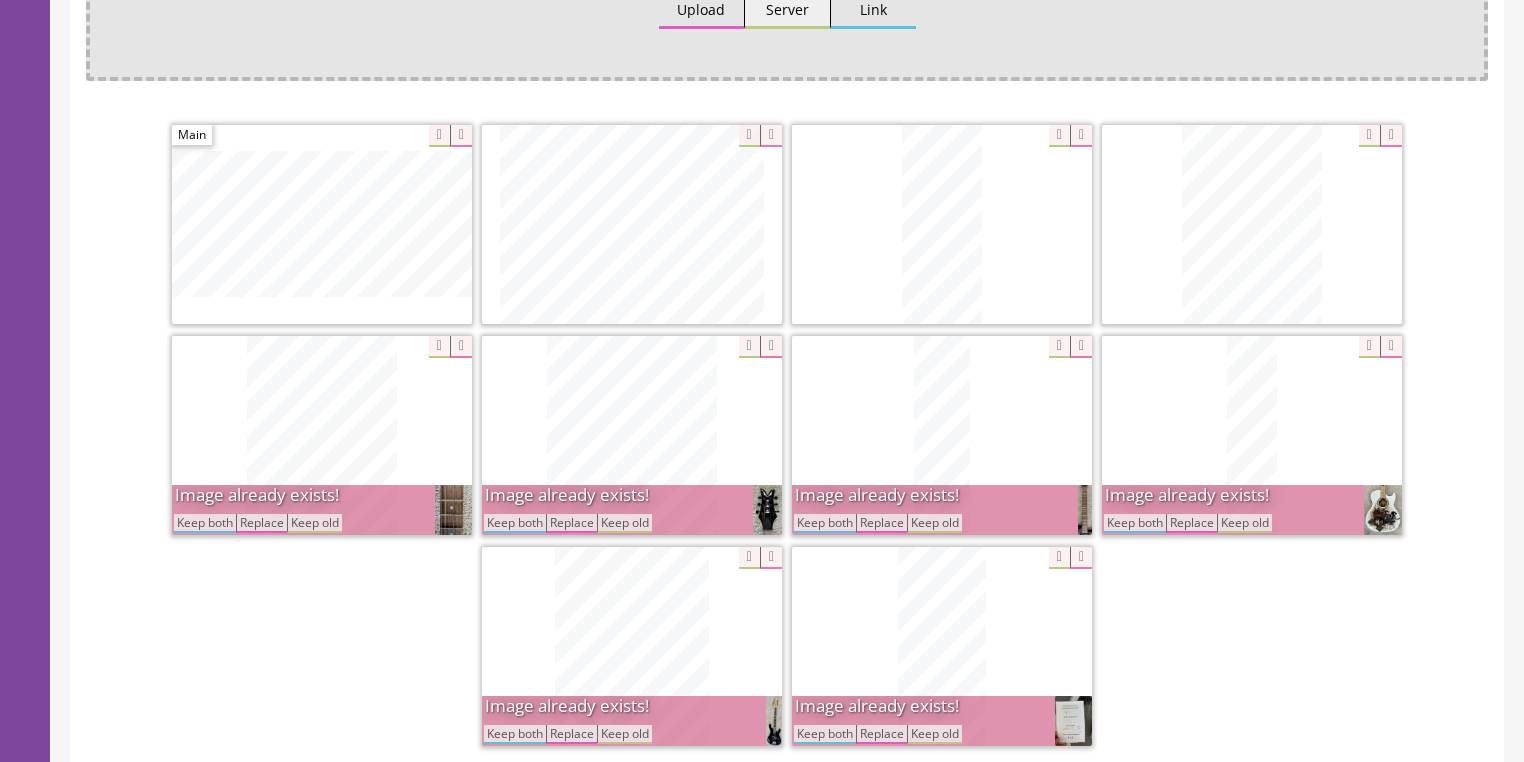 drag, startPoint x: 1141, startPoint y: 492, endPoint x: 957, endPoint y: 516, distance: 185.55861 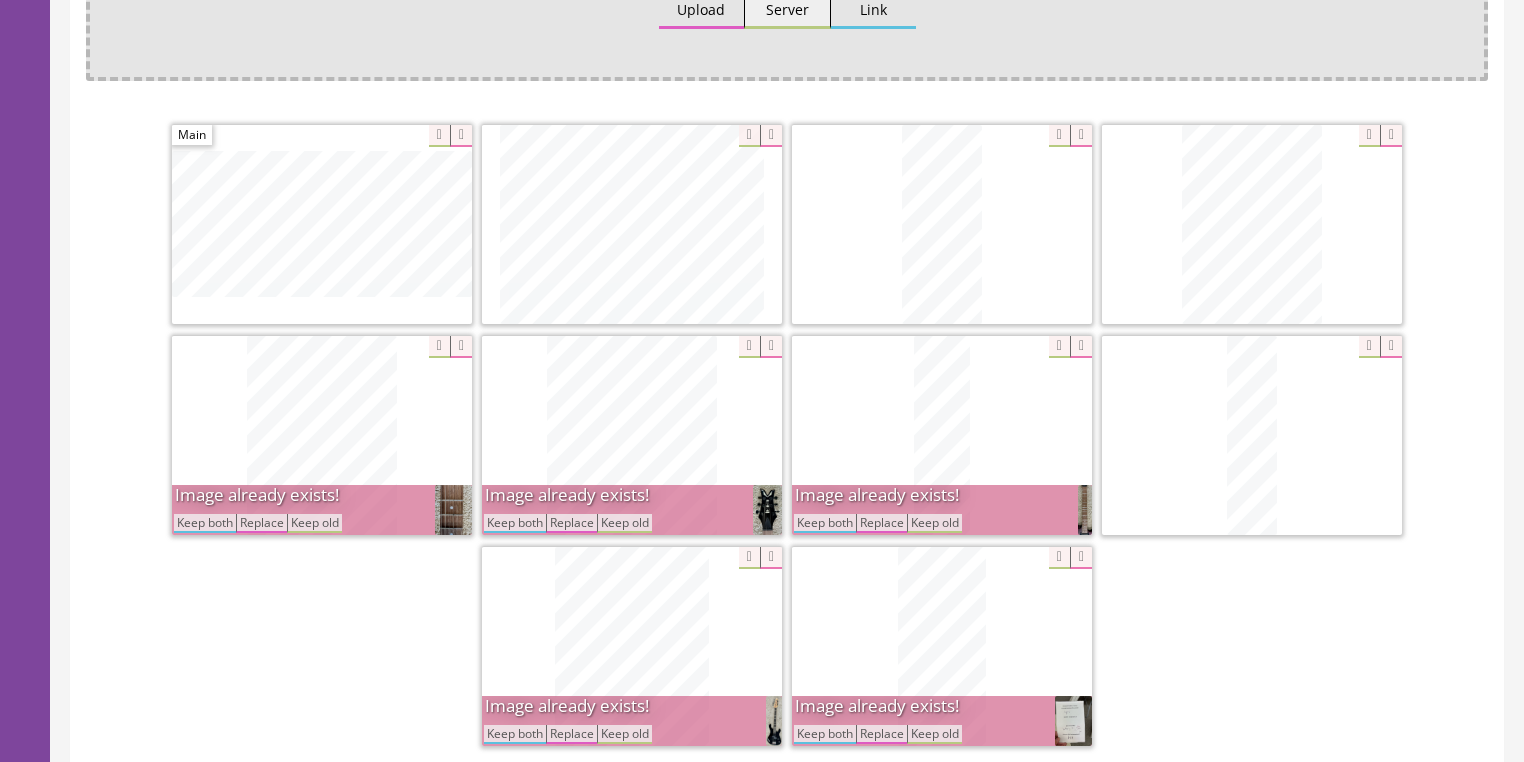 click on "Keep both" at bounding box center (825, 523) 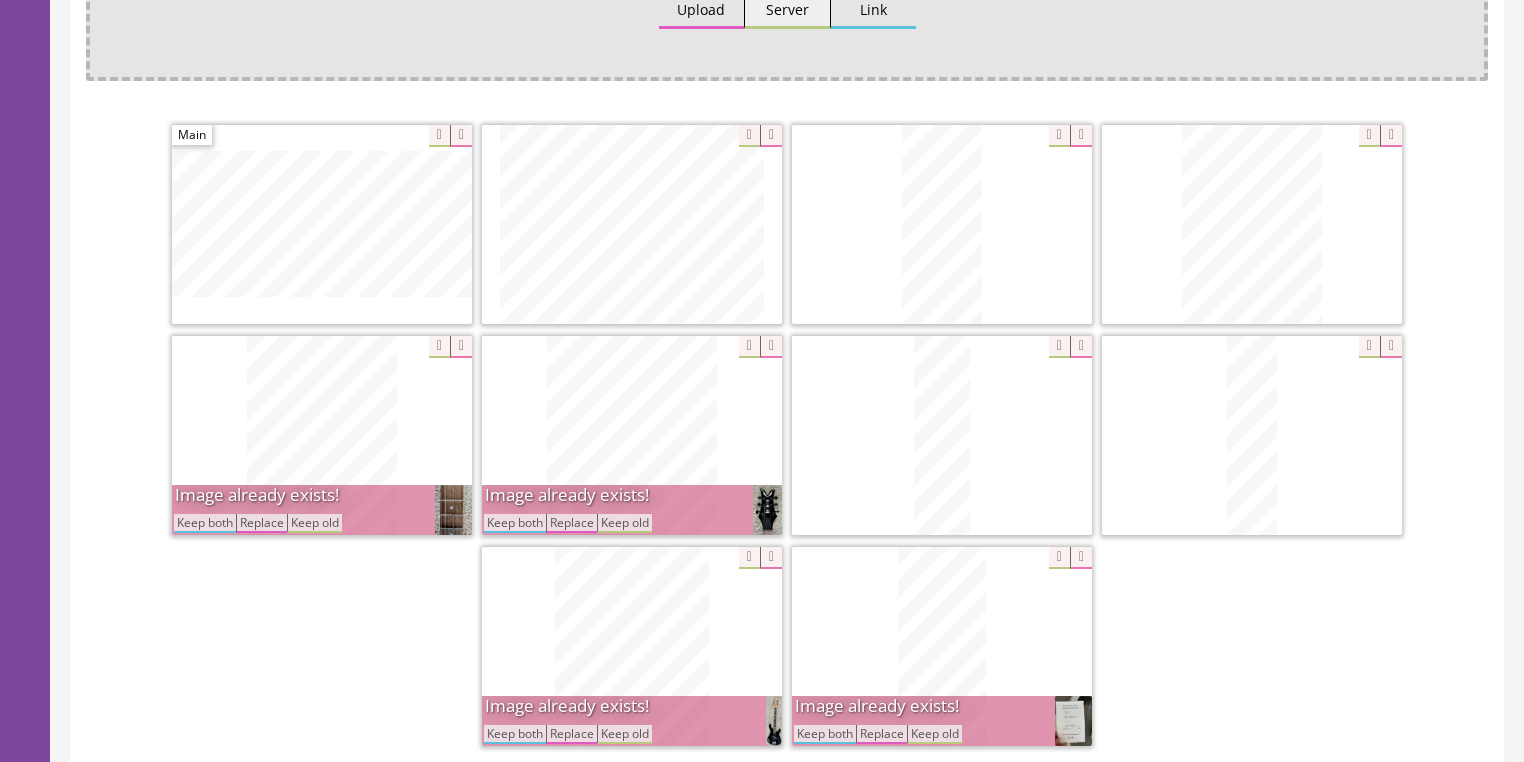 drag, startPoint x: 516, startPoint y: 498, endPoint x: 506, endPoint y: 496, distance: 10.198039 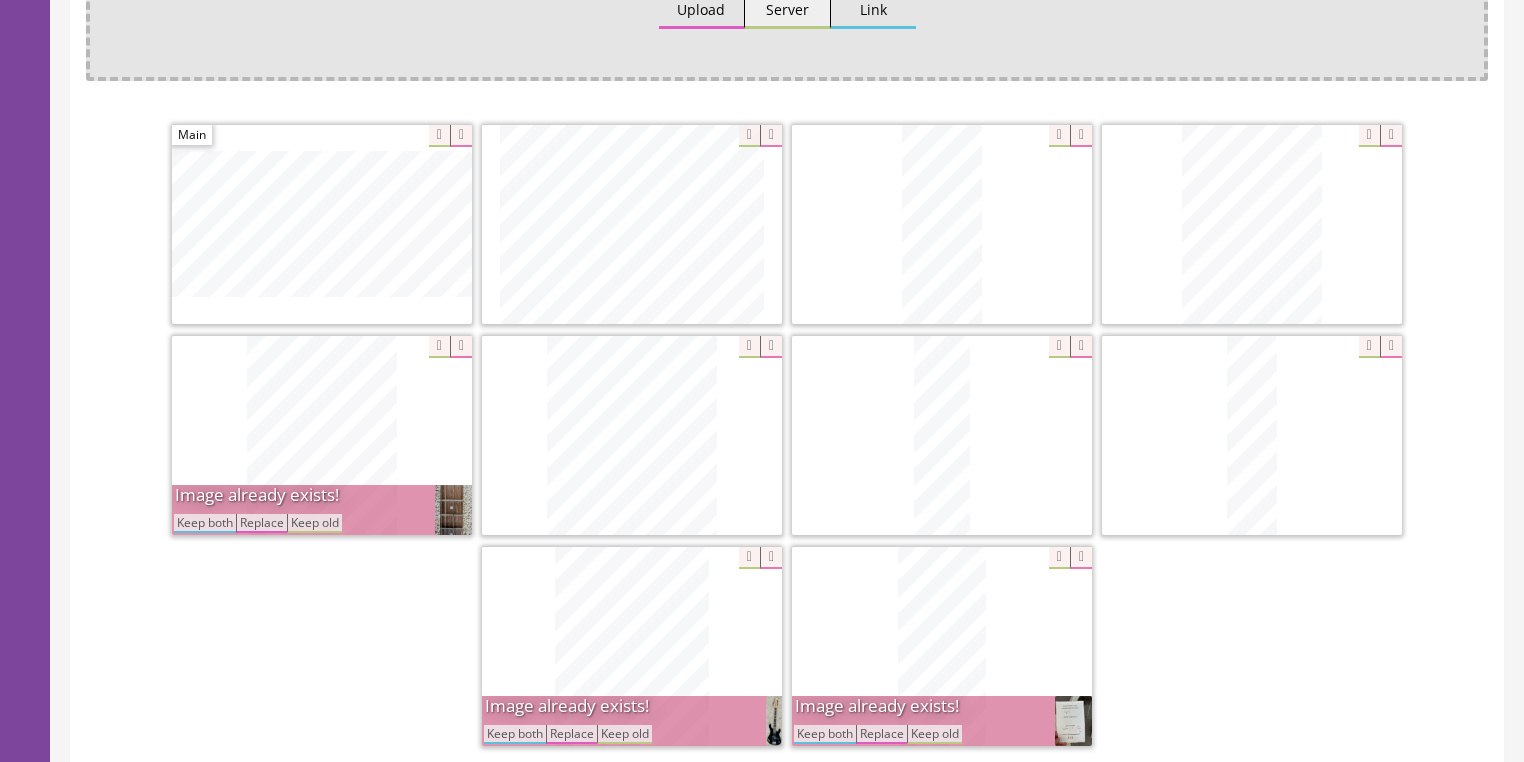 click on "Keep both" at bounding box center [205, 523] 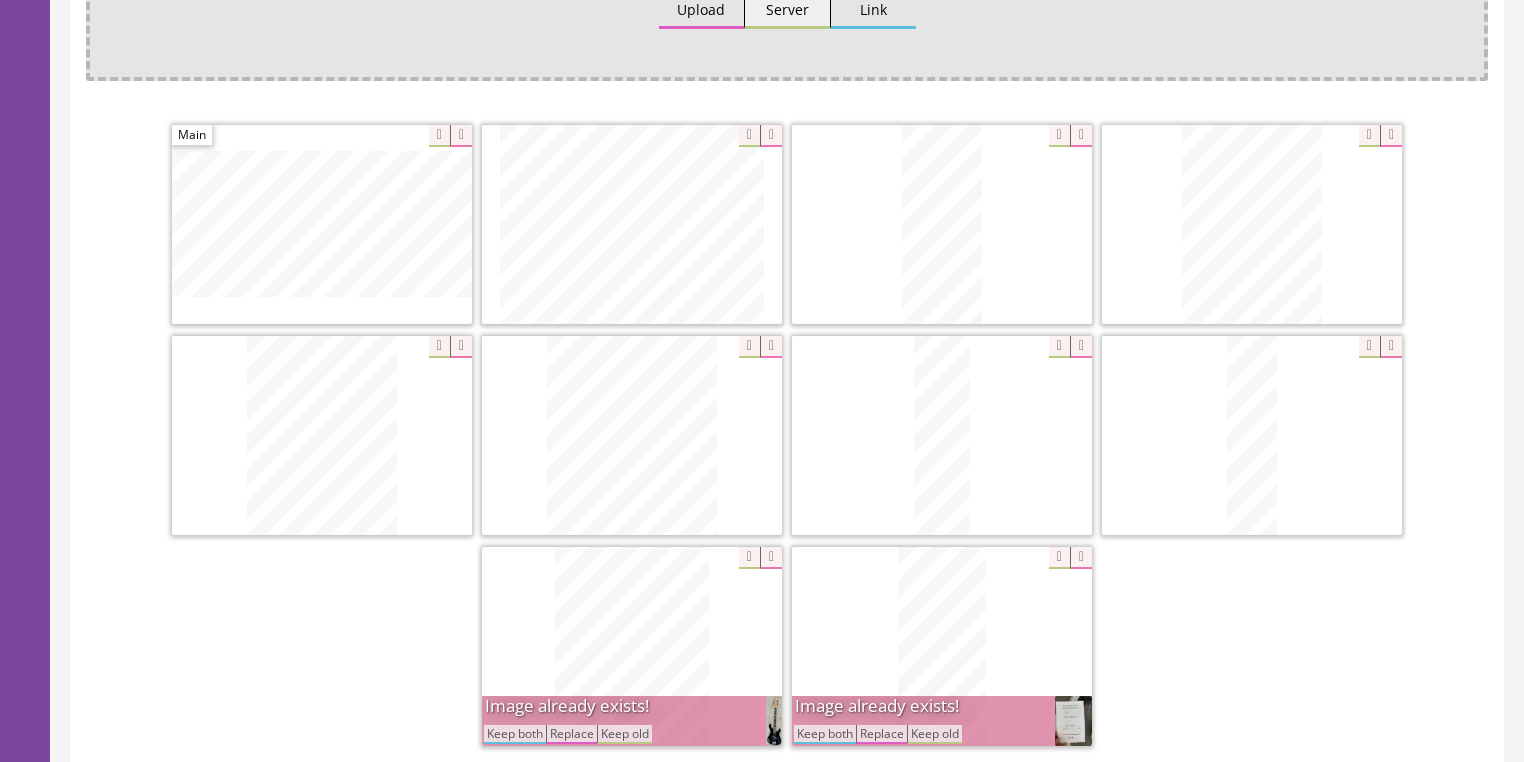 drag, startPoint x: 500, startPoint y: 708, endPoint x: 528, endPoint y: 706, distance: 28.071337 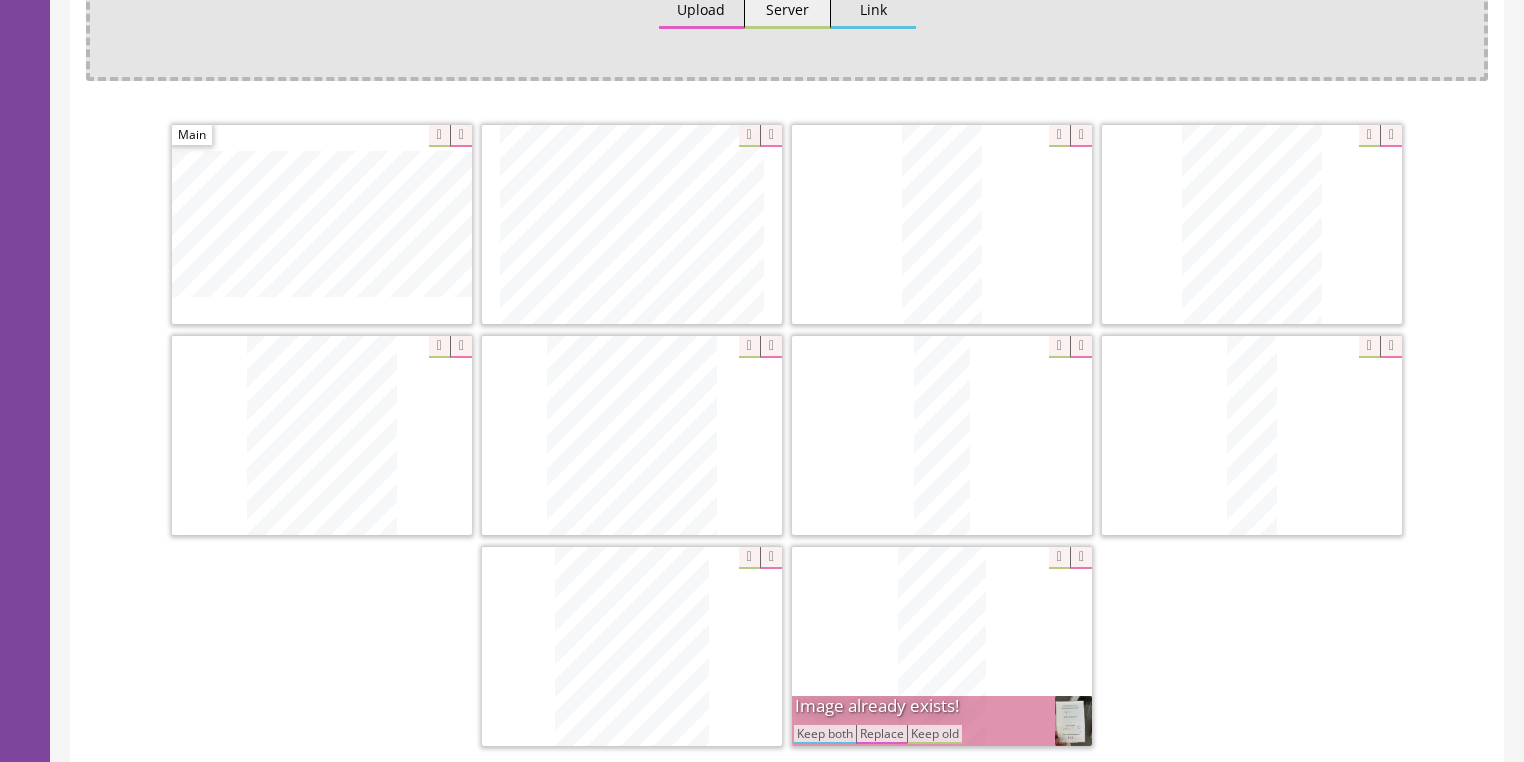 click on "Keep both" at bounding box center [825, 734] 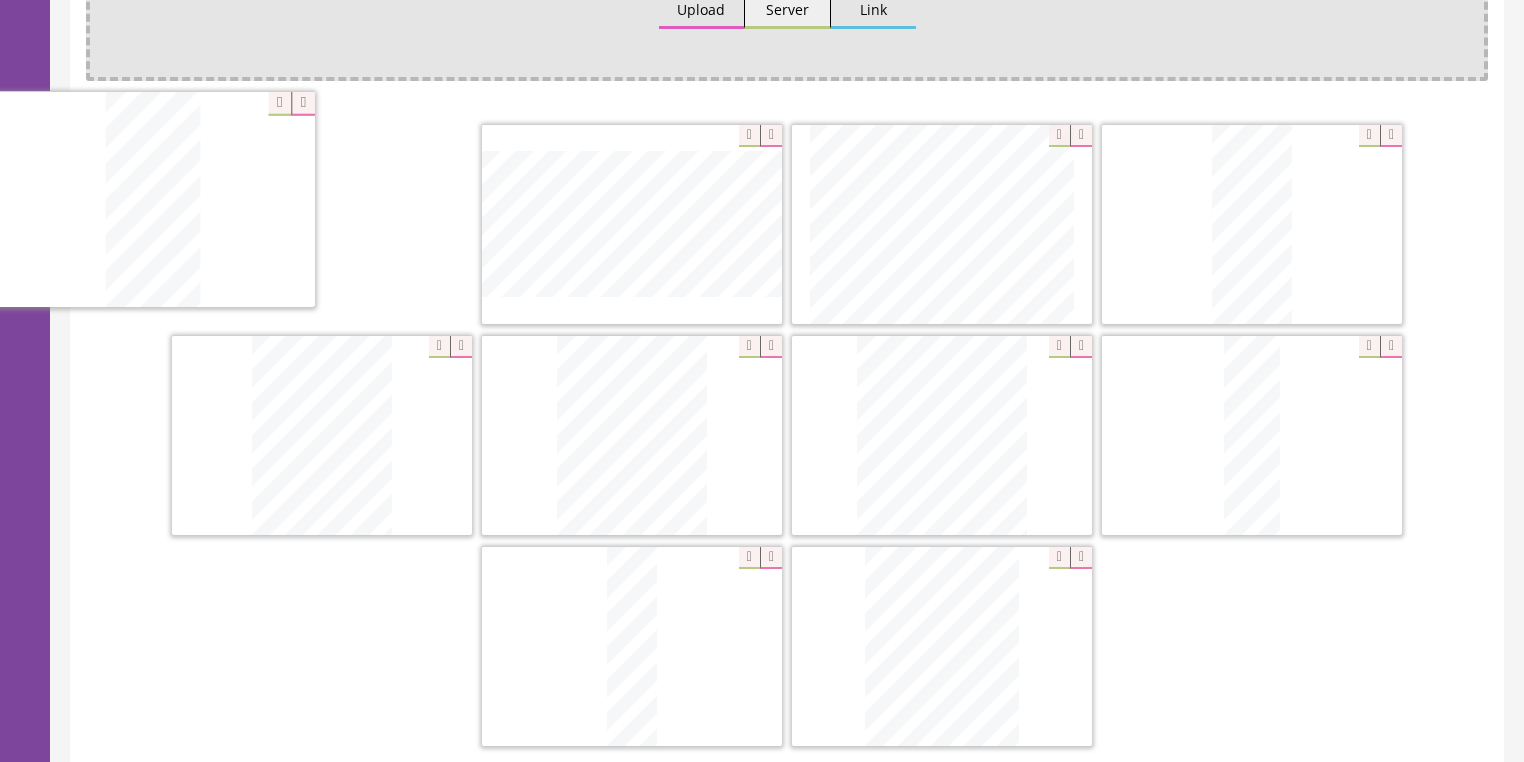 drag, startPoint x: 945, startPoint y: 582, endPoint x: 187, endPoint y: 167, distance: 864.16956 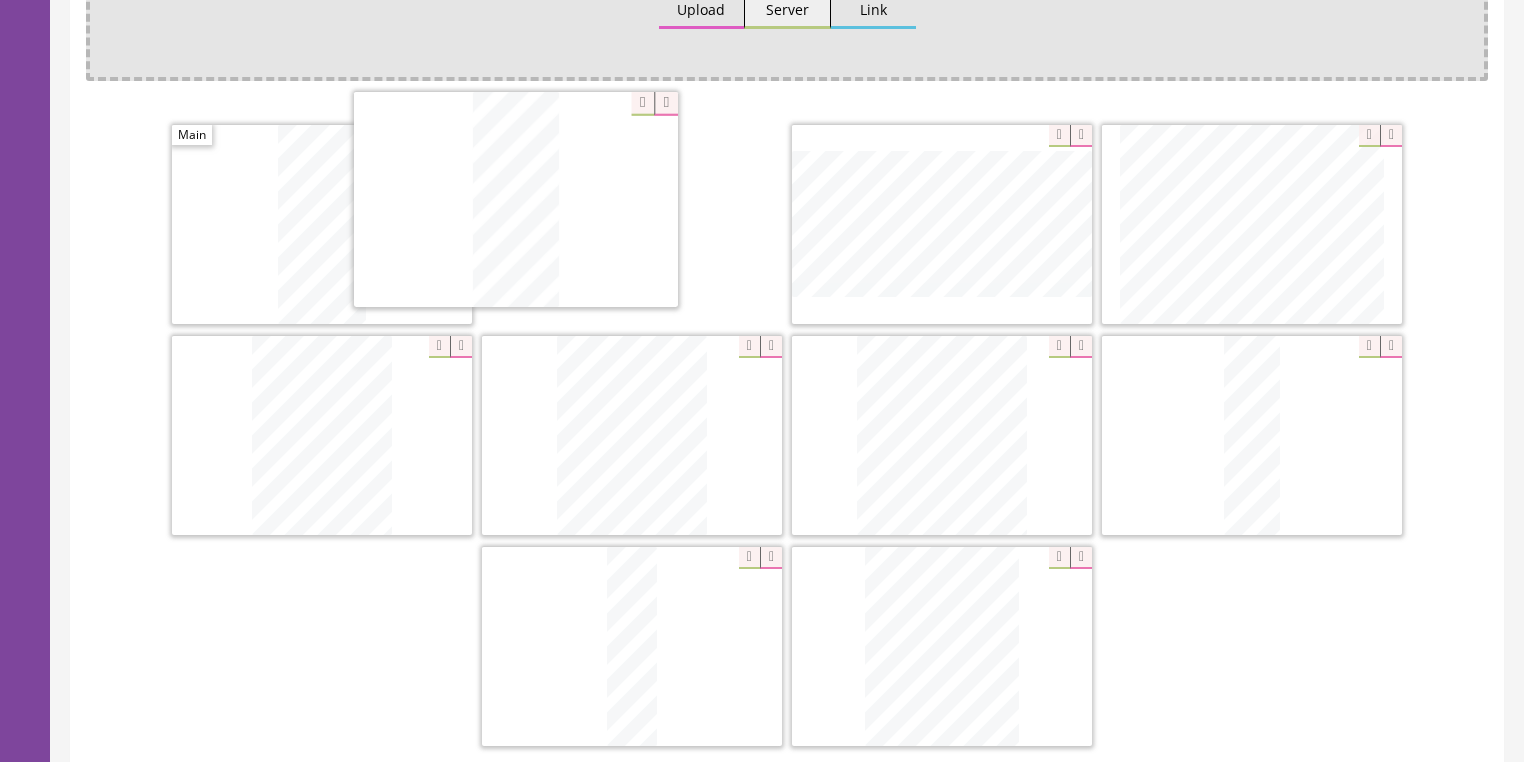 drag, startPoint x: 1228, startPoint y: 223, endPoint x: 525, endPoint y: 224, distance: 703.00073 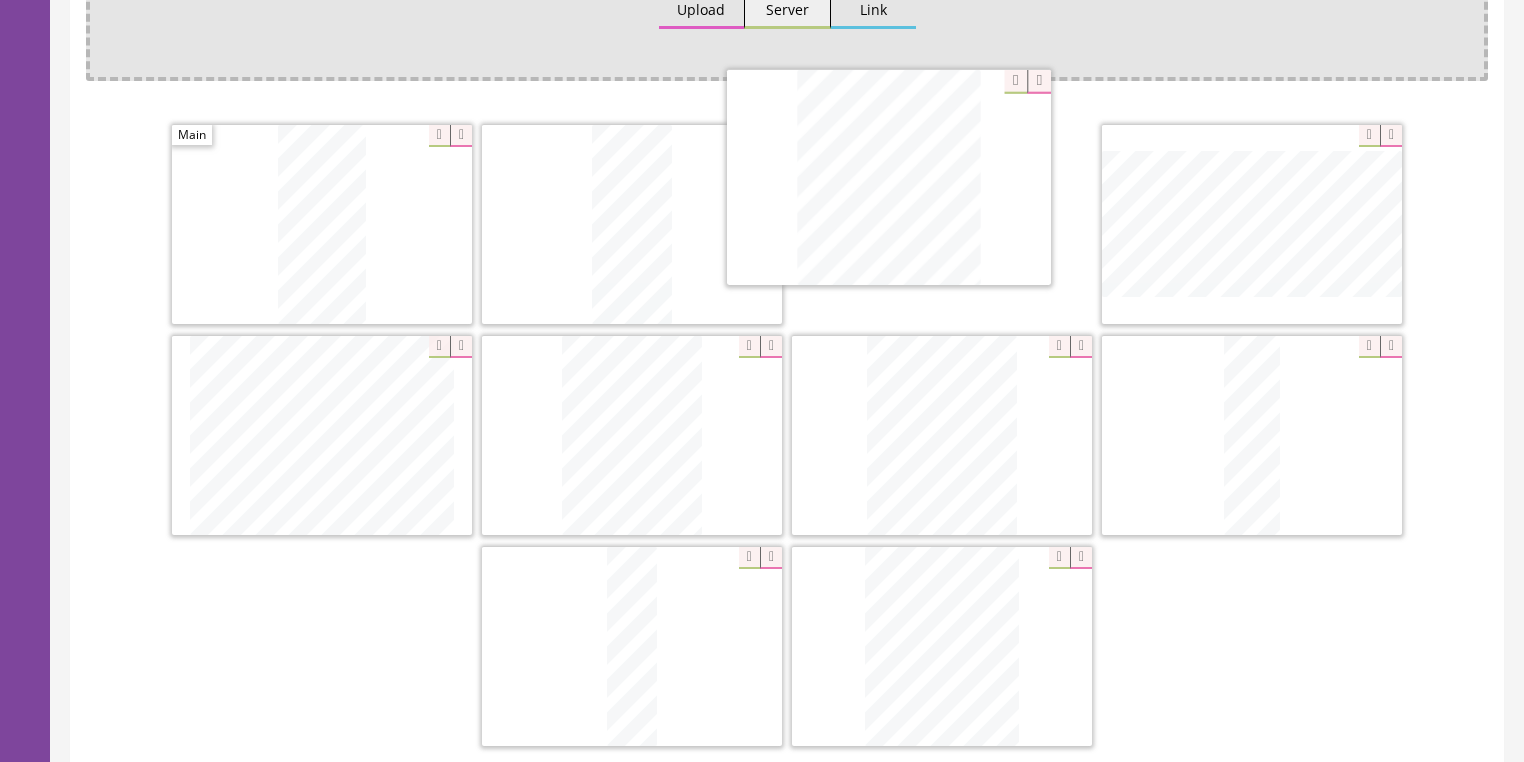 drag, startPoint x: 912, startPoint y: 413, endPoint x: 891, endPoint y: 195, distance: 219.00912 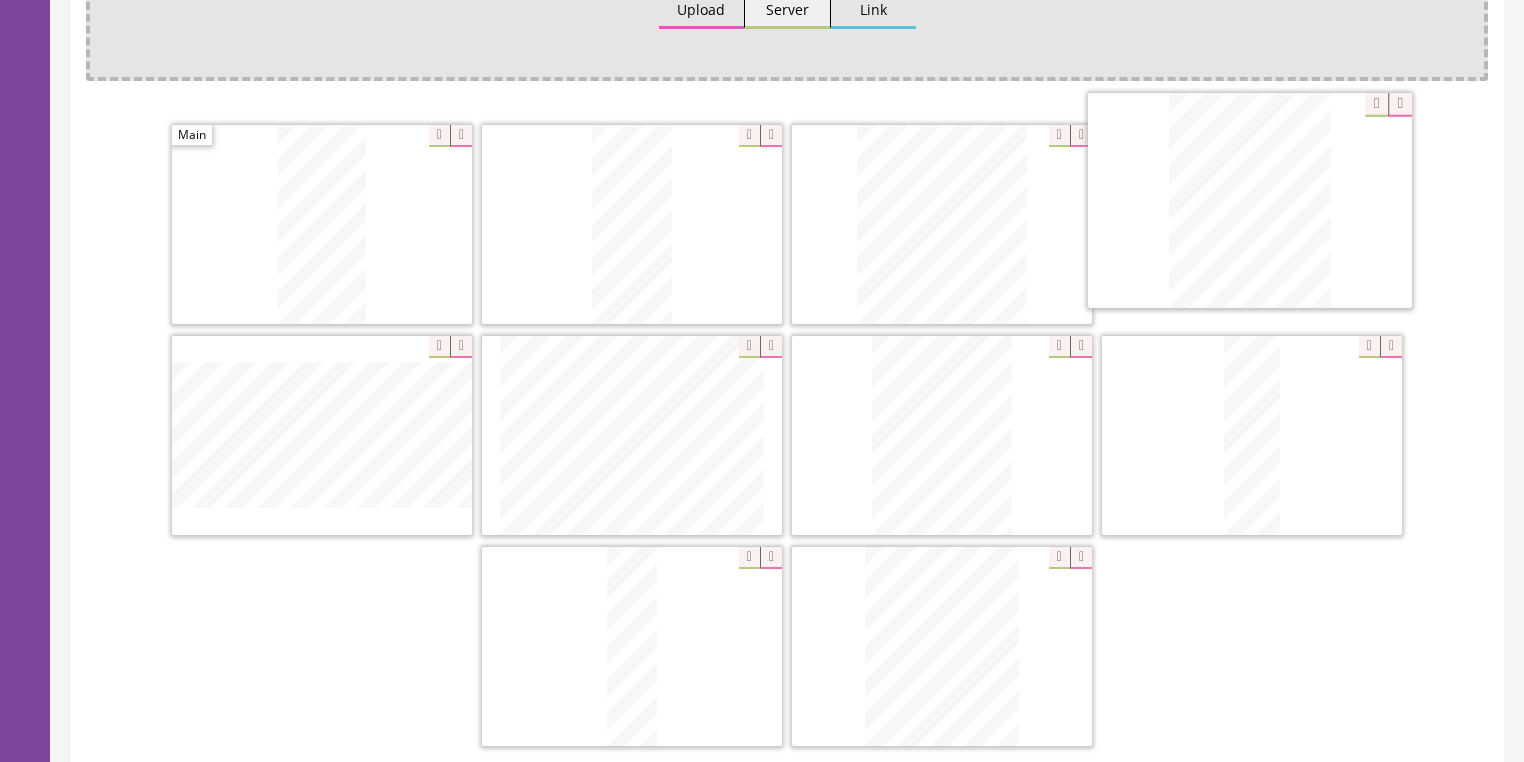 drag, startPoint x: 940, startPoint y: 328, endPoint x: 1233, endPoint y: 128, distance: 354.752 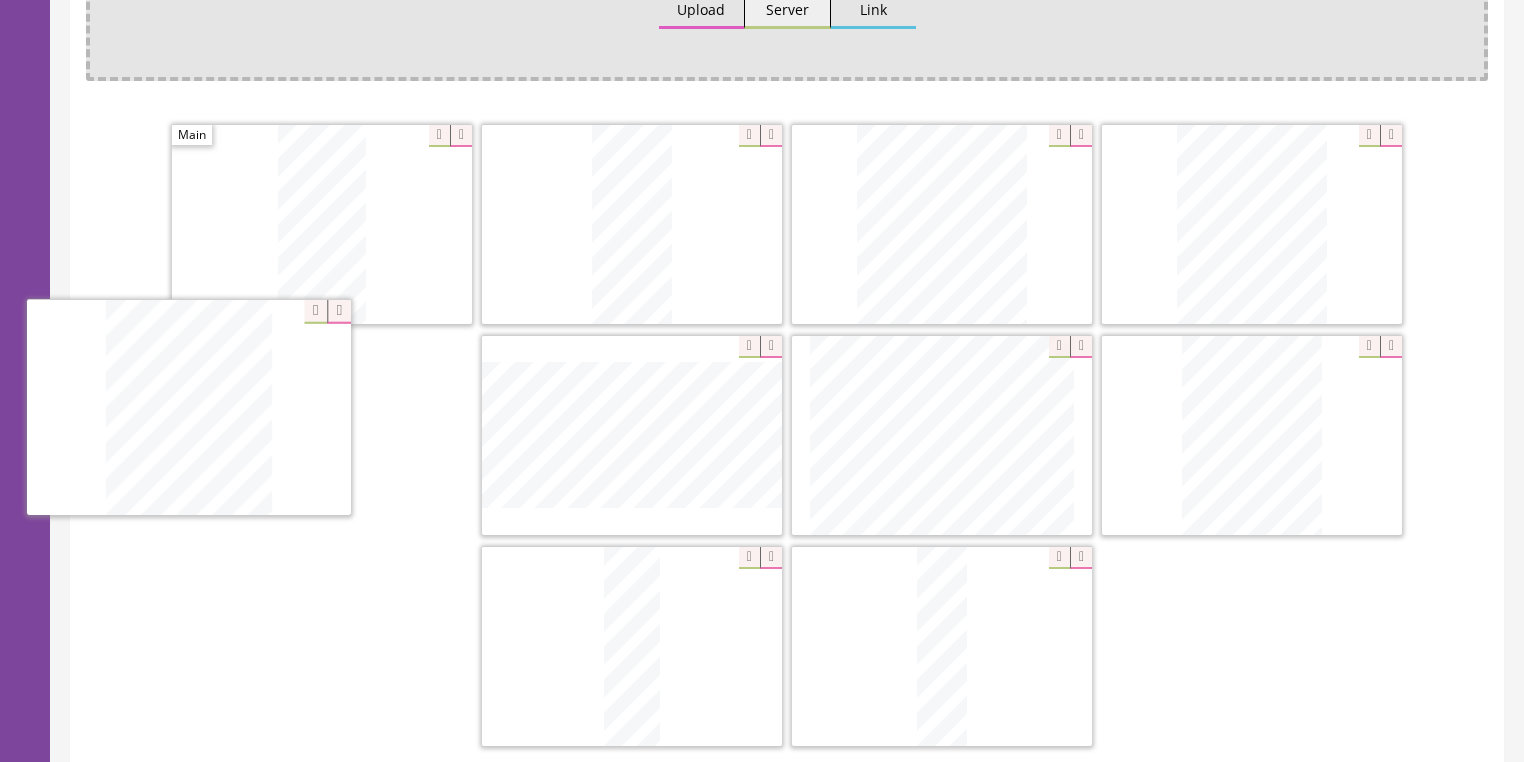drag, startPoint x: 931, startPoint y: 591, endPoint x: 474, endPoint y: 412, distance: 490.80545 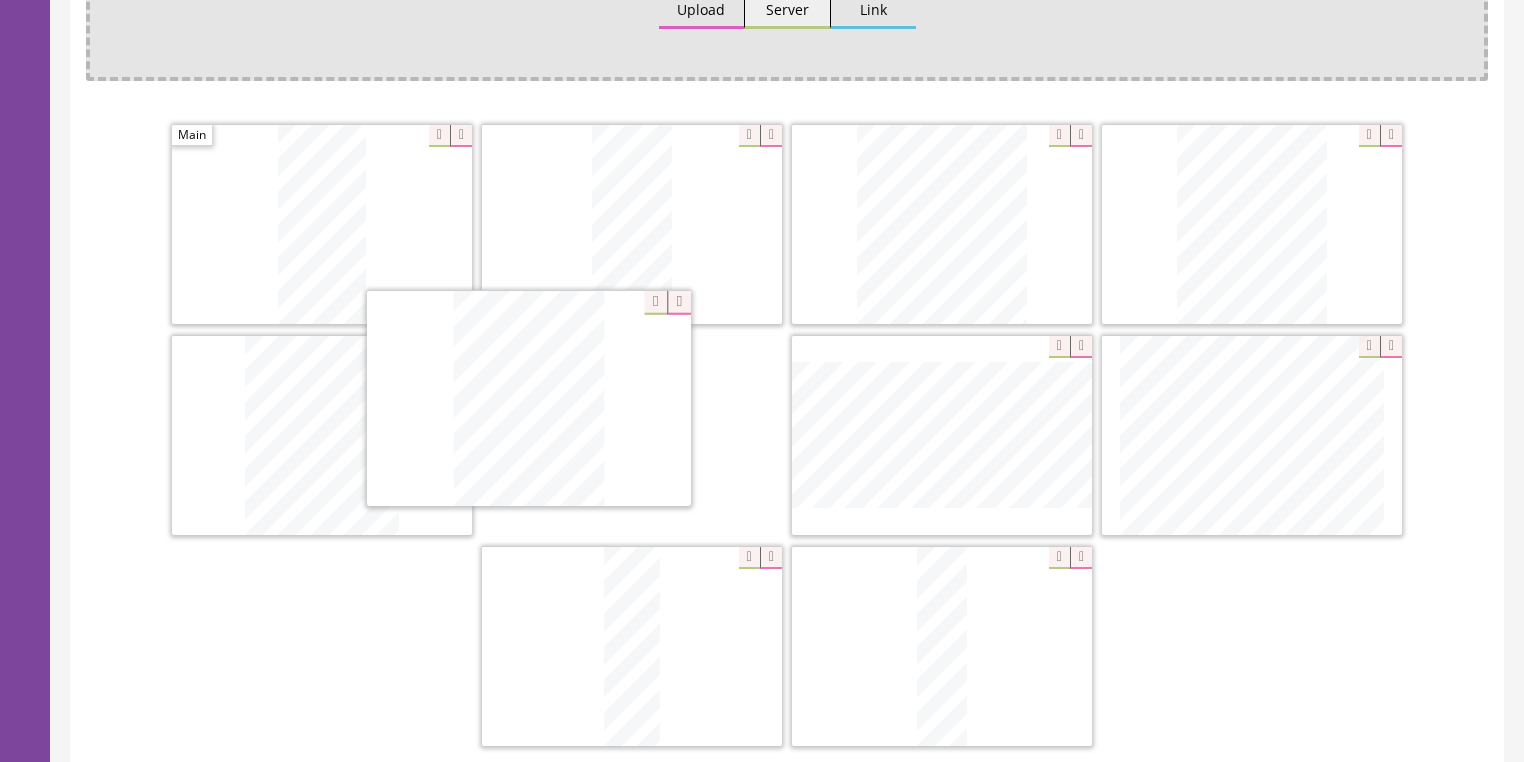 drag, startPoint x: 1250, startPoint y: 418, endPoint x: 743, endPoint y: 444, distance: 507.66623 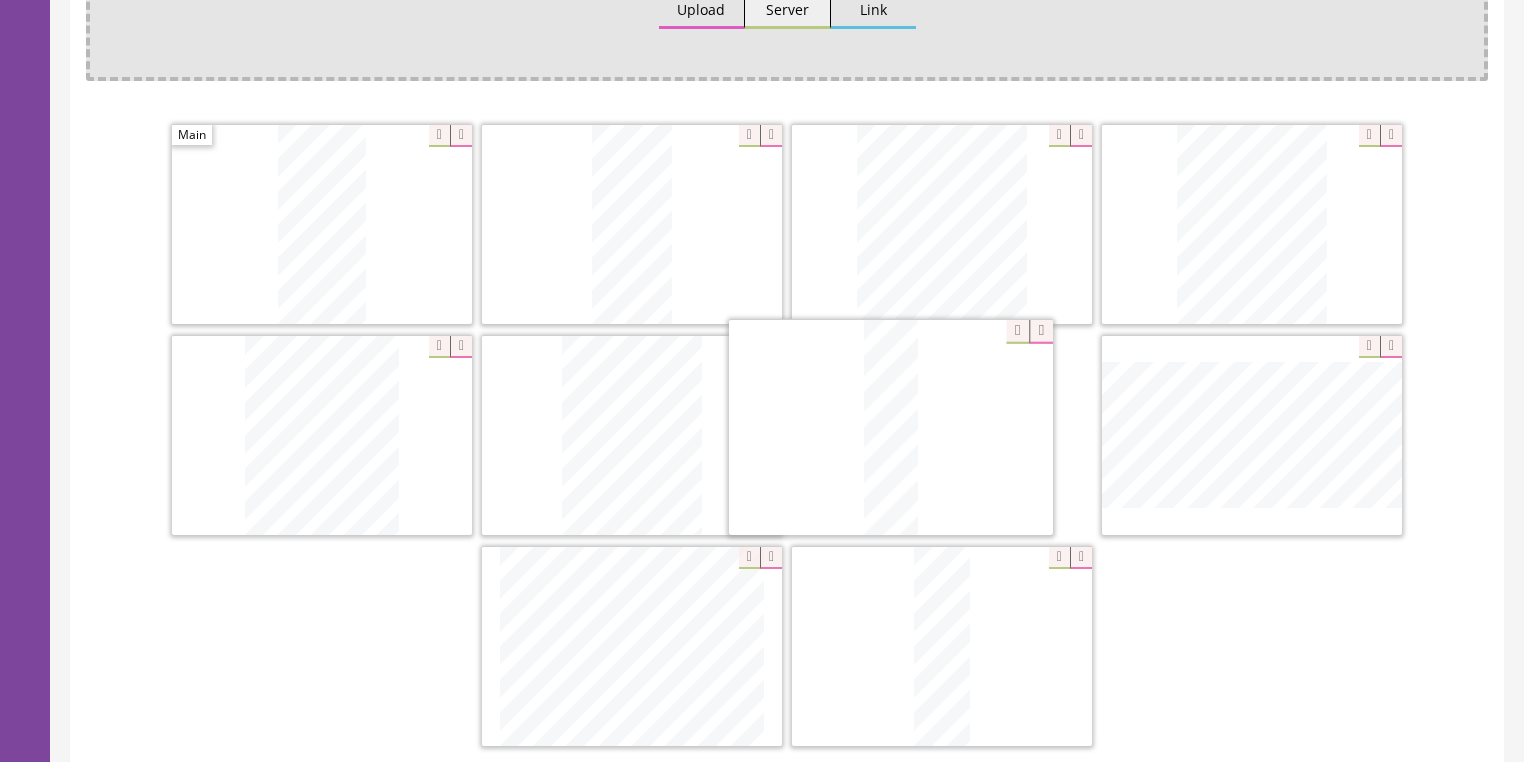 drag, startPoint x: 964, startPoint y: 567, endPoint x: 951, endPoint y: 364, distance: 203.41583 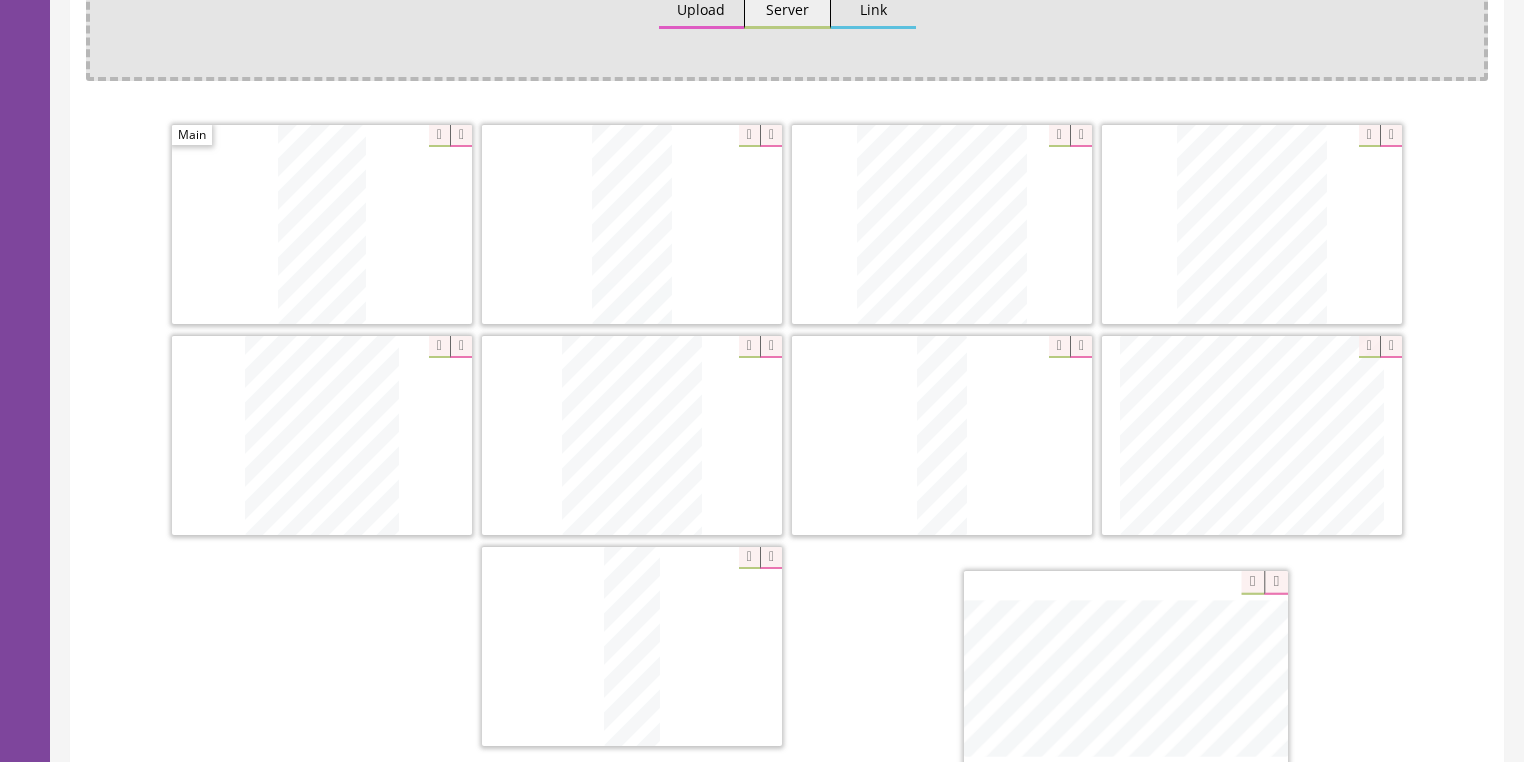 drag, startPoint x: 1174, startPoint y: 450, endPoint x: 1048, endPoint y: 696, distance: 276.39102 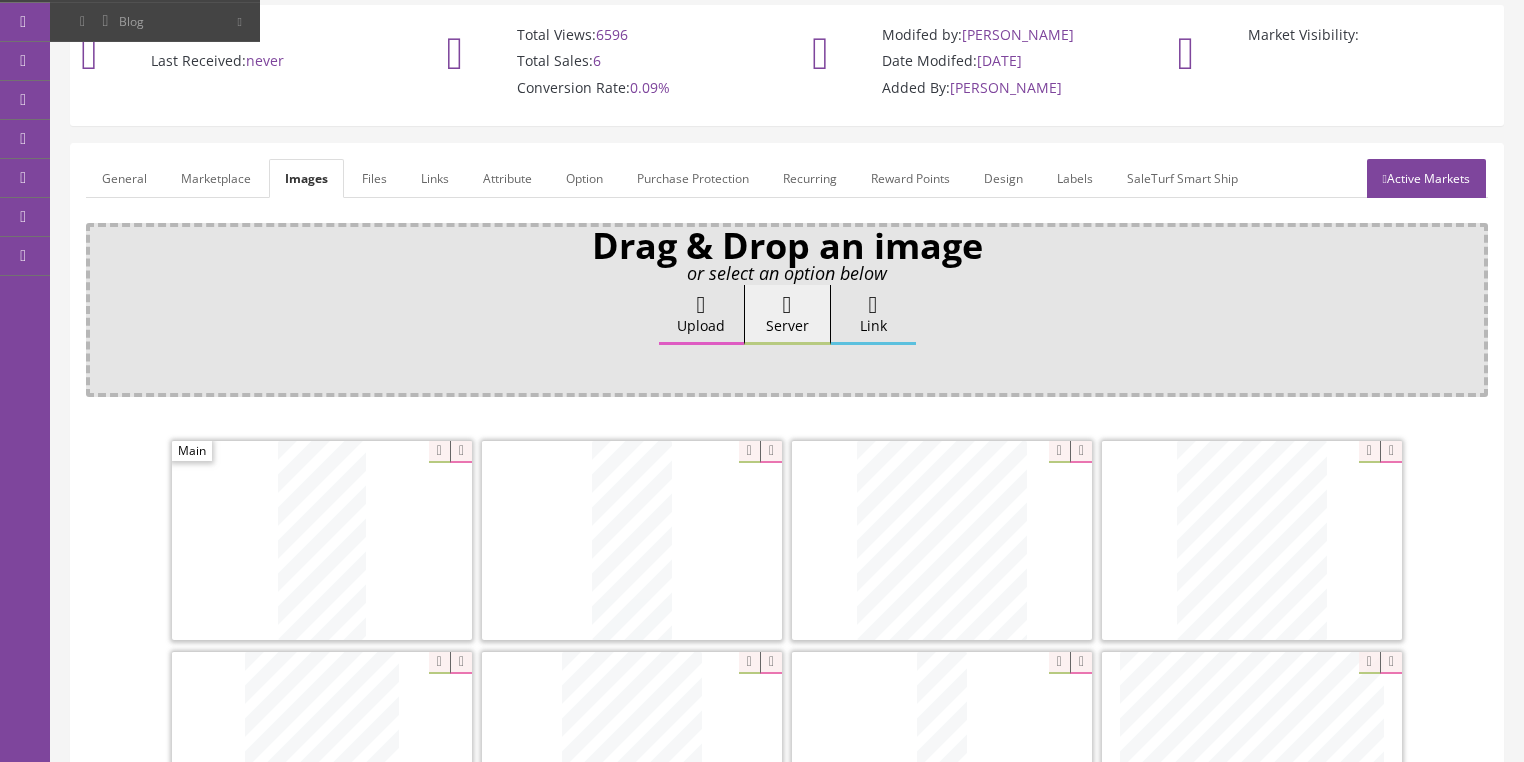 scroll, scrollTop: 160, scrollLeft: 0, axis: vertical 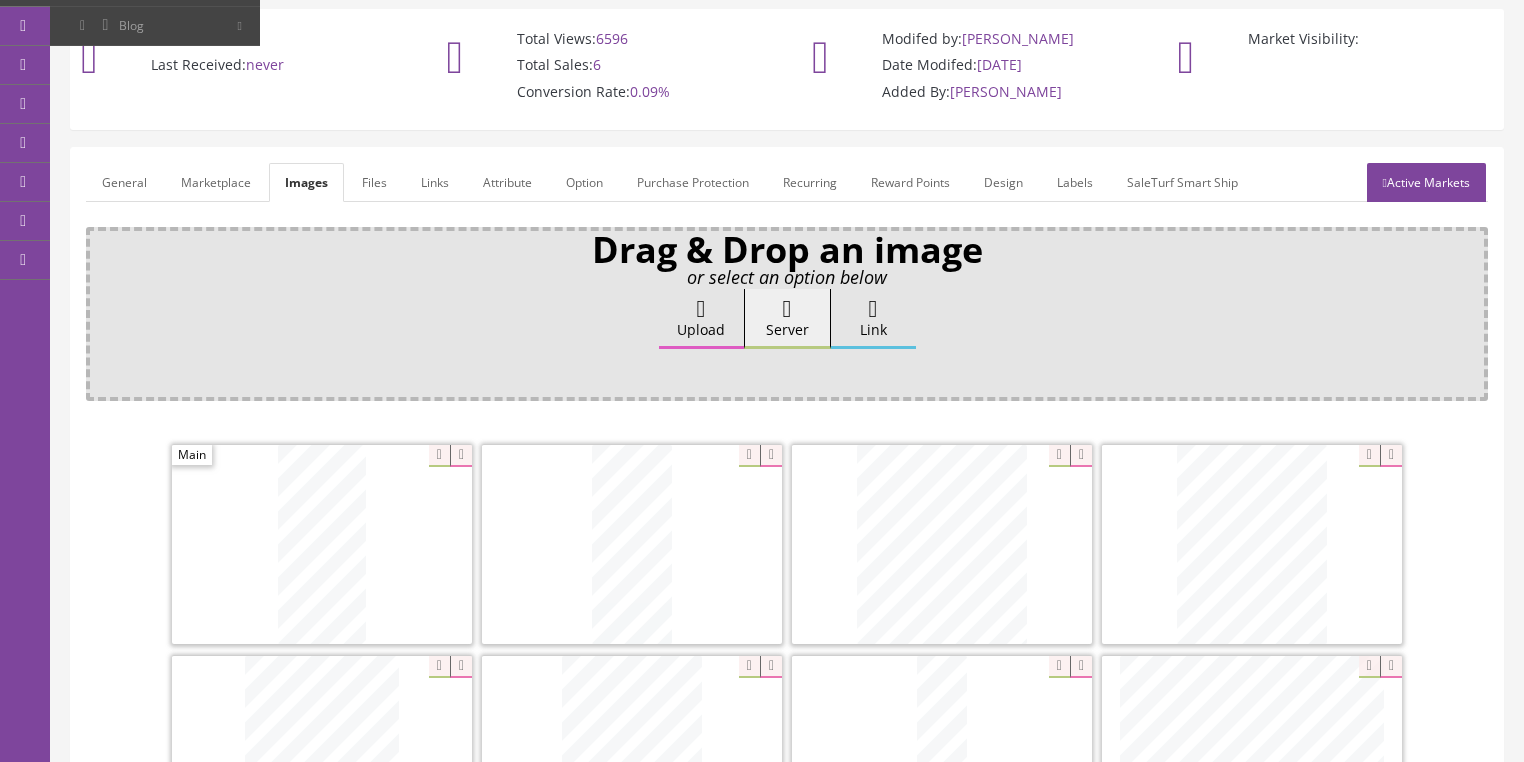 click on "General" at bounding box center (124, 182) 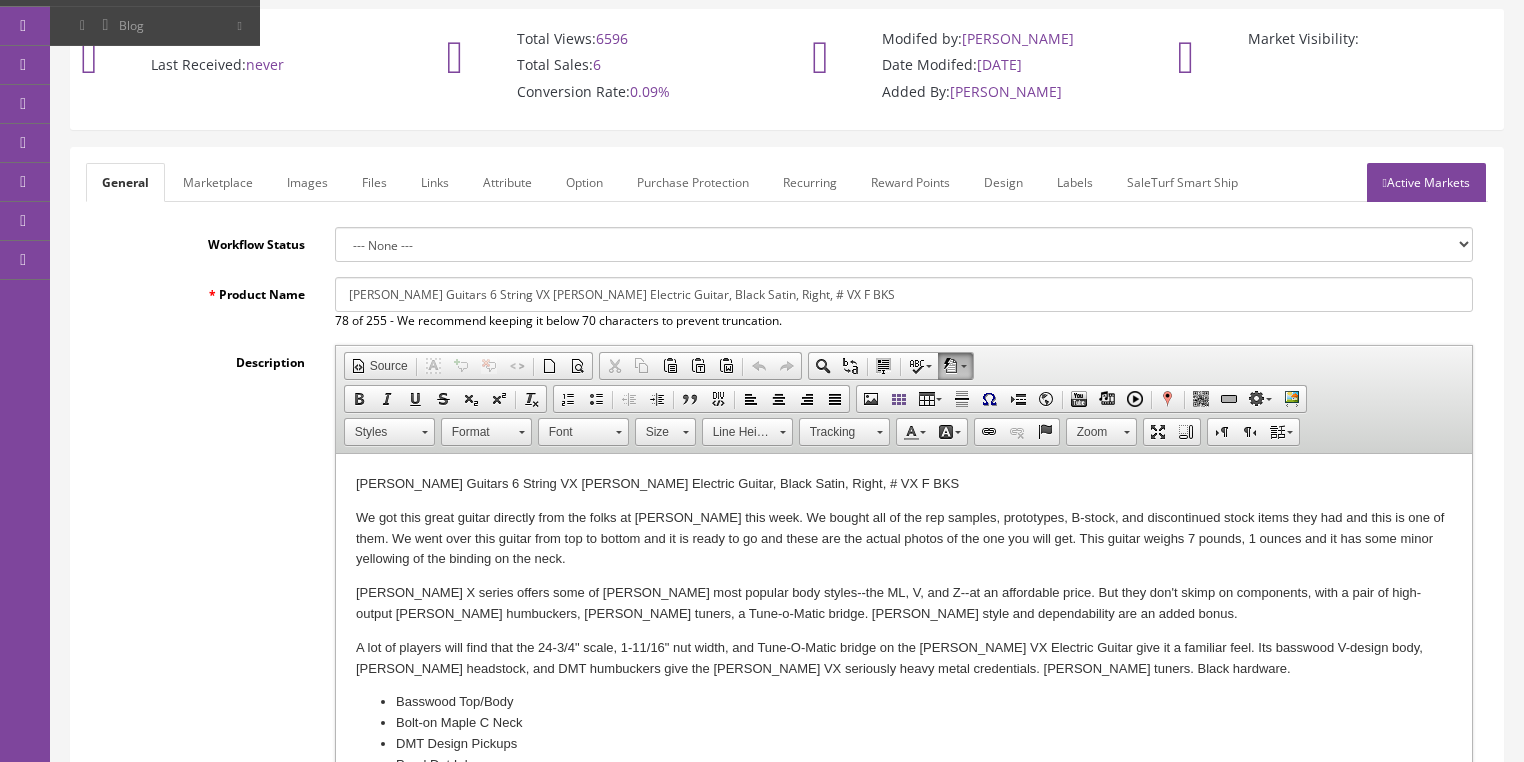 click on "We got this great guitar directly from the folks at Dean this week. We bought all of the rep samples, prototypes, B-stock, and discontinued stock items they had and this is one of them. We went over this guitar from top to bottom and it is ready to go and these are the actual photos of the one you will get. This guitar weighs 7 pounds, 1 ounces and it has some minor yellowing of the binding on the neck." at bounding box center (903, 539) 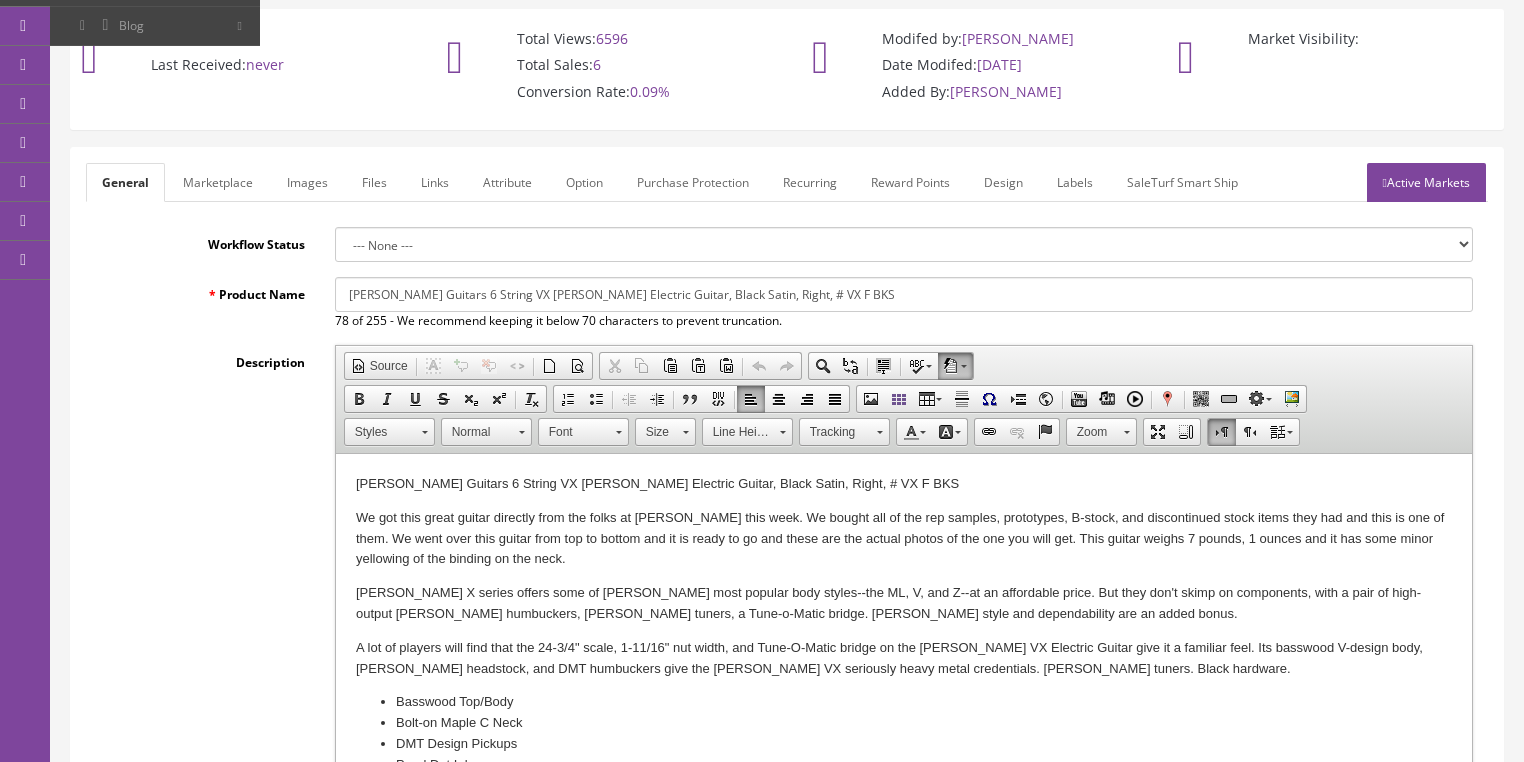 type 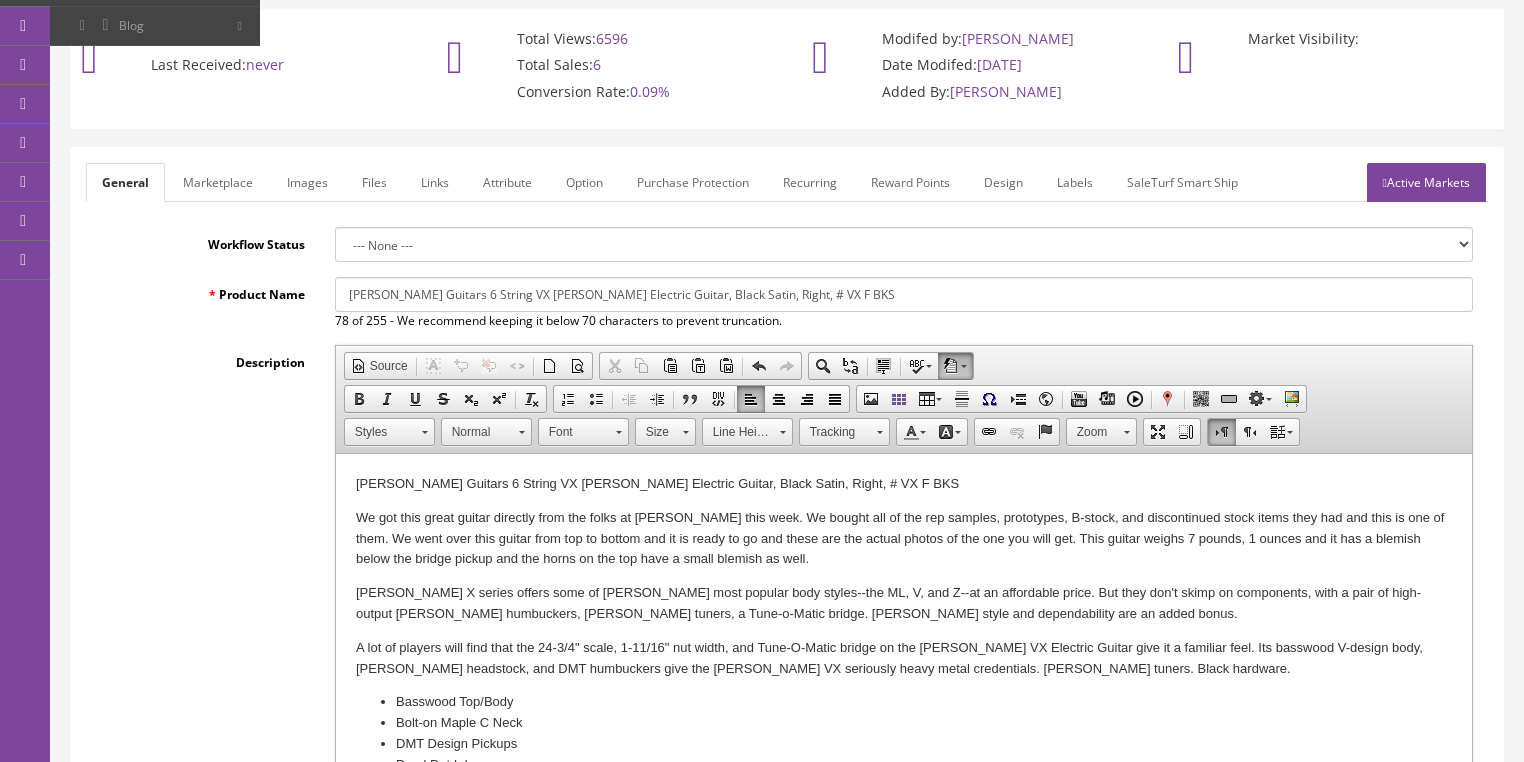 click on "Images" at bounding box center [307, 182] 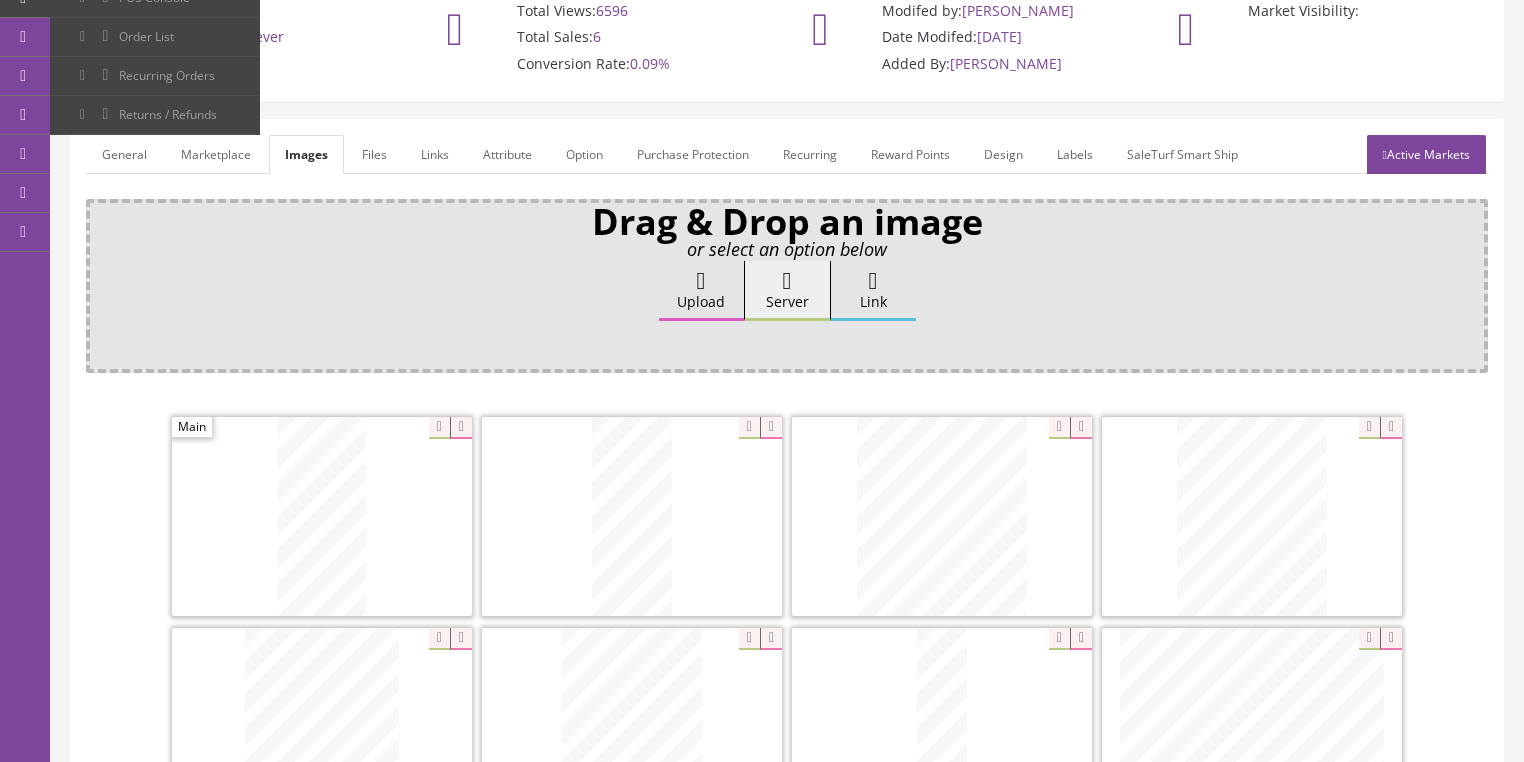 scroll, scrollTop: 128, scrollLeft: 0, axis: vertical 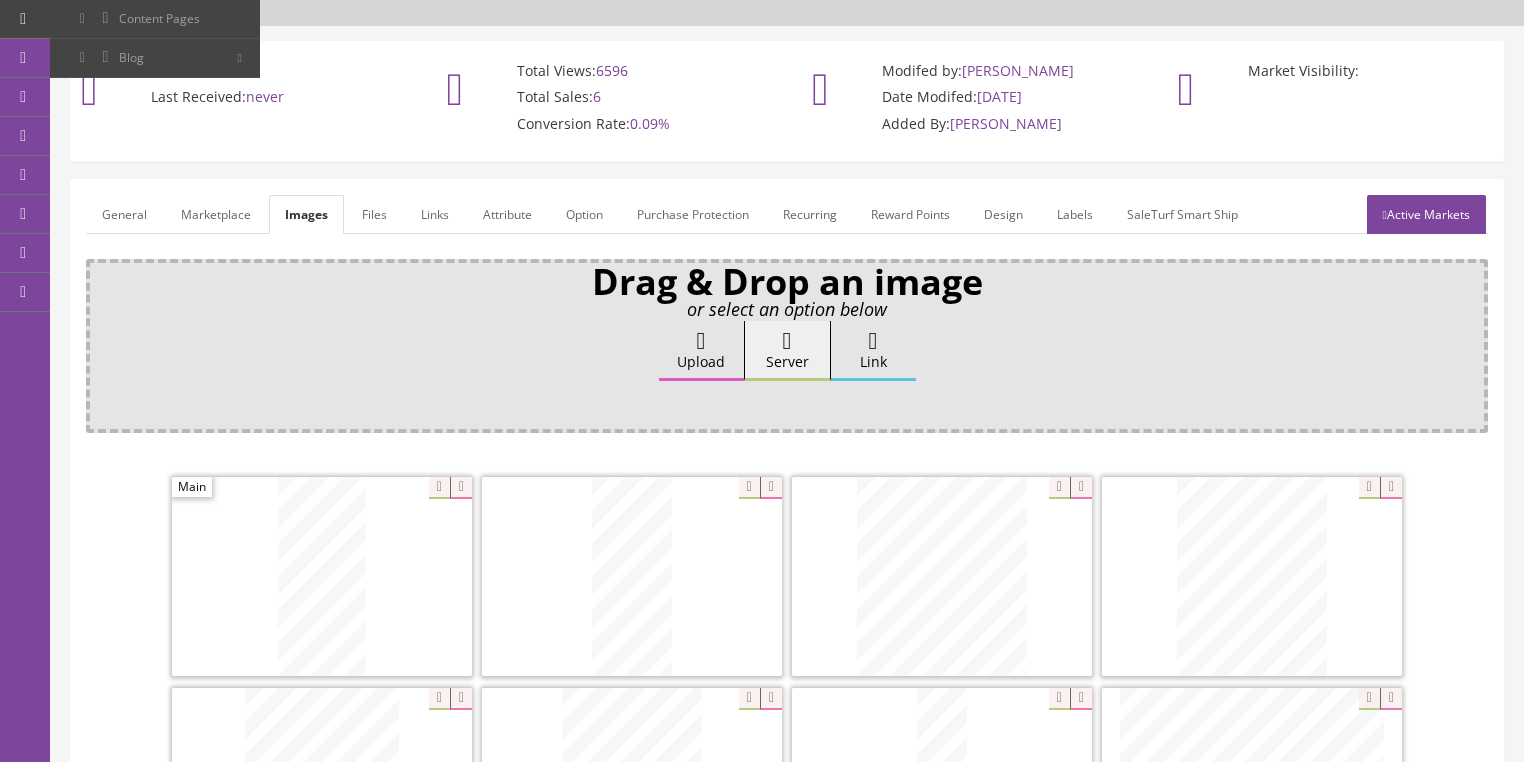 click on "General" at bounding box center [124, 214] 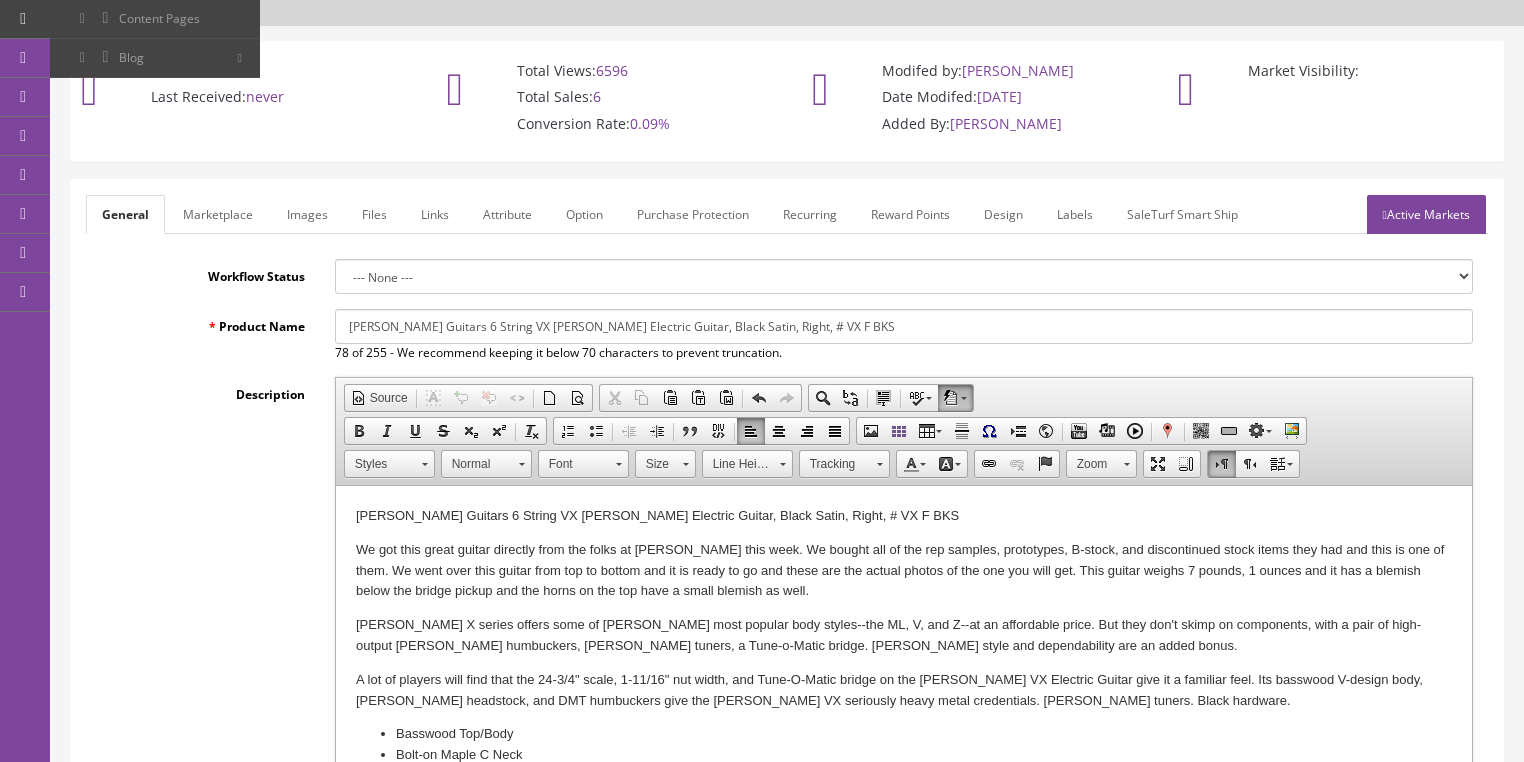 click on "We got this great guitar directly from the folks at Dean this week. We bought all of the rep samples, prototypes, B-stock, and discontinued stock items they had and this is one of them. We went over this guitar from top to bottom and it is ready to go and these are the actual photos of the one you will get. This guitar weighs 7 pounds, 1 ounces and it has a blemish below the bridge pickup and the horns on the top have a small blemish as well." at bounding box center (903, 571) 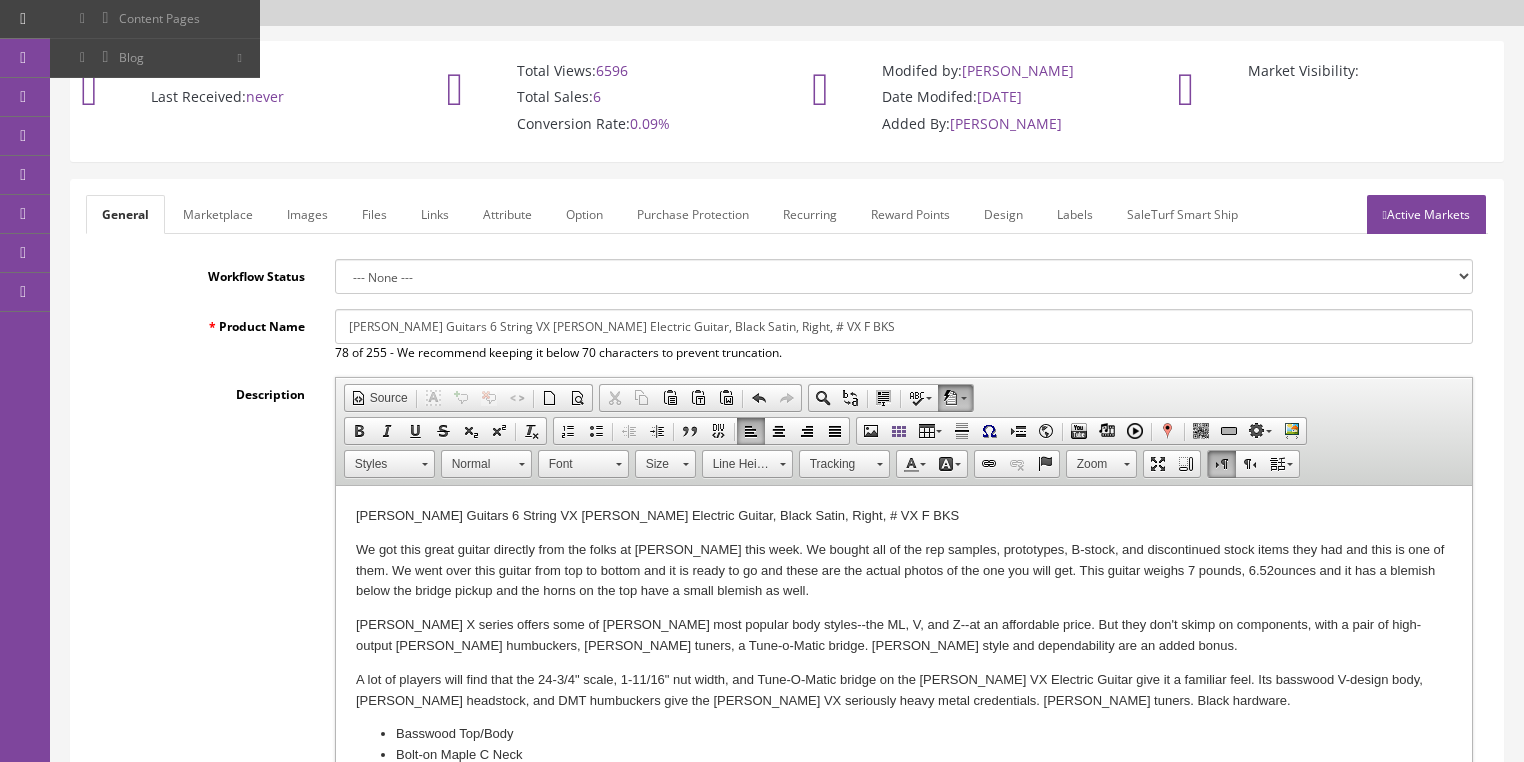 drag, startPoint x: 669, startPoint y: 998, endPoint x: 339, endPoint y: 541, distance: 563.6923 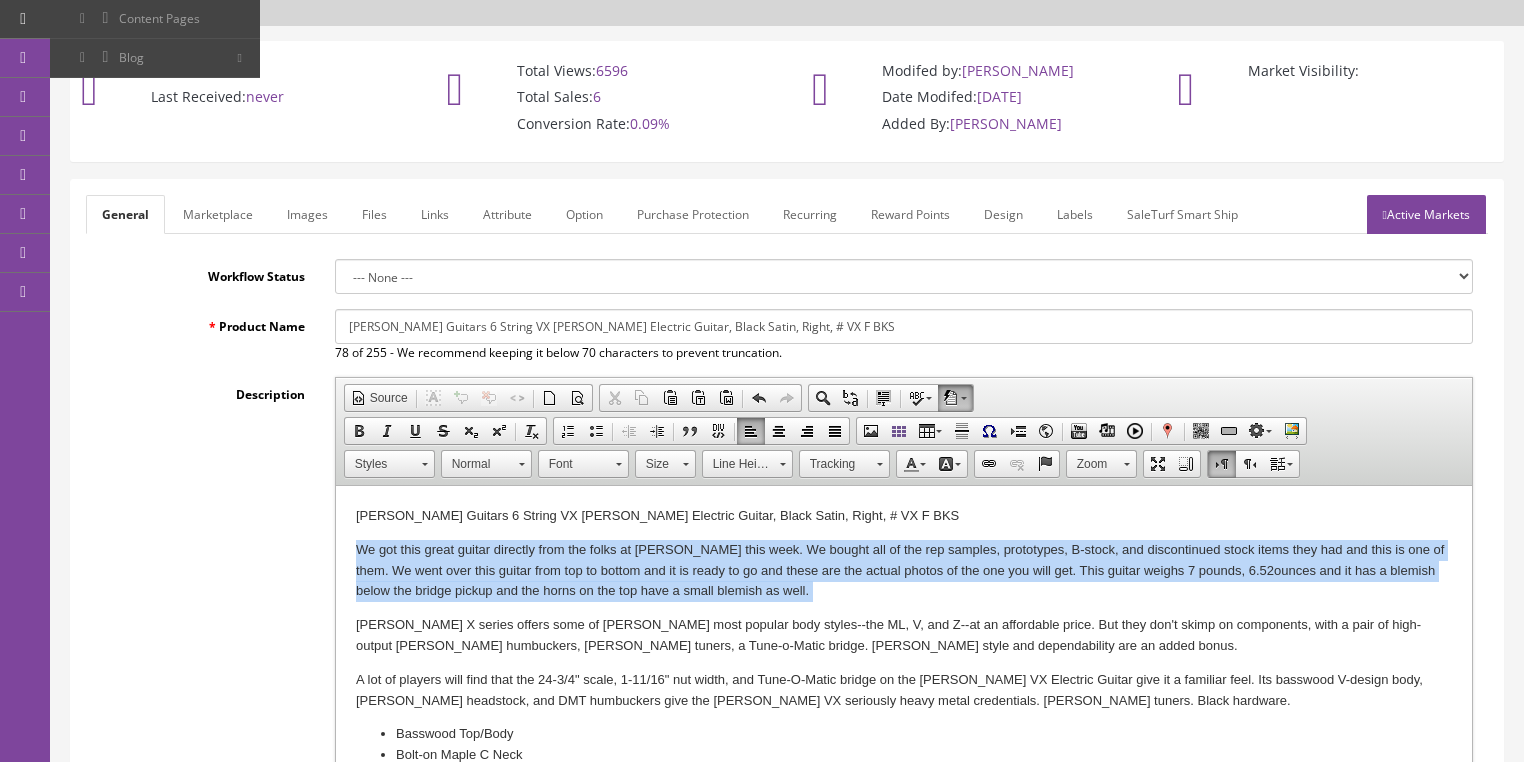 drag, startPoint x: 346, startPoint y: 551, endPoint x: 775, endPoint y: 582, distance: 430.1186 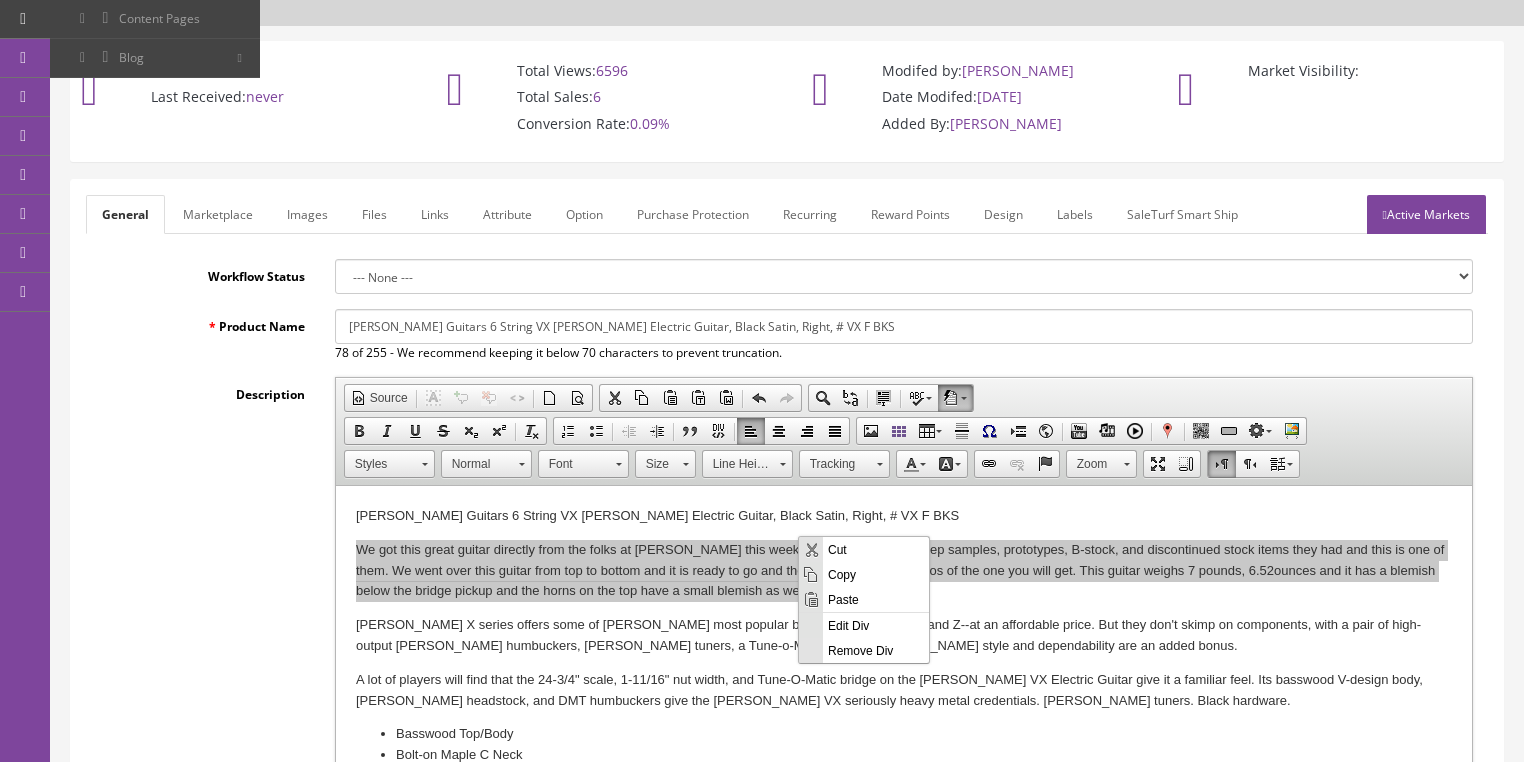 scroll, scrollTop: 0, scrollLeft: 0, axis: both 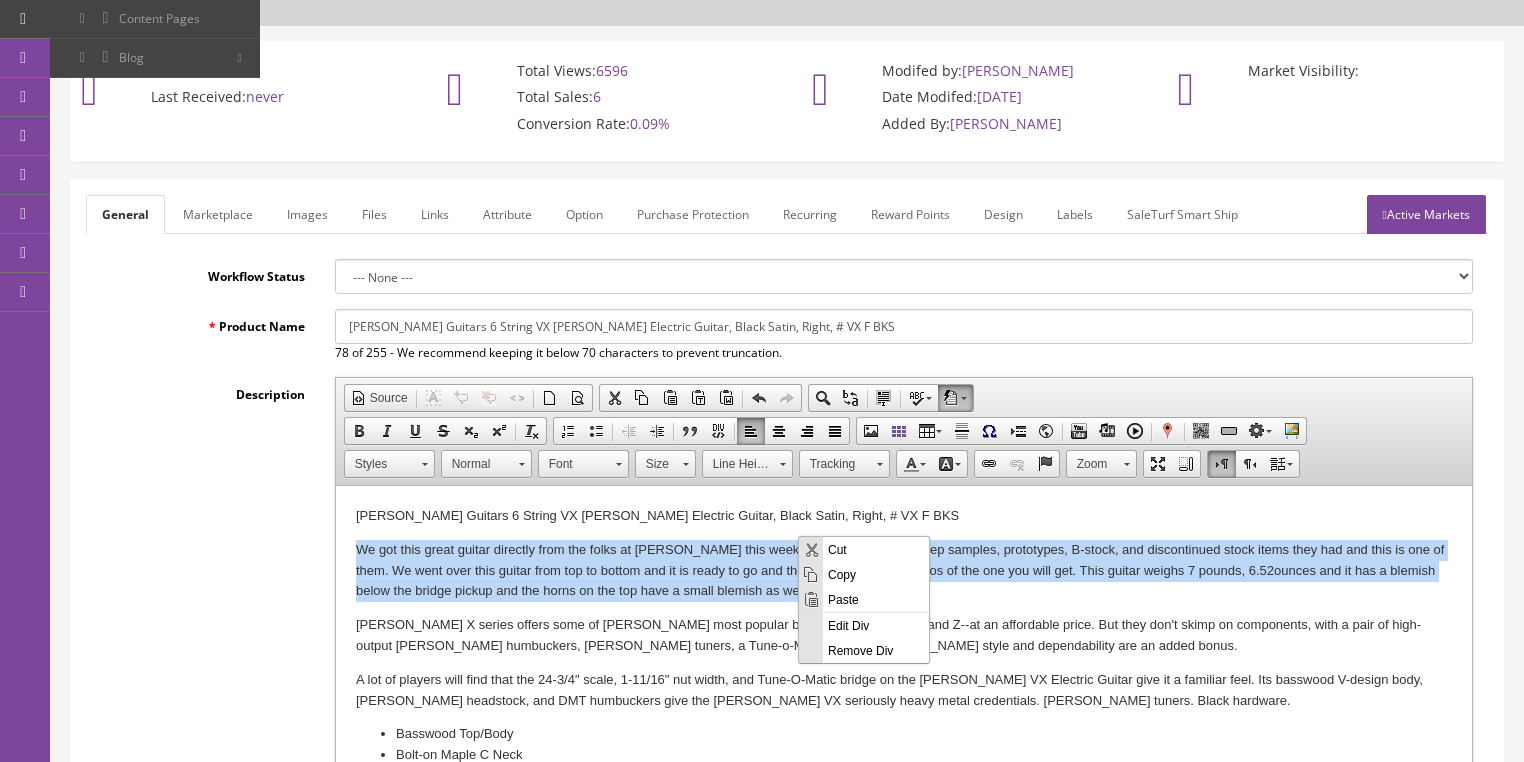 copy on "We got this great guitar directly from the folks at Dean this week. We bought all of the rep samples, prototypes, B-stock, and discontinued stock items they had and this is one of them. We went over this guitar from top to bottom and it is ready to go and these are the actual photos of the one you will get. This guitar weighs 7 pounds, 6.52  ounces and it has a blemish below the bridge pickup and the horns on the top have a small blemish as well." 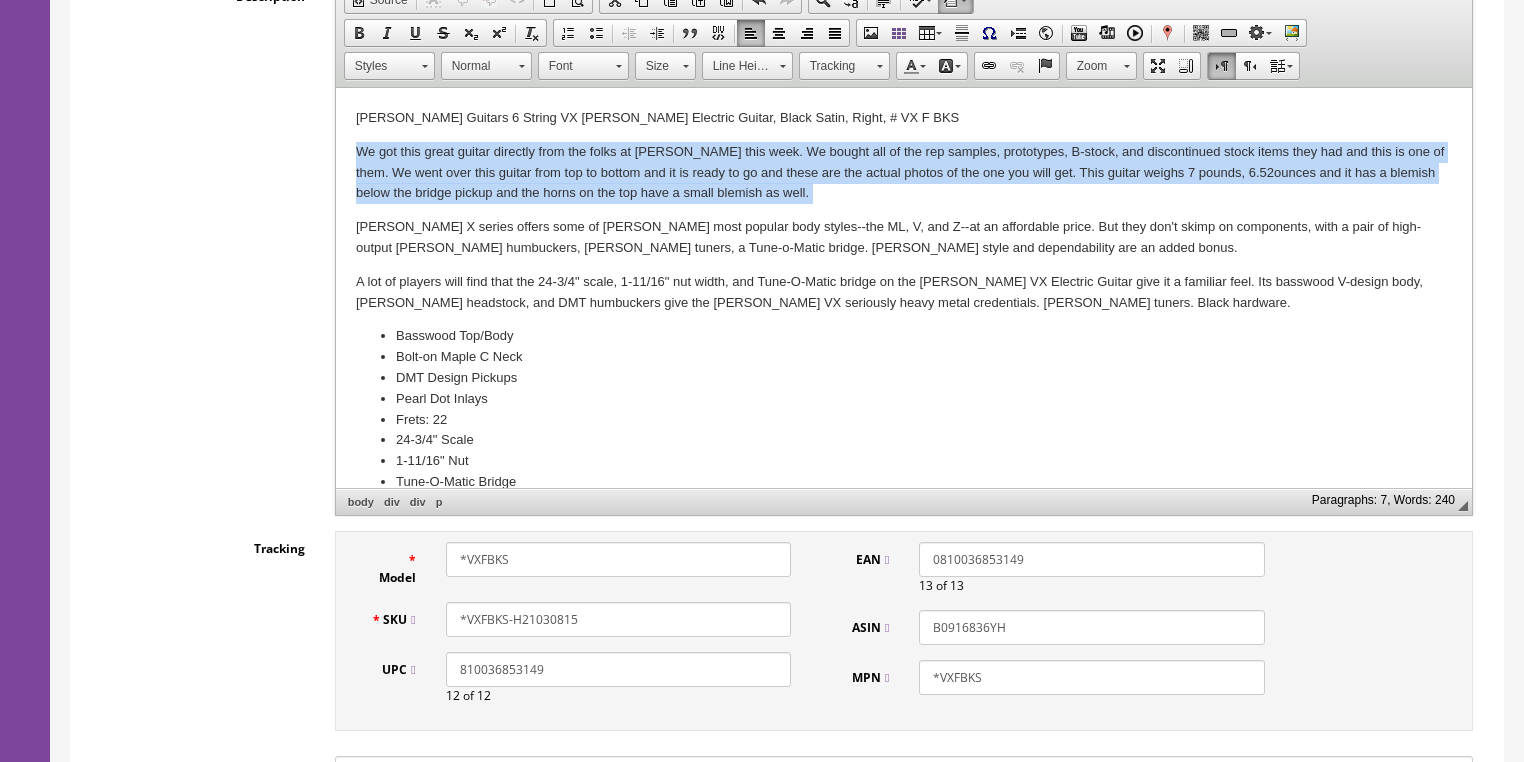 scroll, scrollTop: 528, scrollLeft: 0, axis: vertical 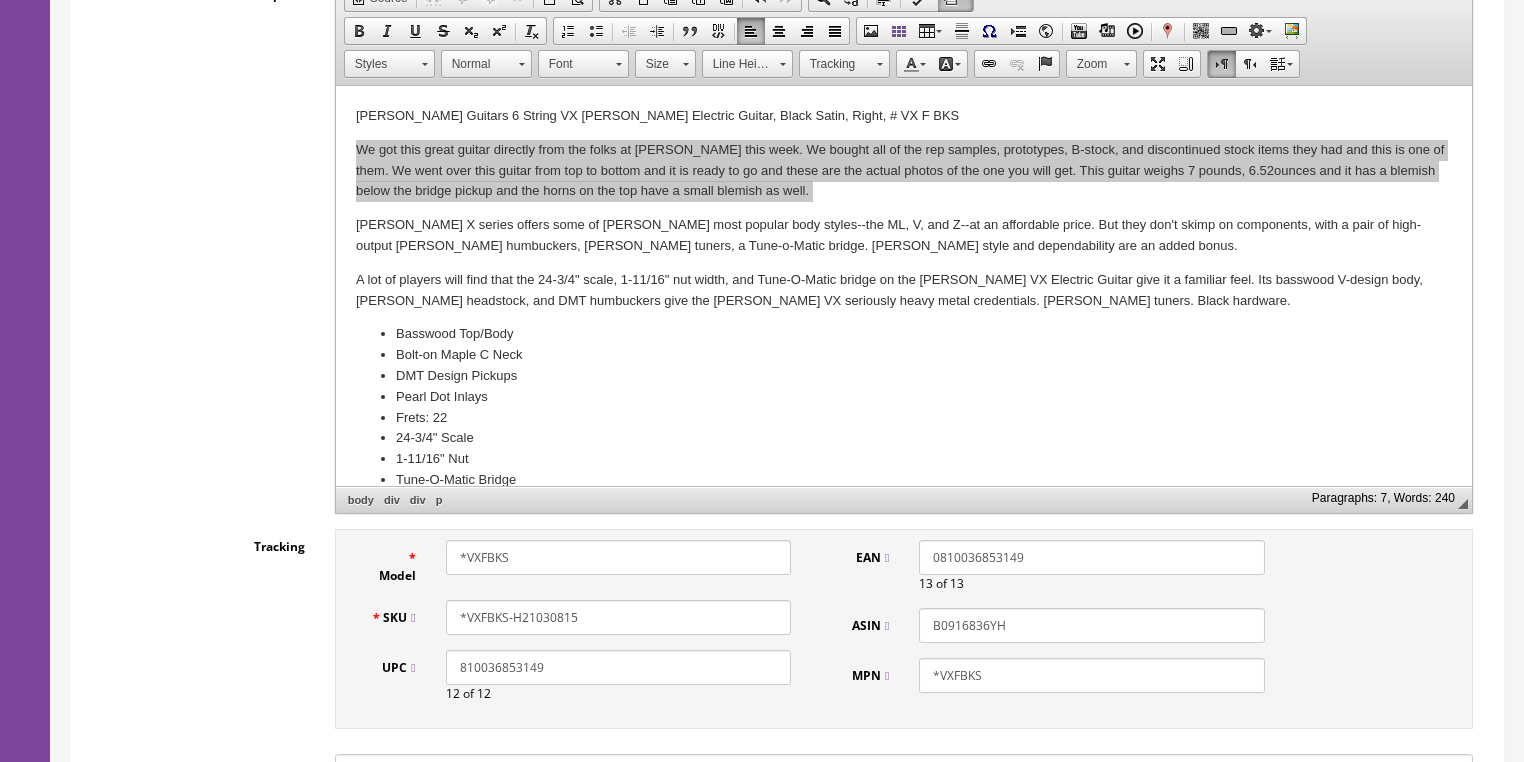 drag, startPoint x: 457, startPoint y: 594, endPoint x: 384, endPoint y: 612, distance: 75.18643 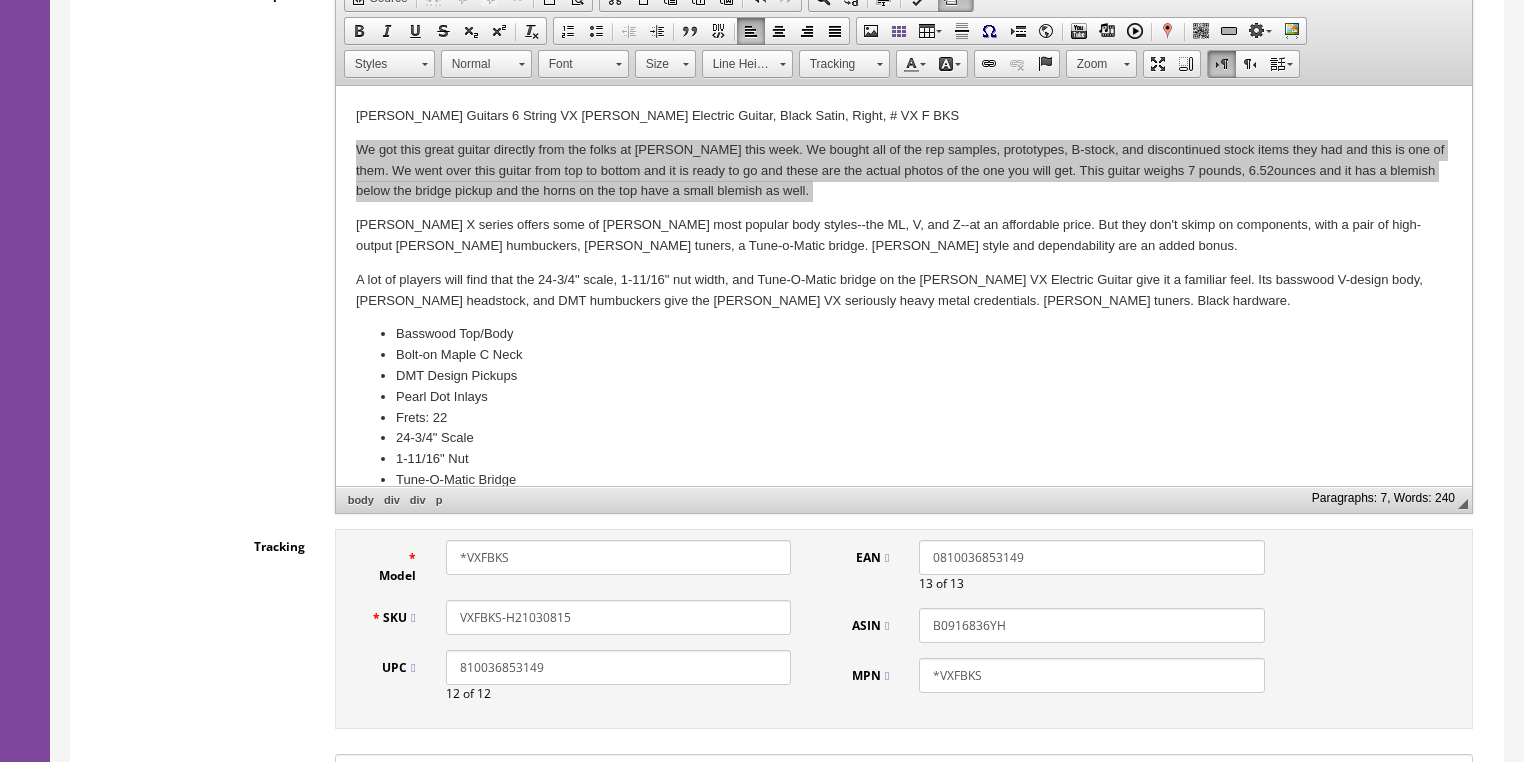 type on "VXFBKS-H21030815" 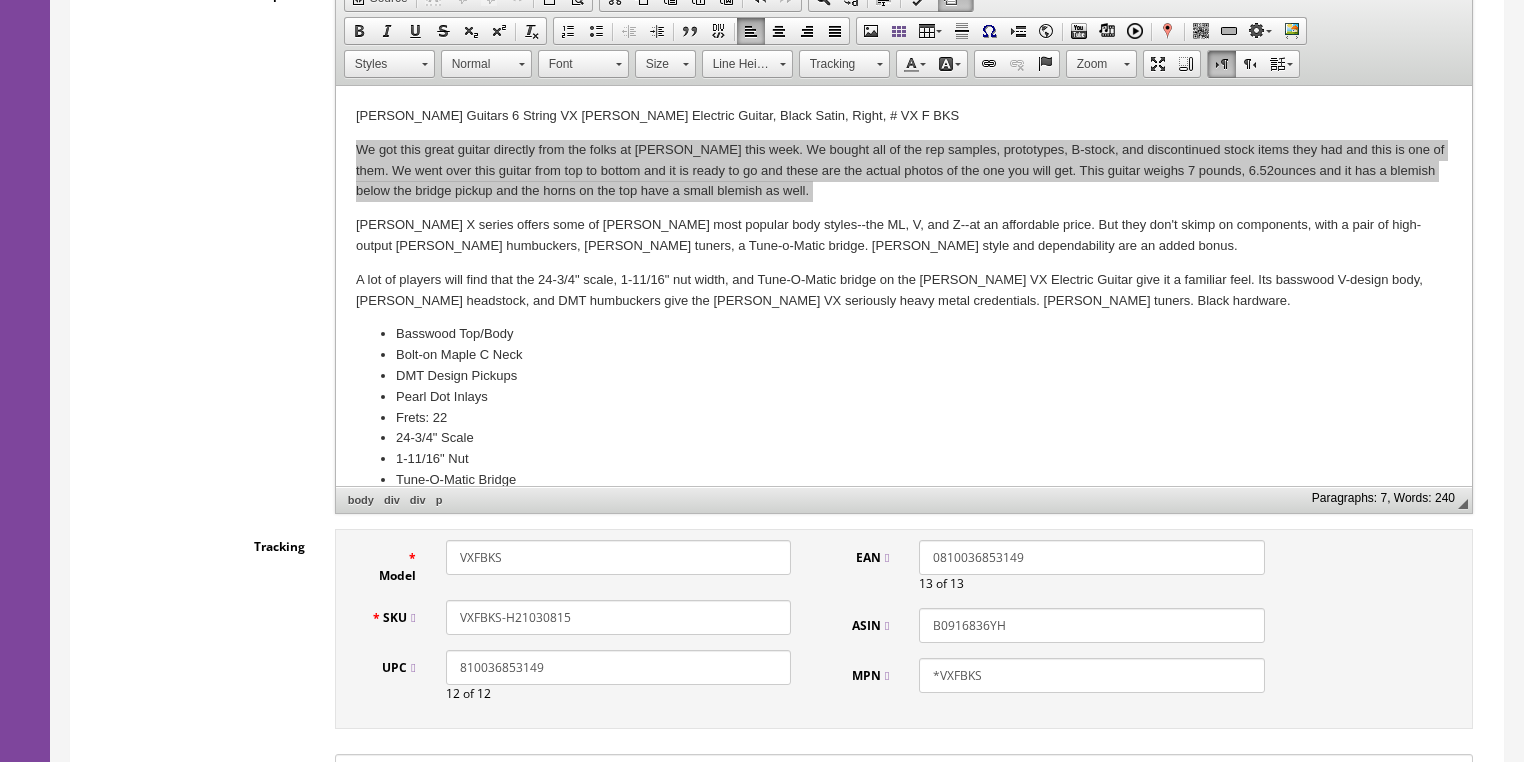 type on "VXFBKS" 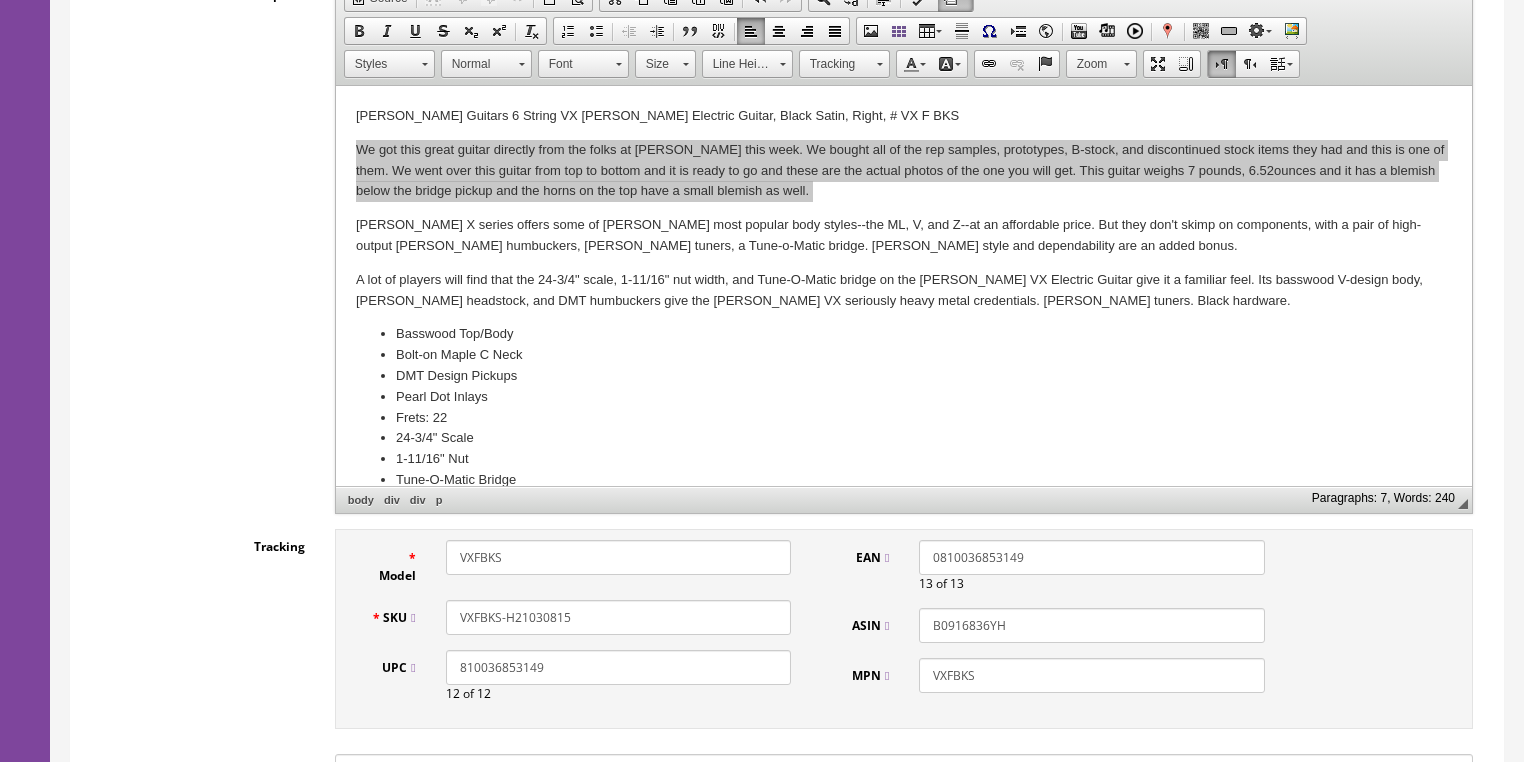 type on "VXFBKS" 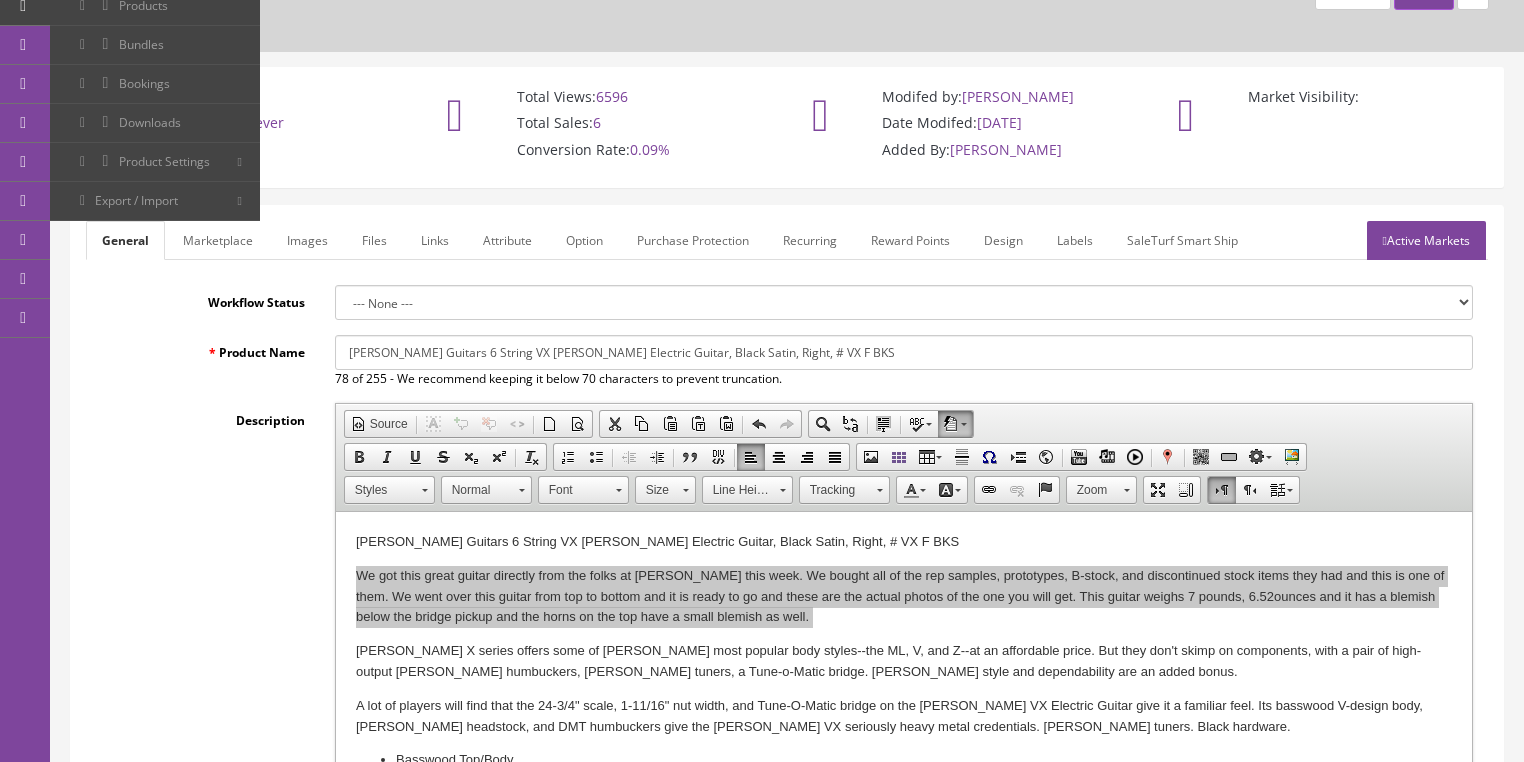 scroll, scrollTop: 48, scrollLeft: 0, axis: vertical 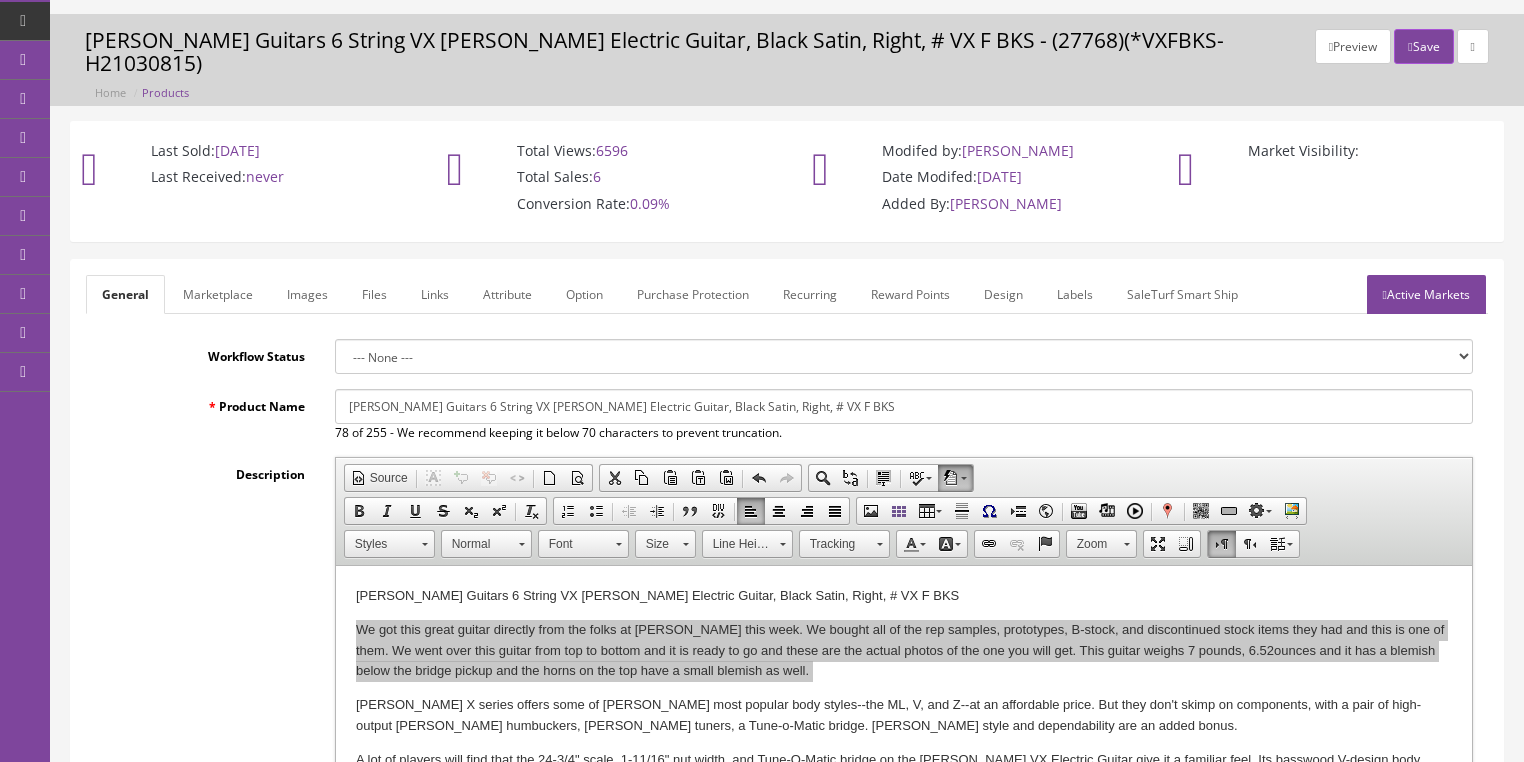 type on "VXFBKS-H21031264" 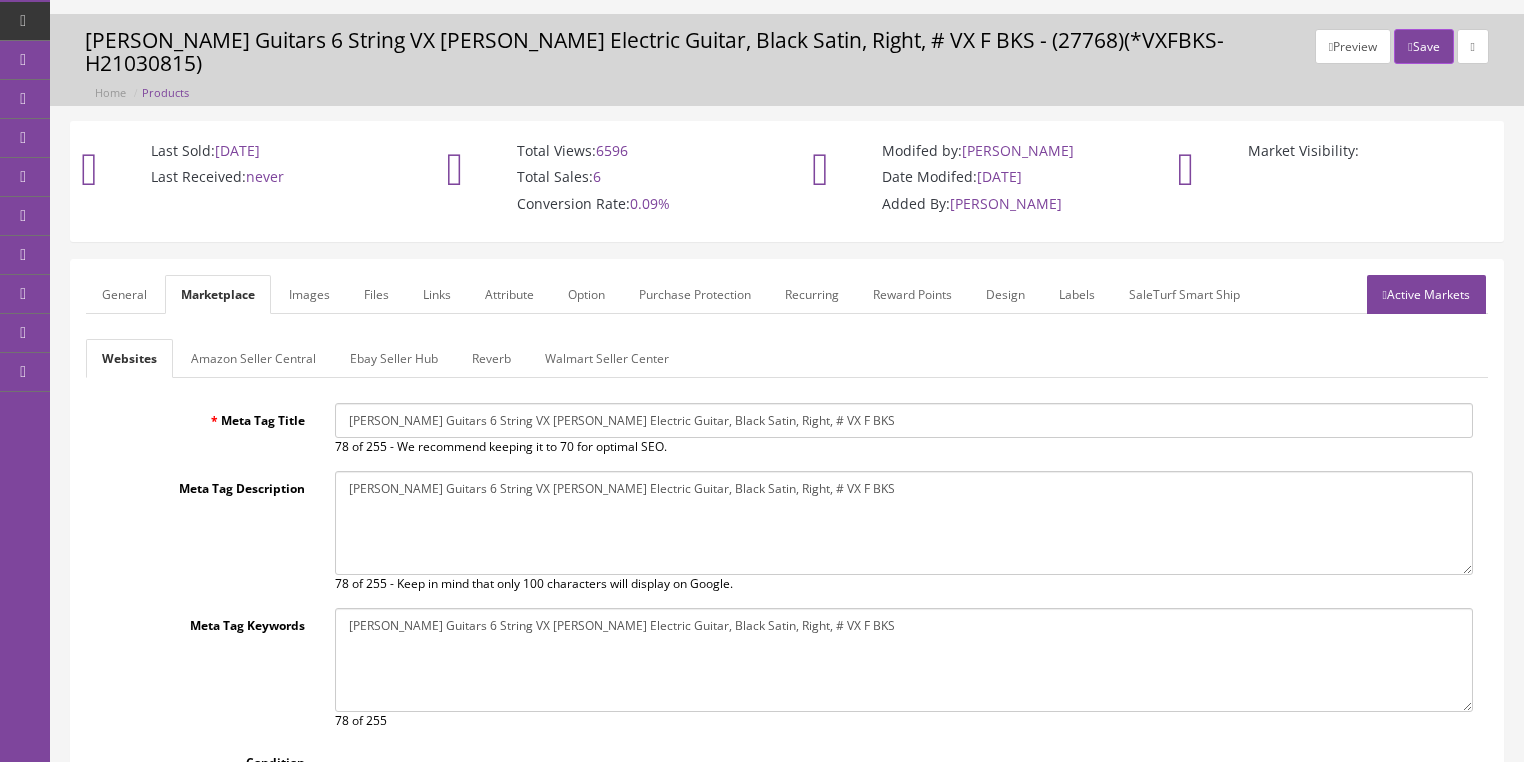 click on "Amazon Seller Central" 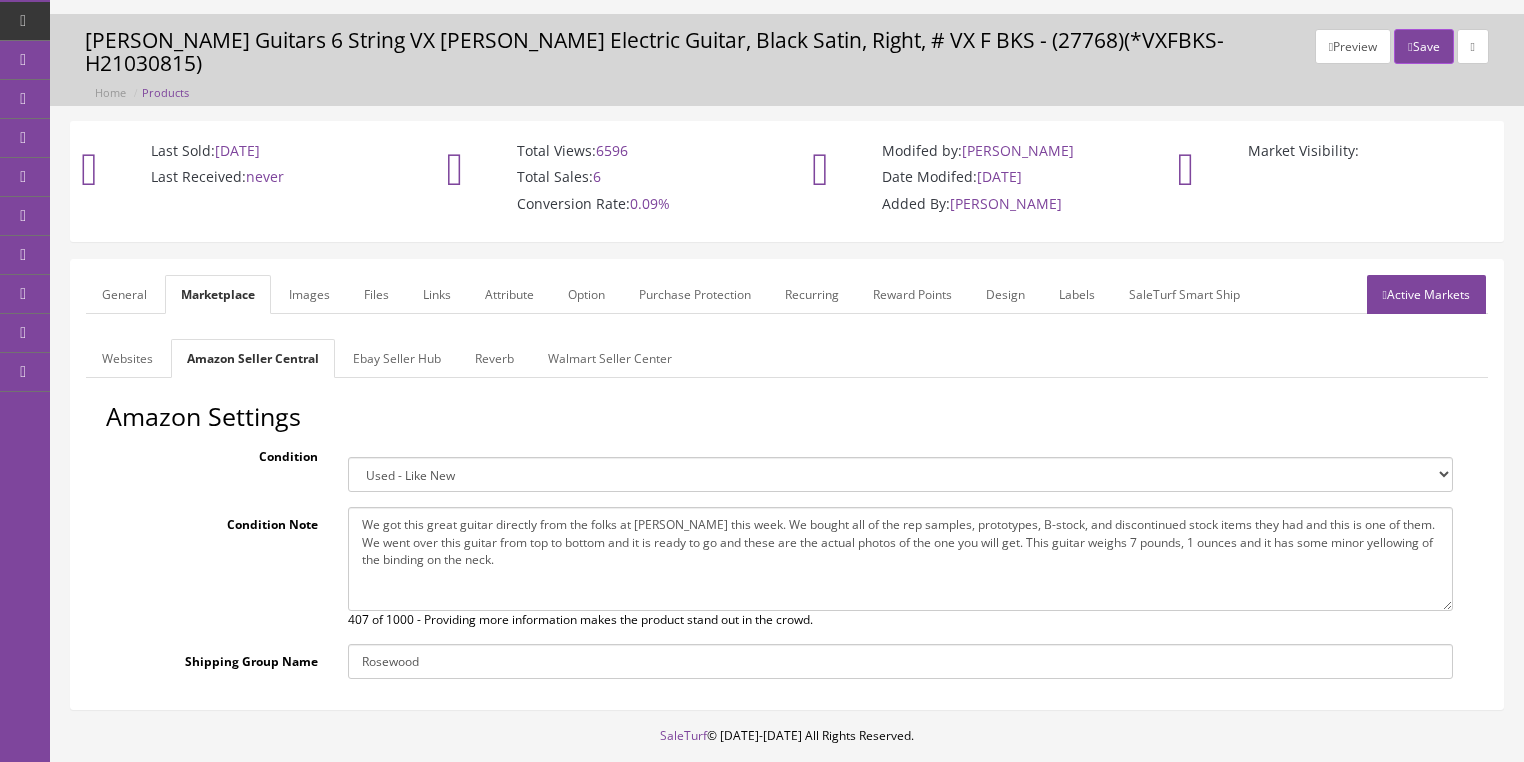 drag, startPoint x: 354, startPoint y: 504, endPoint x: 482, endPoint y: 544, distance: 134.10443 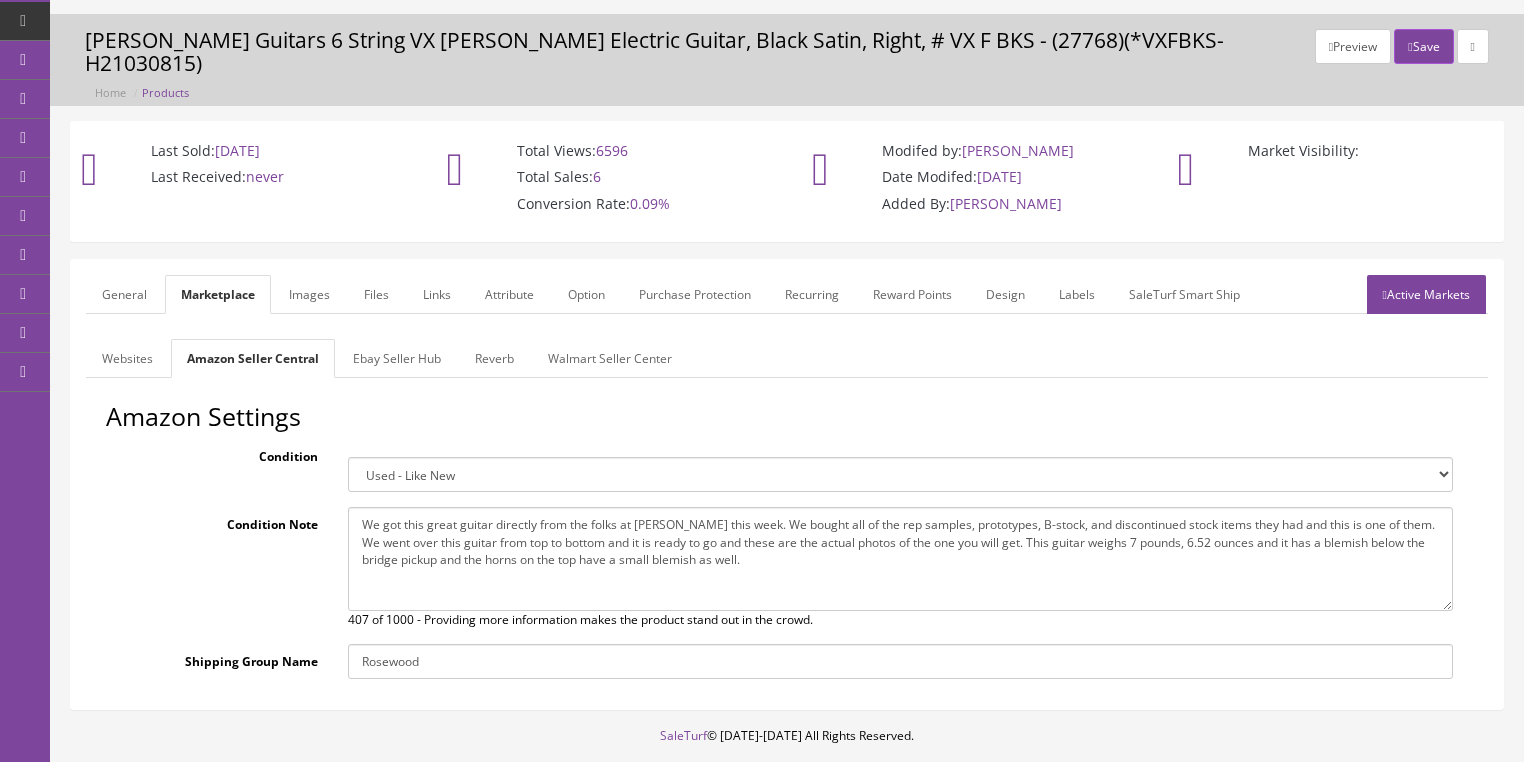 type on "We got this great guitar directly from the folks at Dean this week. We bought all of the rep samples, prototypes, B-stock, and discontinued stock items they had and this is one of them. We went over this guitar from top to bottom and it is ready to go and these are the actual photos of the one you will get. This guitar weighs 7 pounds, 6.52 ounces and it has a blemish below the bridge pickup and the horns on the top have a small blemish as well." 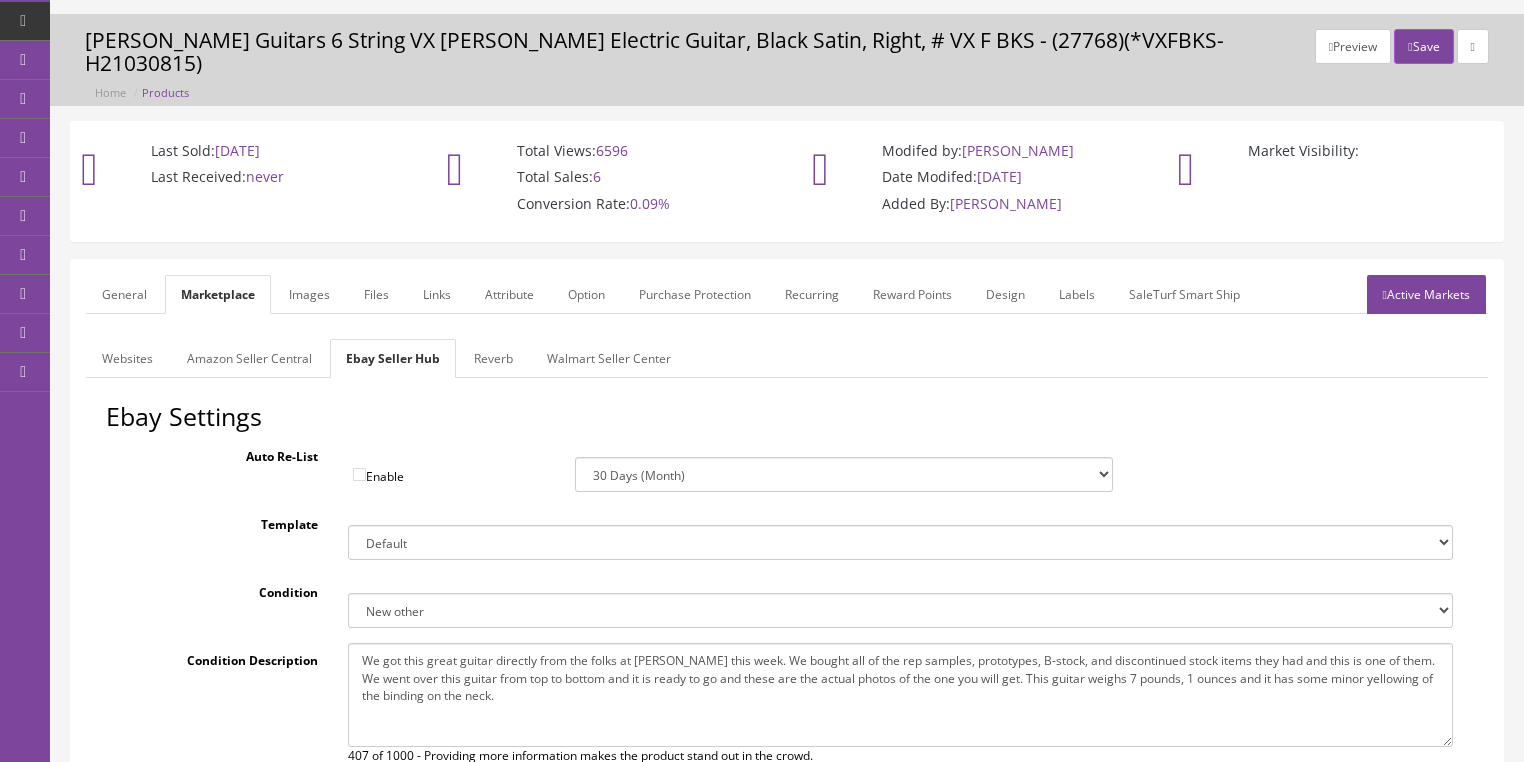 drag, startPoint x: 356, startPoint y: 635, endPoint x: 524, endPoint y: 671, distance: 171.81386 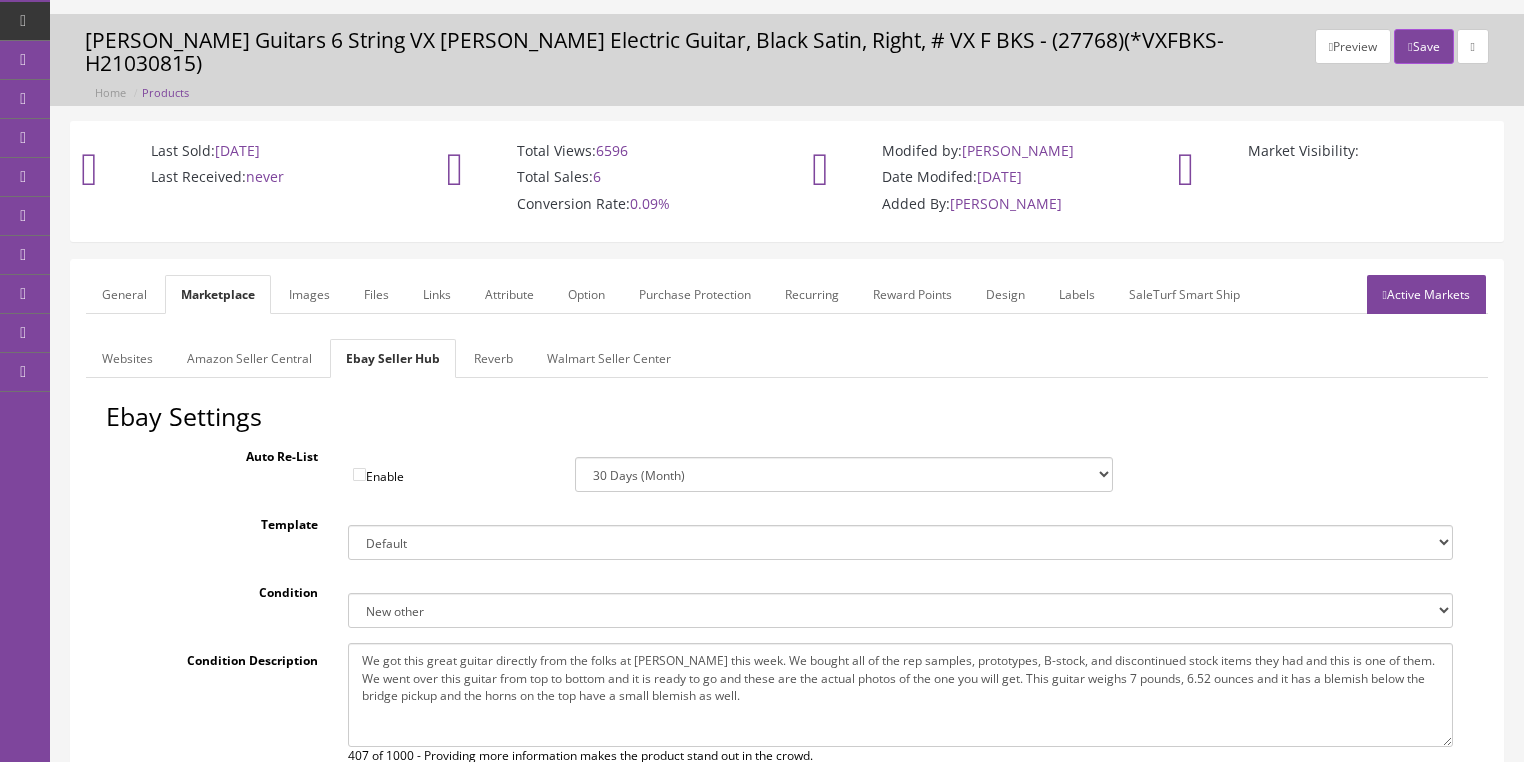 type on "We got this great guitar directly from the folks at Dean this week. We bought all of the rep samples, prototypes, B-stock, and discontinued stock items they had and this is one of them. We went over this guitar from top to bottom and it is ready to go and these are the actual photos of the one you will get. This guitar weighs 7 pounds, 6.52 ounces and it has a blemish below the bridge pickup and the horns on the top have a small blemish as well." 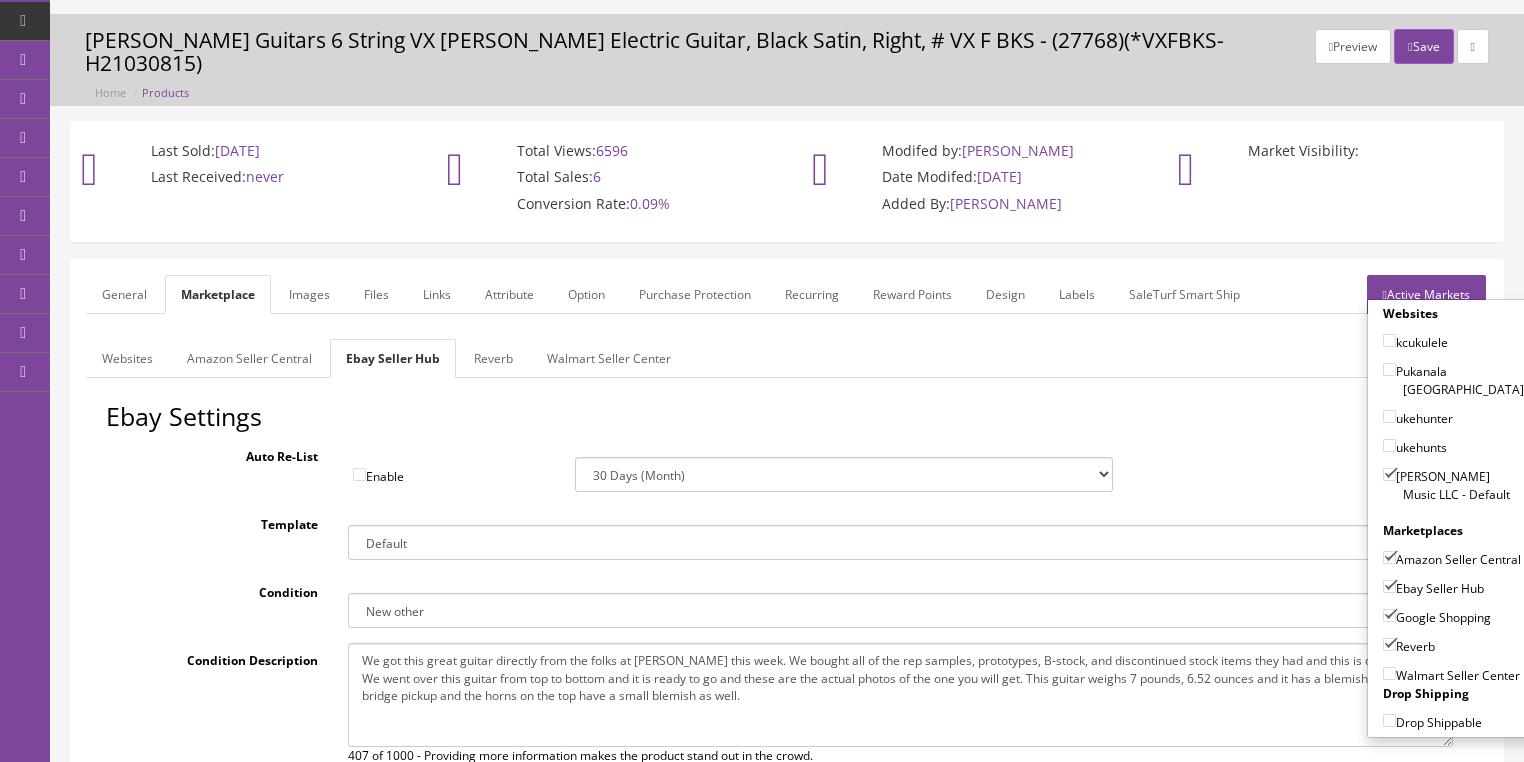 click on "Active Markets" 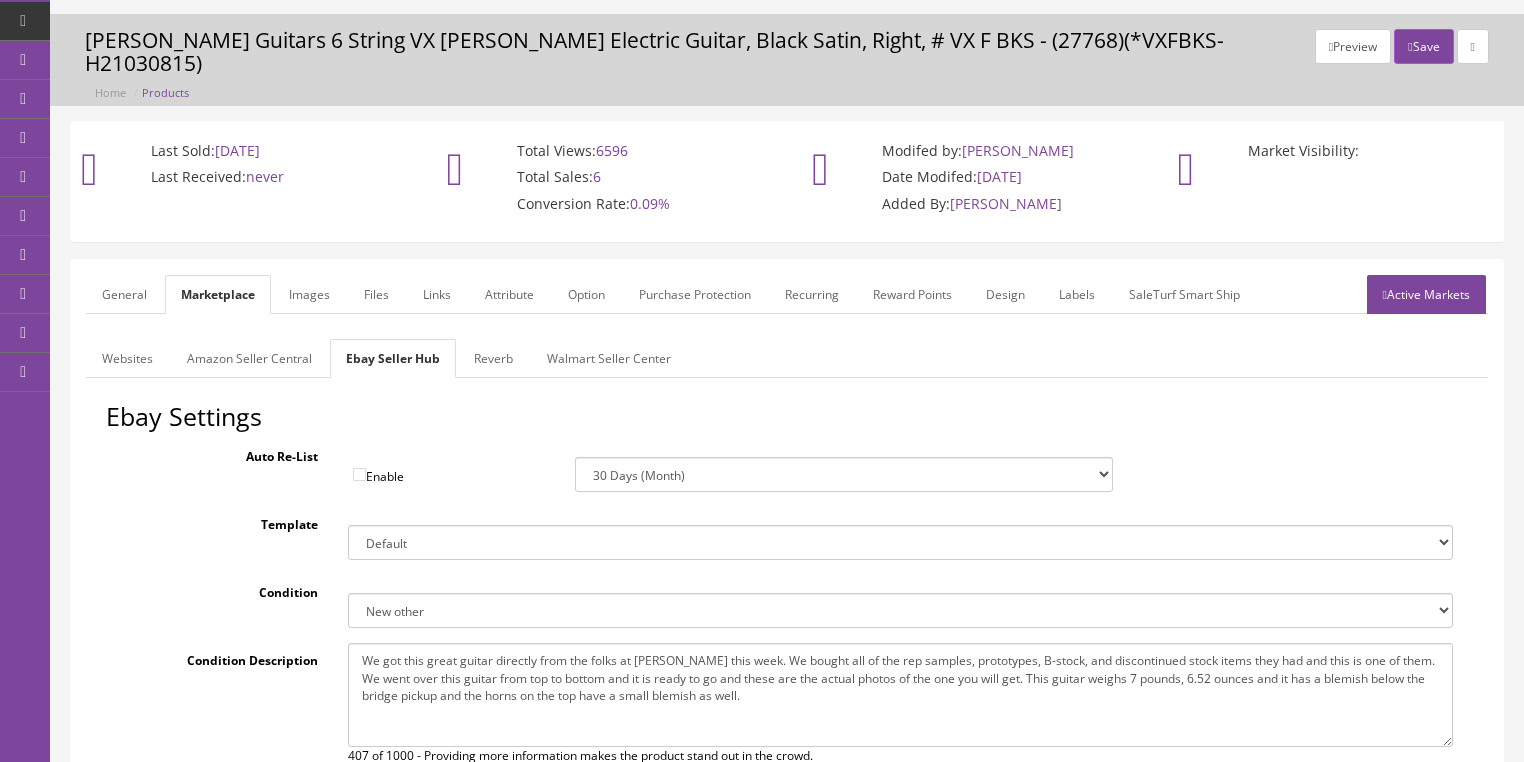 click on "General" 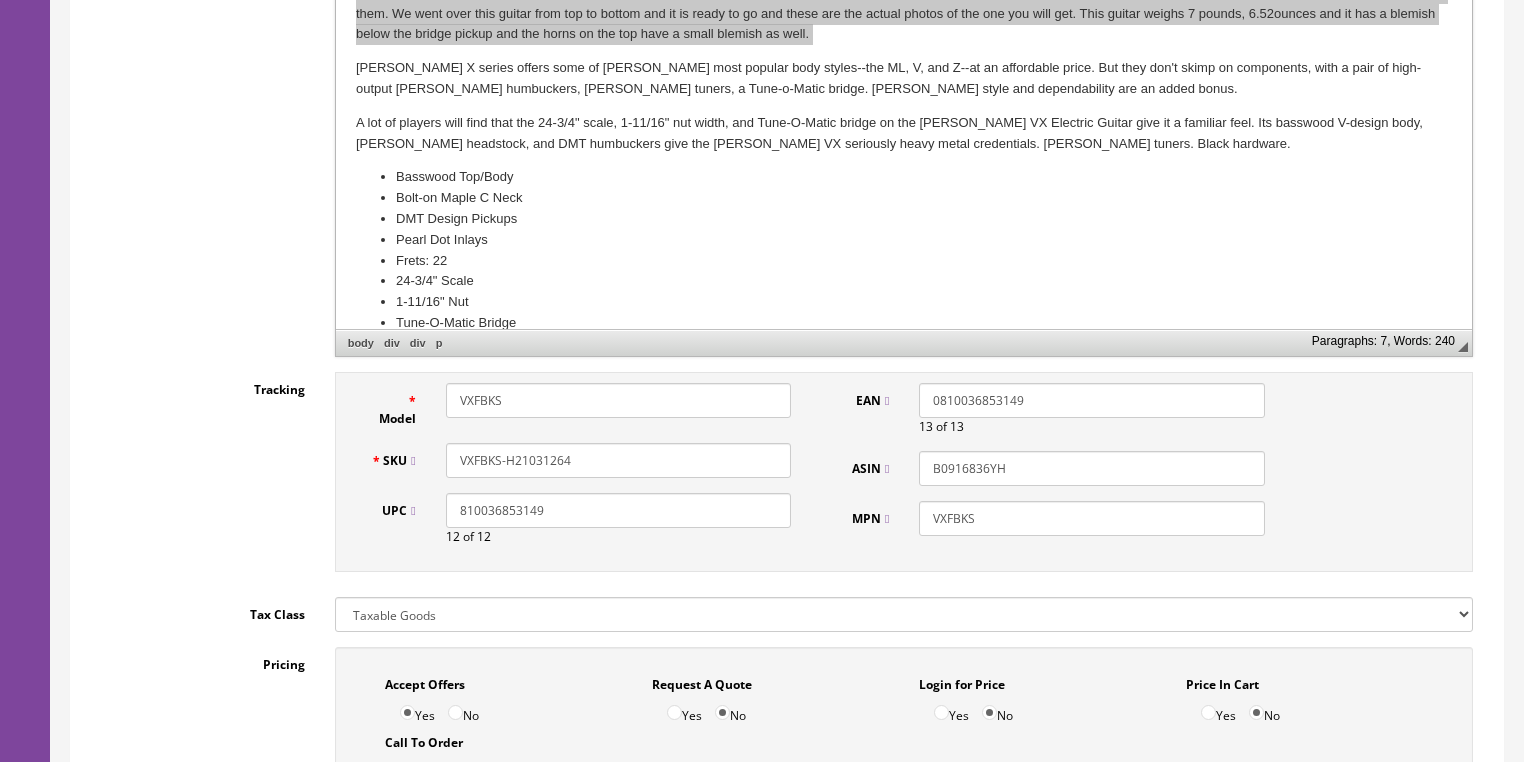 scroll, scrollTop: 688, scrollLeft: 0, axis: vertical 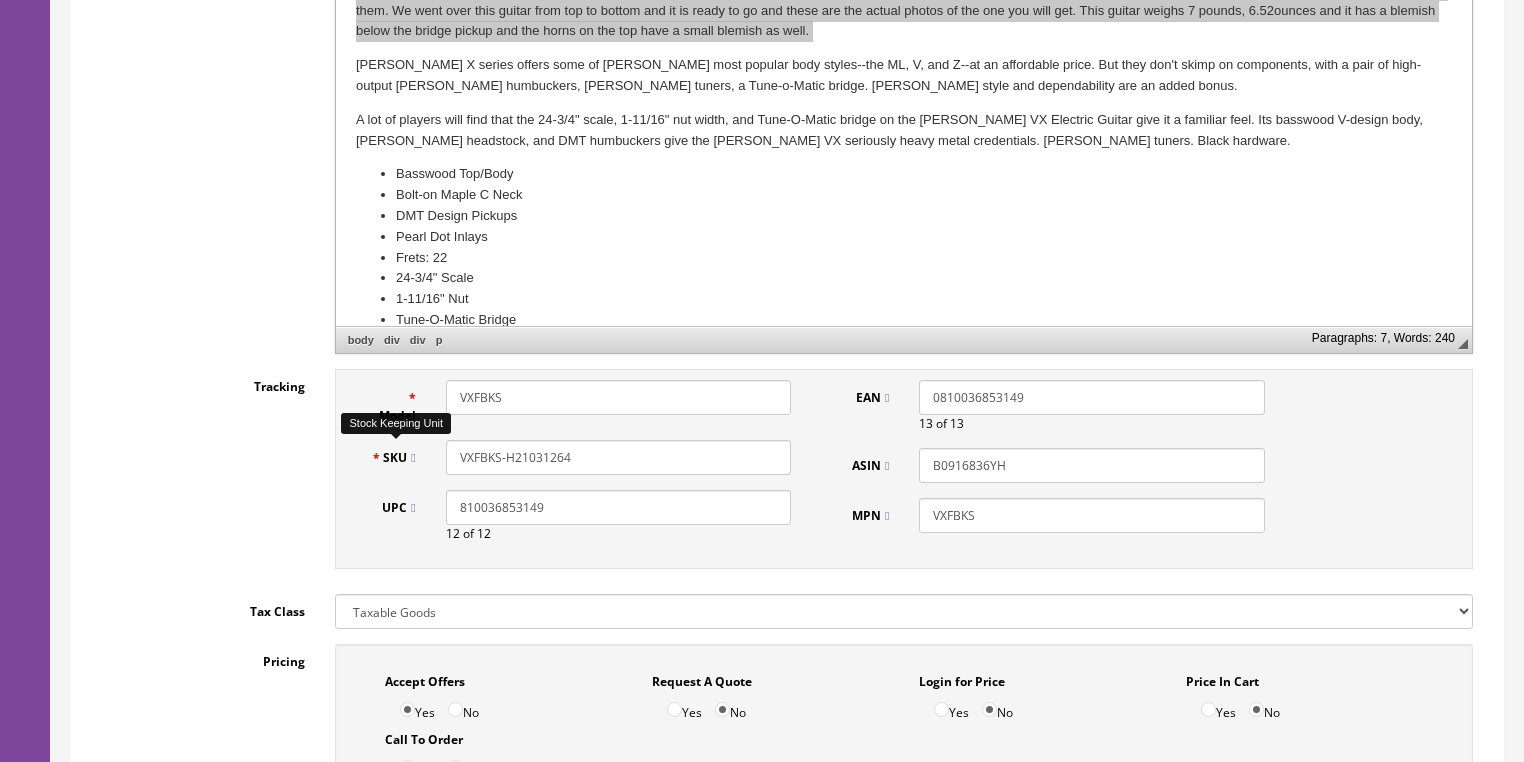 drag, startPoint x: 584, startPoint y: 428, endPoint x: 413, endPoint y: 456, distance: 173.27724 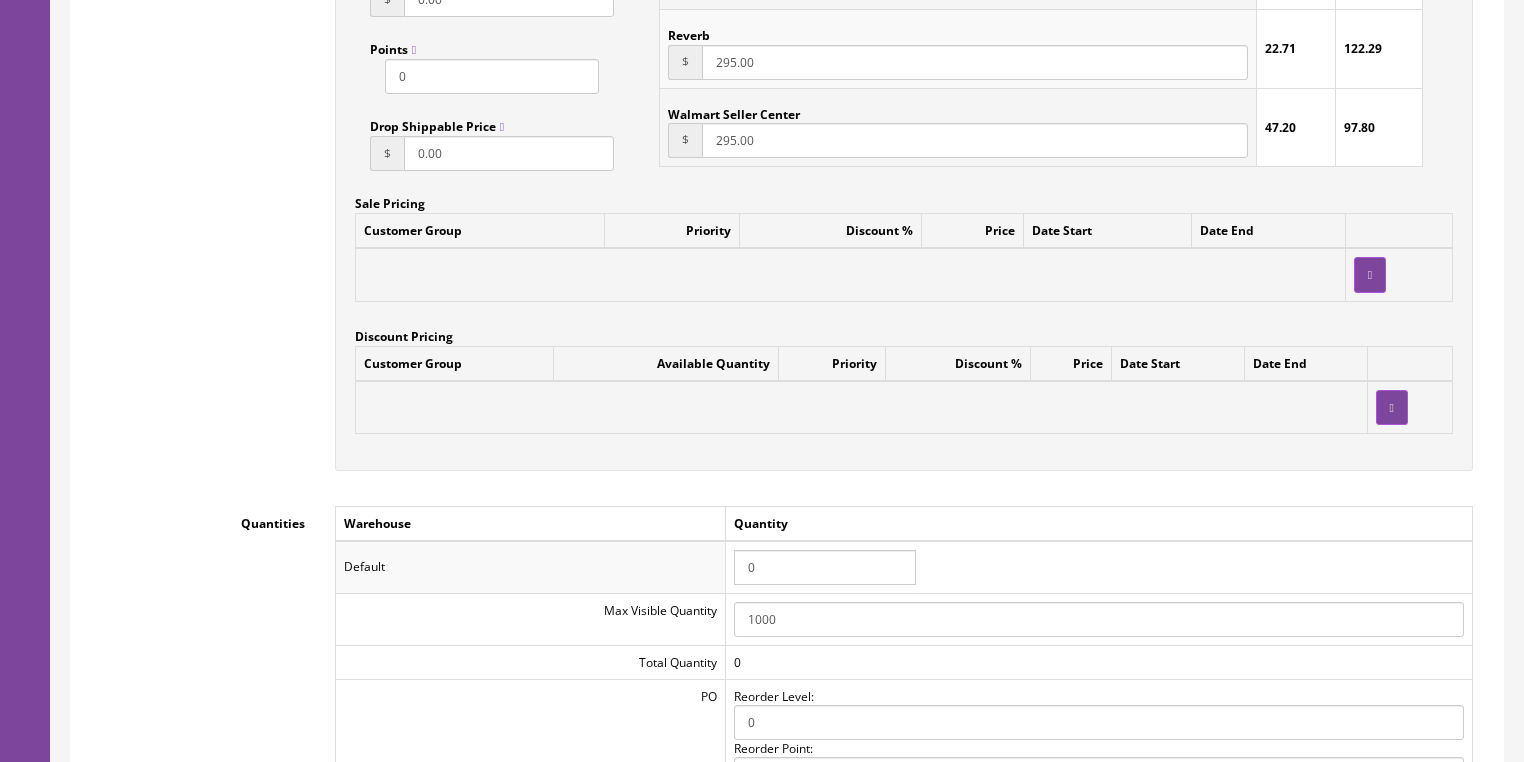 scroll, scrollTop: 1808, scrollLeft: 0, axis: vertical 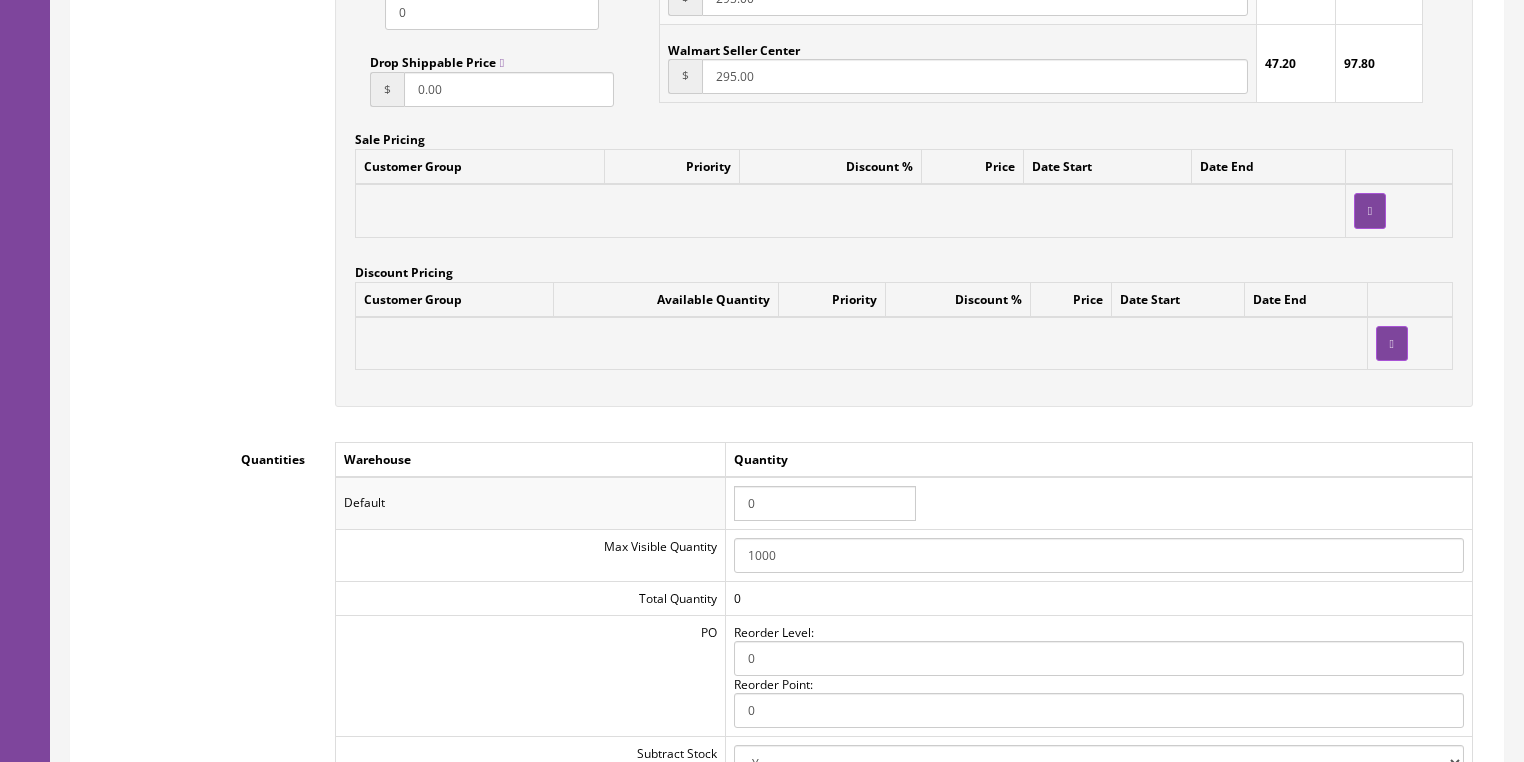 drag, startPoint x: 766, startPoint y: 482, endPoint x: 723, endPoint y: 484, distance: 43.046486 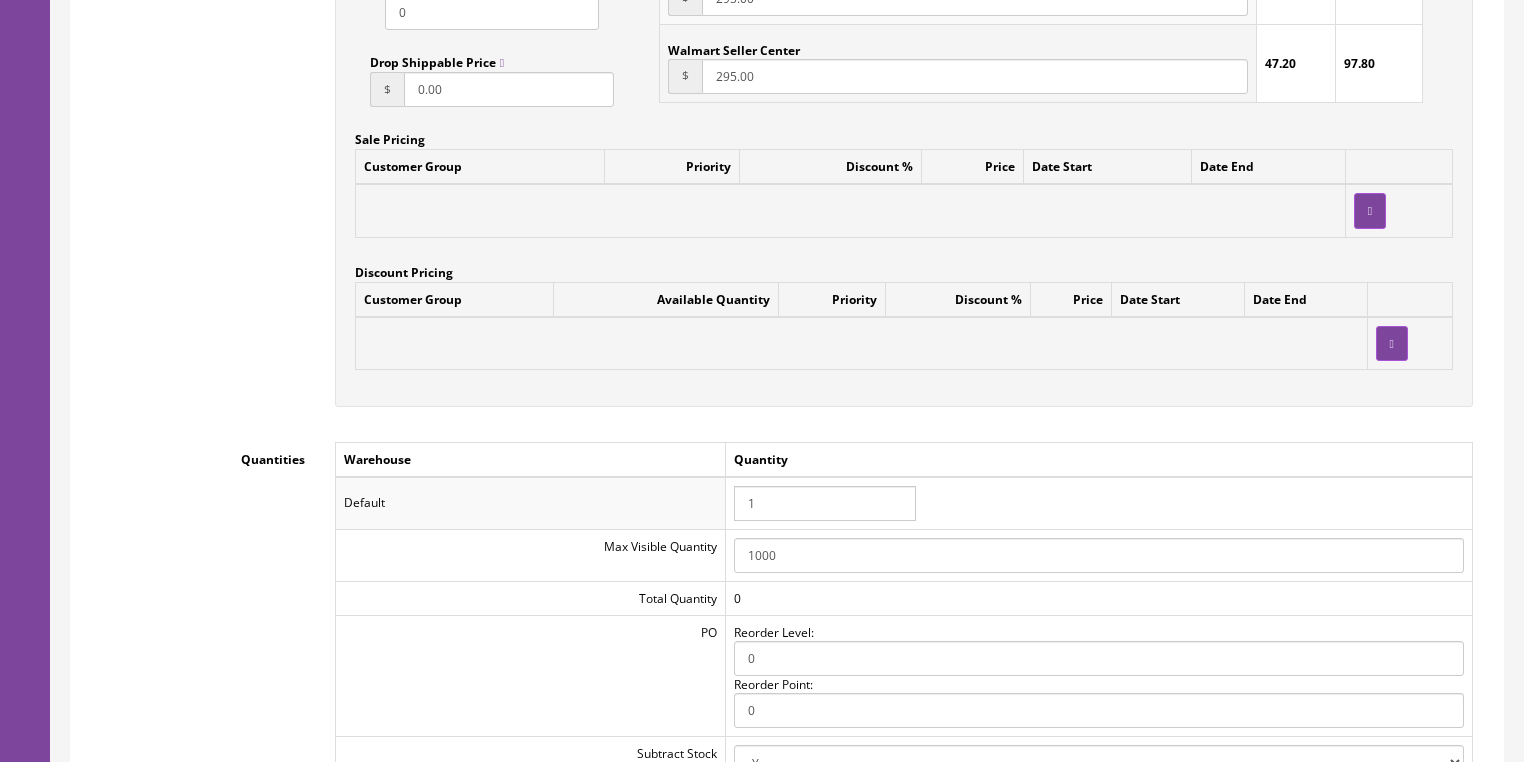 type on "1" 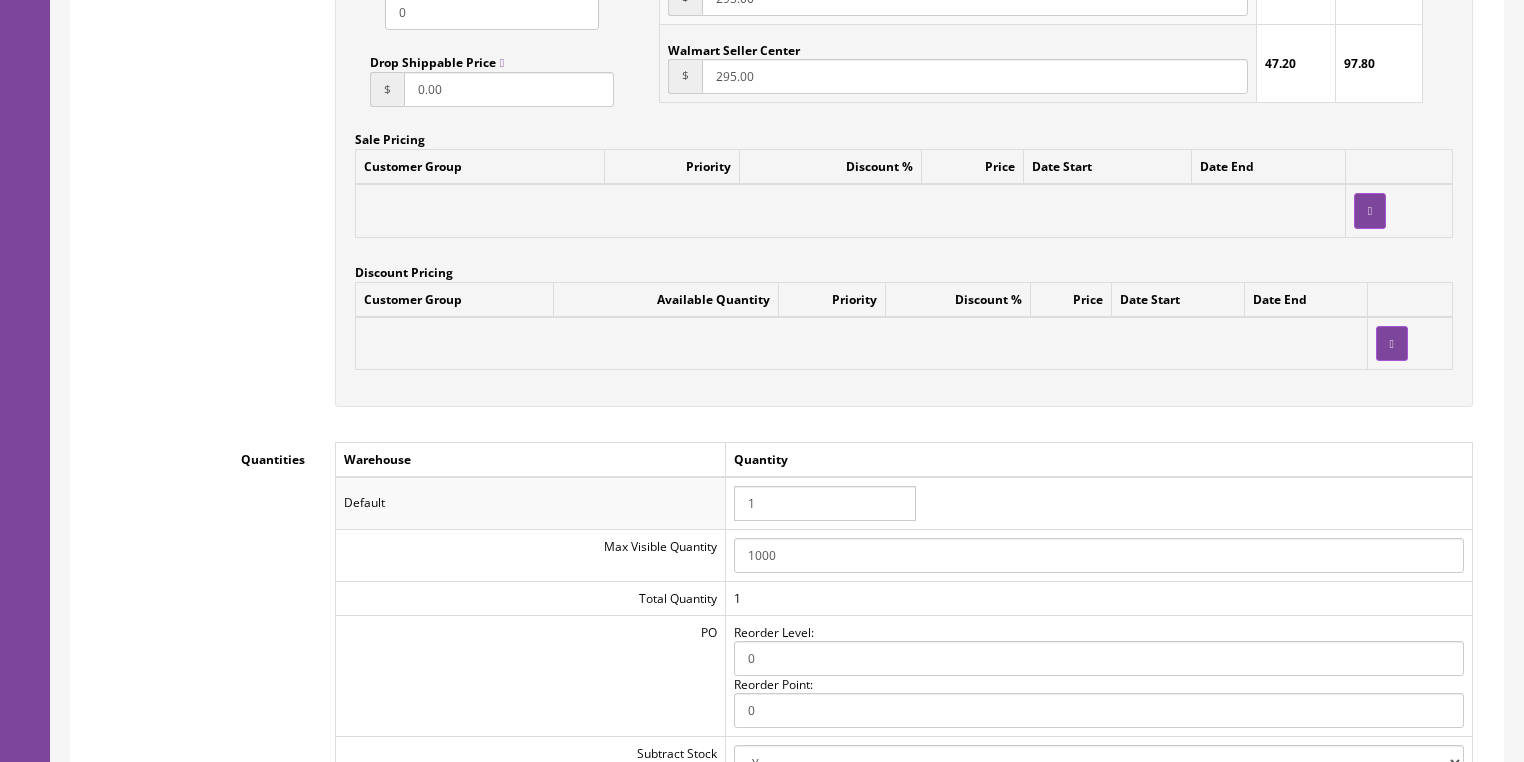 click on "Quantity" 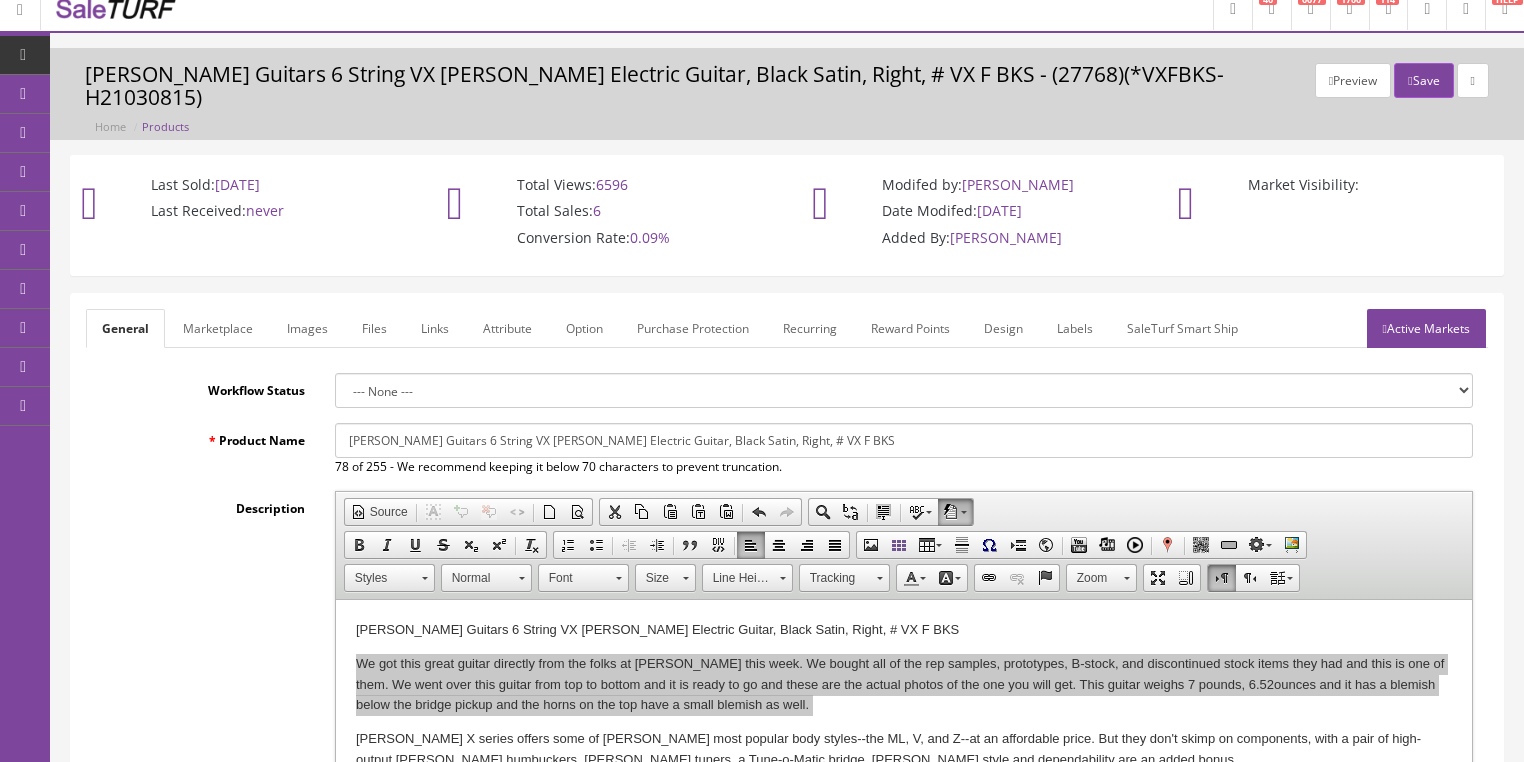 scroll, scrollTop: 0, scrollLeft: 0, axis: both 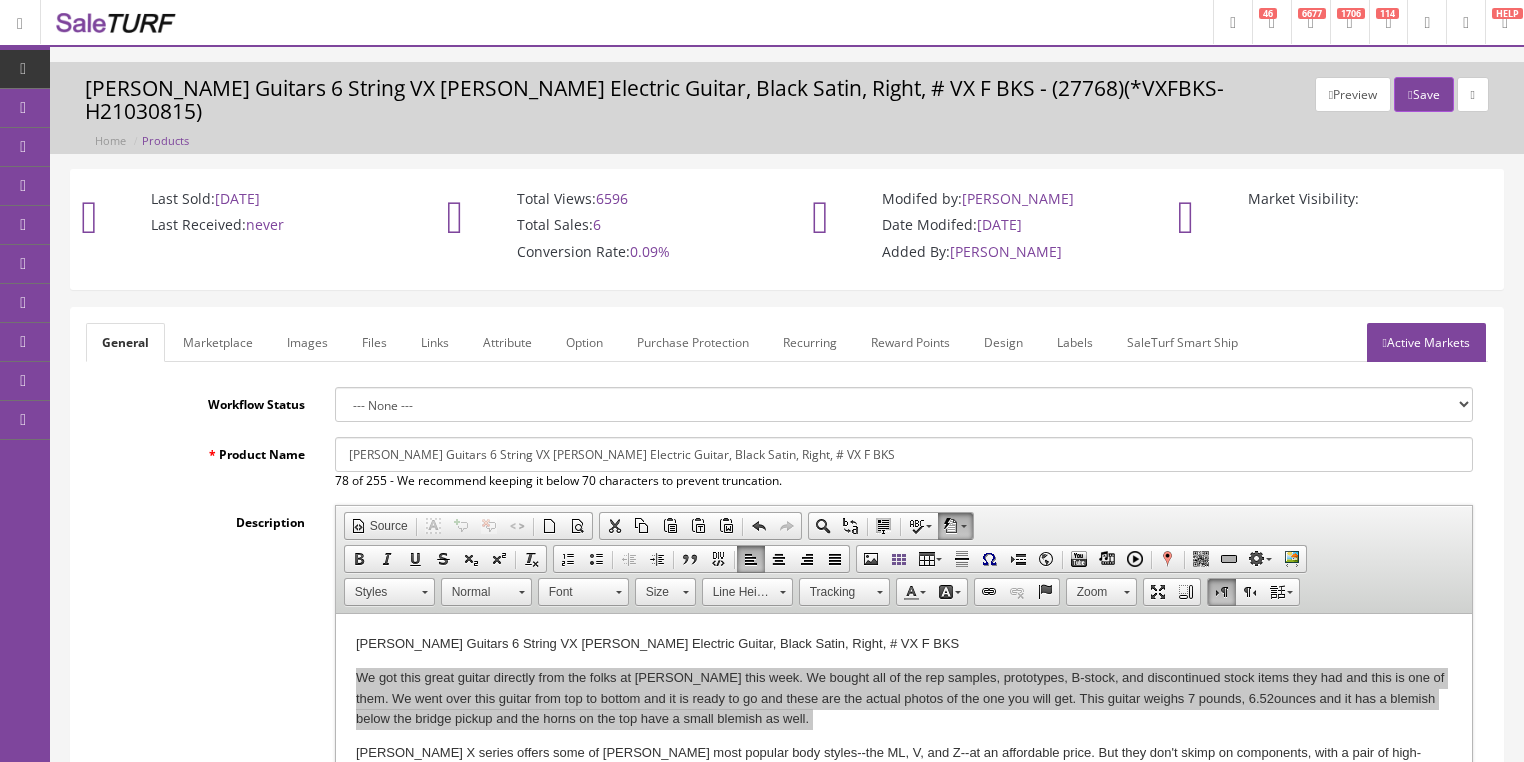 drag, startPoint x: 1404, startPoint y: 325, endPoint x: 1406, endPoint y: 279, distance: 46.043457 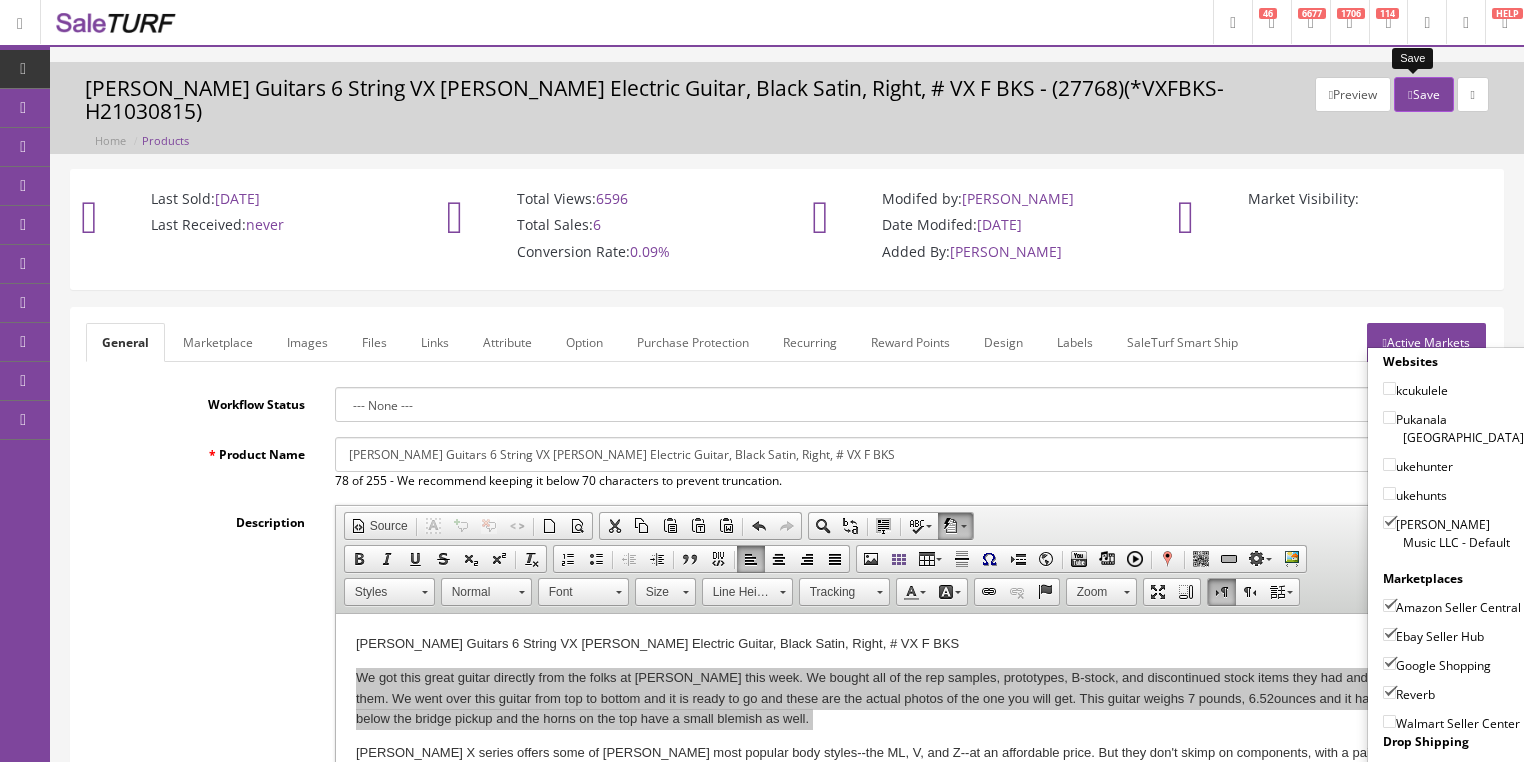click on "Save" 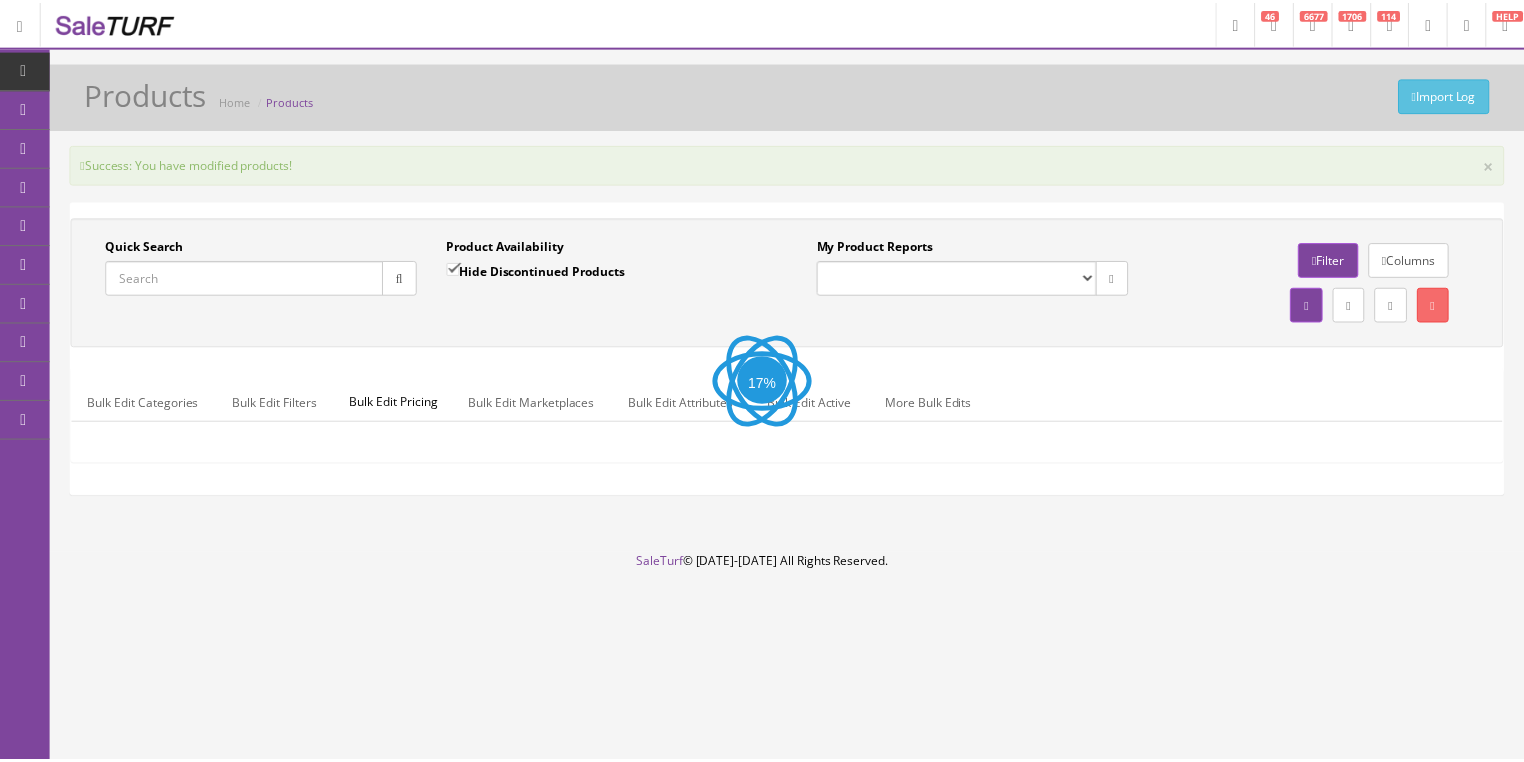 scroll, scrollTop: 0, scrollLeft: 0, axis: both 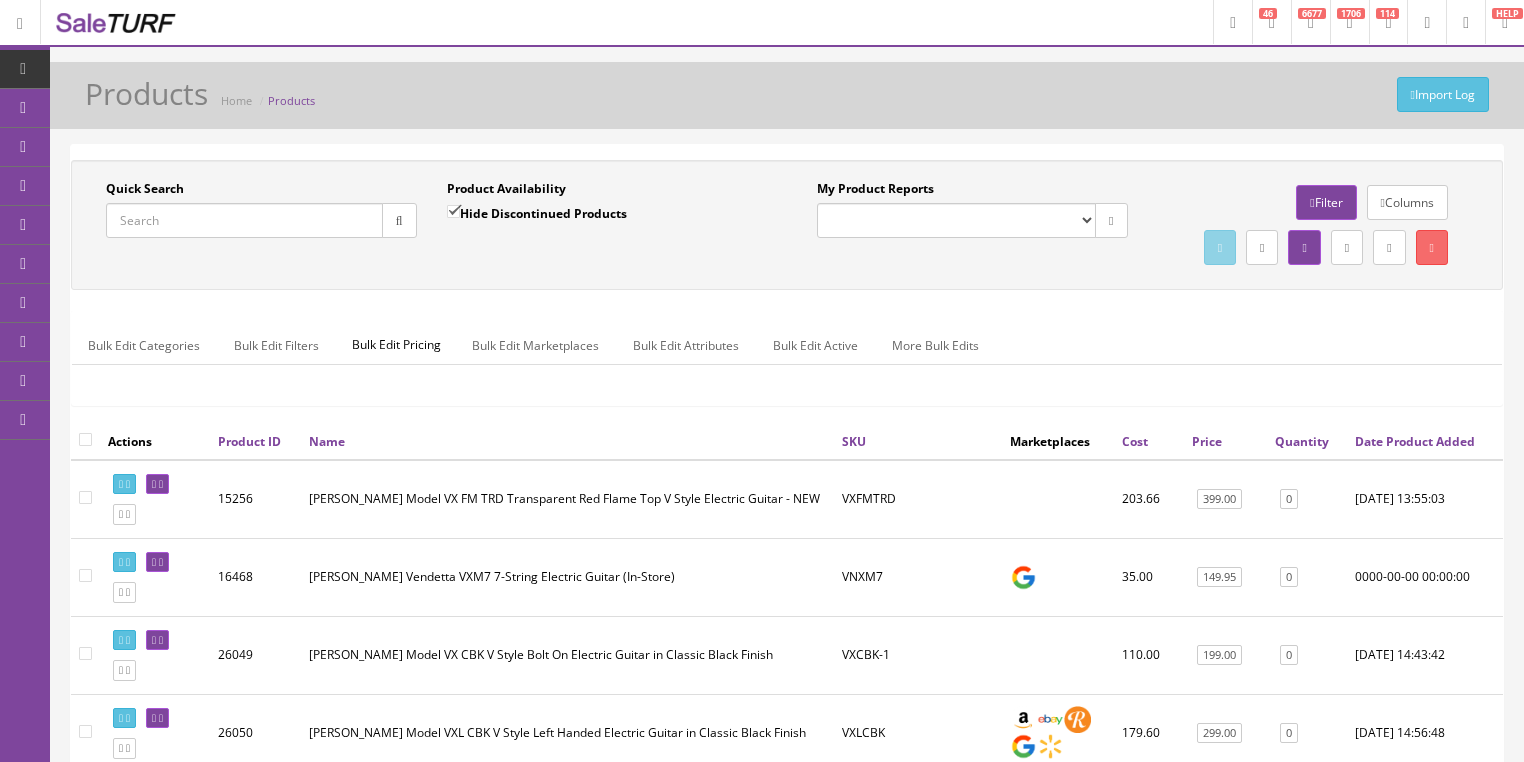 click on "Quick Search" at bounding box center [244, 220] 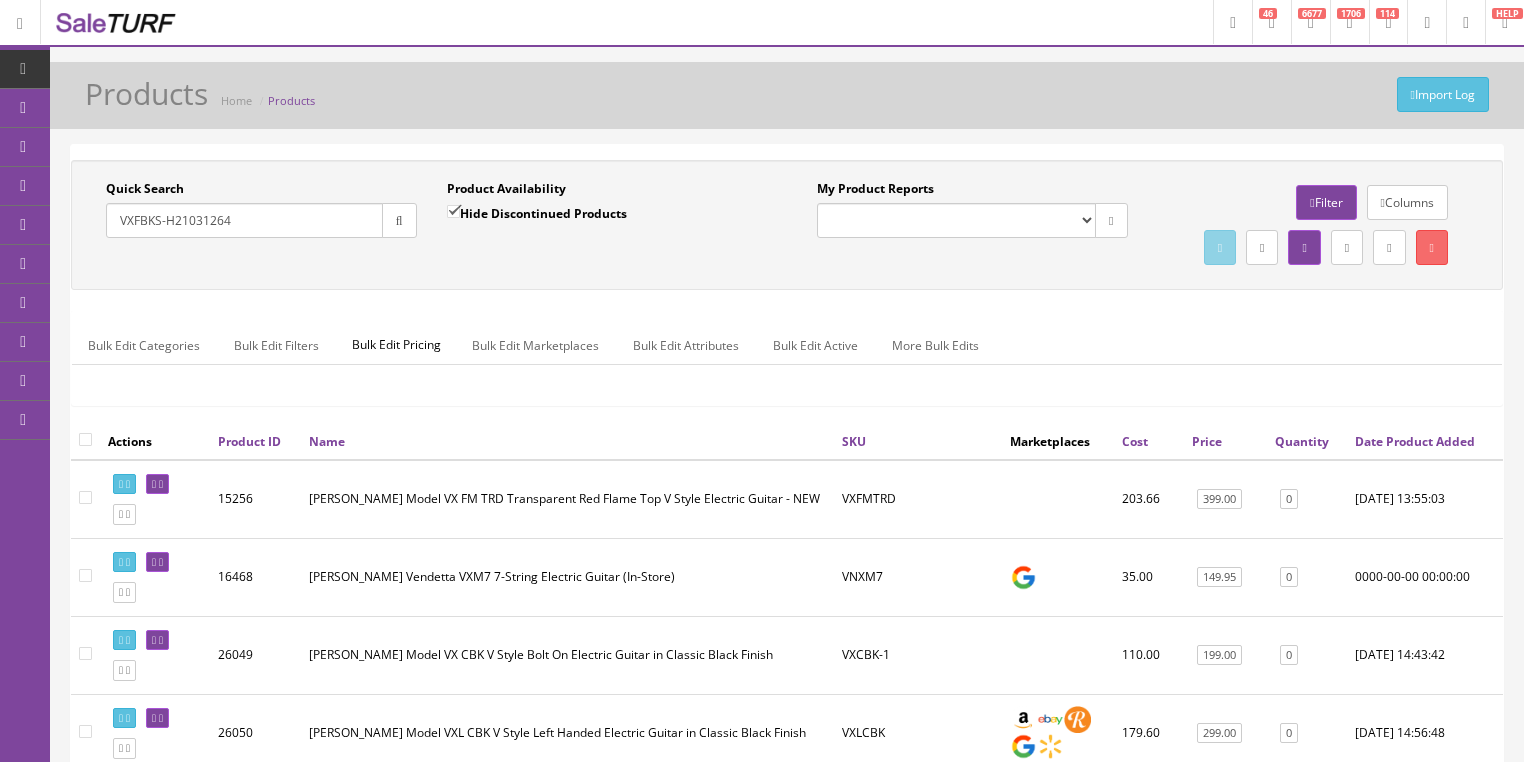 click 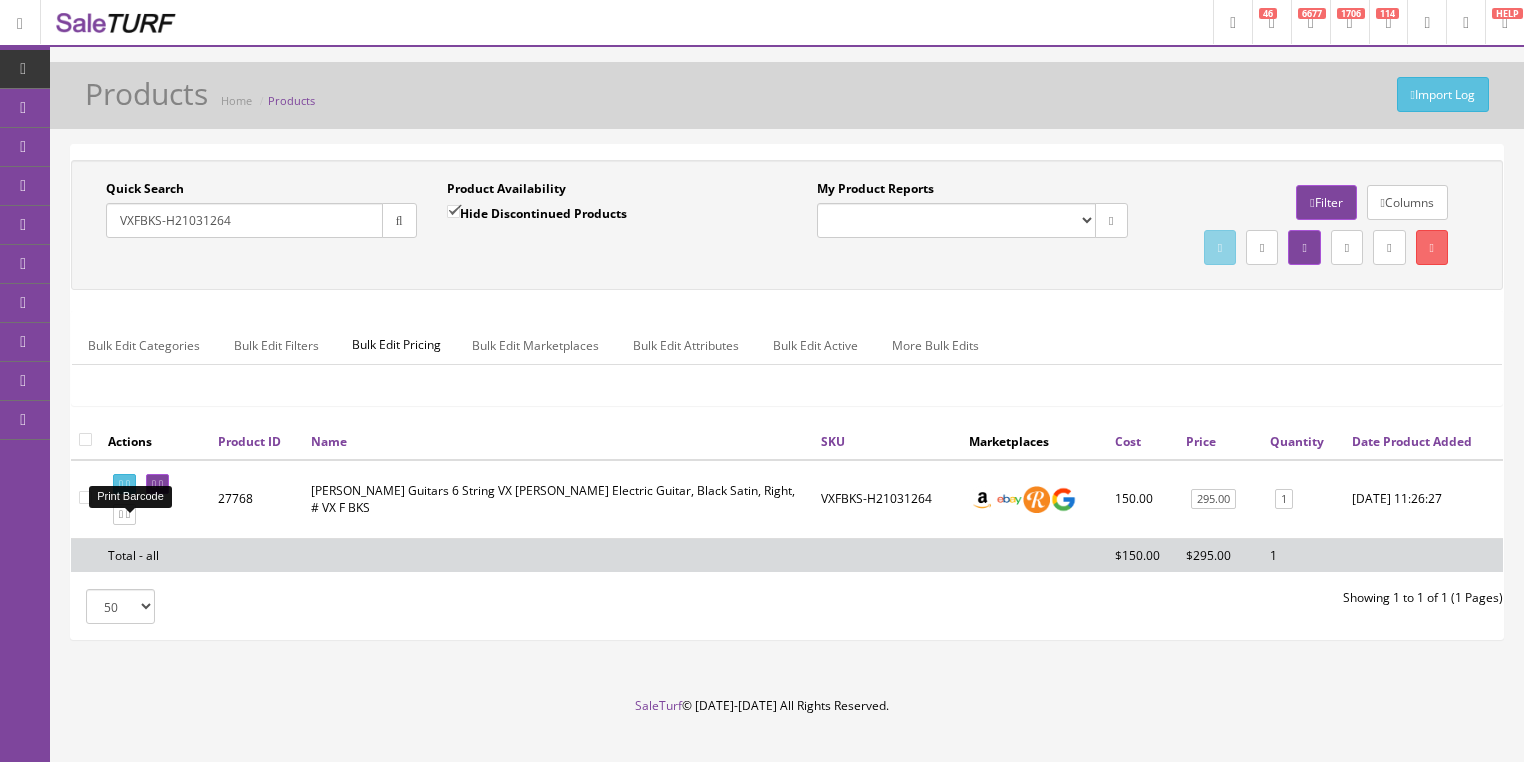 click 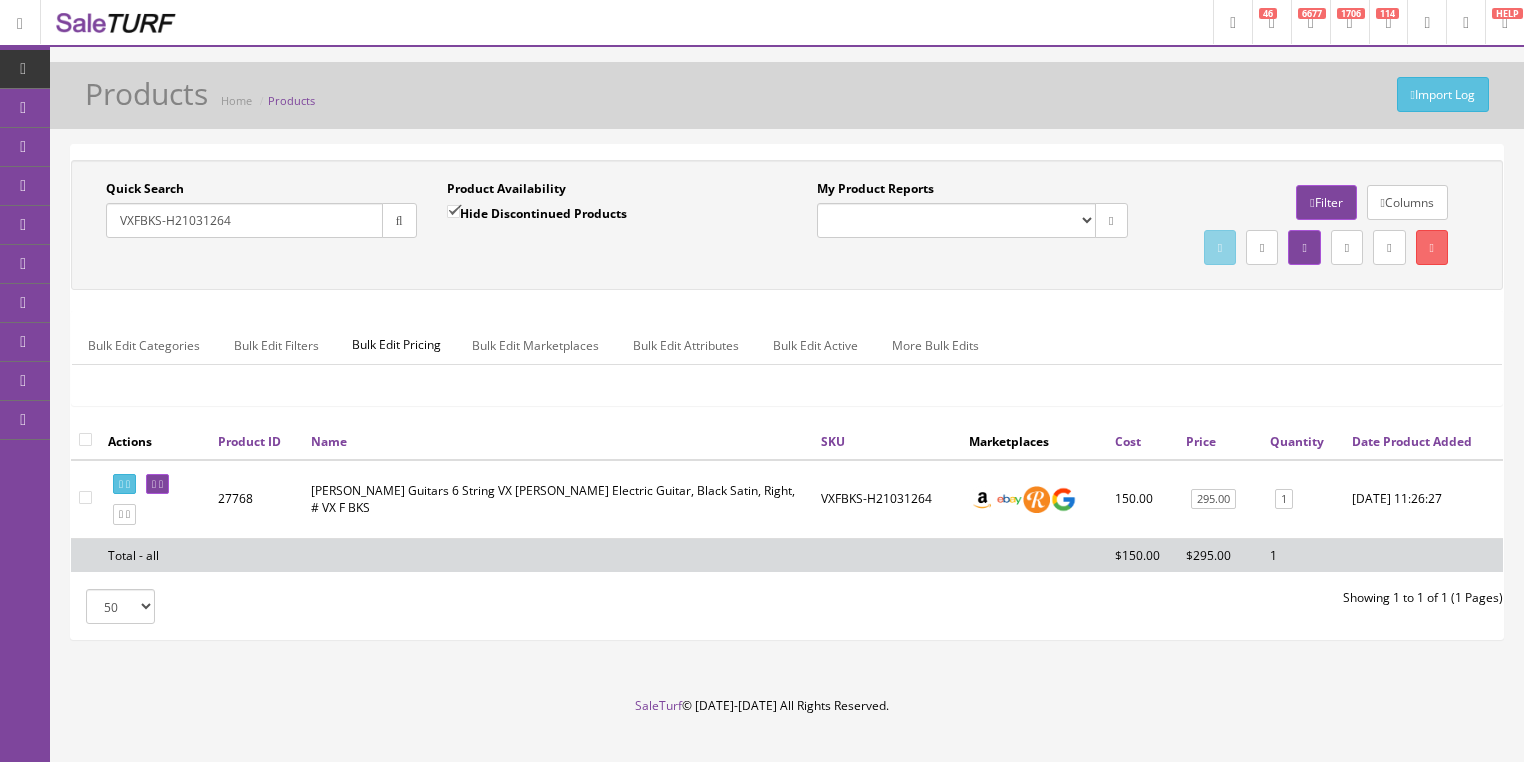 drag, startPoint x: 262, startPoint y: 212, endPoint x: 108, endPoint y: 252, distance: 159.11003 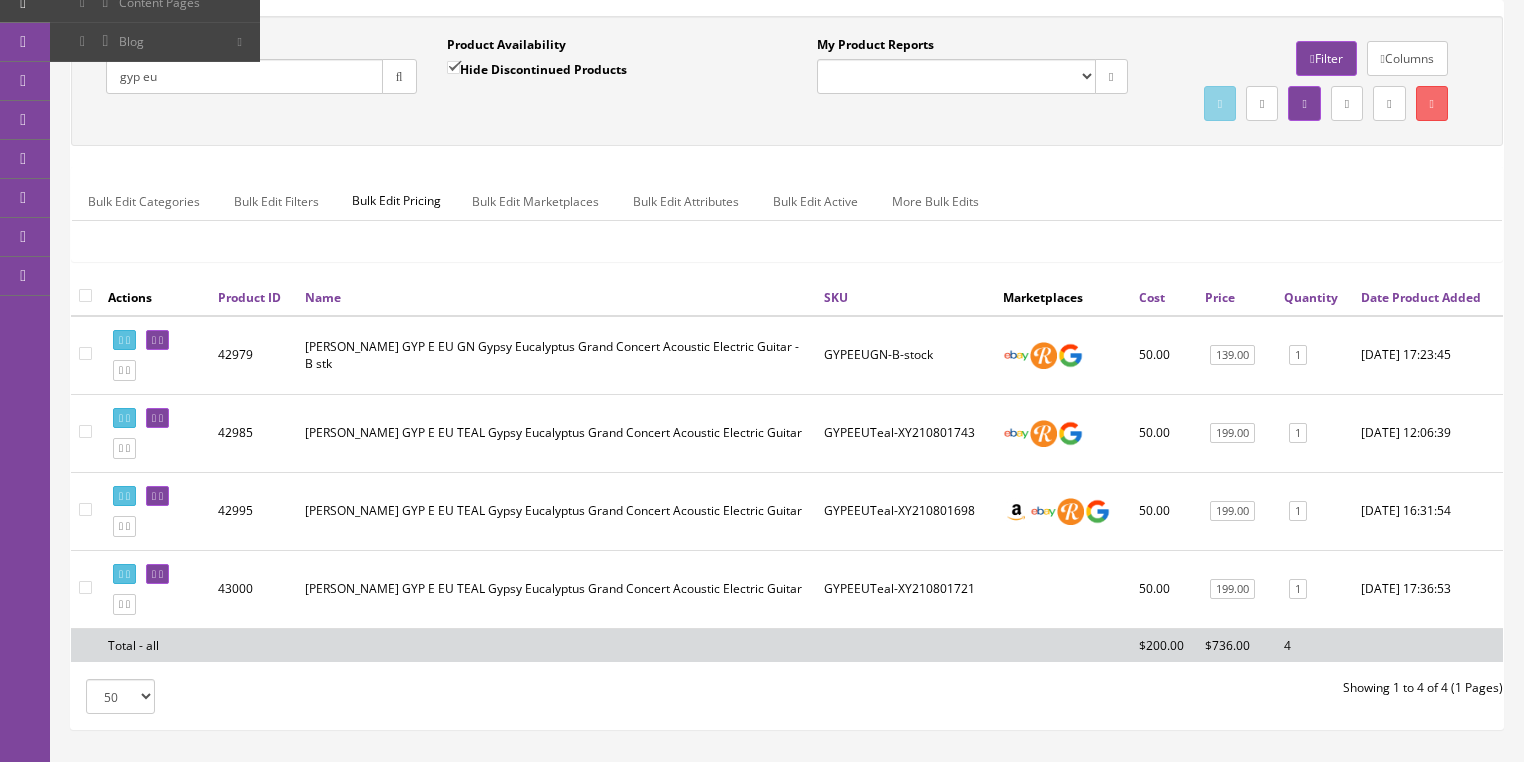 scroll, scrollTop: 145, scrollLeft: 0, axis: vertical 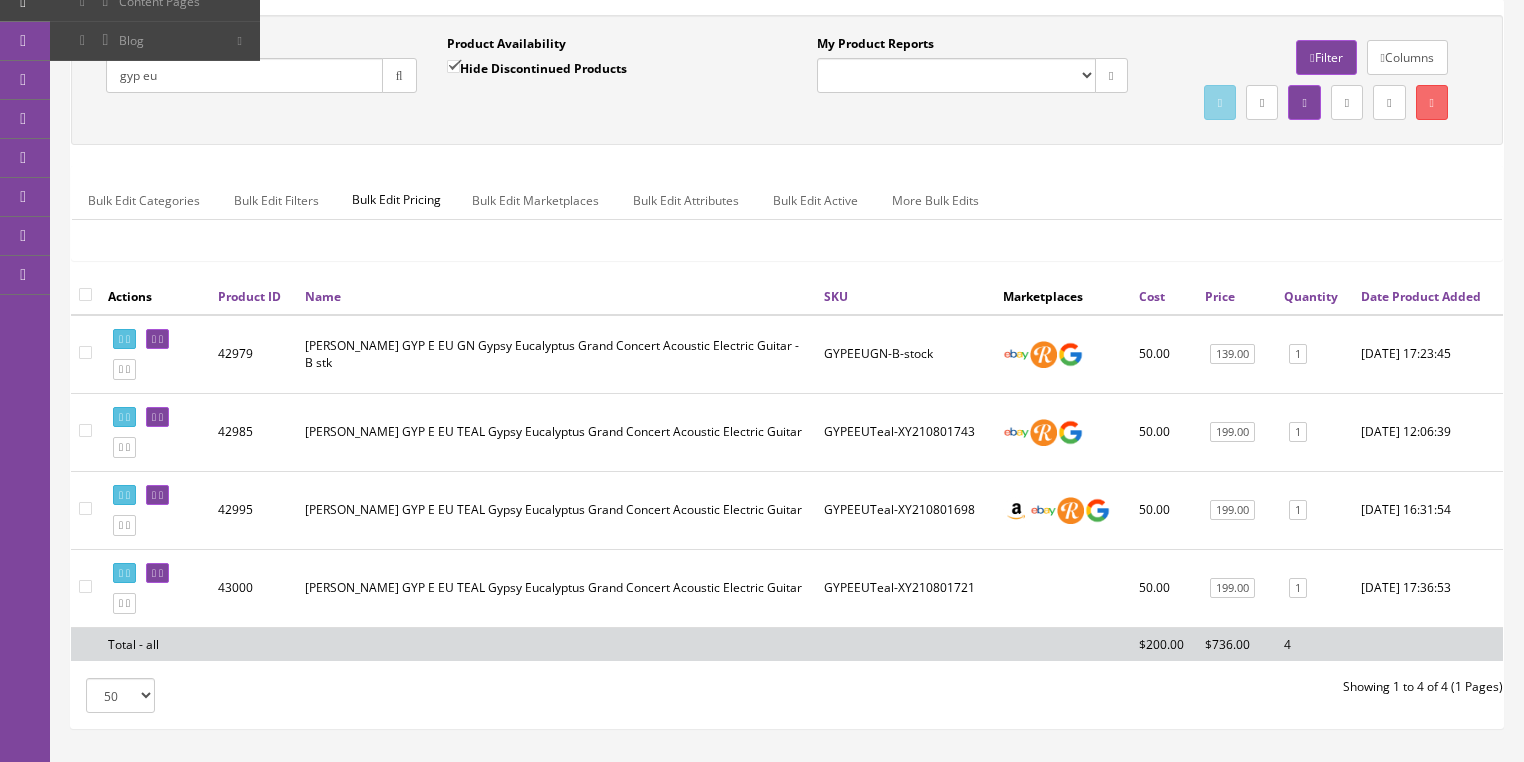type on "gyp eu" 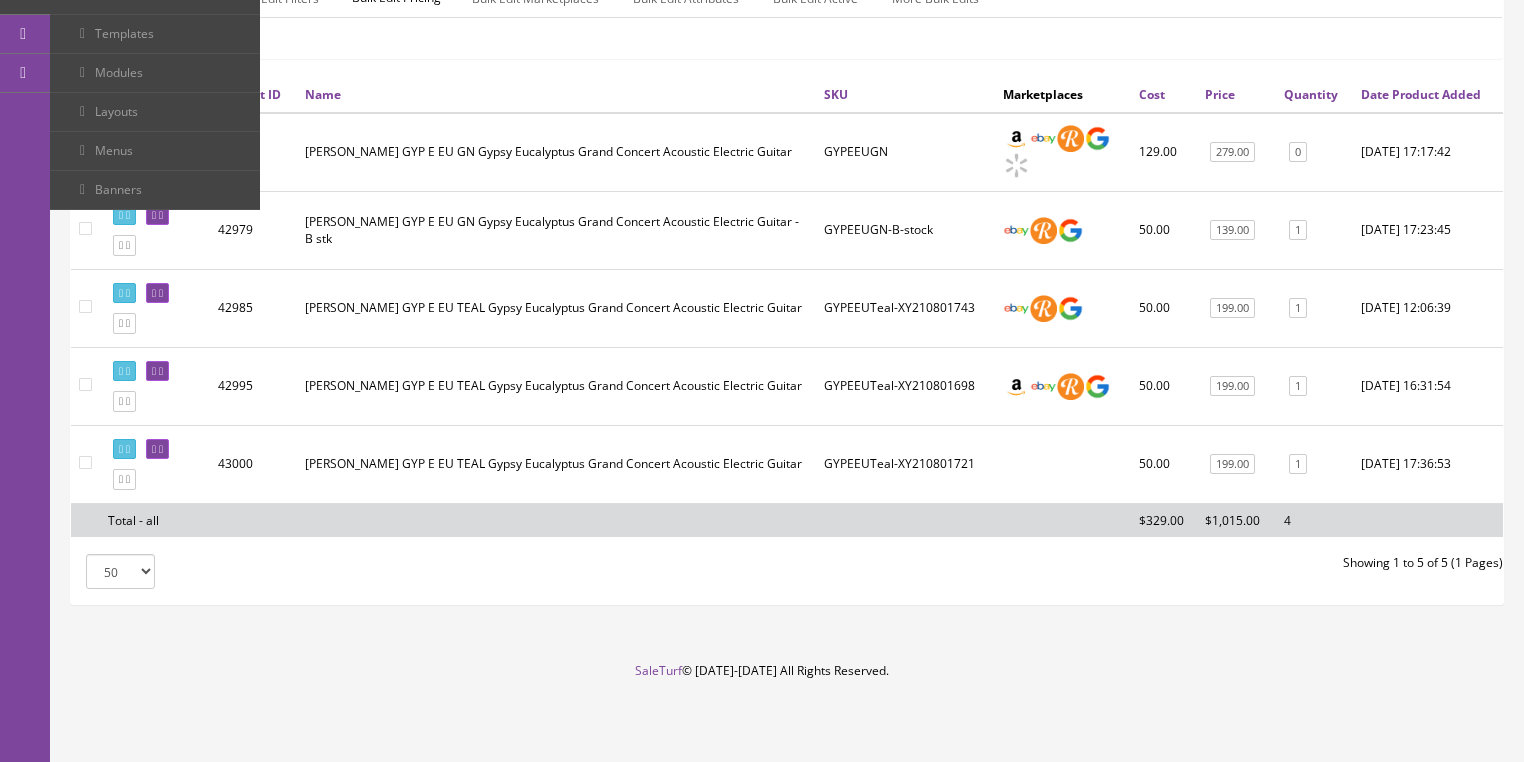 scroll, scrollTop: 383, scrollLeft: 0, axis: vertical 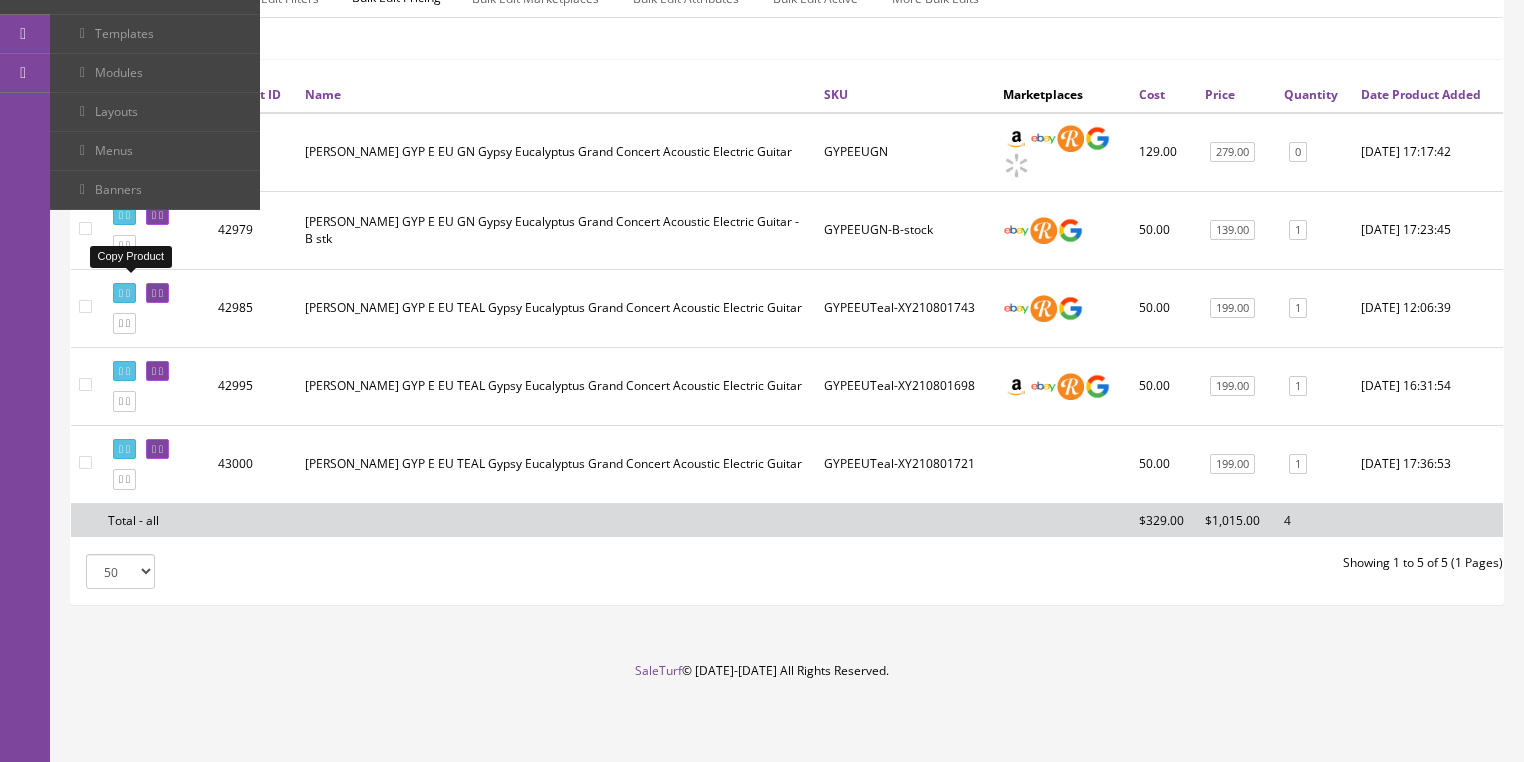 click 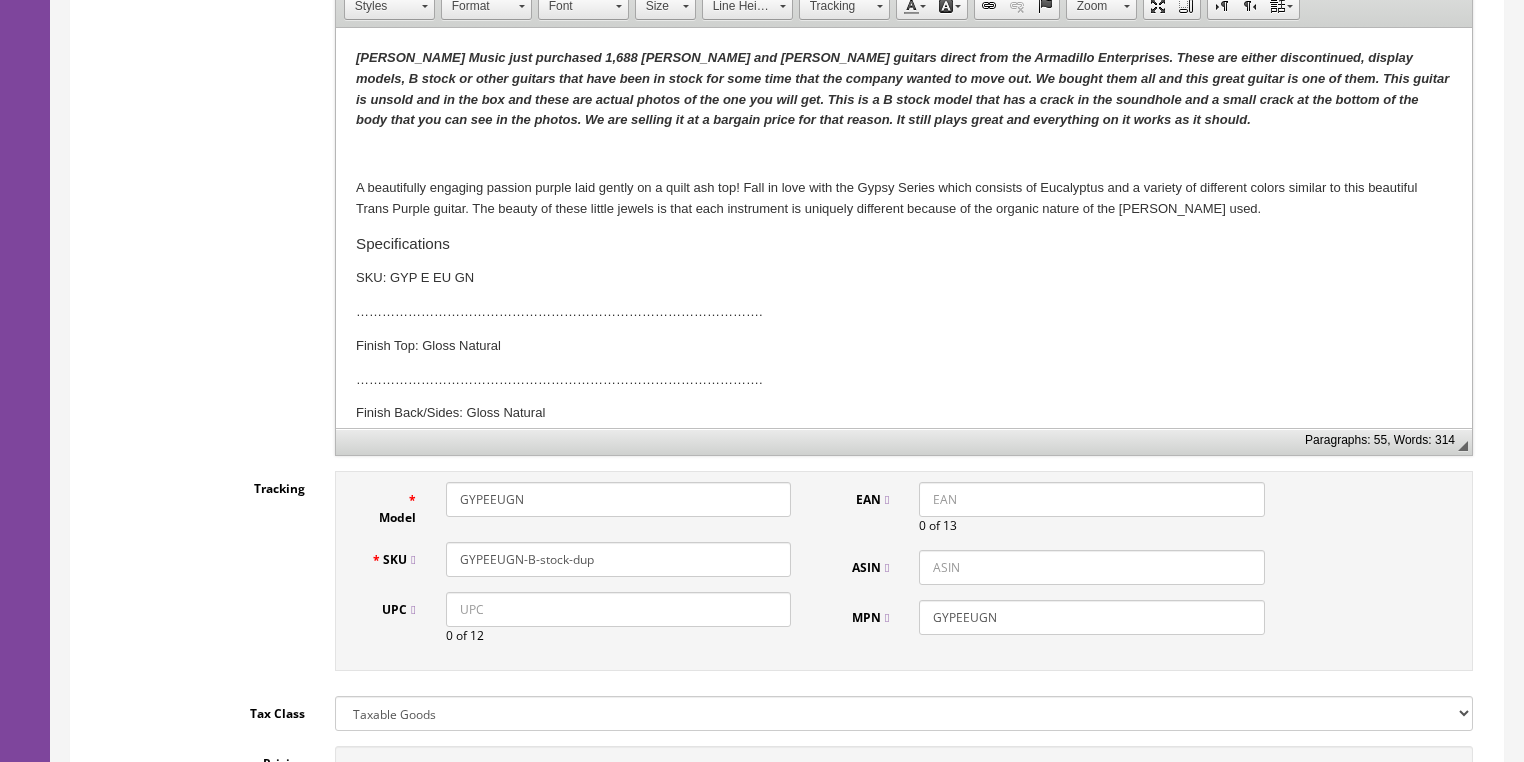 scroll, scrollTop: 720, scrollLeft: 0, axis: vertical 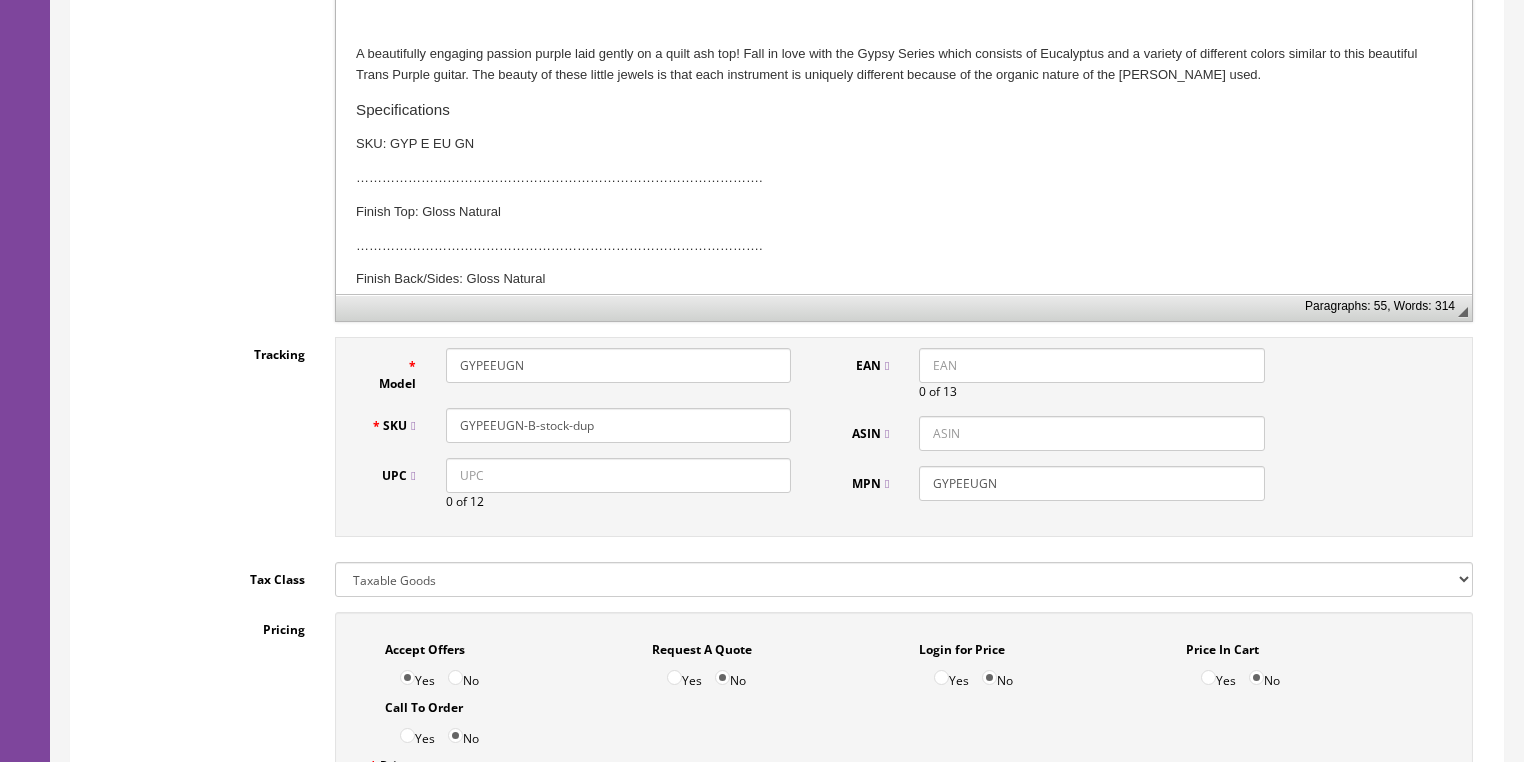 drag, startPoint x: 528, startPoint y: 405, endPoint x: 640, endPoint y: 405, distance: 112 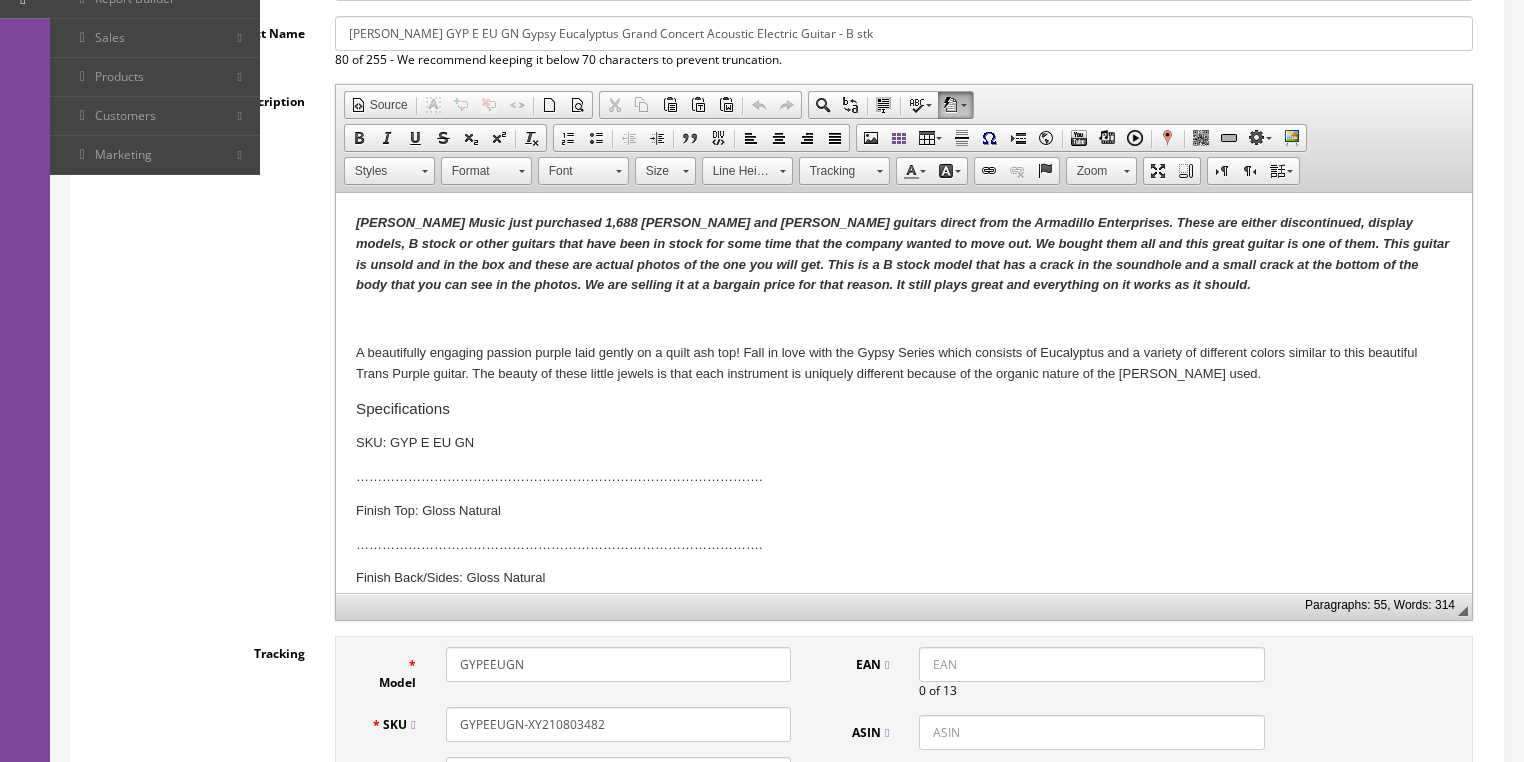scroll, scrollTop: 400, scrollLeft: 0, axis: vertical 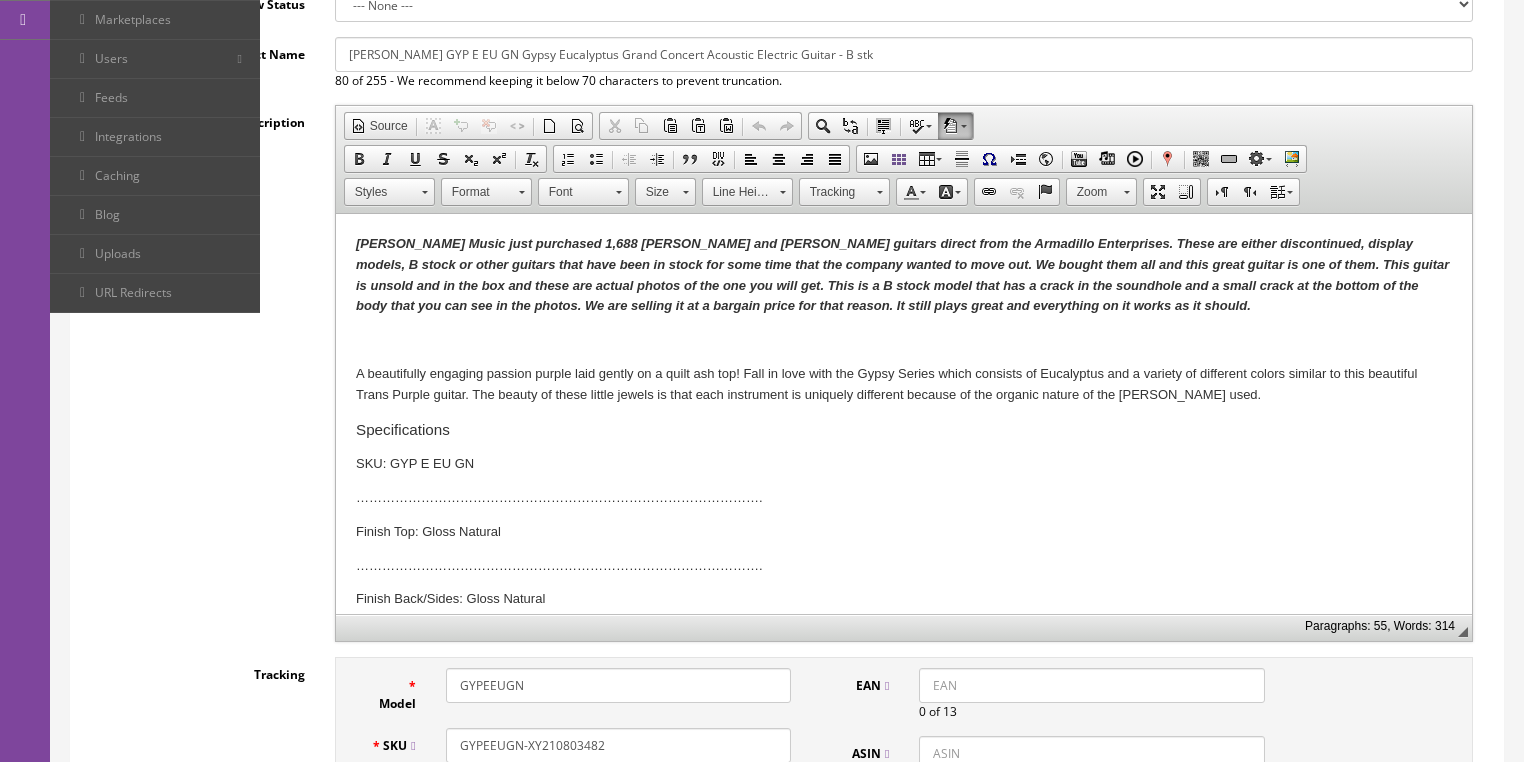 type on "GYPEEUGN-XY210803482" 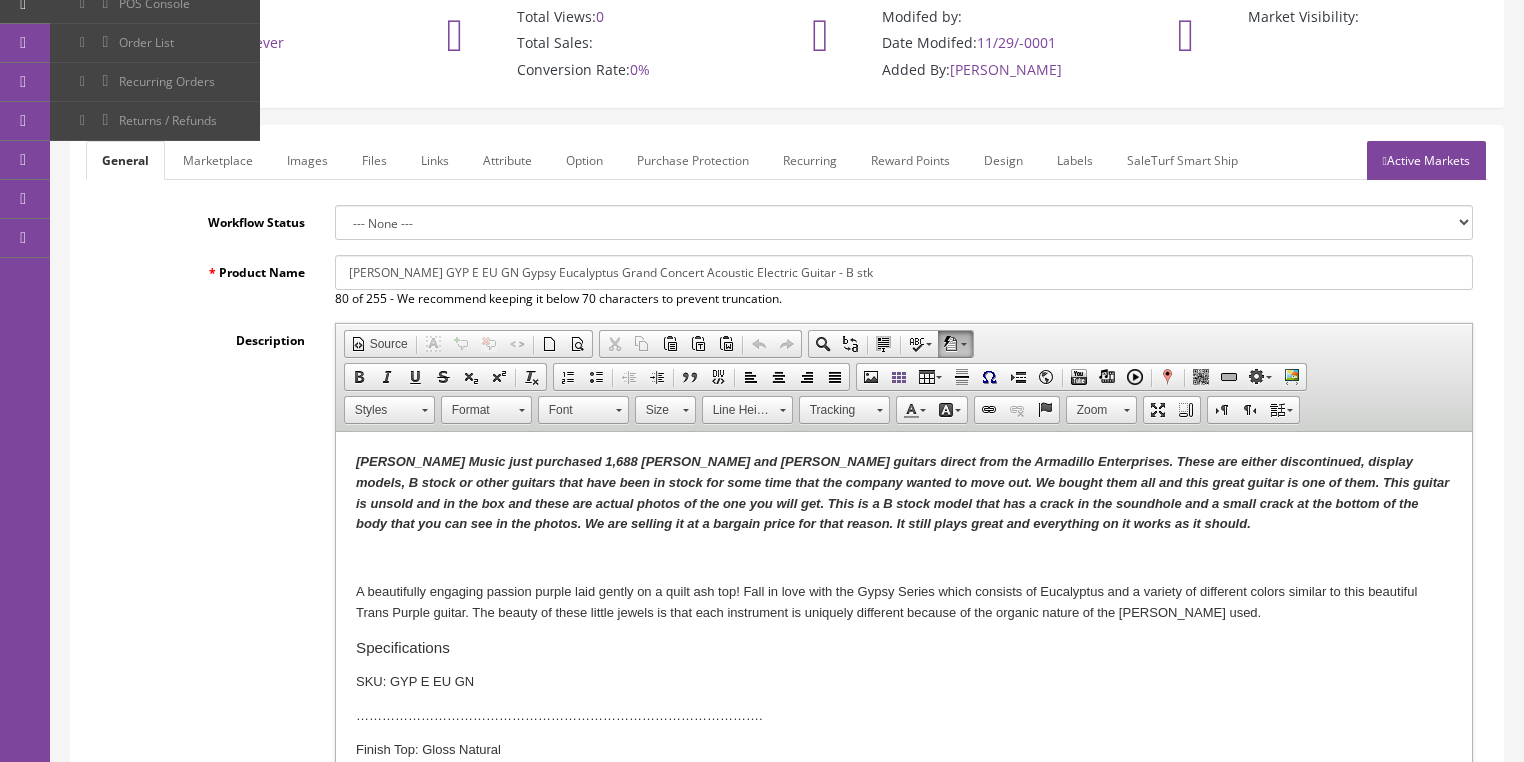 scroll, scrollTop: 160, scrollLeft: 0, axis: vertical 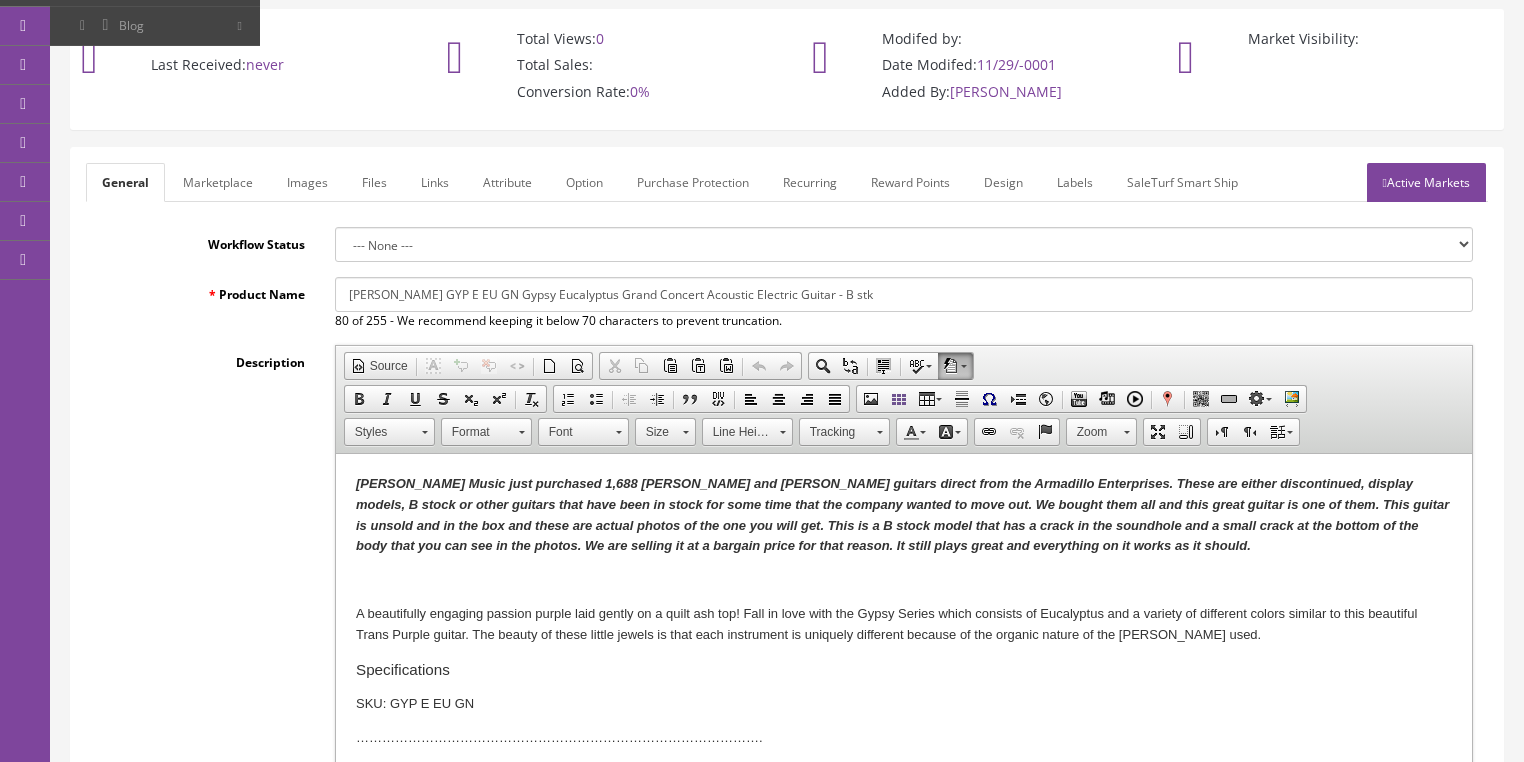 click on "Images" at bounding box center [307, 182] 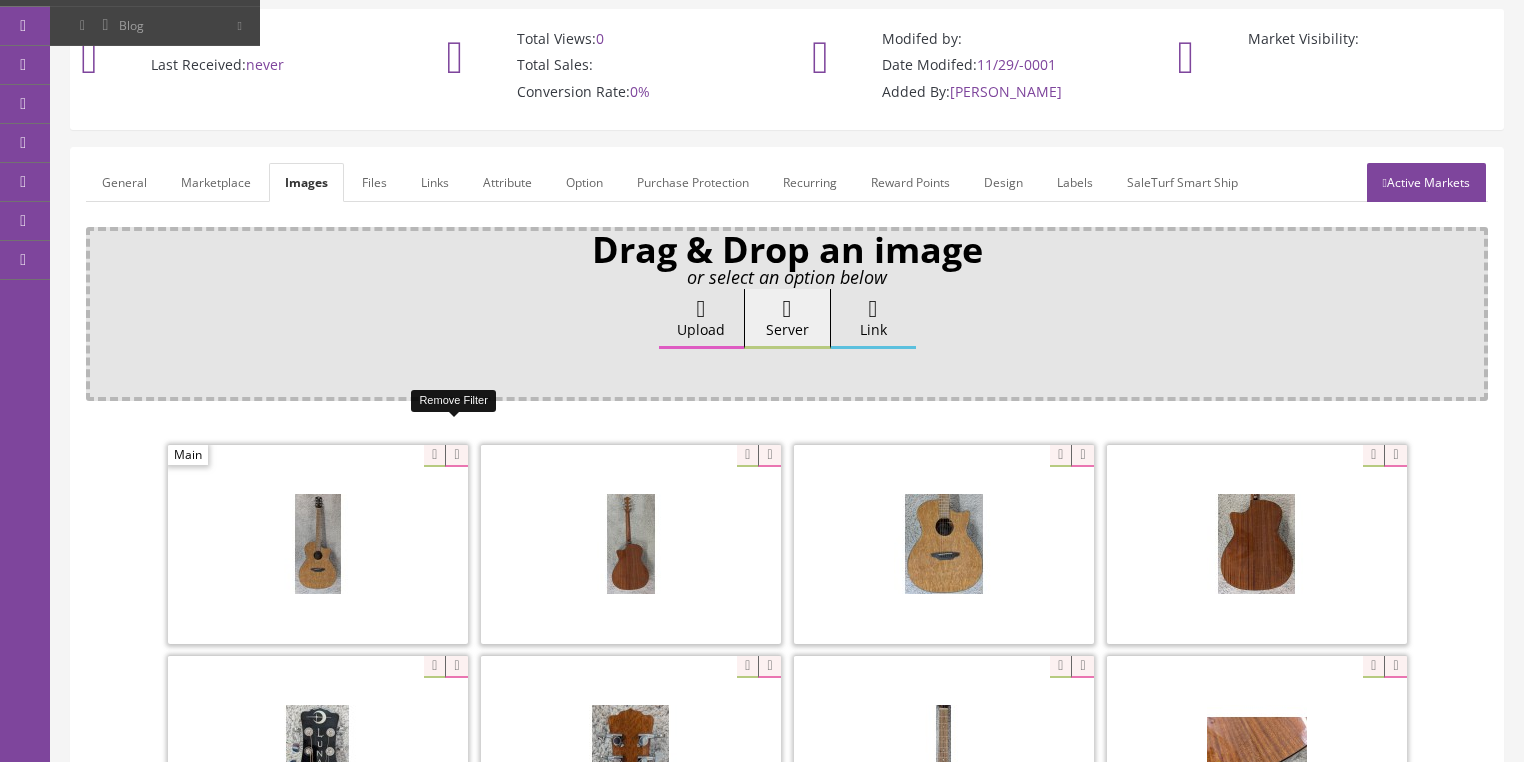 click at bounding box center (456, 456) 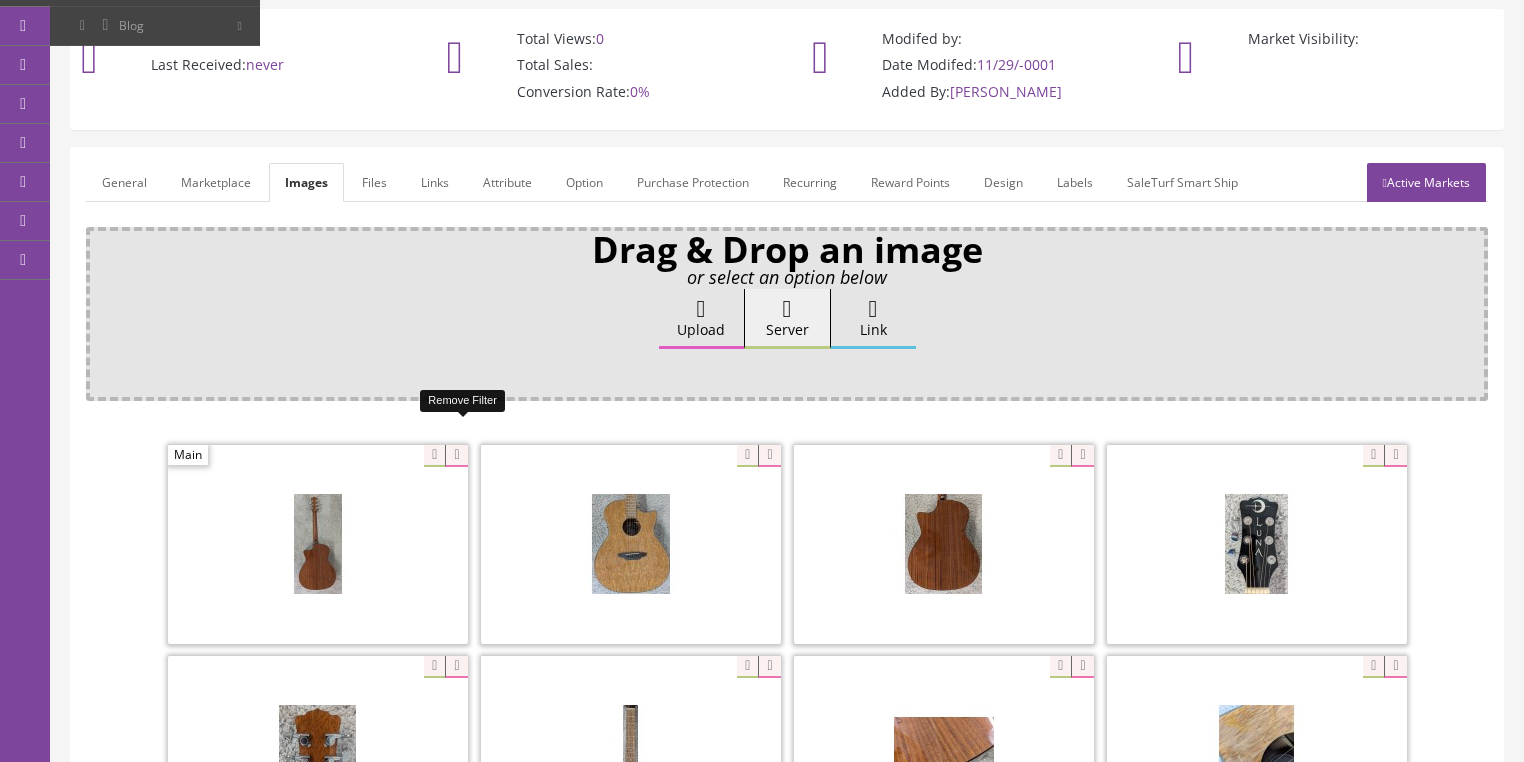 click at bounding box center (456, 456) 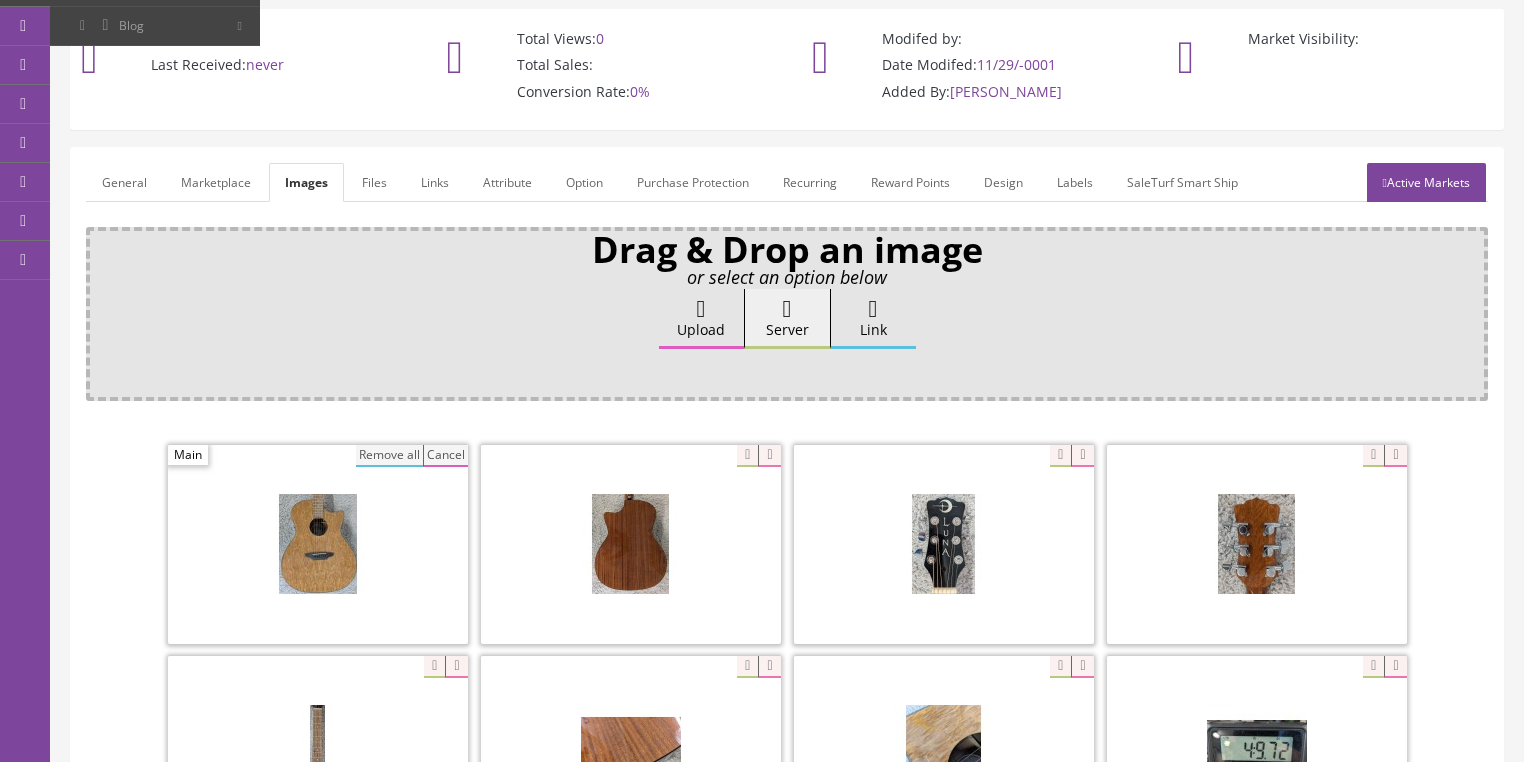 click on "Remove all" at bounding box center [389, 456] 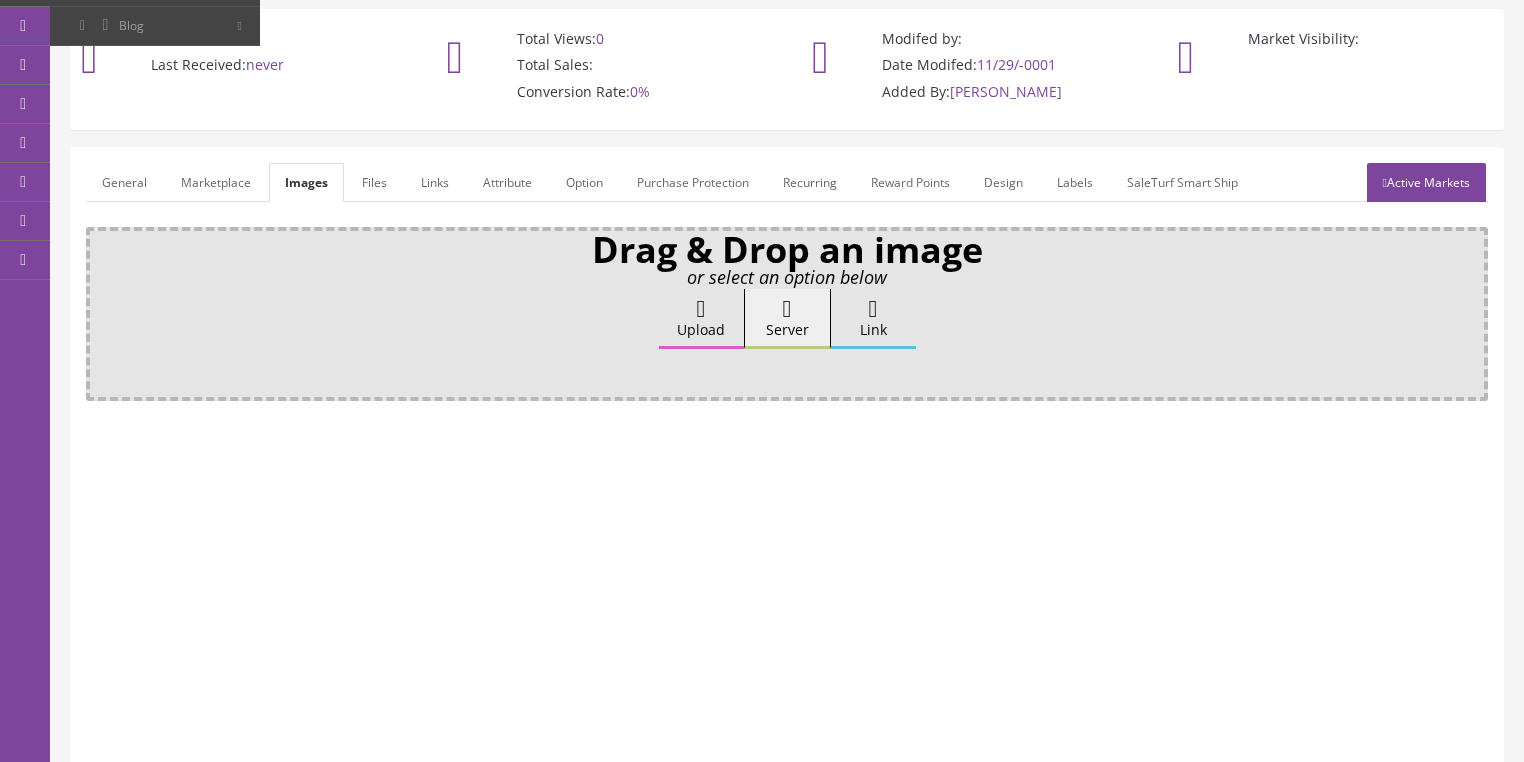 click at bounding box center [701, 309] 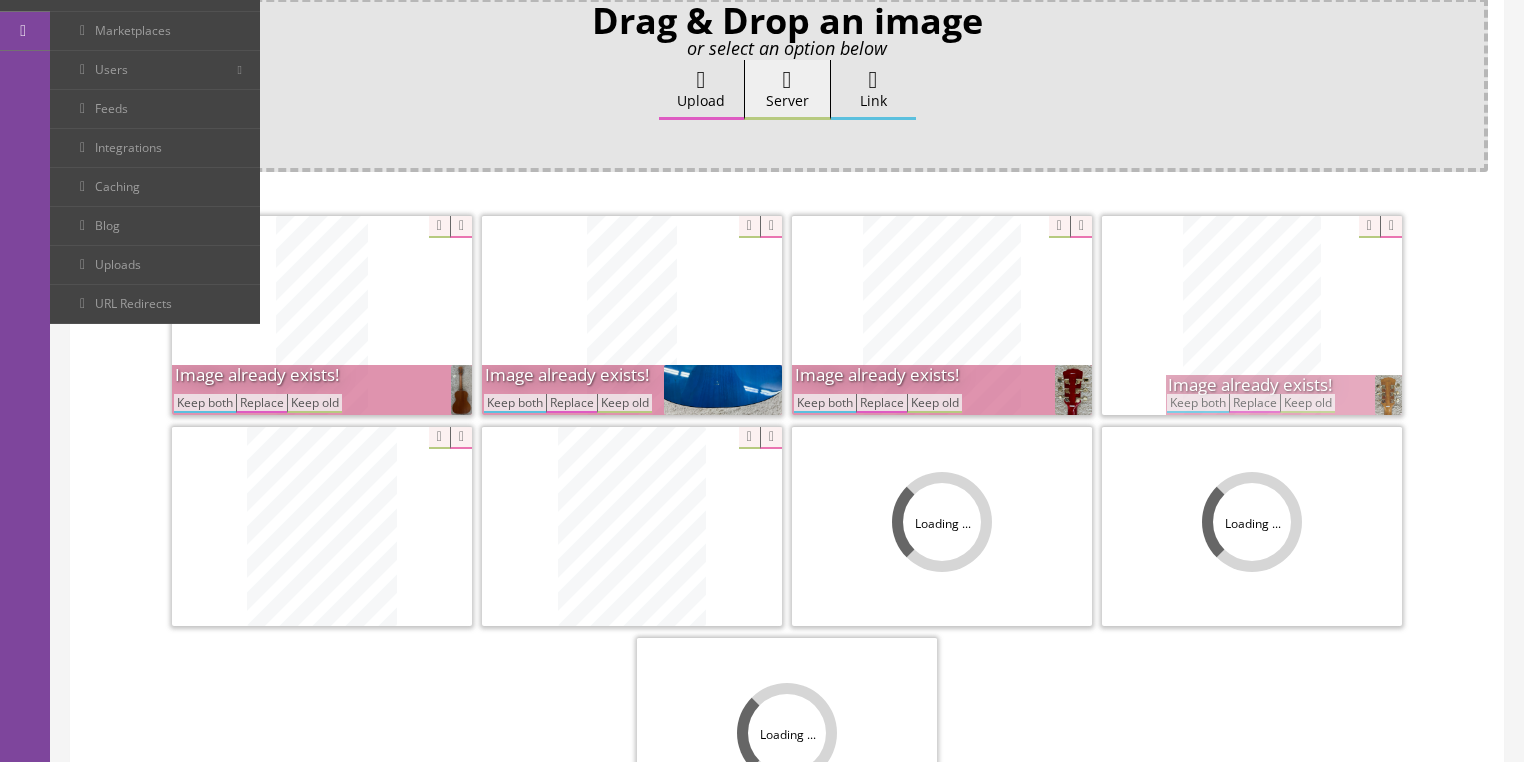 scroll, scrollTop: 480, scrollLeft: 0, axis: vertical 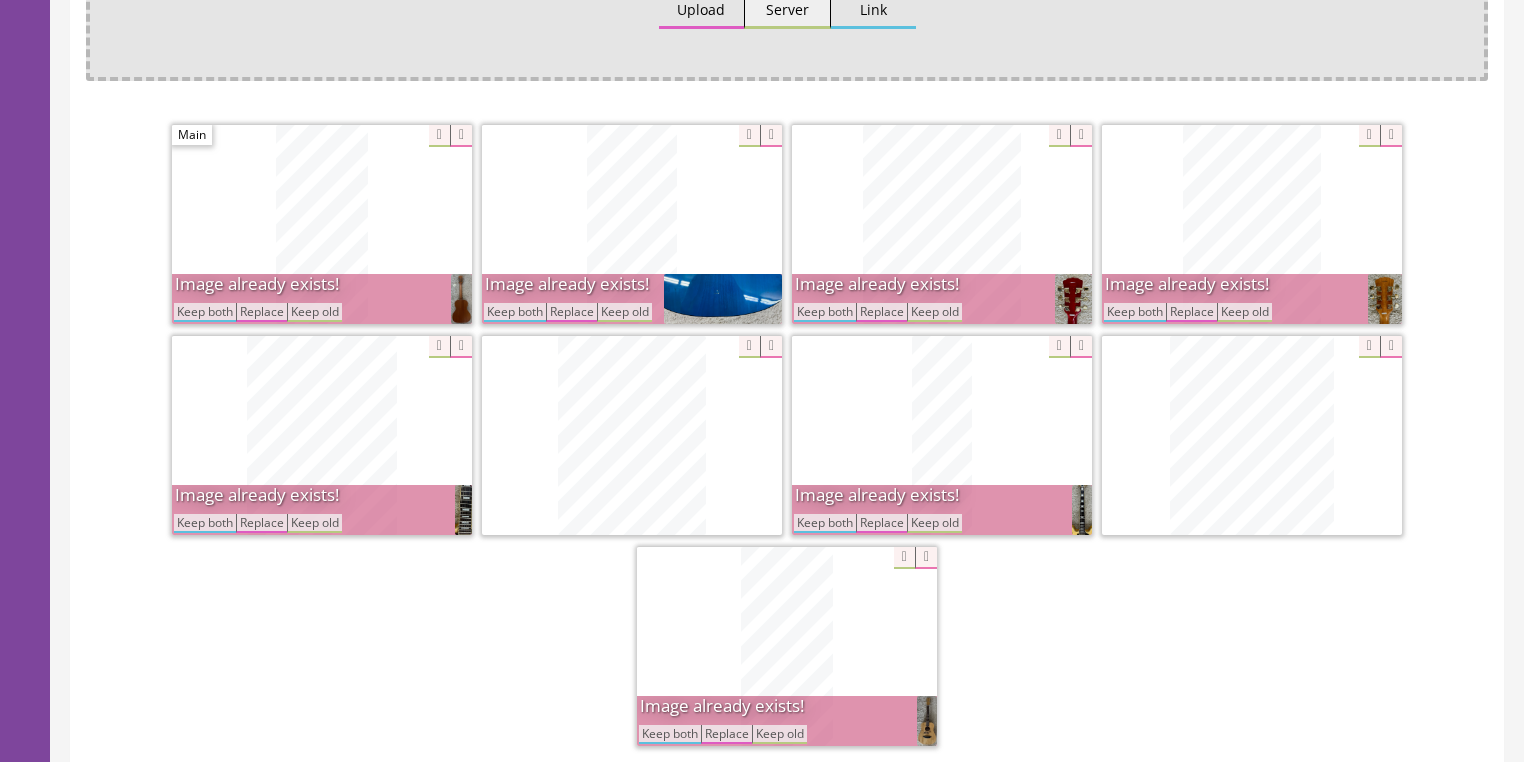 drag, startPoint x: 533, startPoint y: 285, endPoint x: 514, endPoint y: 285, distance: 19 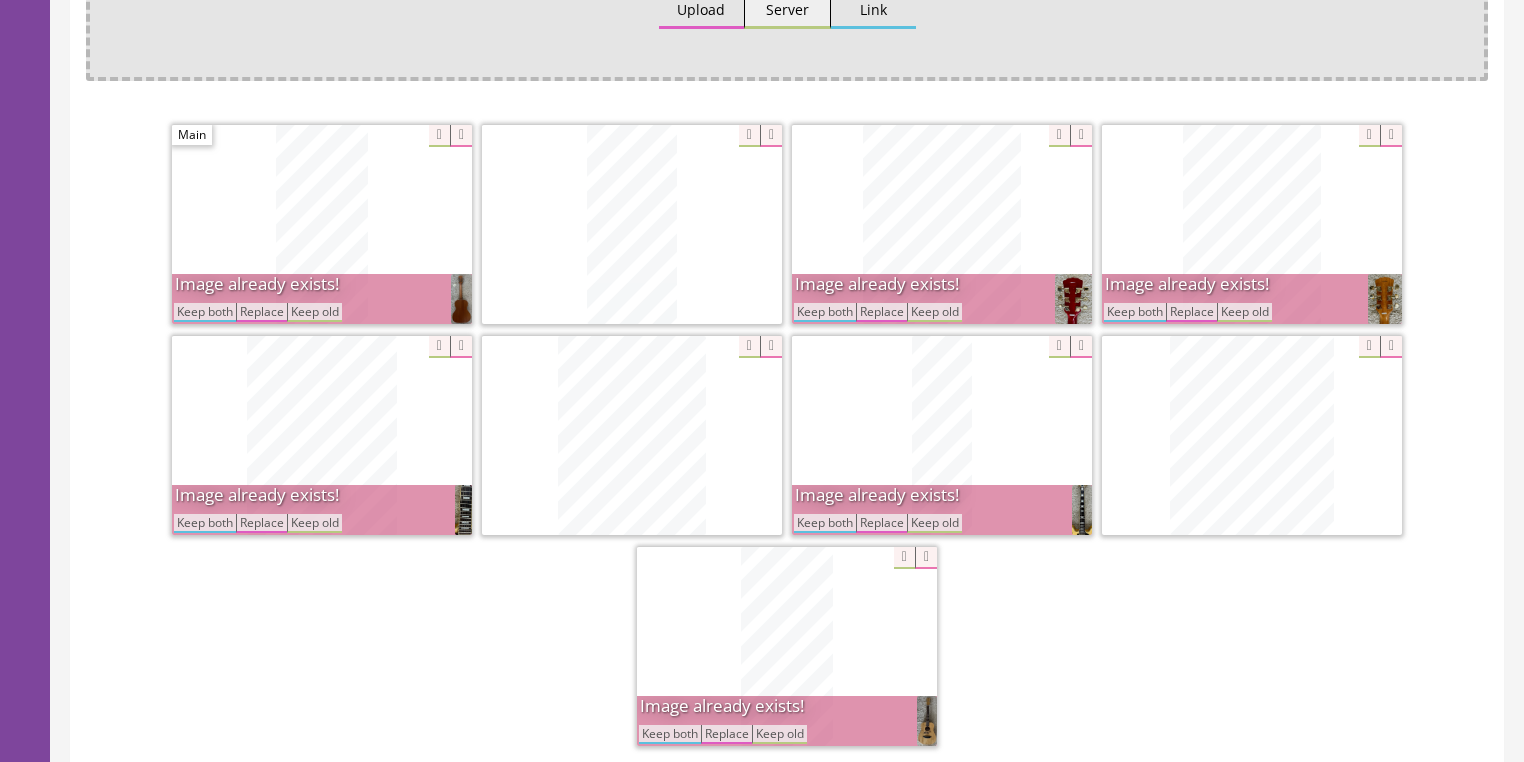 drag, startPoint x: 212, startPoint y: 289, endPoint x: 397, endPoint y: 291, distance: 185.0108 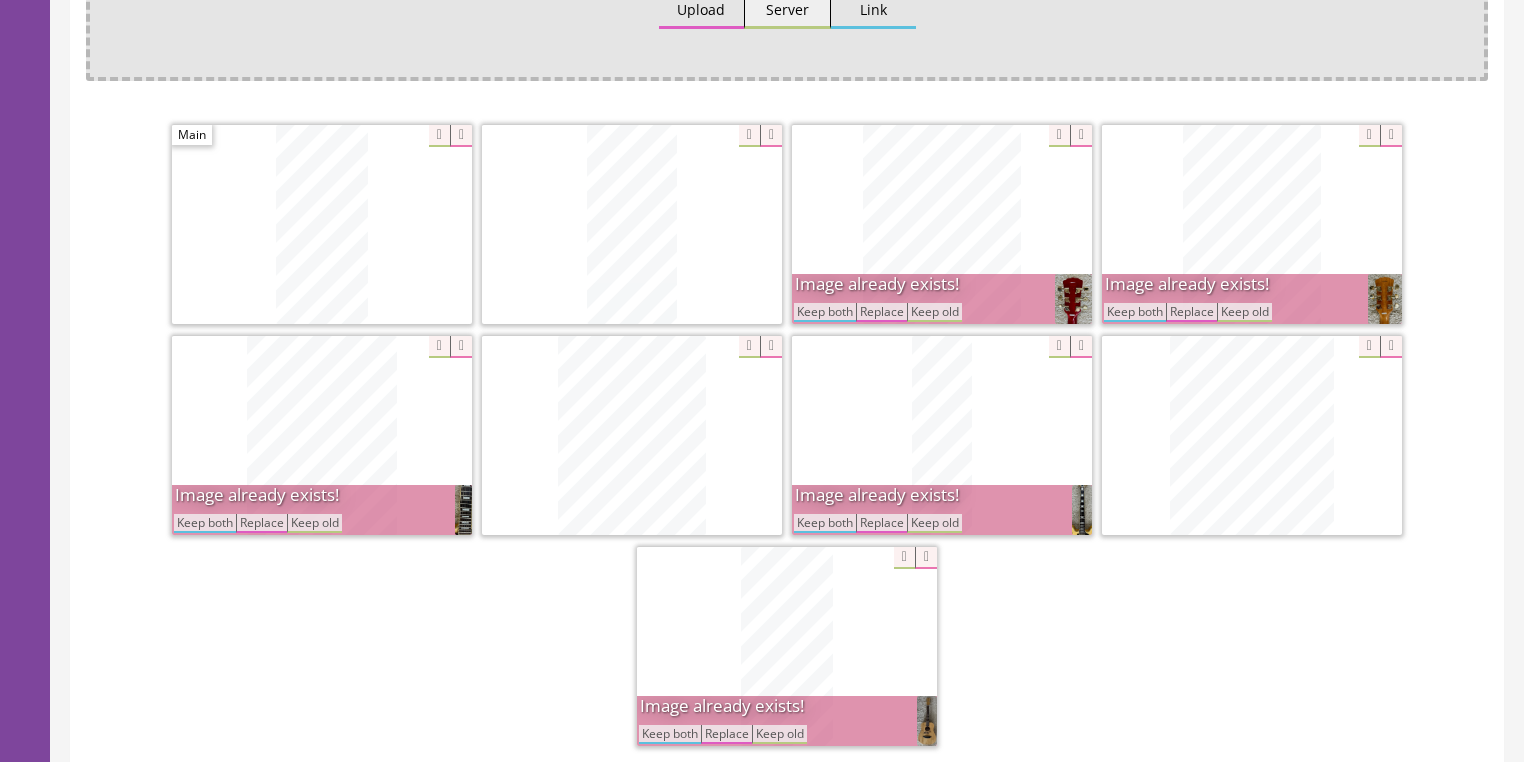 drag, startPoint x: 811, startPoint y: 285, endPoint x: 917, endPoint y: 285, distance: 106 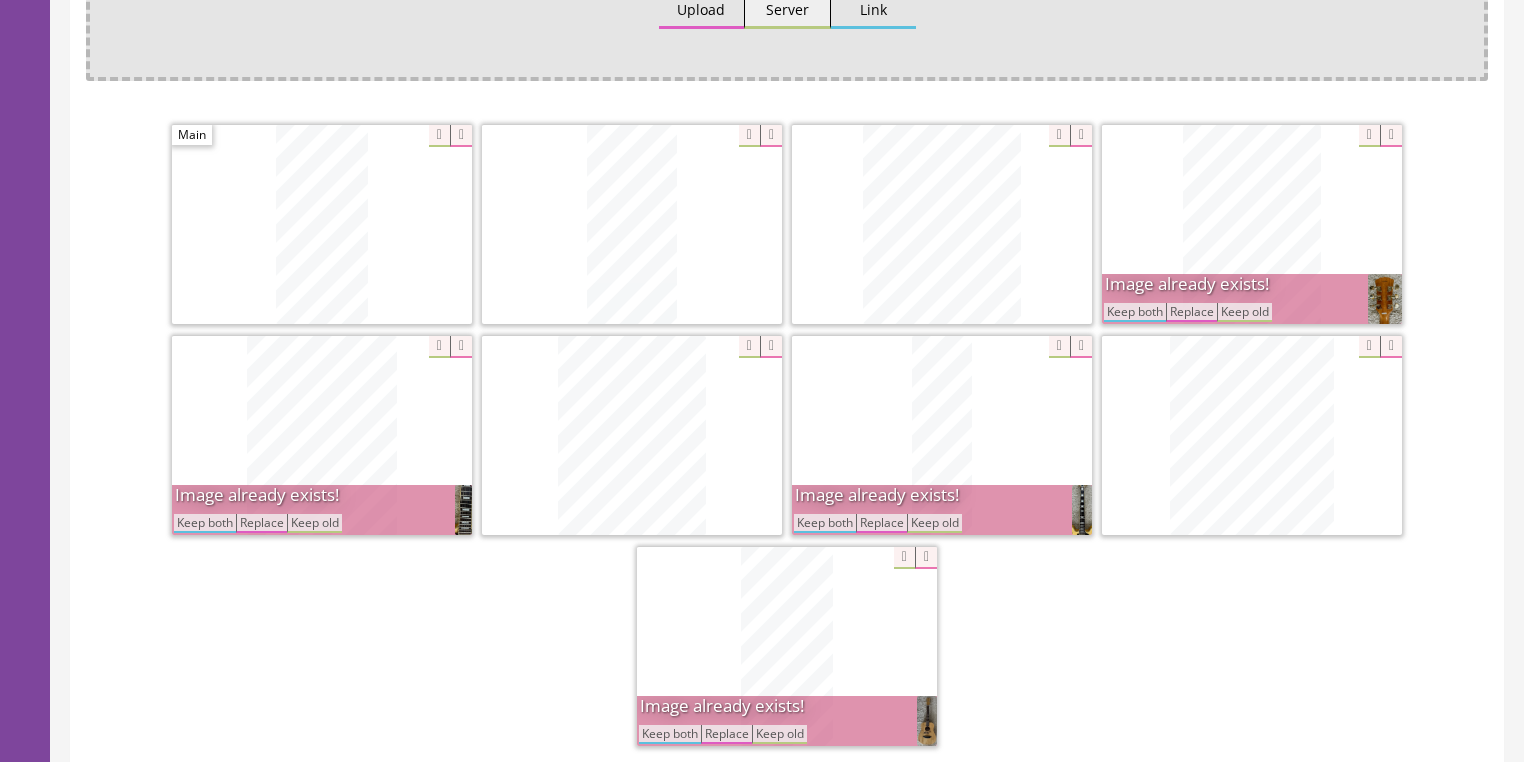 drag, startPoint x: 1121, startPoint y: 285, endPoint x: 1088, endPoint y: 311, distance: 42.0119 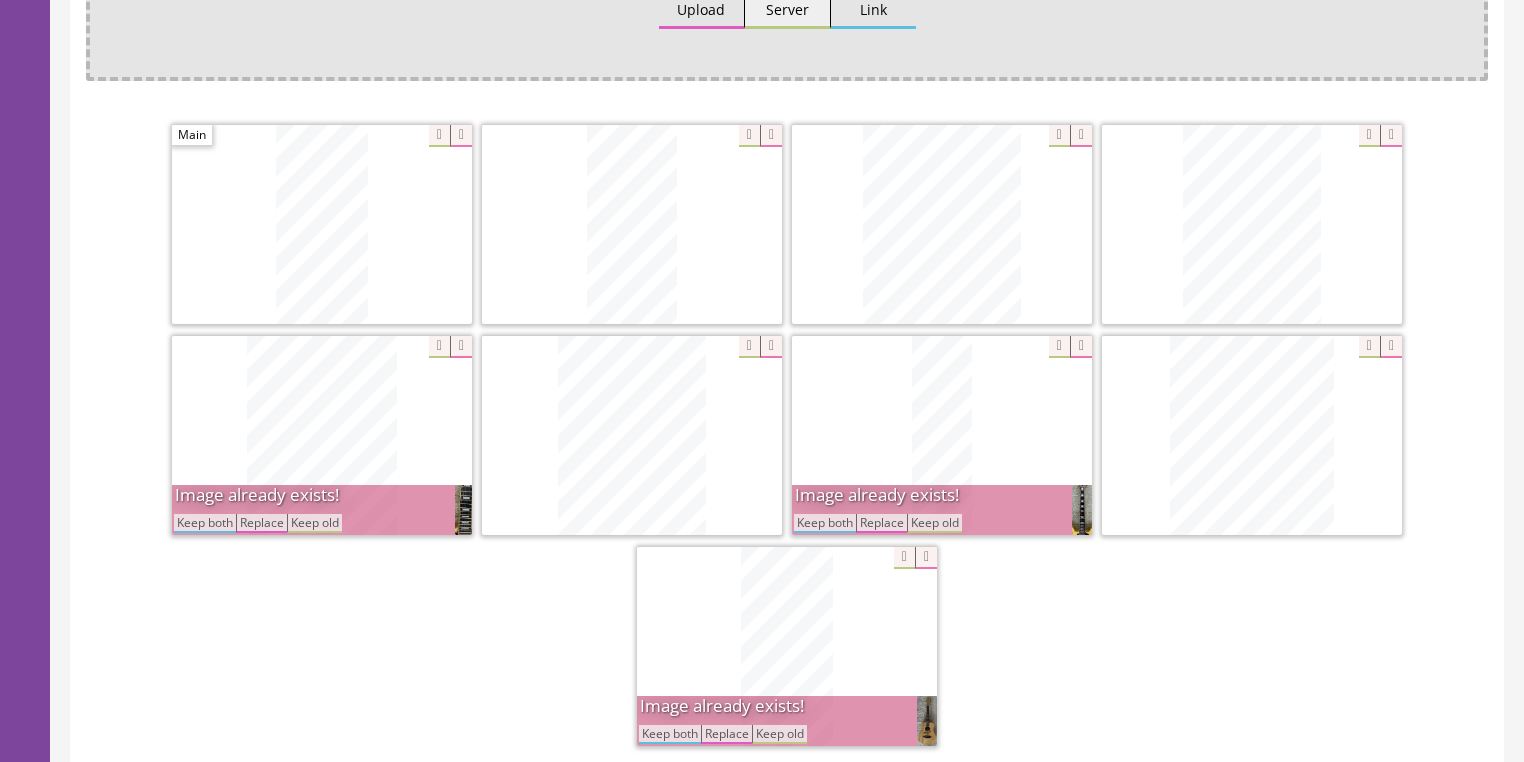 drag, startPoint x: 832, startPoint y: 492, endPoint x: 731, endPoint y: 575, distance: 130.72873 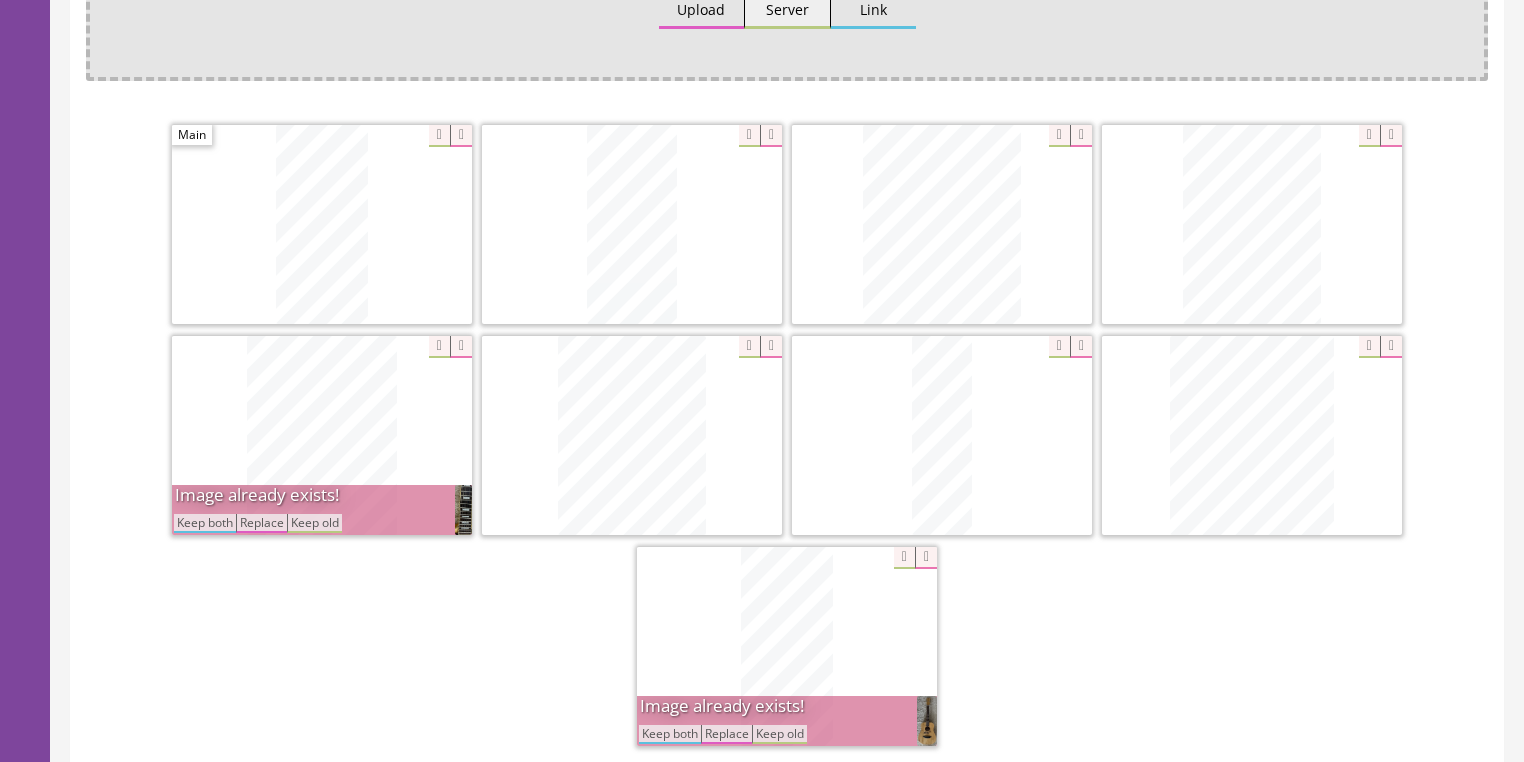 drag, startPoint x: 660, startPoint y: 704, endPoint x: 612, endPoint y: 680, distance: 53.66563 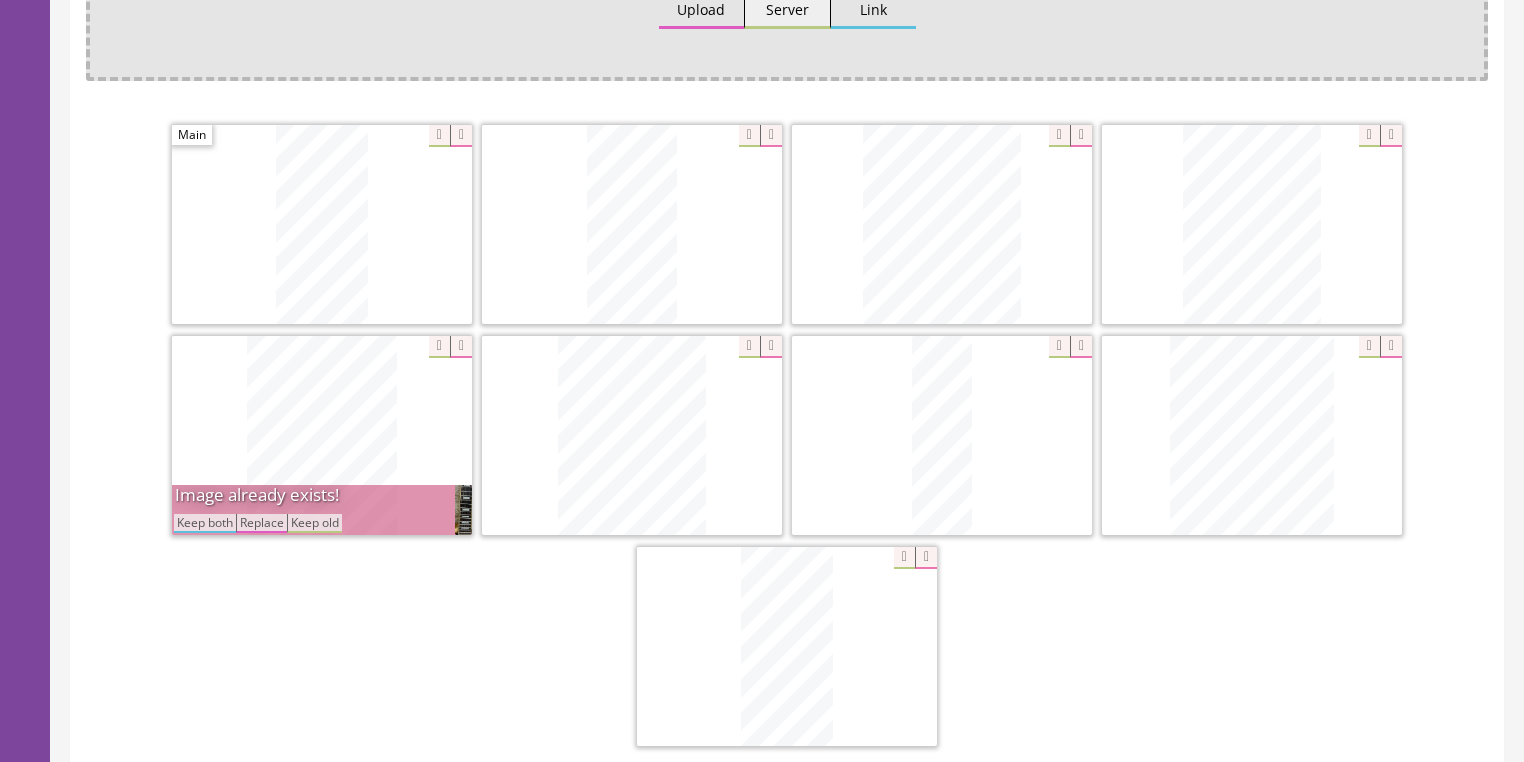 click on "Keep both" at bounding box center [205, 523] 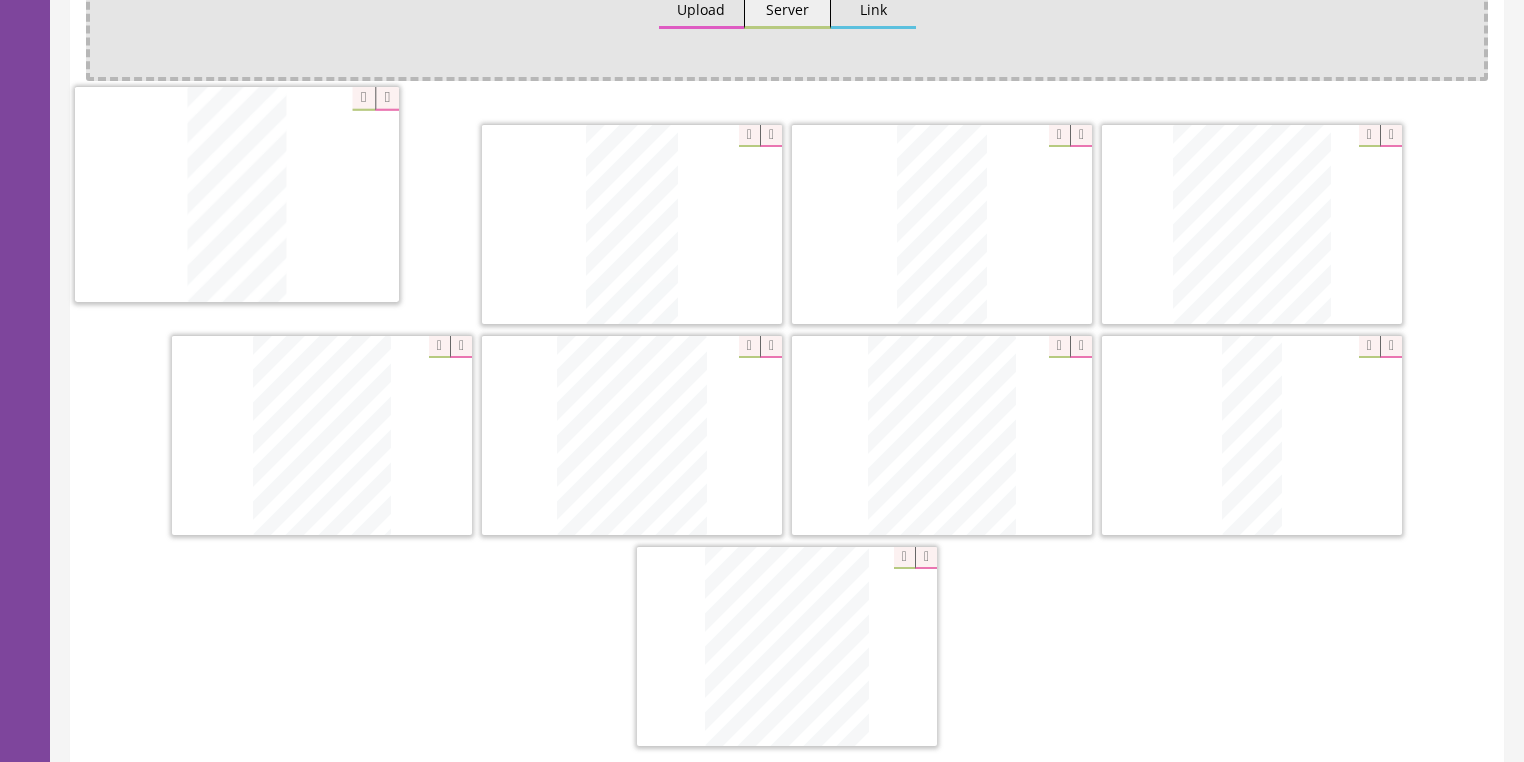 drag, startPoint x: 731, startPoint y: 648, endPoint x: 308, endPoint y: 232, distance: 593.28326 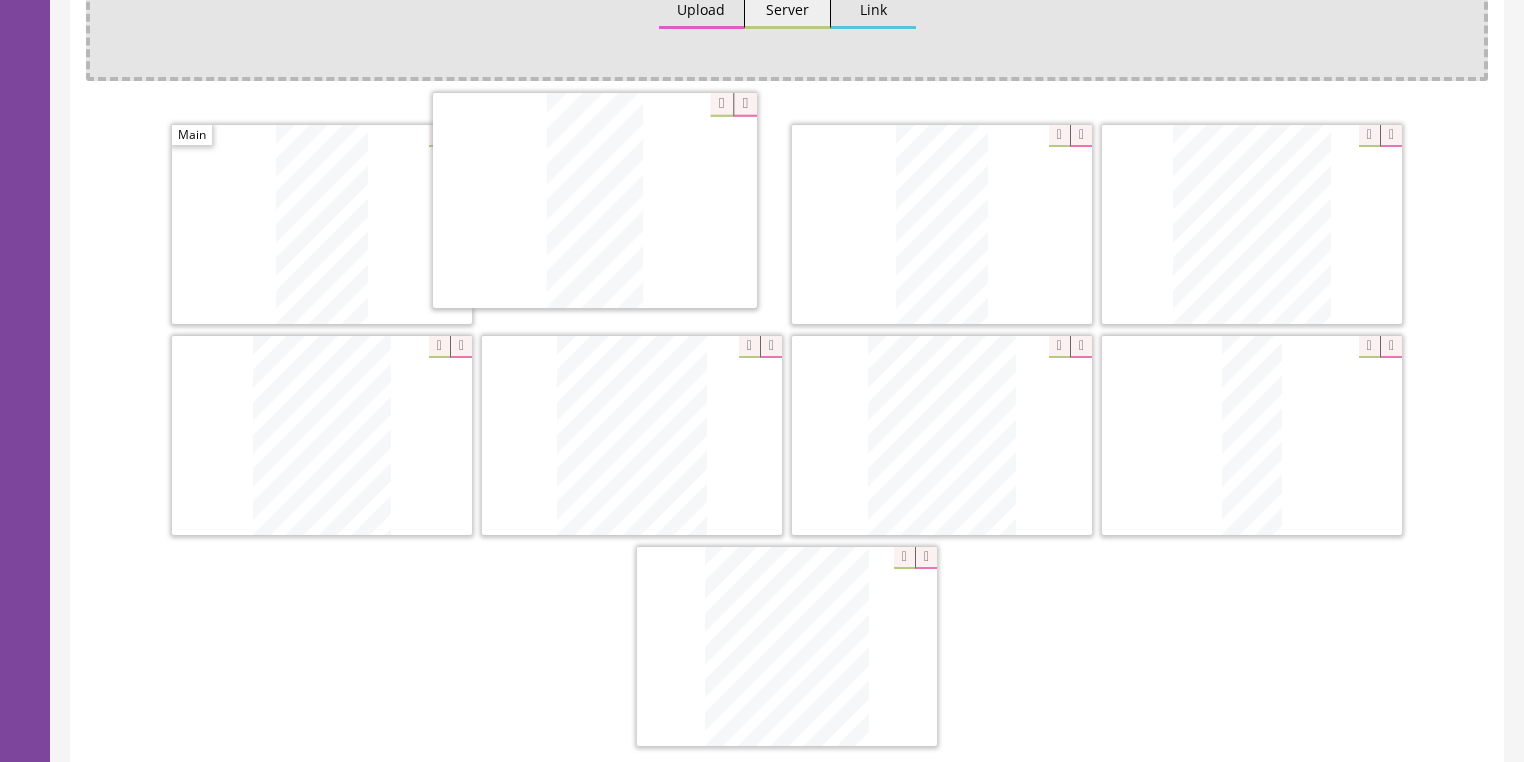 drag, startPoint x: 953, startPoint y: 205, endPoint x: 606, endPoint y: 184, distance: 347.63486 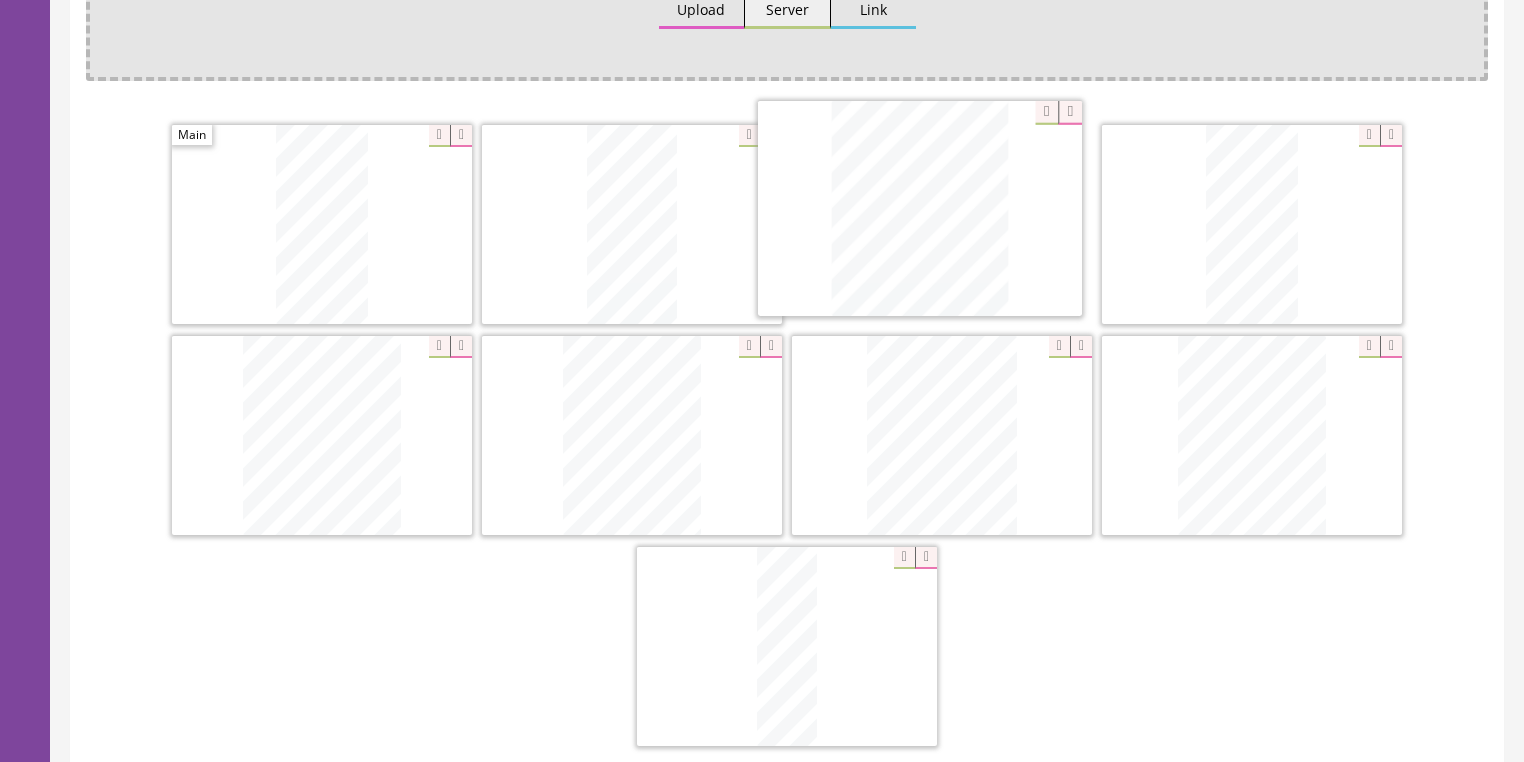 drag, startPoint x: 811, startPoint y: 568, endPoint x: 835, endPoint y: 194, distance: 374.76926 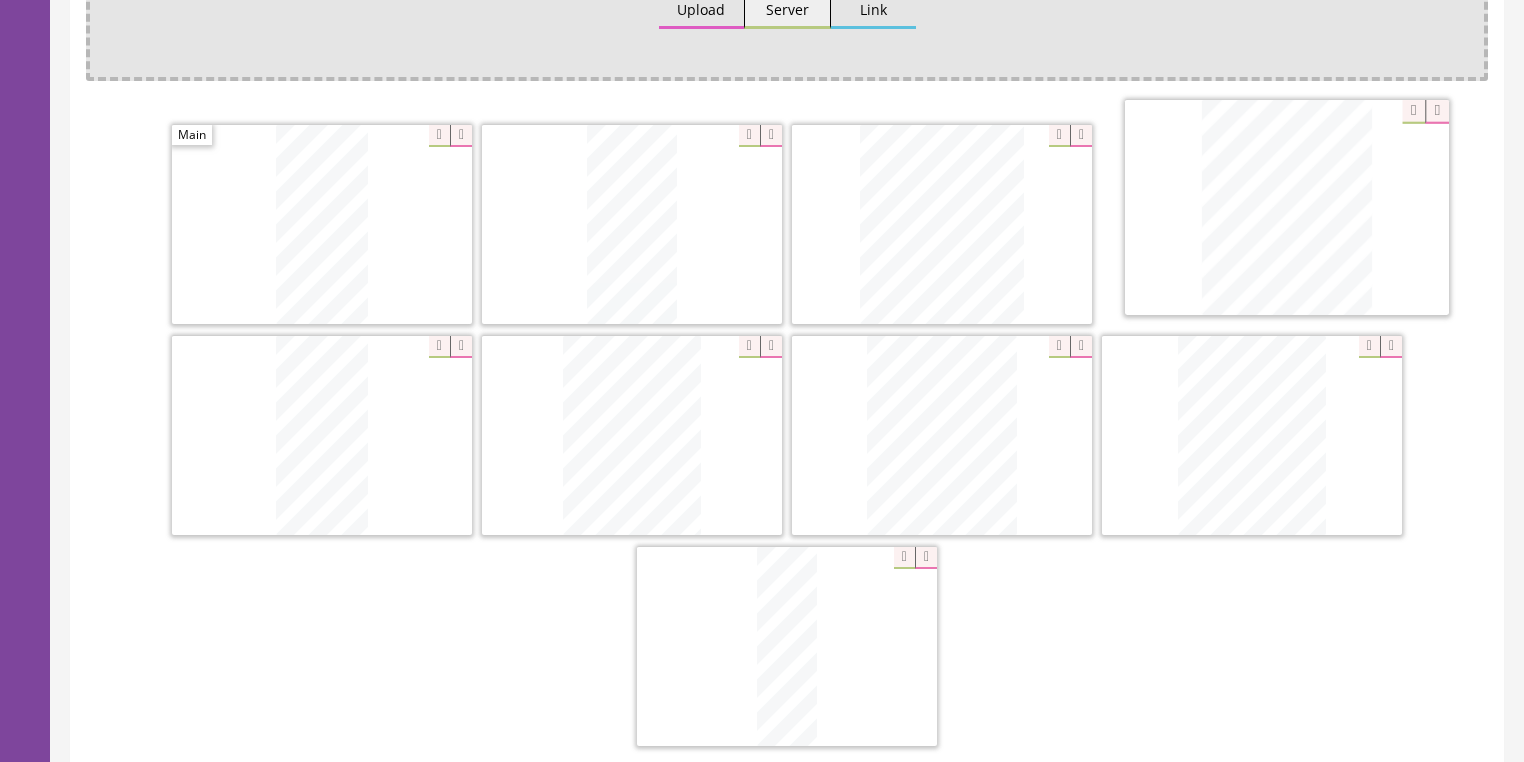 drag, startPoint x: 547, startPoint y: 341, endPoint x: 1170, endPoint y: 252, distance: 629.325 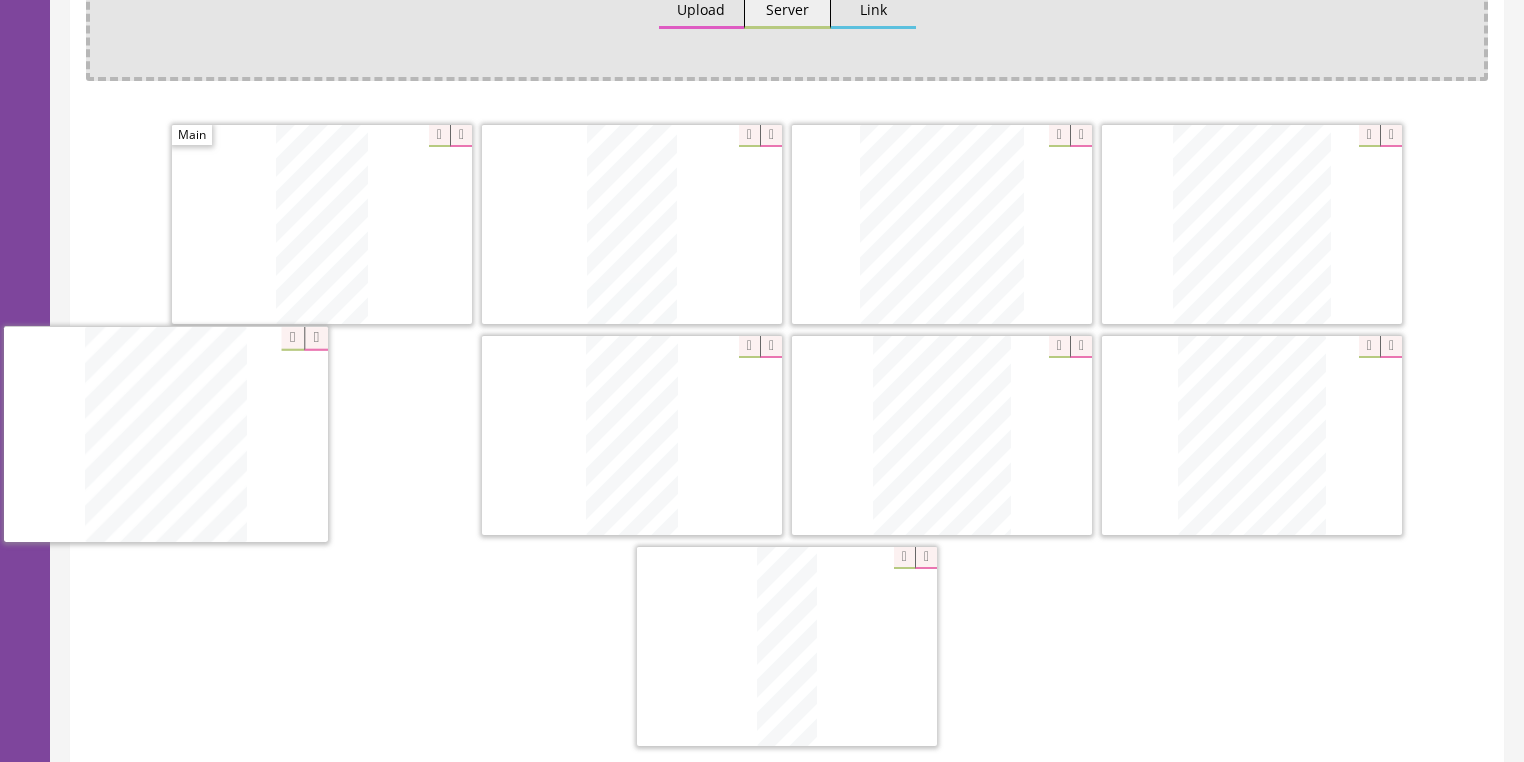 drag, startPoint x: 948, startPoint y: 403, endPoint x: 158, endPoint y: 408, distance: 790.0158 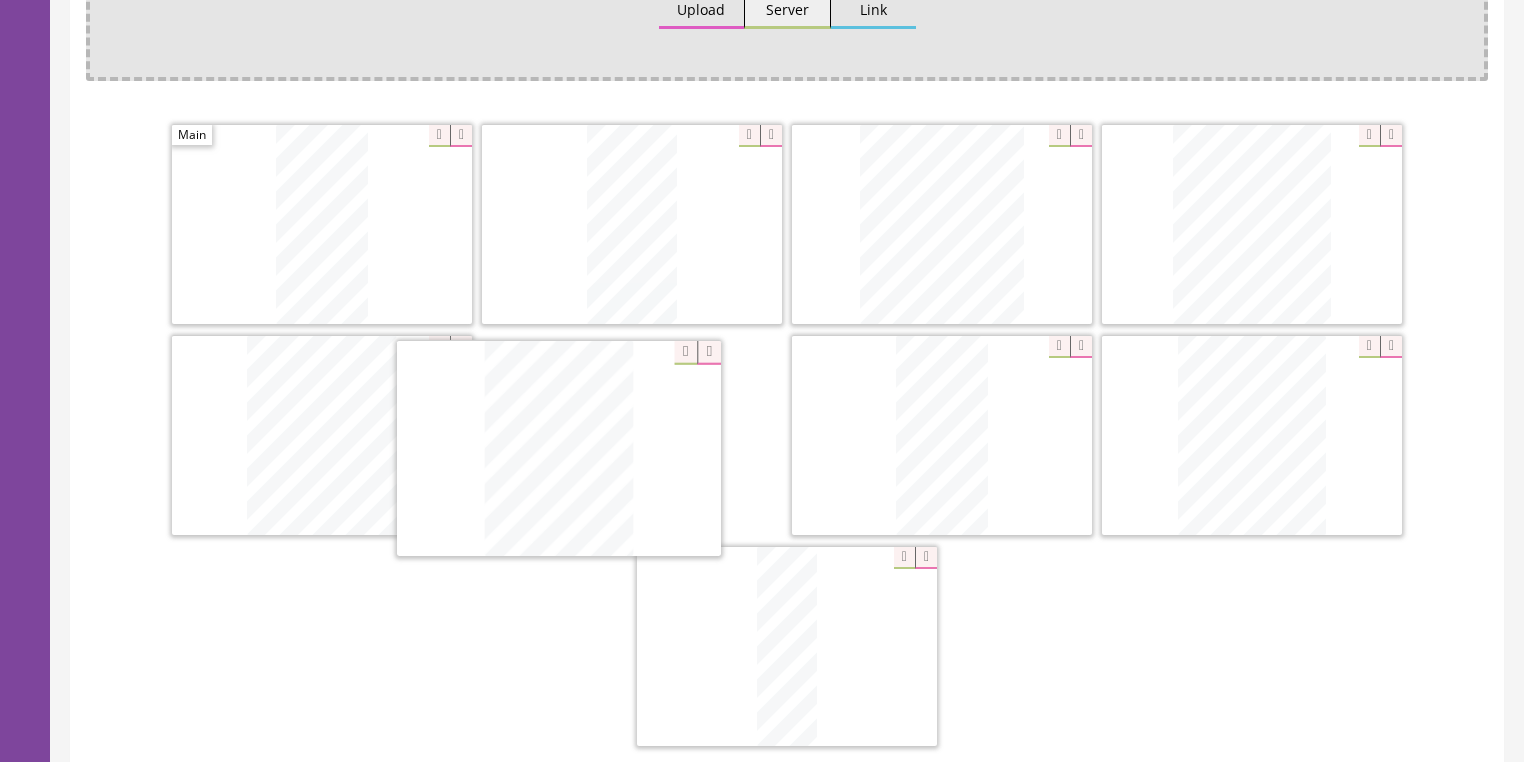 drag, startPoint x: 926, startPoint y: 400, endPoint x: 537, endPoint y: 416, distance: 389.32892 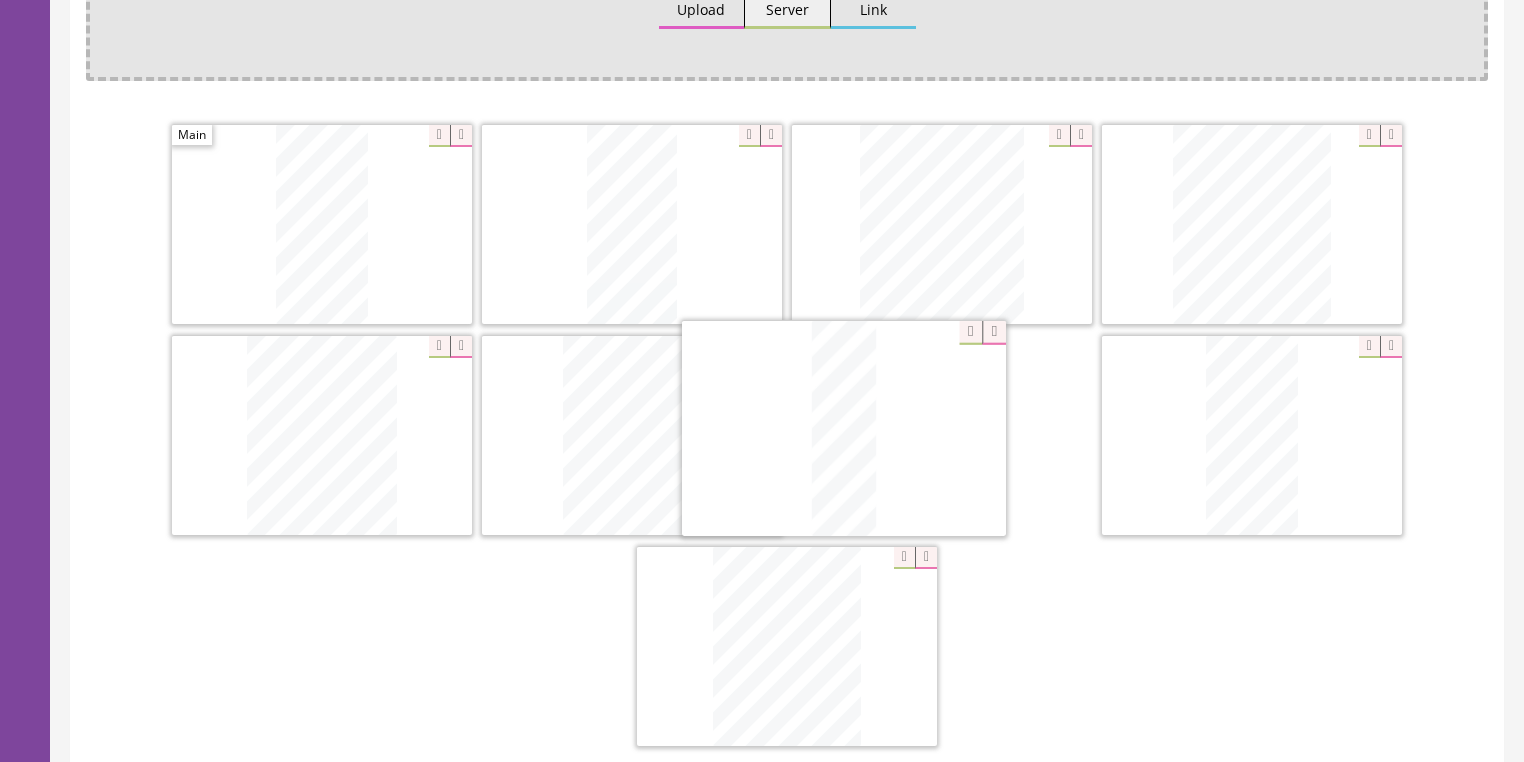 drag, startPoint x: 773, startPoint y: 582, endPoint x: 830, endPoint y: 367, distance: 222.42752 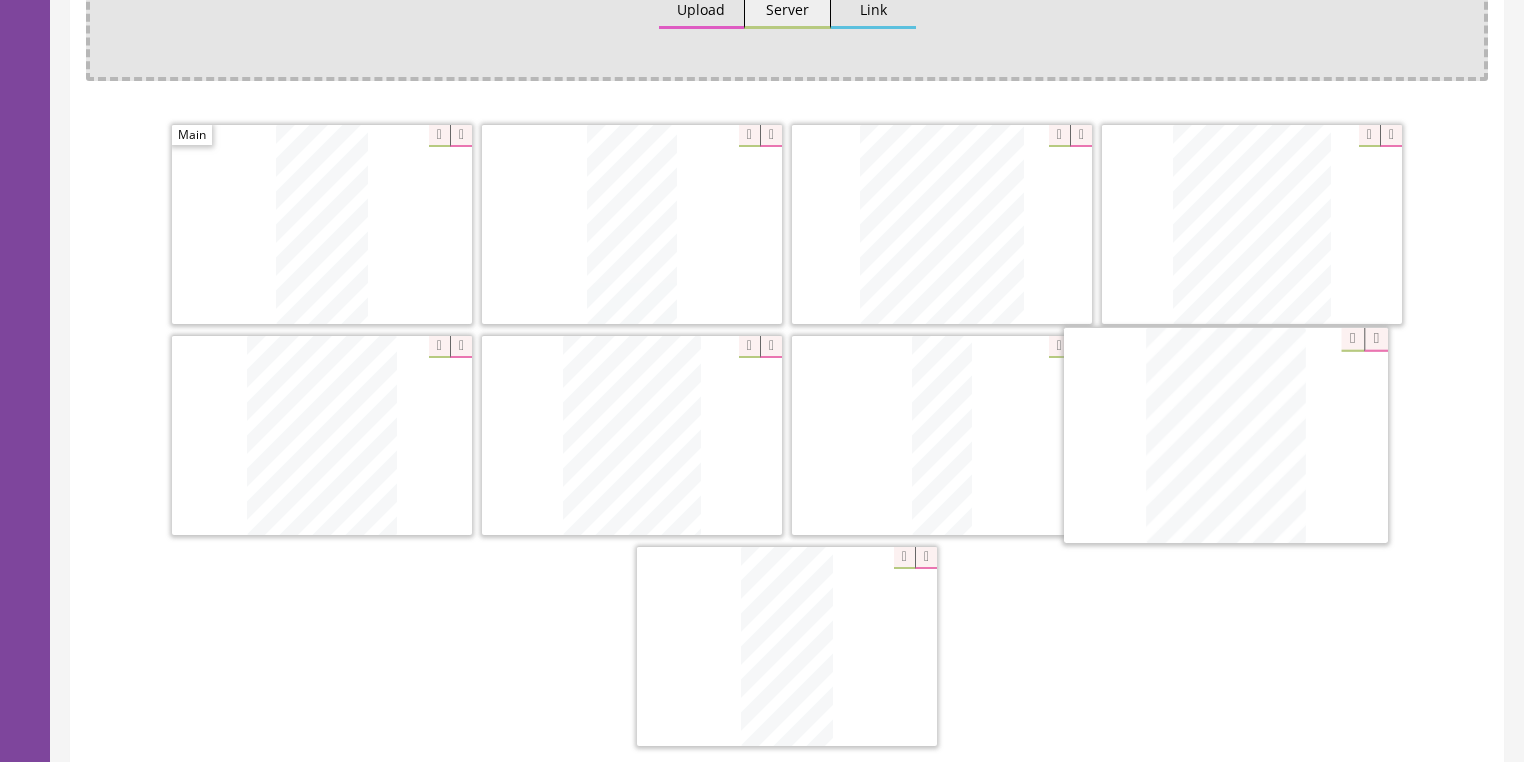 drag, startPoint x: 781, startPoint y: 550, endPoint x: 1215, endPoint y: 346, distance: 479.55396 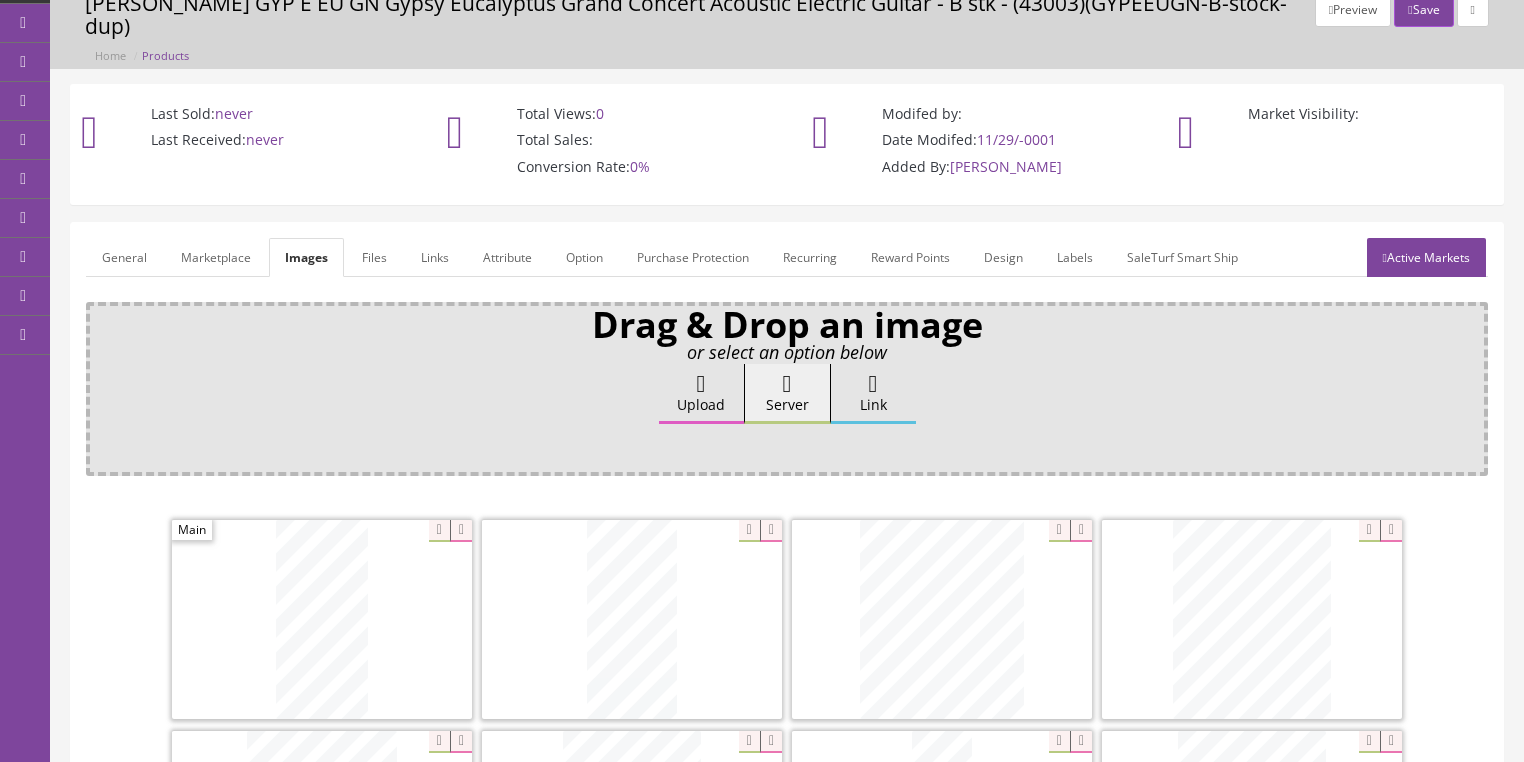 scroll, scrollTop: 80, scrollLeft: 0, axis: vertical 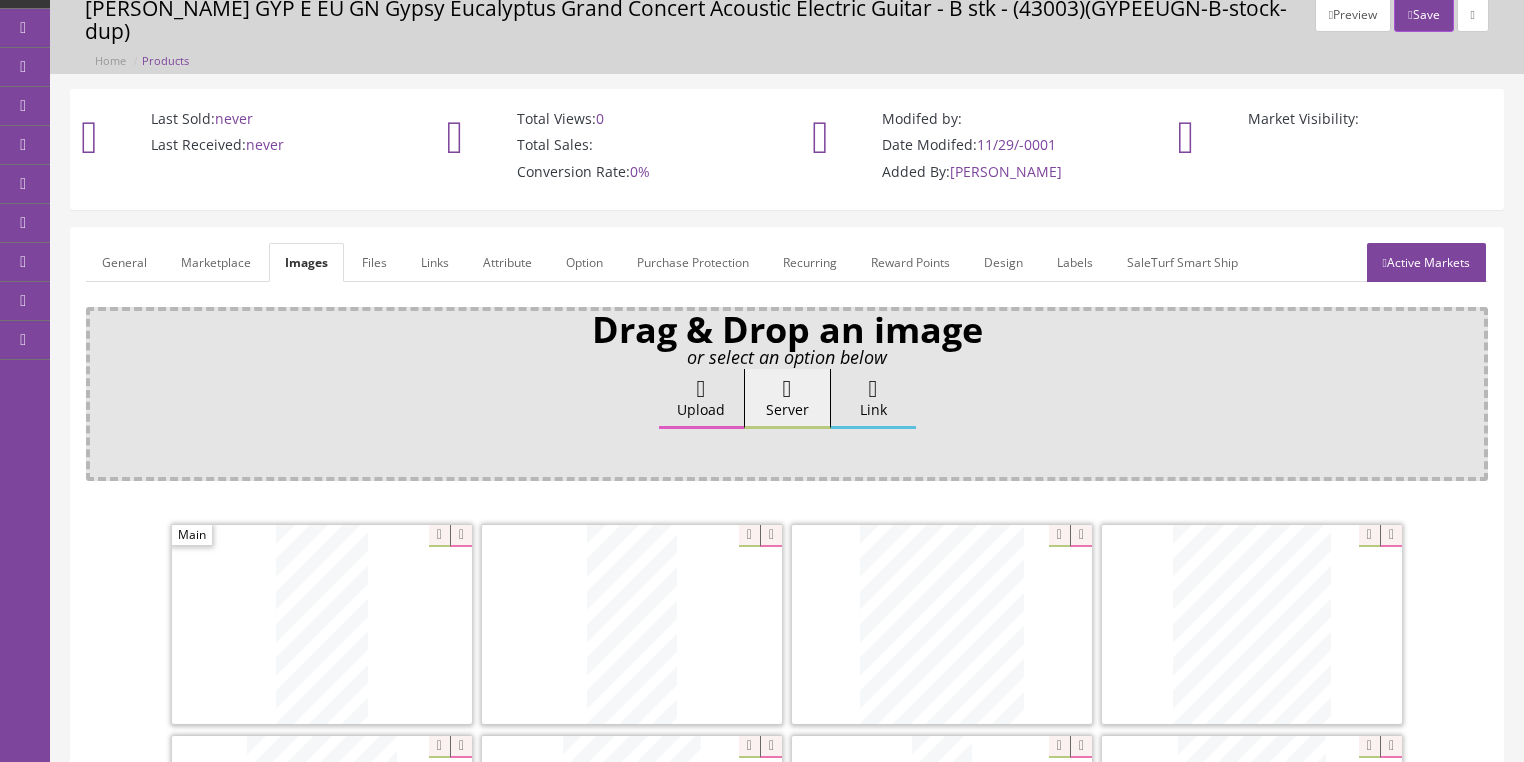 click on "Active Markets" at bounding box center (1426, 262) 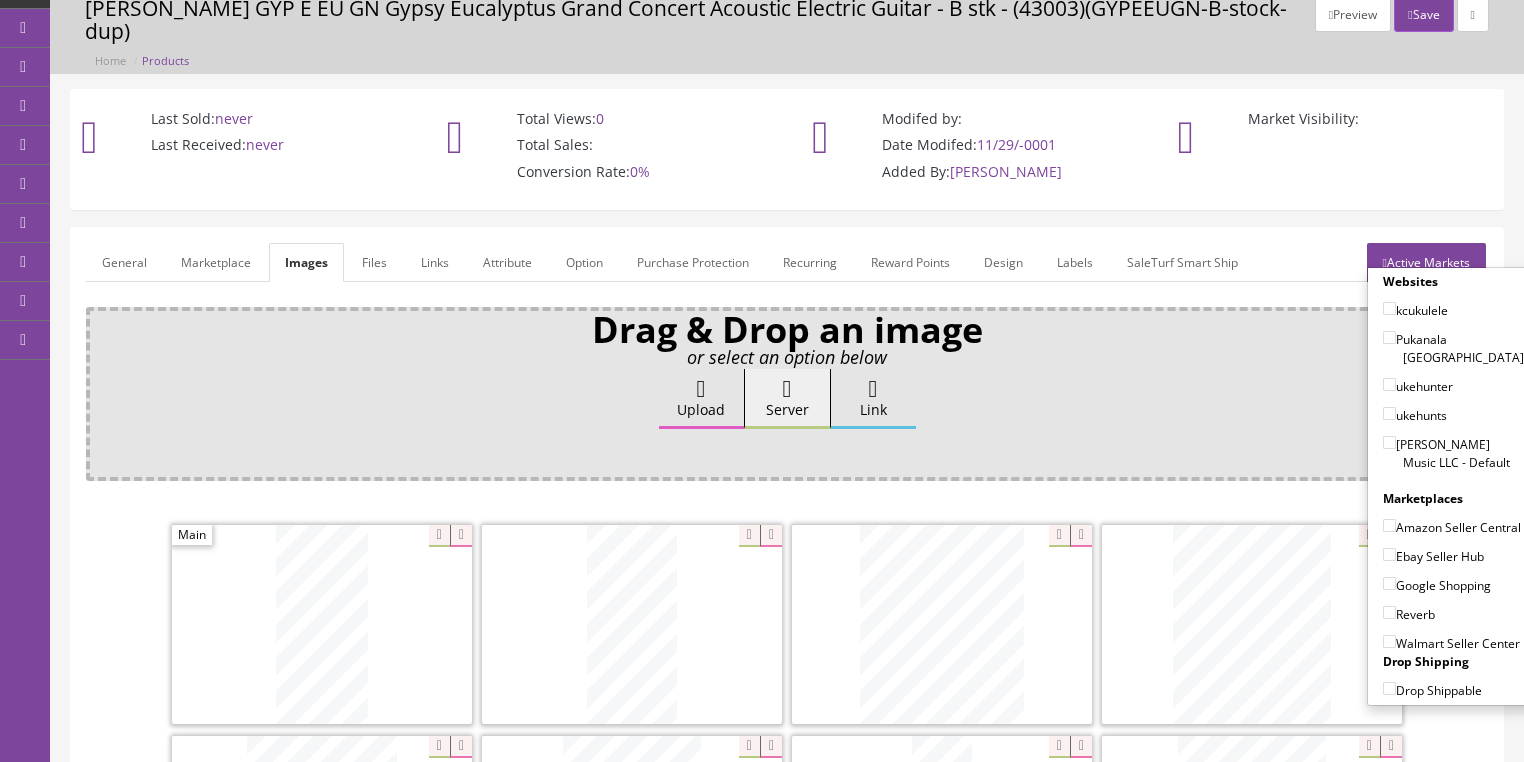 click on "[PERSON_NAME] Music LLC - Default" at bounding box center (1389, 442) 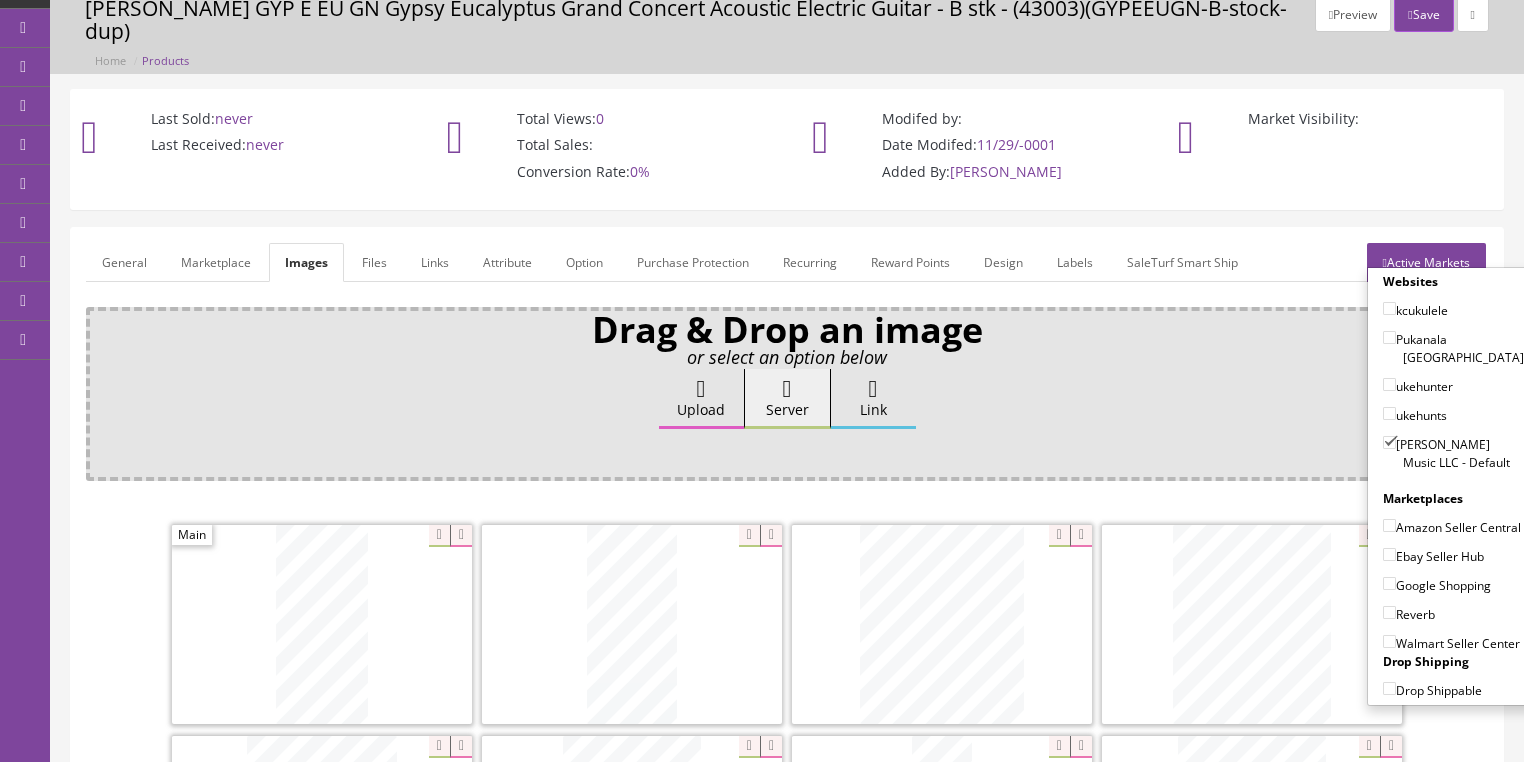 drag, startPoint x: 1378, startPoint y: 476, endPoint x: 1380, endPoint y: 500, distance: 24.083189 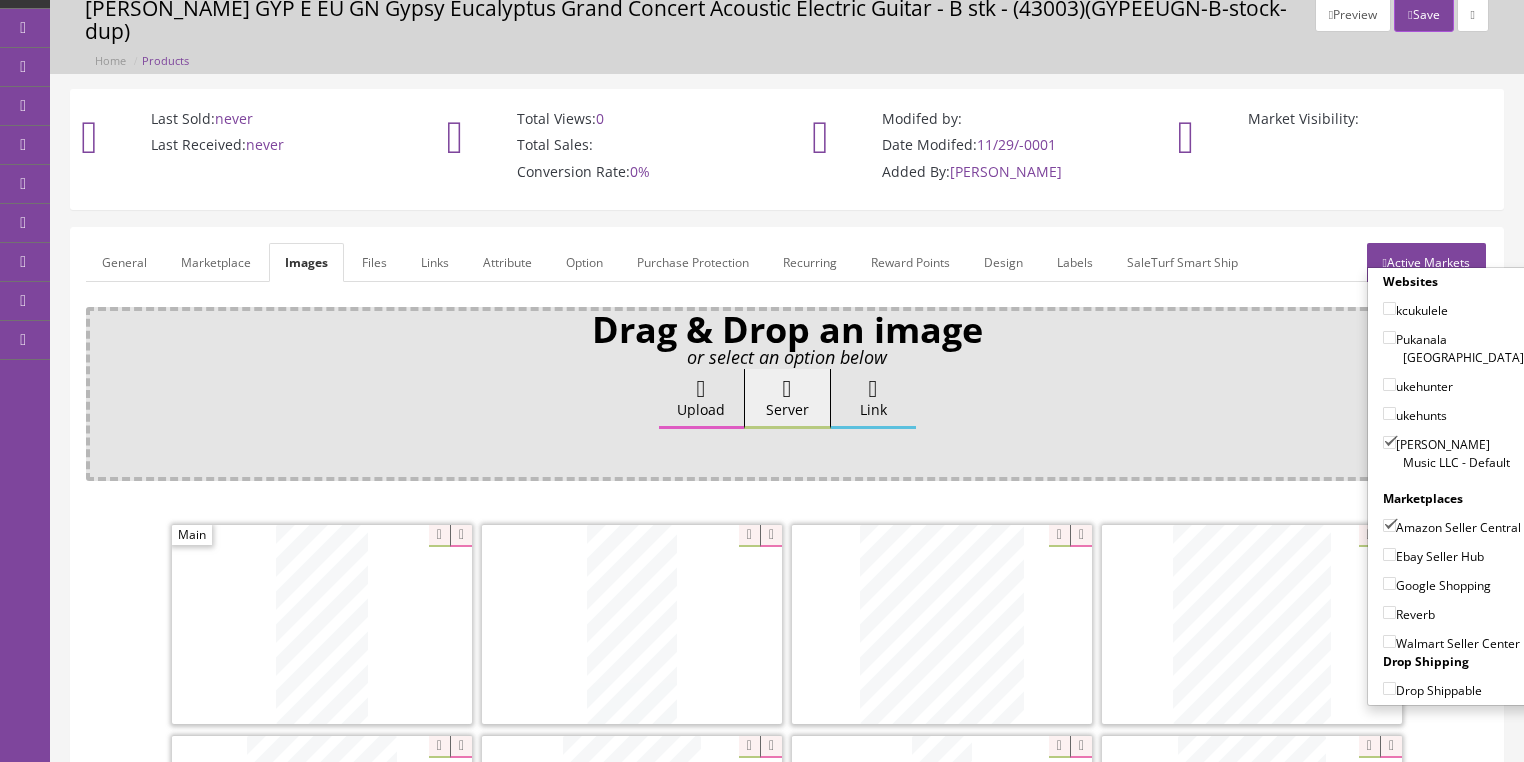 click on "Ebay Seller Hub" at bounding box center [1389, 554] 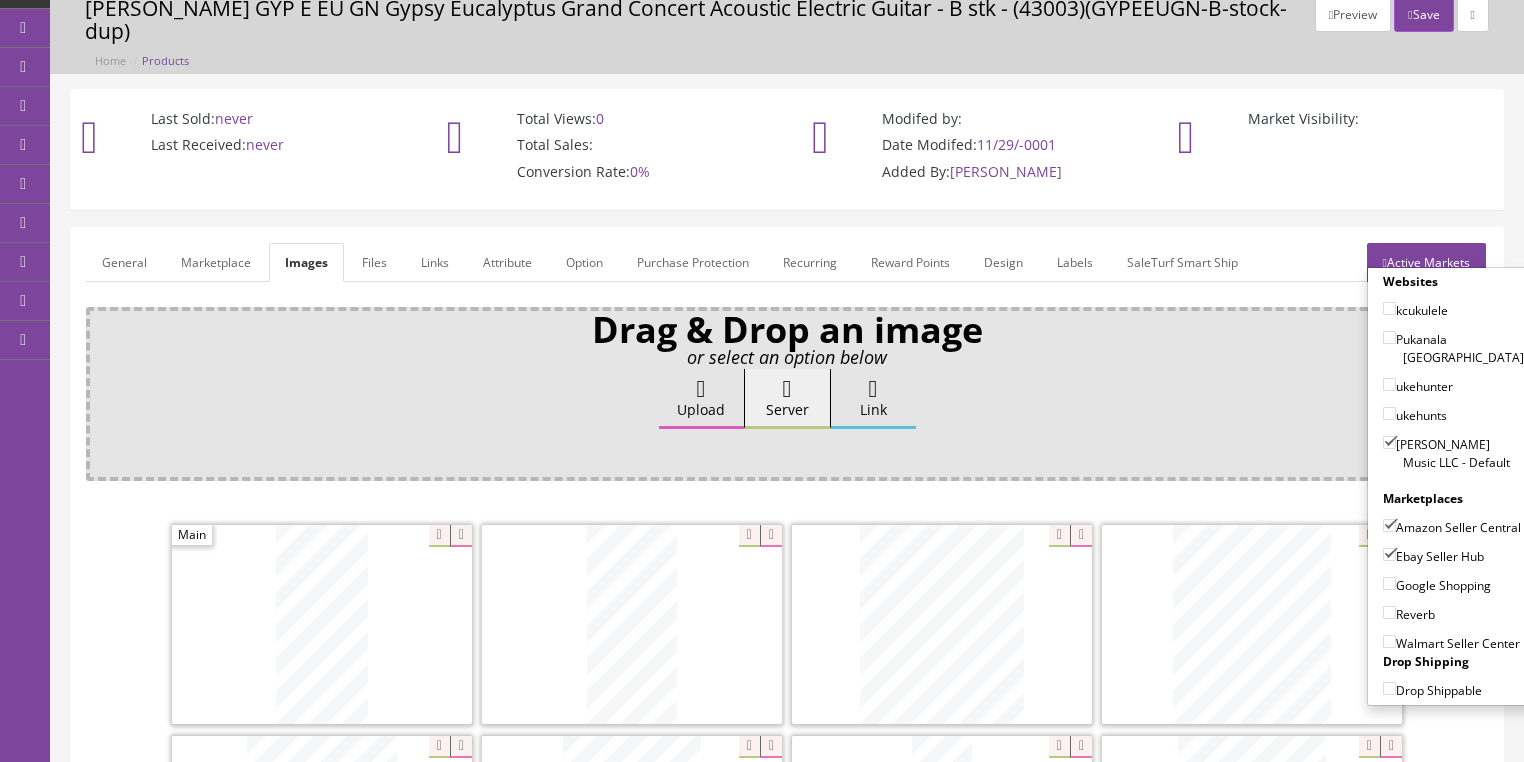 click on "Google Shopping" at bounding box center (1389, 583) 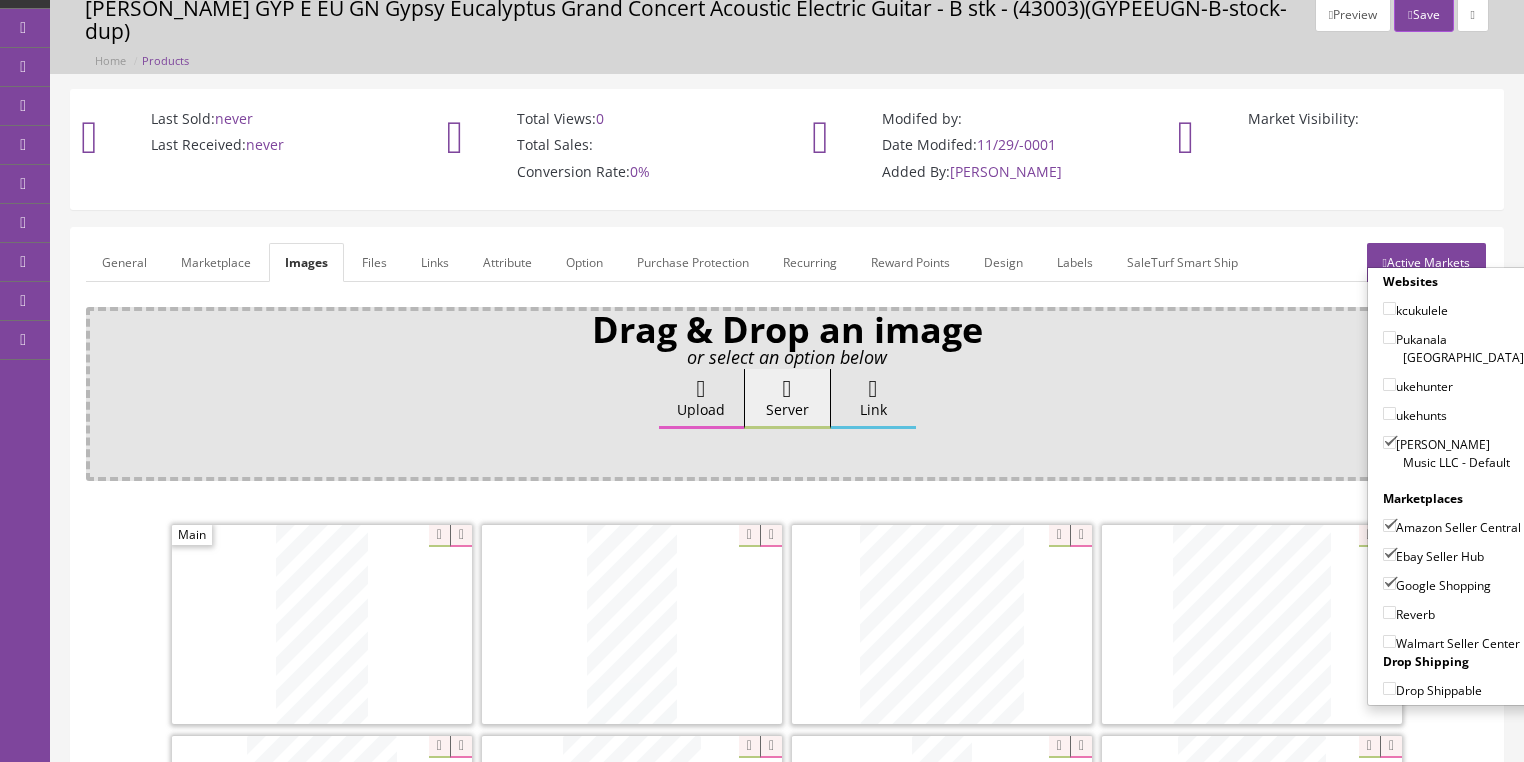 drag, startPoint x: 1380, startPoint y: 582, endPoint x: 1390, endPoint y: 531, distance: 51.971146 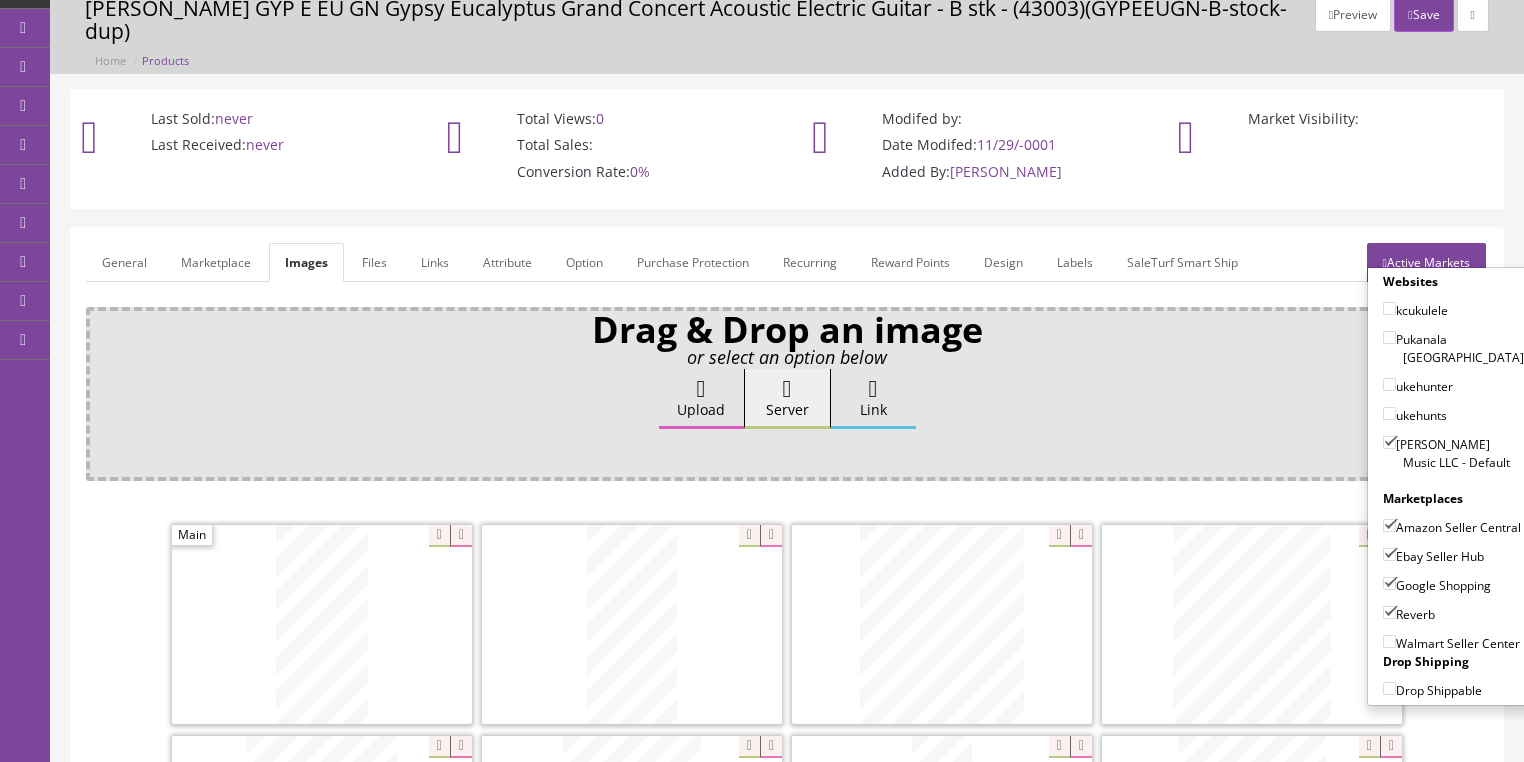 click on "Active Markets" at bounding box center [1426, 262] 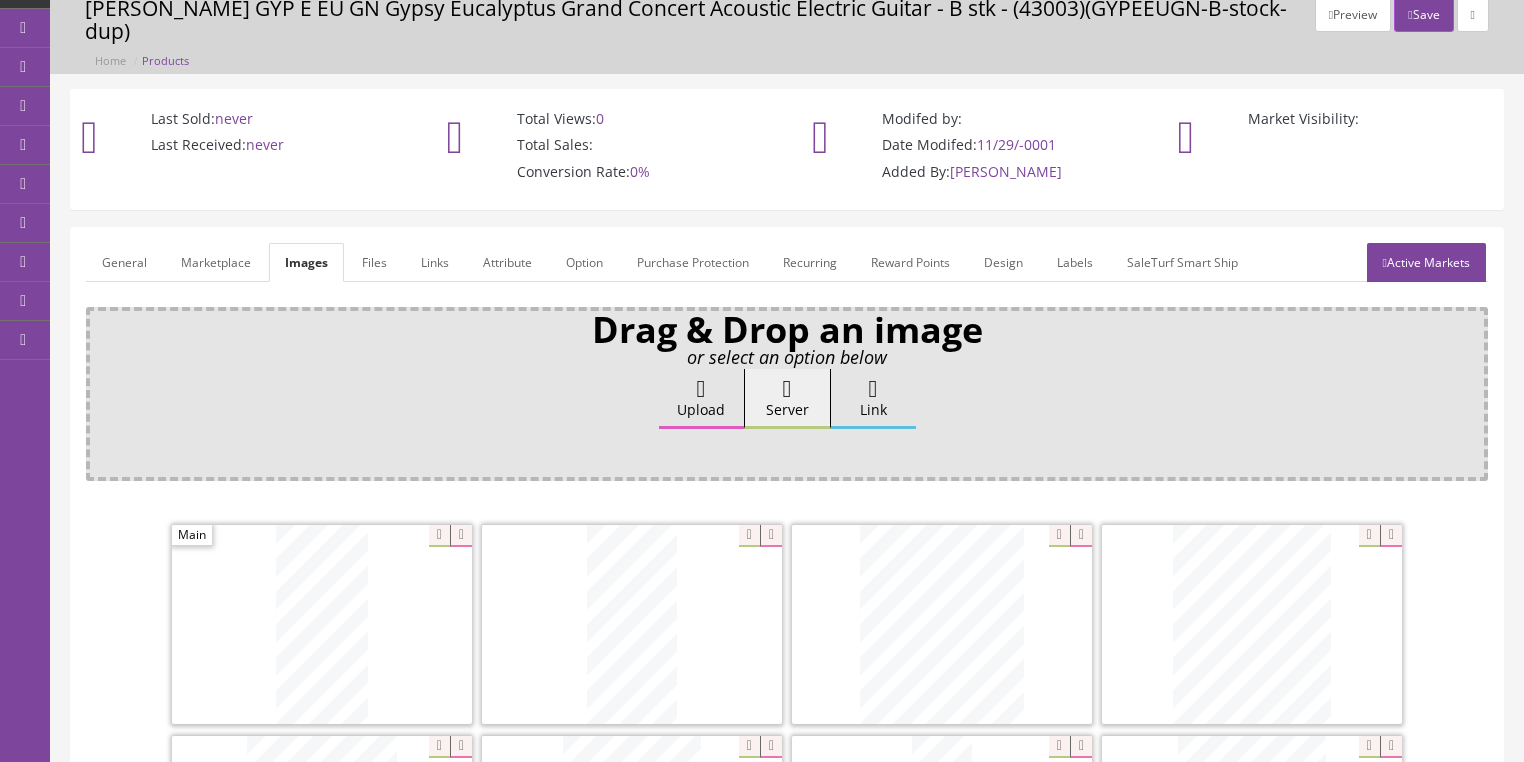 click on "General" at bounding box center [124, 262] 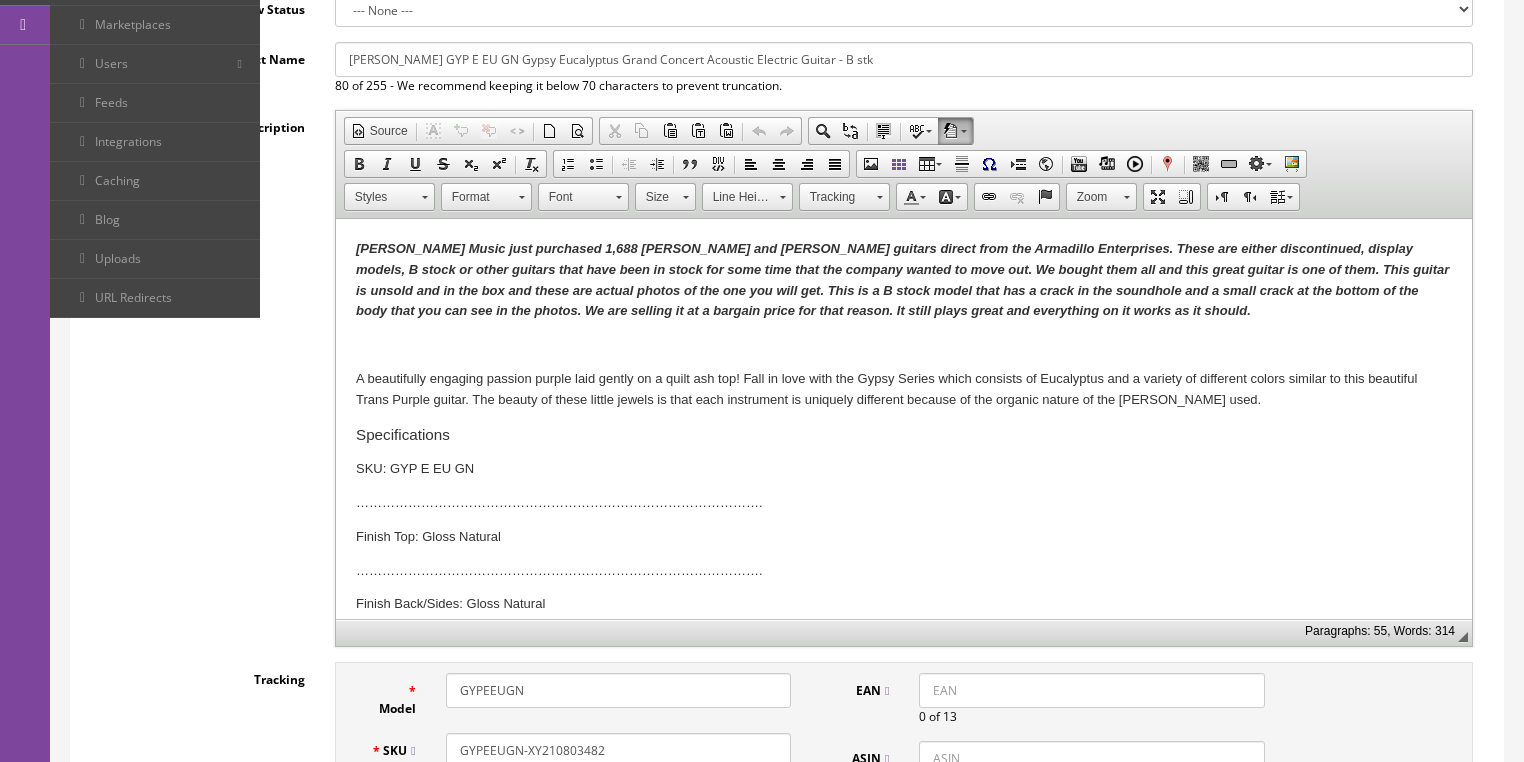scroll, scrollTop: 400, scrollLeft: 0, axis: vertical 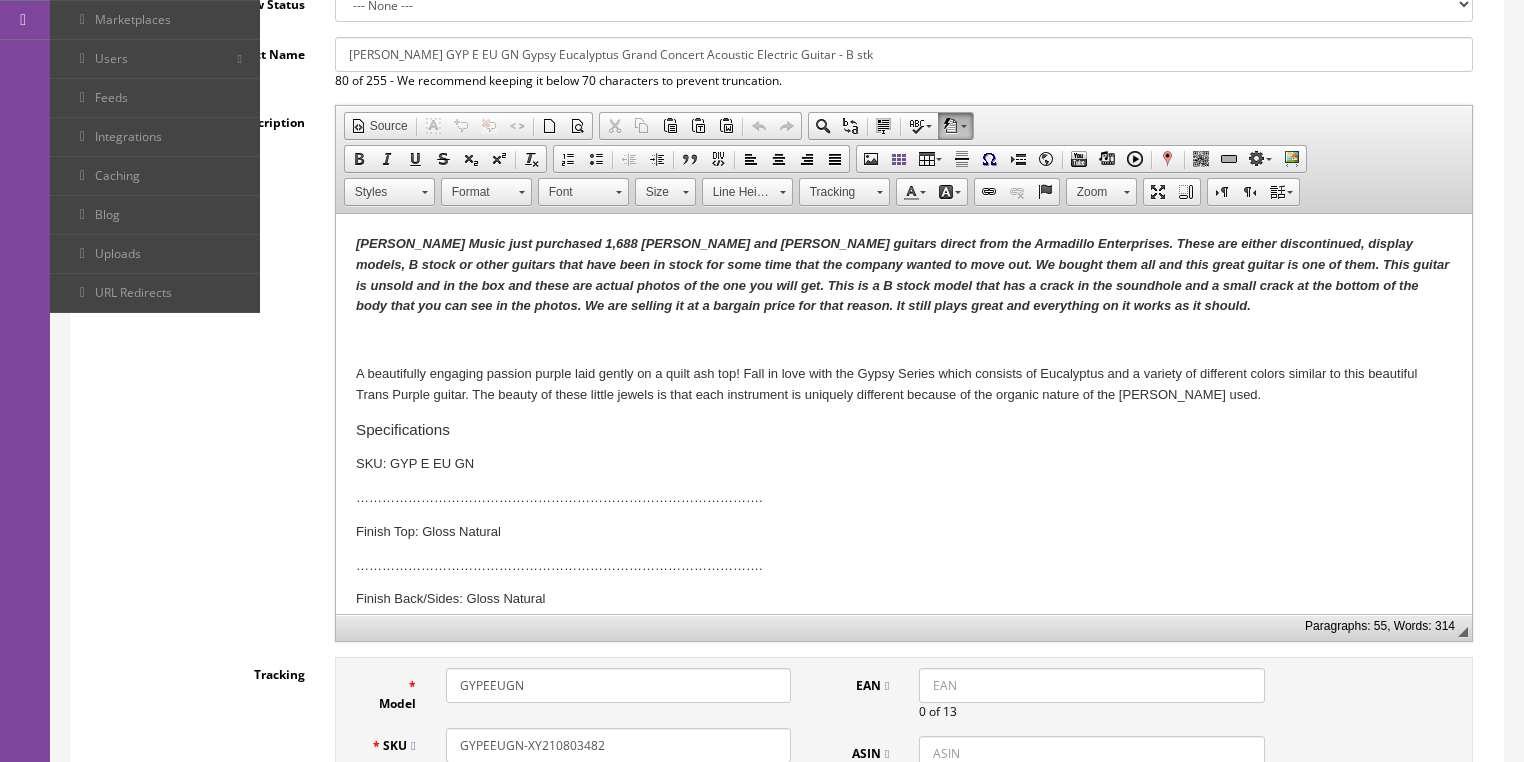 click on "Butler Music just purchased 1,688 Dean and Luna guitars direct from the Armadillo Enterprises. These are either discontinued, display models, B stock or other guitars that have been in stock for some time that the company wanted to move out. We bought them all and this great guitar is one of them. This guitar is unsold and in the box and these are actual photos of the one you will get. This is a B stock model that has a crack in the soundhole and a small crack at the bottom of the body that you can see in the photos. We are selling it at a bargain price for that reason. It still plays great and everything on it works as it should." at bounding box center (901, 274) 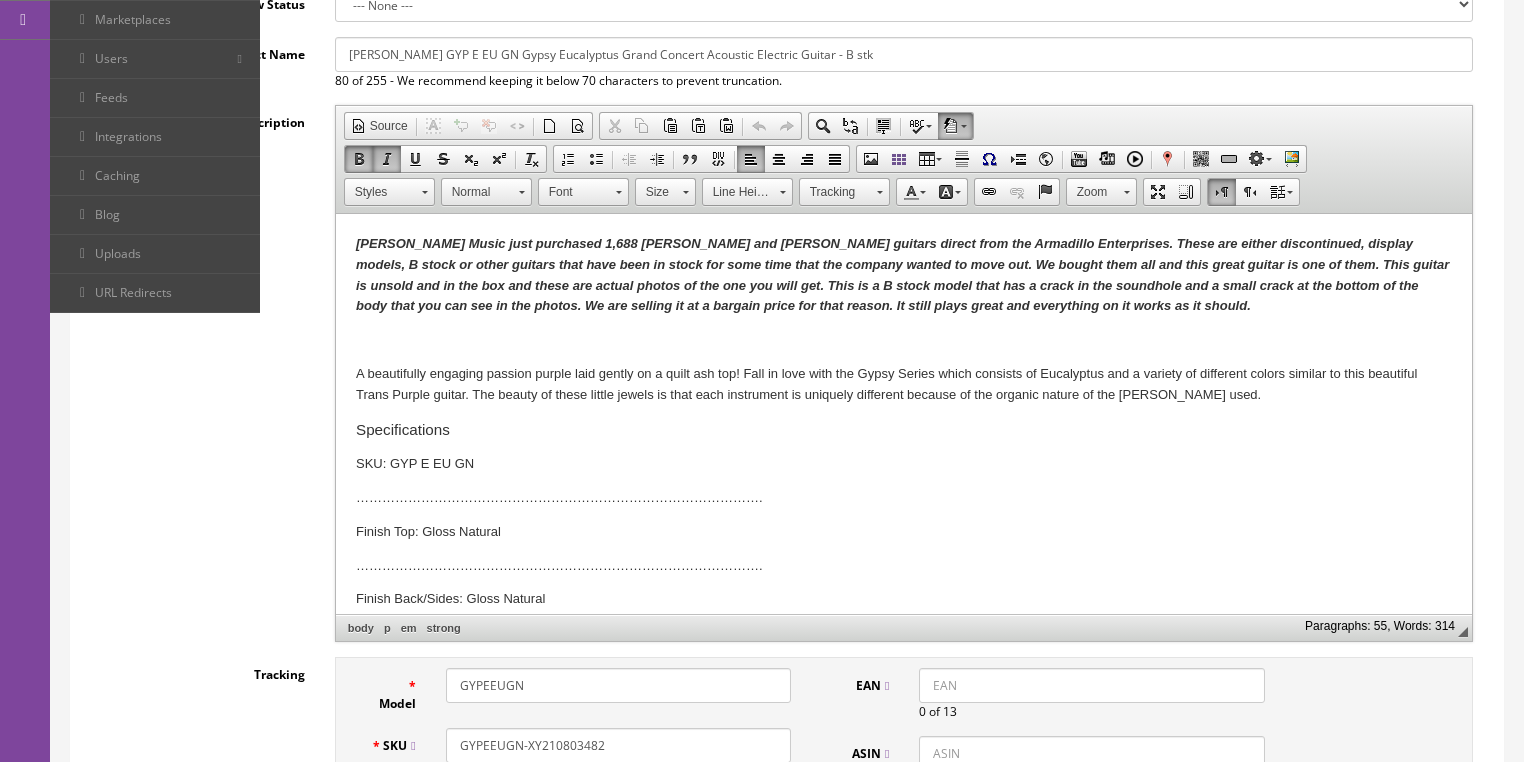 type 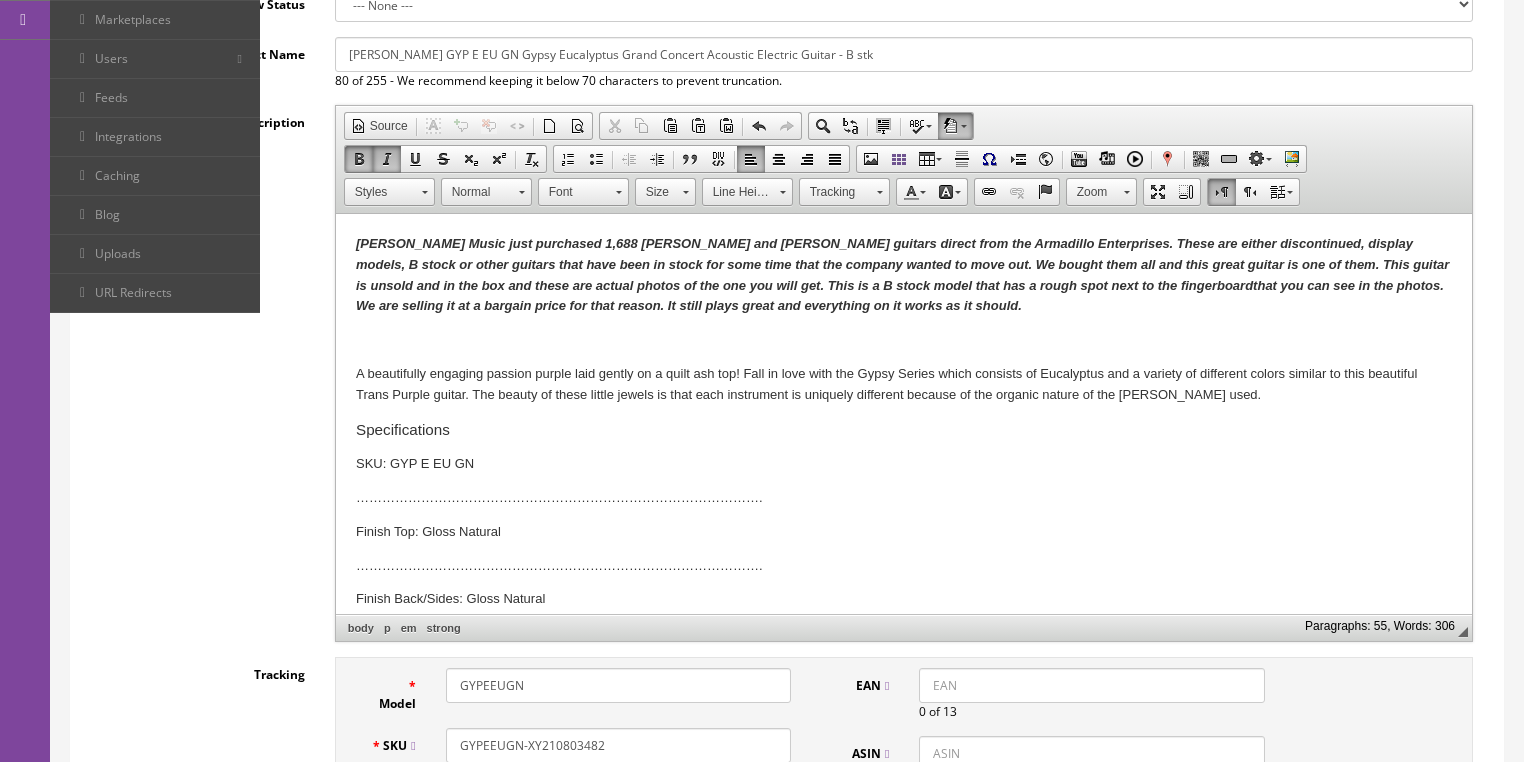 drag, startPoint x: 355, startPoint y: 244, endPoint x: 902, endPoint y: 312, distance: 551.2105 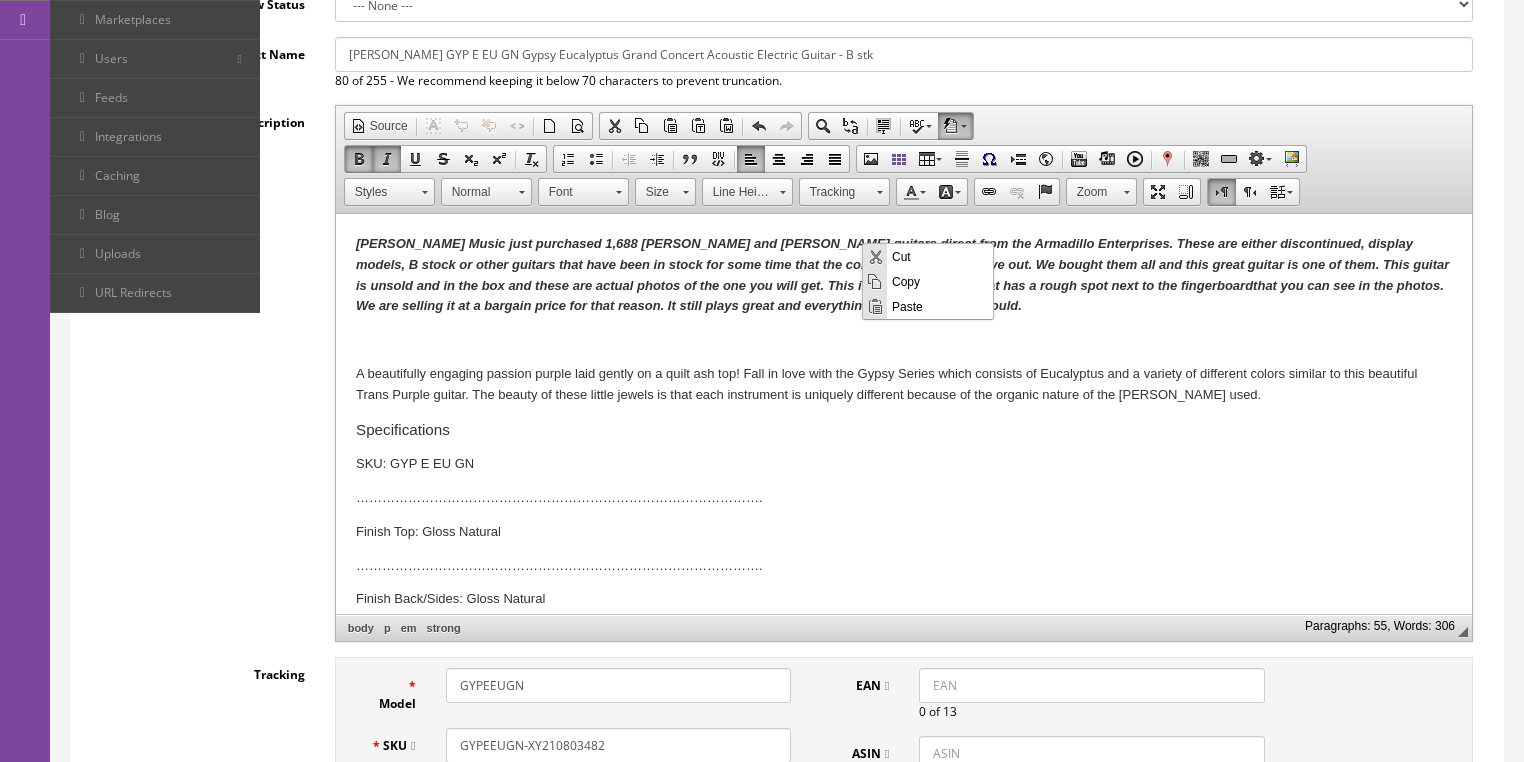 scroll, scrollTop: 0, scrollLeft: 0, axis: both 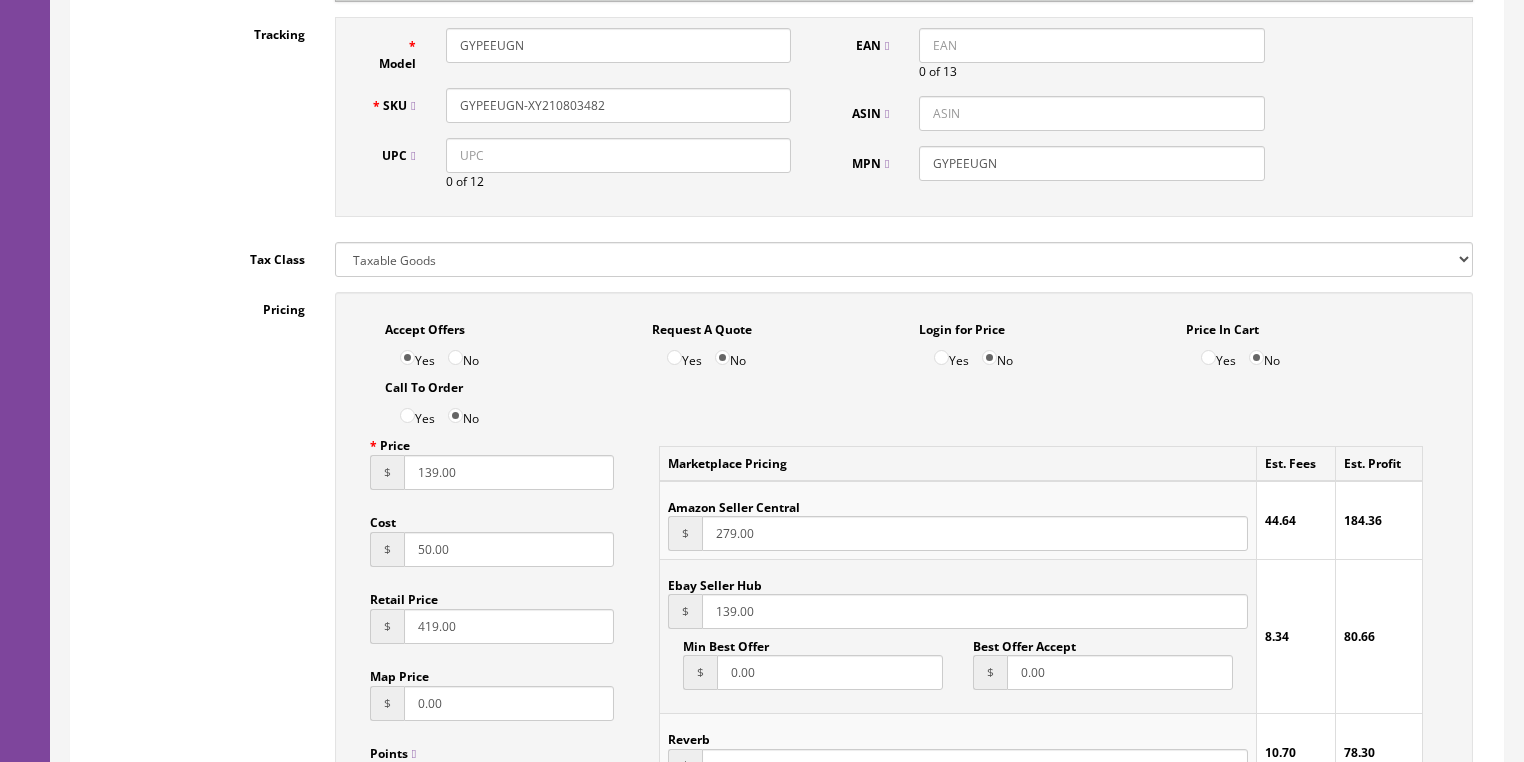 click on "139.00" at bounding box center [509, 472] 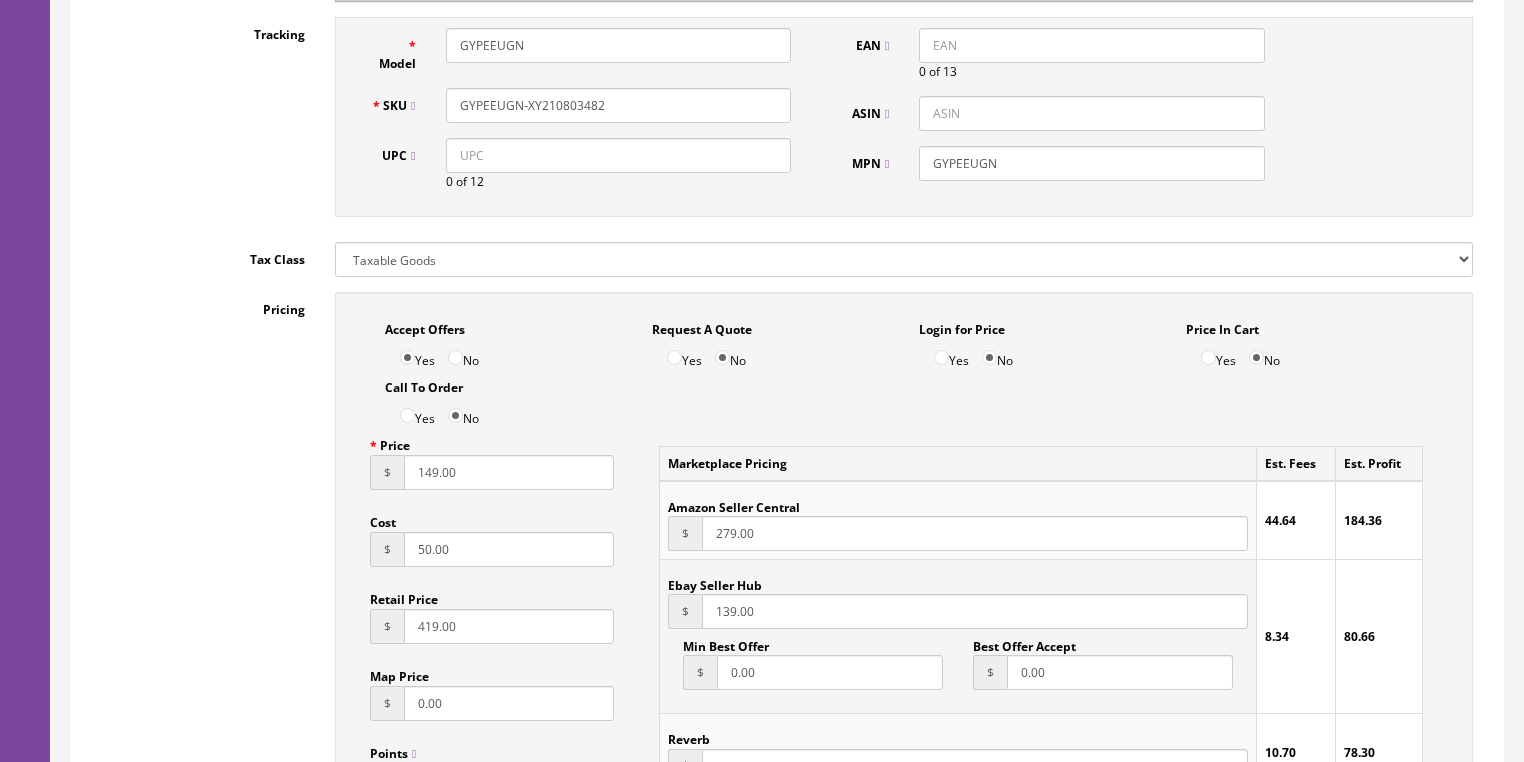 type on "149.00" 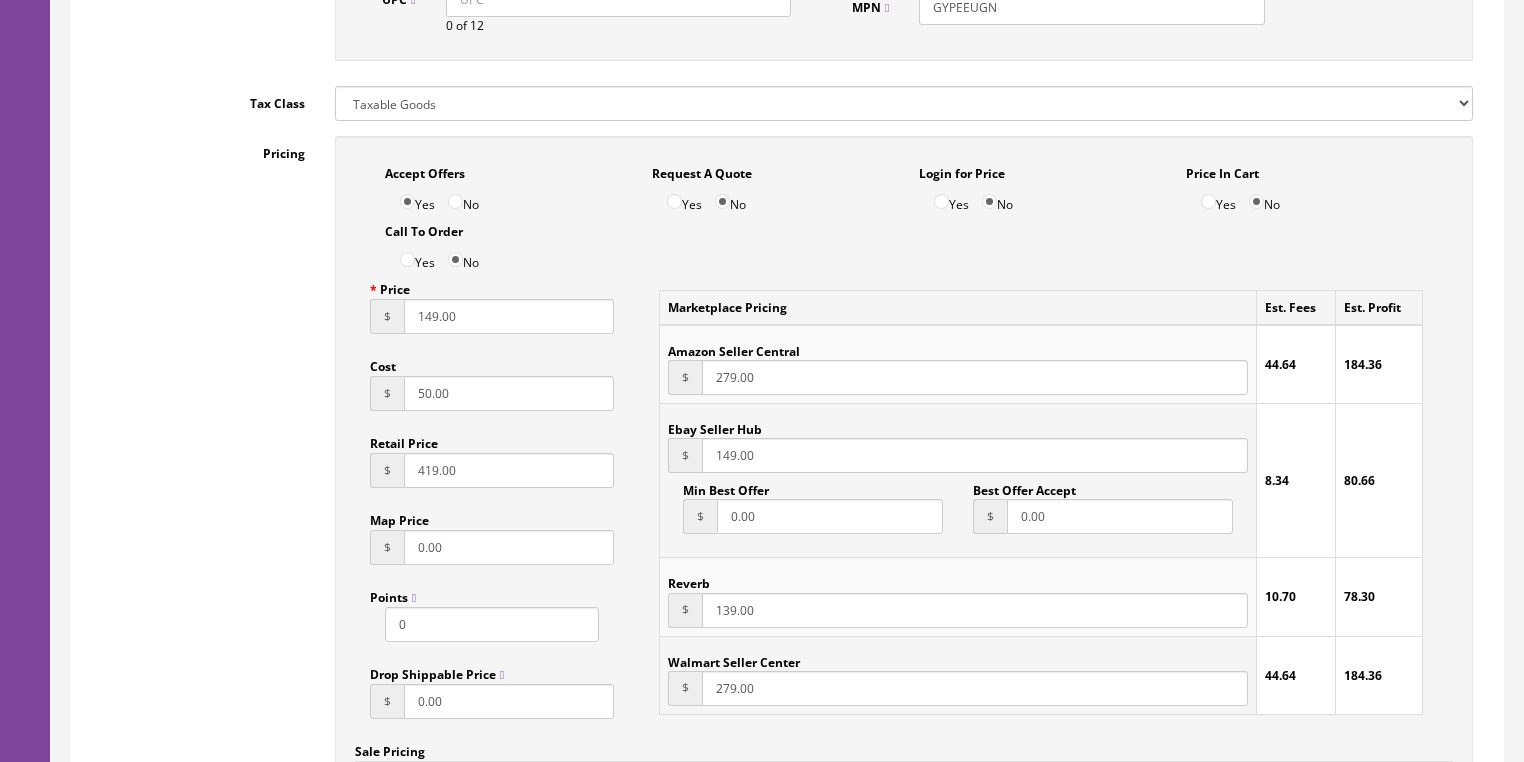 scroll, scrollTop: 1200, scrollLeft: 0, axis: vertical 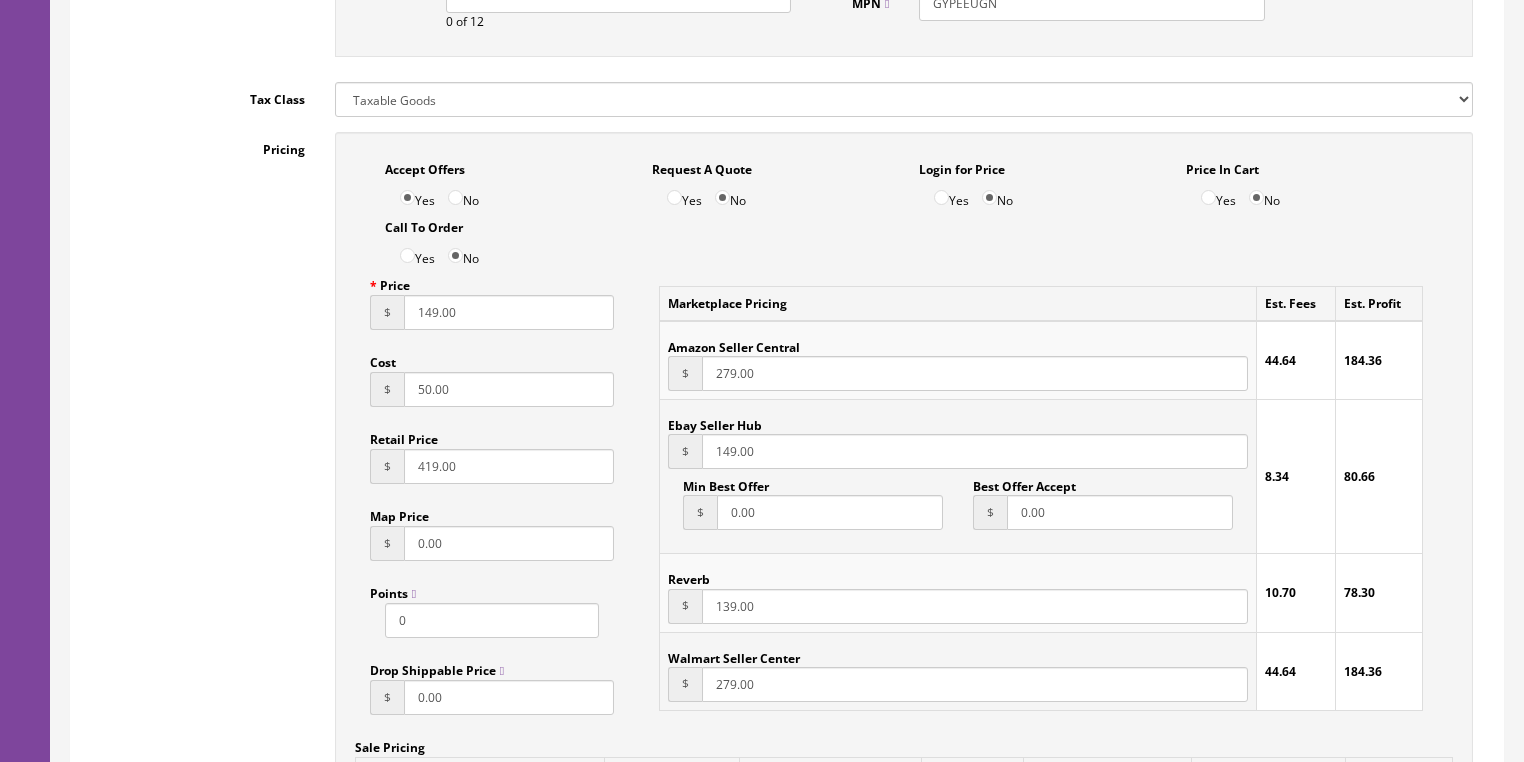 type on "149.00" 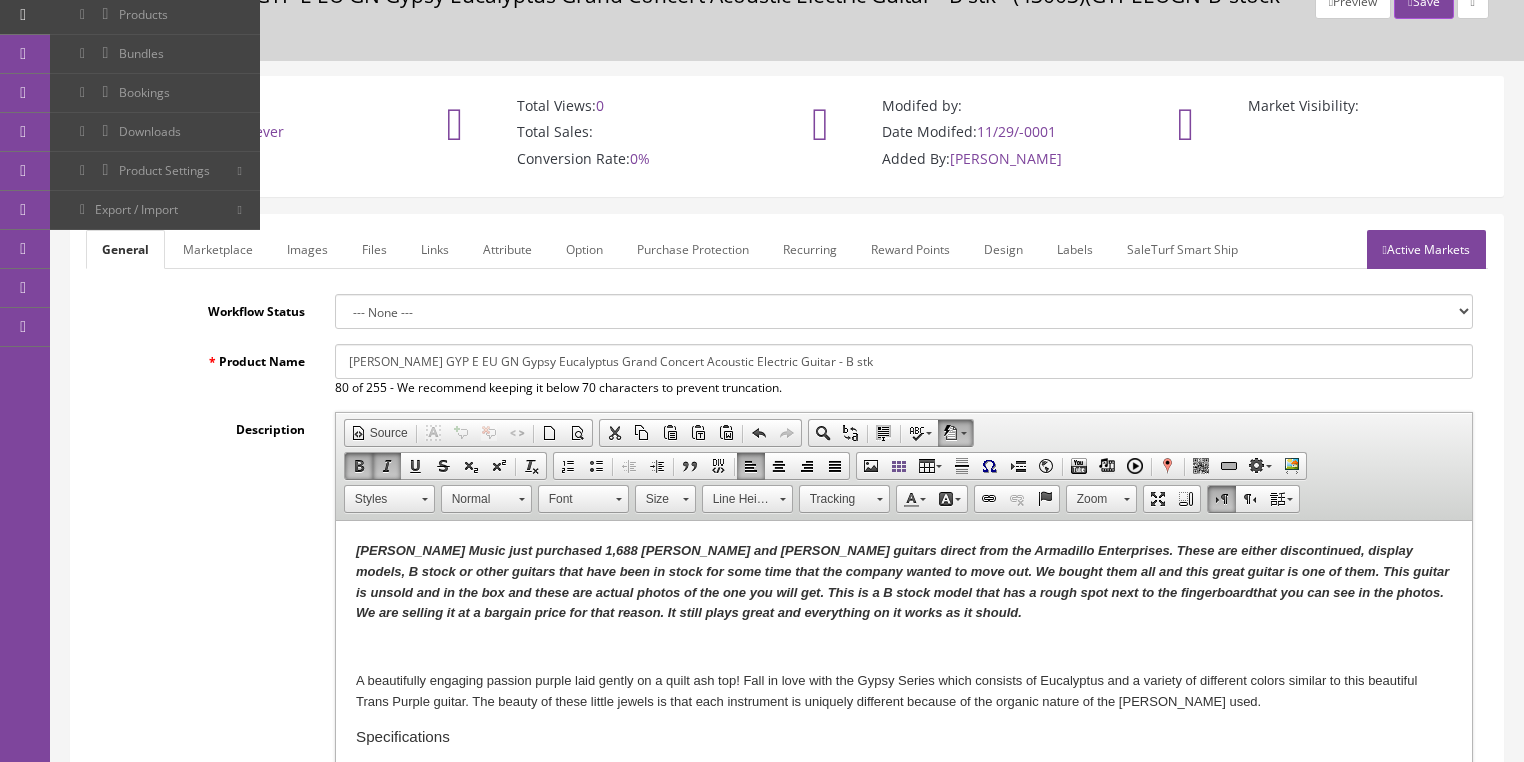 scroll, scrollTop: 80, scrollLeft: 0, axis: vertical 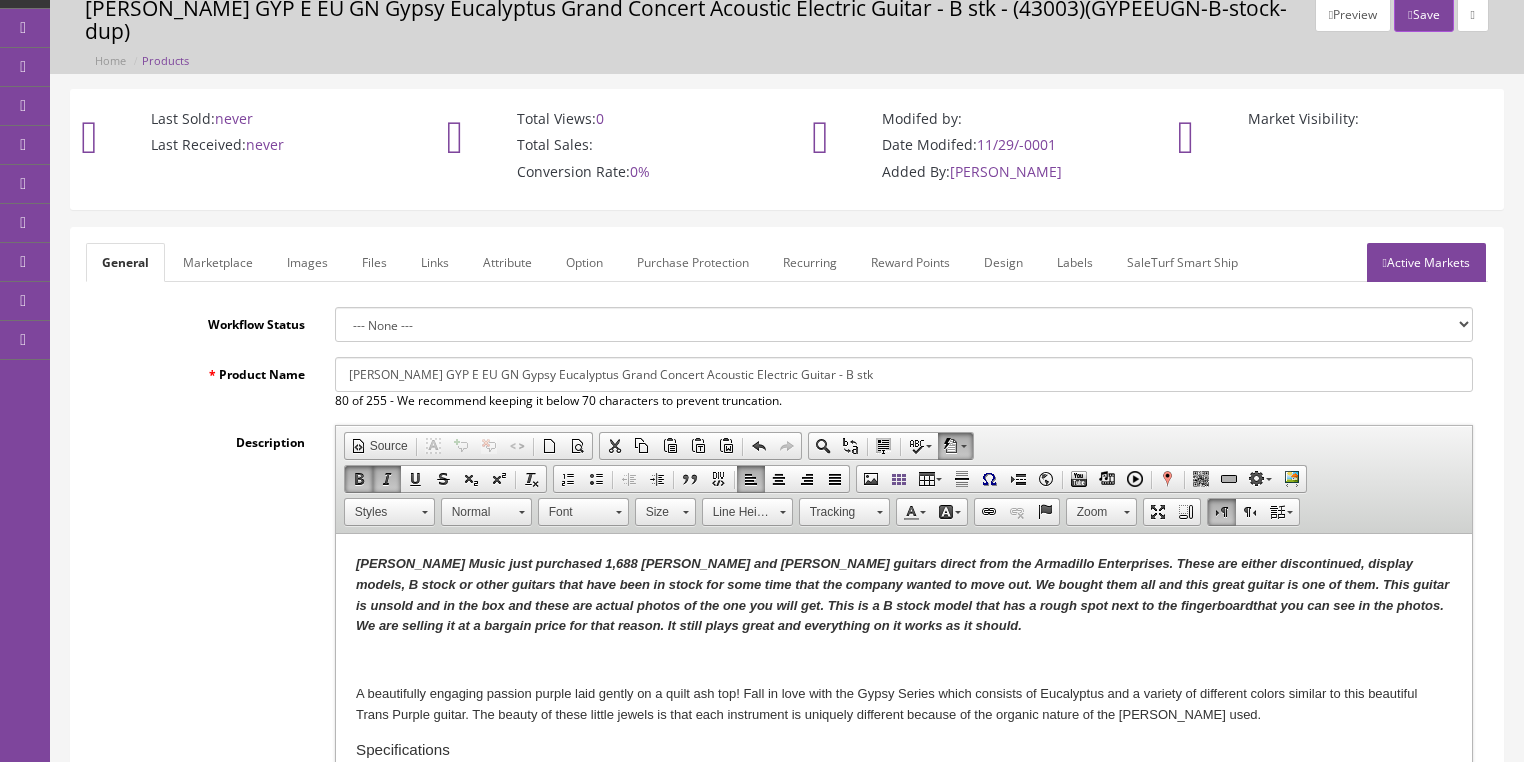 type on "149.00" 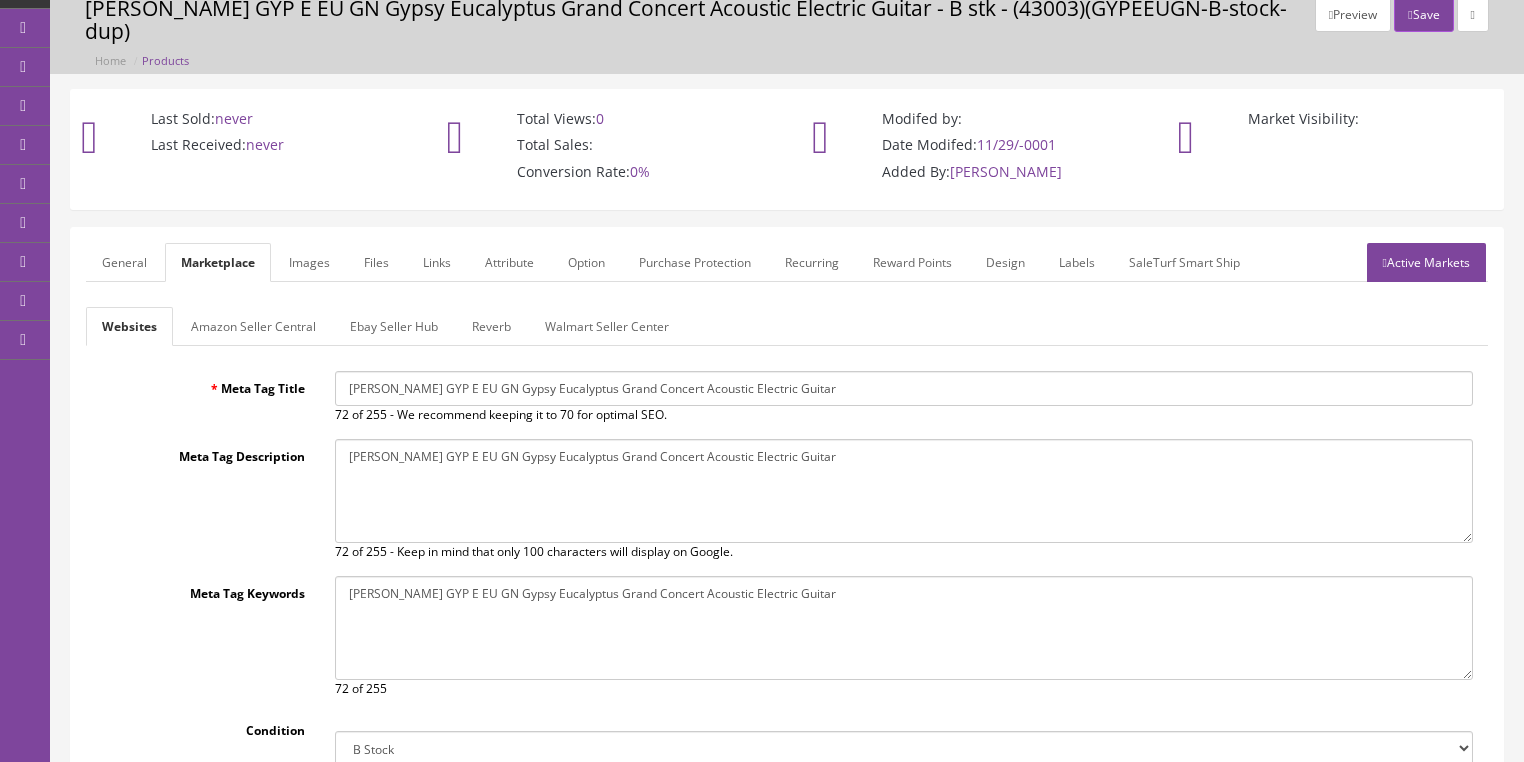 click on "Amazon Seller Central" at bounding box center (253, 326) 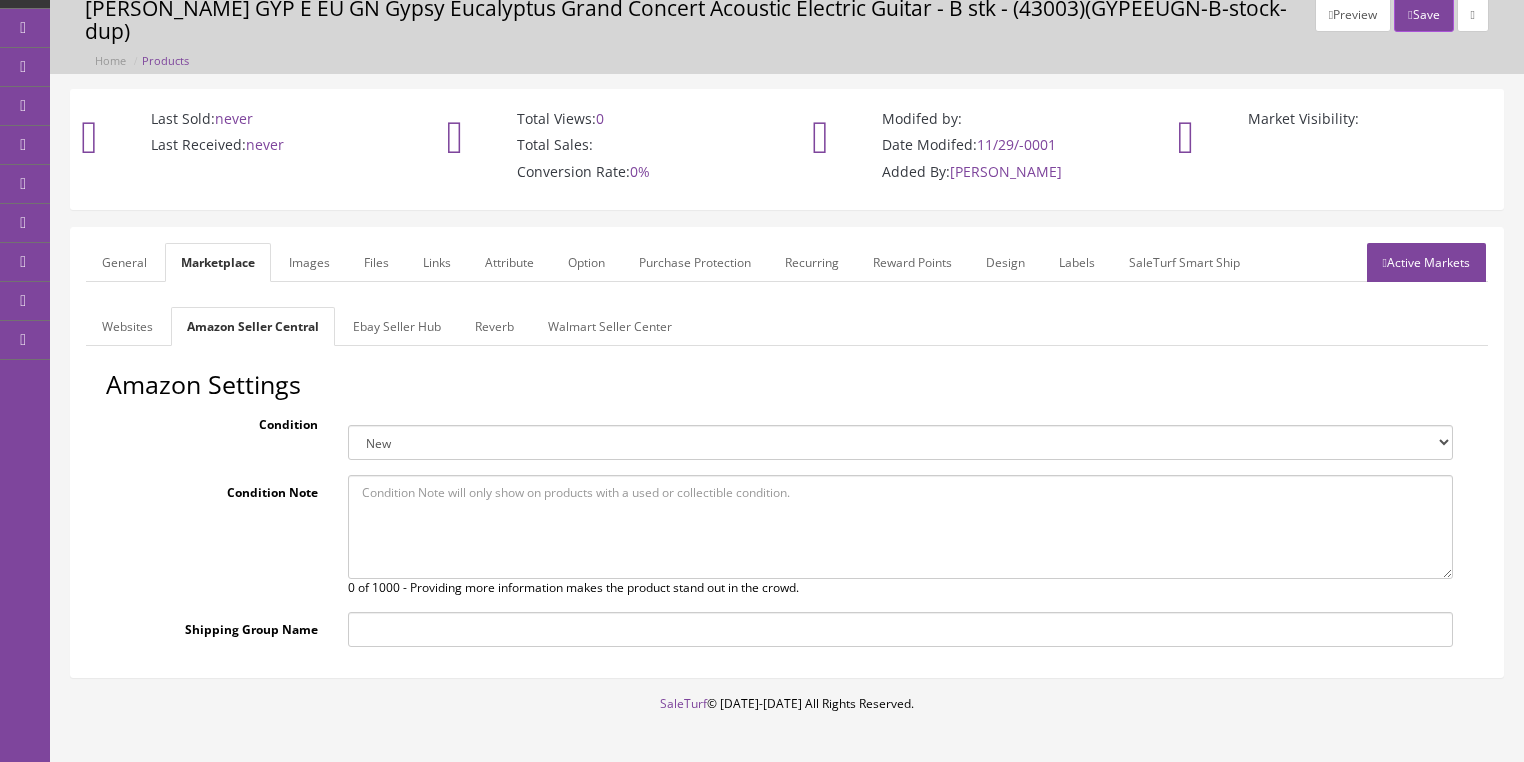 click at bounding box center (900, 527) 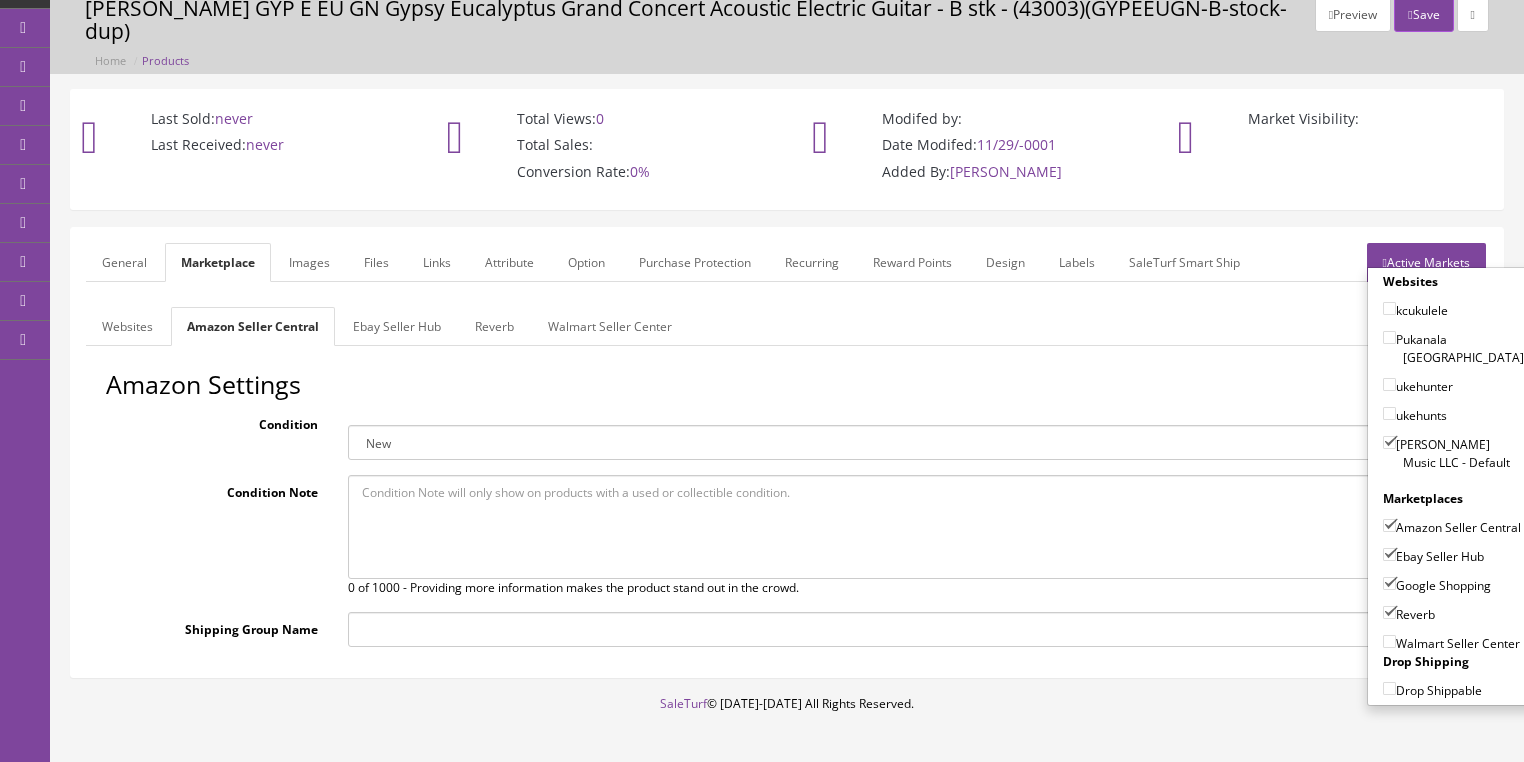 click on "Amazon Seller Central" at bounding box center [1389, 525] 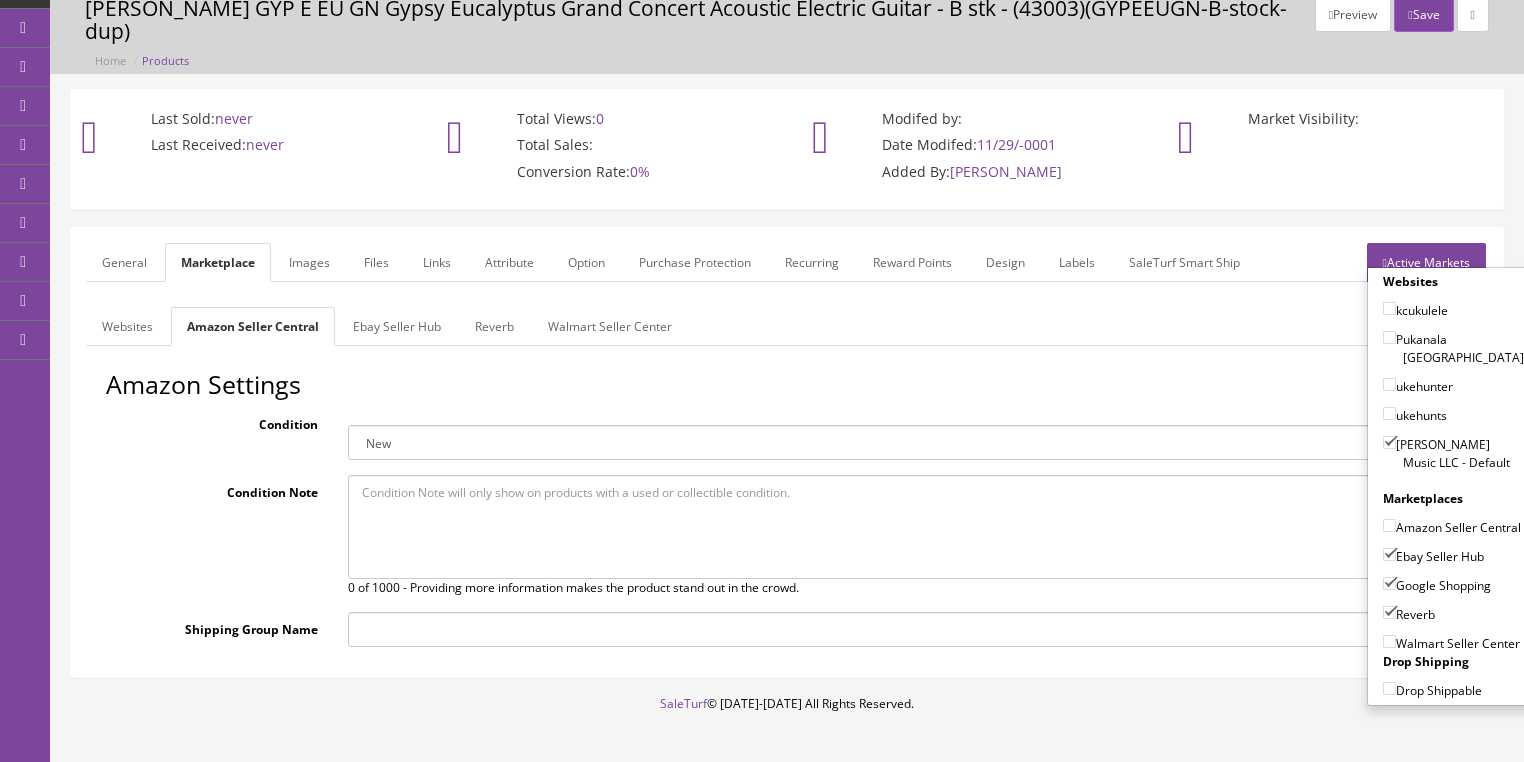 click on "Active Markets" at bounding box center (1426, 262) 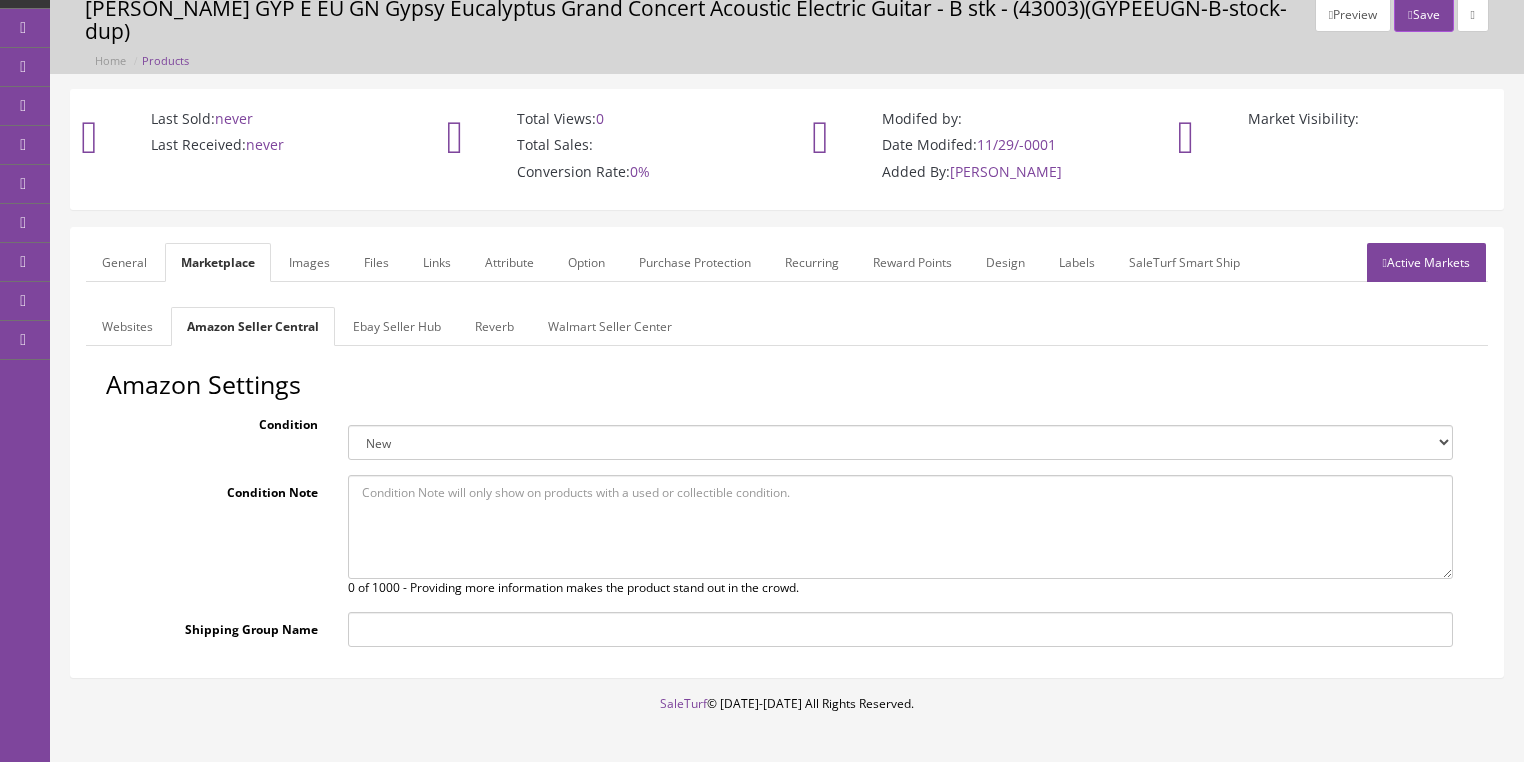 click on "General" at bounding box center [124, 262] 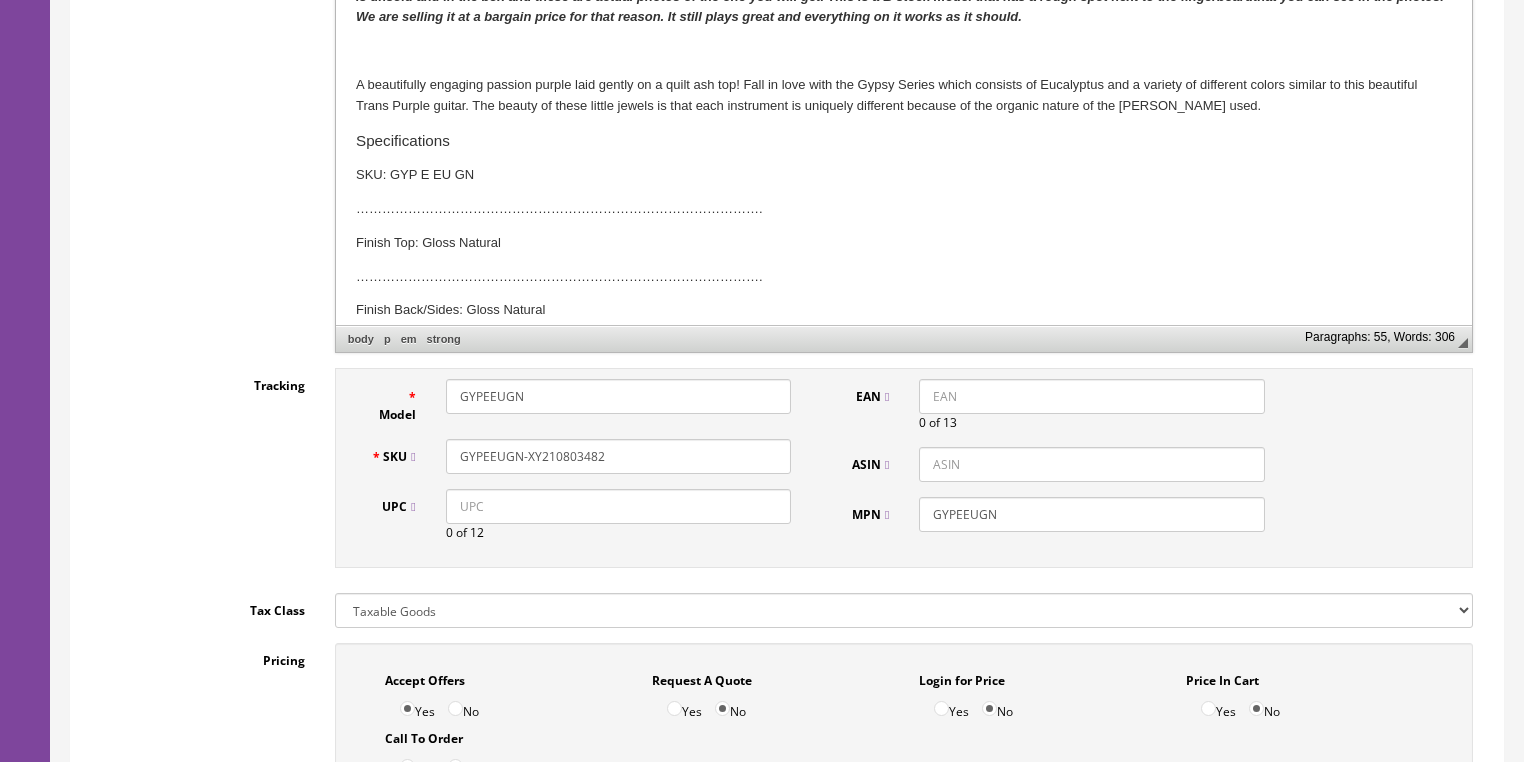 scroll, scrollTop: 720, scrollLeft: 0, axis: vertical 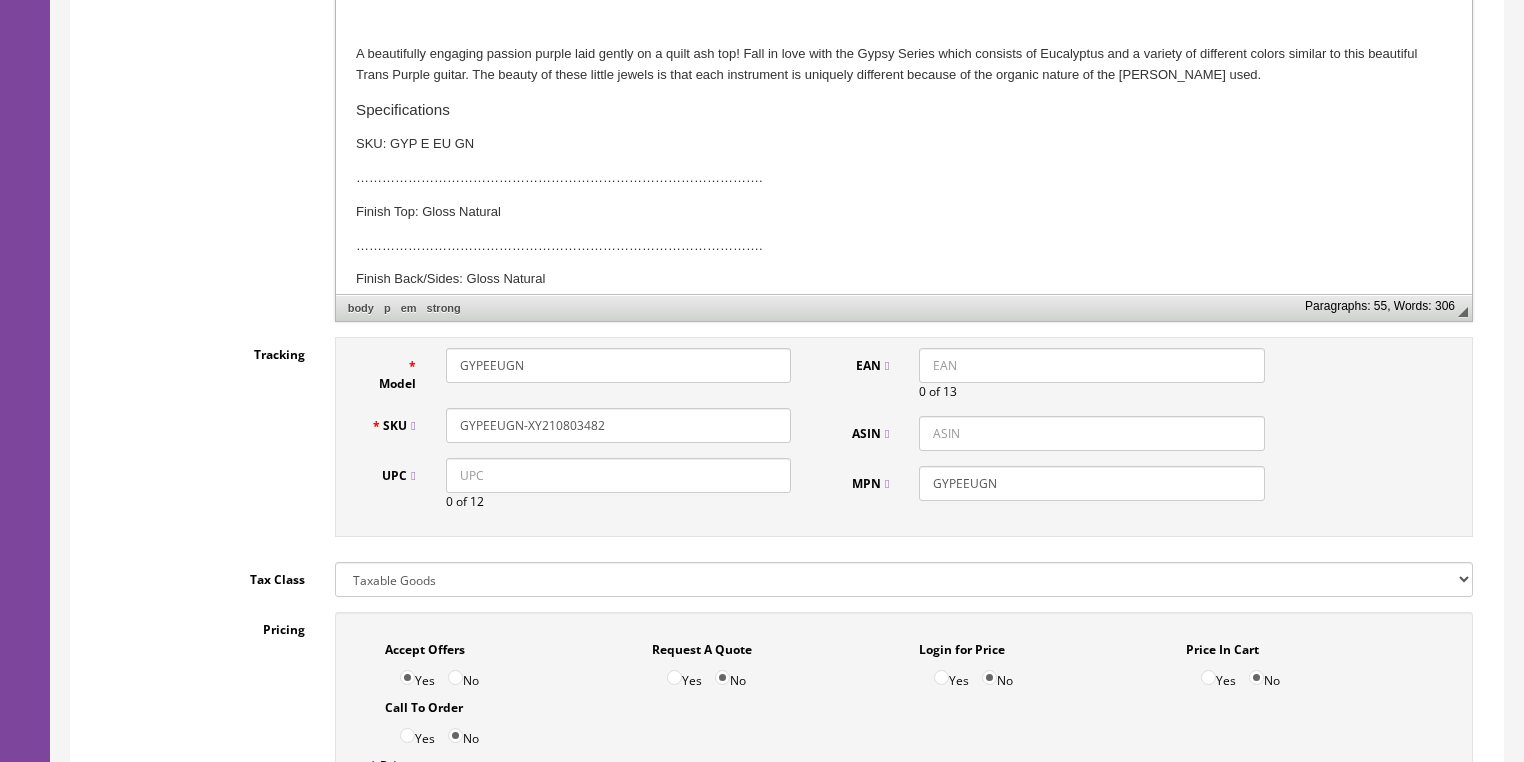 drag, startPoint x: 600, startPoint y: 399, endPoint x: 470, endPoint y: 395, distance: 130.06152 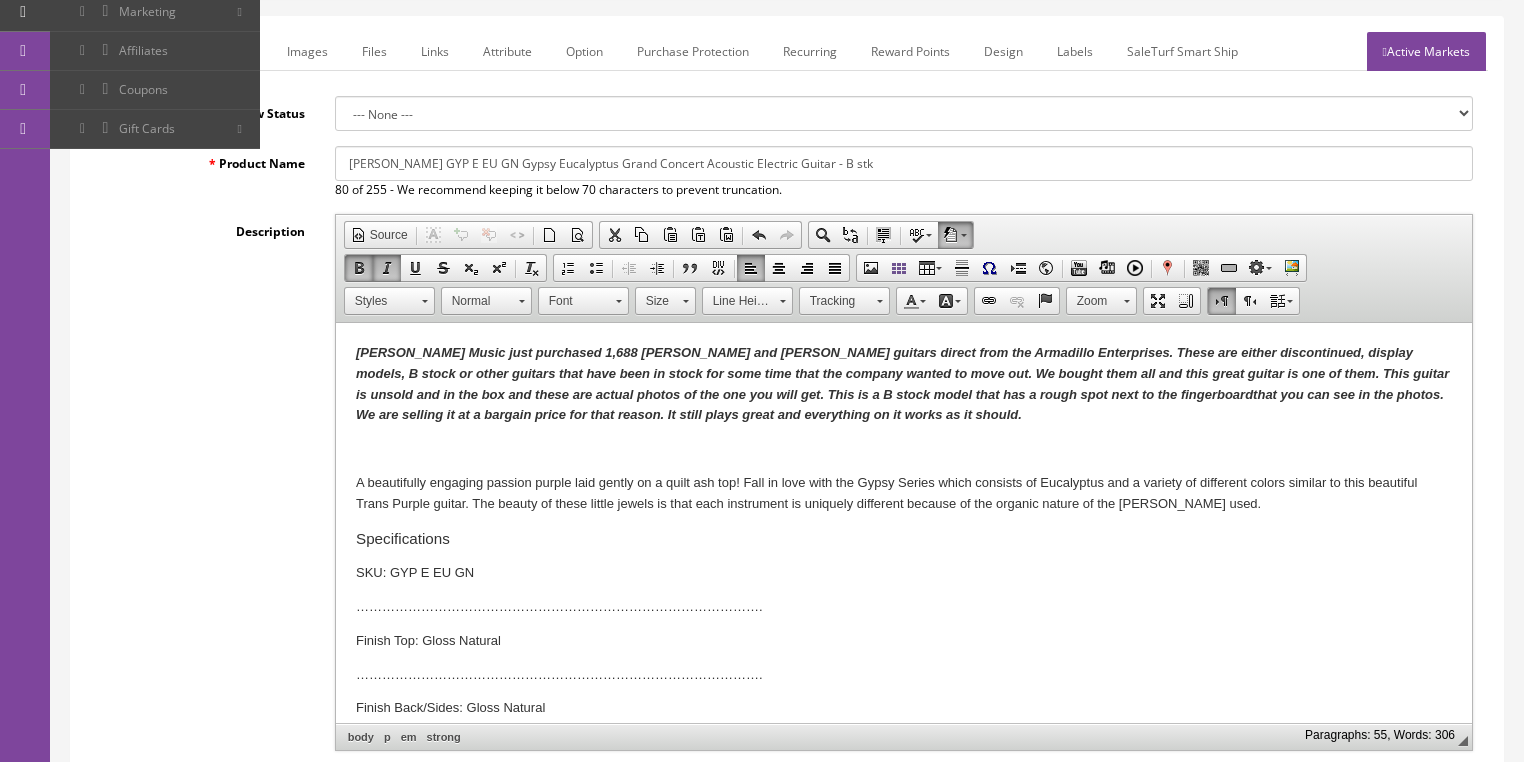 scroll, scrollTop: 240, scrollLeft: 0, axis: vertical 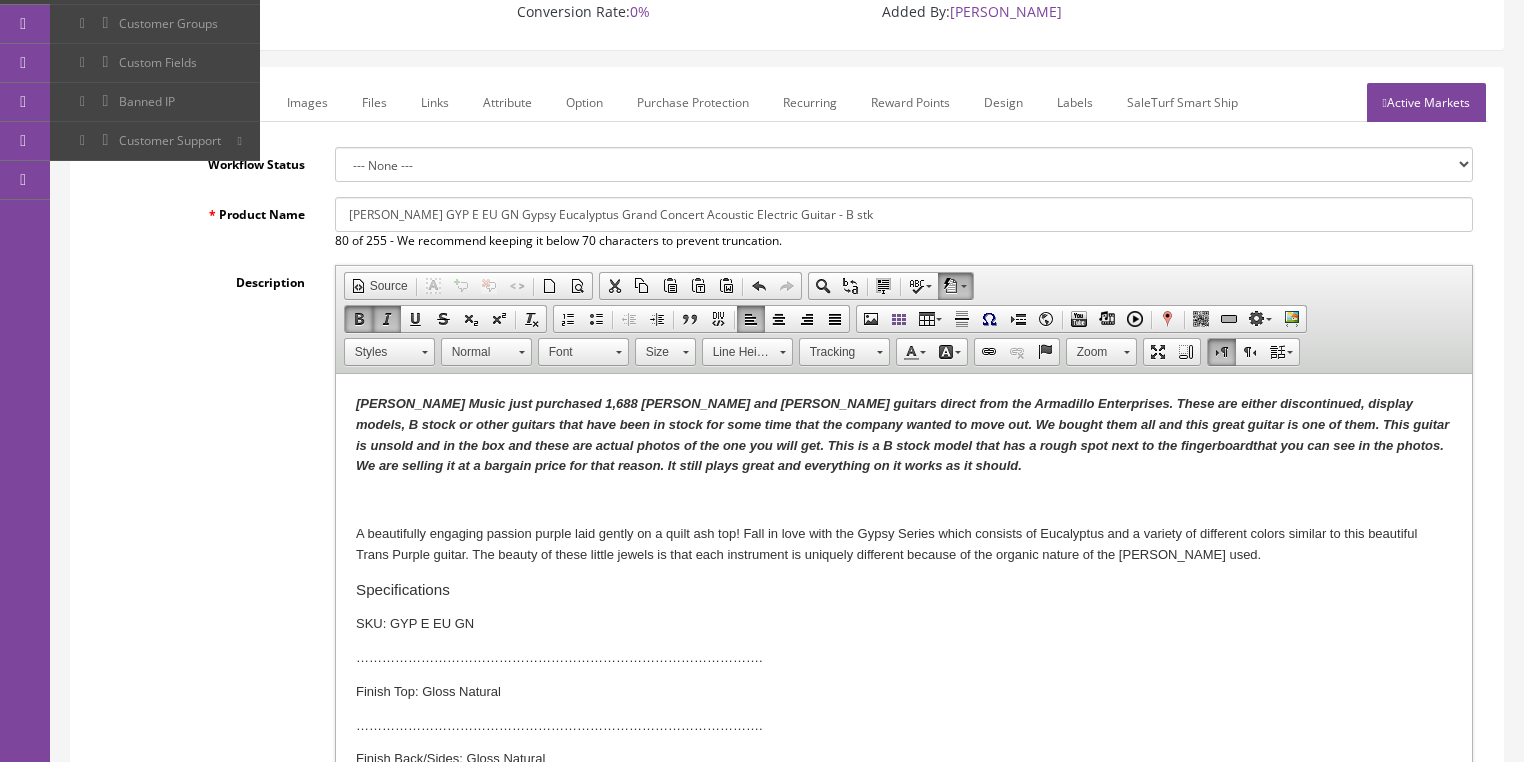 click on "Active Markets" at bounding box center (1426, 102) 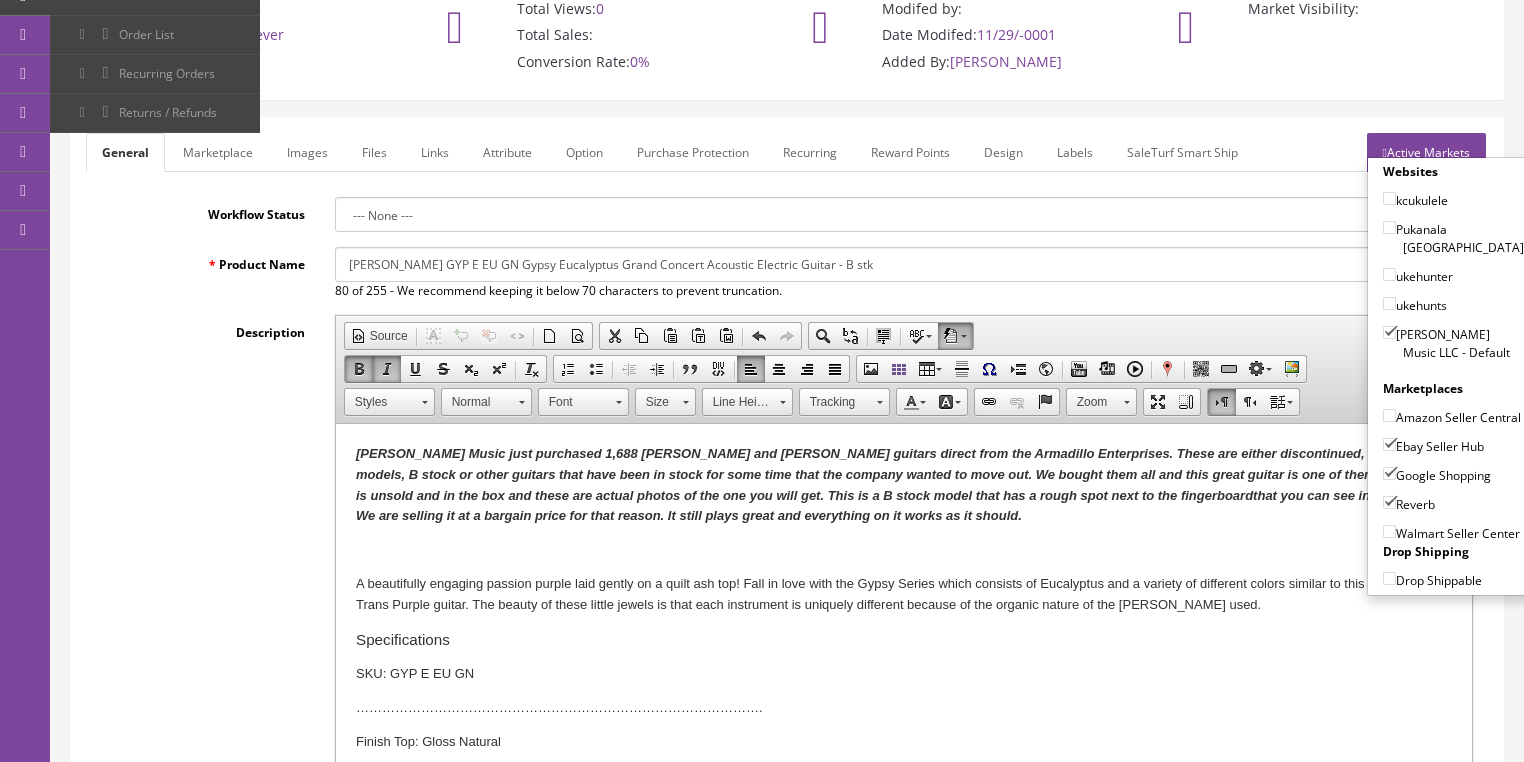 scroll, scrollTop: 80, scrollLeft: 0, axis: vertical 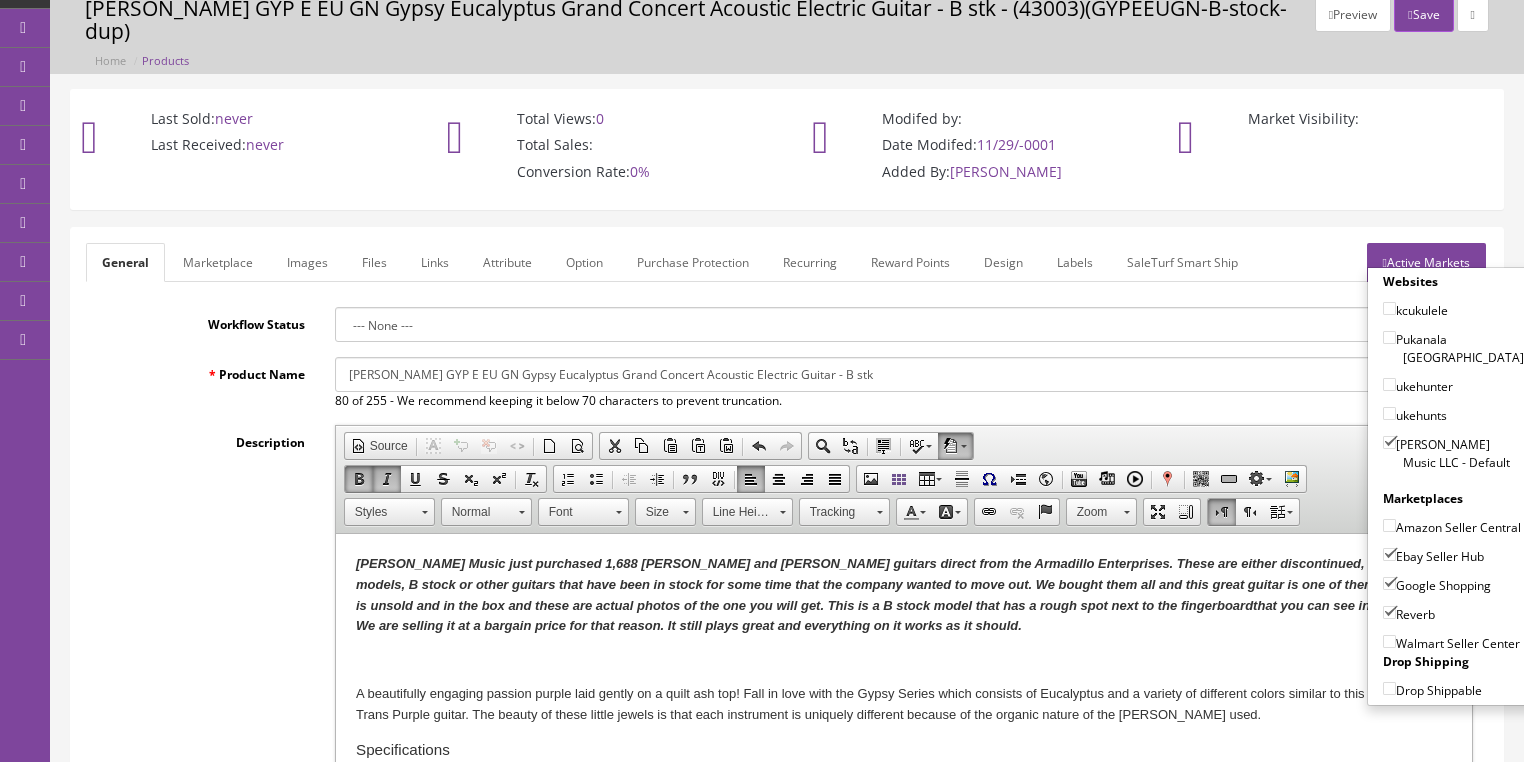 click on "Save" at bounding box center (1423, 14) 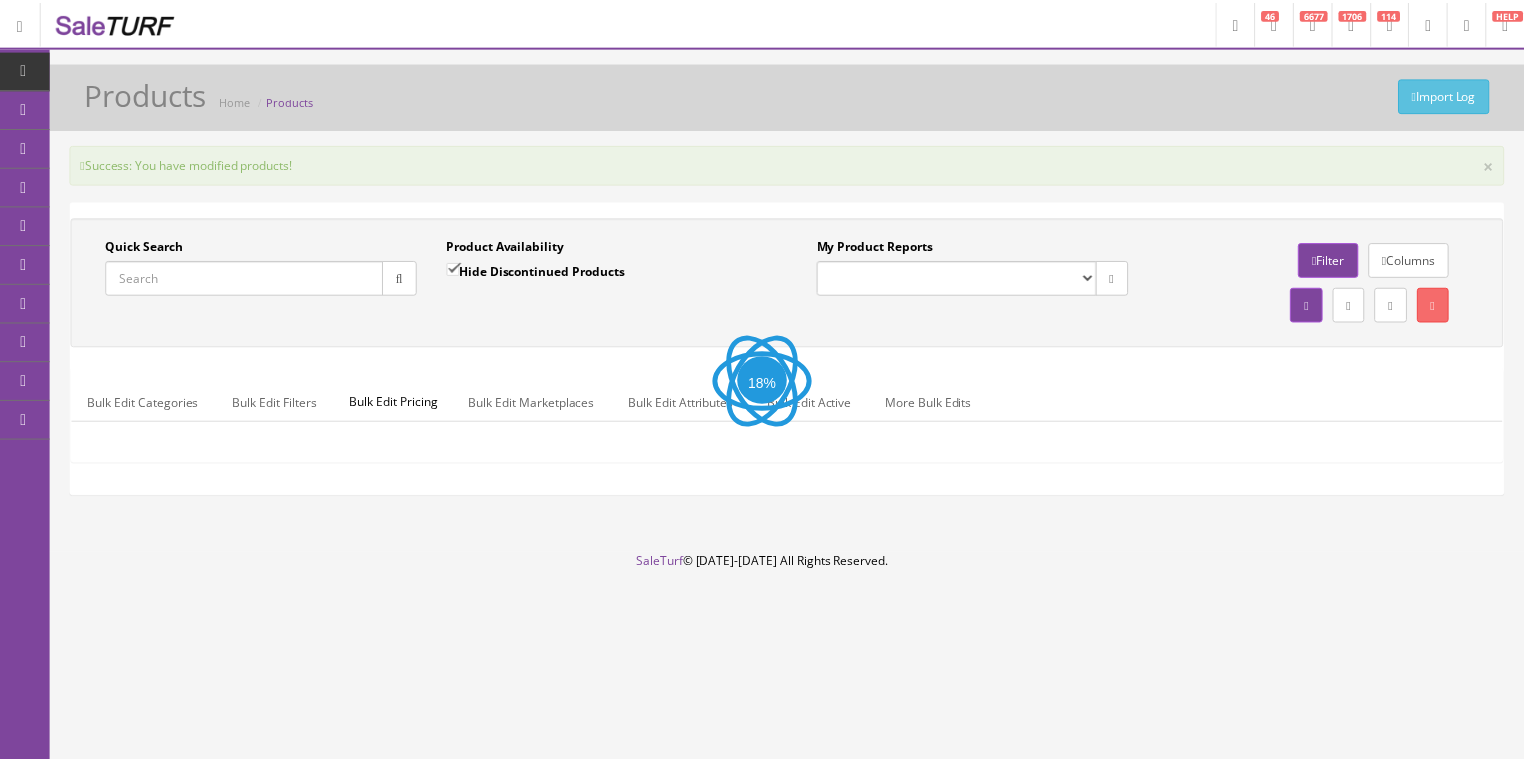 scroll, scrollTop: 0, scrollLeft: 0, axis: both 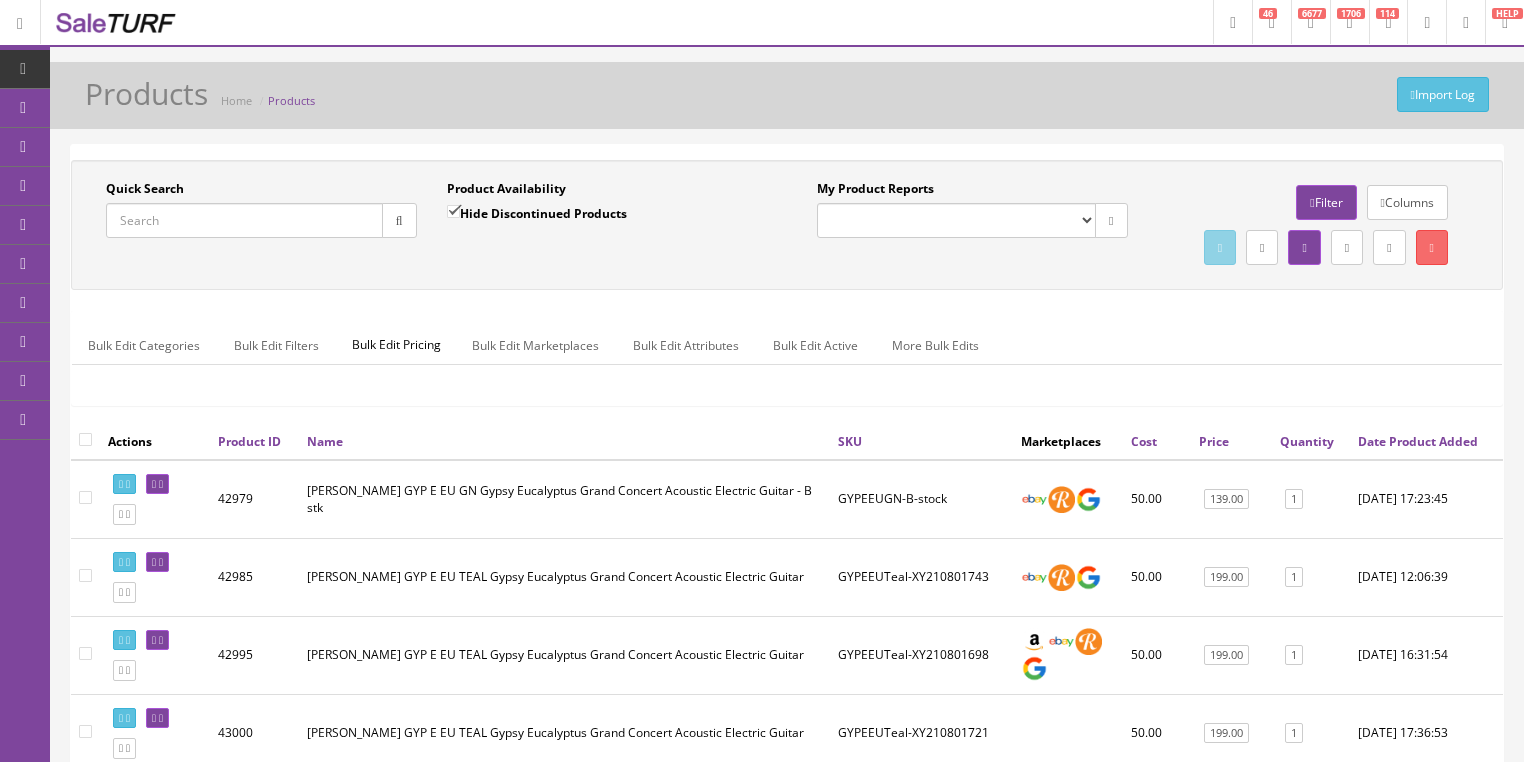 click on "Quick Search" at bounding box center [244, 220] 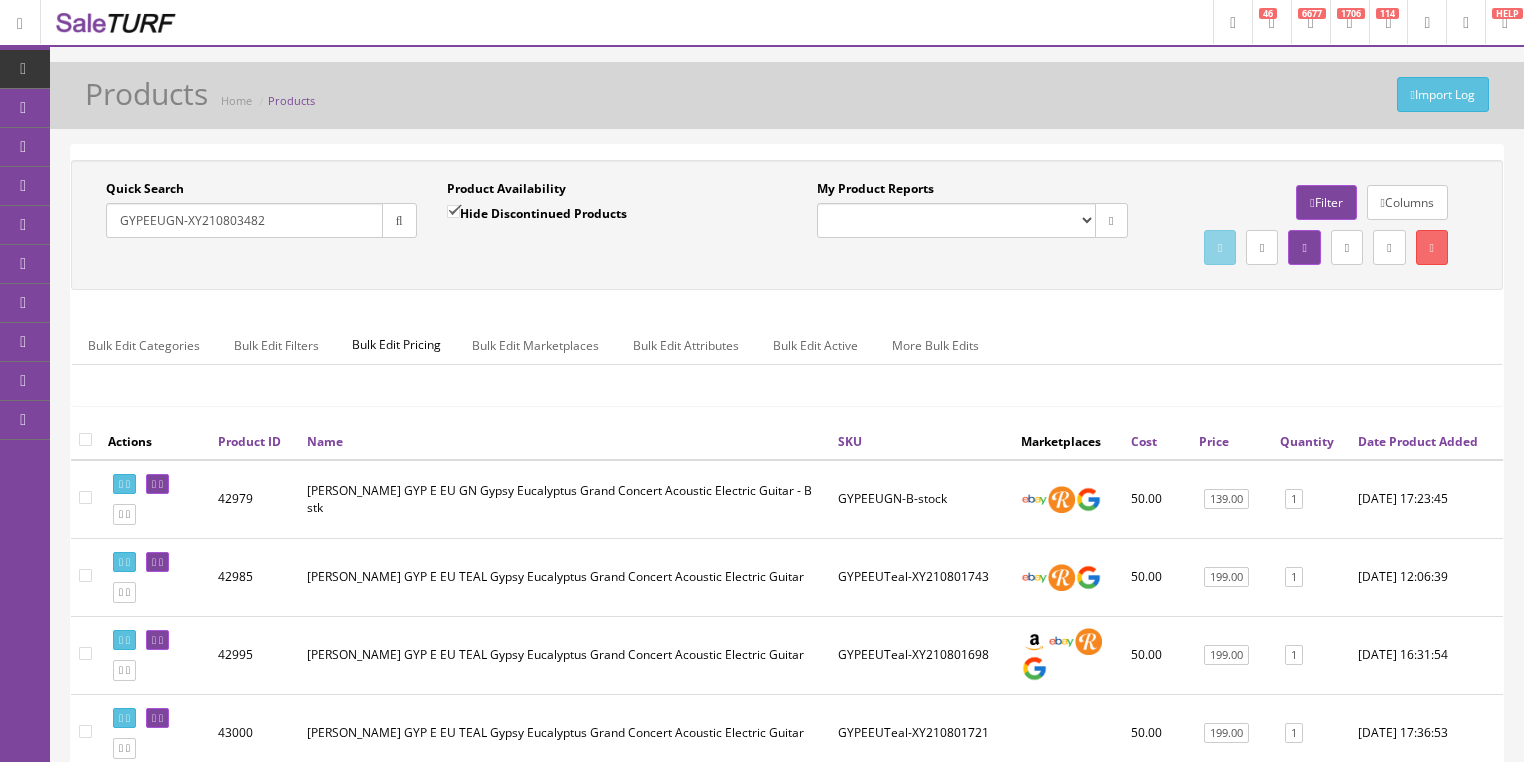 type on "GYPEEUGN-XY210803482" 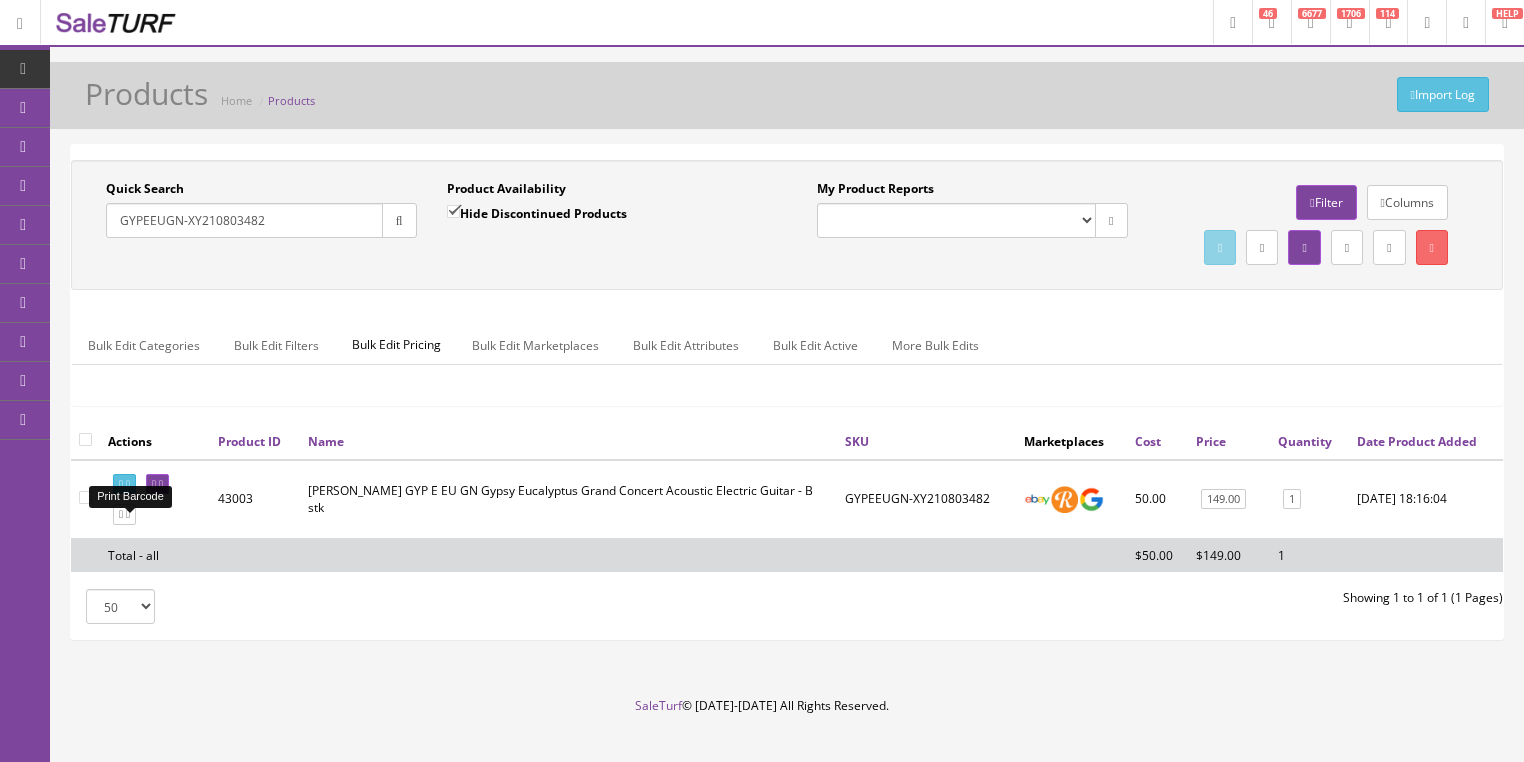 click at bounding box center [128, 484] 